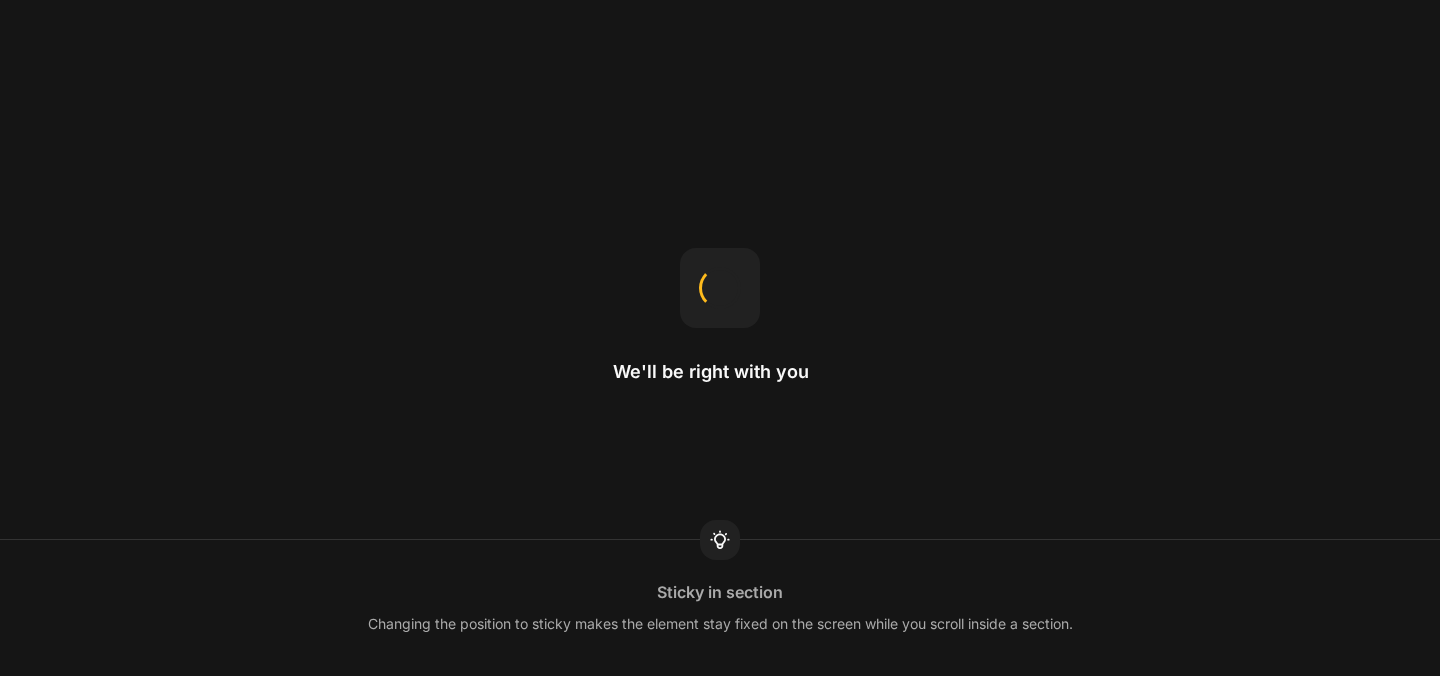 scroll, scrollTop: 0, scrollLeft: 0, axis: both 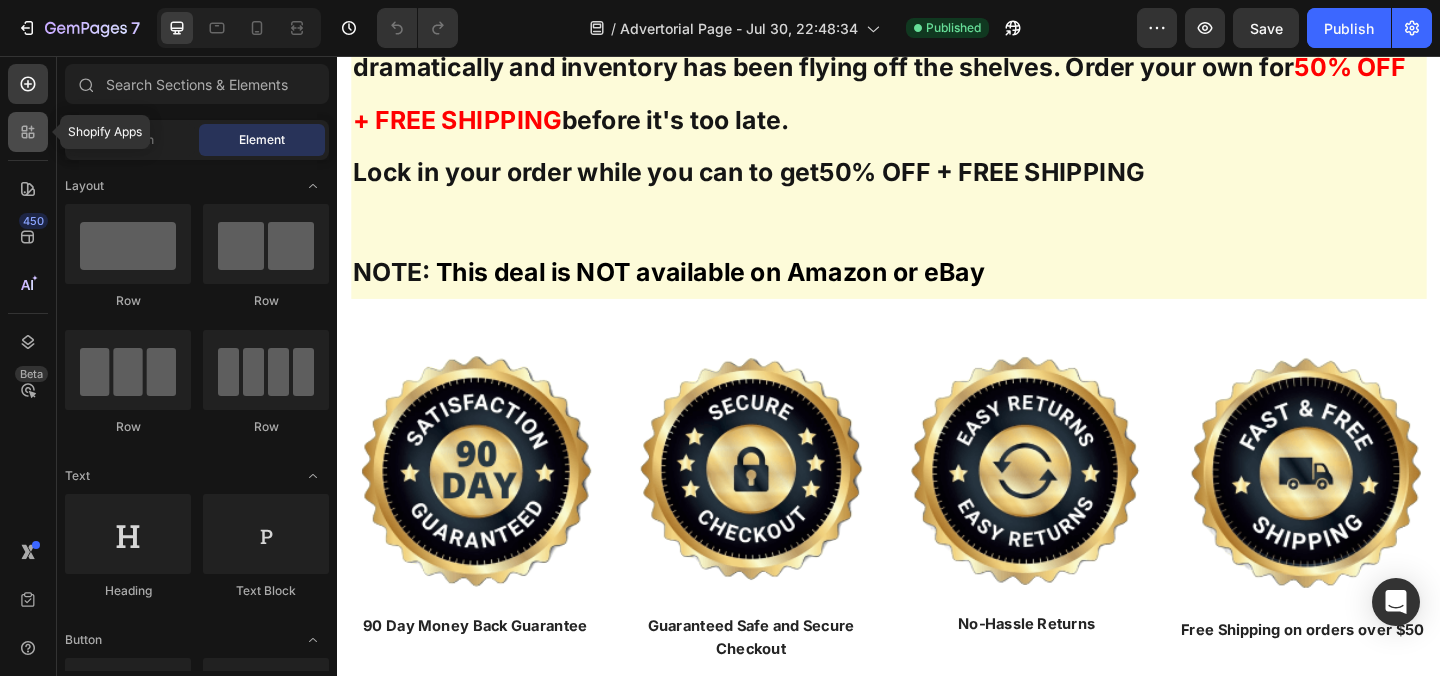 click 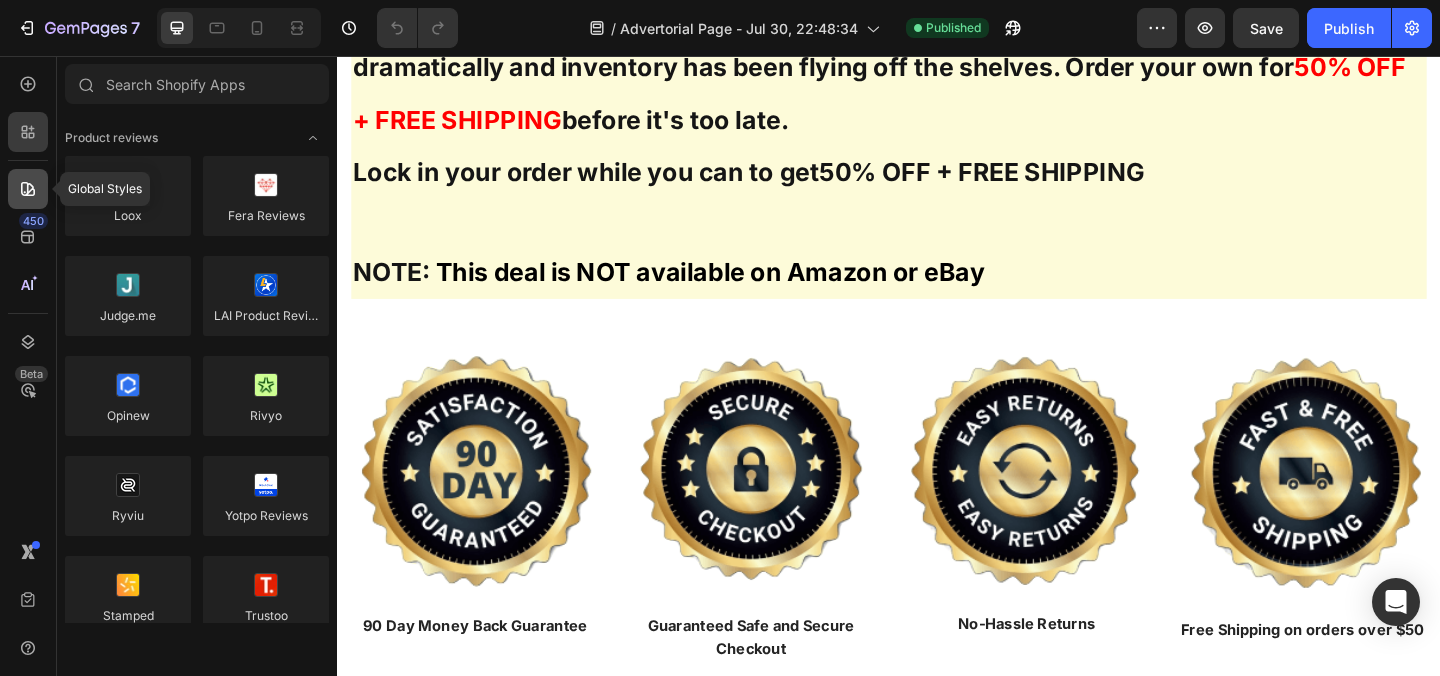click 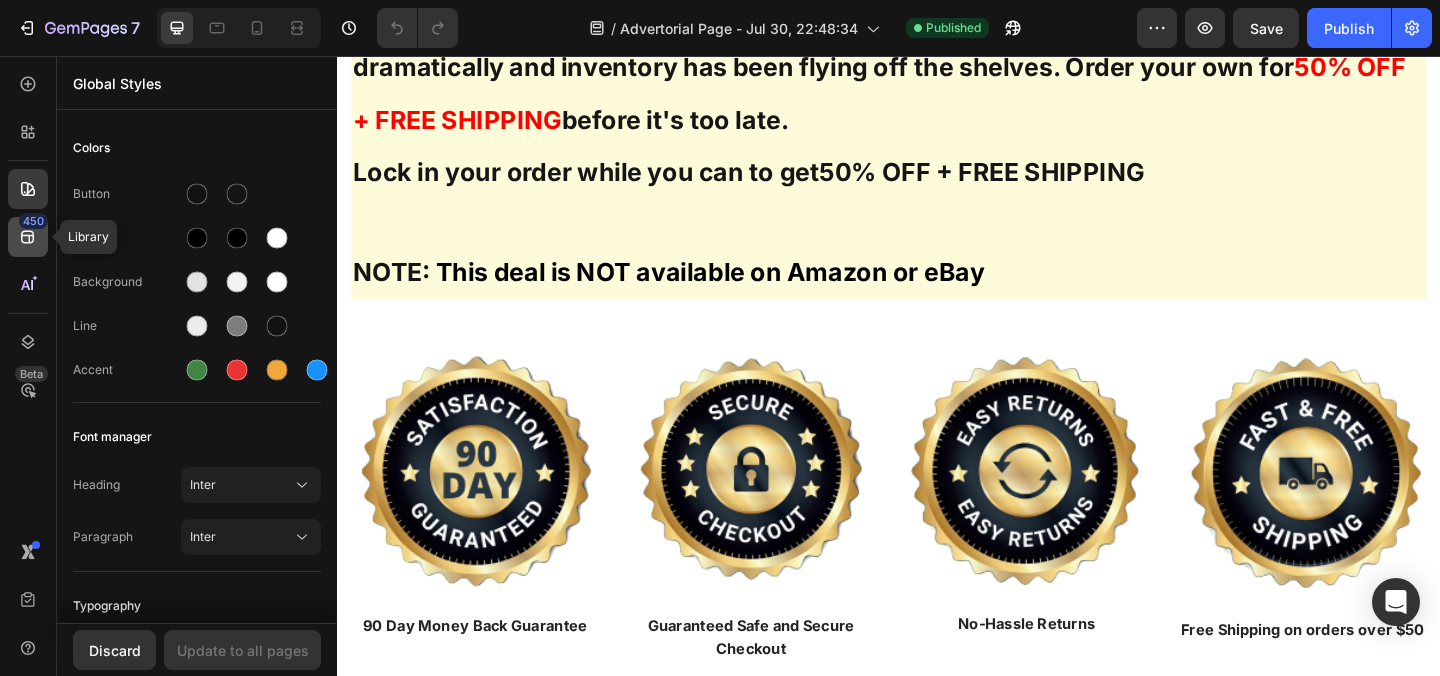 click on "450" at bounding box center (33, 221) 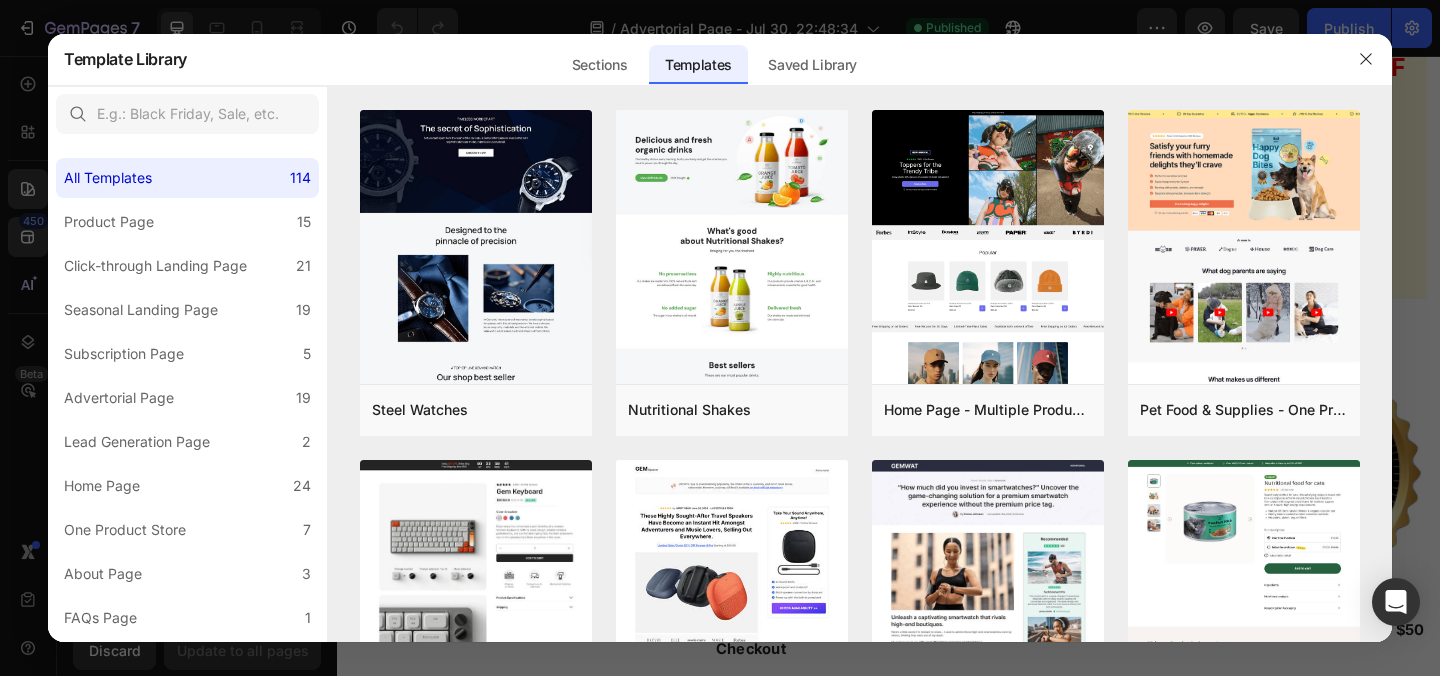 click at bounding box center [720, 338] 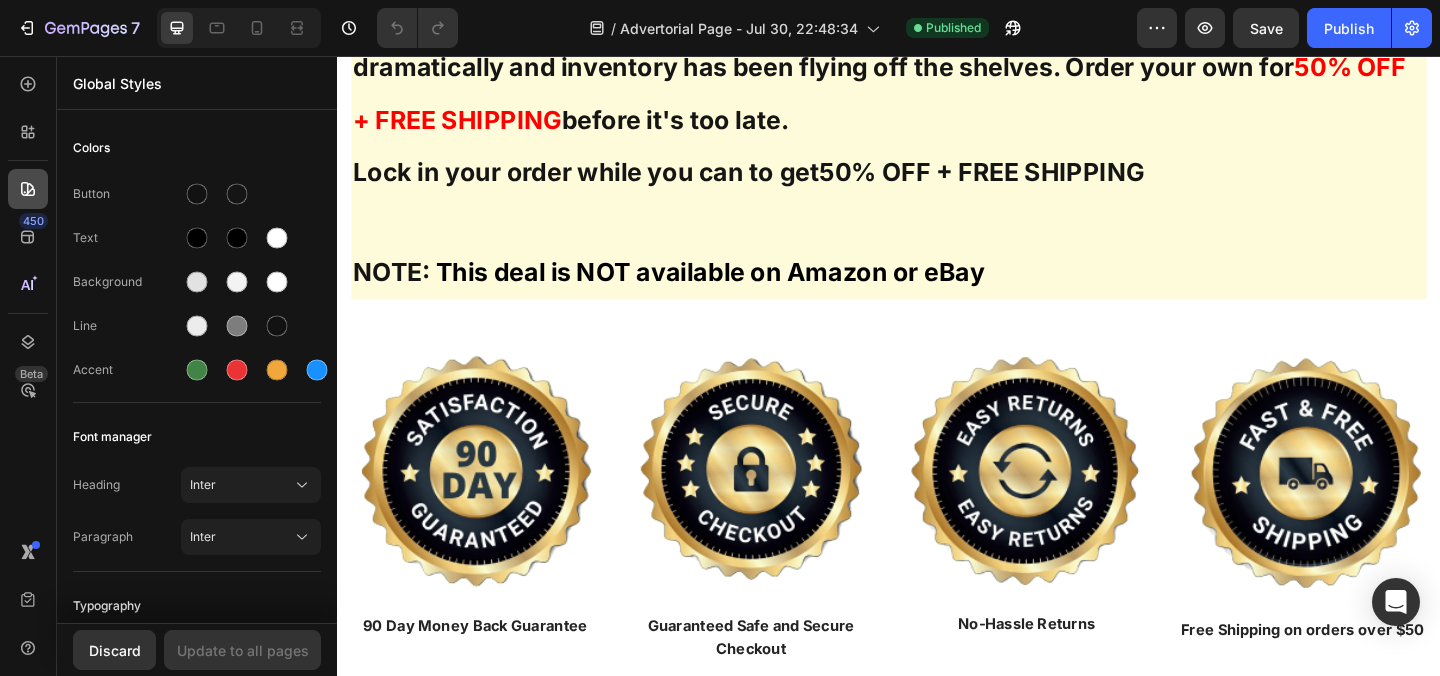 click 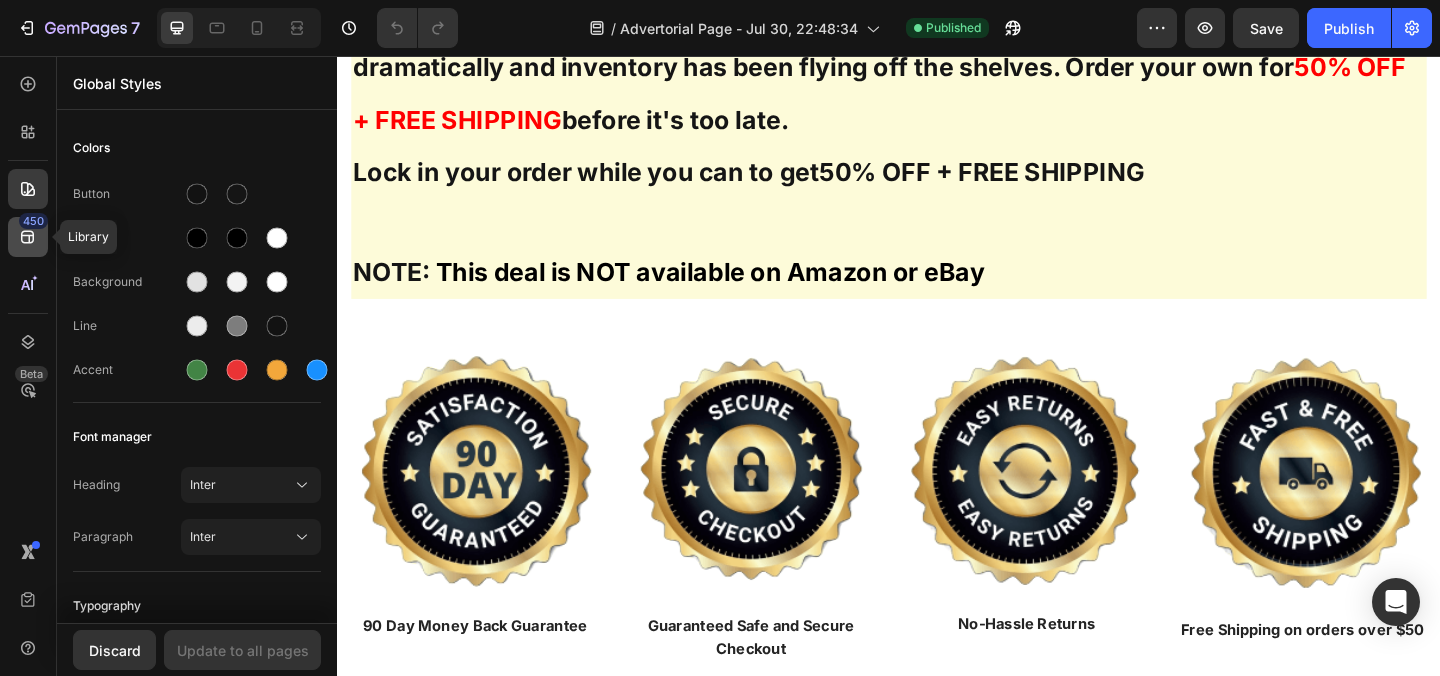 click on "450" at bounding box center (33, 221) 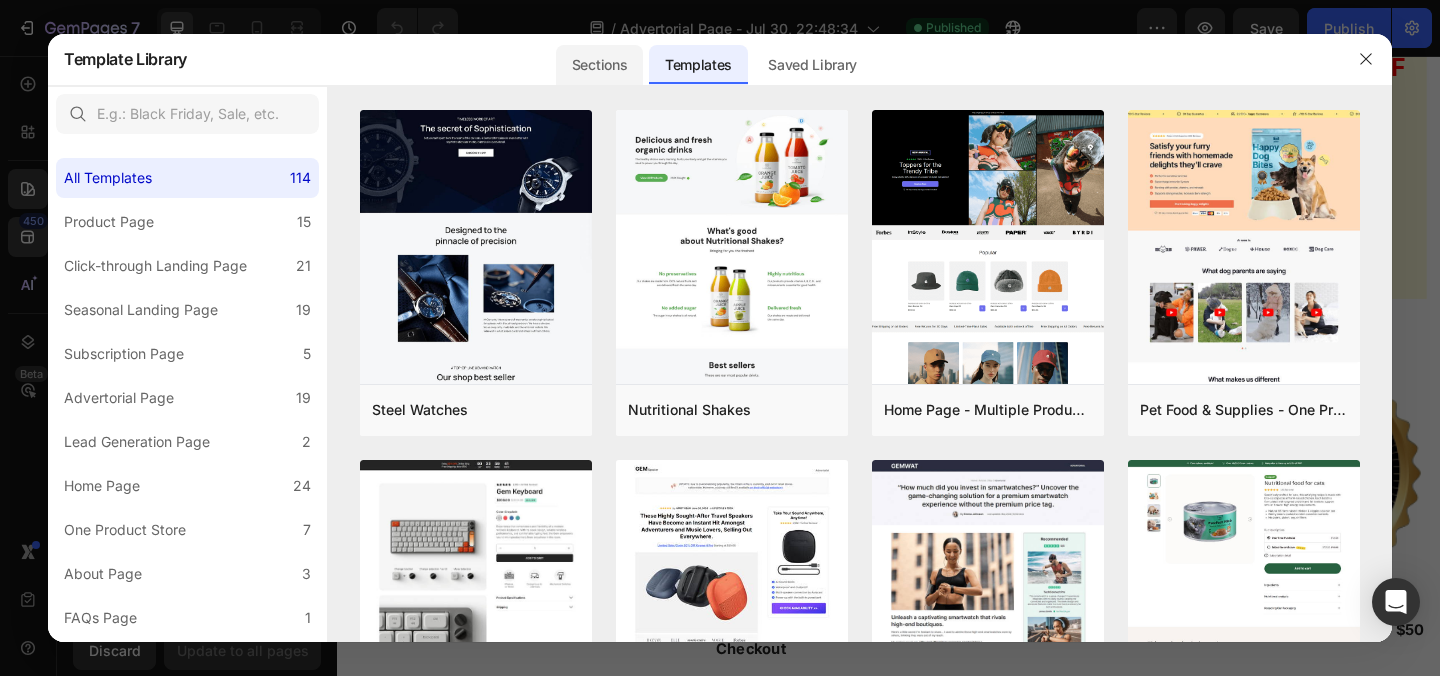 click on "Sections" 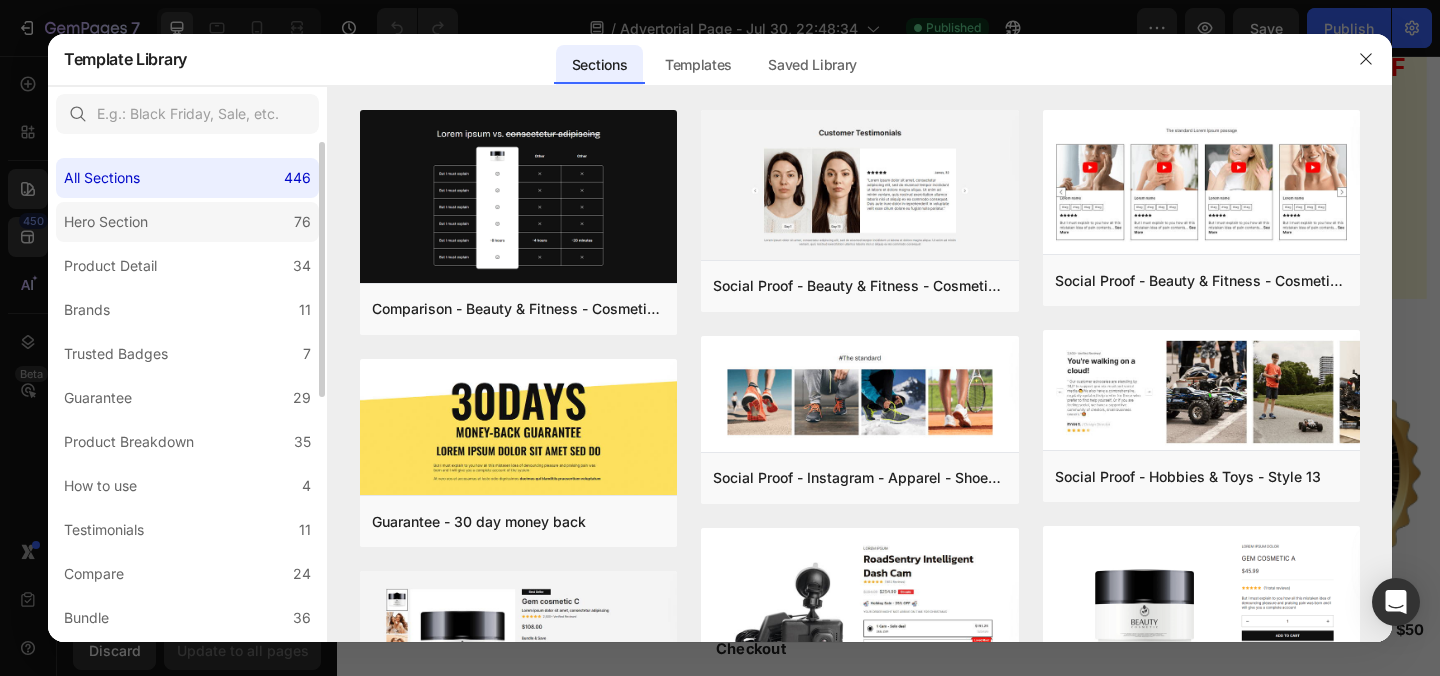 click on "Hero Section 76" 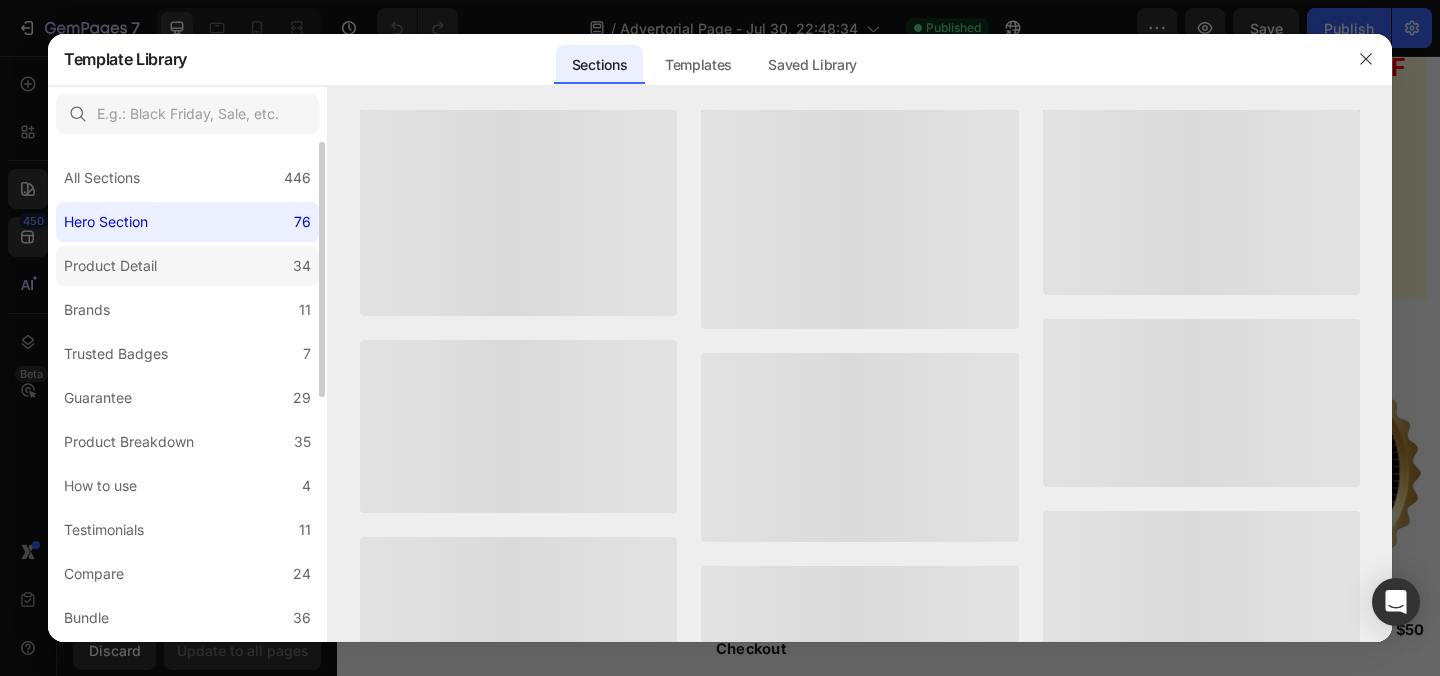 click on "Product Detail 34" 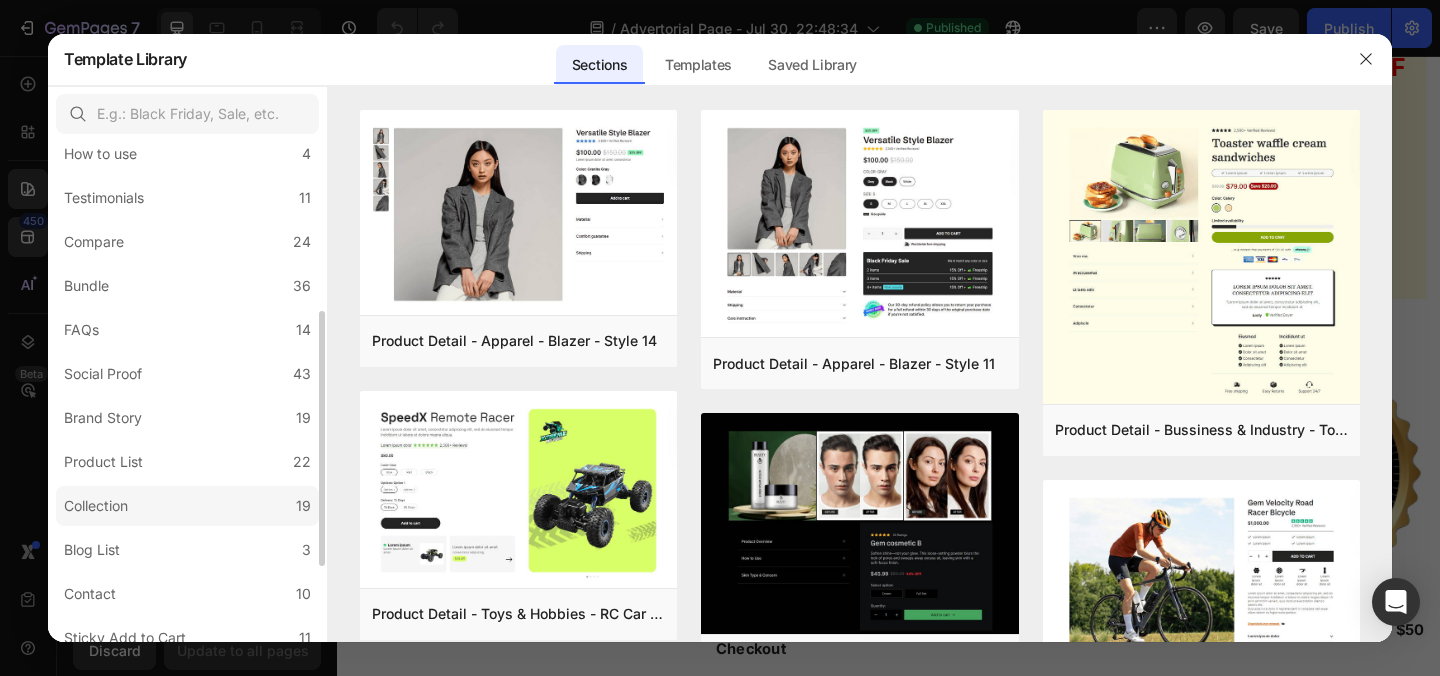 scroll, scrollTop: 479, scrollLeft: 0, axis: vertical 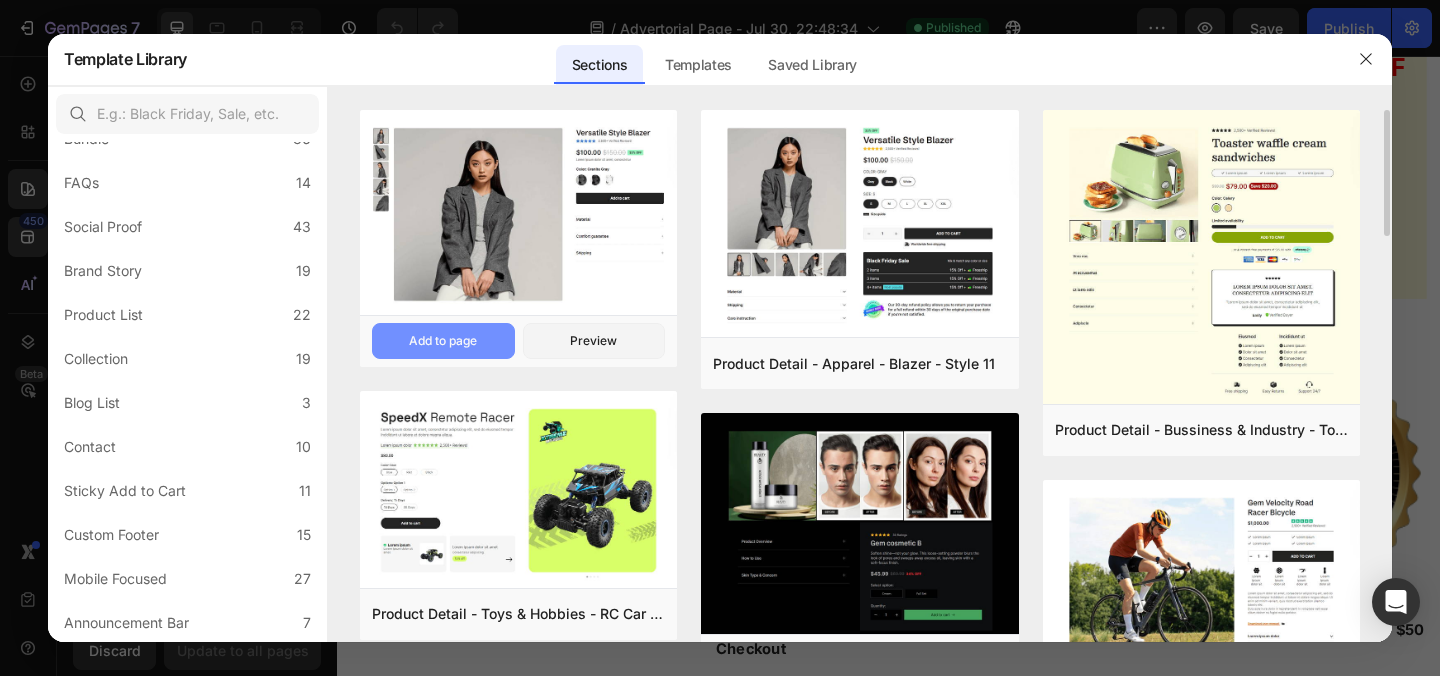 click on "Add to page" at bounding box center (443, 341) 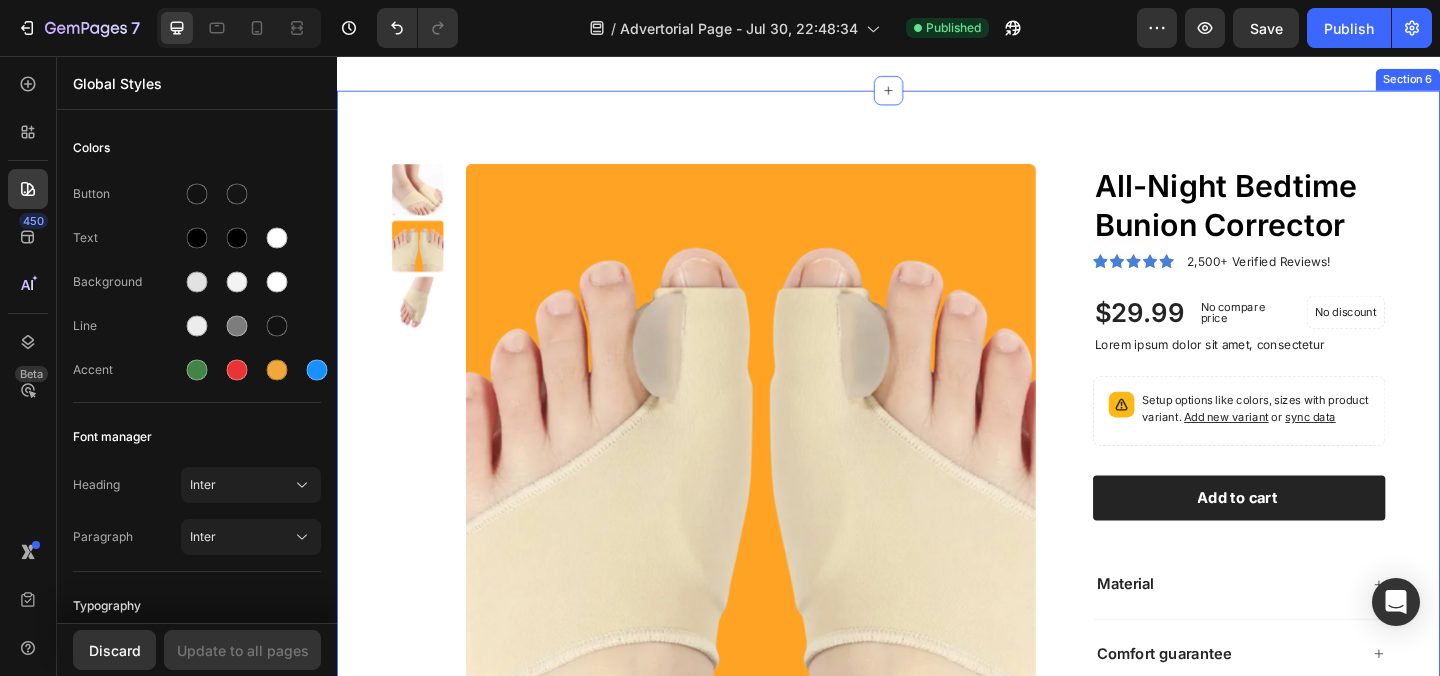 scroll, scrollTop: 33918, scrollLeft: 0, axis: vertical 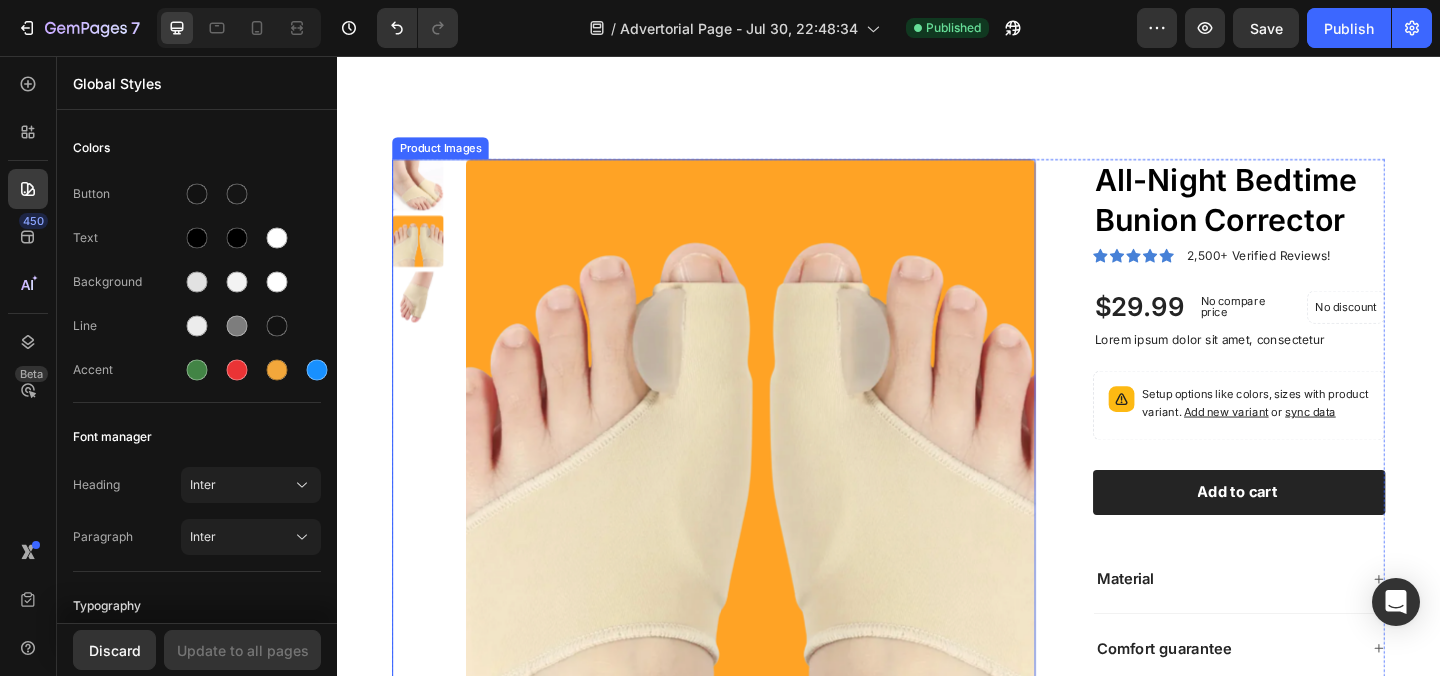 click at bounding box center (425, 478) 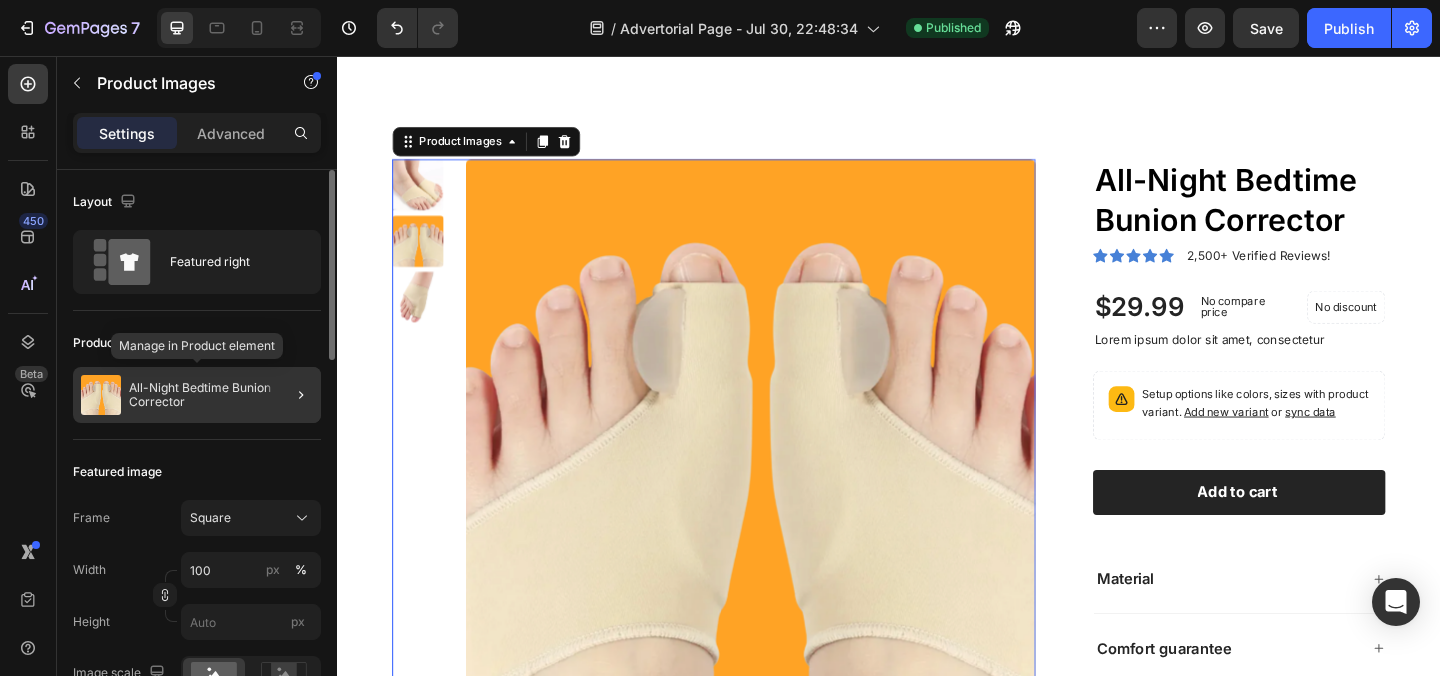 click on "All-Night Bedtime Bunion Corrector" at bounding box center [221, 395] 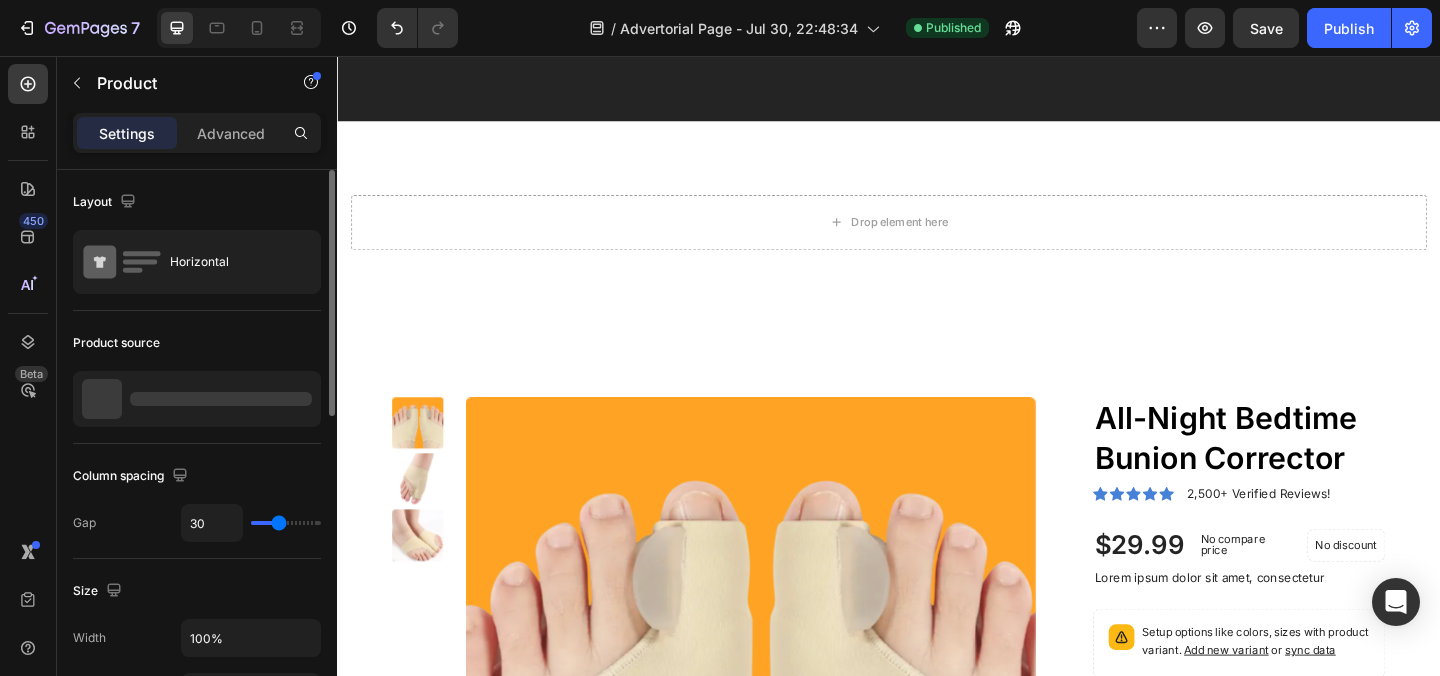 scroll, scrollTop: 33918, scrollLeft: 0, axis: vertical 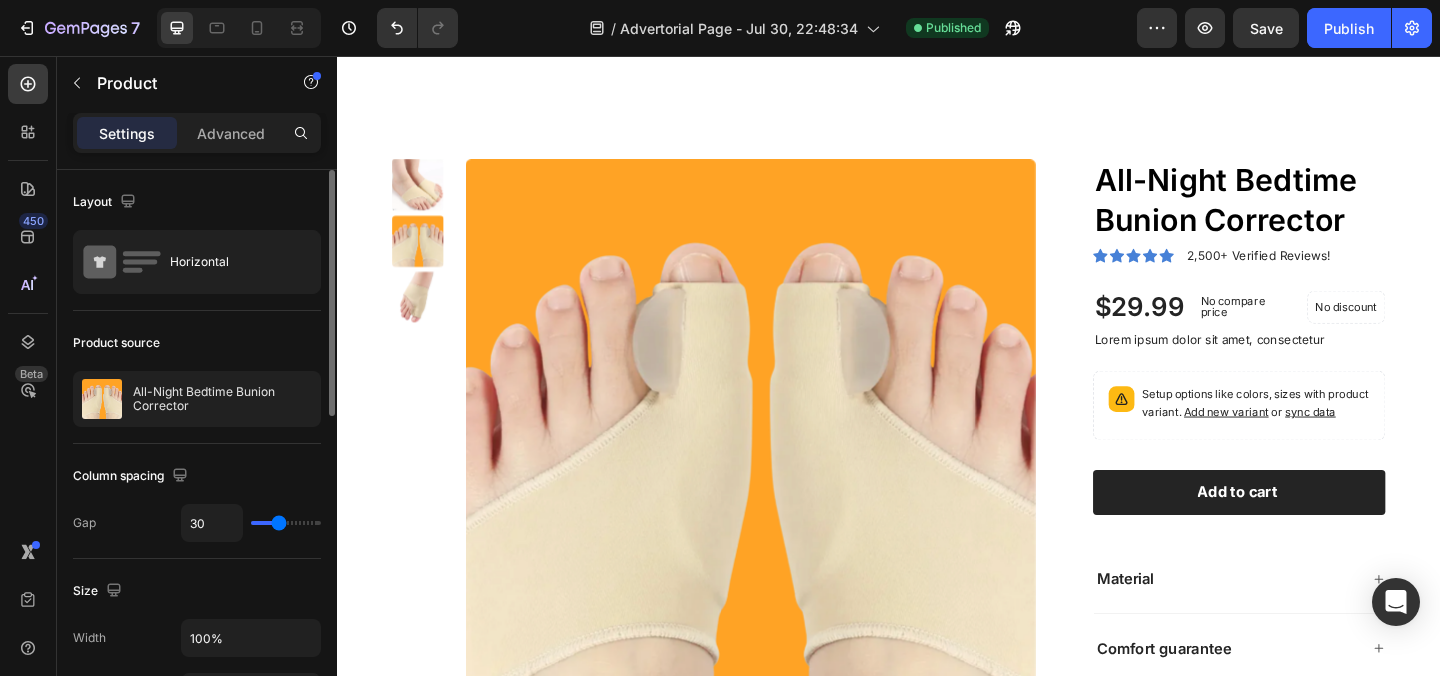 click on "Product source All-Night Bedtime Bunion Corrector" 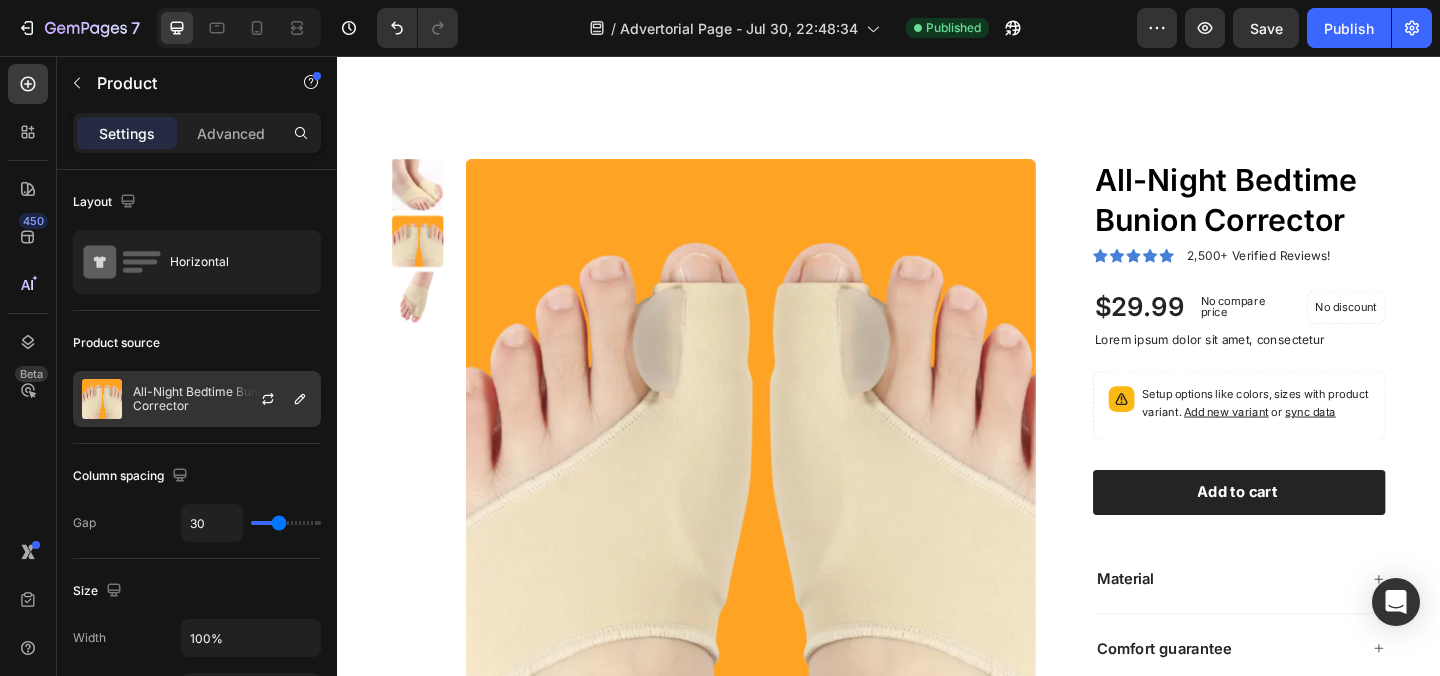 click at bounding box center (276, 399) 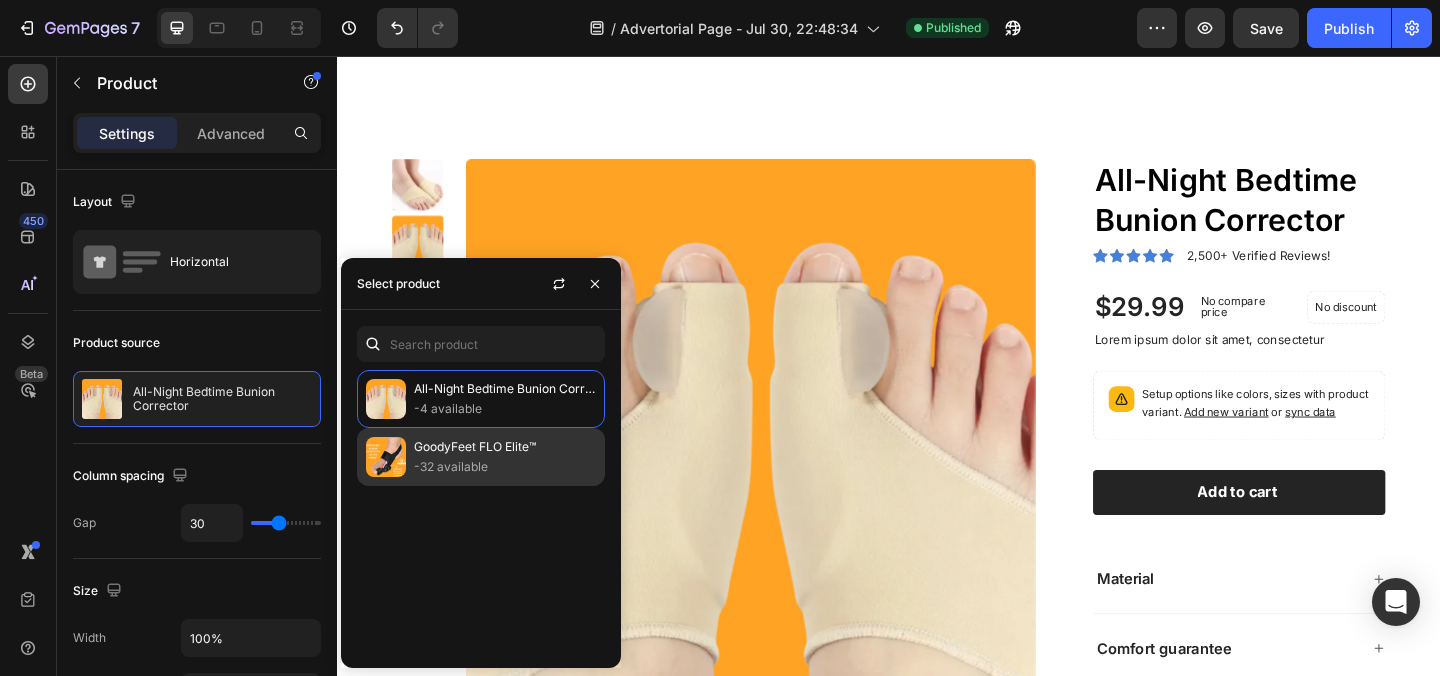 click on "-32 available" at bounding box center (505, 467) 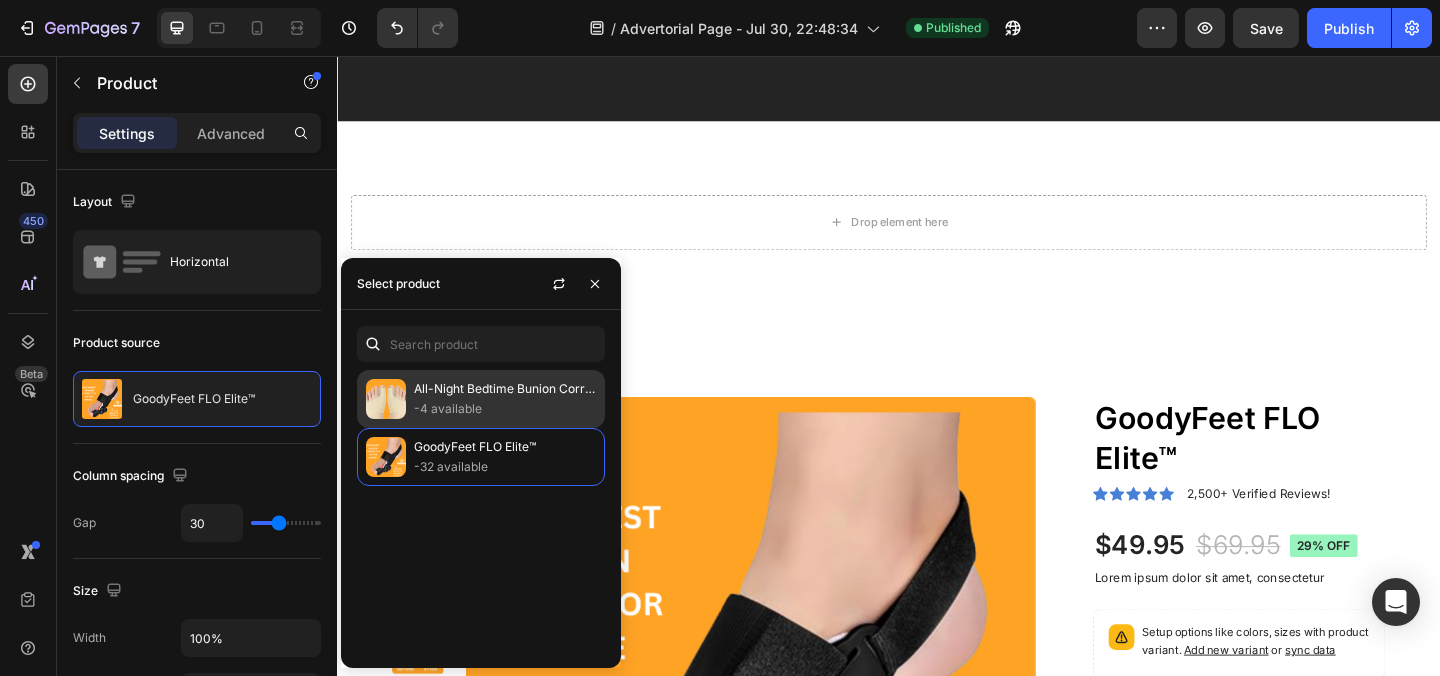 scroll, scrollTop: 33918, scrollLeft: 0, axis: vertical 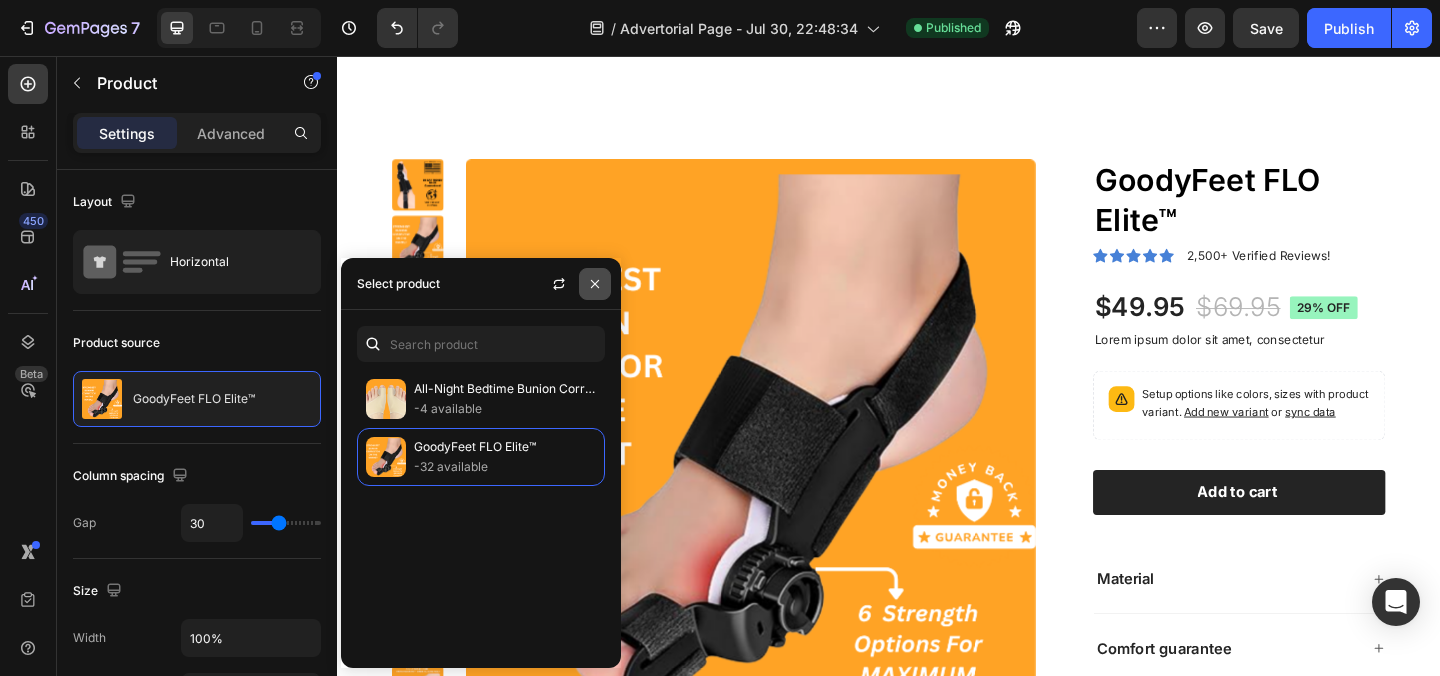 click 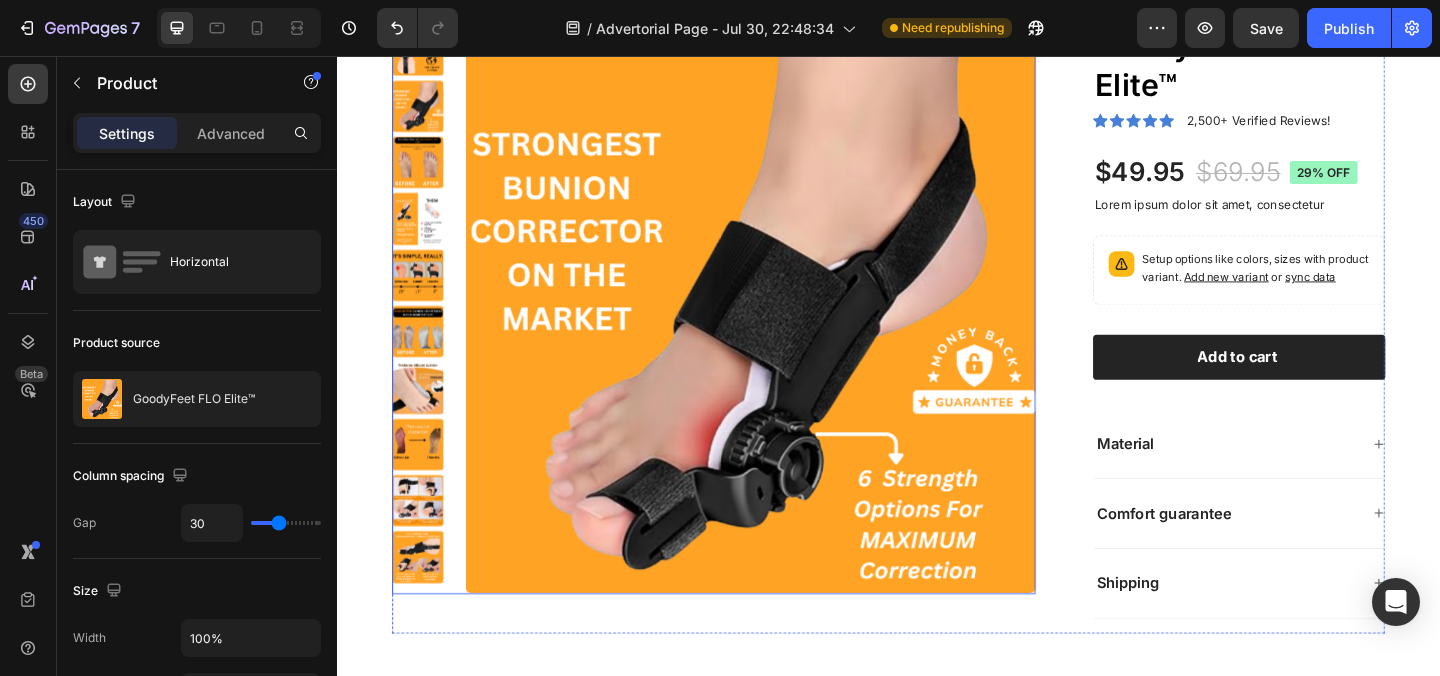 scroll, scrollTop: 34064, scrollLeft: 0, axis: vertical 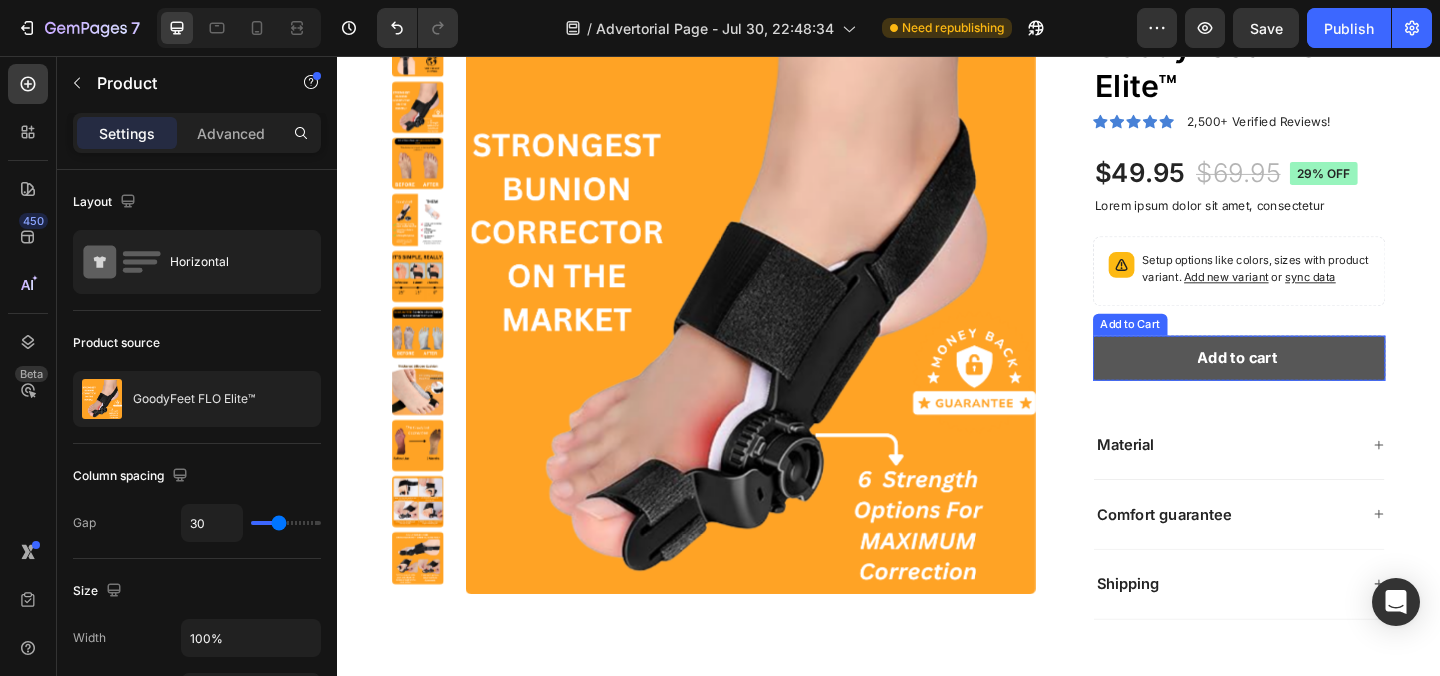 click on "Add to cart" at bounding box center (1318, 384) 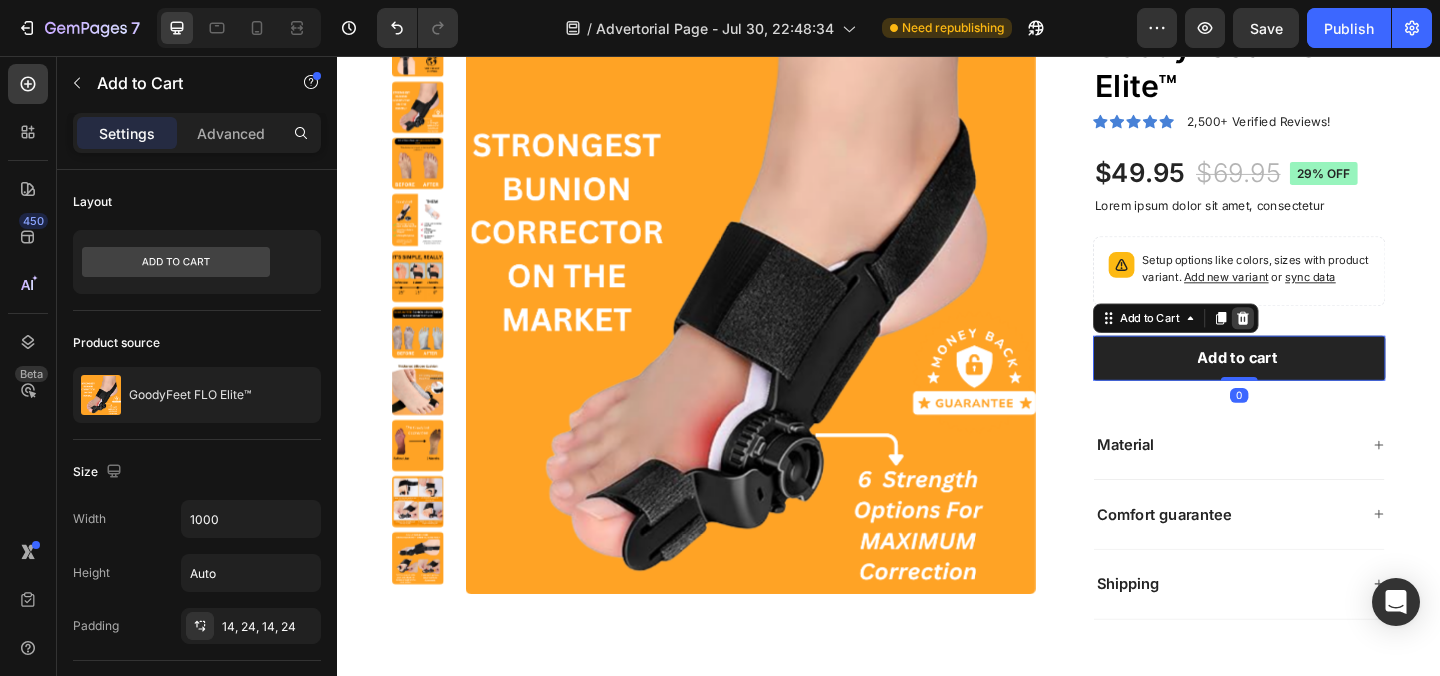 click 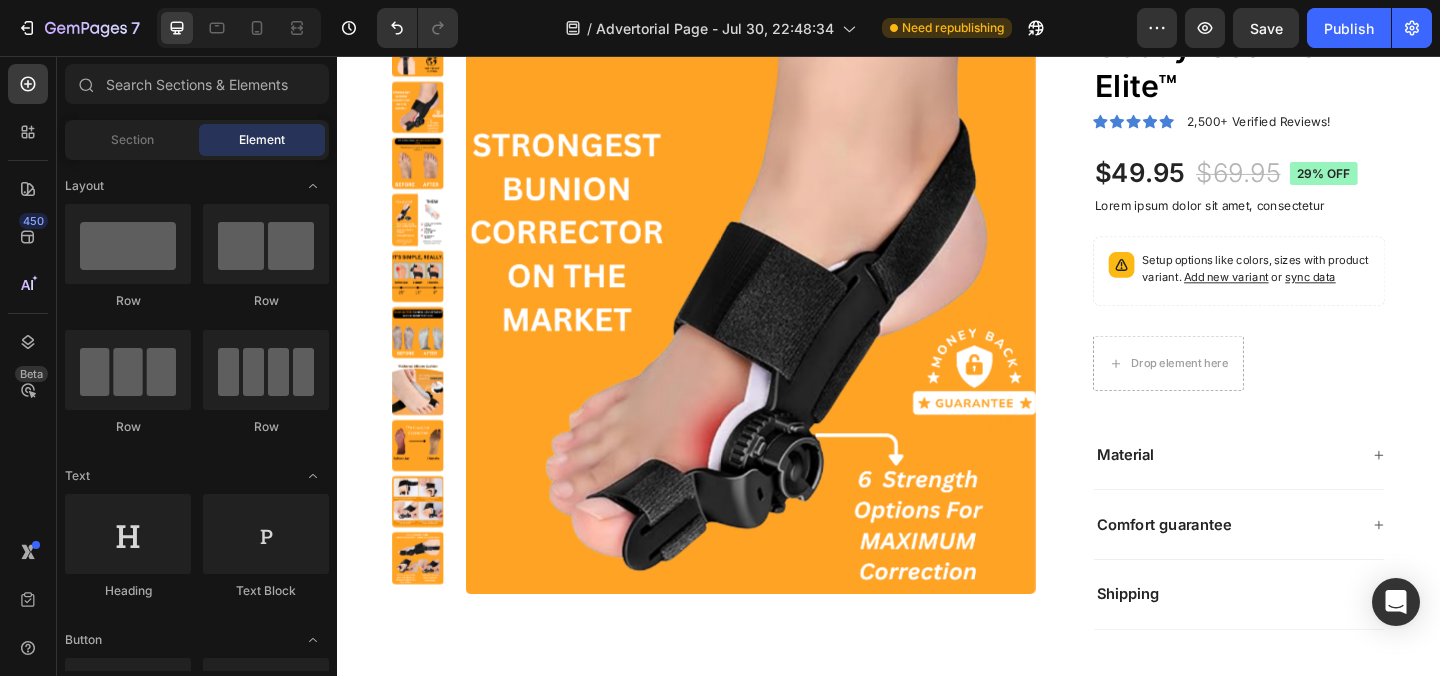 click on "7  Version history  /  Advertorial Page - Jul 30, 22:48:34 Need republishing Preview  Save   Publish" 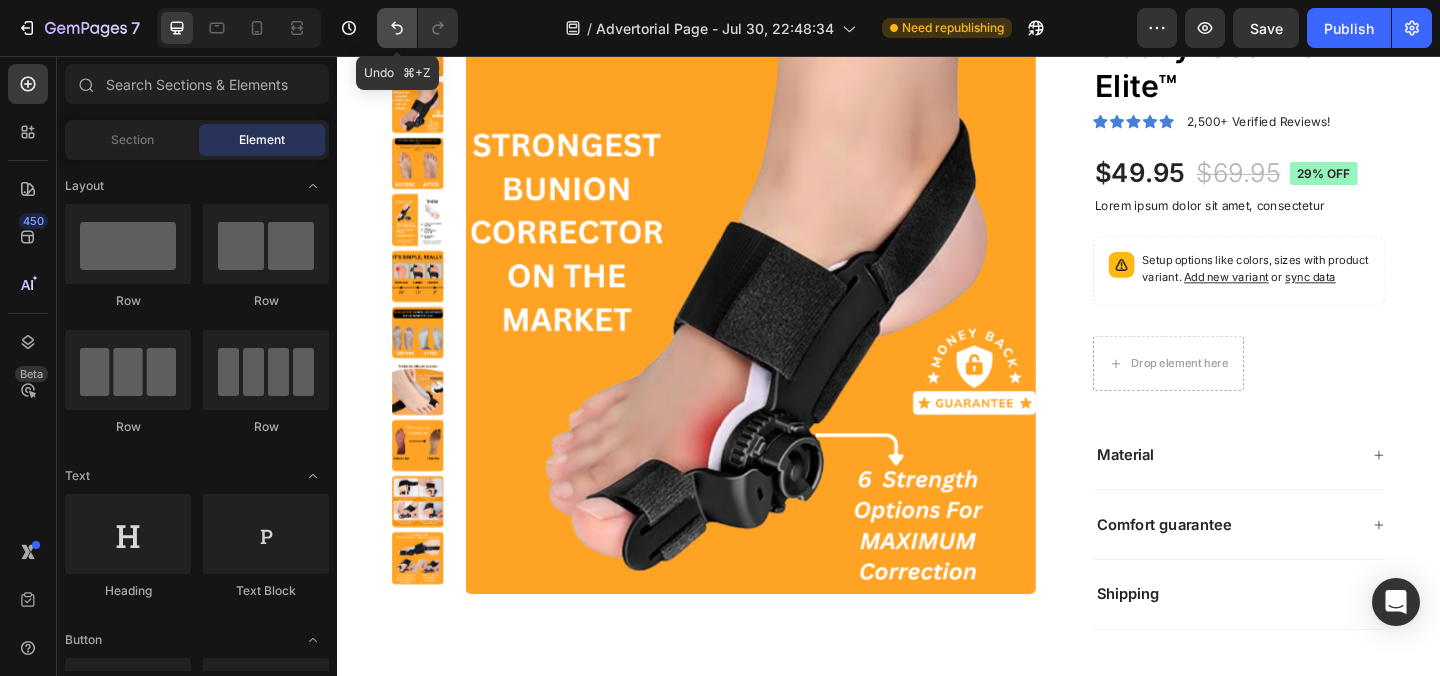 click 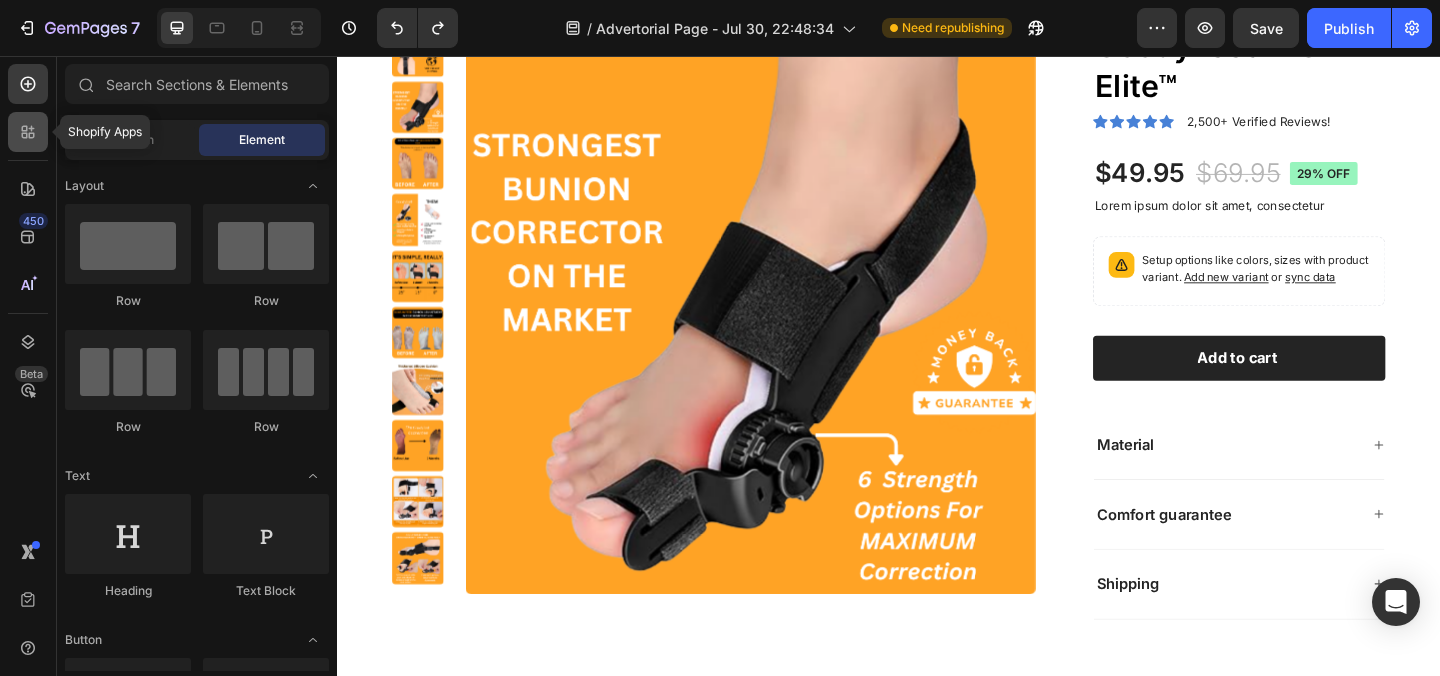 click 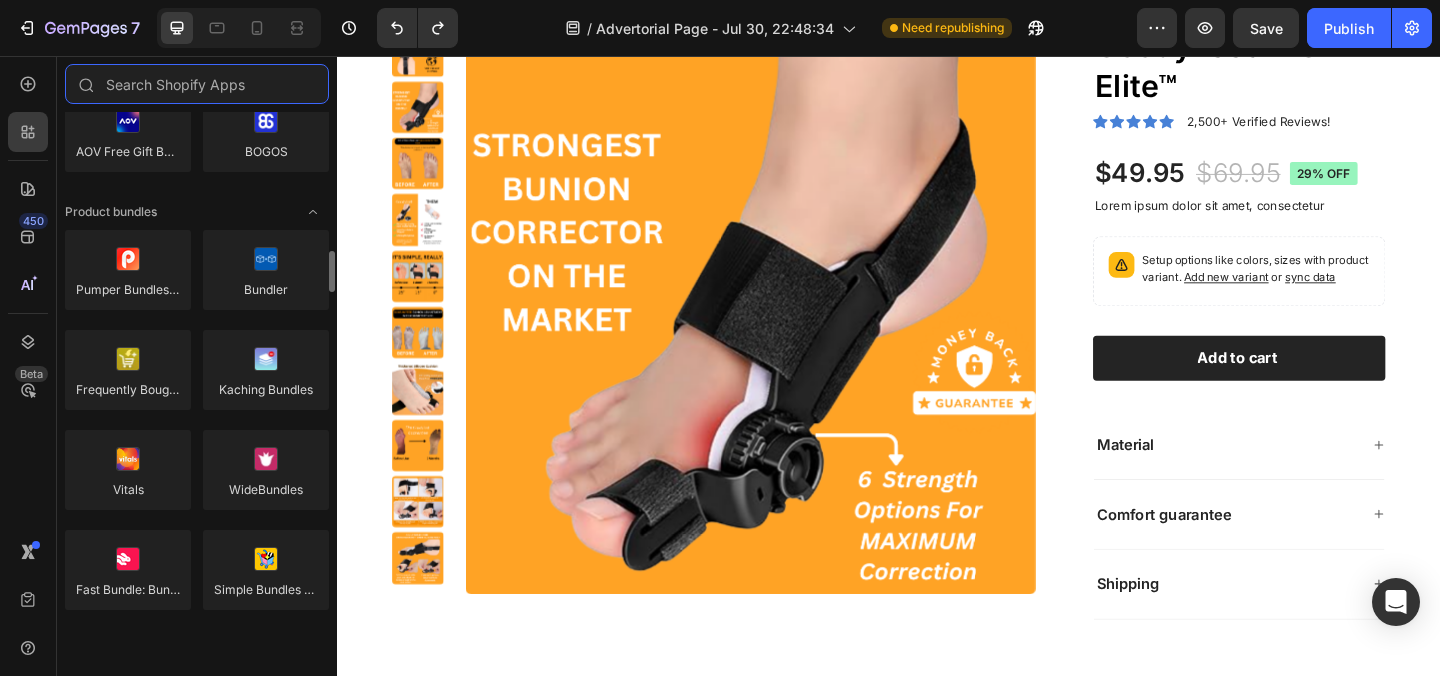 scroll, scrollTop: 1426, scrollLeft: 0, axis: vertical 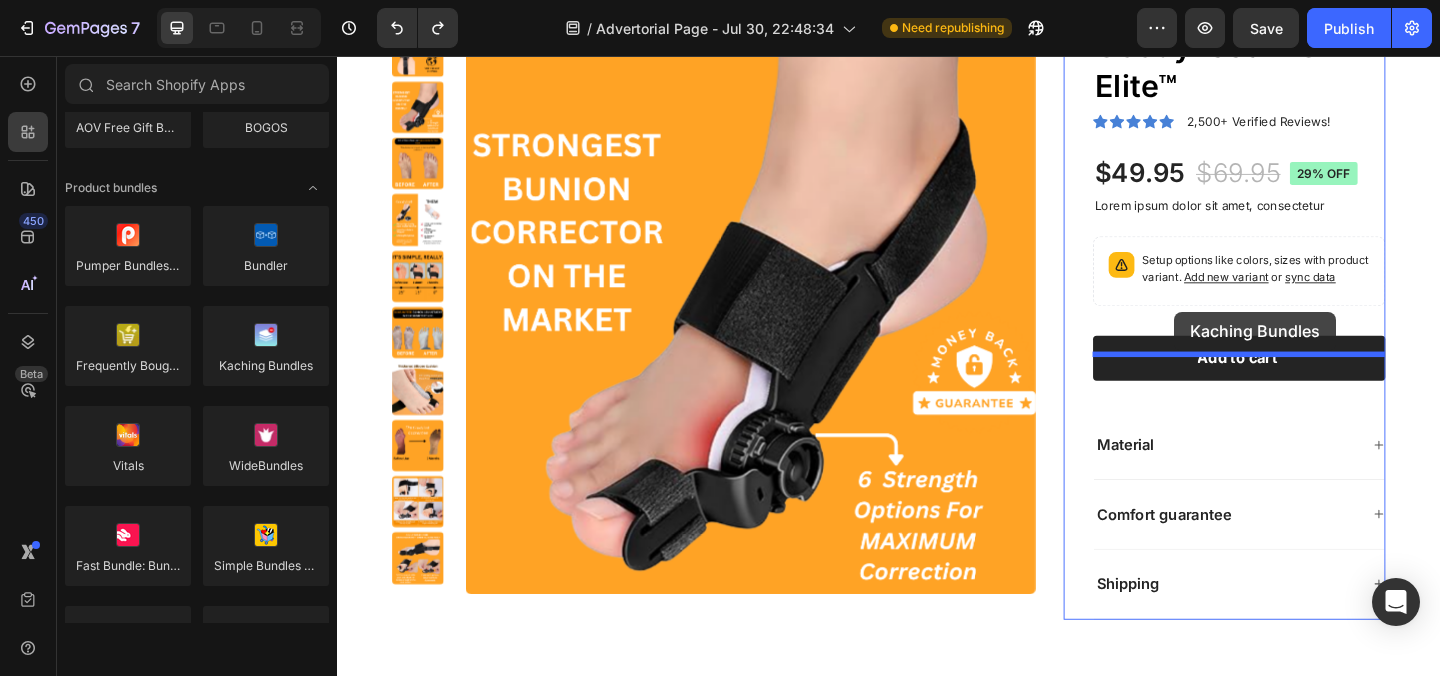 drag, startPoint x: 591, startPoint y: 406, endPoint x: 1248, endPoint y: 332, distance: 661.1543 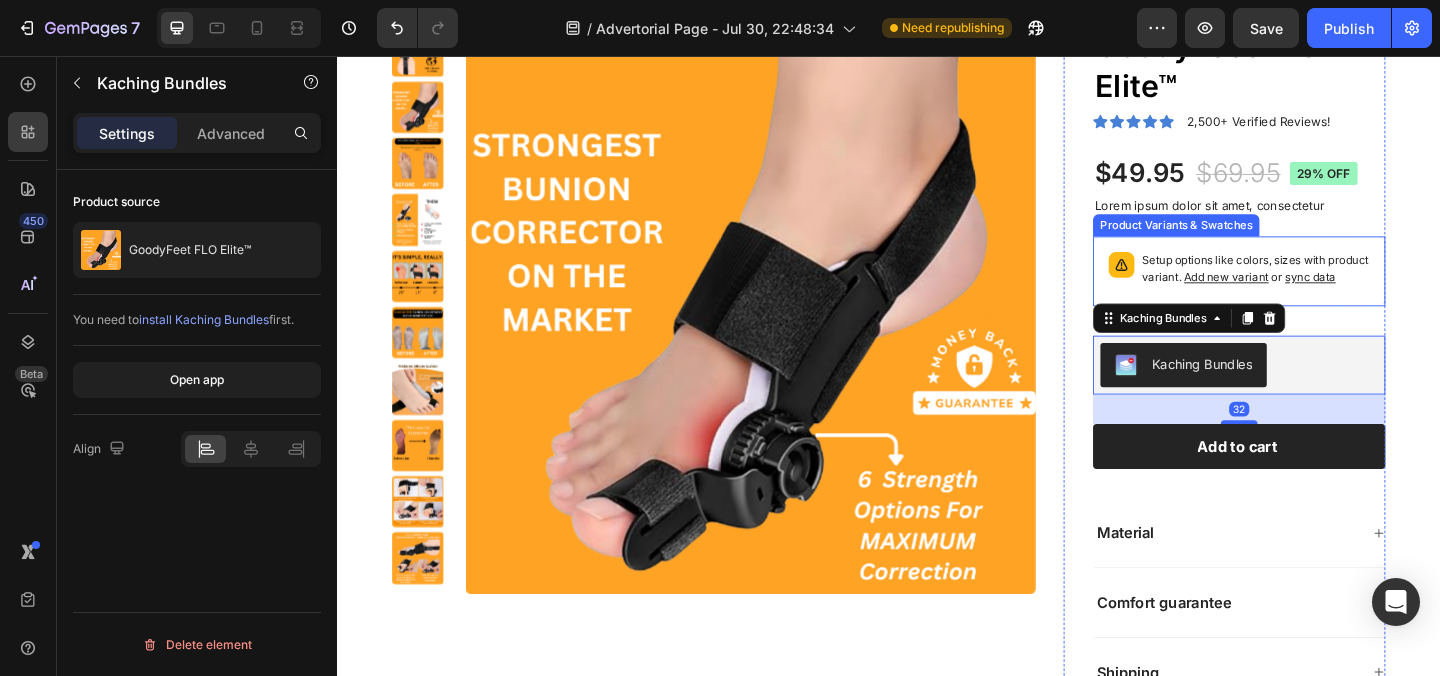 click on "Setup options like colors, sizes with product variant.       Add new variant   or   sync data" at bounding box center [1318, 290] 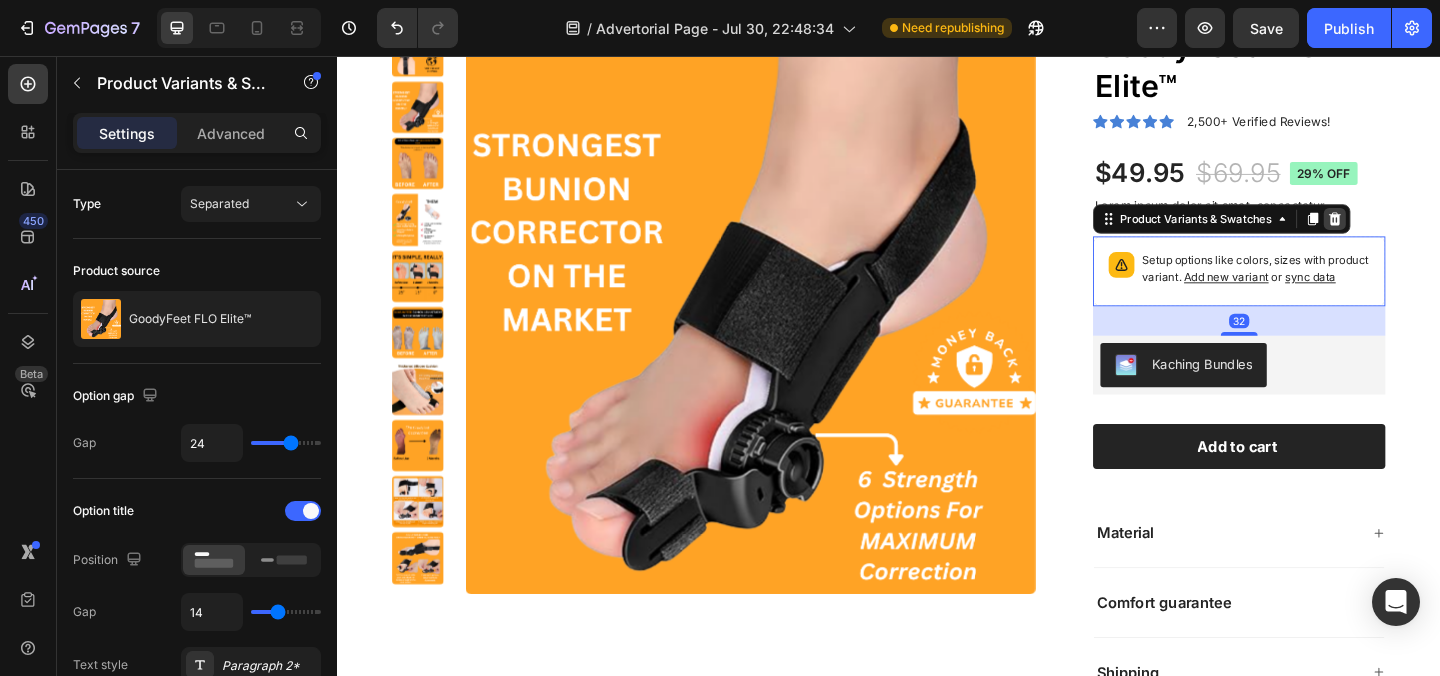 click 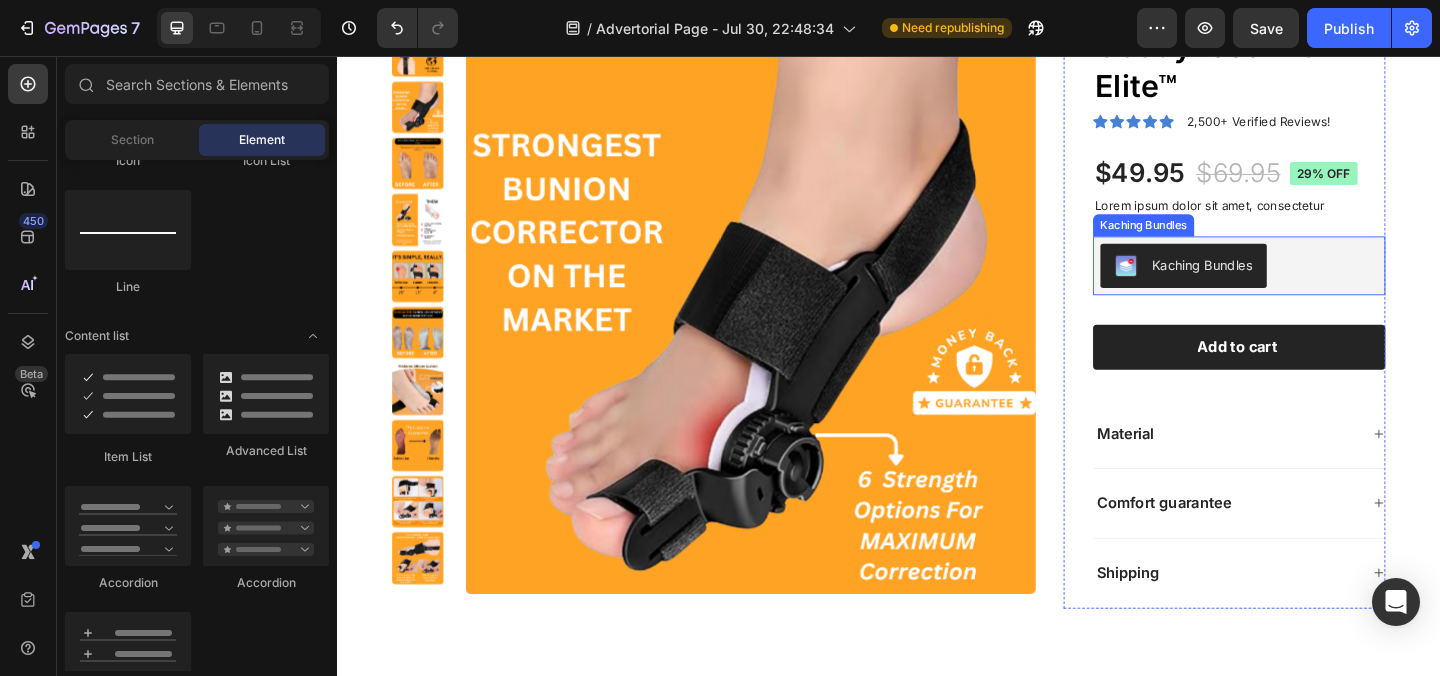 scroll, scrollTop: 33953, scrollLeft: 0, axis: vertical 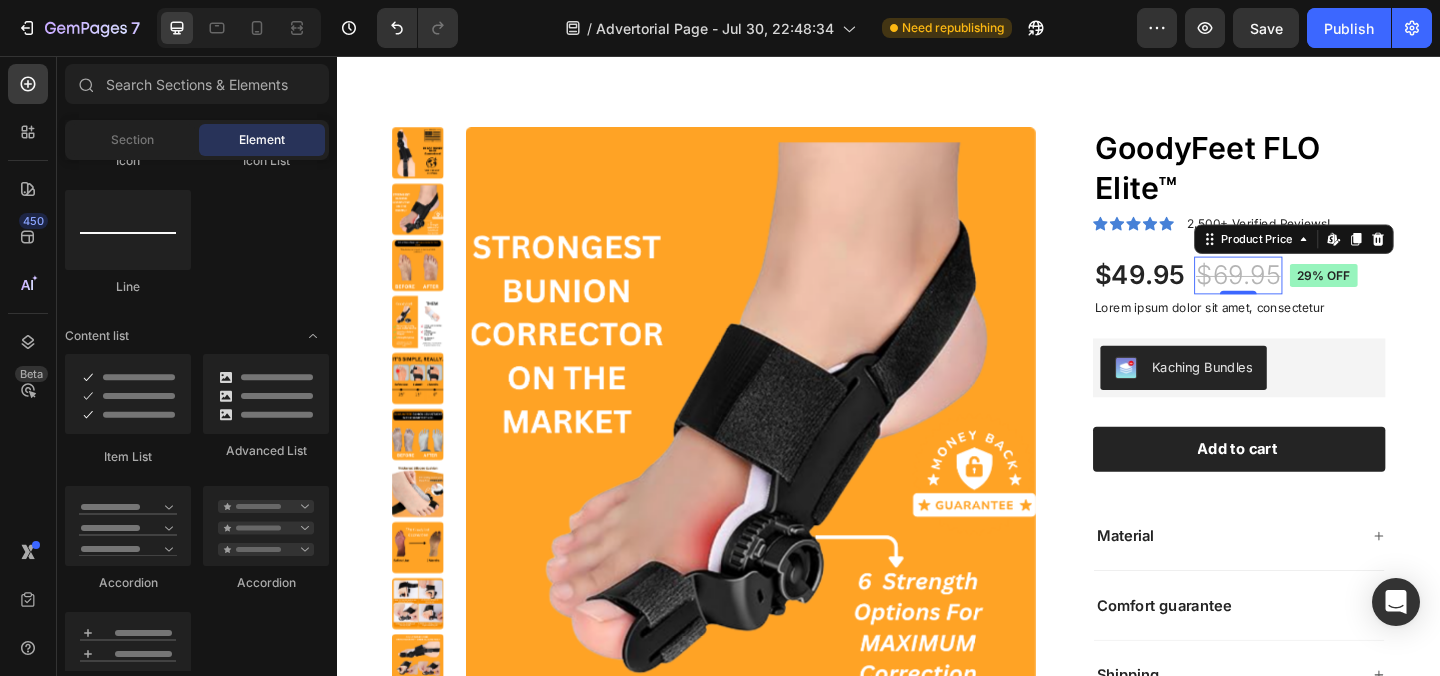 click on "$69.95" at bounding box center (1317, 294) 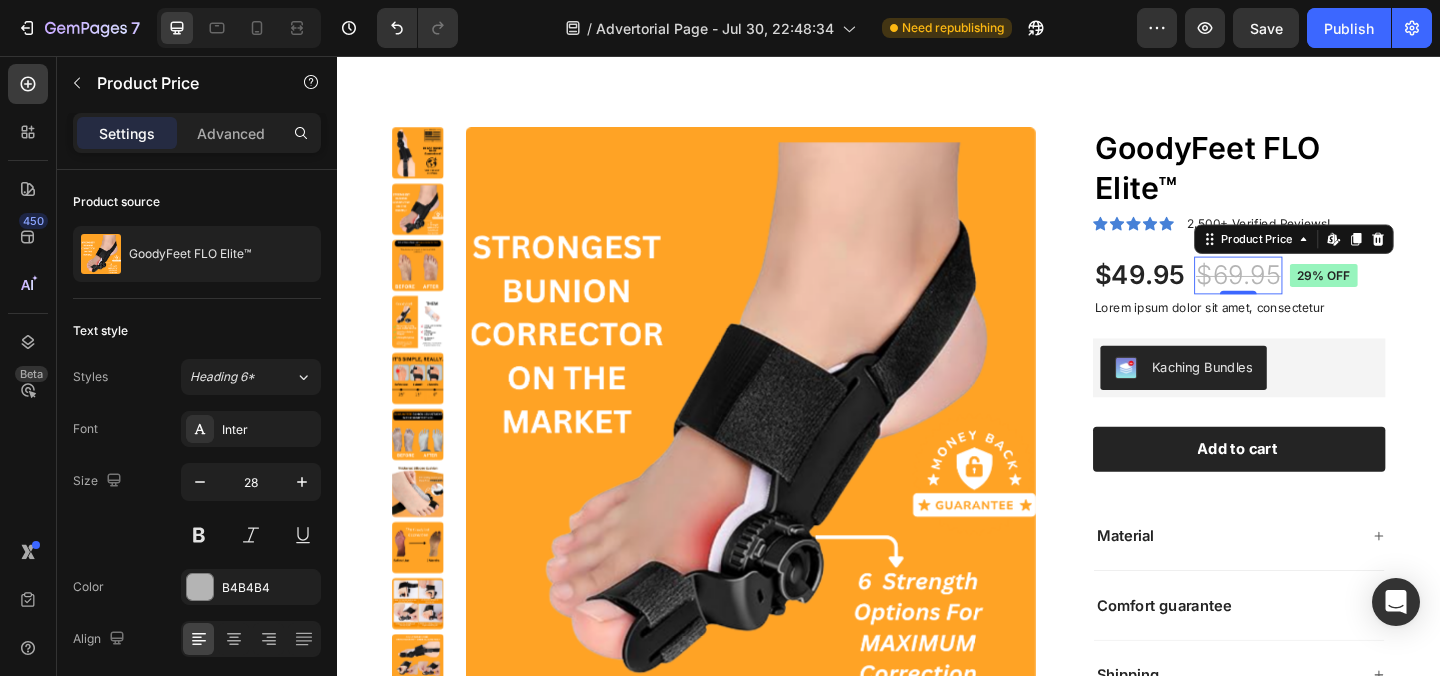 click on "$69.95" at bounding box center (1317, 294) 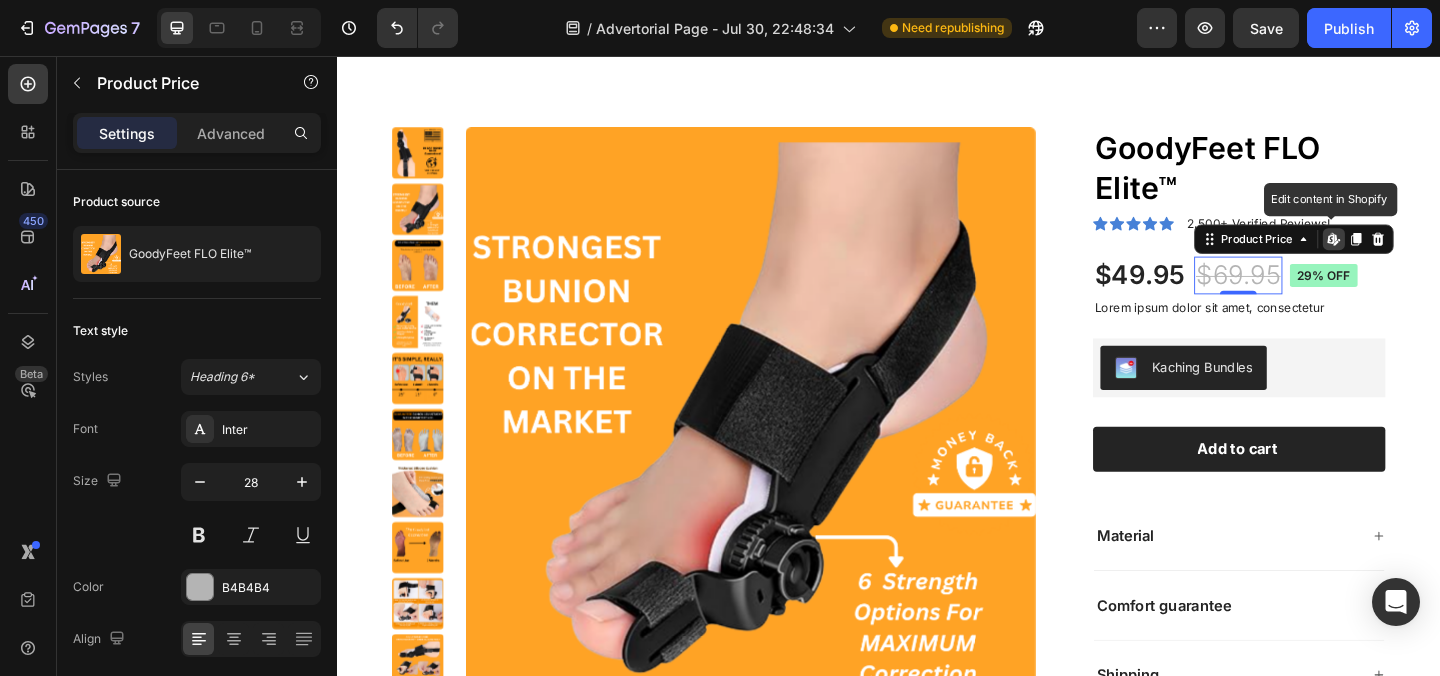 click on "$69.95" at bounding box center (1317, 294) 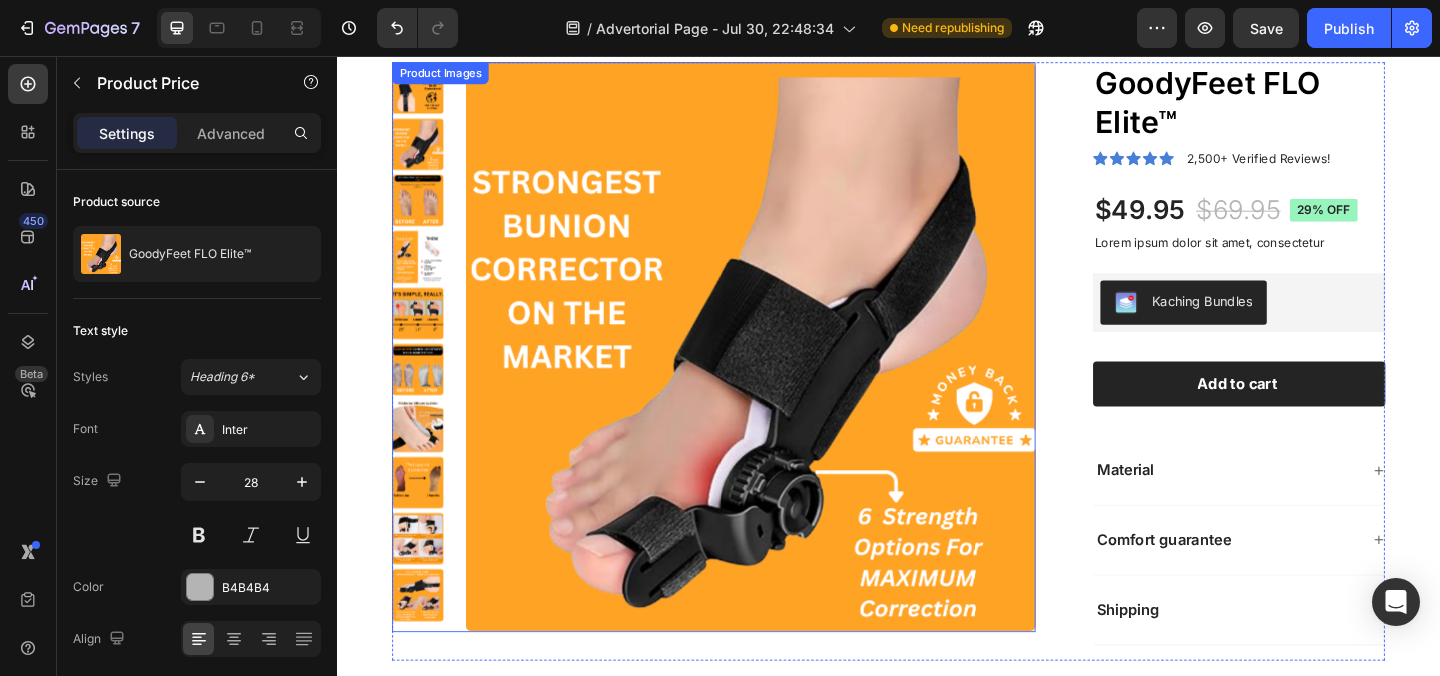scroll, scrollTop: 34011, scrollLeft: 0, axis: vertical 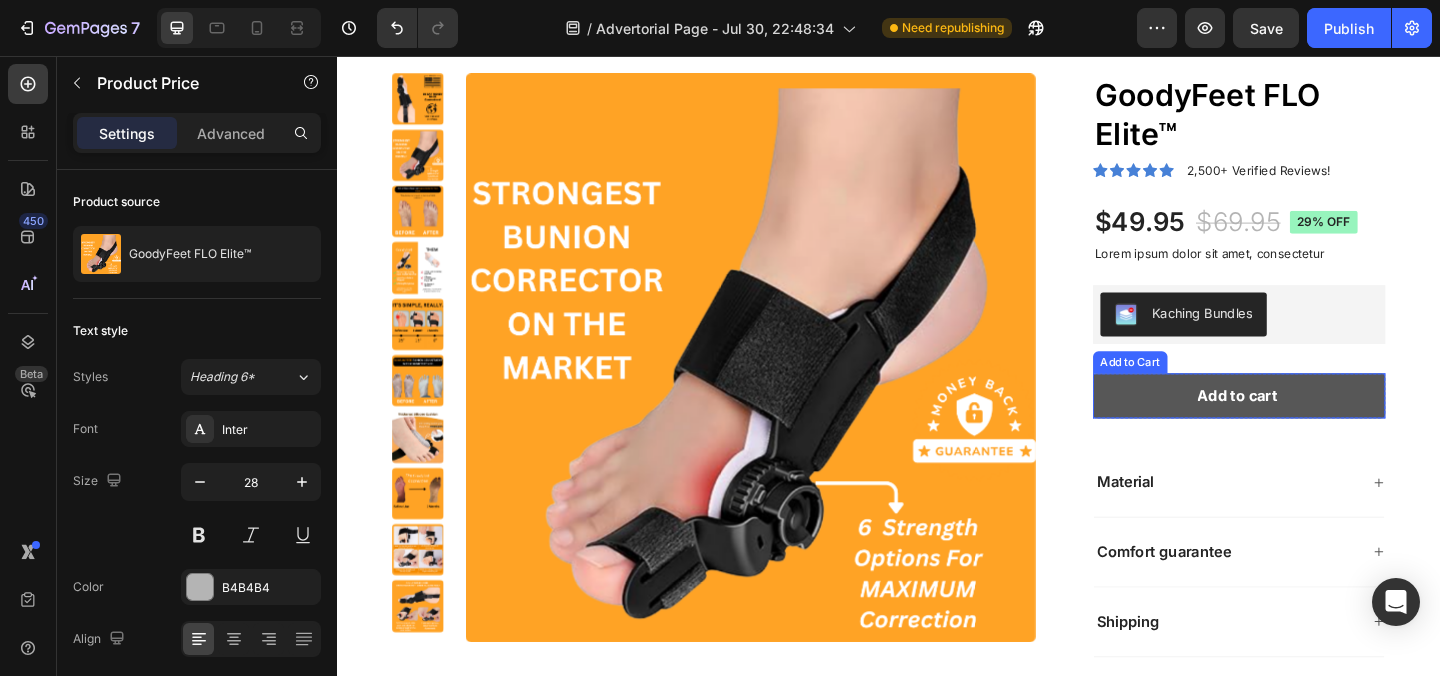 click on "Add to cart" at bounding box center [1318, 425] 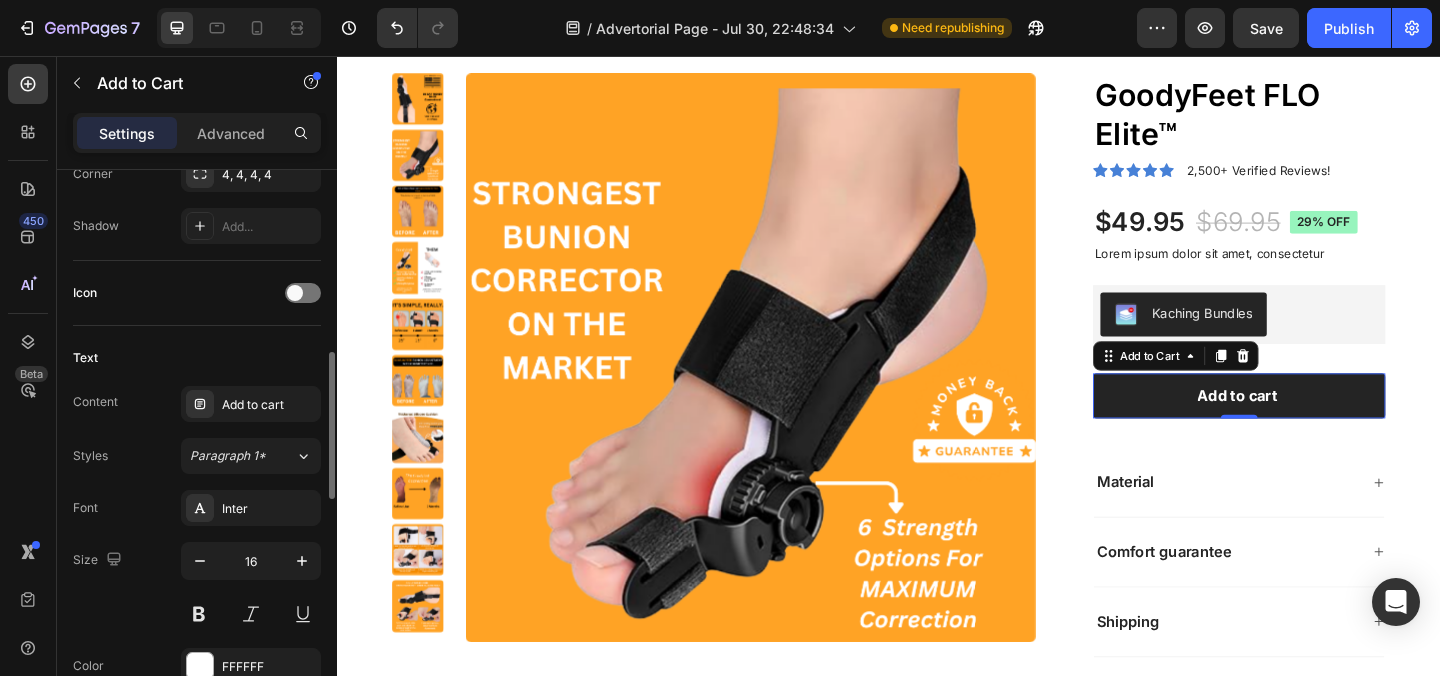 scroll, scrollTop: 754, scrollLeft: 0, axis: vertical 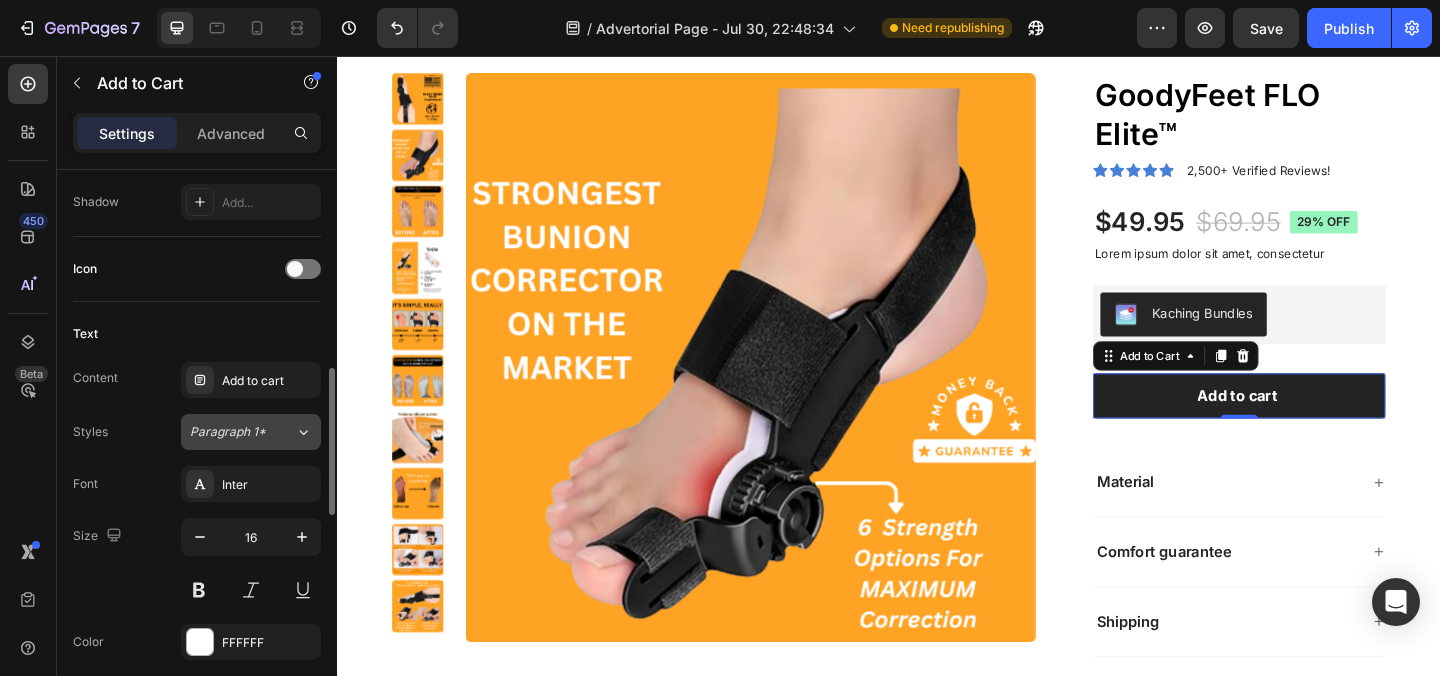 click on "Paragraph 1*" 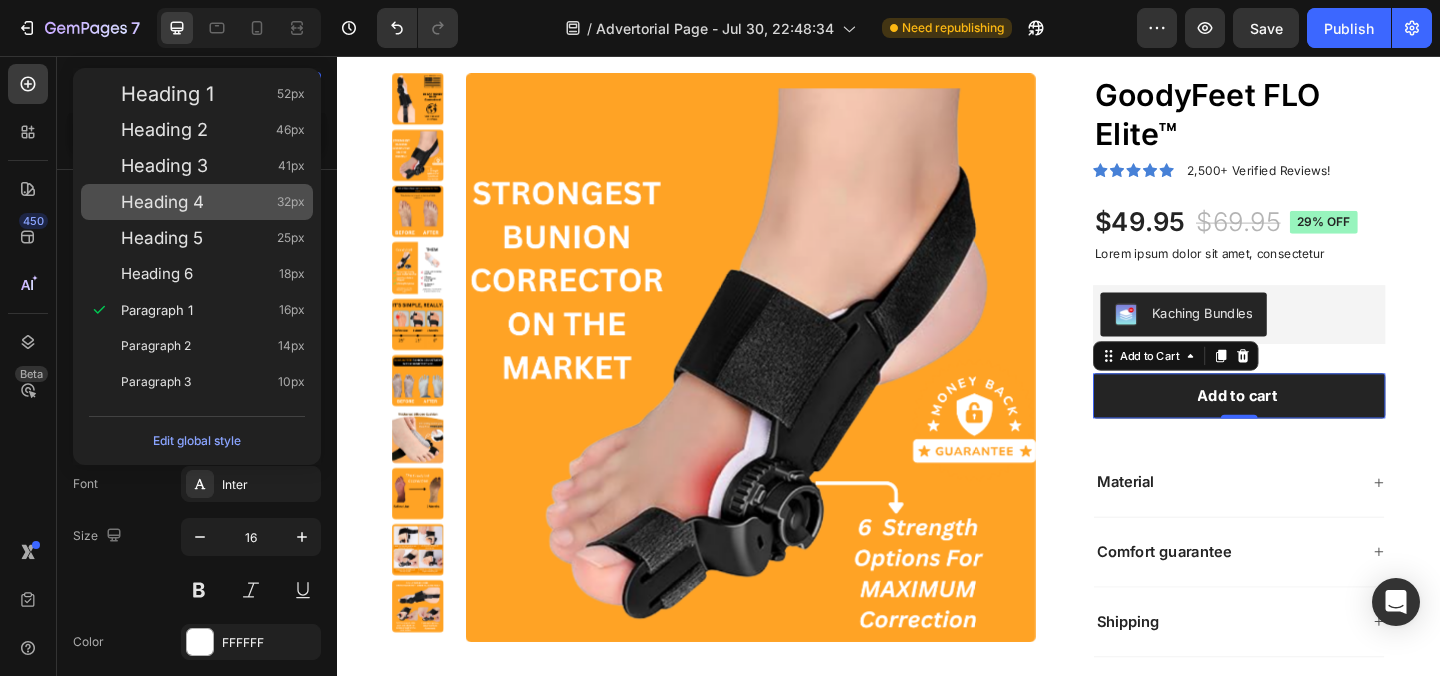 click on "Heading 4 32px" at bounding box center (213, 202) 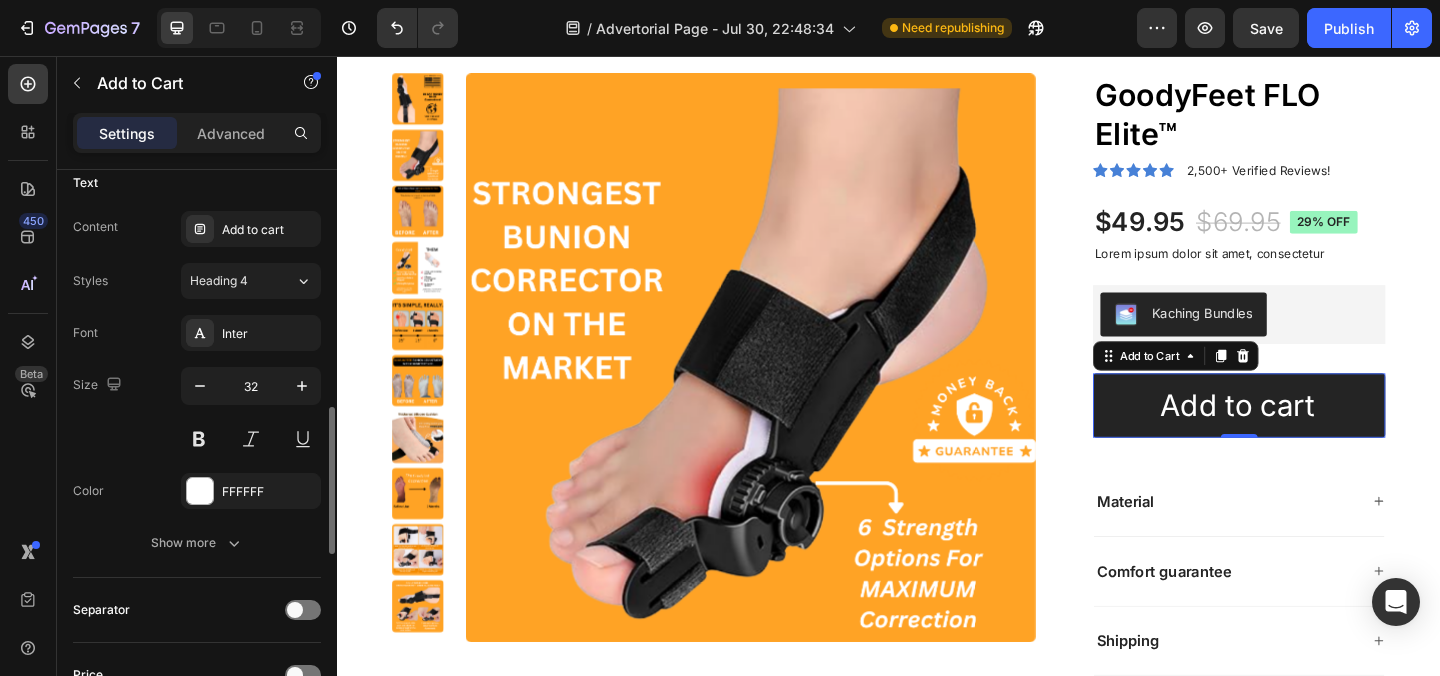 scroll, scrollTop: 904, scrollLeft: 0, axis: vertical 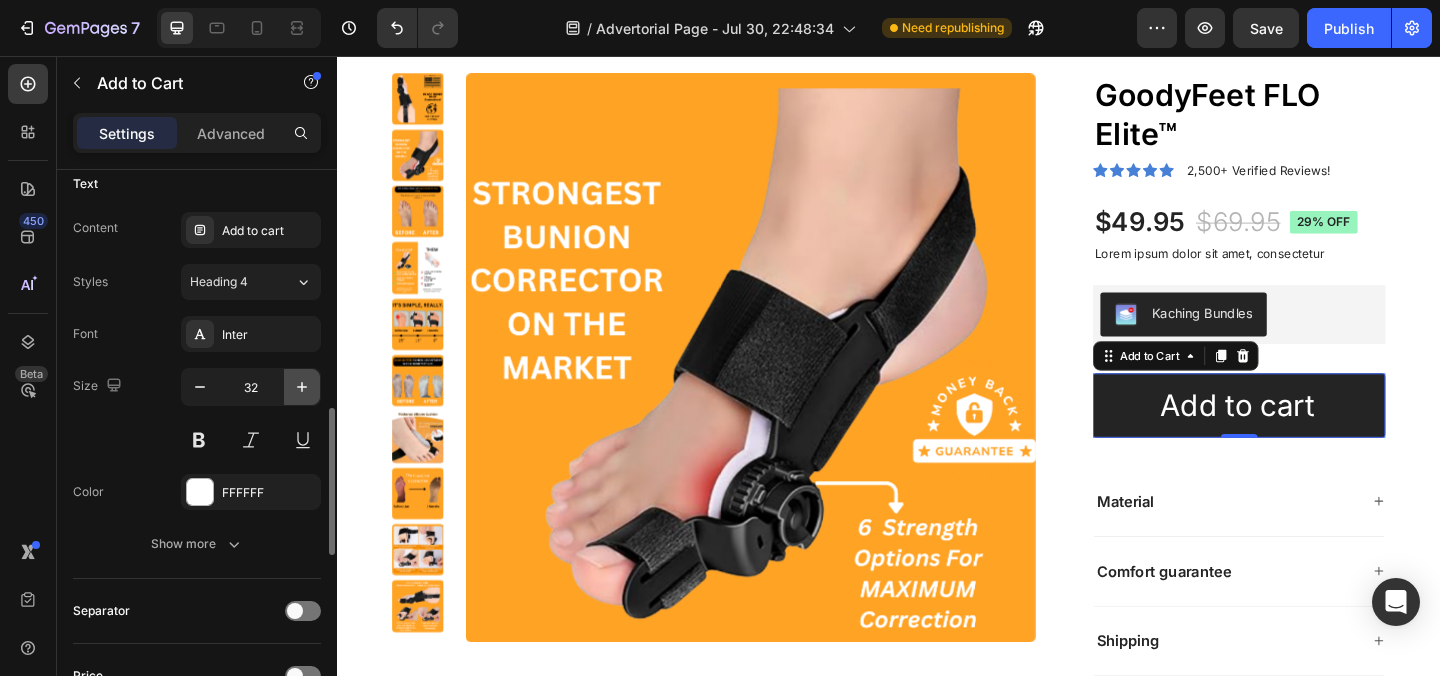 click 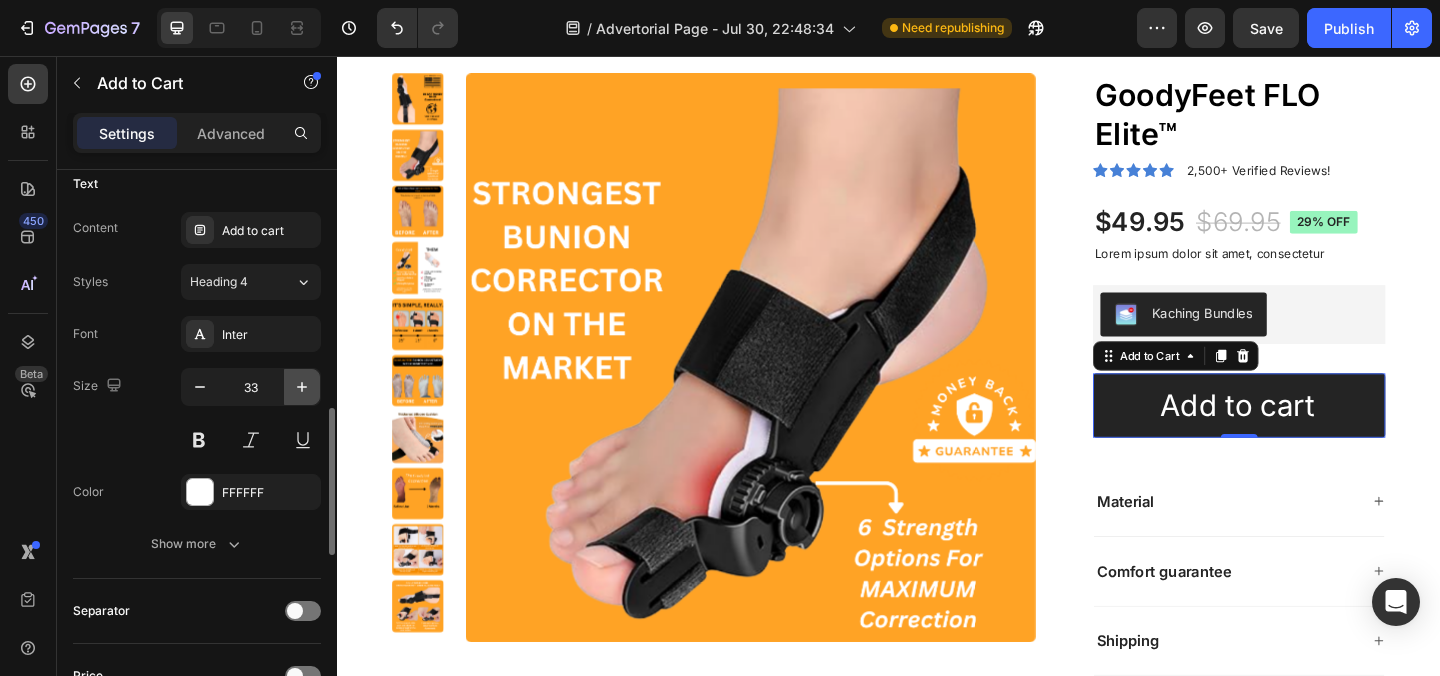click 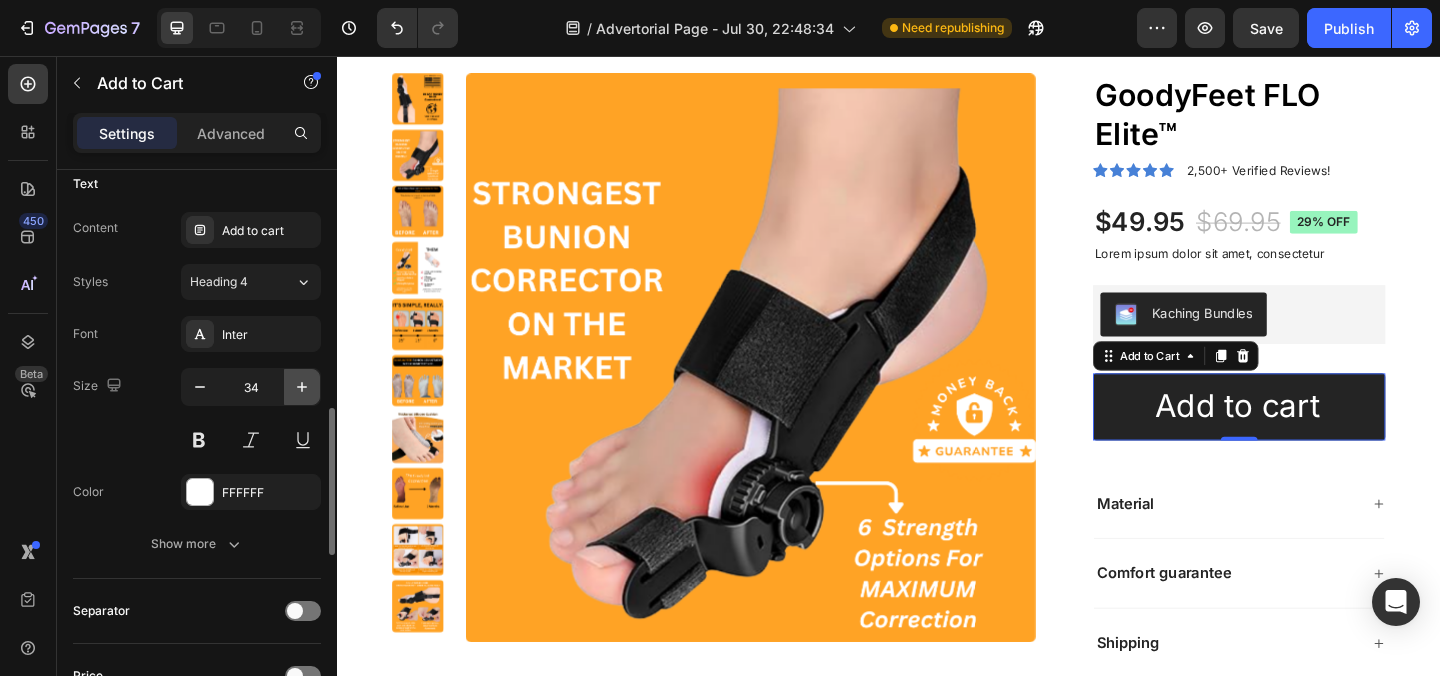 click 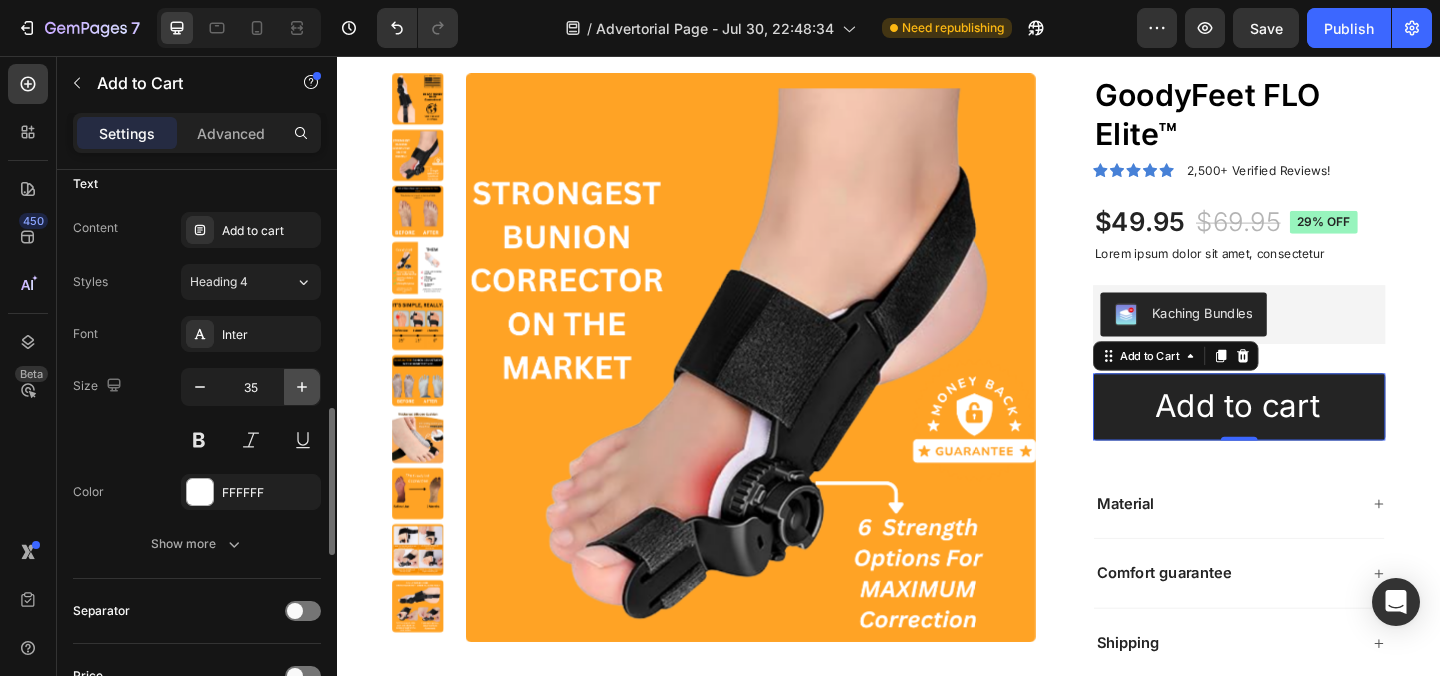 click 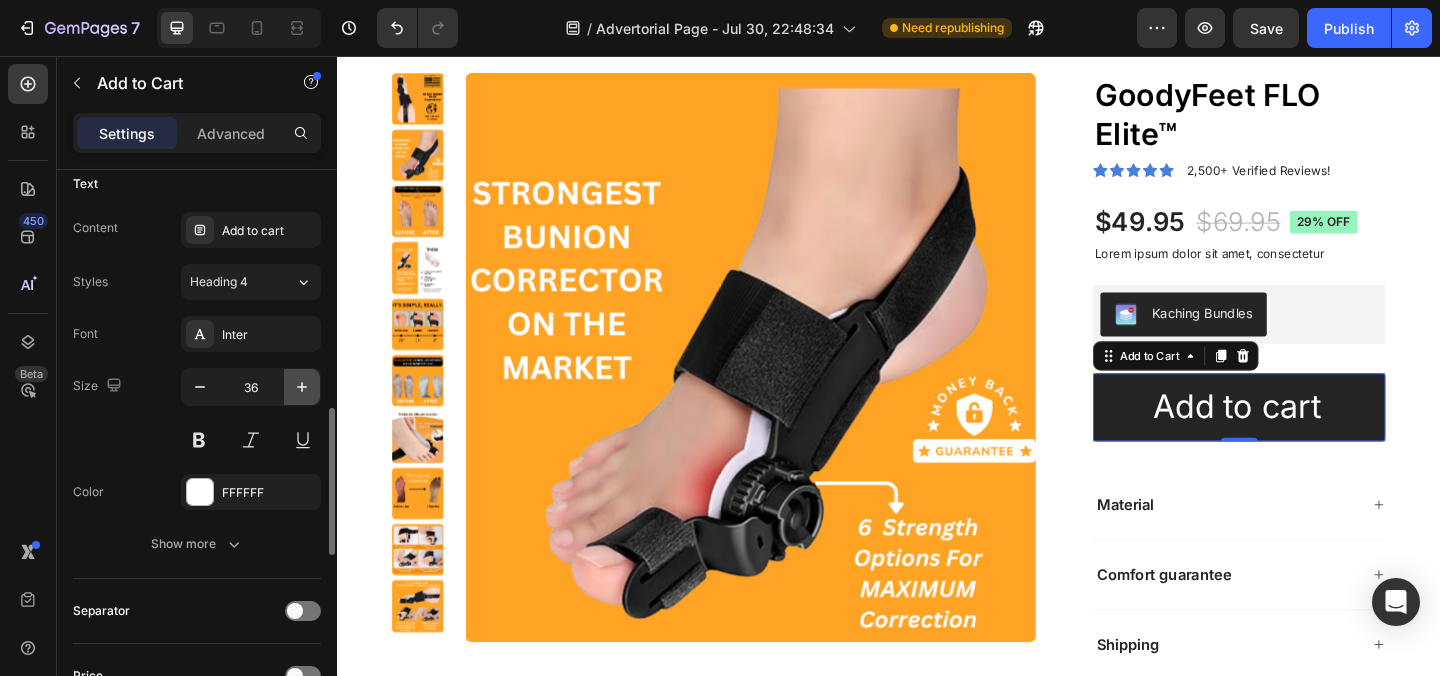 click 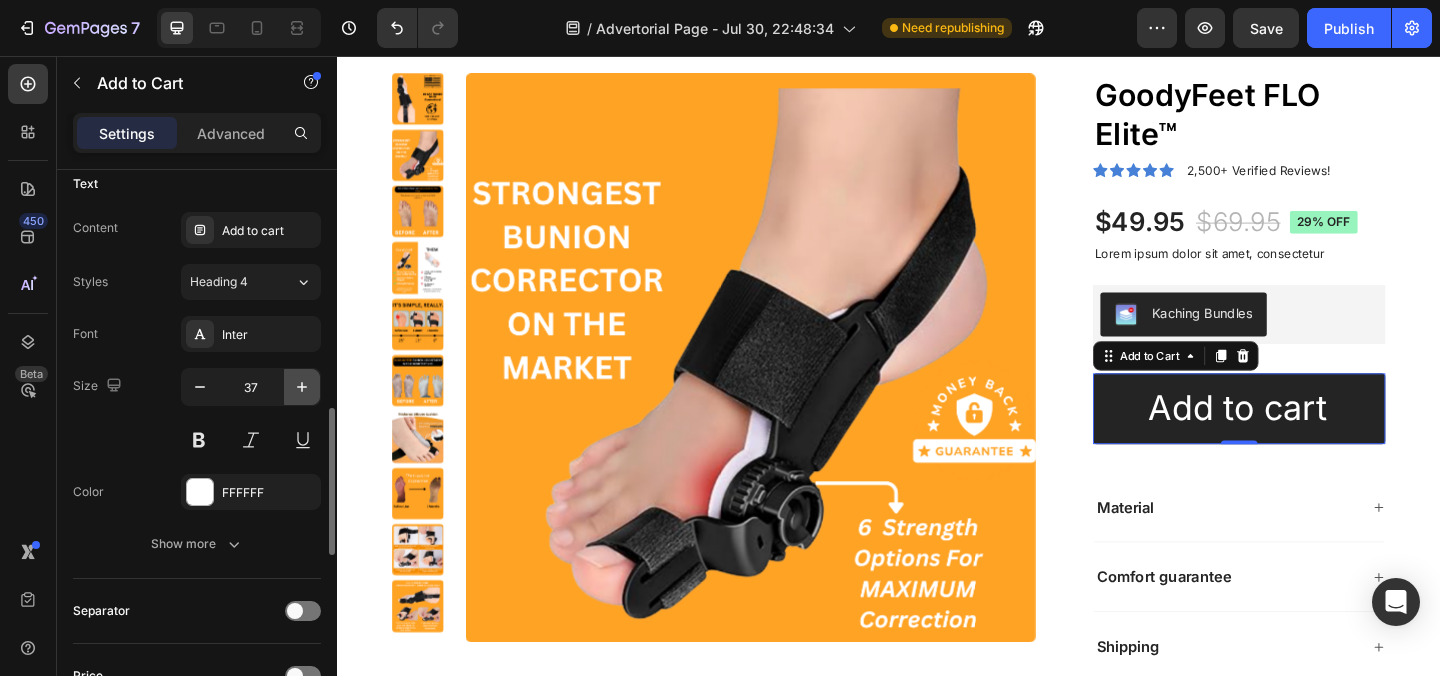 click 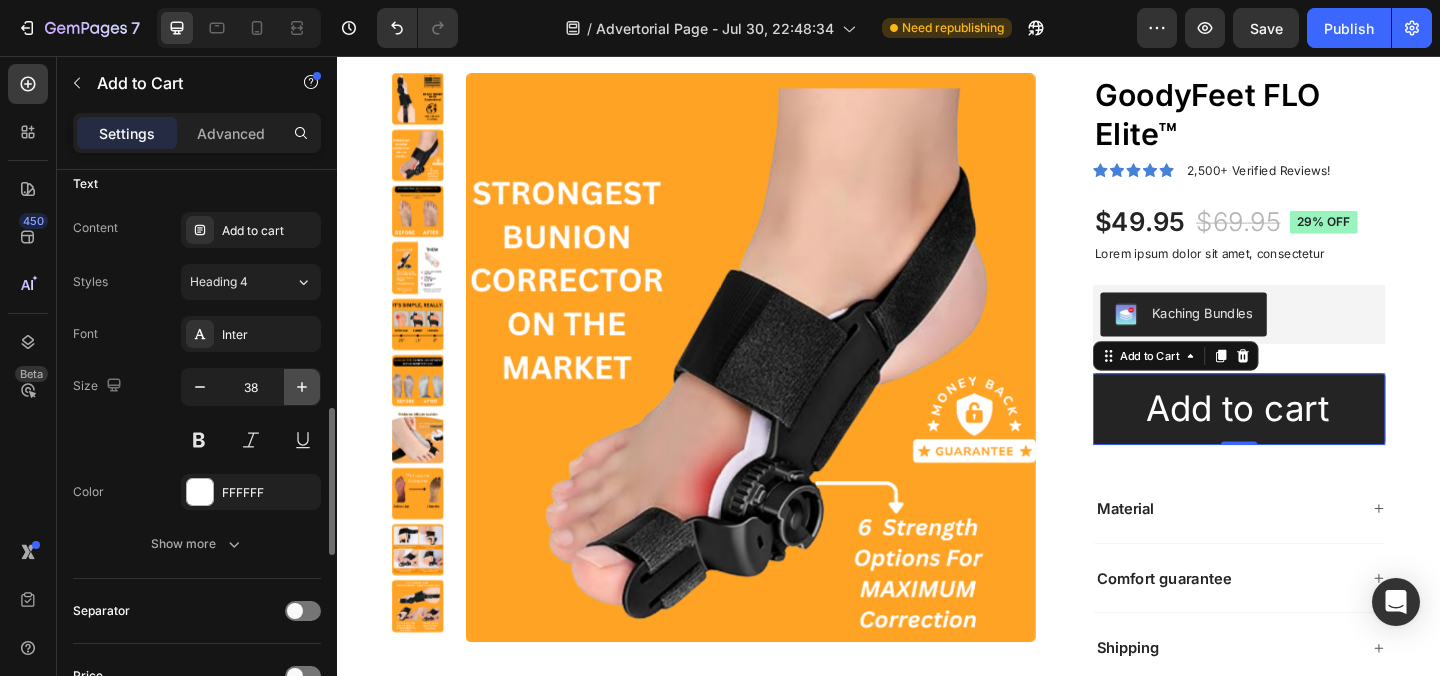 click 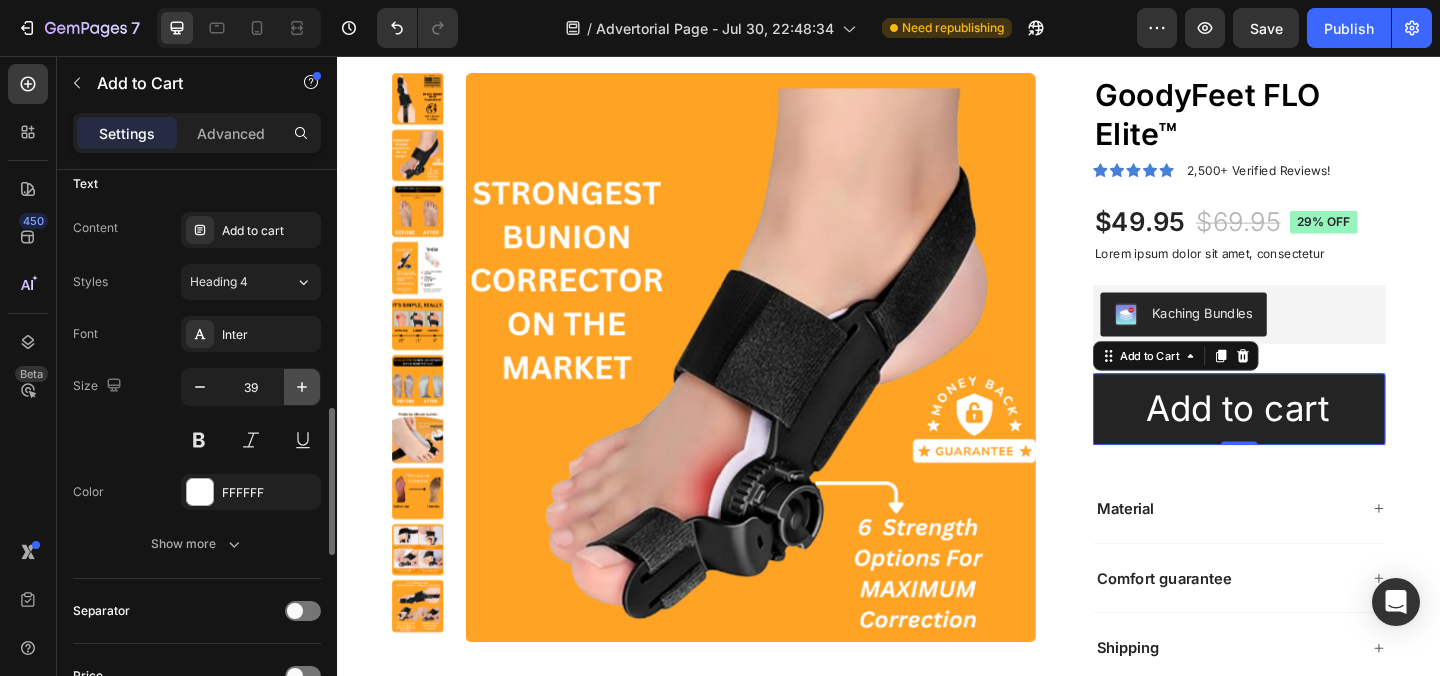 click 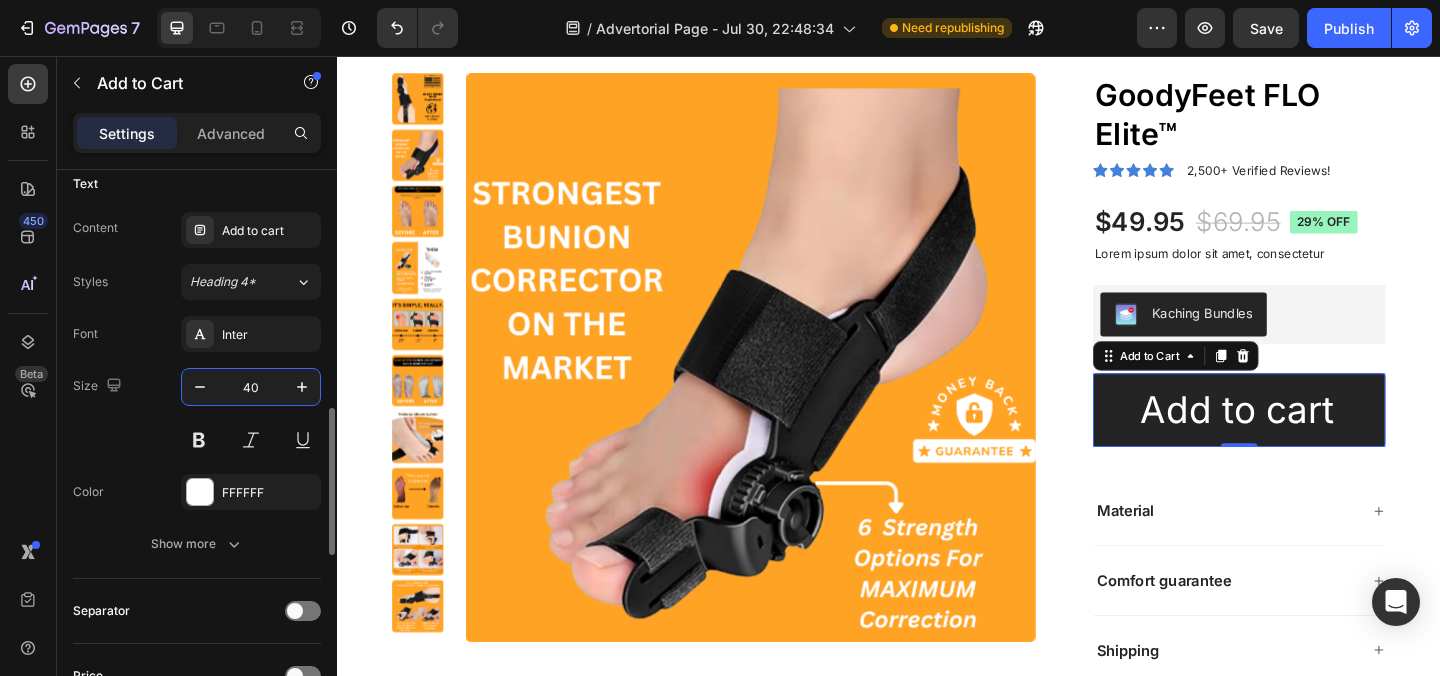 click on "40" at bounding box center [251, 387] 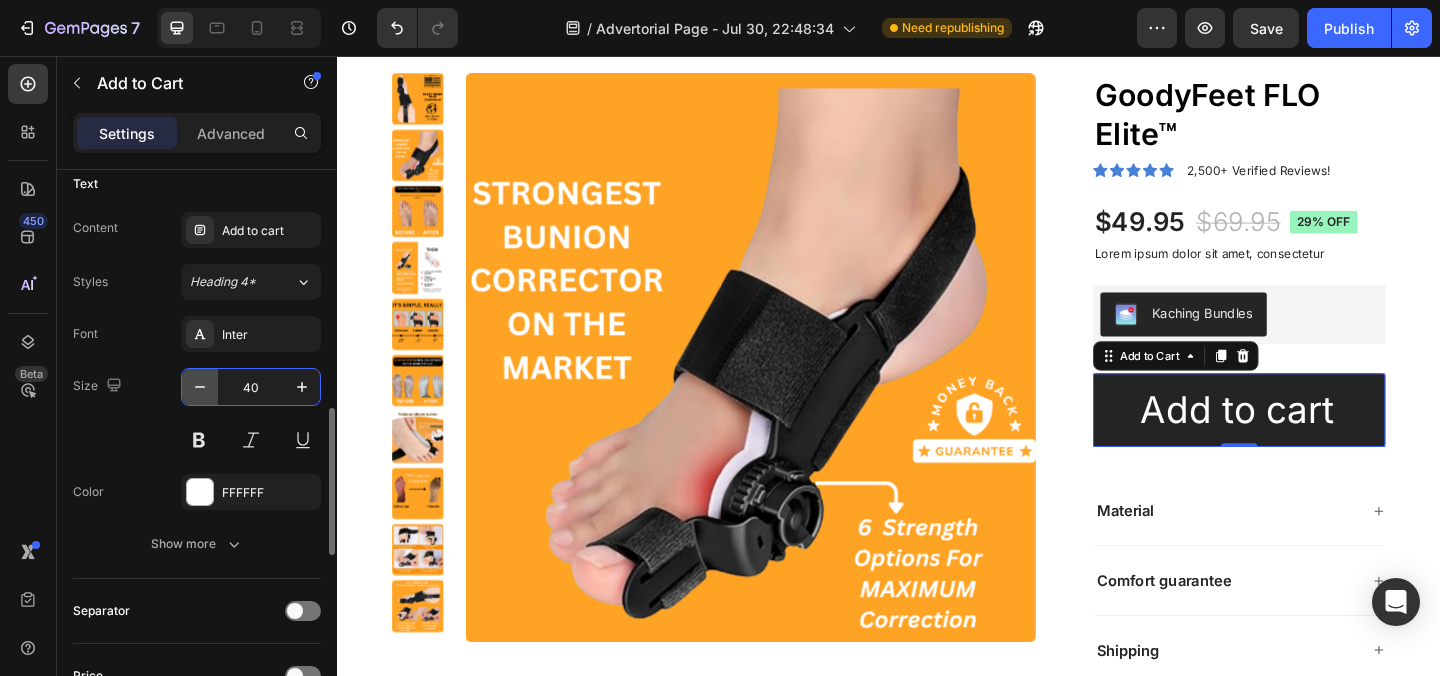 click 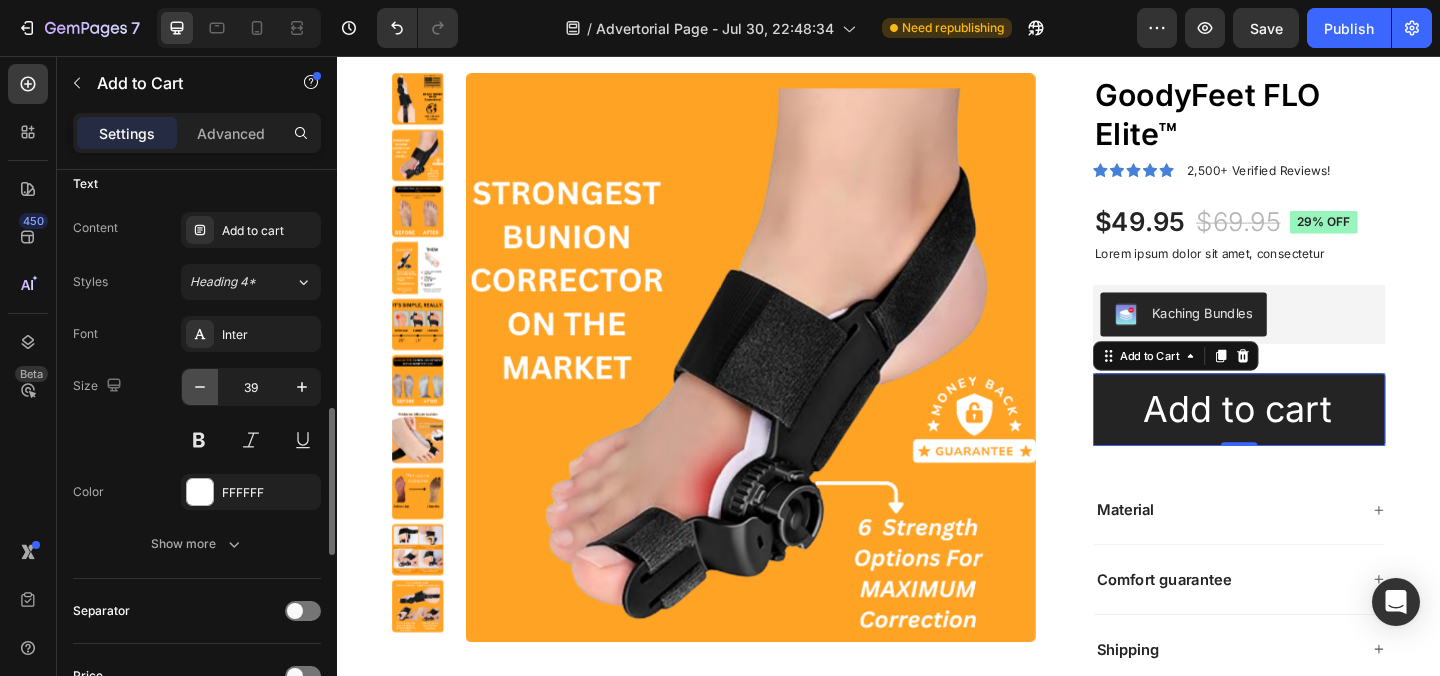 click 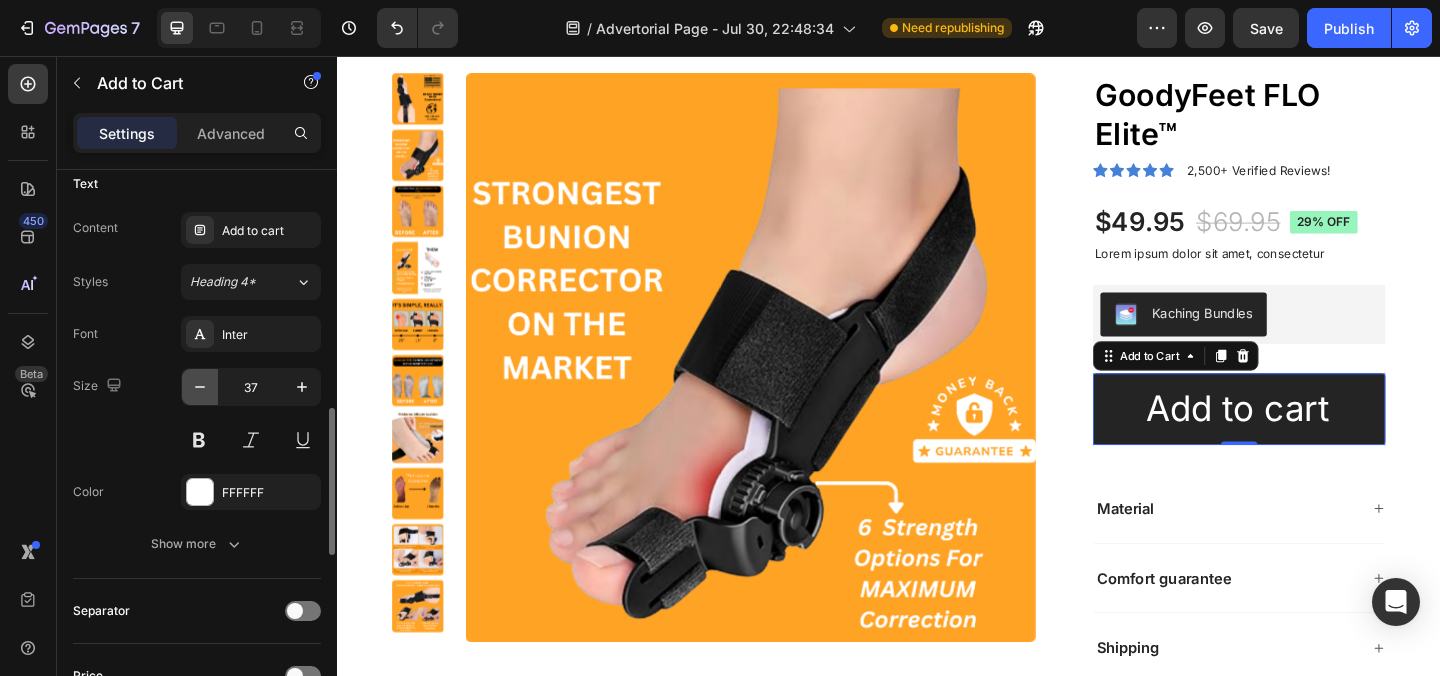 click 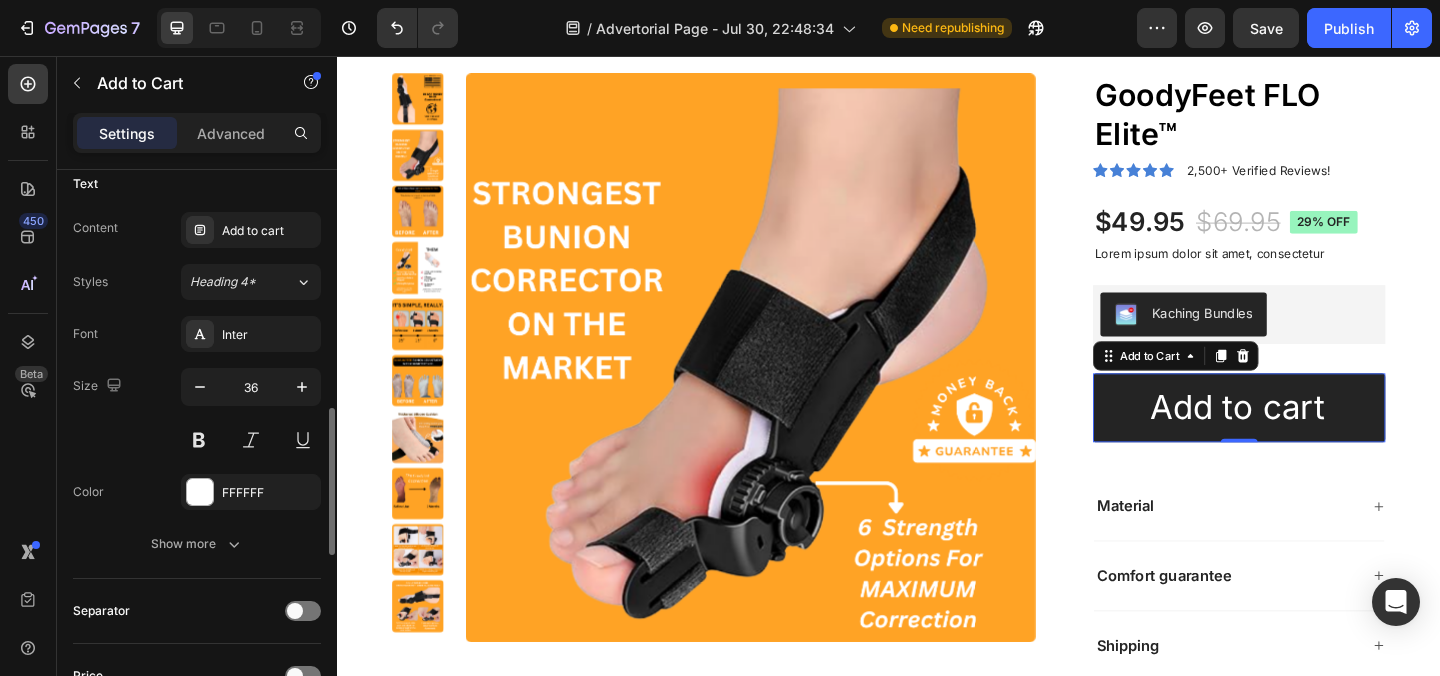 click on "Size 36" at bounding box center [197, 413] 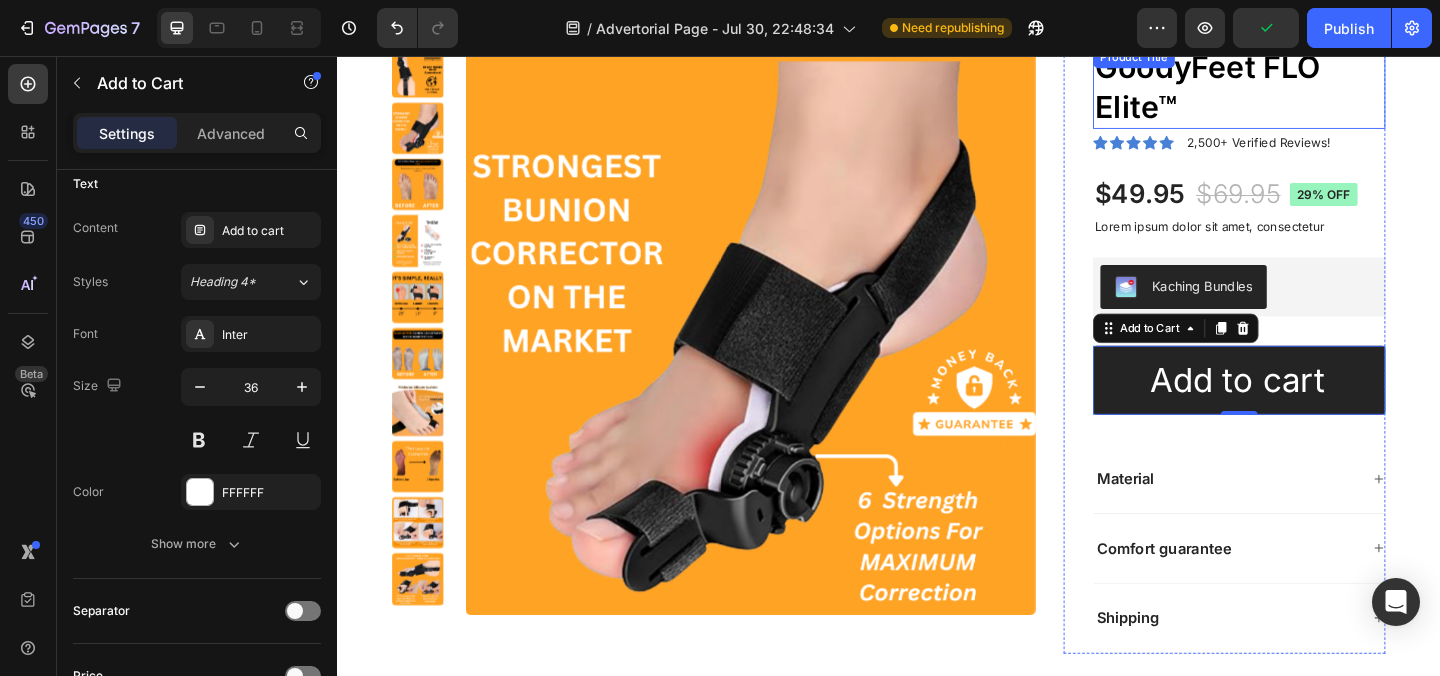 scroll, scrollTop: 33948, scrollLeft: 0, axis: vertical 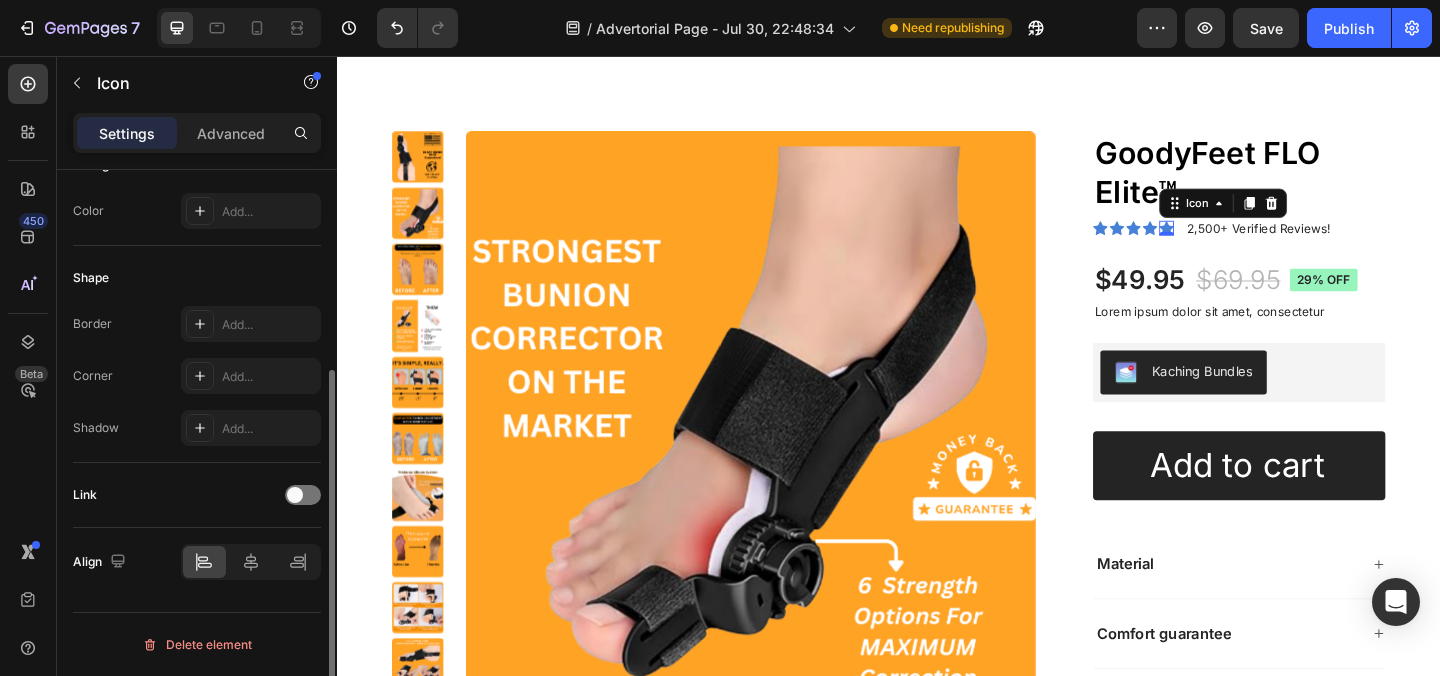 click on "Icon   0" at bounding box center [1239, 243] 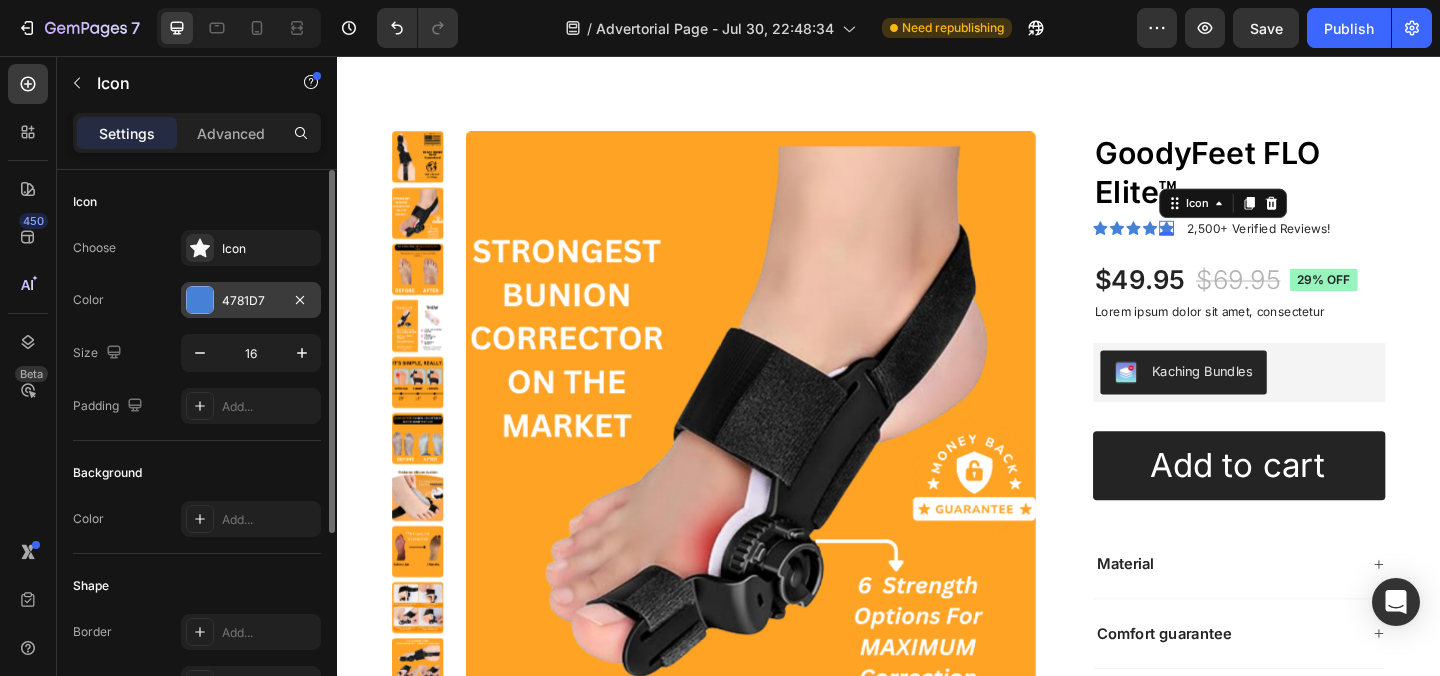 click at bounding box center (200, 300) 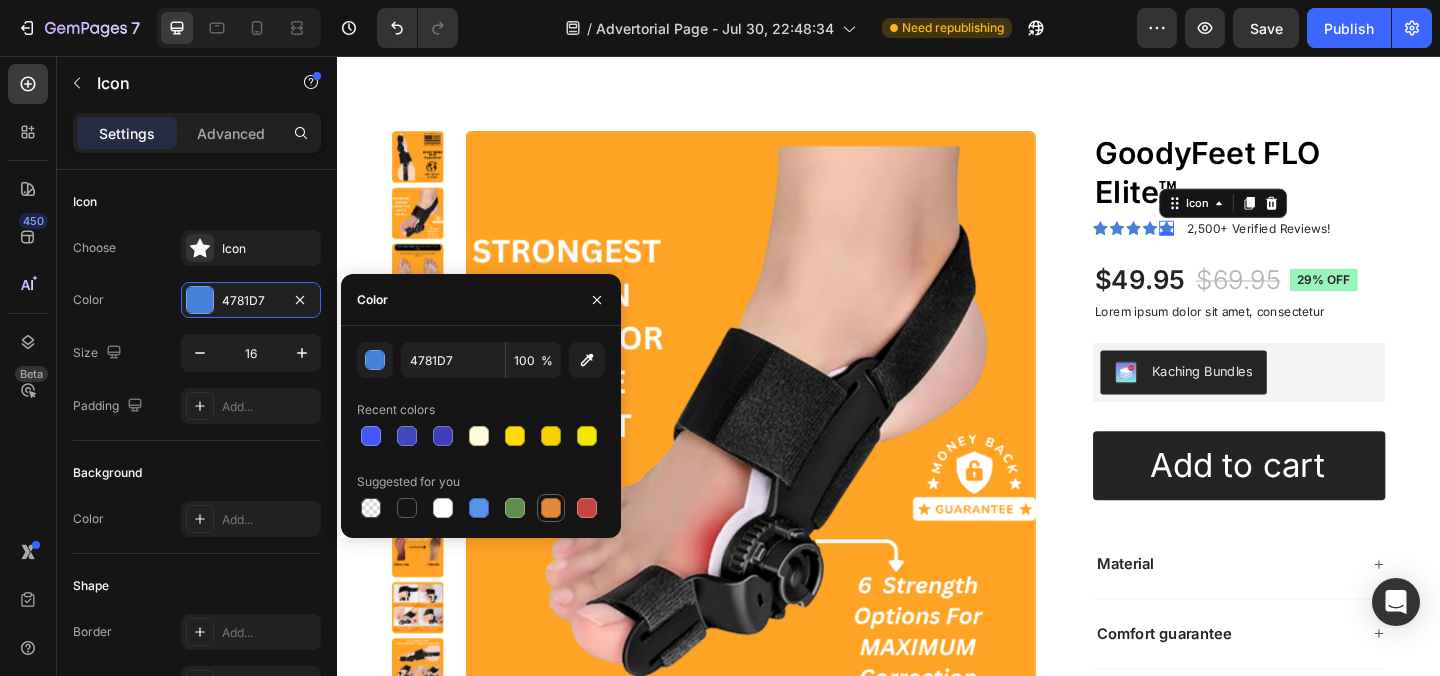 click at bounding box center (551, 508) 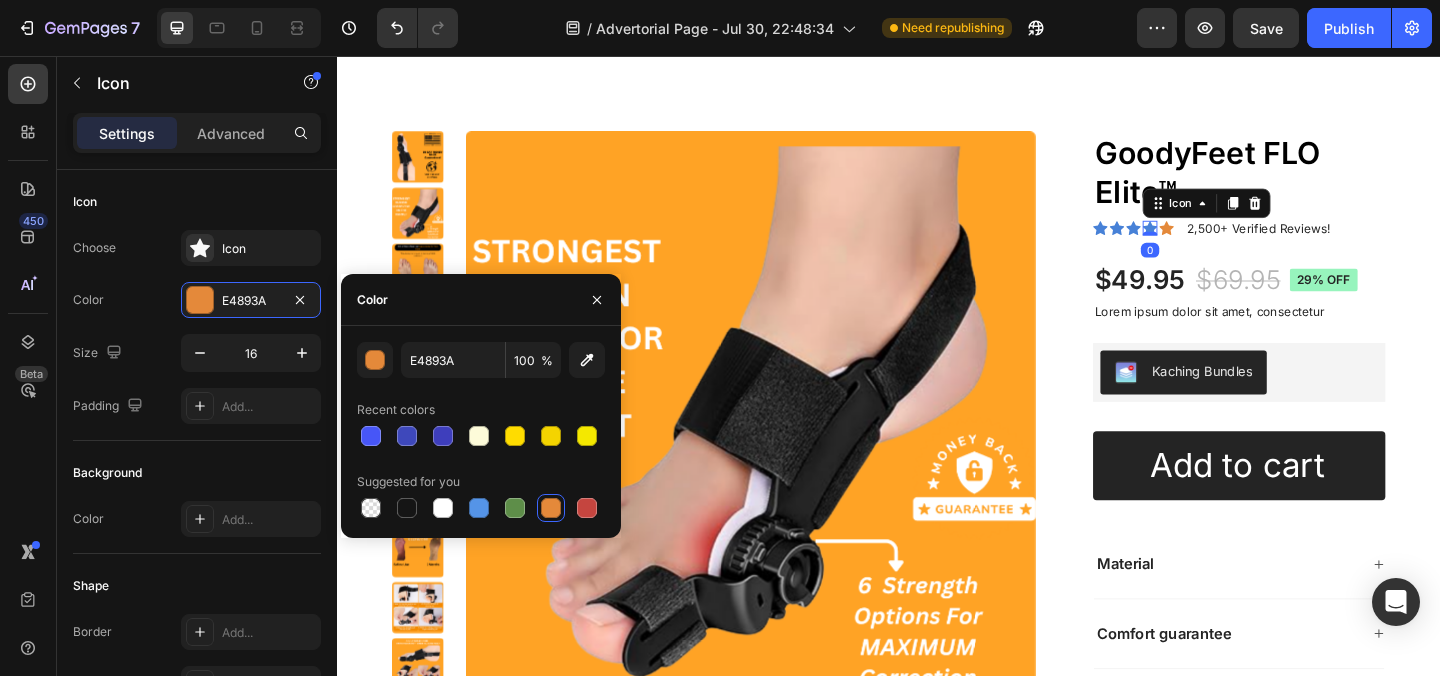 click on "Icon   0" at bounding box center [1221, 243] 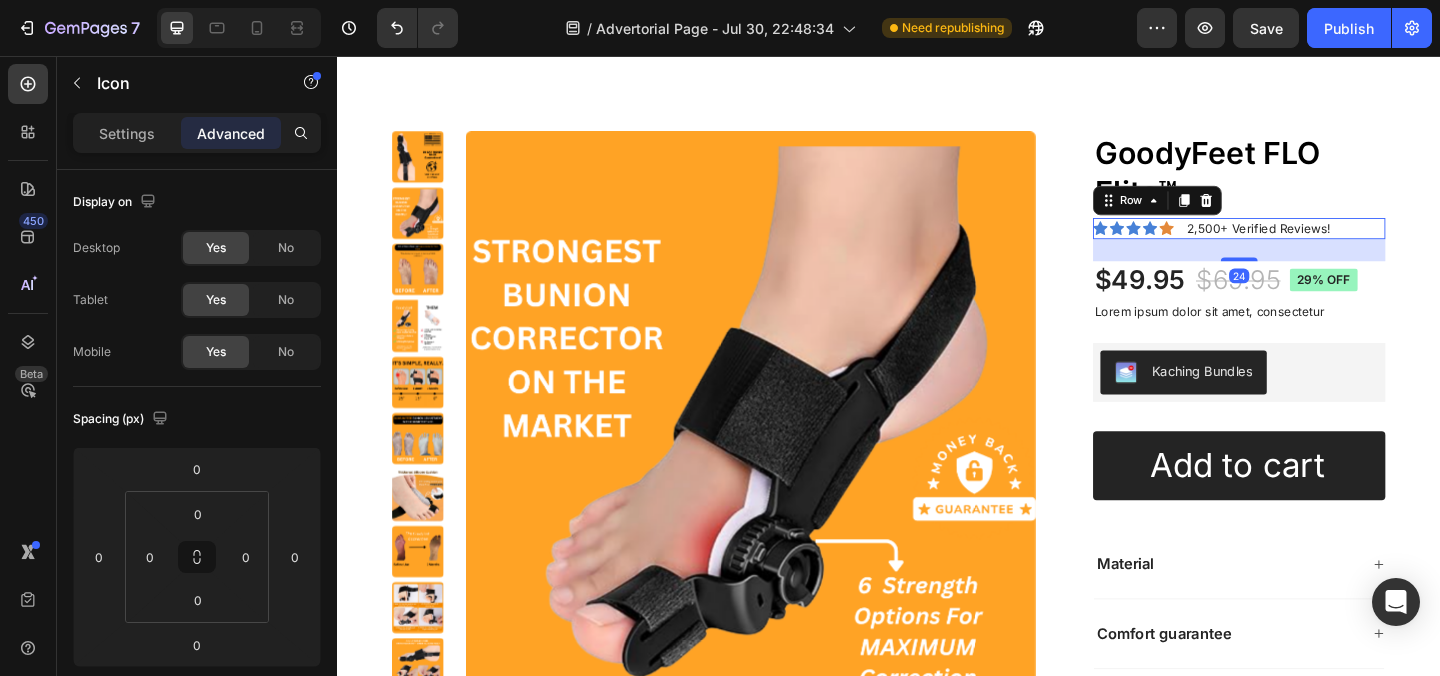 click on "Icon Icon Icon Icon Icon Icon List 2,500+ Verified Reviews! Text Block Row   24" at bounding box center [1318, 244] 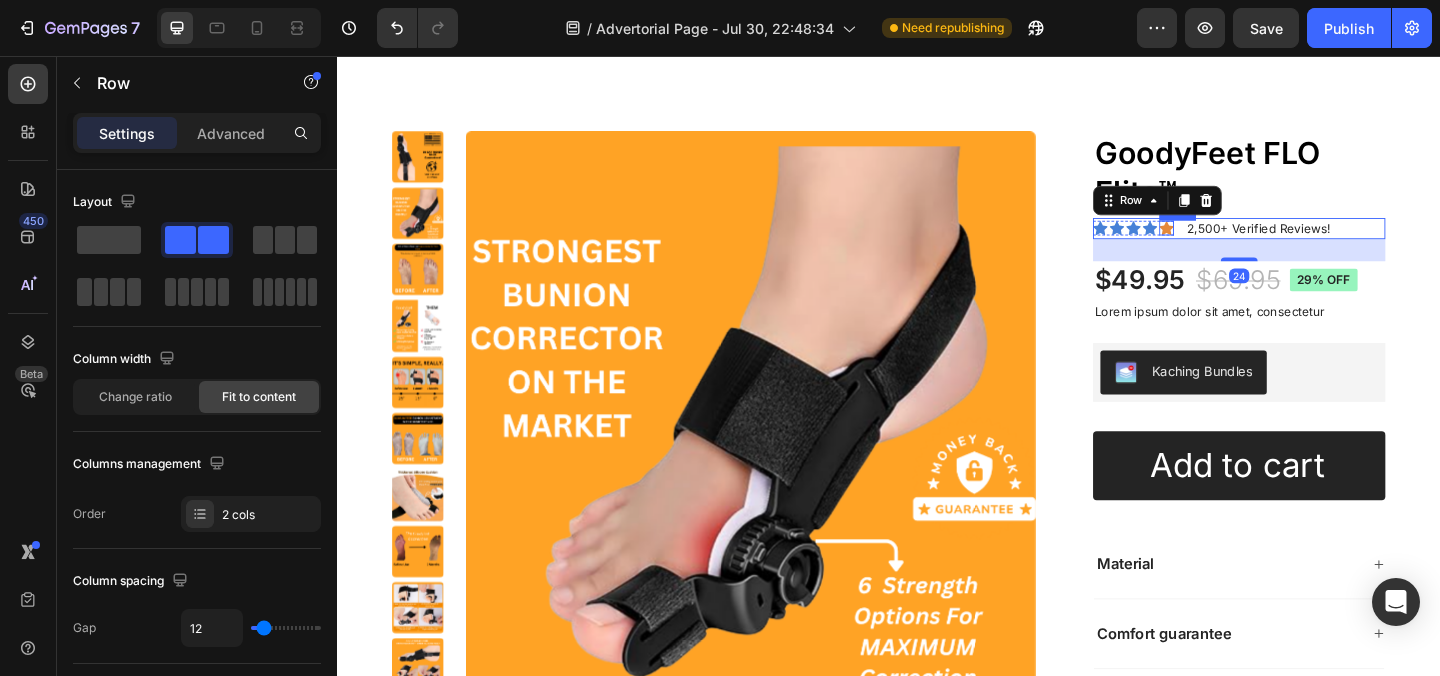 click on "Icon" at bounding box center [1239, 243] 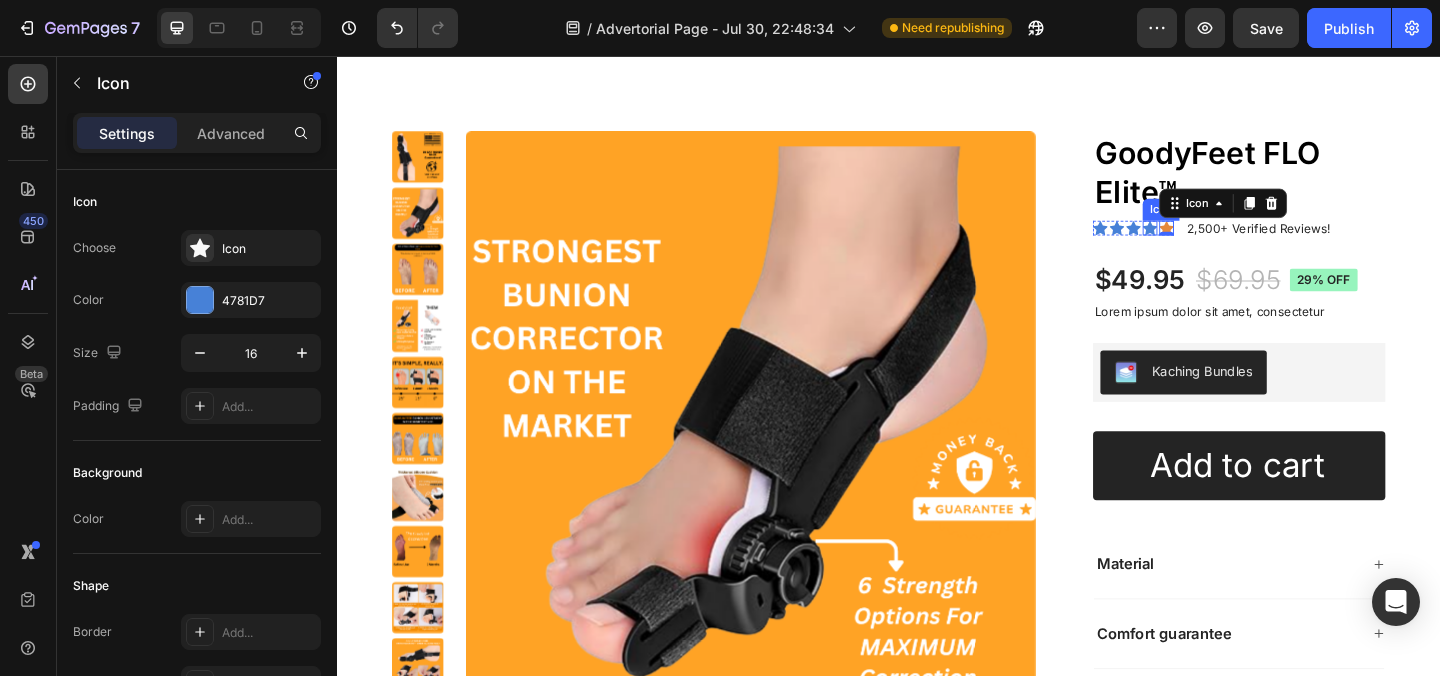 click on "Icon" at bounding box center [1221, 243] 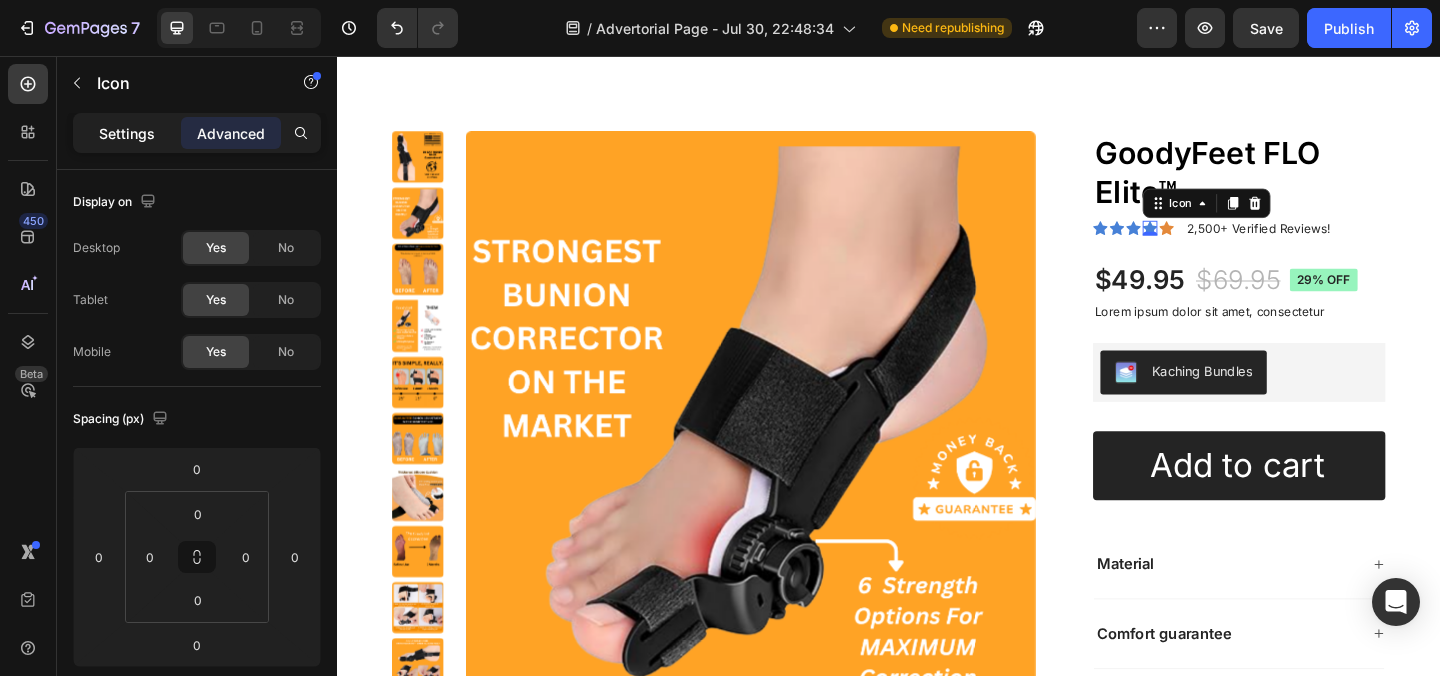 click on "Settings" 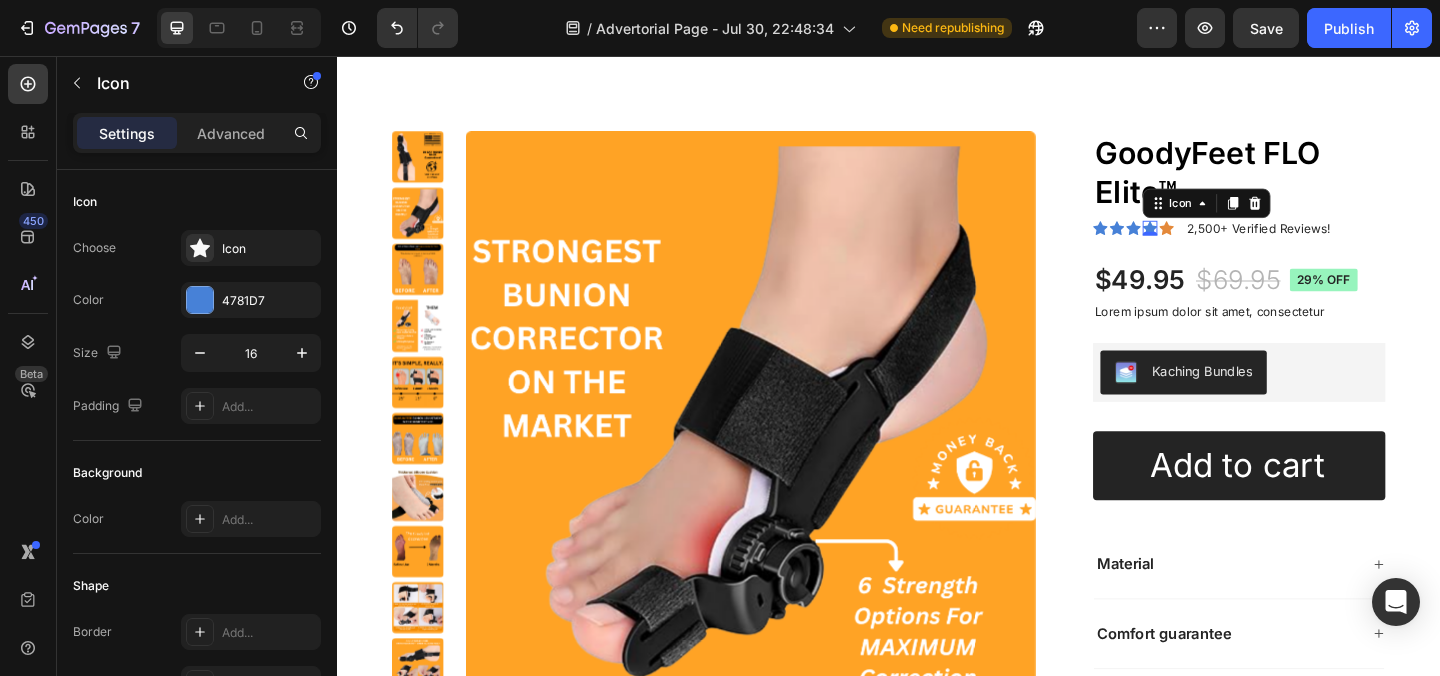 click on "Settings" at bounding box center (127, 133) 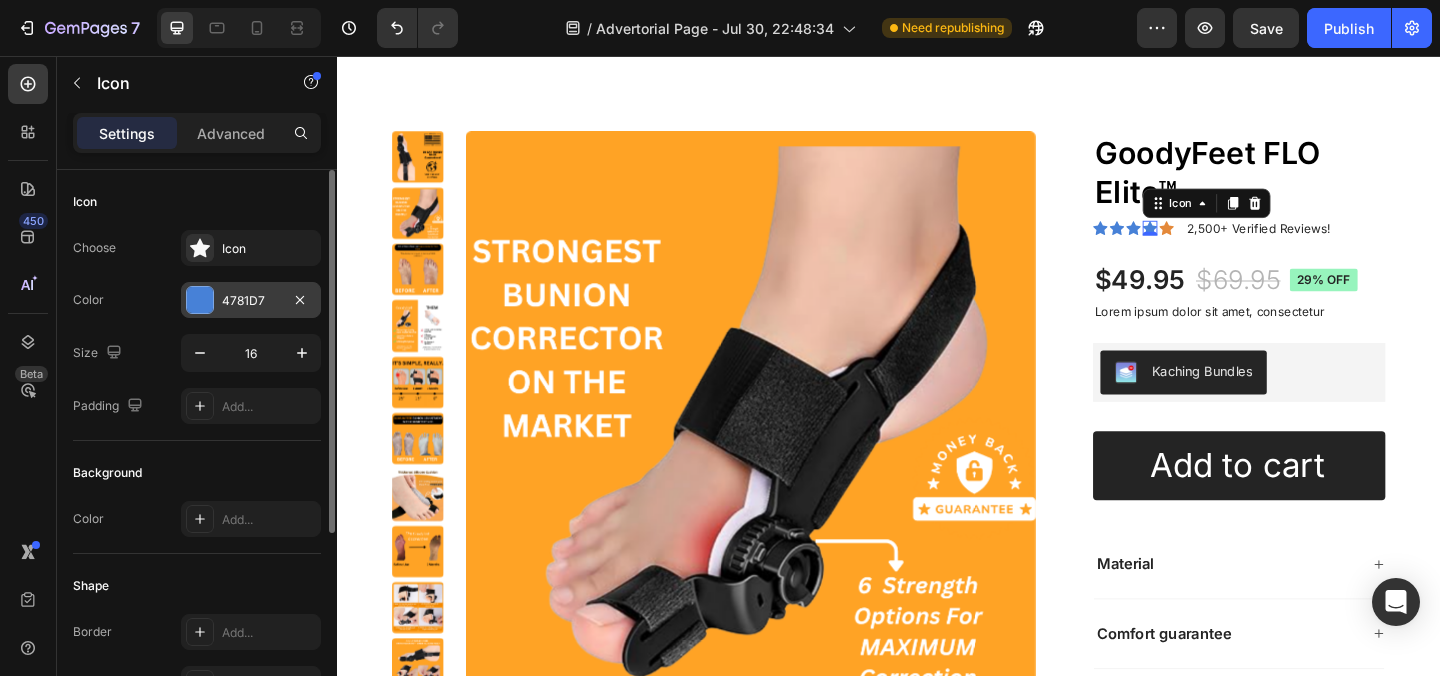 click at bounding box center (200, 300) 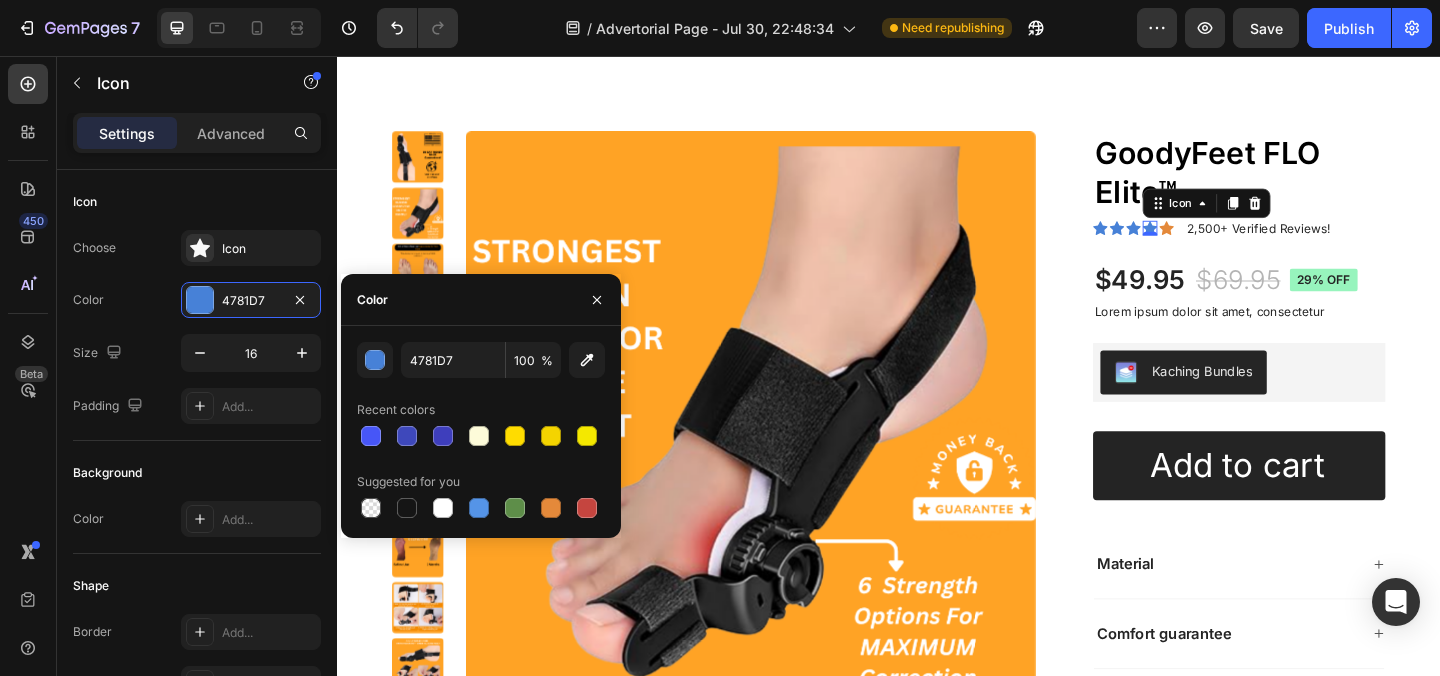 click on "4781D7 100 % Recent colors Suggested for you" at bounding box center [481, 432] 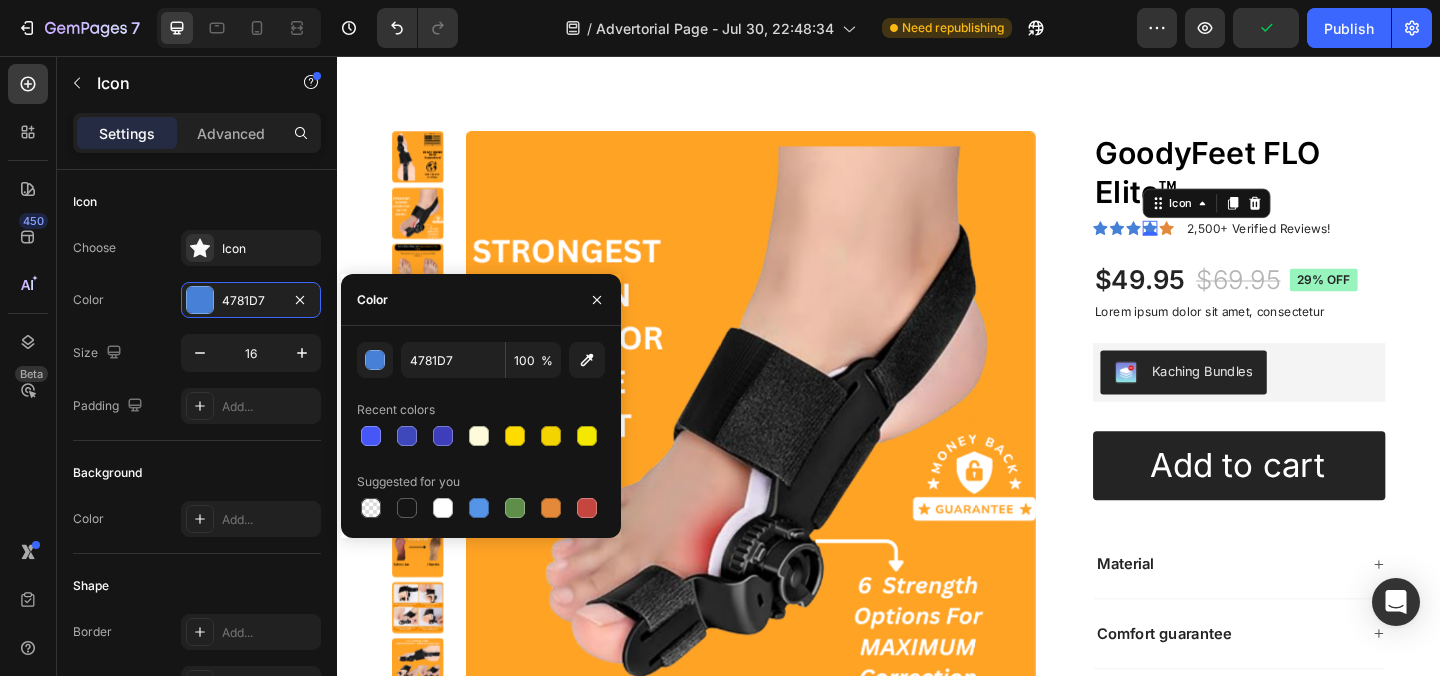 click on "4781D7 100 % Recent colors Suggested for you" at bounding box center [481, 432] 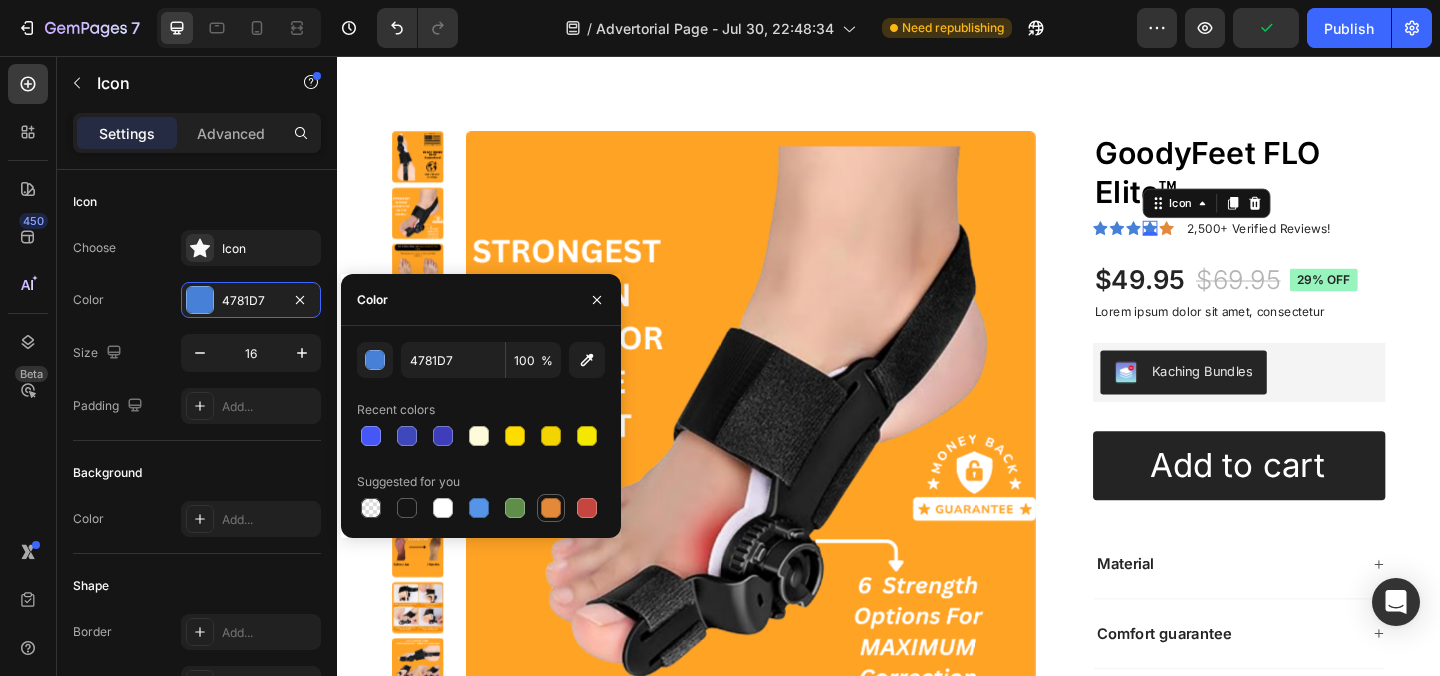 click at bounding box center [551, 508] 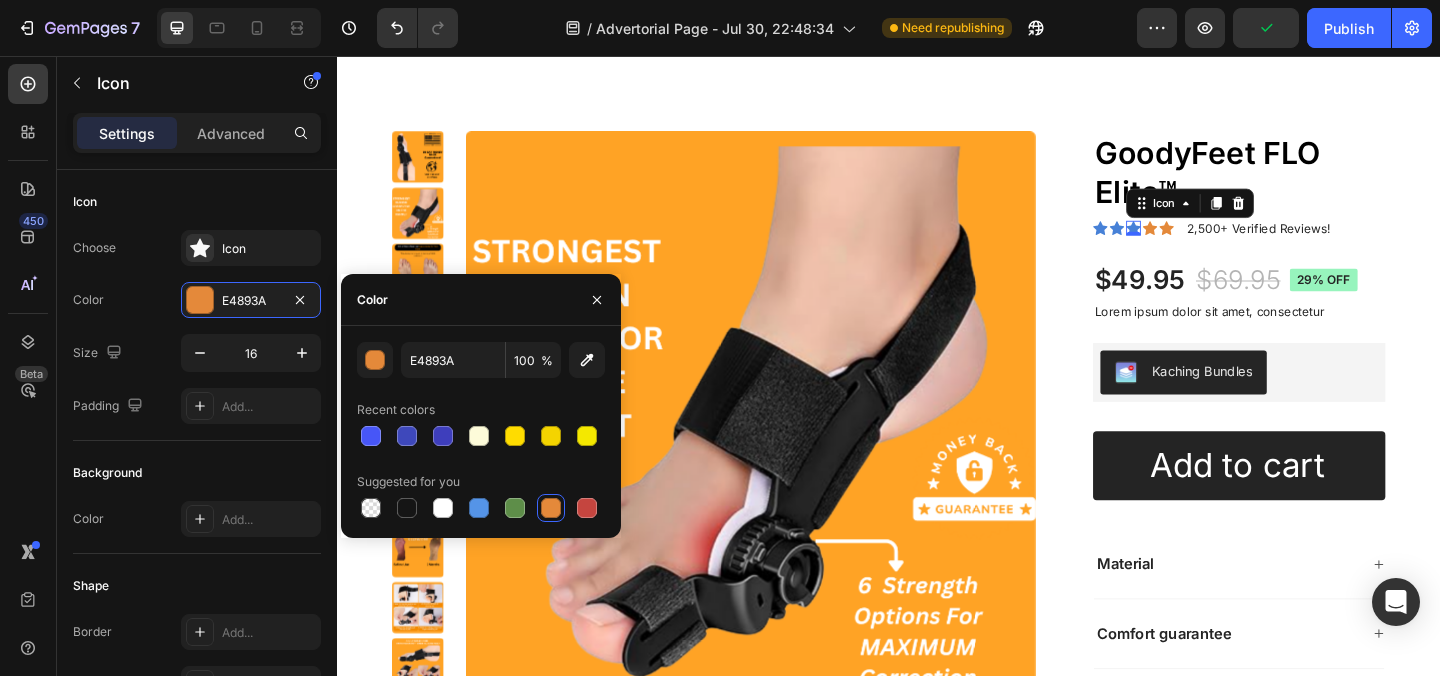 click on "Icon   0" at bounding box center (1203, 243) 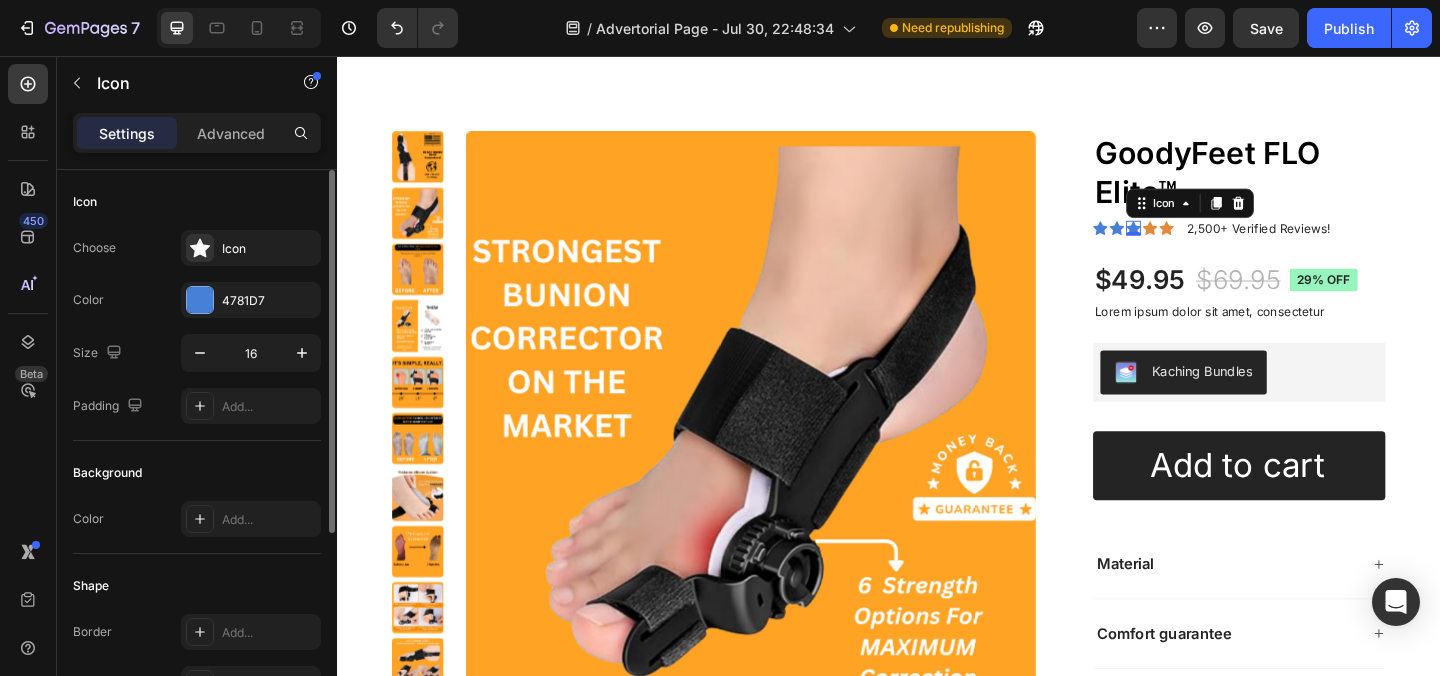 click on "Choose Icon Color 4781D7 Size 16 Padding Add..." at bounding box center (197, 327) 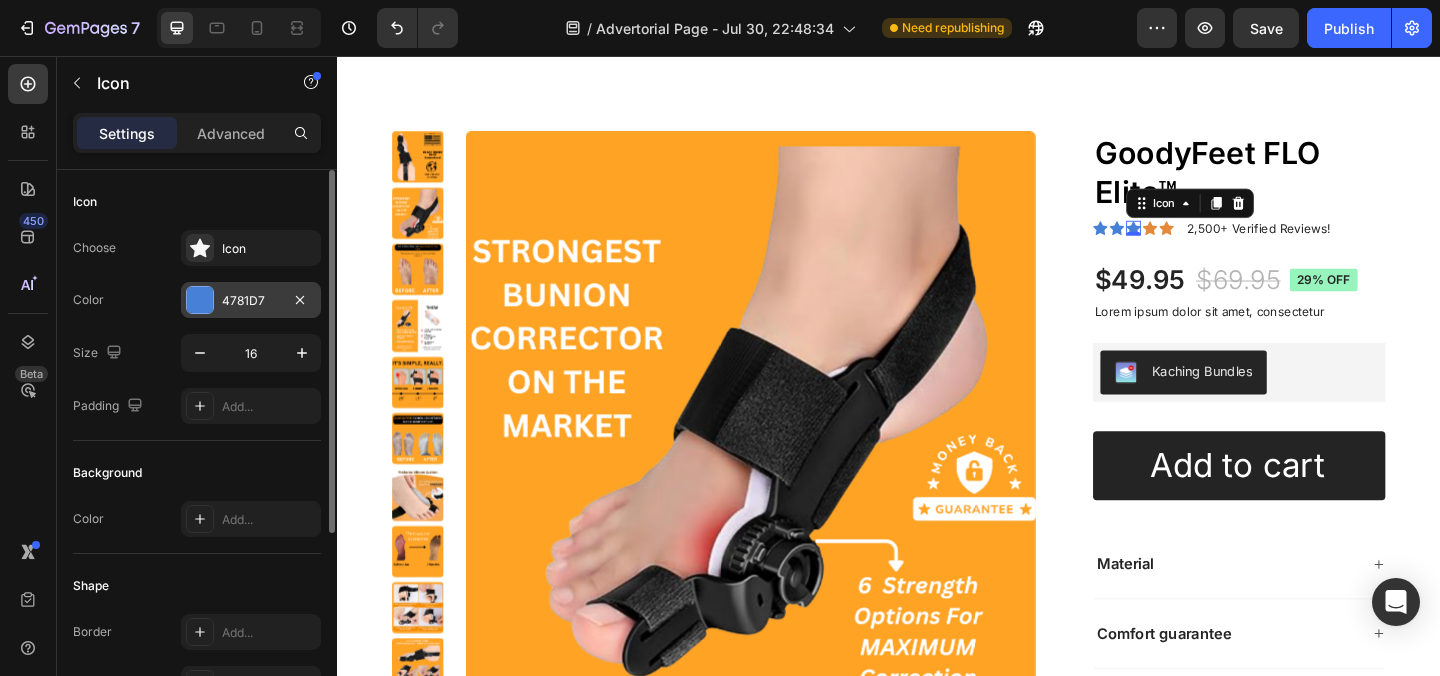 click on "4781D7" at bounding box center (251, 300) 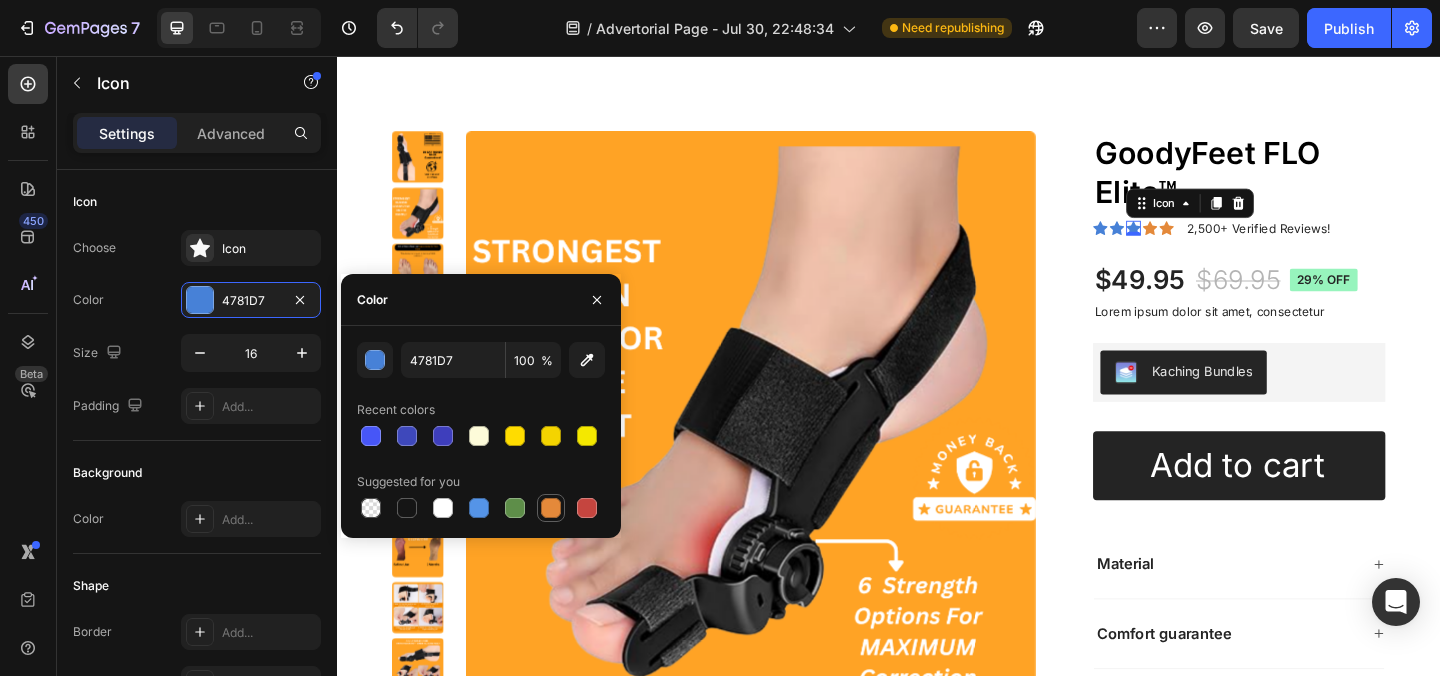 click at bounding box center [551, 508] 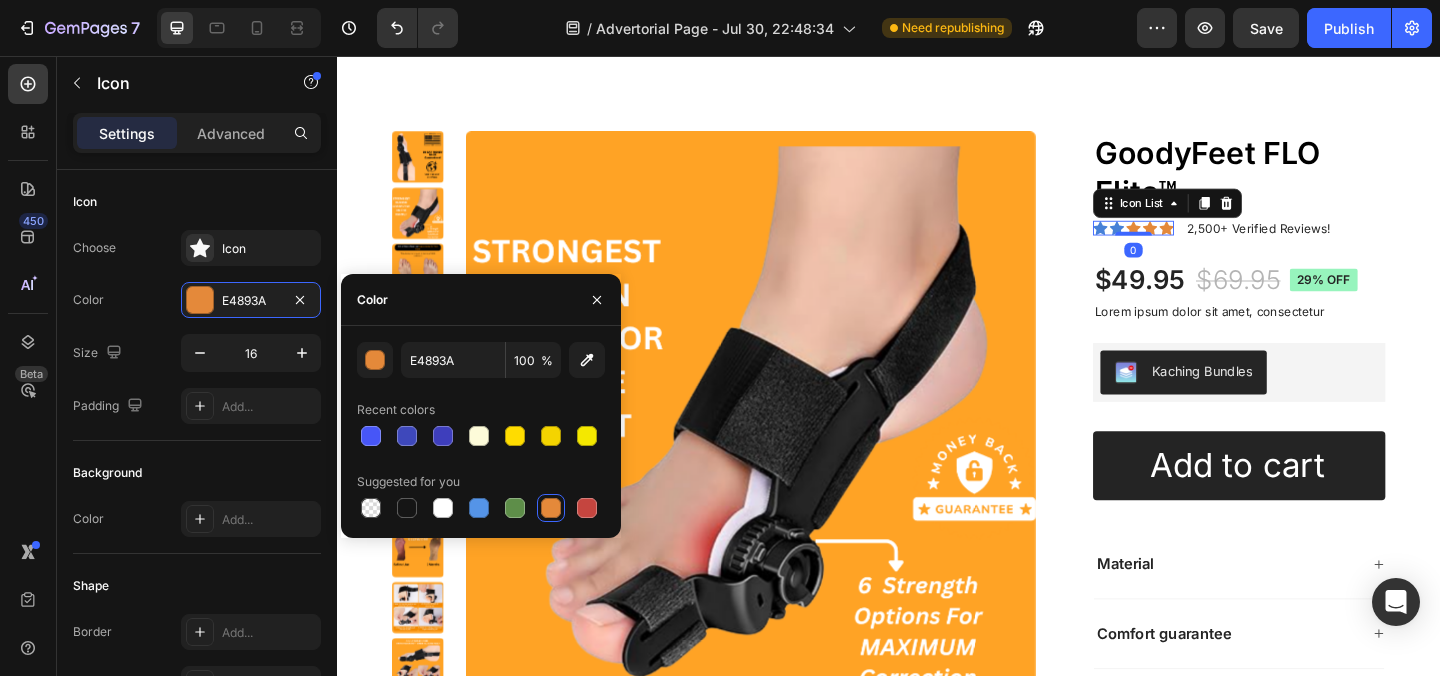 click on "Icon Icon Icon Icon Icon" at bounding box center (1203, 243) 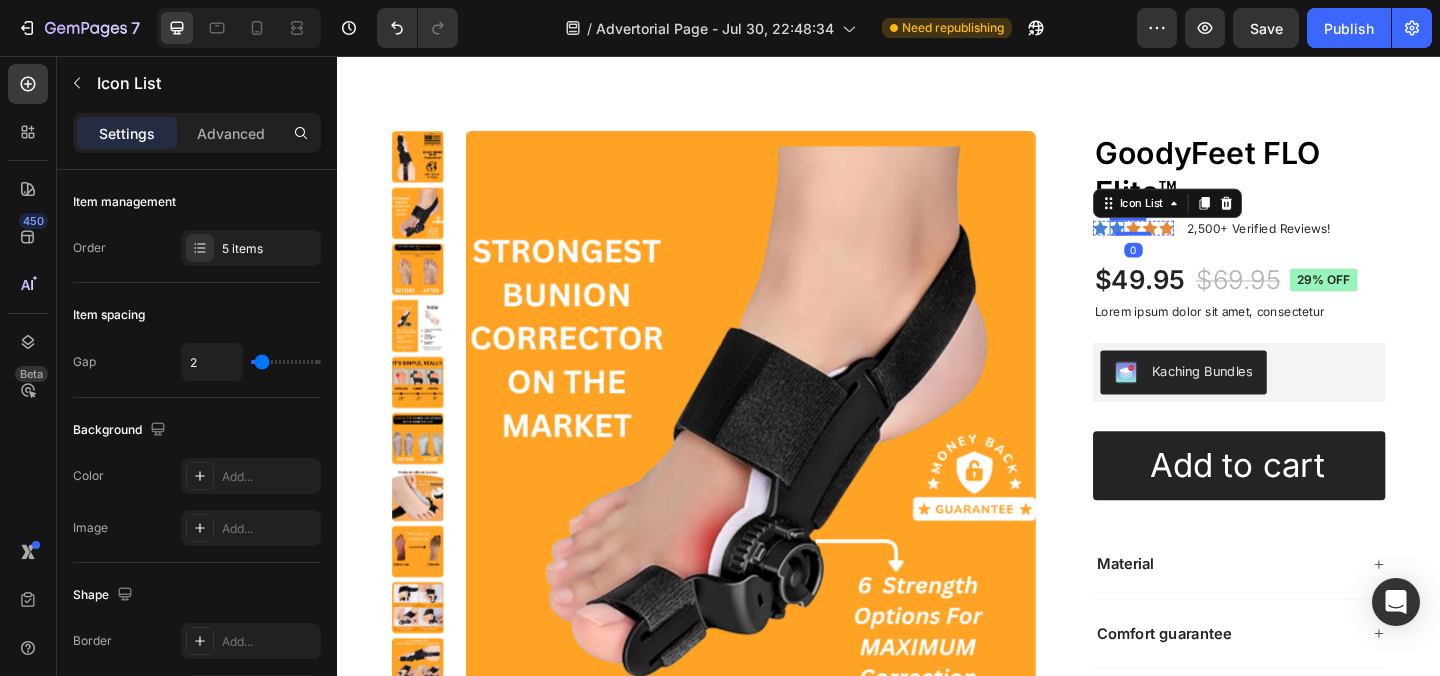 click 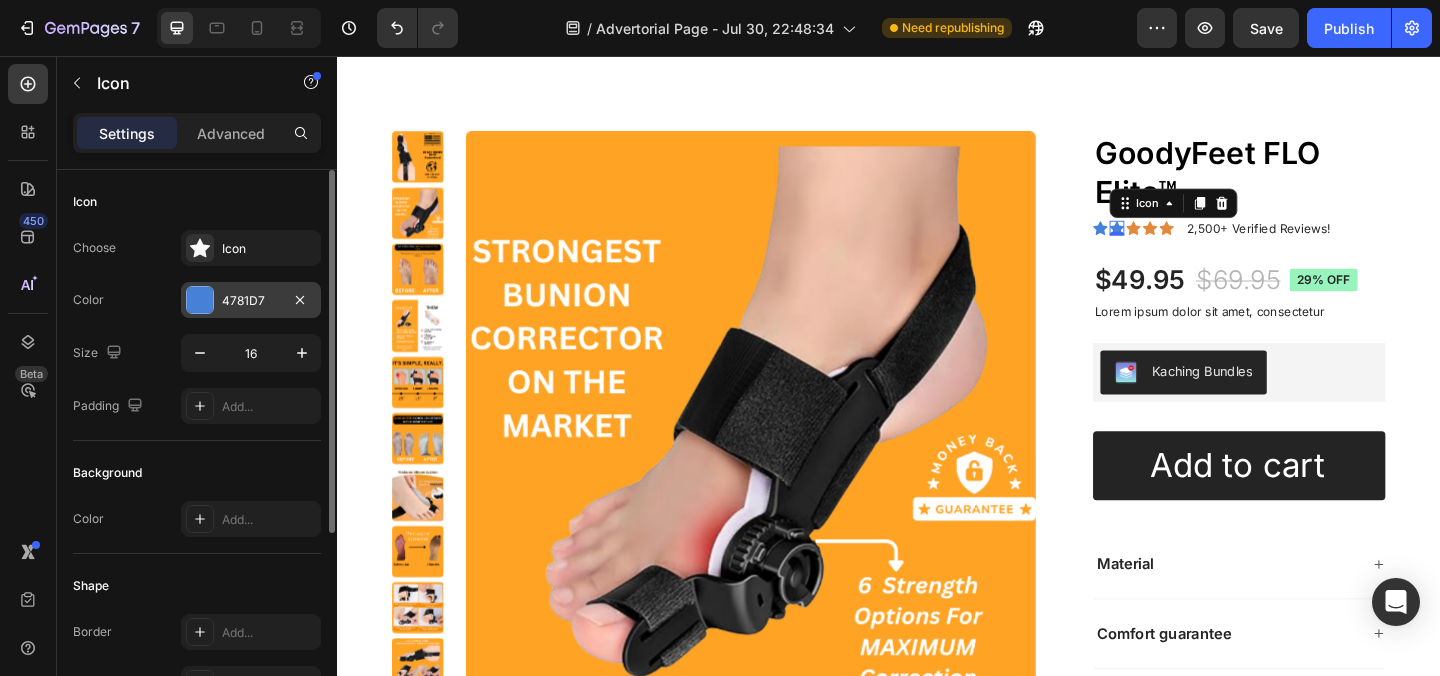 click on "4781D7" at bounding box center (251, 300) 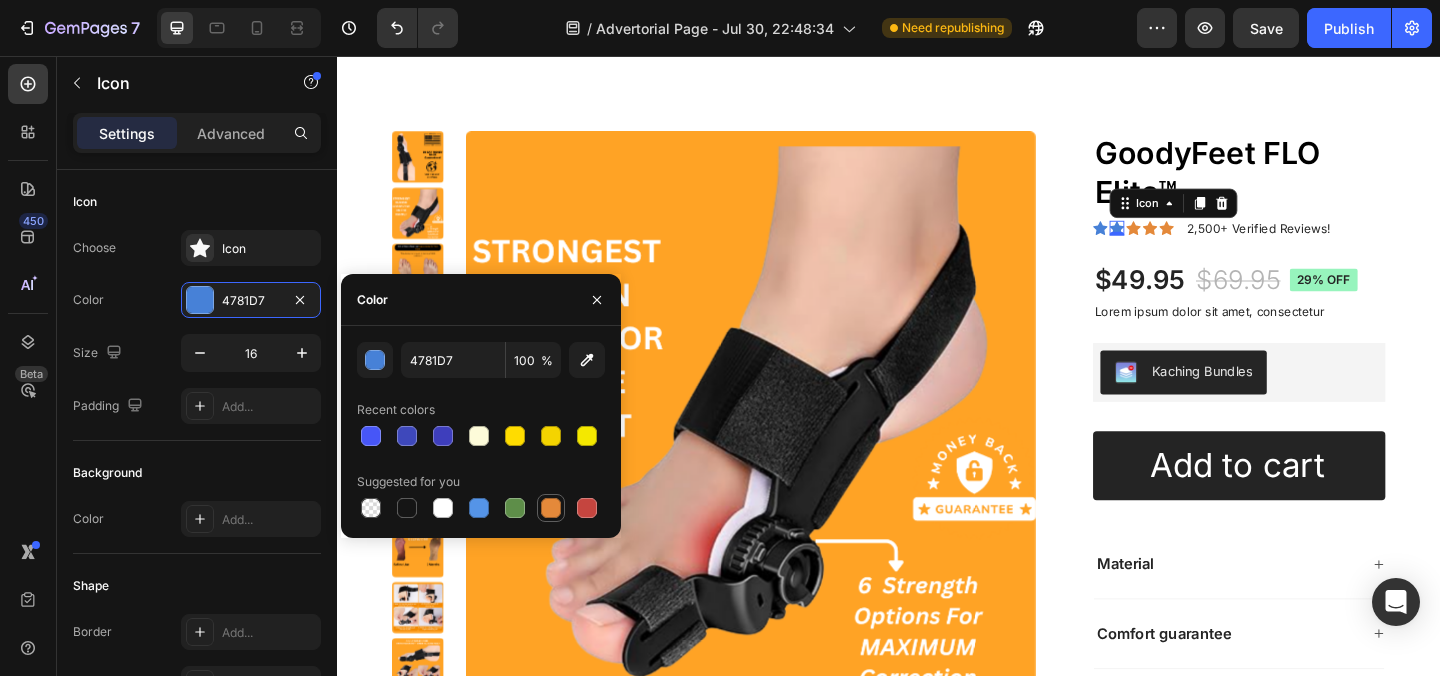 click at bounding box center (551, 508) 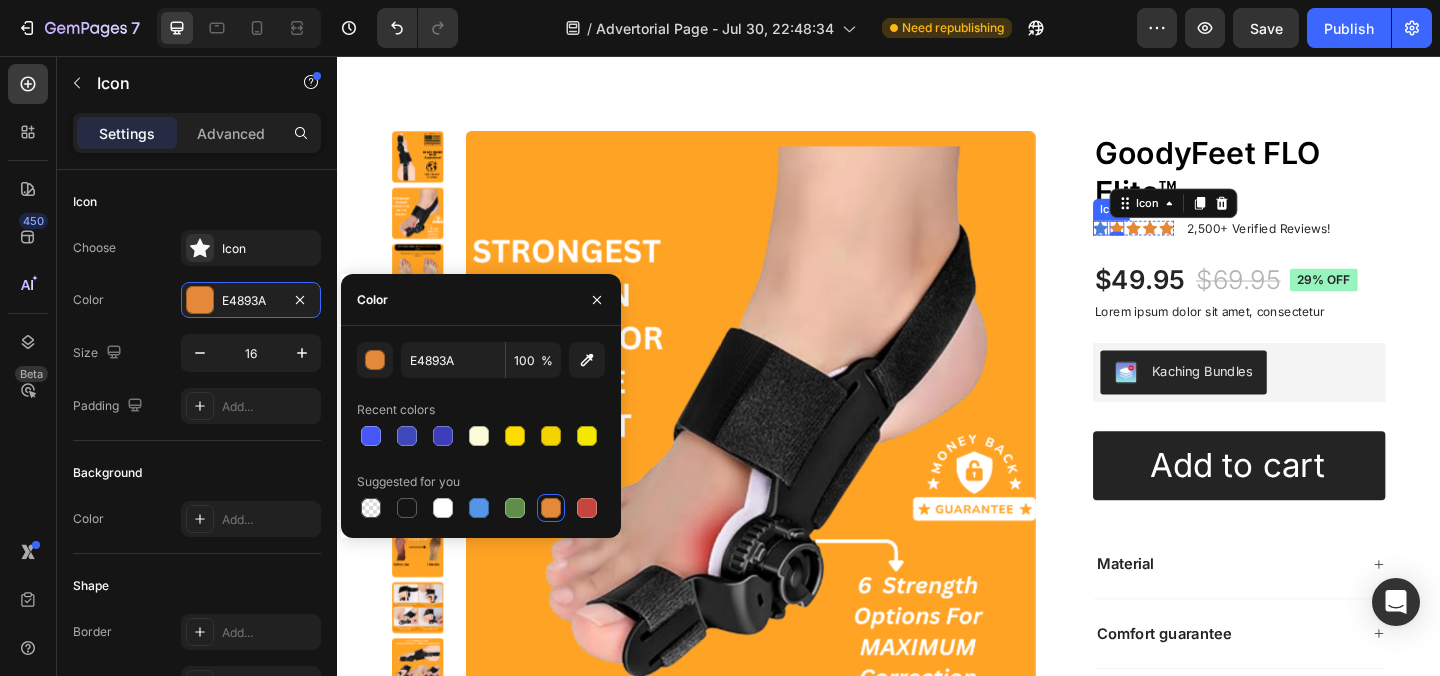 click 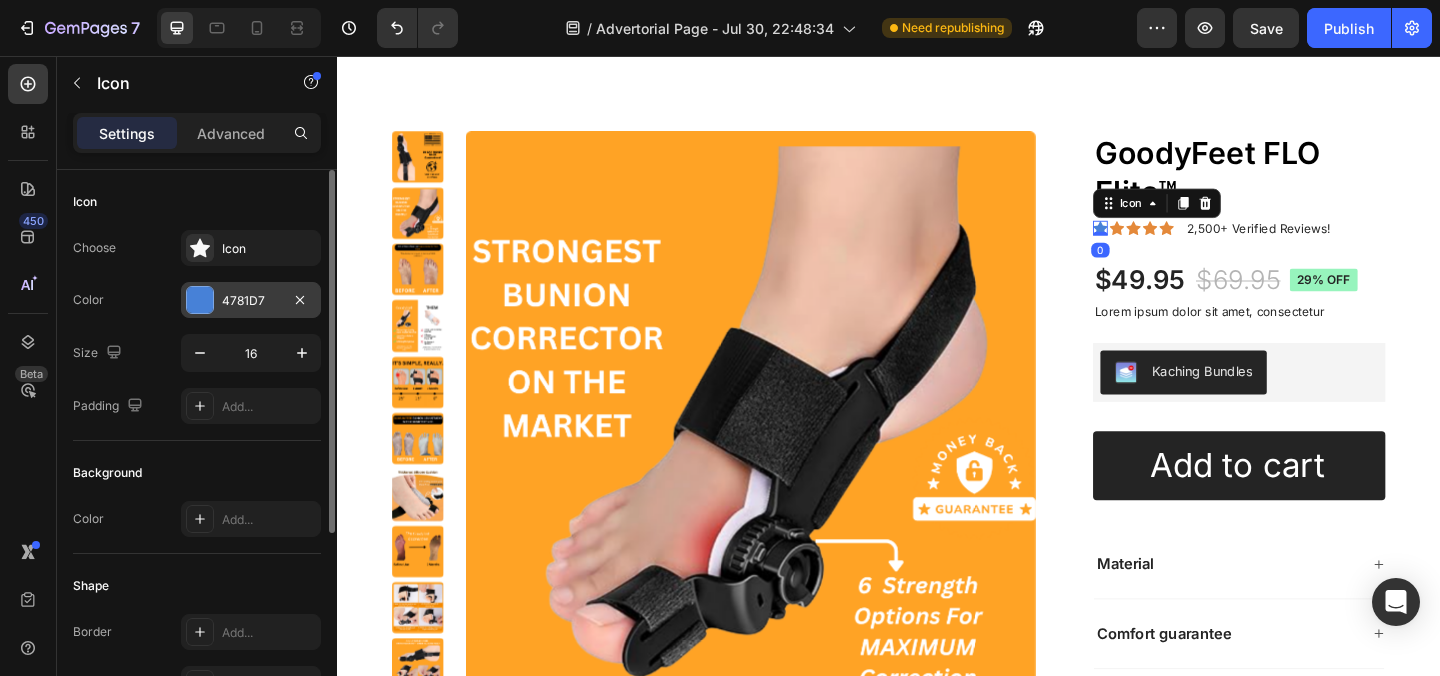 click on "4781D7" at bounding box center (251, 300) 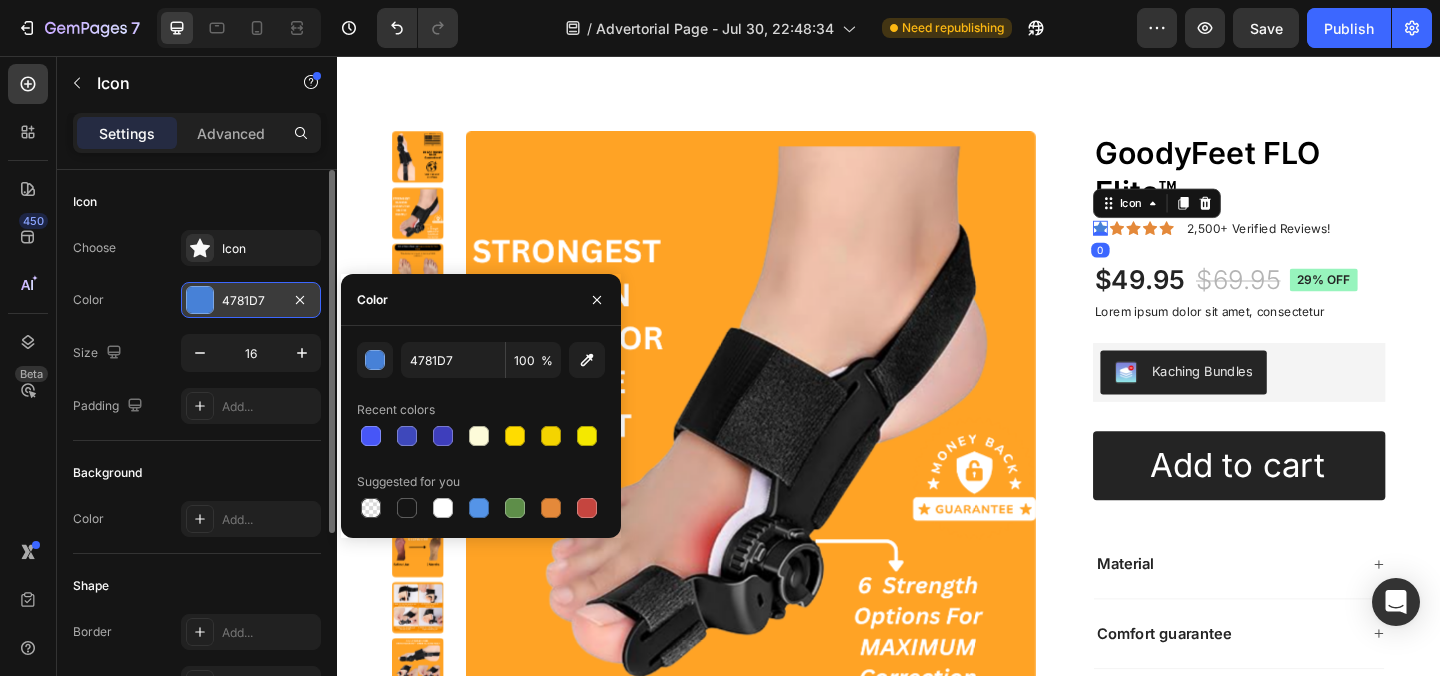 click on "4781D7" at bounding box center (251, 301) 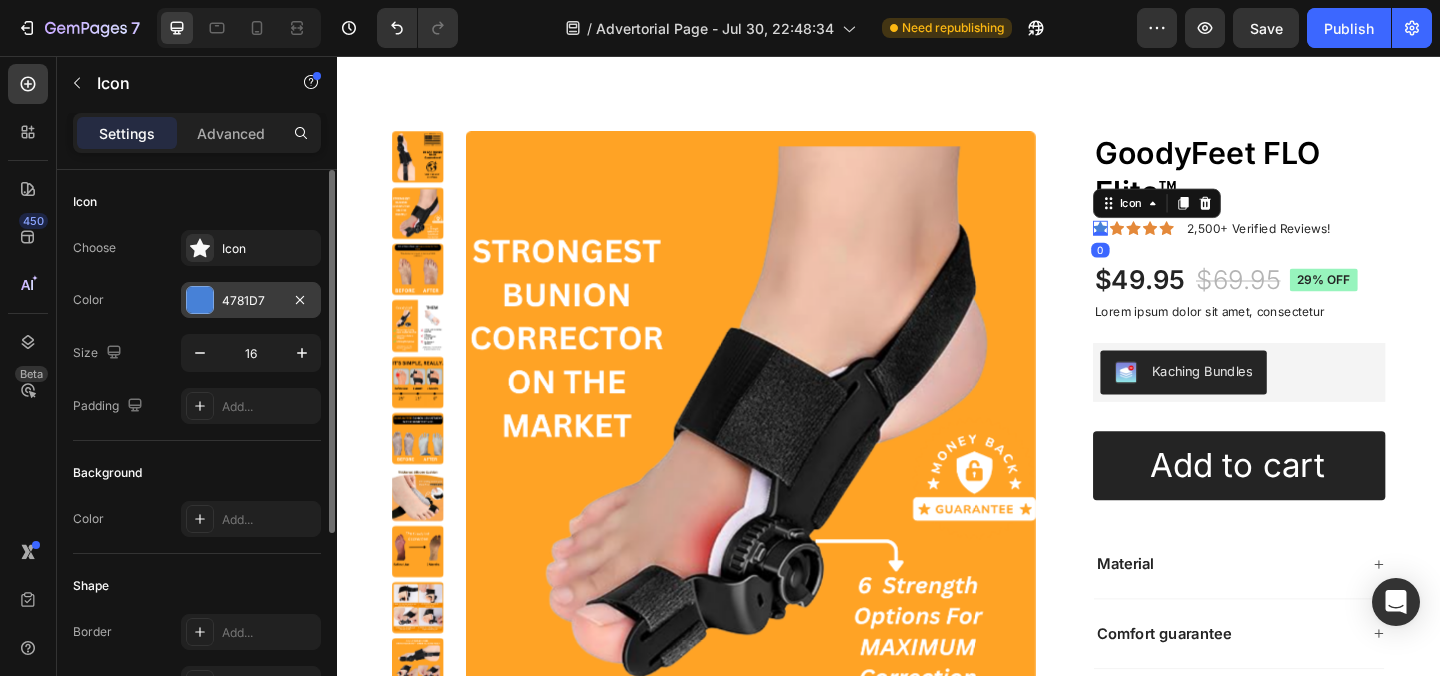 click on "4781D7" at bounding box center [251, 300] 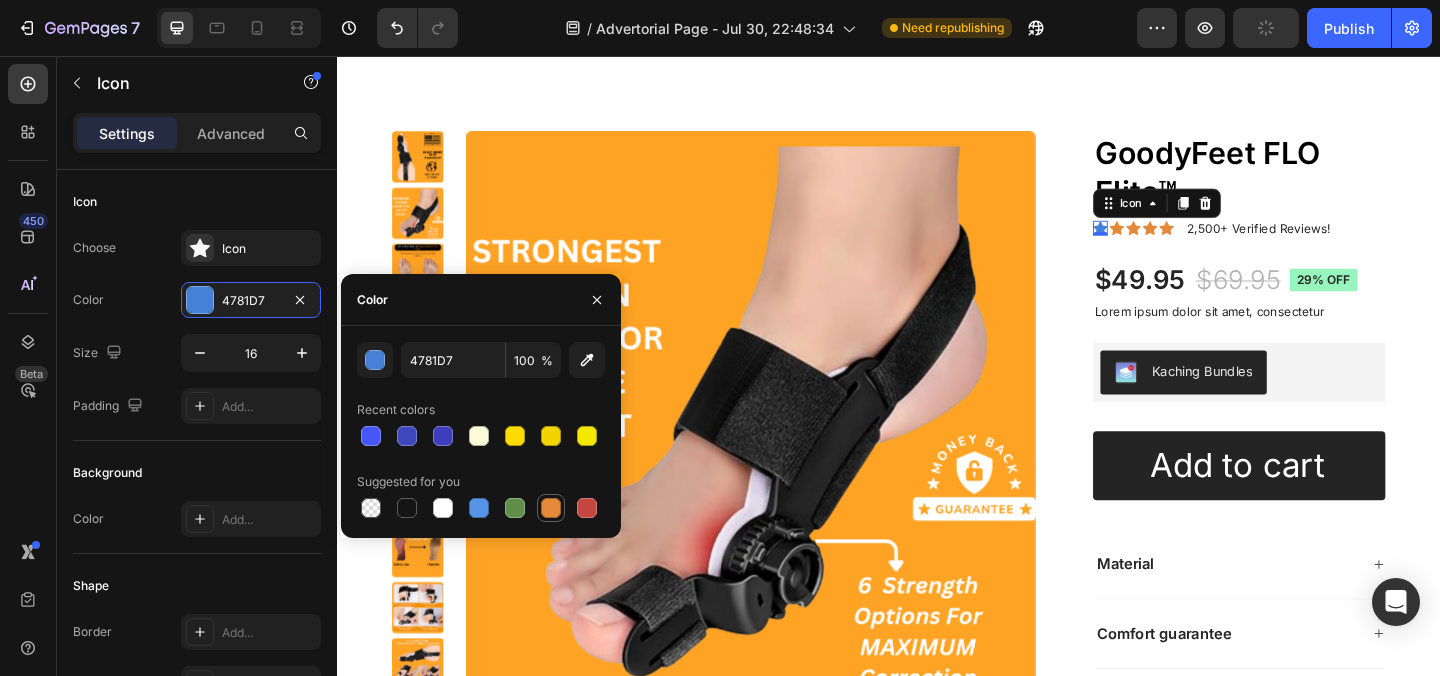 click at bounding box center [551, 508] 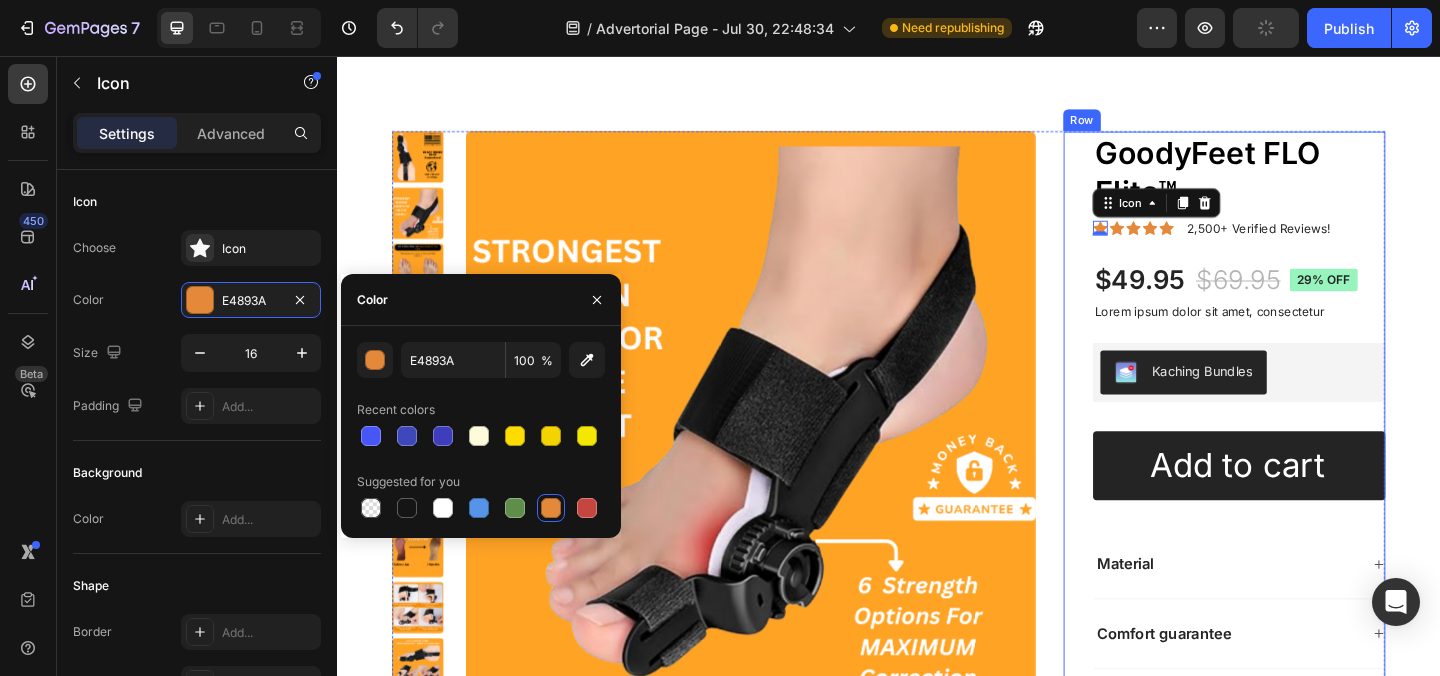 click on "GoodyFeet FLO Elite™ Product Title Icon   0 Icon Icon Icon Icon Icon List 2,500+ Verified Reviews! Text Block Row $49.95 Product Price Product Price $69.95 Product Price Product Price 29% off Product Badge Row Lorem ipsum dolor sit amet, consectetur  Text Block Kaching Bundles Kaching Bundles
1
Product Quantity Row Add to cart Add to Cart Row
Material
Comfort guarantee
Shipping Accordion" at bounding box center [1318, 468] 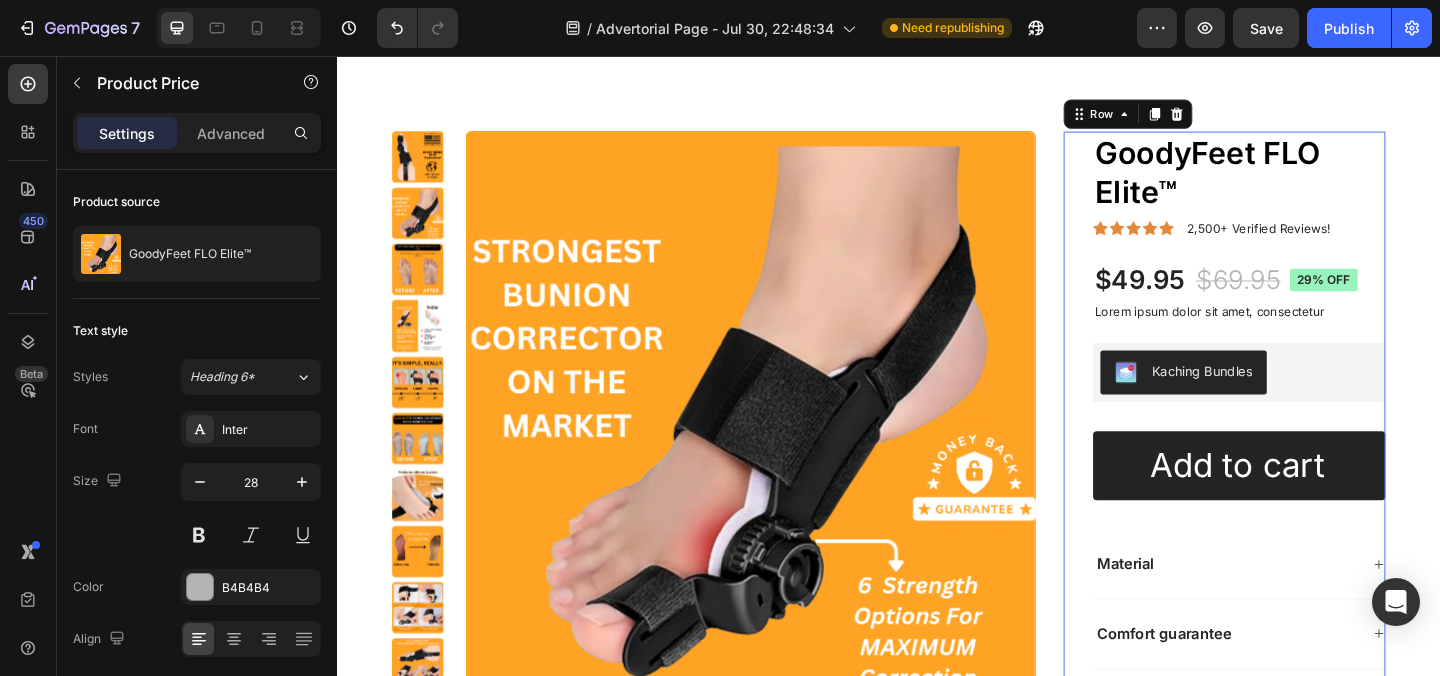 click on "$69.95" at bounding box center [1317, 299] 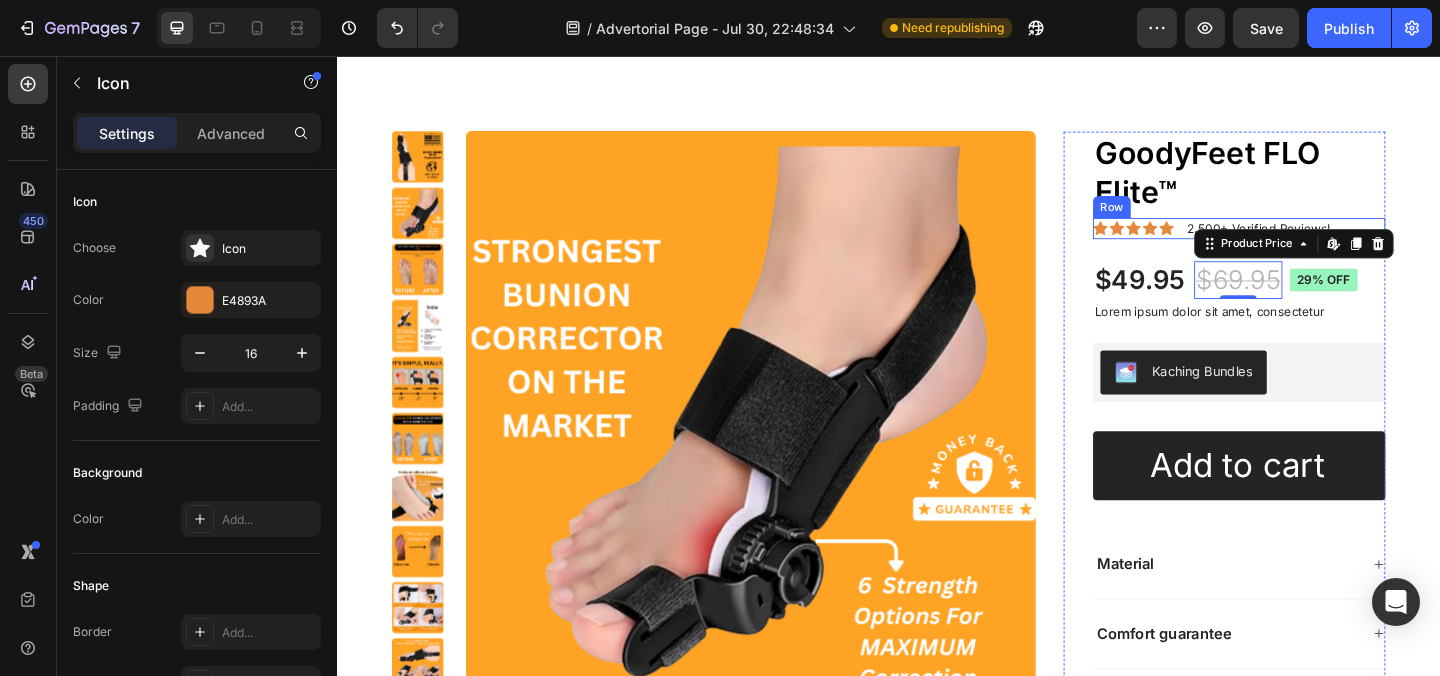 click on "Icon" at bounding box center [1185, 243] 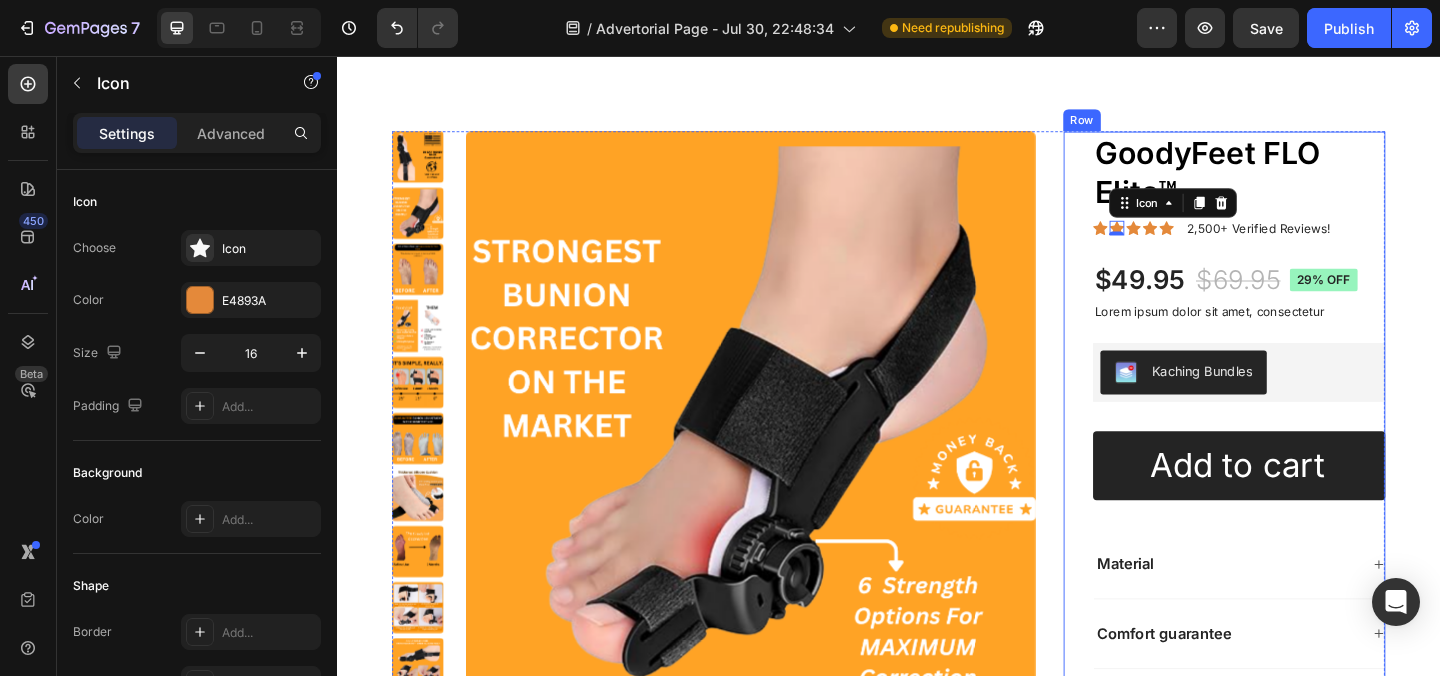 click on "$49.95" at bounding box center (1210, 299) 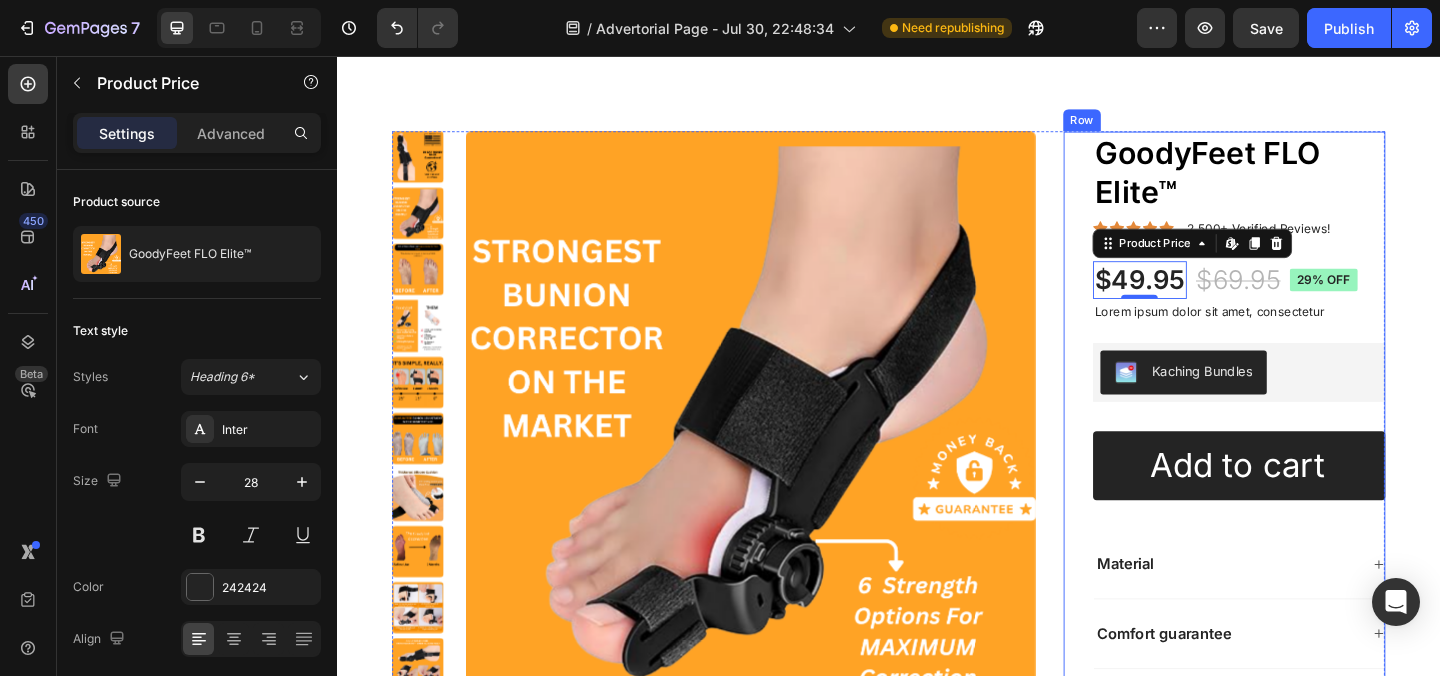 scroll, scrollTop: 33970, scrollLeft: 0, axis: vertical 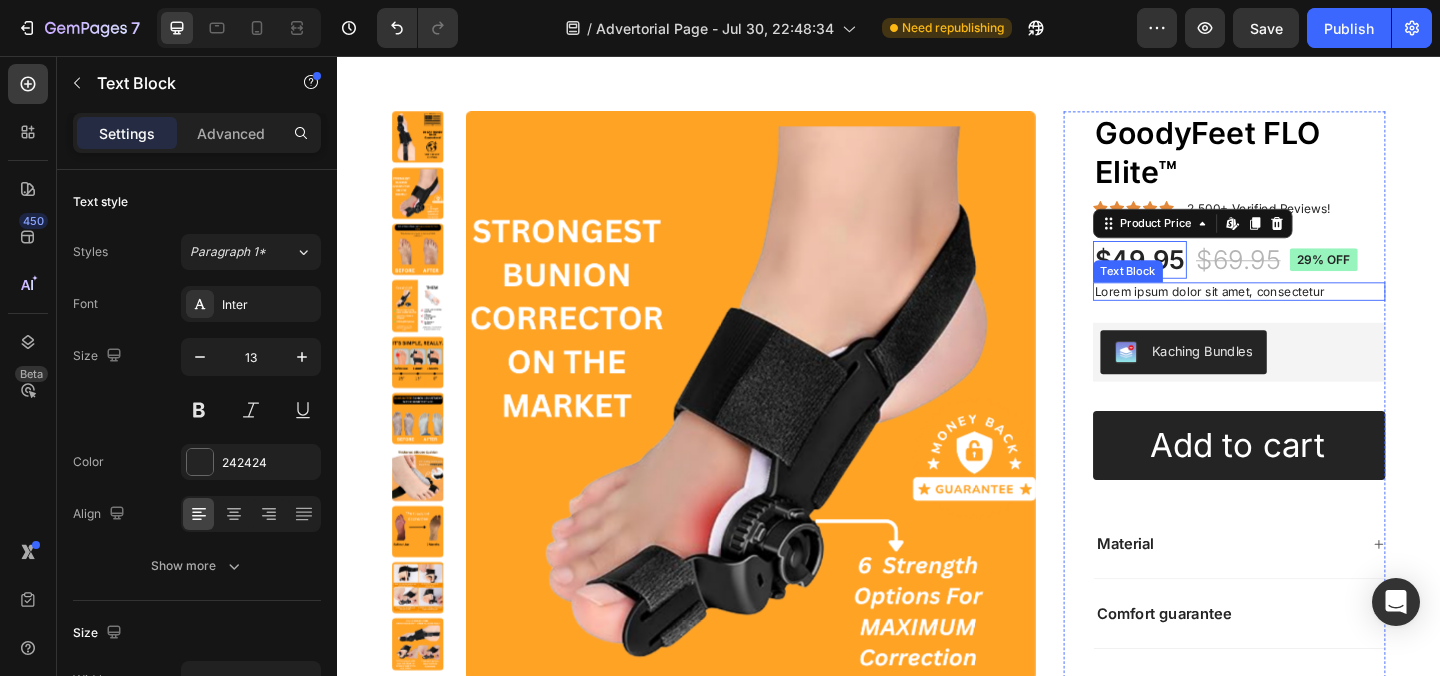 click on "Lorem ipsum dolor sit amet, consectetur" at bounding box center (1318, 312) 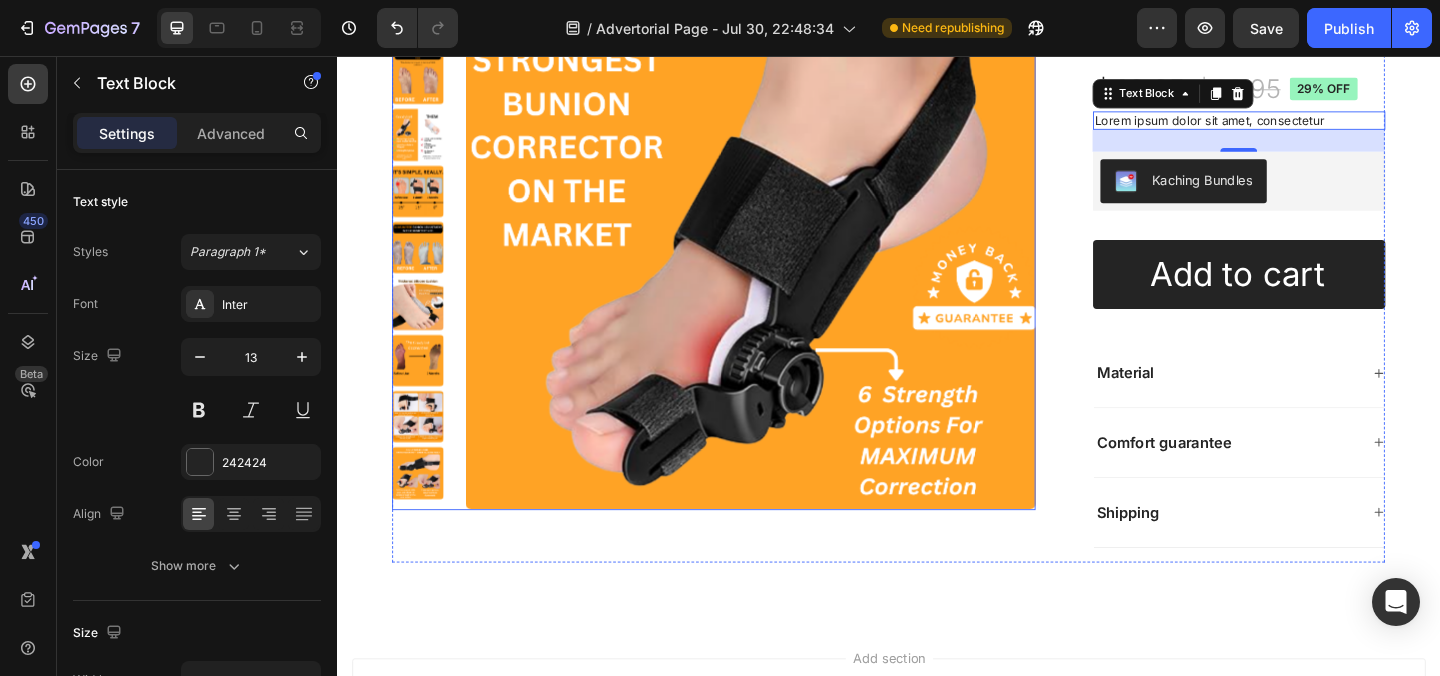 scroll, scrollTop: 34150, scrollLeft: 0, axis: vertical 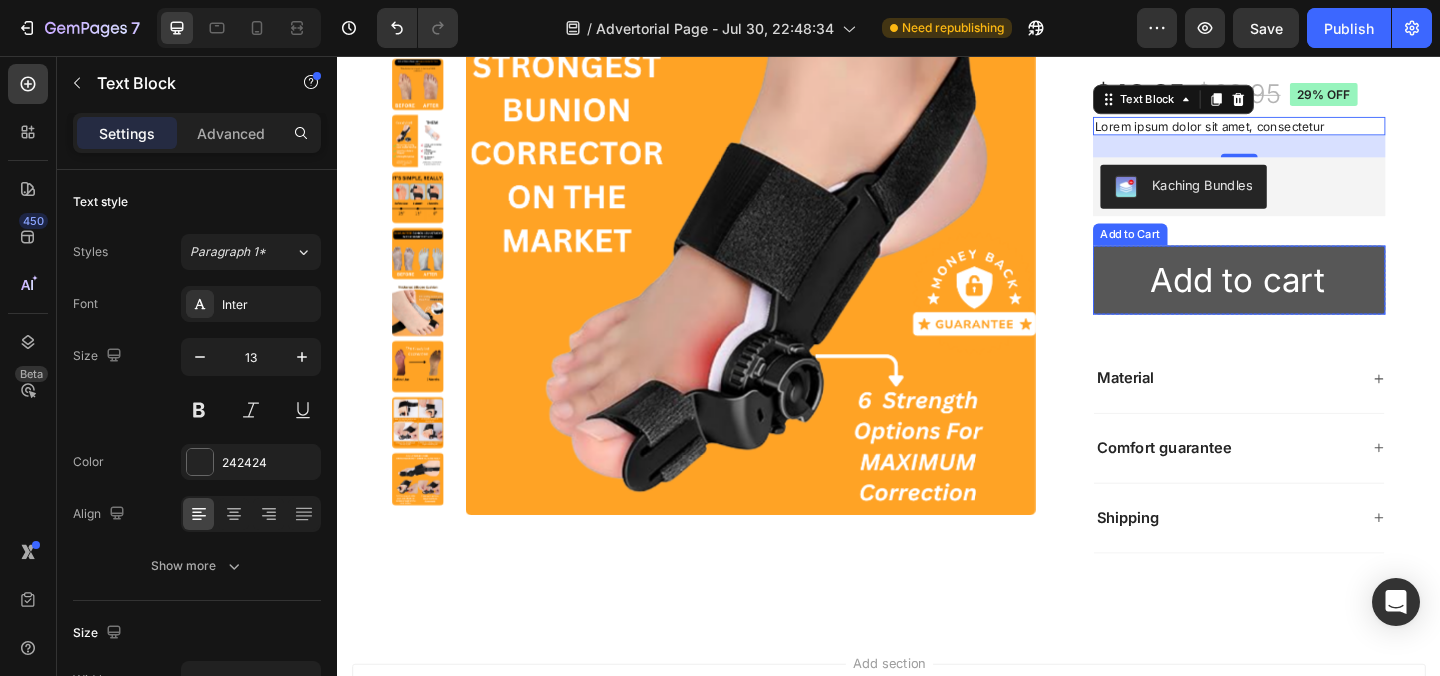 click on "Add to cart" at bounding box center [1318, 299] 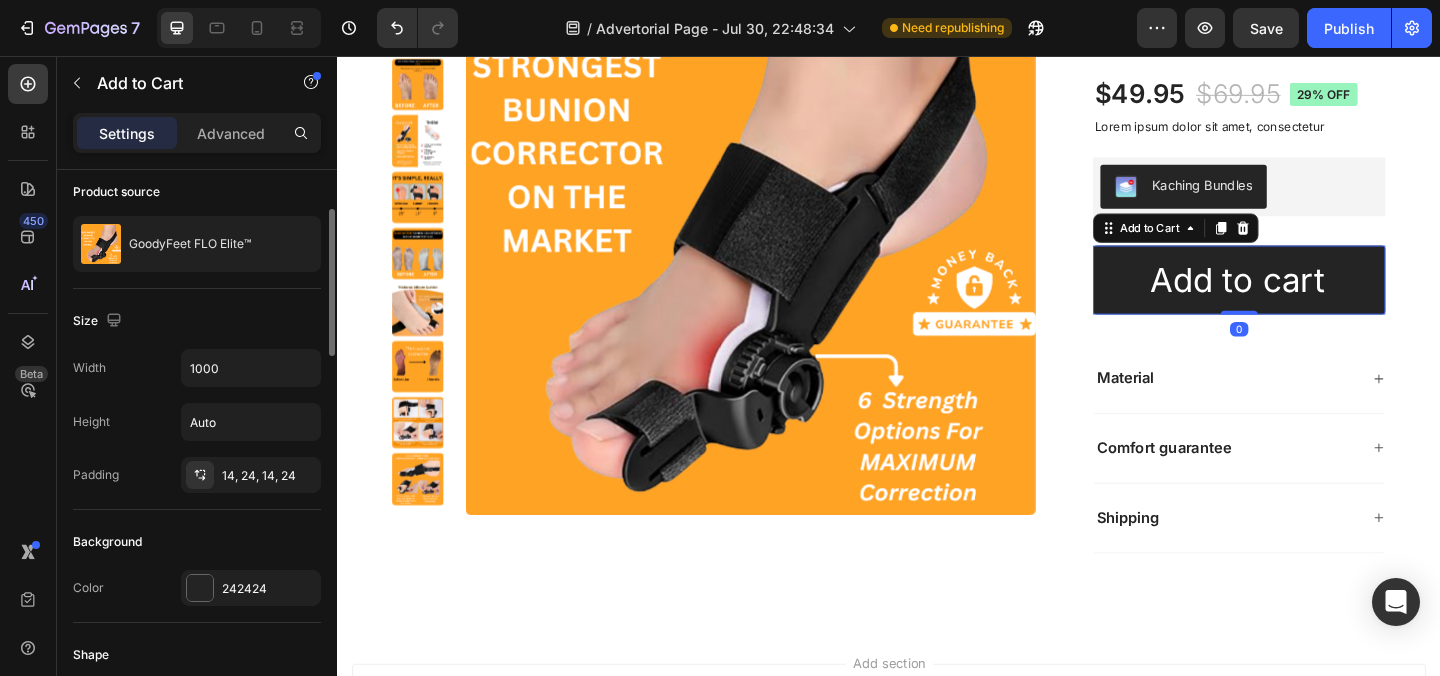 scroll, scrollTop: 202, scrollLeft: 0, axis: vertical 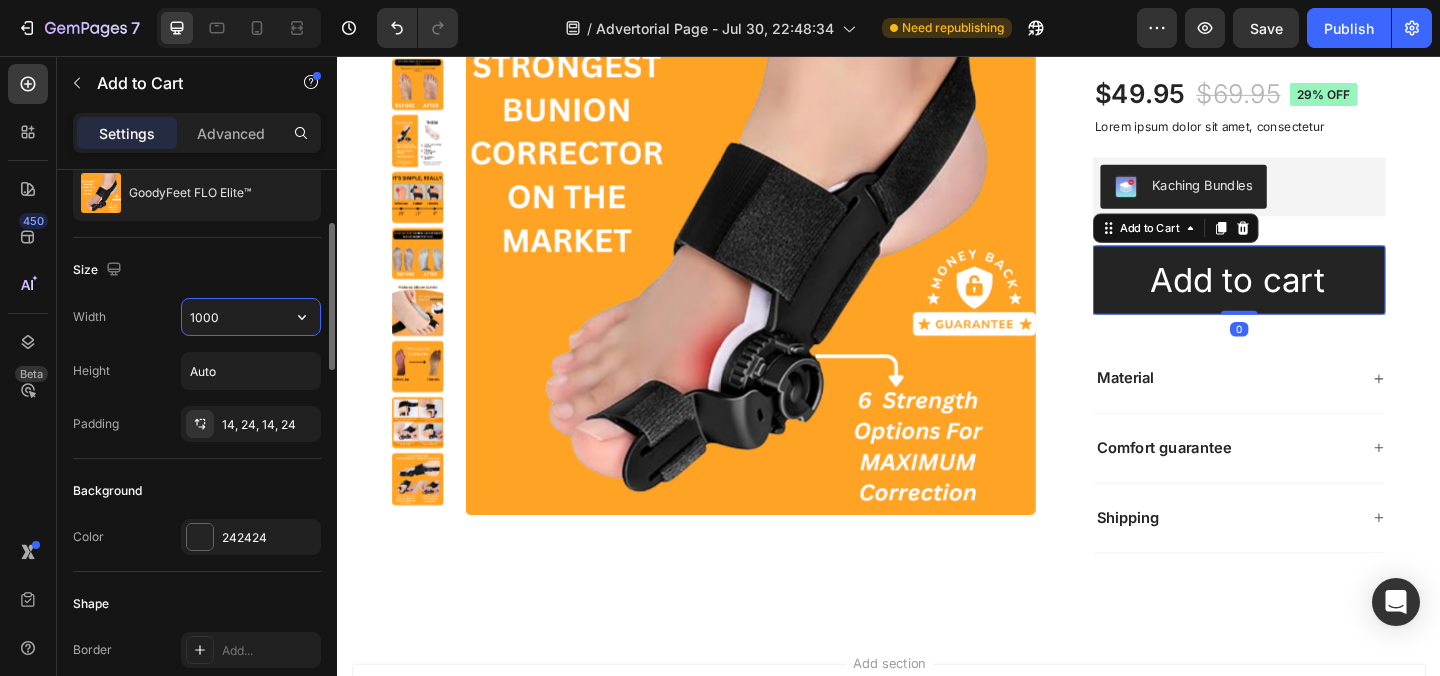 click on "1000" at bounding box center (251, 317) 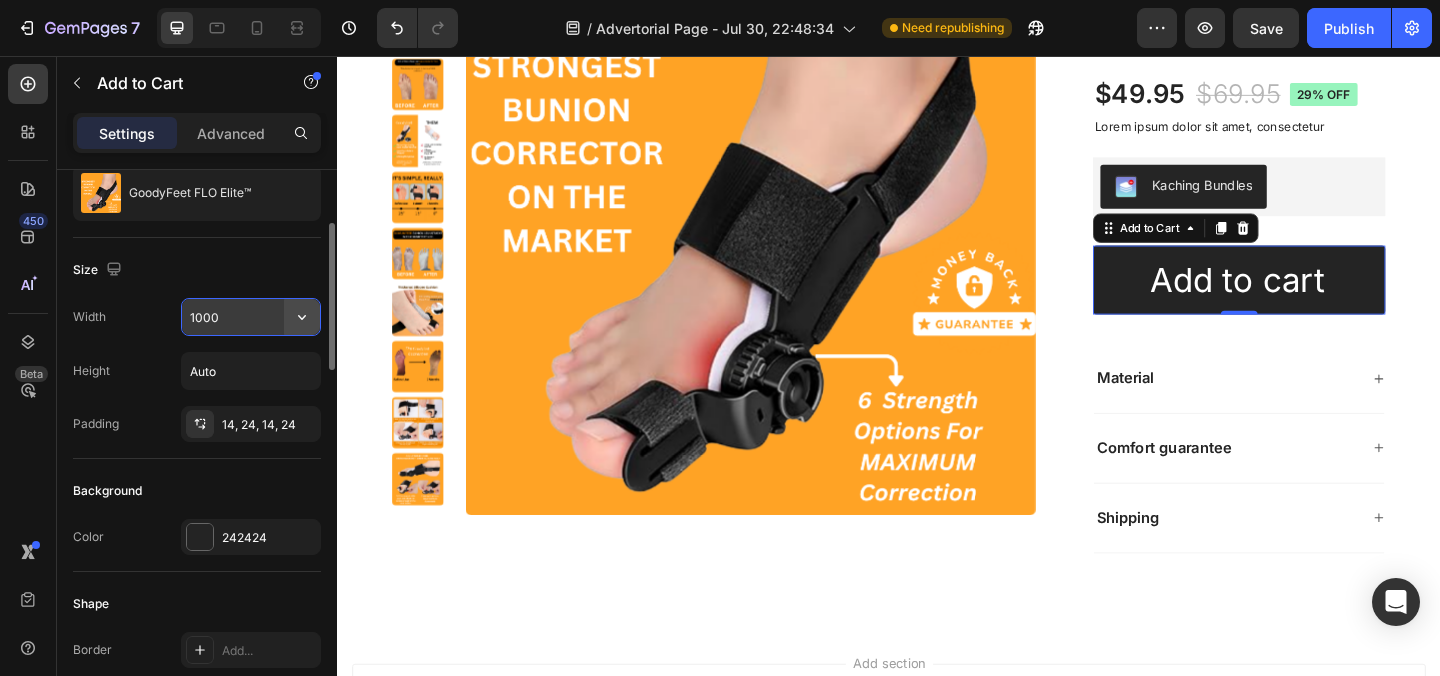 click 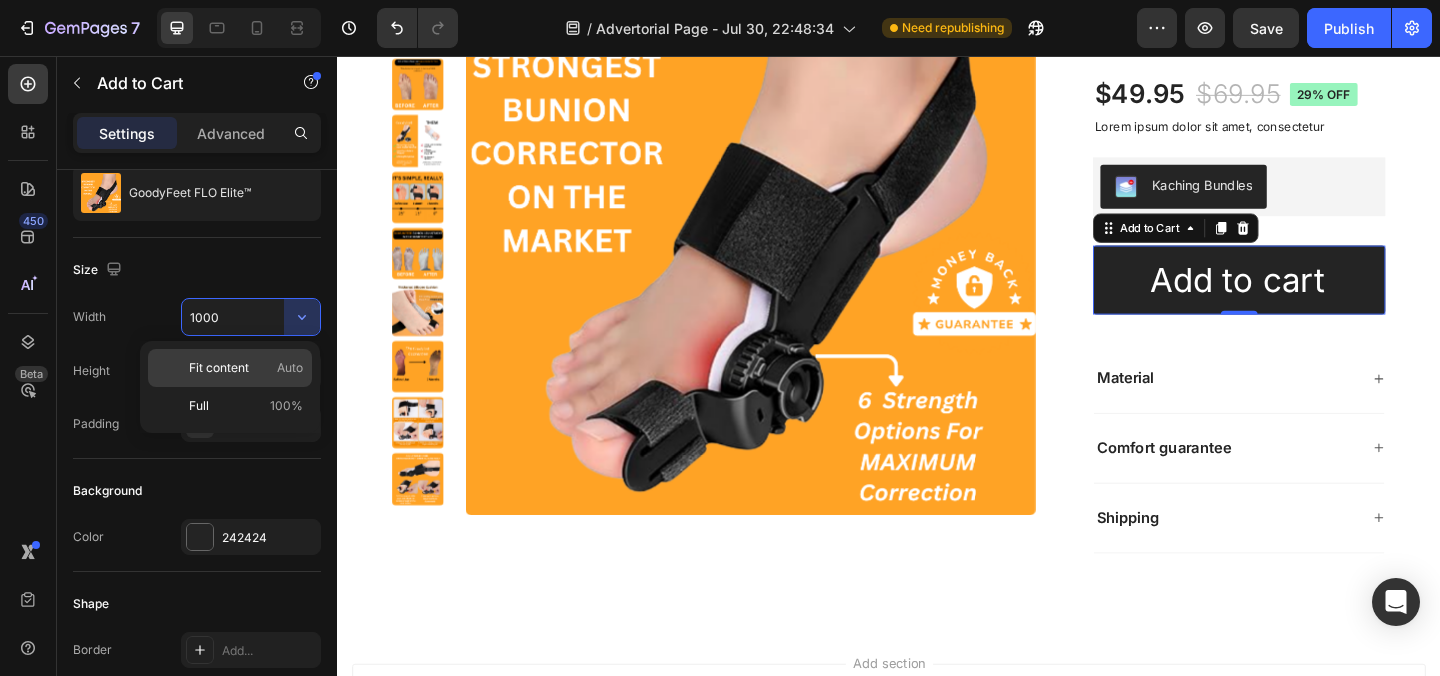click on "Fit content Auto" 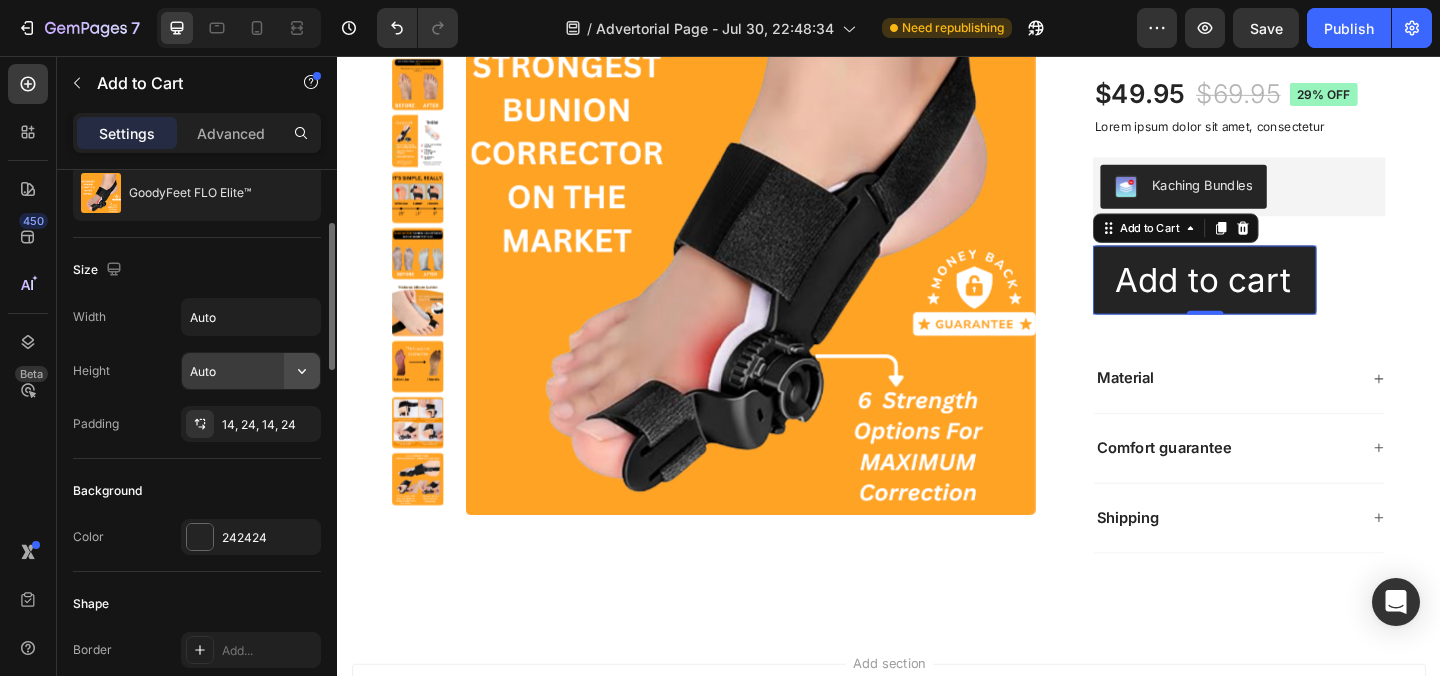 click 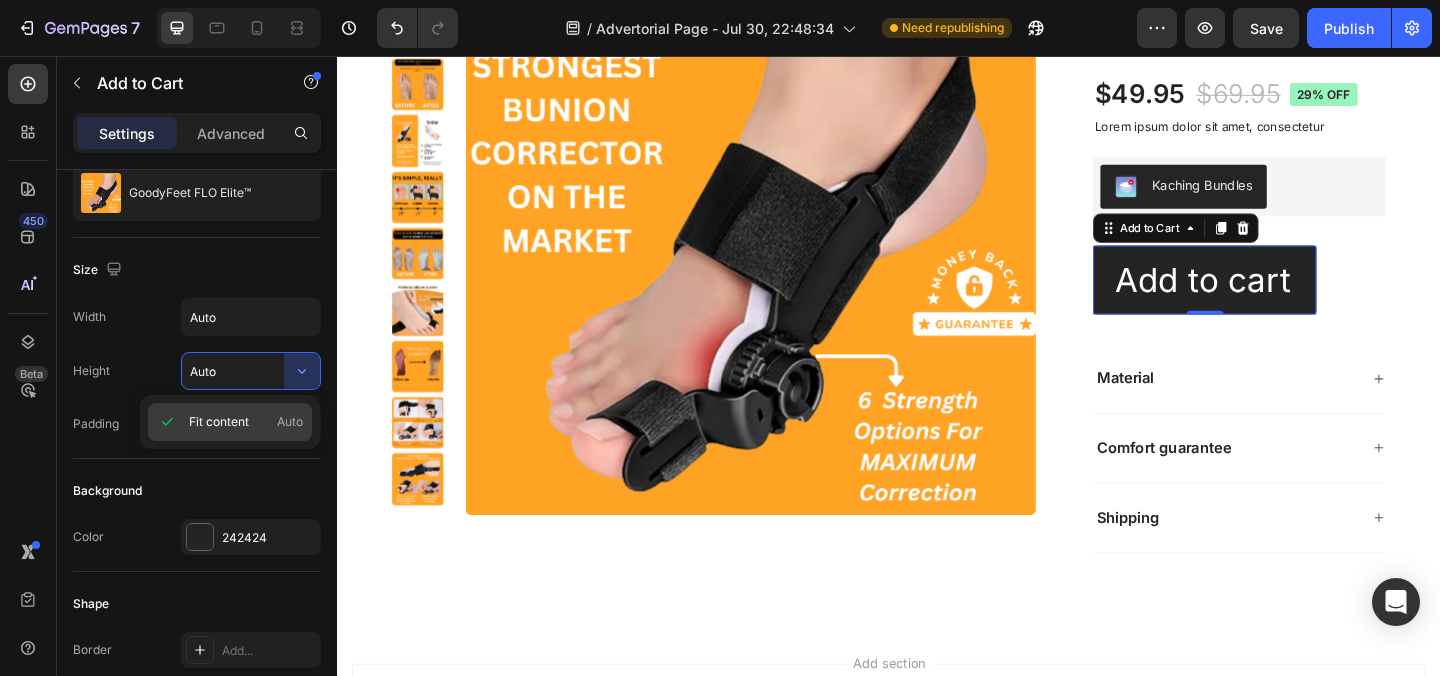 click on "Fit content Auto" at bounding box center (246, 422) 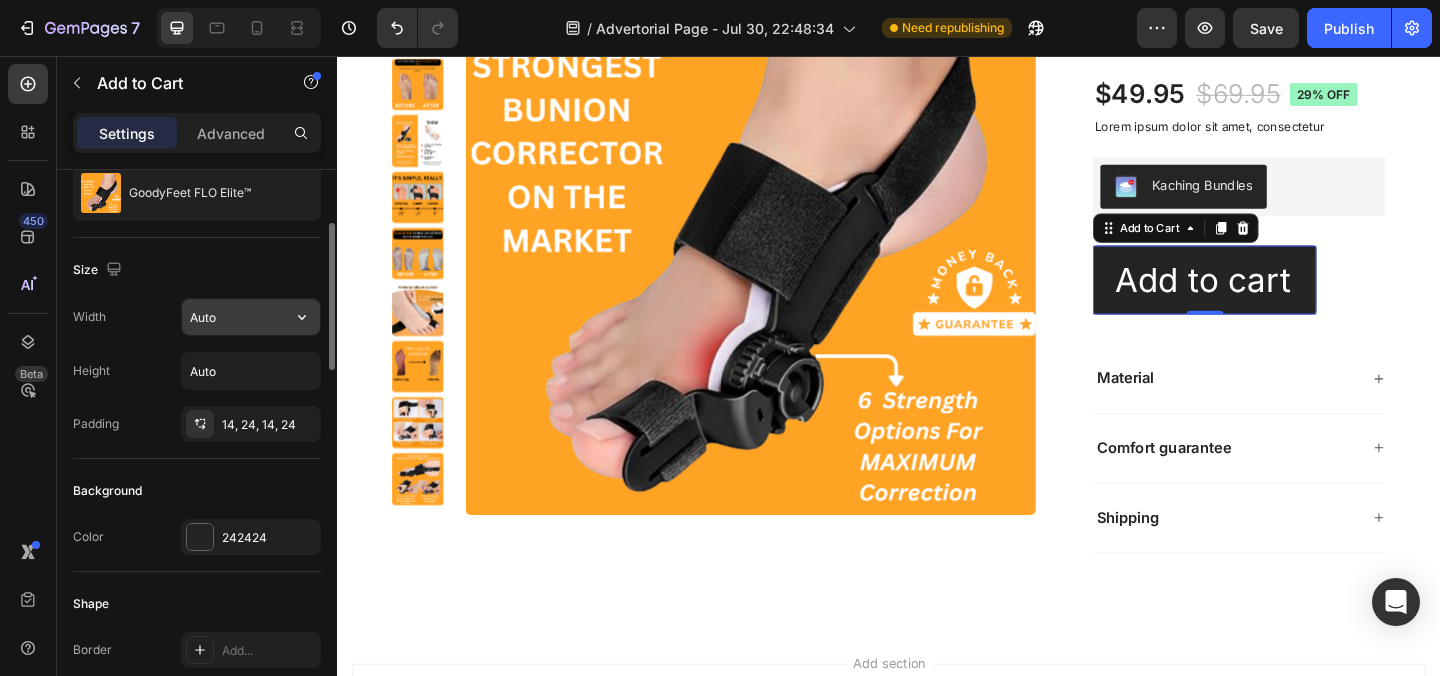 click on "Auto" at bounding box center [251, 317] 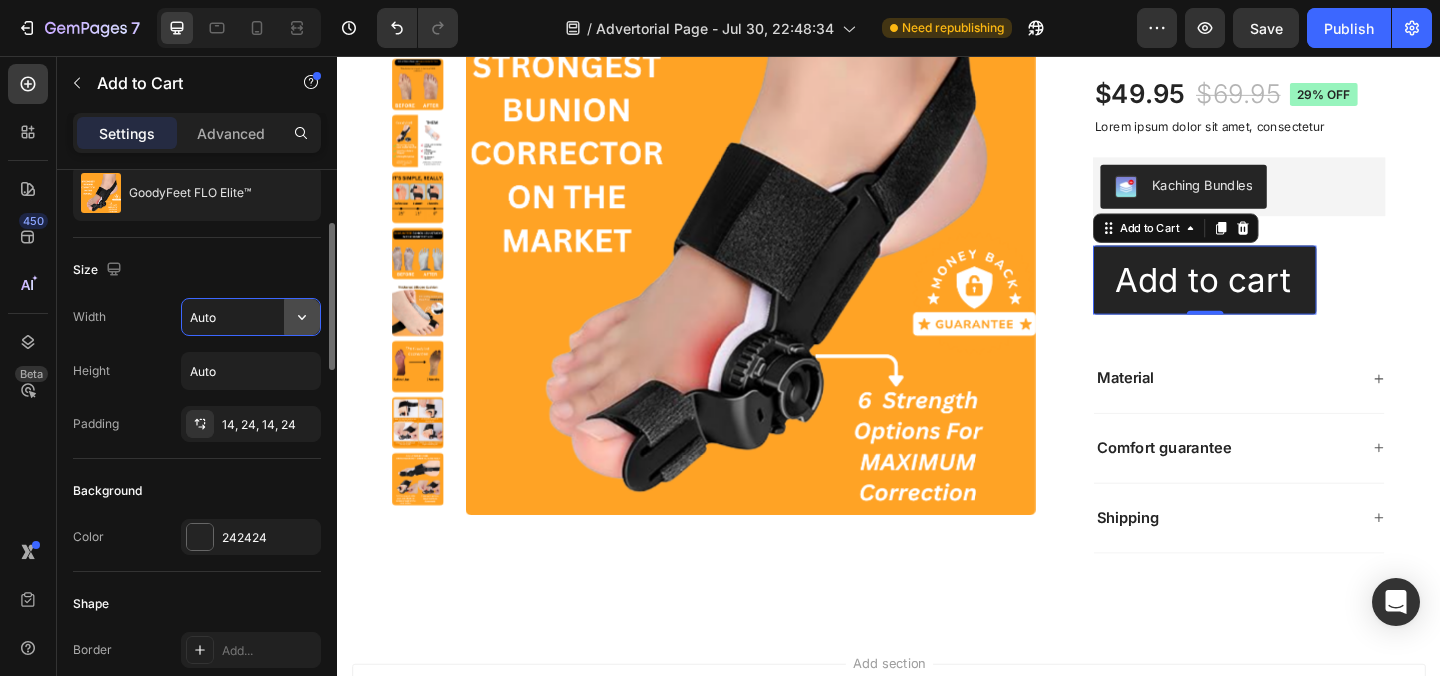 click 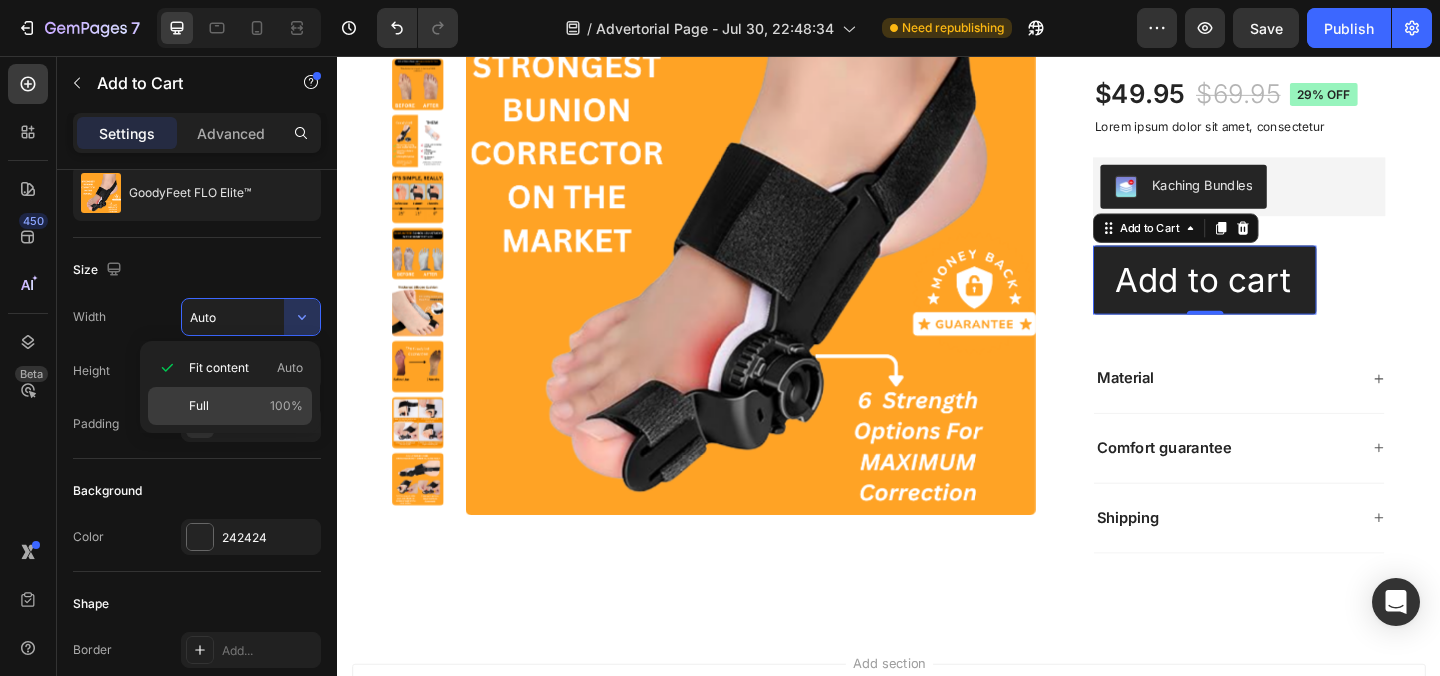 click on "Full 100%" 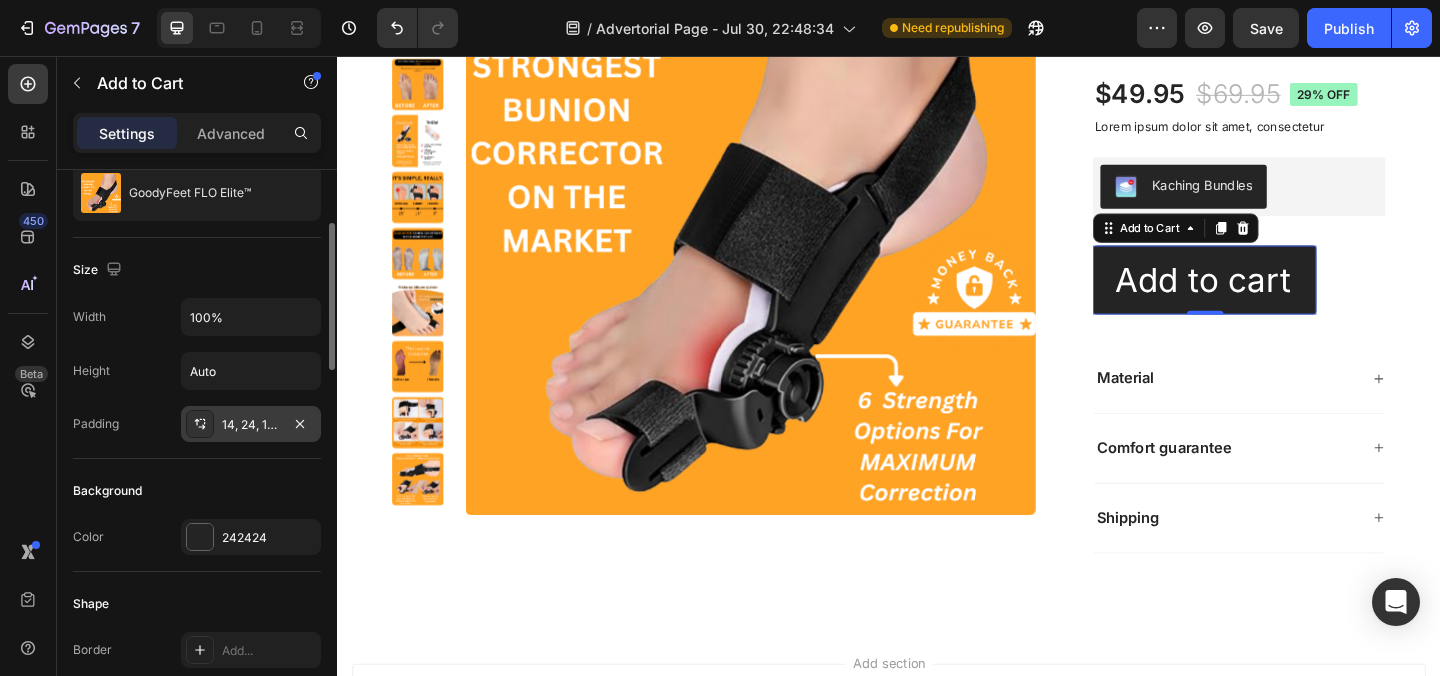 click on "14, 24, 14, 24" at bounding box center (251, 424) 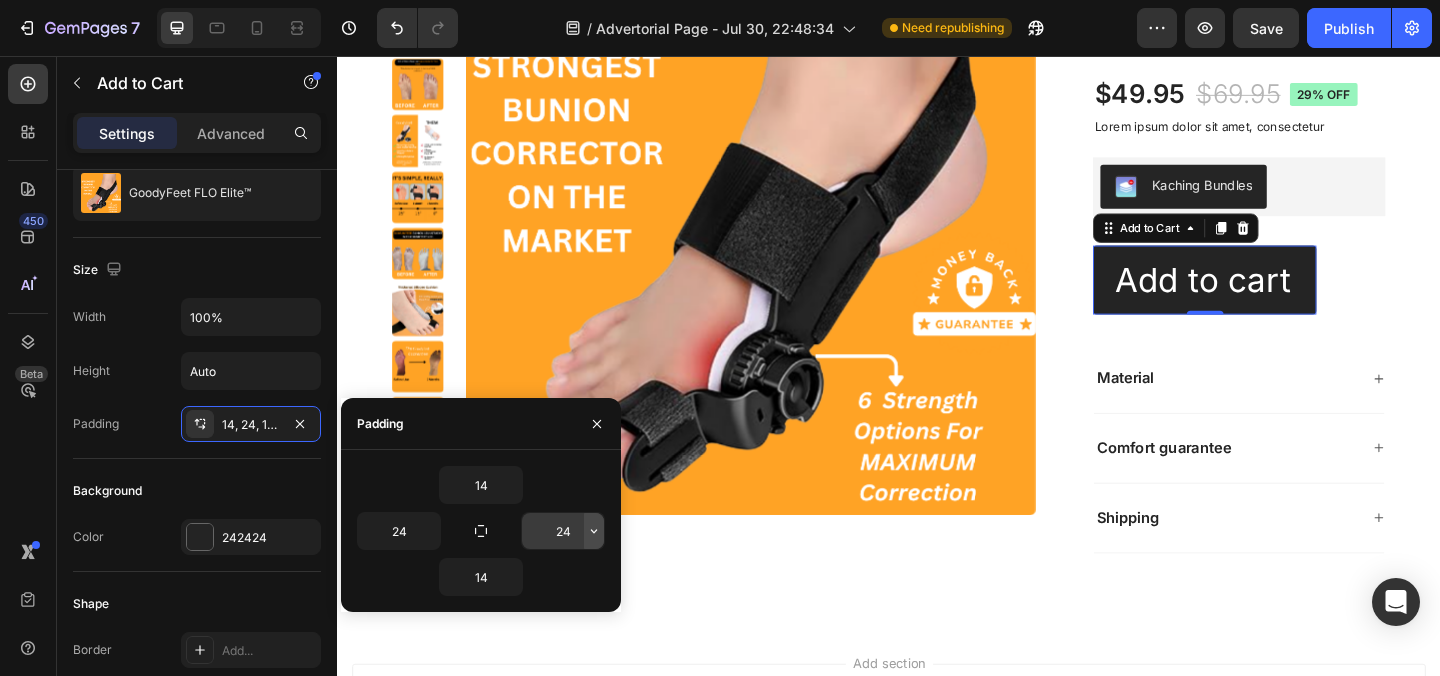 click 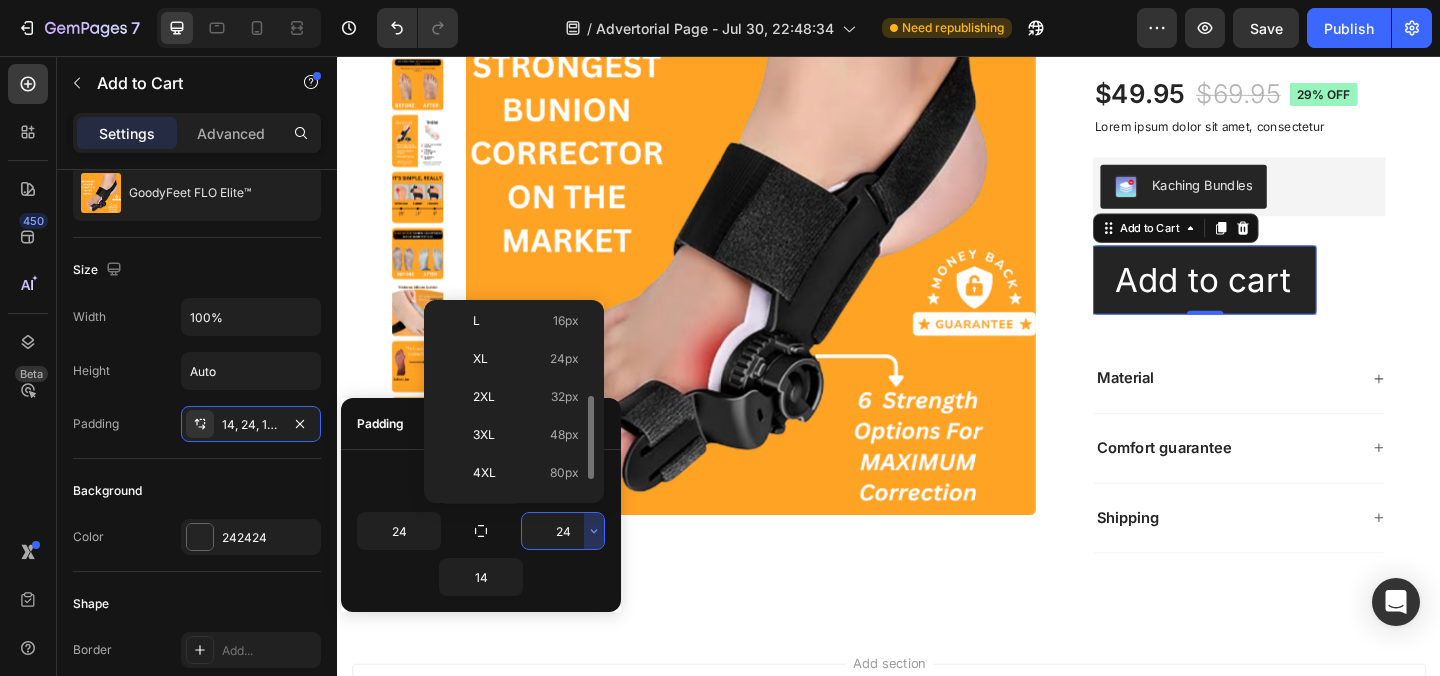 scroll, scrollTop: 192, scrollLeft: 0, axis: vertical 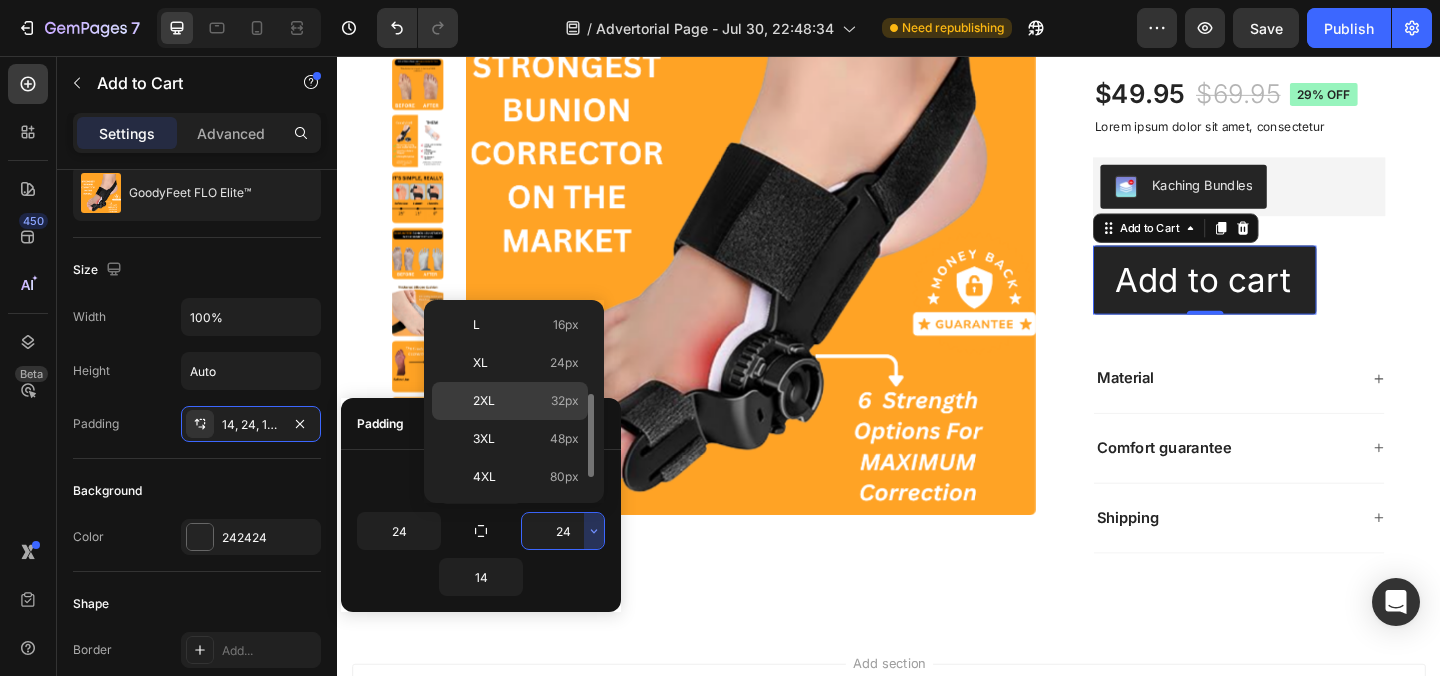 click on "2XL 32px" 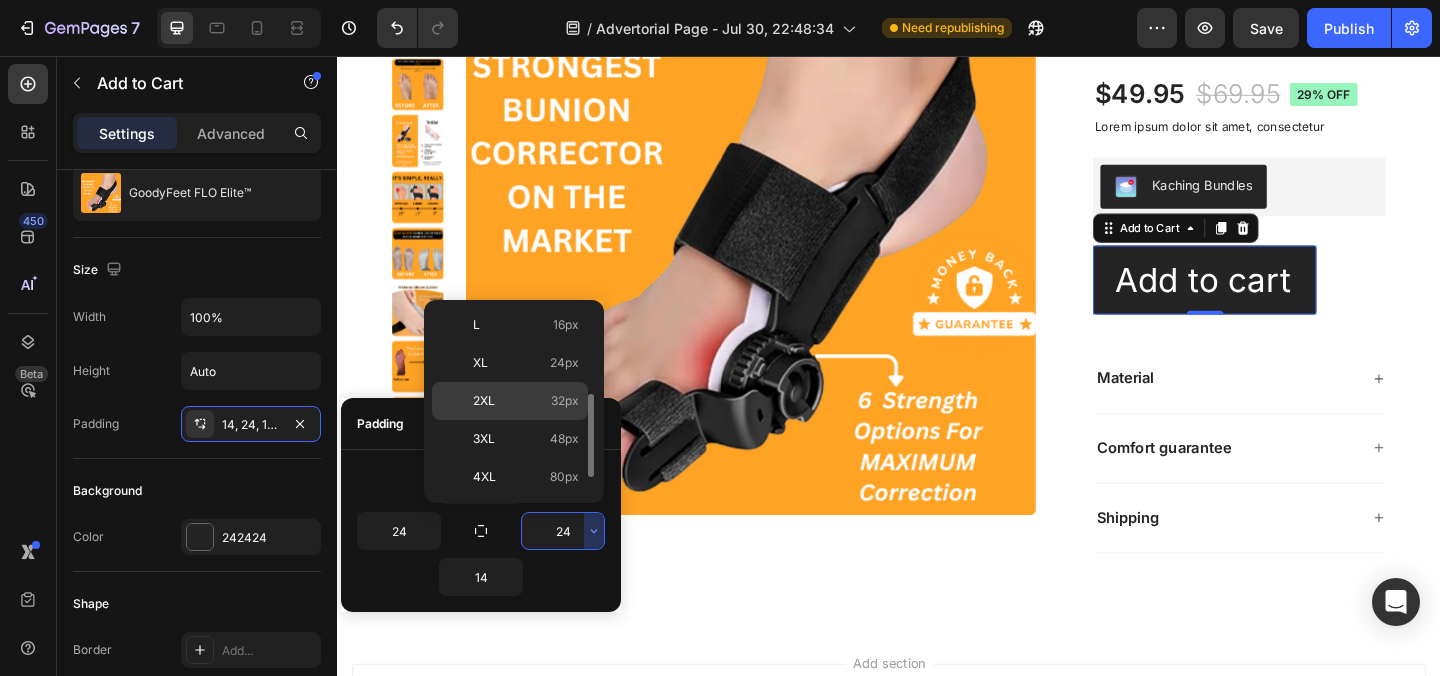 type on "32" 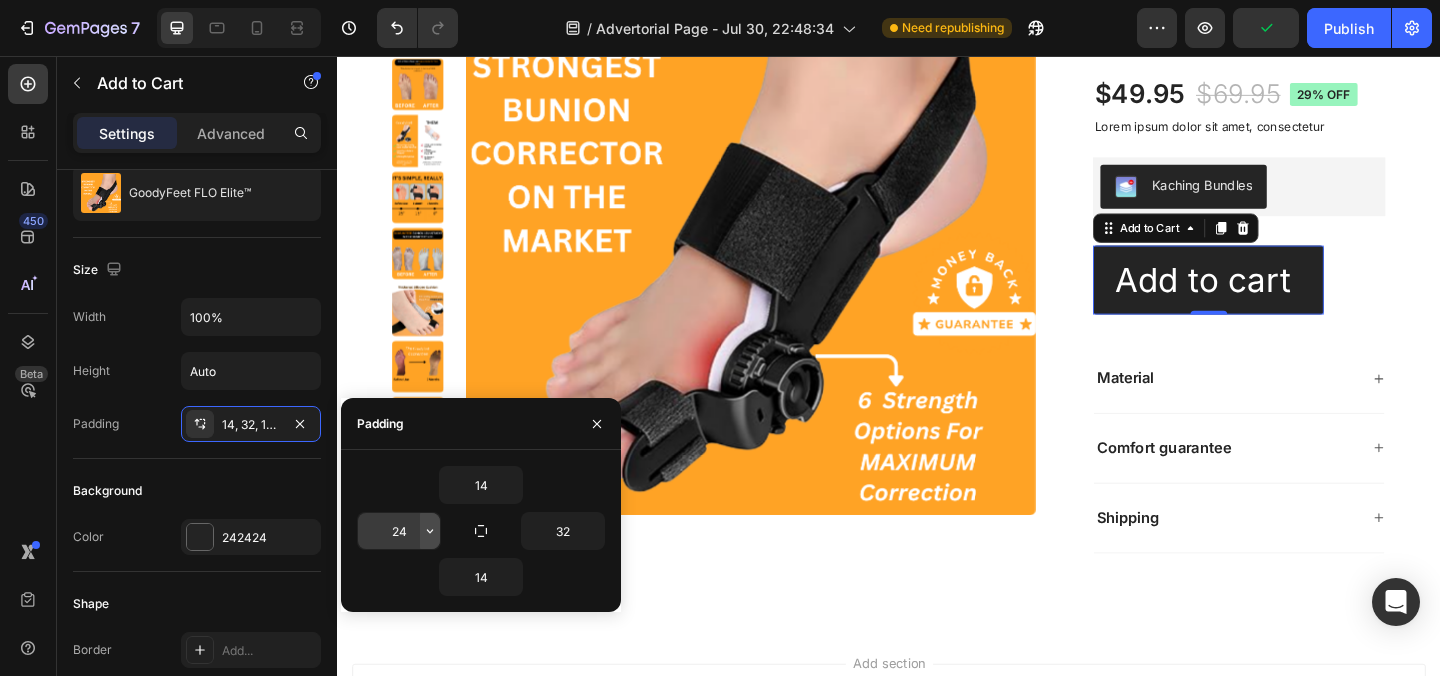 click 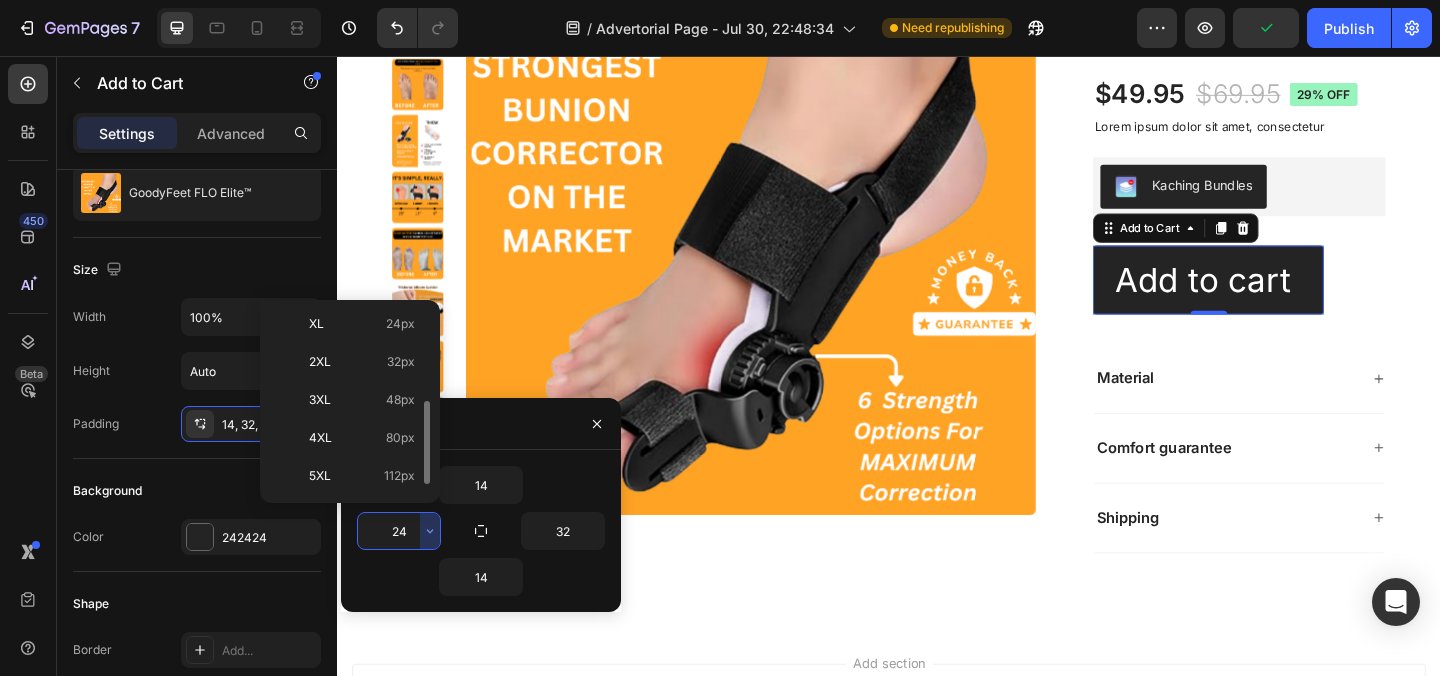 scroll, scrollTop: 193, scrollLeft: 0, axis: vertical 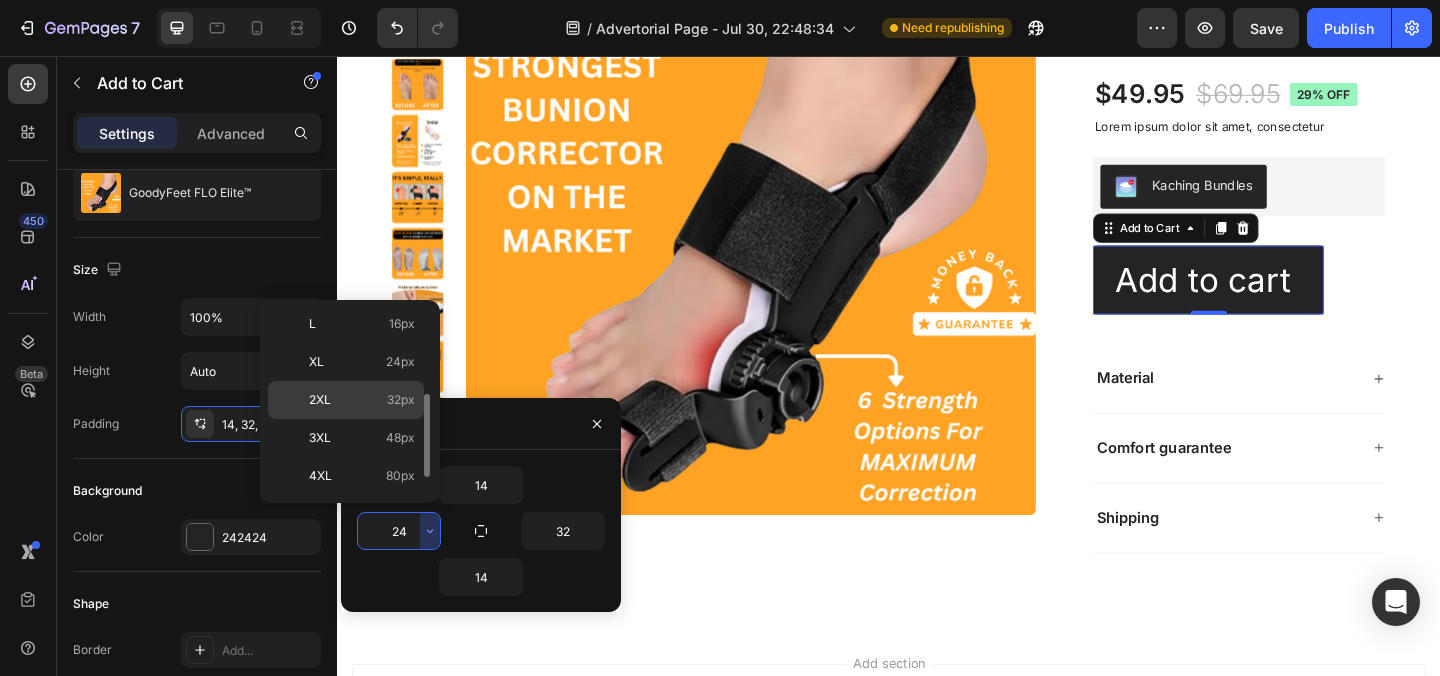 click on "2XL 32px" 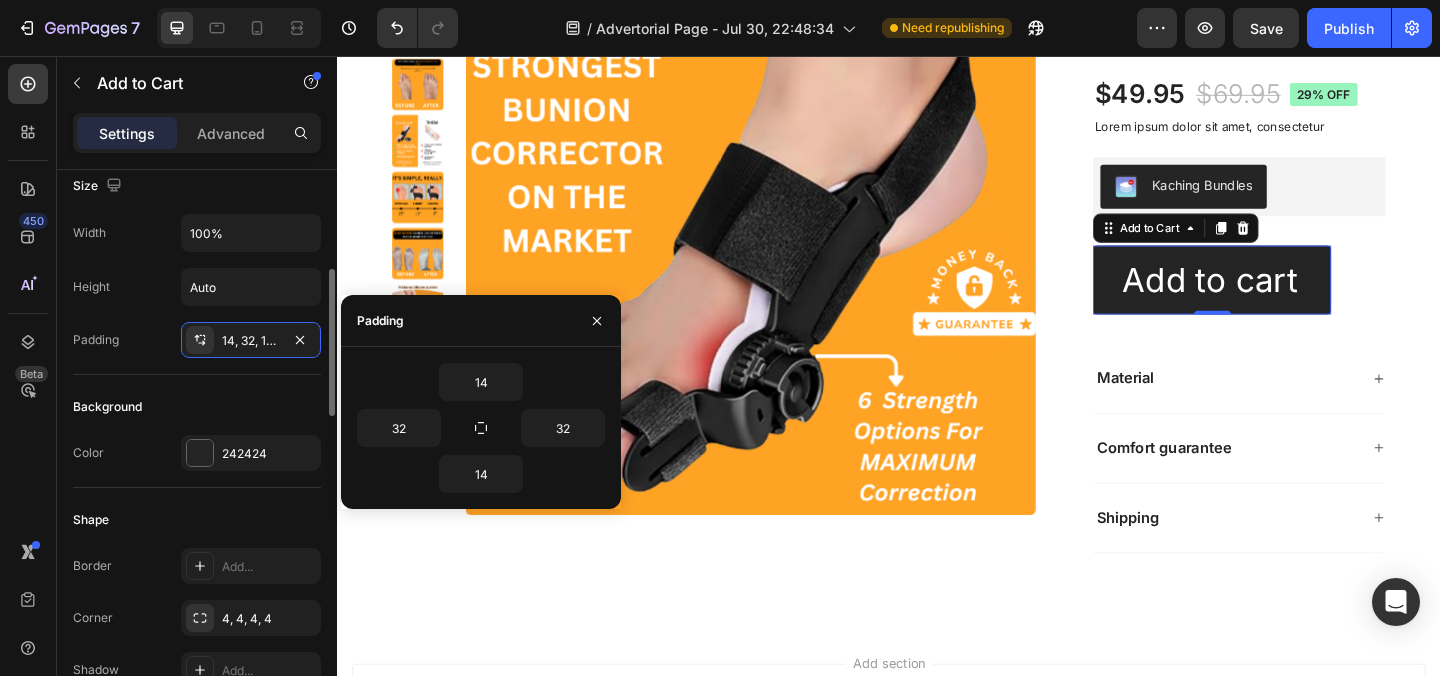 scroll, scrollTop: 306, scrollLeft: 0, axis: vertical 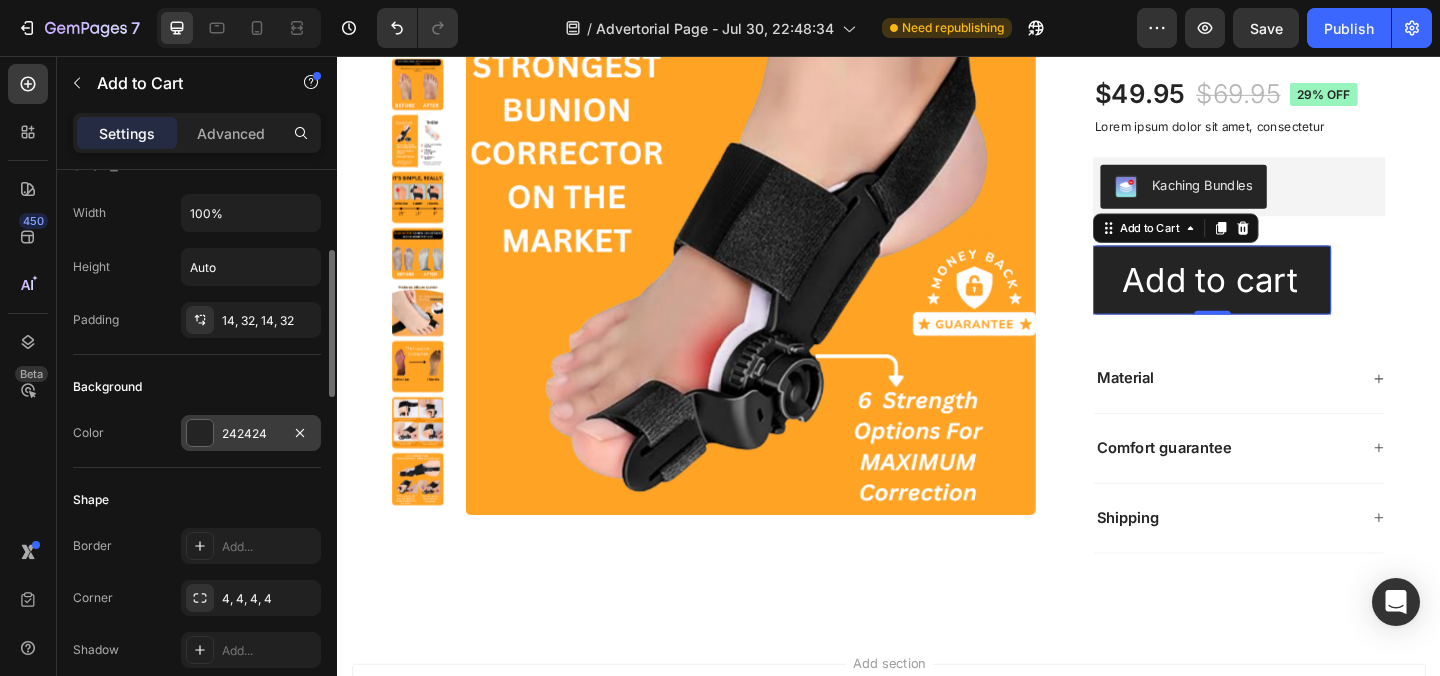 click at bounding box center (200, 433) 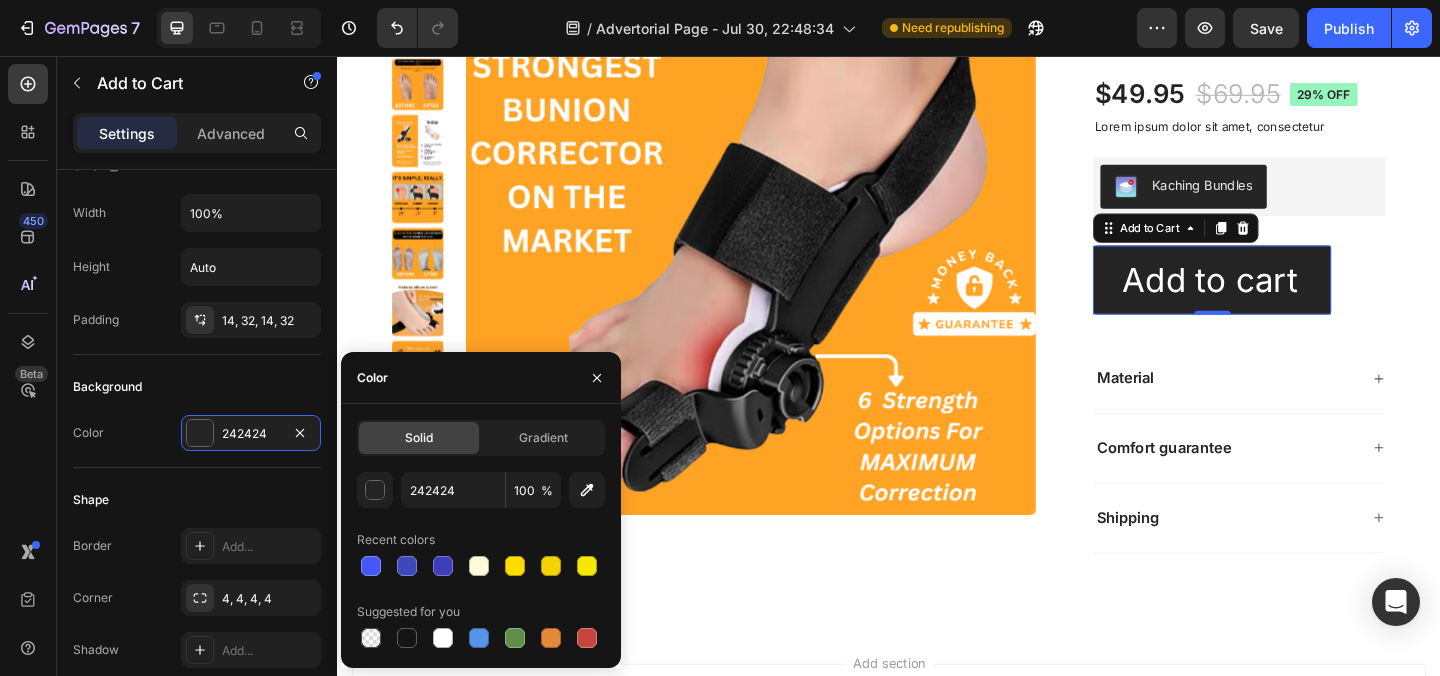 click 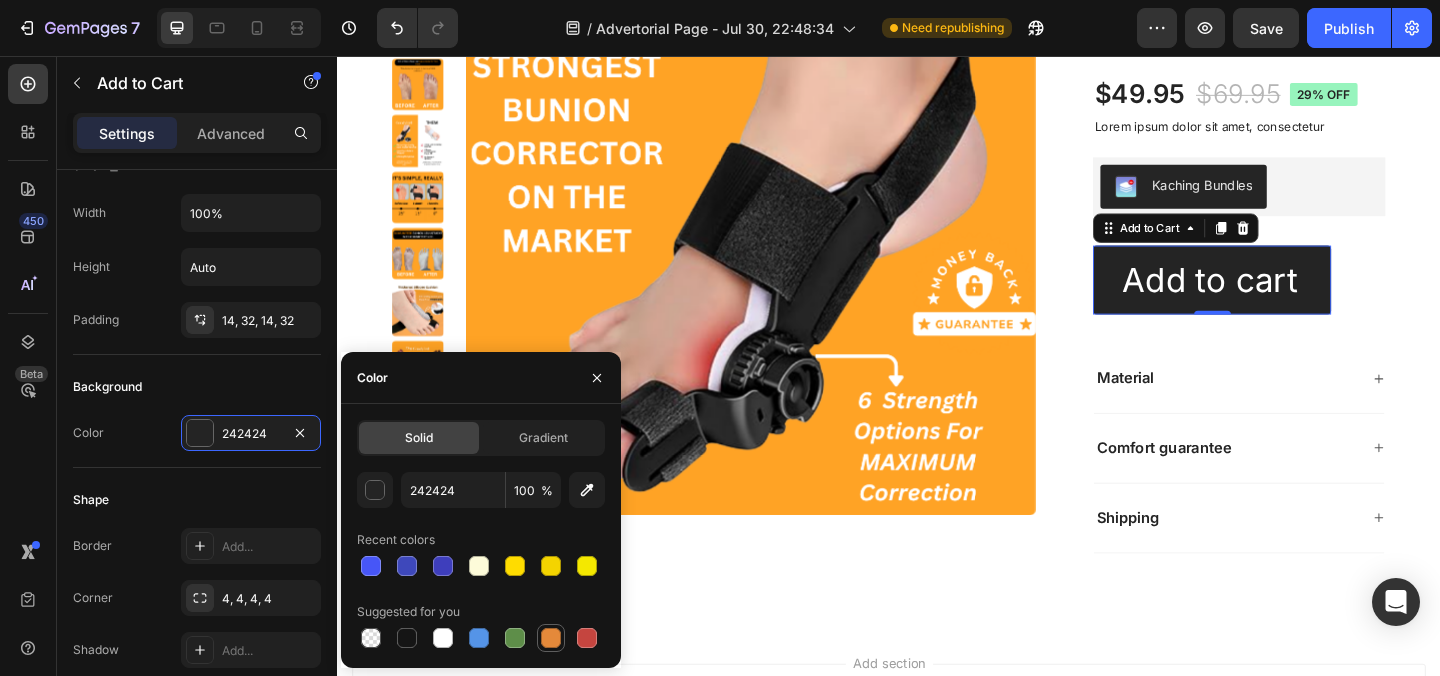click at bounding box center (551, 638) 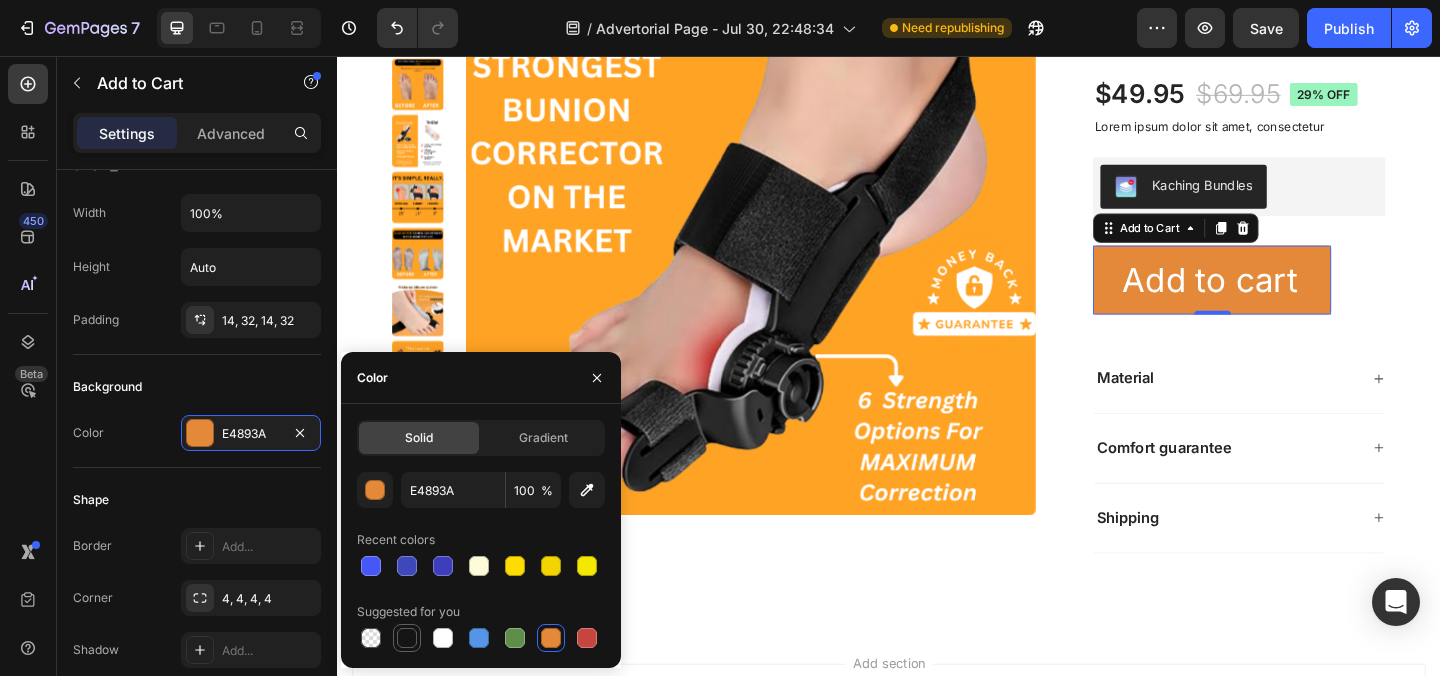 click at bounding box center (407, 638) 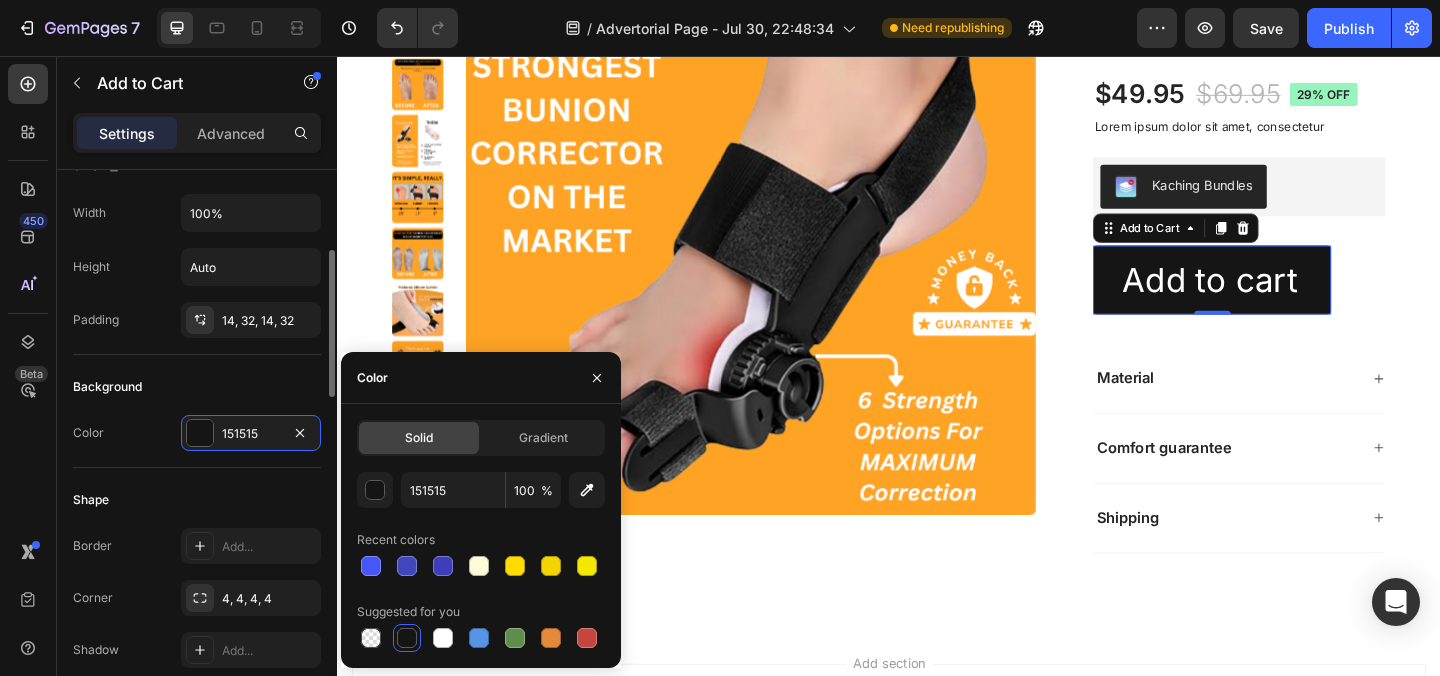 click on "Shape Border Add... Corner 4, 4, 4, 4 Shadow Add..." 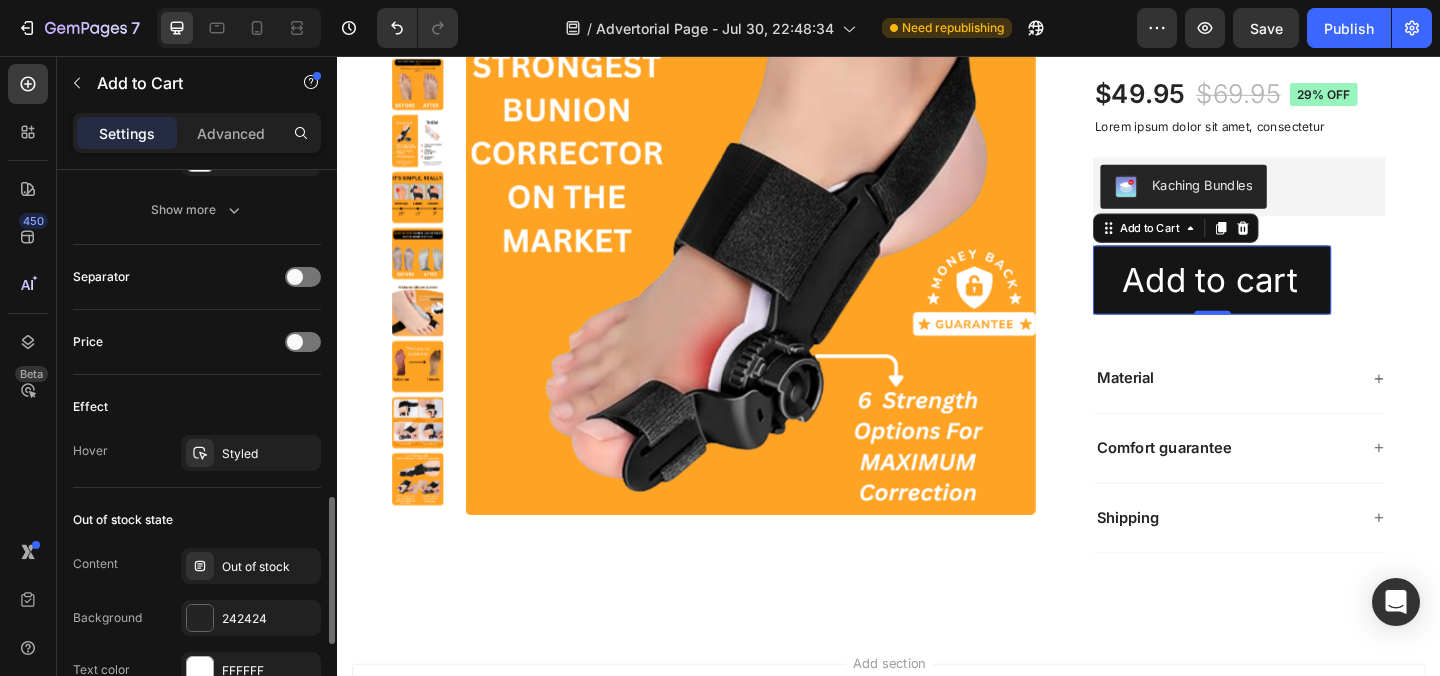 scroll, scrollTop: 1288, scrollLeft: 0, axis: vertical 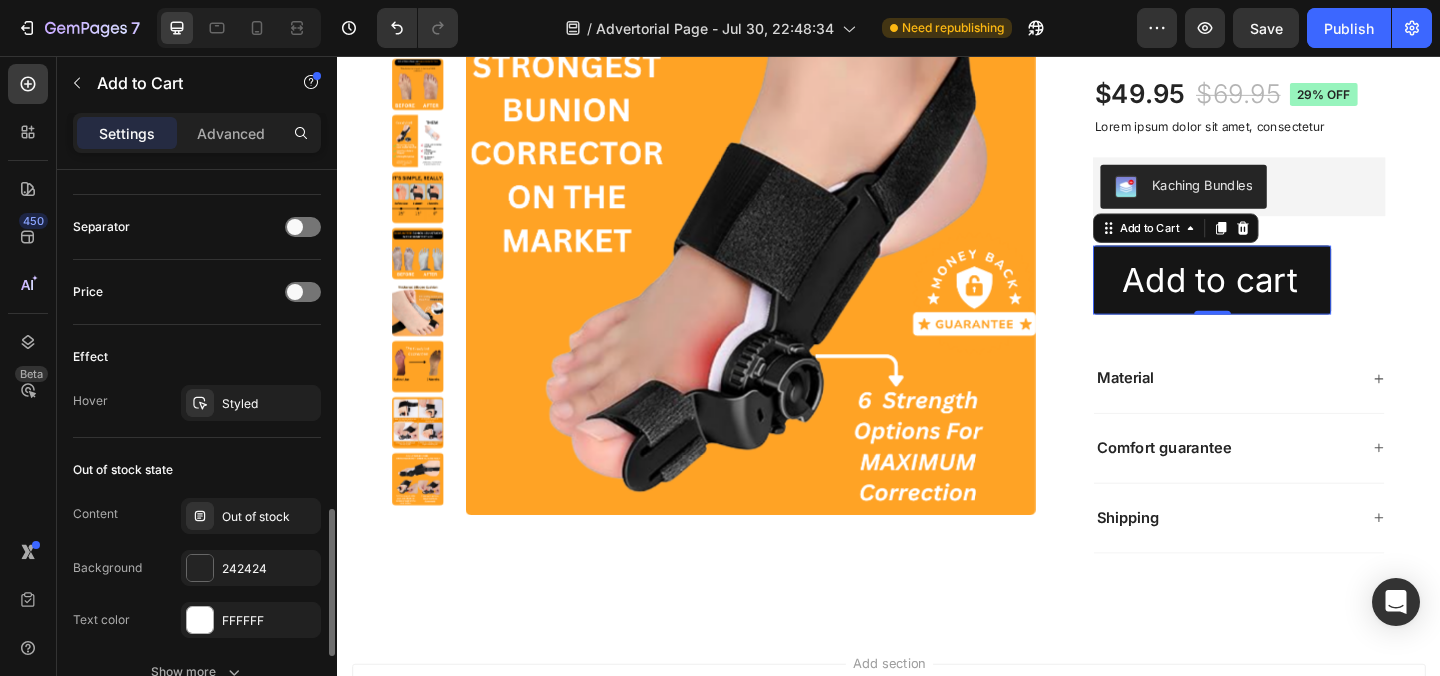 click on "Price" at bounding box center [197, 292] 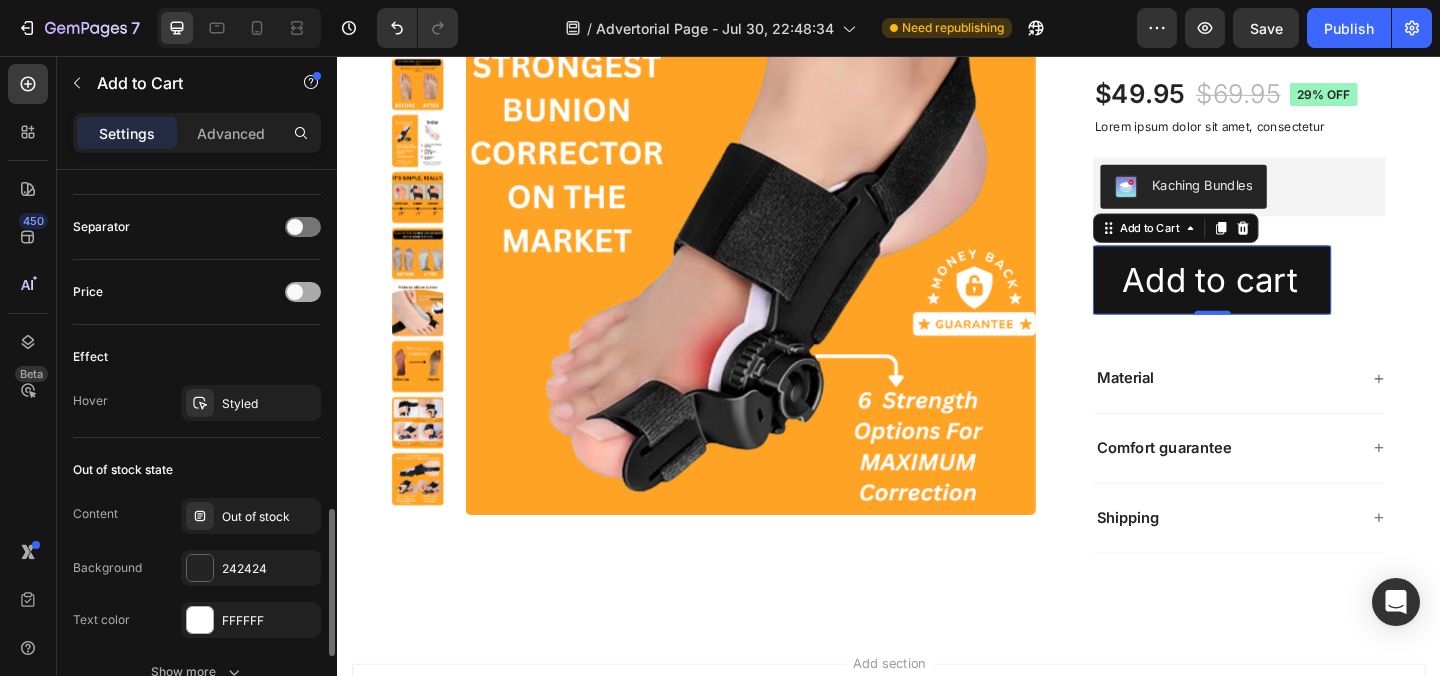 click at bounding box center [303, 292] 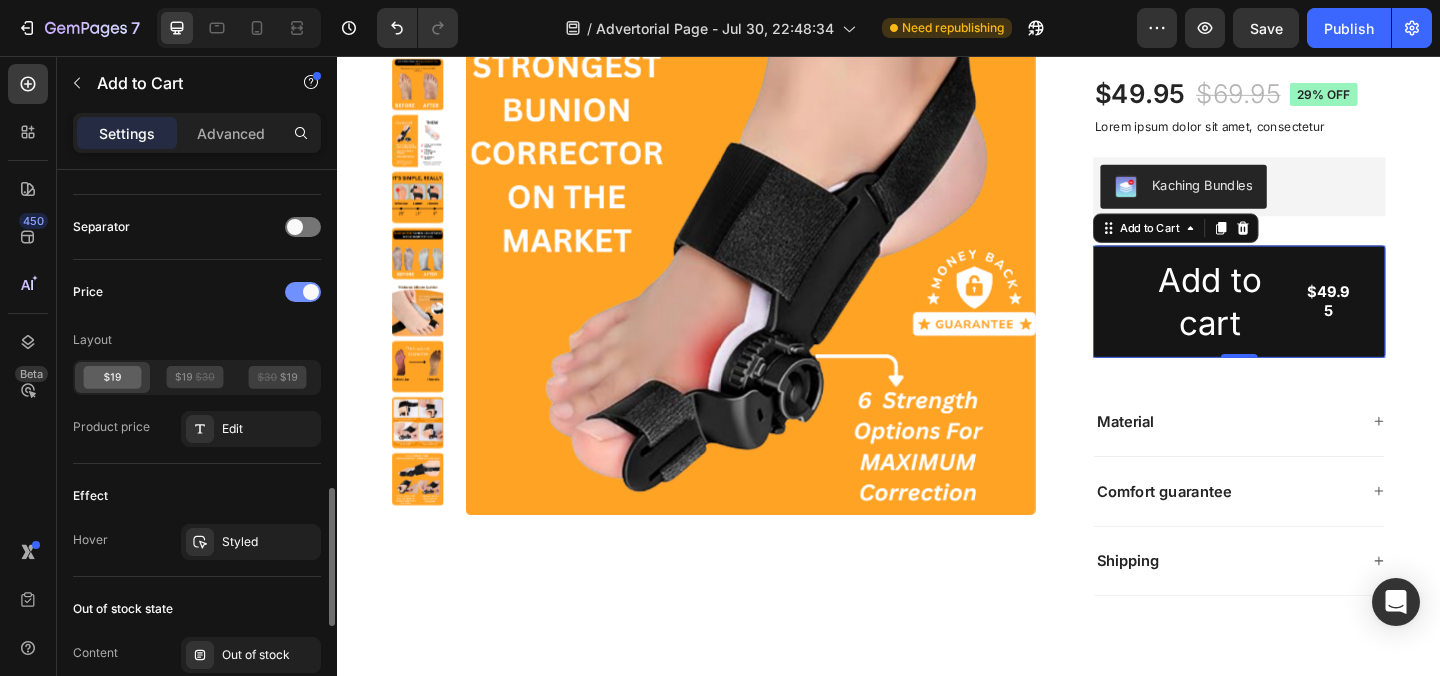 click at bounding box center [311, 292] 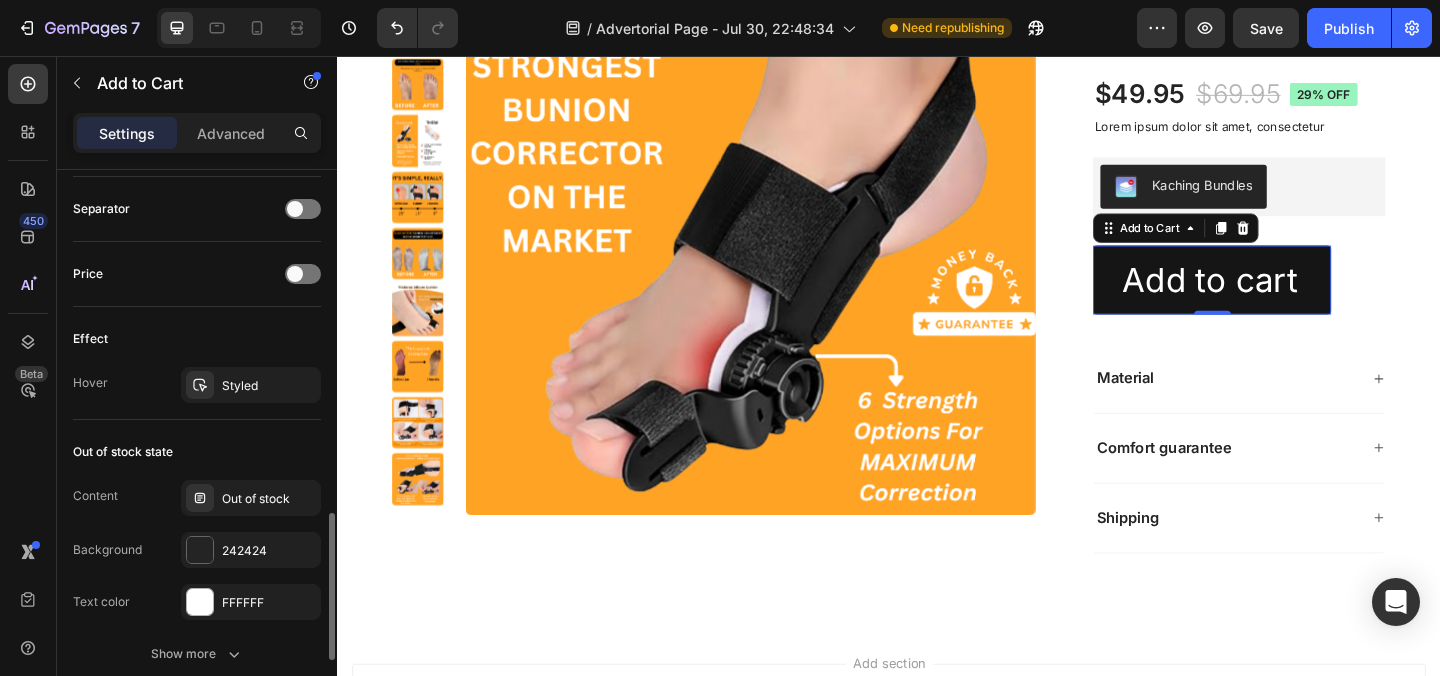scroll, scrollTop: 1580, scrollLeft: 0, axis: vertical 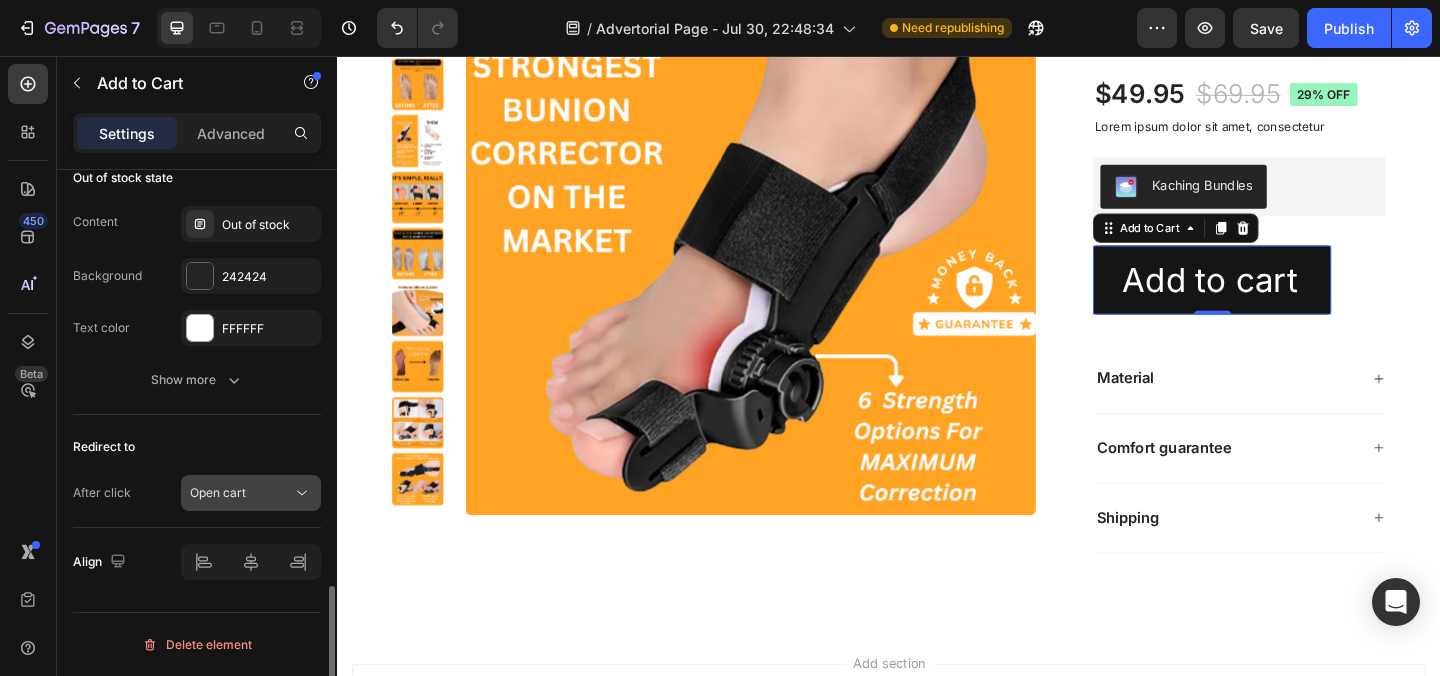 click on "Open cart" at bounding box center [241, 493] 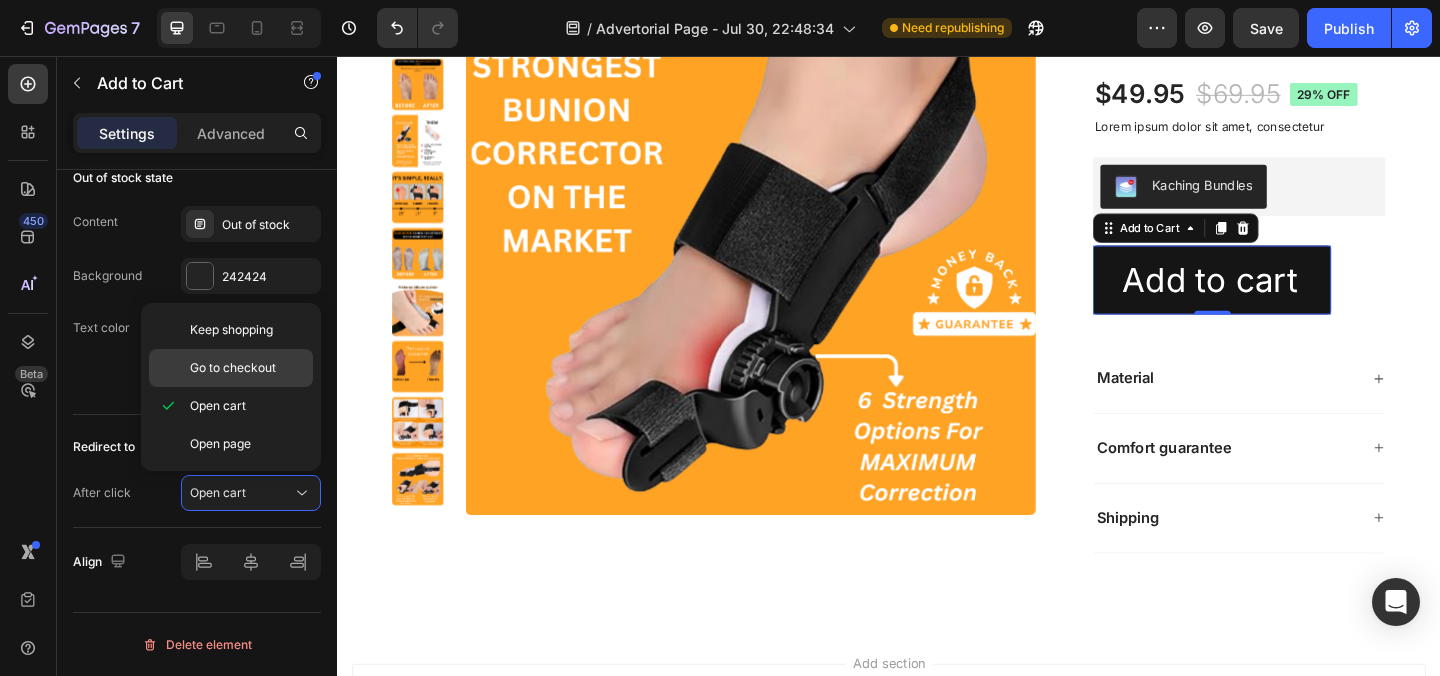 click on "Go to checkout" at bounding box center [233, 368] 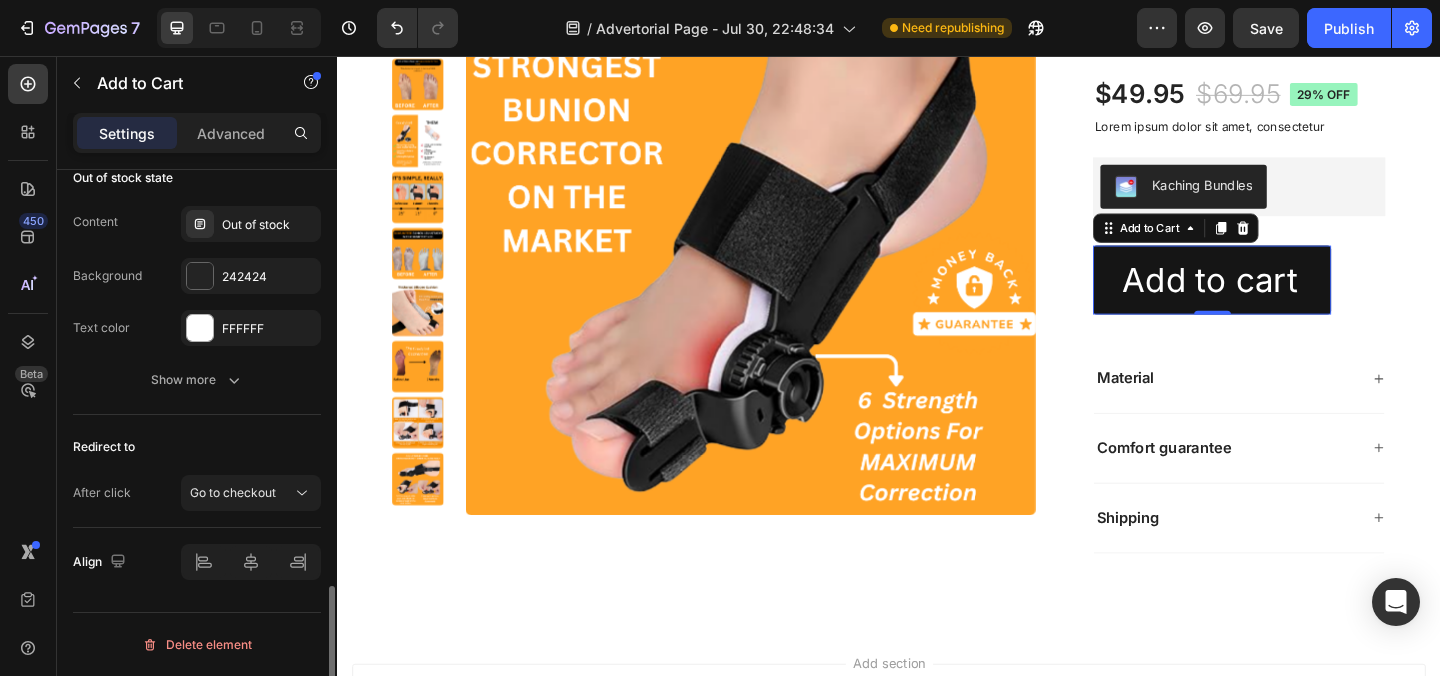 scroll, scrollTop: 1574, scrollLeft: 0, axis: vertical 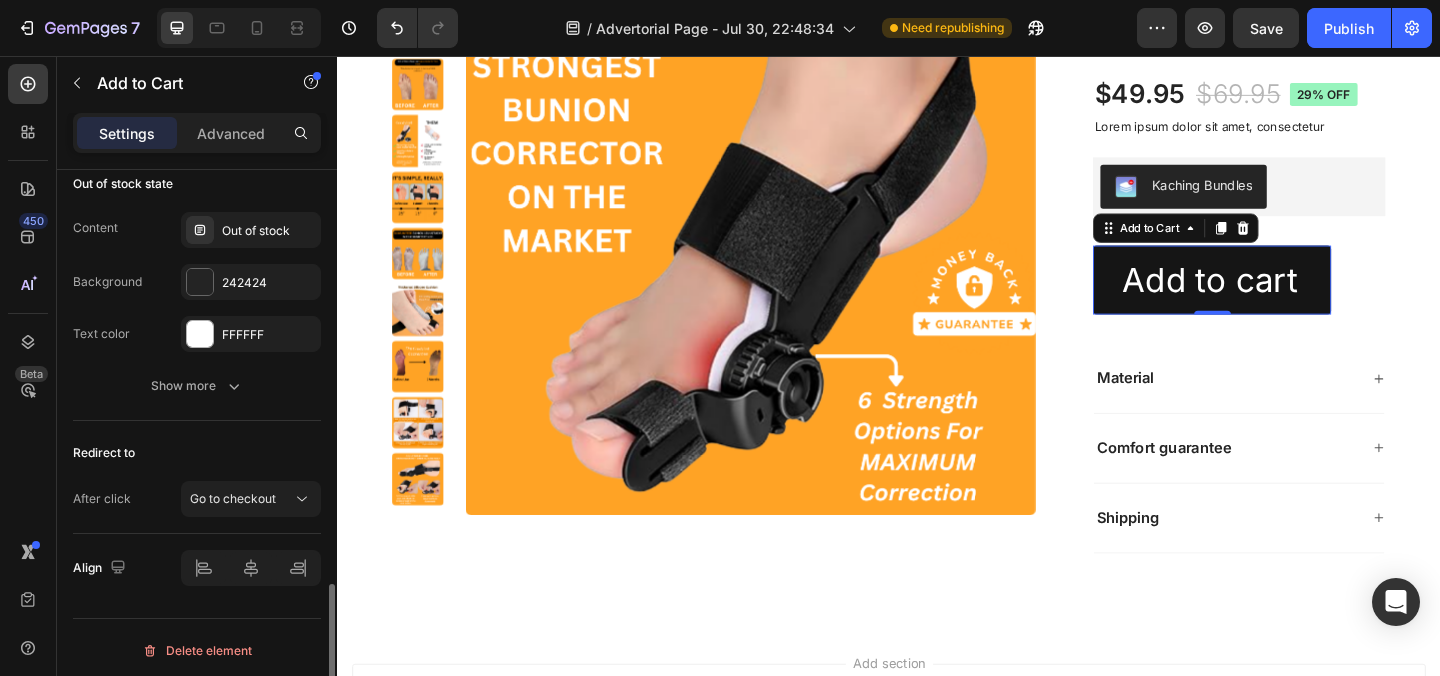 click on "Redirect to After click Go to checkout" 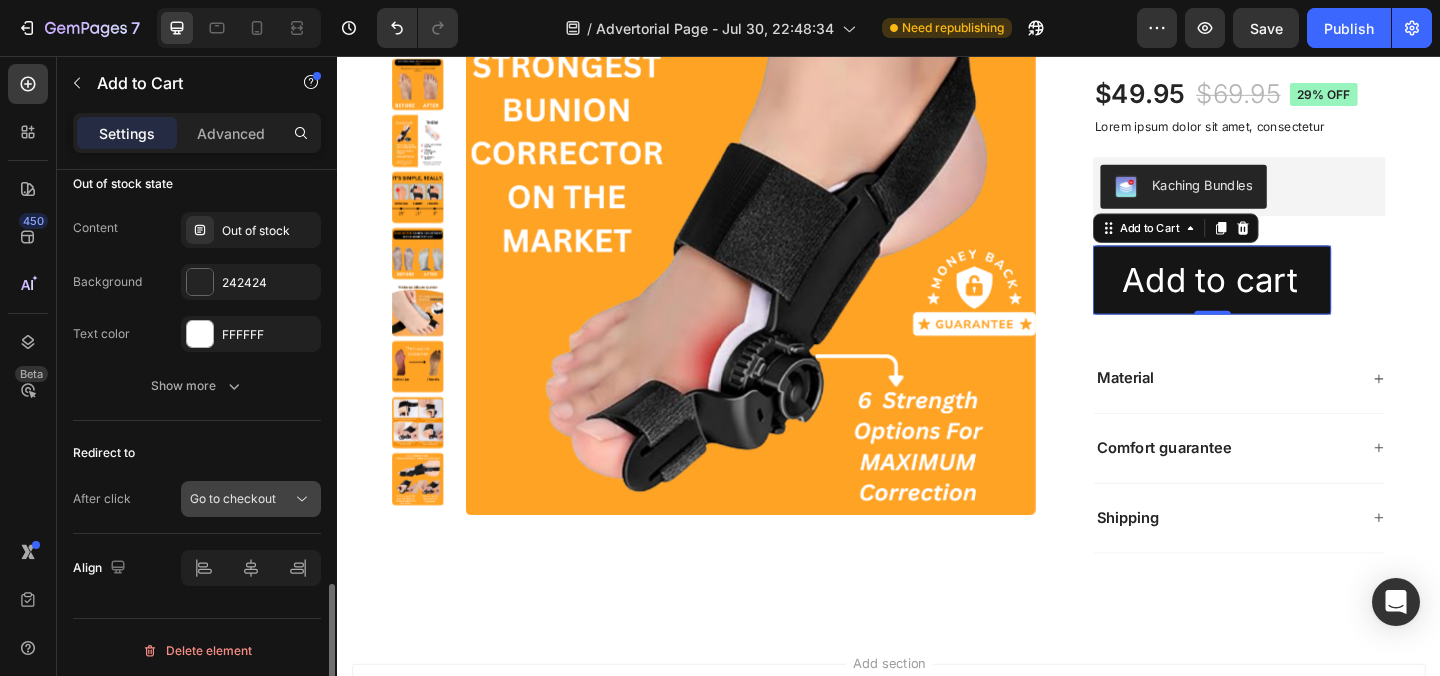 click on "Go to checkout" 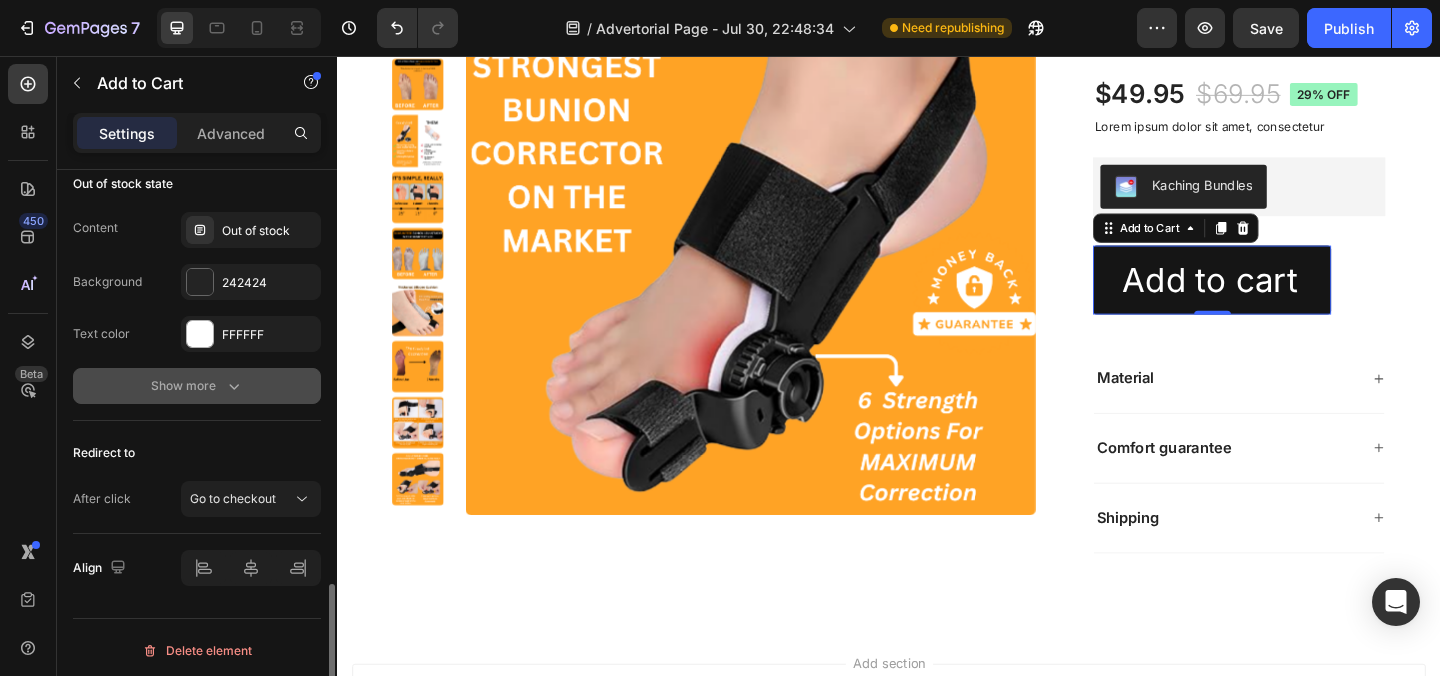 click on "Show more" at bounding box center (197, 386) 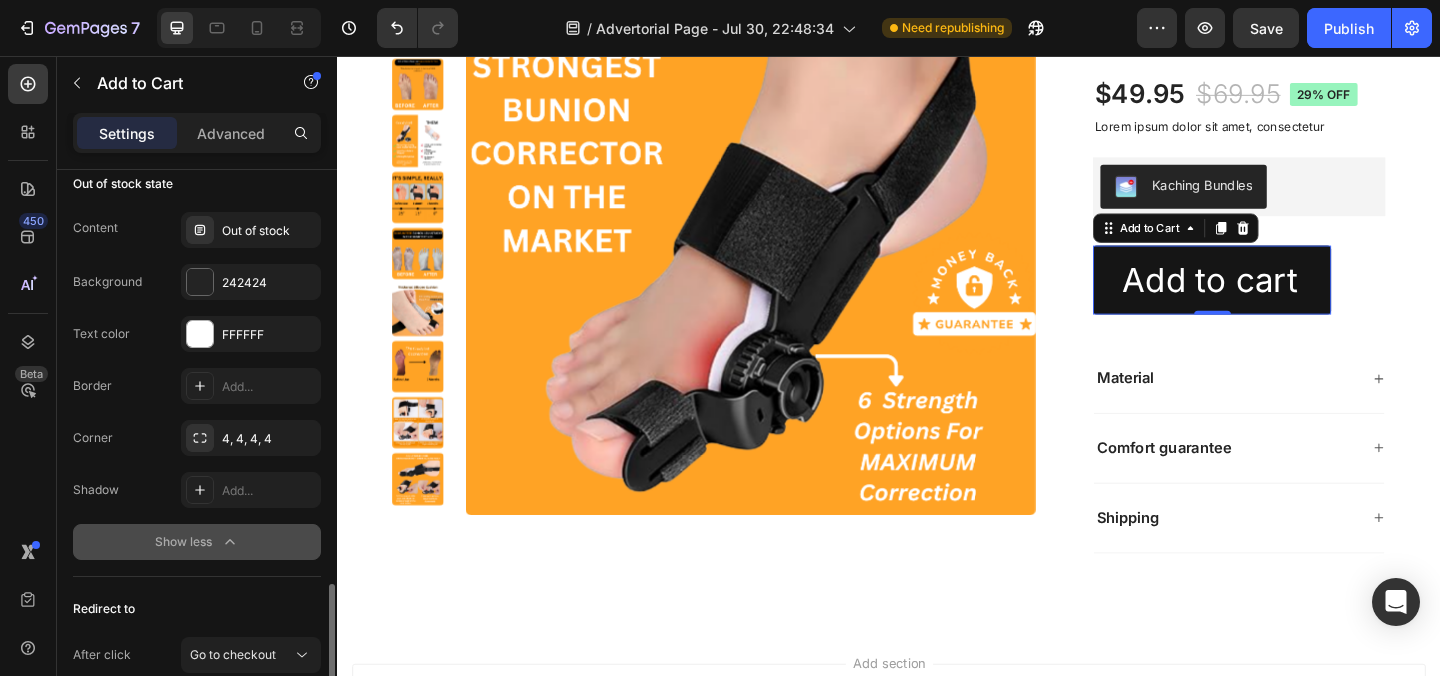 click on "Show less" at bounding box center (197, 542) 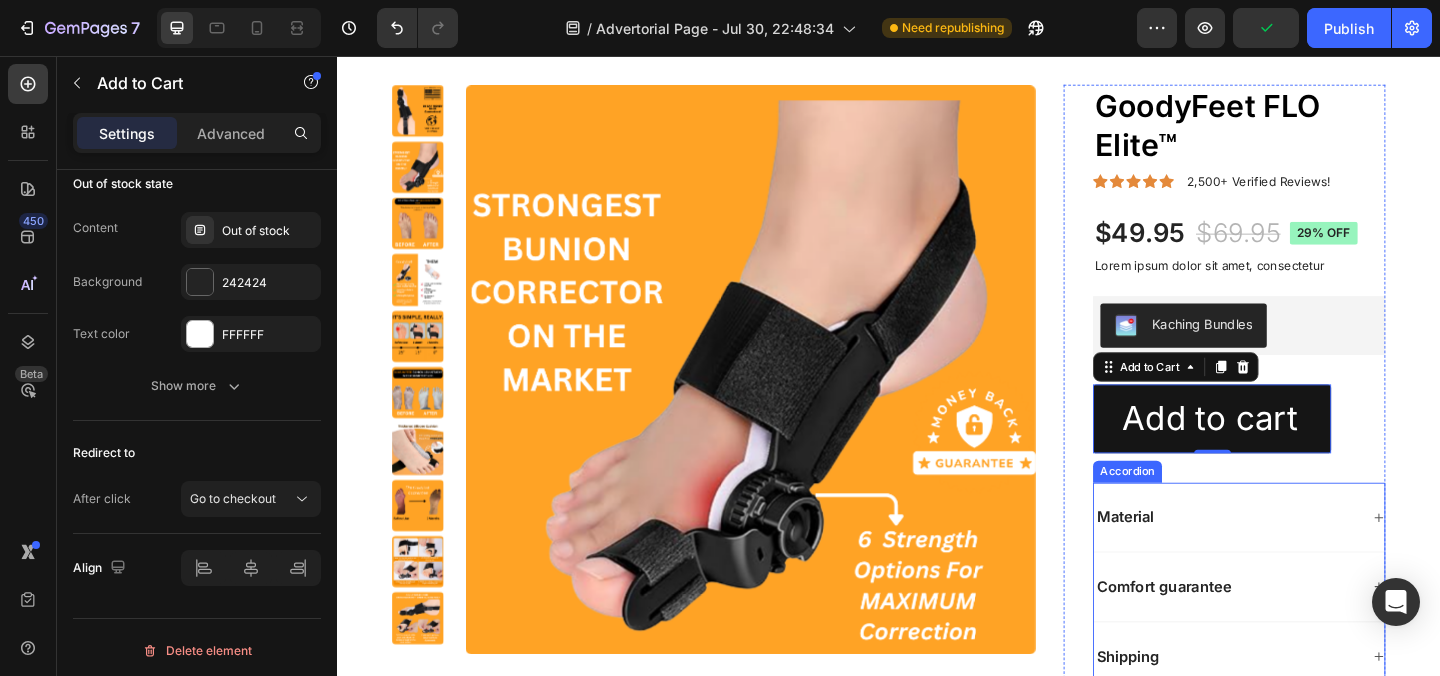 scroll, scrollTop: 34093, scrollLeft: 0, axis: vertical 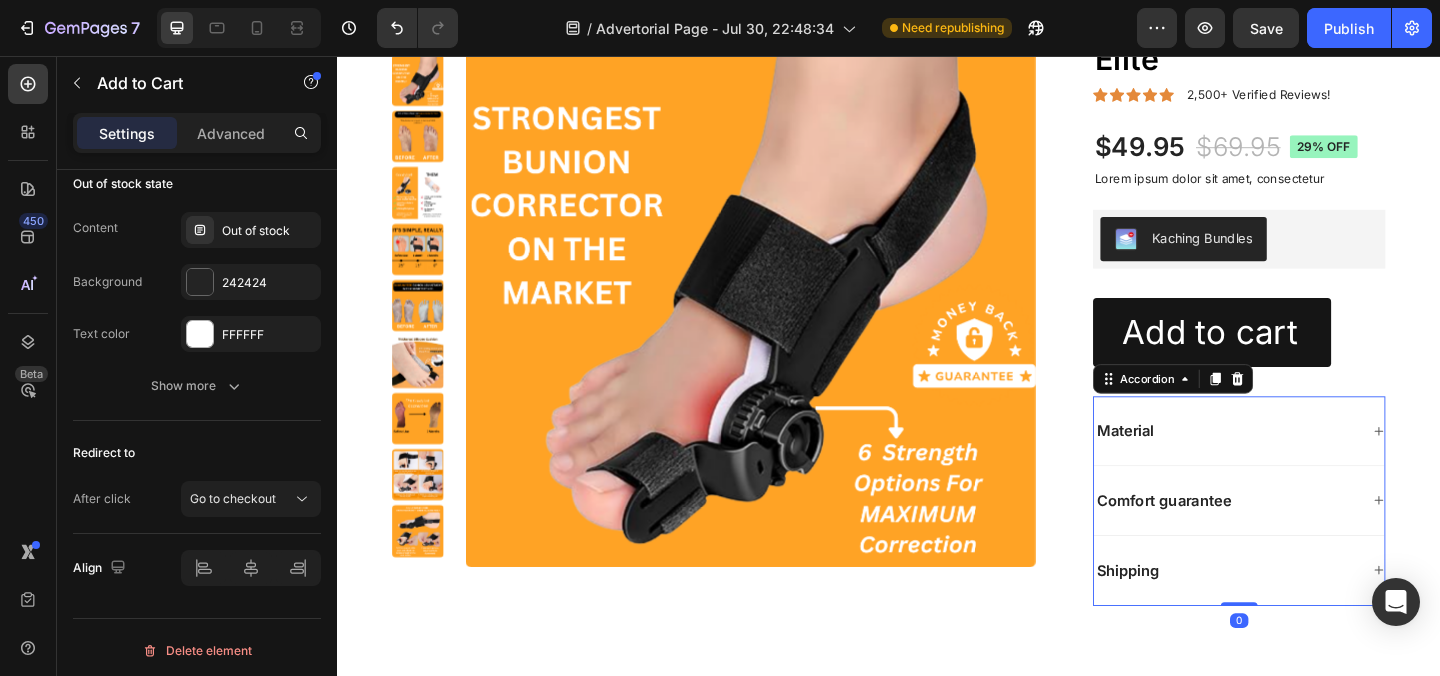 click on "Material" at bounding box center (1304, 463) 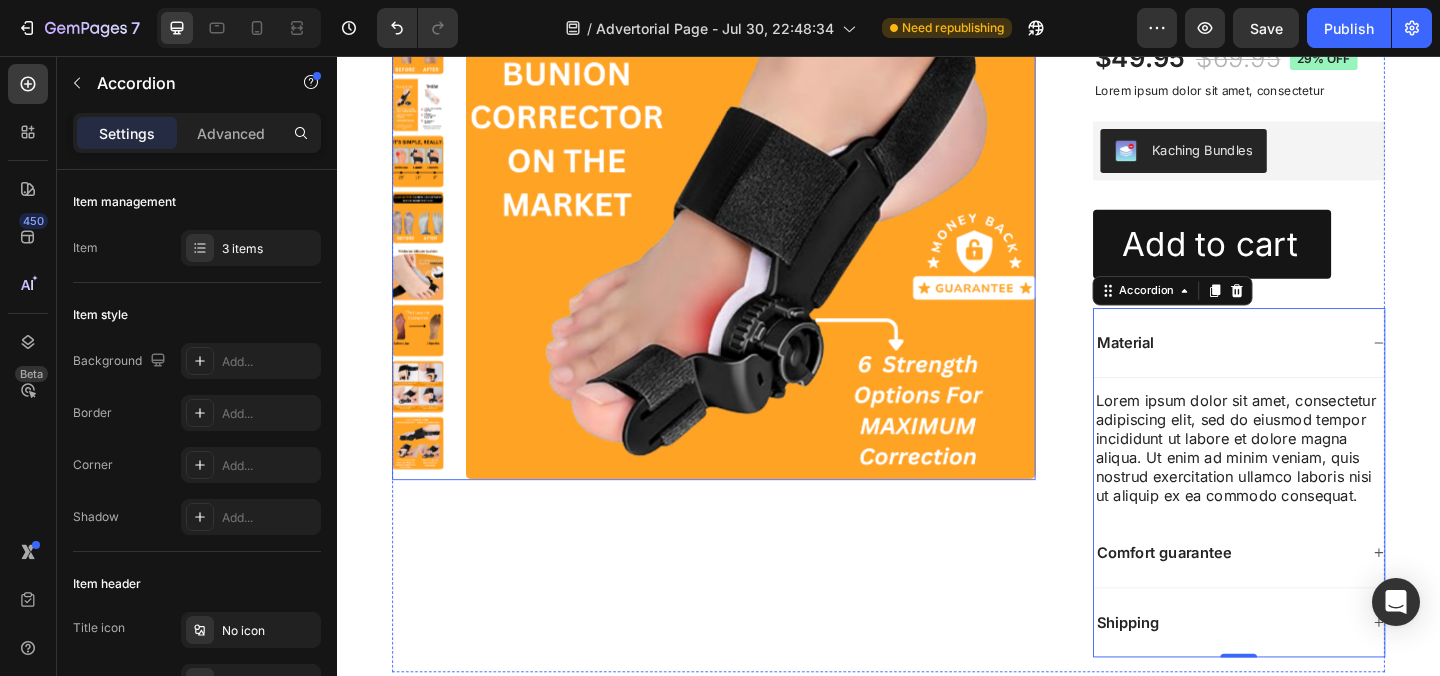scroll, scrollTop: 34194, scrollLeft: 0, axis: vertical 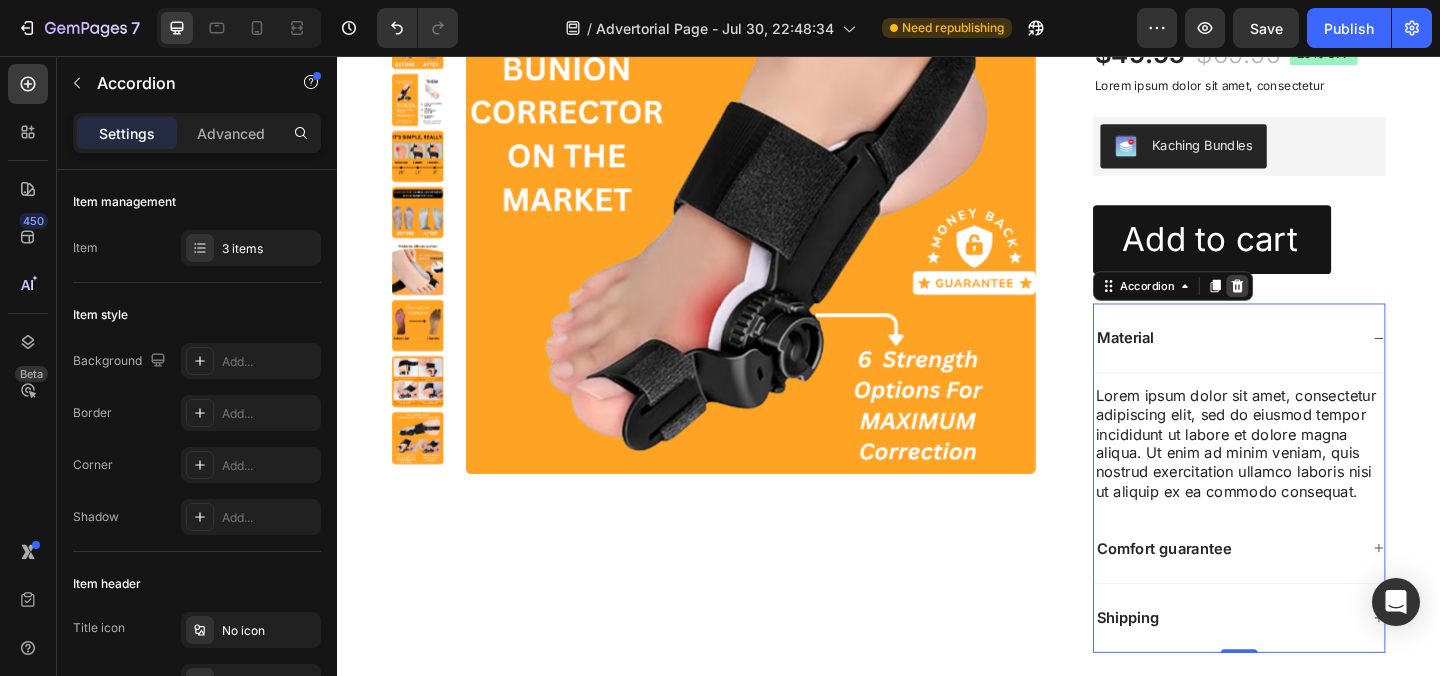 click 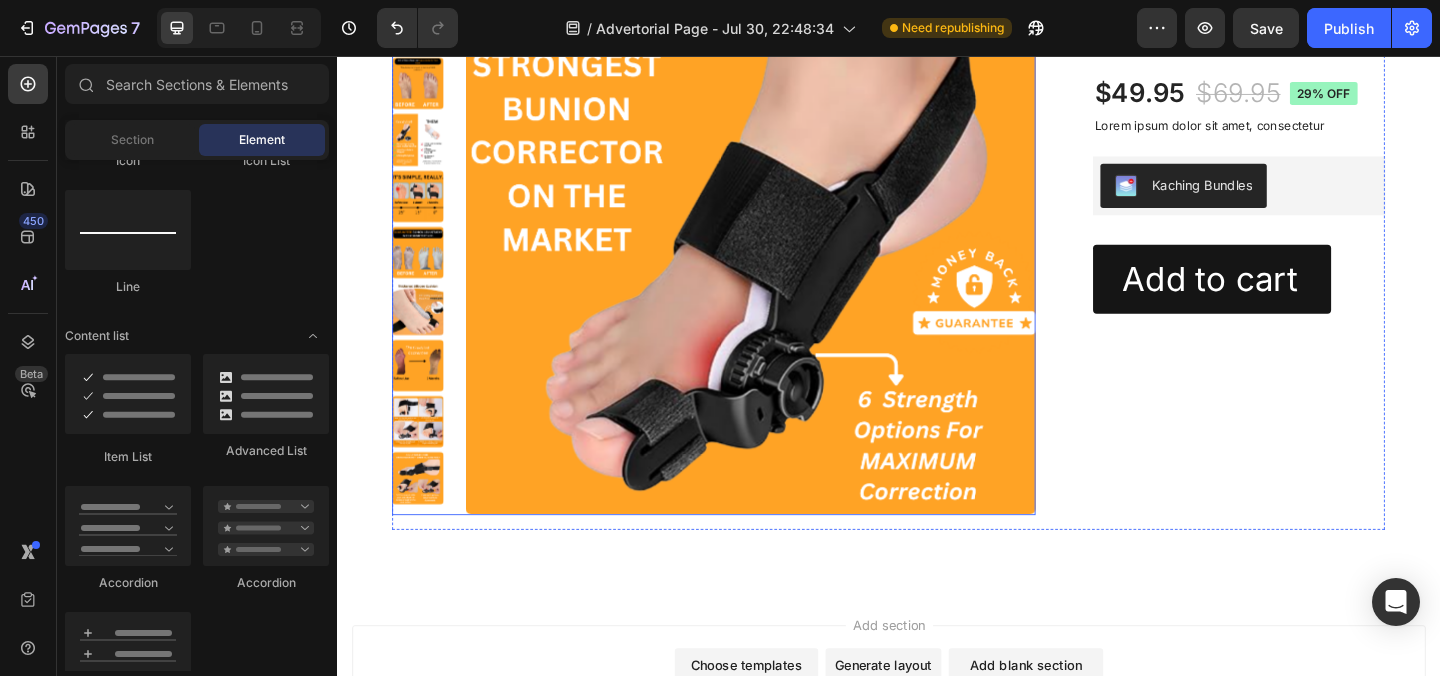 scroll, scrollTop: 34140, scrollLeft: 0, axis: vertical 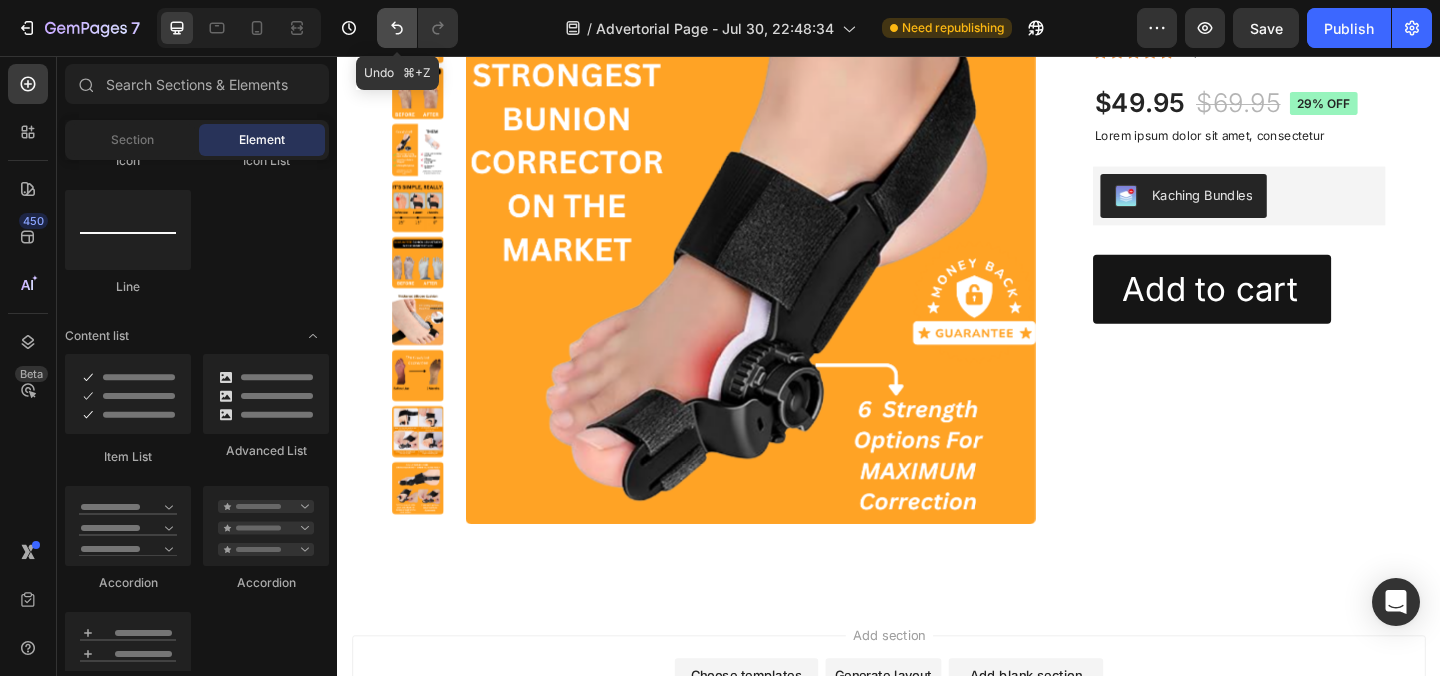 click 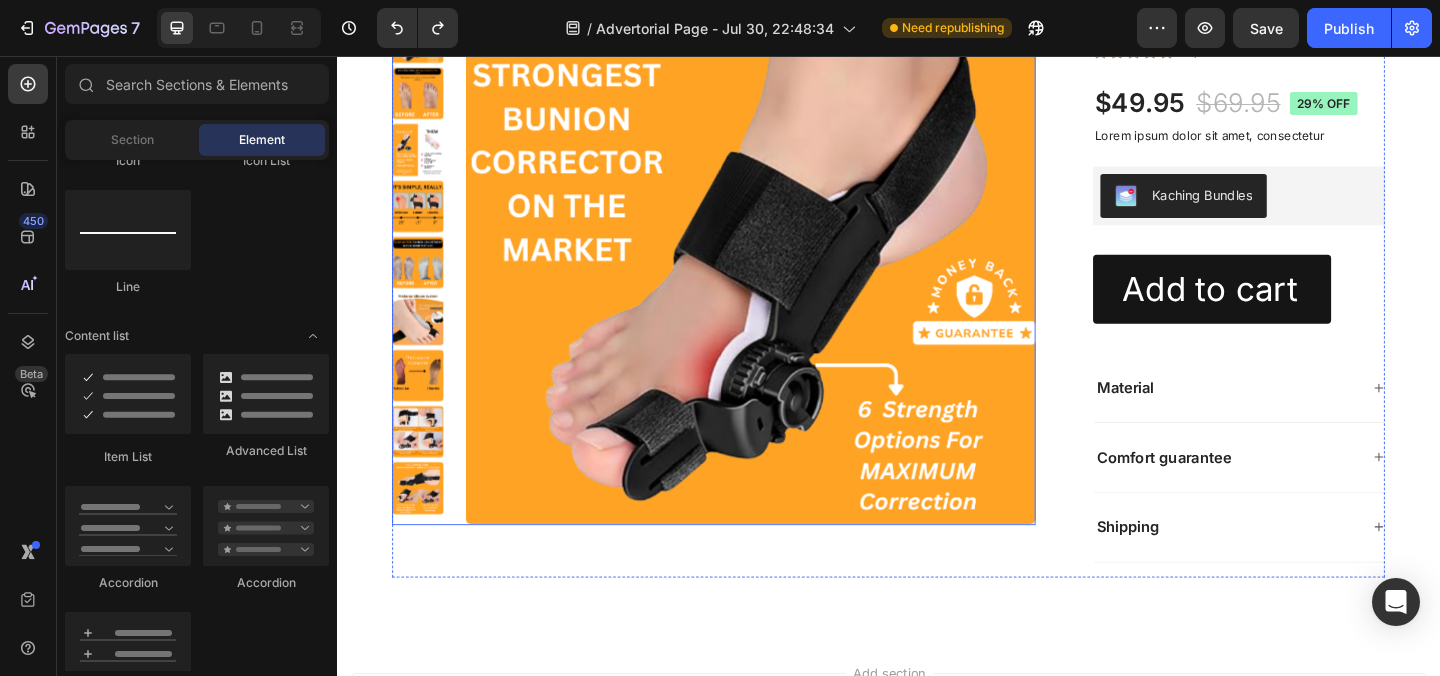scroll, scrollTop: 34045, scrollLeft: 0, axis: vertical 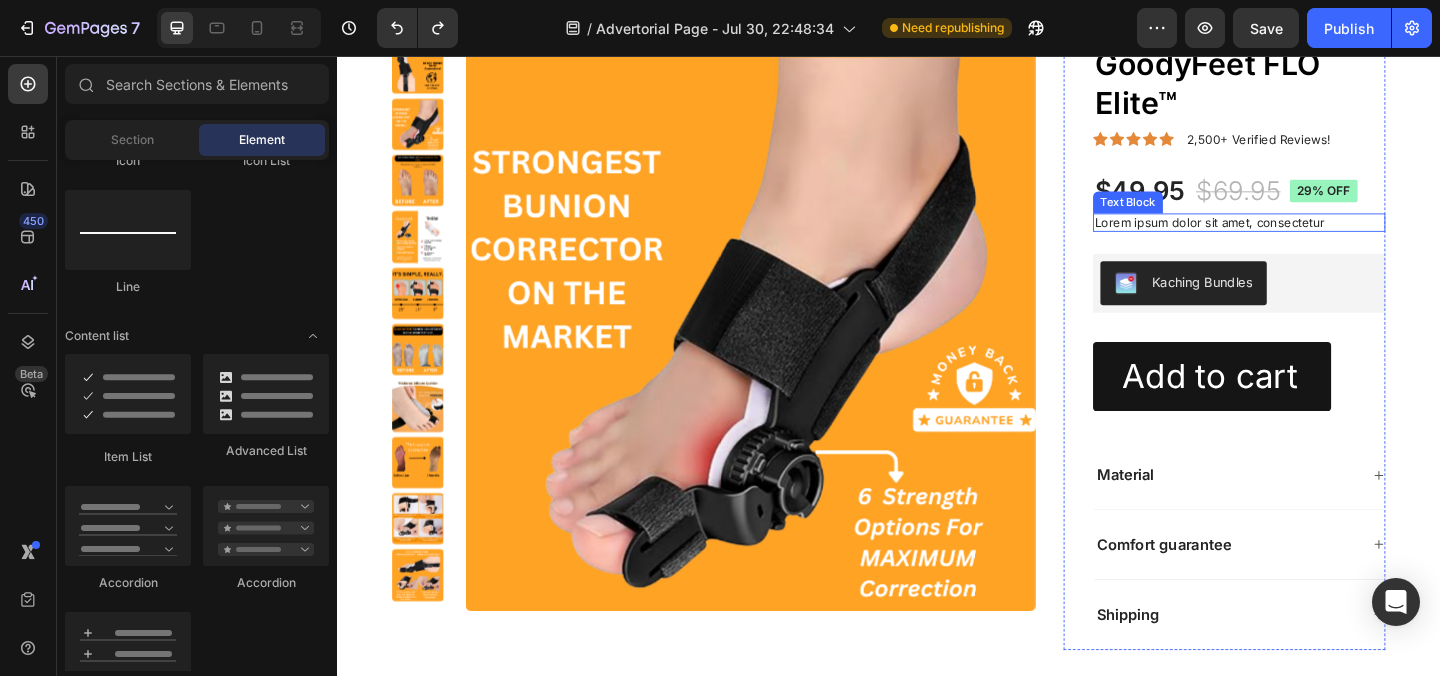click on "Lorem ipsum dolor sit amet, consectetur" at bounding box center (1318, 237) 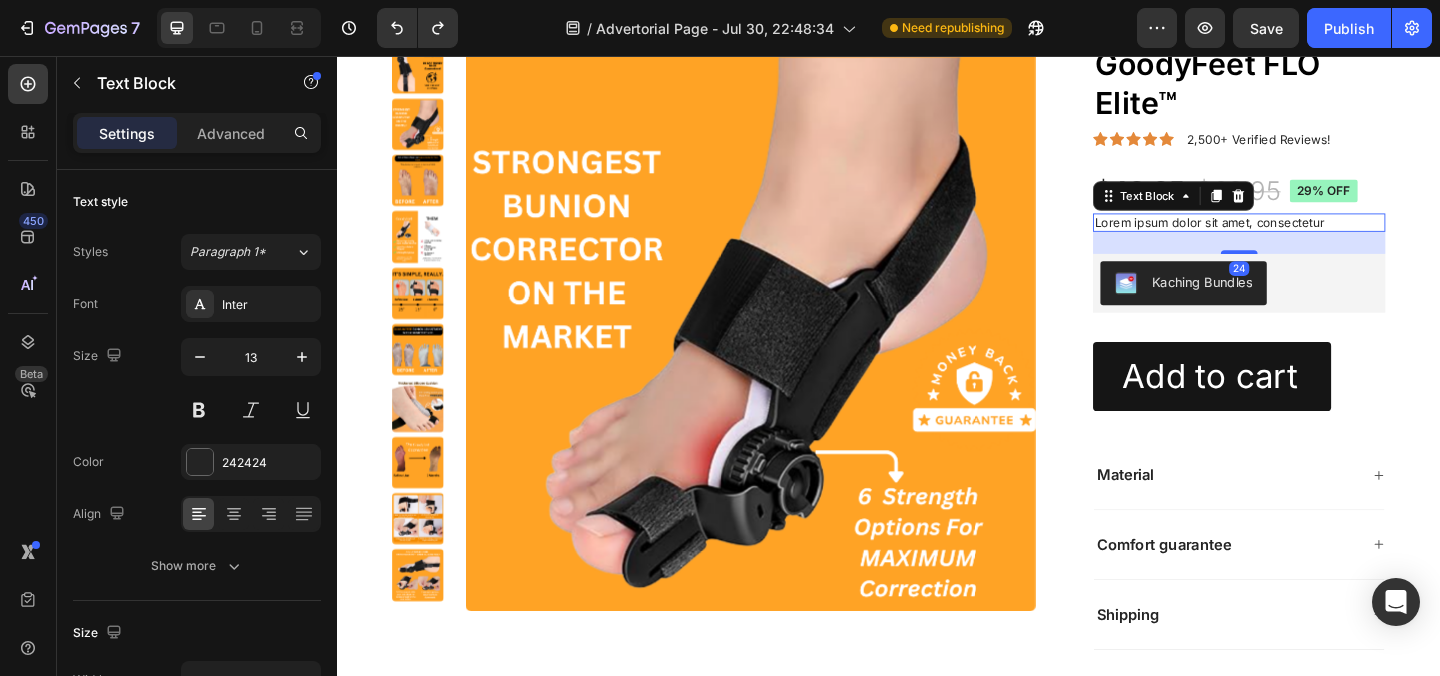click on "Lorem ipsum dolor sit amet, consectetur" at bounding box center [1318, 237] 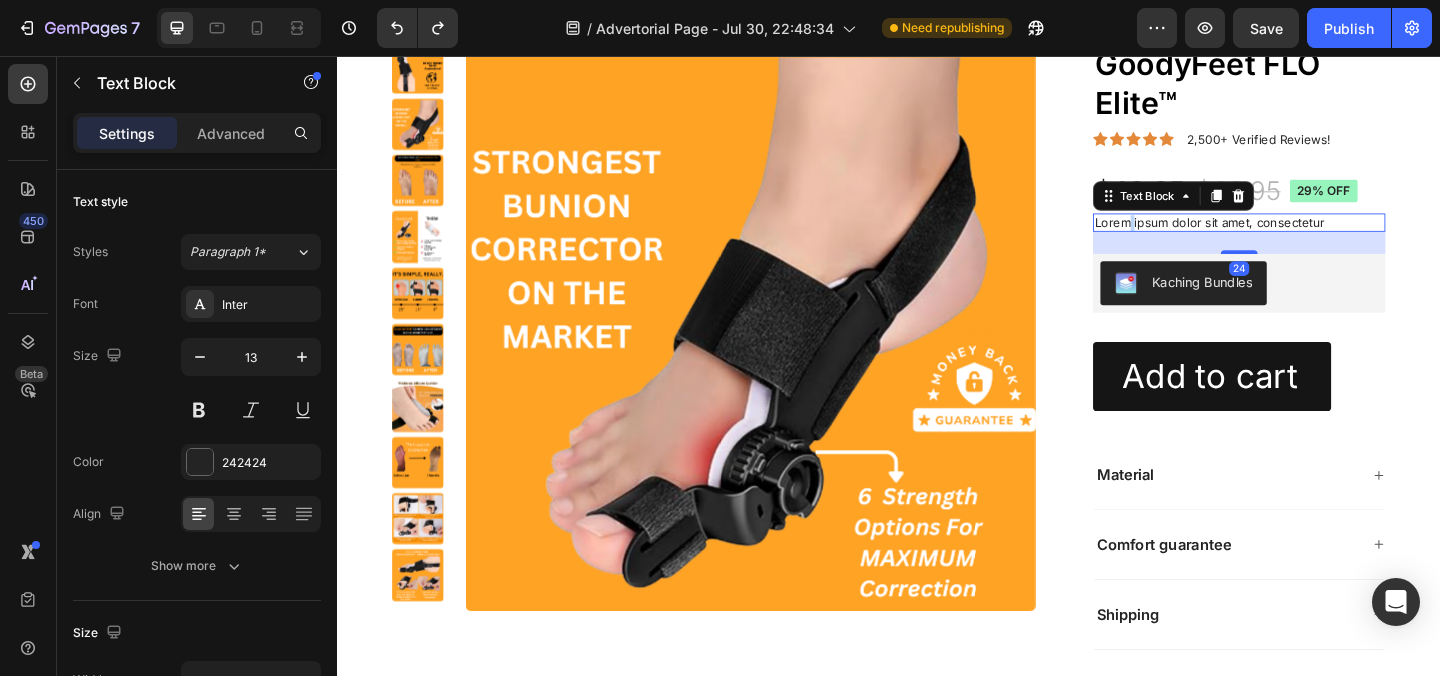 click on "Lorem ipsum dolor sit amet, consectetur" at bounding box center (1318, 237) 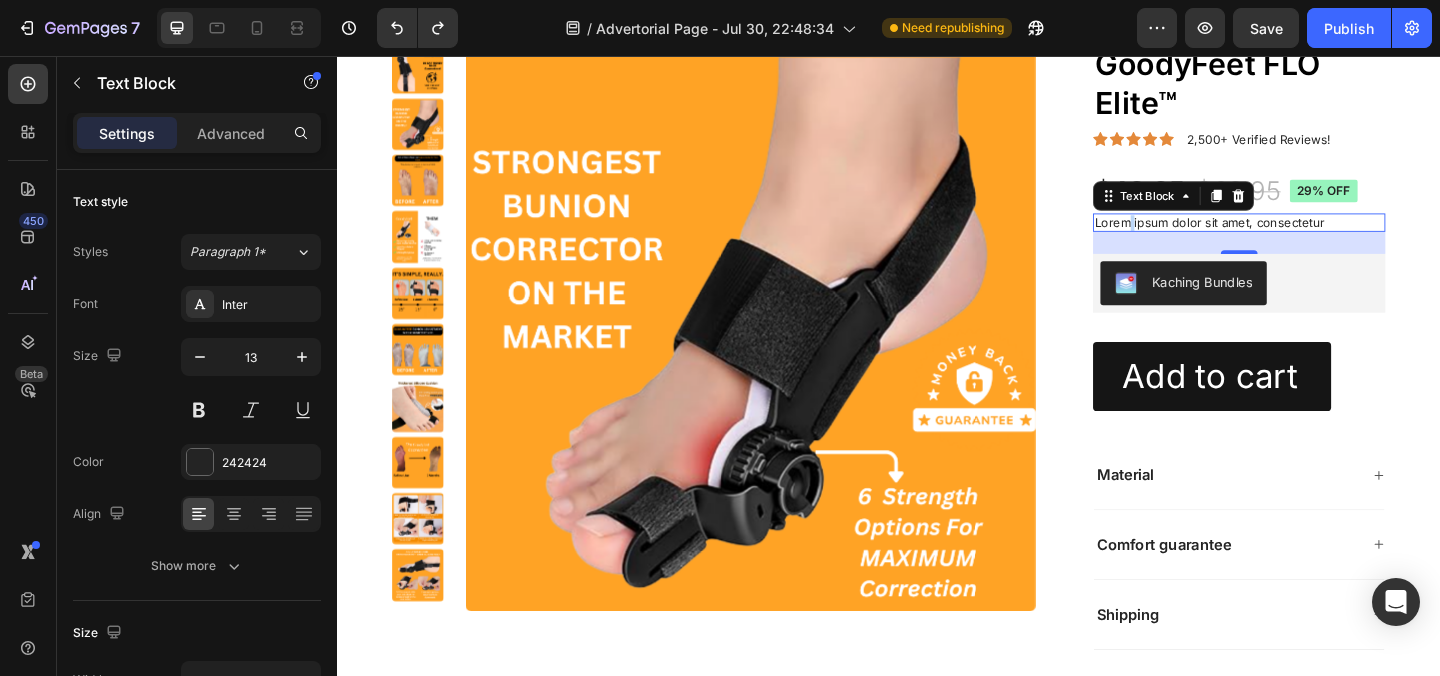 click on "Lorem ipsum dolor sit amet, consectetur" at bounding box center (1318, 237) 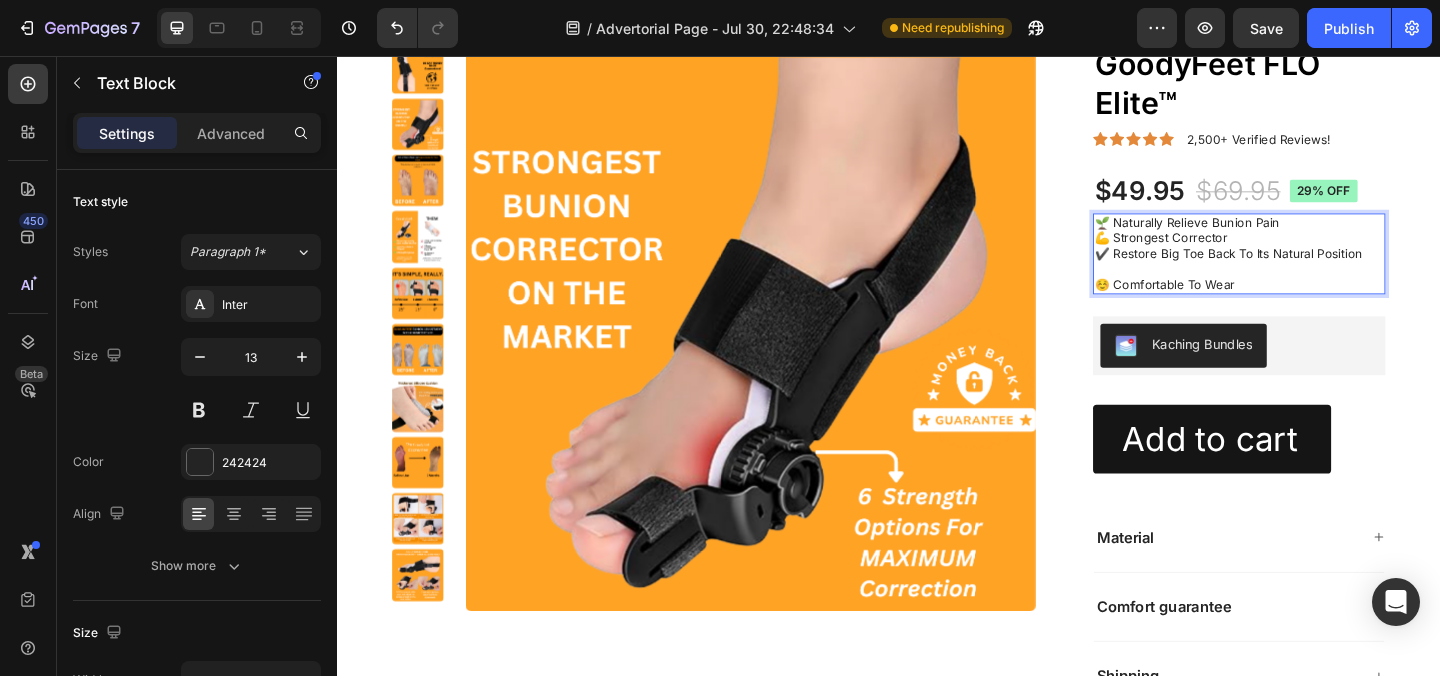 click on "💪 Strongest Corrector" at bounding box center [1318, 253] 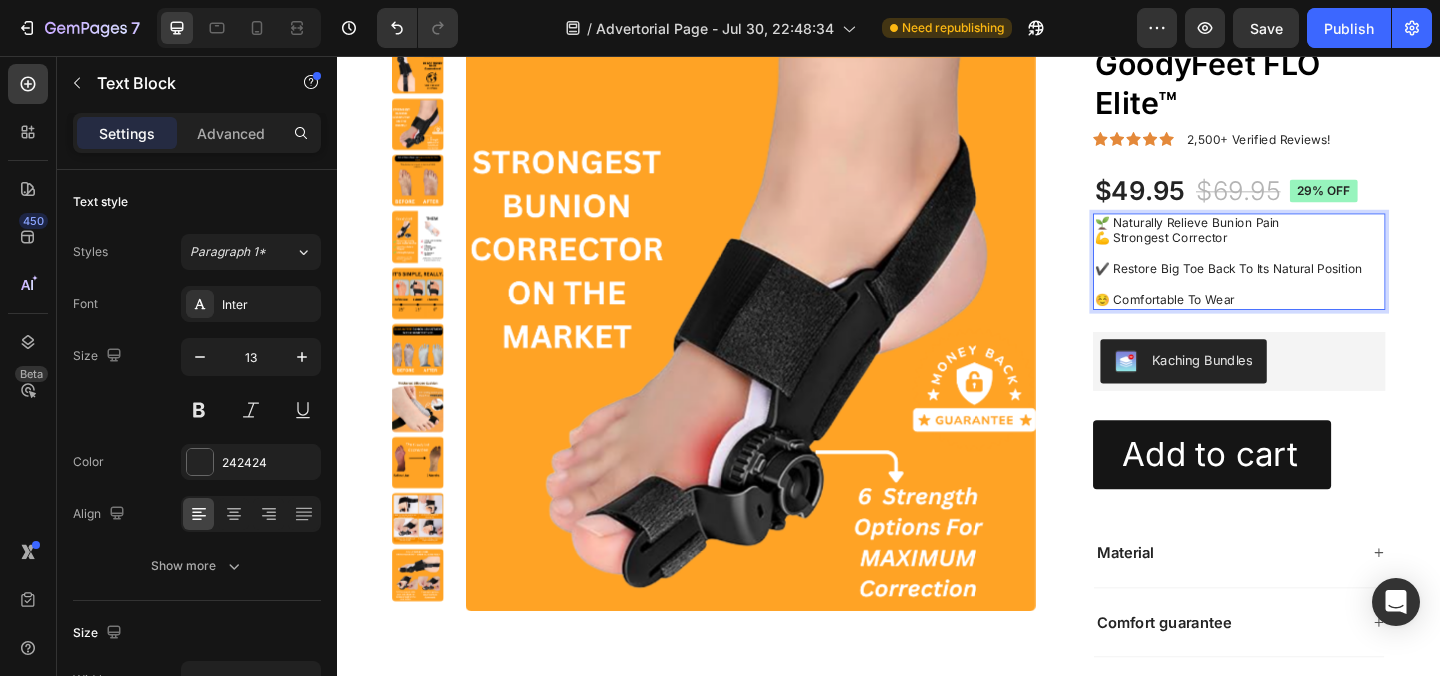 click on "🌱 Naturally Relieve Bunion Pain‎ ‎" at bounding box center (1318, 237) 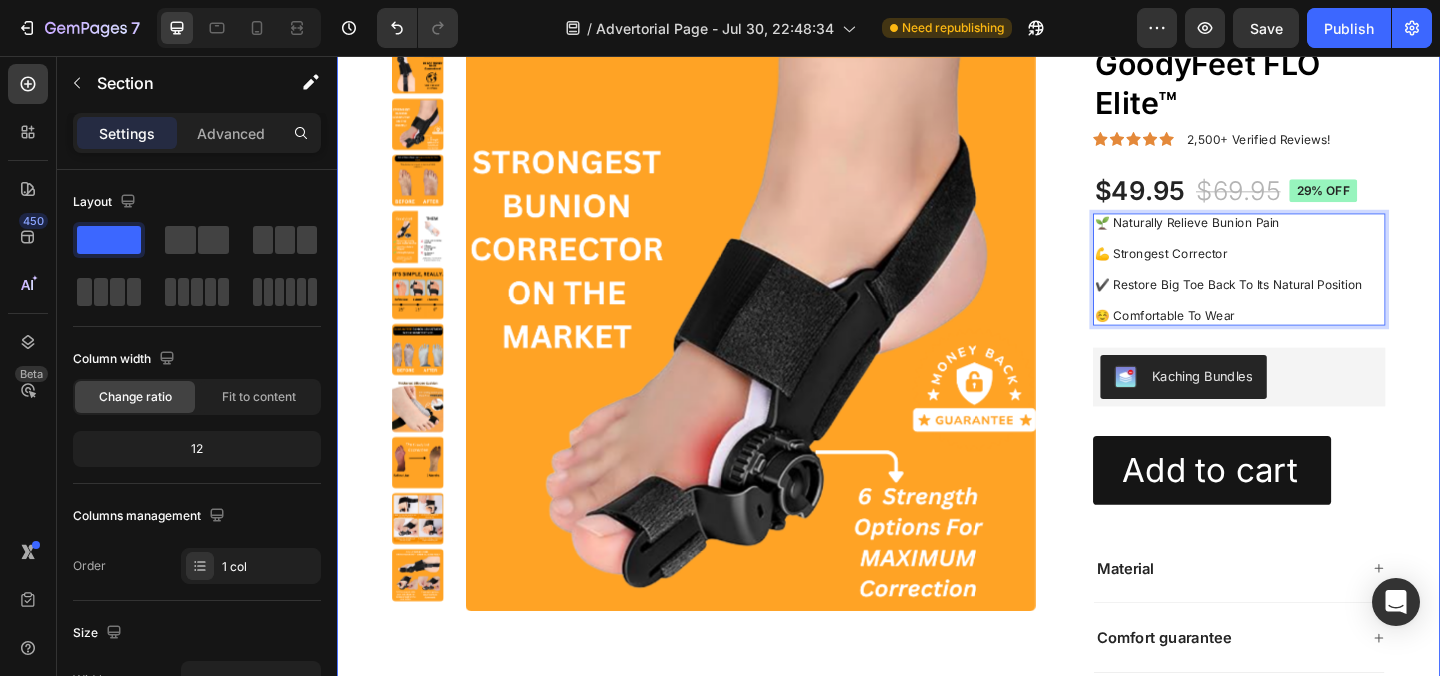 click on "Product Images GoodyFeet FLO Elite™ Product Title Icon Icon Icon Icon Icon Icon List 2,500+ Verified Reviews! Text Block Row $49.95 Product Price Product Price $69.95 Product Price Product Price 29% off Product Badge Row 🌱 Naturally Relieve Bunion Pain‎ ‎ 💪 Strongest Corrector ✔️ Restore Big Toe Back To Its Natural Position ☺️ Comfortable To Wear Text Block   24 Kaching Bundles Kaching Bundles
1
Product Quantity Row Add to cart Add to Cart Row
Material
Comfort guarantee
Shipping Accordion Row Product Section 6" at bounding box center [937, 422] 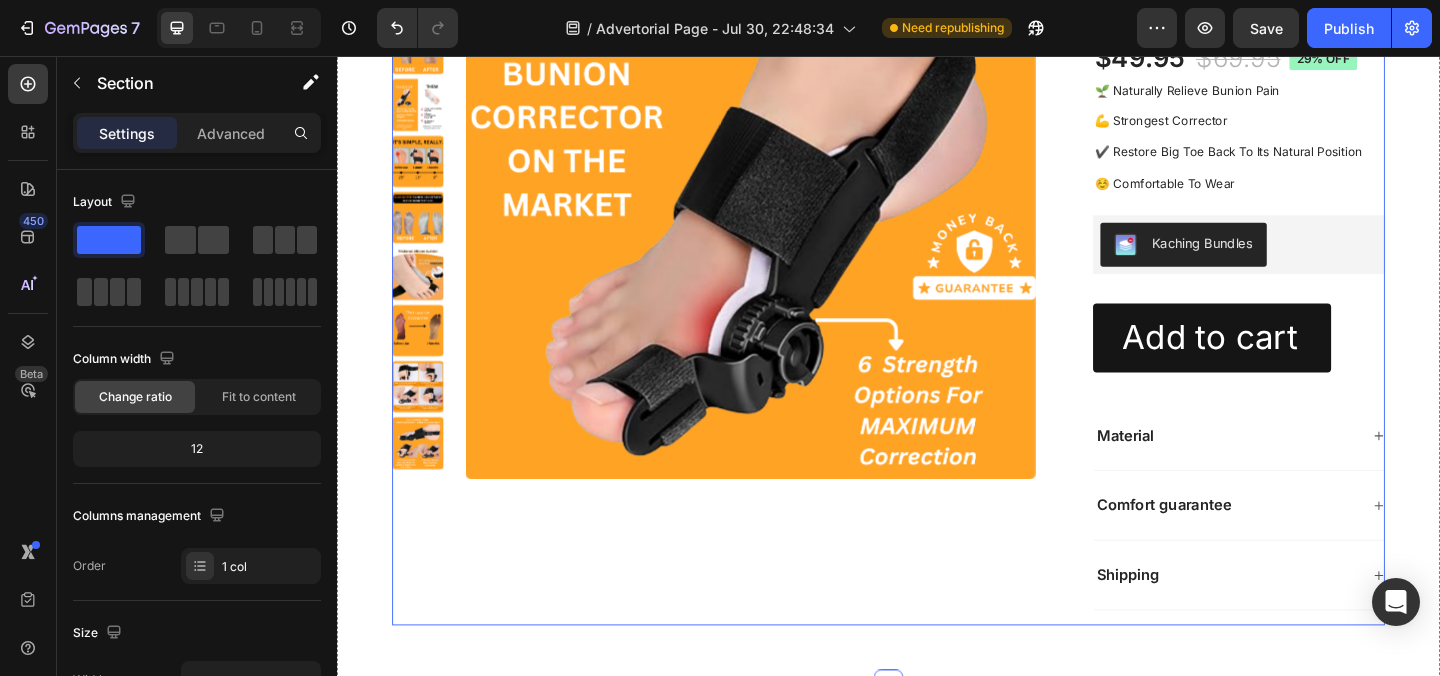 scroll, scrollTop: 34199, scrollLeft: 0, axis: vertical 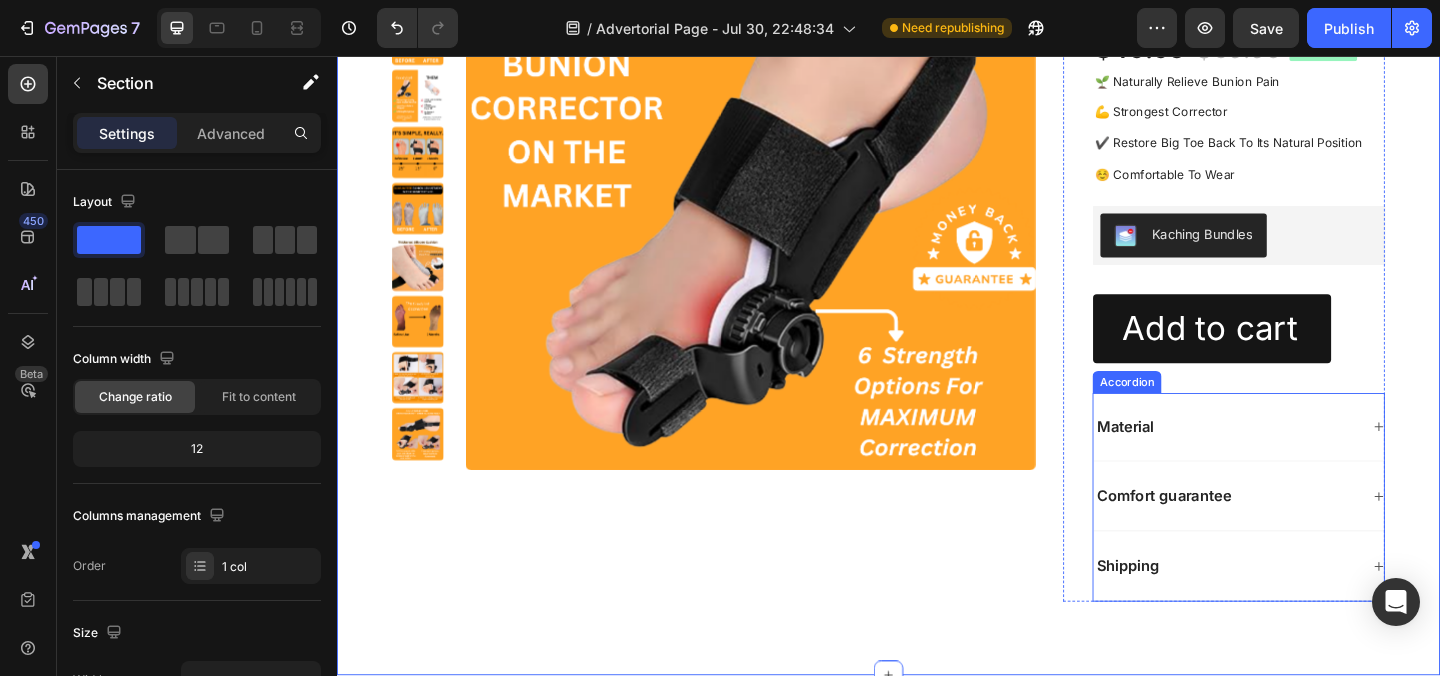 click on "Material" at bounding box center [1304, 459] 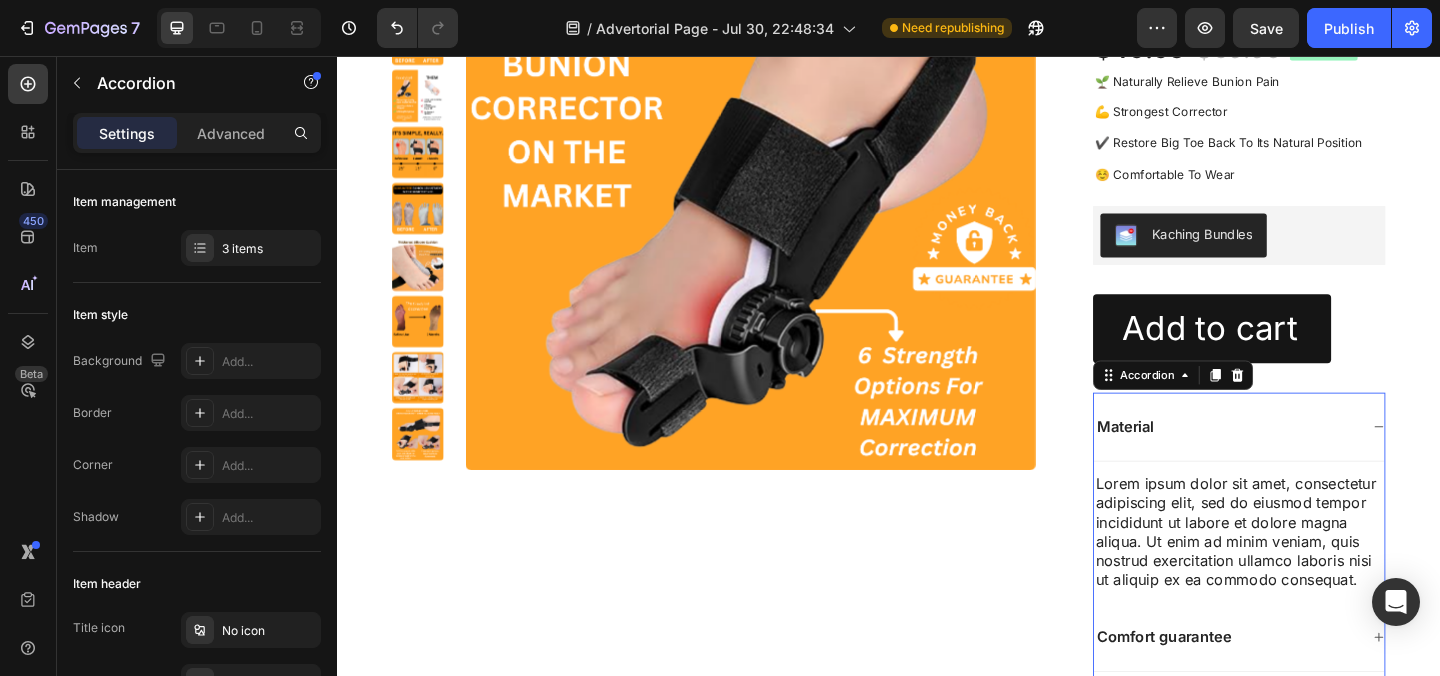 click on "Material" at bounding box center [1304, 459] 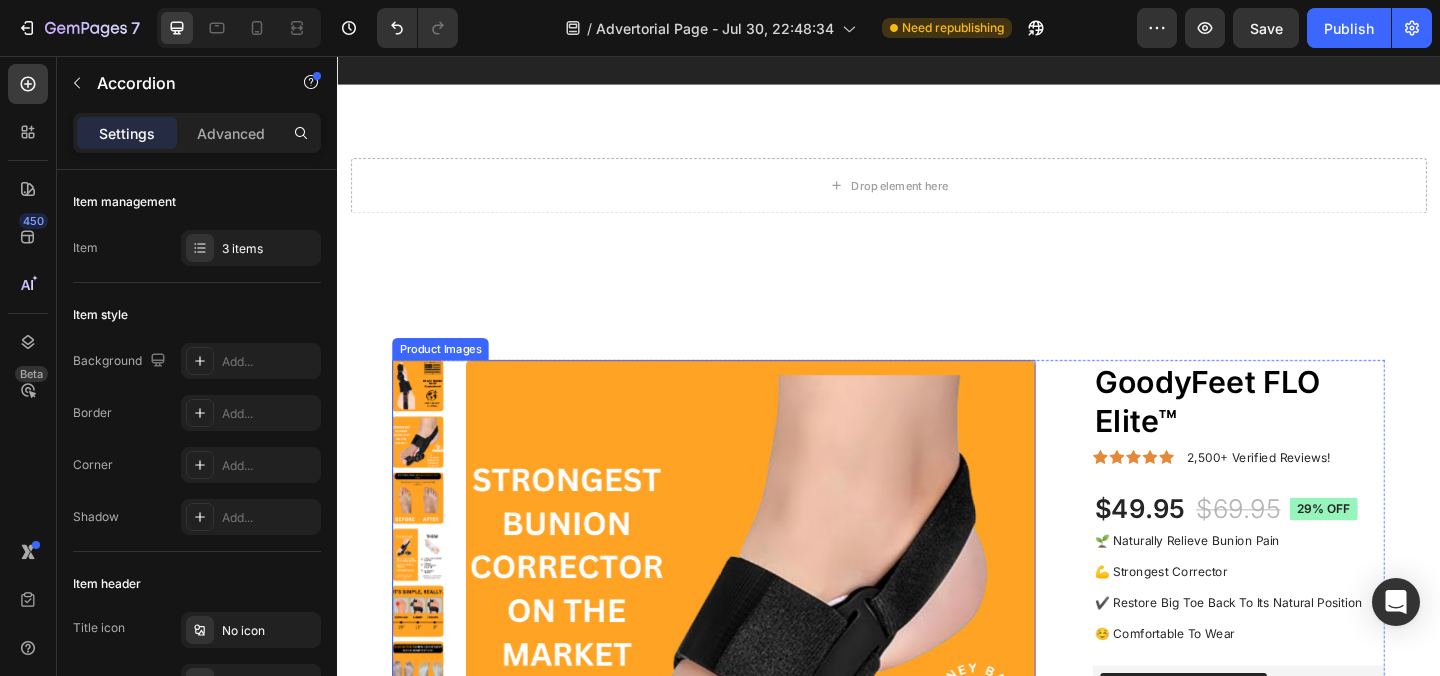 scroll, scrollTop: 29803, scrollLeft: 0, axis: vertical 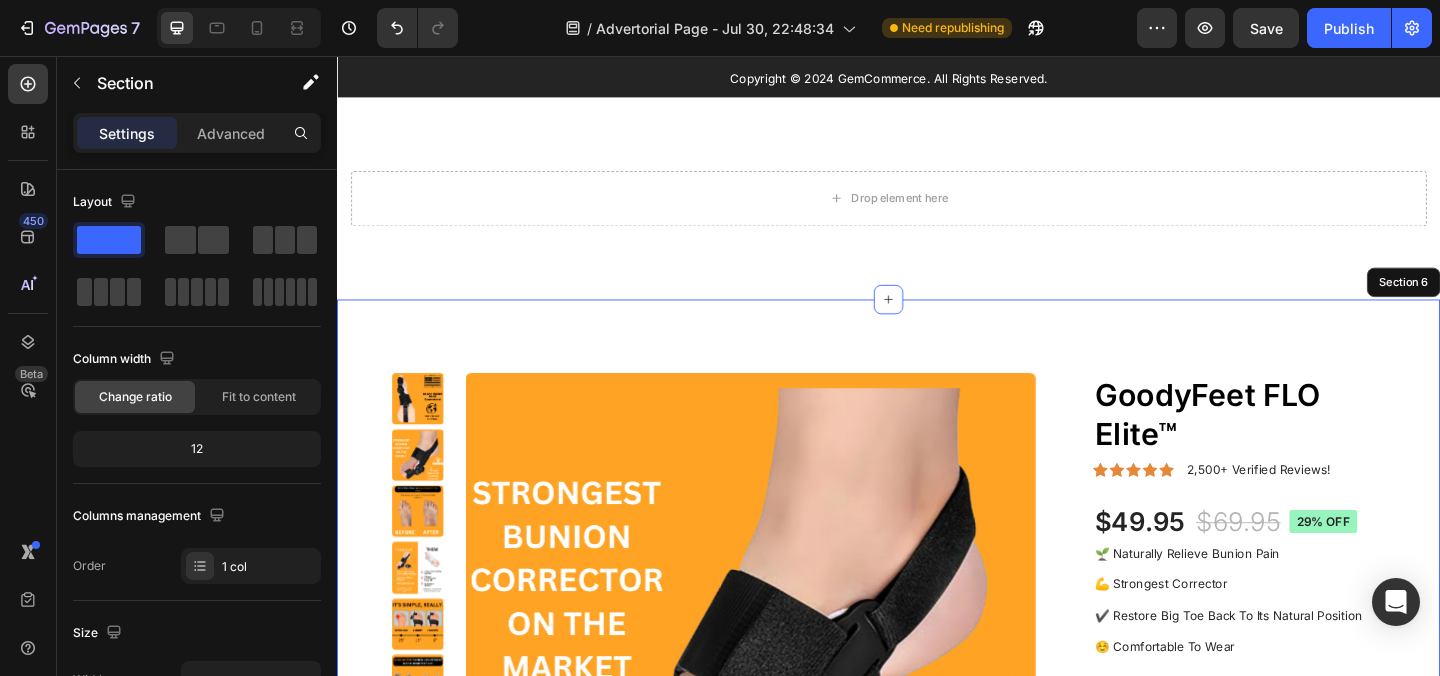 click on "Product Images GoodyFeet FLO Elite™ Product Title Icon Icon Icon Icon Icon Icon List 2,500+ Verified Reviews! Text Block Row $49.95 Product Price Product Price $69.95 Product Price Product Price 29% off Product Badge Row 🌱 Naturally Relieve Bunion Pain‎ ‎   💪 Strongest Corrector   ✔️ Restore Big Toe Back To Its Natural Position ☺️ Comfortable To Wear Text Block Kaching Bundles Kaching Bundles
1
Product Quantity Row Add to cart Add to Cart Row
Material
Comfort guarantee
Shipping Accordion Row Product Section 6" at bounding box center (937, 782) 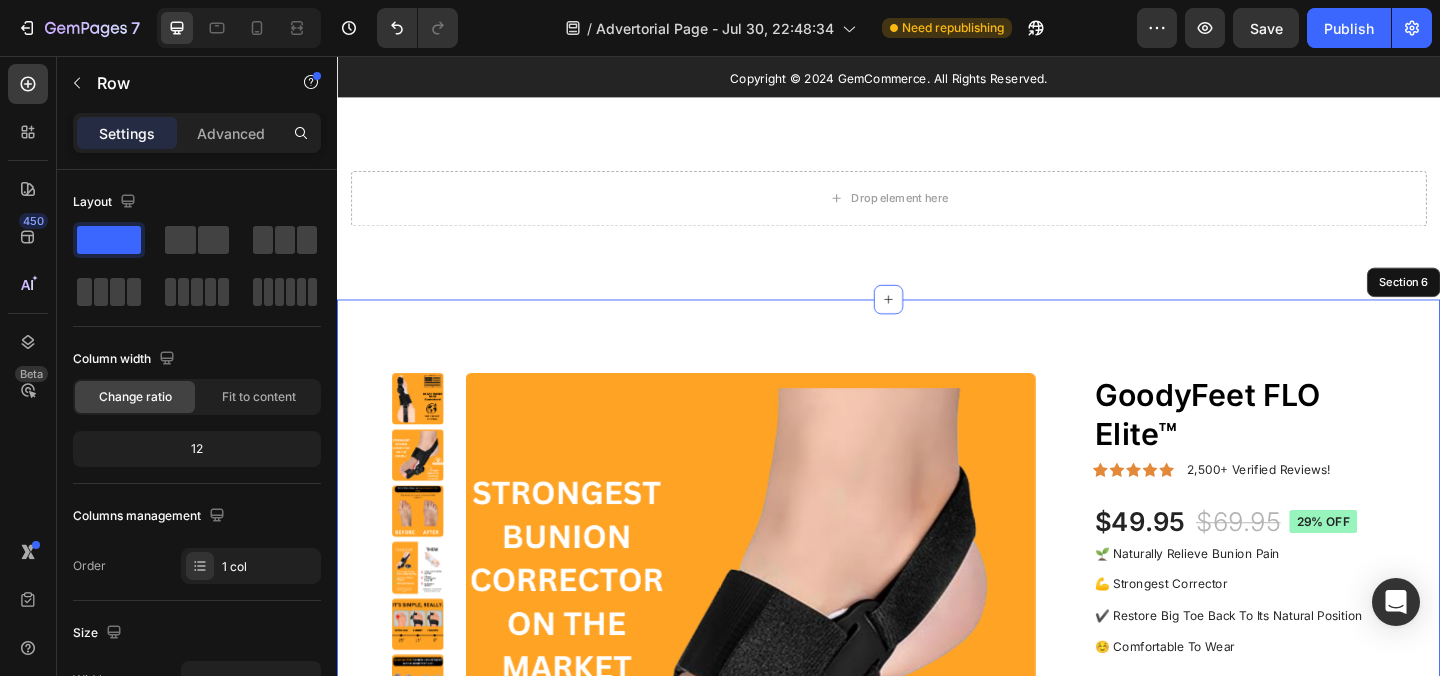click on "GoodyFeet FLO Elite™ Product Title Icon Icon Icon Icon Icon Icon List 2,500+ Verified Reviews! Text Block Row $49.95 Product Price Product Price $69.95 Product Price Product Price 29% off Product Badge Row 🌱 Naturally Relieve Bunion Pain‎ ‎   💪 Strongest Corrector   ✔️ Restore Big Toe Back To Its Natural Position ☺️ Comfortable To Wear Text Block Kaching Bundles Kaching Bundles
1
Product Quantity Row Add to cart Add to Cart Row
Material
Comfort guarantee
Shipping Accordion Row" at bounding box center (1302, 782) 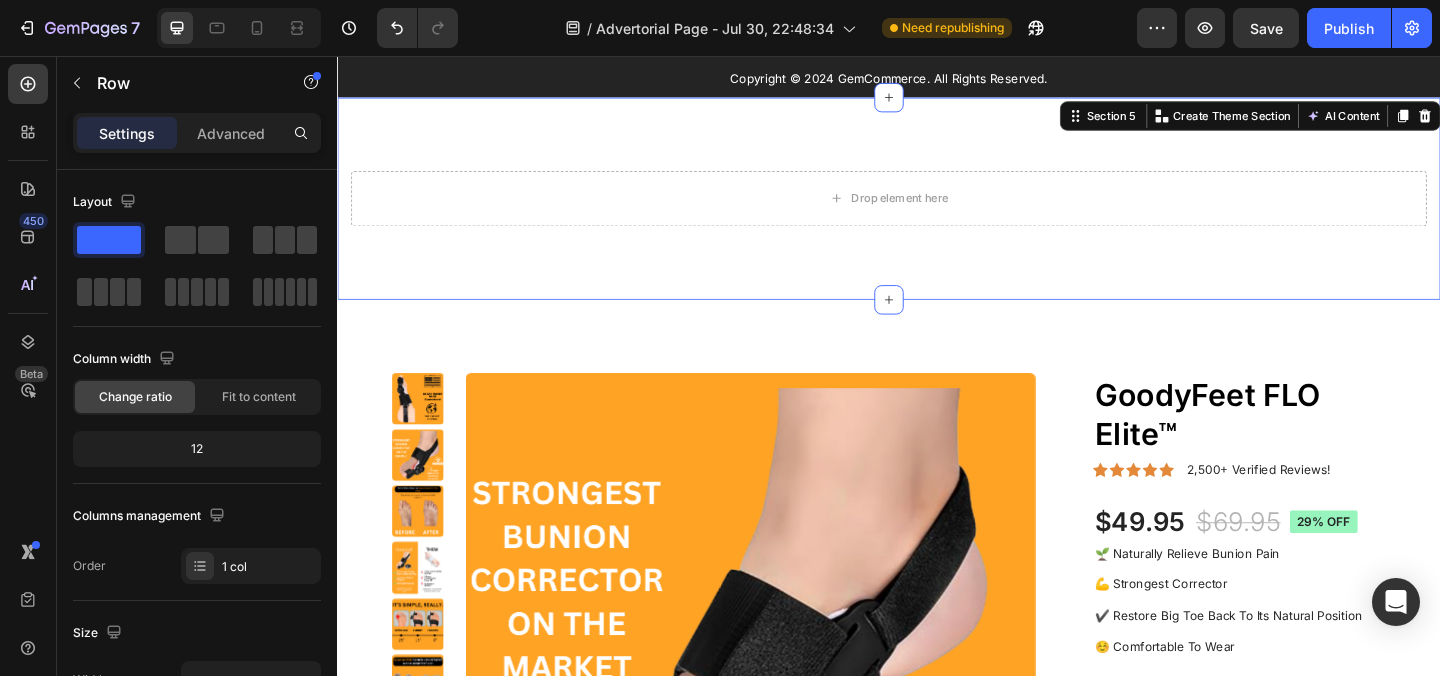click on "Drop element here Section 5   You can create reusable sections Create Theme Section AI Content Write with GemAI What would you like to describe here? Tone and Voice Persuasive Product All-Night Bedtime Bunion Corrector Show more Generate" at bounding box center (937, 211) 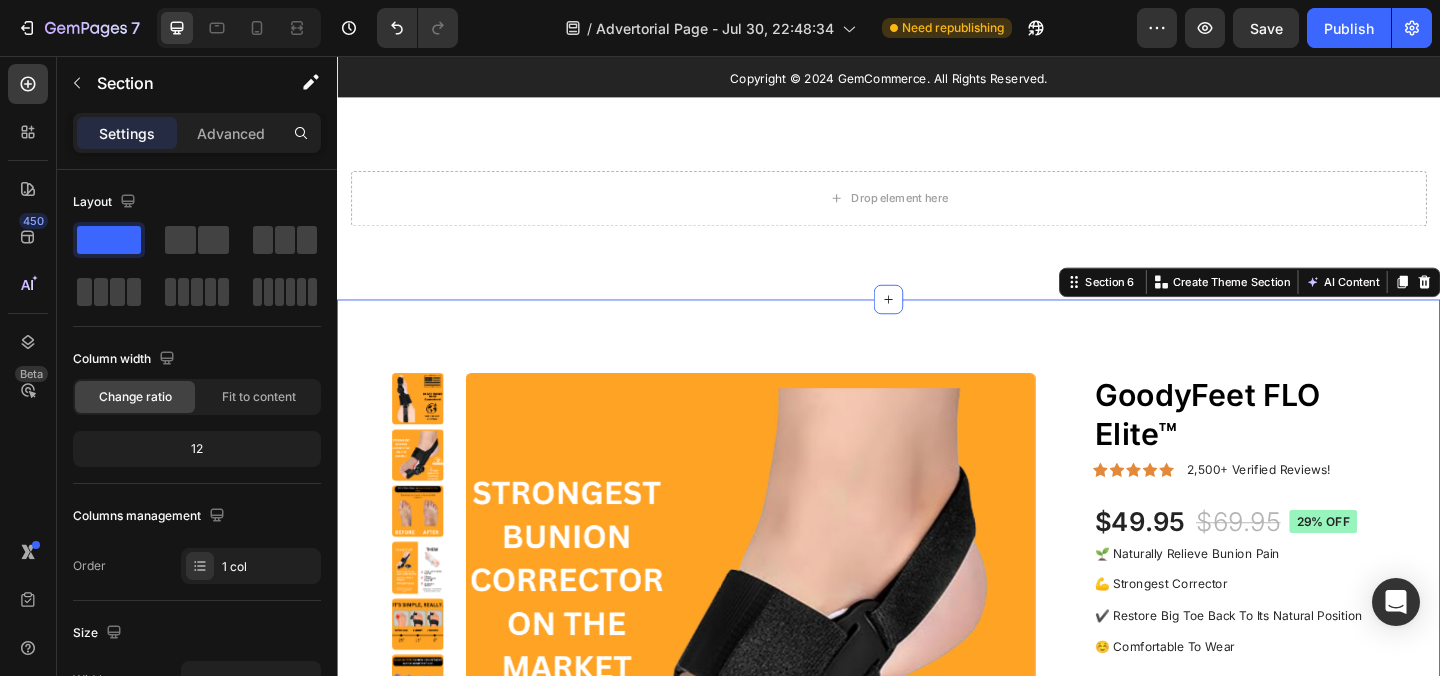 click on "Product Images GoodyFeet FLO Elite™ Product Title Icon Icon Icon Icon Icon Icon List 2,500+ Verified Reviews! Text Block Row $49.95 Product Price Product Price $69.95 Product Price Product Price 29% off Product Badge Row 🌱 Naturally Relieve Bunion Pain‎ ‎   💪 Strongest Corrector   ✔️ Restore Big Toe Back To Its Natural Position ☺️ Comfortable To Wear Text Block Kaching Bundles Kaching Bundles
1
Product Quantity Row Add to cart Add to Cart Row
Material
Comfort guarantee
Shipping Accordion Row Product Section 6   You can create reusable sections Create Theme Section AI Content Write with GemAI What would you like to describe here? Tone and Voice Persuasive Product All-Night Bedtime Bunion Corrector Show more Generate" at bounding box center (937, 782) 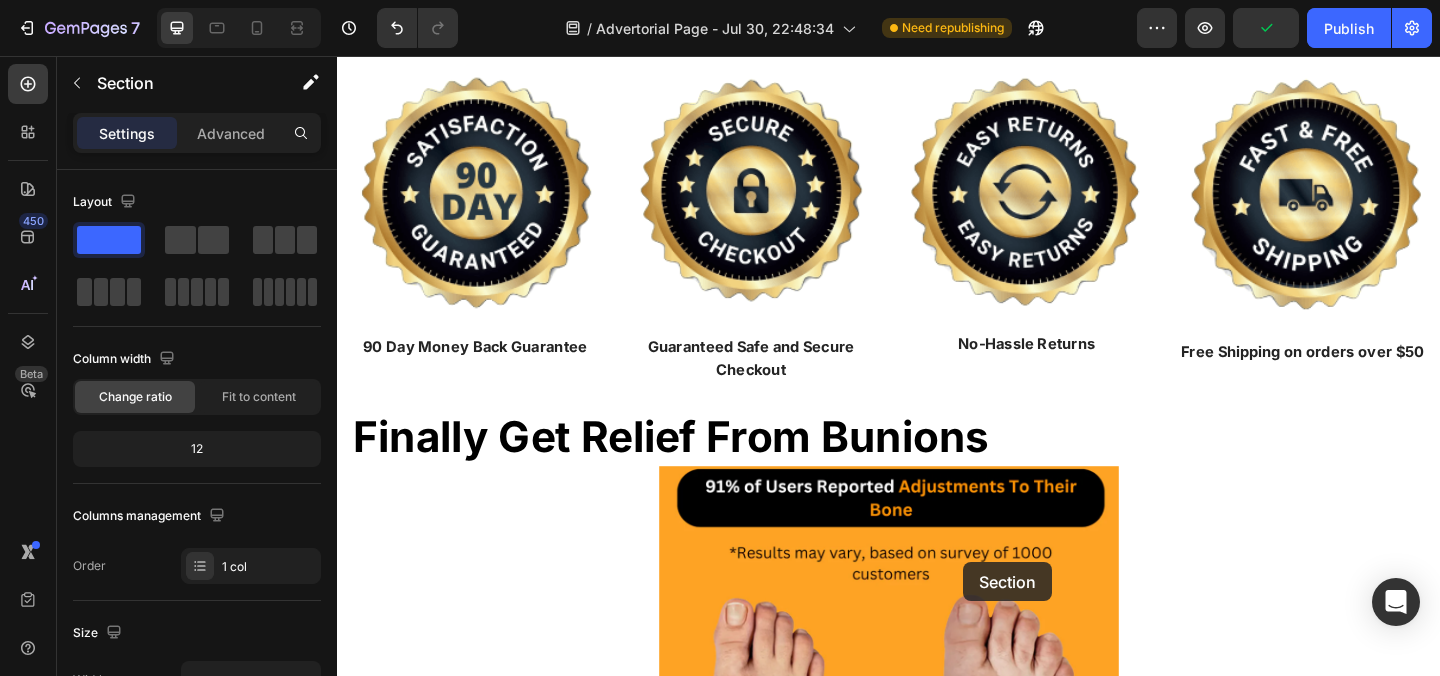 scroll, scrollTop: 28574, scrollLeft: 0, axis: vertical 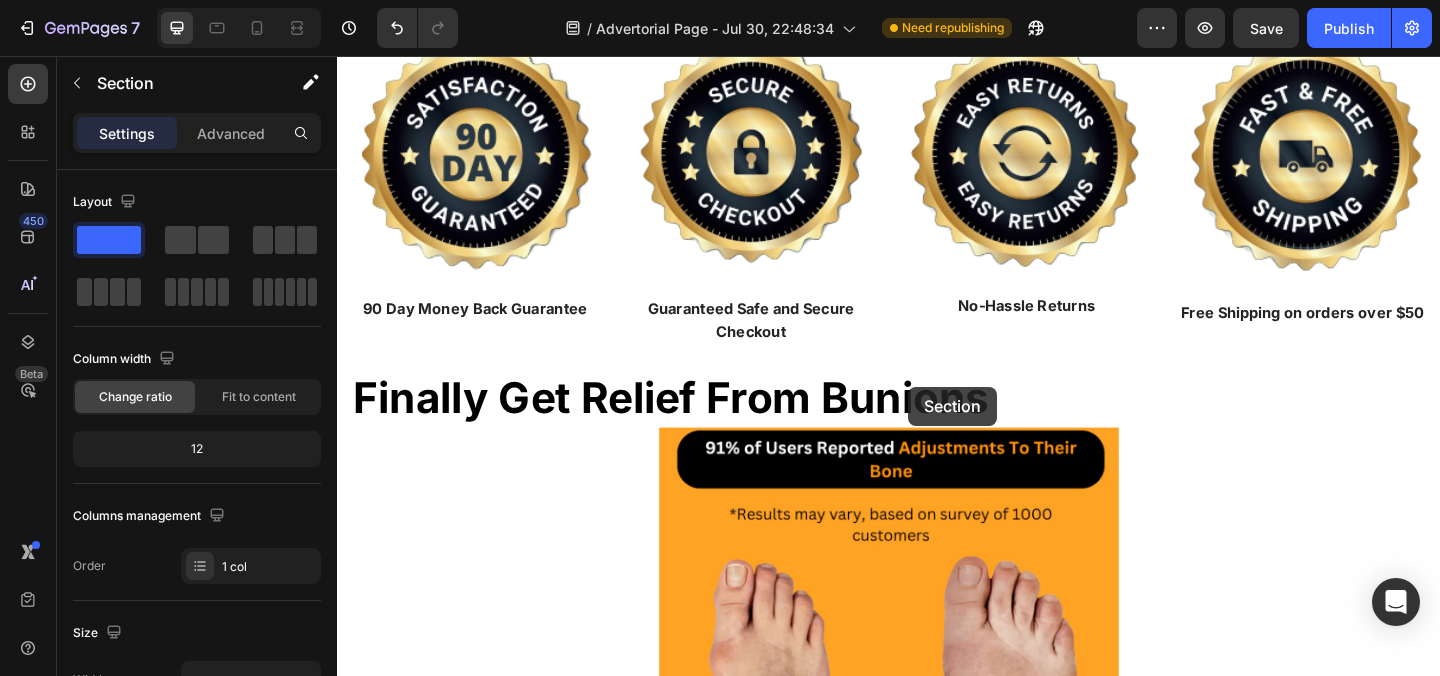 drag, startPoint x: 1133, startPoint y: 305, endPoint x: 958, endPoint y: 416, distance: 207.23416 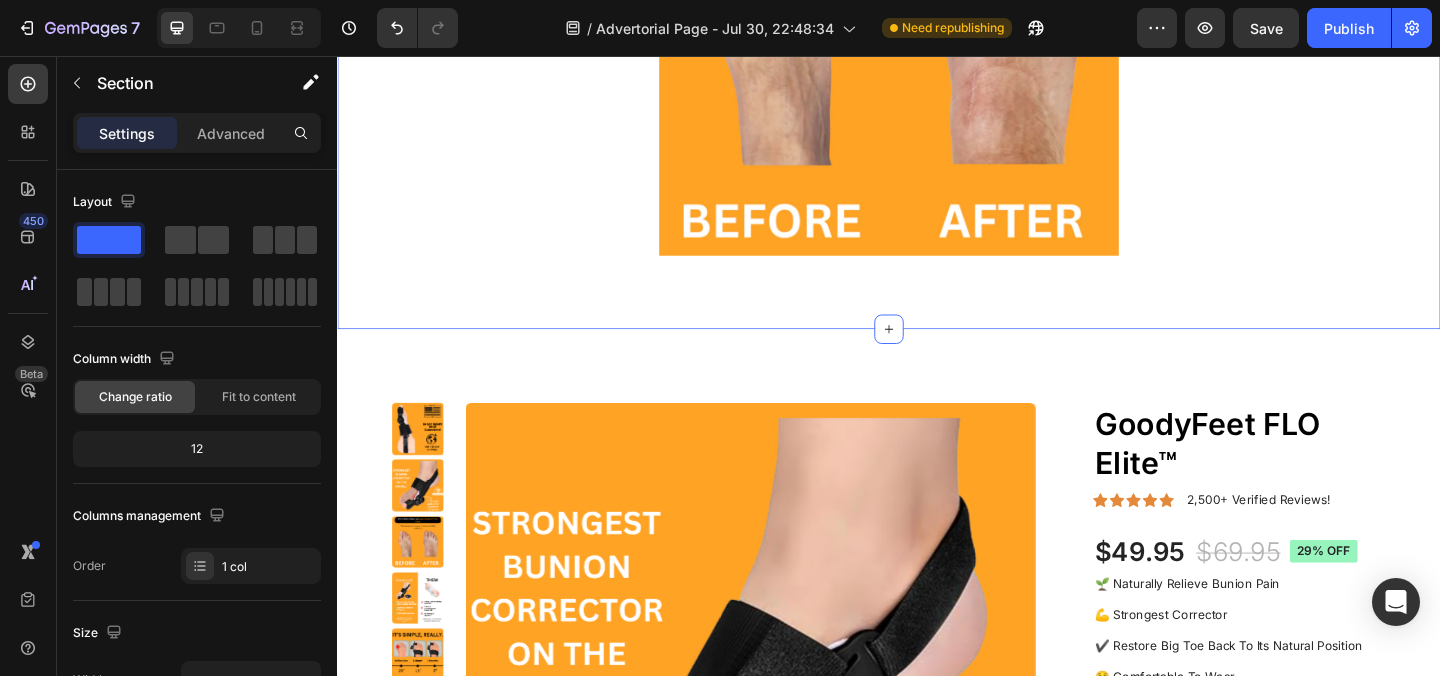 scroll, scrollTop: 29306, scrollLeft: 0, axis: vertical 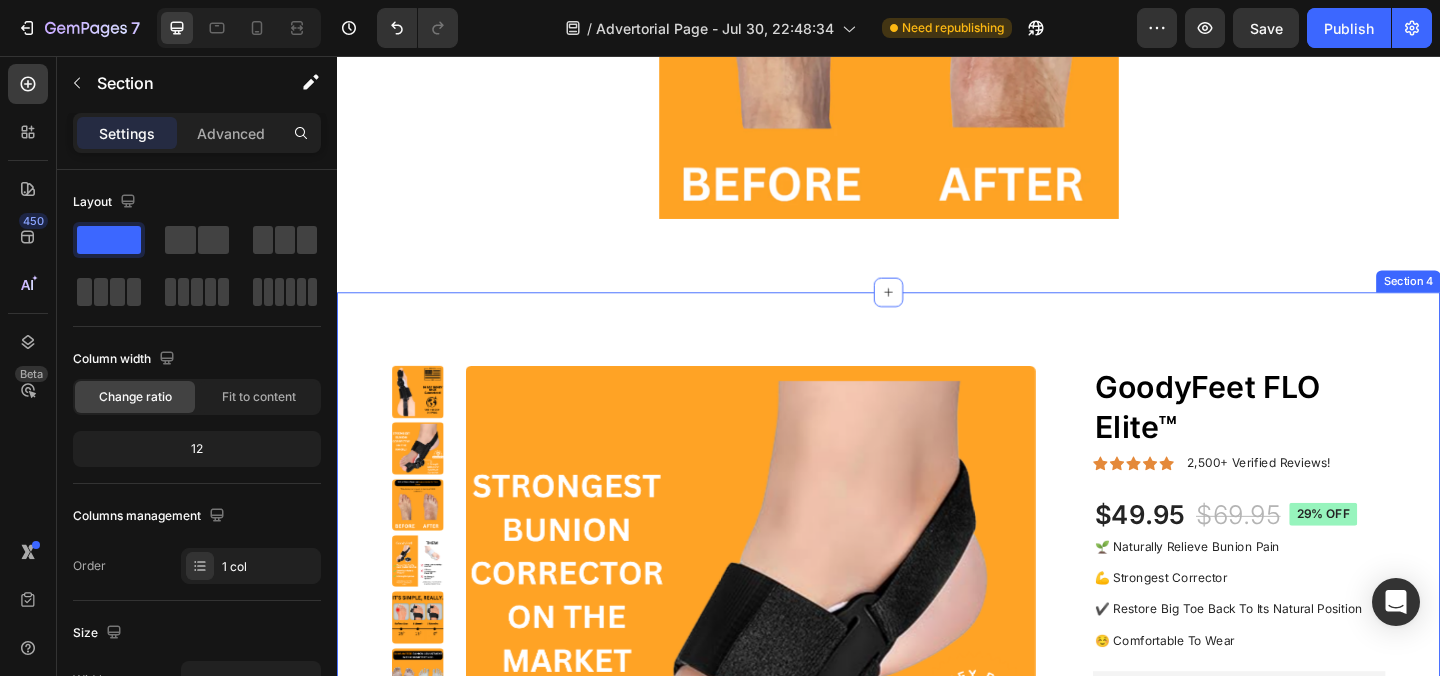 click on "Product Images GoodyFeet FLO Elite™ Product Title Icon Icon Icon Icon Icon Icon List 2,500+ Verified Reviews! Text Block Row $49.95 Product Price Product Price $69.95 Product Price Product Price 29% off Product Badge Row 🌱 Naturally Relieve Bunion Pain‎ ‎   💪 Strongest Corrector   ✔️ Restore Big Toe Back To Its Natural Position ☺️ Comfortable To Wear Text Block Kaching Bundles Kaching Bundles
1
Product Quantity Row Add to cart Add to Cart Row
Material
Comfort guarantee
Shipping Accordion Row Product Section 4" at bounding box center [937, 774] 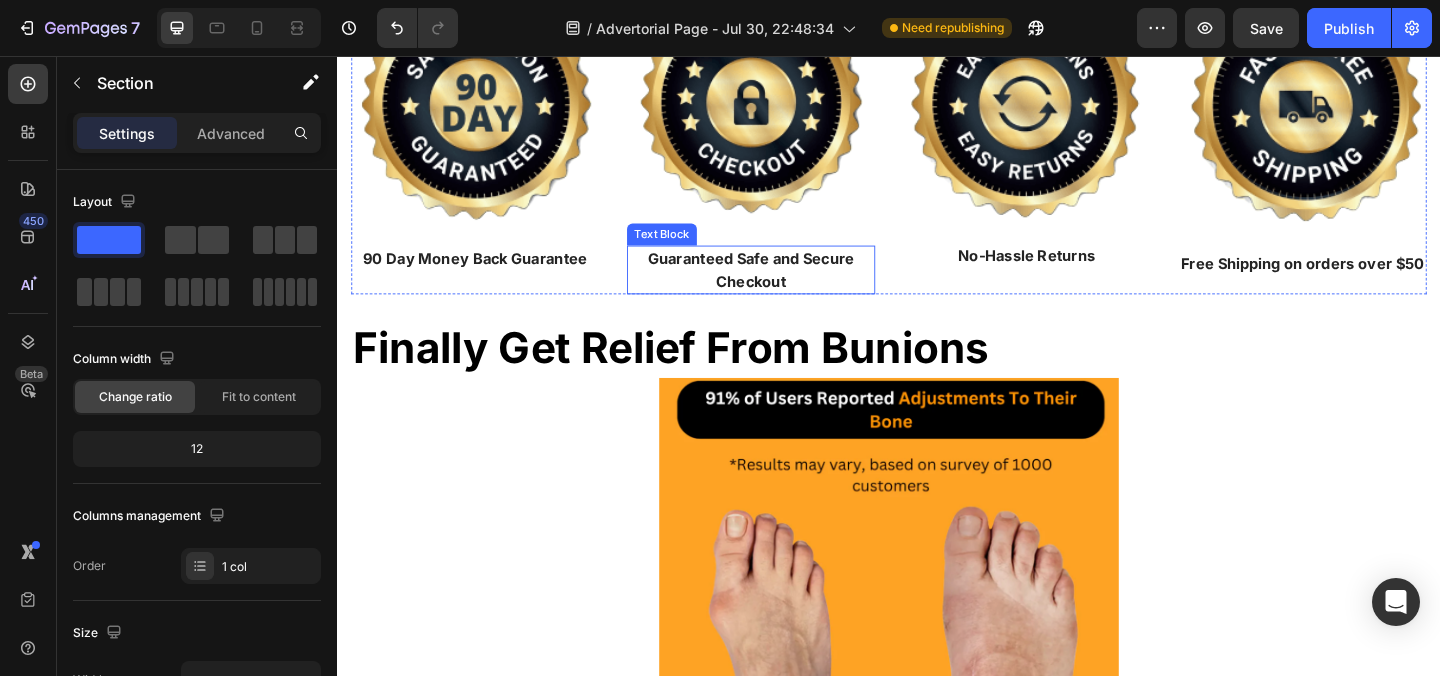 scroll, scrollTop: 28639, scrollLeft: 0, axis: vertical 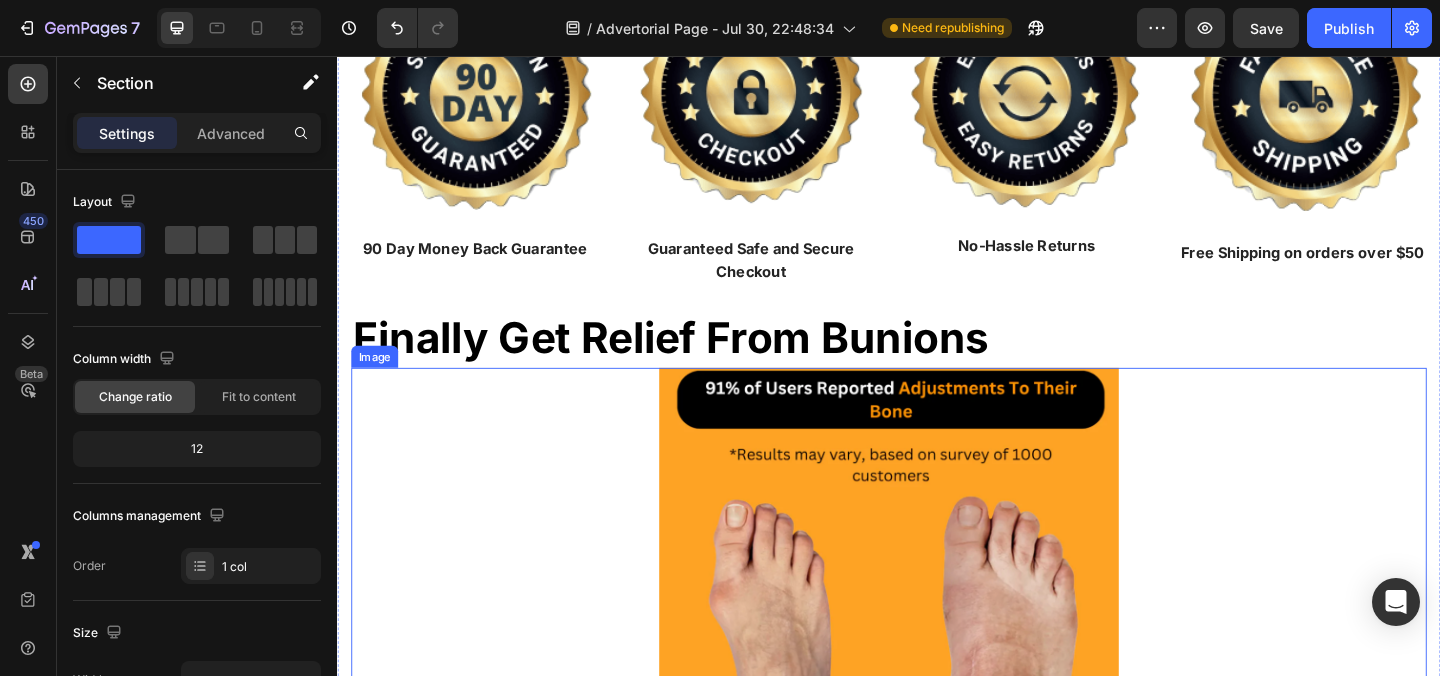 click at bounding box center [937, 647] 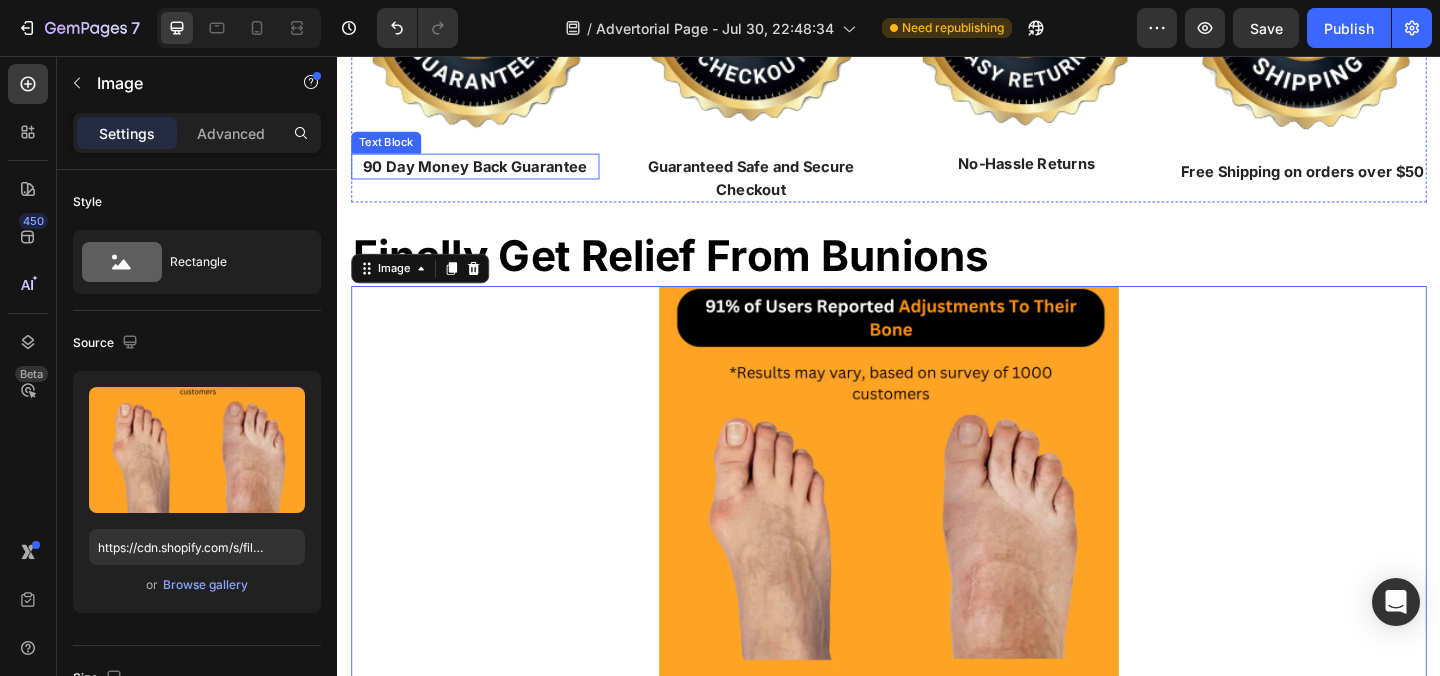 scroll, scrollTop: 32237, scrollLeft: 0, axis: vertical 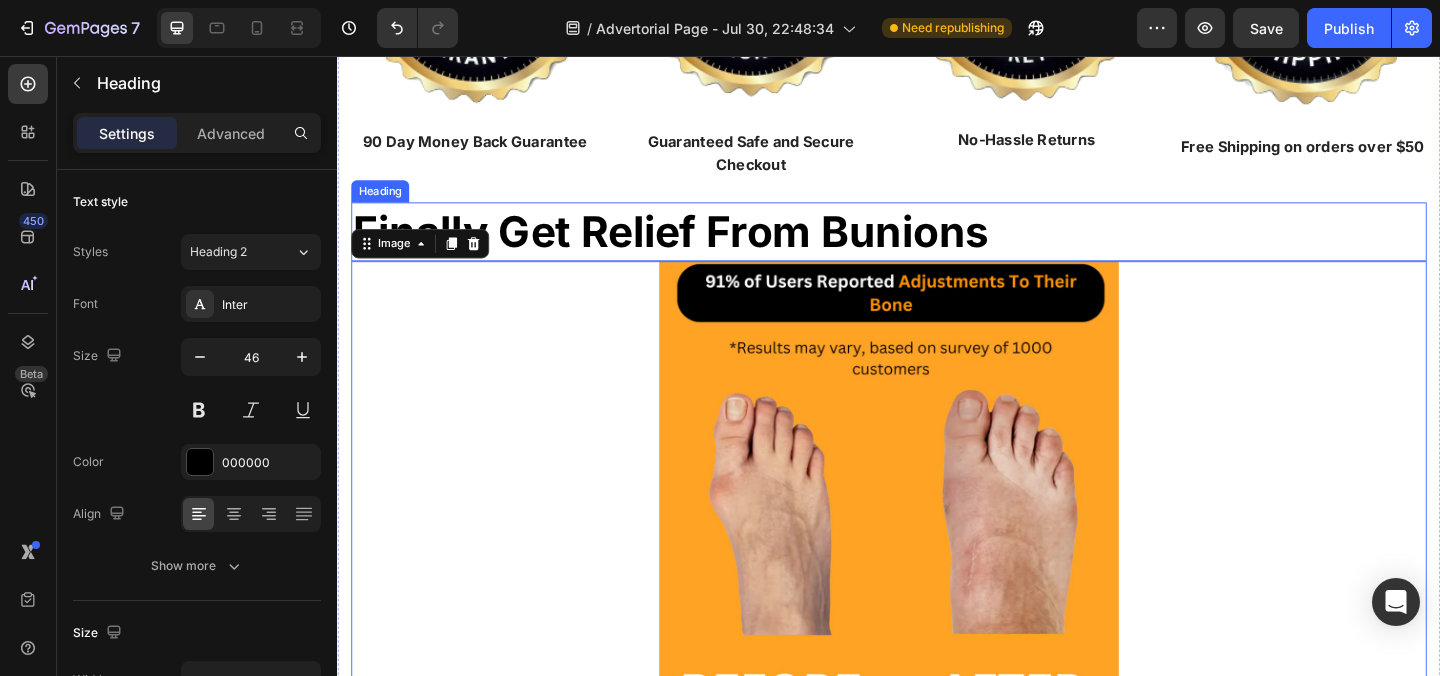 click on "Finally Get Relief From Bunions" at bounding box center [937, 247] 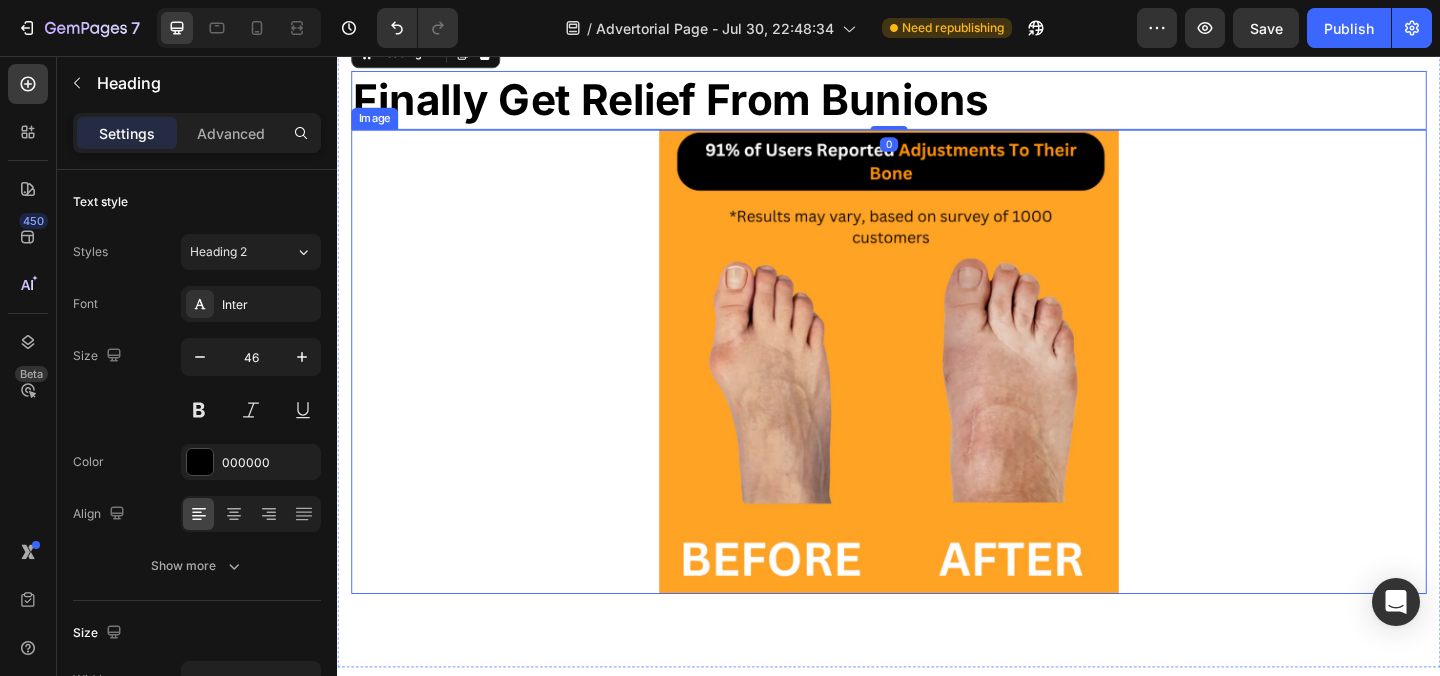 scroll, scrollTop: 32931, scrollLeft: 0, axis: vertical 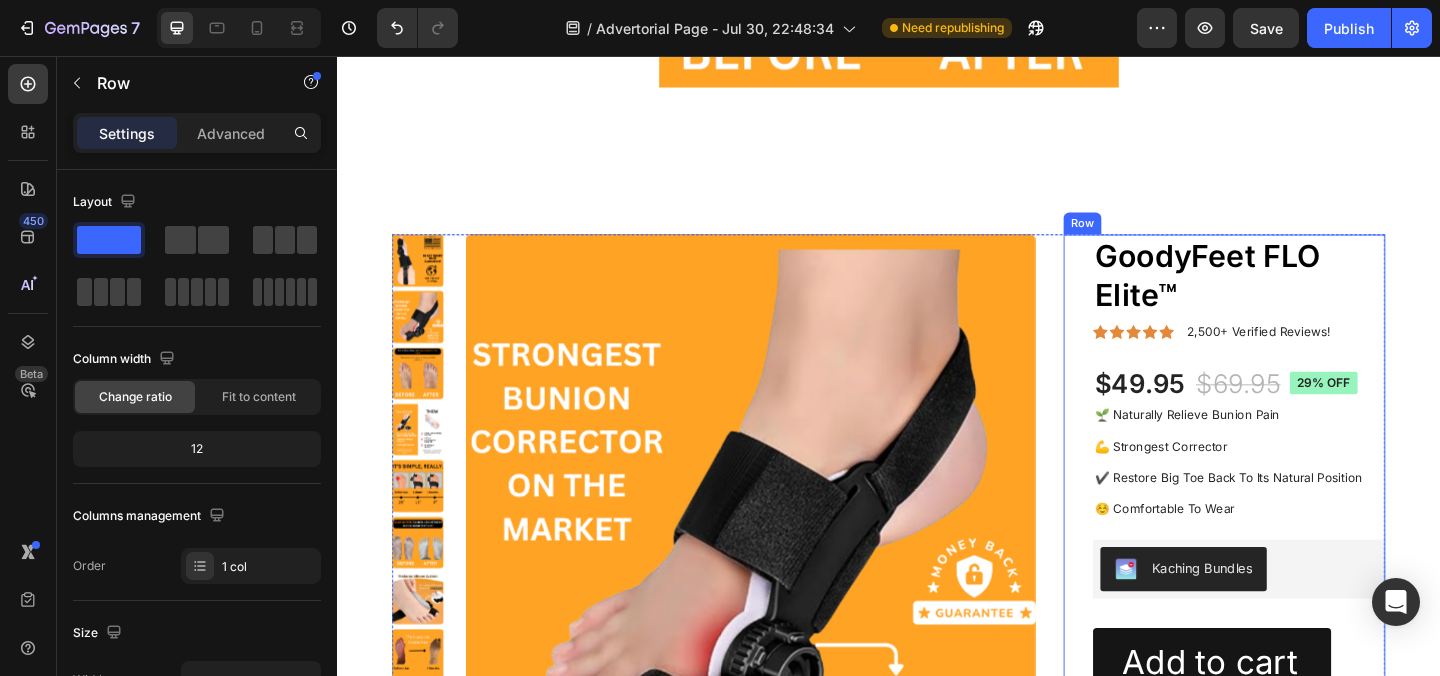 click on "GoodyFeet FLO Elite™ Product Title Icon Icon Icon Icon Icon Icon List 2,500+ Verified Reviews! Text Block Row $49.95 Product Price Product Price $69.95 Product Price Product Price 29% off Product Badge Row 🌱 Naturally Relieve Bunion Pain‎ ‎   💪 Strongest Corrector   ✔️ Restore Big Toe Back To Its Natural Position ☺️ Comfortable To Wear Text Block Kaching Bundles Kaching Bundles
1
Product Quantity Row Add to cart Add to Cart Row
Material
Comfort guarantee
Shipping Accordion Row" at bounding box center [1302, 631] 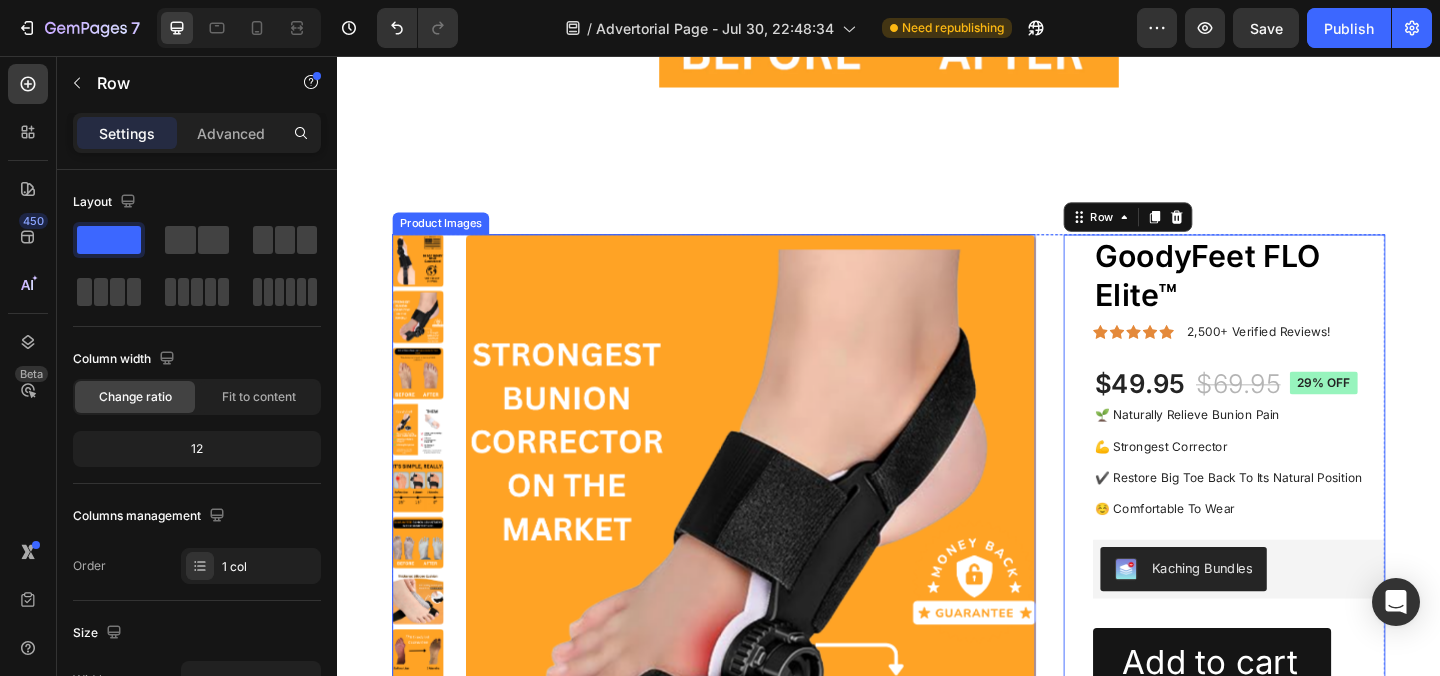 click on "Product Images GoodyFeet FLO Elite™ Product Title Icon Icon Icon Icon Icon Icon List 2,500+ Verified Reviews! Text Block Row $49.95 Product Price Product Price $69.95 Product Price Product Price 29% off Product Badge Row 🌱 Naturally Relieve Bunion Pain‎ ‎   💪 Strongest Corrector   ✔️ Restore Big Toe Back To Its Natural Position ☺️ Comfortable To Wear Text Block Kaching Bundles Kaching Bundles
1
Product Quantity Row Add to cart Add to Cart Row
Material
Comfort guarantee
Shipping Accordion Row   16 Product" at bounding box center [937, 639] 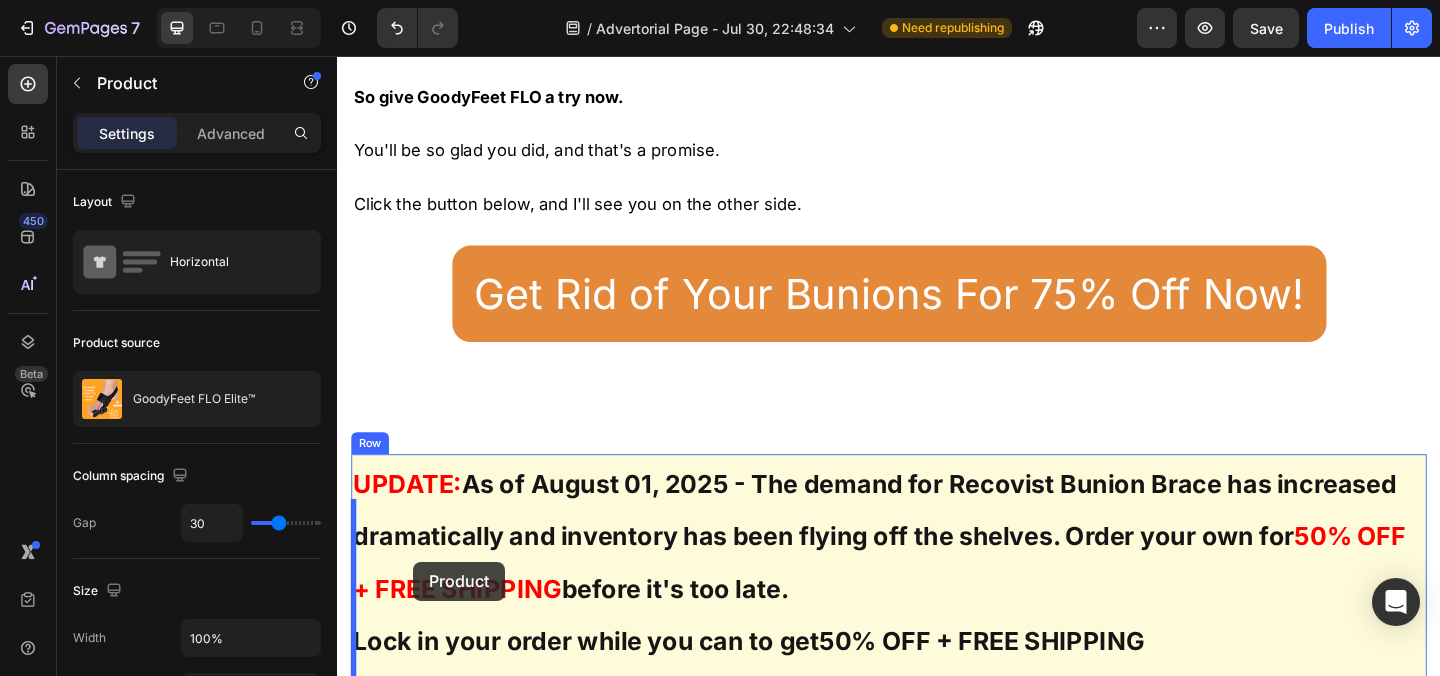 scroll, scrollTop: 31164, scrollLeft: 0, axis: vertical 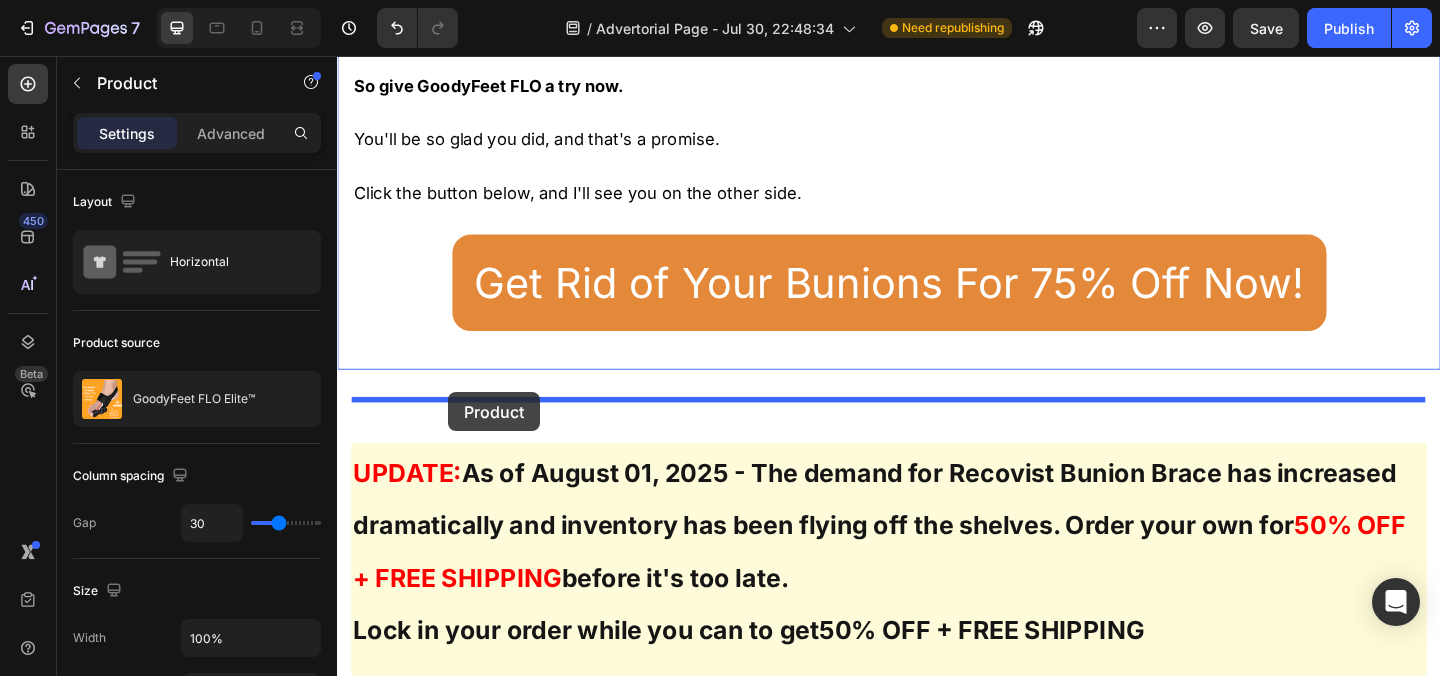 drag, startPoint x: 439, startPoint y: 124, endPoint x: 458, endPoint y: 422, distance: 298.6051 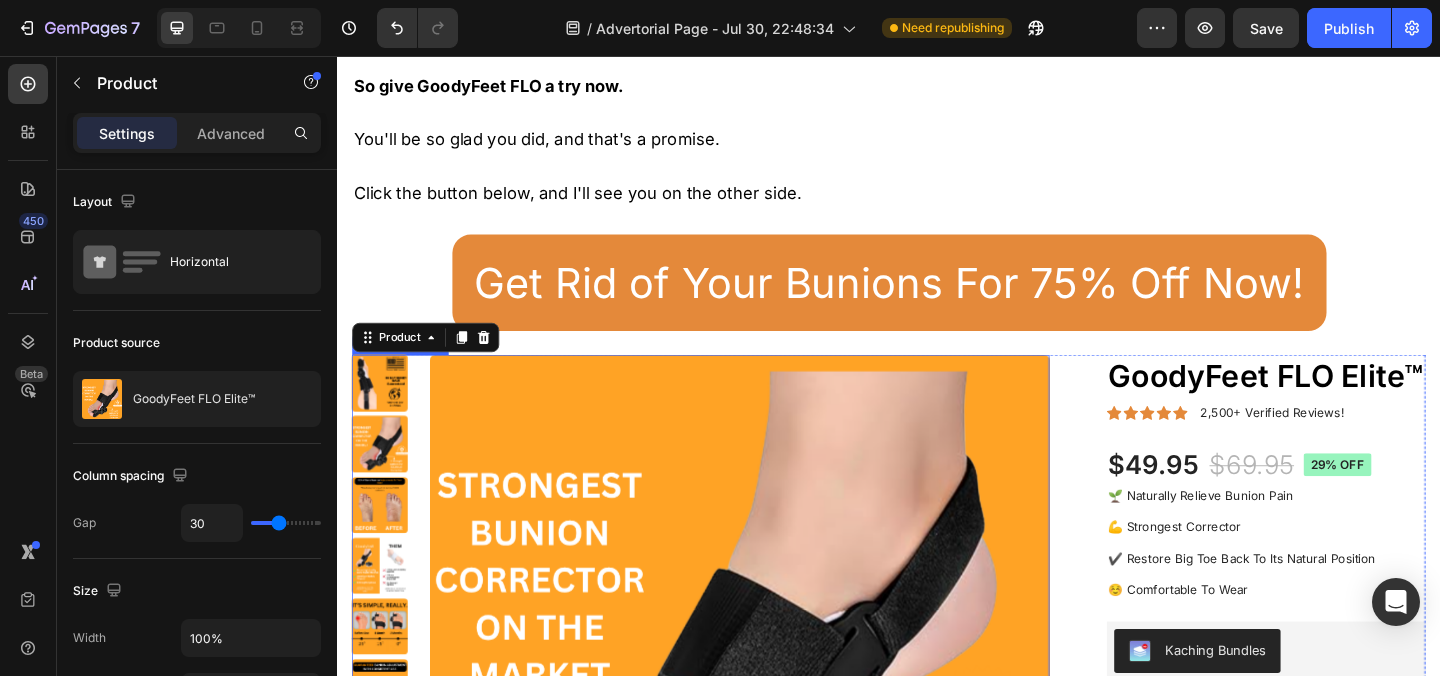 scroll, scrollTop: 31208, scrollLeft: 0, axis: vertical 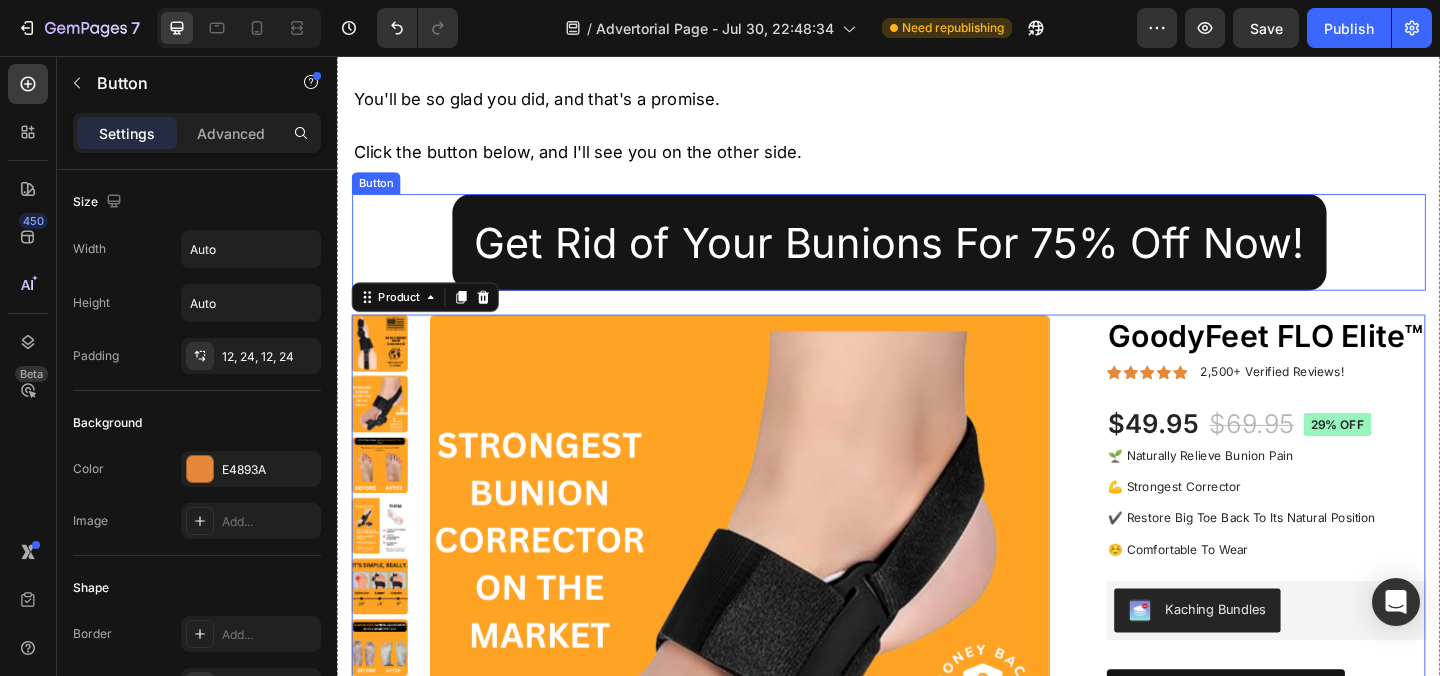 click on "Get Rid of Your Bunions For 75% Off Now!" at bounding box center [937, 258] 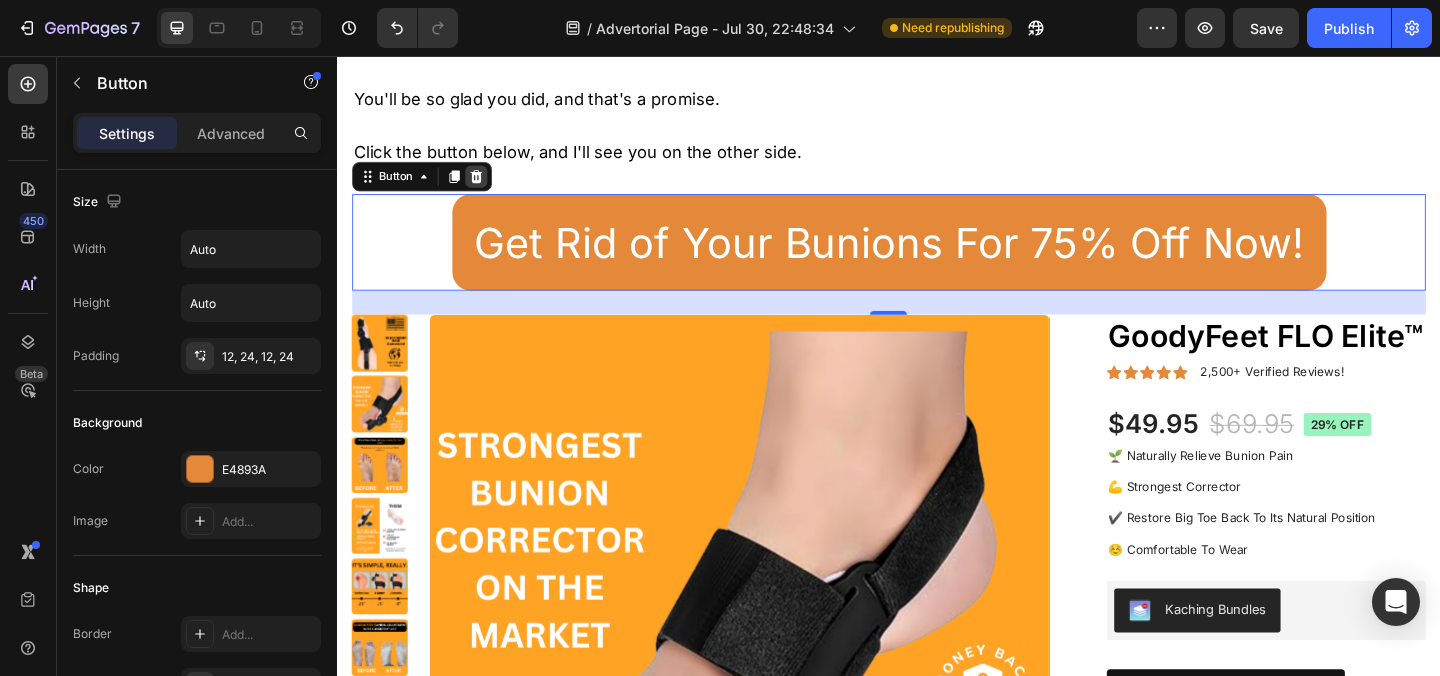 click 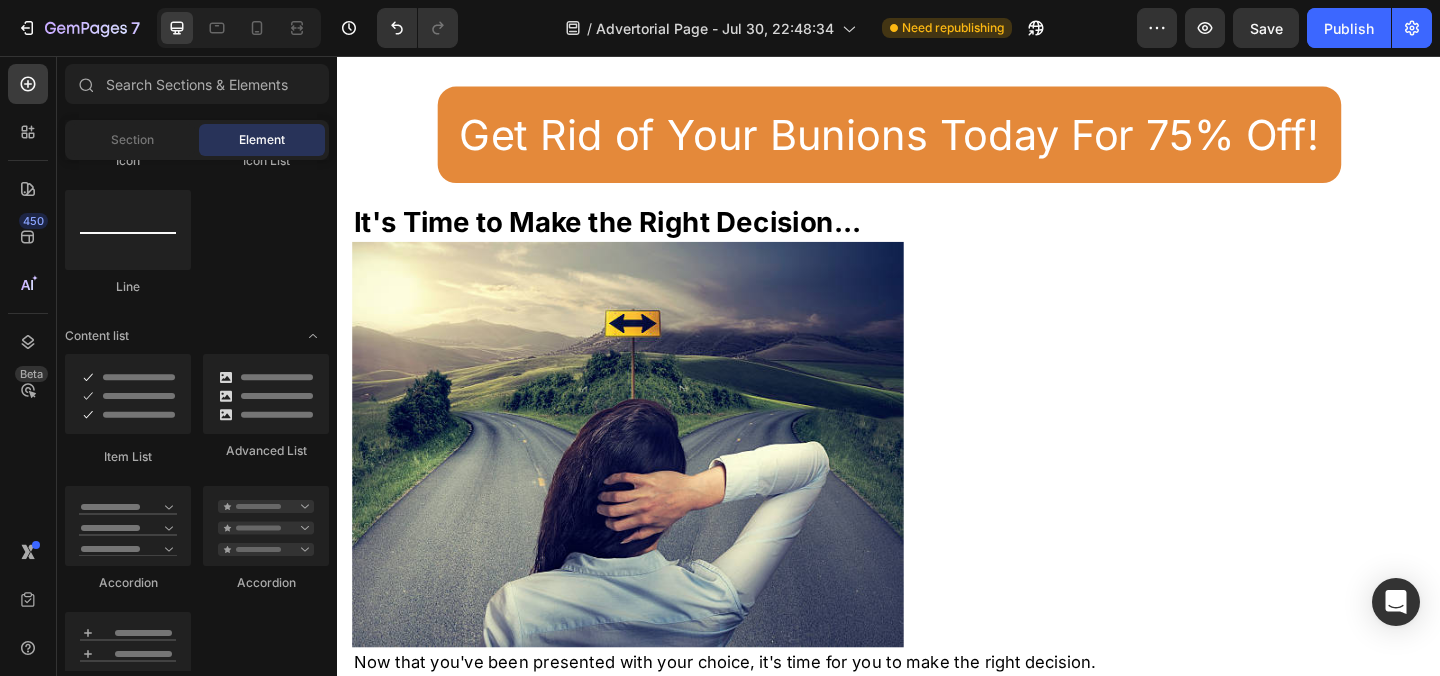 scroll, scrollTop: 29732, scrollLeft: 0, axis: vertical 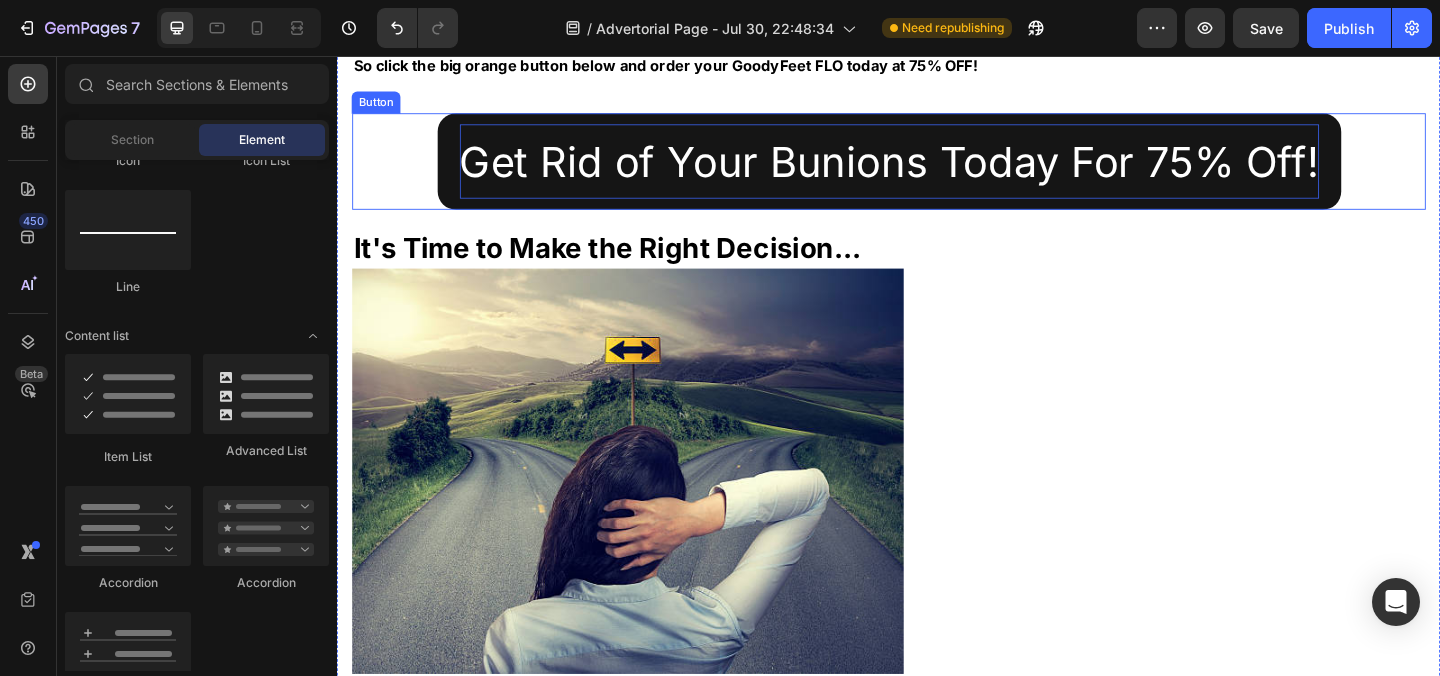 click on "Get Rid of Your Bunions Today For 75% Off!" at bounding box center [937, 170] 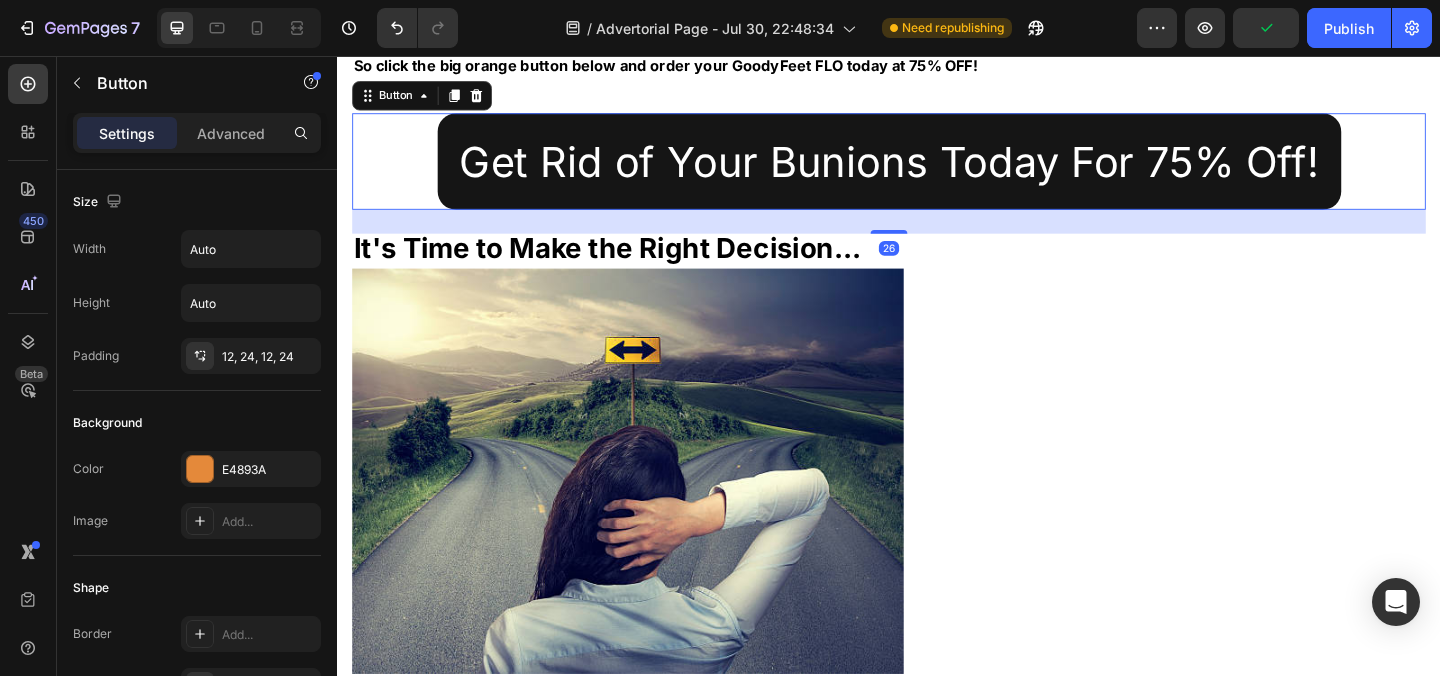 click on "Get Rid of Your Bunions Today For 75% Off!" at bounding box center (937, 170) 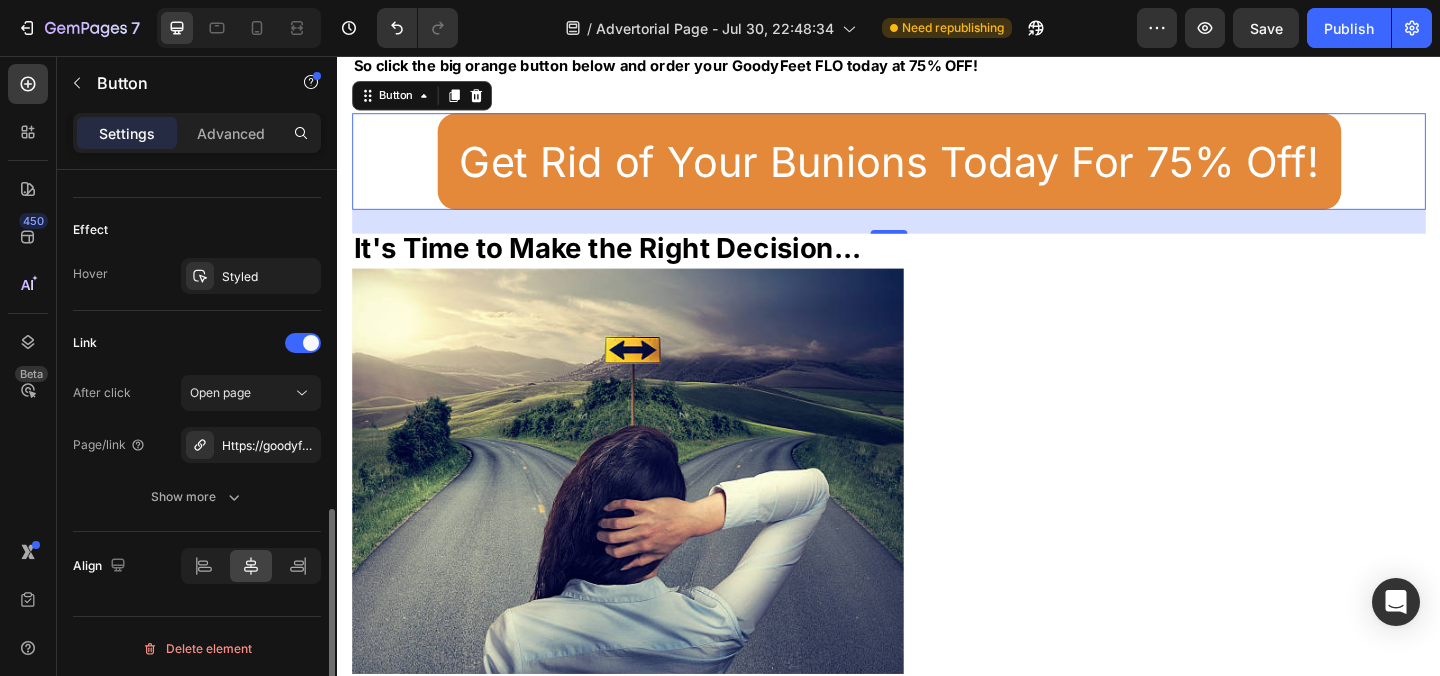 scroll, scrollTop: 1027, scrollLeft: 0, axis: vertical 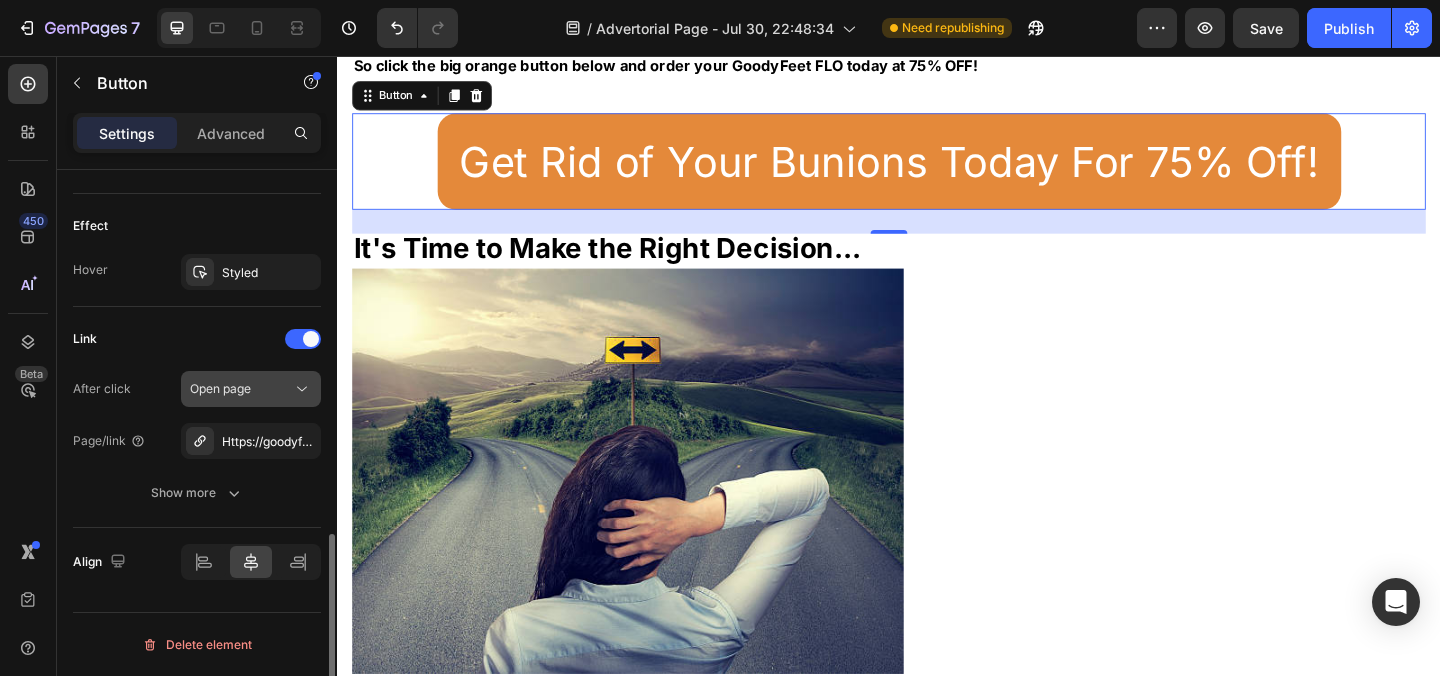 click on "Open page" at bounding box center [220, 389] 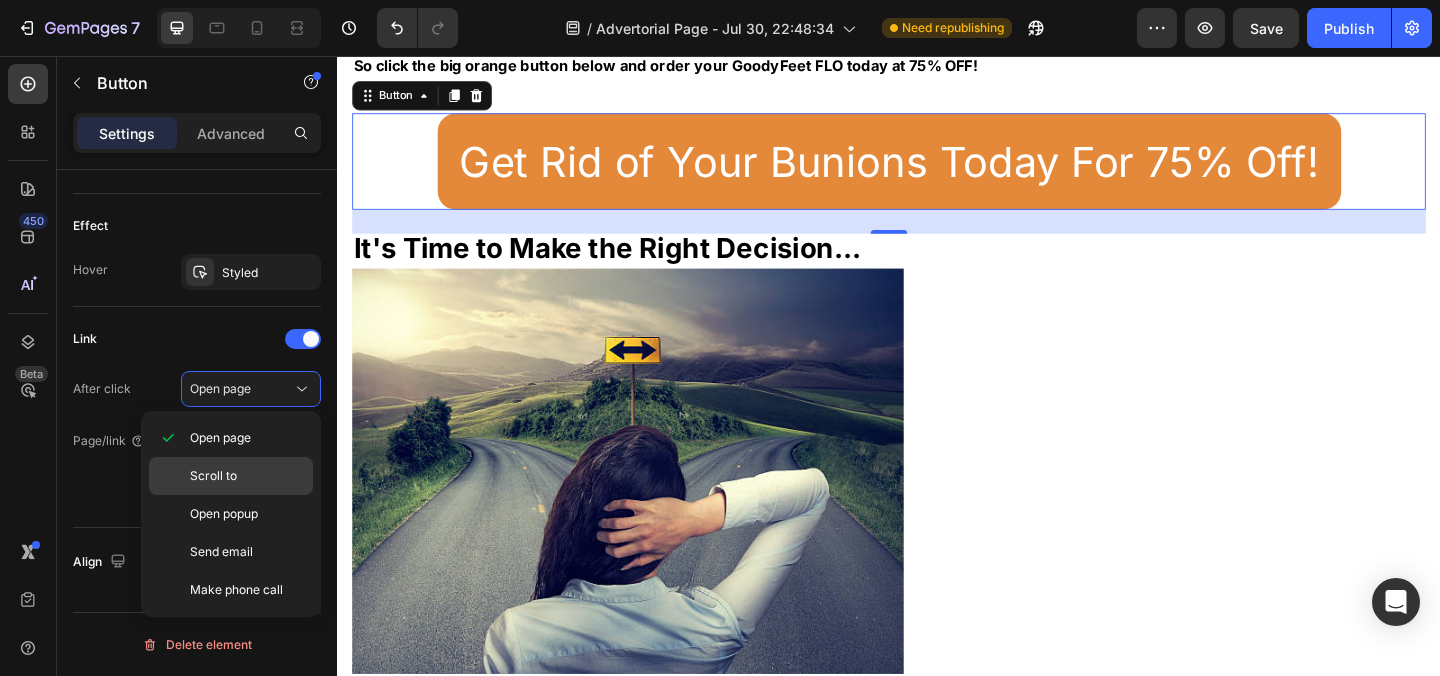 click on "Scroll to" 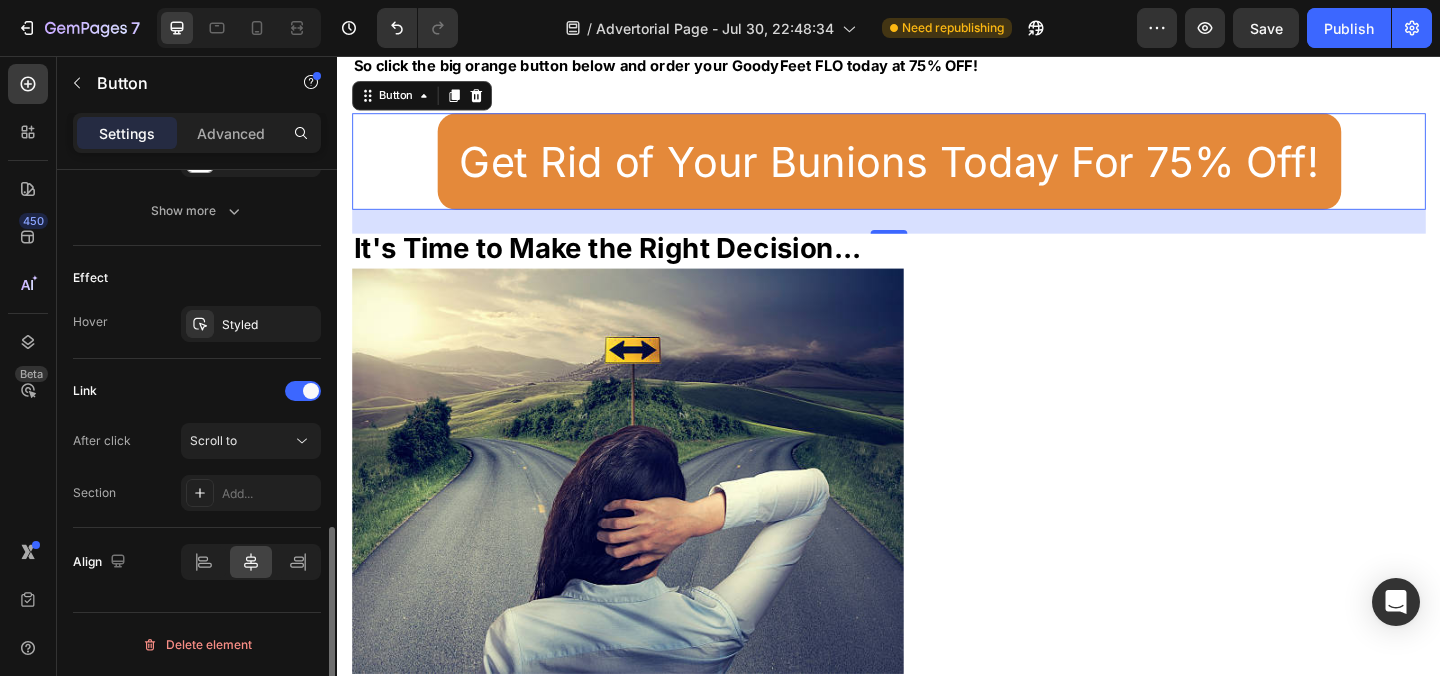 scroll, scrollTop: 975, scrollLeft: 0, axis: vertical 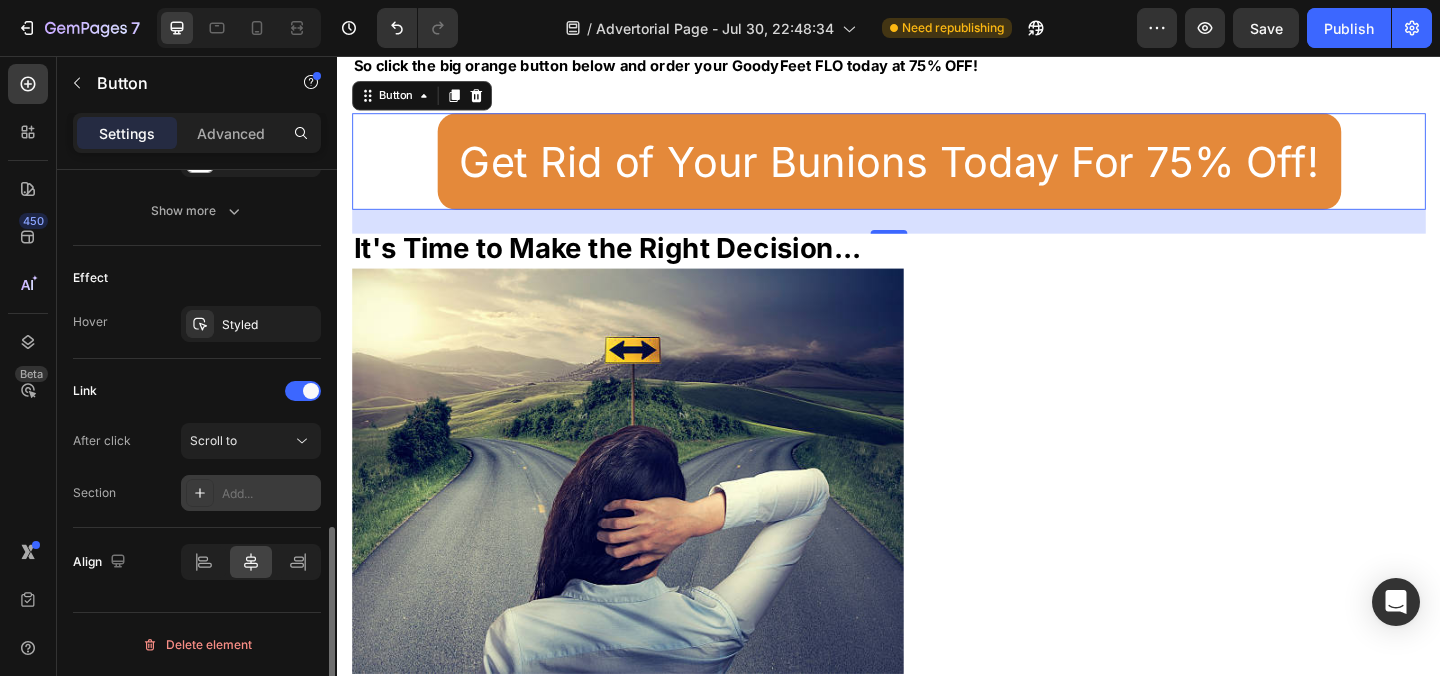 click on "Add..." at bounding box center [269, 494] 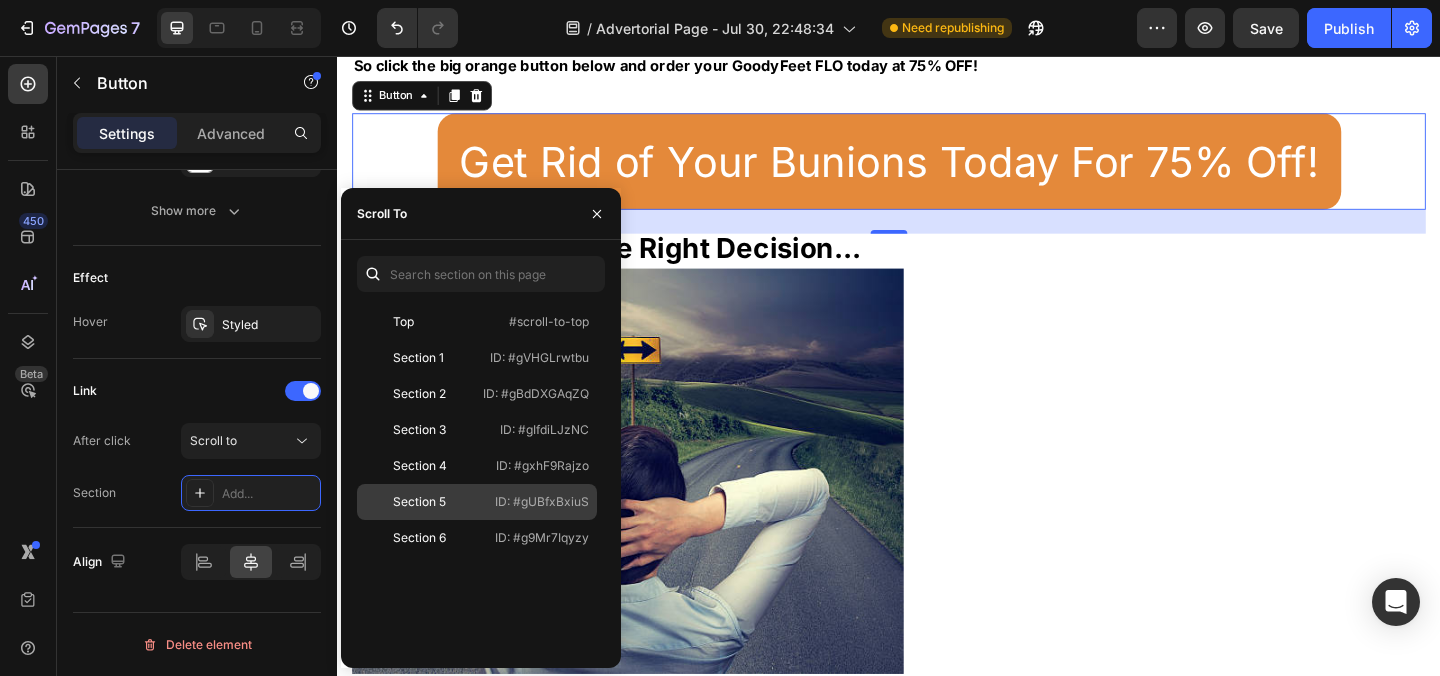 click on "Section 5   ID: #gUBfxBxiuS" 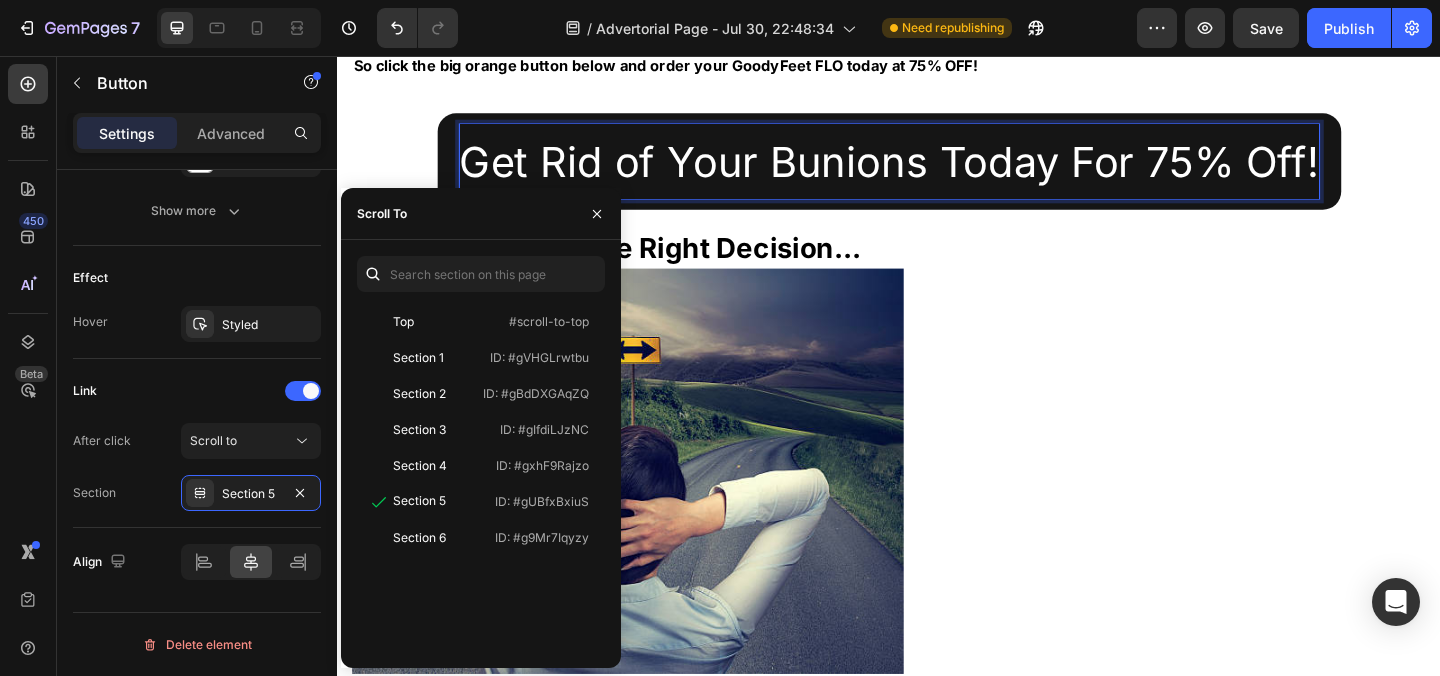 click on "Get Rid of Your Bunions Today For 75% Off!" at bounding box center [937, 170] 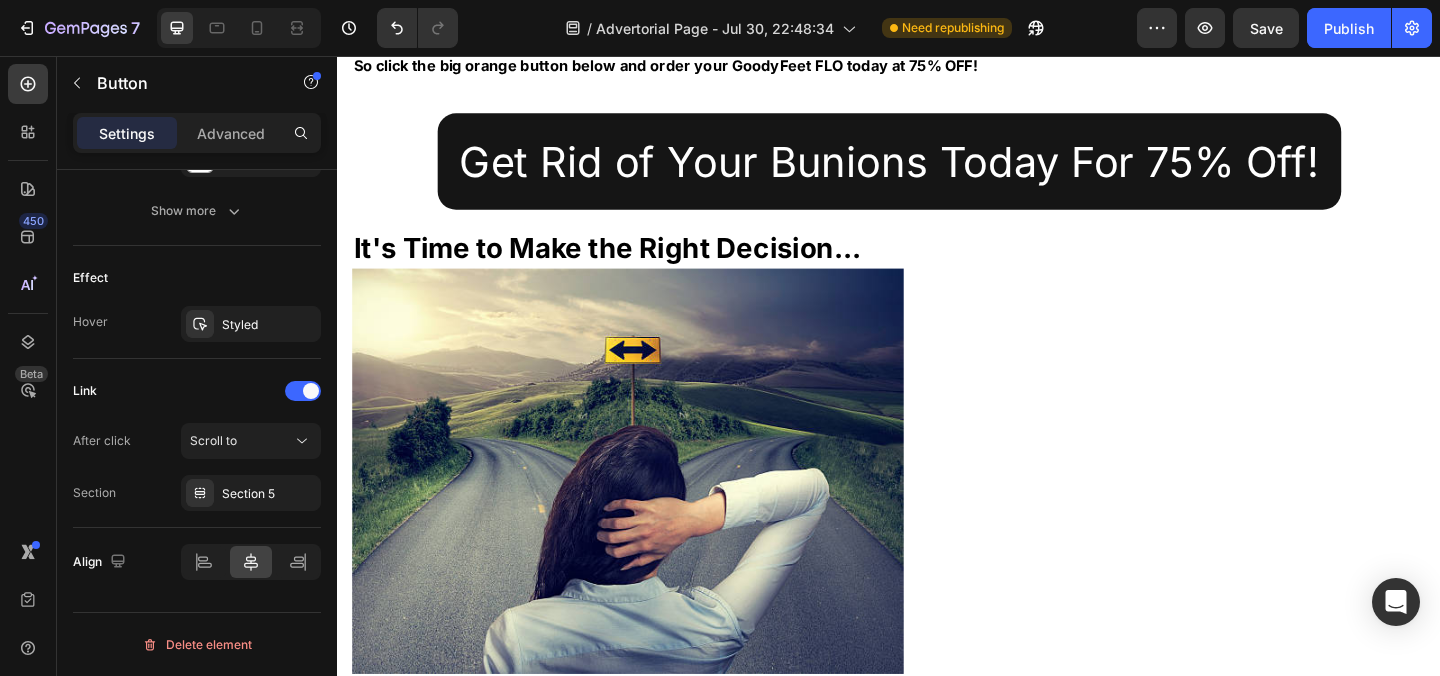 click on "Get Rid of Your Bunions Today For 75% Off!" at bounding box center [937, 170] 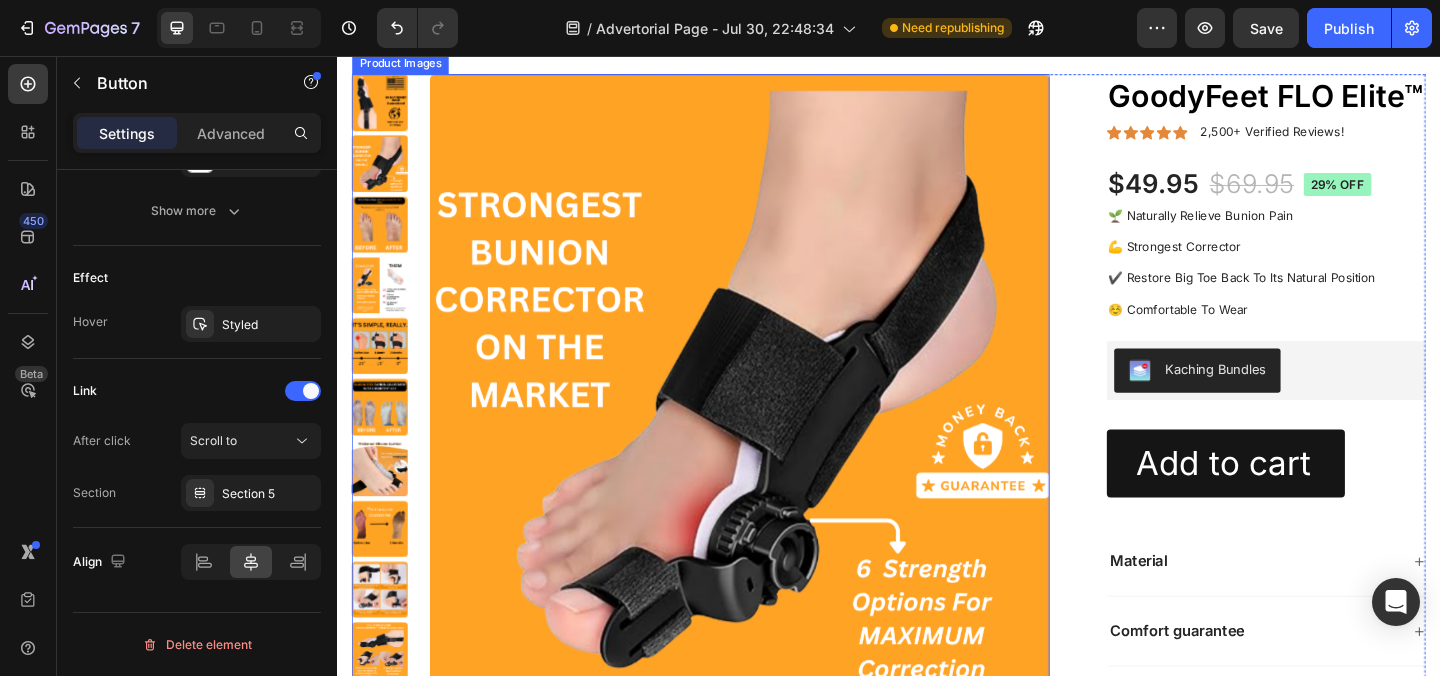 scroll, scrollTop: 31174, scrollLeft: 0, axis: vertical 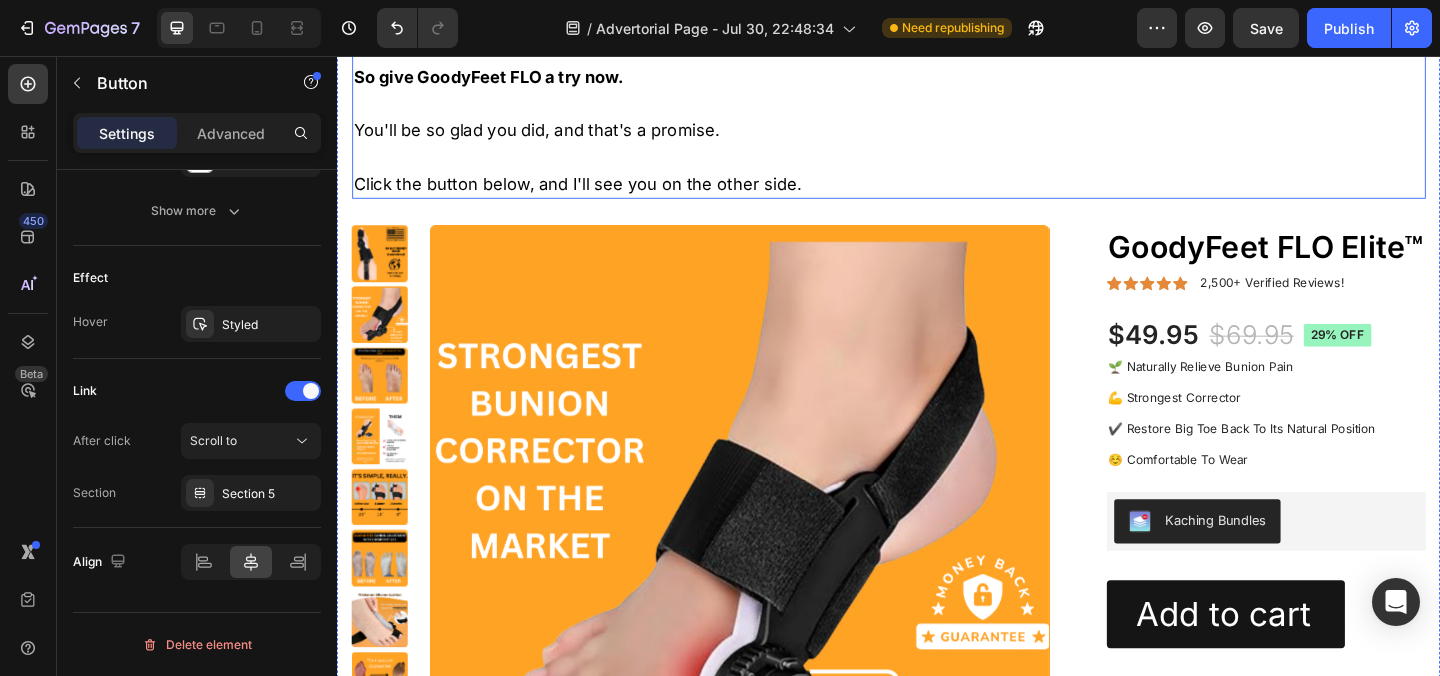 click on "Click the button below, and I'll see you on the other side." at bounding box center [937, 195] 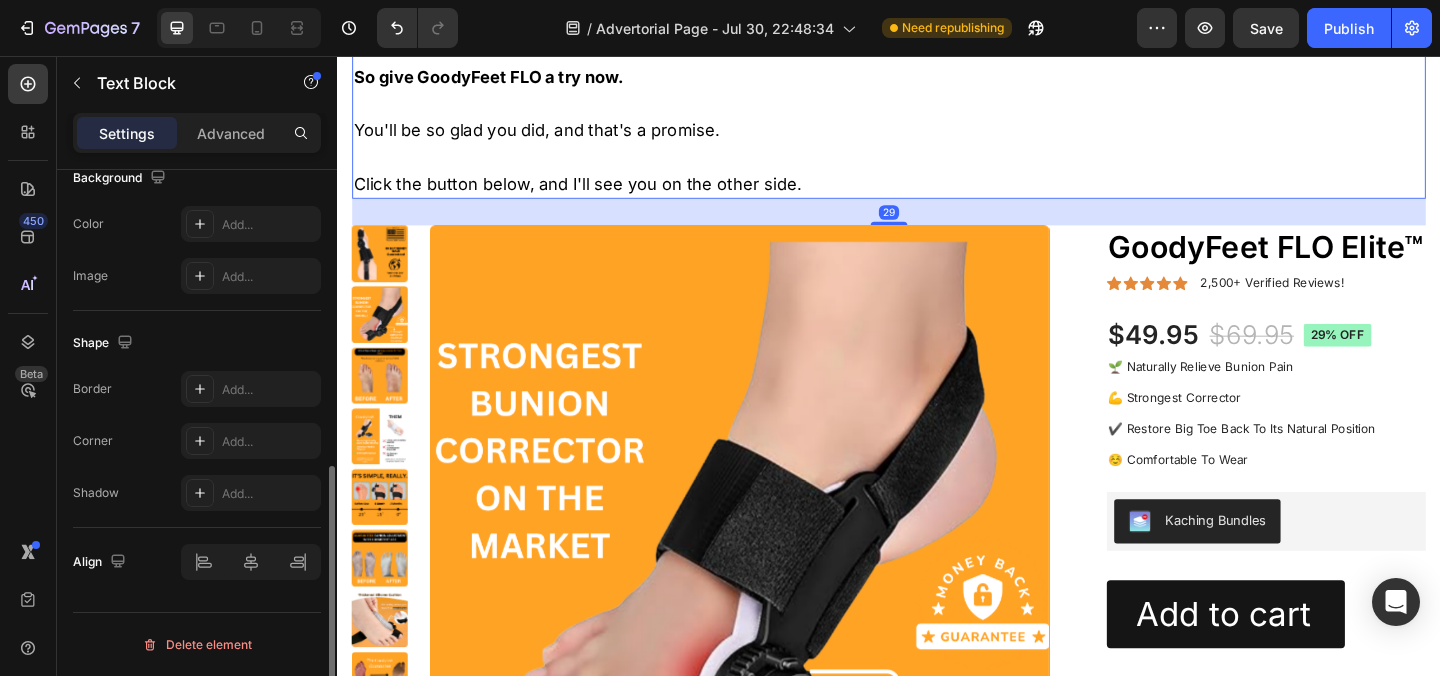 scroll, scrollTop: 0, scrollLeft: 0, axis: both 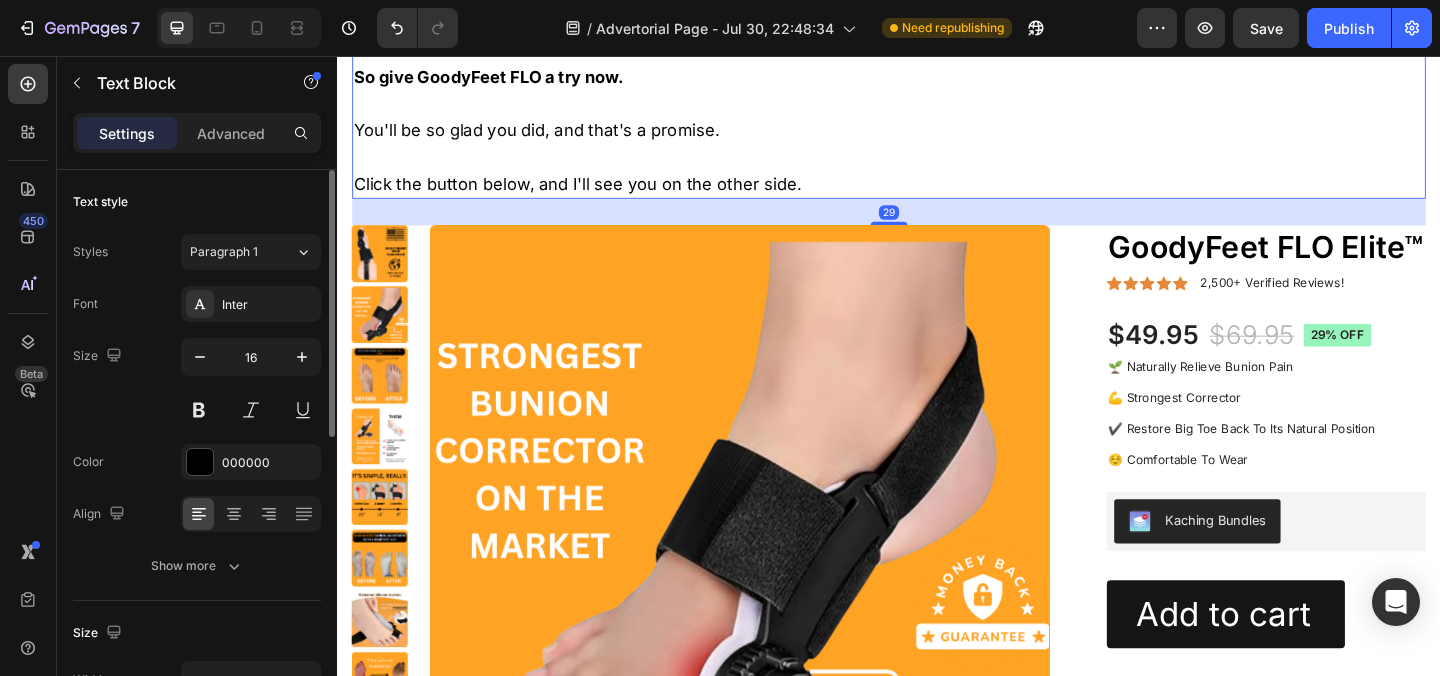 click on "29" at bounding box center (937, 225) 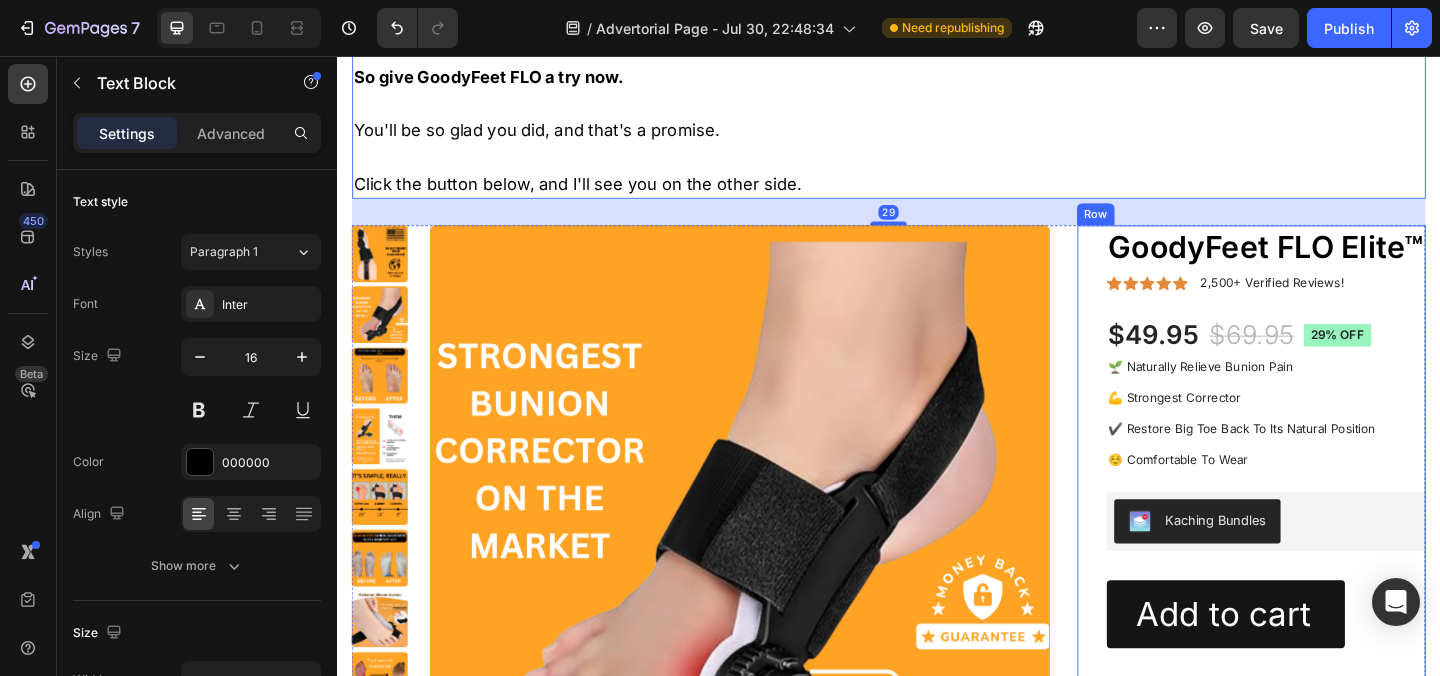click on "GoodyFeet FLO Elite™ Product Title Icon Icon Icon Icon Icon Icon List 2,500+ Verified Reviews! Text Block Row $49.95 Product Price Product Price $69.95 Product Price Product Price 29% off Product Badge Row 🌱 Naturally Relieve Bunion Pain‎ ‎   💪 Strongest Corrector   ✔️ Restore Big Toe Back To Its Natural Position ☺️ Comfortable To Wear Text Block Kaching Bundles Kaching Bundles
1
Product Quantity Row Add to cart Add to Cart Row
Material
Comfort guarantee
Shipping Accordion Row" at bounding box center [1331, 599] 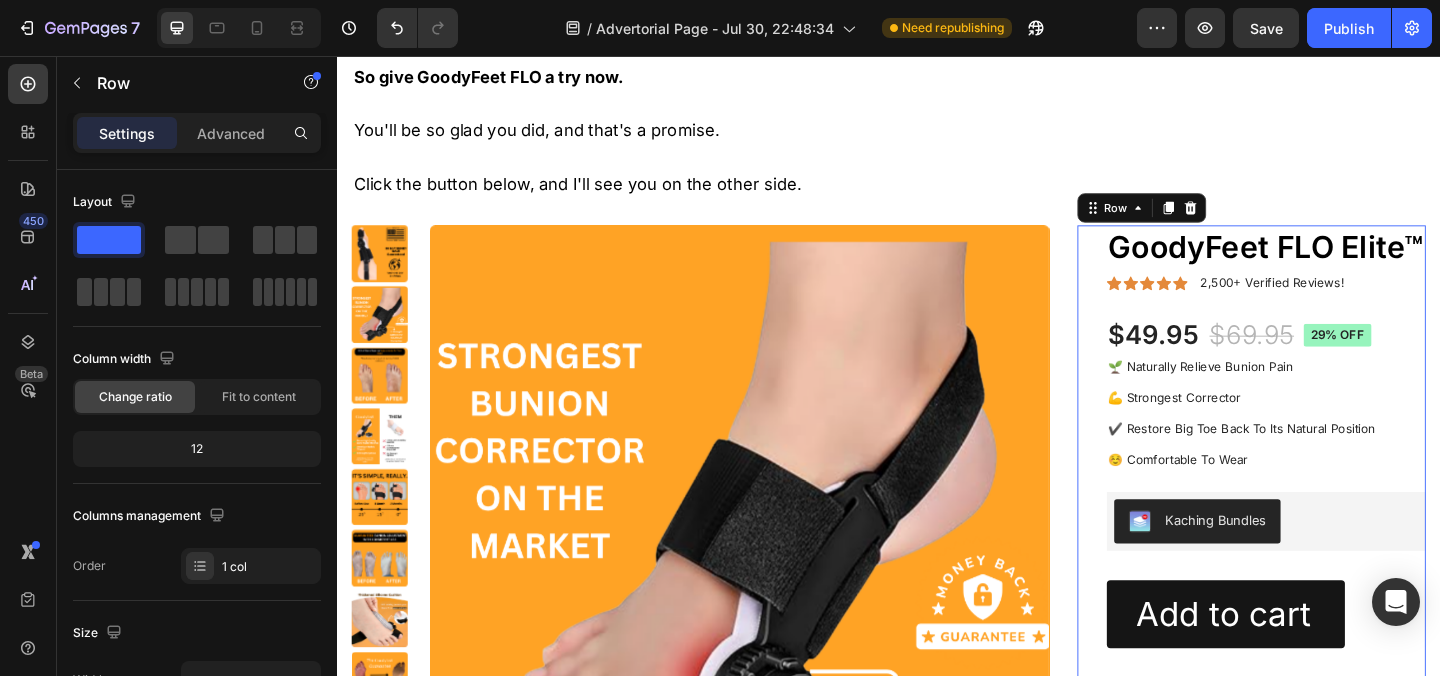 click on "Product Images GoodyFeet FLO Elite™ Product Title Icon Icon Icon Icon Icon Icon List 2,500+ Verified Reviews! Text Block Row $49.95 Product Price Product Price $69.95 Product Price Product Price 29% off Product Badge Row 🌱 Naturally Relieve Bunion Pain‎ ‎   💪 Strongest Corrector   ✔️ Restore Big Toe Back To Its Natural Position ☺️ Comfortable To Wear Text Block Kaching Bundles Kaching Bundles
1
Product Quantity Row Add to cart Add to Cart Row
Material
Comfort guarantee
Shipping Accordion Row   16 Product" at bounding box center (937, 607) 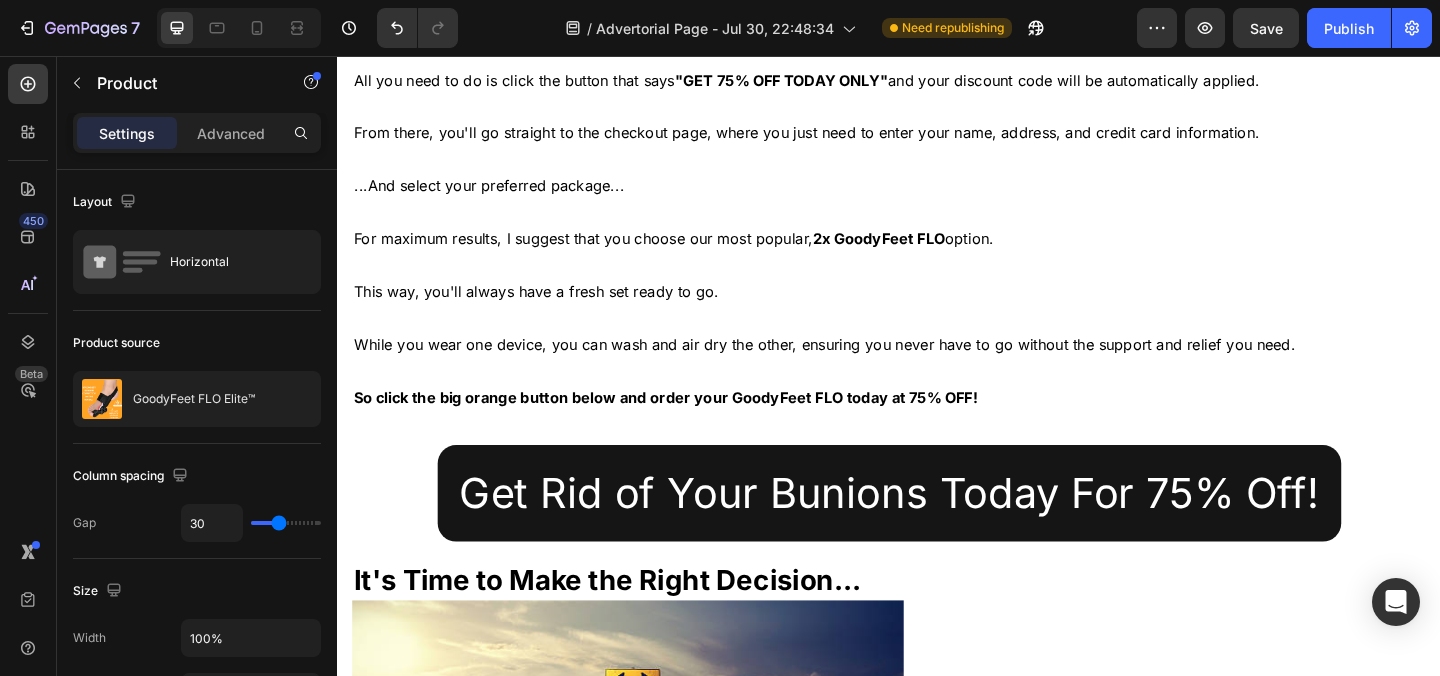 scroll, scrollTop: 29353, scrollLeft: 0, axis: vertical 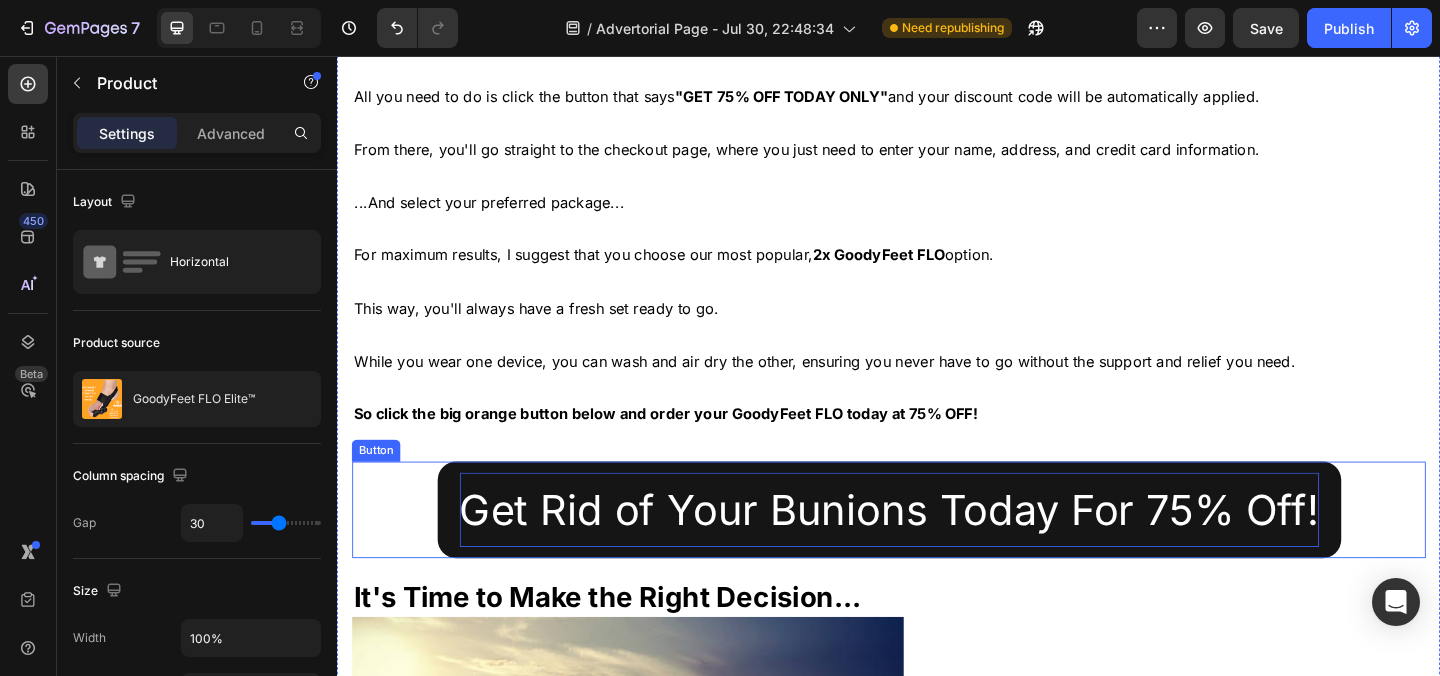 click on "Get Rid of Your Bunions Today For 75% Off!" at bounding box center (937, 549) 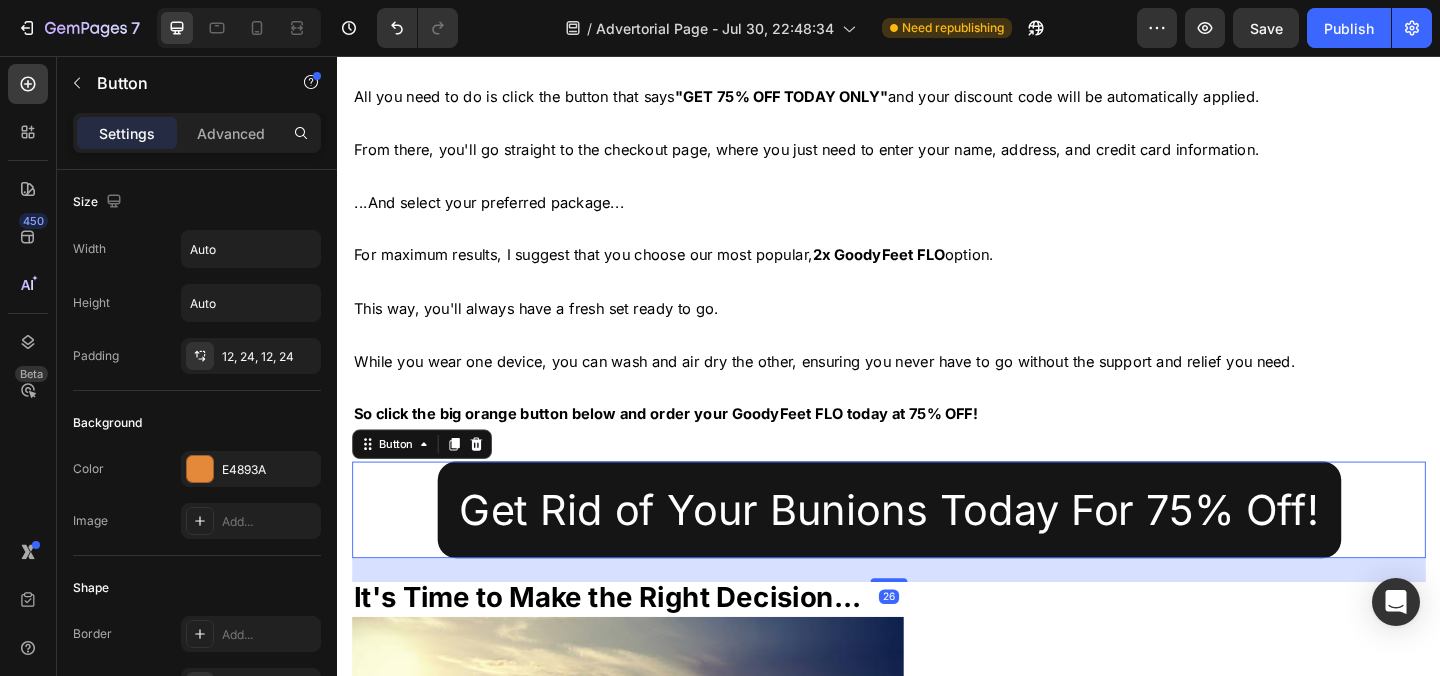 click on "Get Rid of Your Bunions Today For 75% Off!" at bounding box center (937, 549) 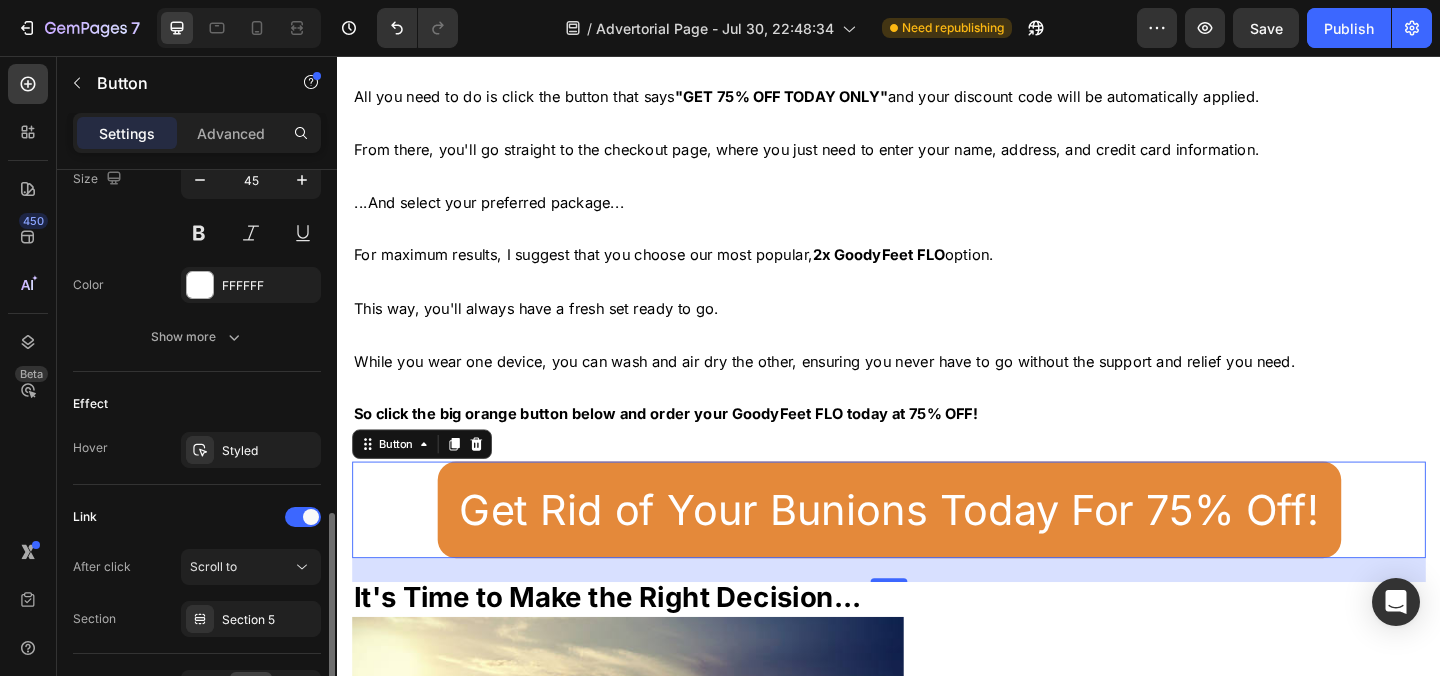 scroll, scrollTop: 910, scrollLeft: 0, axis: vertical 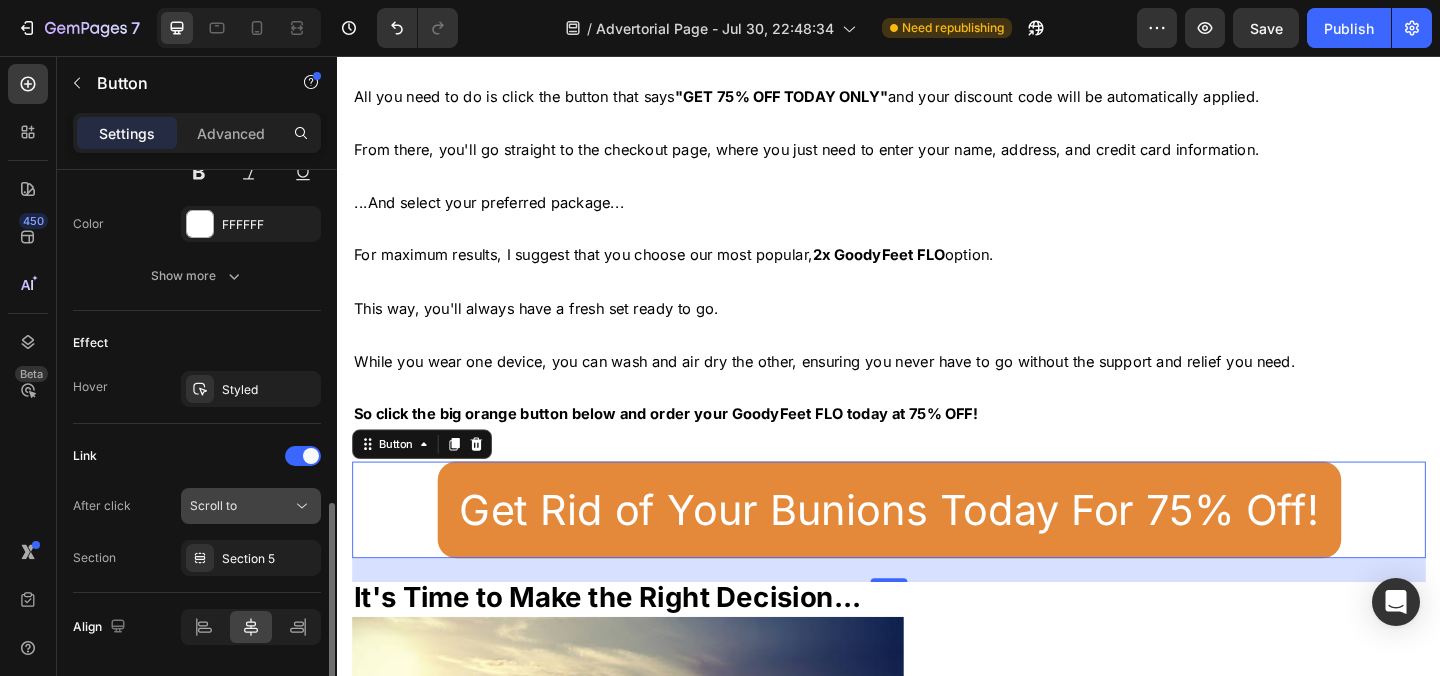 click on "Scroll to" at bounding box center (241, 506) 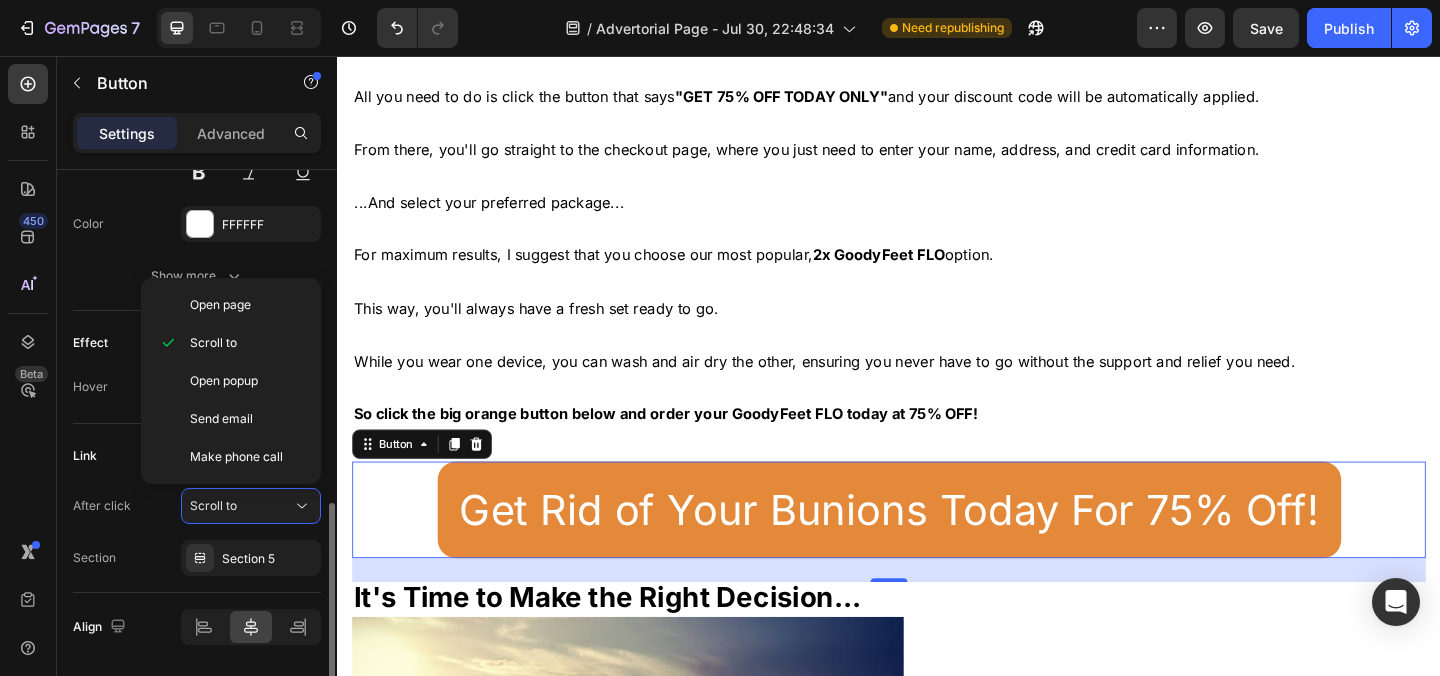 click on "After click Scroll to Section Section 5" at bounding box center (197, 532) 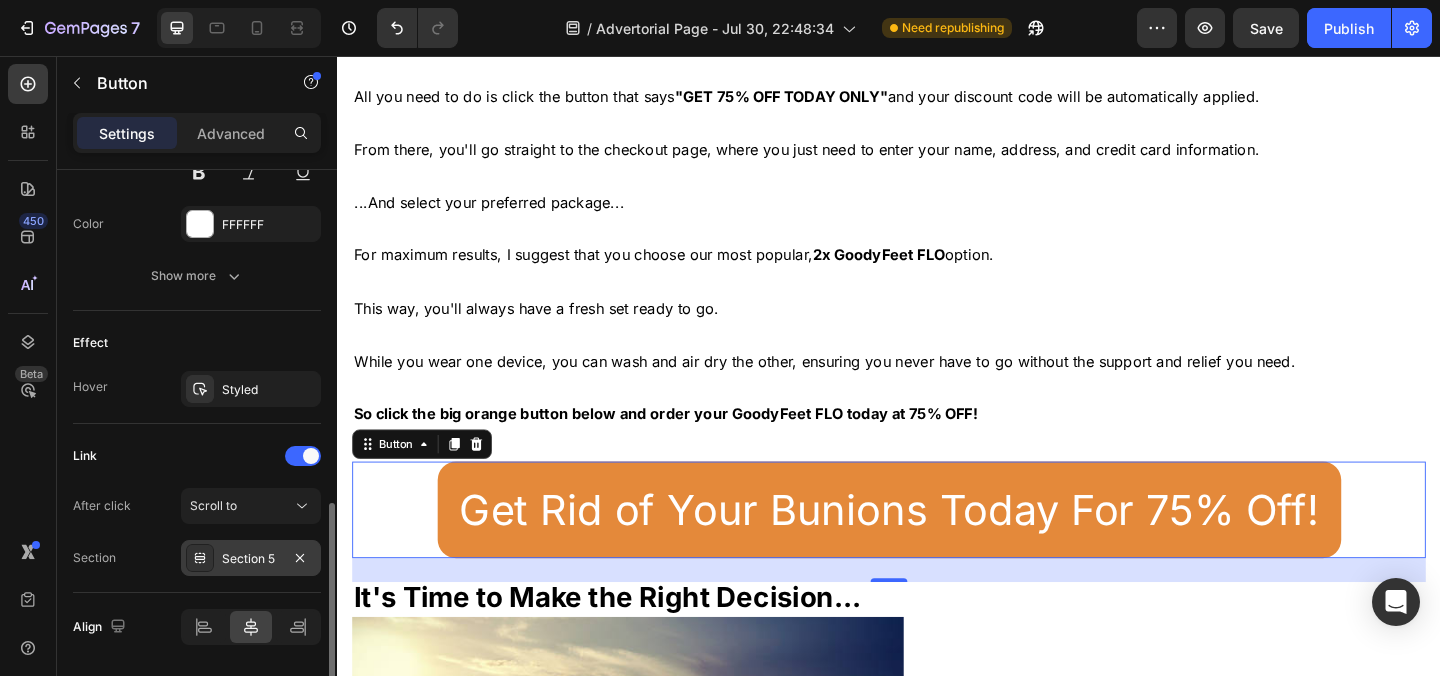 click on "Section 5" at bounding box center [251, 558] 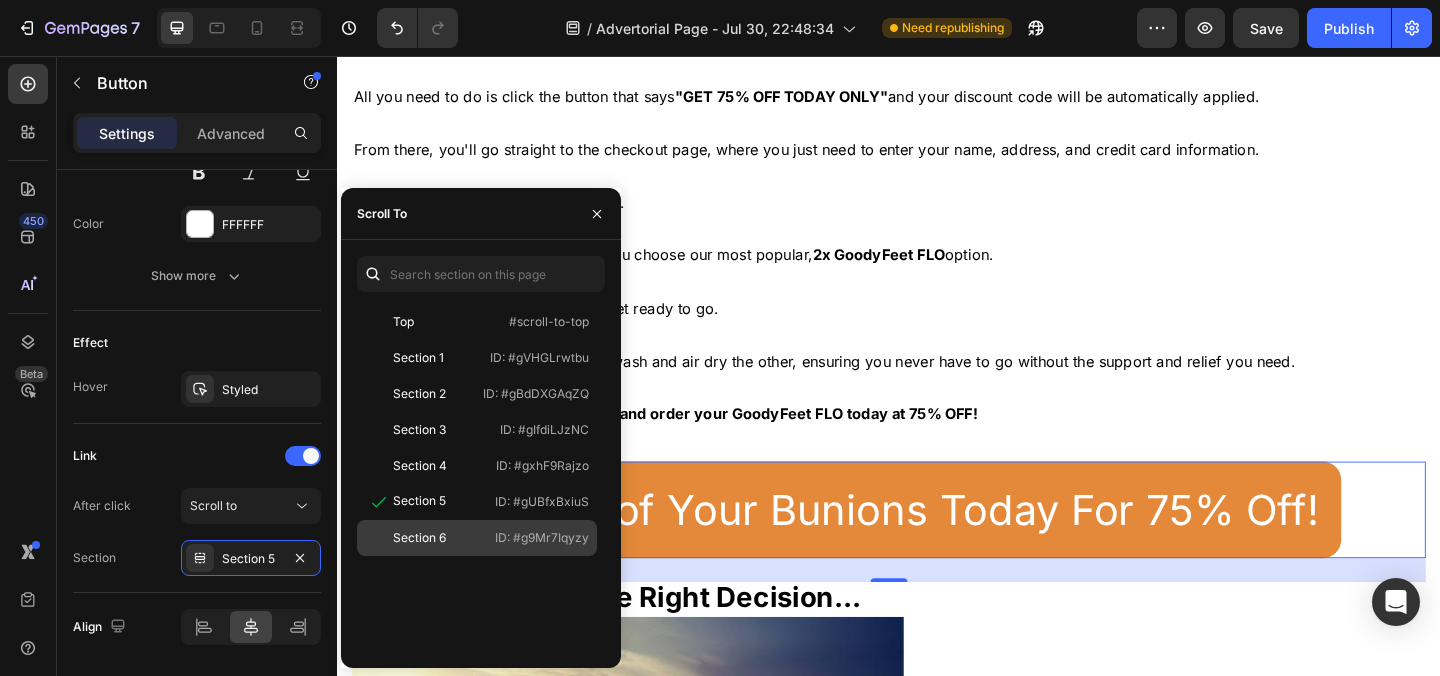 click on "ID: #g9Mr7Iqyzy" at bounding box center [542, 538] 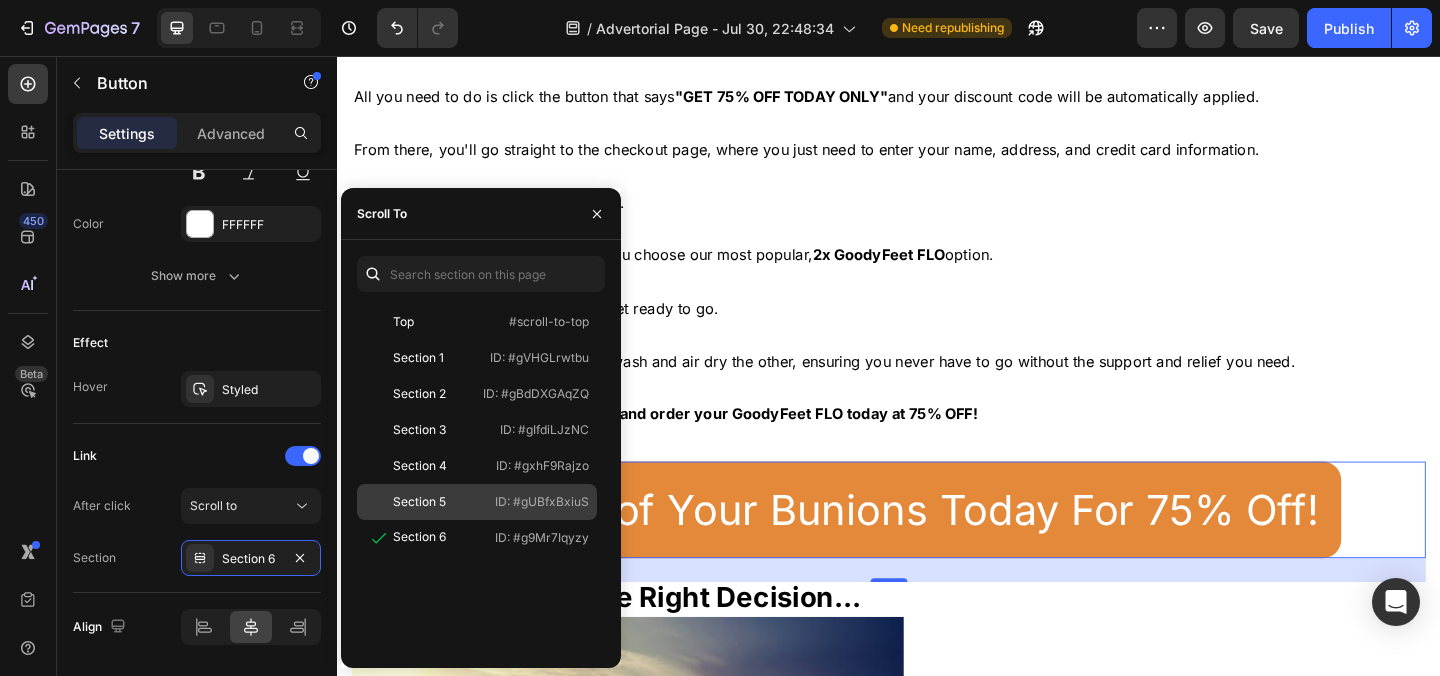 click on "ID: #gUBfxBxiuS" at bounding box center [542, 502] 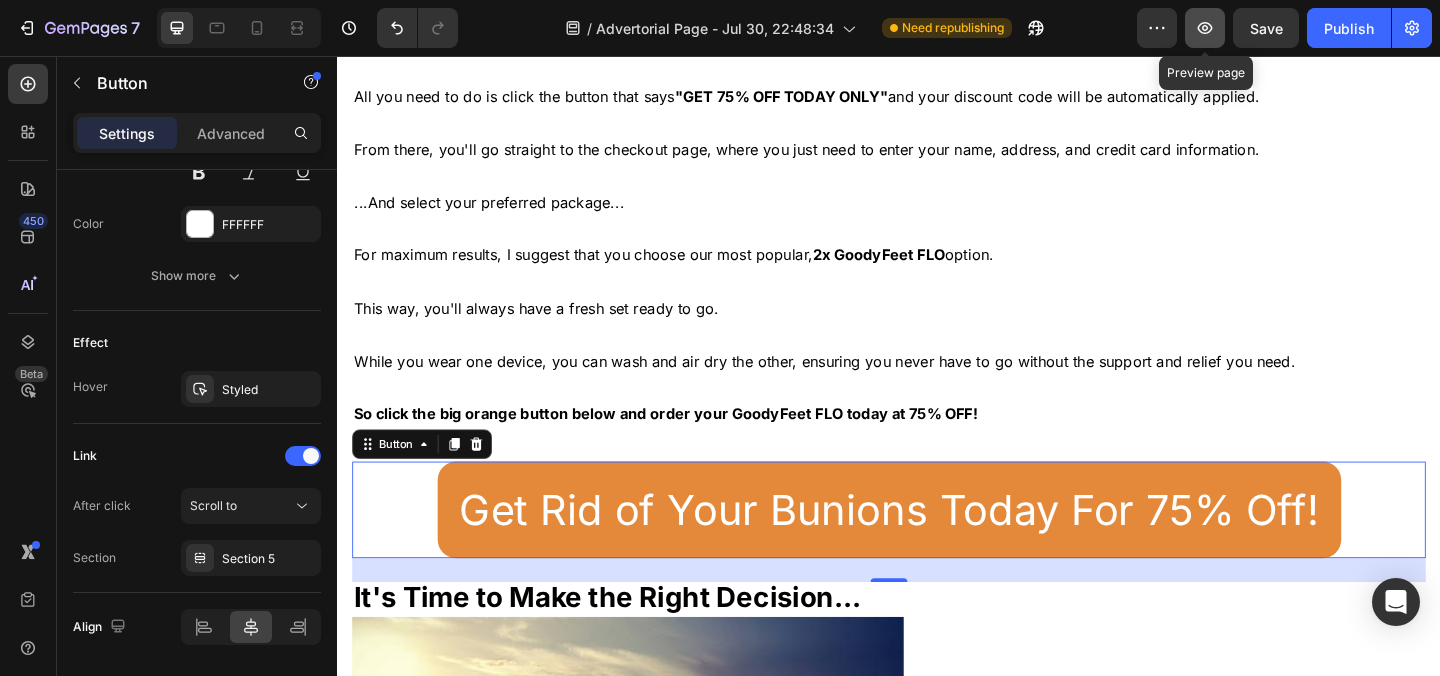 click 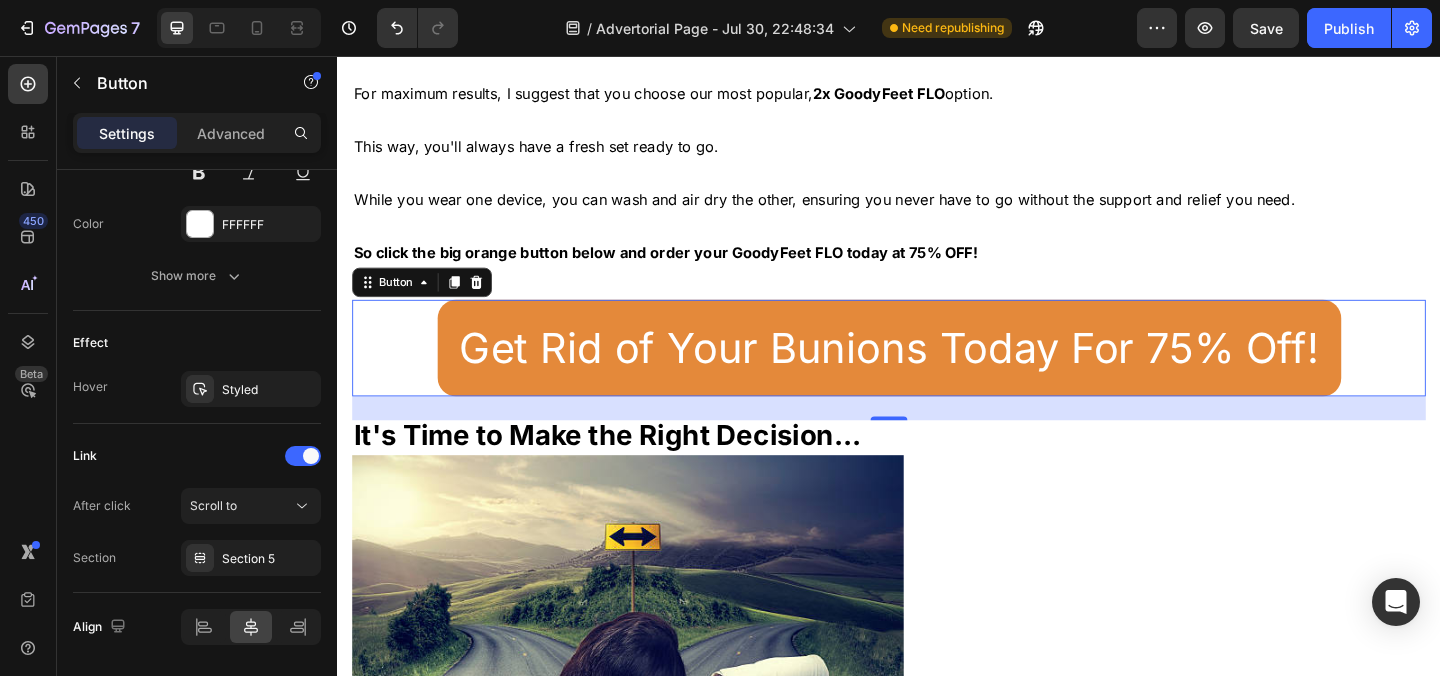 scroll, scrollTop: 29545, scrollLeft: 0, axis: vertical 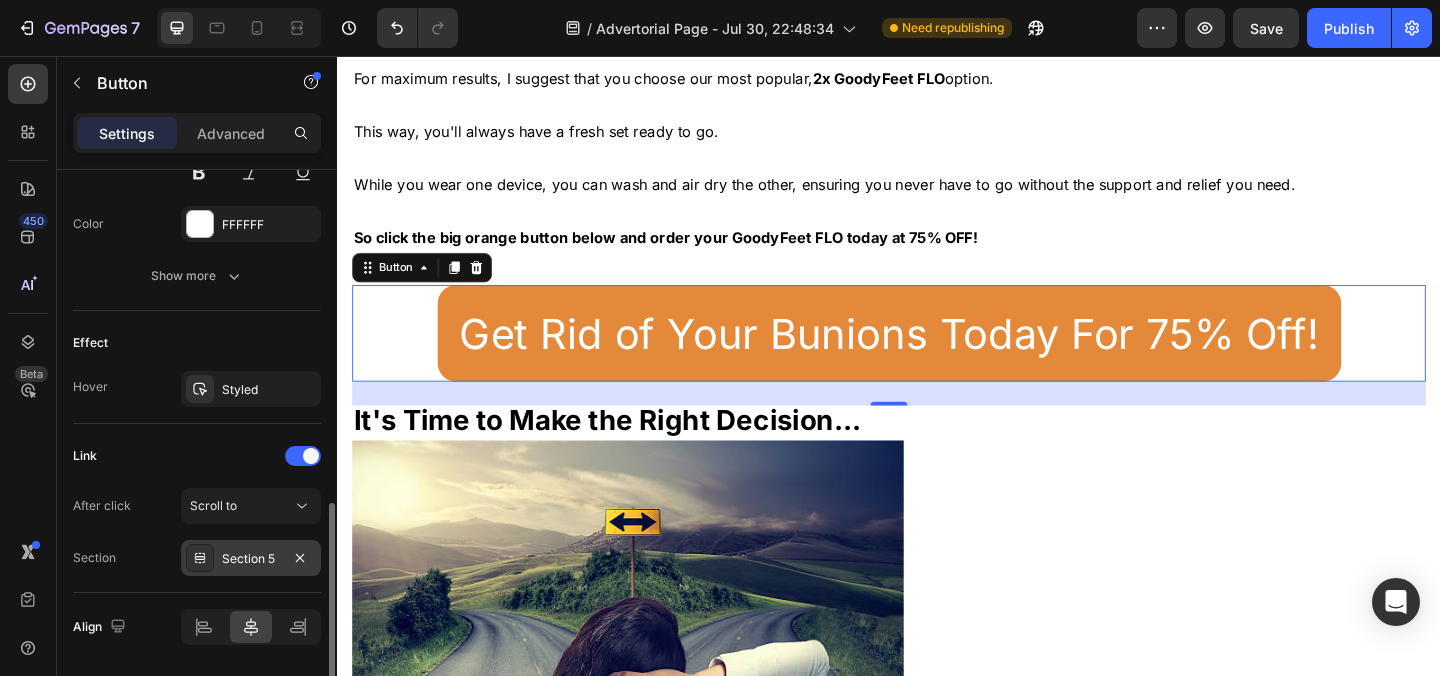 click on "Section 5" at bounding box center (251, 558) 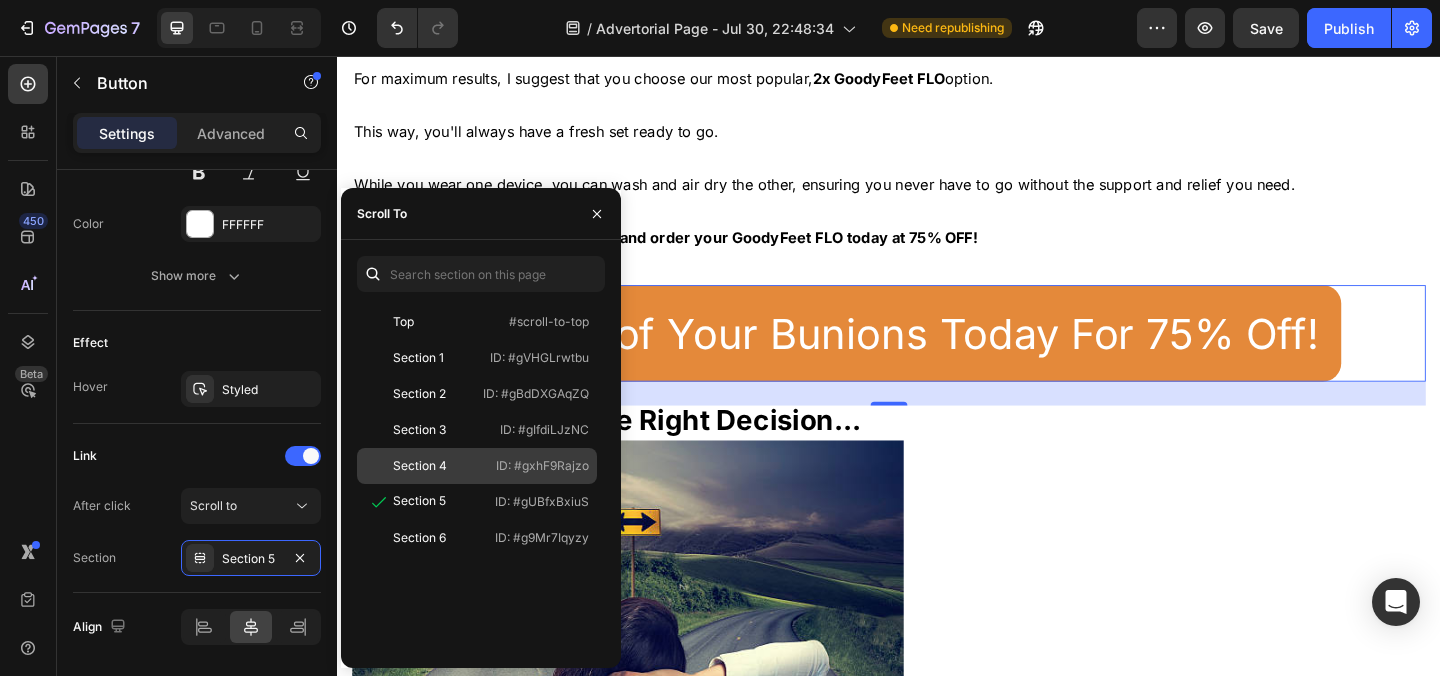 click on "ID: #gxhF9Rajzo" at bounding box center (542, 466) 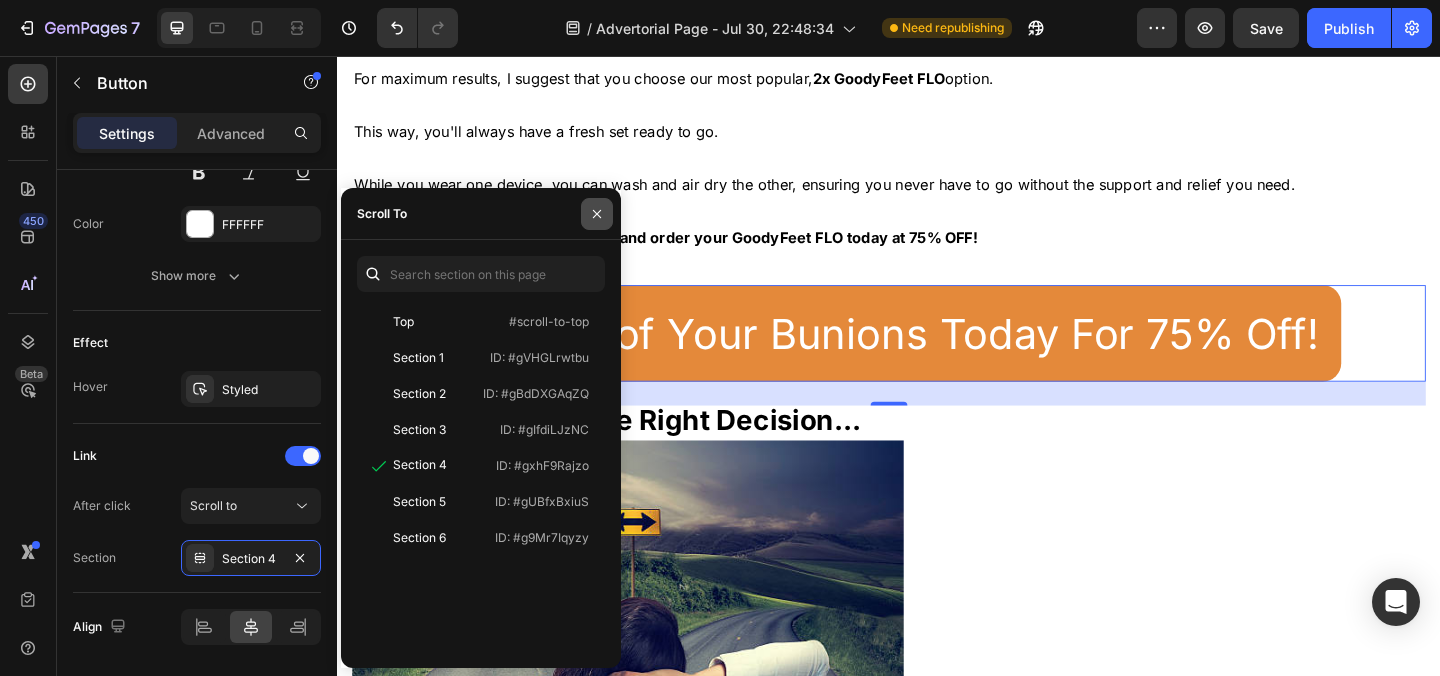 click at bounding box center (597, 214) 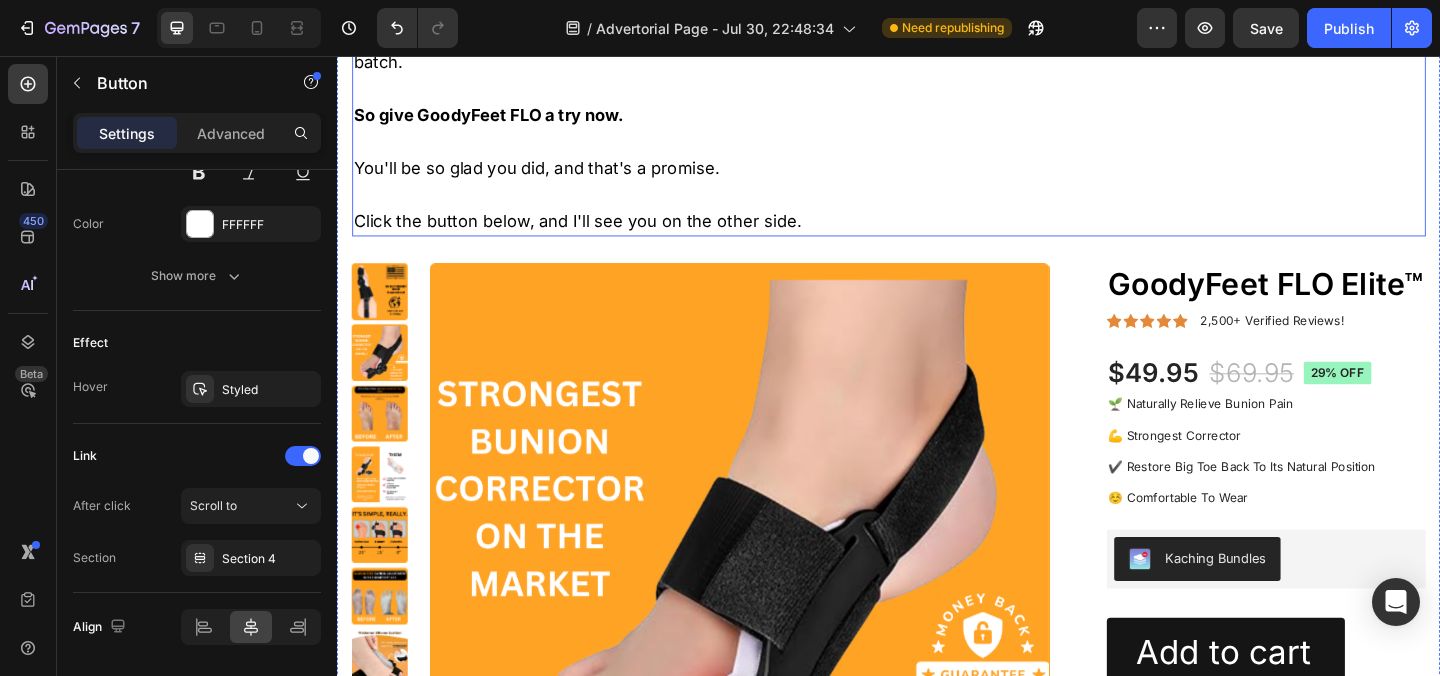 scroll, scrollTop: 31320, scrollLeft: 0, axis: vertical 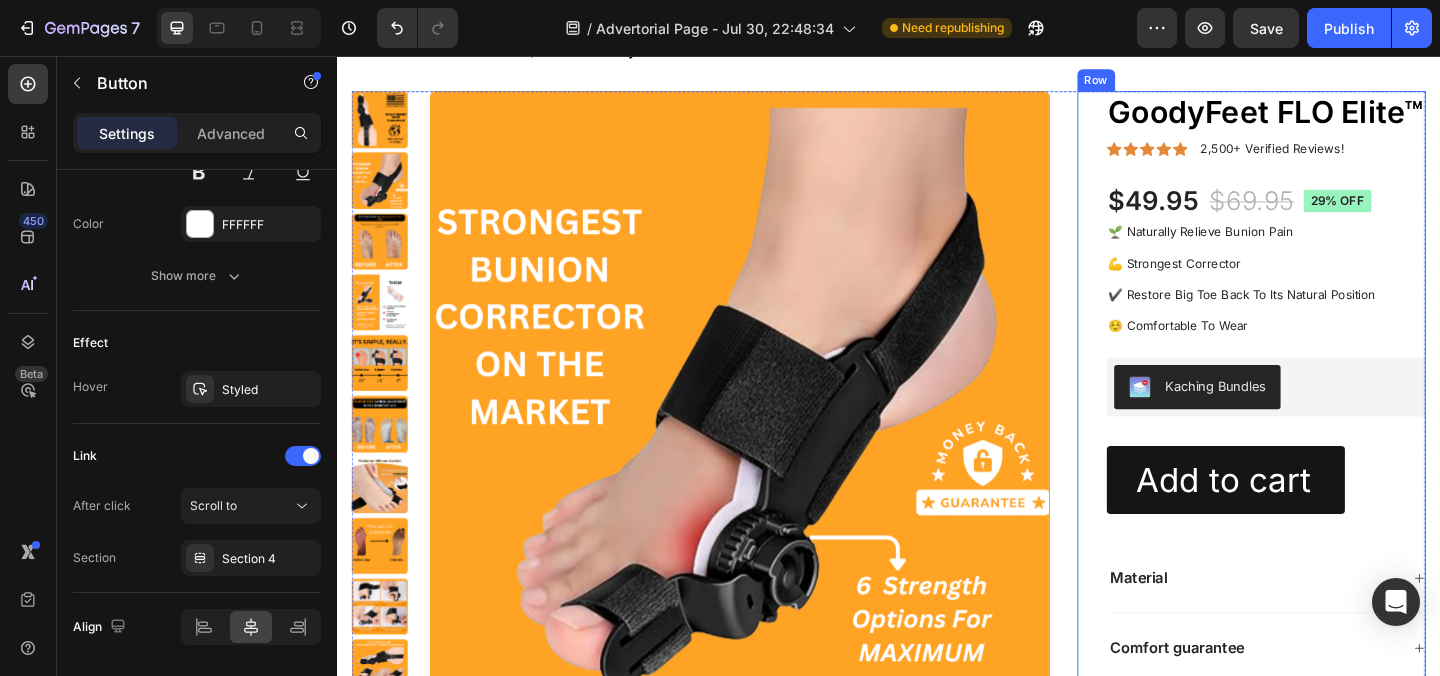 click on "GoodyFeet FLO Elite™ Product Title Icon Icon Icon Icon Icon Icon List 2,500+ Verified Reviews! Text Block Row $49.95 Product Price Product Price $69.95 Product Price Product Price 29% off Product Badge Row 🌱 Naturally Relieve Bunion Pain‎ ‎   💪 Strongest Corrector   ✔️ Restore Big Toe Back To Its Natural Position ☺️ Comfortable To Wear Text Block Kaching Bundles Kaching Bundles
1
Product Quantity Row Add to cart Add to Cart Row
Material
Comfort guarantee
Shipping Accordion Row" at bounding box center [1331, 453] 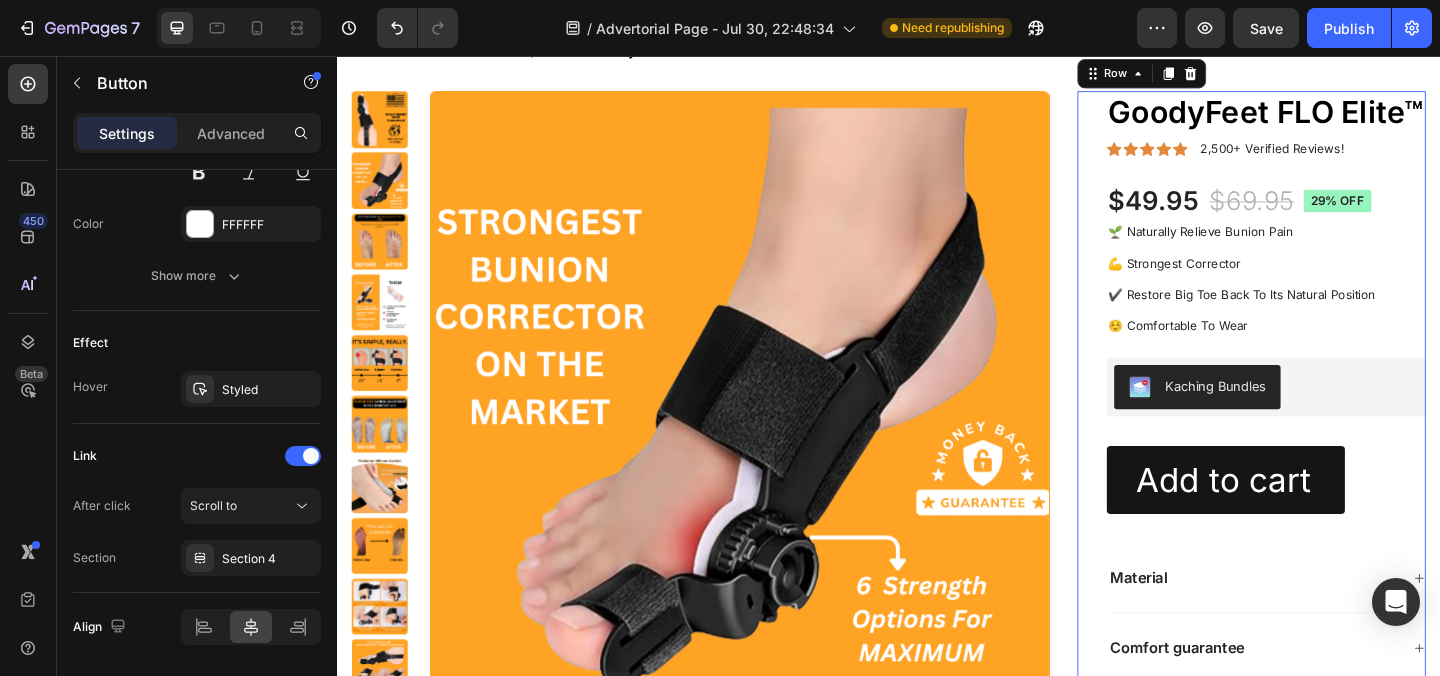 scroll, scrollTop: 0, scrollLeft: 0, axis: both 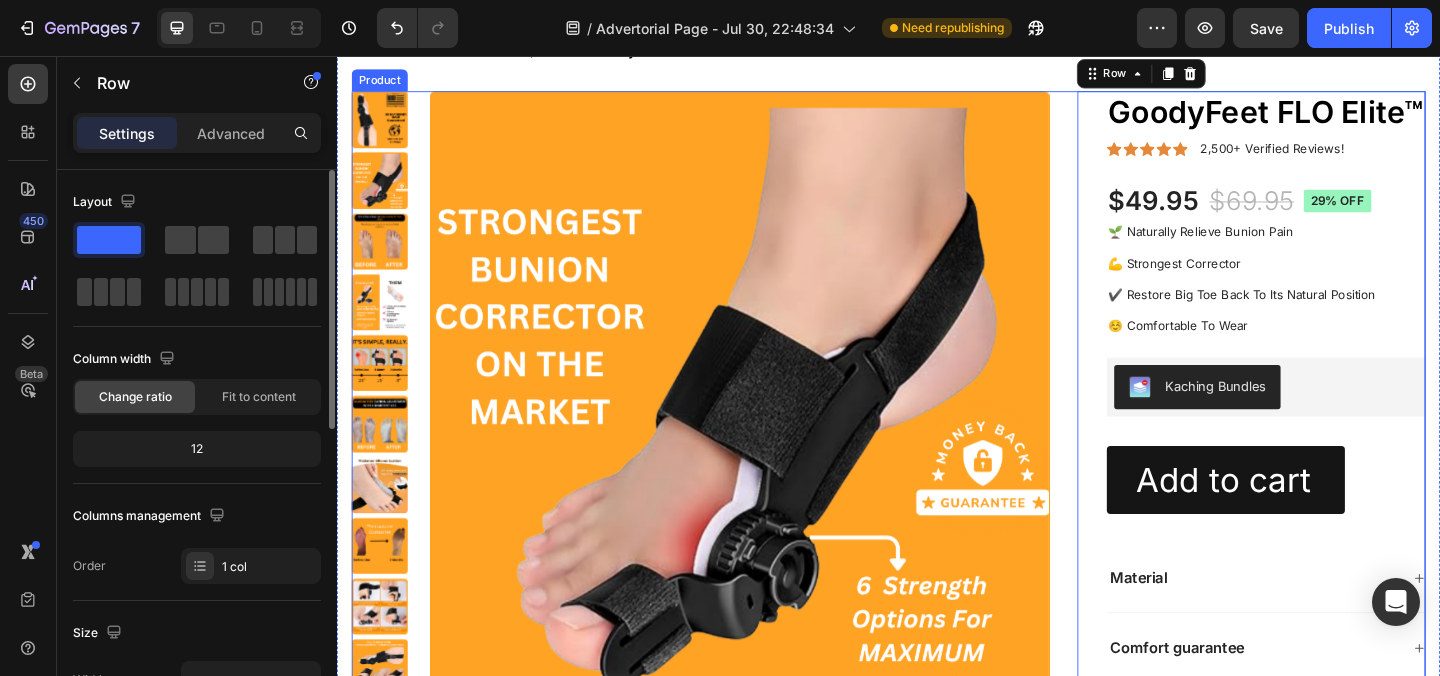 click on "Product Images GoodyFeet FLO Elite™ Product Title Icon Icon Icon Icon Icon Icon List 2,500+ Verified Reviews! Text Block Row $49.95 Product Price Product Price $69.95 Product Price Product Price 29% off Product Badge Row 🌱 Naturally Relieve Bunion Pain‎ ‎   💪 Strongest Corrector   ✔️ Restore Big Toe Back To Its Natural Position ☺️ Comfortable To Wear Text Block Kaching Bundles Kaching Bundles
1
Product Quantity Row Add to cart Add to Cart Row
Material
Comfort guarantee
Shipping Accordion Row   16 Product" at bounding box center (937, 461) 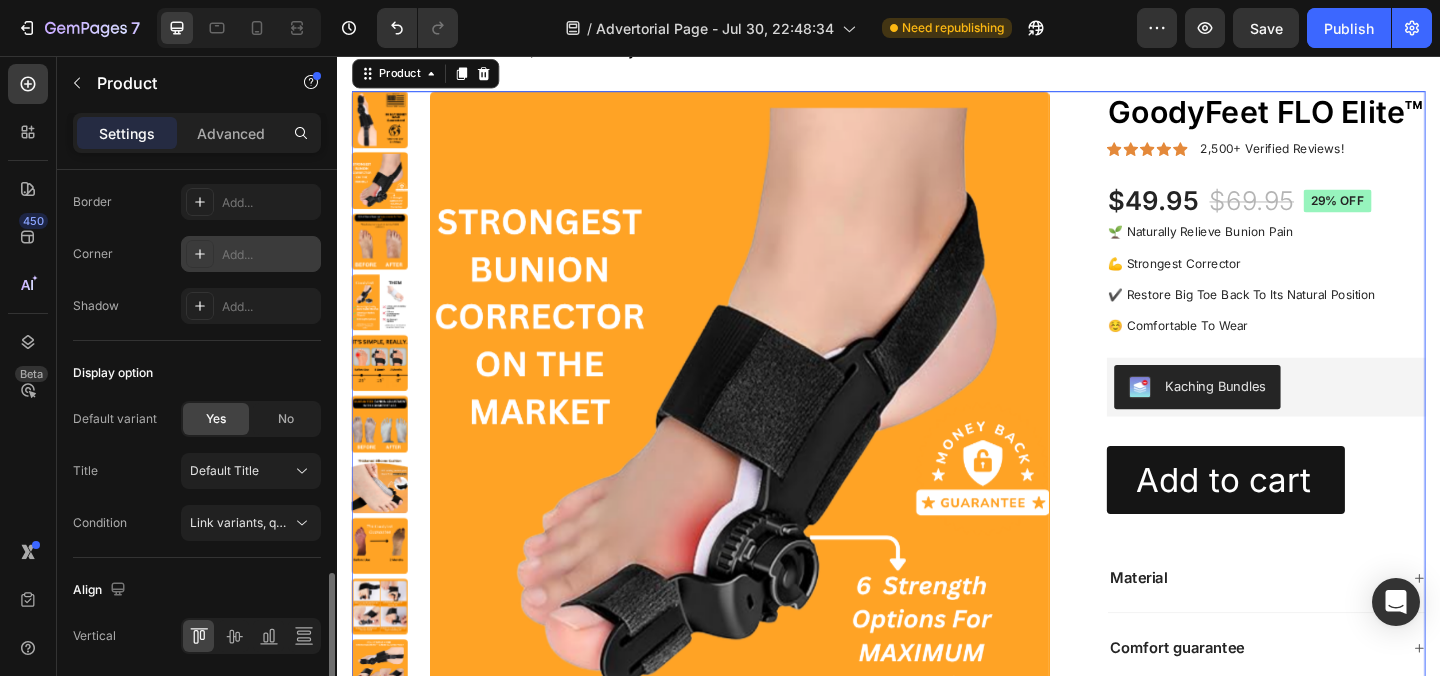 scroll, scrollTop: 789, scrollLeft: 0, axis: vertical 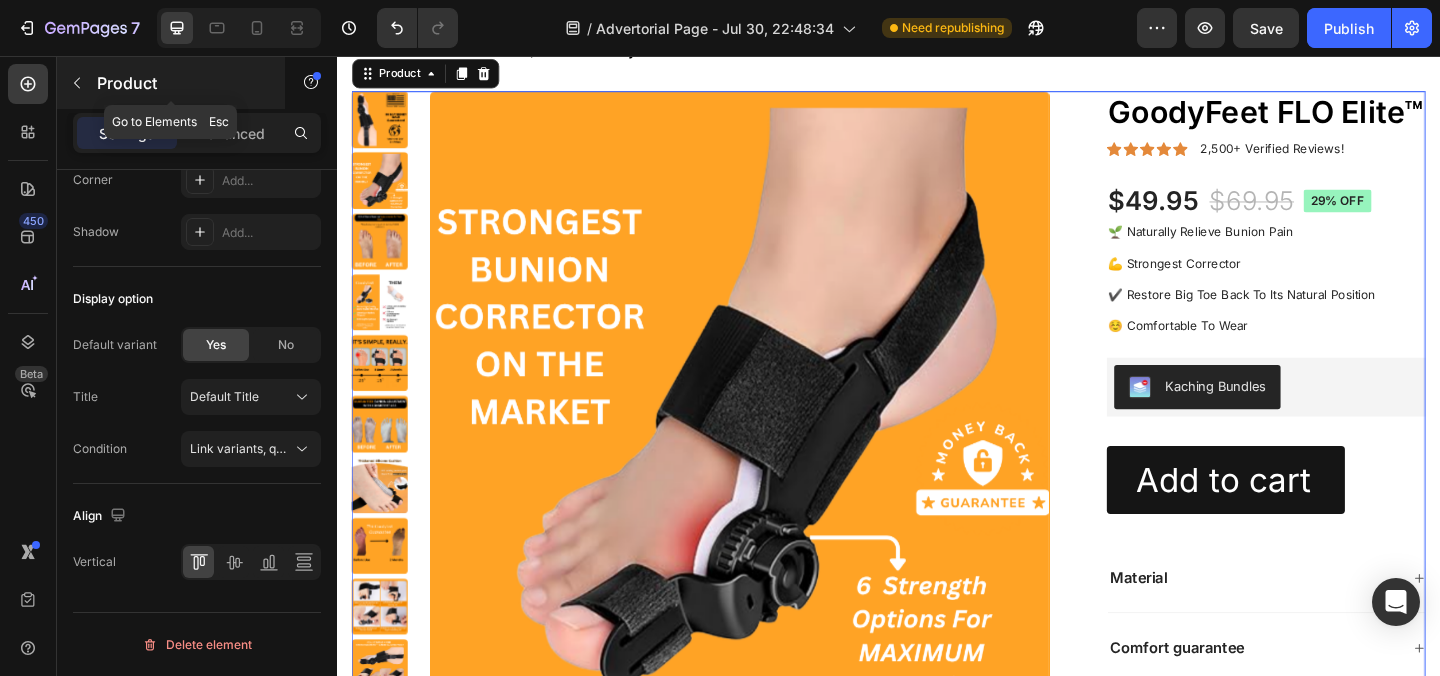 click on "Product" at bounding box center [182, 83] 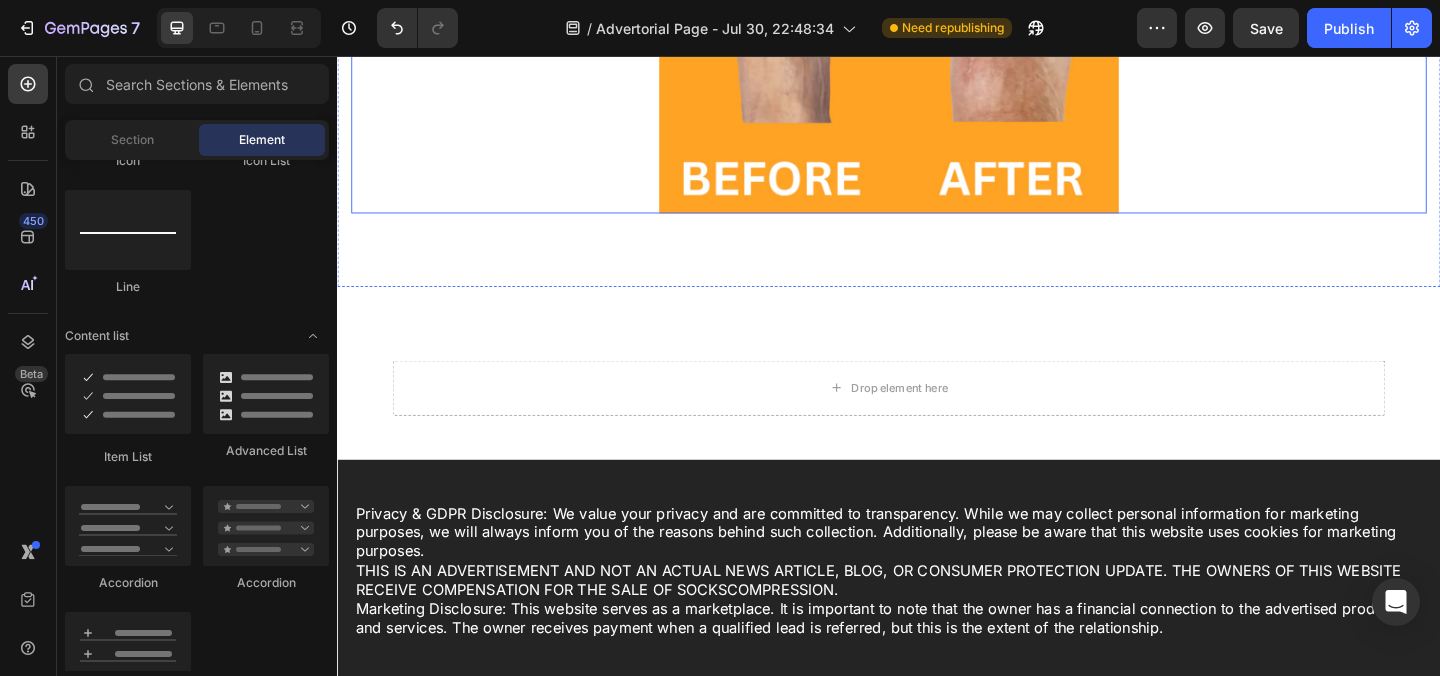 scroll, scrollTop: 33505, scrollLeft: 0, axis: vertical 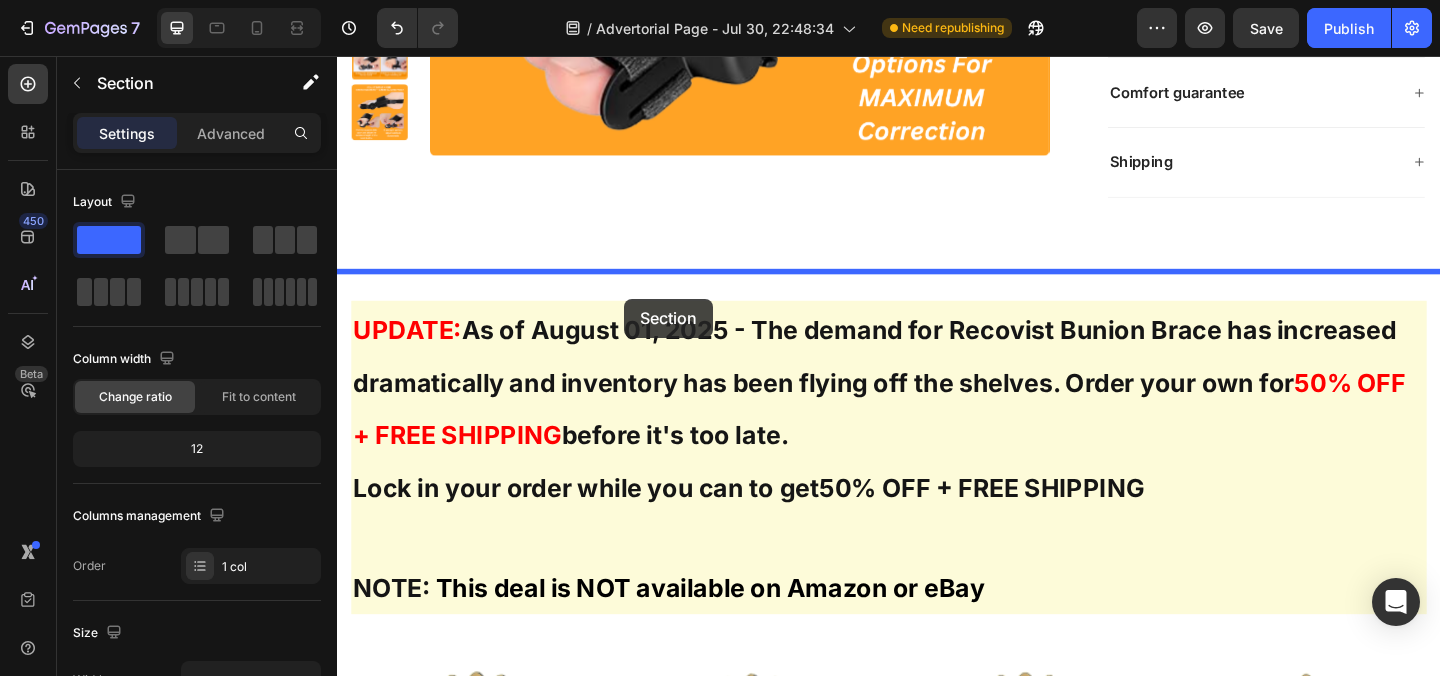 drag, startPoint x: 619, startPoint y: 247, endPoint x: 649, endPoint y: 321, distance: 79.84986 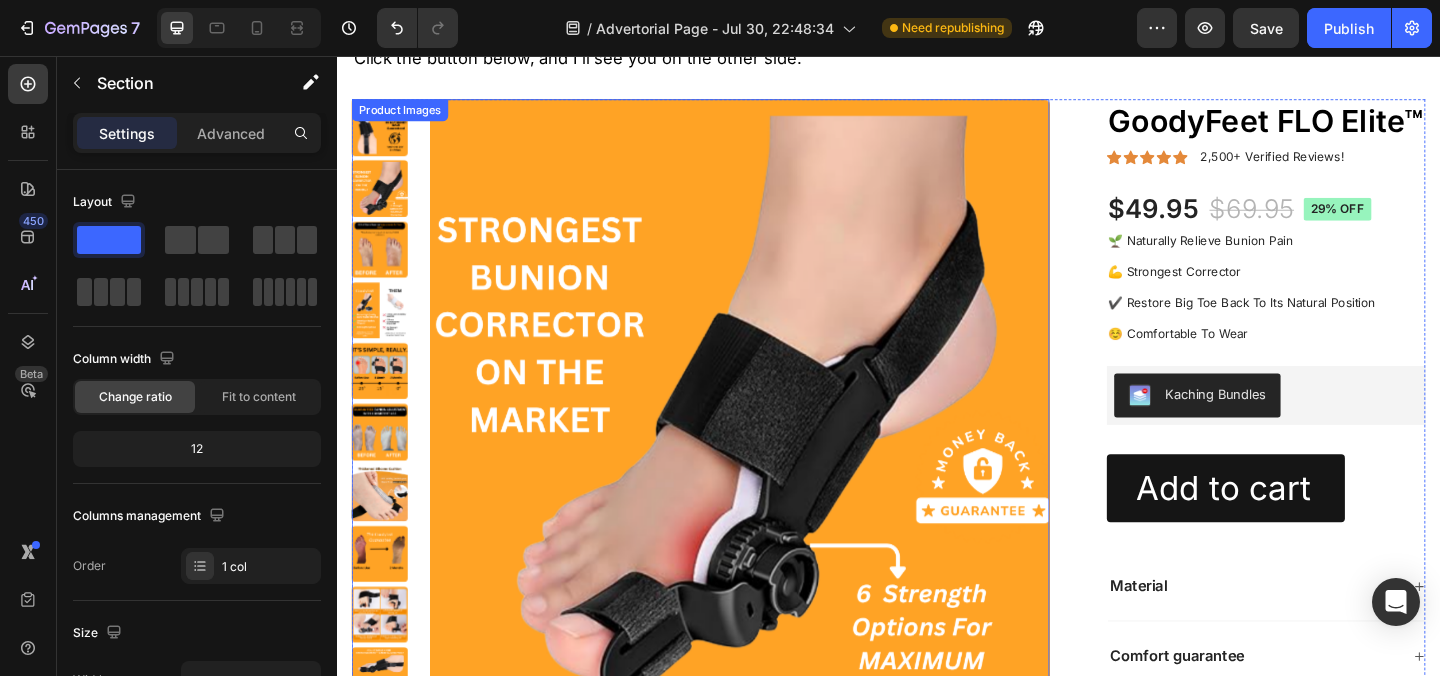 scroll, scrollTop: 31282, scrollLeft: 0, axis: vertical 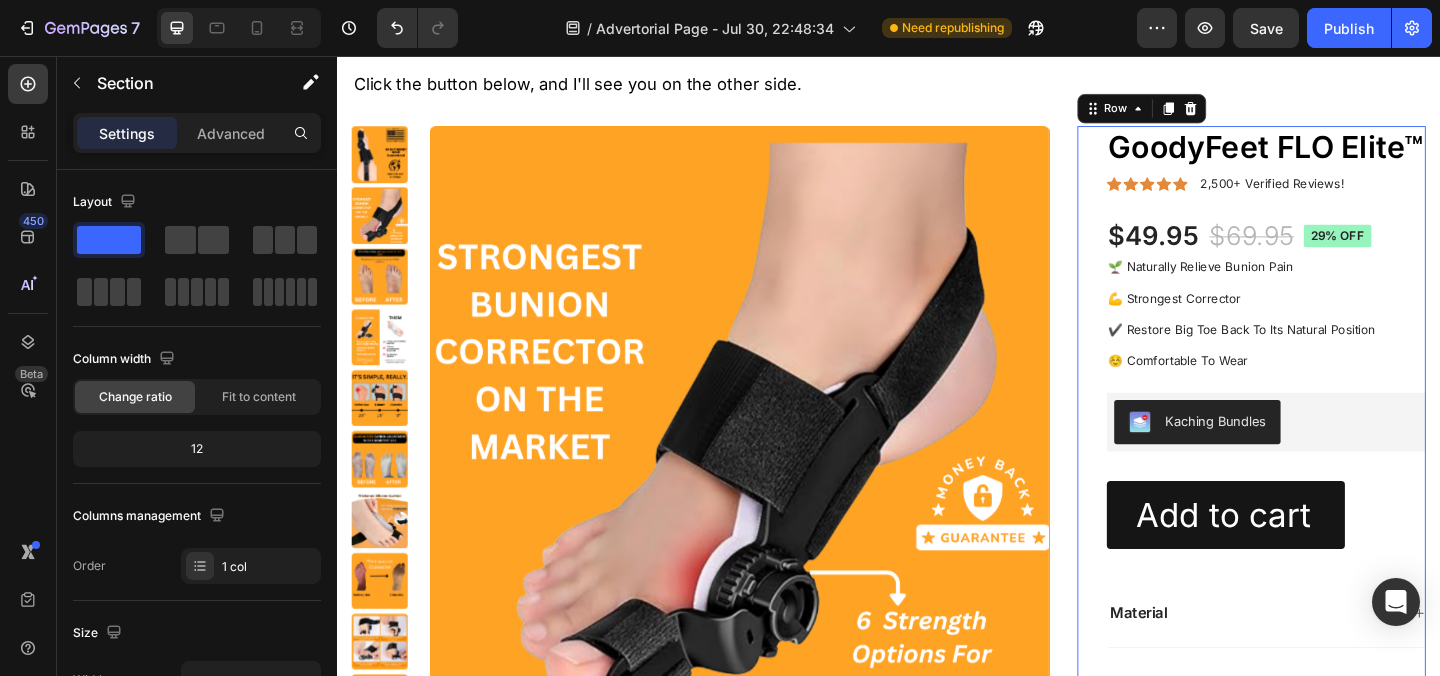 click on "GoodyFeet FLO Elite™ Product Title Icon Icon Icon Icon Icon Icon List 2,500+ Verified Reviews! Text Block Row $49.95 Product Price Product Price $69.95 Product Price Product Price 29% off Product Badge Row 🌱 Naturally Relieve Bunion Pain‎ ‎   💪 Strongest Corrector   ✔️ Restore Big Toe Back To Its Natural Position ☺️ Comfortable To Wear Text Block Kaching Bundles Kaching Bundles
1
Product Quantity Row Add to cart Add to Cart Row
Material
Comfort guarantee
Shipping Accordion Row   16" at bounding box center (1331, 491) 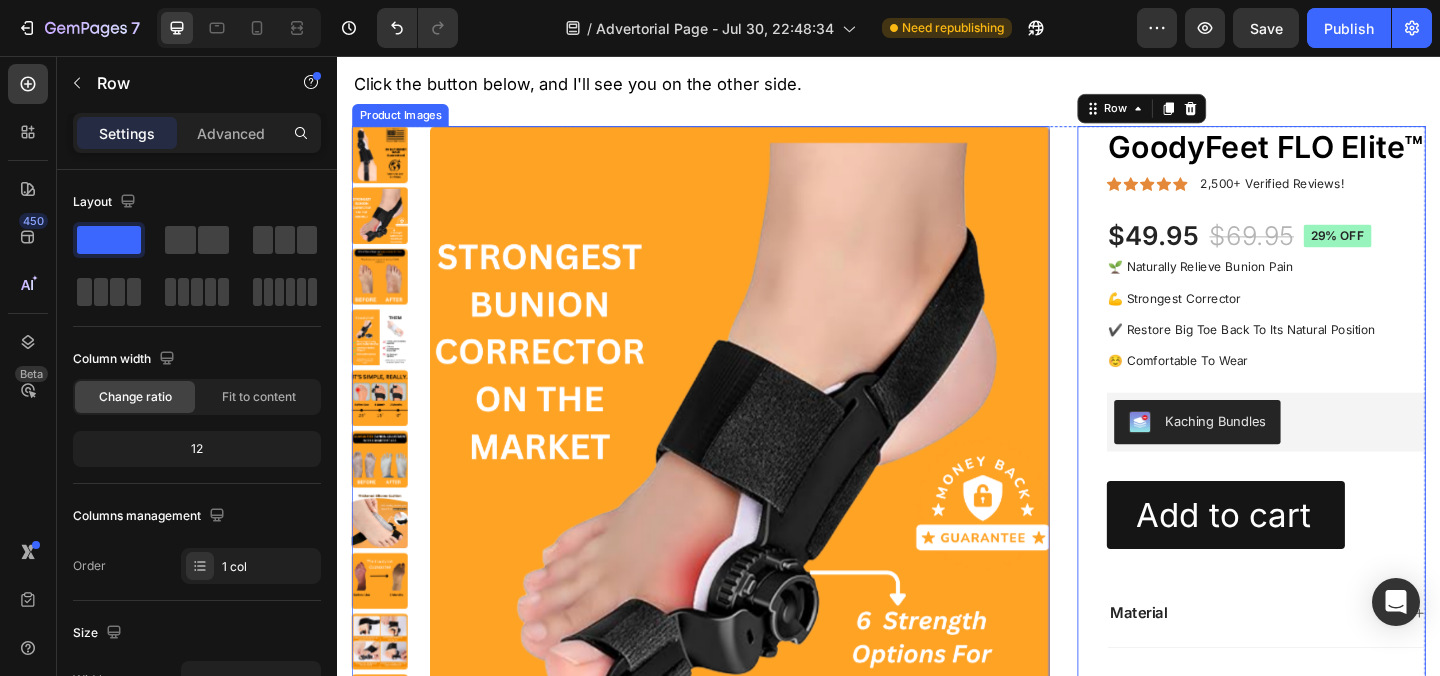 click on "Product Images GoodyFeet FLO Elite™ Product Title Icon Icon Icon Icon Icon Icon List 2,500+ Verified Reviews! Text Block Row $49.95 Product Price Product Price $69.95 Product Price Product Price 29% off Product Badge Row 🌱 Naturally Relieve Bunion Pain‎ ‎   💪 Strongest Corrector   ✔️ Restore Big Toe Back To Its Natural Position ☺️ Comfortable To Wear Text Block Kaching Bundles Kaching Bundles
1
Product Quantity Row Add to cart Add to Cart Row
Material
Comfort guarantee
Shipping Accordion Row   16 Product" at bounding box center (937, 499) 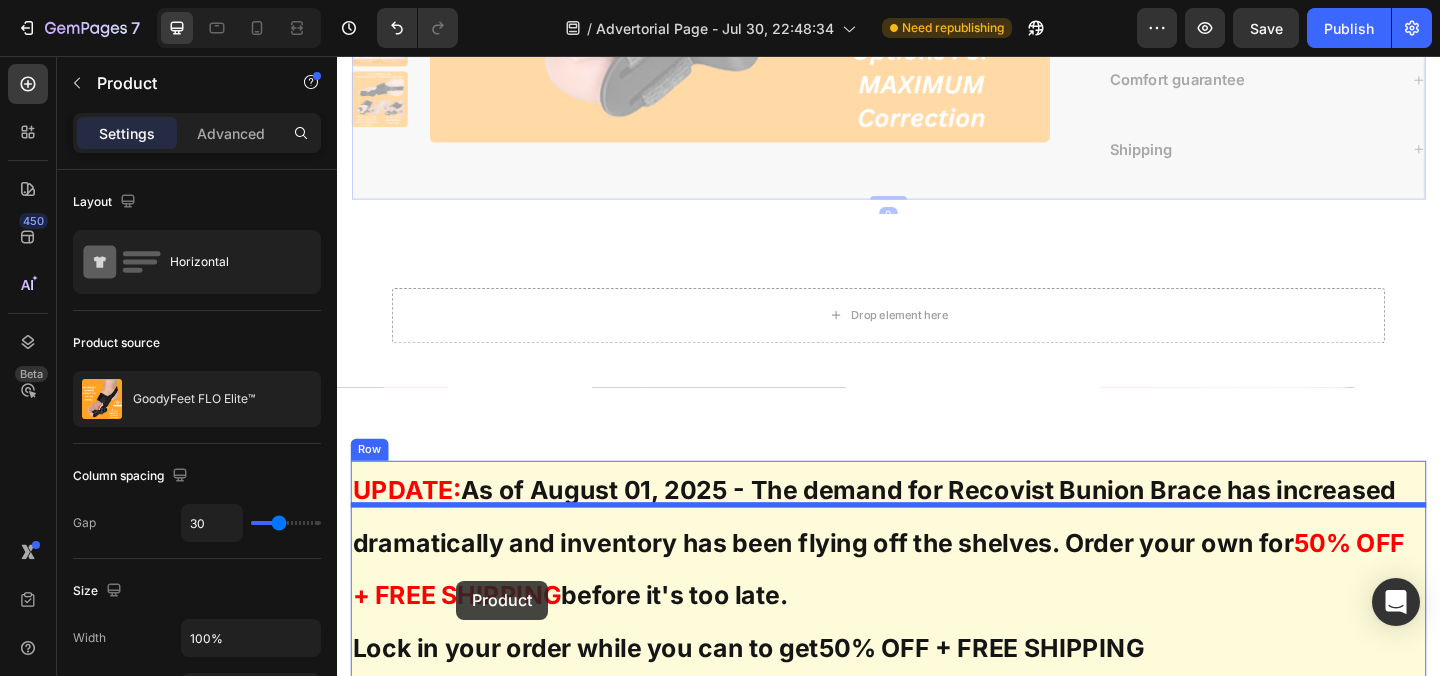 scroll, scrollTop: 31953, scrollLeft: 0, axis: vertical 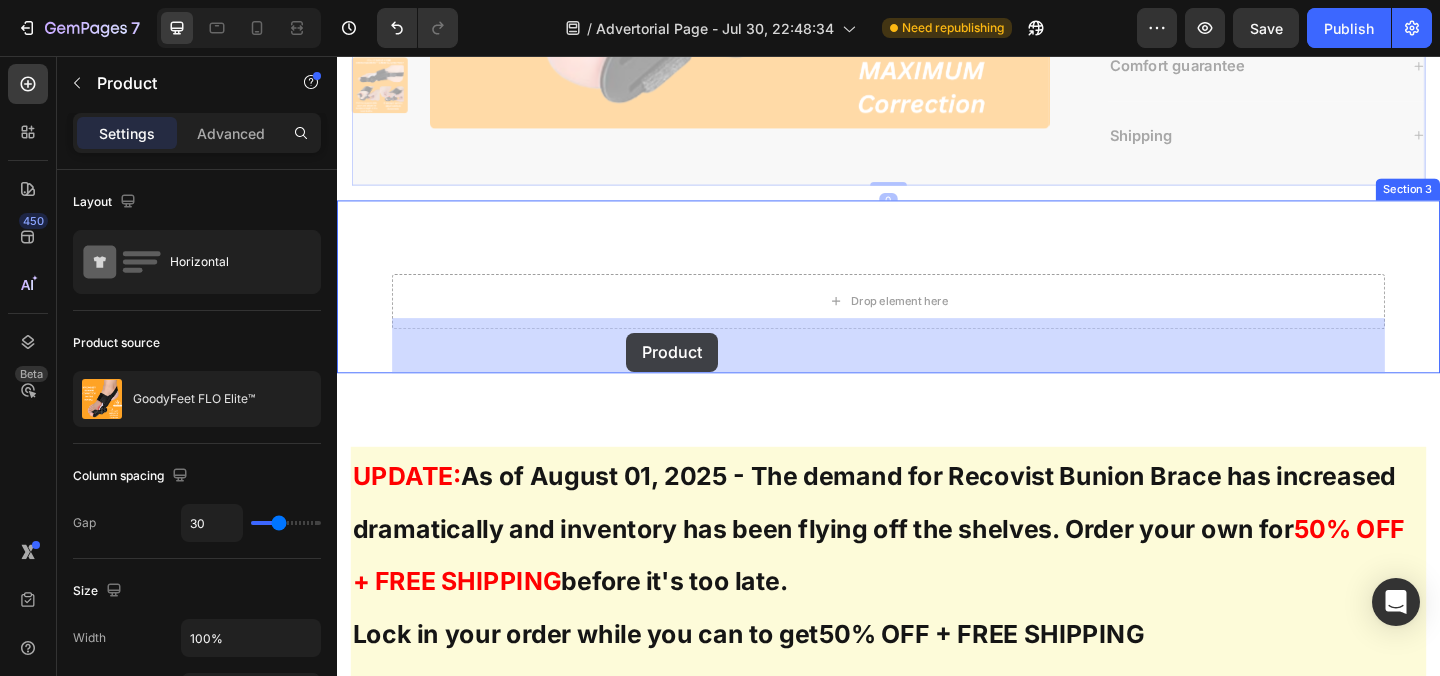 drag, startPoint x: 398, startPoint y: 151, endPoint x: 651, endPoint y: 357, distance: 326.2591 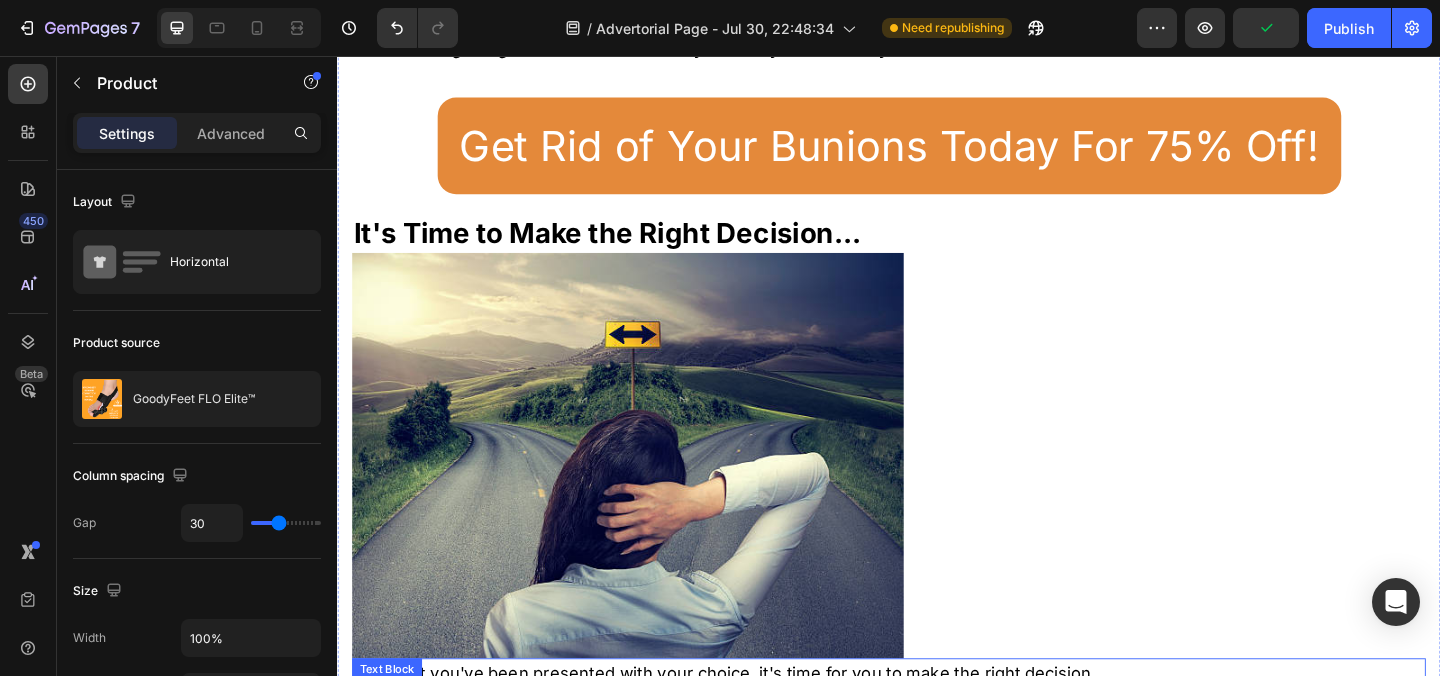 scroll, scrollTop: 29674, scrollLeft: 0, axis: vertical 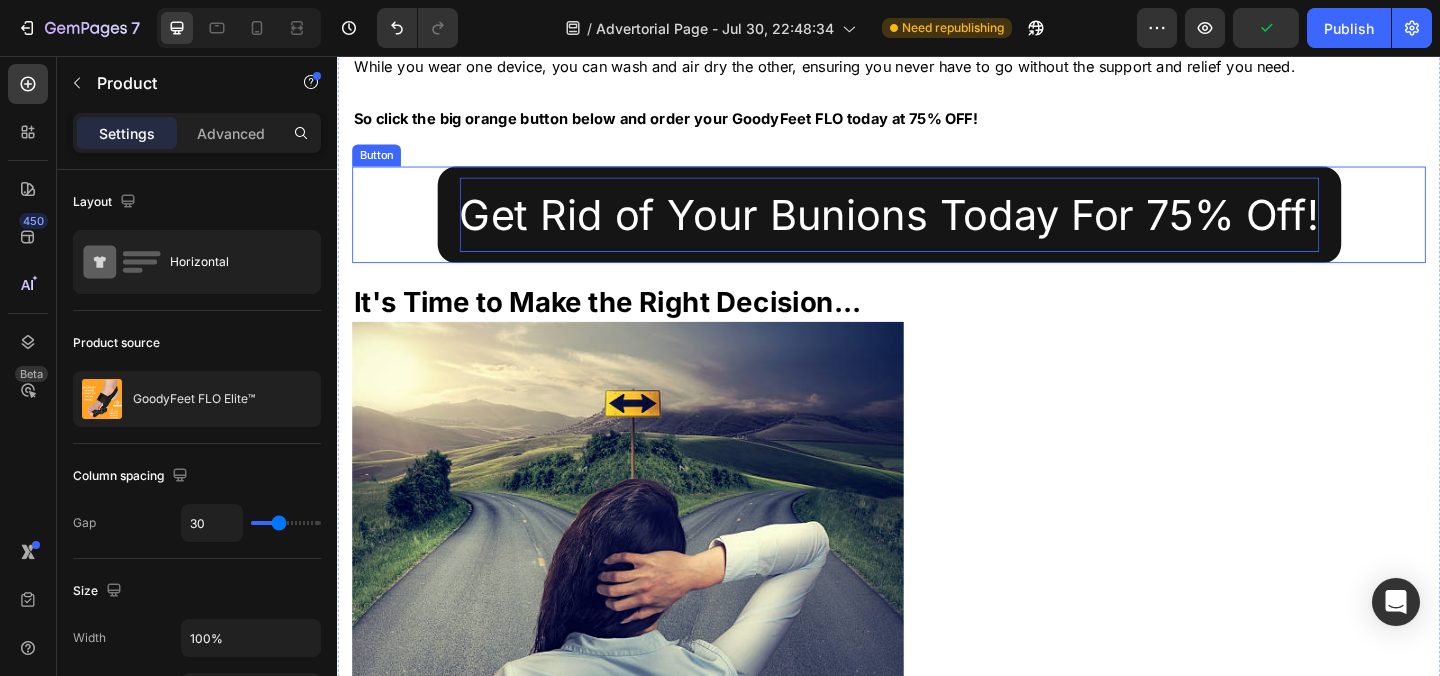 click on "Get Rid of Your Bunions Today For 75% Off!" at bounding box center [937, 228] 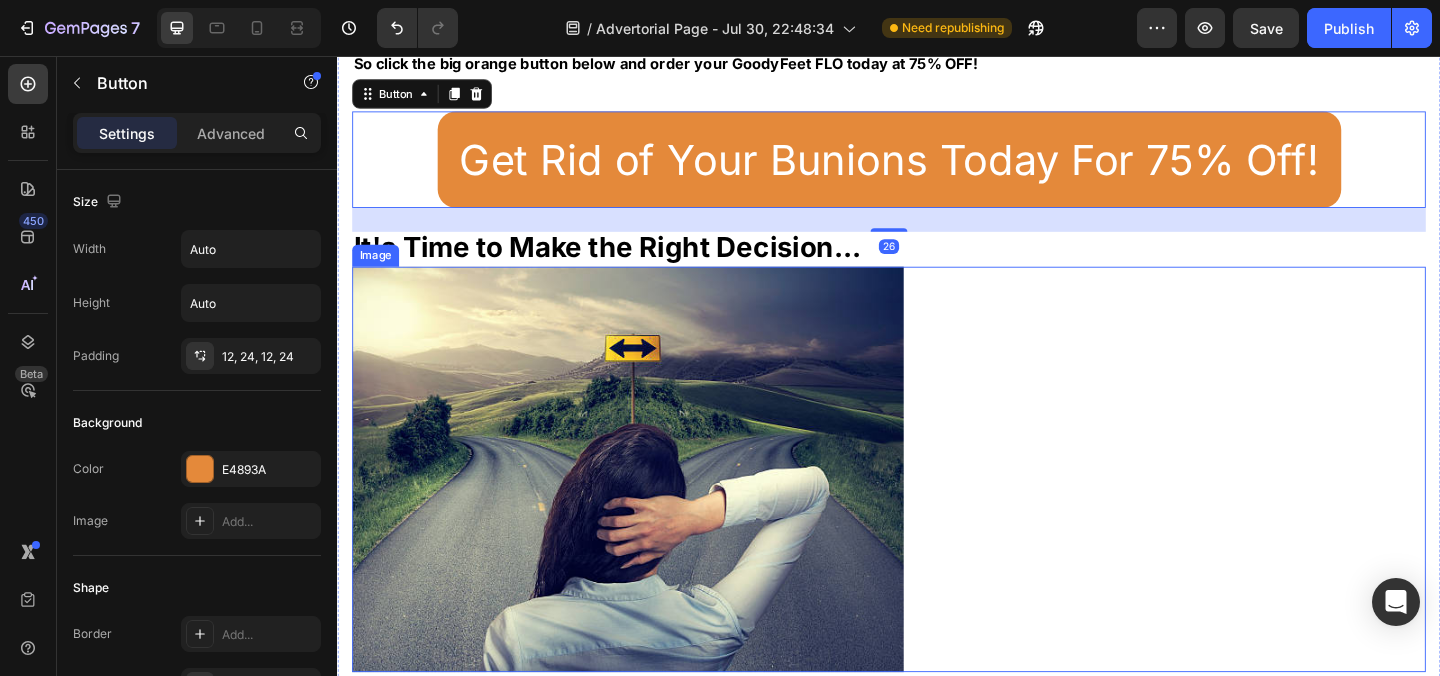 scroll, scrollTop: 29741, scrollLeft: 0, axis: vertical 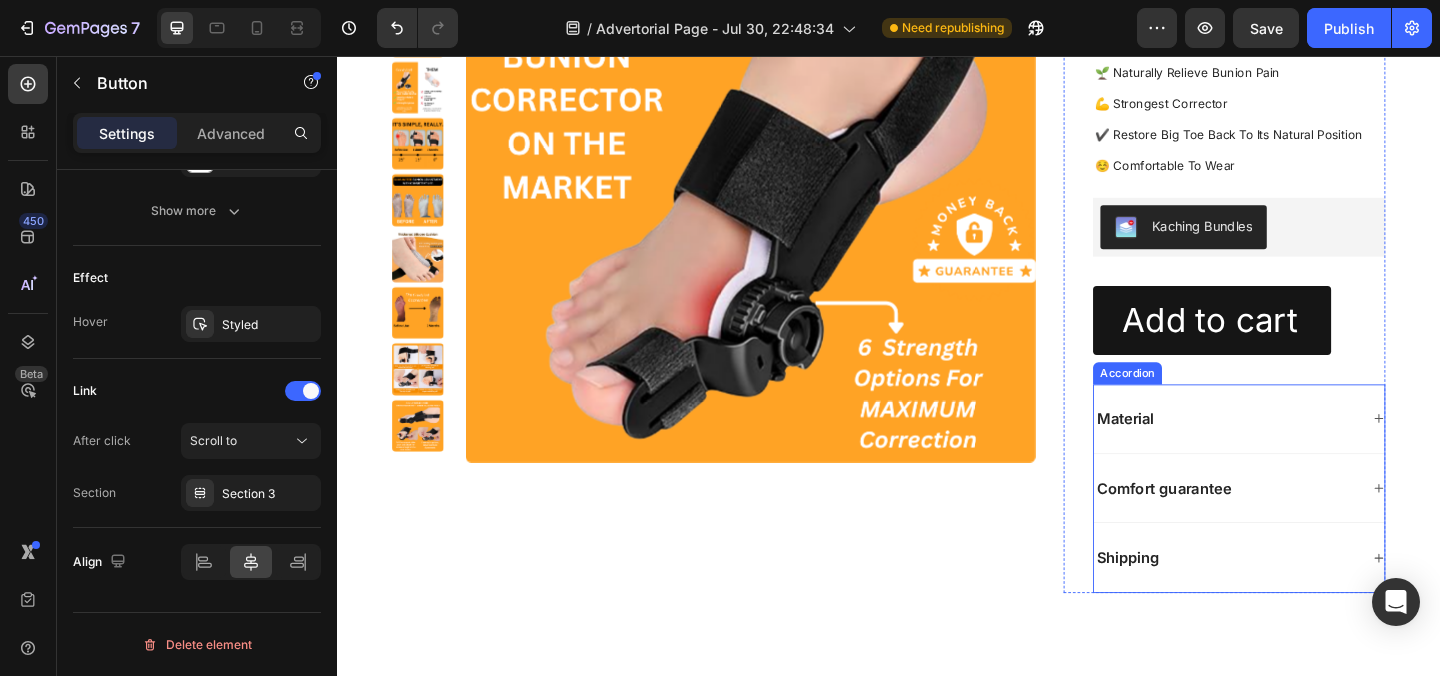 click on "Shipping" at bounding box center (1318, 602) 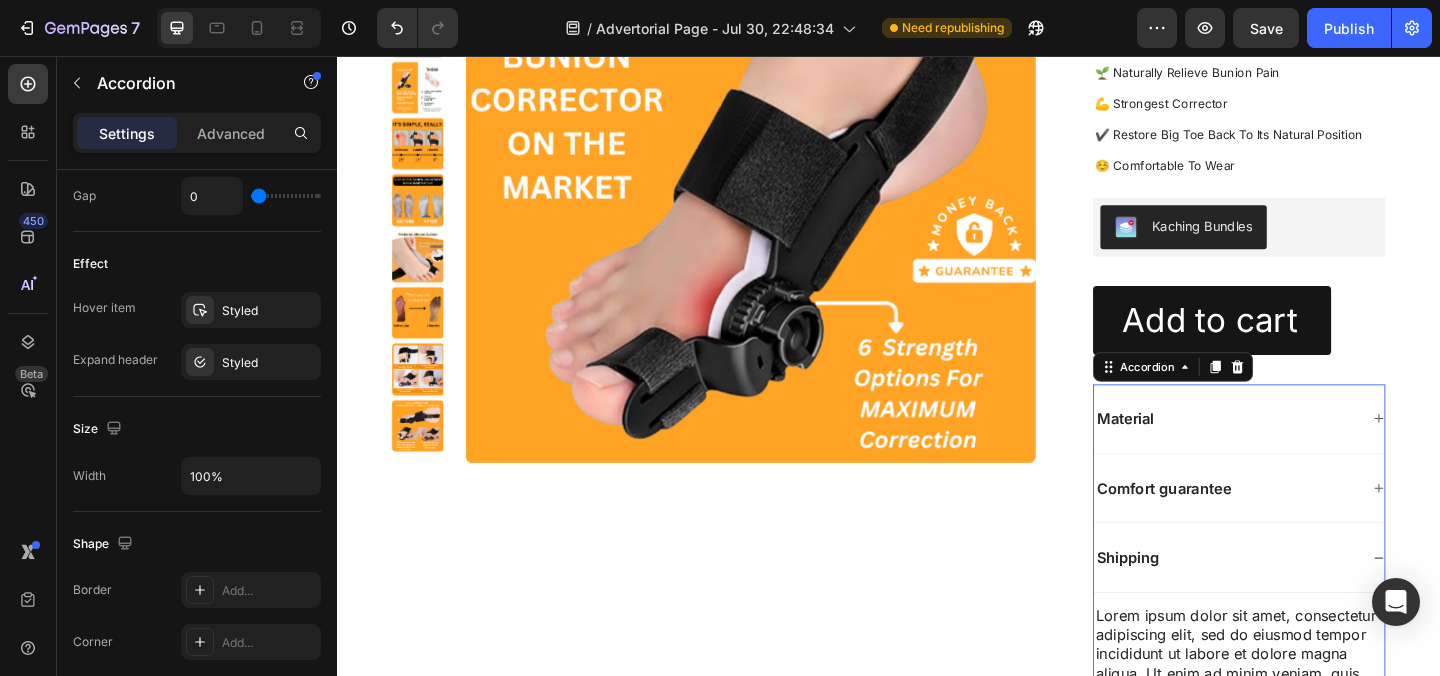 scroll, scrollTop: 0, scrollLeft: 0, axis: both 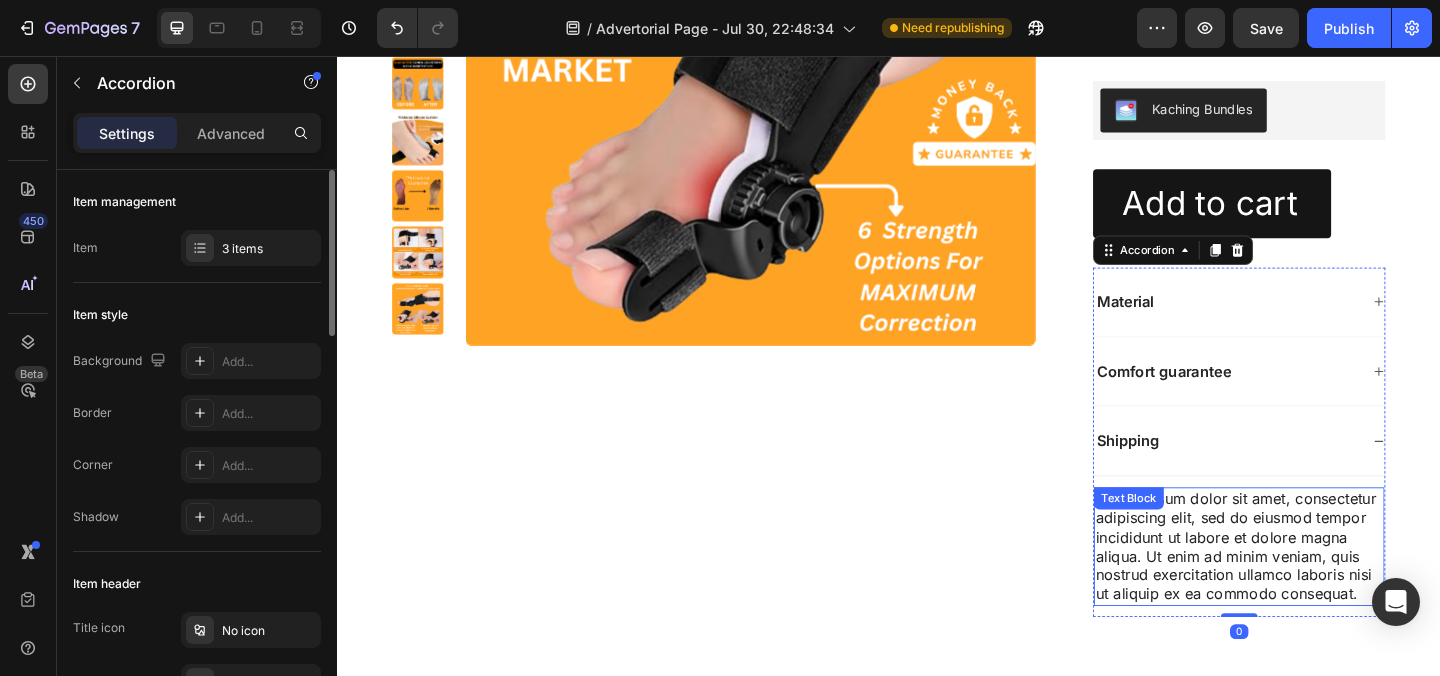 click on "Lorem ipsum dolor sit amet, consectetur adipiscing elit, sed do eiusmod tempor incididunt ut labore et dolore magna aliqua. Ut enim ad minim veniam, quis nostrud exercitation ullamco laboris nisi ut aliquip ex ea commodo consequat." at bounding box center [1318, 589] 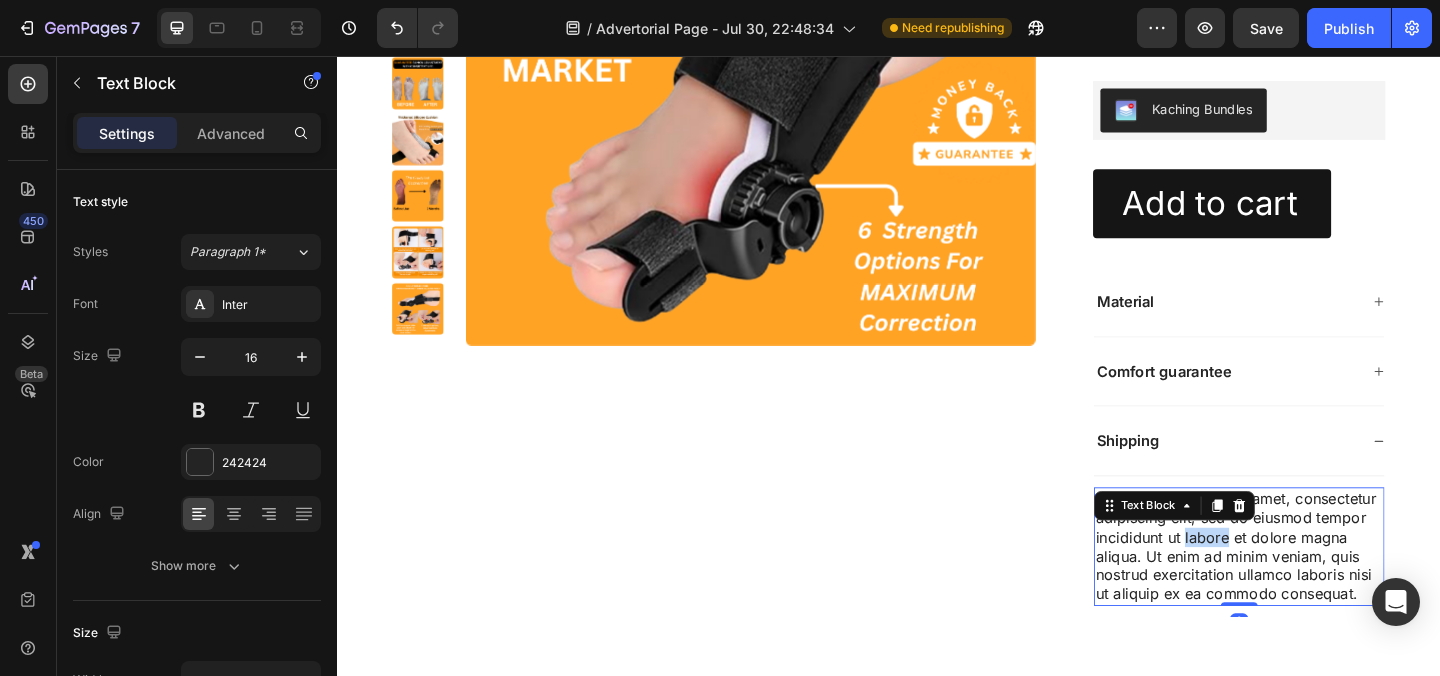 click on "Lorem ipsum dolor sit amet, consectetur adipiscing elit, sed do eiusmod tempor incididunt ut labore et dolore magna aliqua. Ut enim ad minim veniam, quis nostrud exercitation ullamco laboris nisi ut aliquip ex ea commodo consequat." at bounding box center [1318, 589] 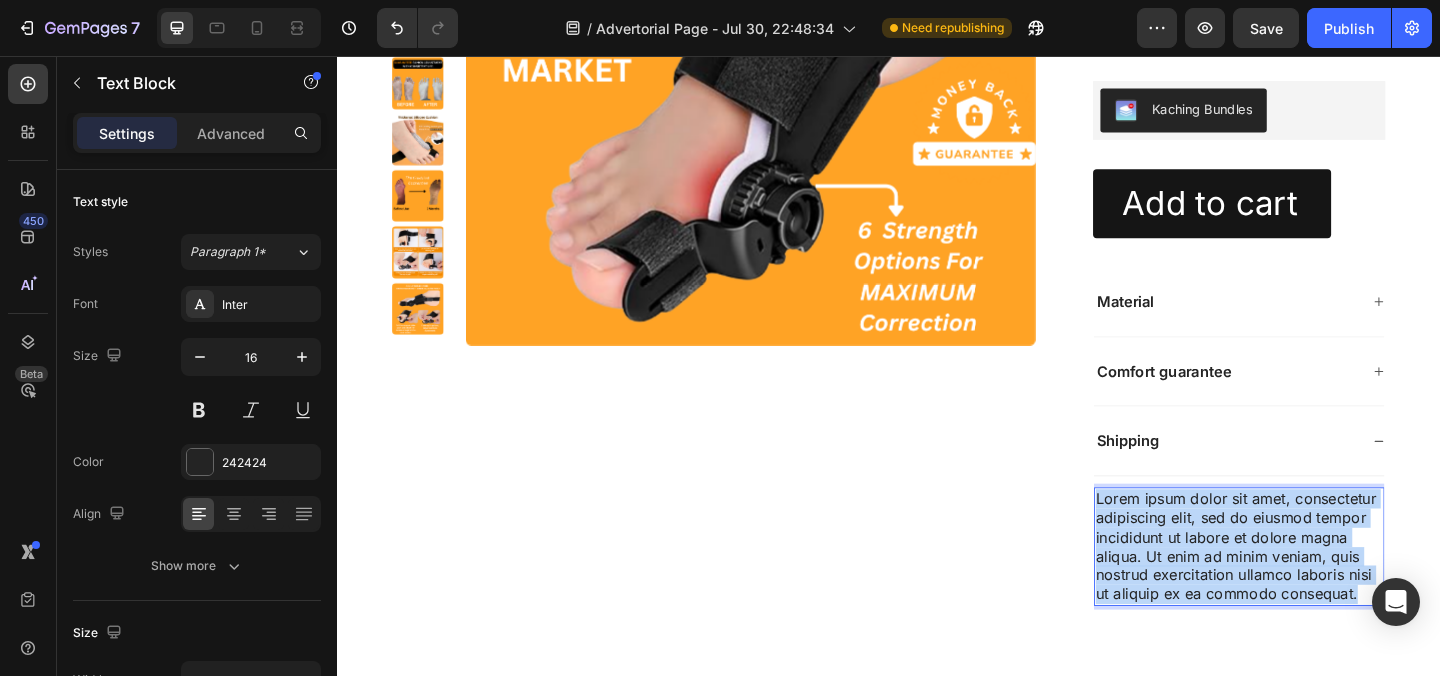 click on "Lorem ipsum dolor sit amet, consectetur adipiscing elit, sed do eiusmod tempor incididunt ut labore et dolore magna aliqua. Ut enim ad minim veniam, quis nostrud exercitation ullamco laboris nisi ut aliquip ex ea commodo consequat." at bounding box center [1318, 589] 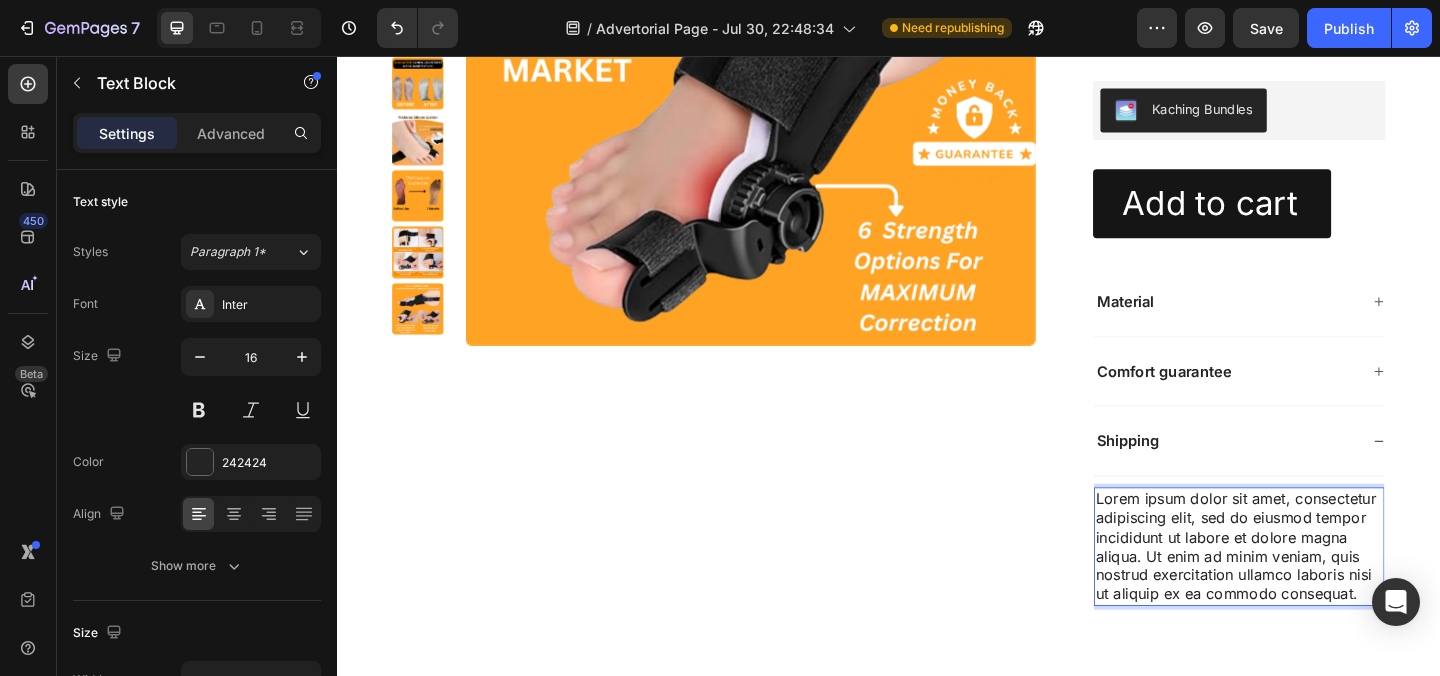 scroll, scrollTop: 31832, scrollLeft: 0, axis: vertical 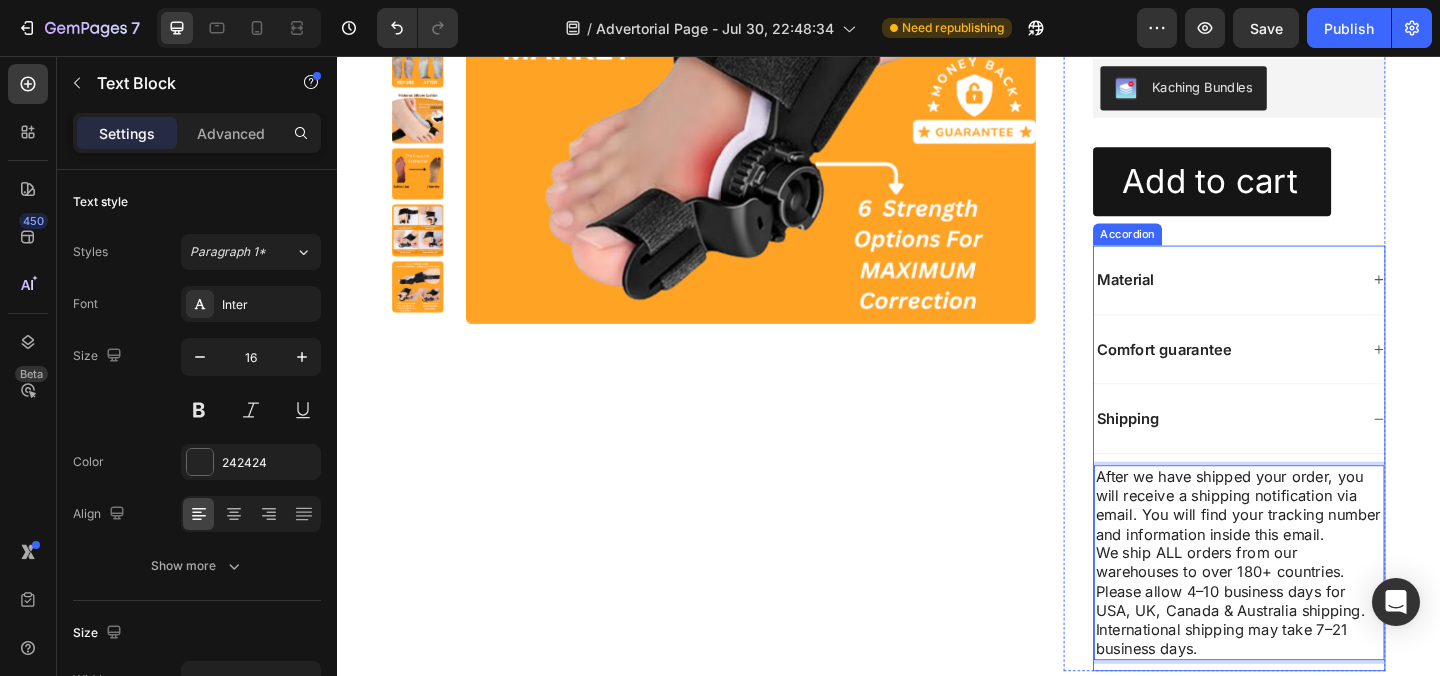 click on "Shipping" at bounding box center (1318, 451) 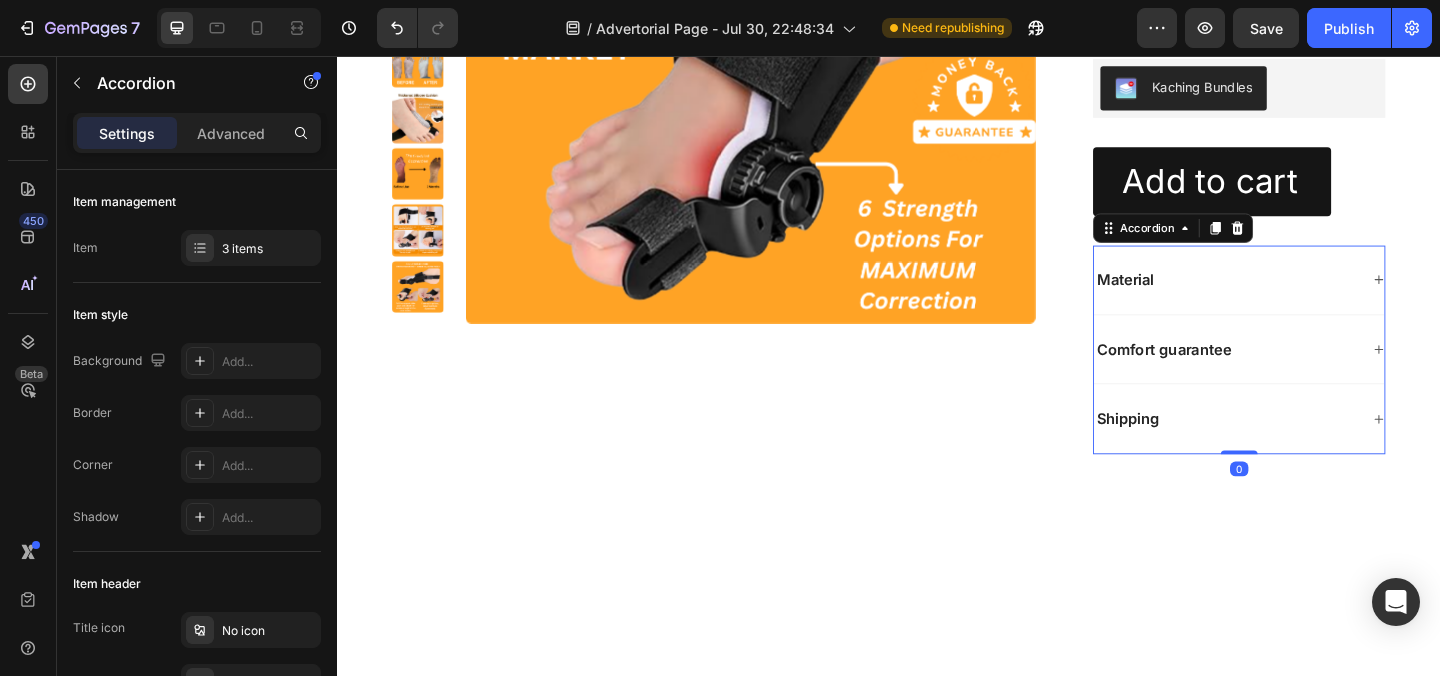 click on "Shipping" at bounding box center [1304, 450] 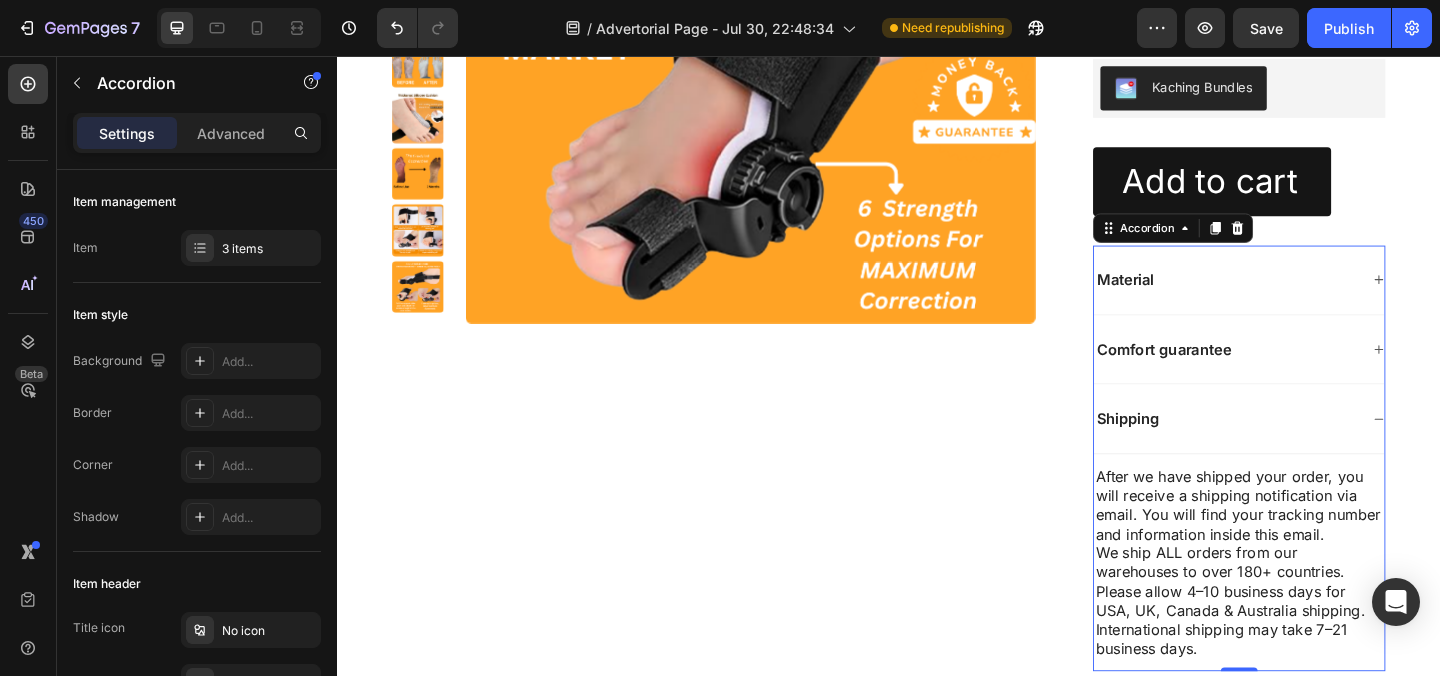 click on "Shipping" at bounding box center [1304, 450] 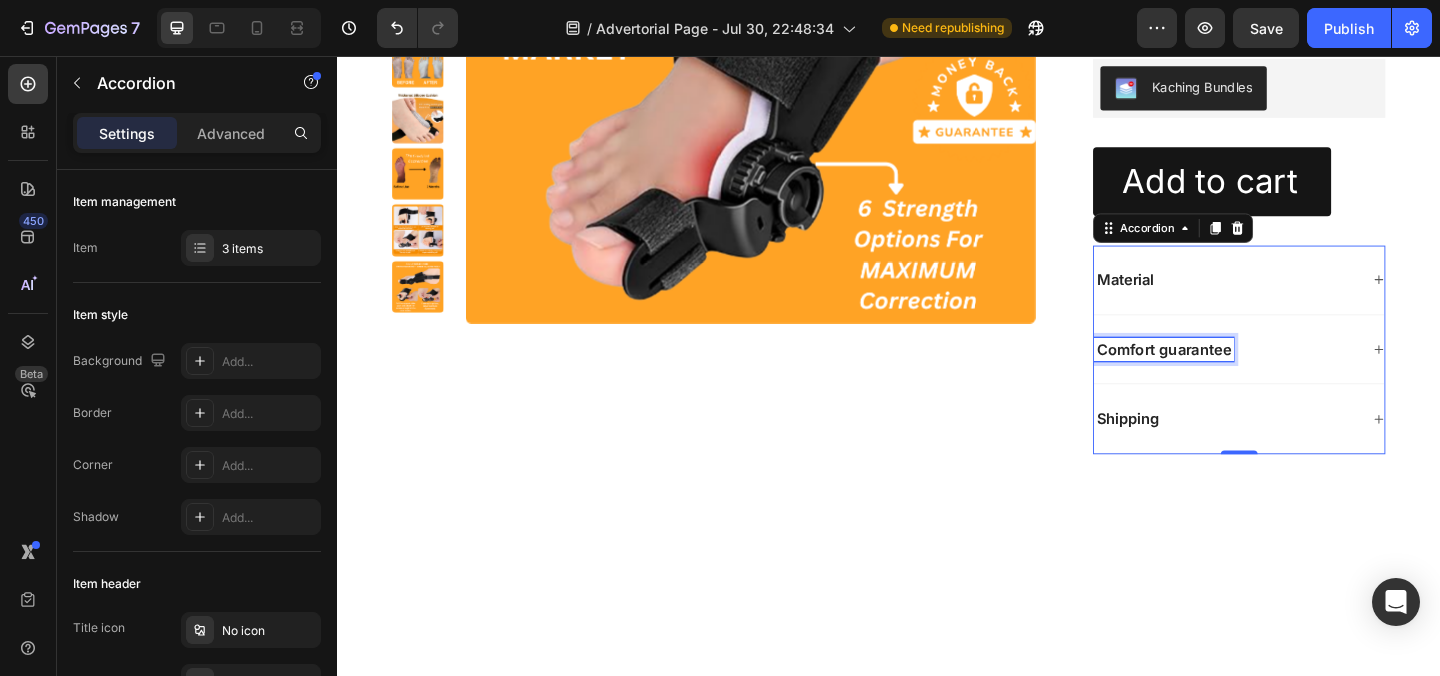 click on "Comfort guarantee" at bounding box center [1236, 375] 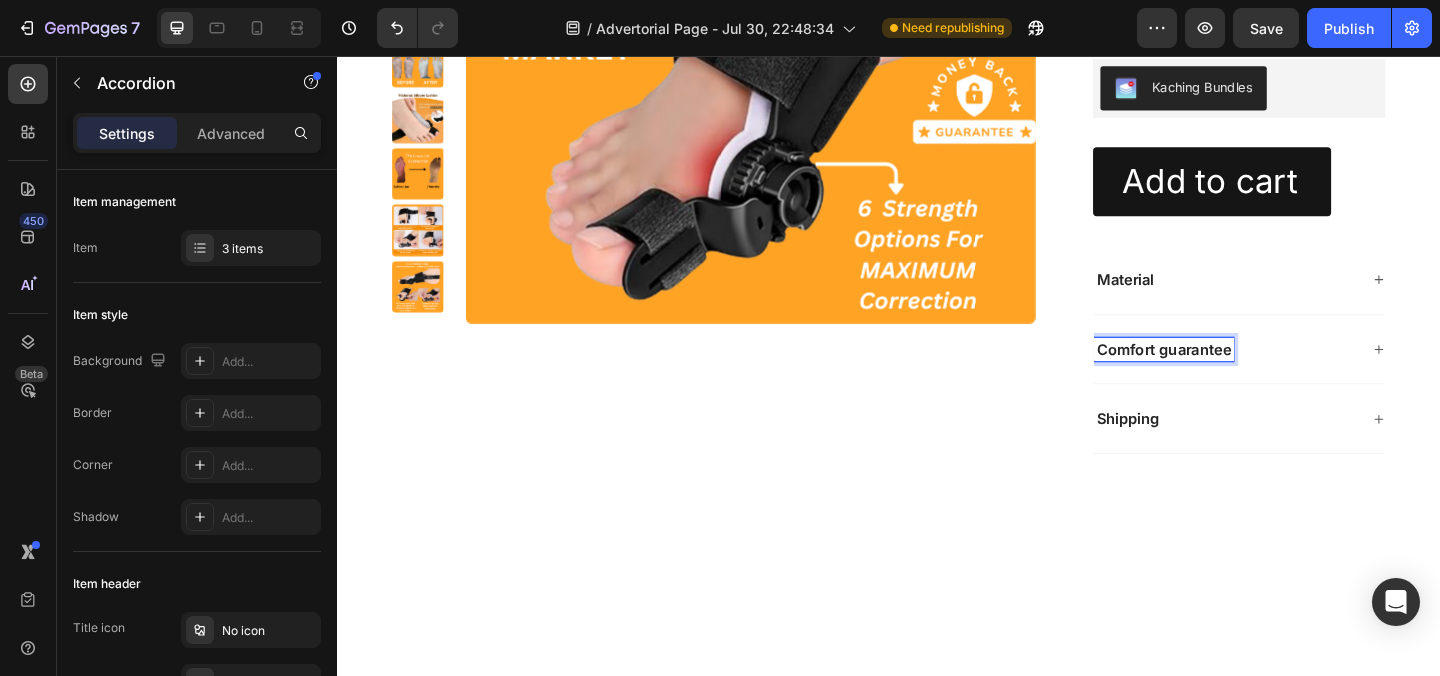click on "Comfort guarantee" at bounding box center (1318, 376) 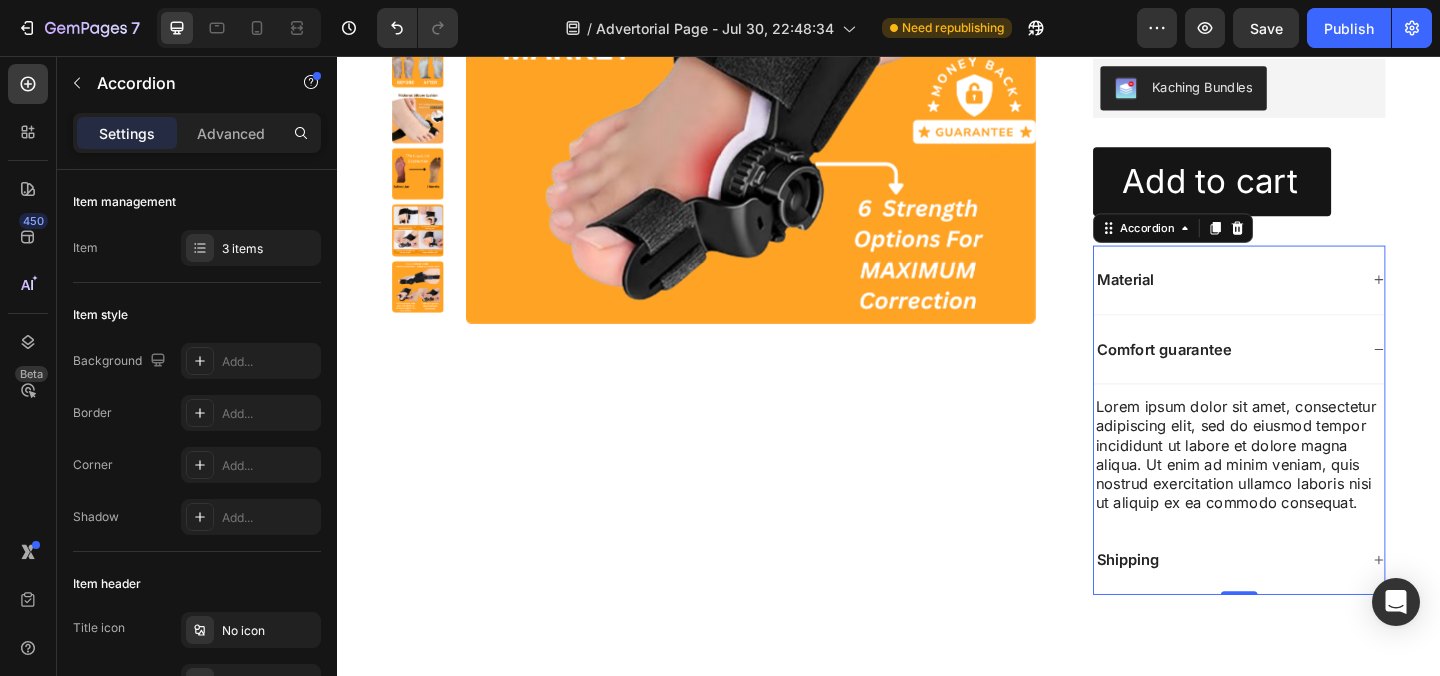 click on "Comfort guarantee" at bounding box center [1318, 376] 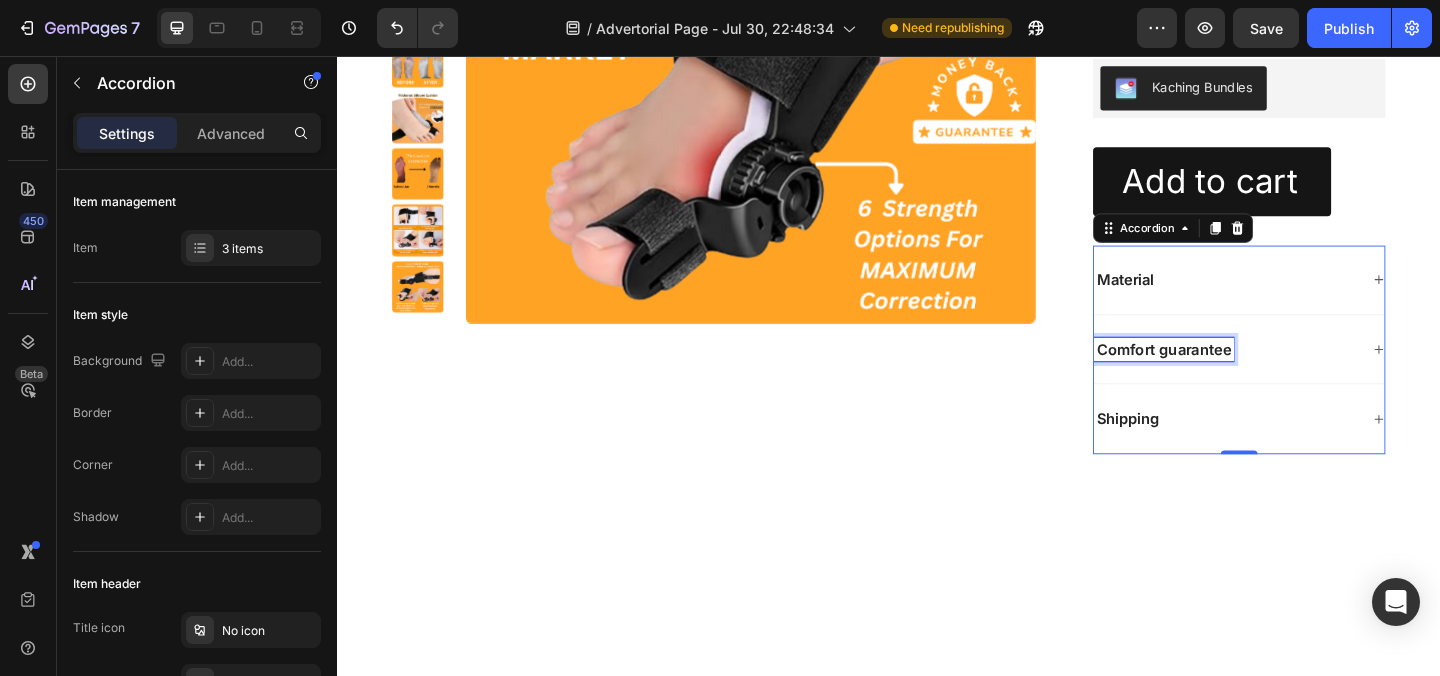 click on "Comfort guarantee" at bounding box center (1236, 375) 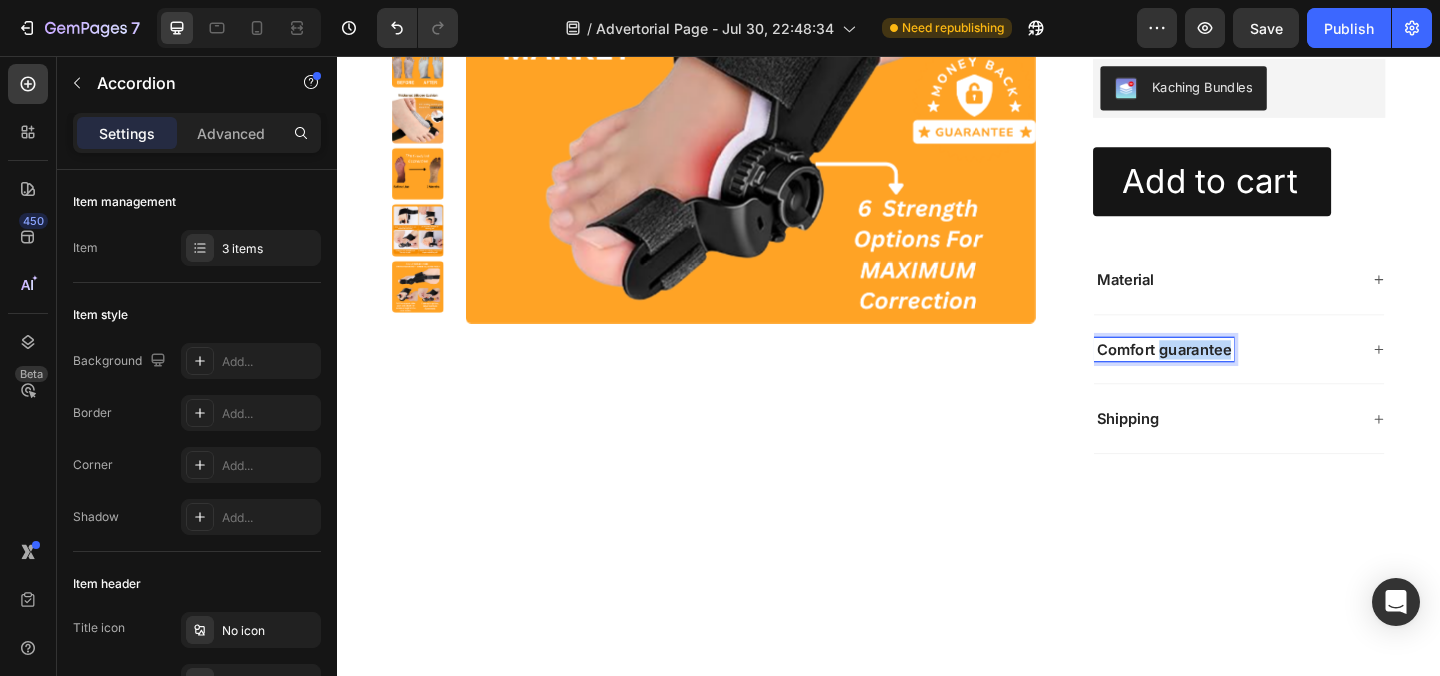 click on "Comfort guarantee" at bounding box center (1236, 375) 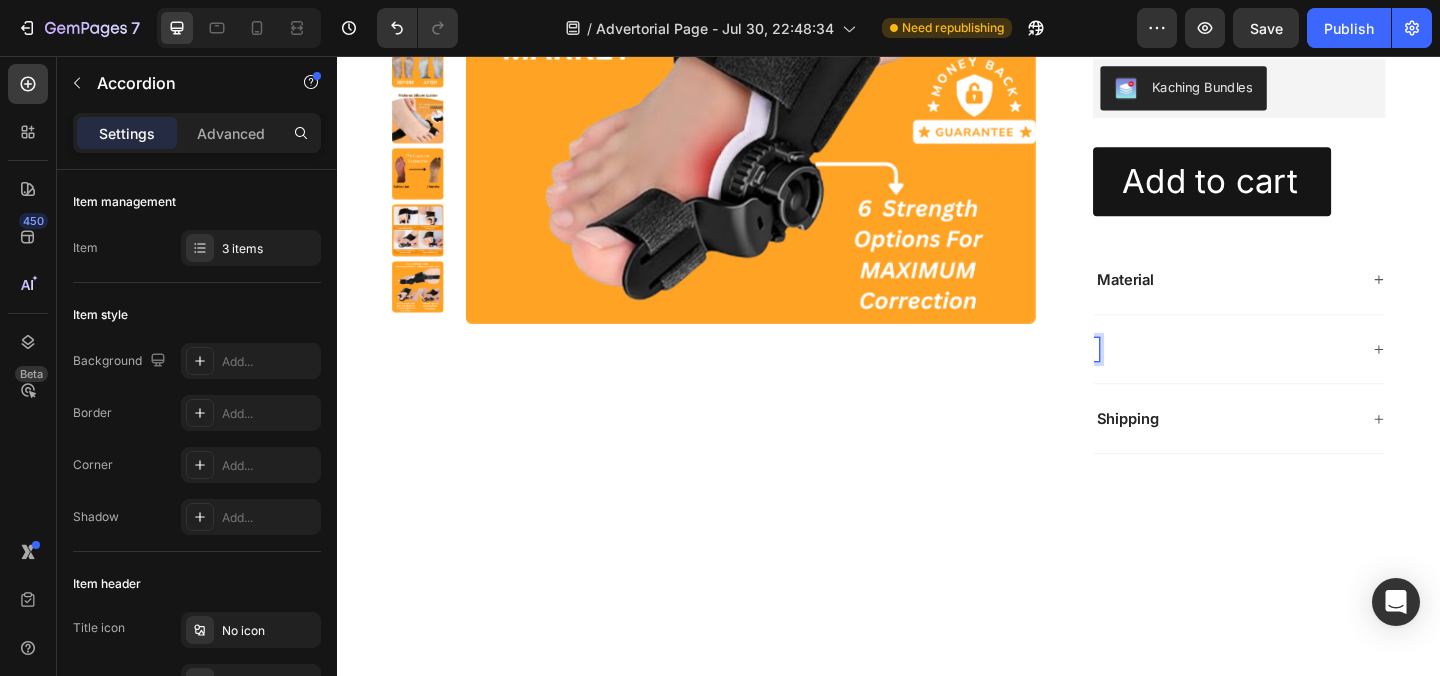 click at bounding box center (1304, 375) 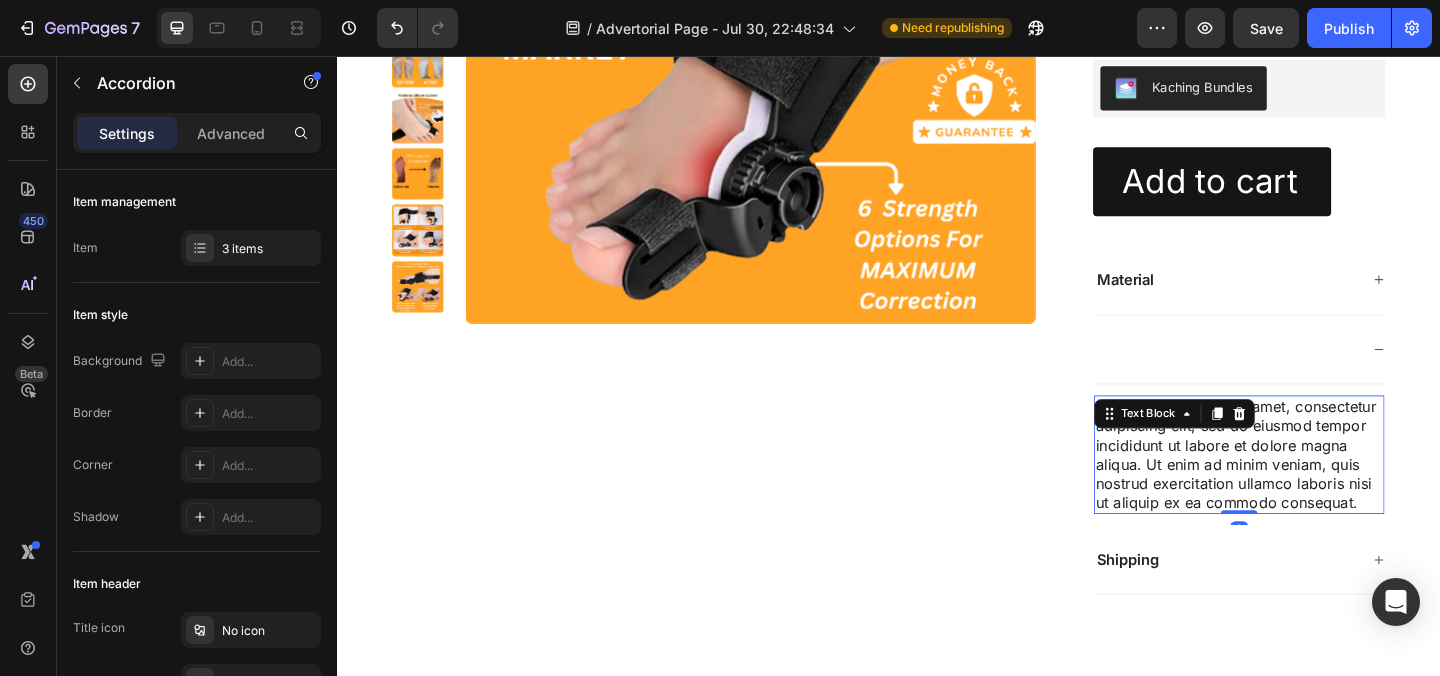 click on "Lorem ipsum dolor sit amet, consectetur adipiscing elit, sed do eiusmod tempor incididunt ut labore et dolore magna aliqua. Ut enim ad minim veniam, quis nostrud exercitation ullamco laboris nisi ut aliquip ex ea commodo consequat." at bounding box center (1318, 489) 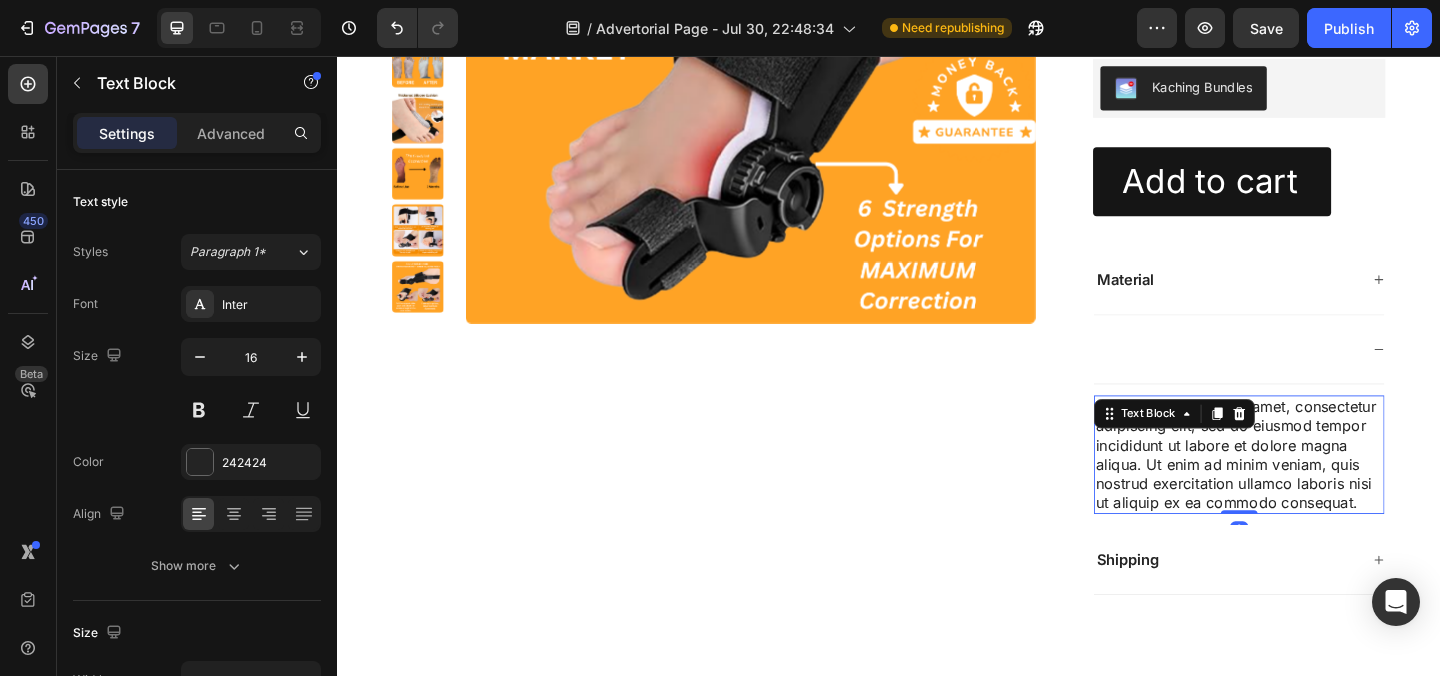 click on "Lorem ipsum dolor sit amet, consectetur adipiscing elit, sed do eiusmod tempor incididunt ut labore et dolore magna aliqua. Ut enim ad minim veniam, quis nostrud exercitation ullamco laboris nisi ut aliquip ex ea commodo consequat." at bounding box center [1318, 489] 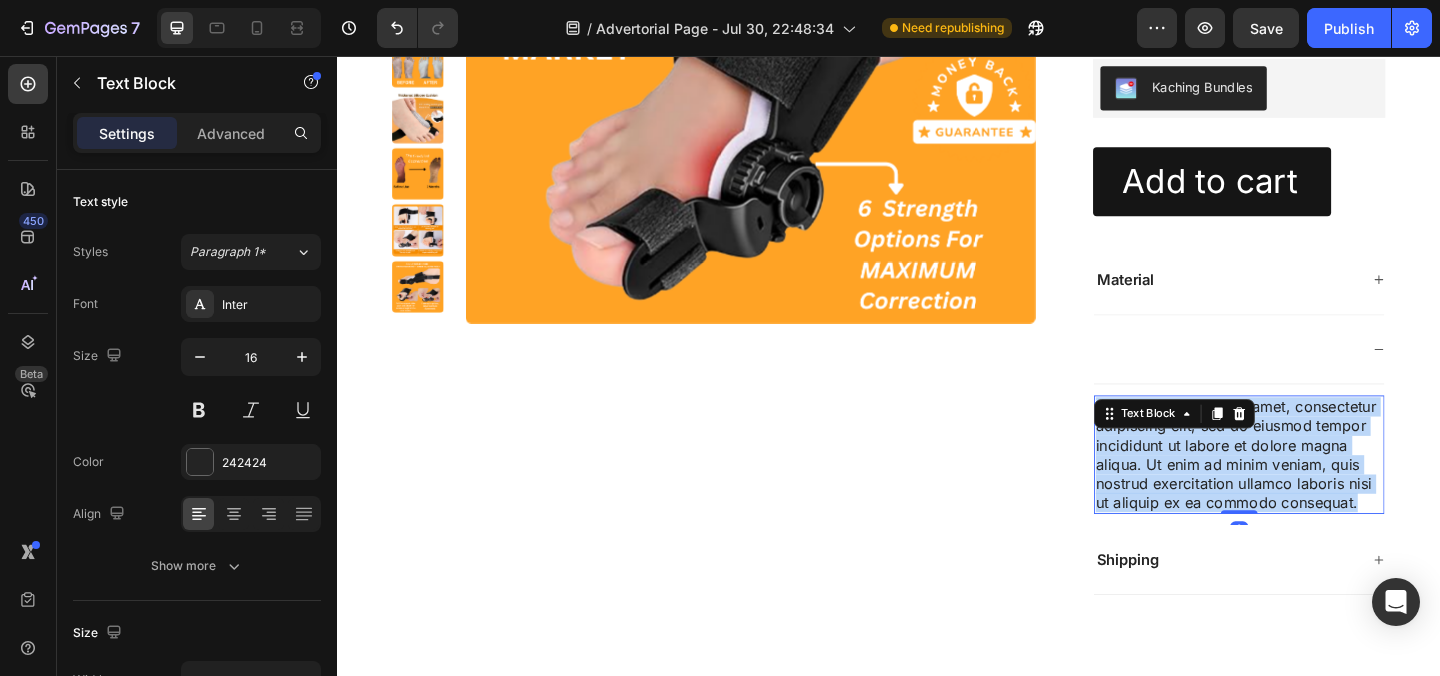 click on "Lorem ipsum dolor sit amet, consectetur adipiscing elit, sed do eiusmod tempor incididunt ut labore et dolore magna aliqua. Ut enim ad minim veniam, quis nostrud exercitation ullamco laboris nisi ut aliquip ex ea commodo consequat." at bounding box center [1318, 489] 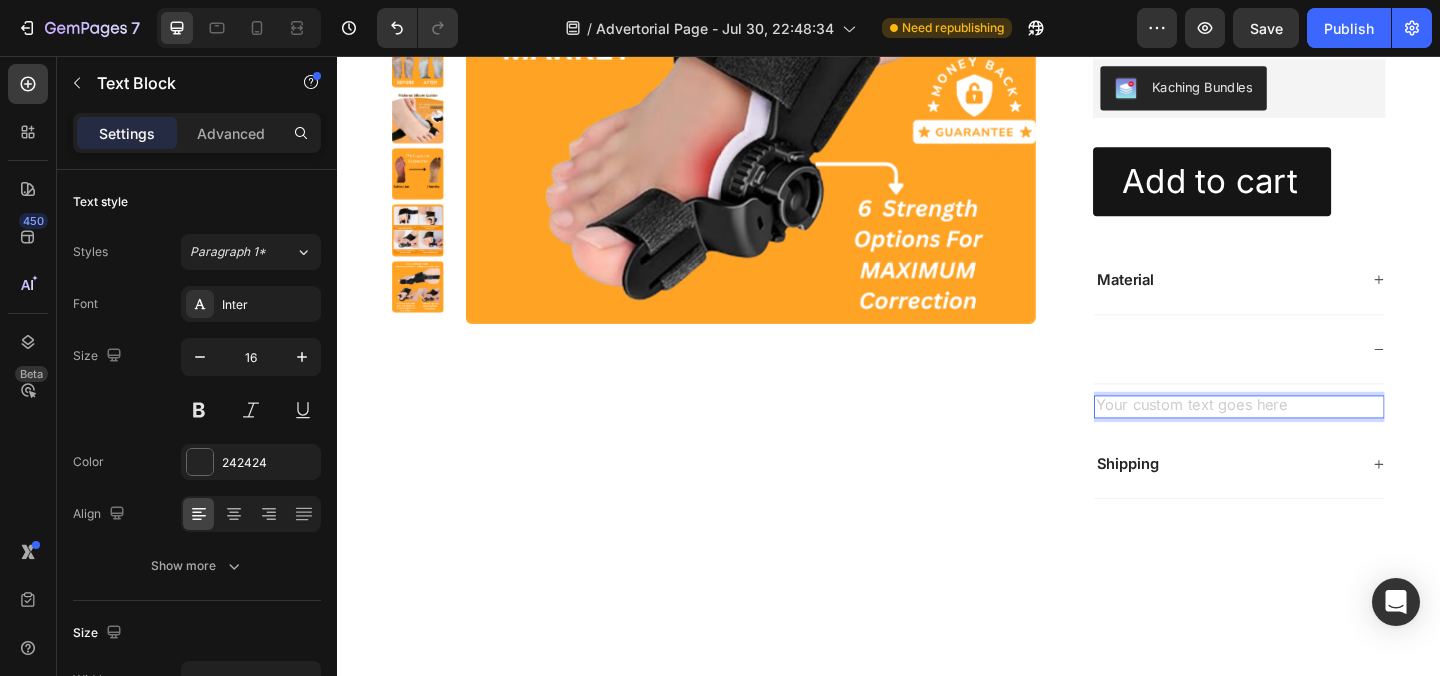 click at bounding box center [1318, 437] 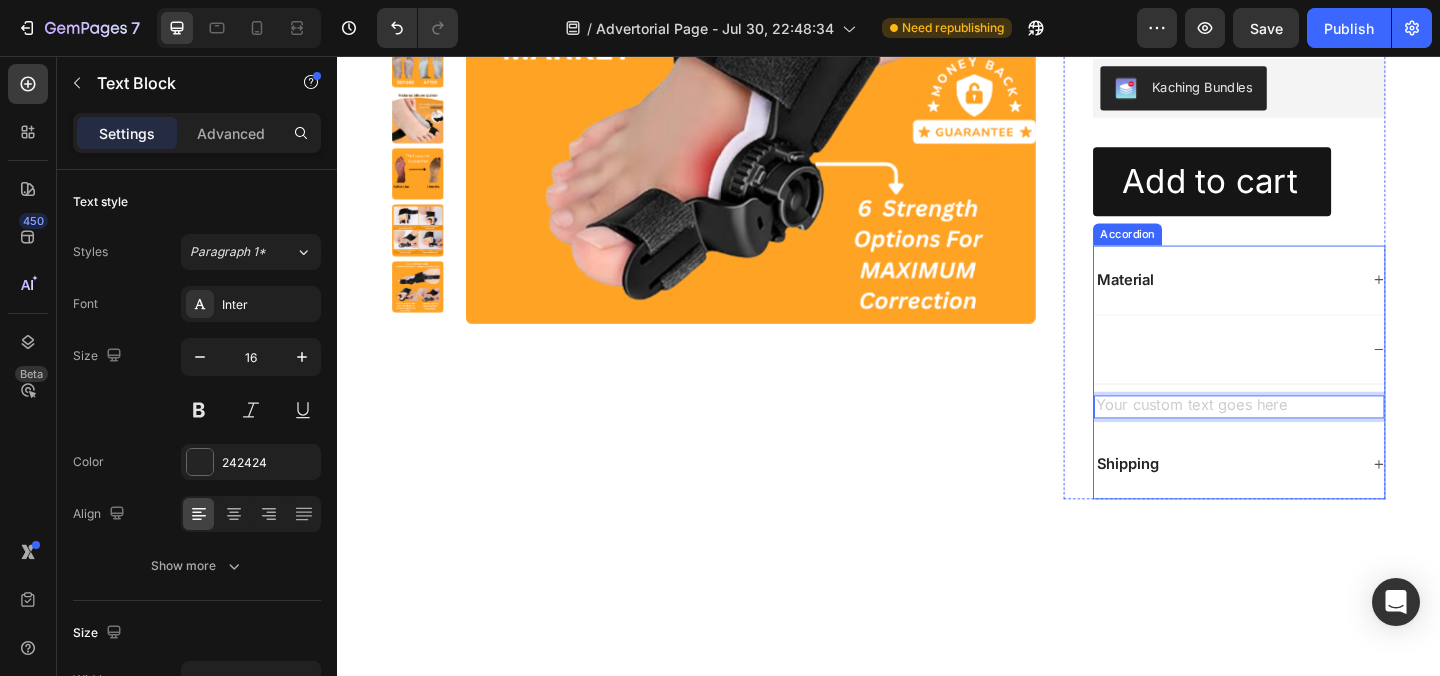 click at bounding box center [1304, 375] 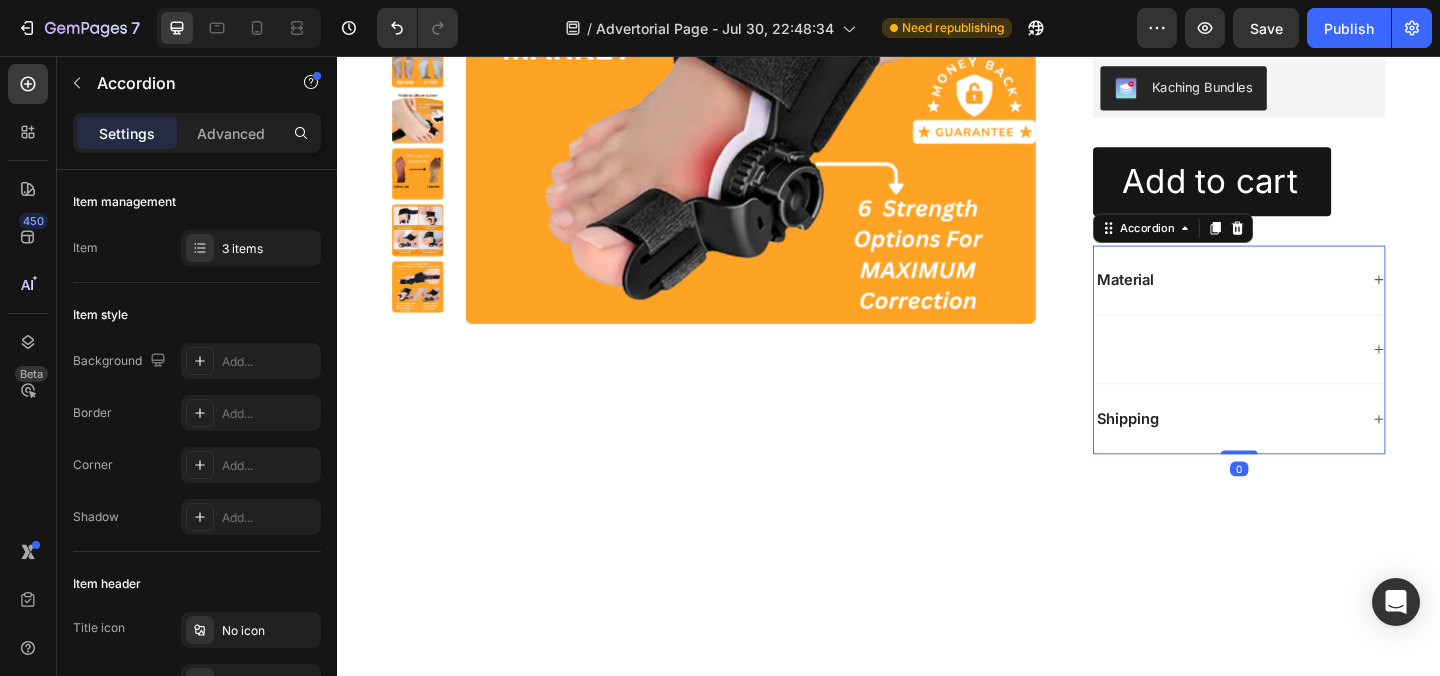 click at bounding box center [1318, 376] 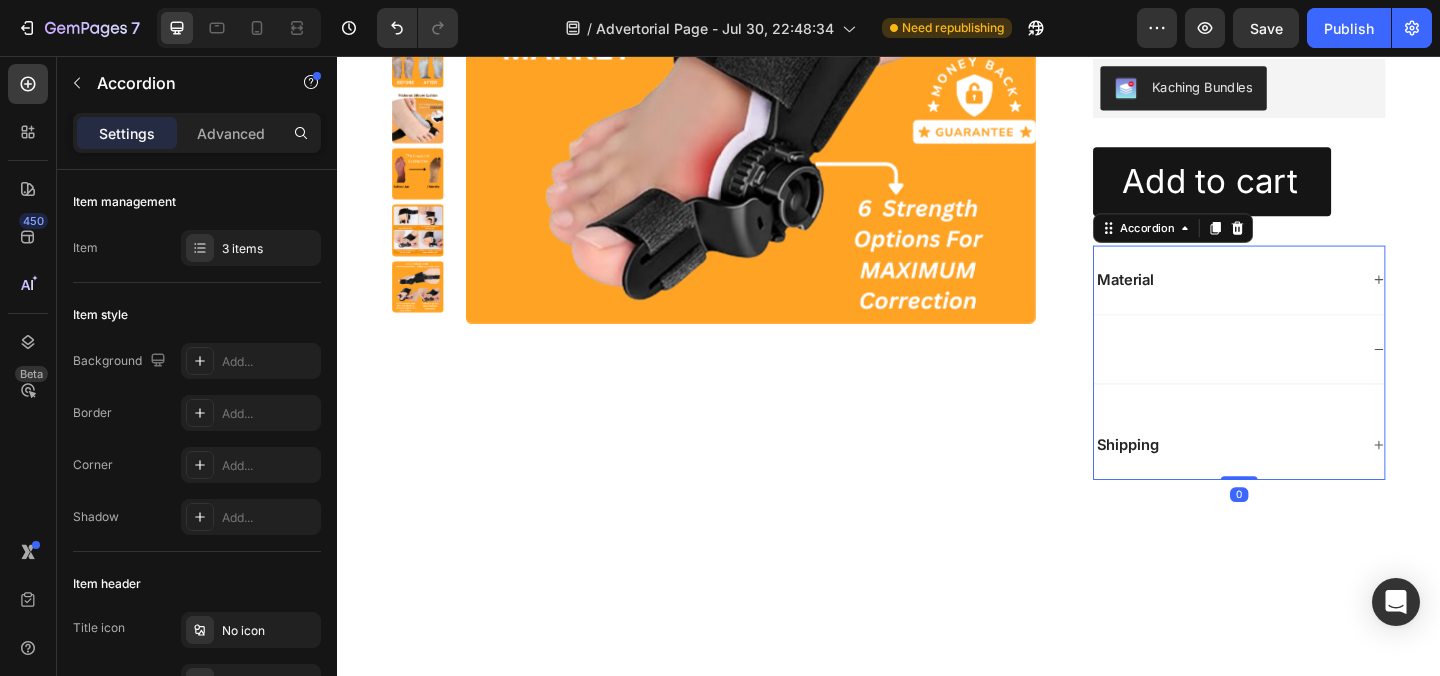 click at bounding box center [1304, 375] 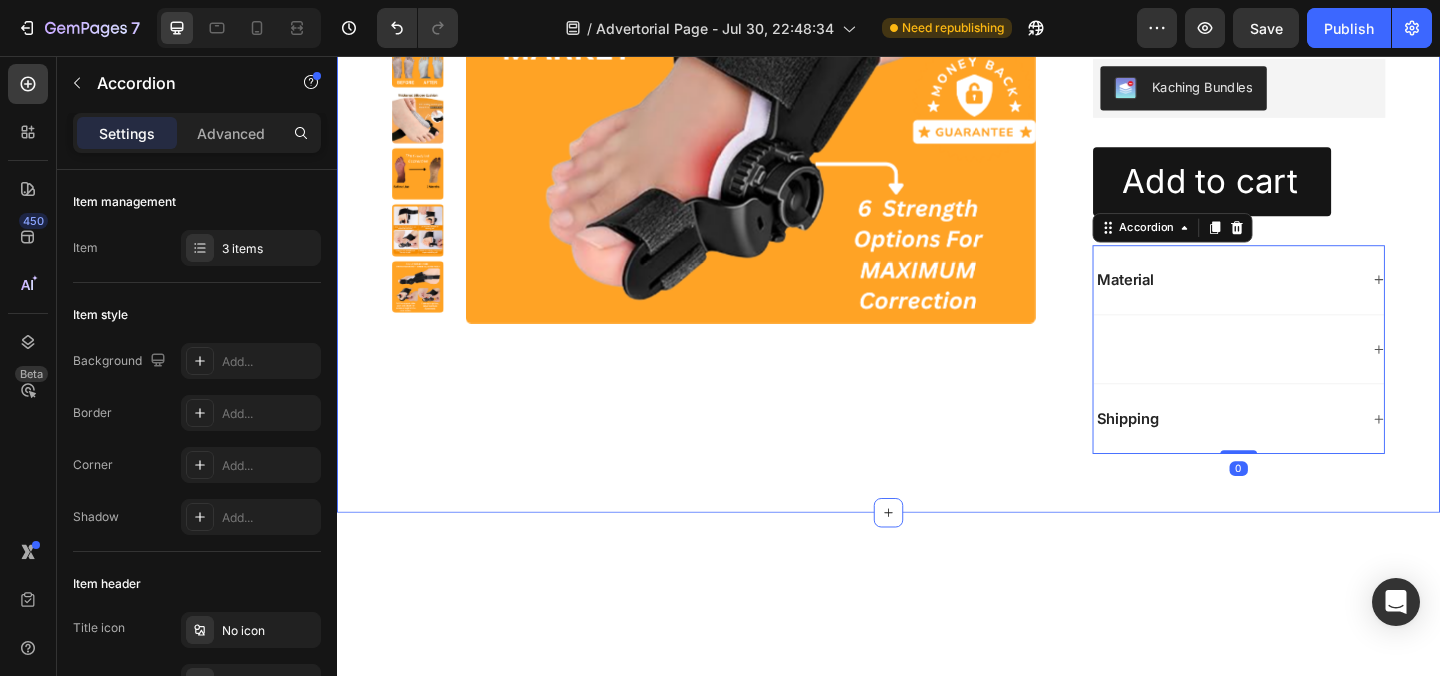 click on "Product Images GoodyFeet FLO Elite™ Product Title Icon Icon Icon Icon Icon Icon List 2,500+ Verified Reviews! Text Block Row $49.95 Product Price Product Price $69.95 Product Price Product Price 29% off Product Badge Row 🌱 Naturally Relieve Bunion Pain‎ ‎   💪 Strongest Corrector   ✔️ Restore Big Toe Back To Its Natural Position ☺️ Comfortable To Wear Text Block Kaching Bundles Kaching Bundles
1
Product Quantity Row Add to cart Add to Cart Row
Material
Shipping Accordion   0 Row Product Section 3" at bounding box center (937, 100) 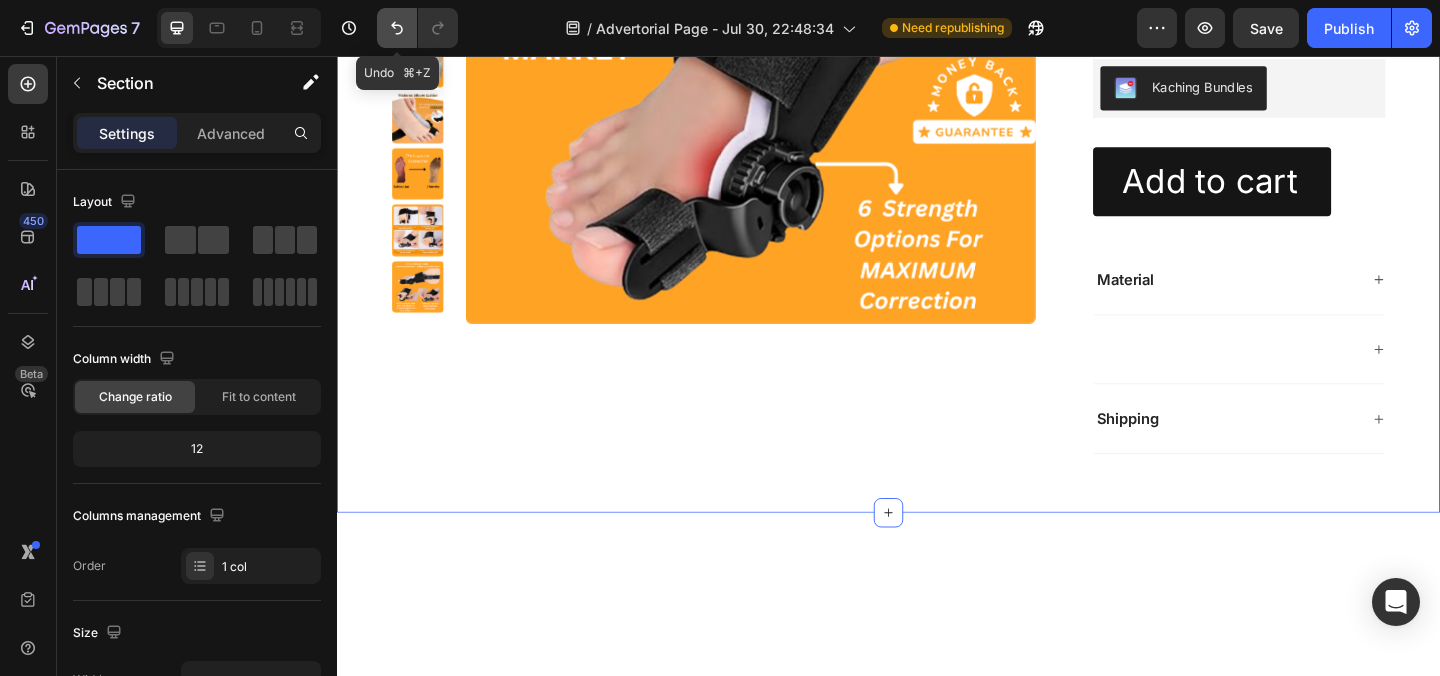 click 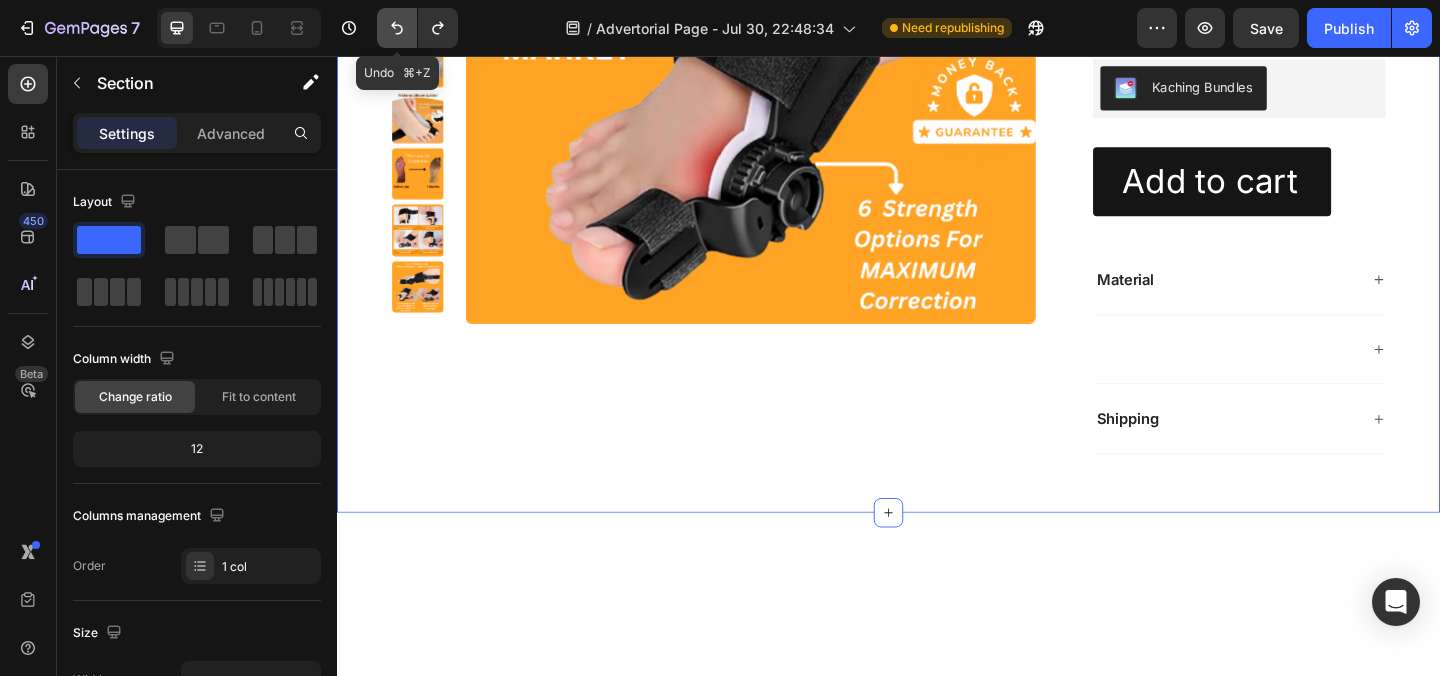 click 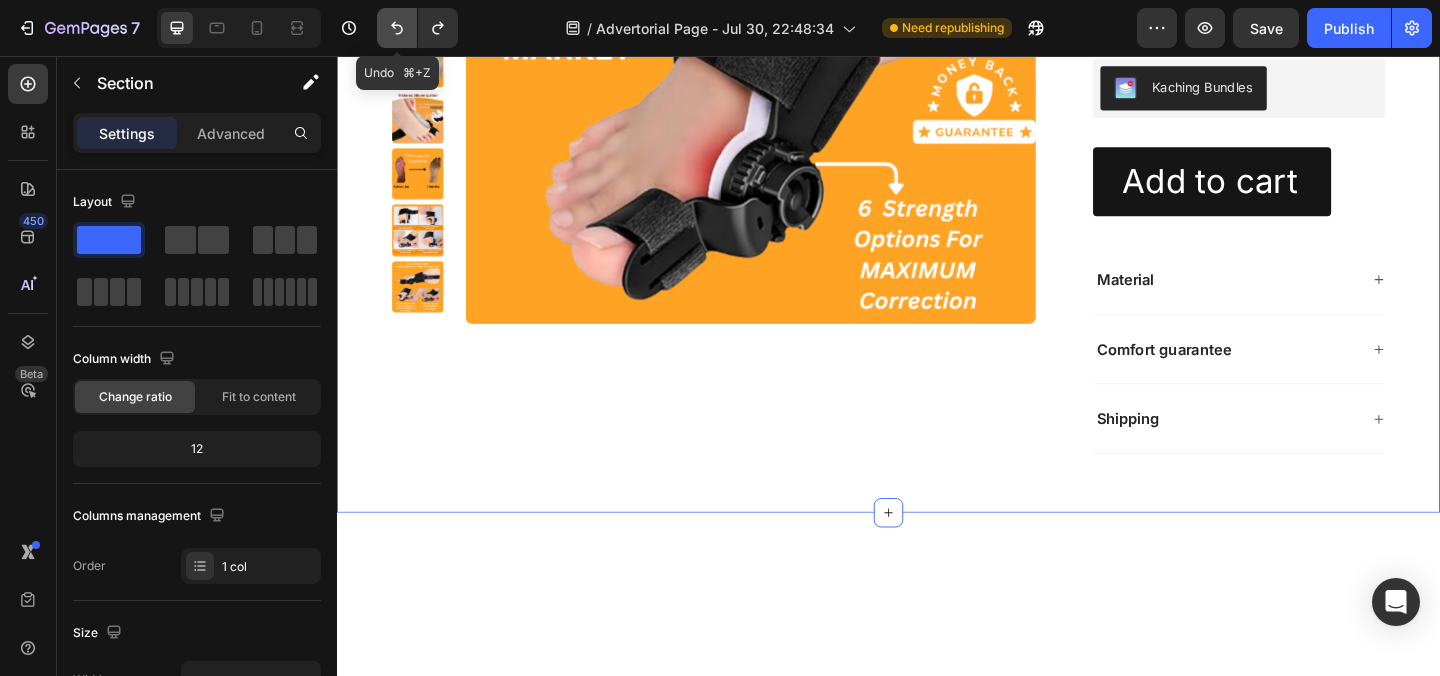 click 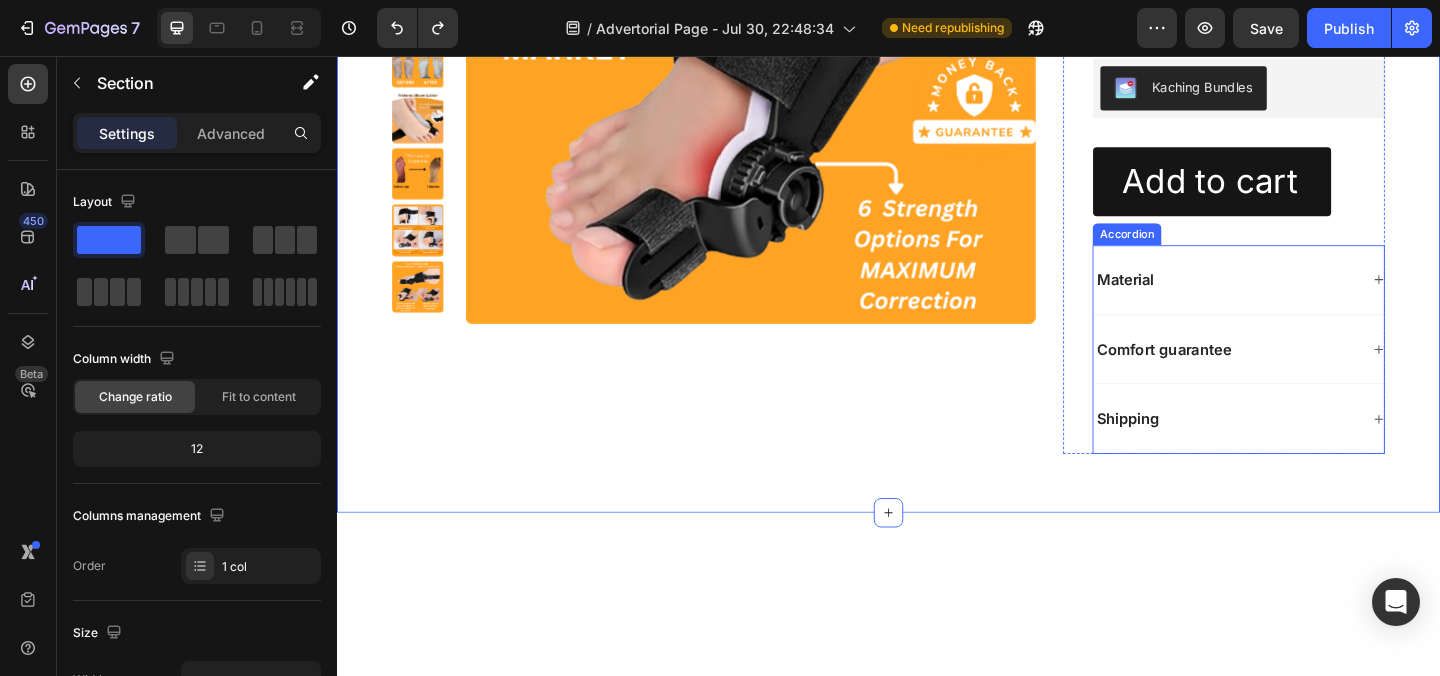 click on "Shipping" at bounding box center (1197, 450) 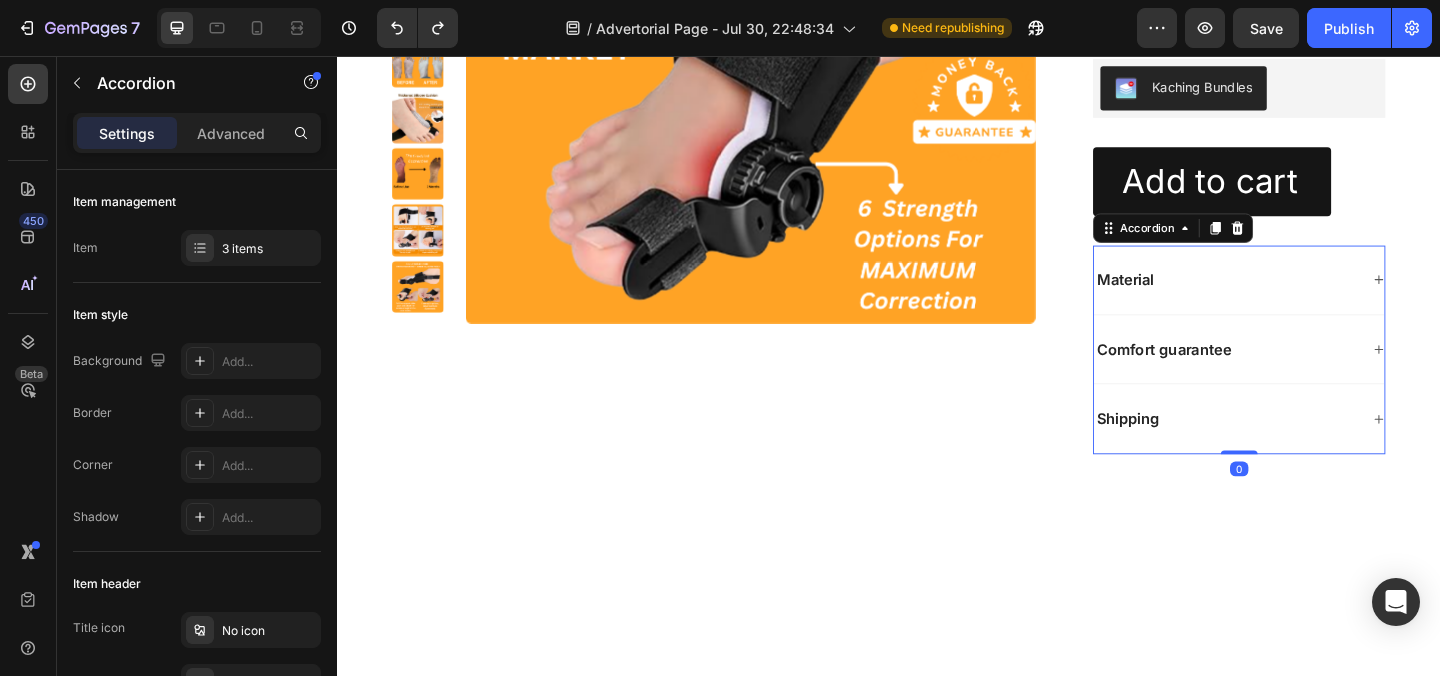 click on "Shipping" at bounding box center (1304, 450) 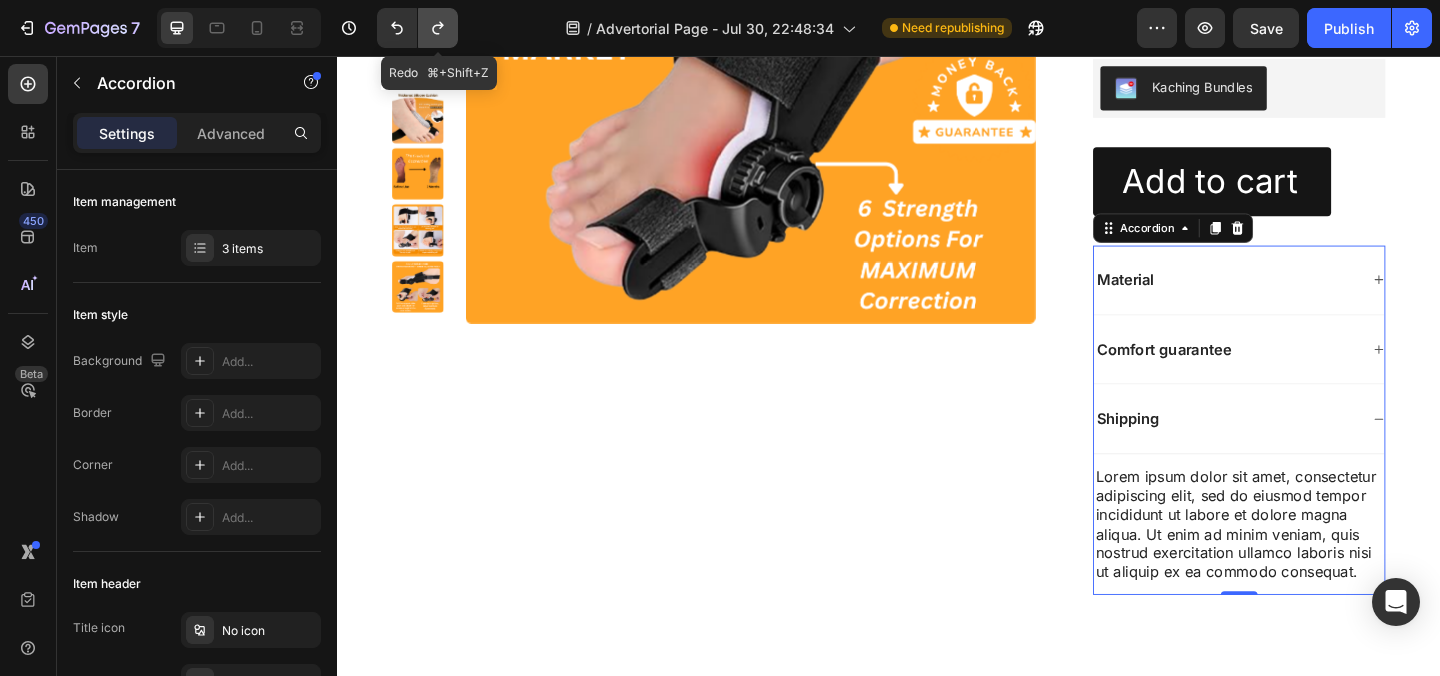click 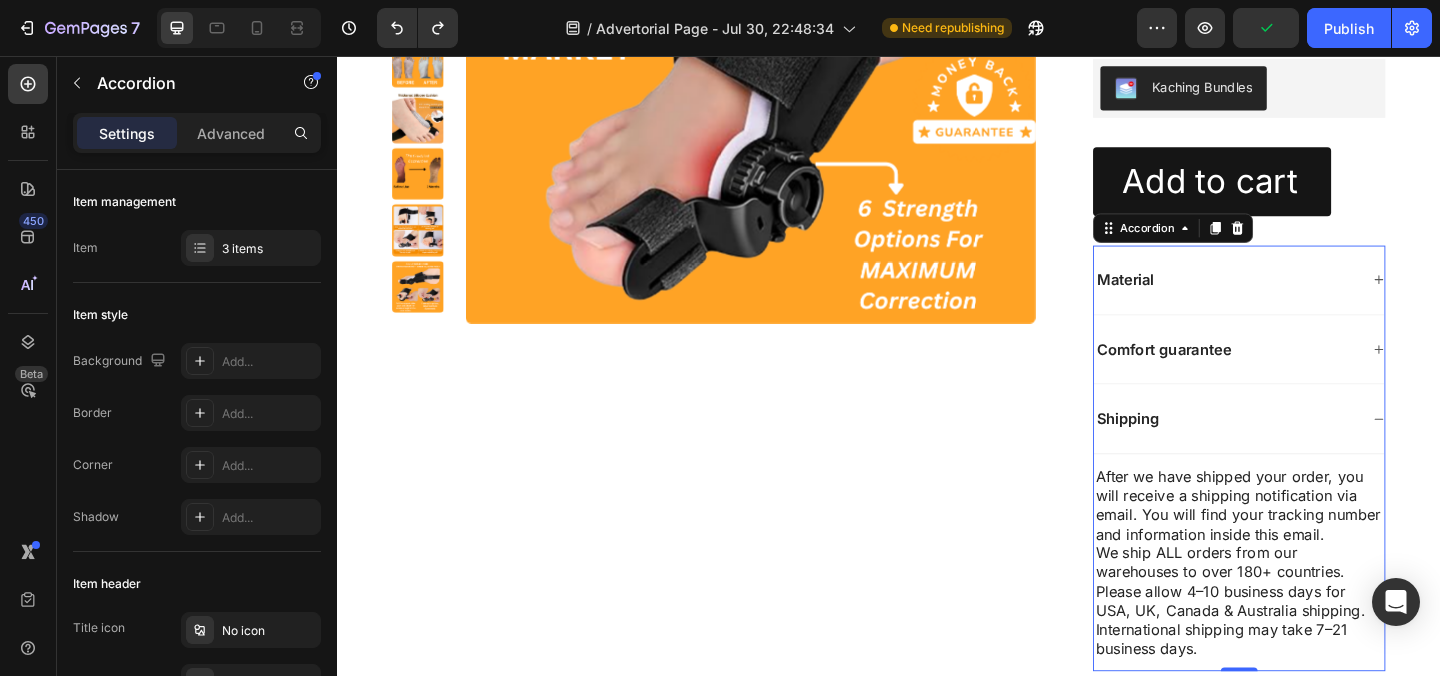 click on "Comfort guarantee" at bounding box center [1304, 375] 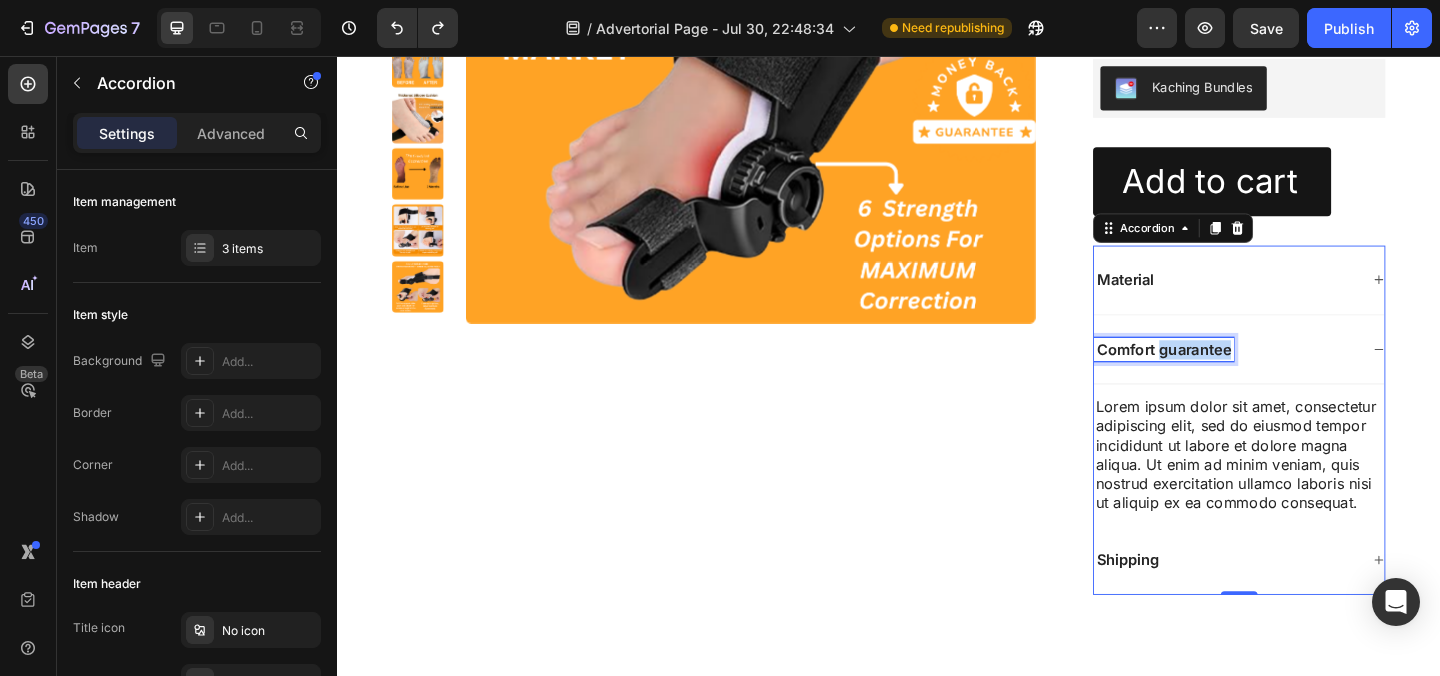 click on "Comfort guarantee" at bounding box center [1236, 375] 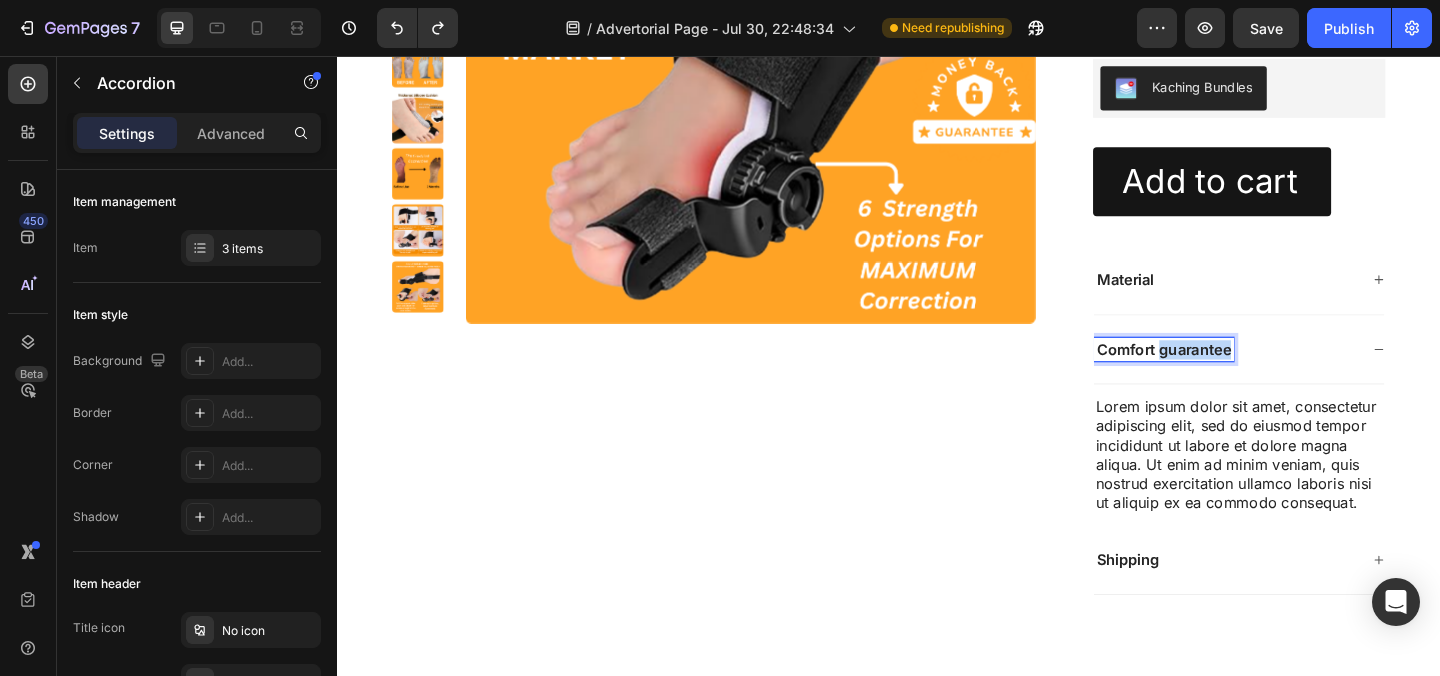 click on "Comfort guarantee" at bounding box center (1236, 375) 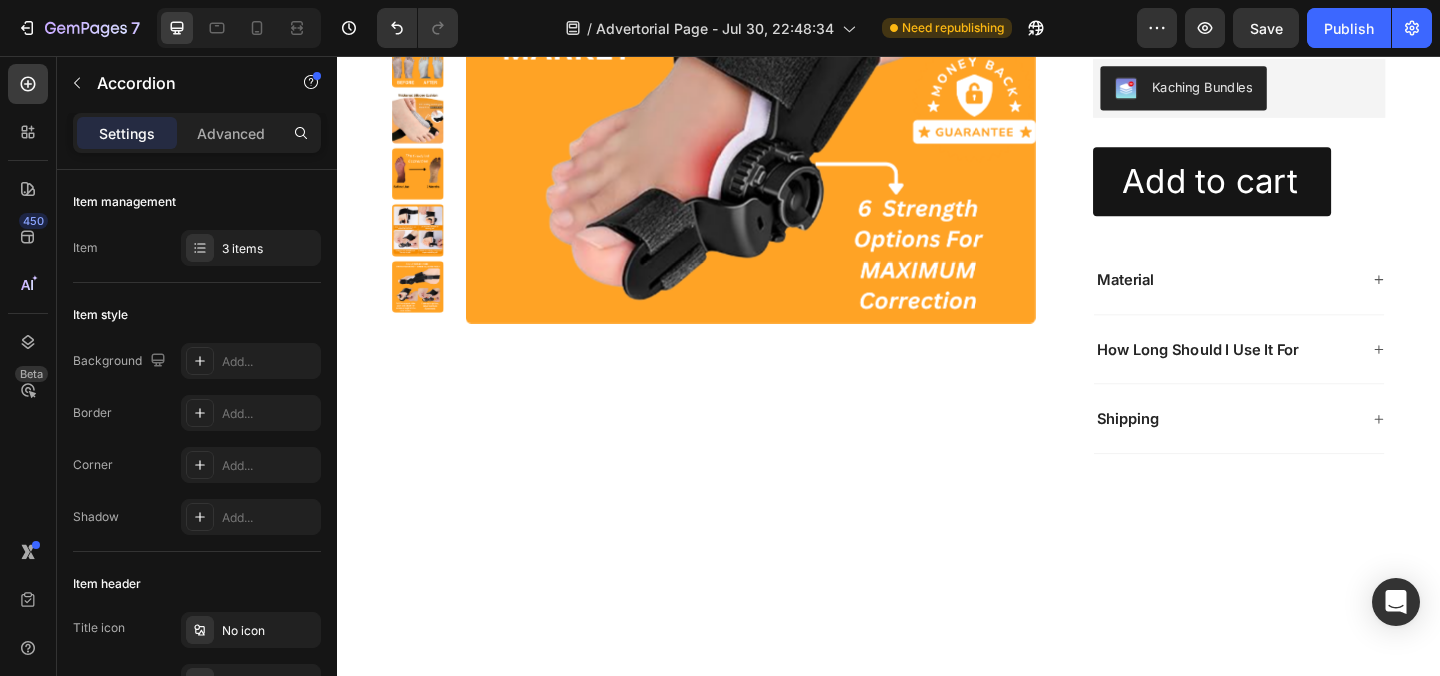 click on "How Long Should I Use It For" at bounding box center [1304, 375] 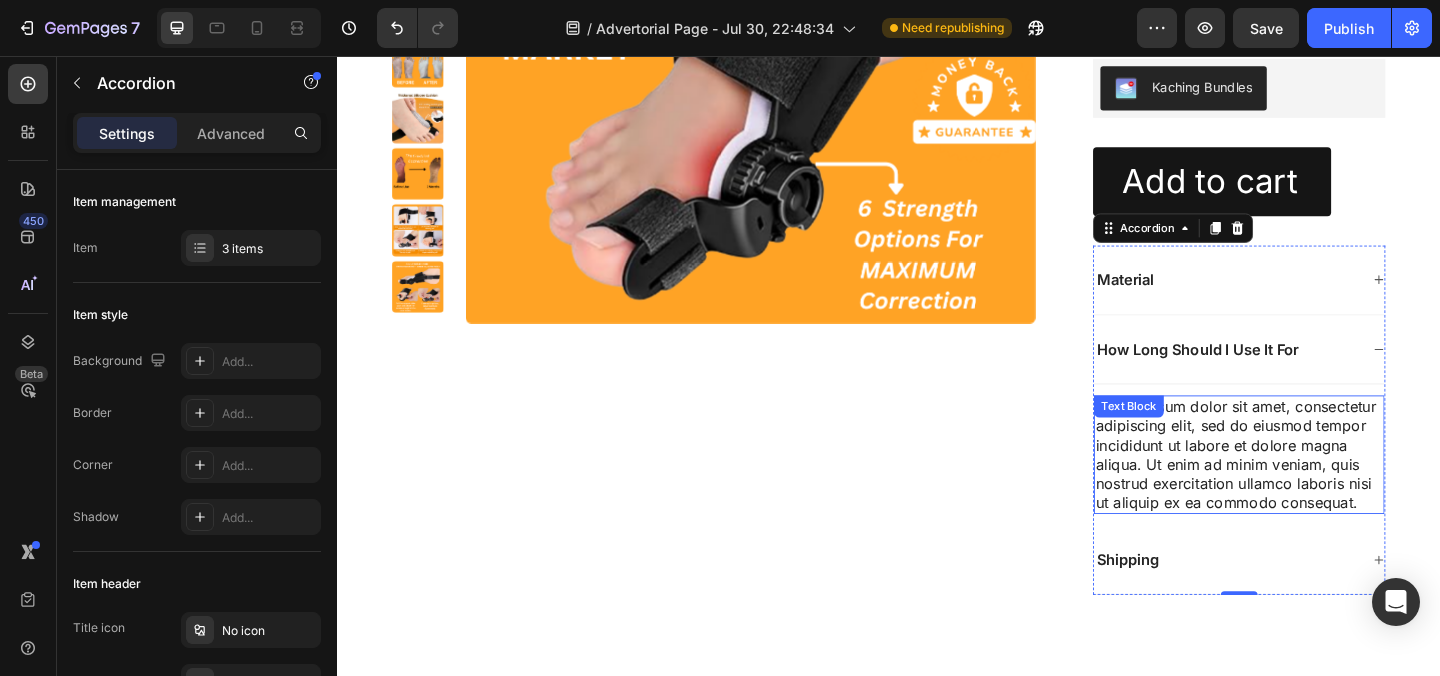 click on "Lorem ipsum dolor sit amet, consectetur adipiscing elit, sed do eiusmod tempor incididunt ut labore et dolore magna aliqua. Ut enim ad minim veniam, quis nostrud exercitation ullamco laboris nisi ut aliquip ex ea commodo consequat." at bounding box center (1318, 489) 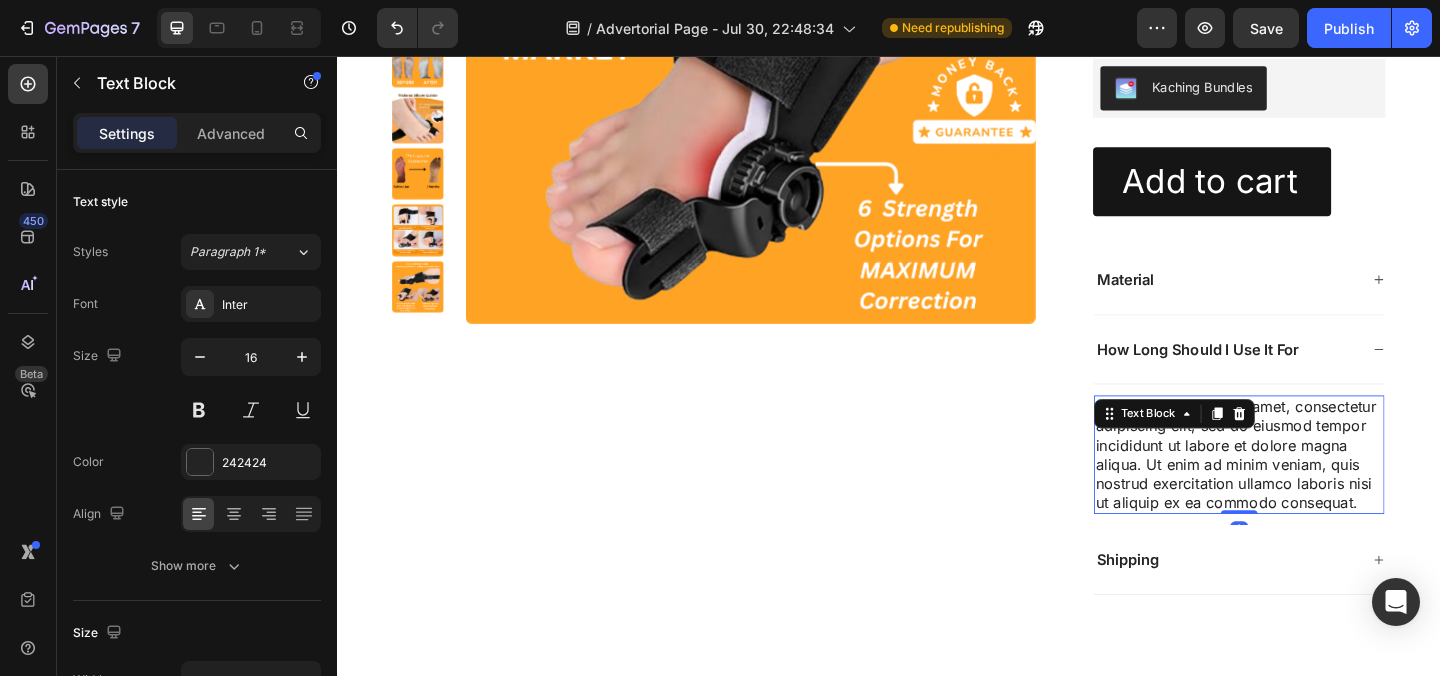 click on "Lorem ipsum dolor sit amet, consectetur adipiscing elit, sed do eiusmod tempor incididunt ut labore et dolore magna aliqua. Ut enim ad minim veniam, quis nostrud exercitation ullamco laboris nisi ut aliquip ex ea commodo consequat." at bounding box center (1318, 489) 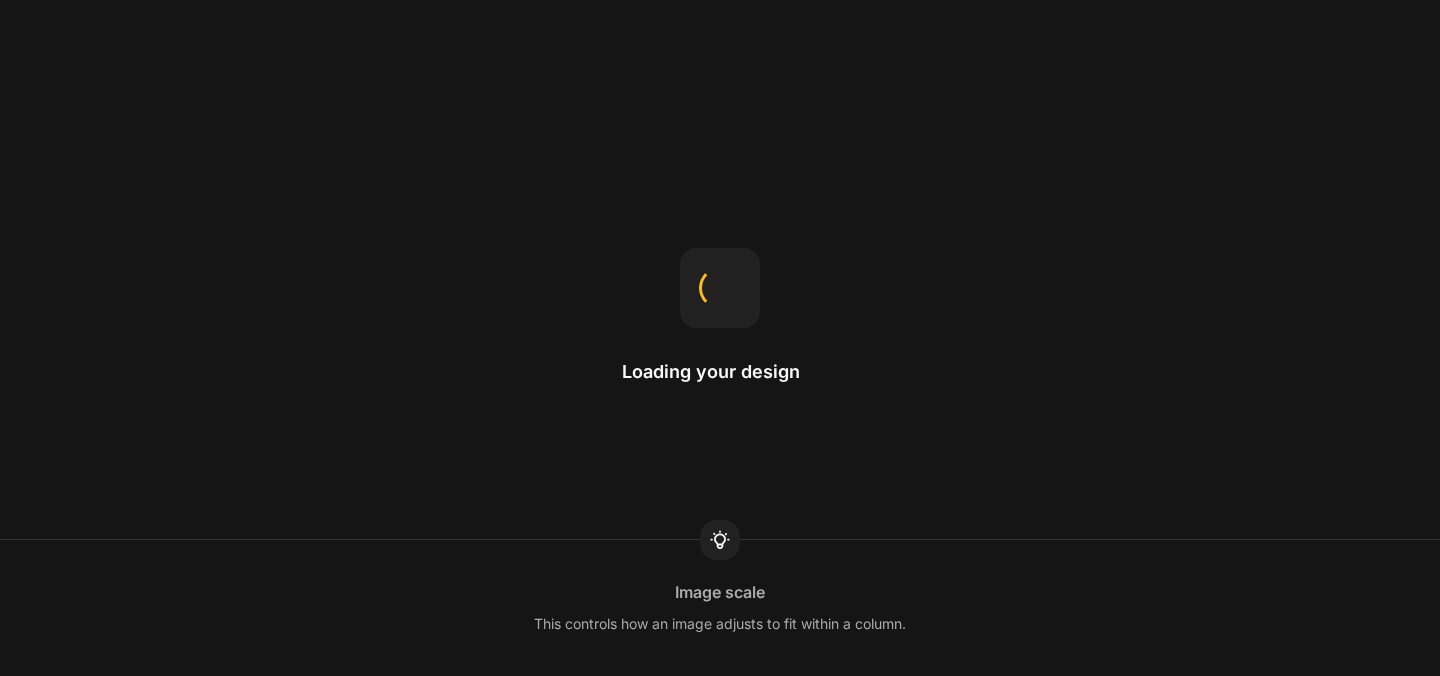 scroll, scrollTop: 0, scrollLeft: 0, axis: both 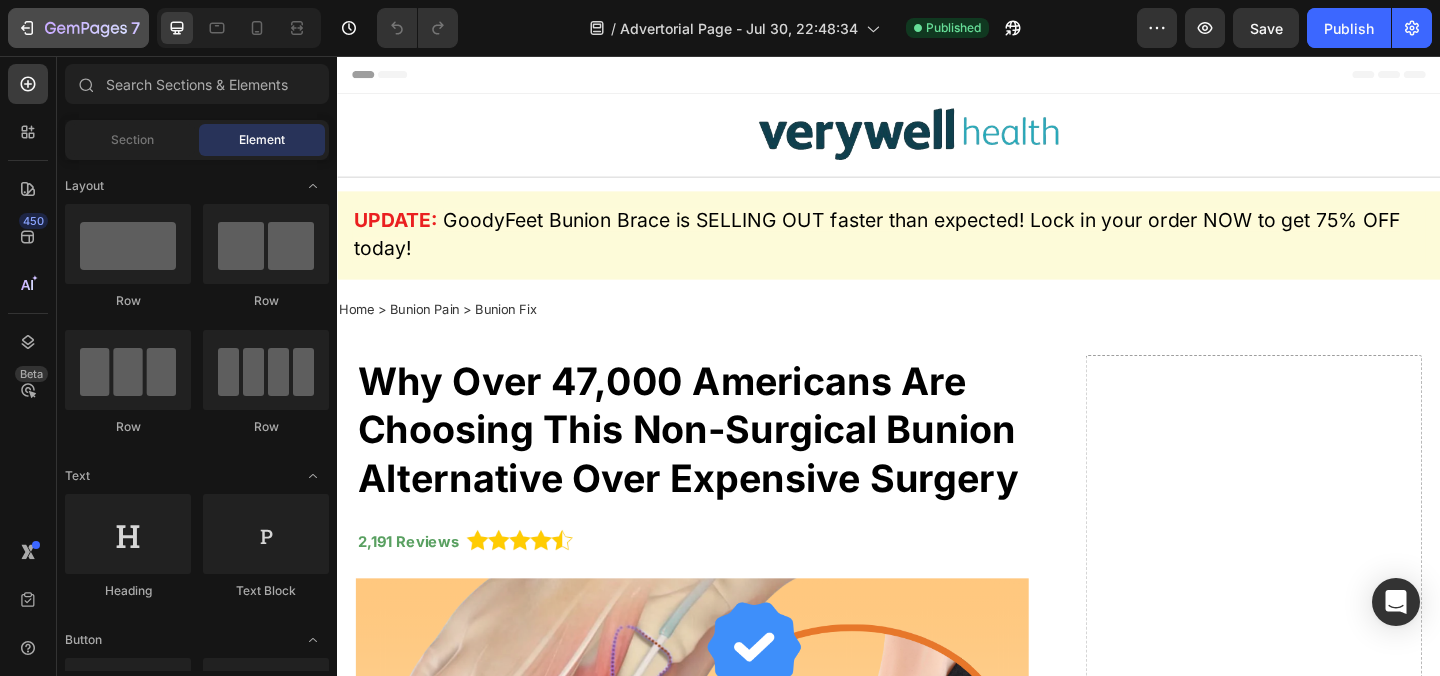 click on "7" 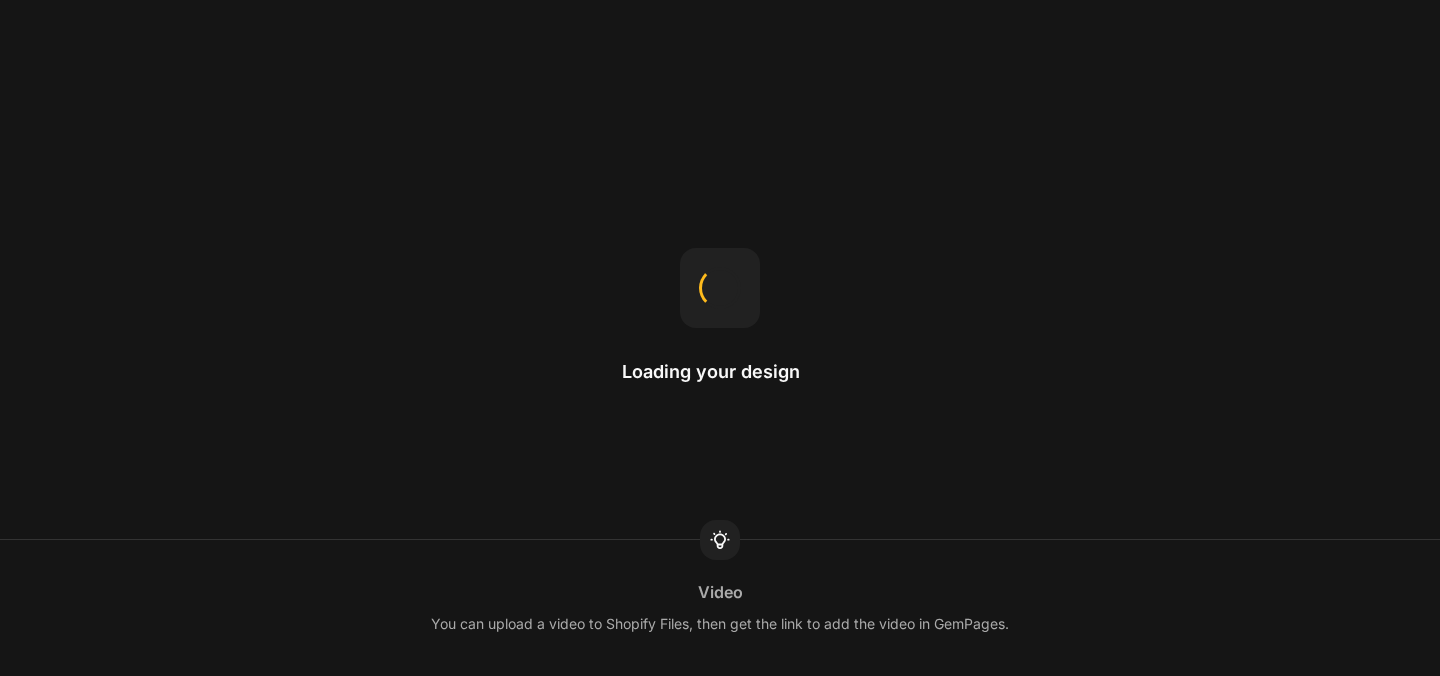 scroll, scrollTop: 0, scrollLeft: 0, axis: both 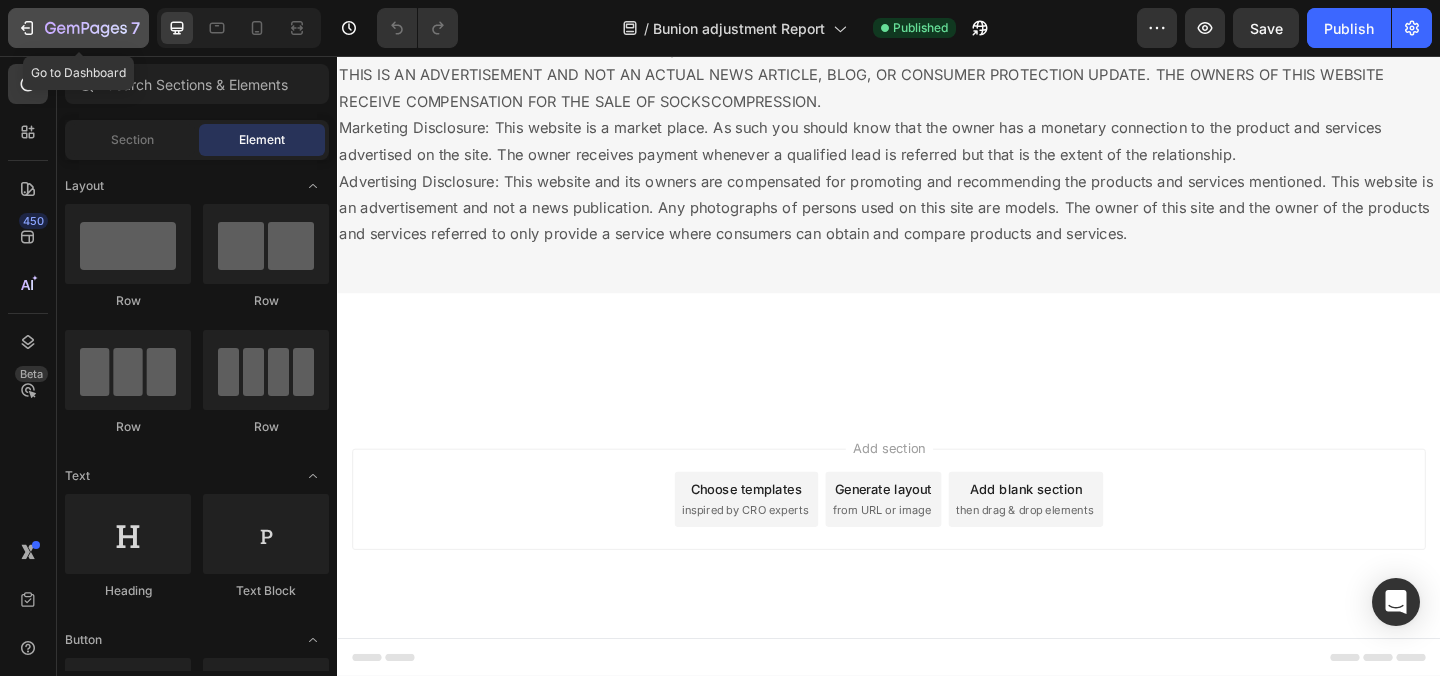 click 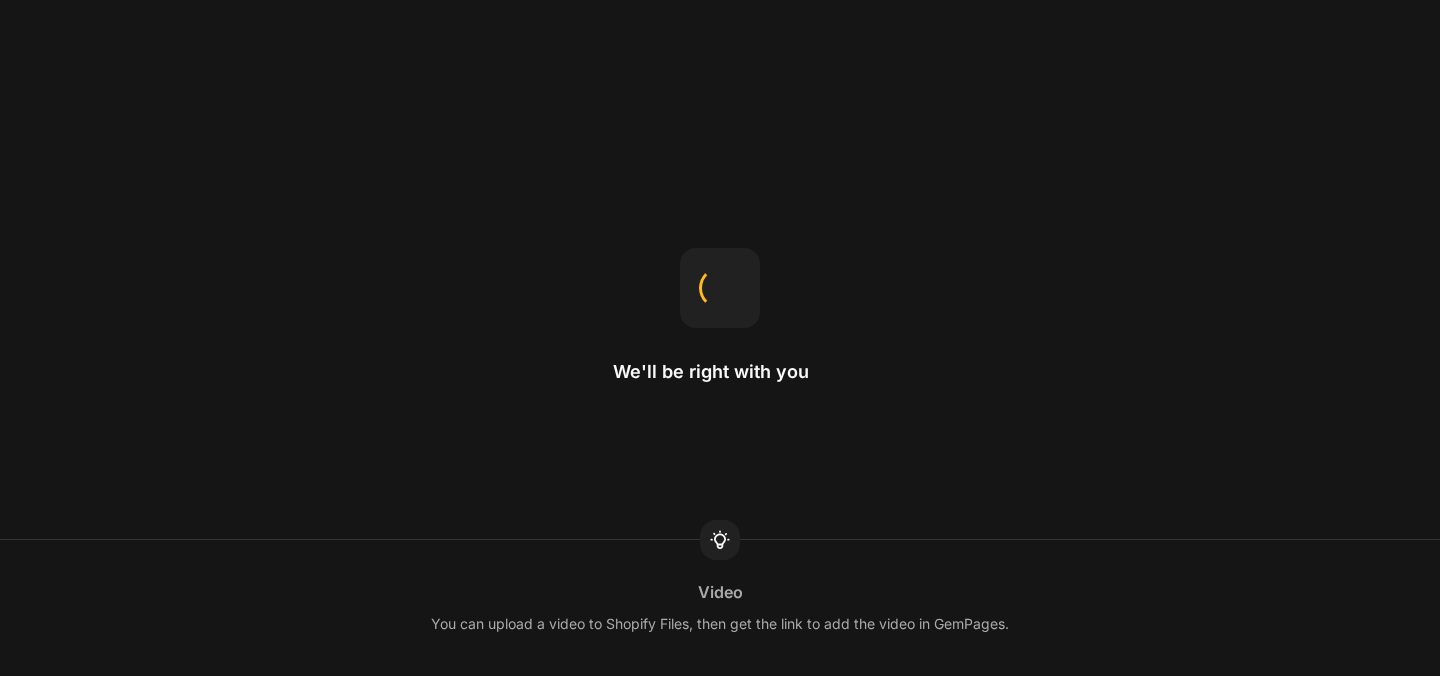 scroll, scrollTop: 0, scrollLeft: 0, axis: both 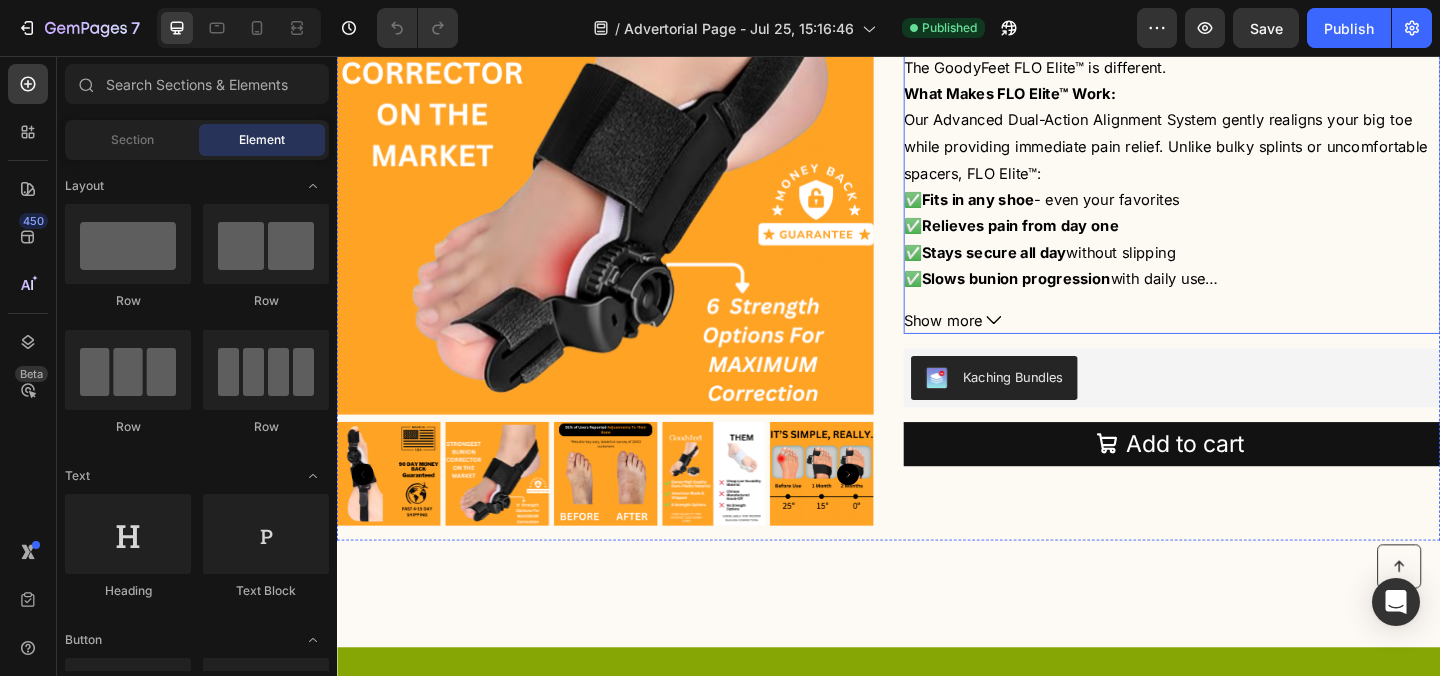 click on "Our Advanced Dual-Action Alignment System gently realigns your big toe while providing immediate pain relief. Unlike bulky splints or uncomfortable spacers, FLO Elite™:" at bounding box center [1238, 154] 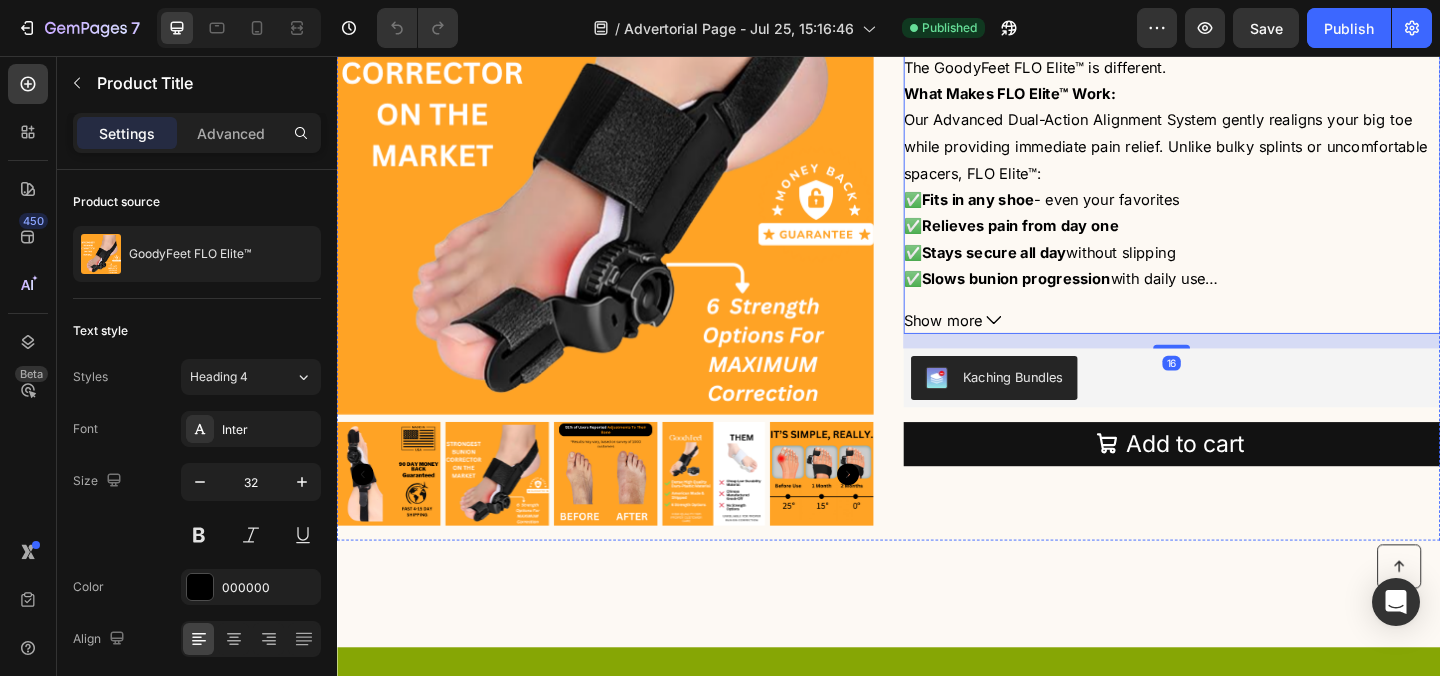click on "GoodyFeet FLO Elite™" at bounding box center (1245, -115) 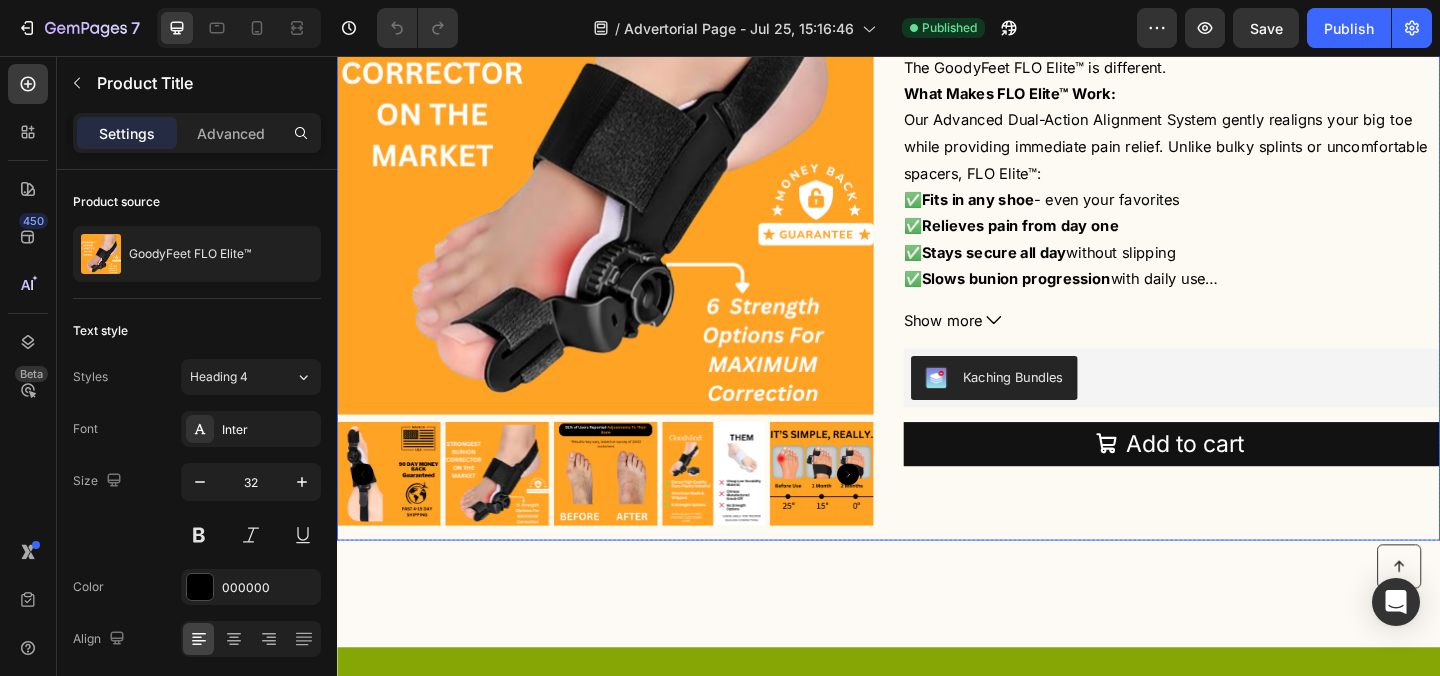 click on "GoodyFeet FLO Elite™ Product Title   Edit content in Shopify 16 $49.95 Product Price Product Price $69.95 Product Price Product Price Row Tired of bunion pain controlling your life?
You've tried gel pads, toe spacers, and special shoes. Maybe you're even considering surgery. But nothing has given you lasting relief.
The GoodyFeet FLO Elite™ is different.
What Makes FLO Elite™ Work:
Our Advanced Dual-Action Alignment System gently realigns your big toe while providing immediate pain relief. Unlike bulky splints or uncomfortable spacers, FLO Elite™:
✅  Fits in any shoe  - even your favorites
✅  Relieves pain from day one
✅  Stays secure all day  without slipping
✅  Slows bunion progression  with daily use
✅  Won't push your other toes  into awkward positions Show more
Product Description Kaching Bundles Kaching Bundles
Add to cart Add to Cart Row Row" at bounding box center [1245, 222] 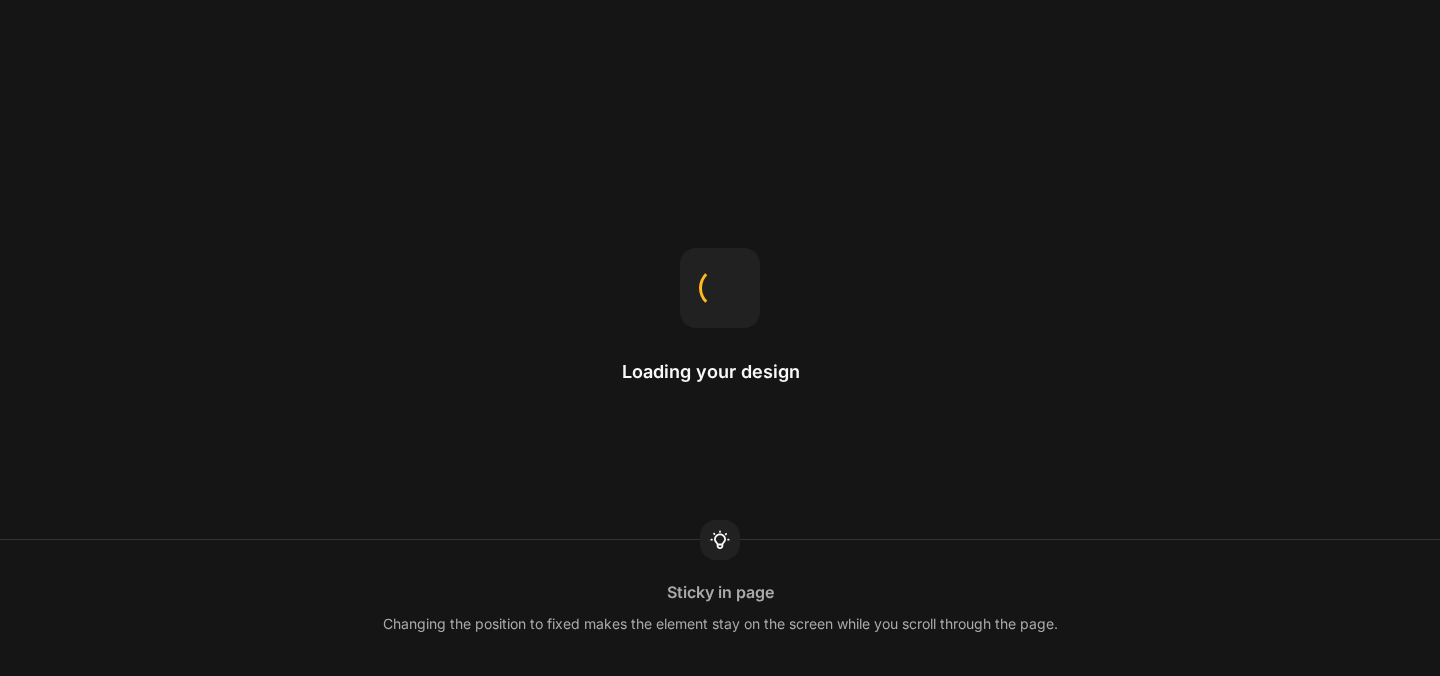scroll, scrollTop: 0, scrollLeft: 0, axis: both 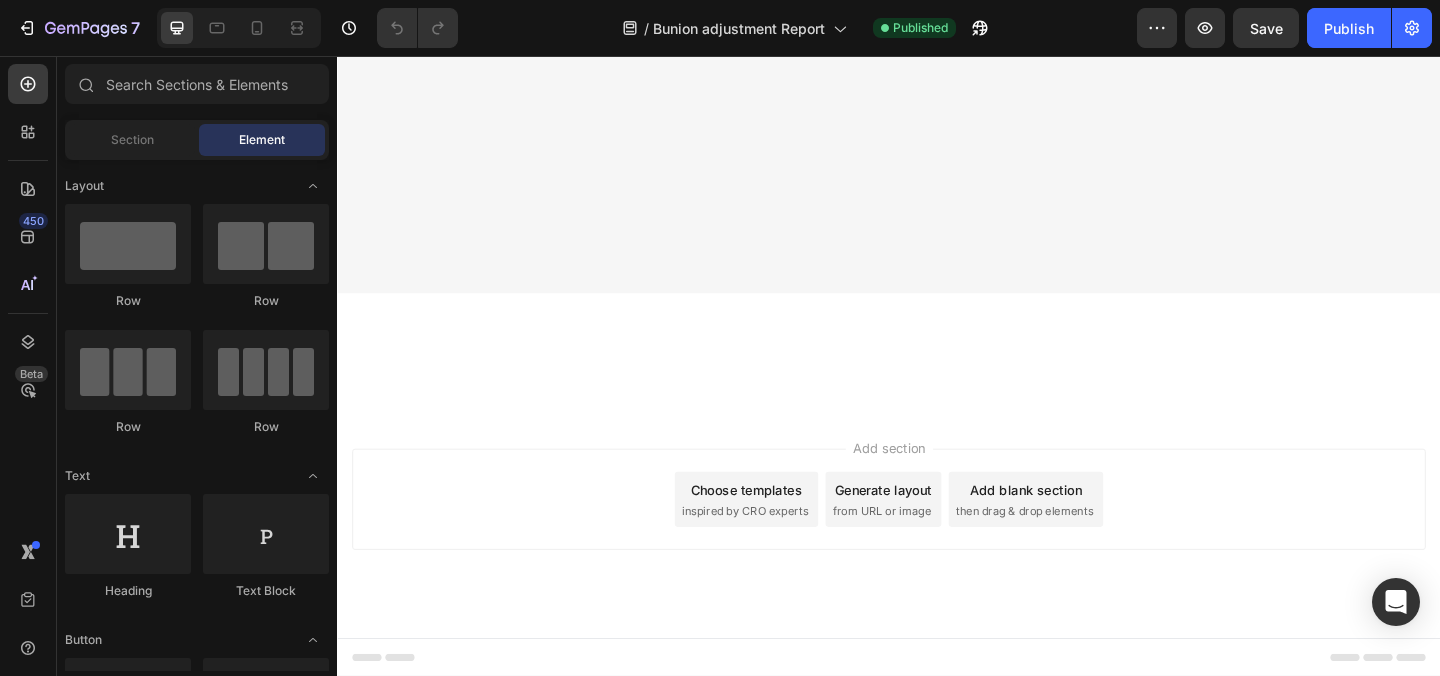 click on "7  Version history  /  Bunion adjustment Report Published Preview  Save   Publish" 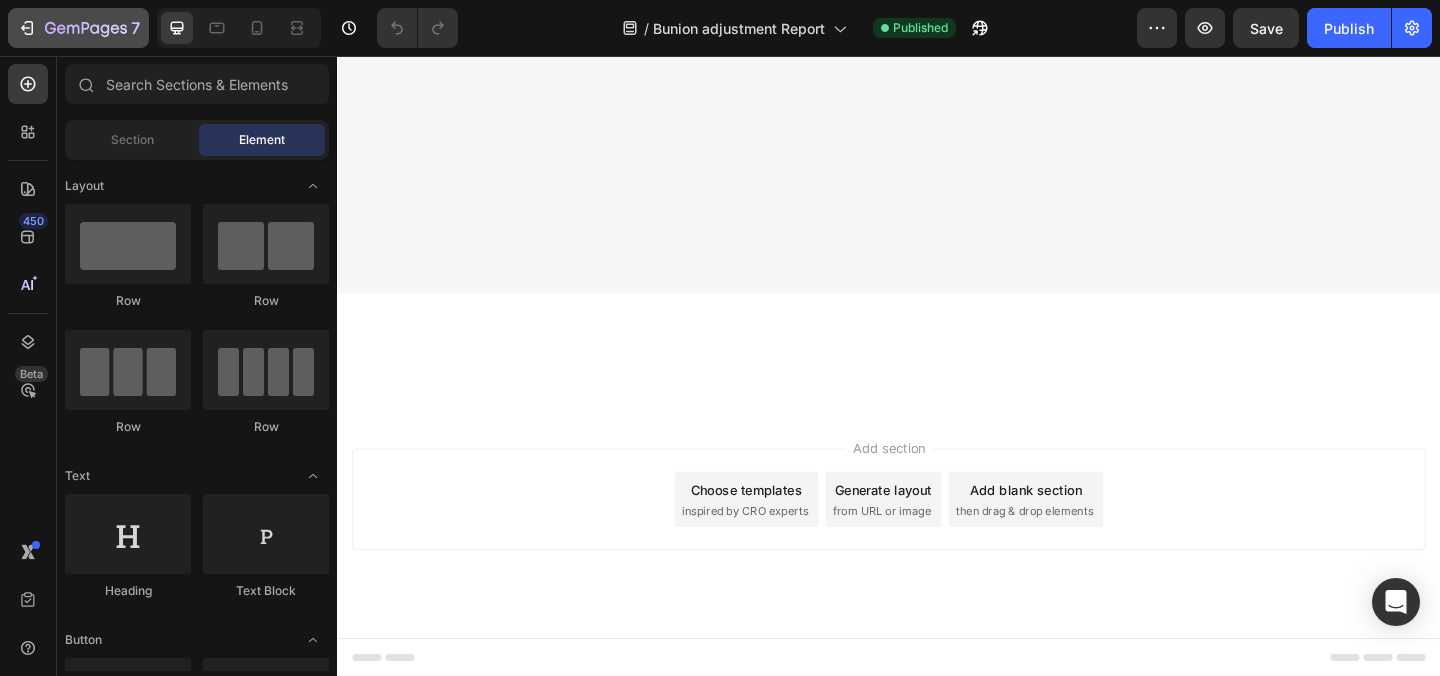 click on "7" 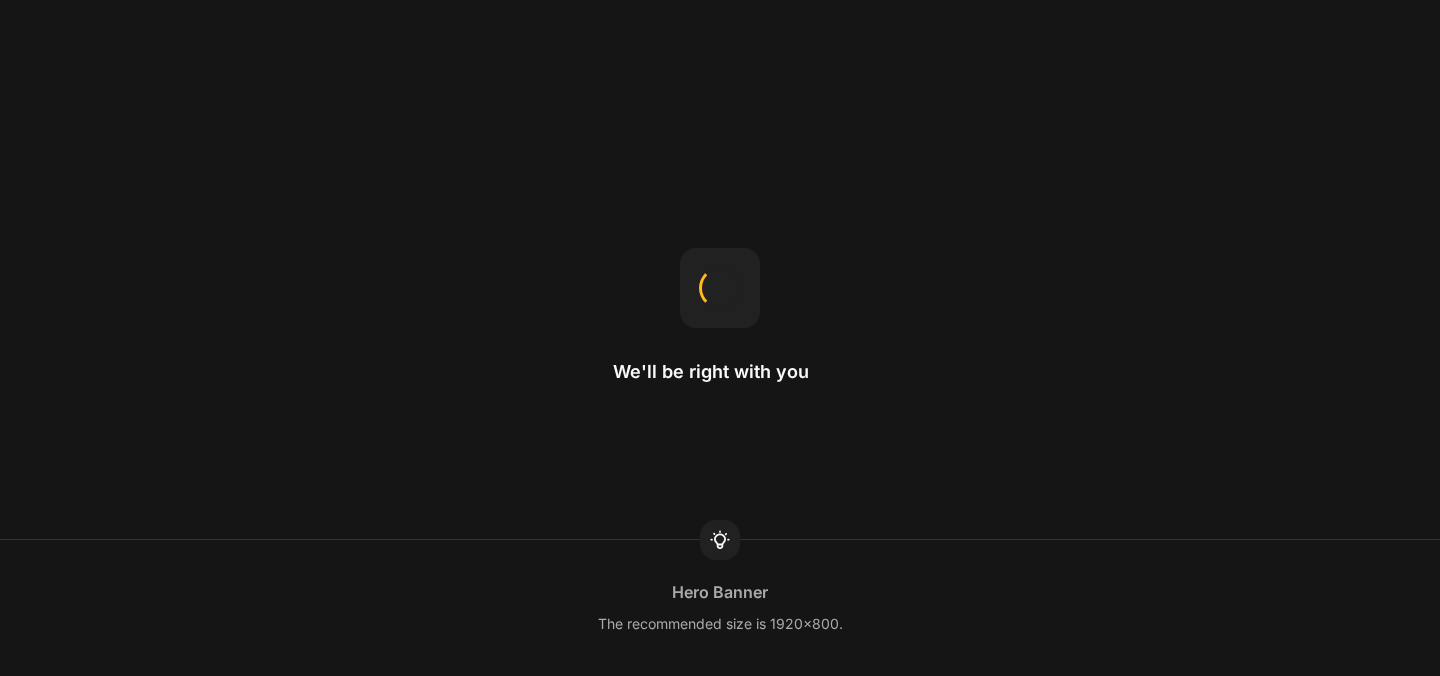 scroll, scrollTop: 0, scrollLeft: 0, axis: both 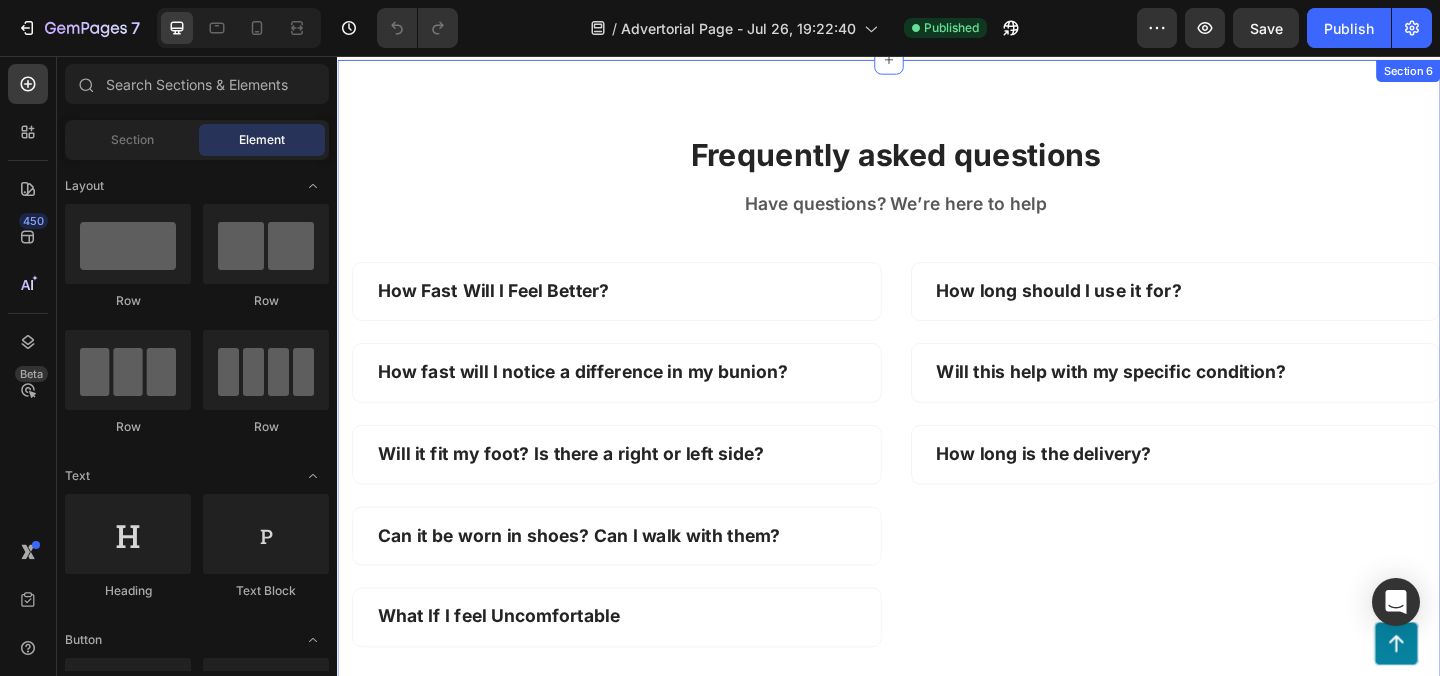 click on "Frequently asked questions Heading Have questions? We’re here to help Text block Row How Fast Will I Feel Better? How fast will I notice a difference in my bunion? Will it fit my foot? Is there a right or left side? Can it be worn in shoes? Can I walk with them? What If I feel Uncomfortable Accordion How long should I use it for? Will this help with my specific condition? How long is the delivery? Accordion Row Section 6" at bounding box center (937, 419) 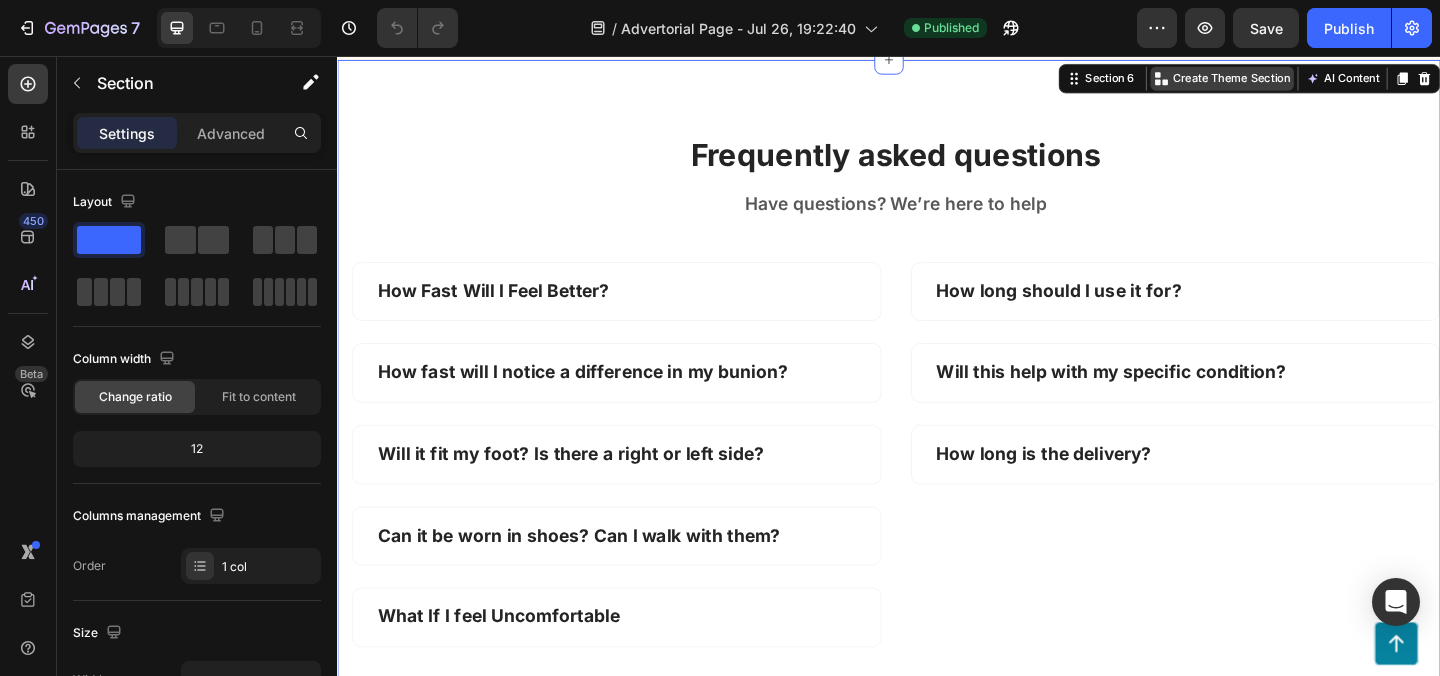 click on "Create Theme Section" at bounding box center (1300, 80) 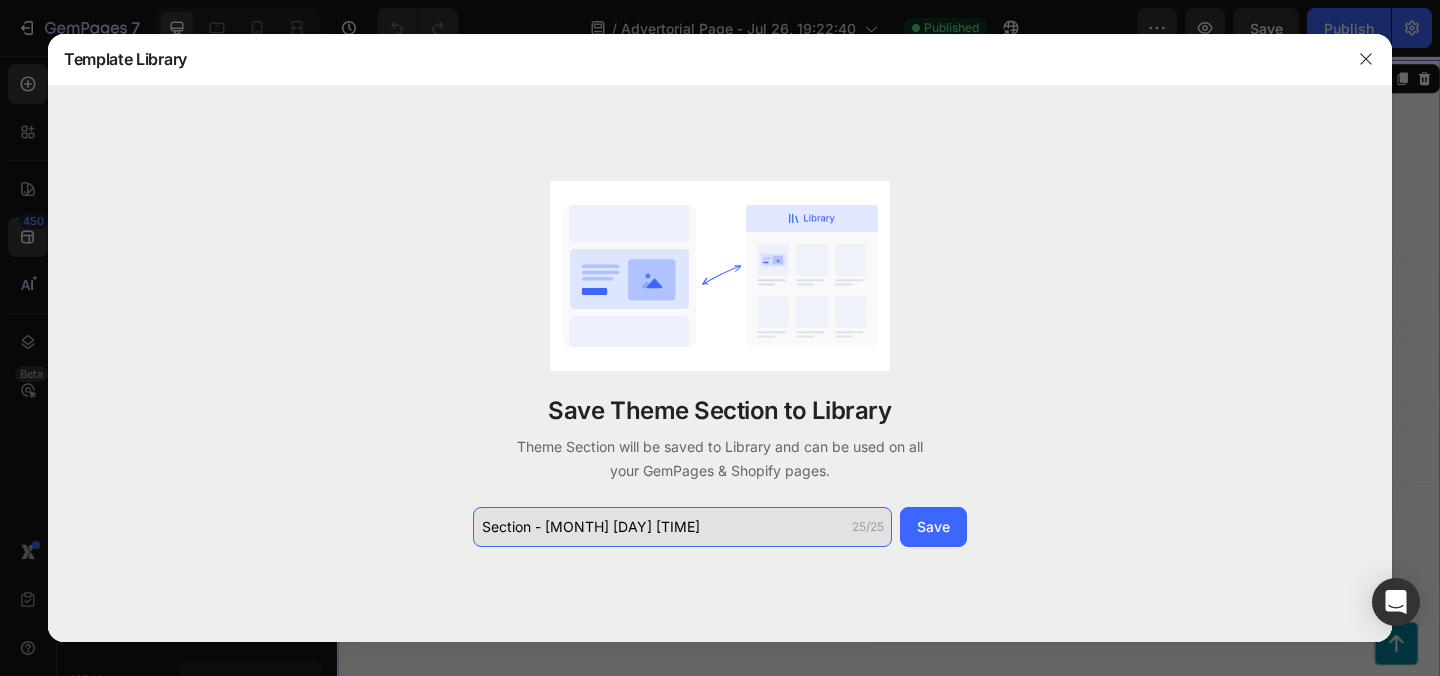 click on "Section - [MONTH] [DAY] [TIME]" 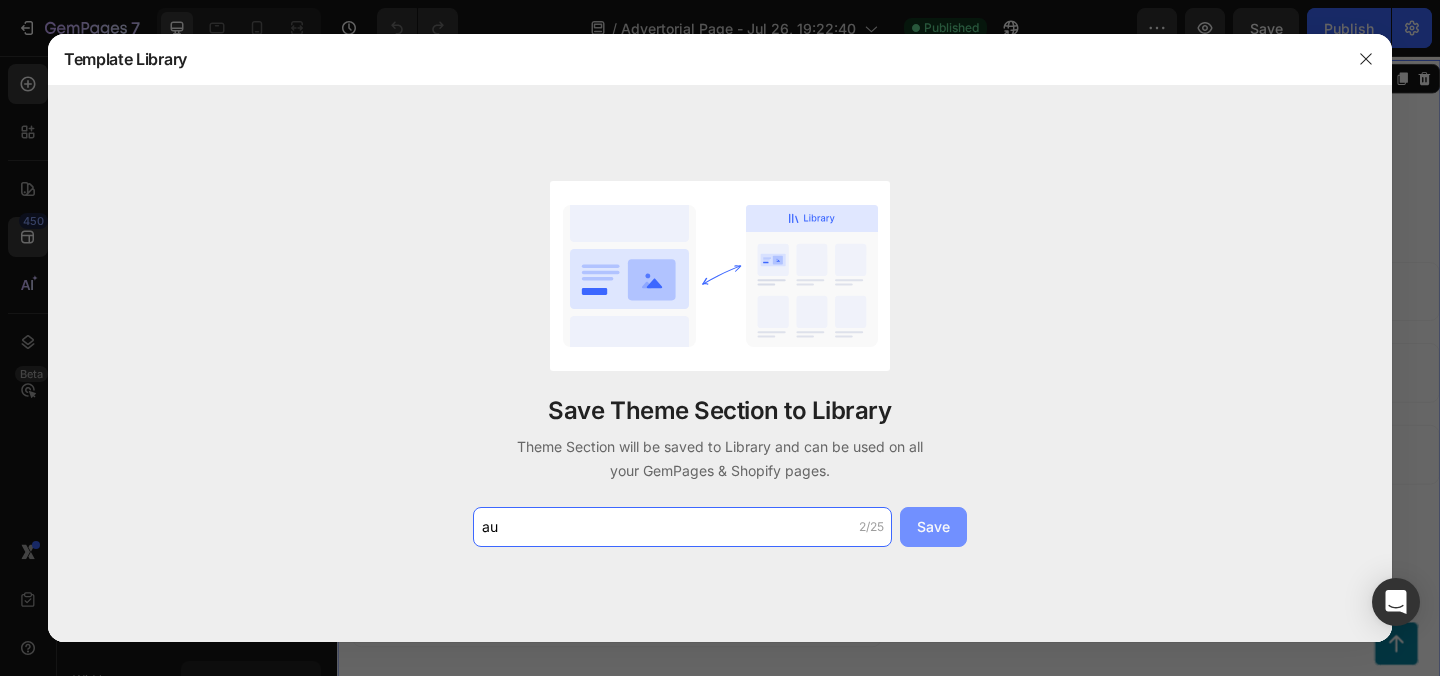 type on "a" 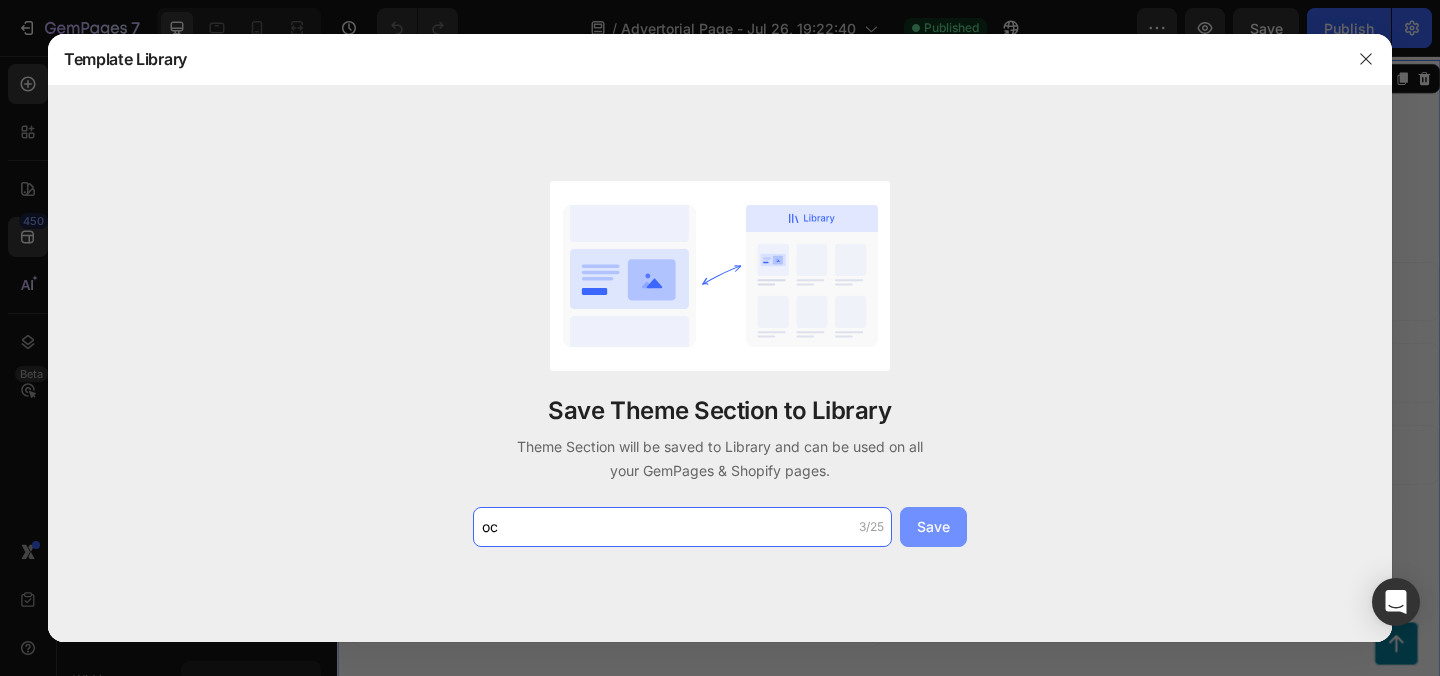 type on "o" 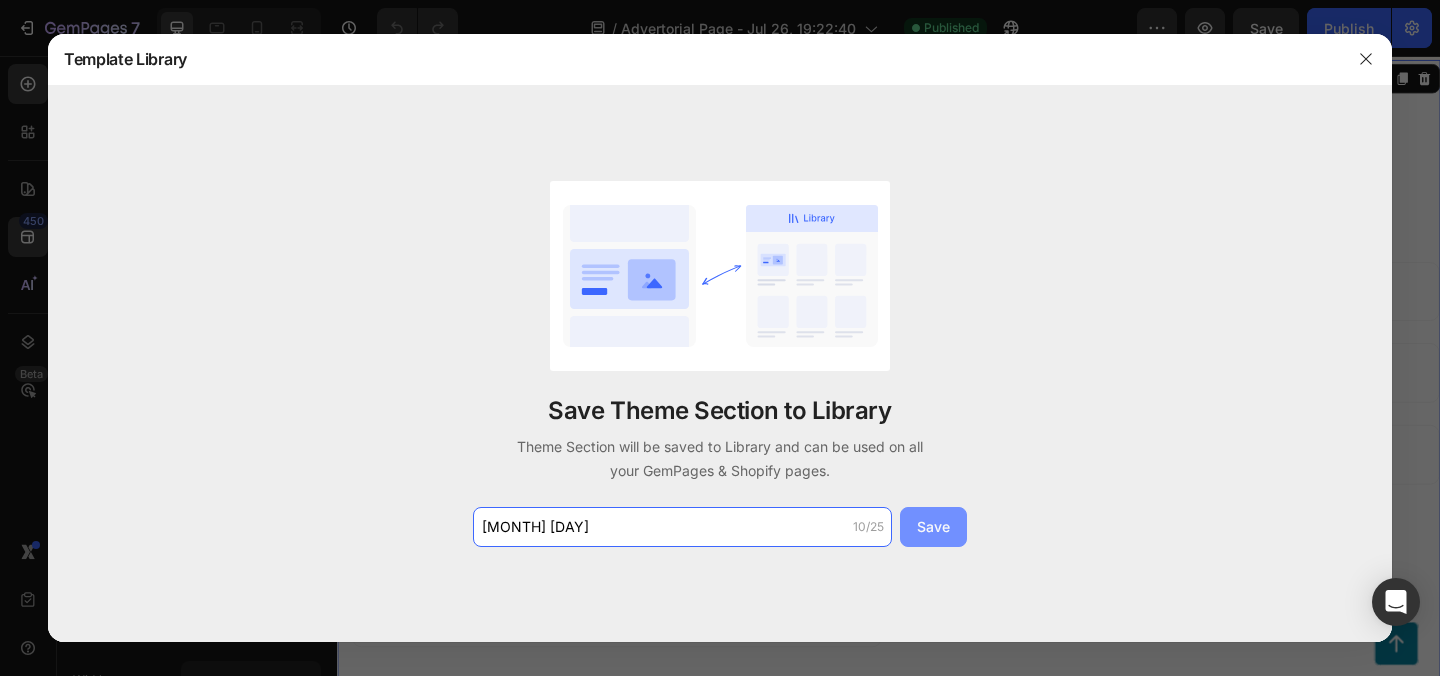 type on "[MONTH] [DAY]" 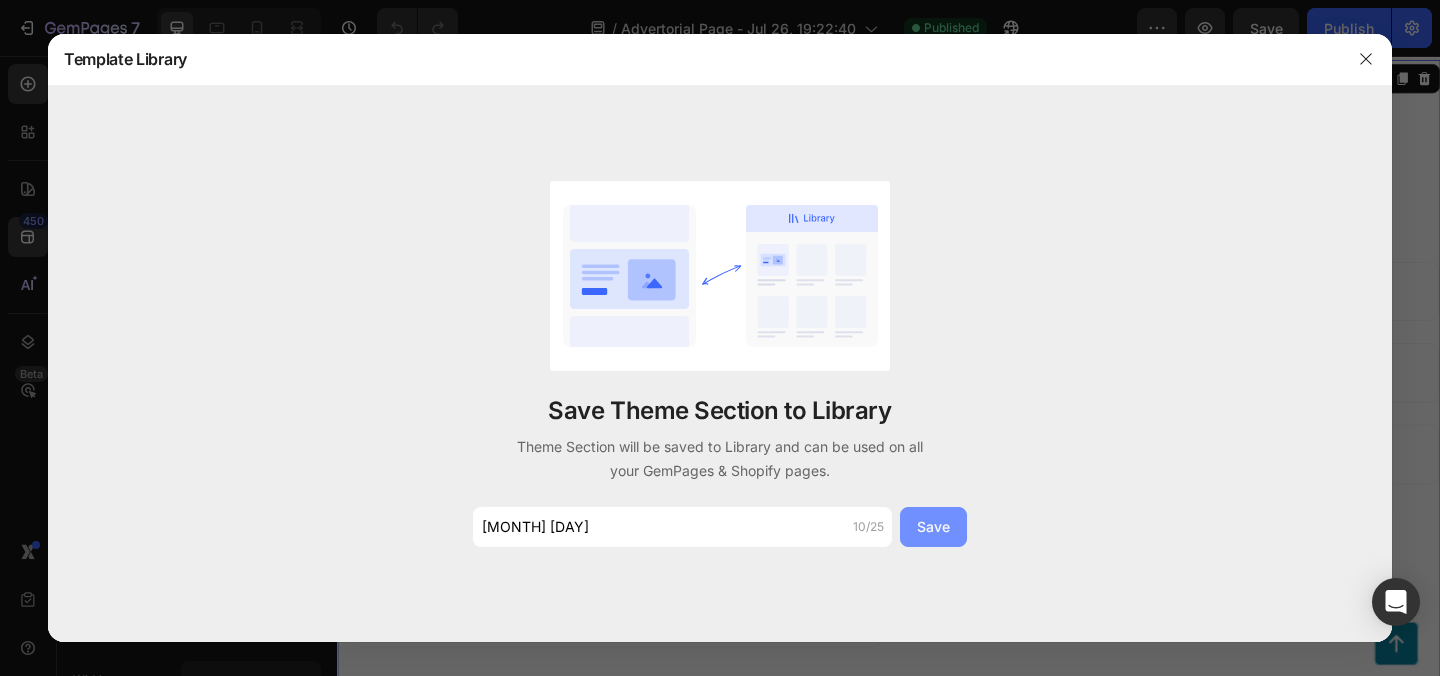 click on "Save" at bounding box center (933, 526) 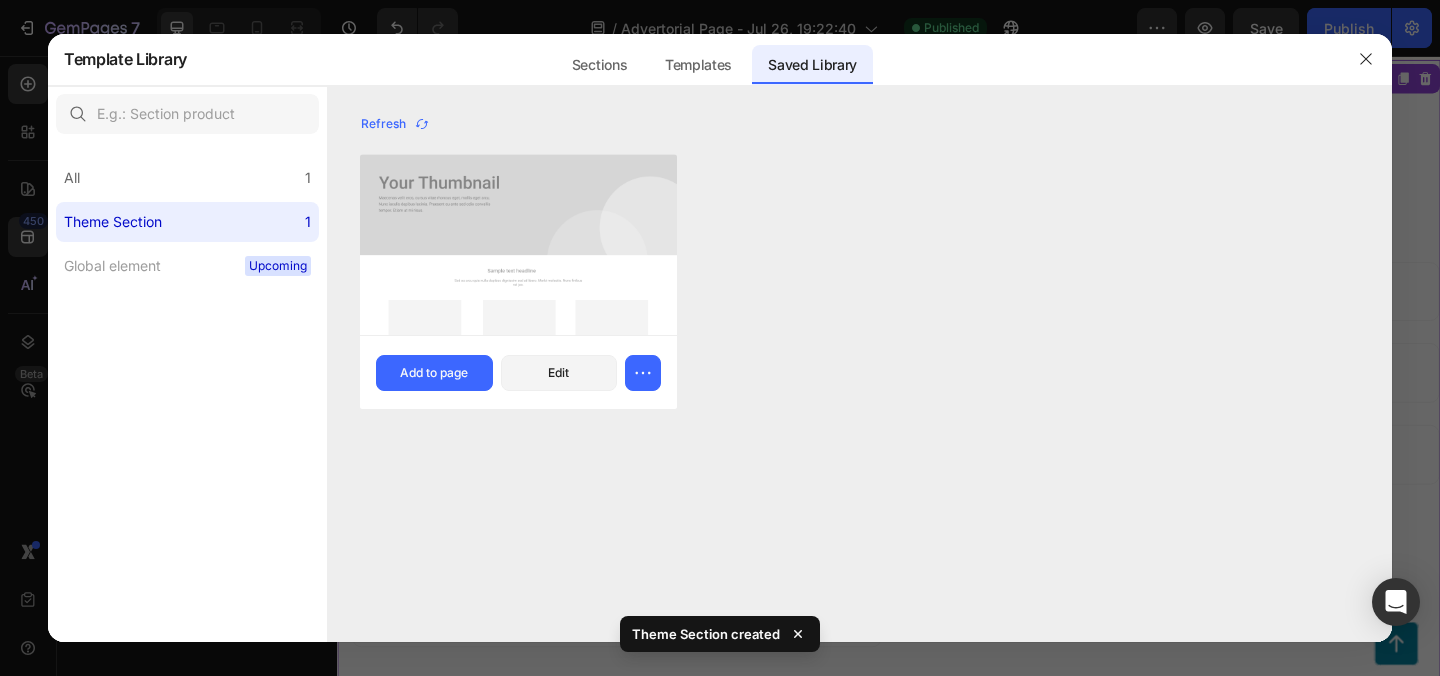 click at bounding box center (518, 245) 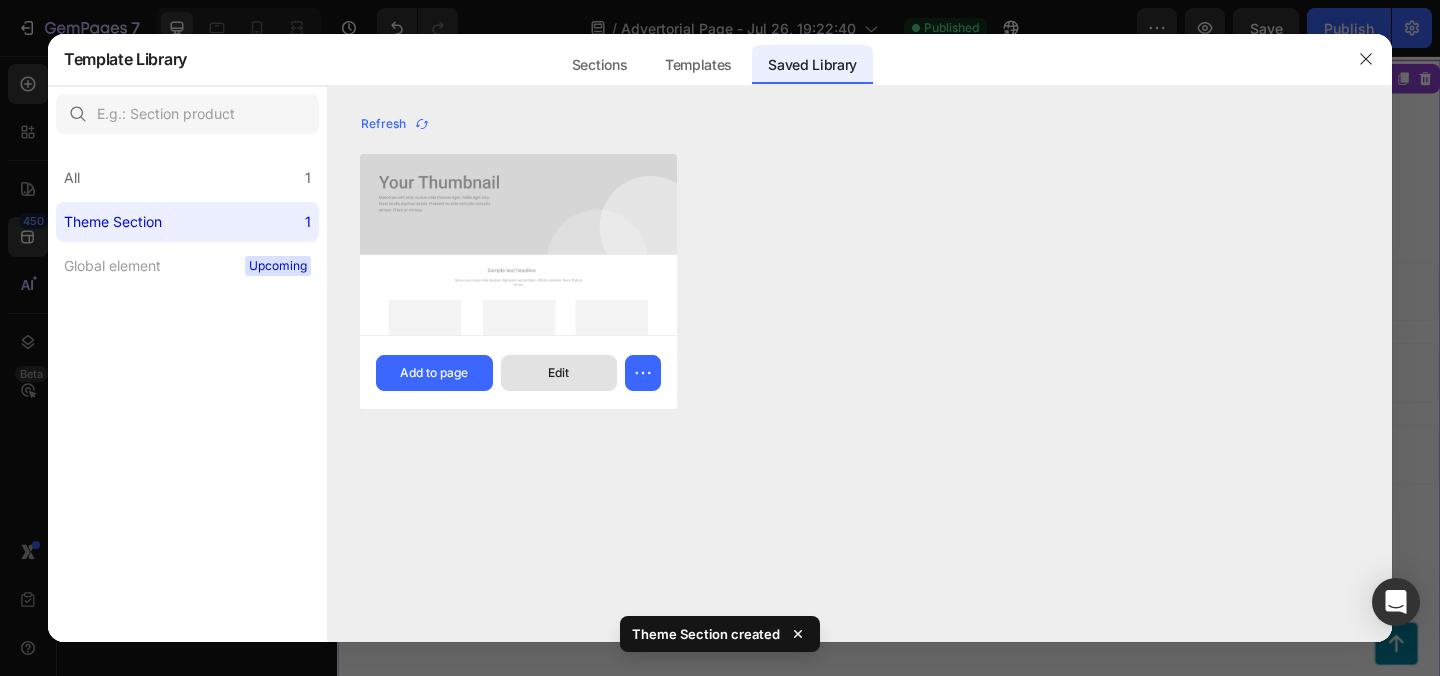 click on "Edit" at bounding box center (558, 373) 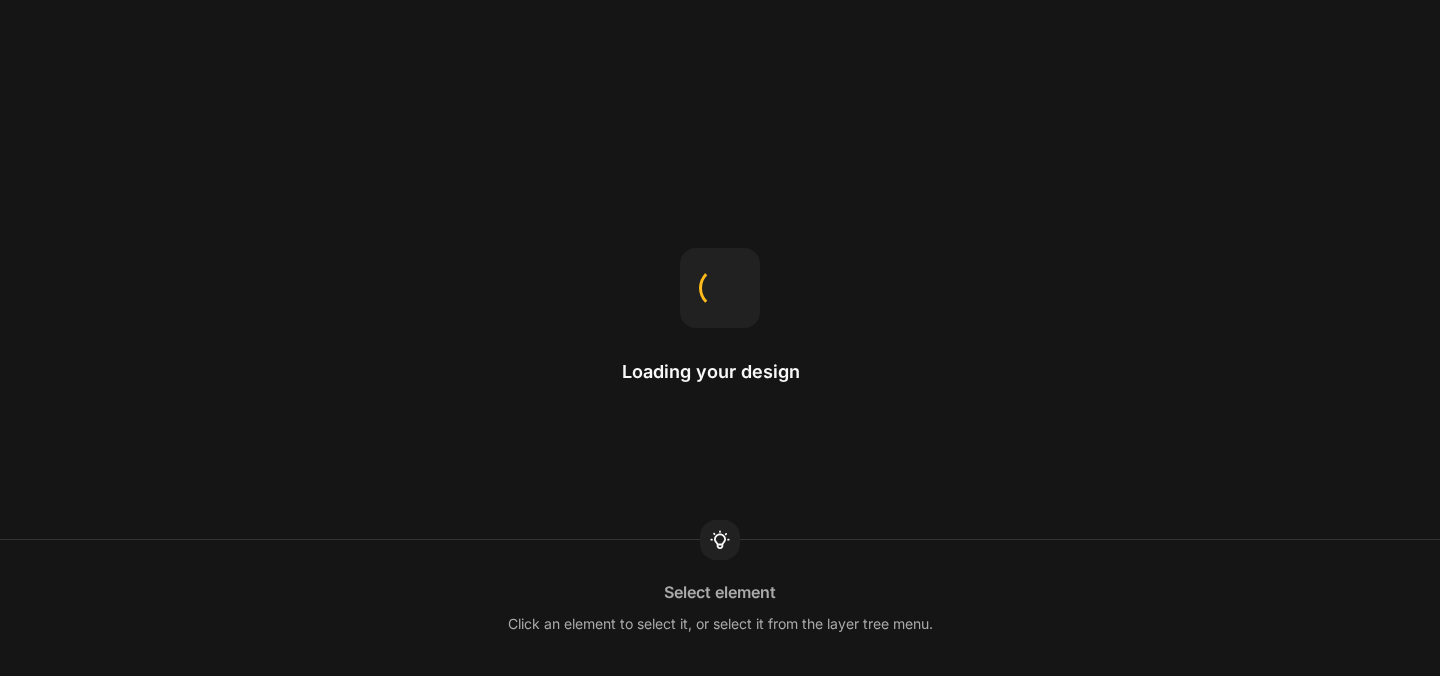 scroll, scrollTop: 0, scrollLeft: 0, axis: both 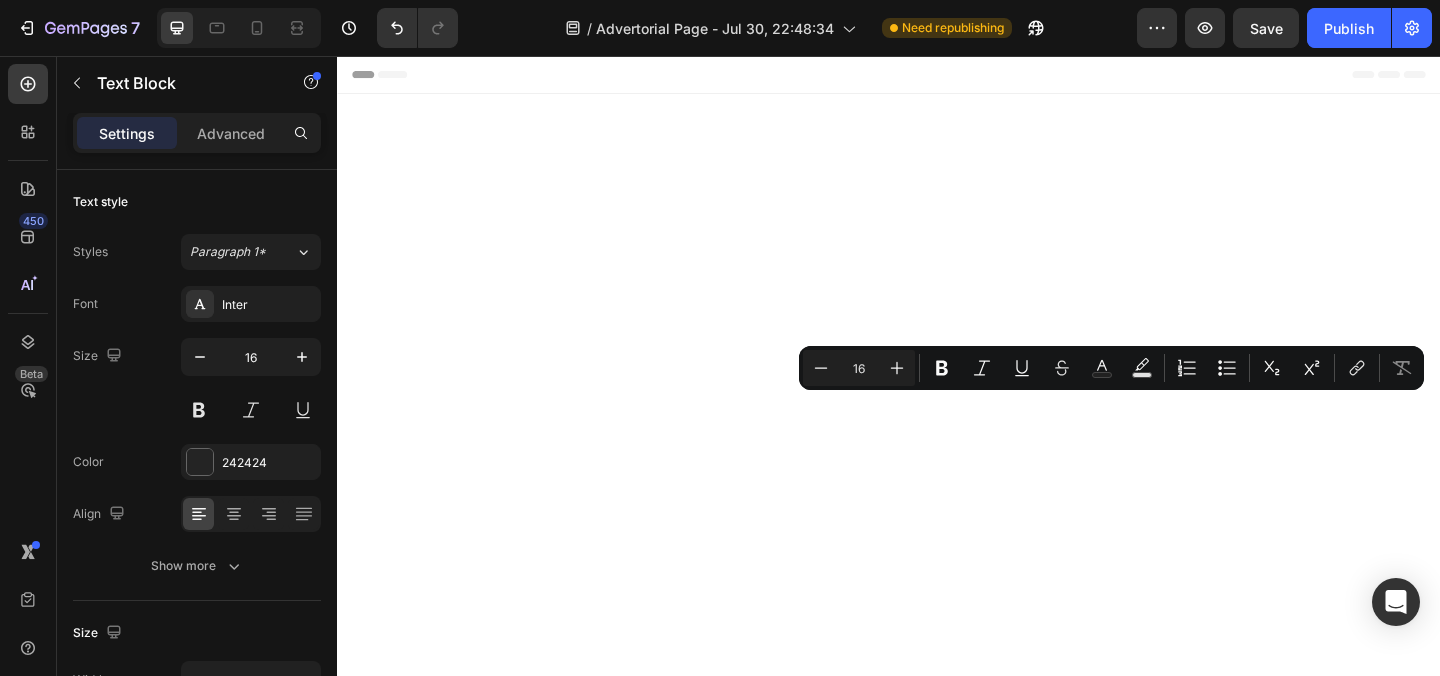 click on "Lorem ipsum dolor sit amet, consectetur adipiscing elit, sed do eiusmod tempor incididunt ut labore et dolore magna aliqua. Ut enim ad minim veniam, quis nostrud exercitation ullamco laboris nisi ut aliquip ex ea commodo consequat." at bounding box center (1318, 32321) 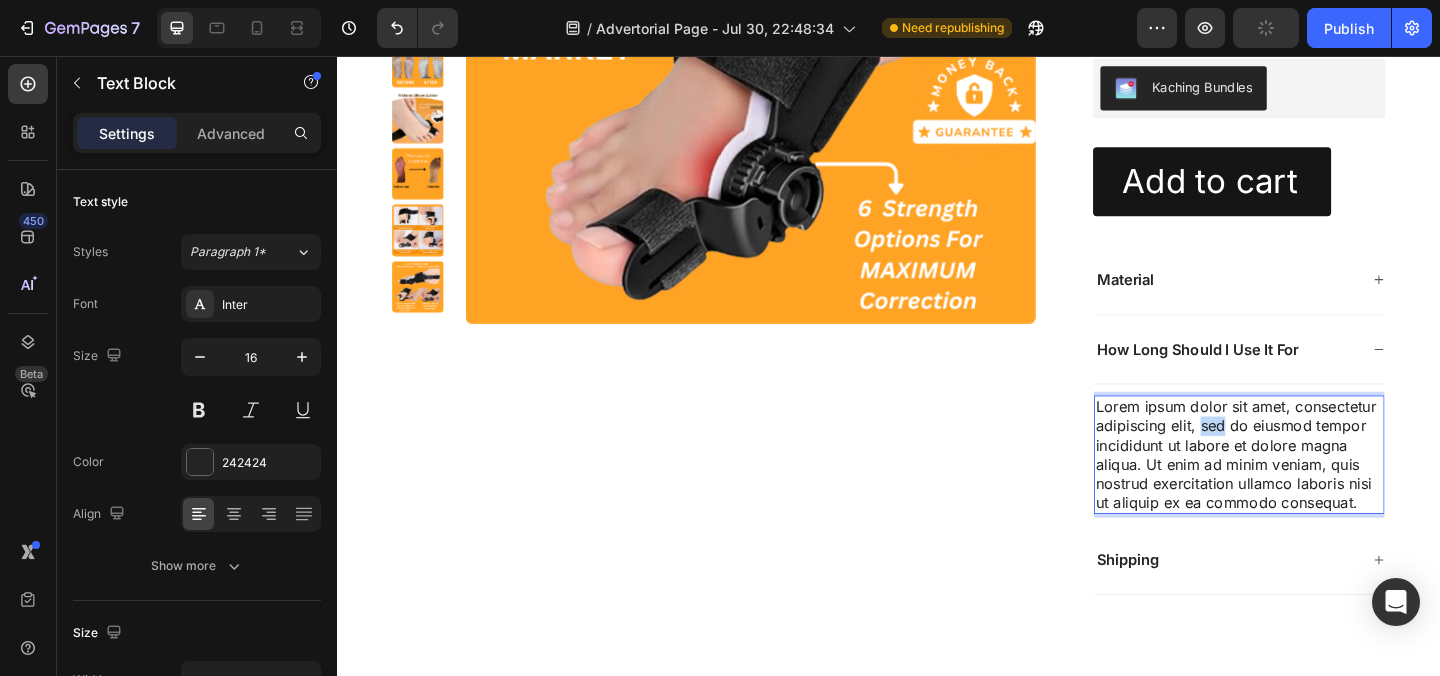 click on "Lorem ipsum dolor sit amet, consectetur adipiscing elit, sed do eiusmod tempor incididunt ut labore et dolore magna aliqua. Ut enim ad minim veniam, quis nostrud exercitation ullamco laboris nisi ut aliquip ex ea commodo consequat." at bounding box center [1318, 489] 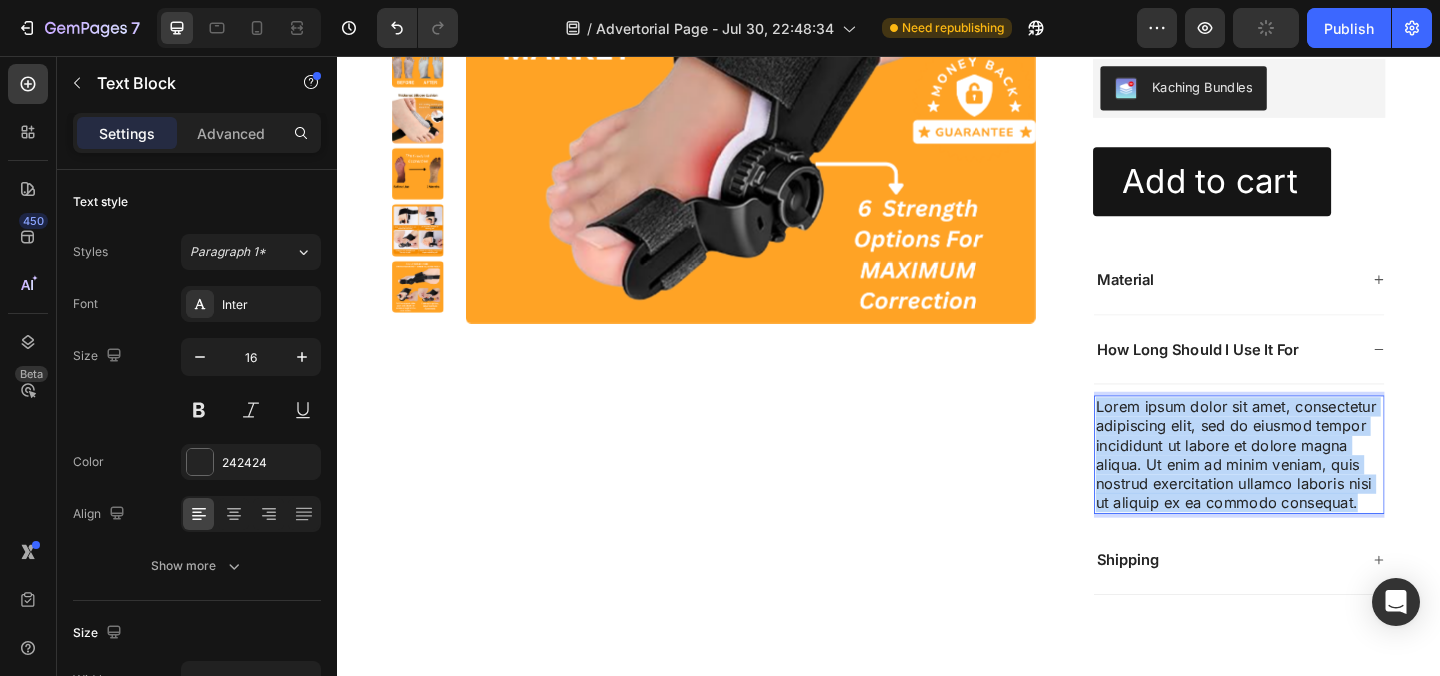 click on "Lorem ipsum dolor sit amet, consectetur adipiscing elit, sed do eiusmod tempor incididunt ut labore et dolore magna aliqua. Ut enim ad minim veniam, quis nostrud exercitation ullamco laboris nisi ut aliquip ex ea commodo consequat." at bounding box center (1318, 489) 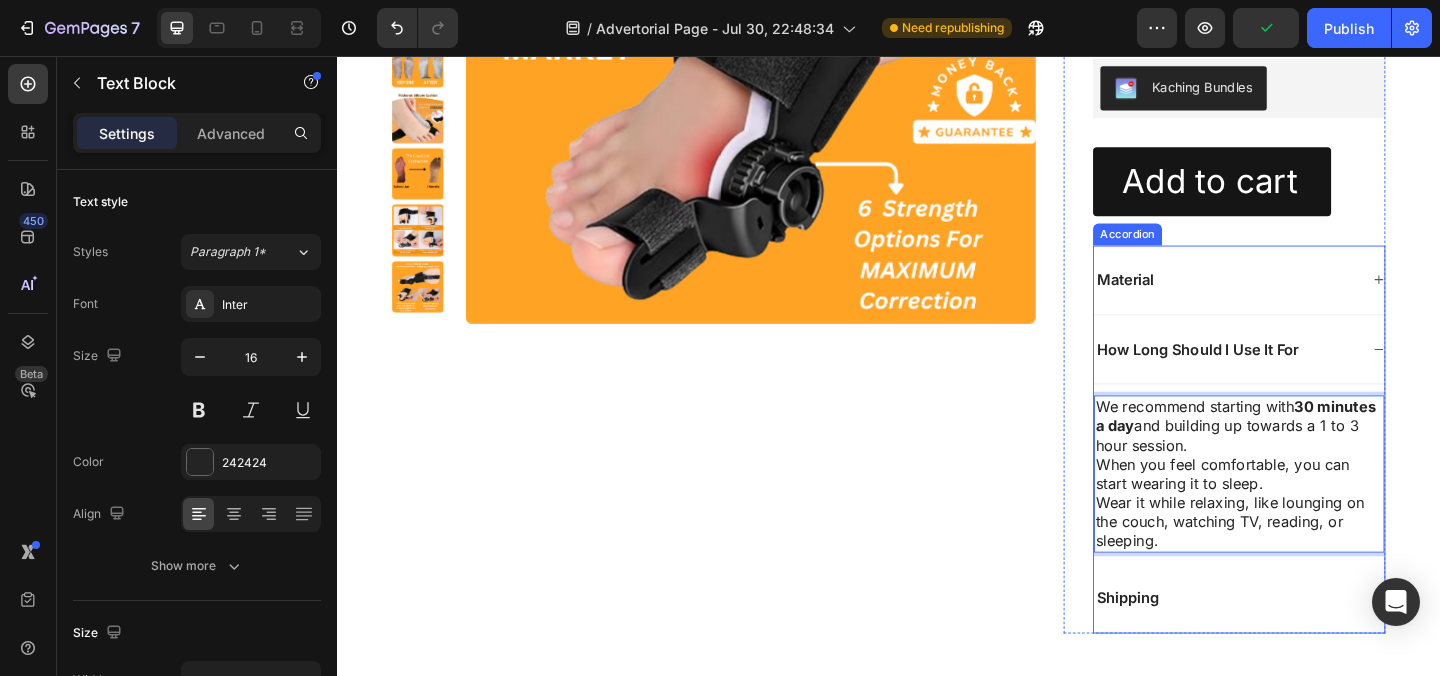 click on "How Long Should I Use It For" at bounding box center [1318, 376] 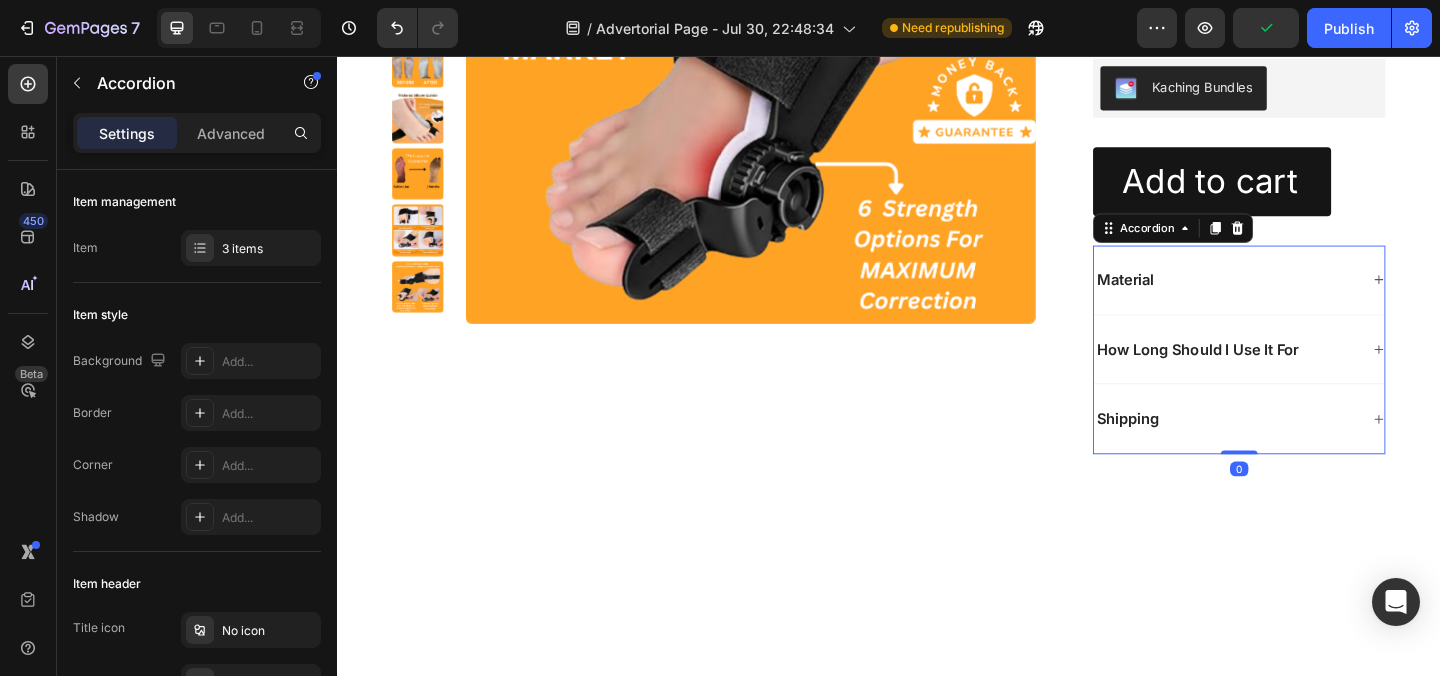 click on "Material" at bounding box center [1304, 299] 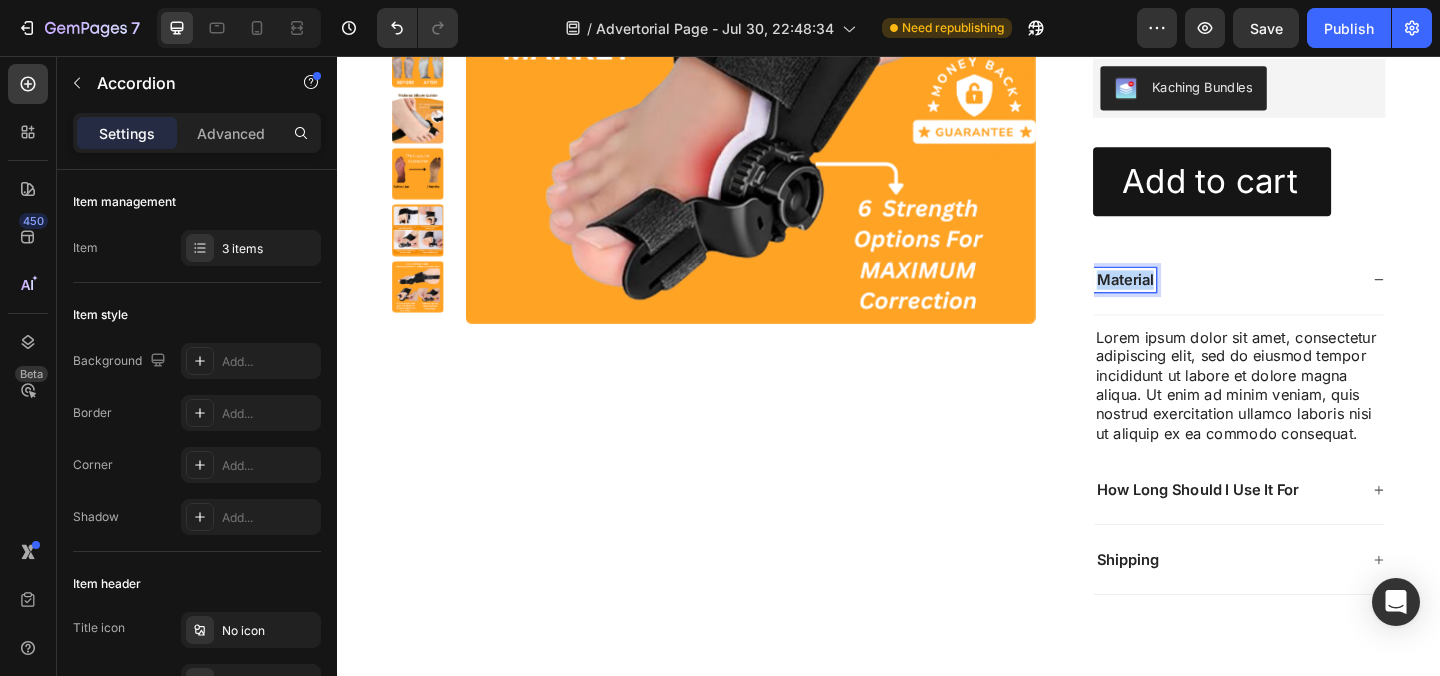 click on "Material" at bounding box center (1194, 299) 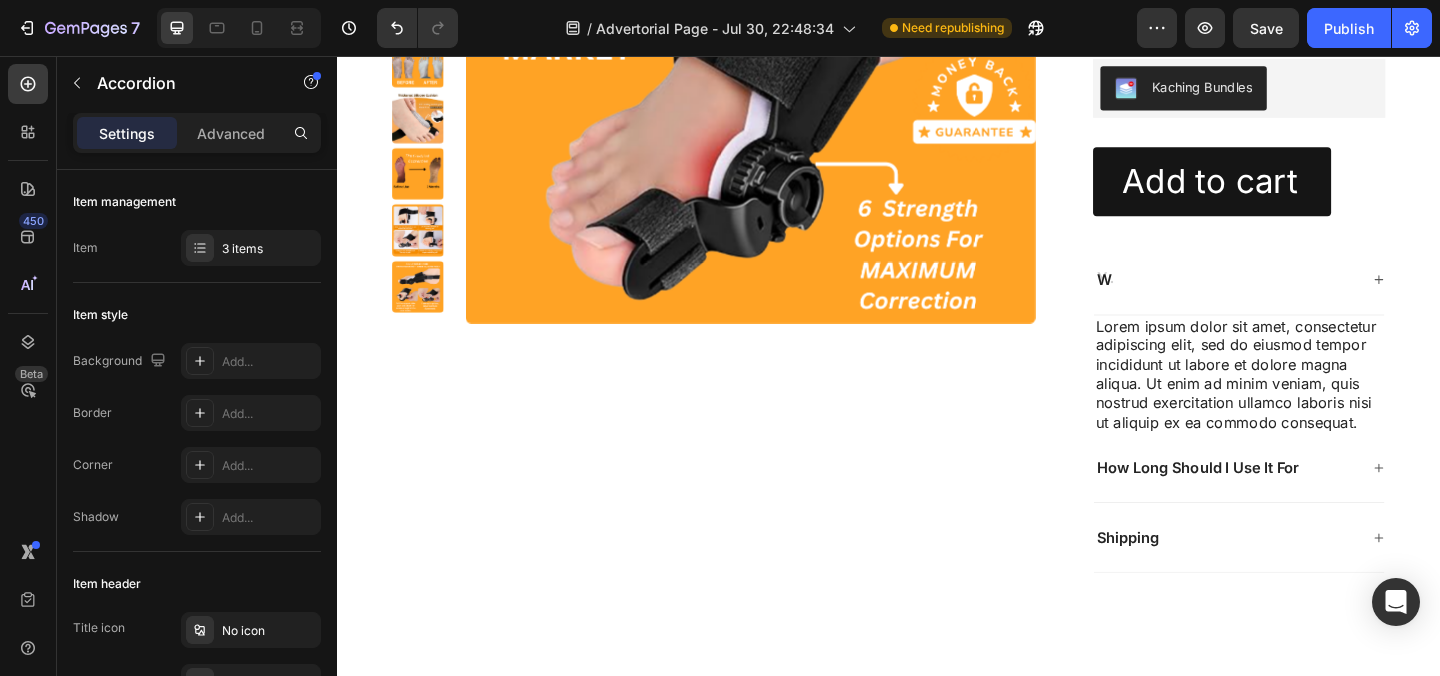 scroll, scrollTop: 31829, scrollLeft: 0, axis: vertical 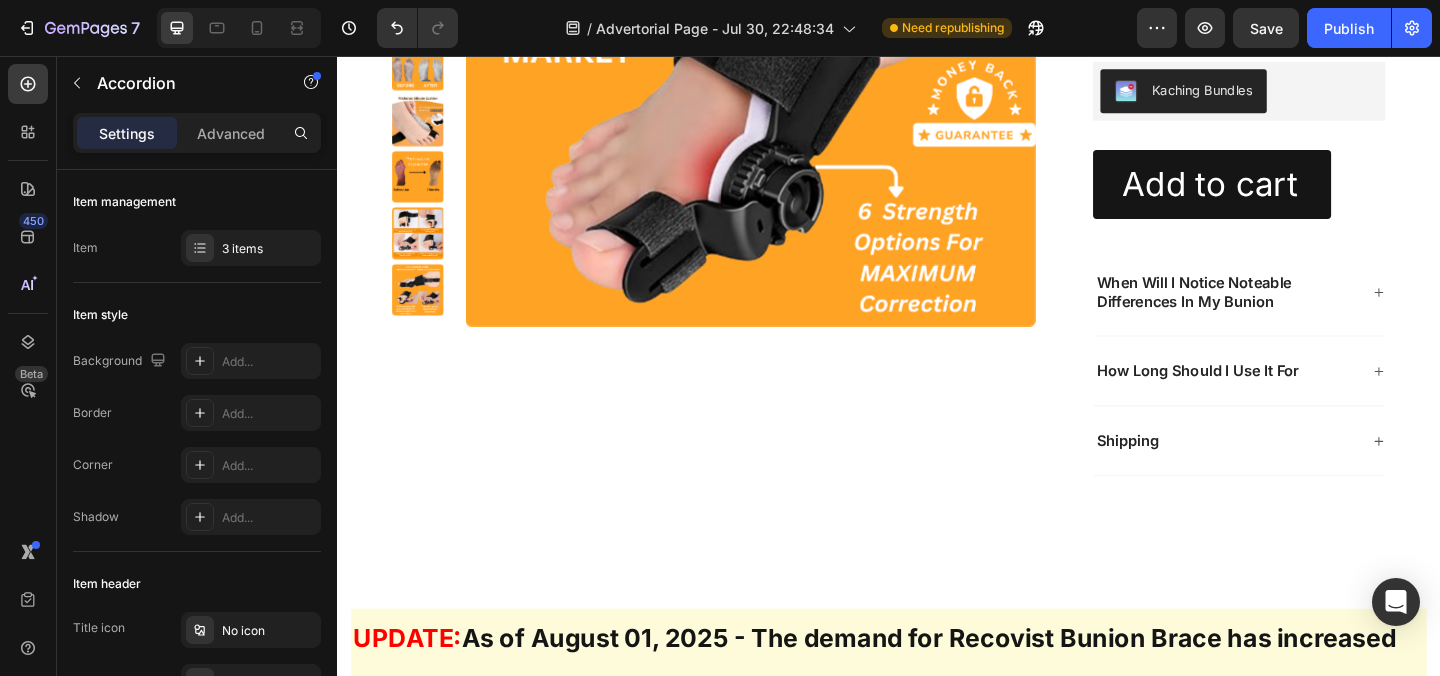 click on "When Will I Notice Noteable Differences In My Bunion" at bounding box center [1304, 313] 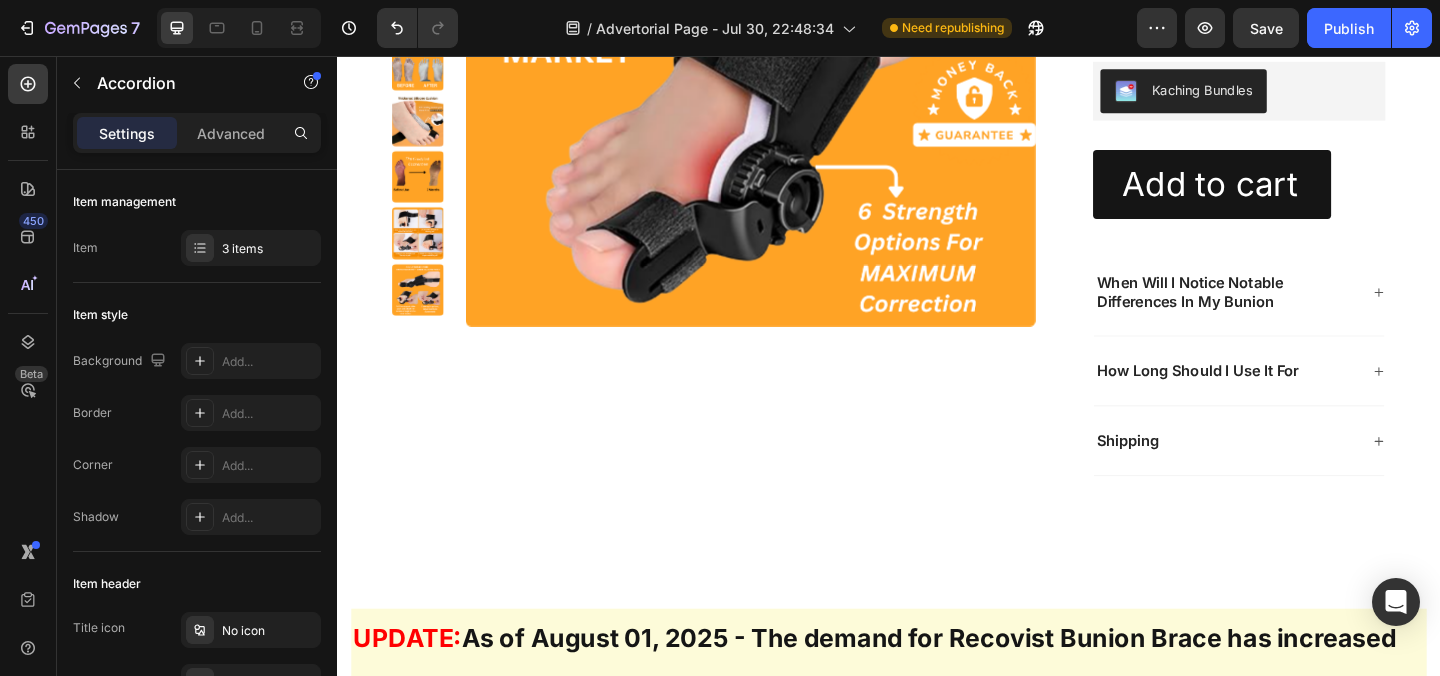click on "When Will I Notice Notable Differences In My Bunion" at bounding box center [1304, 313] 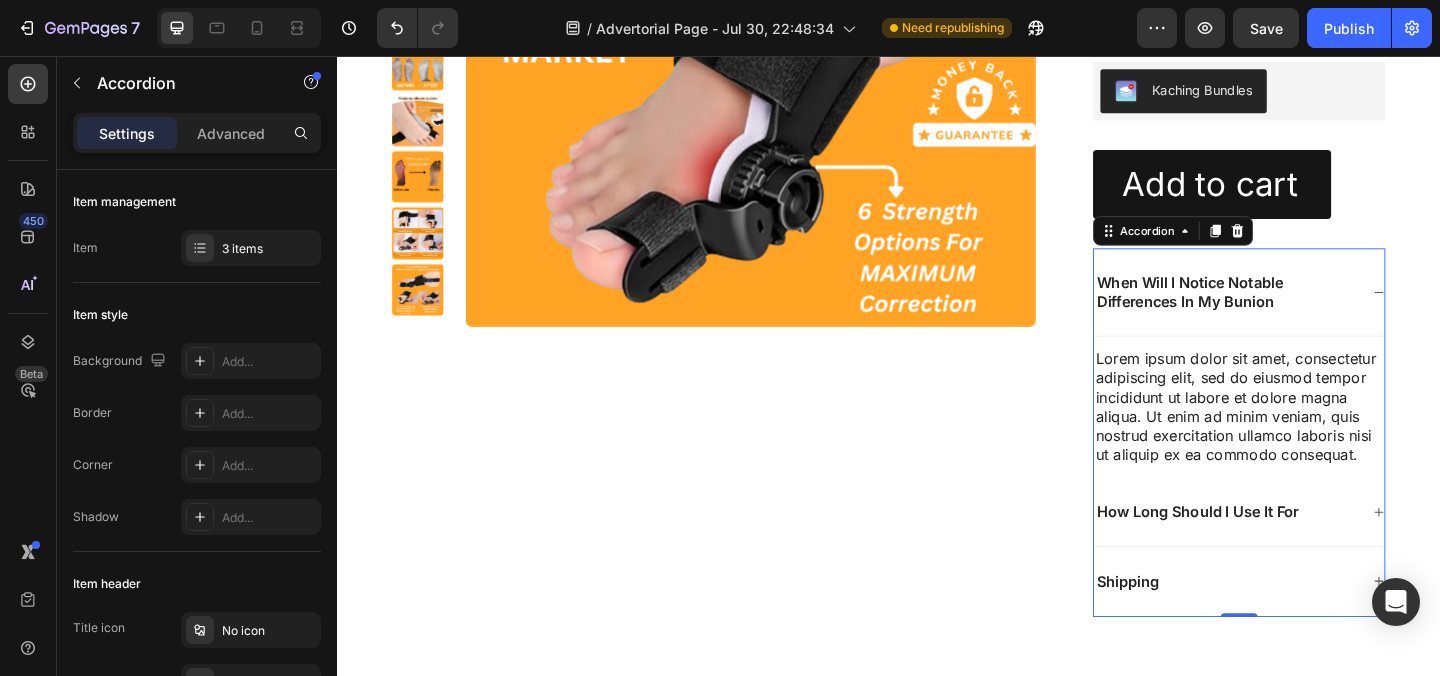 click on "Lorem ipsum dolor sit amet, consectetur adipiscing elit, sed do eiusmod tempor incididunt ut labore et dolore magna aliqua. Ut enim ad minim veniam, quis nostrud exercitation ullamco laboris nisi ut aliquip ex ea commodo consequat. Text Block" at bounding box center (1318, 437) 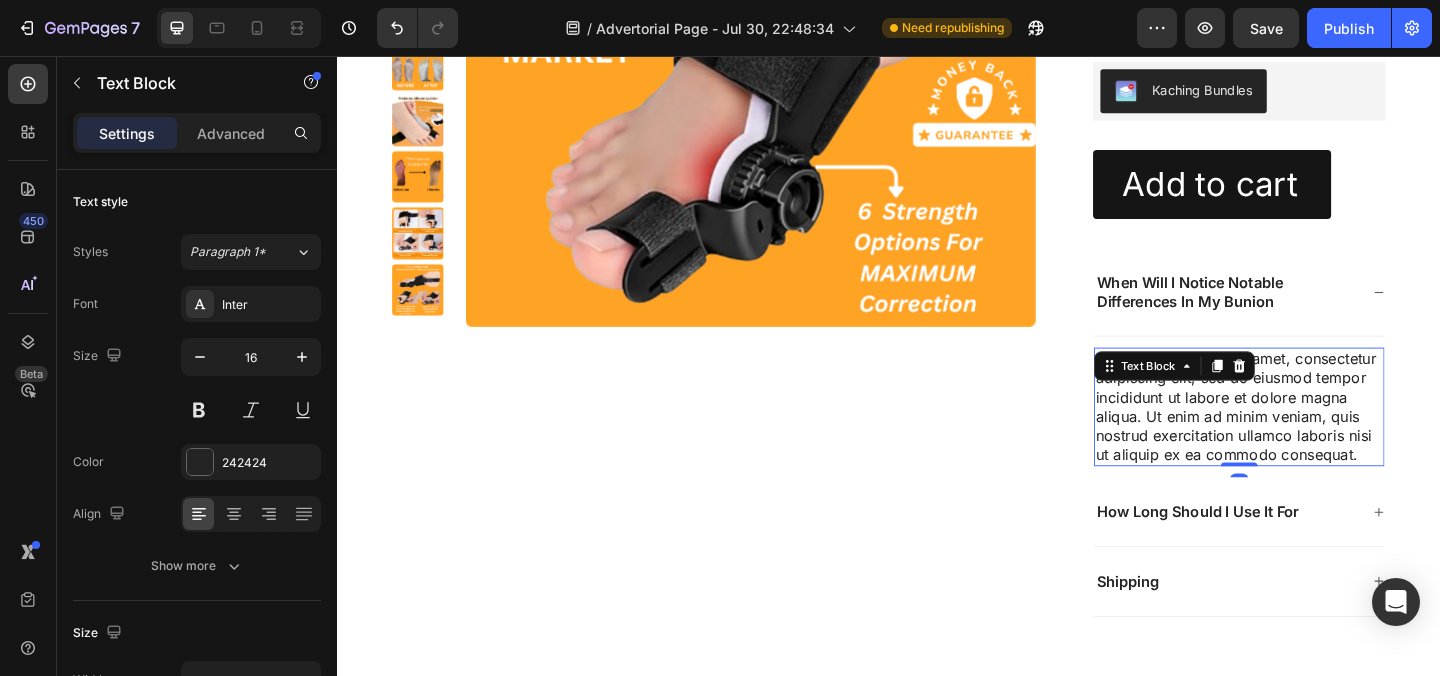 click on "Text Block" at bounding box center [1247, 393] 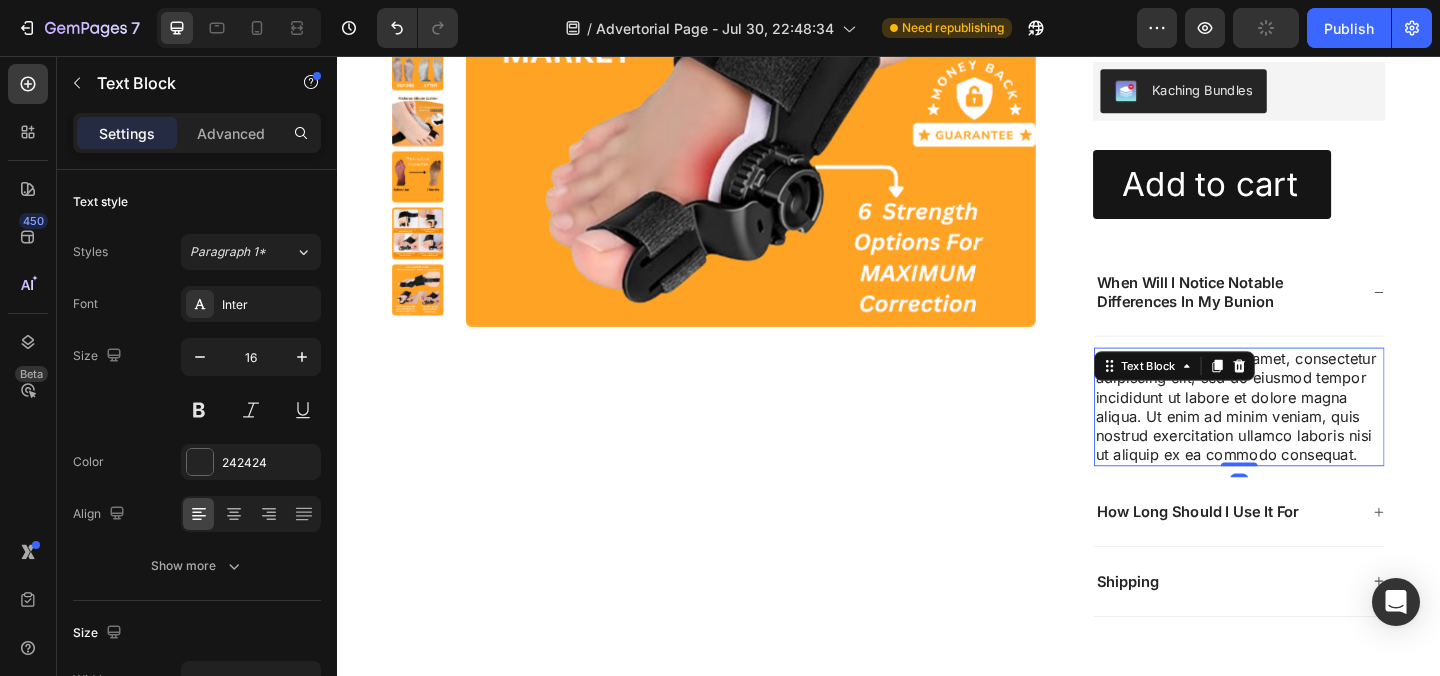 click on "Text Block" at bounding box center (1247, 393) 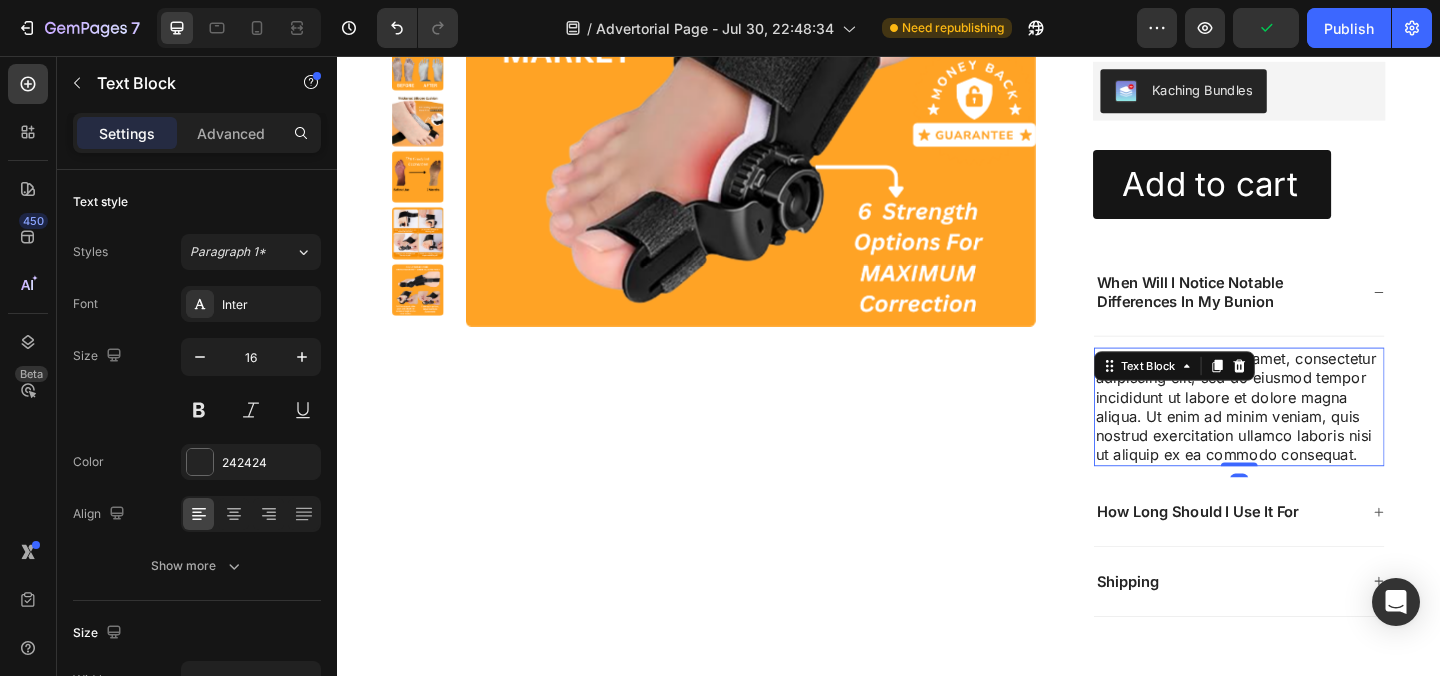 click on "Lorem ipsum dolor sit amet, consectetur adipiscing elit, sed do eiusmod tempor incididunt ut labore et dolore magna aliqua. Ut enim ad minim veniam, quis nostrud exercitation ullamco laboris nisi ut aliquip ex ea commodo consequat." at bounding box center (1318, 437) 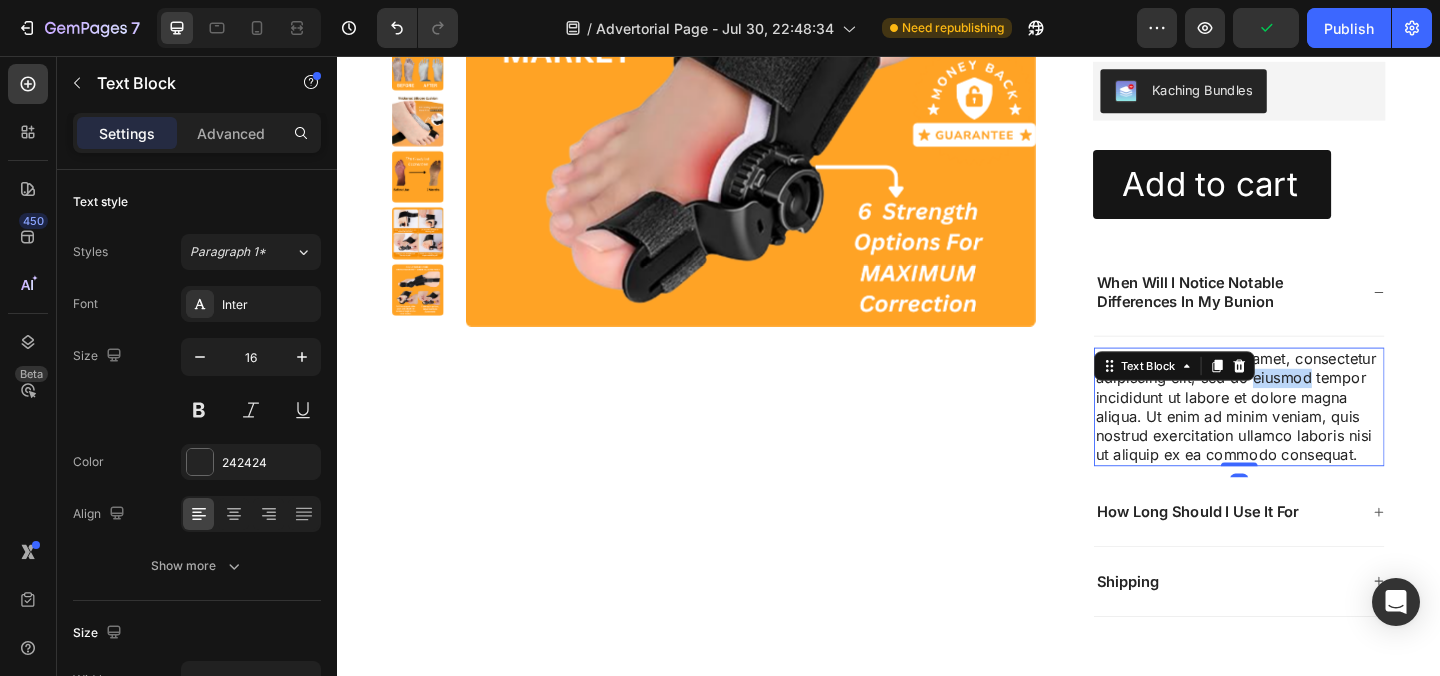 click on "Lorem ipsum dolor sit amet, consectetur adipiscing elit, sed do eiusmod tempor incididunt ut labore et dolore magna aliqua. Ut enim ad minim veniam, quis nostrud exercitation ullamco laboris nisi ut aliquip ex ea commodo consequat." at bounding box center [1318, 437] 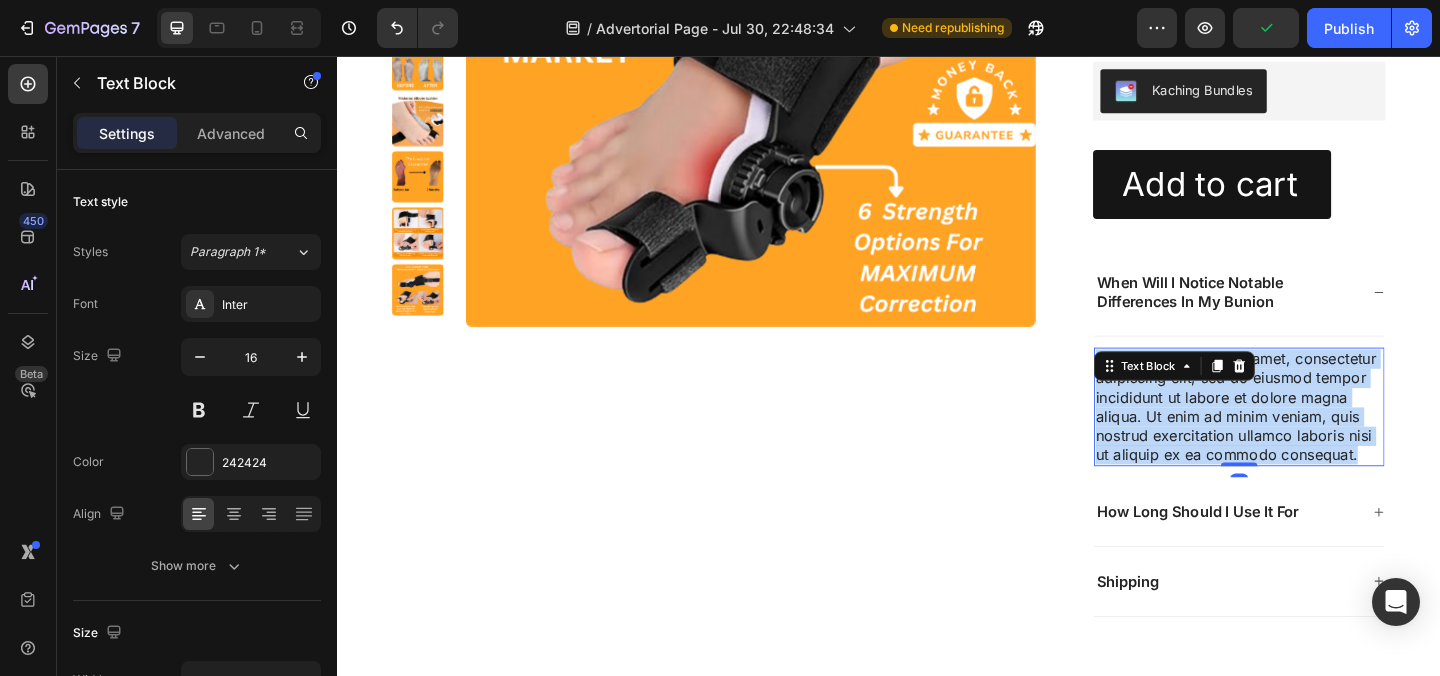 click on "Lorem ipsum dolor sit amet, consectetur adipiscing elit, sed do eiusmod tempor incididunt ut labore et dolore magna aliqua. Ut enim ad minim veniam, quis nostrud exercitation ullamco laboris nisi ut aliquip ex ea commodo consequat." at bounding box center [1318, 437] 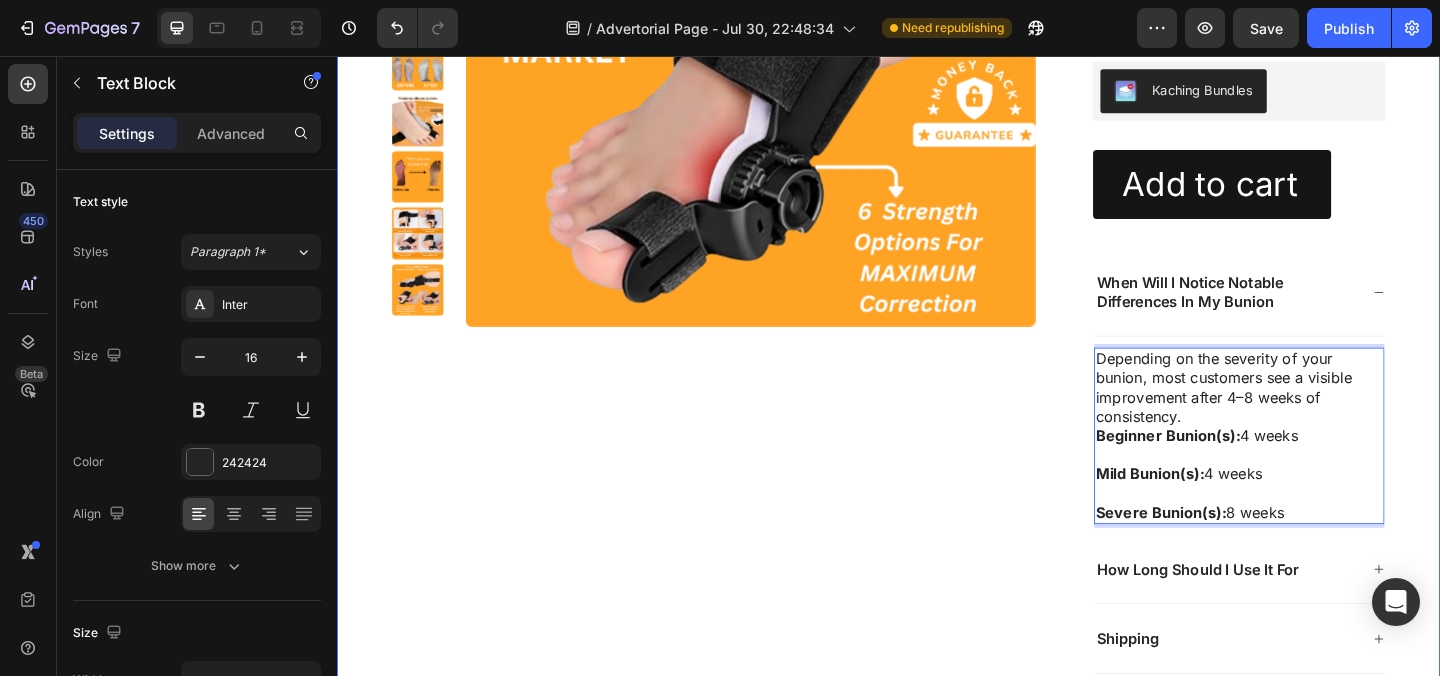 click on "Product Images GoodyFeet FLO Elite™ Product Title Icon Icon Icon Icon Icon Icon List 2,500+ Verified Reviews! Text Block Row $49.95 Product Price Product Price $69.95 Product Price Product Price 29% off Product Badge Row 🌱 Naturally Relieve Bunion Pain‎ ‎   💪 Strongest Corrector   ✔️ Restore Big Toe Back To Its Natural Position ☺️ Comfortable To Wear Text Block Kaching Bundles Kaching Bundles
1
Product Quantity Row Add to cart Add to Cart Row
When Will I Notice Notable Differences In My Bunion Depending on the severity of your bunion, most customers see a visible improvement after 4–8 weeks of consistency. Beginner Bunion(s):  4 weeks Mild Bunion(s):  4 weeks Severe Bunion(s):  8 weeks Text Block   0
How Long Should I Use It For
Shipping Accordion Row Product Section 3" at bounding box center (937, 221) 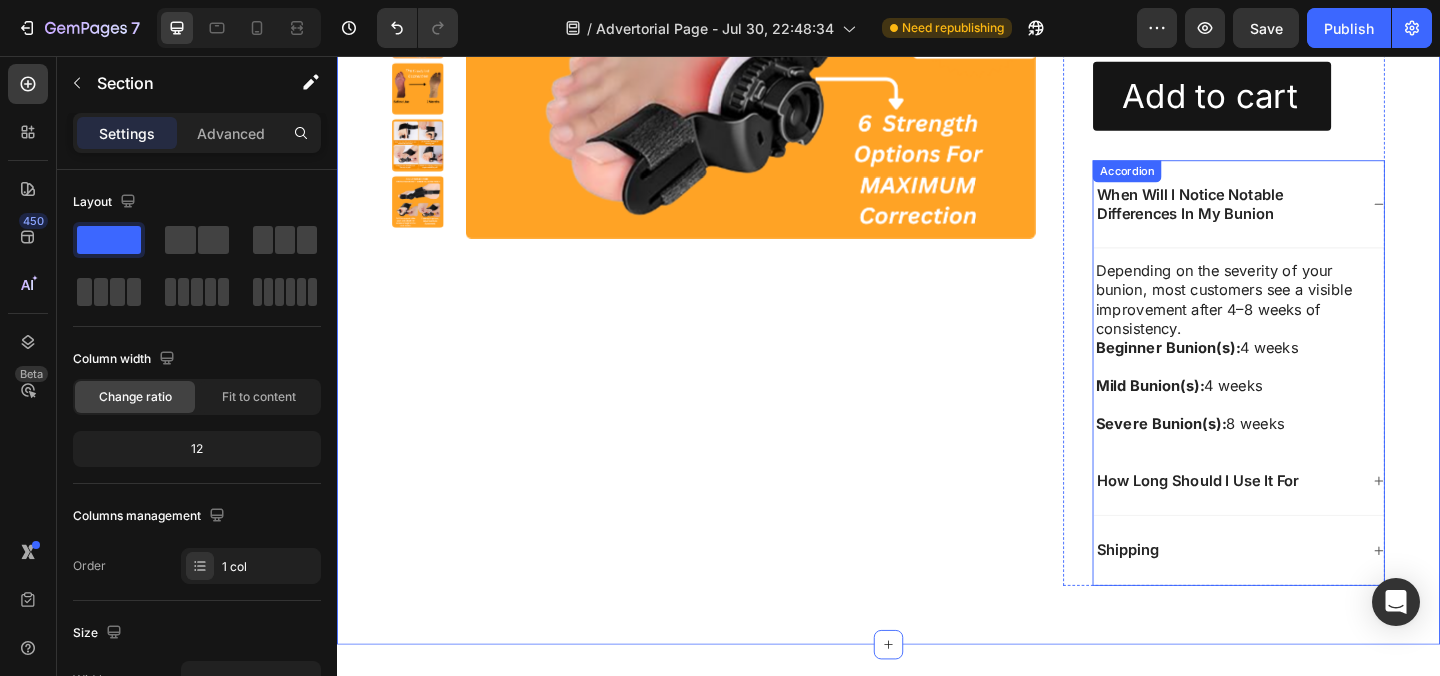 scroll, scrollTop: 31898, scrollLeft: 0, axis: vertical 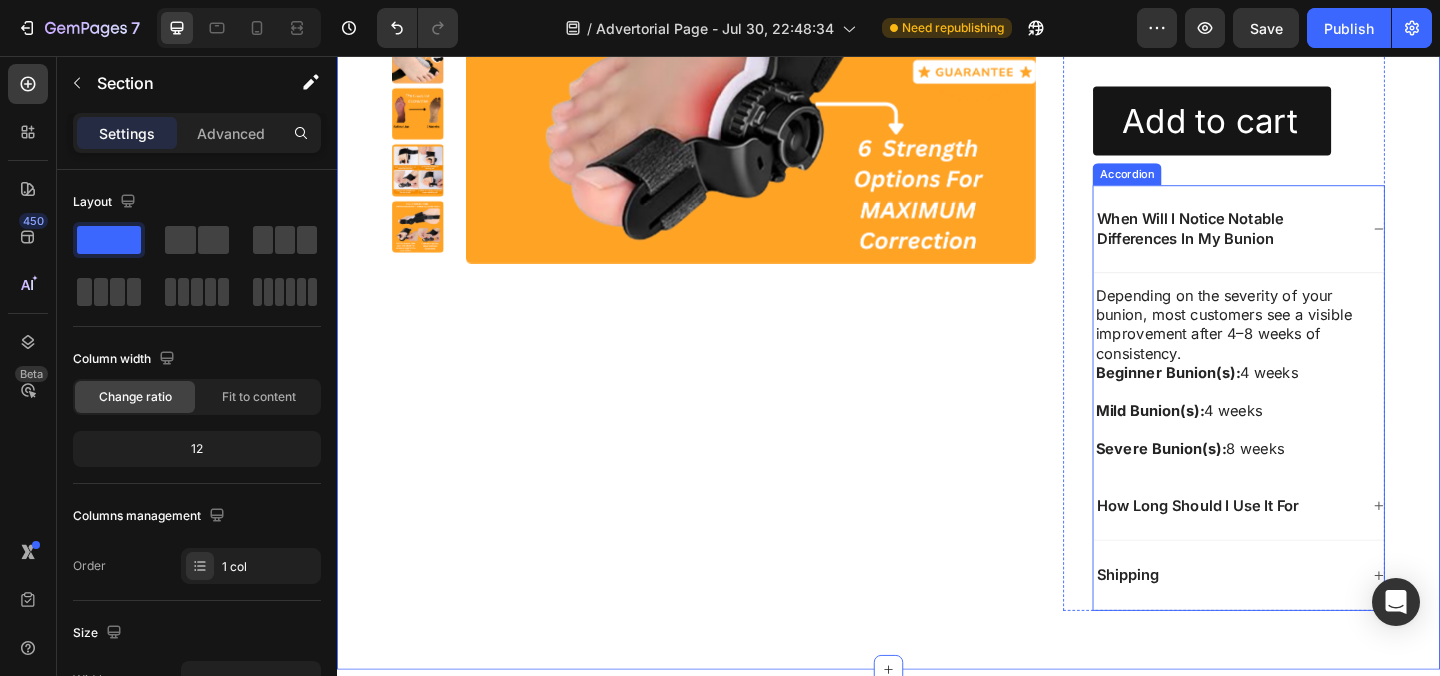 click on "When Will I Notice Notable Differences In My Bunion" at bounding box center [1304, 244] 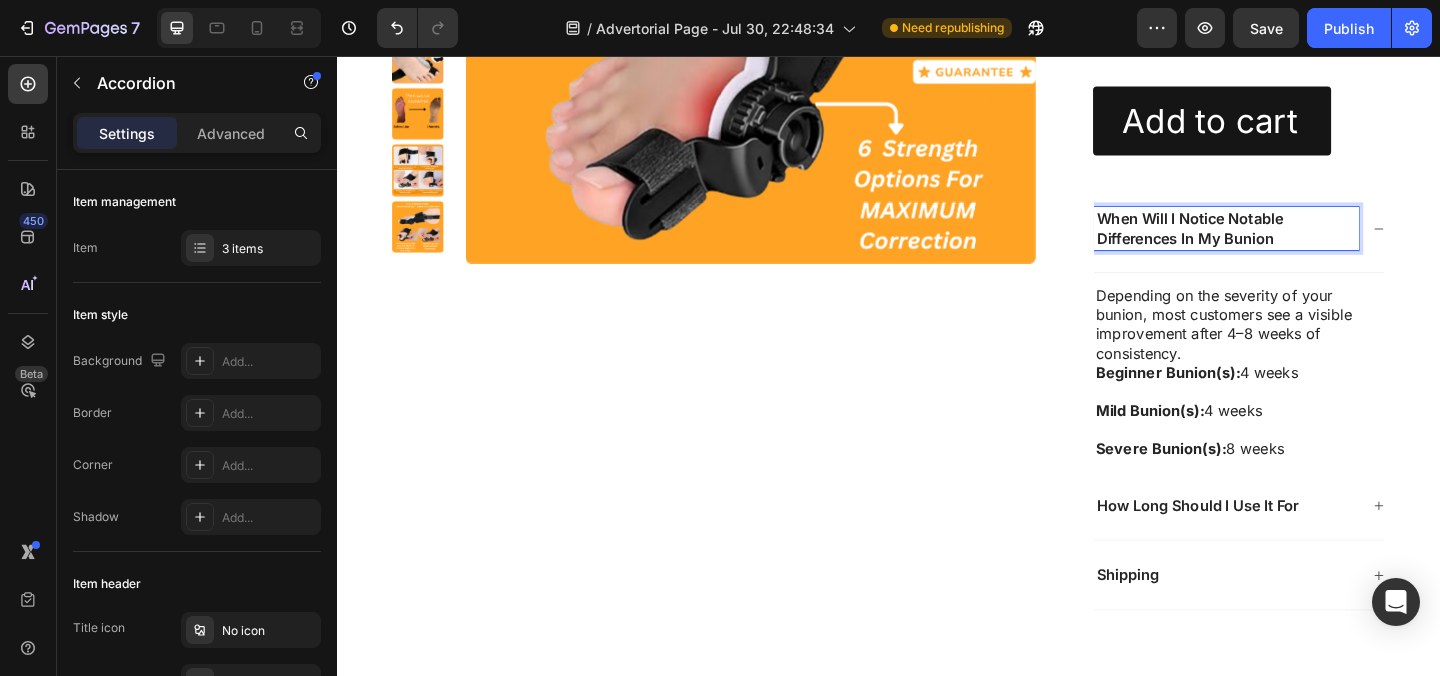 click on "When Will I Notice Notable Differences In My Bunion" at bounding box center [1304, 244] 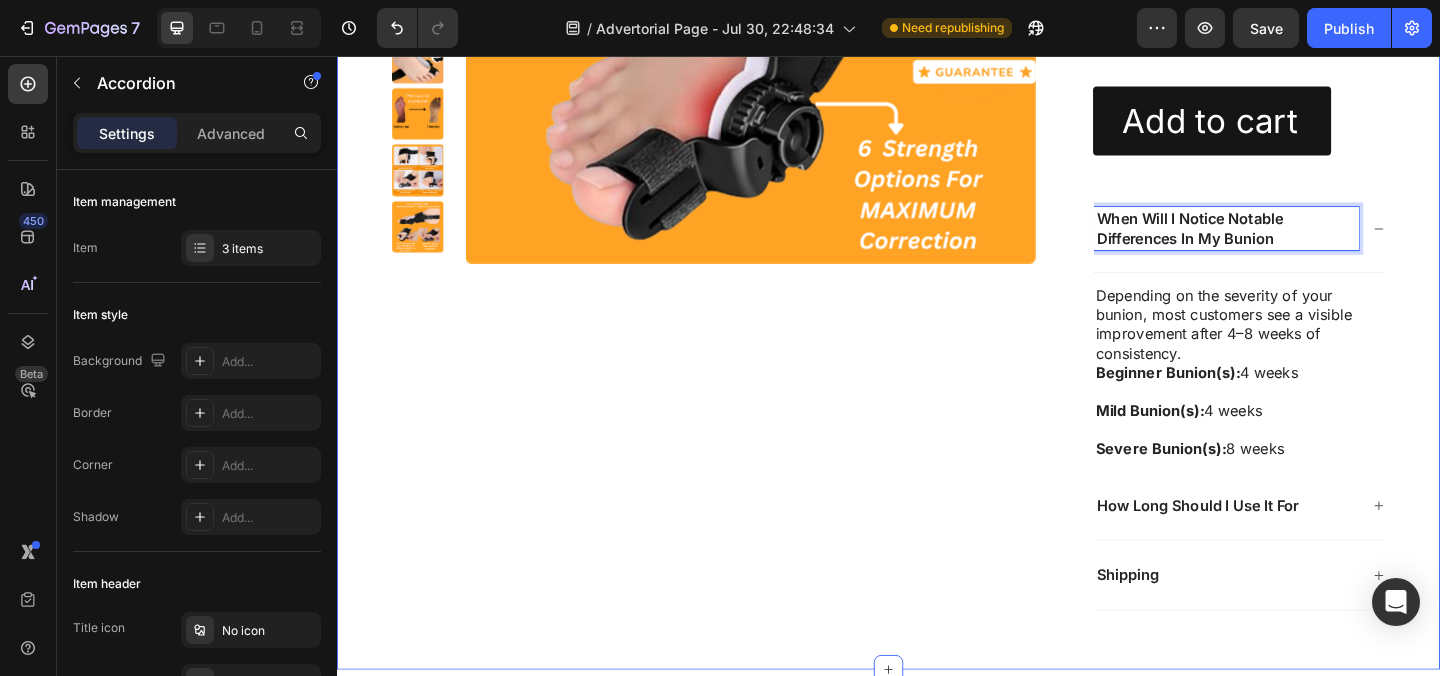 click on "Product Images GoodyFeet FLO Elite™ Product Title Icon Icon Icon Icon Icon Icon List 2,500+ Verified Reviews! Text Block Row $49.95 Product Price Product Price $69.95 Product Price Product Price 29% off Product Badge Row 🌱 Naturally Relieve Bunion Pain‎ ‎   💪 Strongest Corrector   ✔️ Restore Big Toe Back To Its Natural Position ☺️ Comfortable To Wear Text Block Kaching Bundles Kaching Bundles
1
Product Quantity Row Add to cart Add to Cart Row
When Will I Notice Notable Differences In My Bunion Depending on the severity of your bunion, most customers see a visible improvement after 4–8 weeks of consistency. Beginner Bunion(s):  4 weeks Mild Bunion(s):  4 weeks Severe Bunion(s):  8 weeks Text Block
How Long Should I Use It For
Shipping Accordion   0 Row Product Section 3" at bounding box center [937, 152] 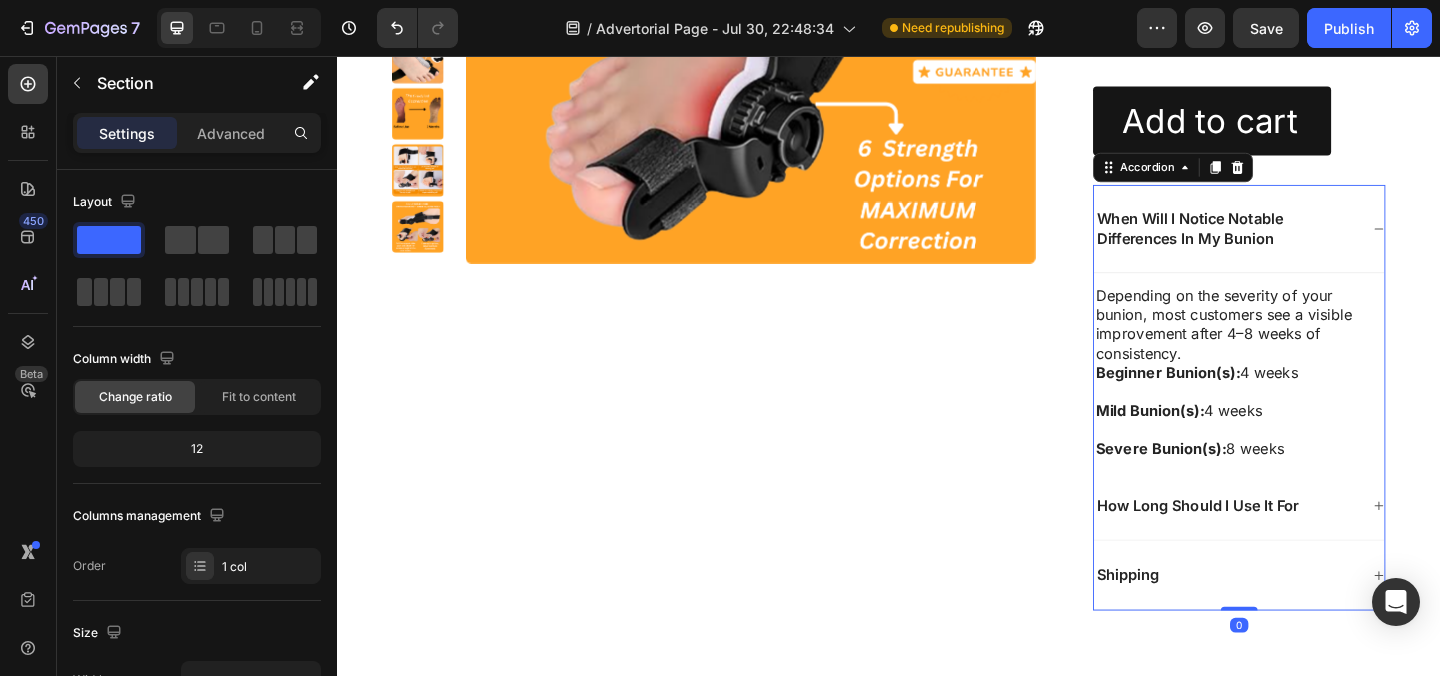 click 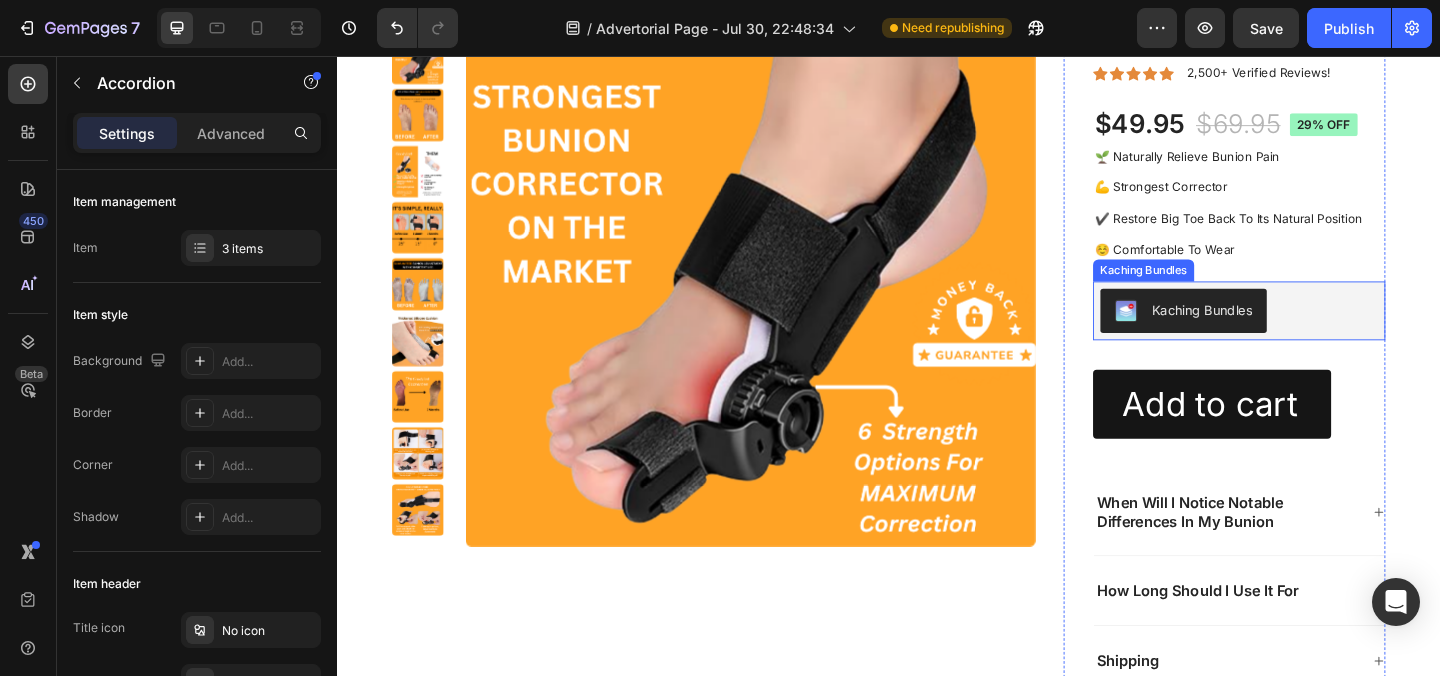 scroll, scrollTop: 31470, scrollLeft: 0, axis: vertical 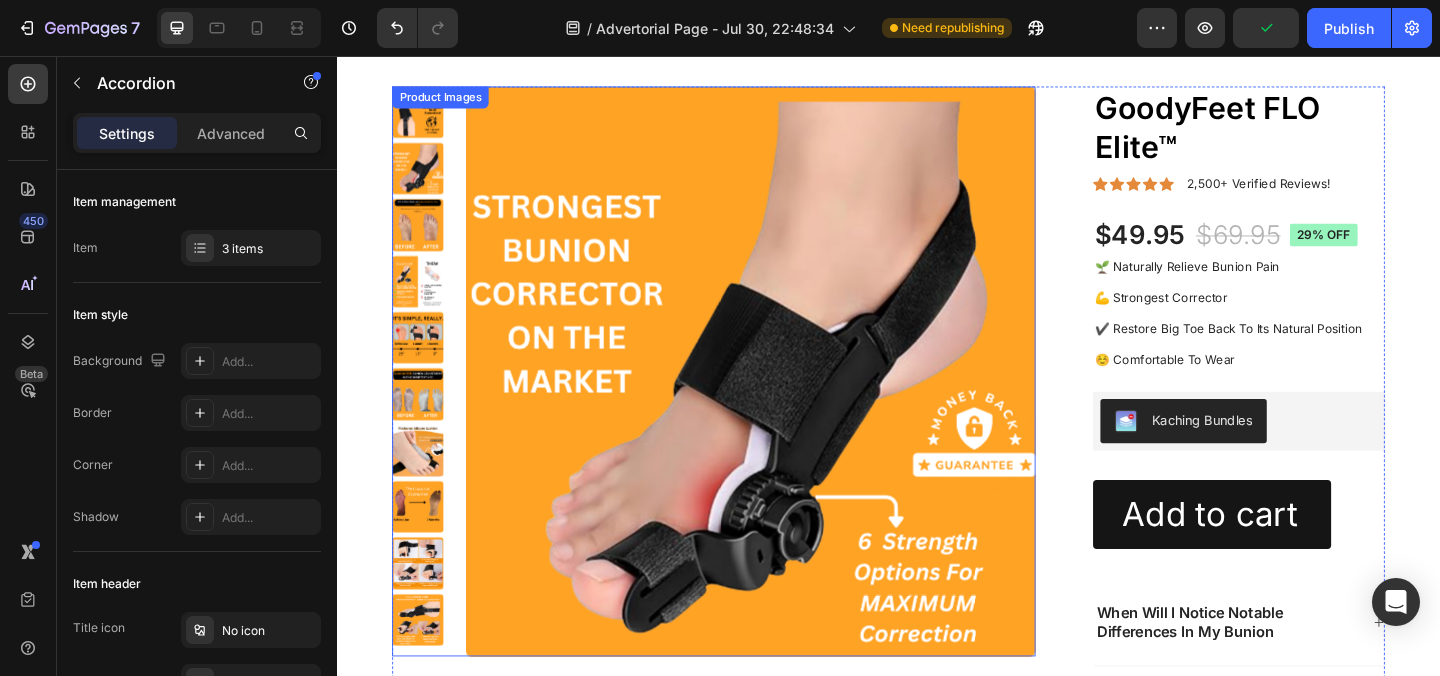 click at bounding box center [787, 399] 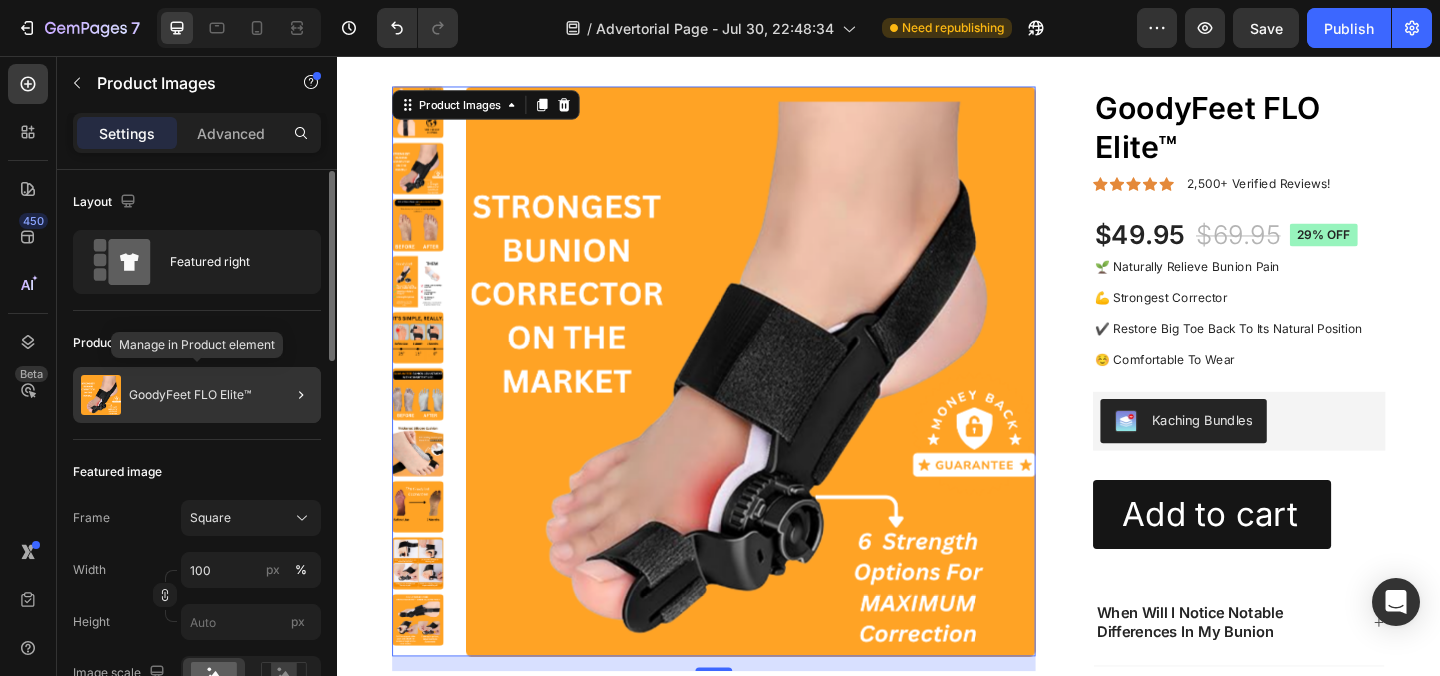 scroll, scrollTop: 118, scrollLeft: 0, axis: vertical 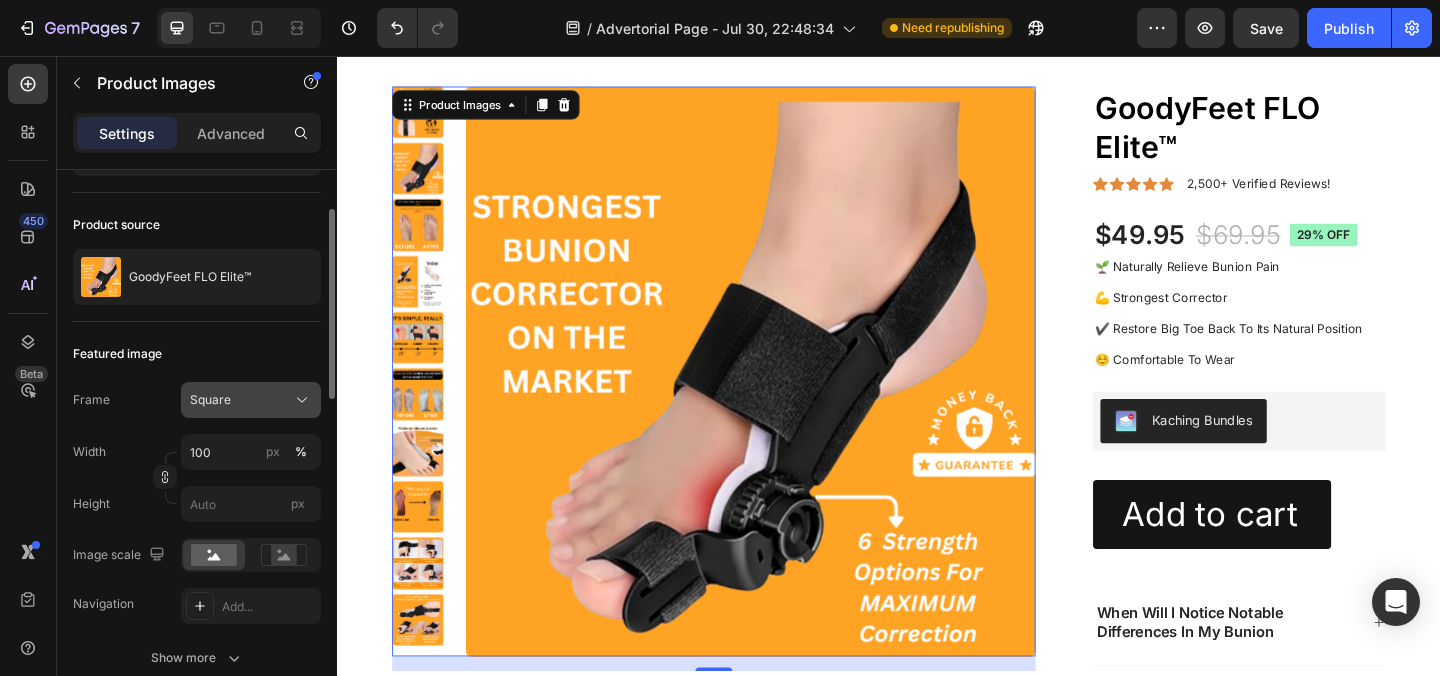 click on "Square" 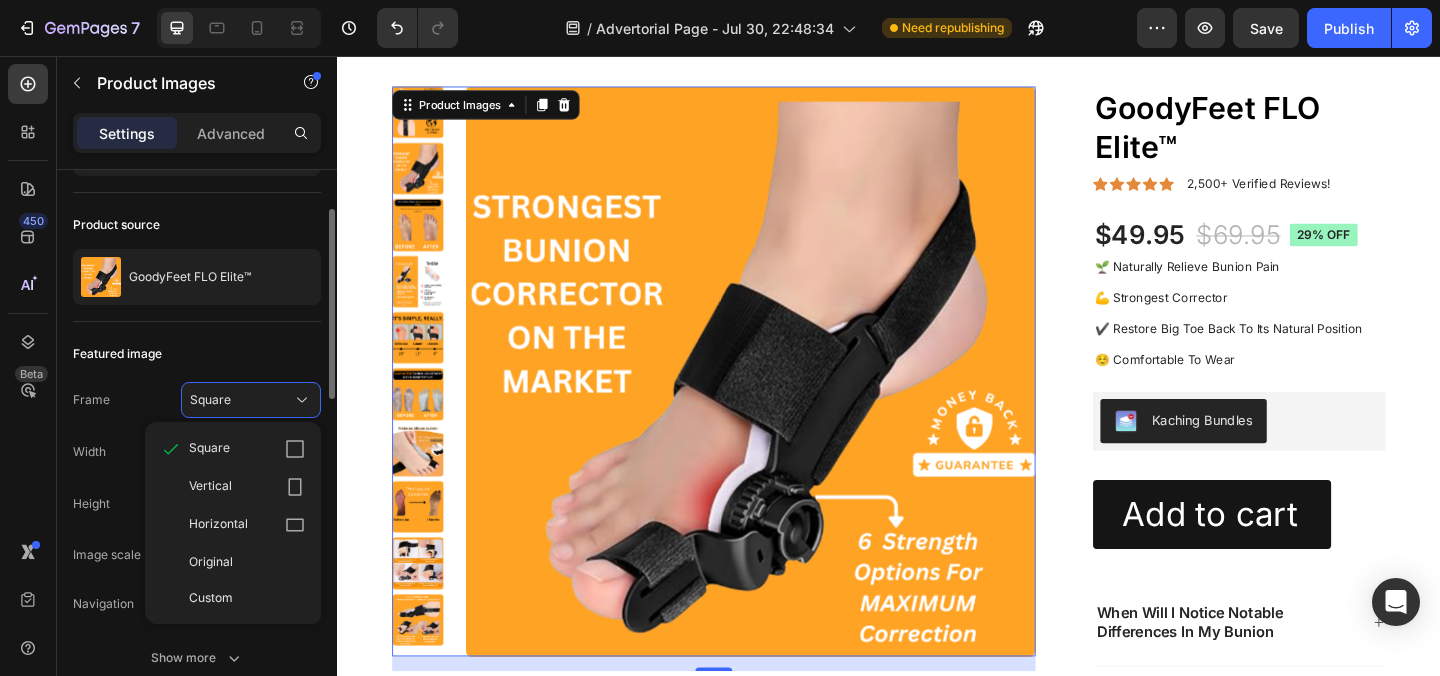click on "Featured image" at bounding box center (197, 354) 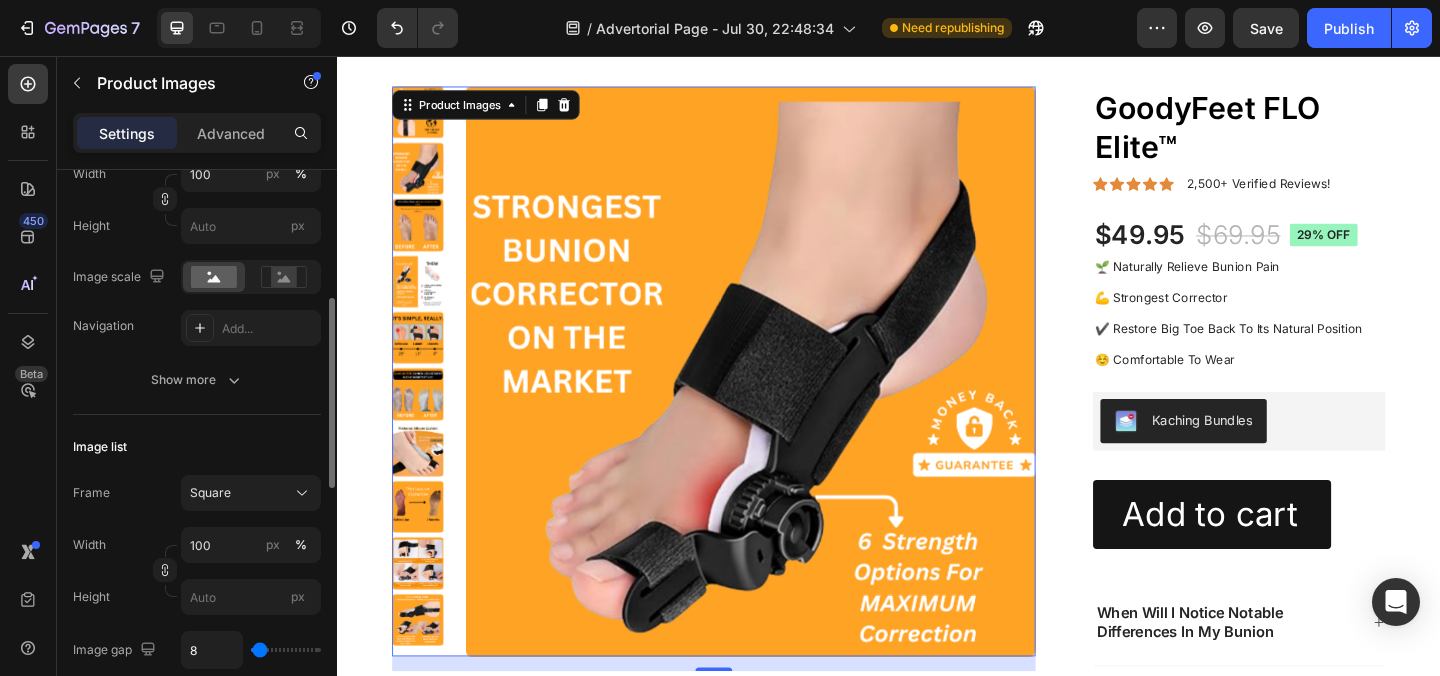 scroll, scrollTop: 392, scrollLeft: 0, axis: vertical 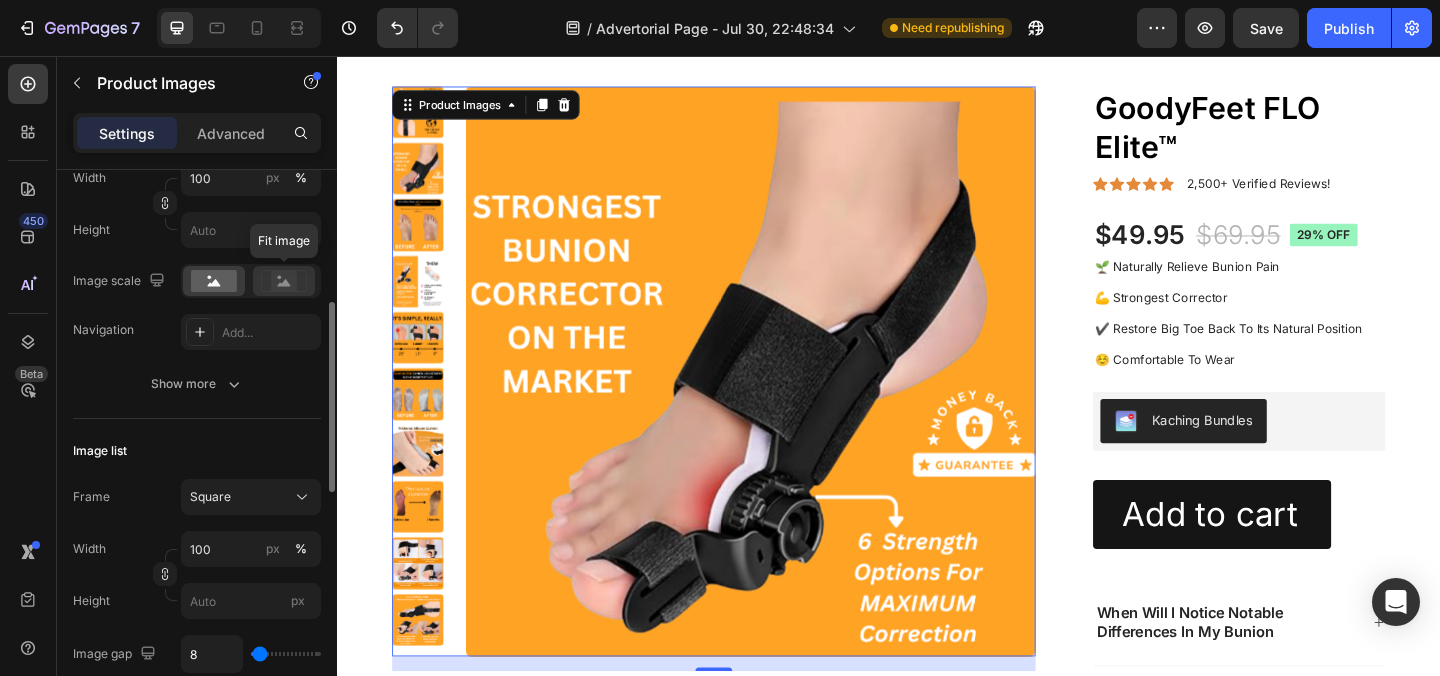 click 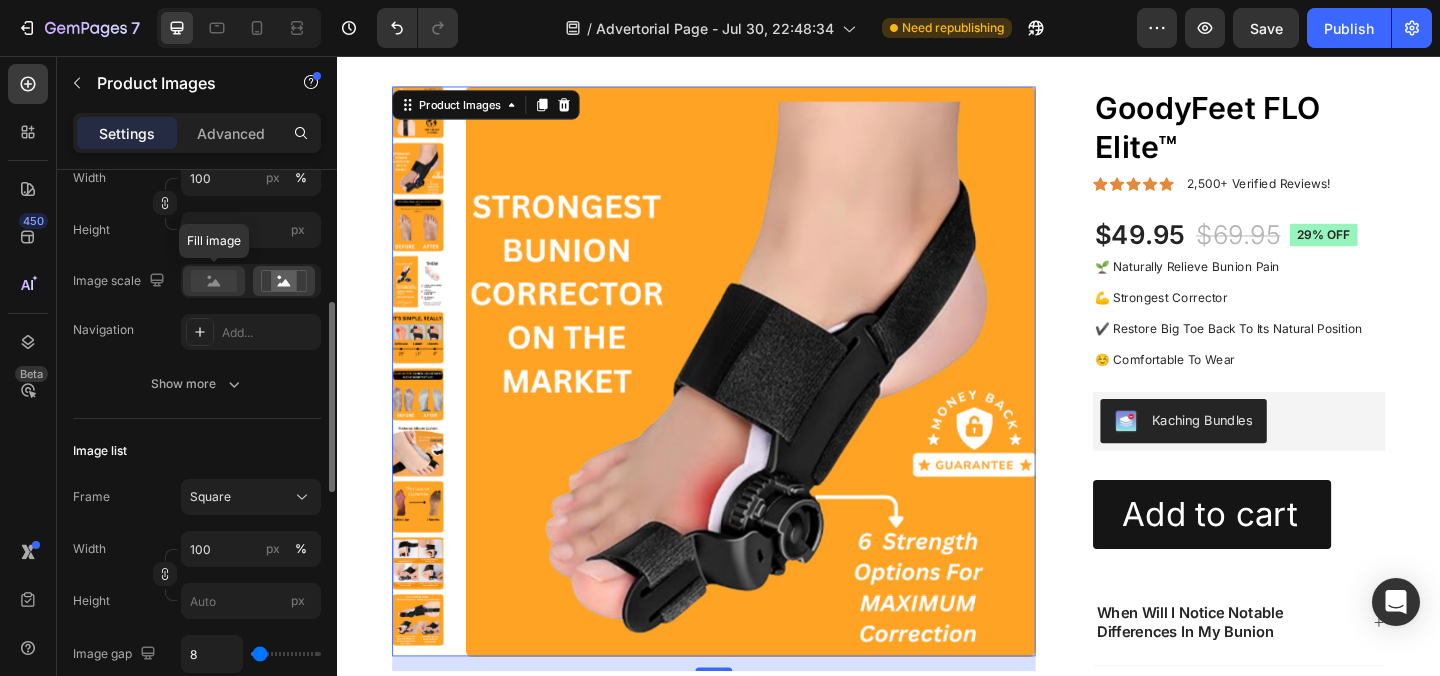 click 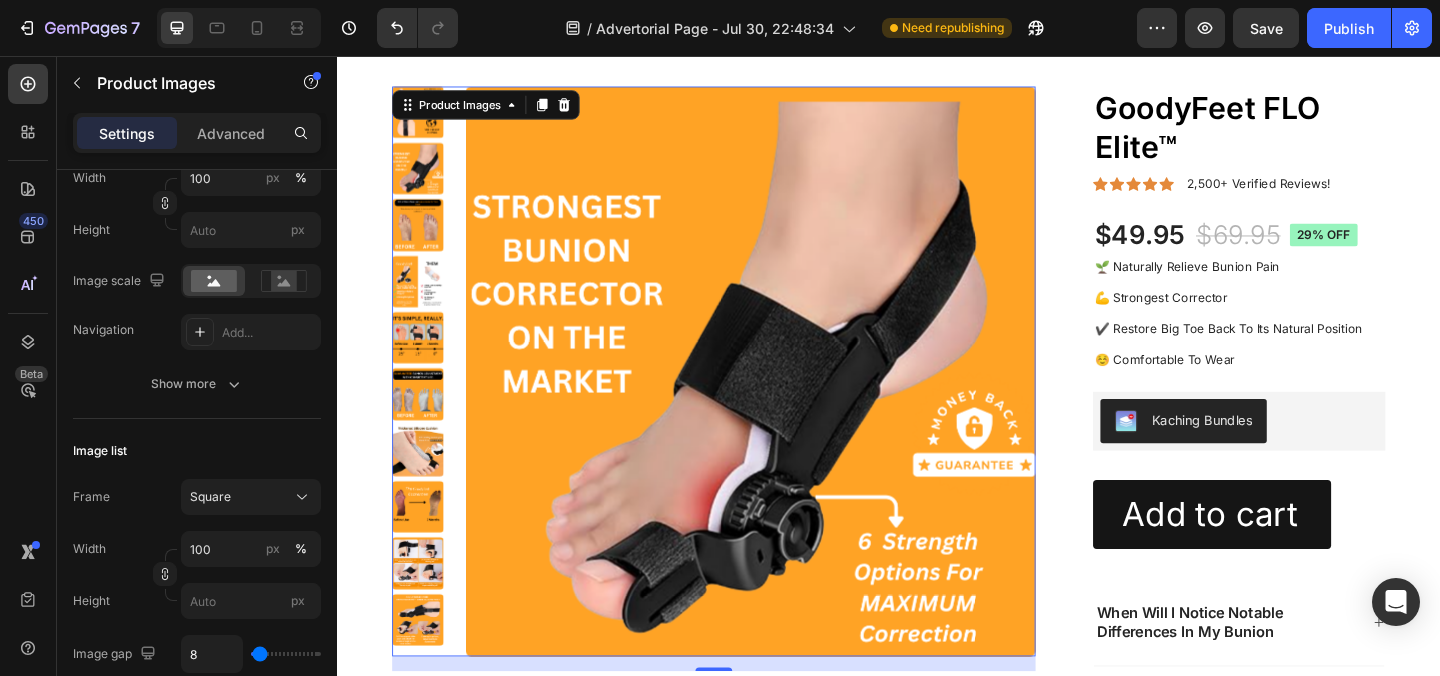 click at bounding box center (425, 178) 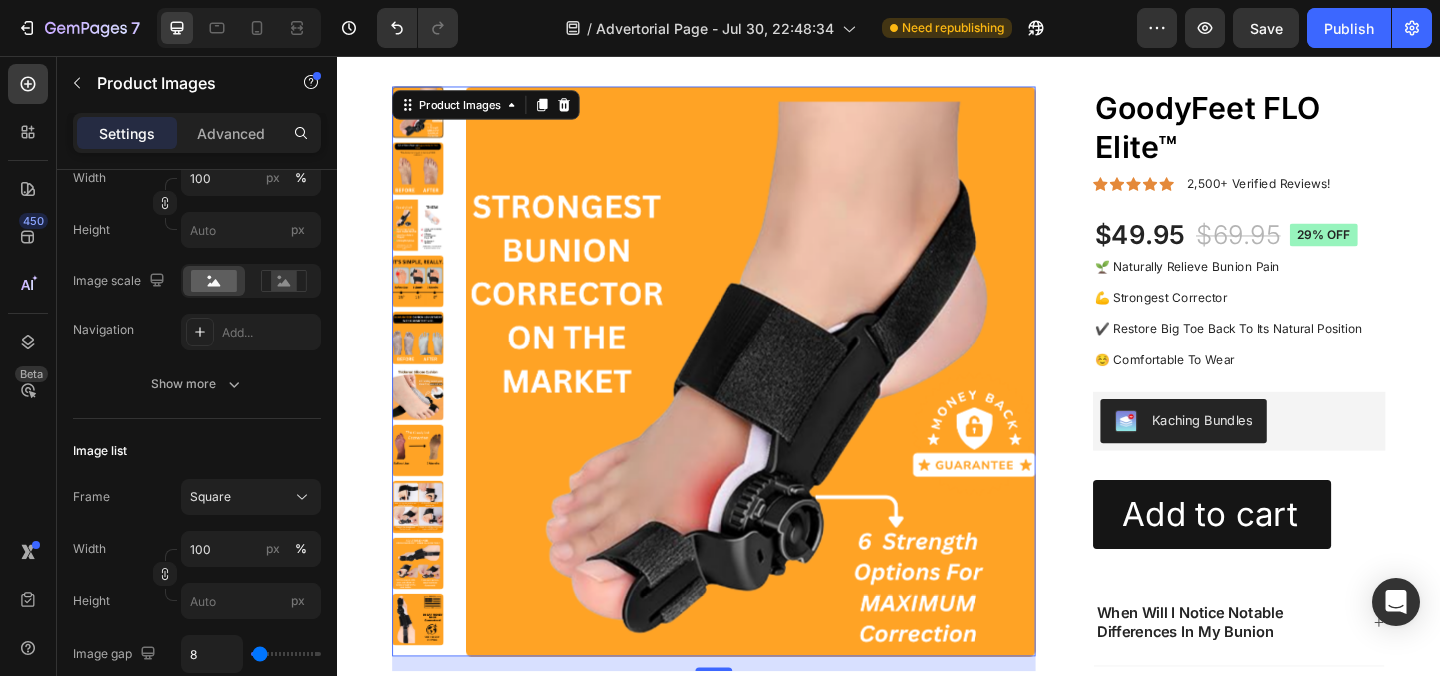 click at bounding box center [425, 178] 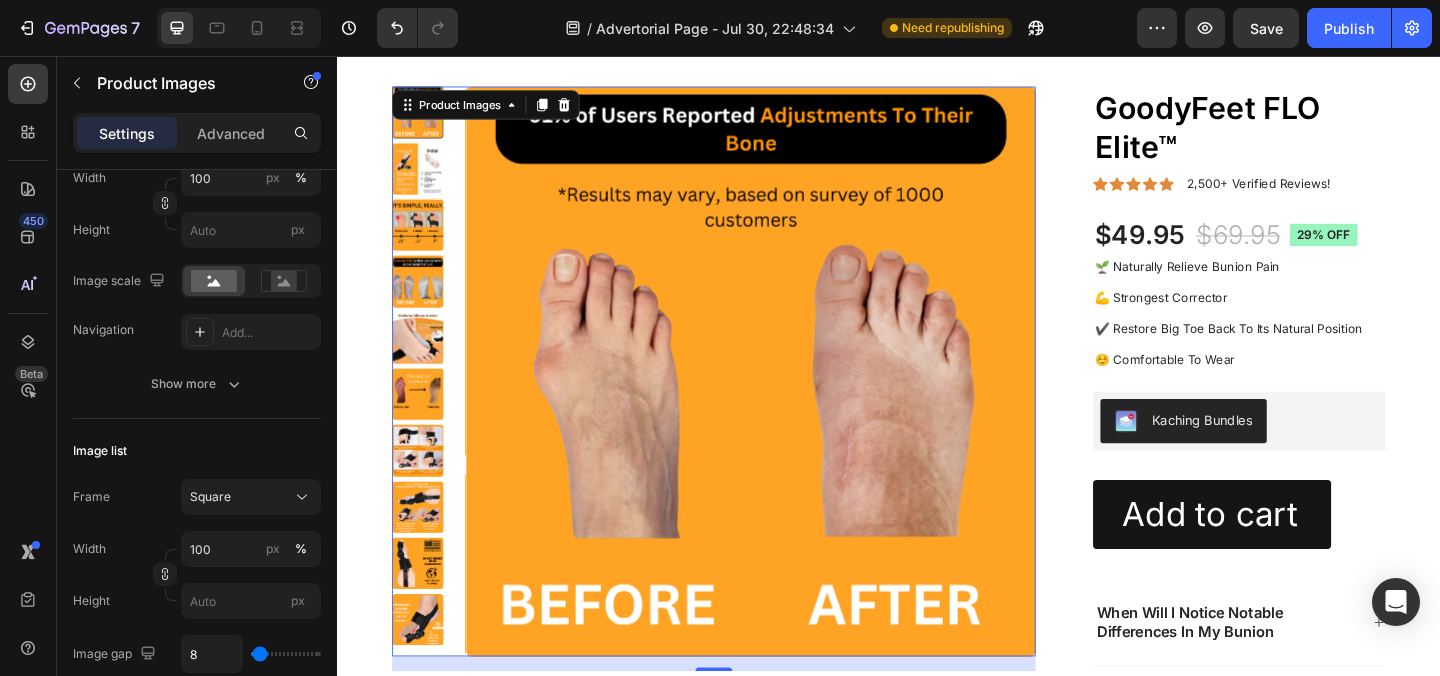 click at bounding box center (425, 240) 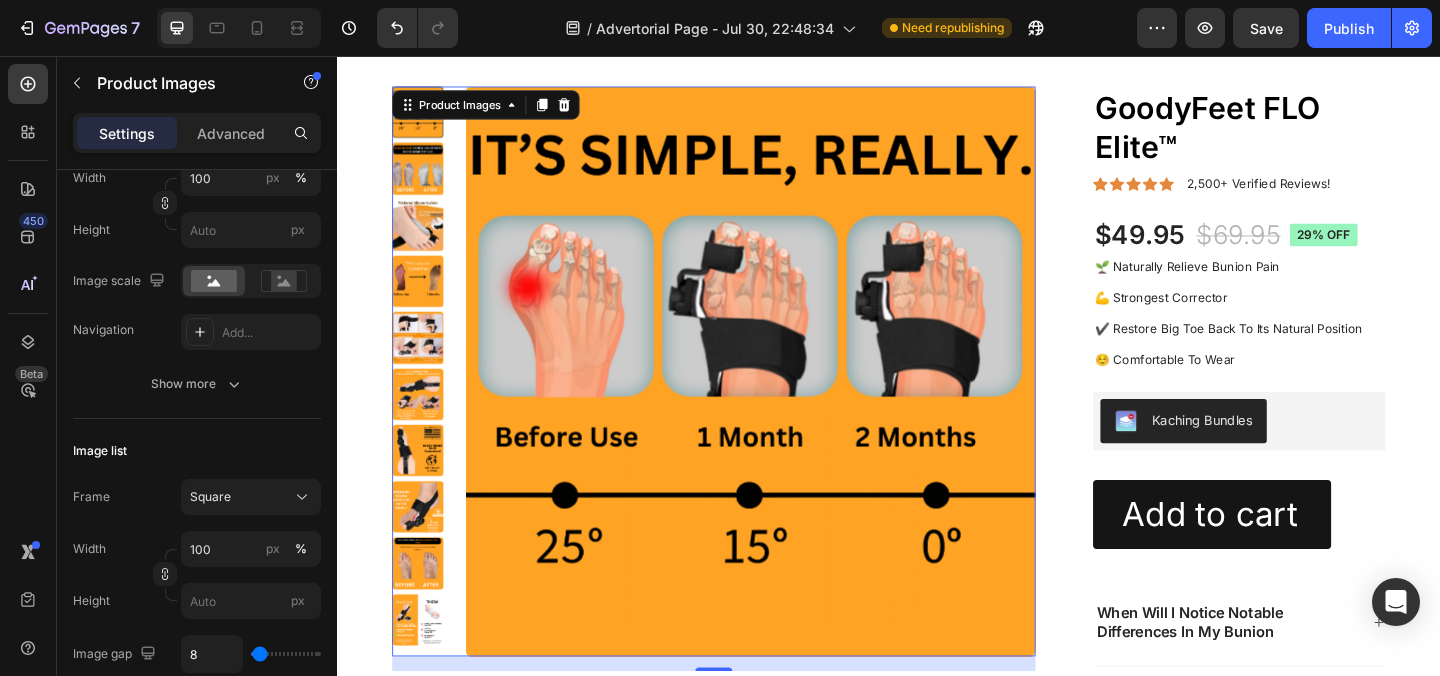 click at bounding box center [425, 301] 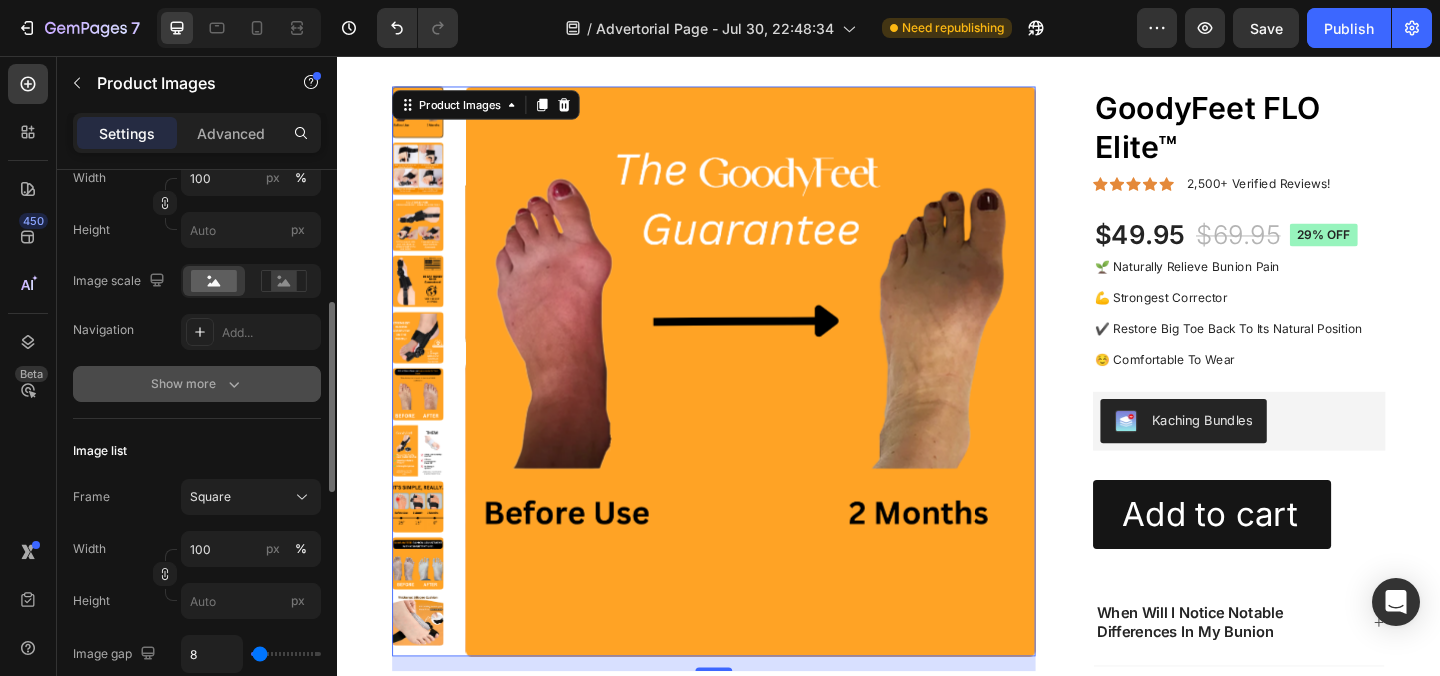 click 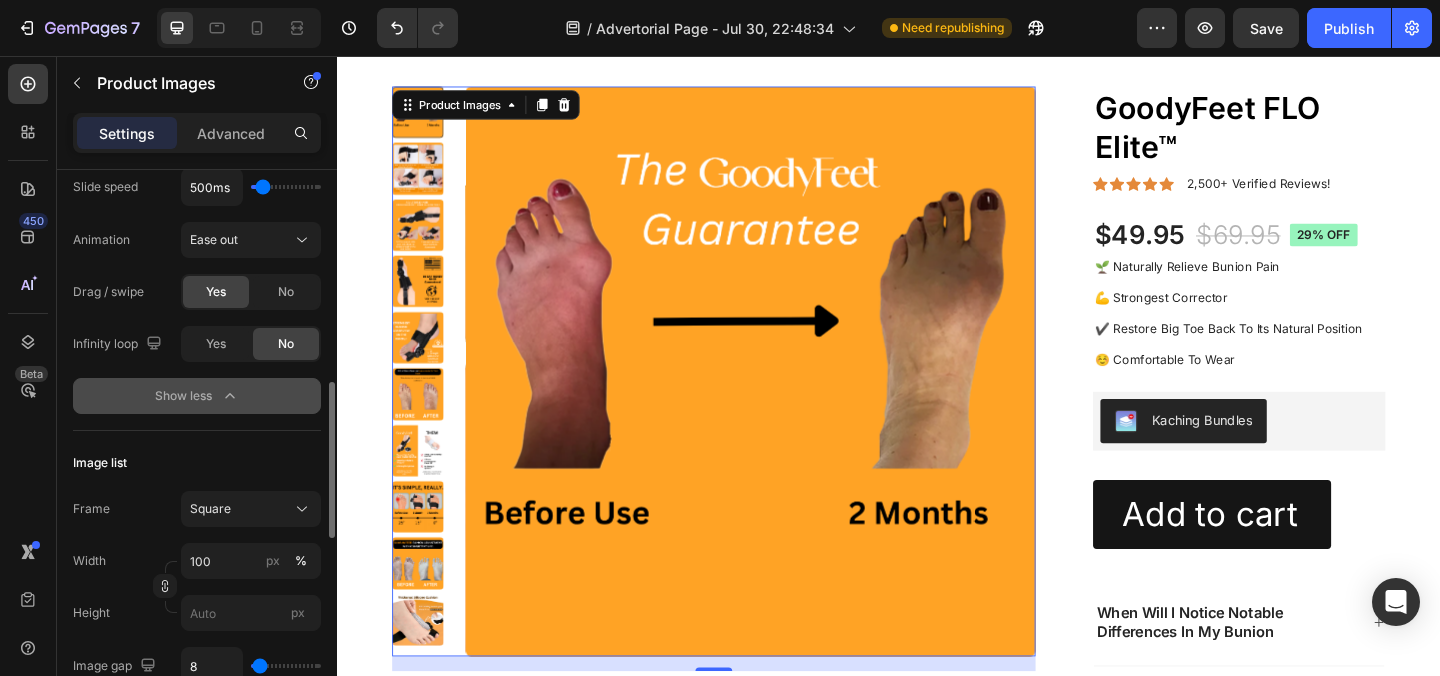 scroll, scrollTop: 832, scrollLeft: 0, axis: vertical 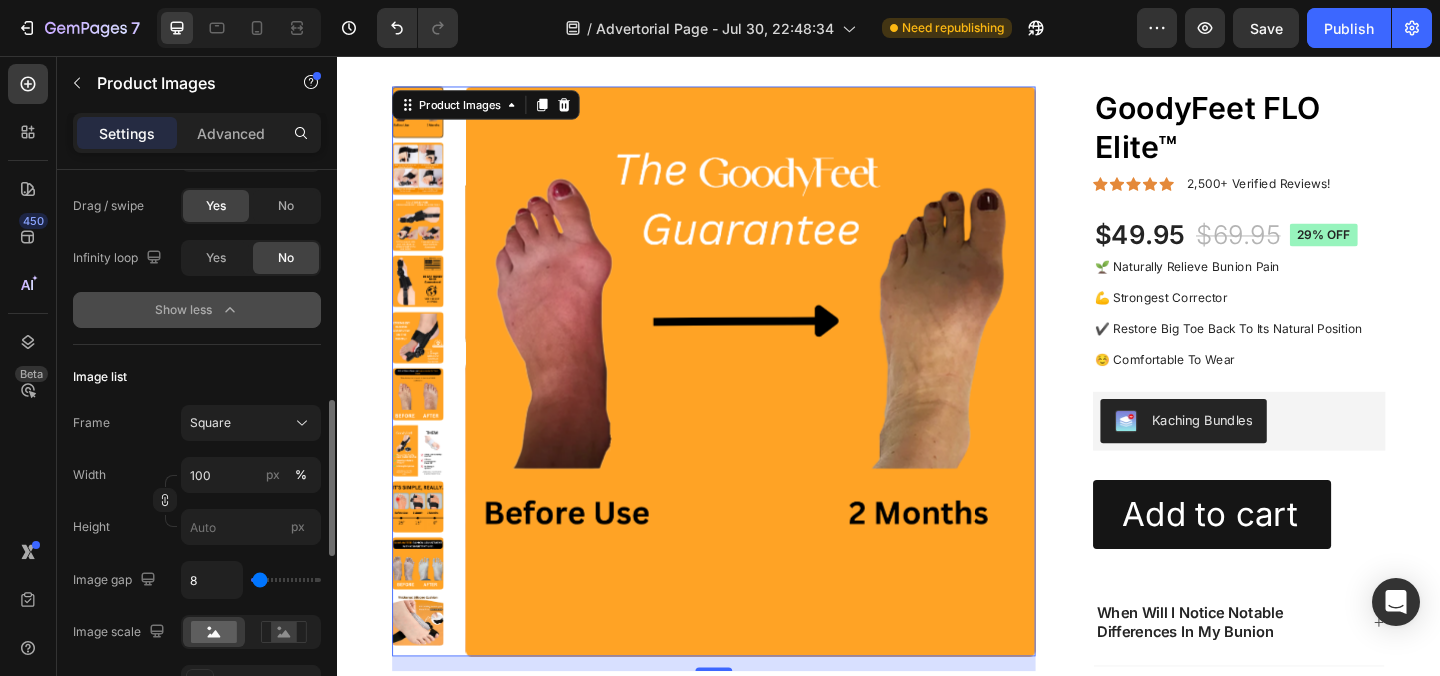 click 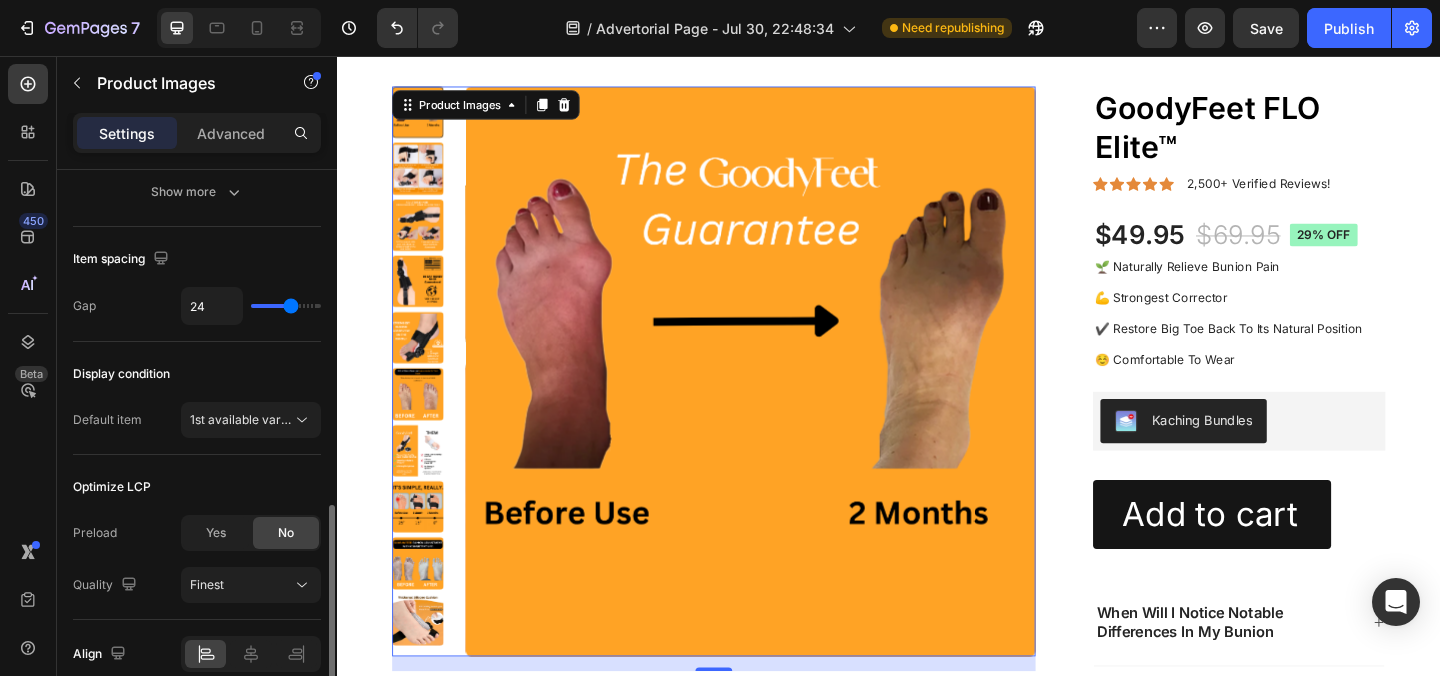 scroll, scrollTop: 1027, scrollLeft: 0, axis: vertical 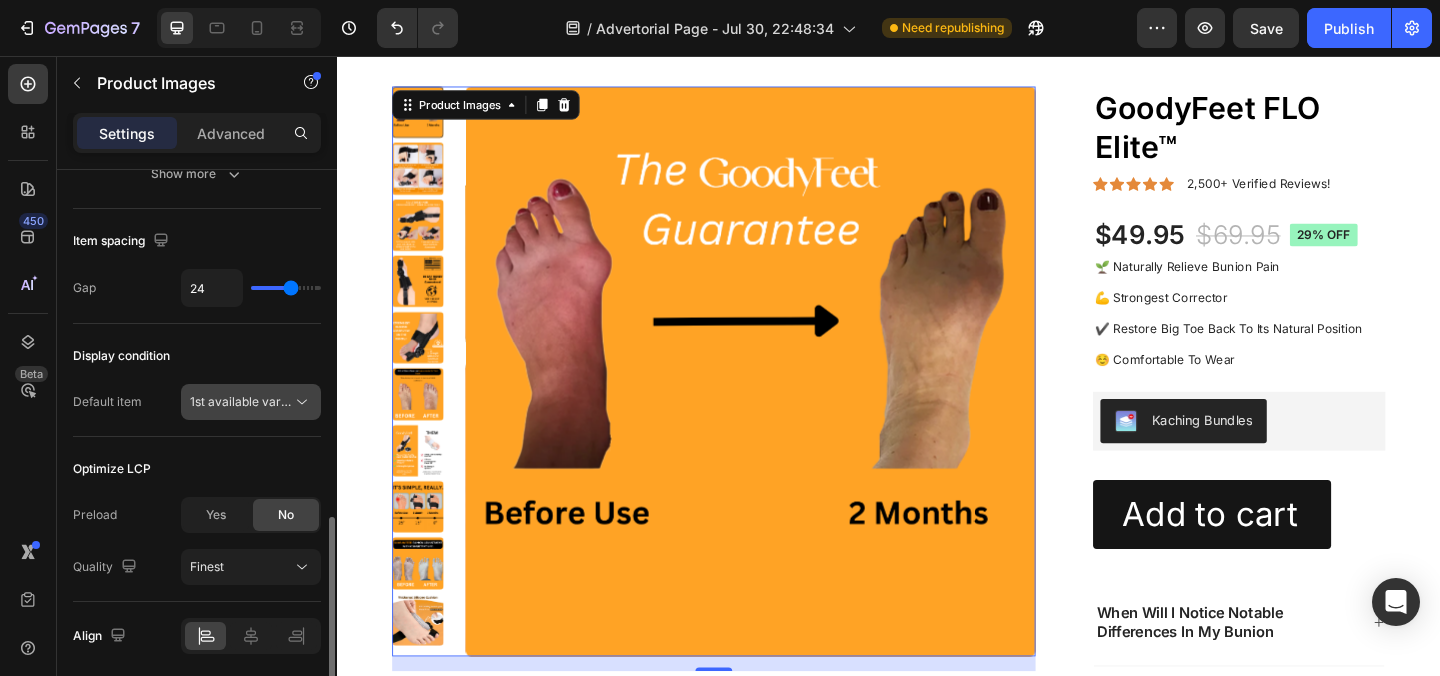 click on "1st available variant" at bounding box center [246, 401] 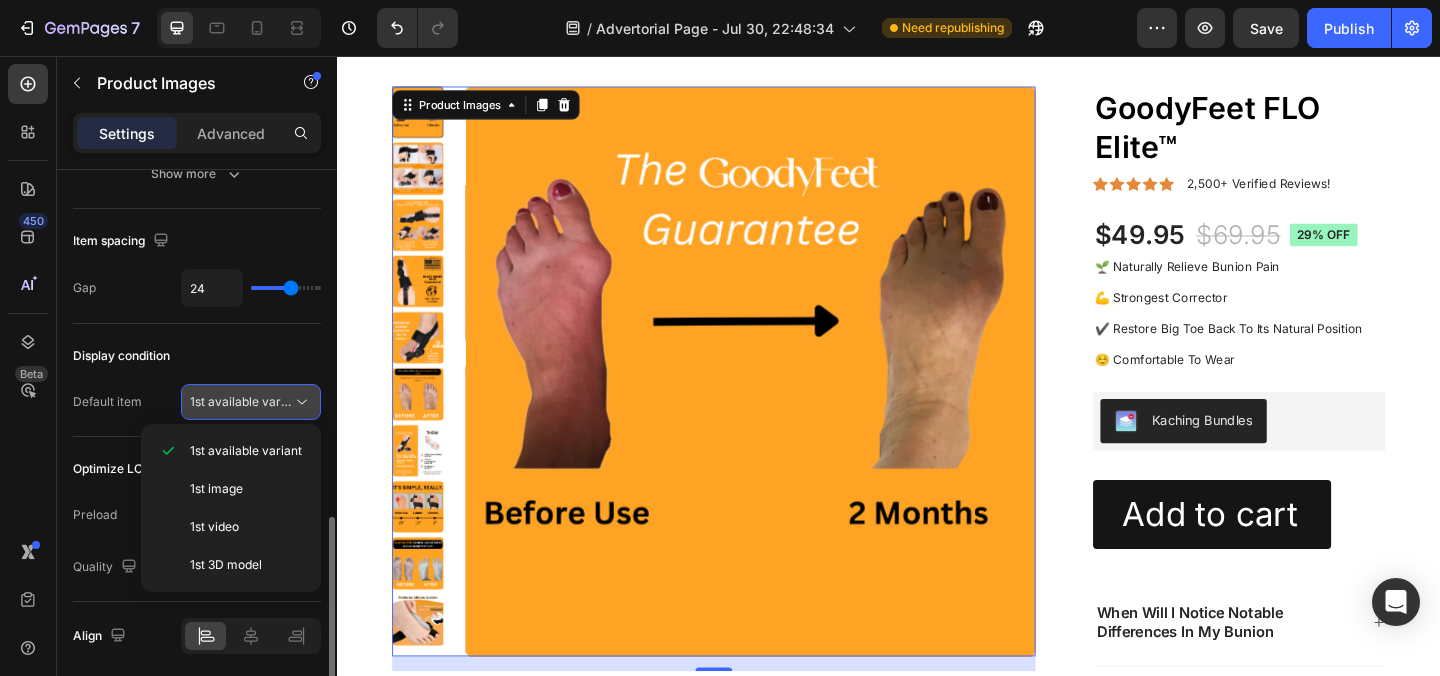 click on "1st available variant" at bounding box center (246, 401) 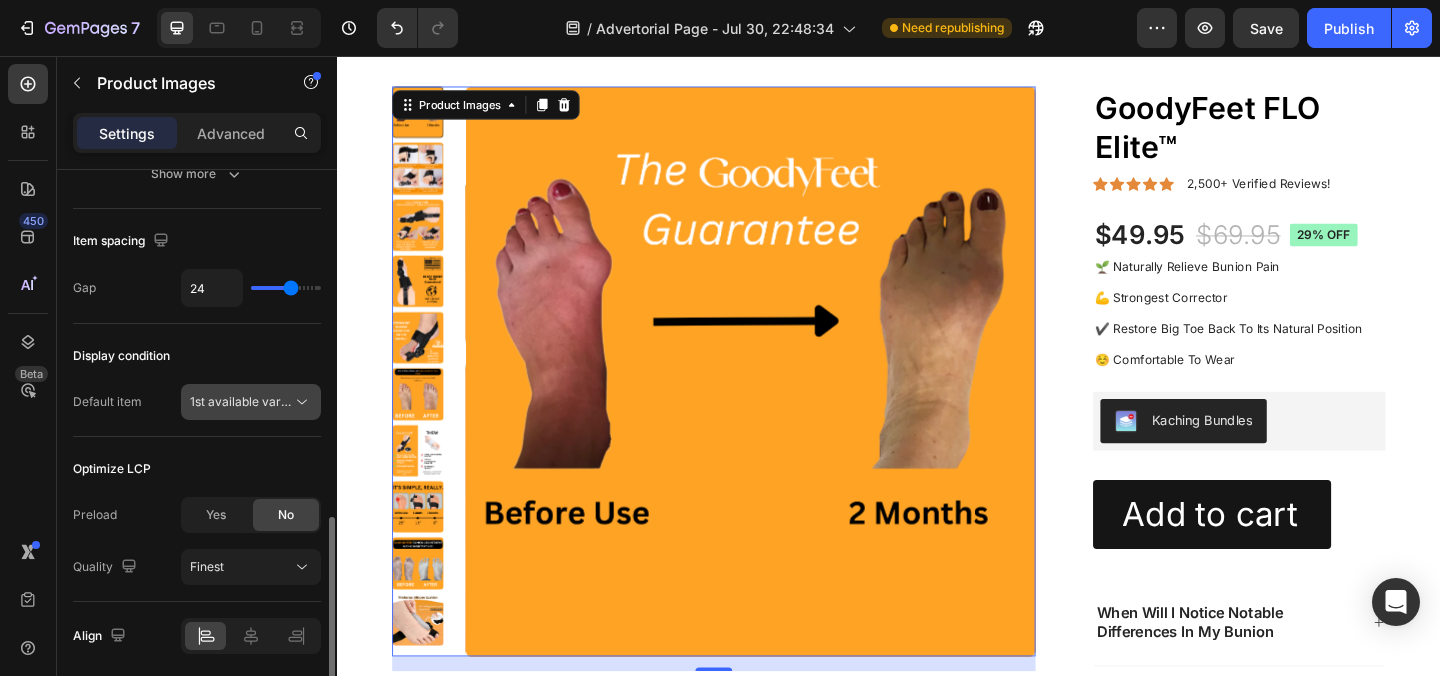 click on "1st available variant" at bounding box center (246, 401) 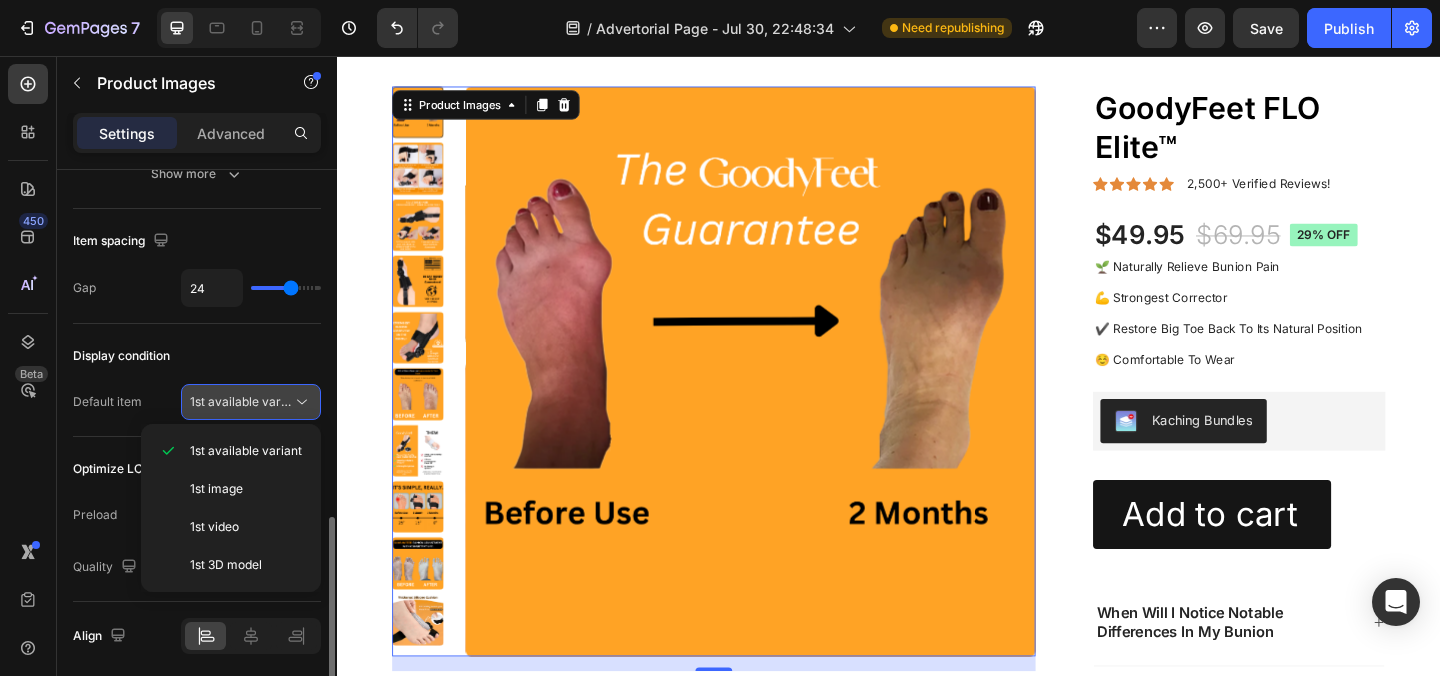 click on "1st available variant" at bounding box center [246, 401] 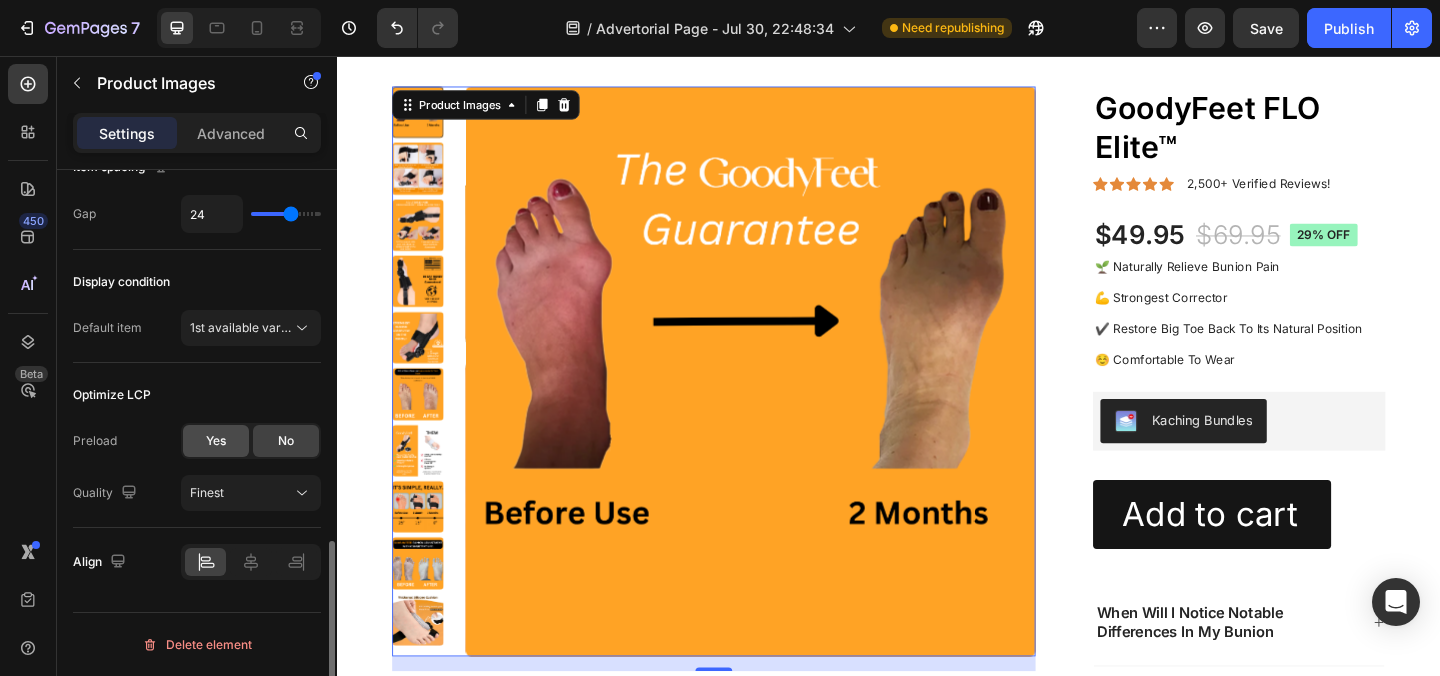 scroll, scrollTop: 1100, scrollLeft: 0, axis: vertical 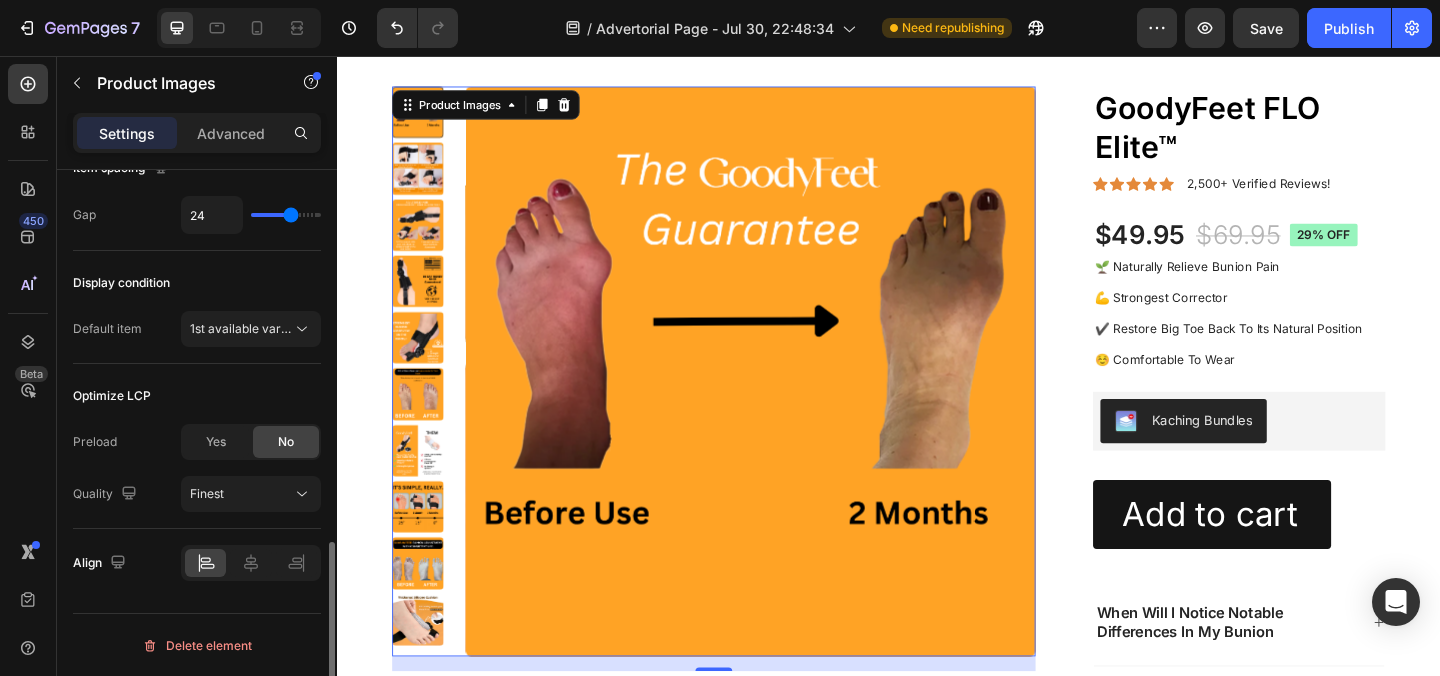 click on "Yes No" at bounding box center [251, 442] 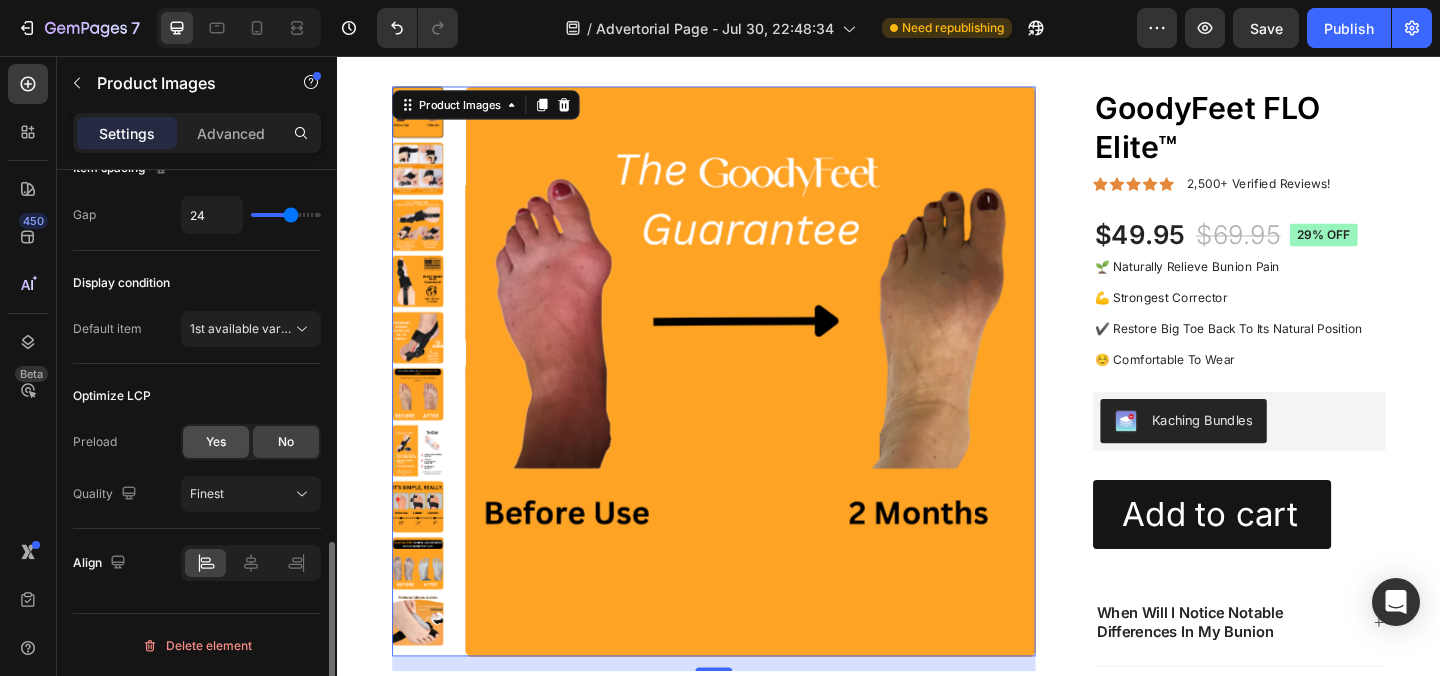 click on "Yes" 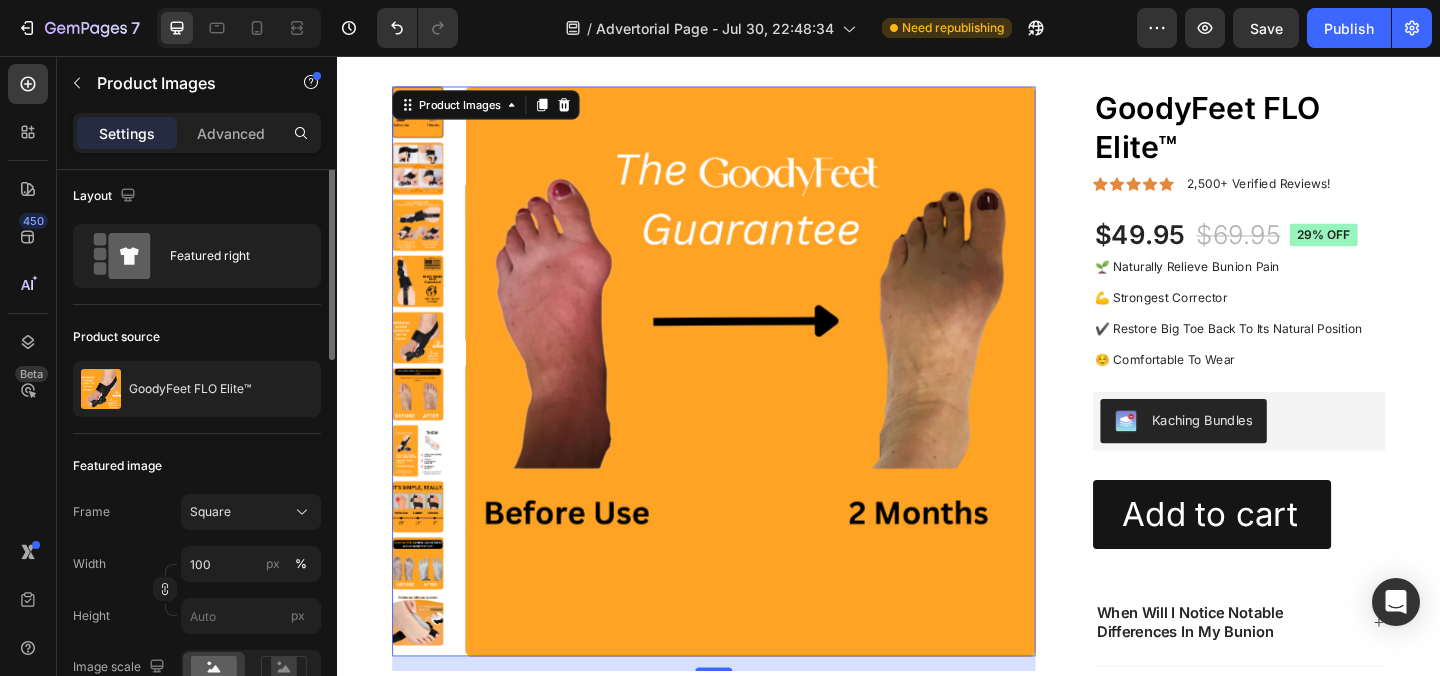 scroll, scrollTop: 0, scrollLeft: 0, axis: both 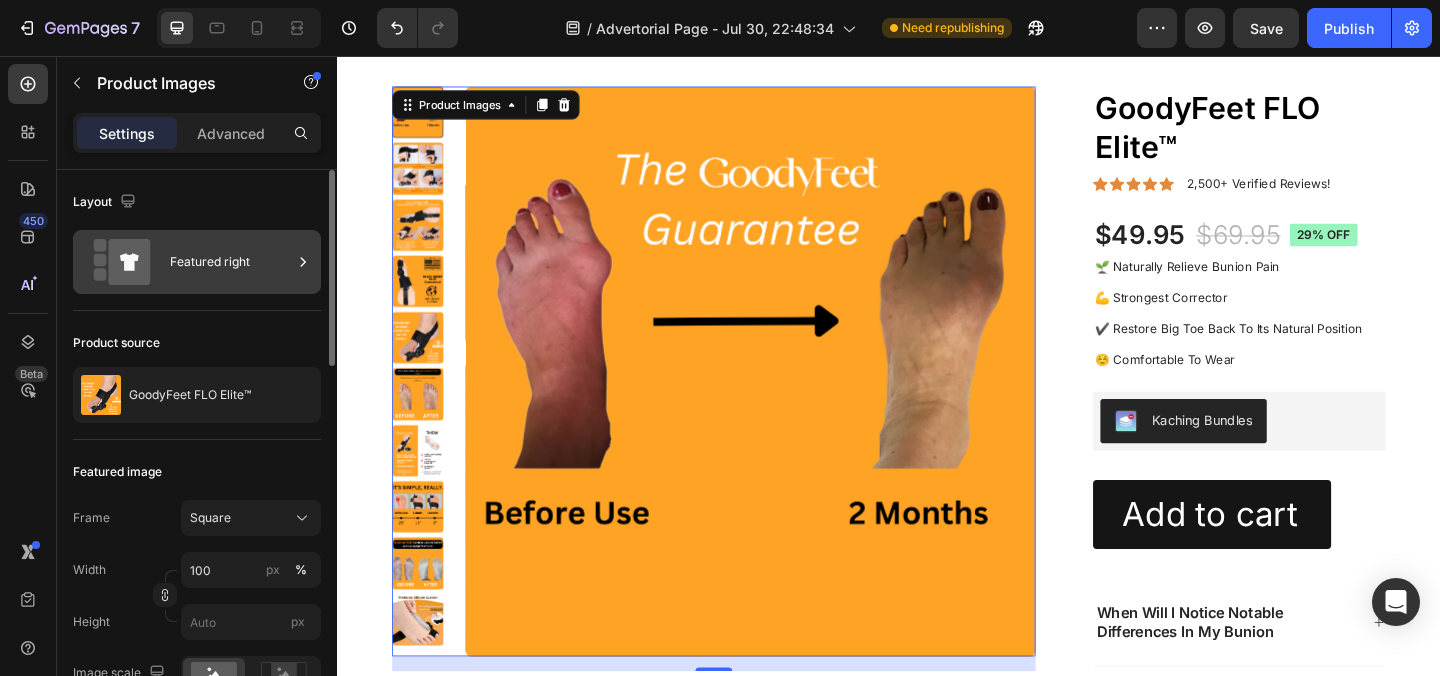 click on "Featured right" at bounding box center (231, 262) 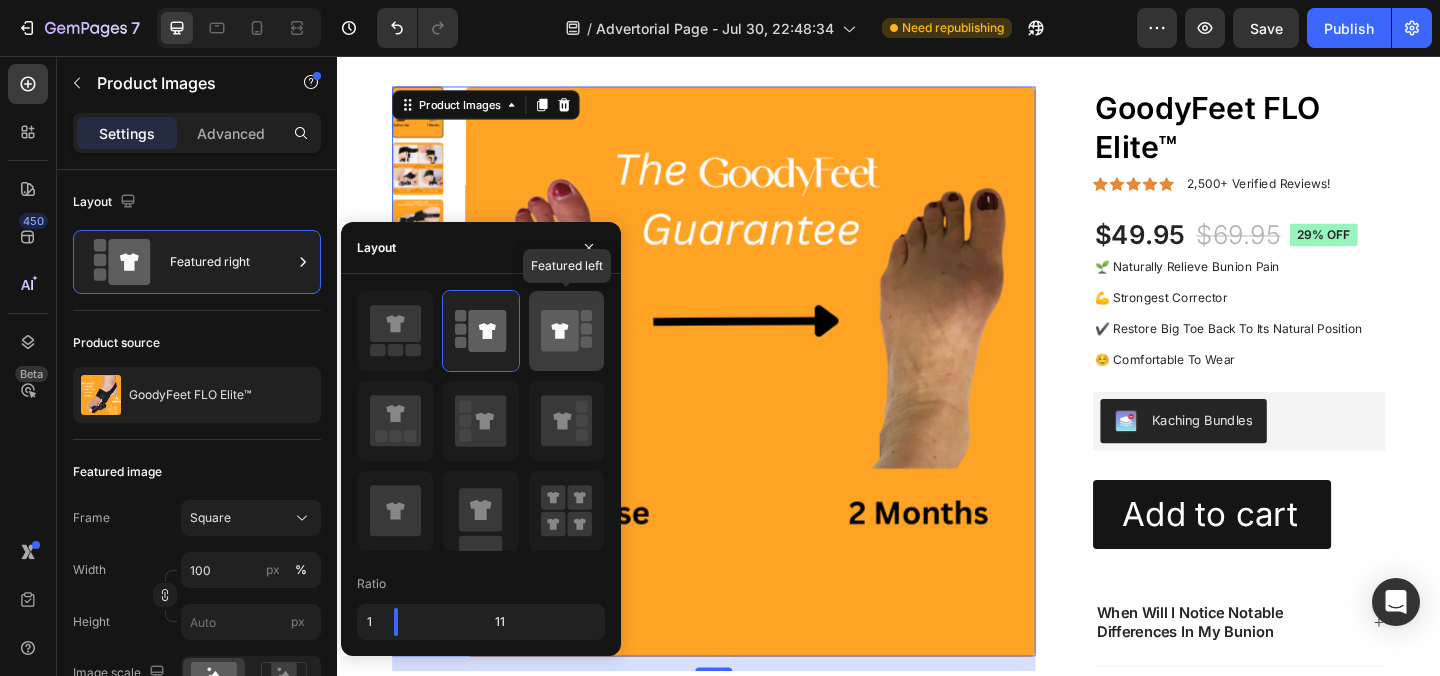 click 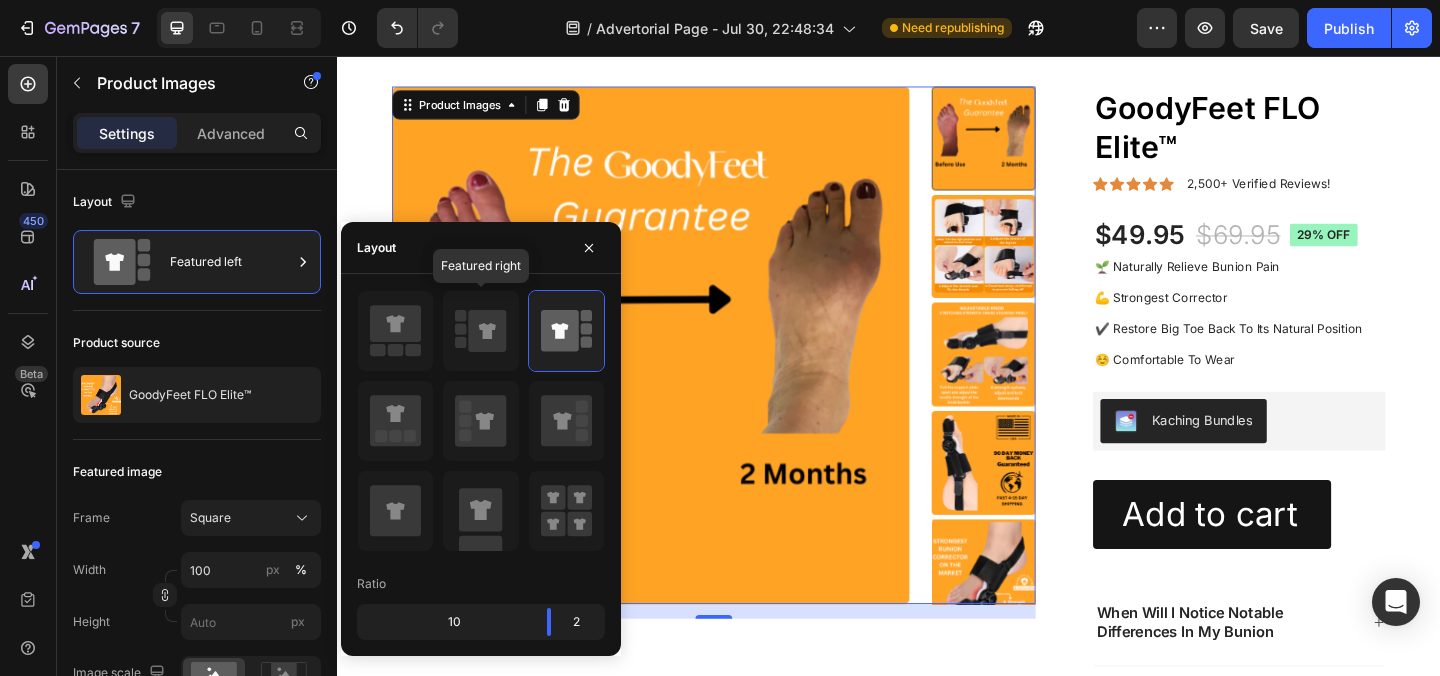 click on "Featured right" at bounding box center (481, 421) 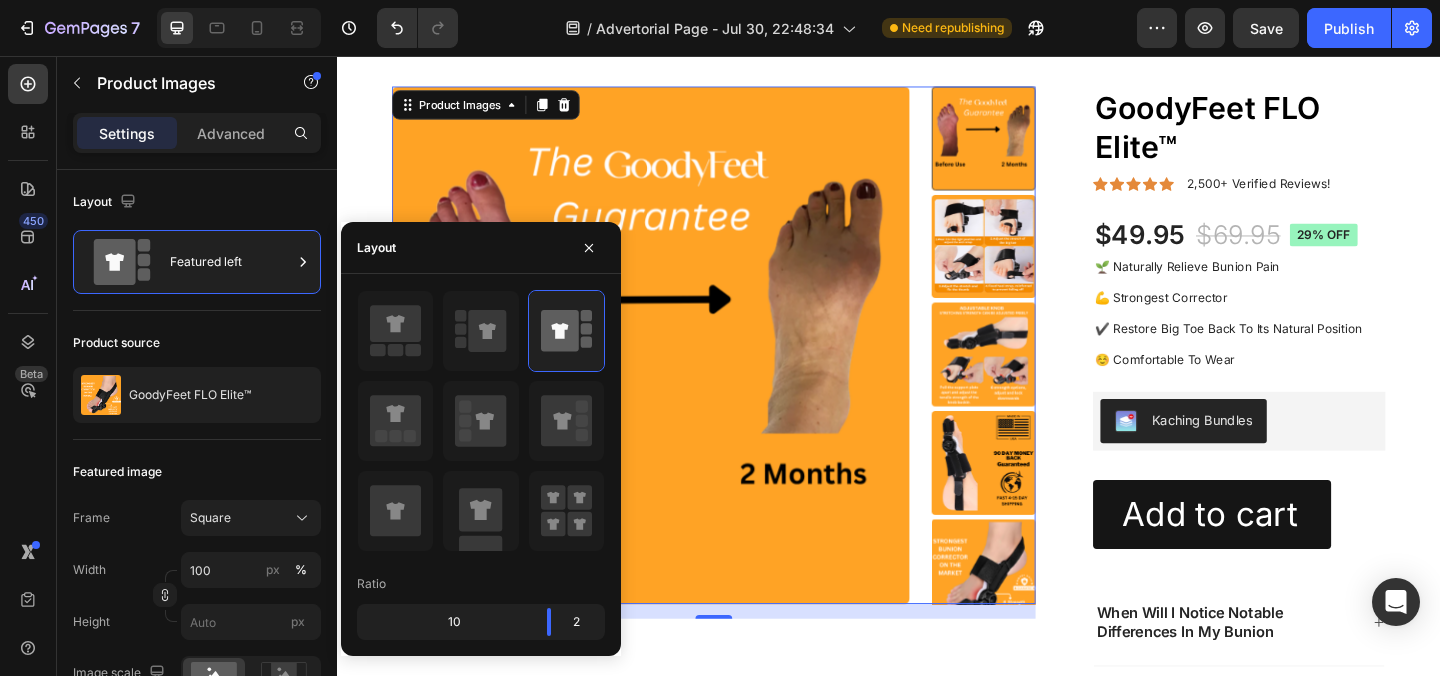click 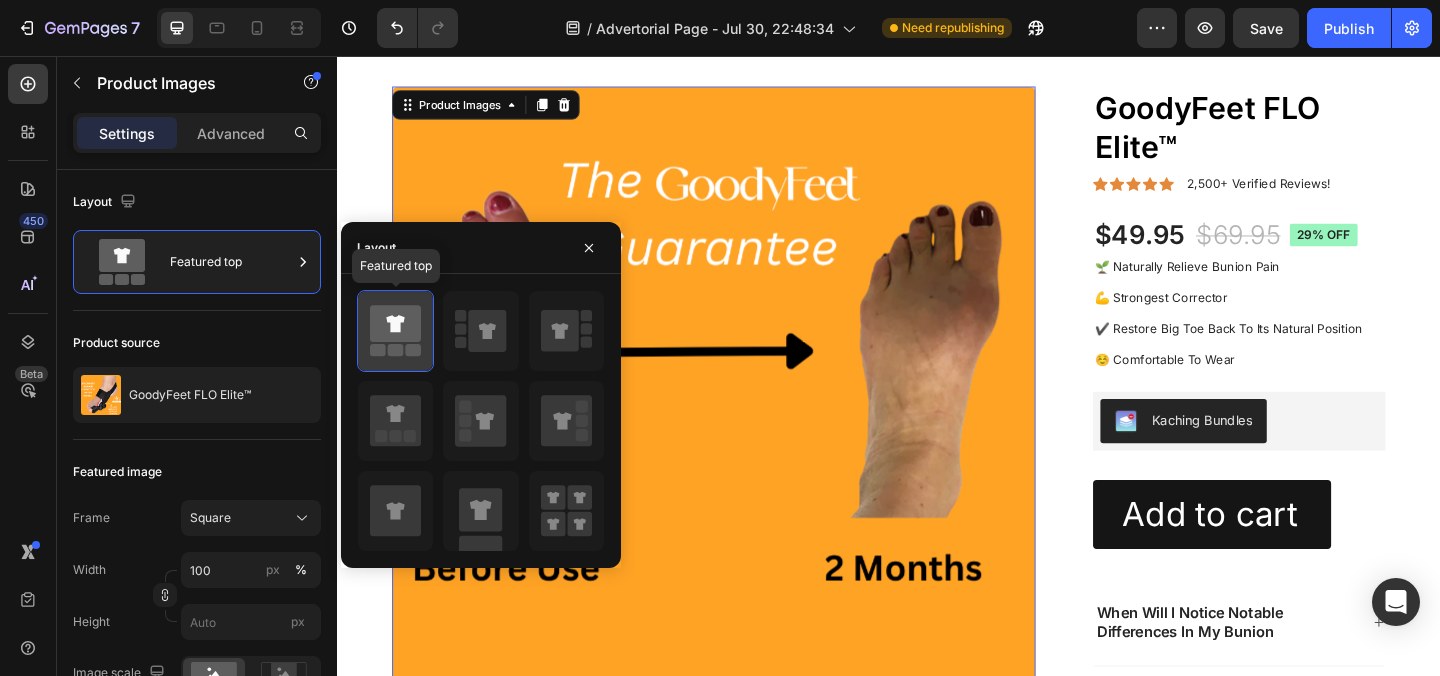 click 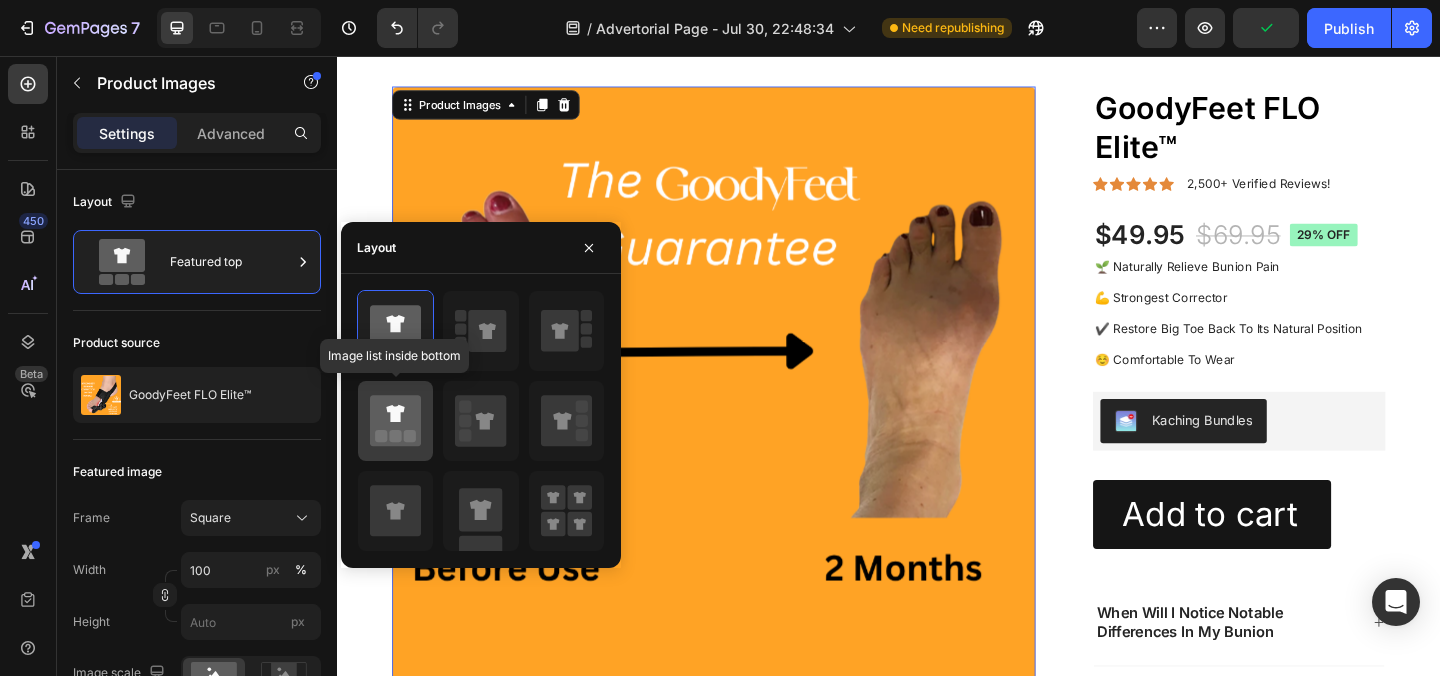 click 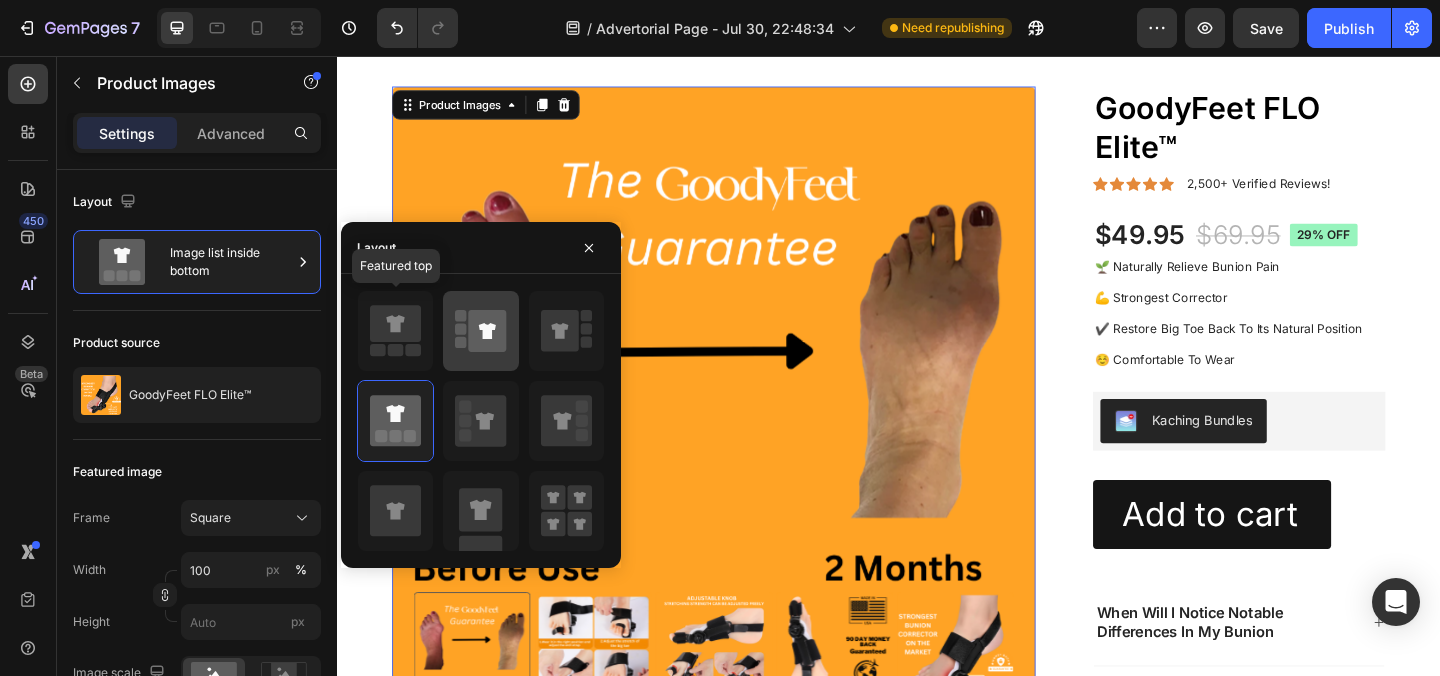 click 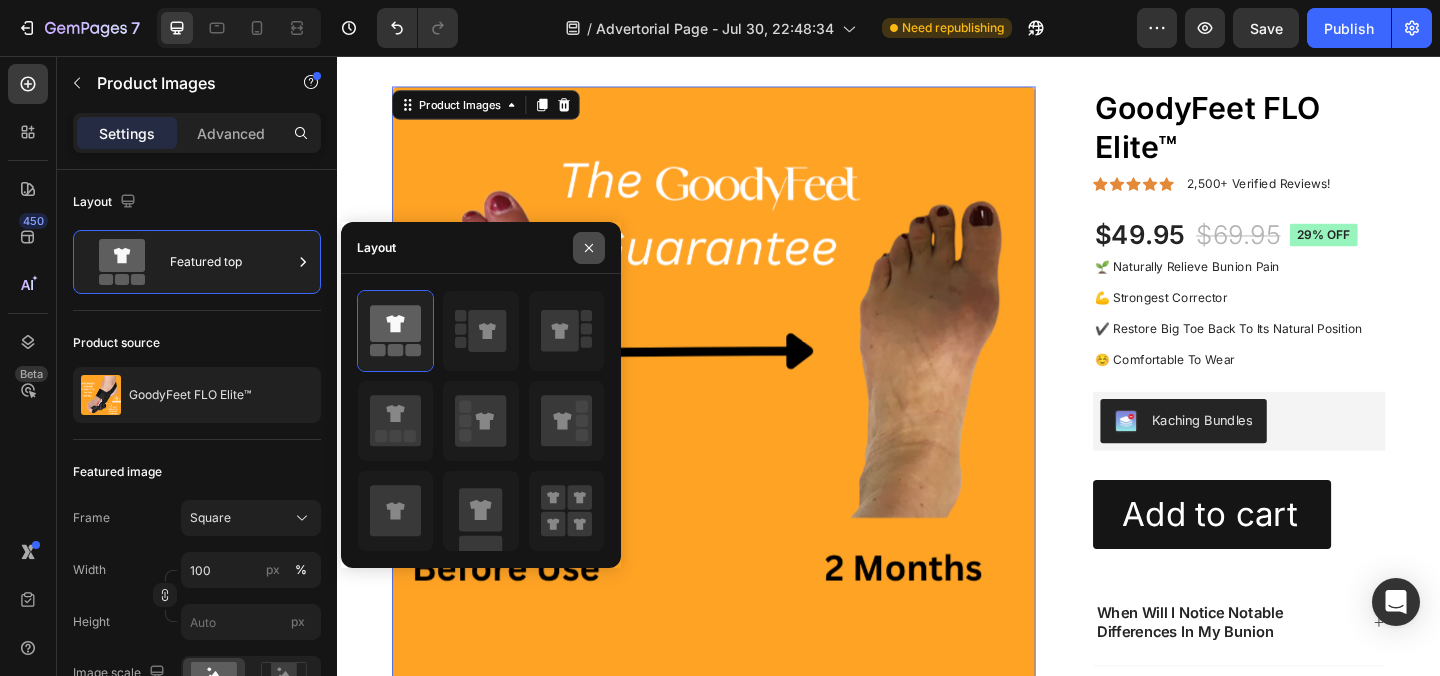 click at bounding box center [589, 248] 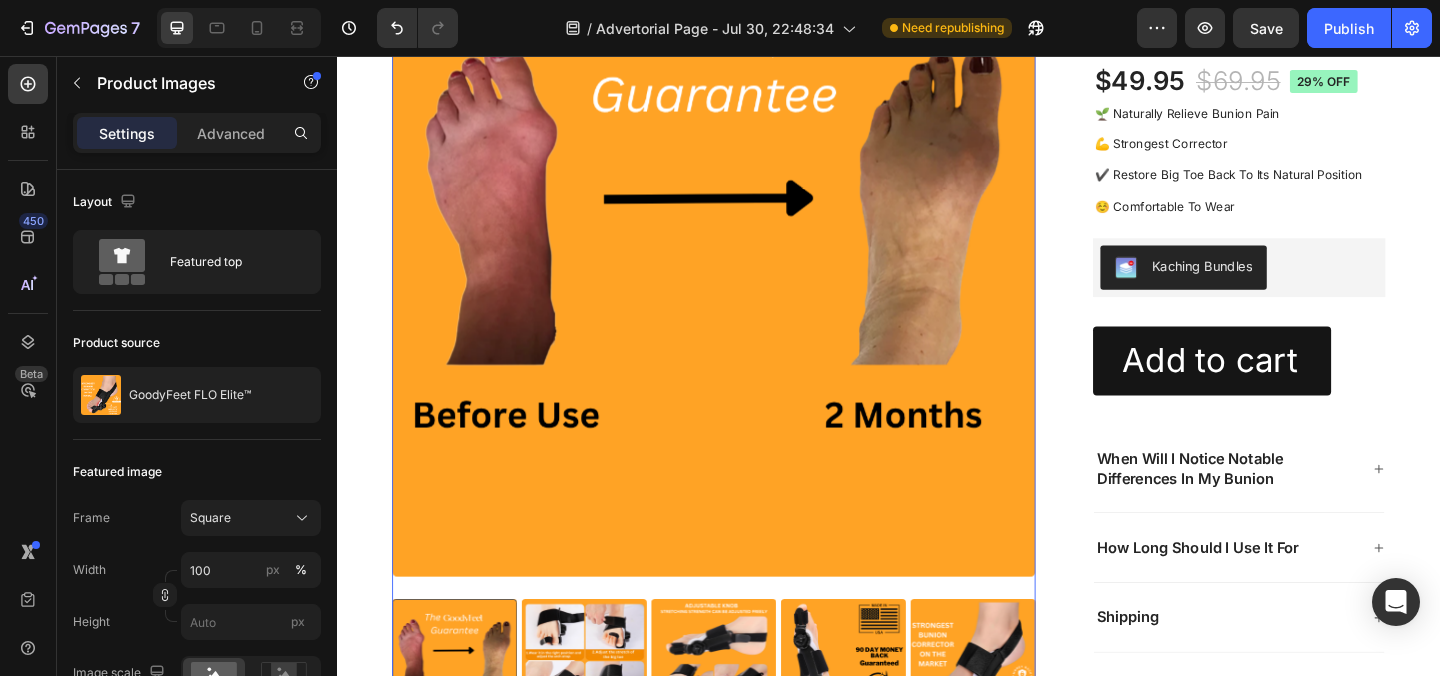 scroll, scrollTop: 31528, scrollLeft: 0, axis: vertical 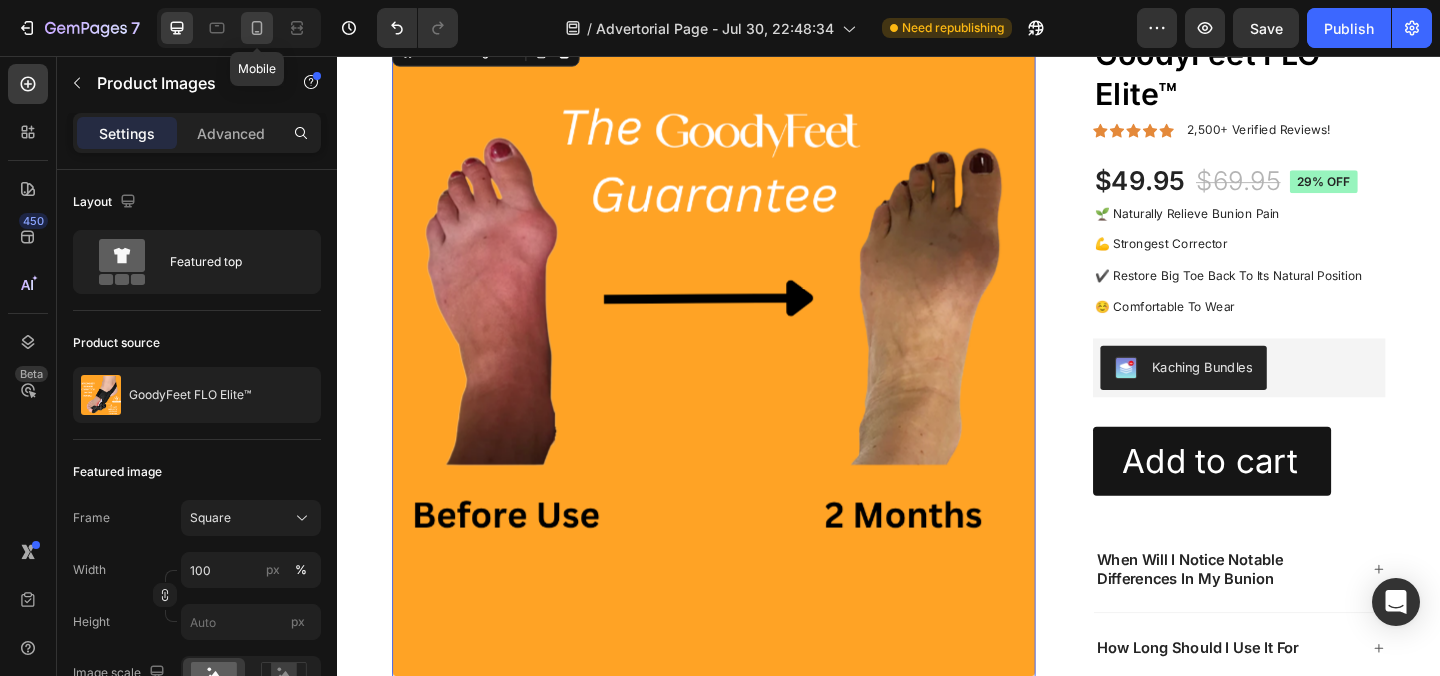 click 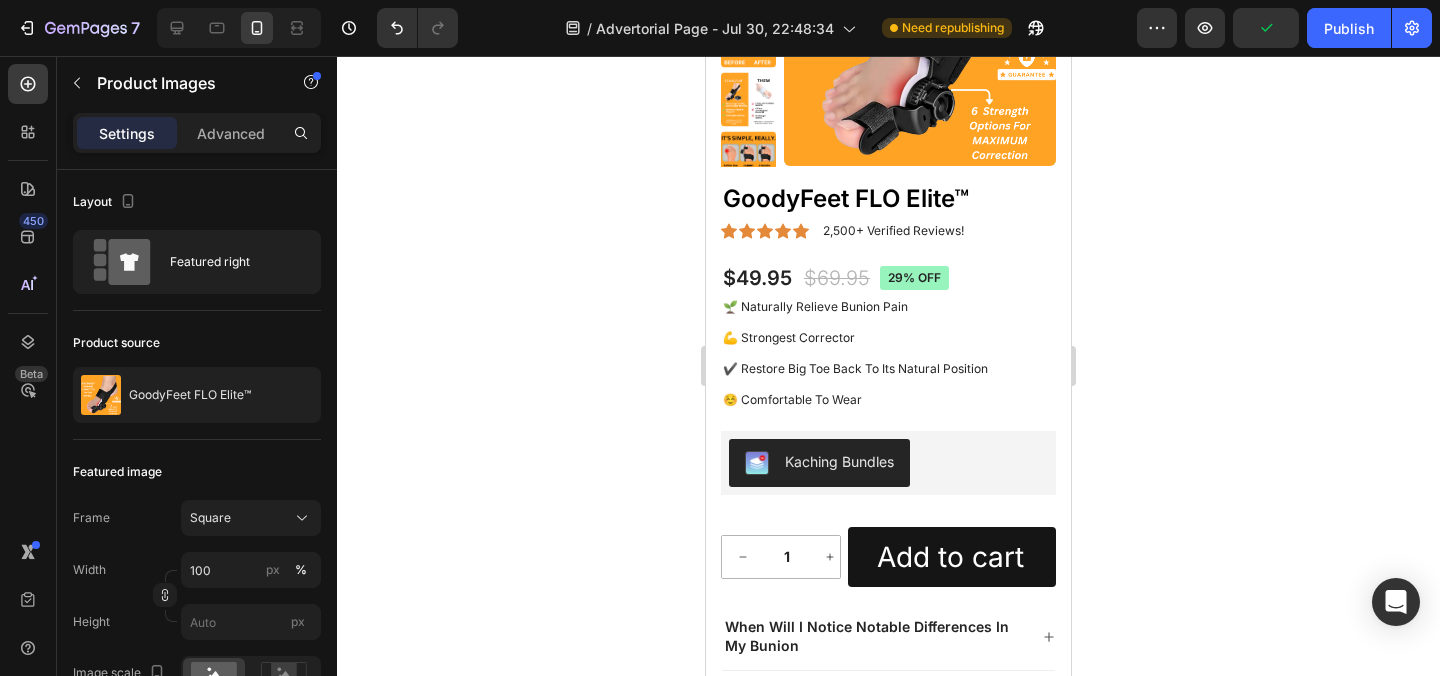 scroll, scrollTop: 33492, scrollLeft: 0, axis: vertical 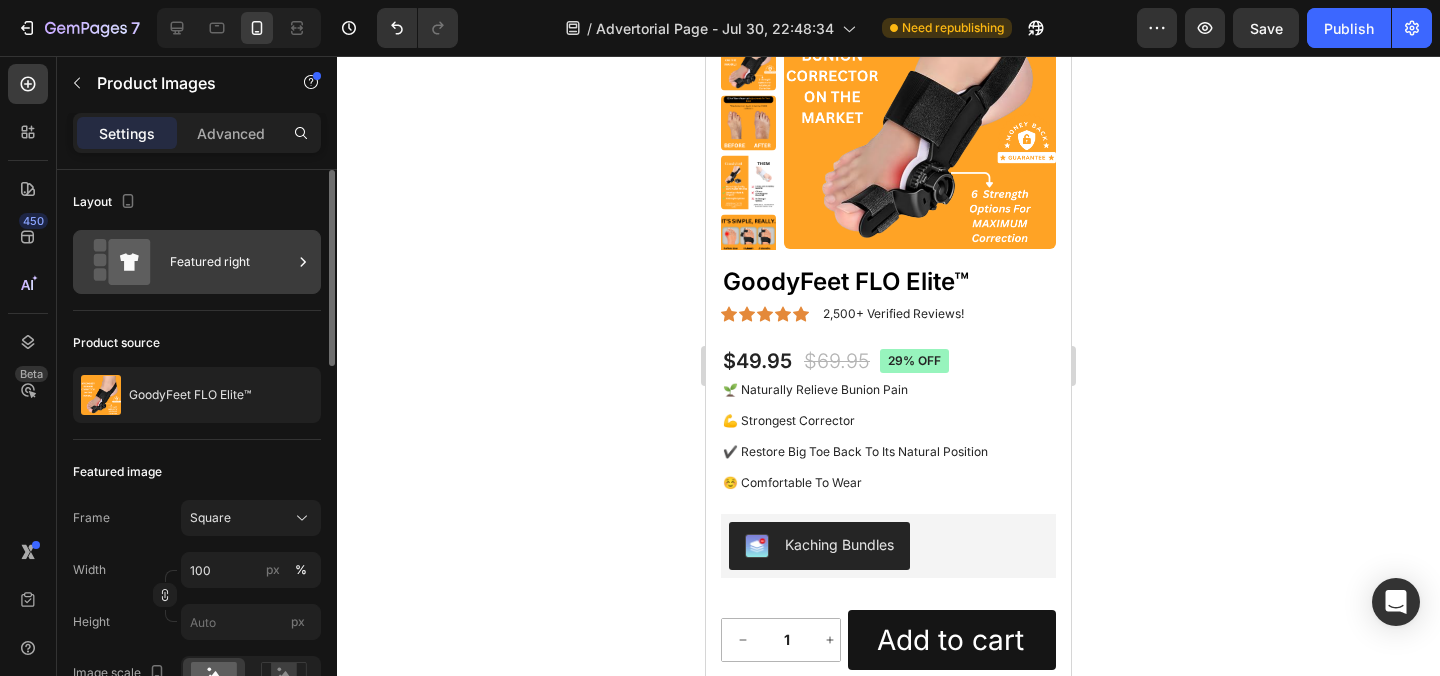 click on "Featured right" at bounding box center (231, 262) 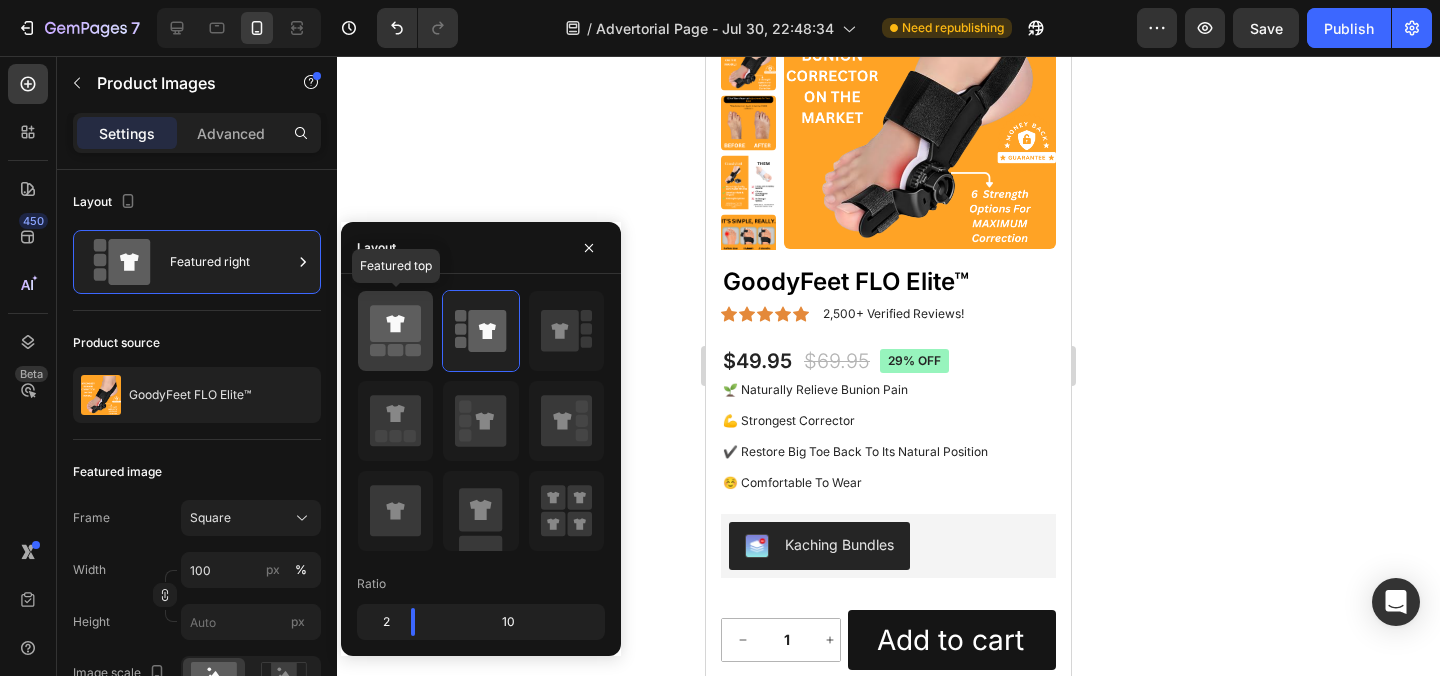 click 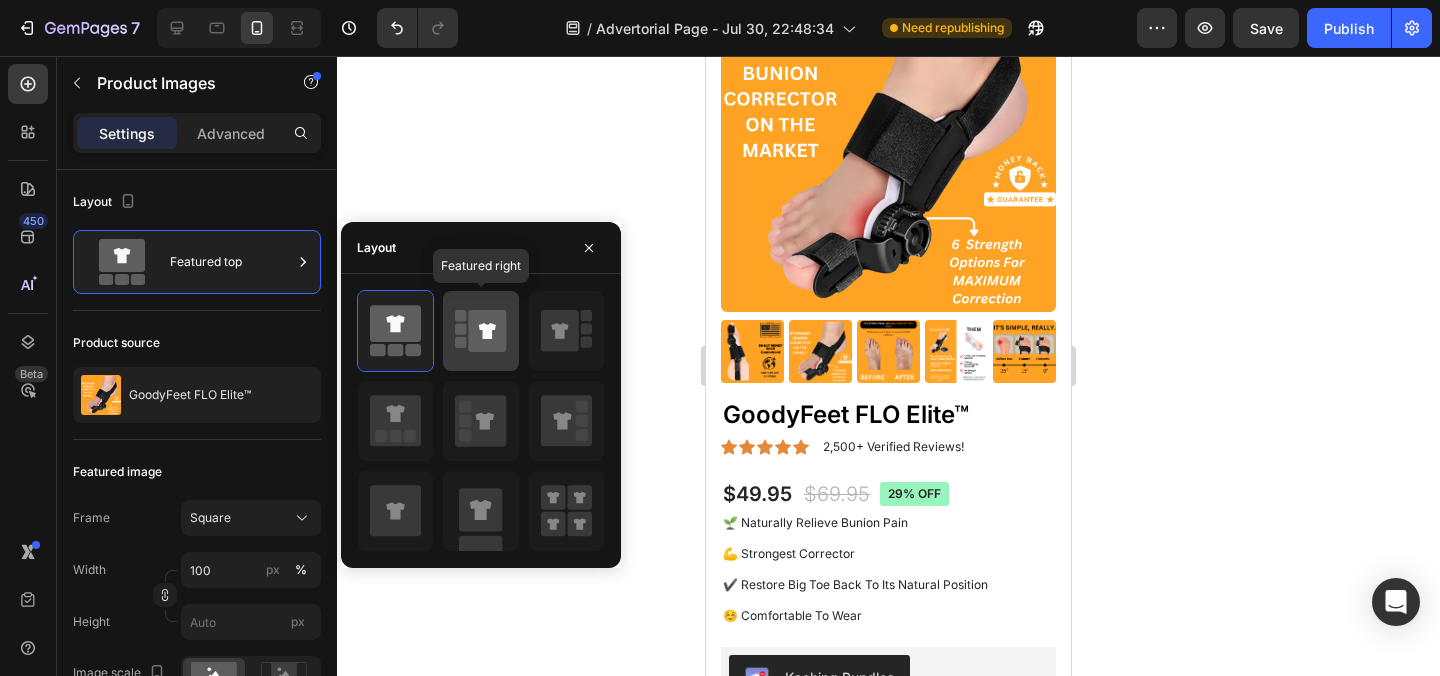 click 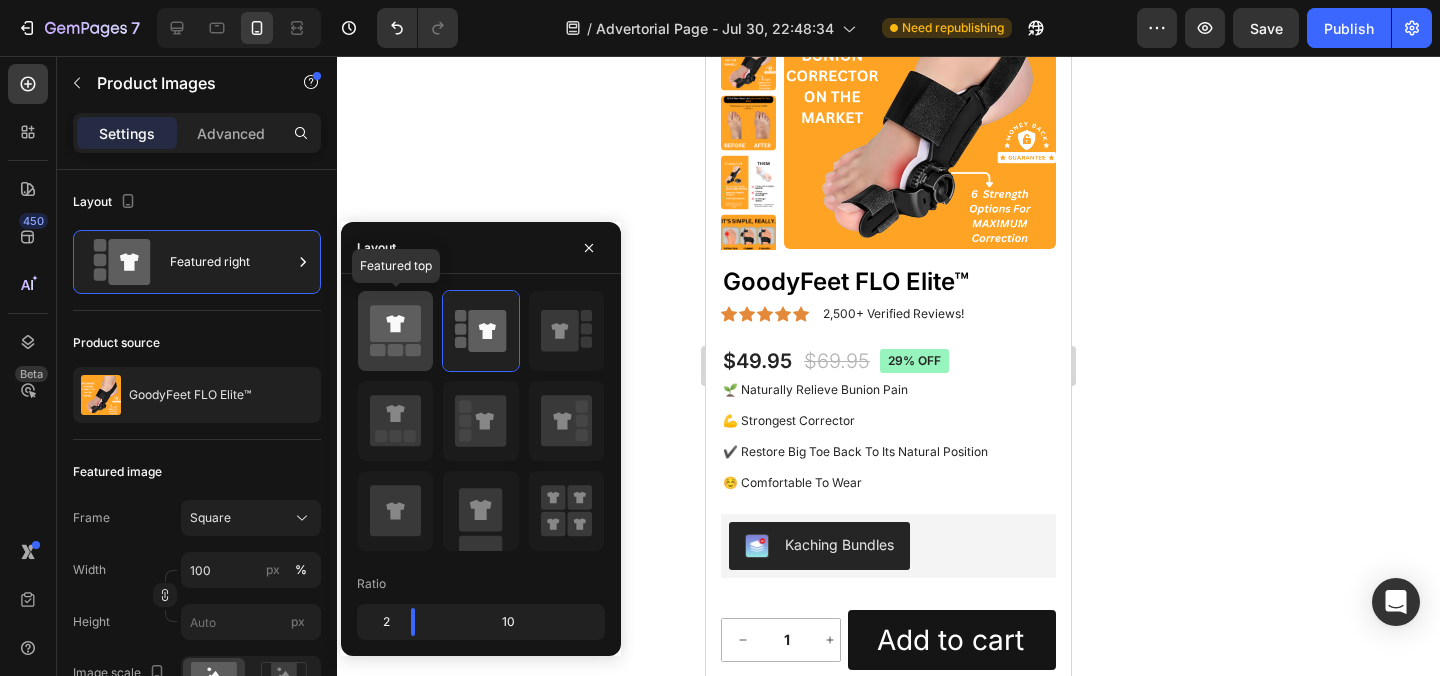 click 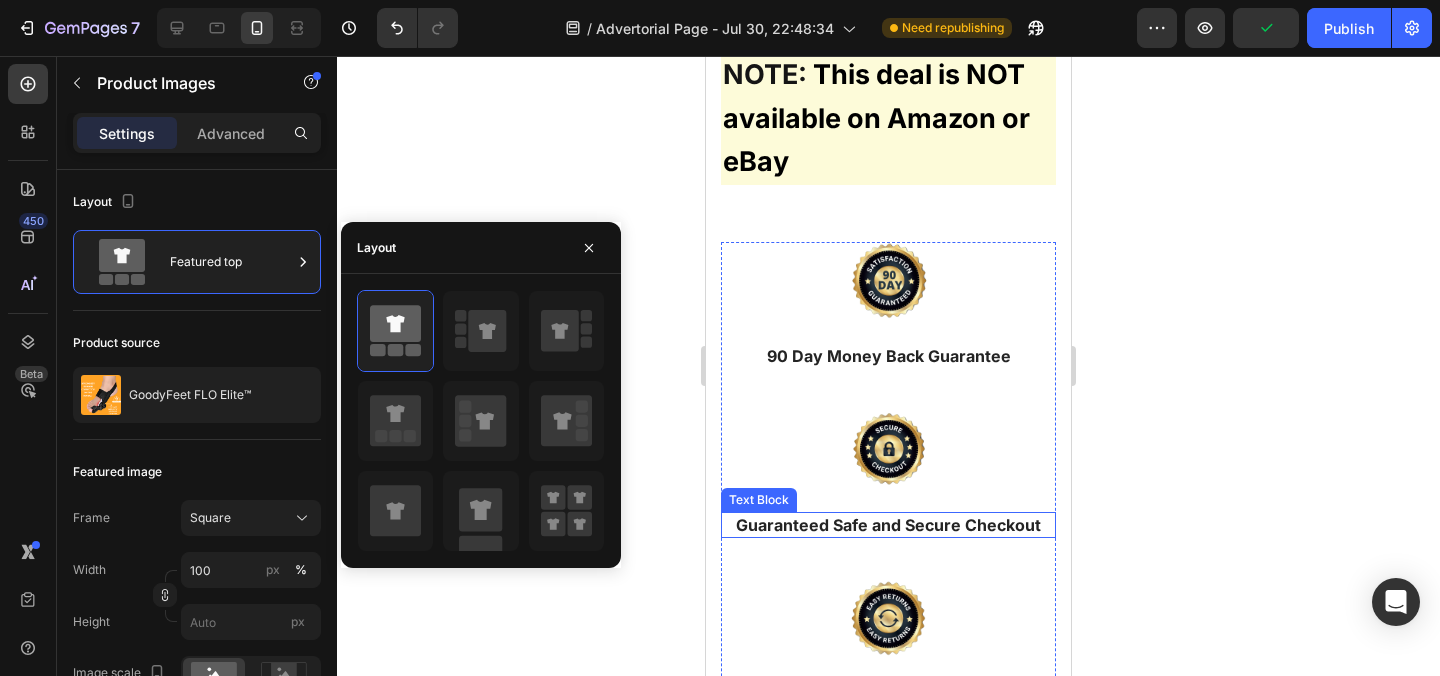 scroll, scrollTop: 35239, scrollLeft: 0, axis: vertical 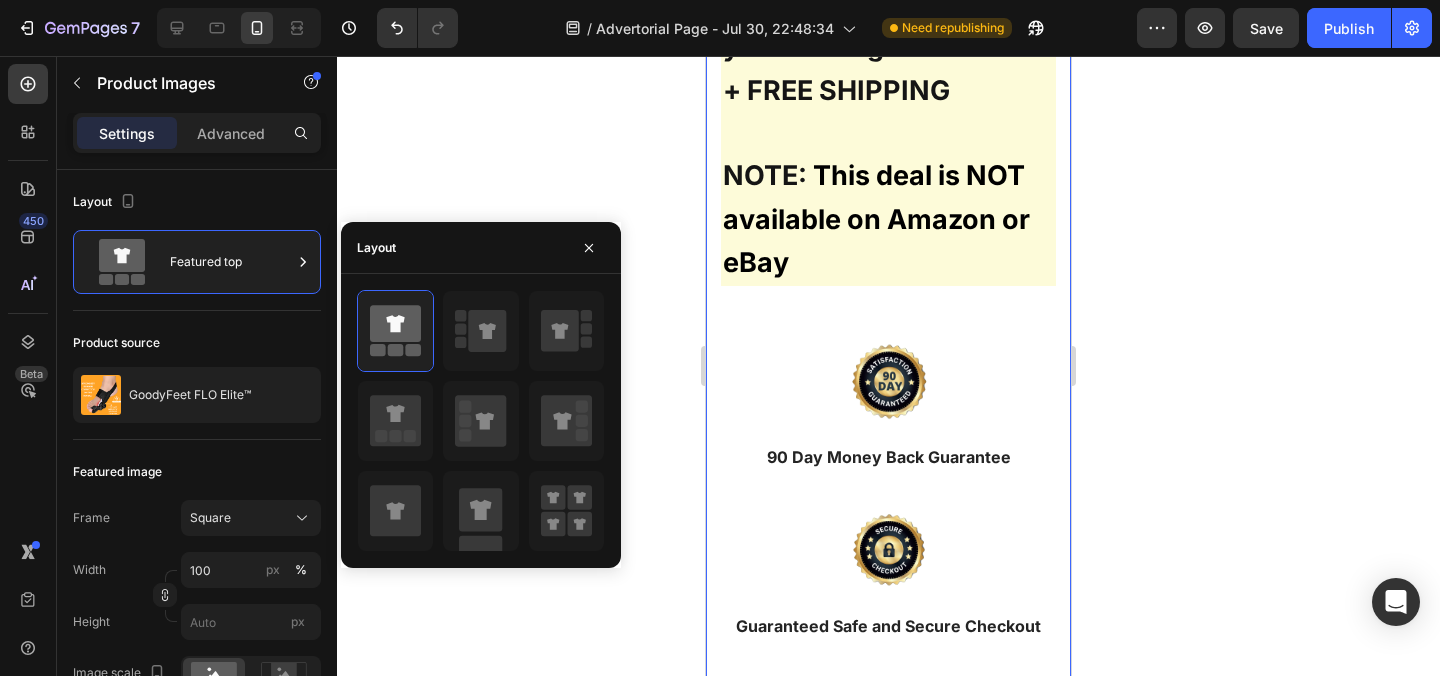 click on "UPDATE:  As of August 01, 2025 - The demand for Recovist Bunion Brace has increased dramatically and inventory has been flying off the shelves. Order your own for  50% OFF + FREE SHIPPING  before it's too late. Lock in your order while you can to get  50% OFF + FREE SHIPPING NOTE:   This deal is NOT available on Amazon or eBay Heading Row Image 90 Day Money Back Guarantee Text Block Image Guaranteed Safe and Secure Checkout Text Block Image No-Hassle Returns Text Block Image Free Shipping on orders over $50 Text Block Row Finally Get Relief From Bunions Heading Image" at bounding box center [888, 503] 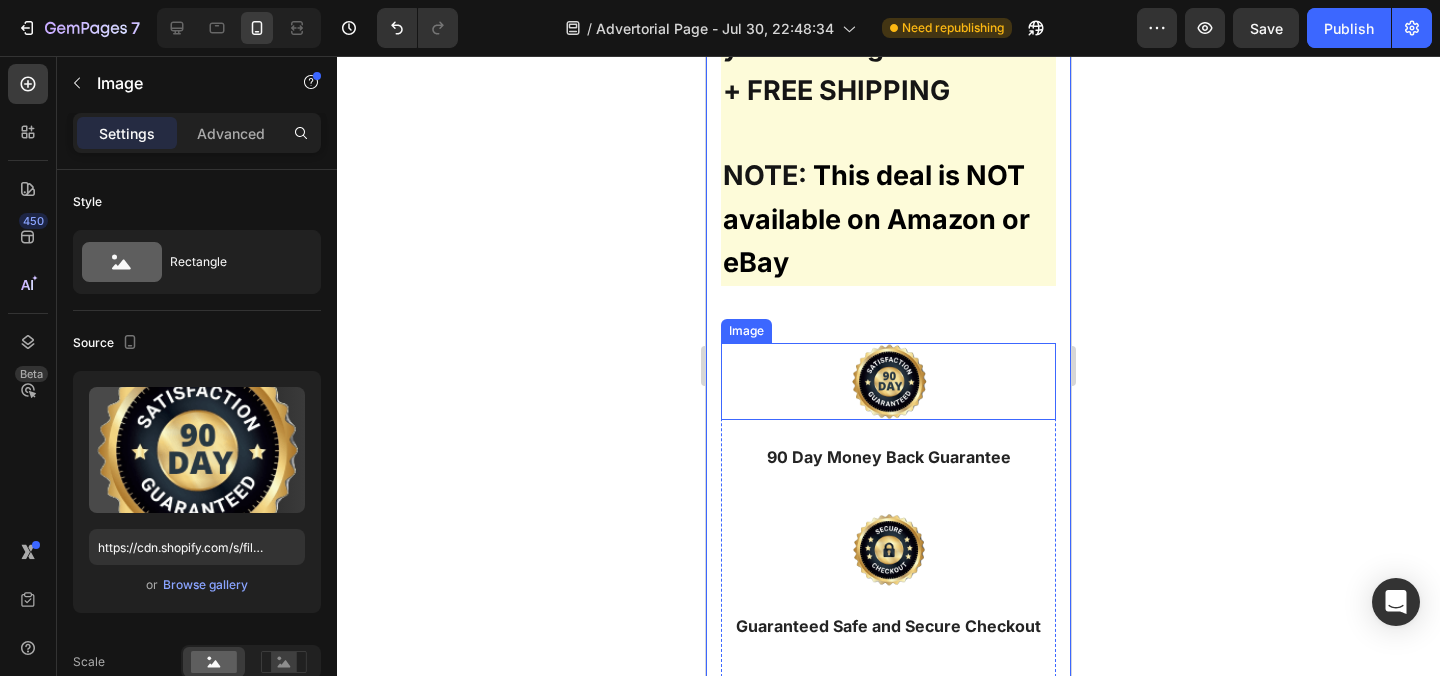 click at bounding box center [888, 381] 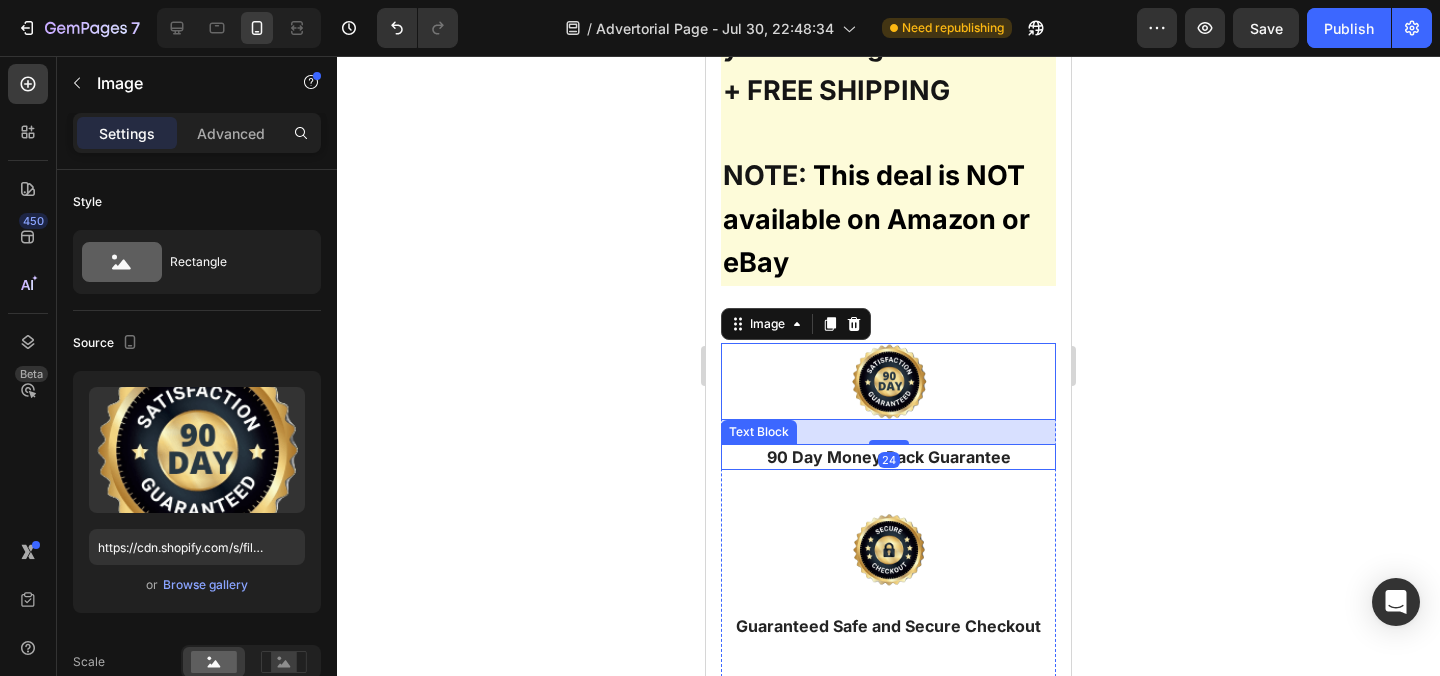 click on "Image   24 90 Day Money Back Guarantee Text Block" at bounding box center [888, 427] 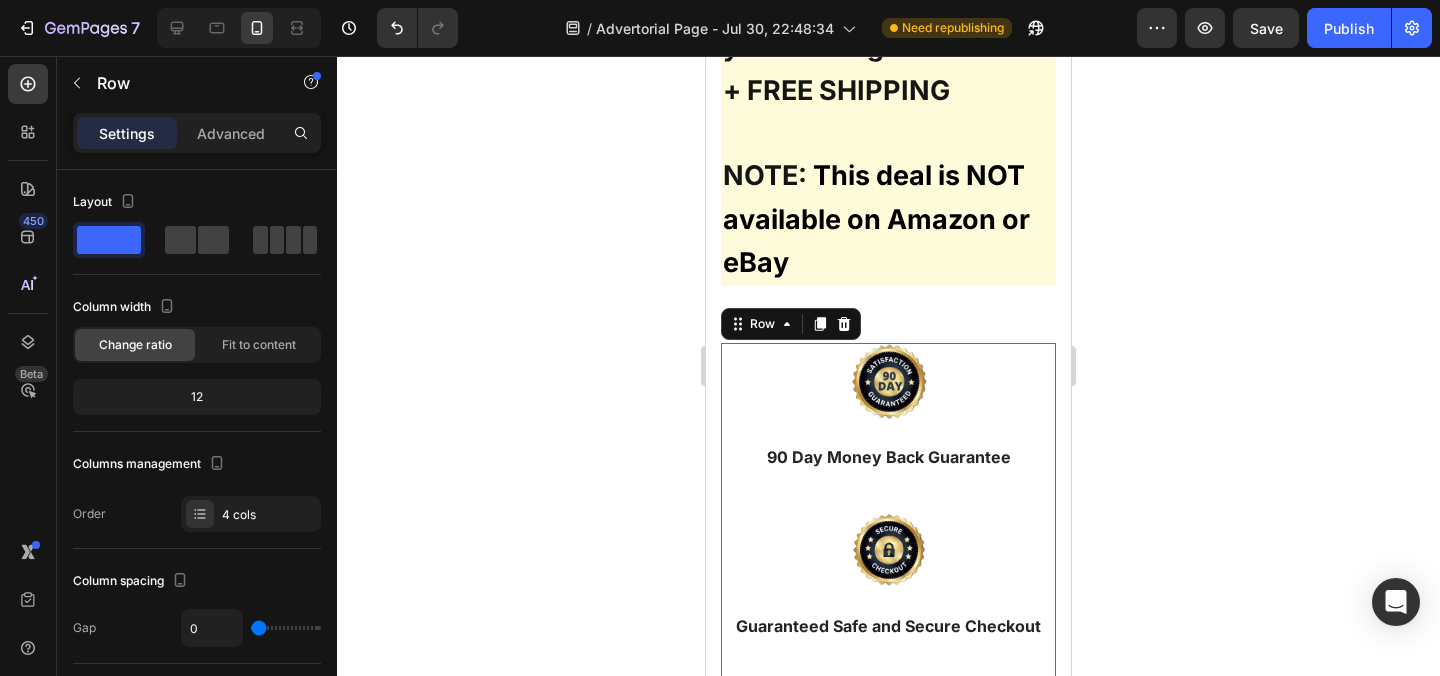 click on "Image 90 Day Money Back Guarantee Text Block" at bounding box center (888, 427) 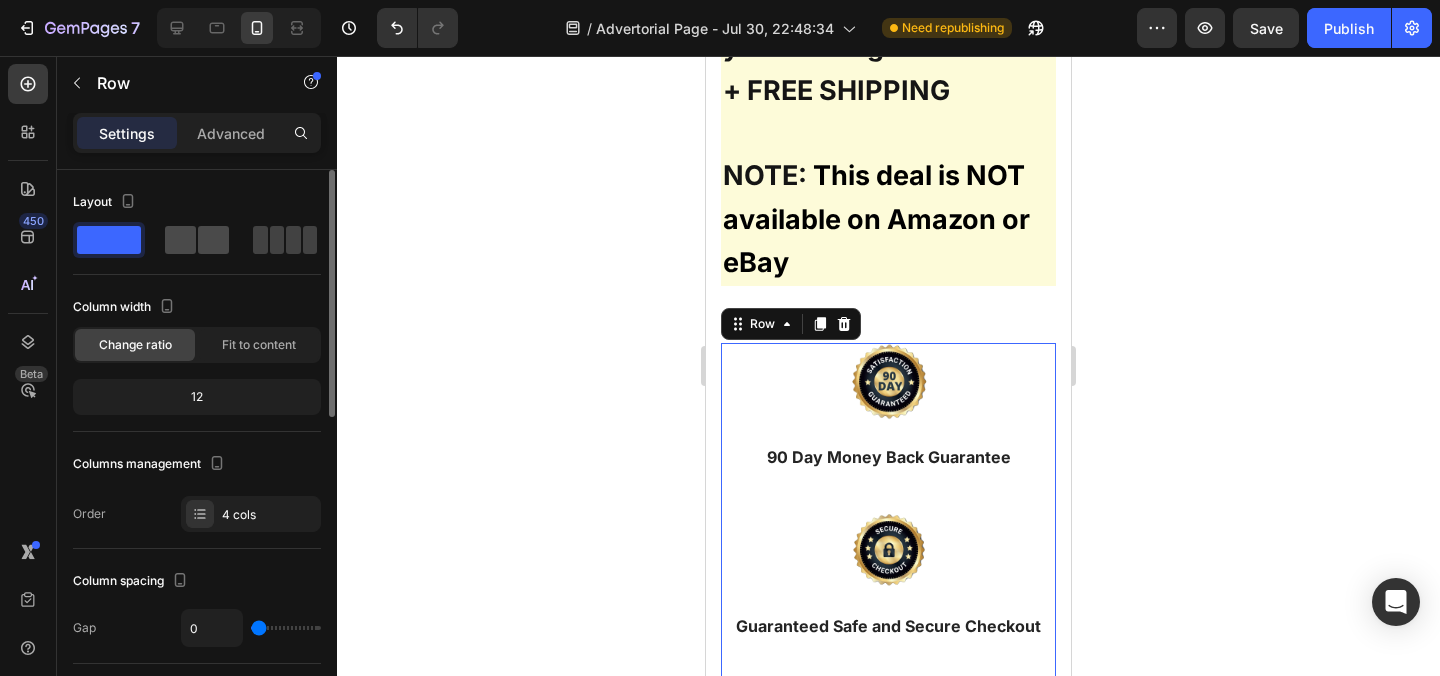 click 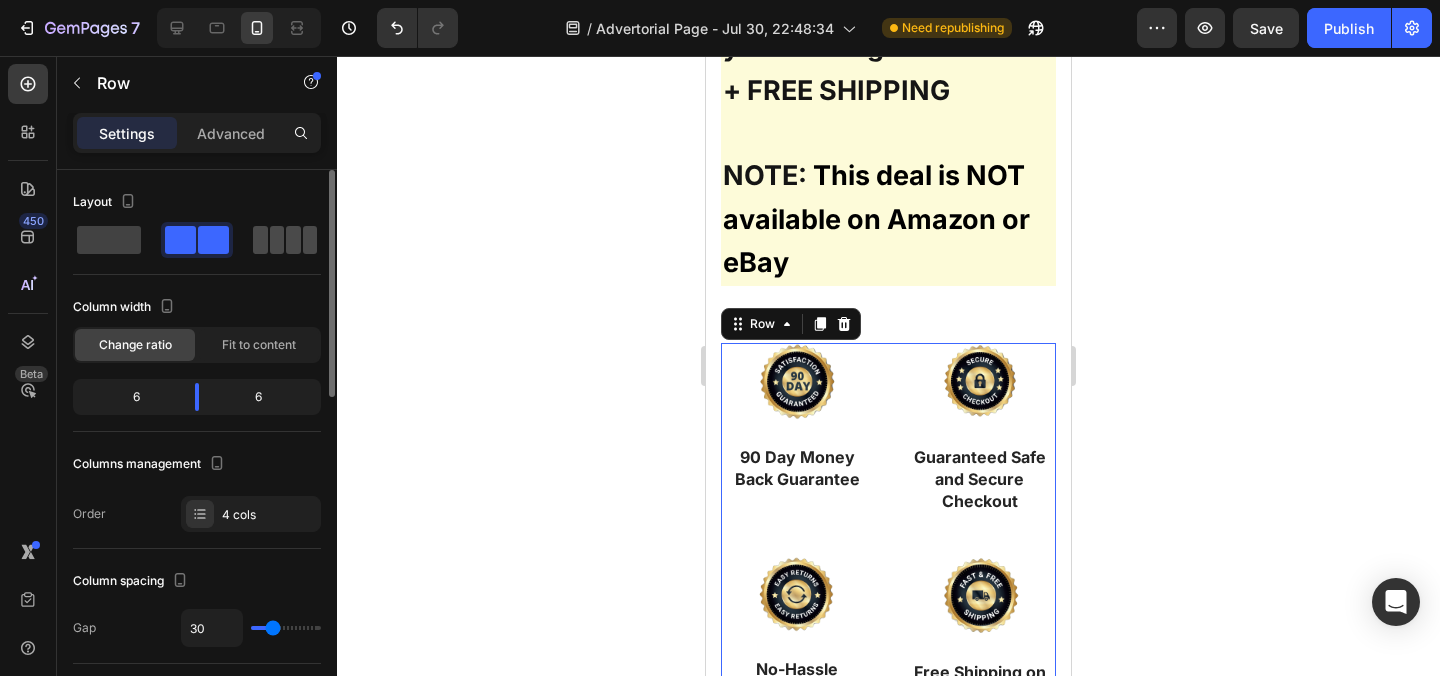 click 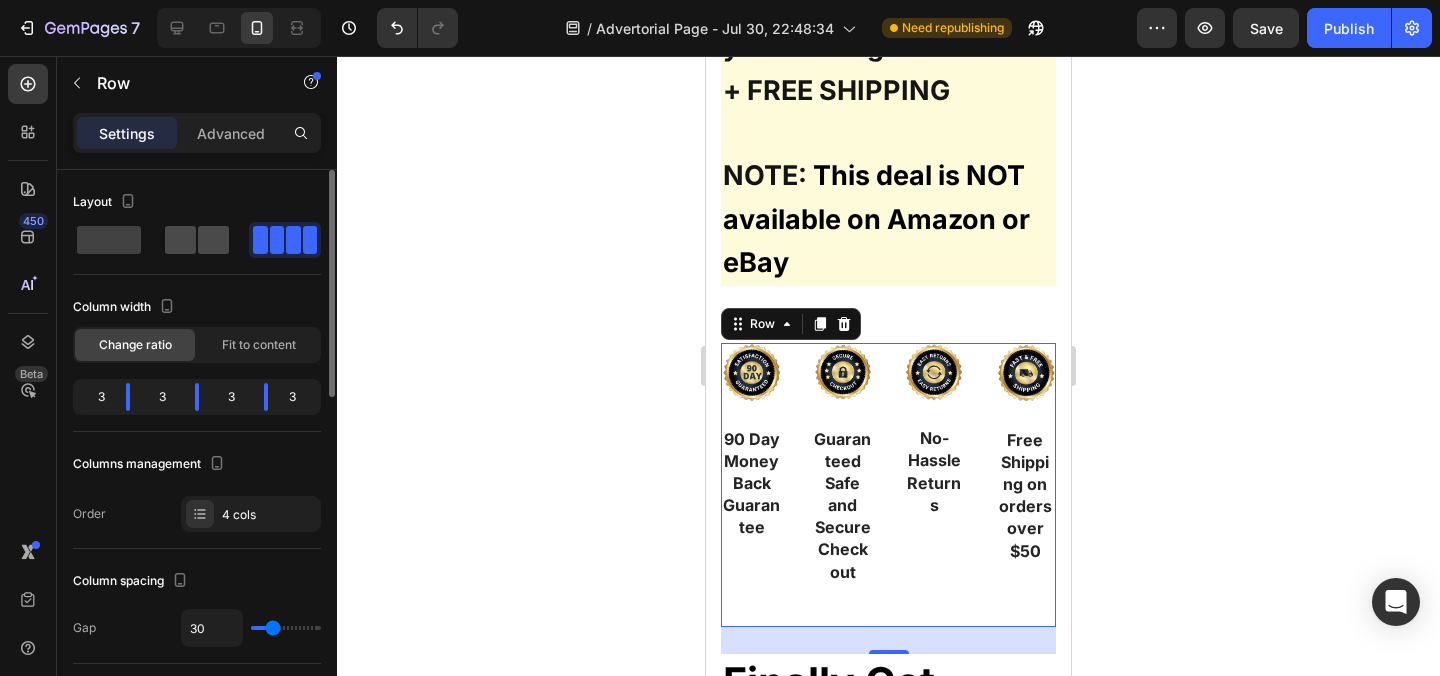 click 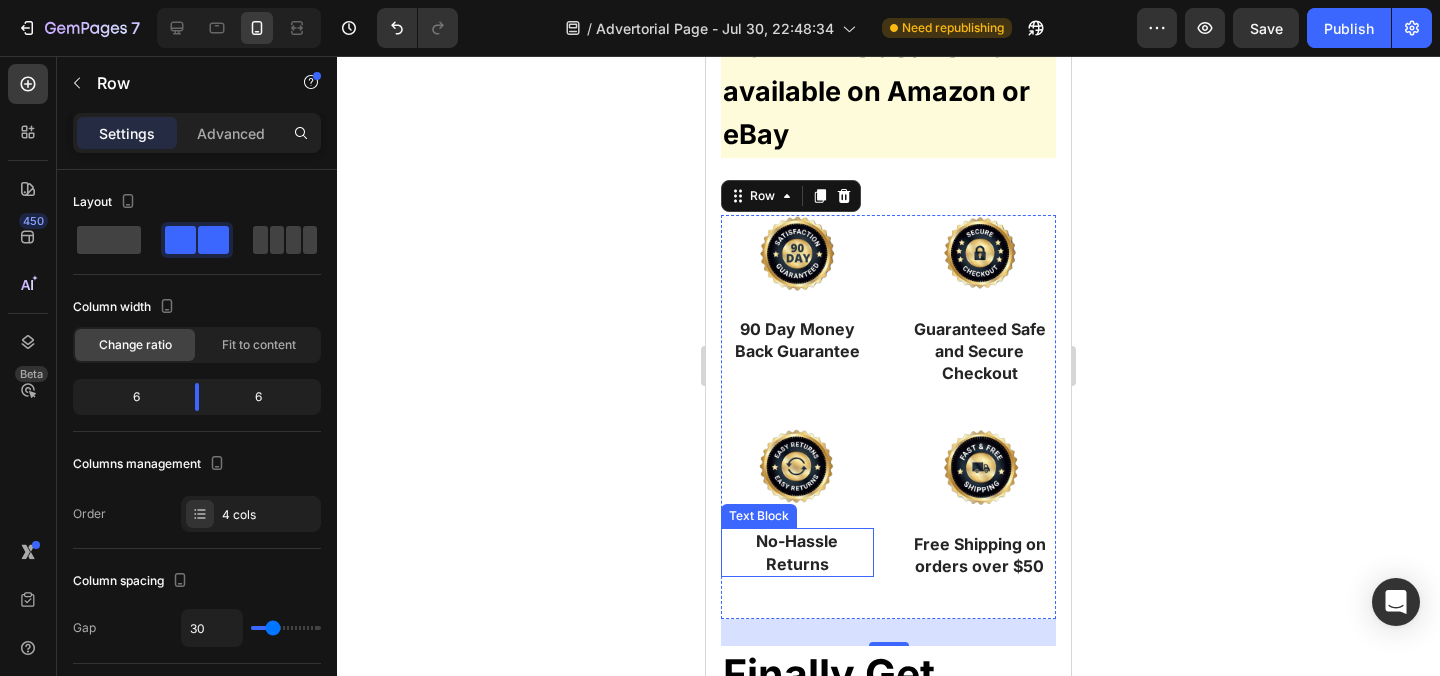 scroll, scrollTop: 35364, scrollLeft: 0, axis: vertical 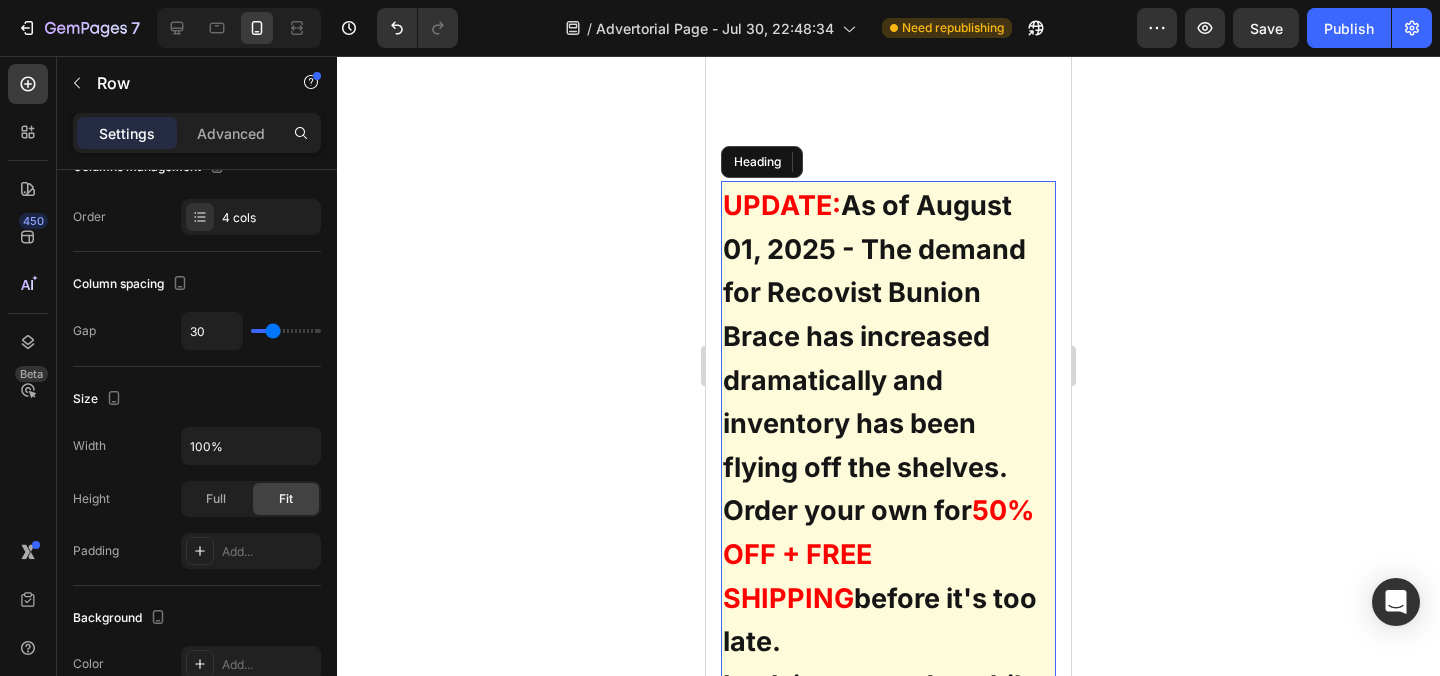 click on "UPDATE:  As of August 01, 2025 - The demand for Recovist Bunion Brace has increased dramatically and inventory has been flying off the shelves. Order your own for  50% OFF + FREE SHIPPING  before it's too late. Lock in your order while you can to get  50% OFF + FREE SHIPPING NOTE:   This deal is NOT available on Amazon or eBay" at bounding box center [888, 574] 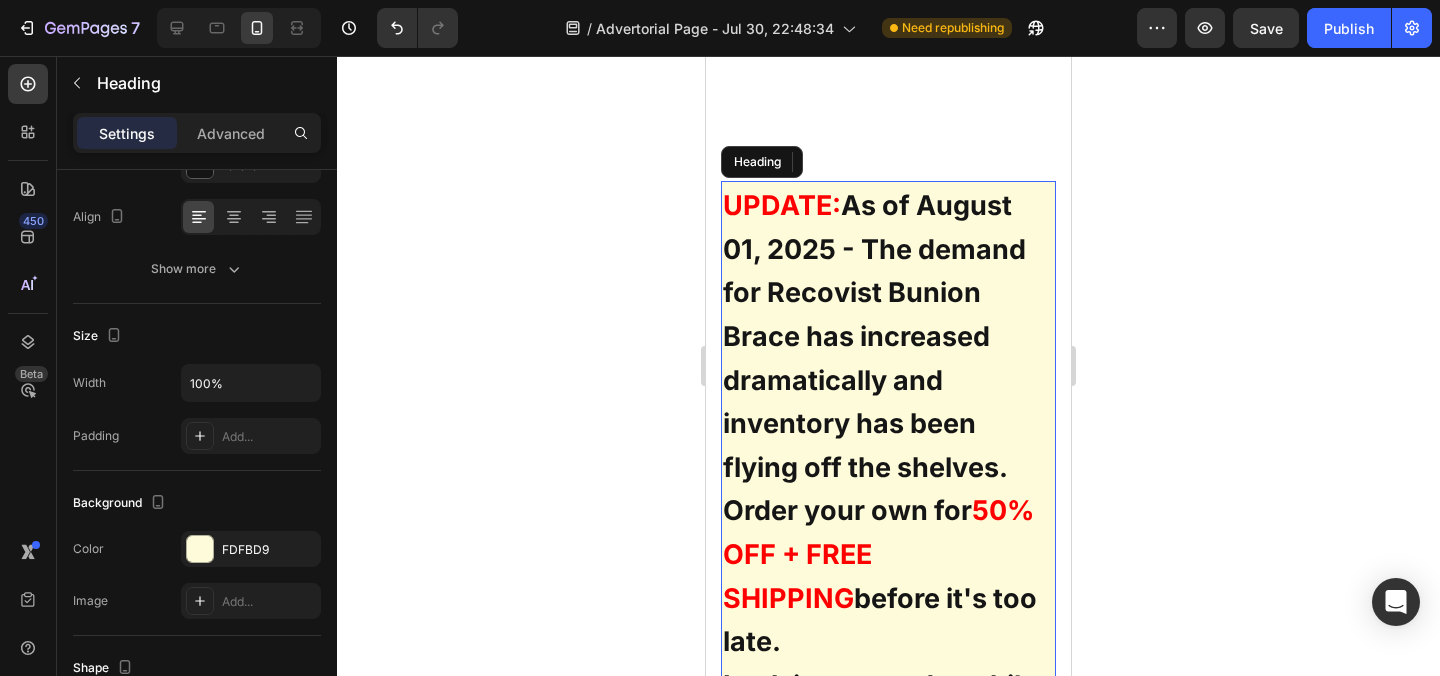 scroll, scrollTop: 0, scrollLeft: 0, axis: both 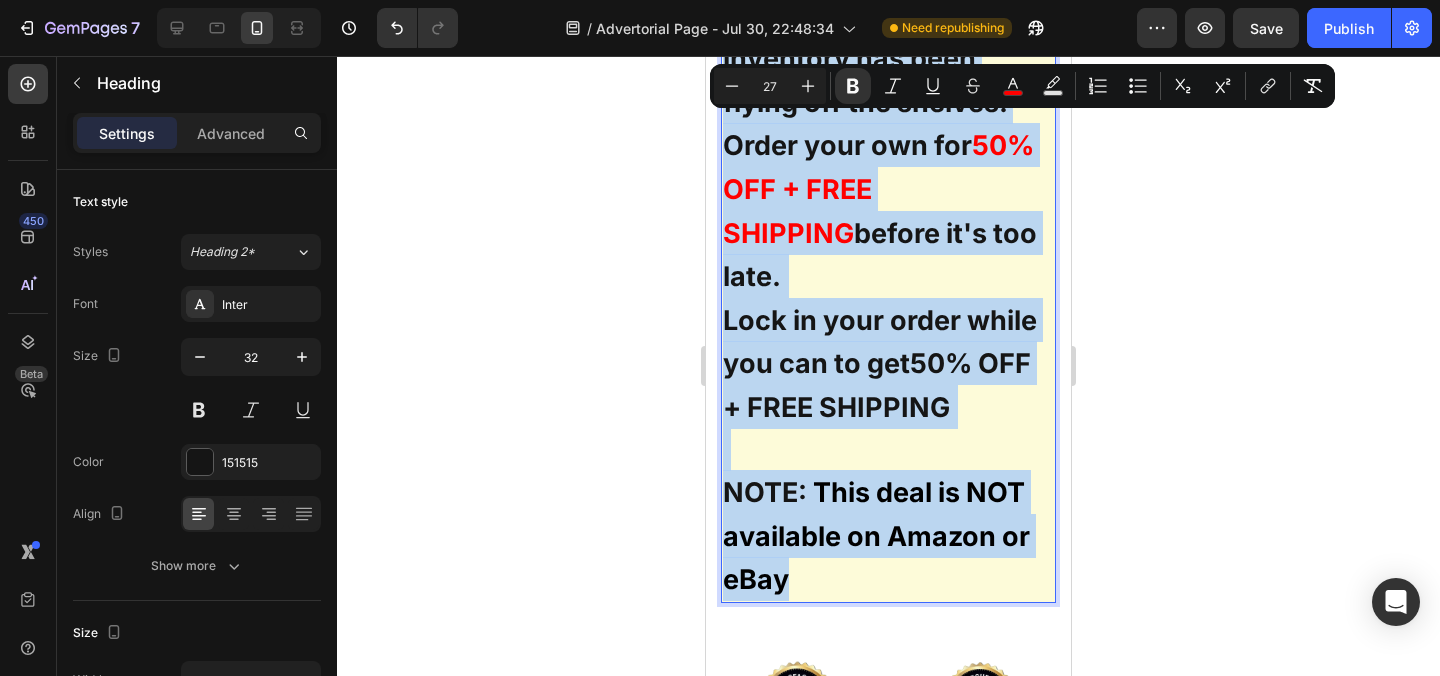 drag, startPoint x: 730, startPoint y: 194, endPoint x: 942, endPoint y: 550, distance: 414.34286 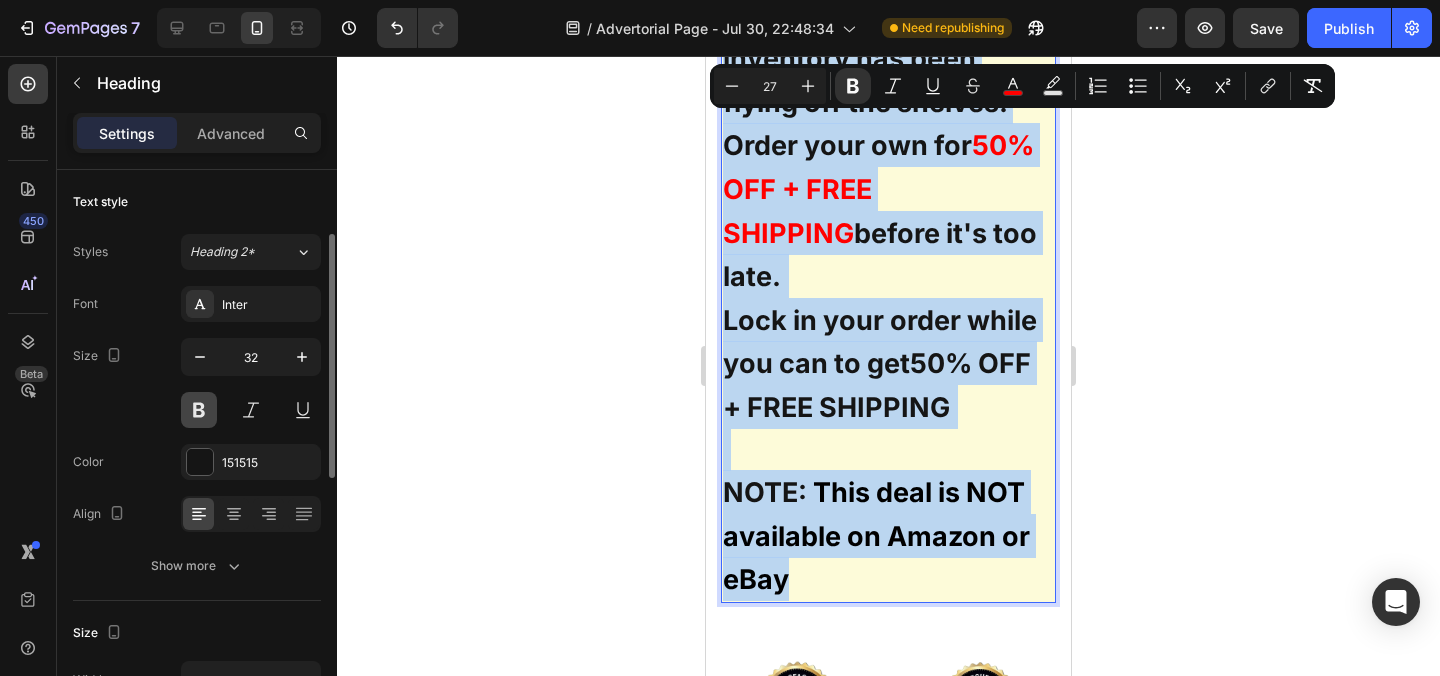 scroll, scrollTop: 361, scrollLeft: 0, axis: vertical 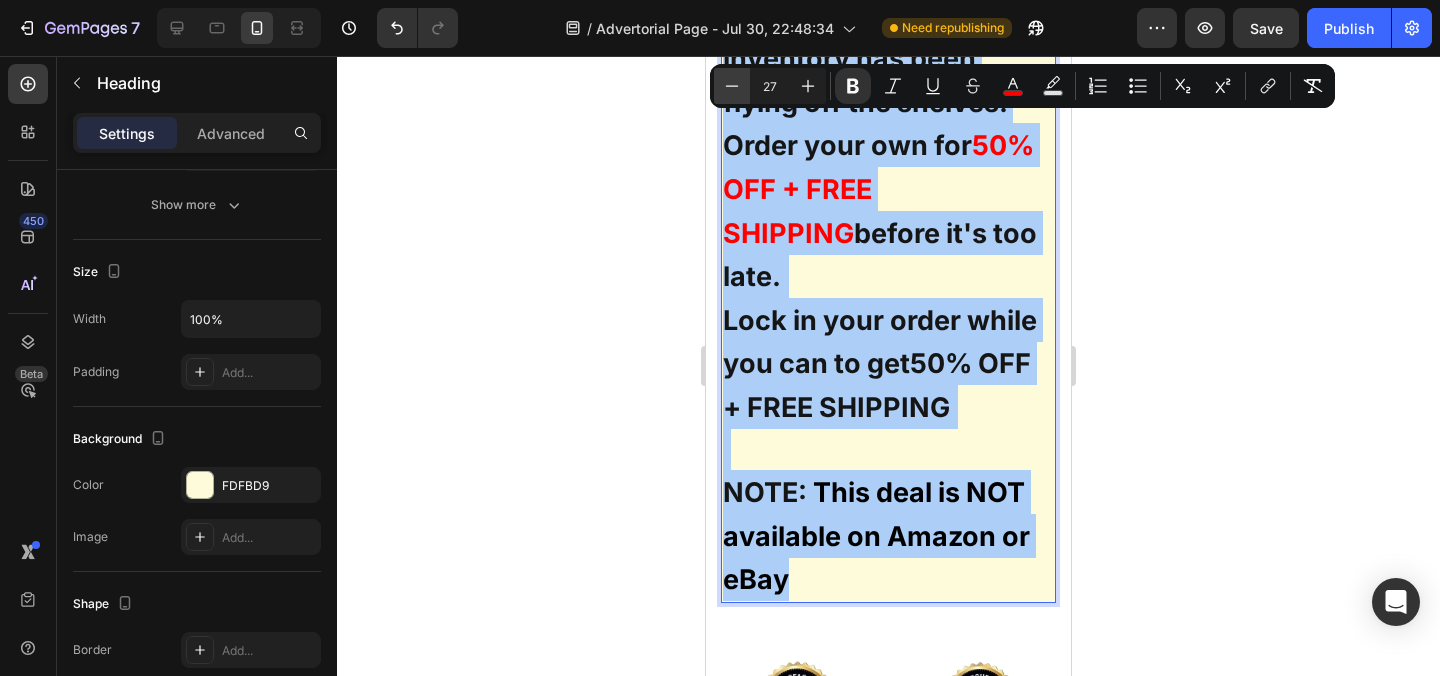 click 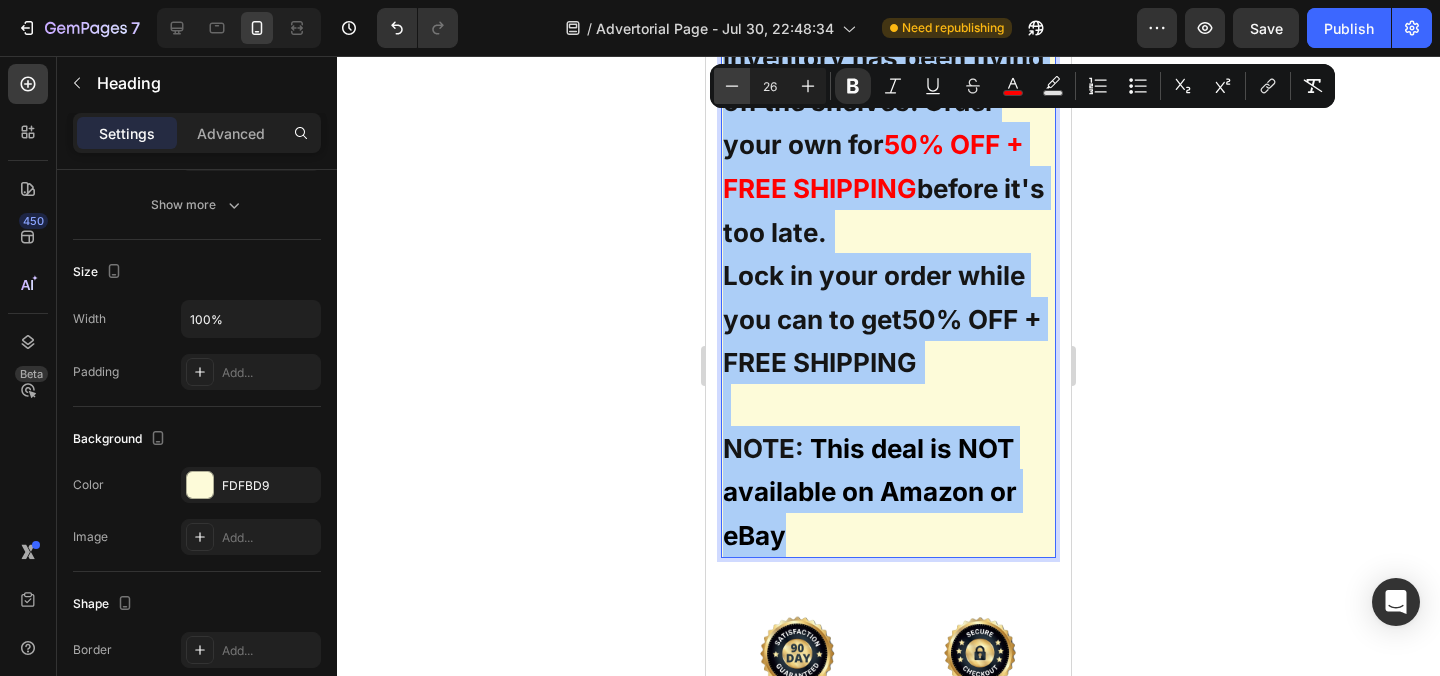 click 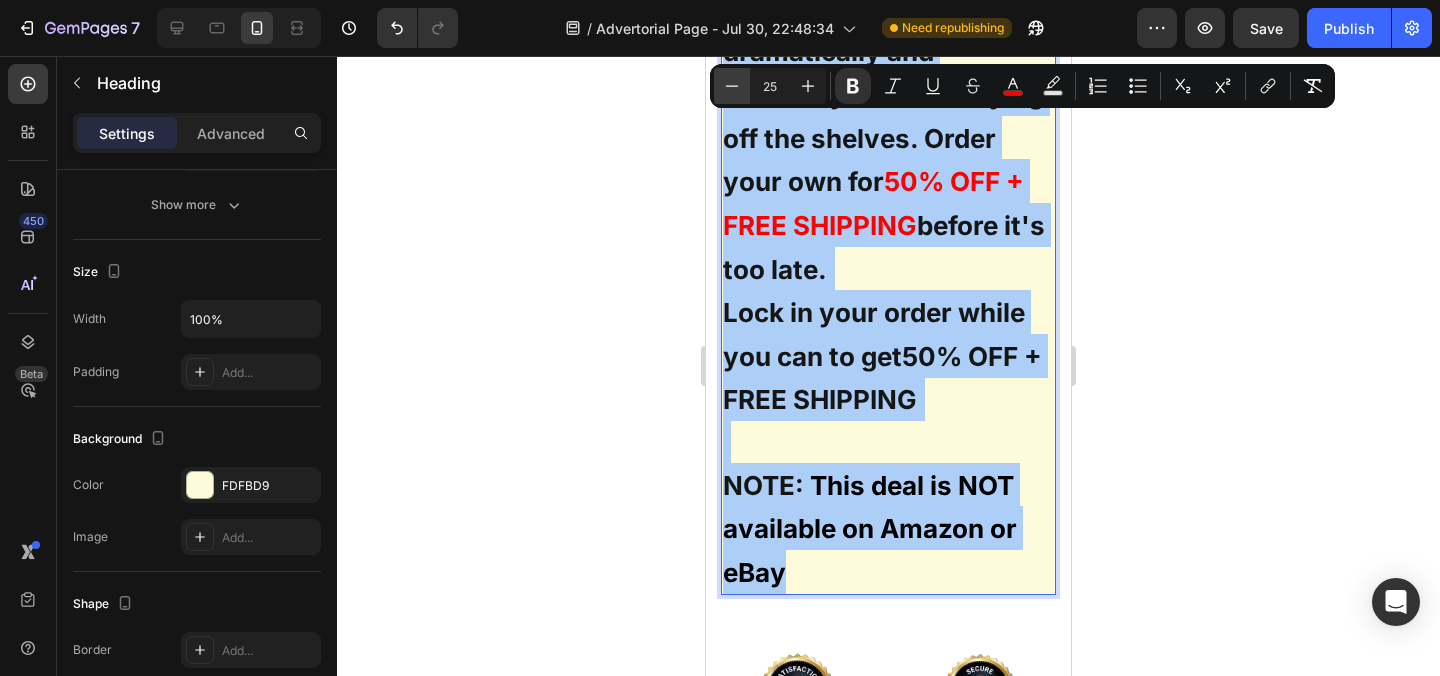 click 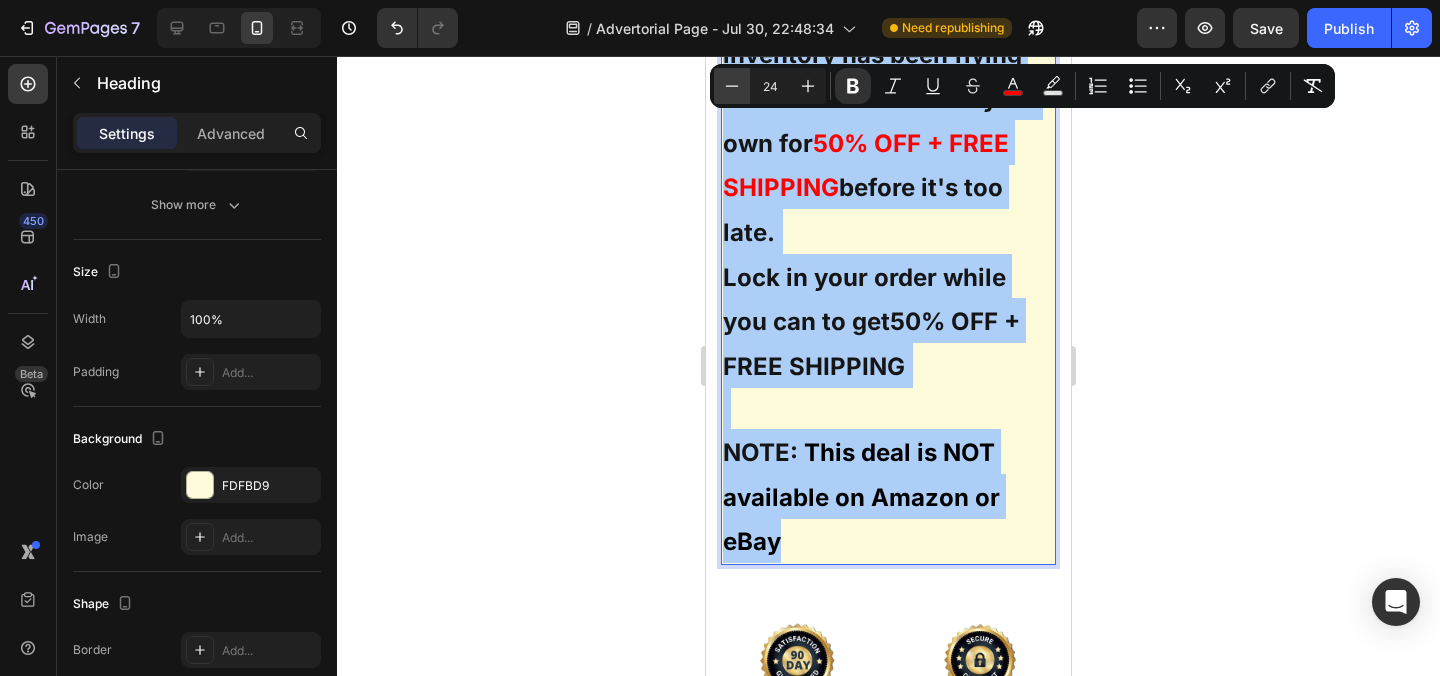 click 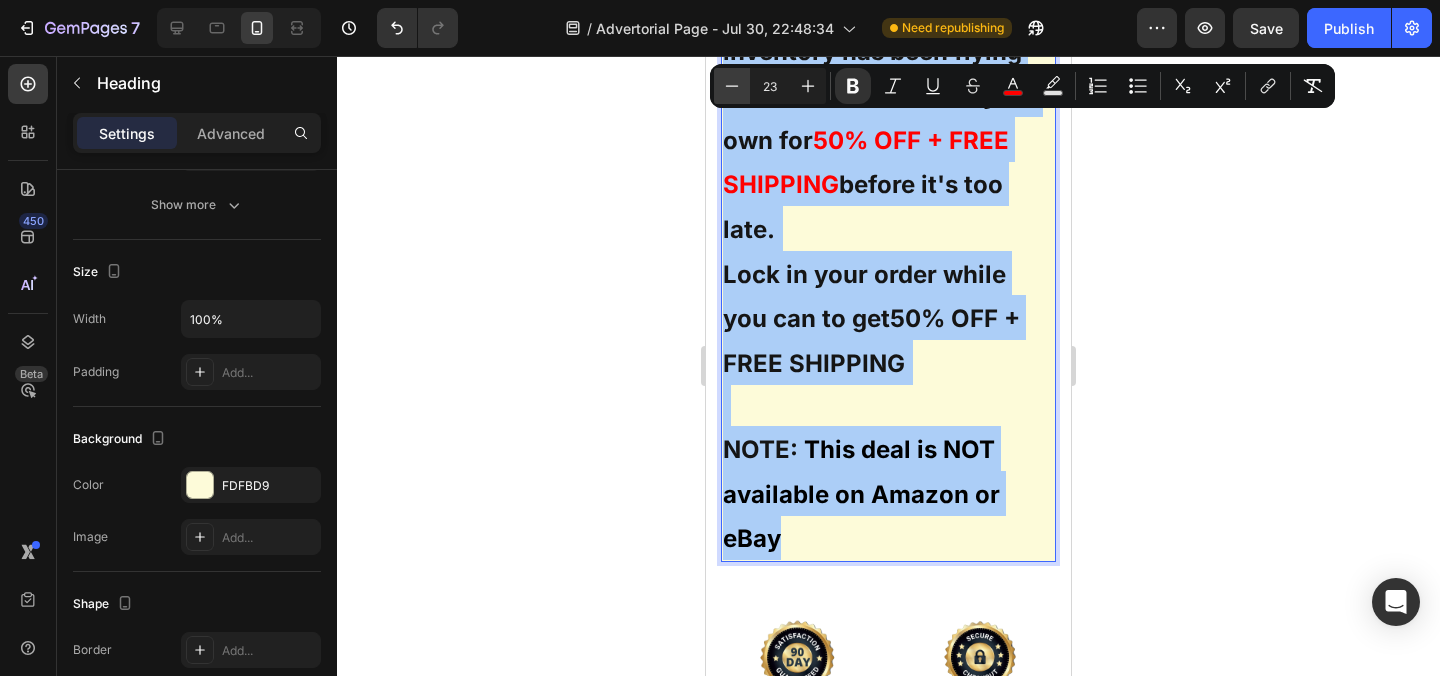 click 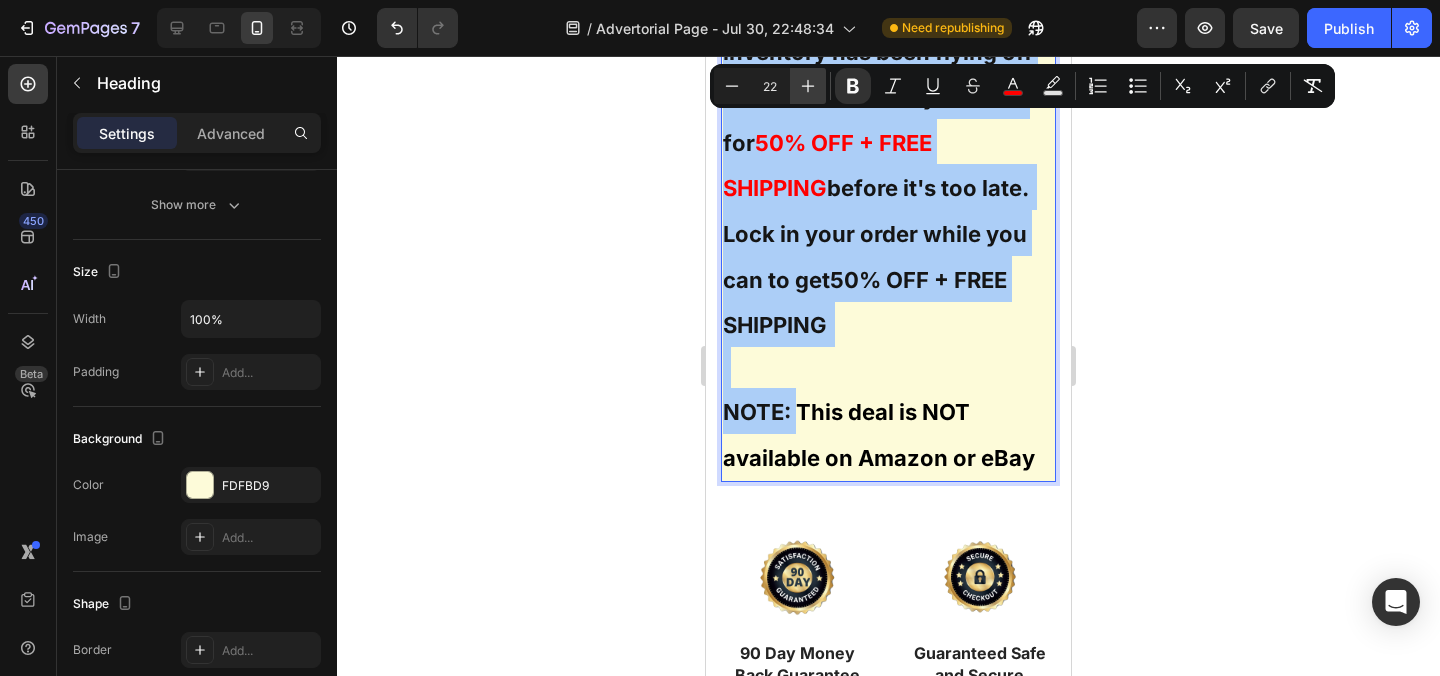 click on "Plus" at bounding box center [808, 86] 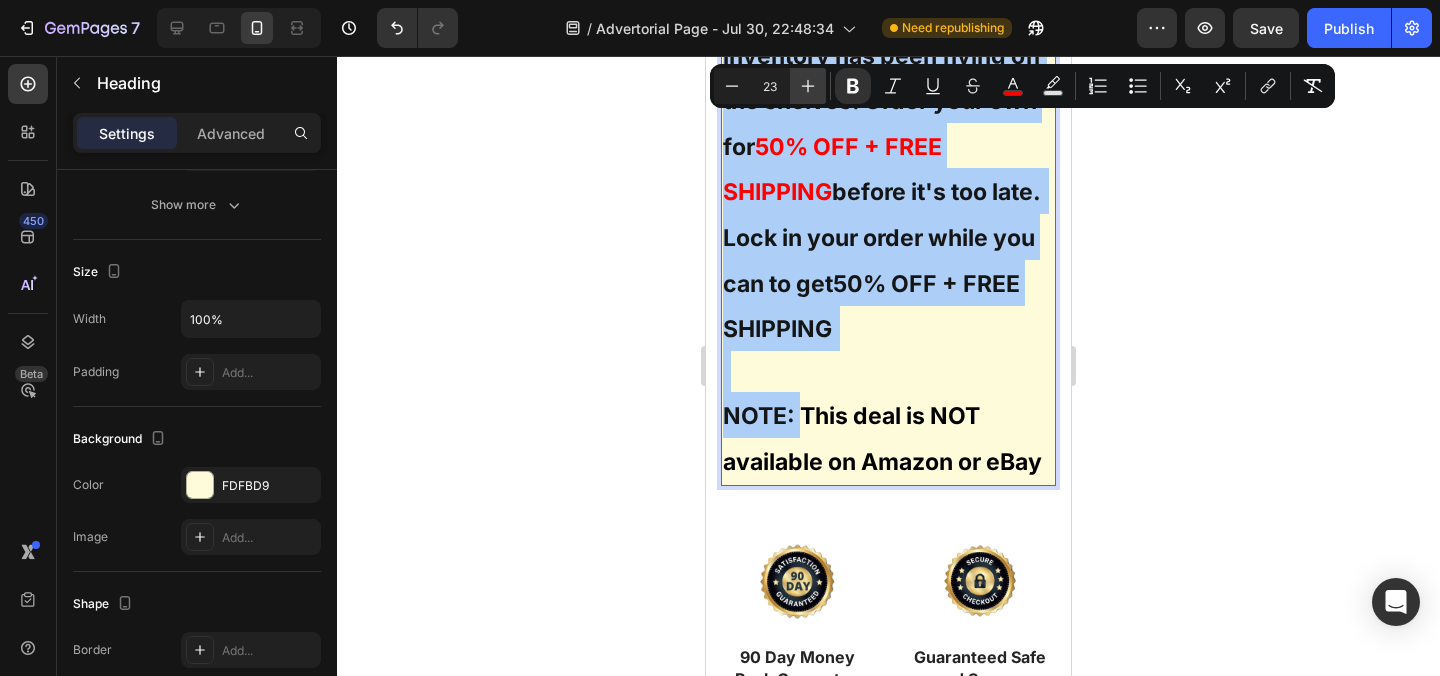 click on "Plus" at bounding box center (808, 86) 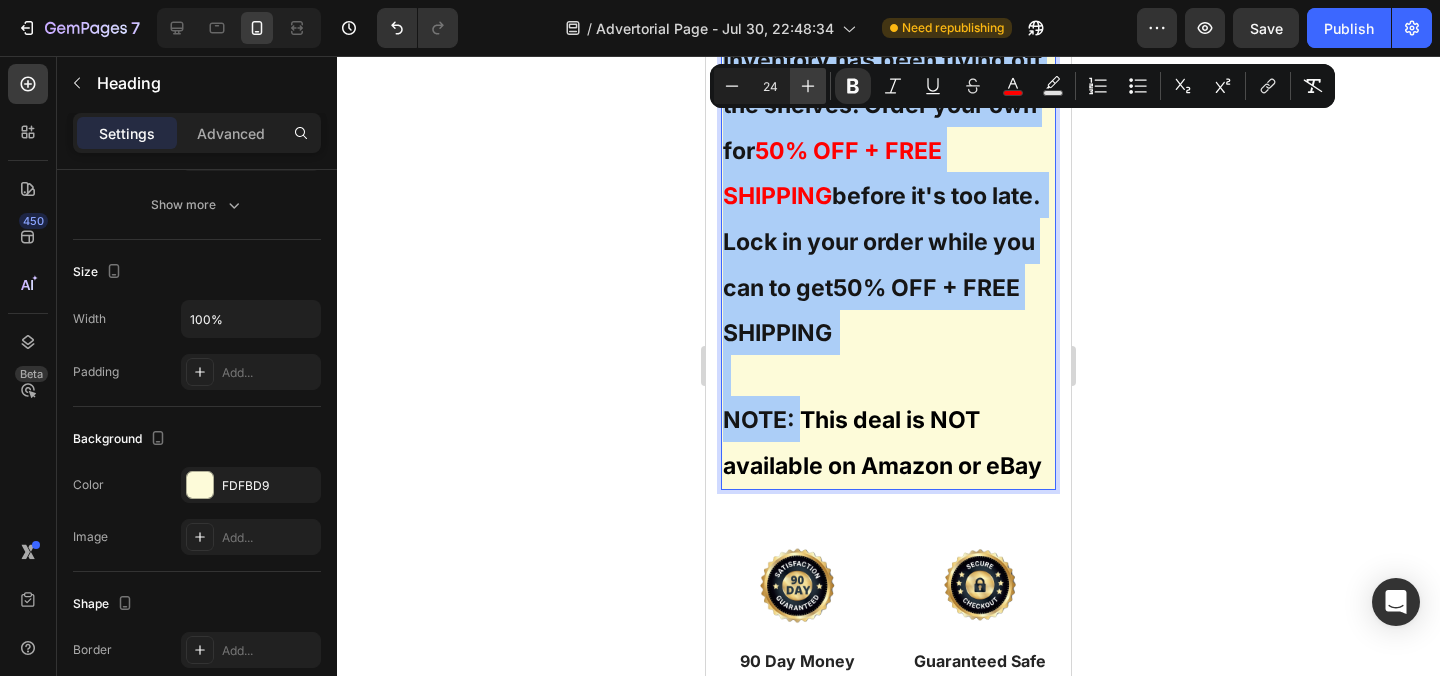 click on "Plus" at bounding box center (808, 86) 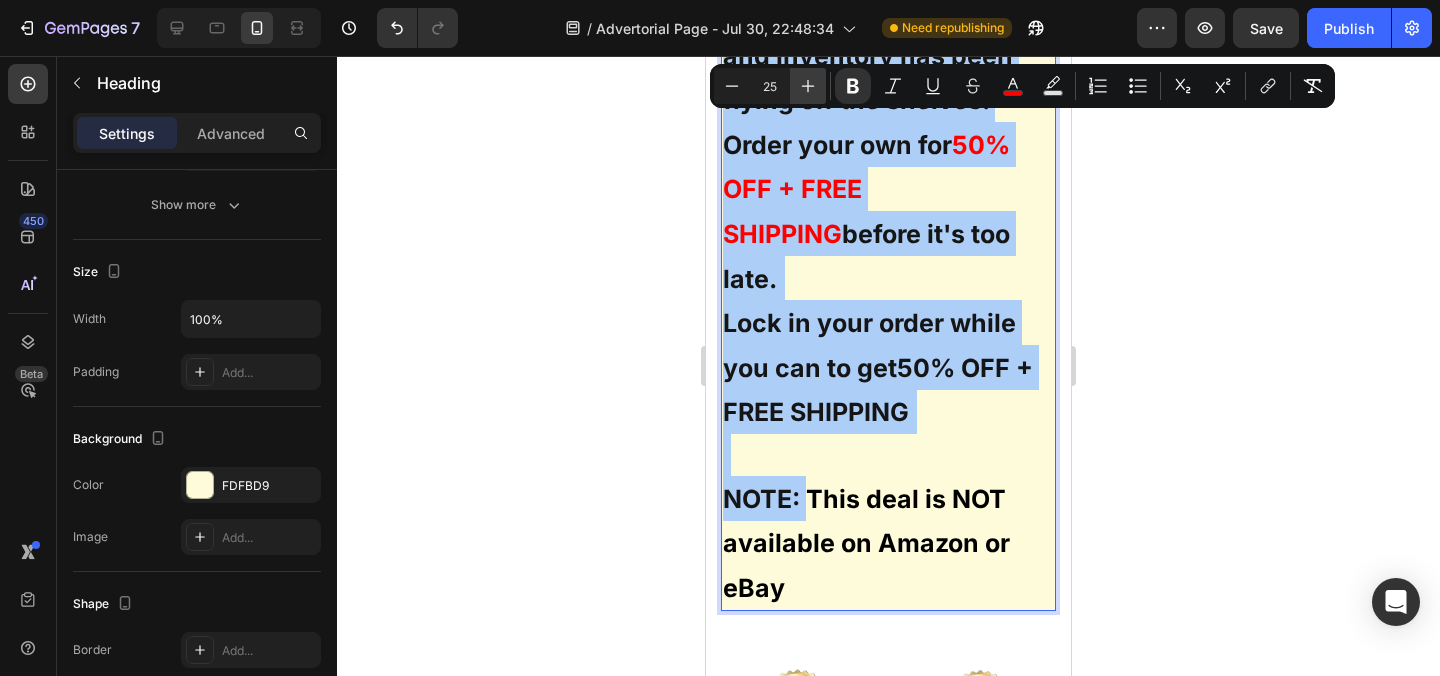 click on "Plus" at bounding box center (808, 86) 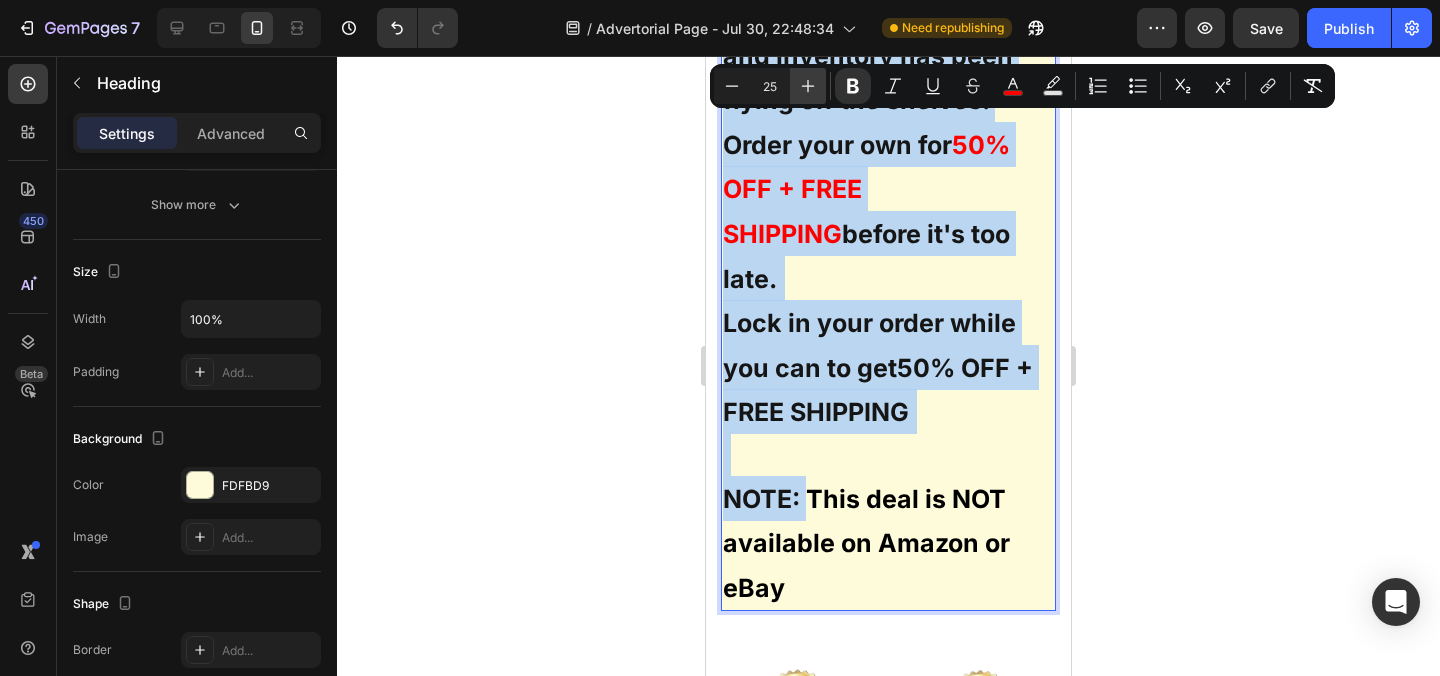 type on "26" 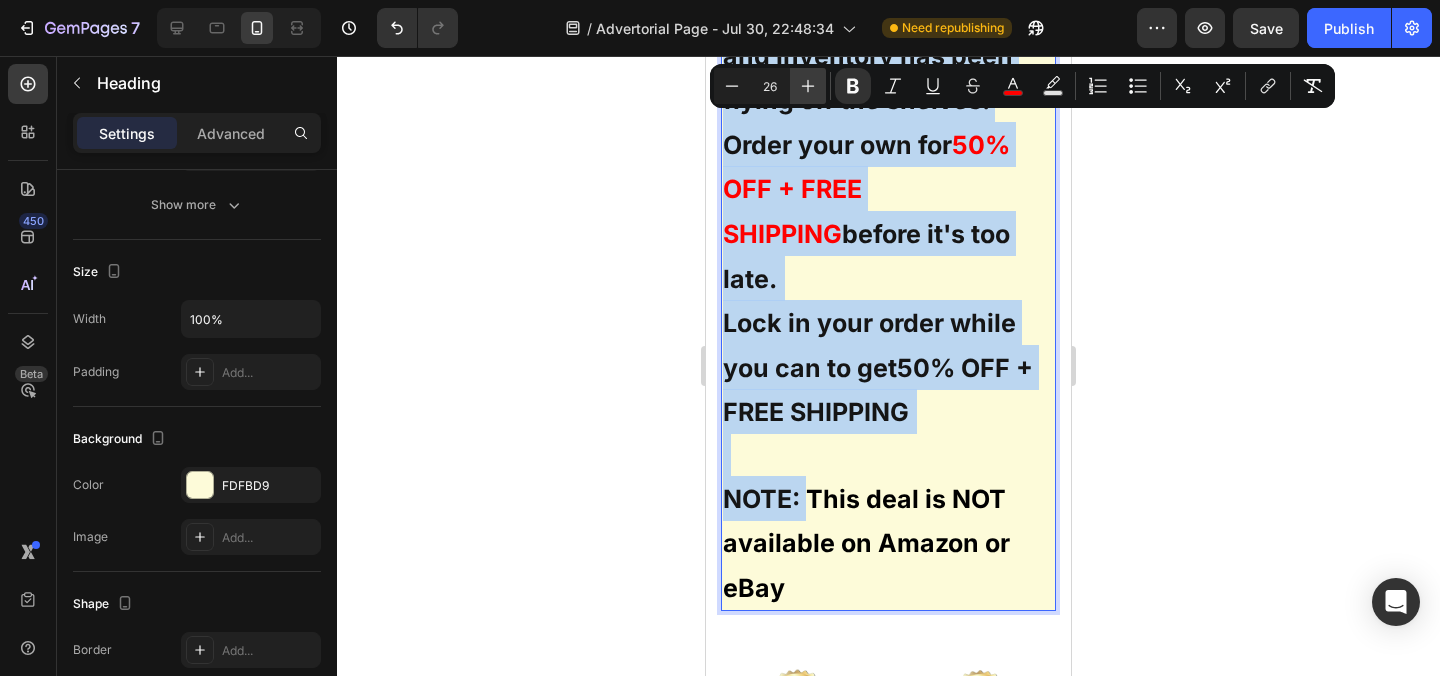 scroll, scrollTop: 34926, scrollLeft: 0, axis: vertical 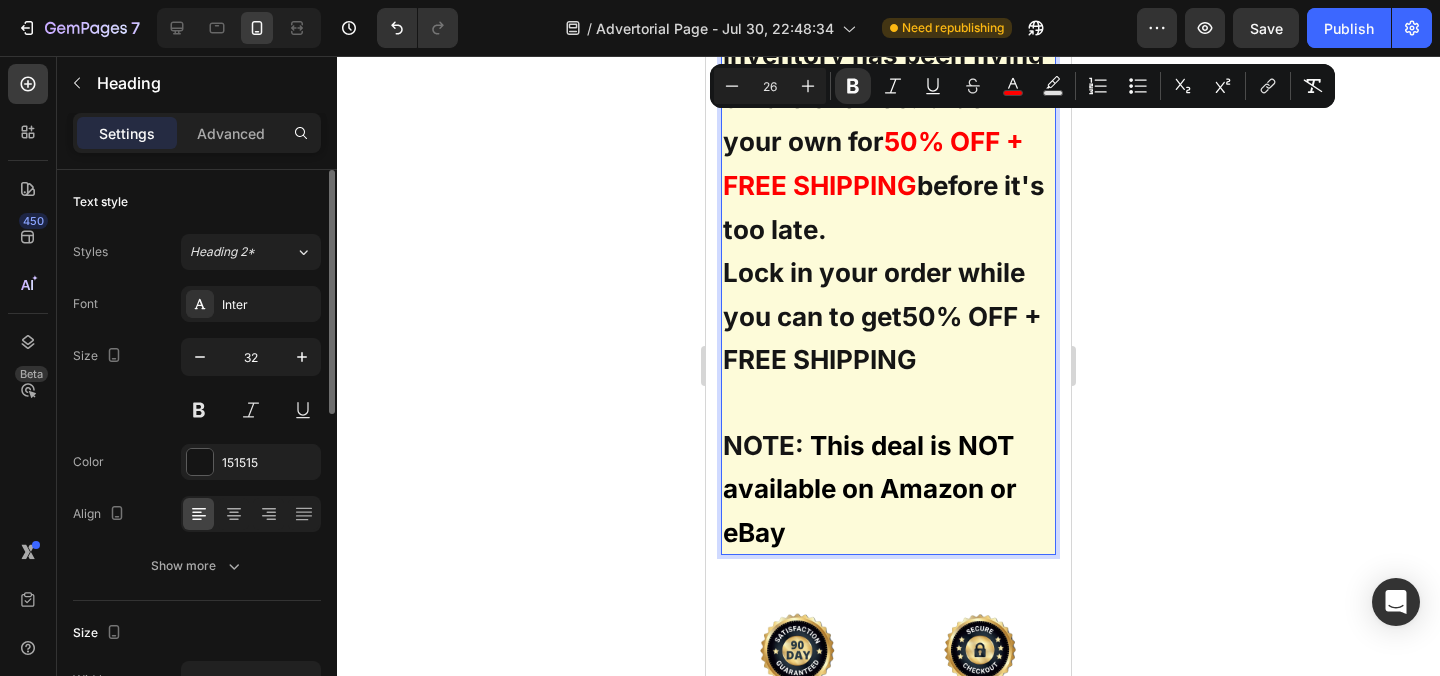 click on "Styles Heading 2* Font Inter Size 32 Color 151515 Align Show more" at bounding box center (197, 409) 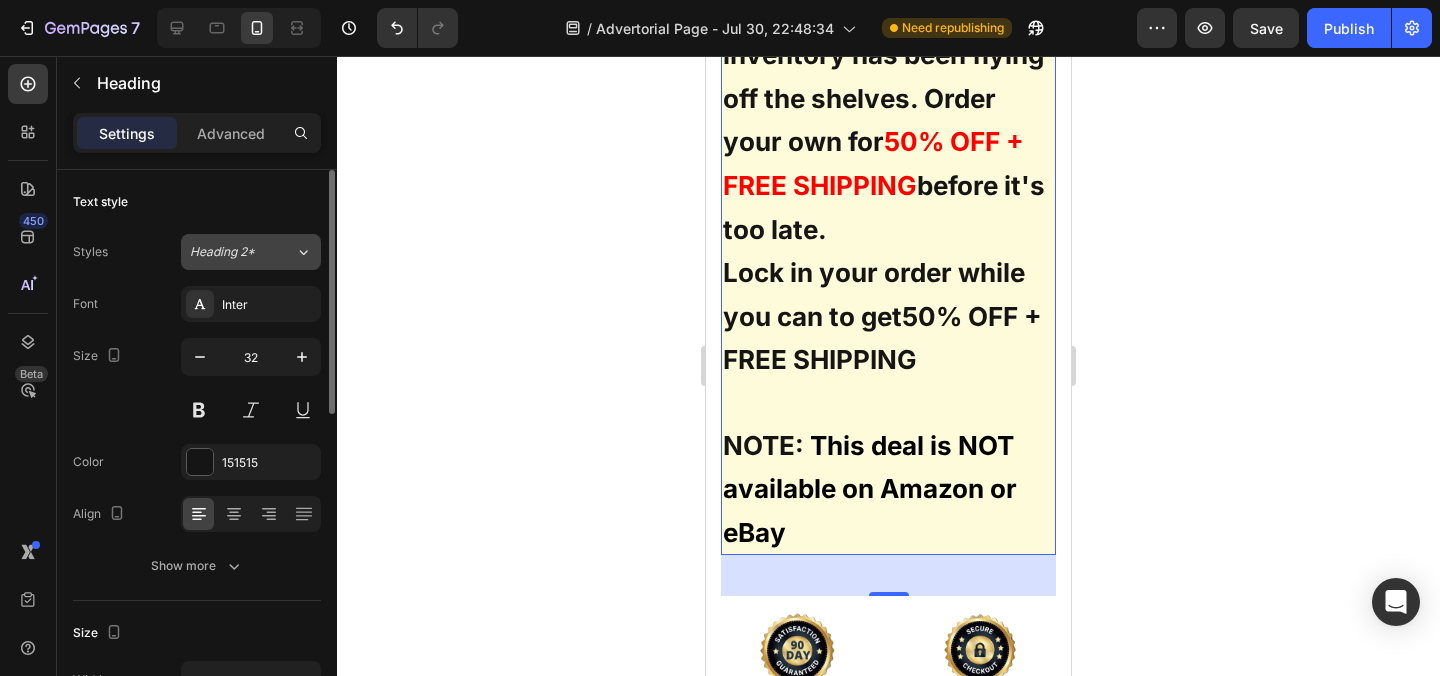 click on "Heading 2*" at bounding box center [230, 252] 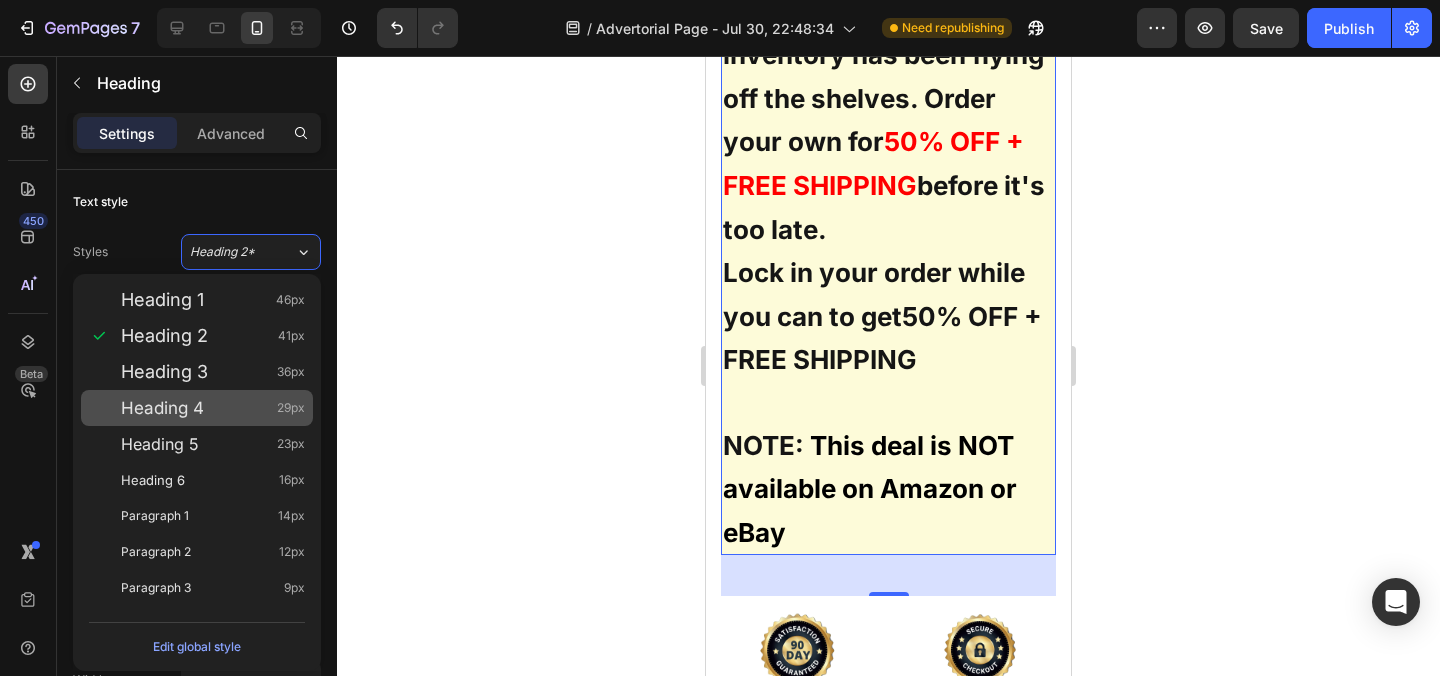 click on "Heading 4 29px" at bounding box center (213, 408) 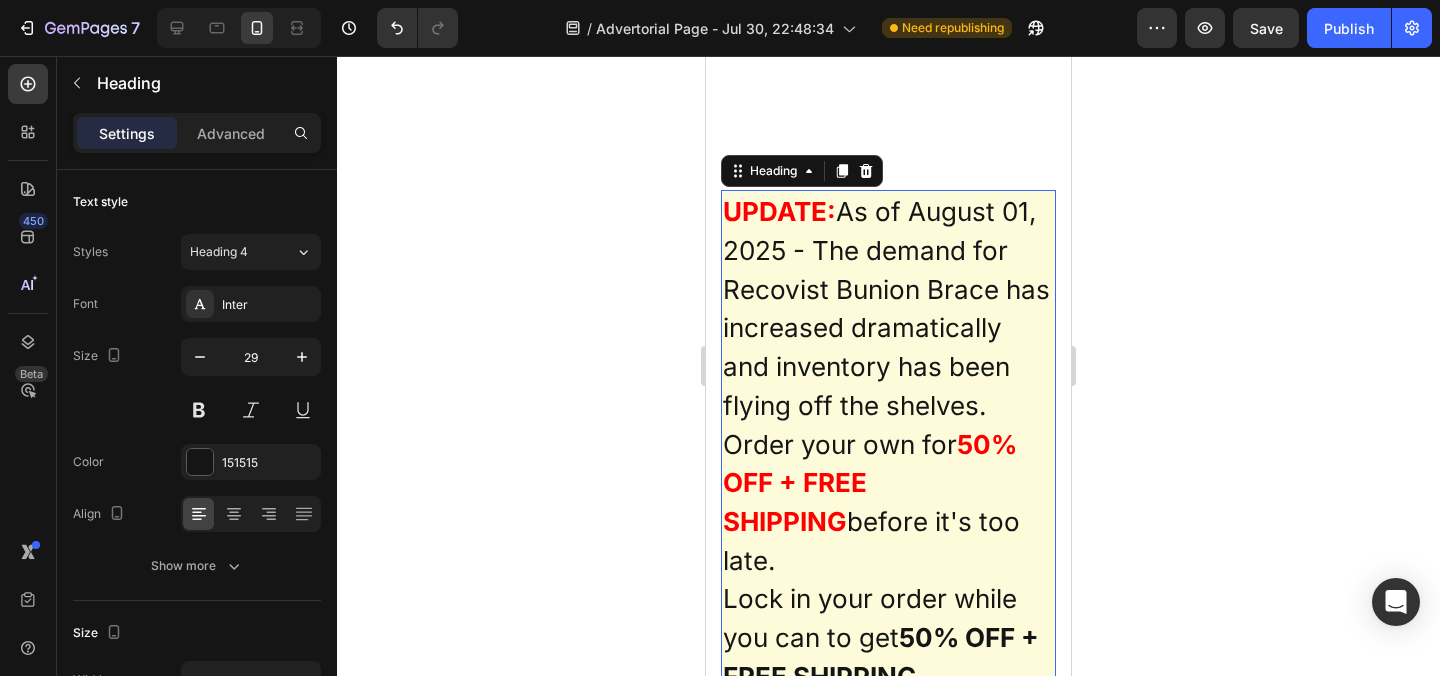 scroll, scrollTop: 34666, scrollLeft: 0, axis: vertical 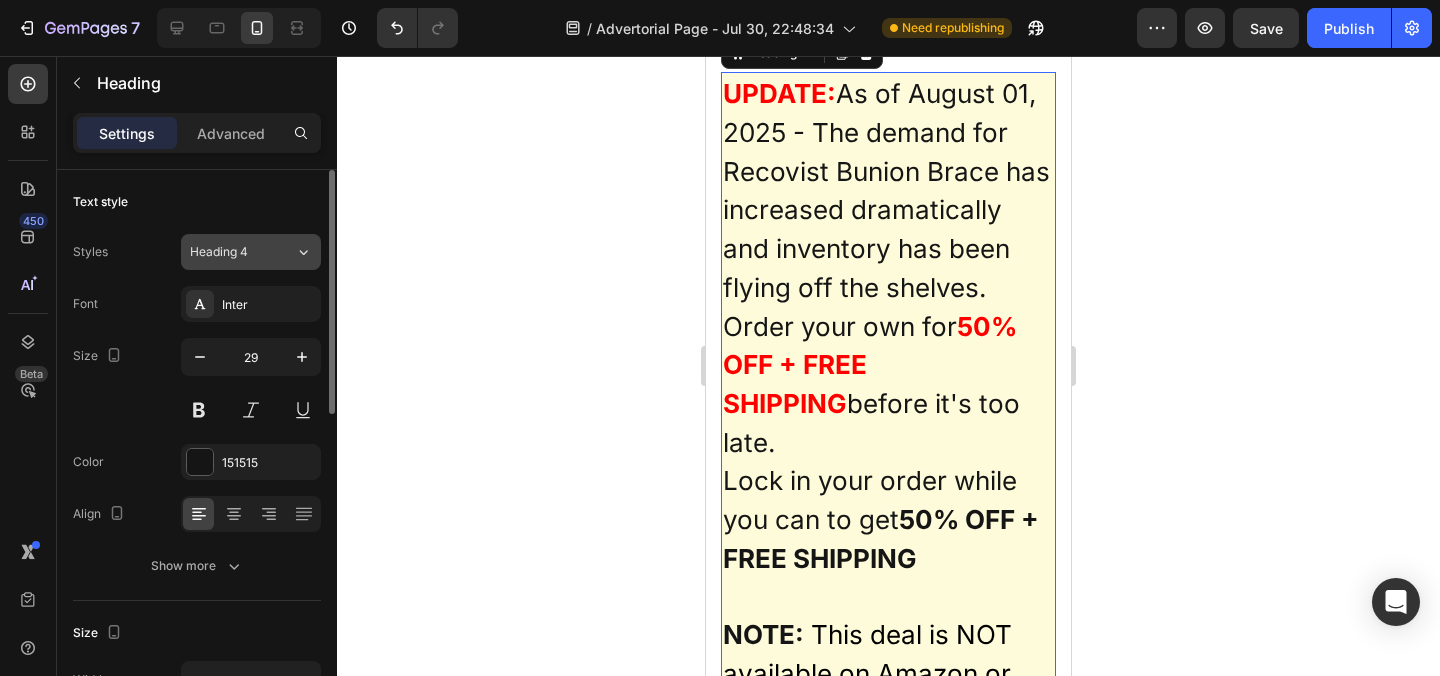 click on "Heading 4" at bounding box center [230, 252] 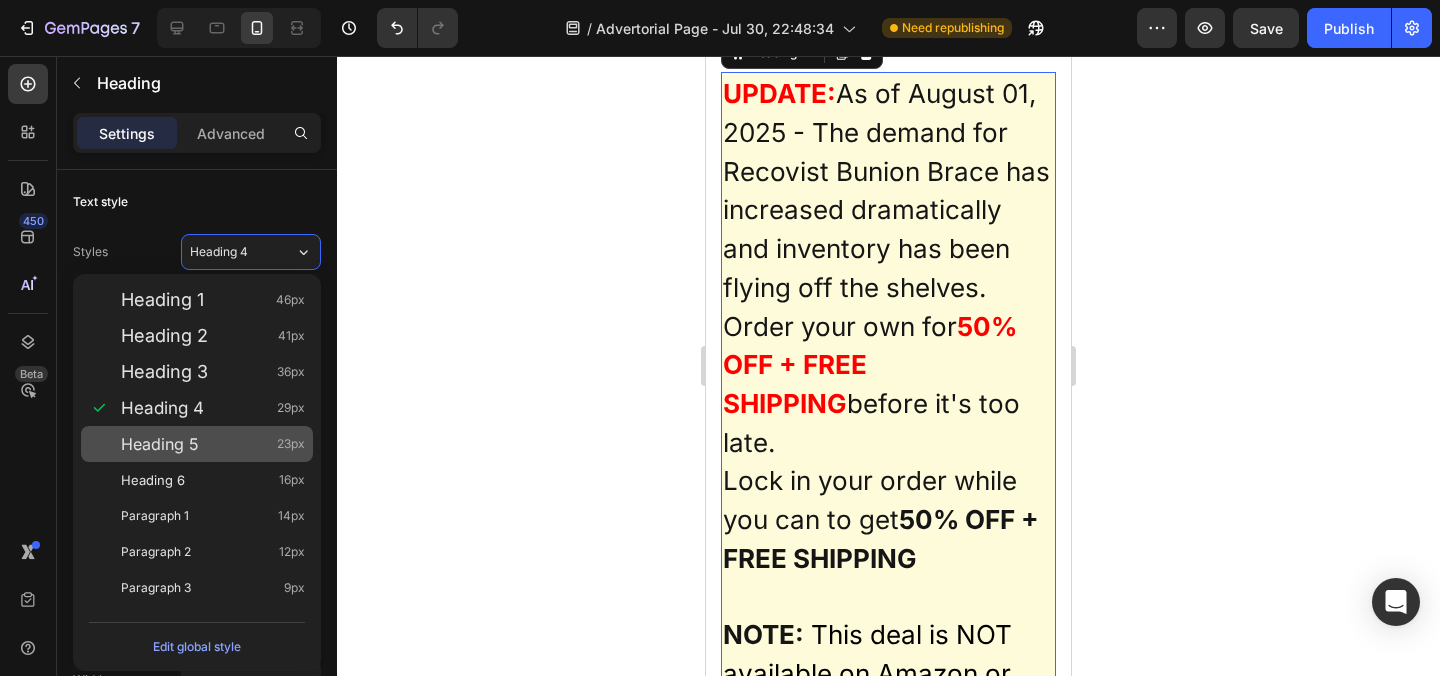 click on "Heading 5 23px" at bounding box center [197, 444] 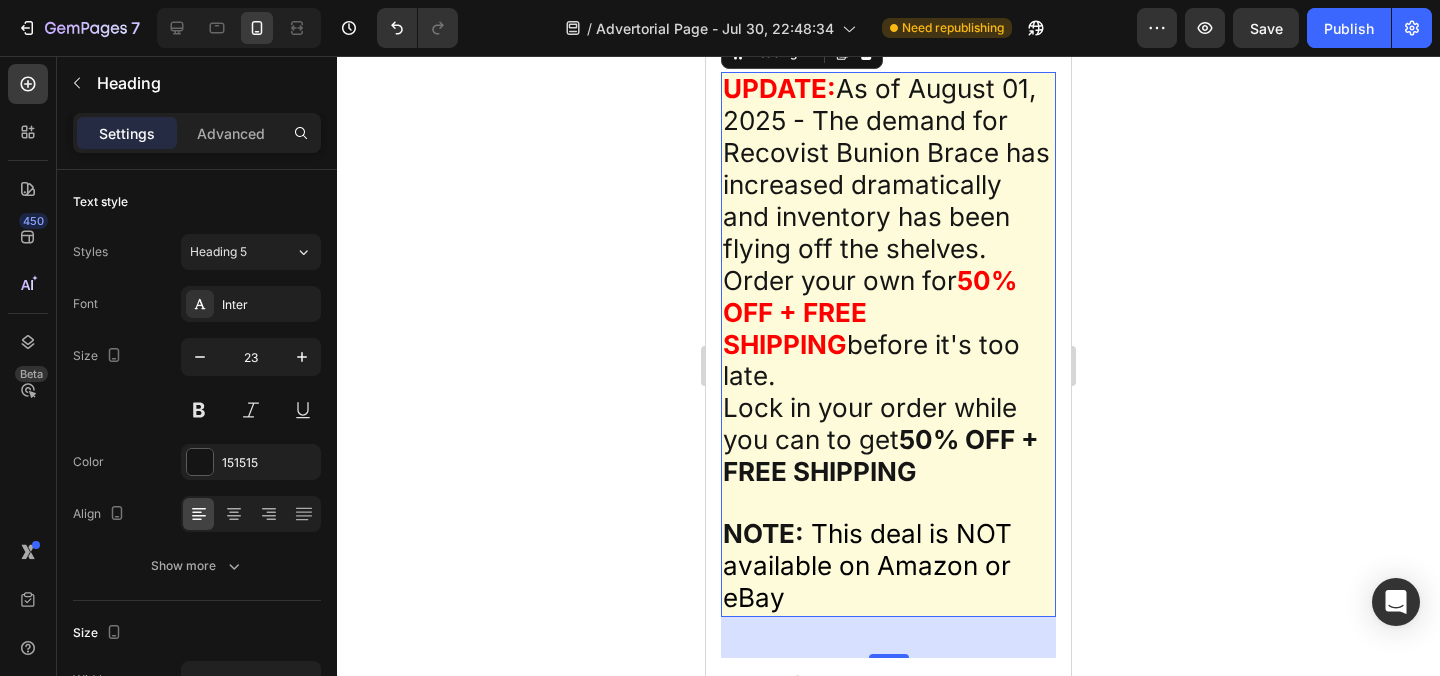 scroll, scrollTop: 34661, scrollLeft: 0, axis: vertical 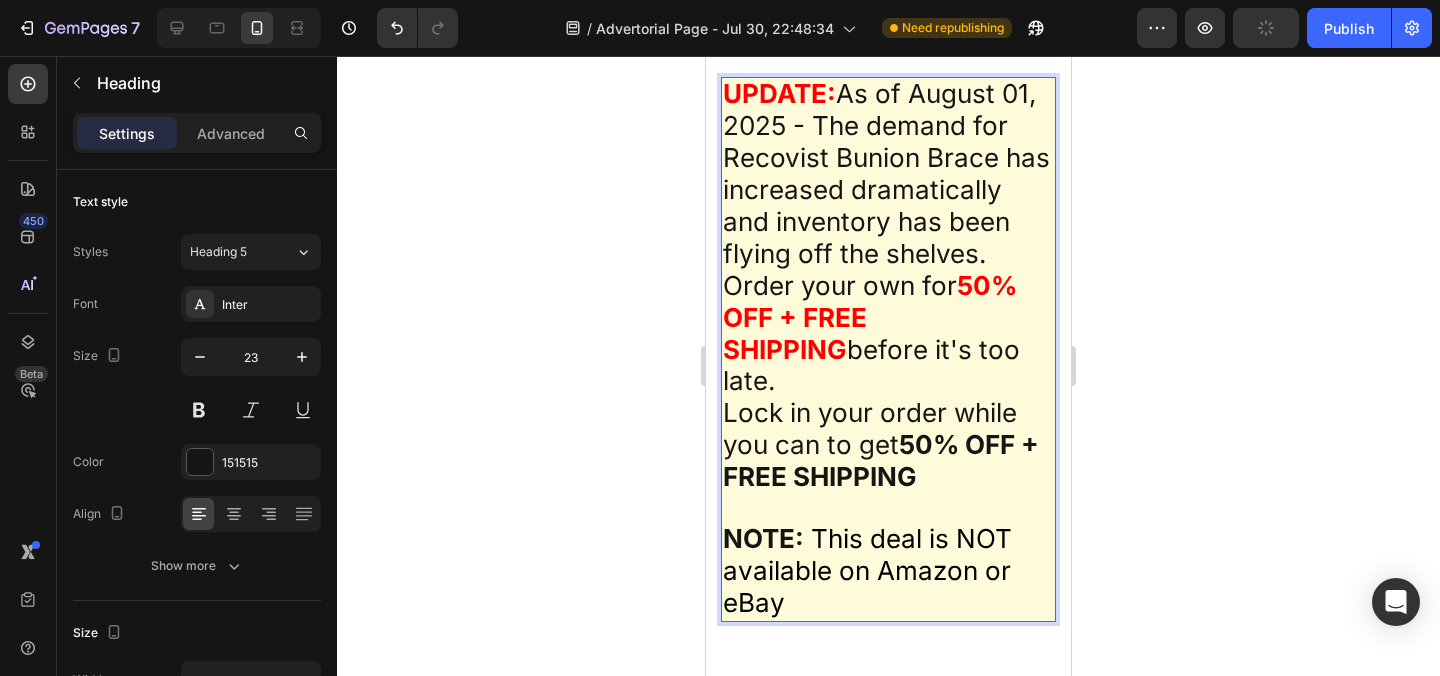 click 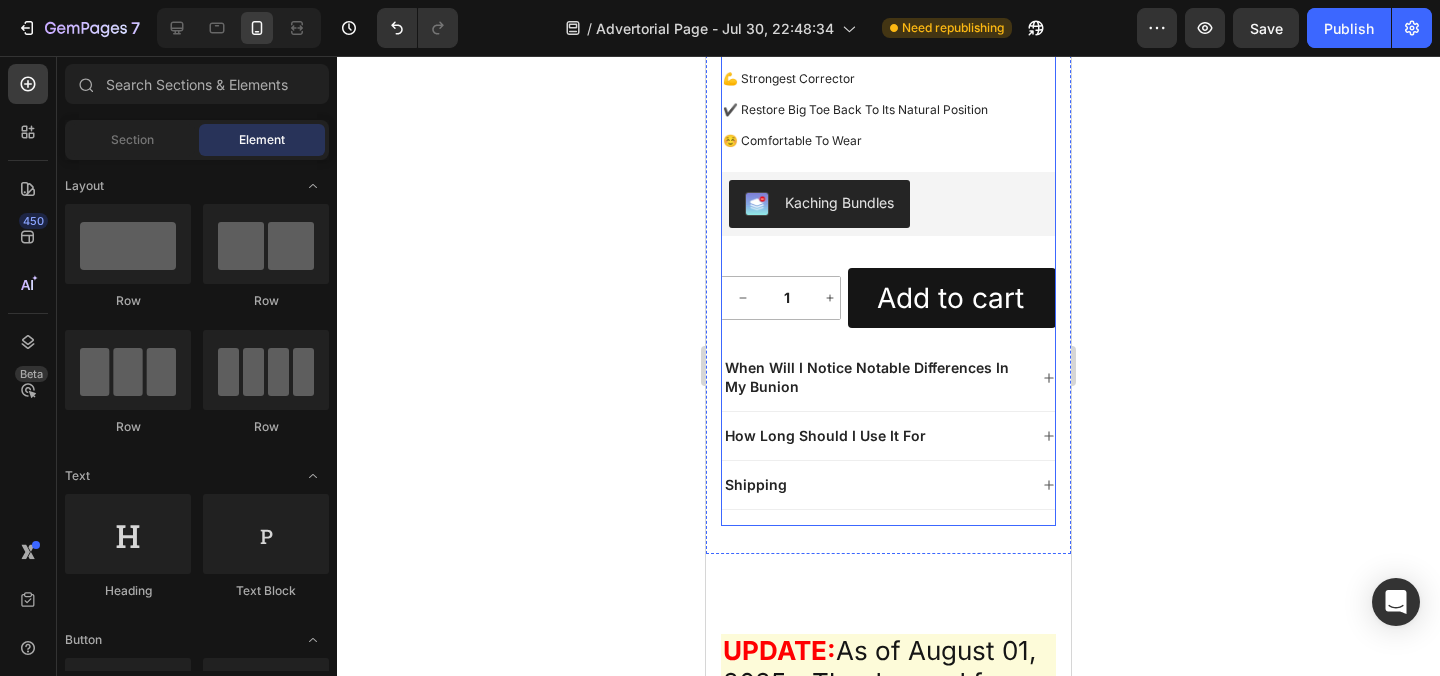 click on "GoodyFeet FLO Elite™ Product Title Icon Icon Icon Icon Icon Icon List 2,500+ Verified Reviews! Text Block Row $49.95 Product Price Product Price $69.95 Product Price Product Price 29% off Product Badge Row 🌱 Naturally Relieve Bunion Pain‎ ‎   💪 Strongest Corrector   ✔️ Restore Big Toe Back To Its Natural Position ☺️ Comfortable To Wear Text Block Kaching Bundles Kaching Bundles
1
Product Quantity Row Add to cart Add to Cart Row
When Will I Notice Notable Differences In My Bunion
How Long Should I Use It For
Shipping Accordion Row" at bounding box center (888, 224) 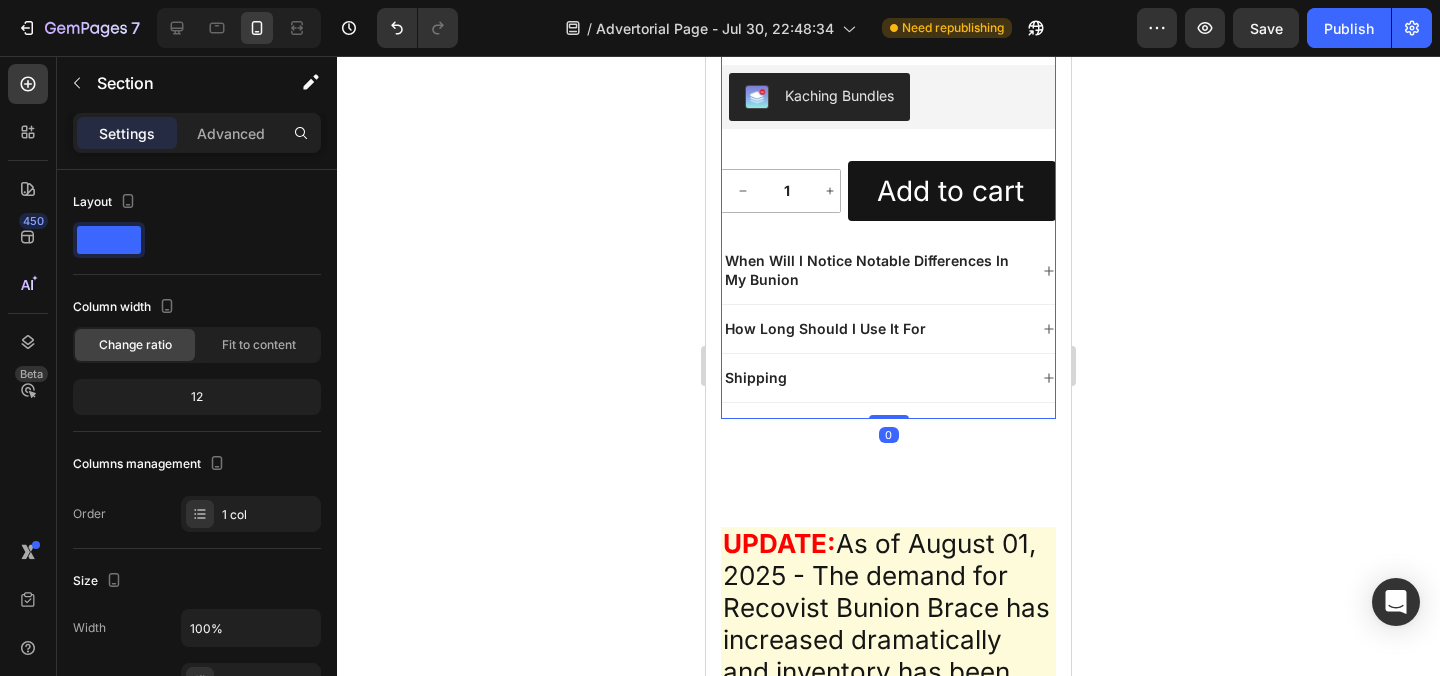 click on "⁠⁠⁠⁠⁠⁠⁠ UPDATE:  As of August 01, 2025 - The demand for Recovist Bunion Brace has increased dramatically and inventory has been flying off the shelves. Order your own for  50% OFF + FREE SHIPPING  before it's too late. Lock in your order while you can to get  50% OFF + FREE SHIPPING NOTE:   This deal is NOT available on Amazon or eBay Heading Row Image 90 Day Money Back Guarantee Text Block Image Guaranteed Safe and Secure Checkout Text Block Image No-Hassle Returns Text Block Image Free Shipping on orders over $50 Text Block Row Finally Get Relief From Bunions Heading Image Section 4" at bounding box center [888, 1294] 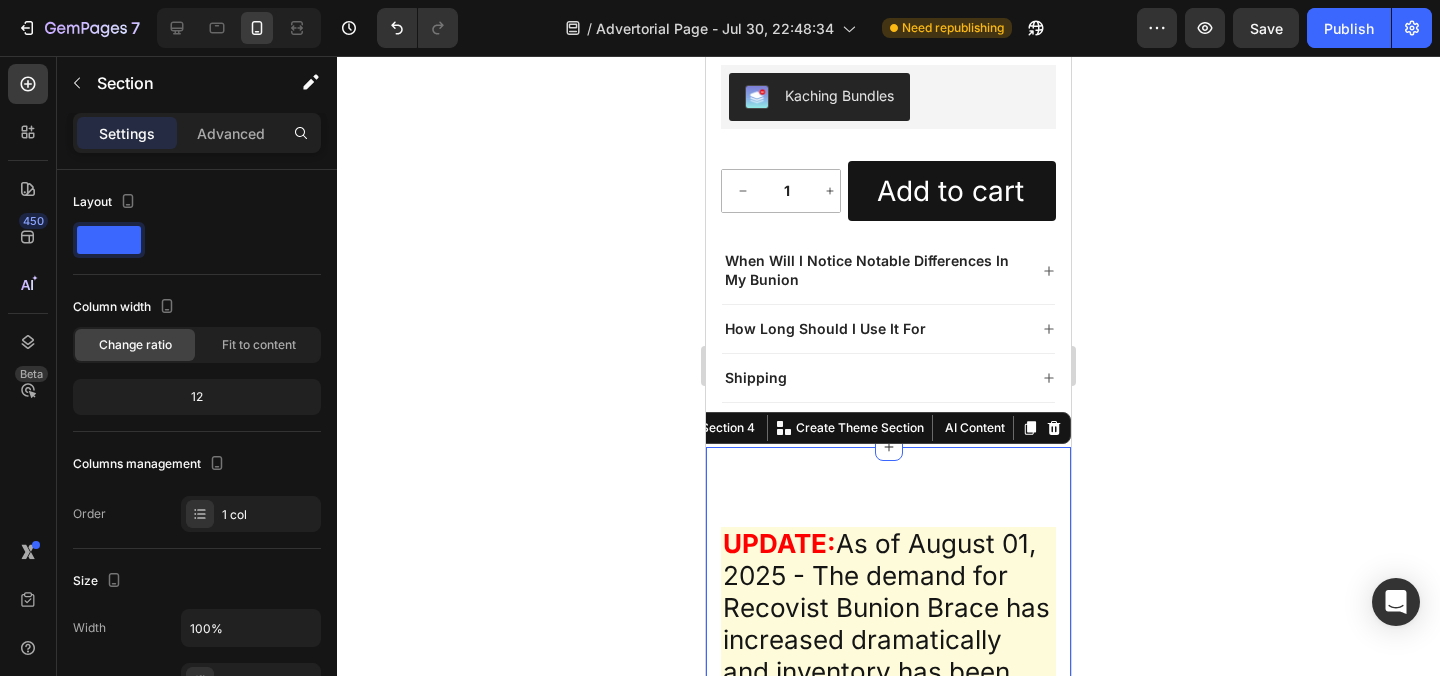 click on "⁠⁠⁠⁠⁠⁠⁠ UPDATE:  As of August 01, 2025 - The demand for Recovist Bunion Brace has increased dramatically and inventory has been flying off the shelves. Order your own for  50% OFF + FREE SHIPPING  before it's too late. Lock in your order while you can to get  50% OFF + FREE SHIPPING NOTE:   This deal is NOT available on Amazon or eBay Heading Row Image 90 Day Money Back Guarantee Text Block Image Guaranteed Safe and Secure Checkout Text Block Image No-Hassle Returns Text Block Image Free Shipping on orders over $50 Text Block Row Finally Get Relief From Bunions Heading Image Section 4   You can create reusable sections Create Theme Section AI Content Write with GemAI What would you like to describe here? Tone and Voice Persuasive Product All-Night Bedtime Bunion Corrector Show more Generate" at bounding box center [888, 1294] 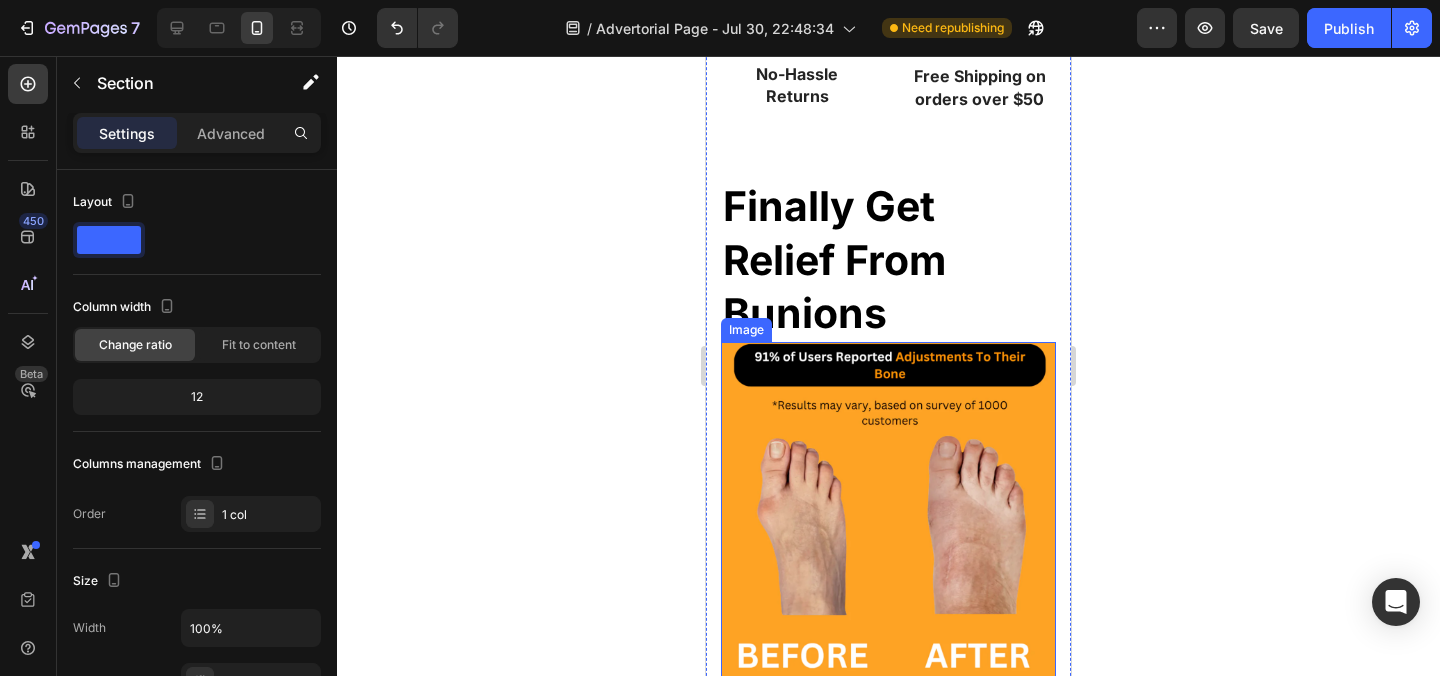 scroll, scrollTop: 35475, scrollLeft: 0, axis: vertical 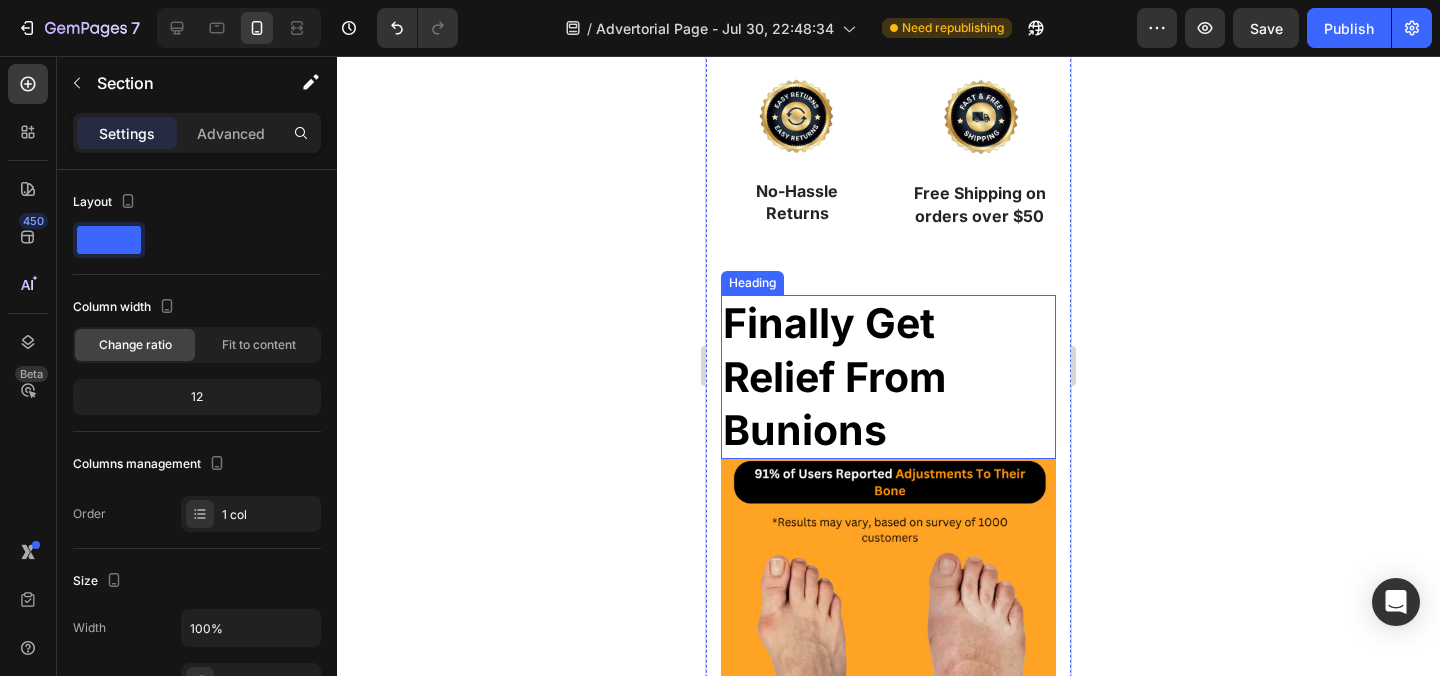 click at bounding box center (888, 628) 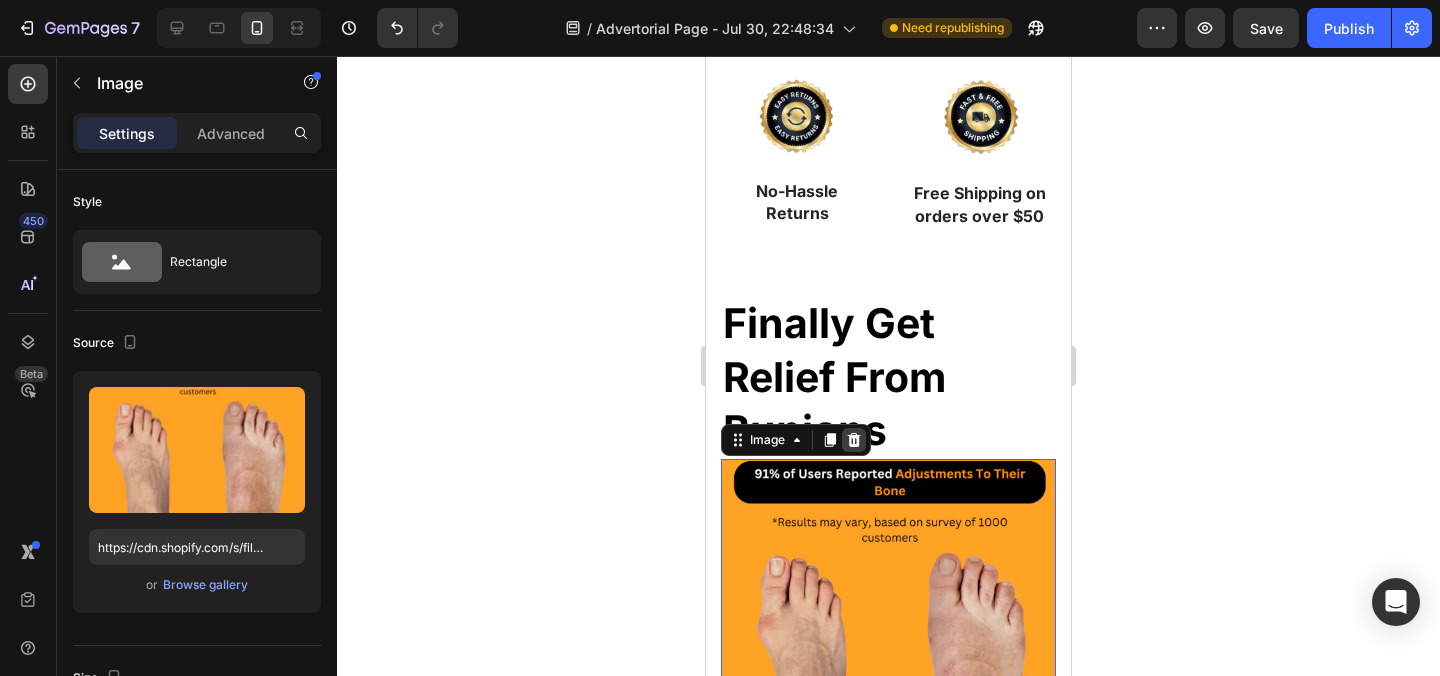 click 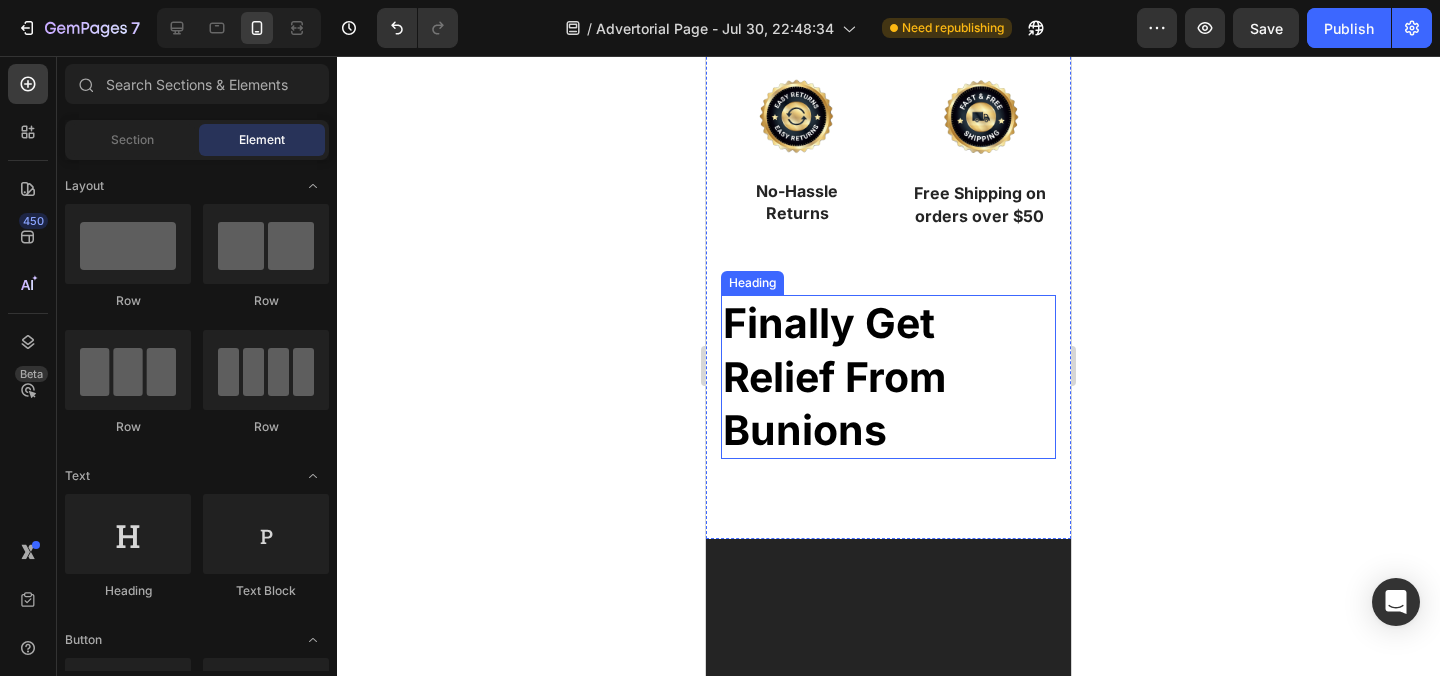 click on "Finally Get Relief From Bunions" at bounding box center (834, 376) 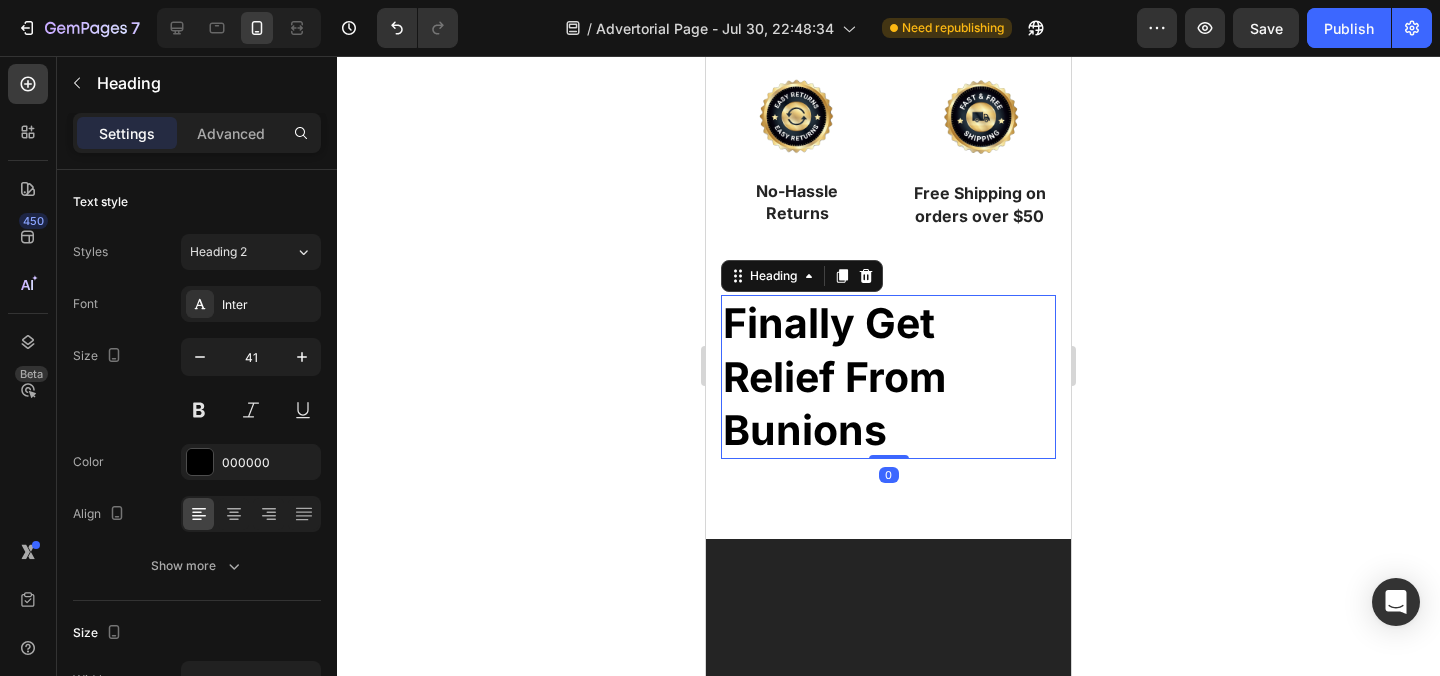 click on "Finally Get Relief From Bunions" at bounding box center (888, 377) 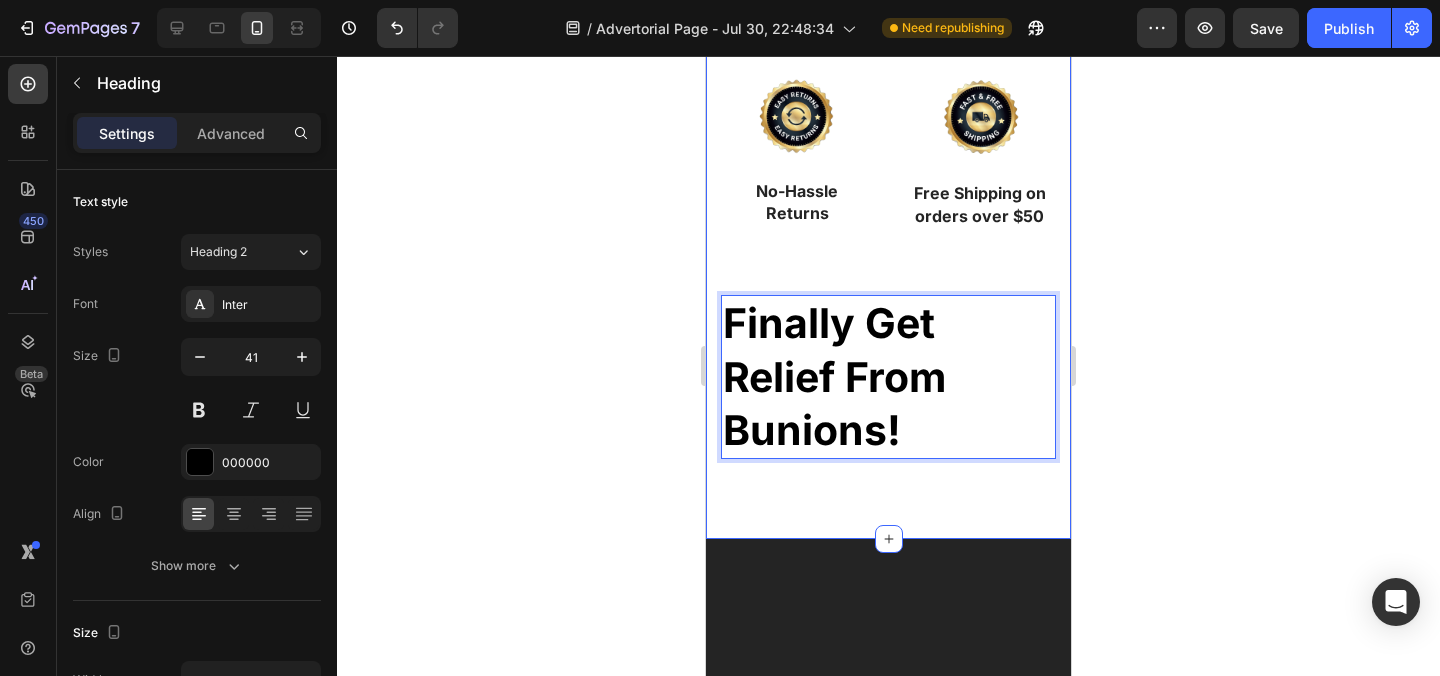 click on "⁠⁠⁠⁠⁠⁠⁠ UPDATE:  As of August 01, 2025 - The demand for Recovist Bunion Brace has increased dramatically and inventory has been flying off the shelves. Order your own for  50% OFF + FREE SHIPPING  before it's too late. Lock in your order while you can to get  50% OFF + FREE SHIPPING NOTE:   This deal is NOT available on Amazon or eBay Heading Row Image 90 Day Money Back Guarantee Text Block Image Guaranteed Safe and Secure Checkout Text Block Image No-Hassle Returns Text Block Image Free Shipping on orders over $50 Text Block Row Finally Get Relief From Bunions! Heading   0 Section 4" at bounding box center (888, -139) 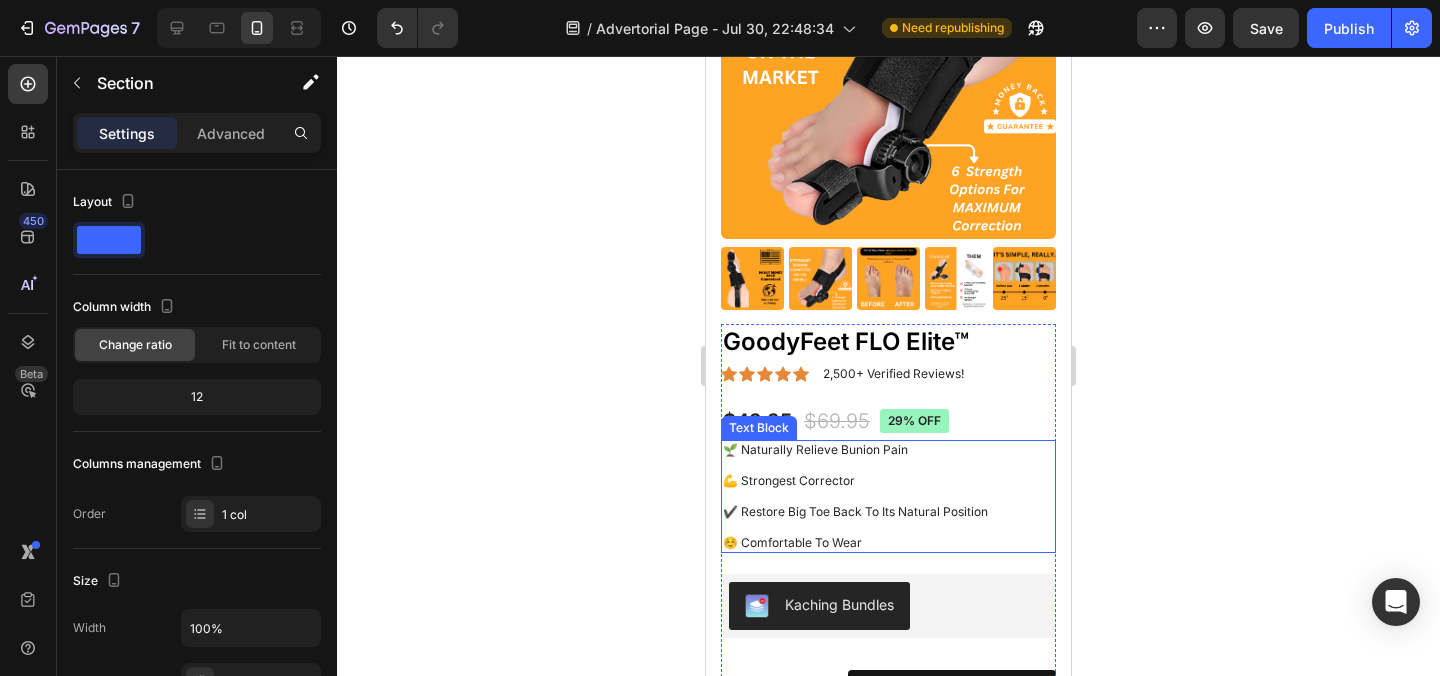 scroll, scrollTop: 33756, scrollLeft: 0, axis: vertical 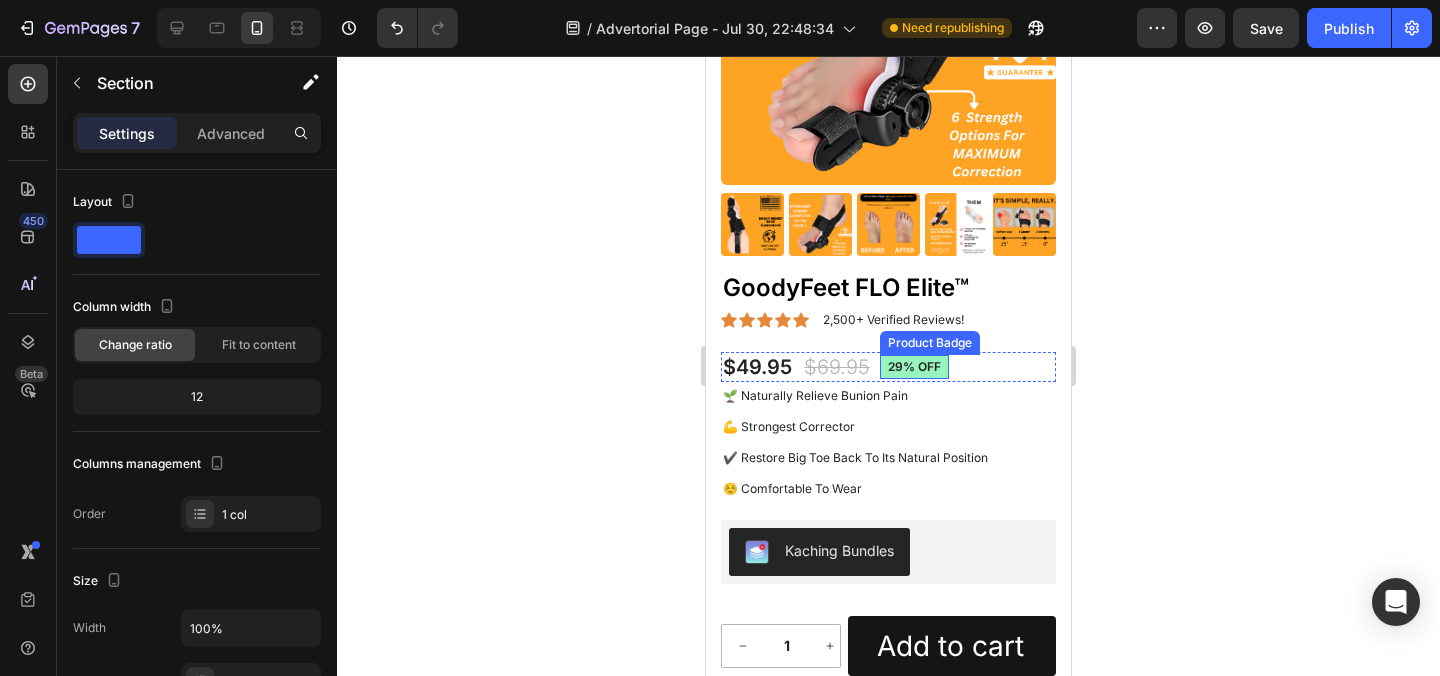 click on "29% off" at bounding box center [914, 367] 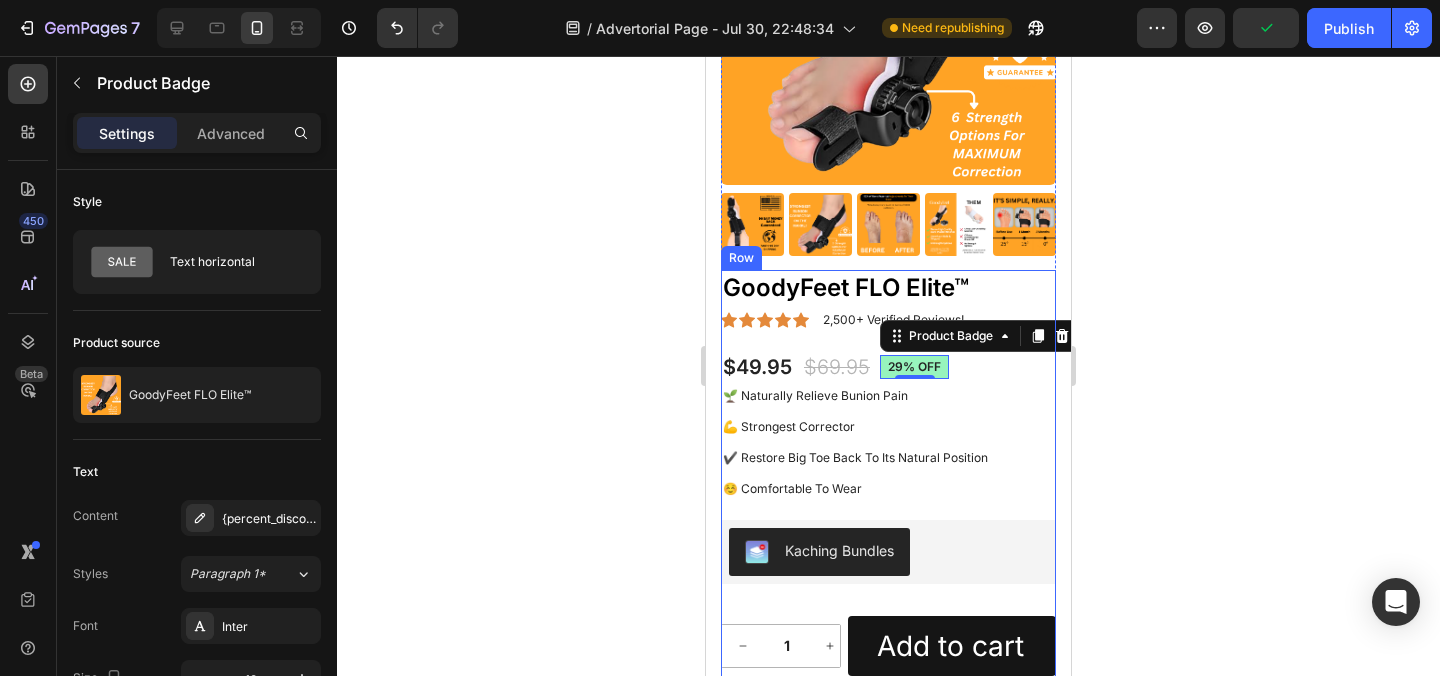 click on "GoodyFeet FLO Elite™ Product Title Icon Icon Icon Icon Icon Icon List 2,500+ Verified Reviews! Text Block Row $49.95 Product Price Product Price $69.95 Product Price Product Price 29% off Product Badge   0 Row 🌱 Naturally Relieve Bunion Pain‎ ‎   💪 Strongest Corrector   ✔️ Restore Big Toe Back To Its Natural Position ☺️ Comfortable To Wear Text Block Kaching Bundles Kaching Bundles
1
Product Quantity Row Add to cart Add to Cart Row
When Will I Notice Notable Differences In My Bunion
How Long Should I Use It For
Shipping Accordion" at bounding box center [888, 564] 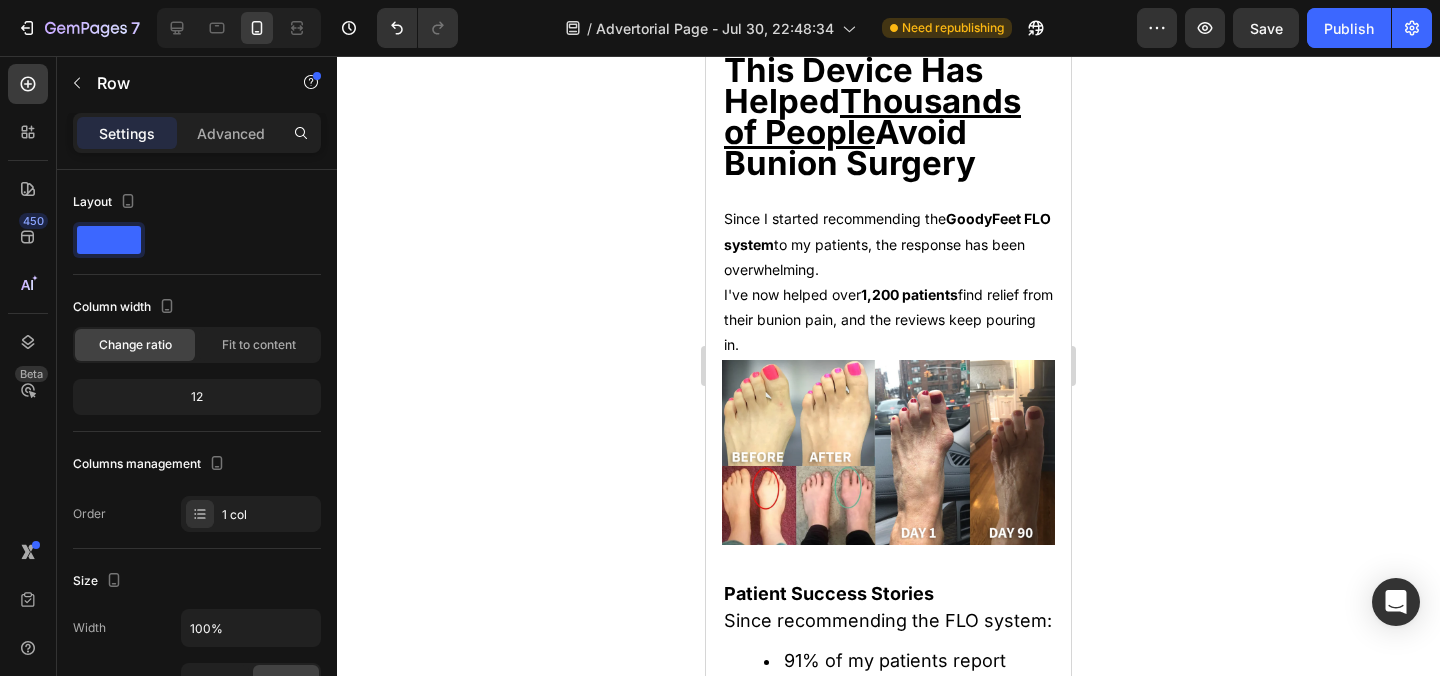 scroll, scrollTop: 21875, scrollLeft: 0, axis: vertical 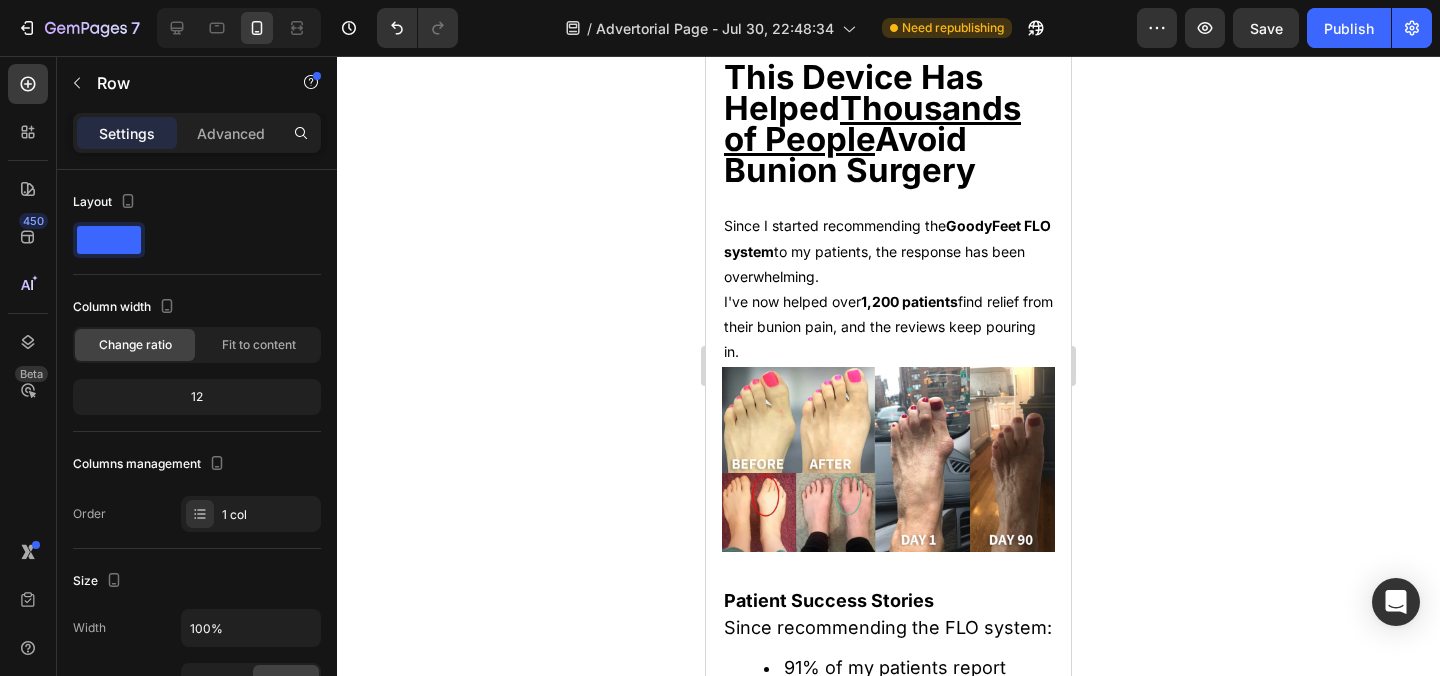click at bounding box center (795, 46) 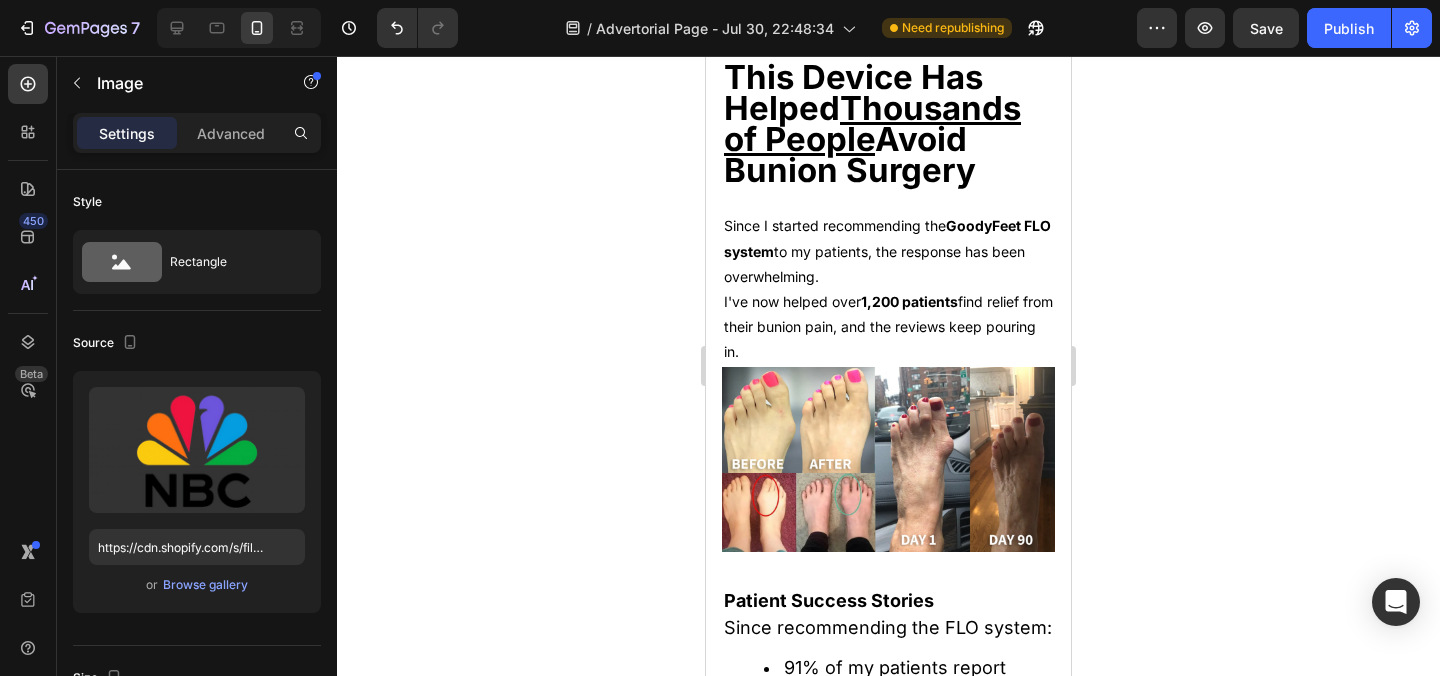 click on "Image" at bounding box center [917, 58] 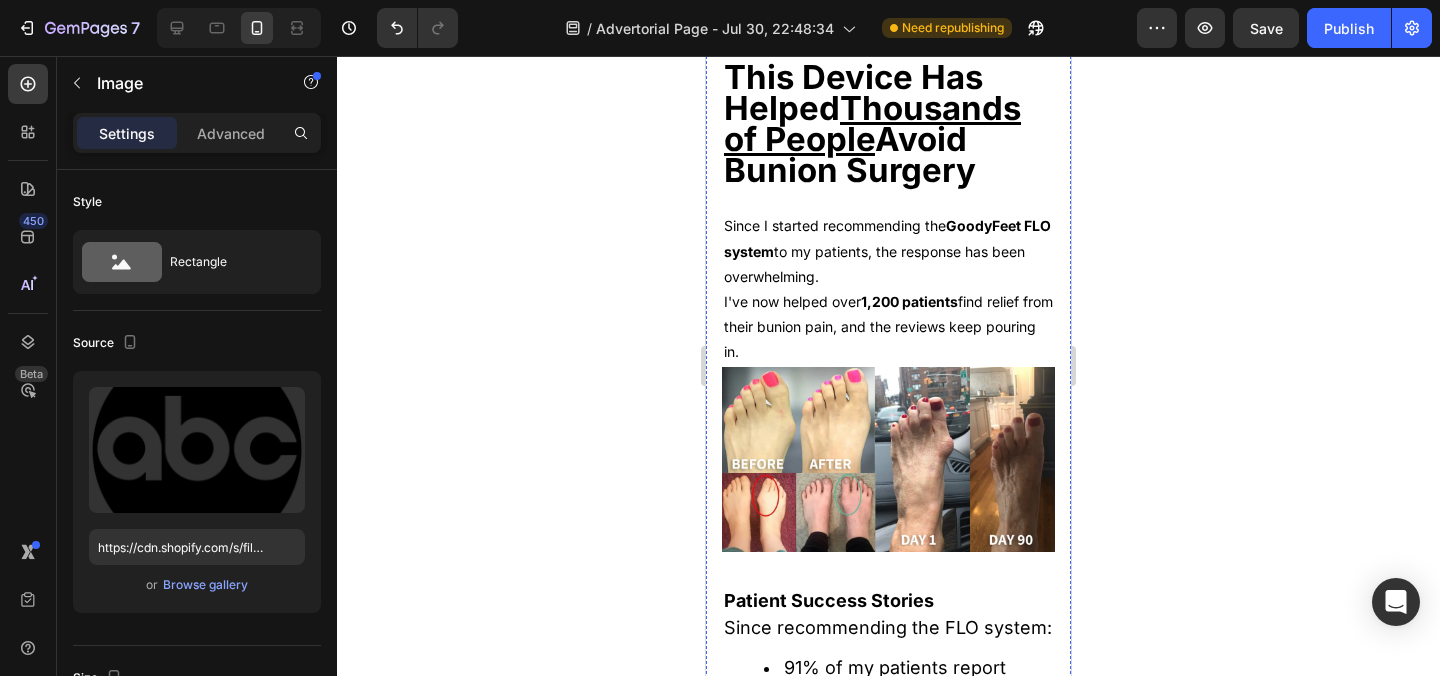 click on "Why Over 47,000 Americans Are Choosing This Non-Surgical Bunion Alternative Over Expensive Surgery Heading 2,191 Reviews Text Block Image Row Image Image By Dr. Eric Langston  July 17th, 2025  Text Block Image Row Hi, my name is Dr. Eric Langston, and I'm a Doctor of Podiatric Medicine from Boston.   I have over 12 years of clinical experience and have treated well over 500 patients with various foot disorders... Text Block Image Bunion Correction Text Block Image Plantar Fasciitis Text Block Image Toe Misalignment Text Block Image Plantar Fasciitis Text block Image Hammertoes Text block Advanced List You name it. I've seen it all.   From mild discomfort and stiffness... To swelling and redness... To... Text Block Bunions So Severe Patients Could Barely Walk Heading Image But despite all my training and expertise, I found myself facing the same devastating bunion pain that my patients described every day.   At 52, my own bunions had become so painful I could barely stand during long surgeries.     Row" at bounding box center (888, -10719) 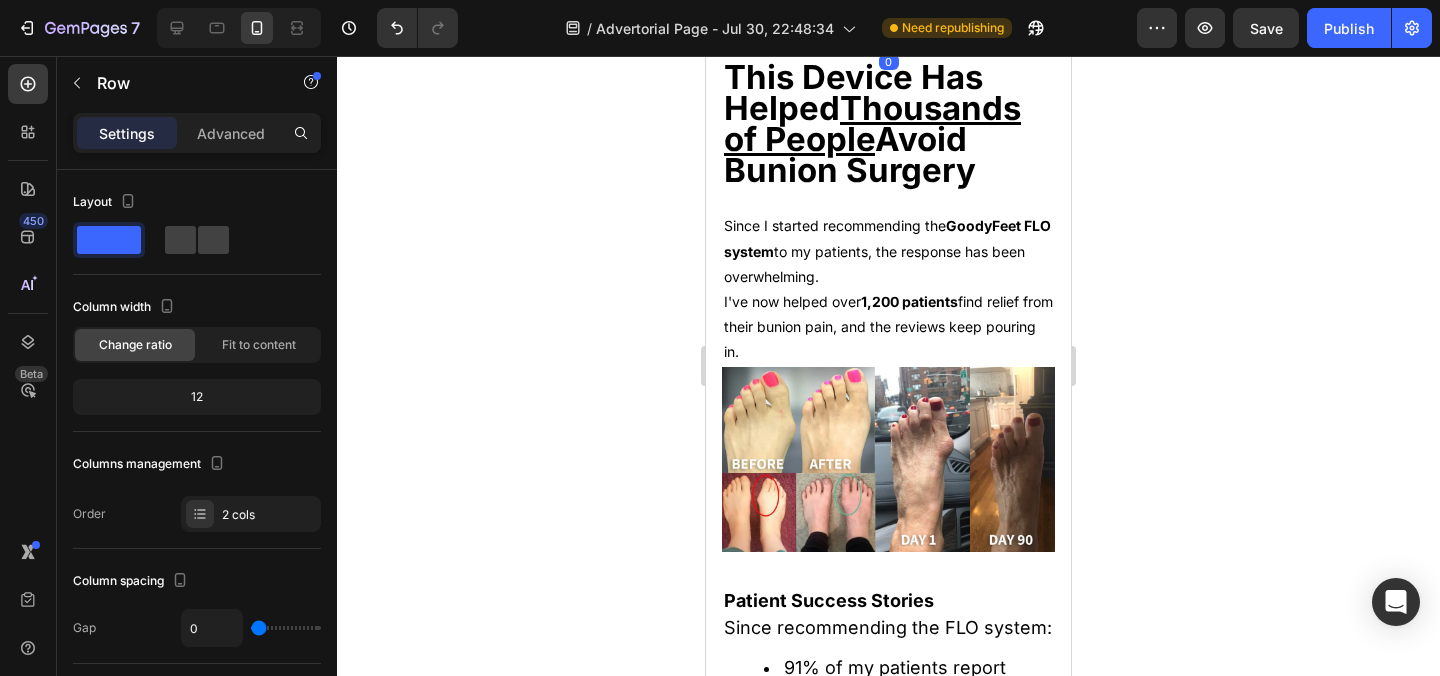 click on "Image Image Image Image Image Image" at bounding box center [888, 46] 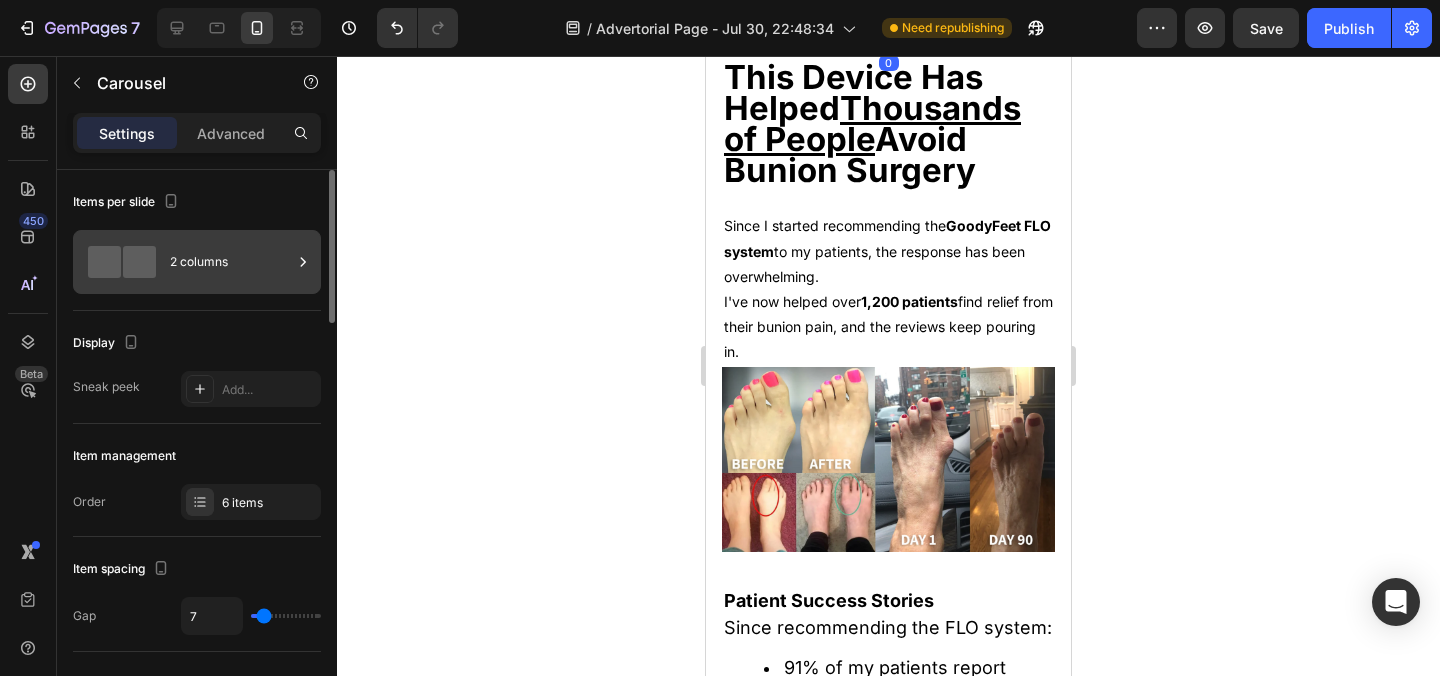 click on "2 columns" at bounding box center [231, 262] 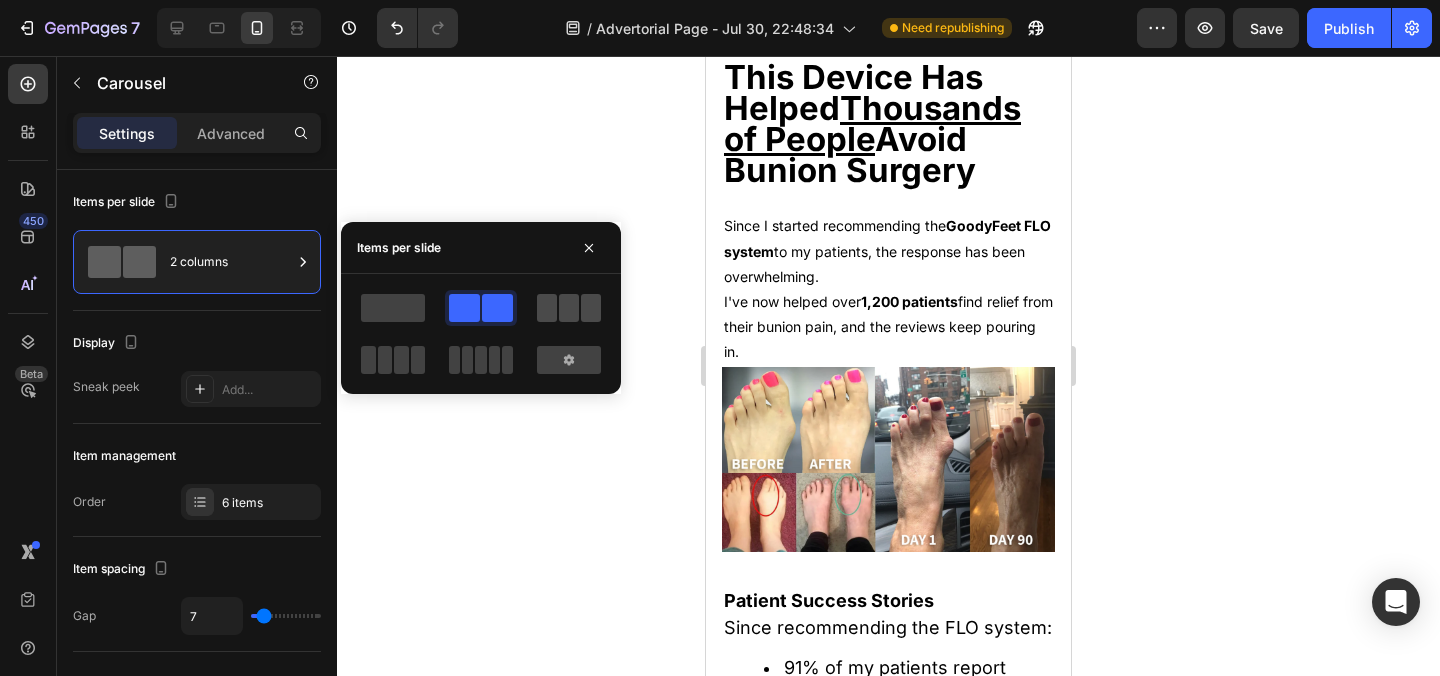 click 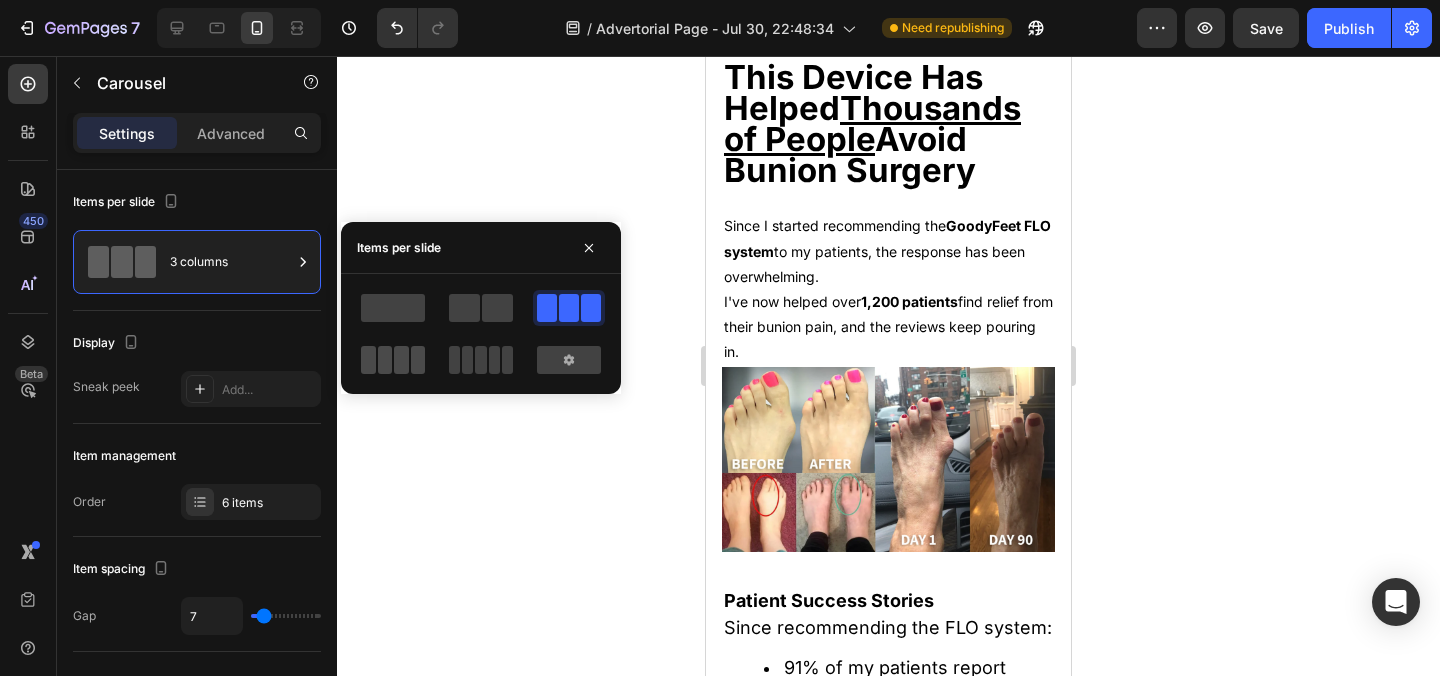 click 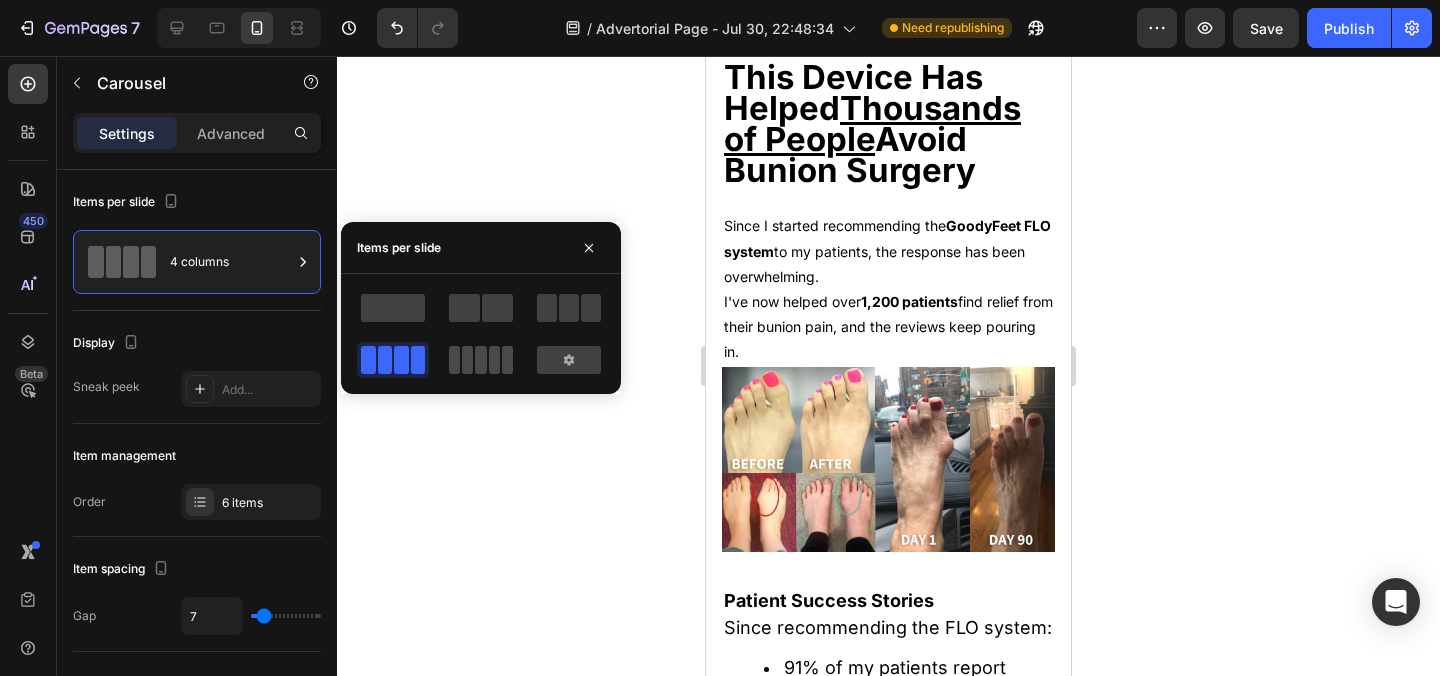 click 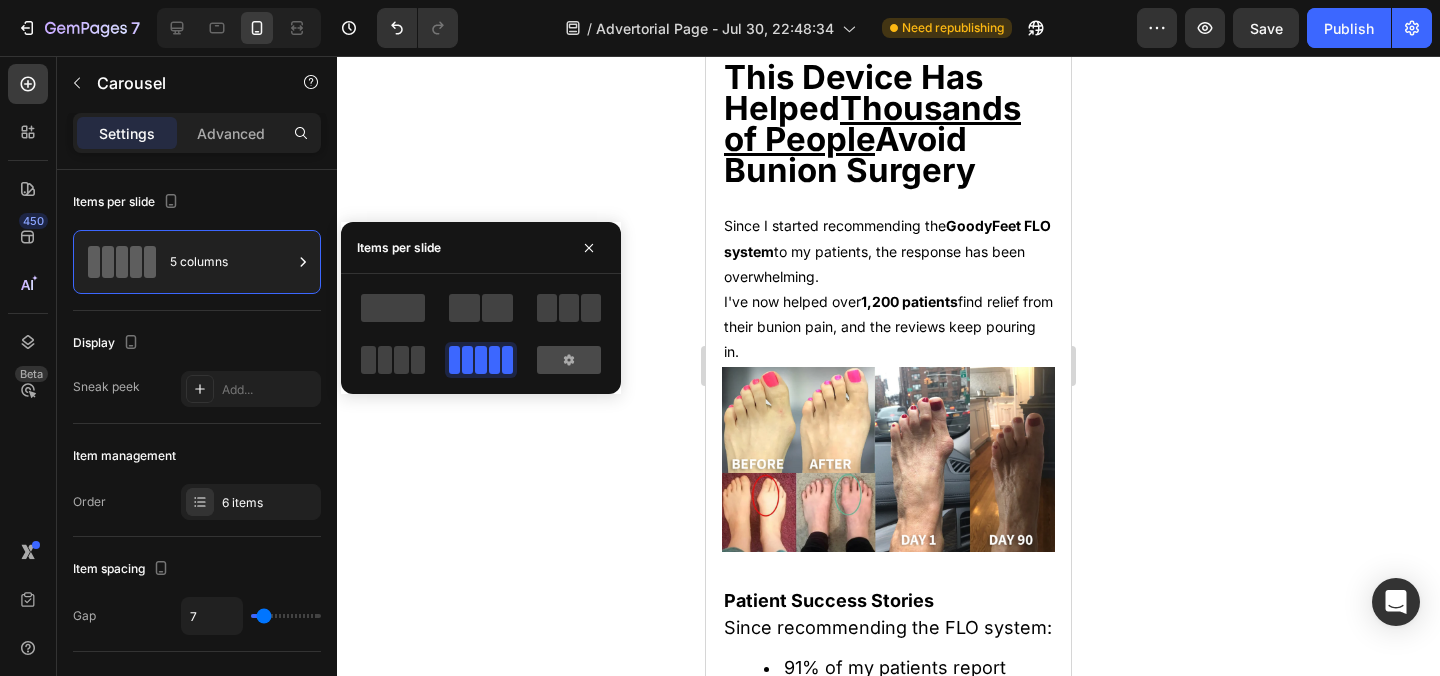 click 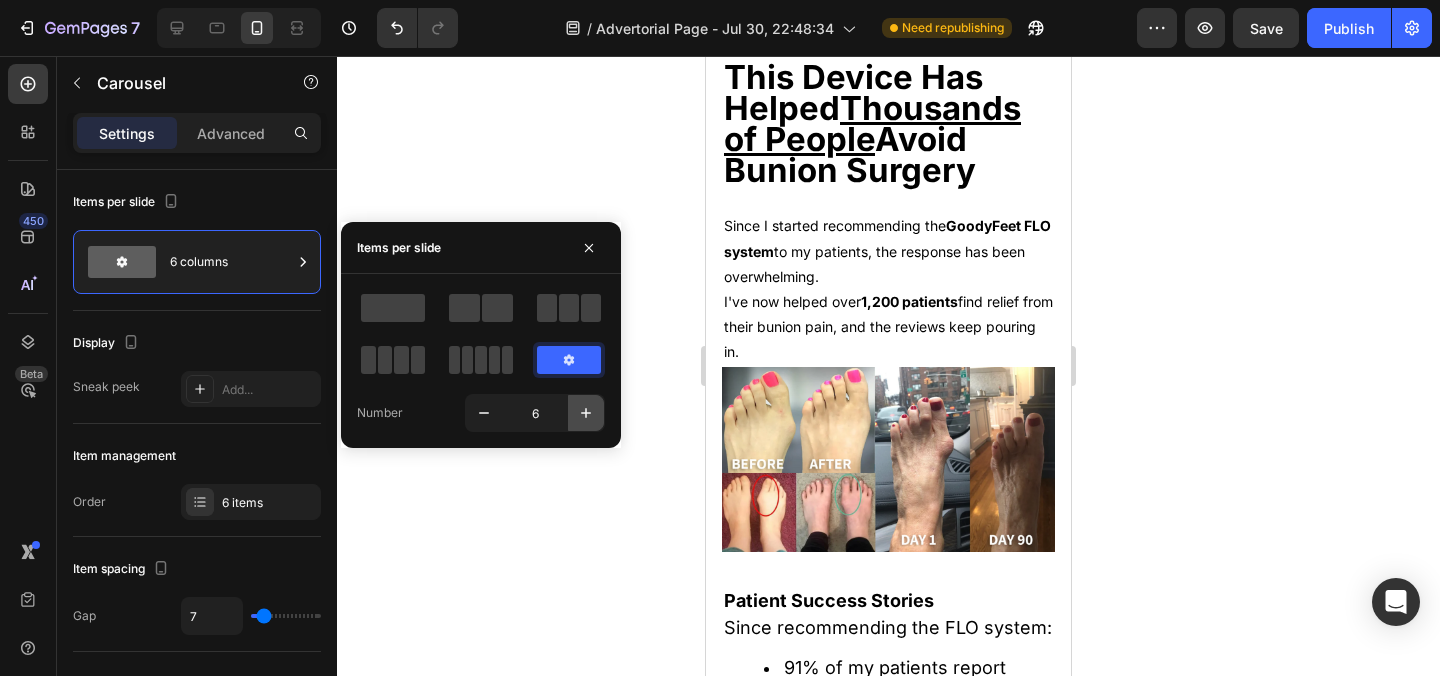 click 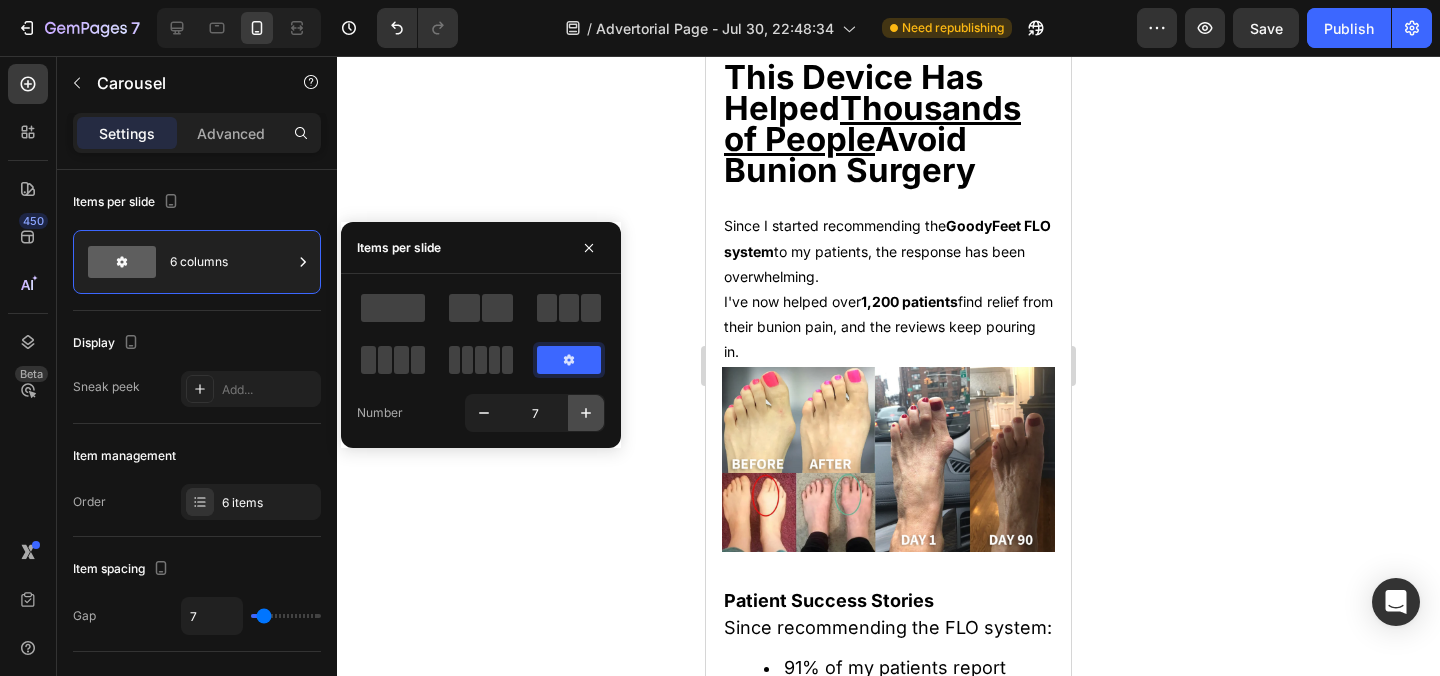 click 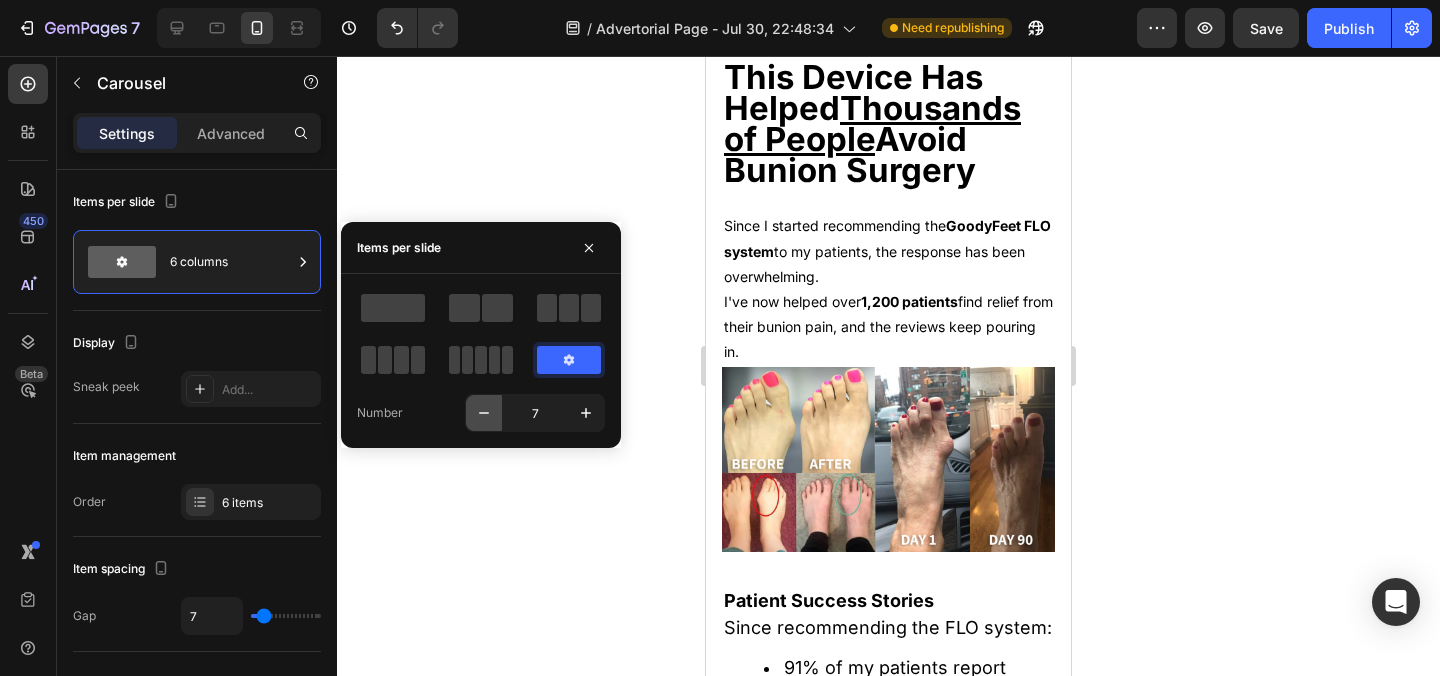 click at bounding box center (484, 413) 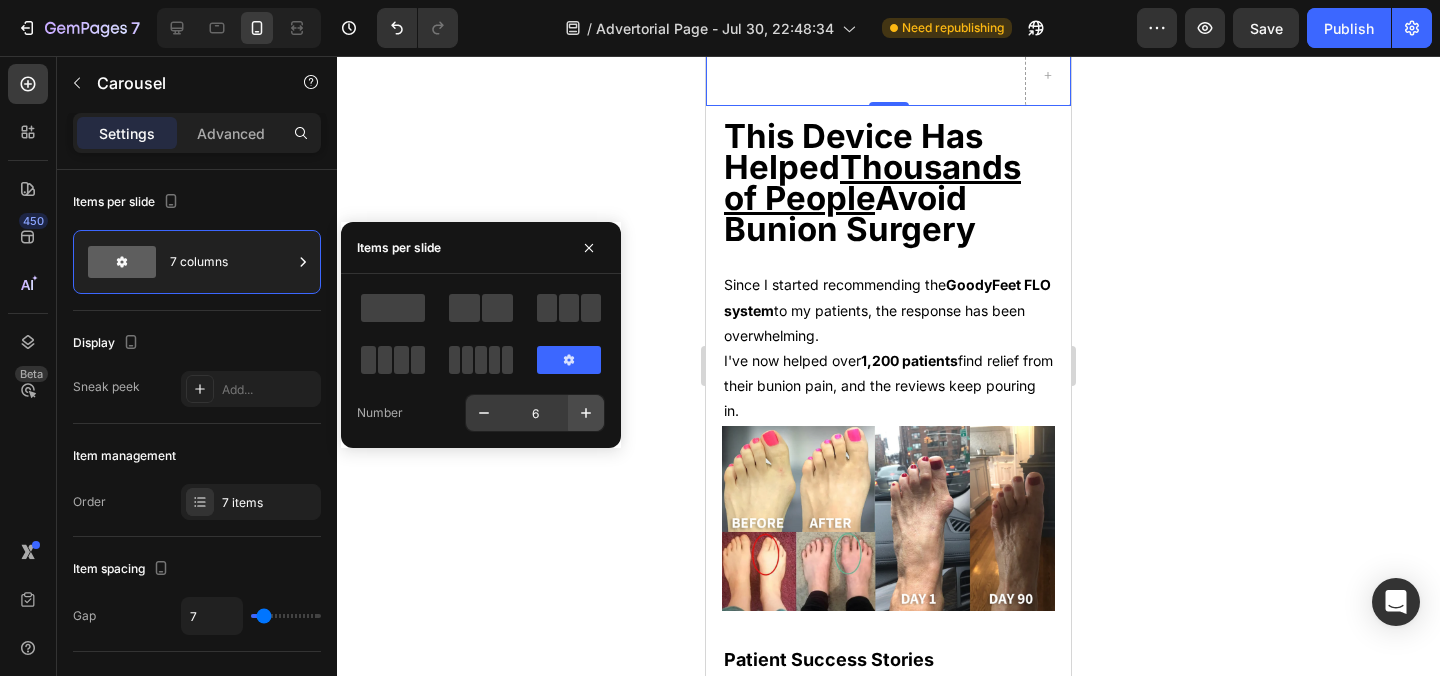 click at bounding box center (586, 413) 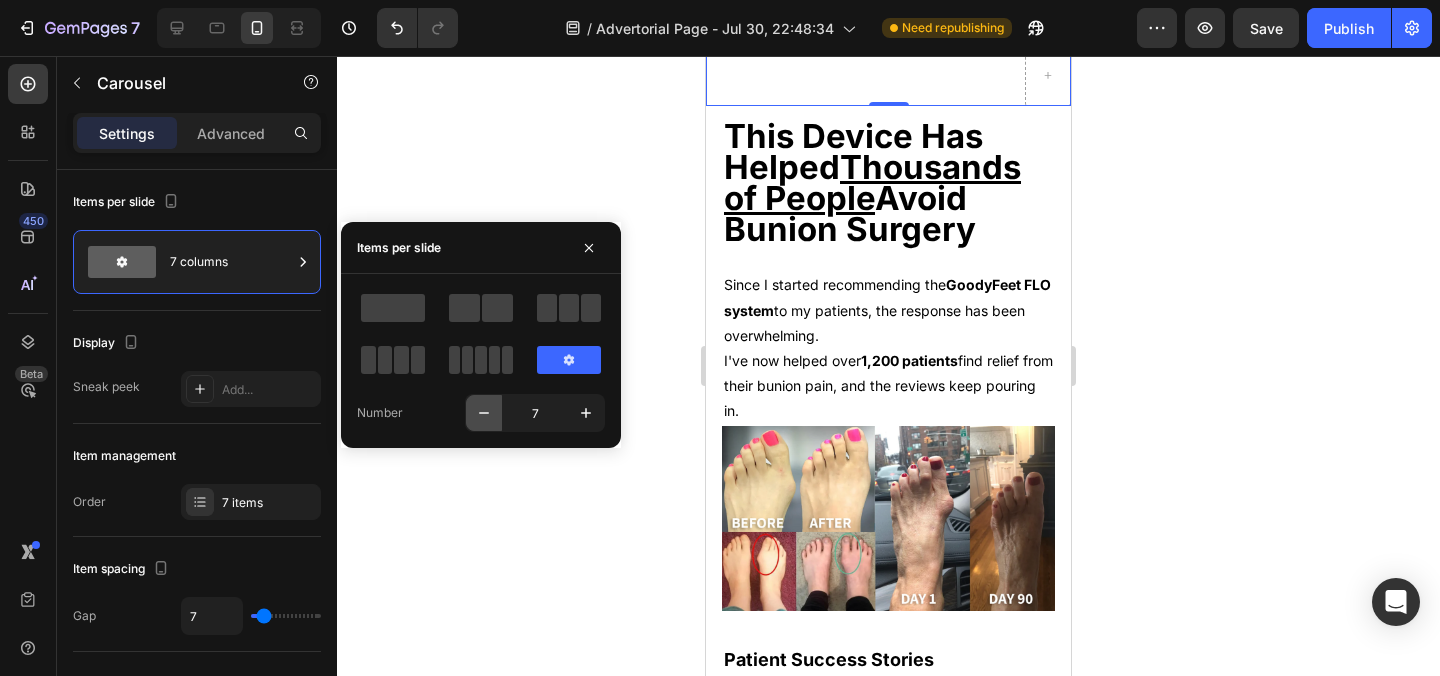 click 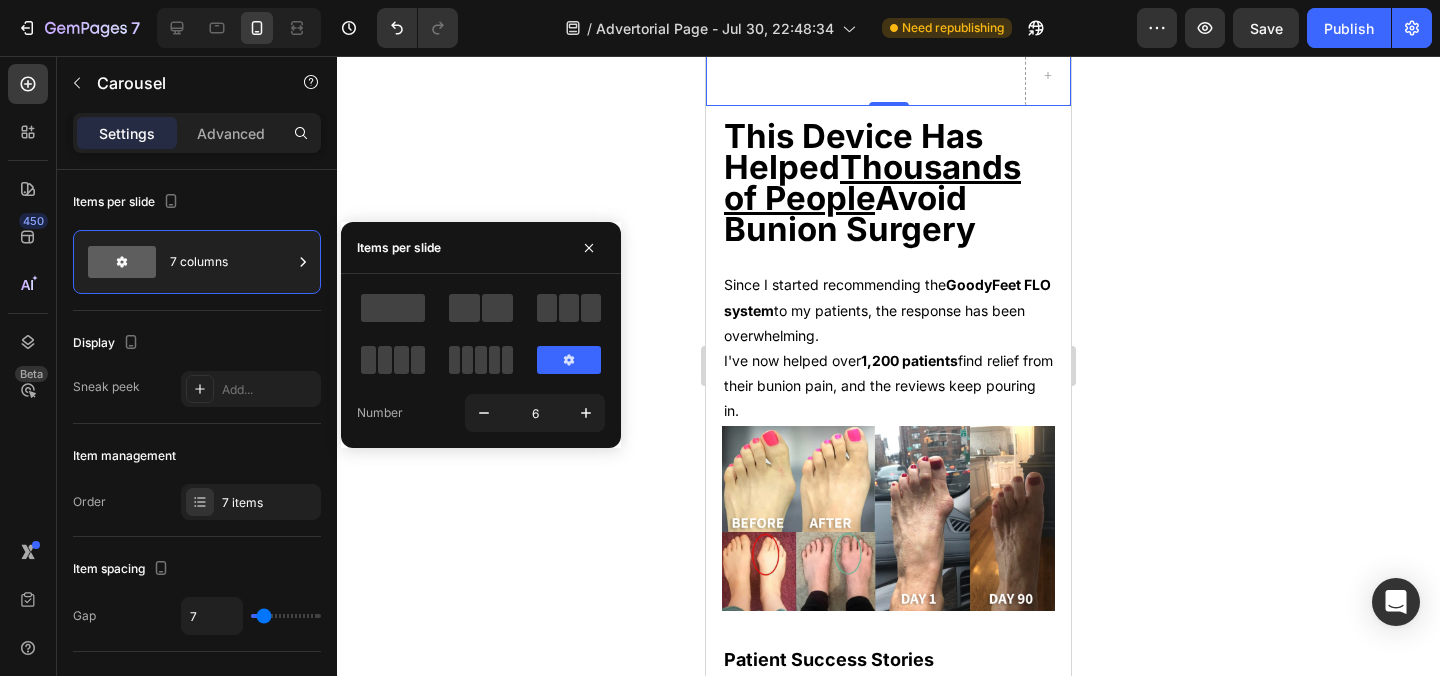 click 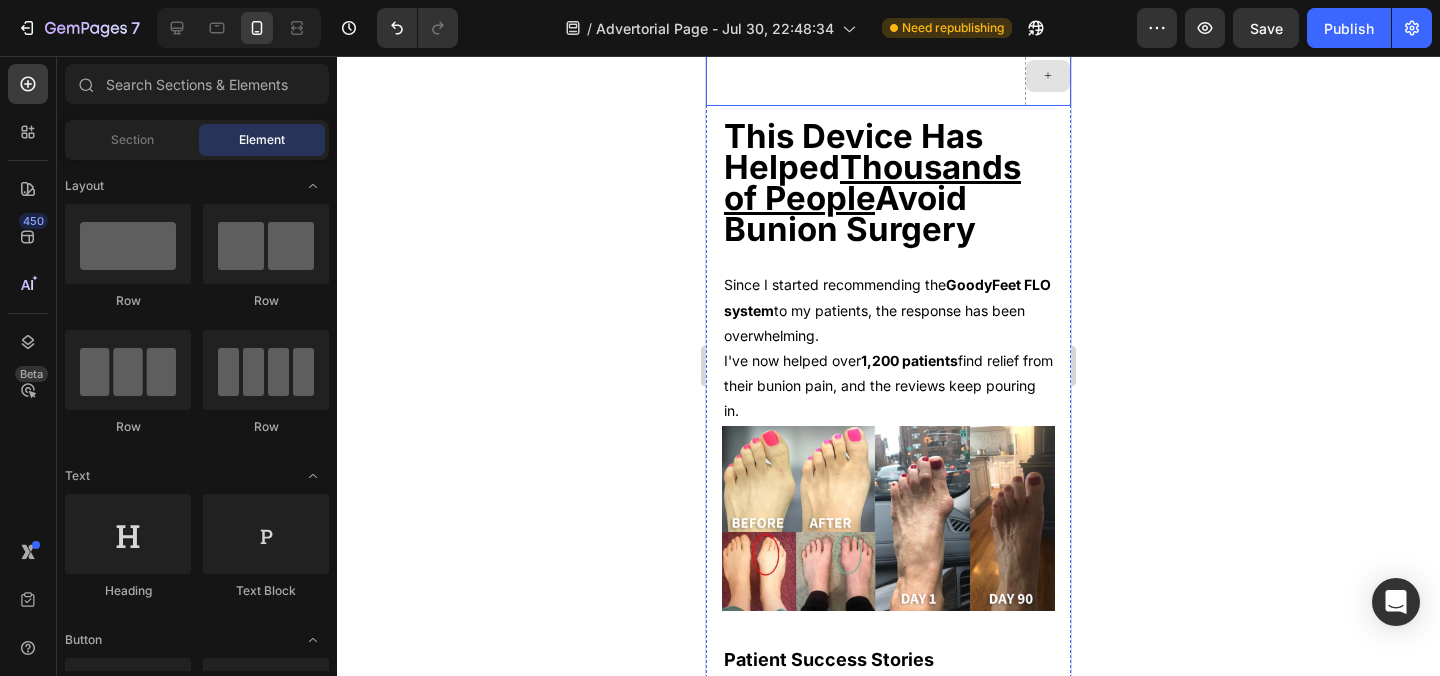 click at bounding box center (1048, 76) 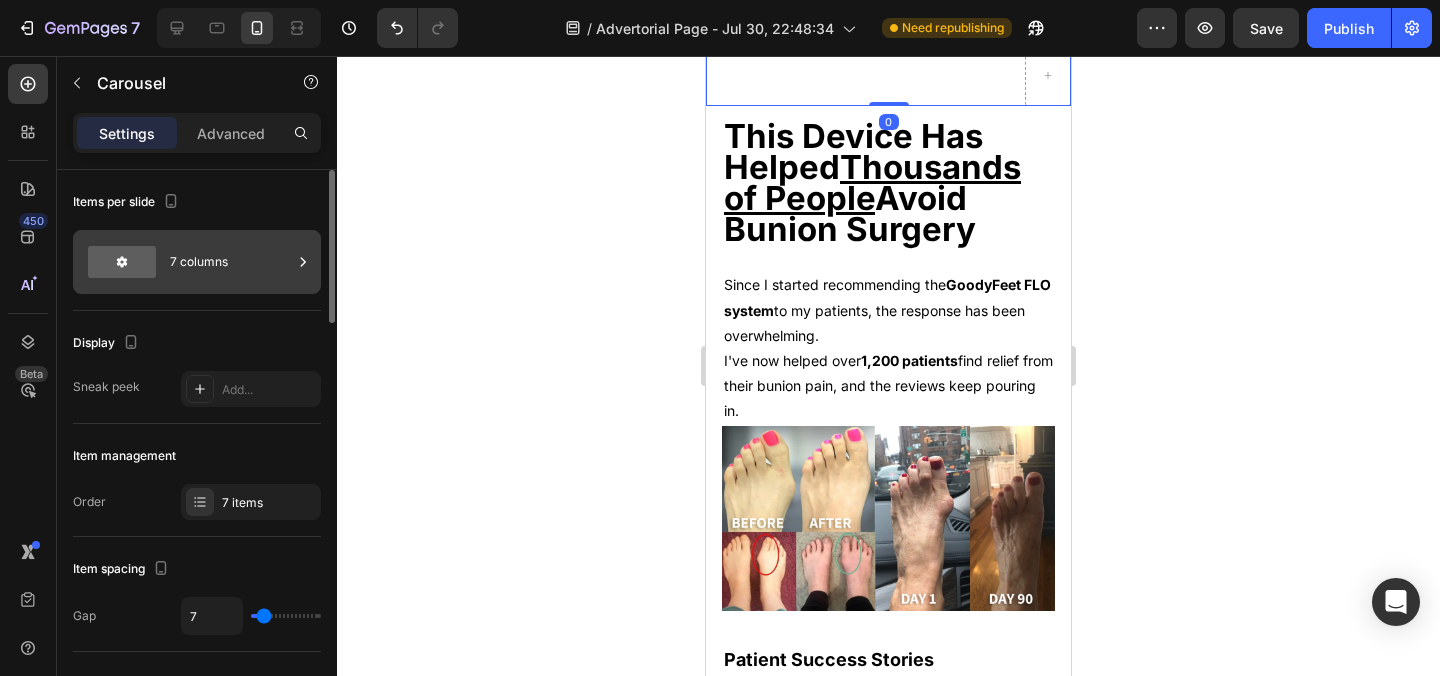 click on "7 columns" at bounding box center [231, 262] 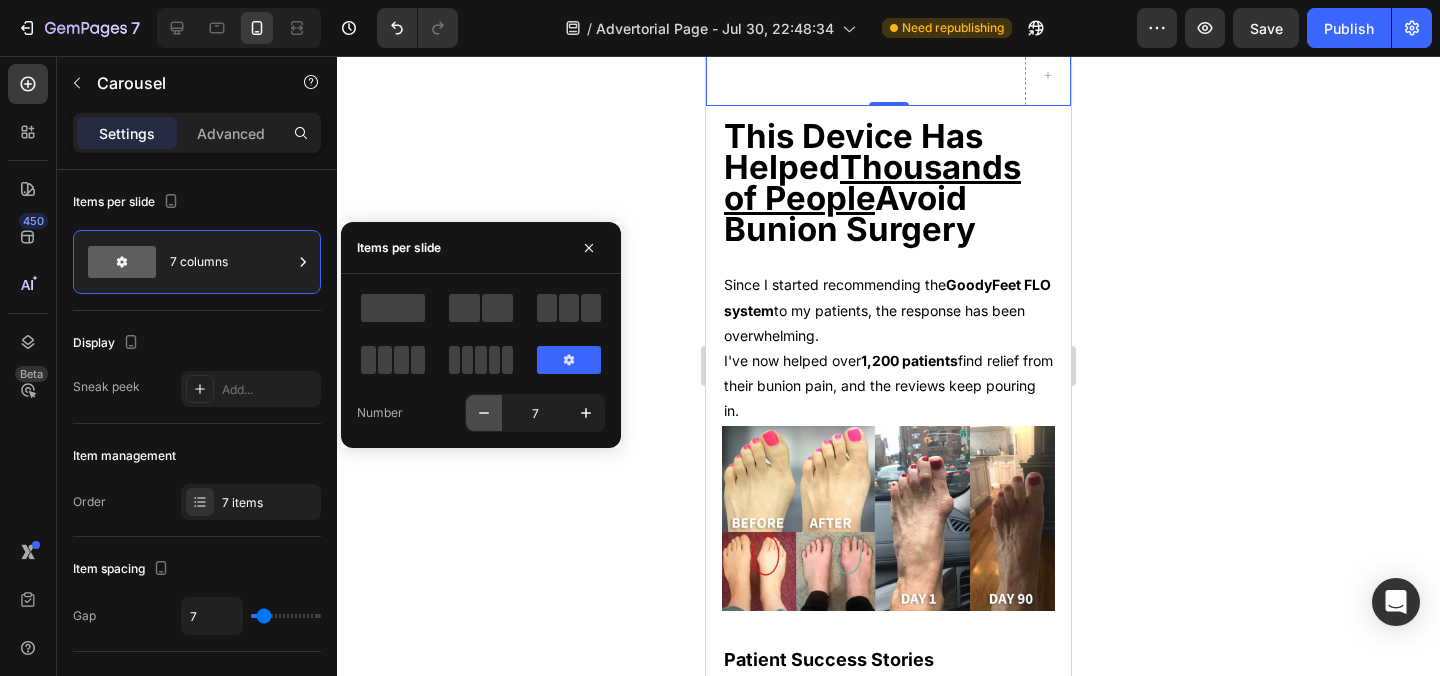 click 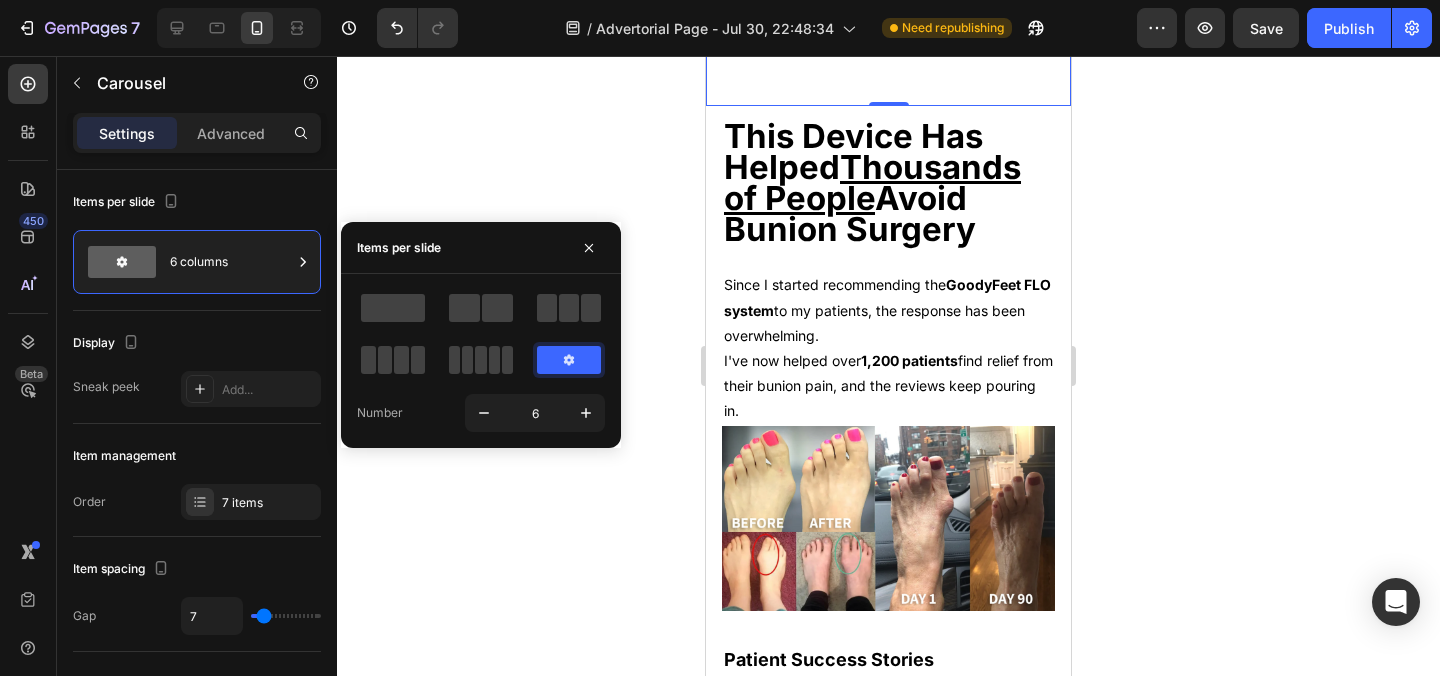 click 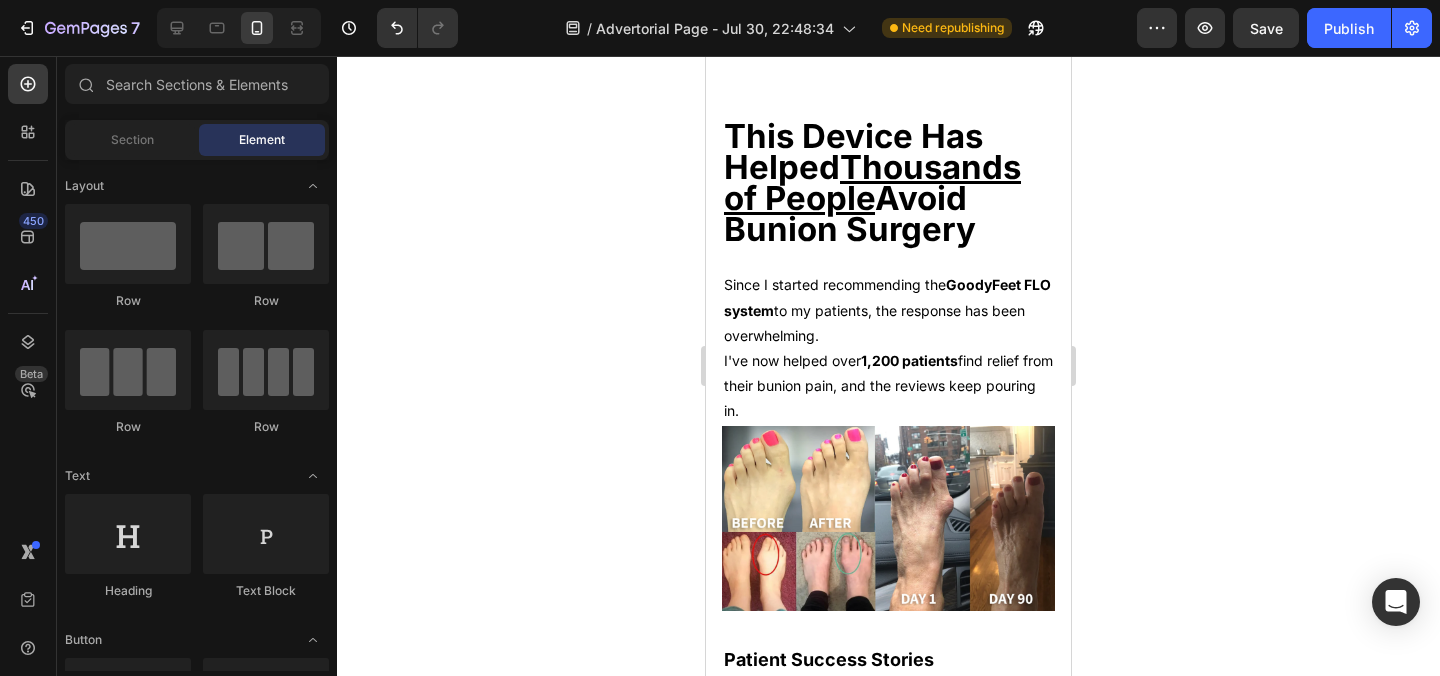 click 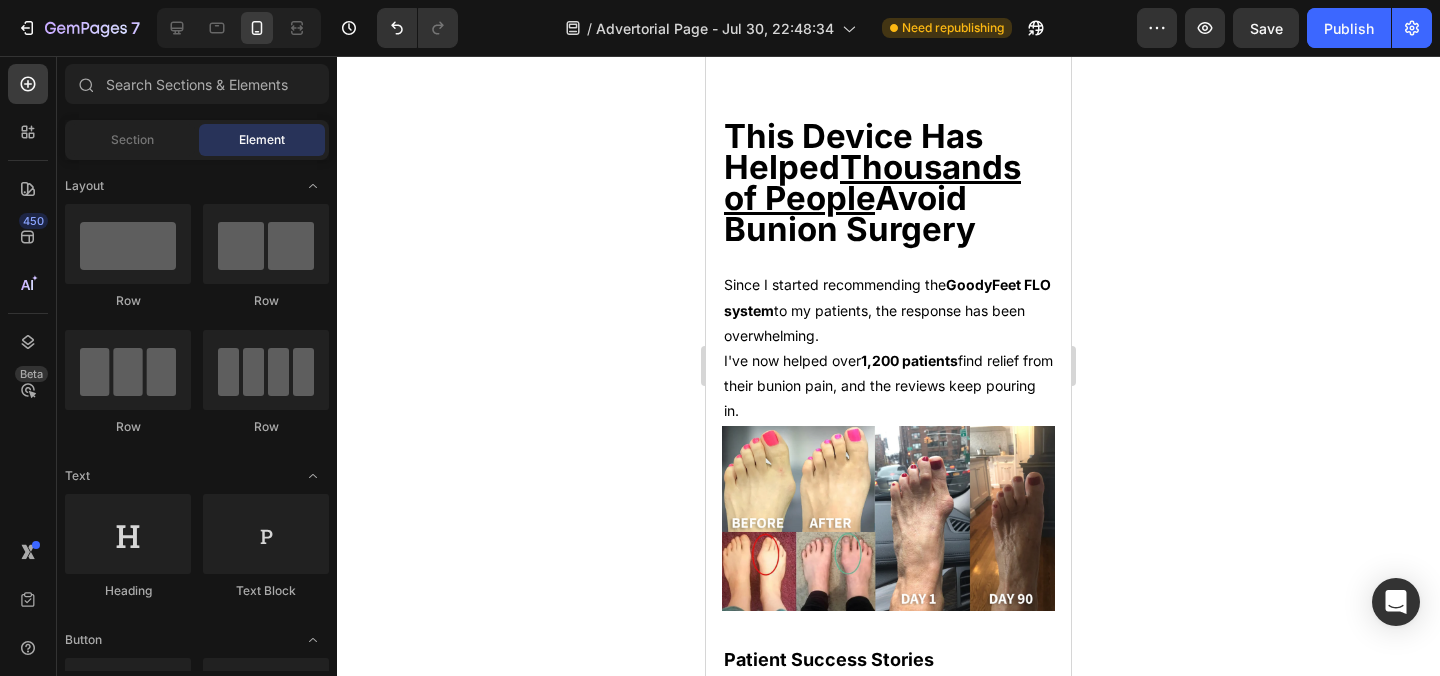 click on "Why Over 47,000 Americans Are Choosing This Non-Surgical Bunion Alternative Over Expensive Surgery Heading 2,191 Reviews Text Block Image Row Image Image By Dr. Eric Langston  July 17th, 2025  Text Block Image Row Hi, my name is Dr. Eric Langston, and I'm a Doctor of Podiatric Medicine from Boston.   I have over 12 years of clinical experience and have treated well over 500 patients with various foot disorders... Text Block Image Bunion Correction Text Block Image Plantar Fasciitis Text Block Image Toe Misalignment Text Block Image Plantar Fasciitis Text block Image Hammertoes Text block Advanced List You name it. I've seen it all.   From mild discomfort and stiffness... To swelling and redness... To... Text Block Bunions So Severe Patients Could Barely Walk Heading Image But despite all my training and expertise, I found myself facing the same devastating bunion pain that my patients described every day.   At 52, my own bunions had become so painful I could barely stand during long surgeries.     Row" at bounding box center (888, -10719) 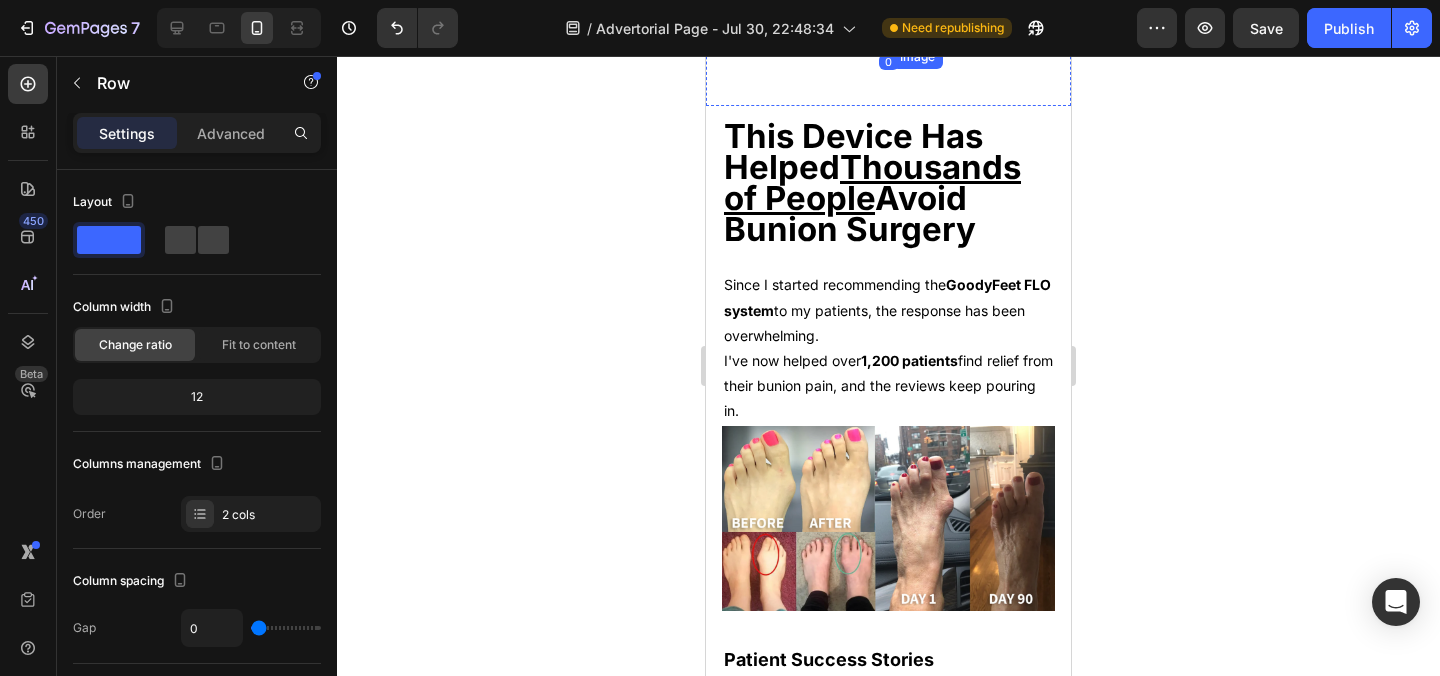 click at bounding box center (919, 46) 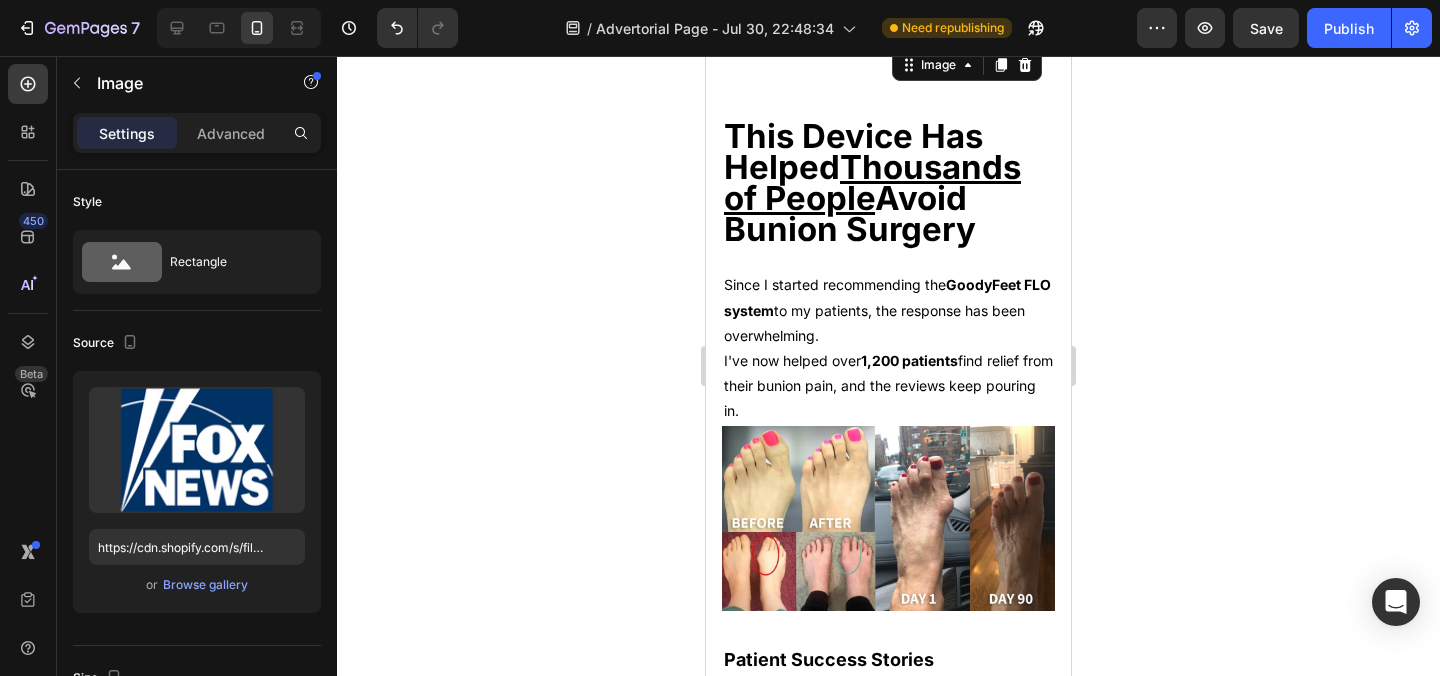 click on "Image Image Image Image   0 Image Image" at bounding box center (888, 76) 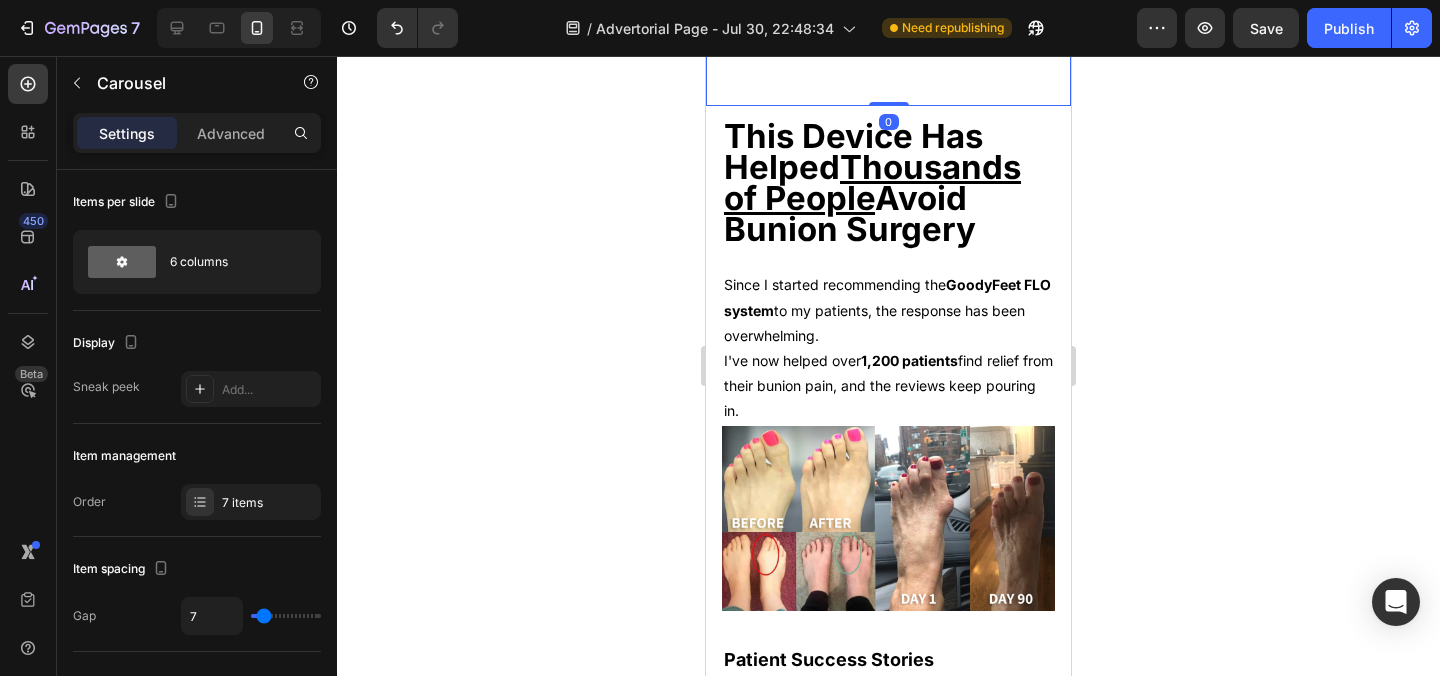 click on "Image" at bounding box center (857, 76) 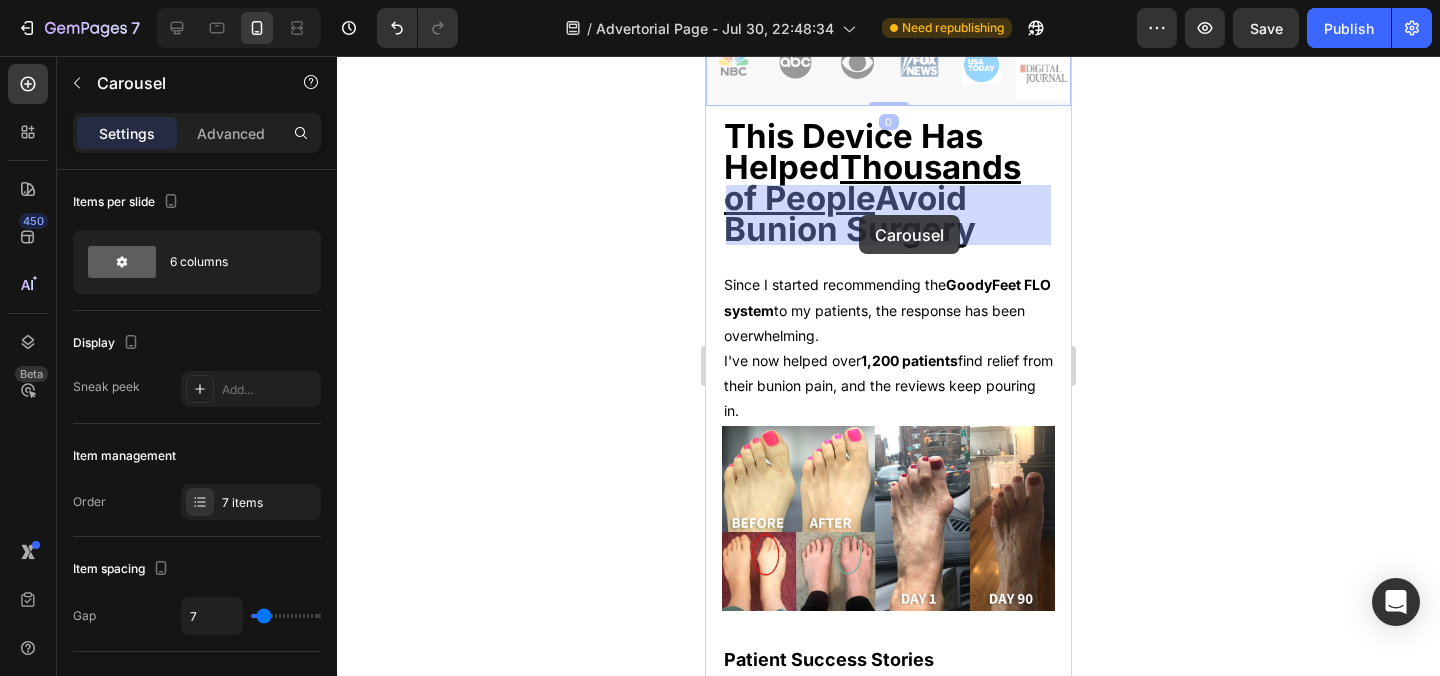 drag, startPoint x: 734, startPoint y: 249, endPoint x: 968, endPoint y: 296, distance: 238.67342 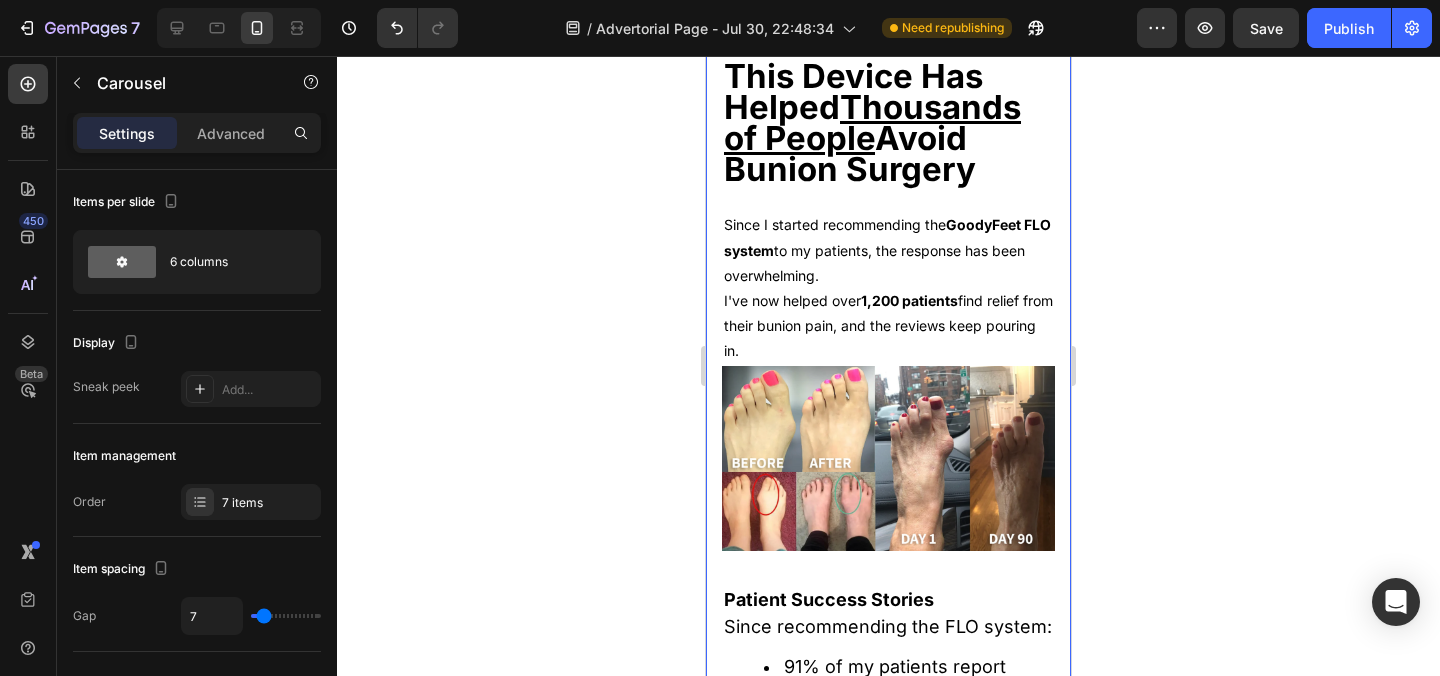 click 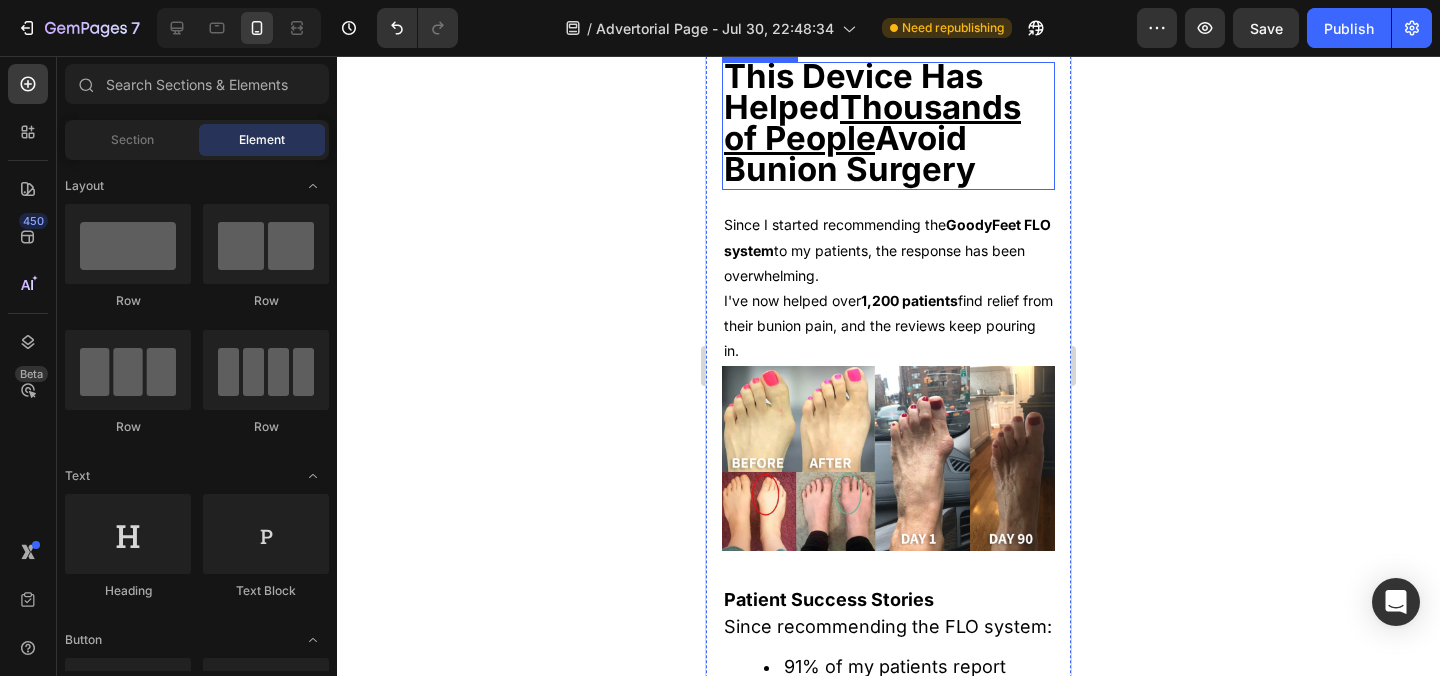 scroll, scrollTop: 21755, scrollLeft: 0, axis: vertical 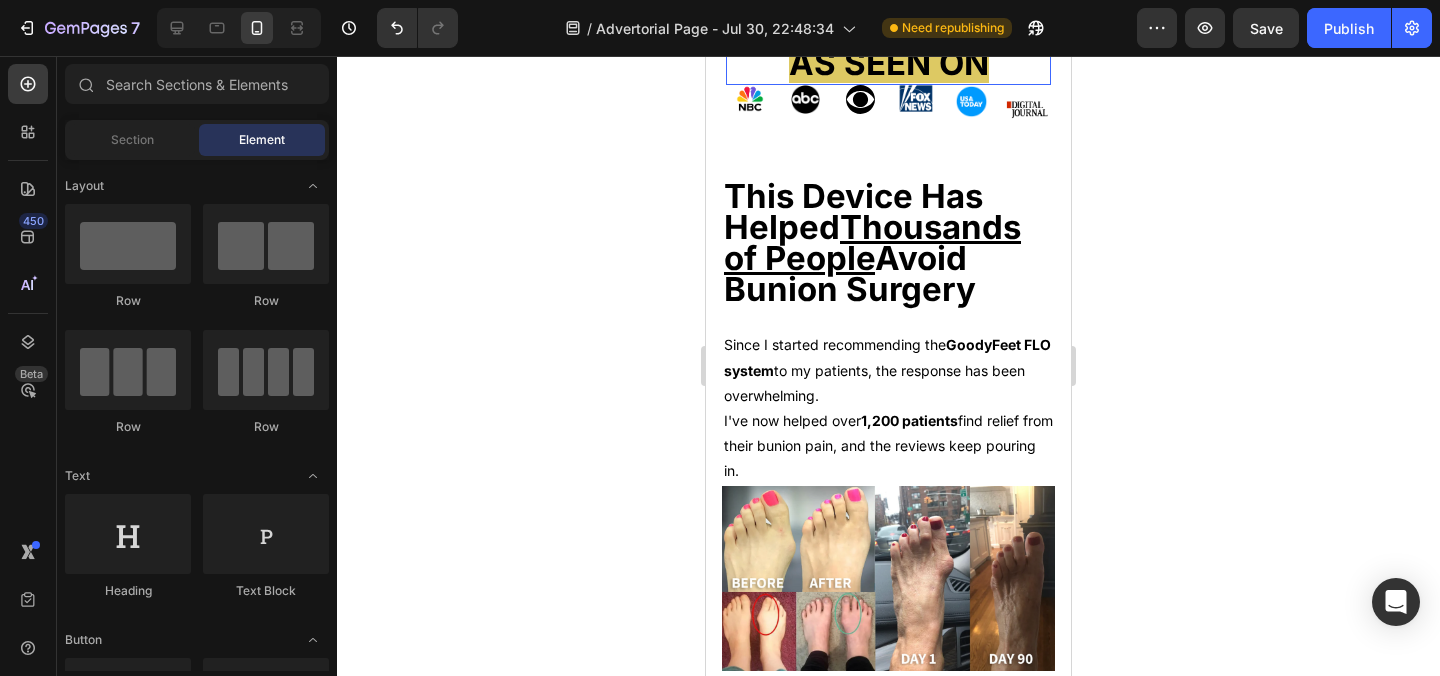 click on "AS SEEN ON" at bounding box center (889, 63) 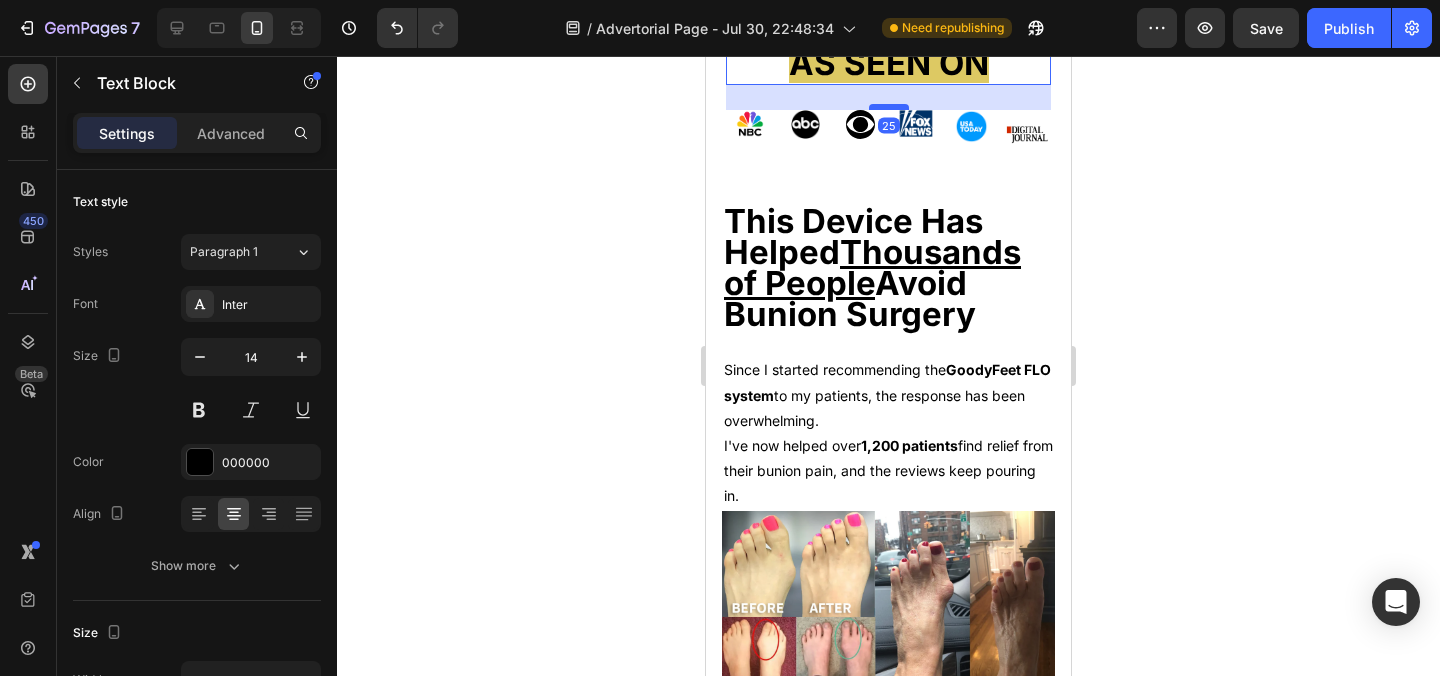 drag, startPoint x: 895, startPoint y: 302, endPoint x: 895, endPoint y: 327, distance: 25 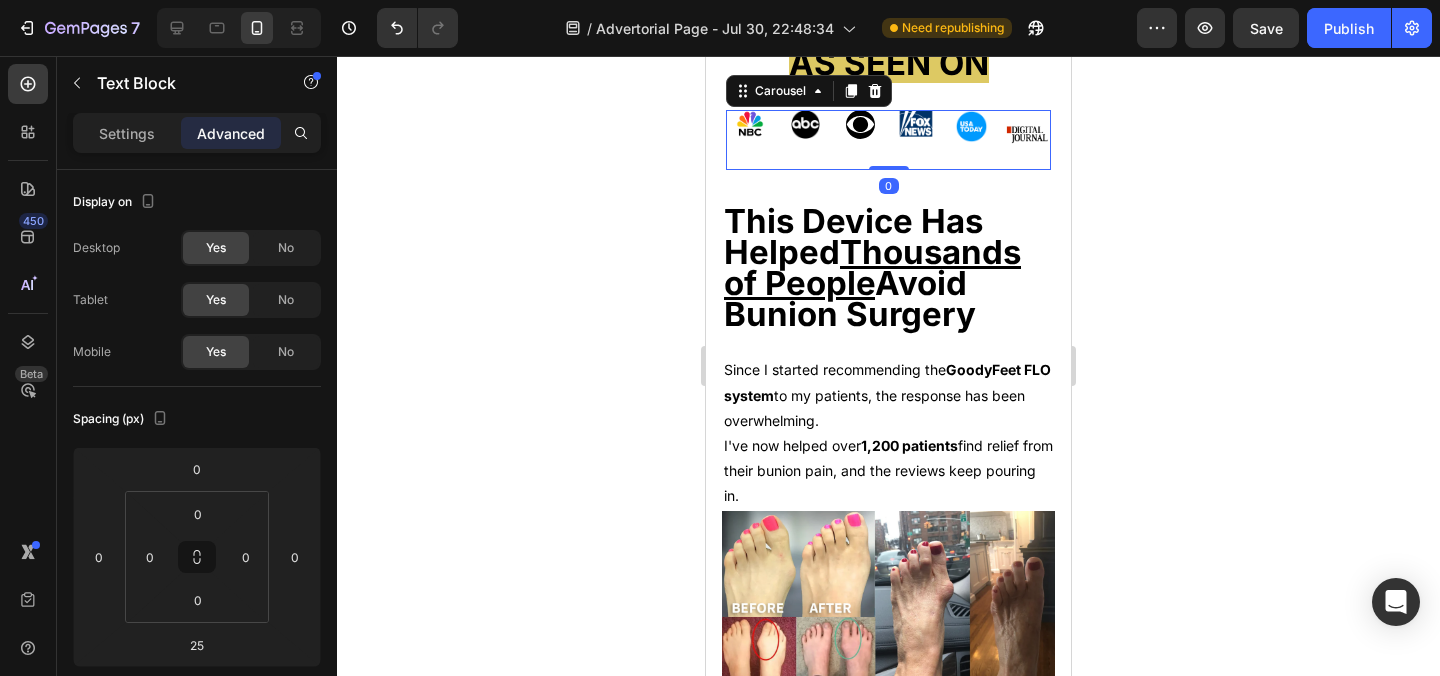 click on "Image Image Image Image Image Image
Carousel   0" at bounding box center (888, 140) 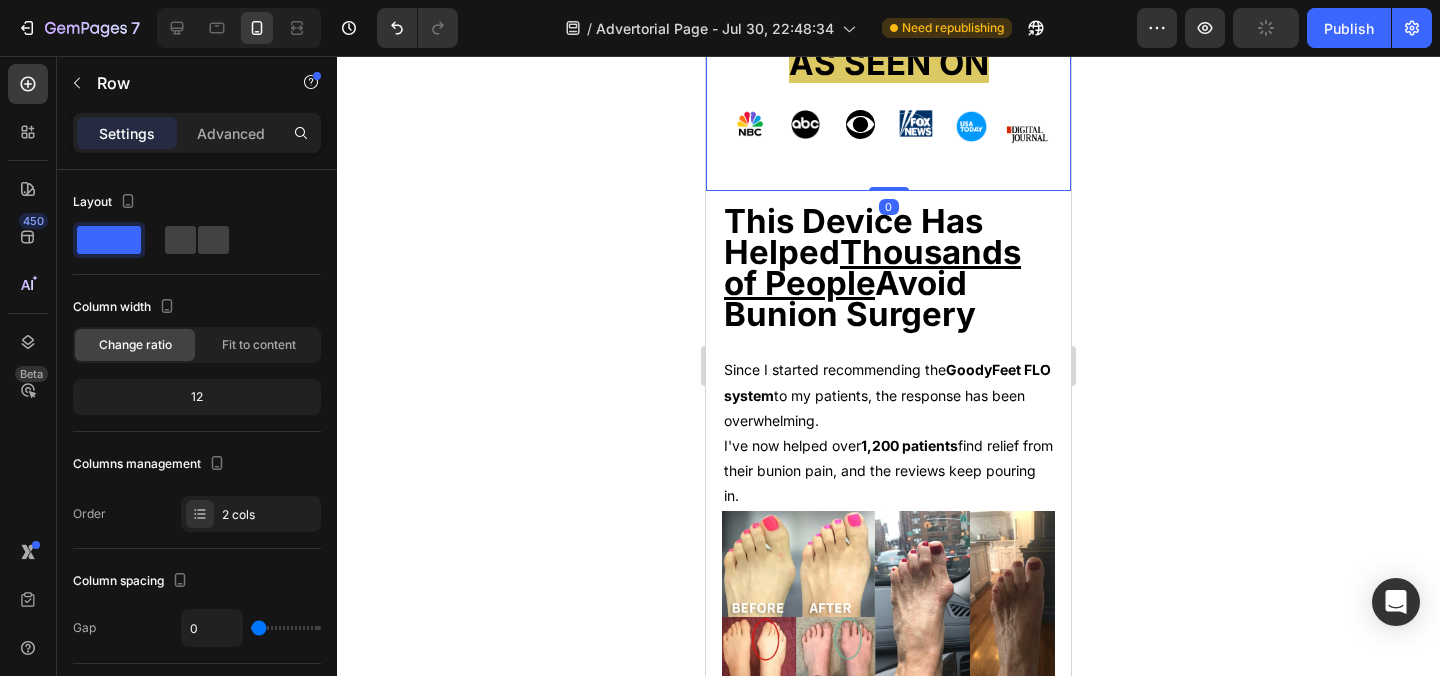 click on "Why Over 47,000 Americans Are Choosing This Non-Surgical Bunion Alternative Over Expensive Surgery Heading 2,191 Reviews Text Block Image Row Image Image By Dr. Eric Langston  July 17th, 2025  Text Block Image Row Hi, my name is Dr. Eric Langston, and I'm a Doctor of Podiatric Medicine from Boston.   I have over 12 years of clinical experience and have treated well over 500 patients with various foot disorders... Text Block Image Bunion Correction Text Block Image Plantar Fasciitis Text Block Image Toe Misalignment Text Block Image Plantar Fasciitis Text block Image Hammertoes Text block Advanced List You name it. I've seen it all.   From mild discomfort and stiffness... To swelling and redness... To... Text Block Bunions So Severe Patients Could Barely Walk Heading Image But despite all my training and expertise, I found myself facing the same devastating bunion pain that my patients described every day.   At 52, my own bunions had become so painful I could barely stand during long surgeries.     Row" at bounding box center (888, -10587) 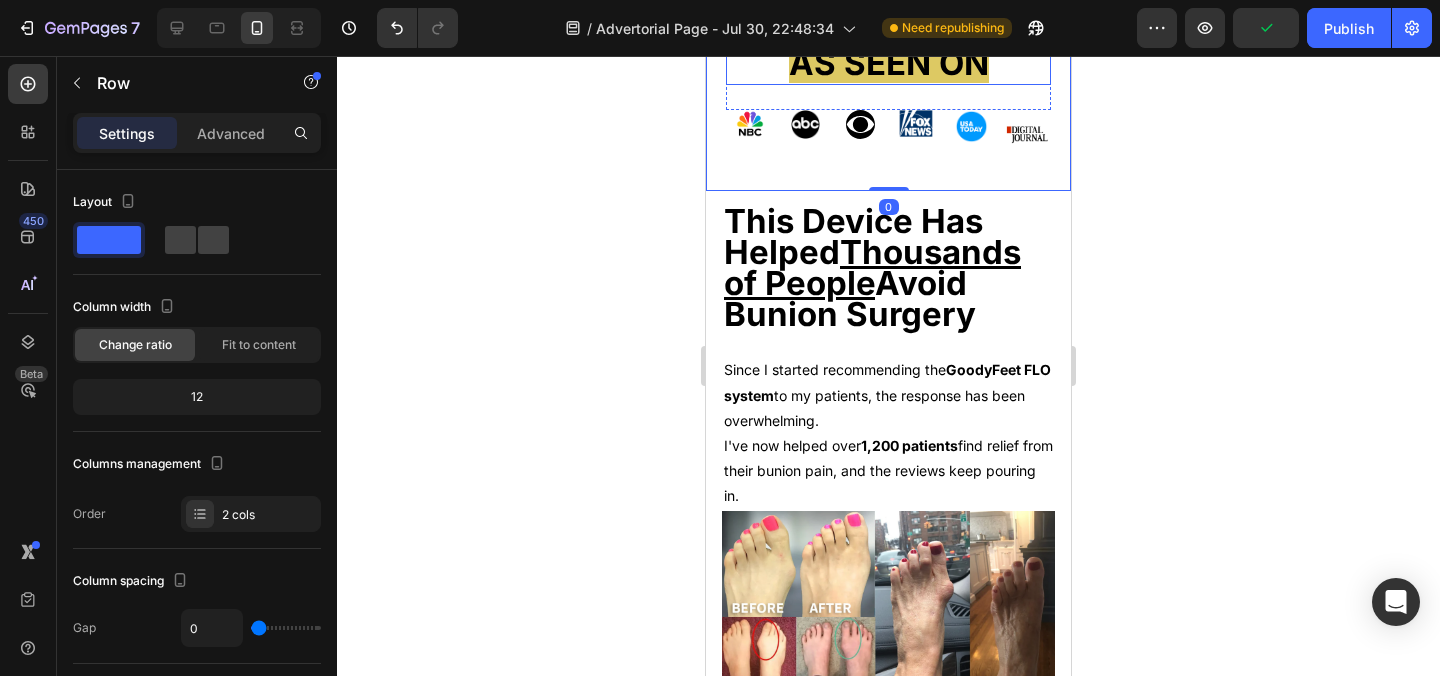 click on "AS SEEN ON" at bounding box center [888, 66] 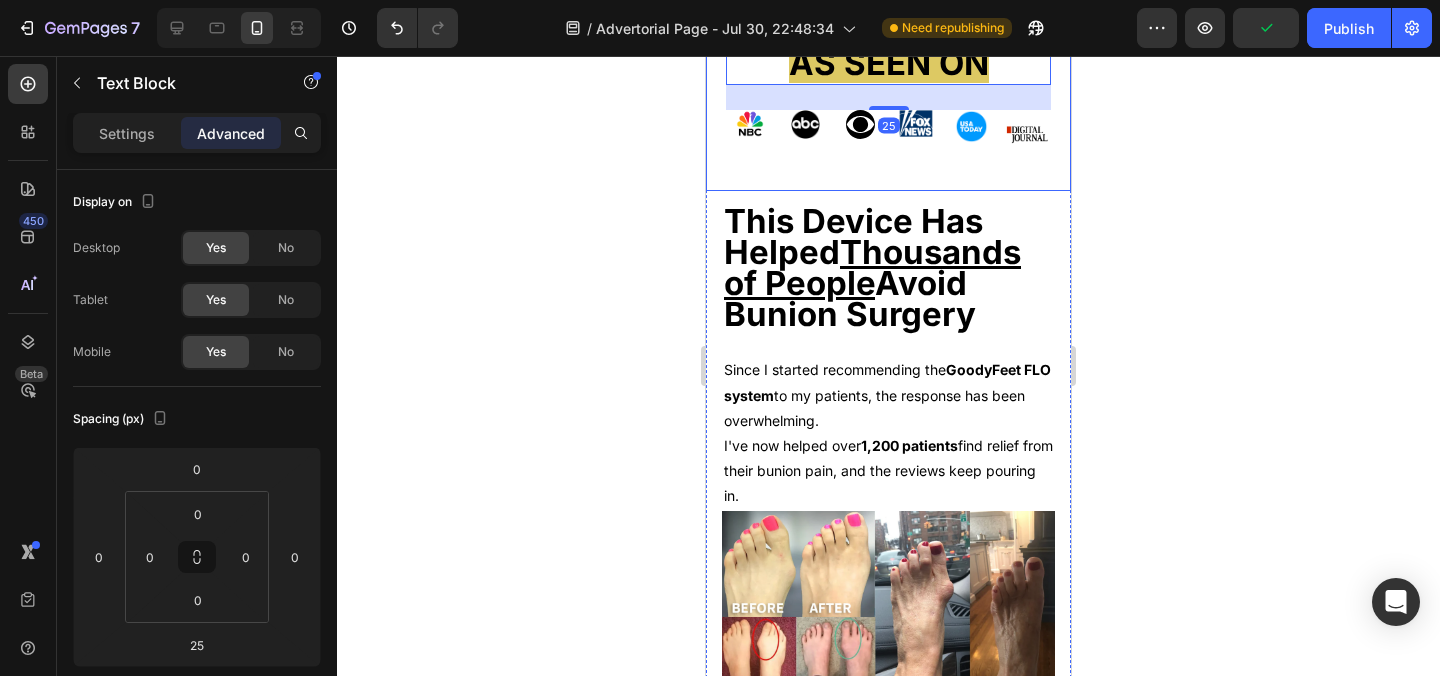 click 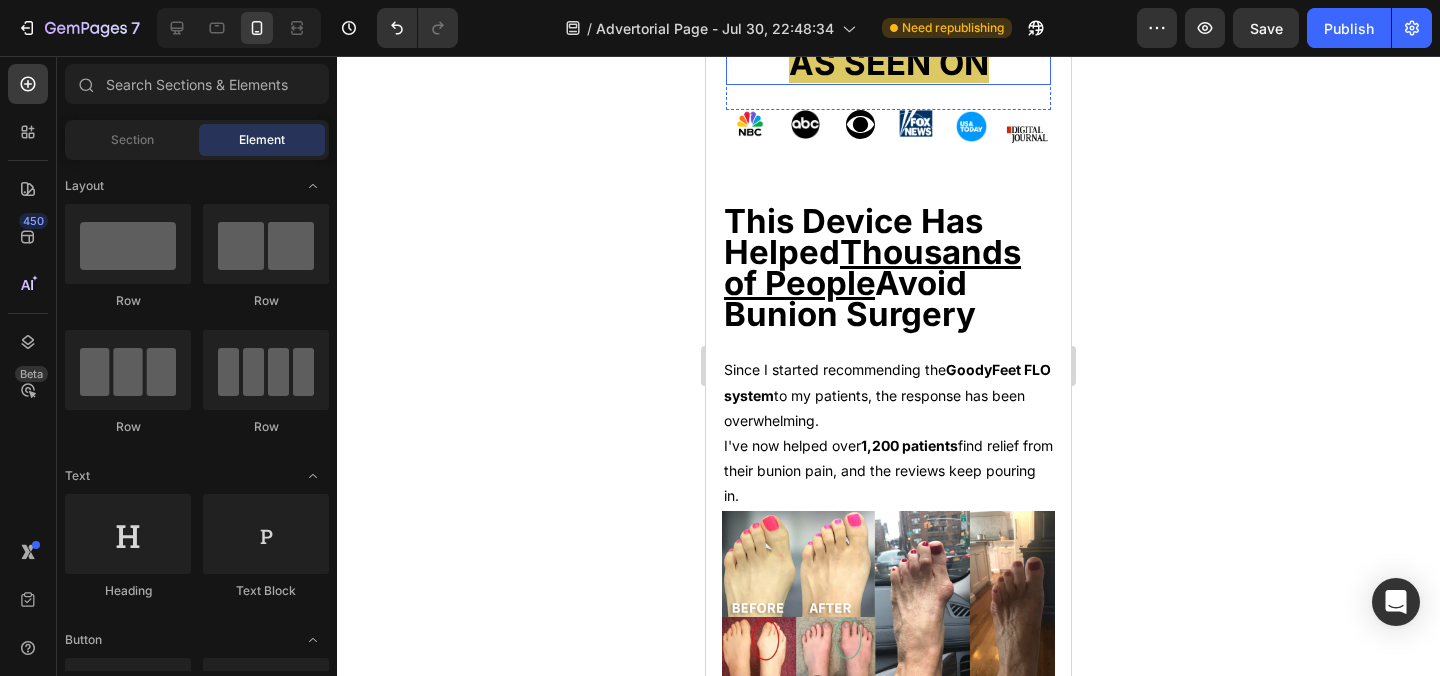 click on "AS SEEN ON" at bounding box center [889, 63] 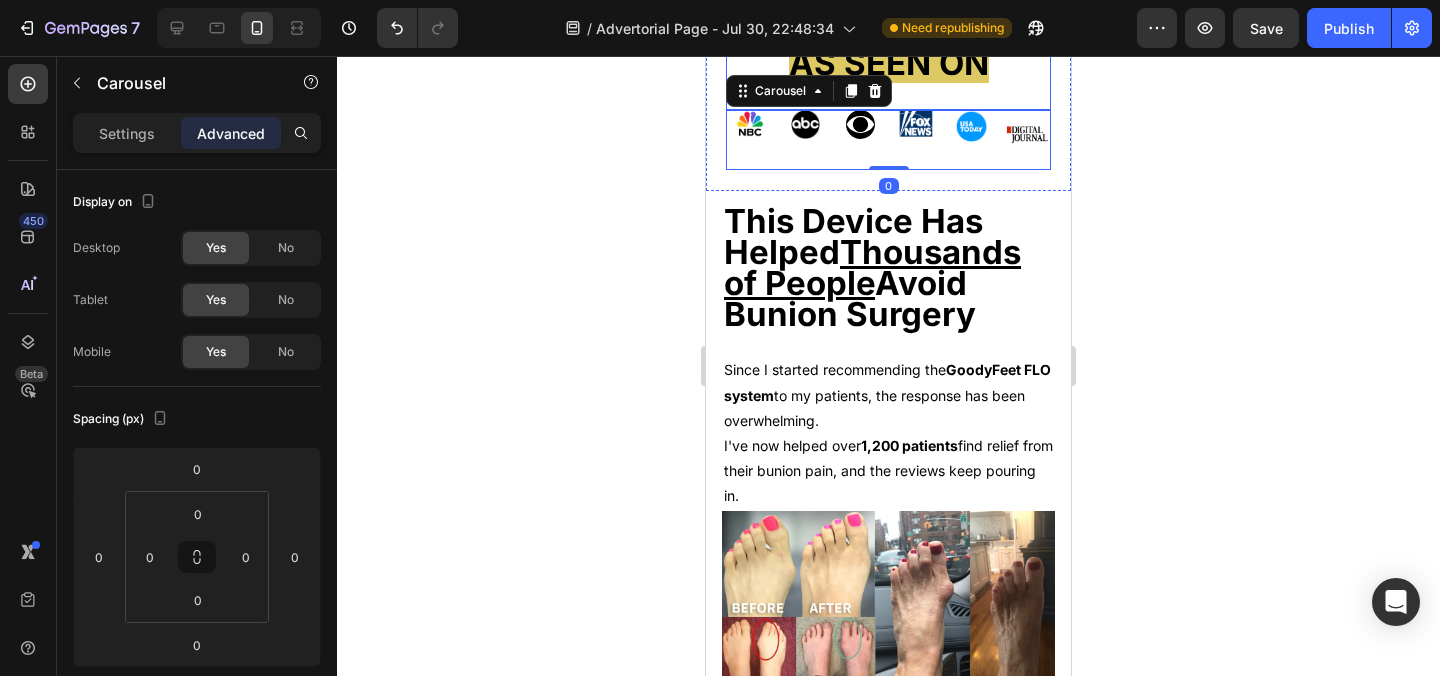 click on "GoodyFeet FLO Elite™ Text Block Image
Natural Long-term Fix
Use in the Comfort of Your Home
30 Minutes/Day
Small One-time Cost
No Downtime or Recovery
Non-invasive & Safe
30-Day Guarantee Item List Row Bunion Surgery Text Block Image
30% Chance of Bunion Returning
Requires PT Post-surgery
Risk of Complications
Weeks/Months of Recovery
Invasive Procedure
No Guarantee of Full Success Item List Row Row AS SEEN ON Text Block" at bounding box center [888, -192] 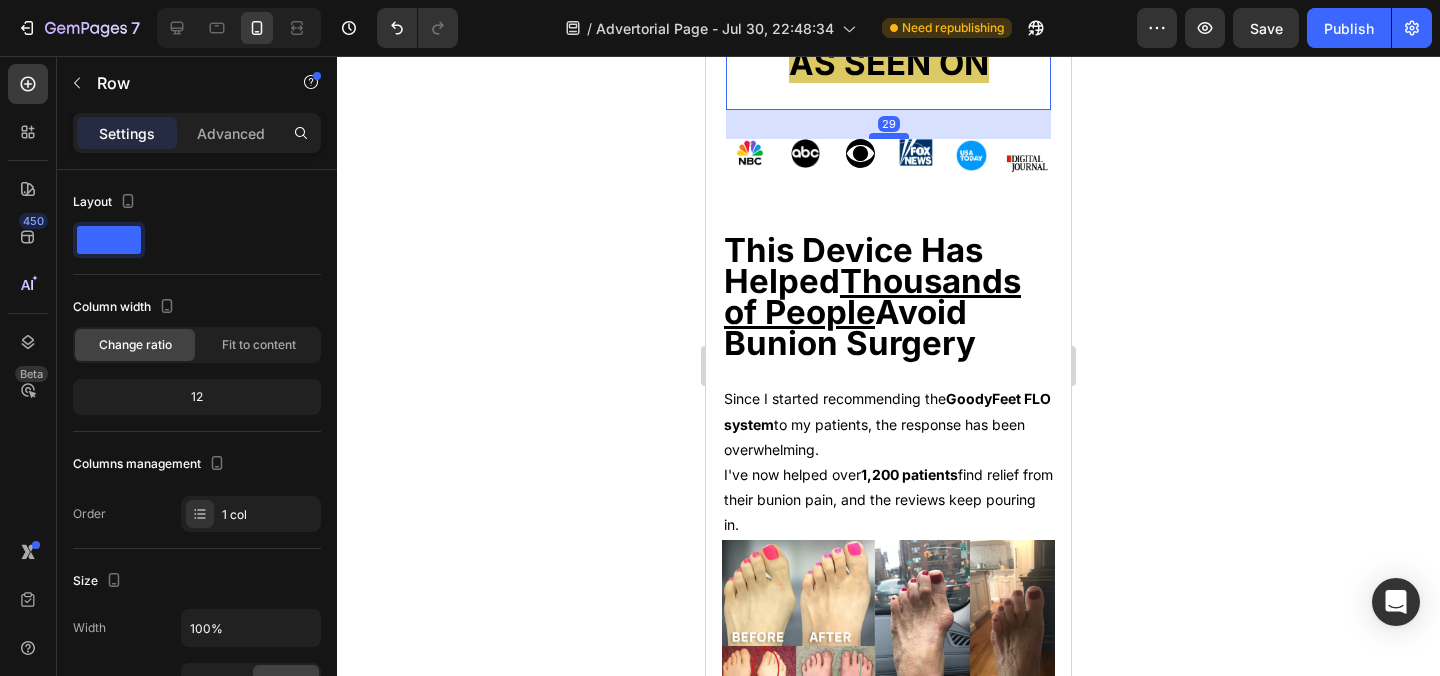 drag, startPoint x: 897, startPoint y: 328, endPoint x: 898, endPoint y: 357, distance: 29.017237 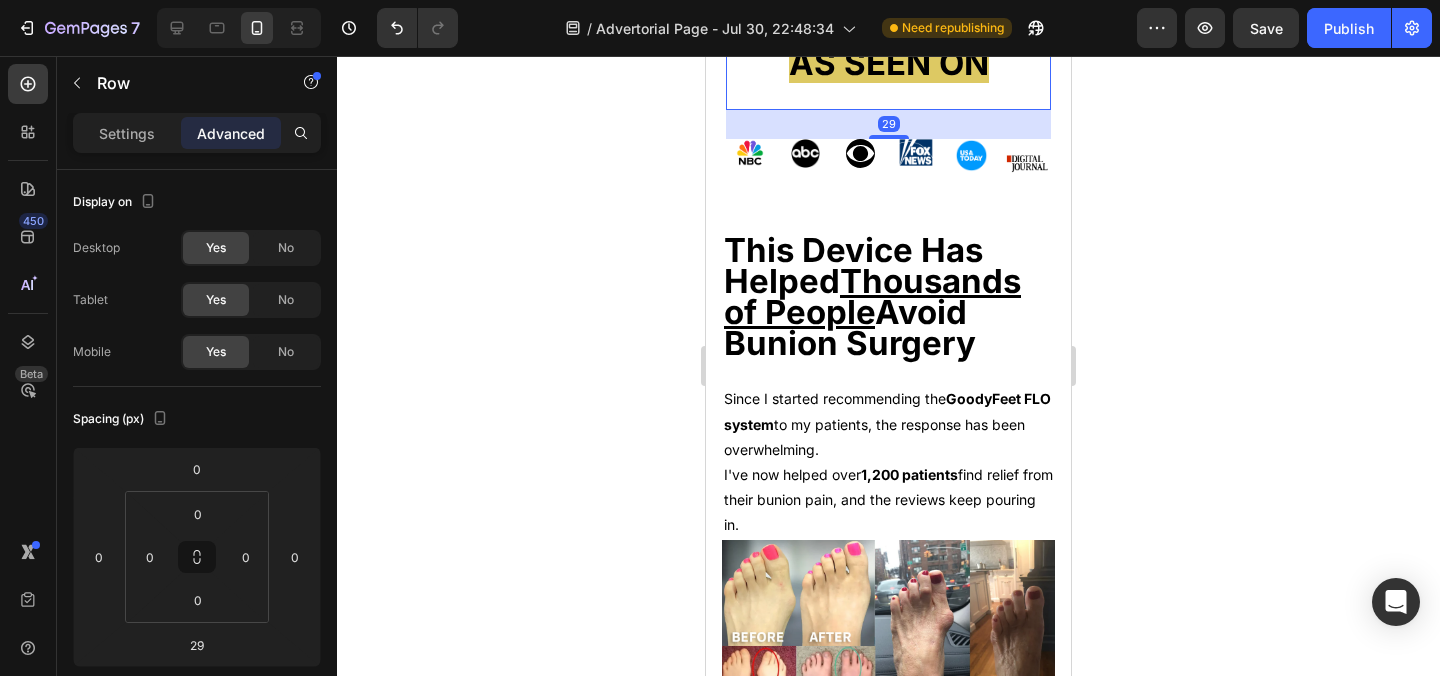 click 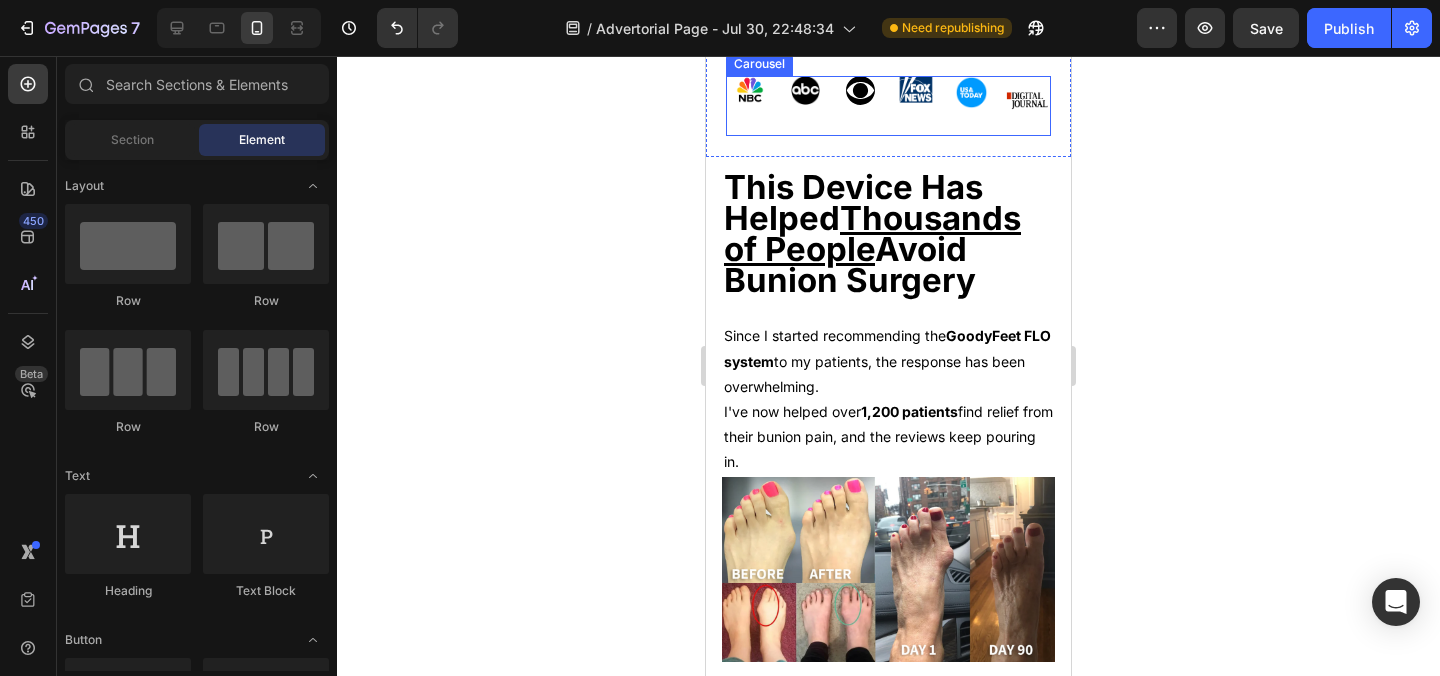 scroll, scrollTop: 21820, scrollLeft: 0, axis: vertical 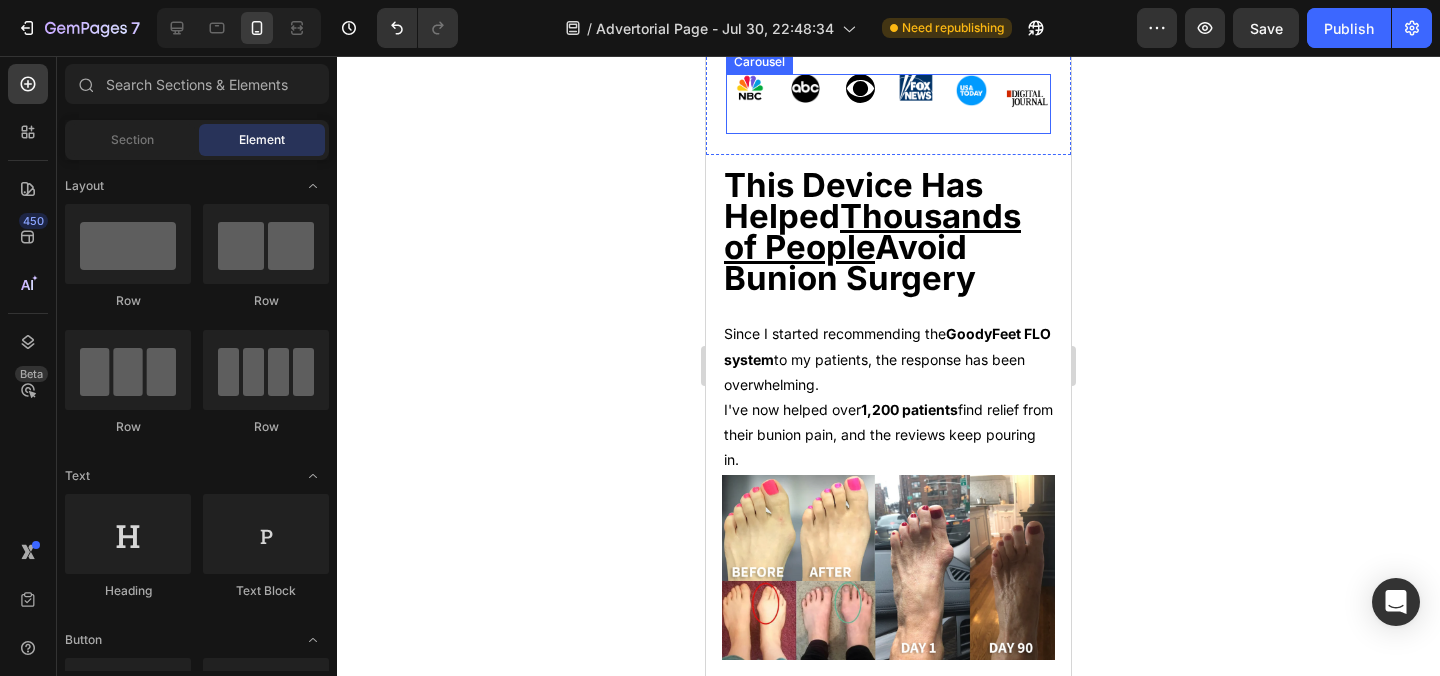 click on "Image" at bounding box center (861, 104) 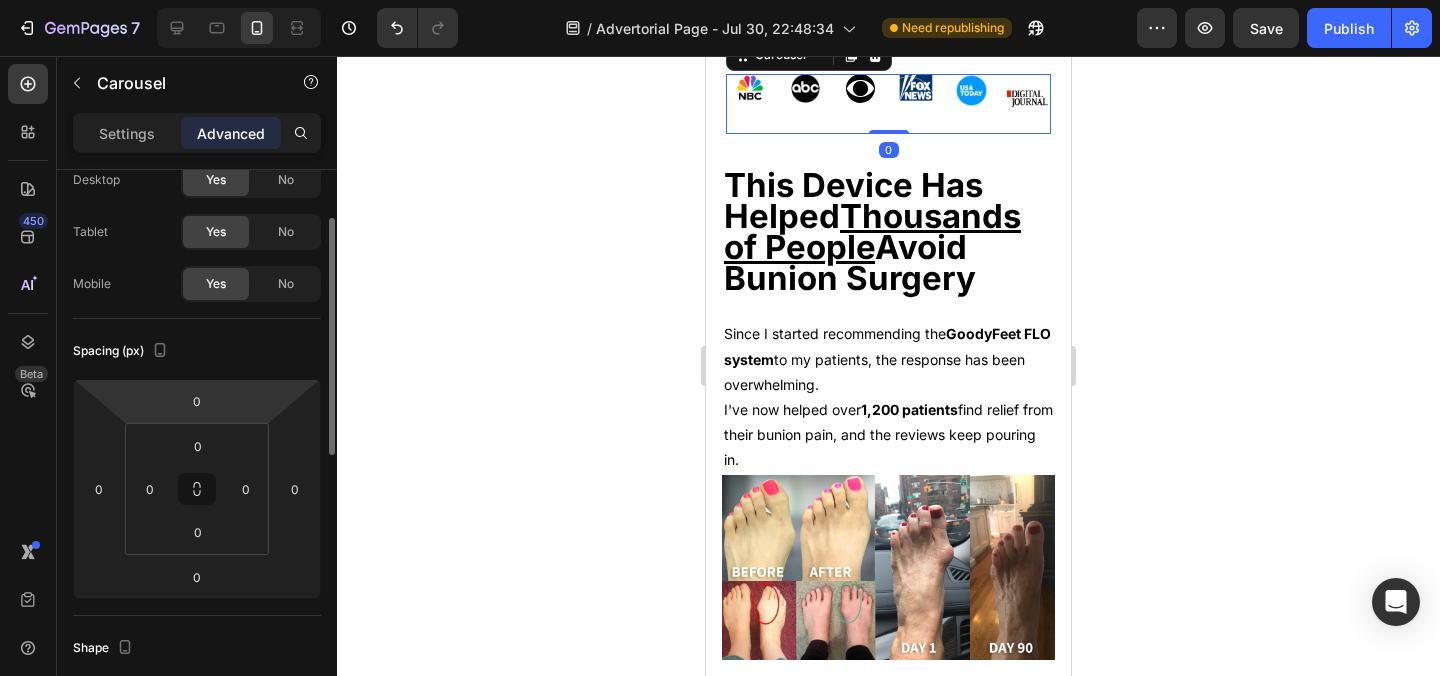 scroll, scrollTop: 103, scrollLeft: 0, axis: vertical 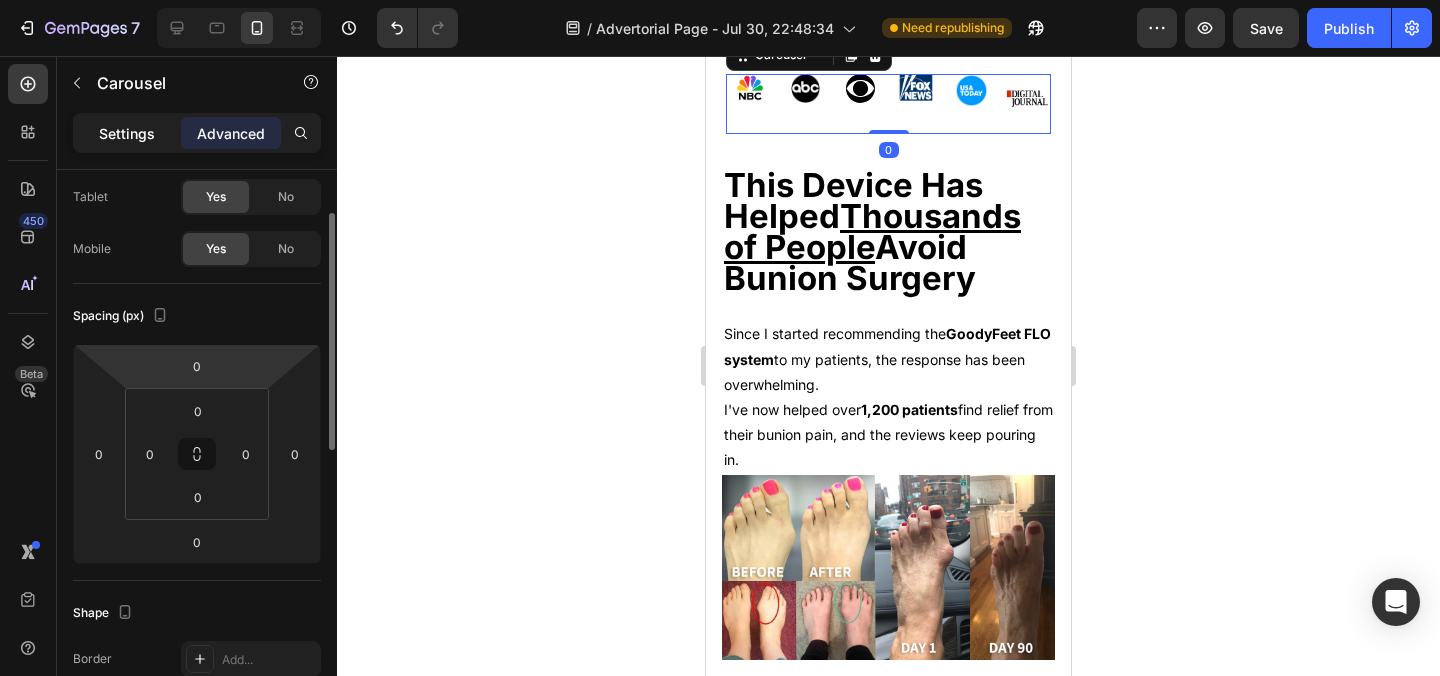 click on "Settings" 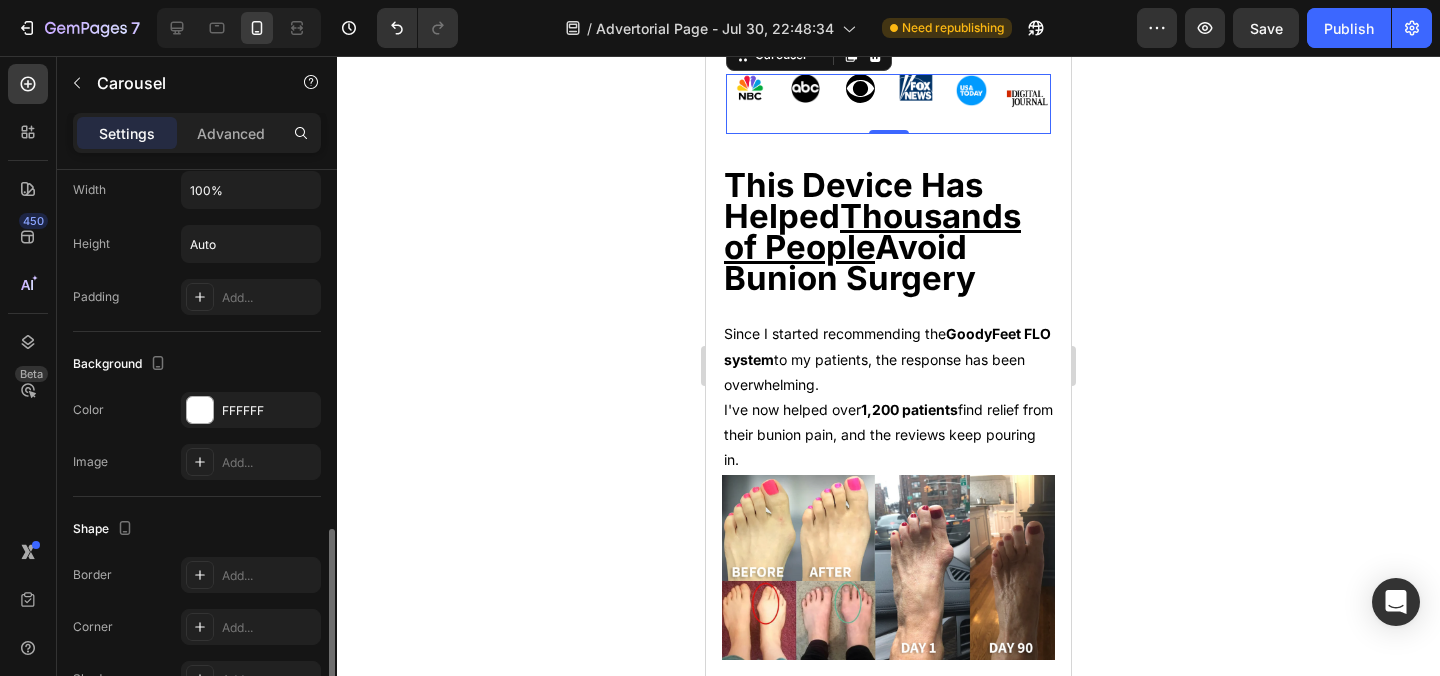 scroll, scrollTop: 1423, scrollLeft: 0, axis: vertical 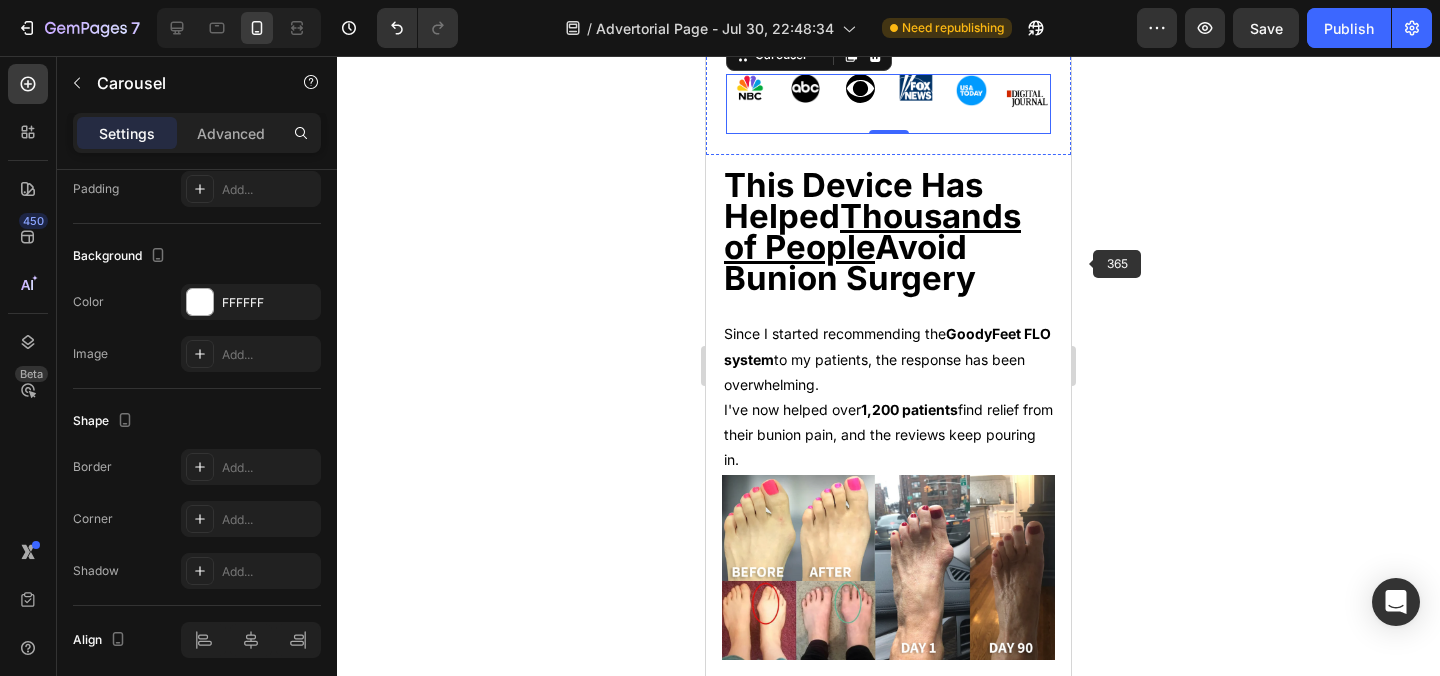 click on "AS SEEN ON" at bounding box center (888, 1) 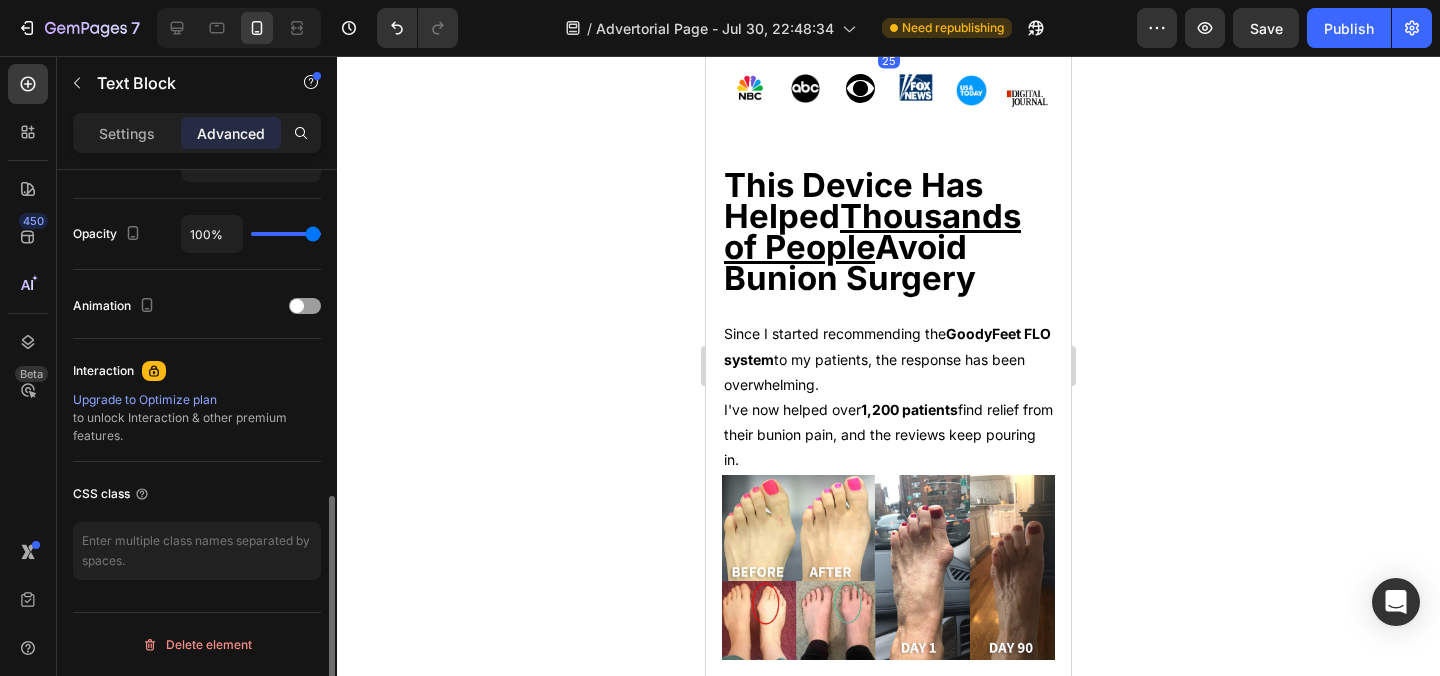 scroll, scrollTop: 0, scrollLeft: 0, axis: both 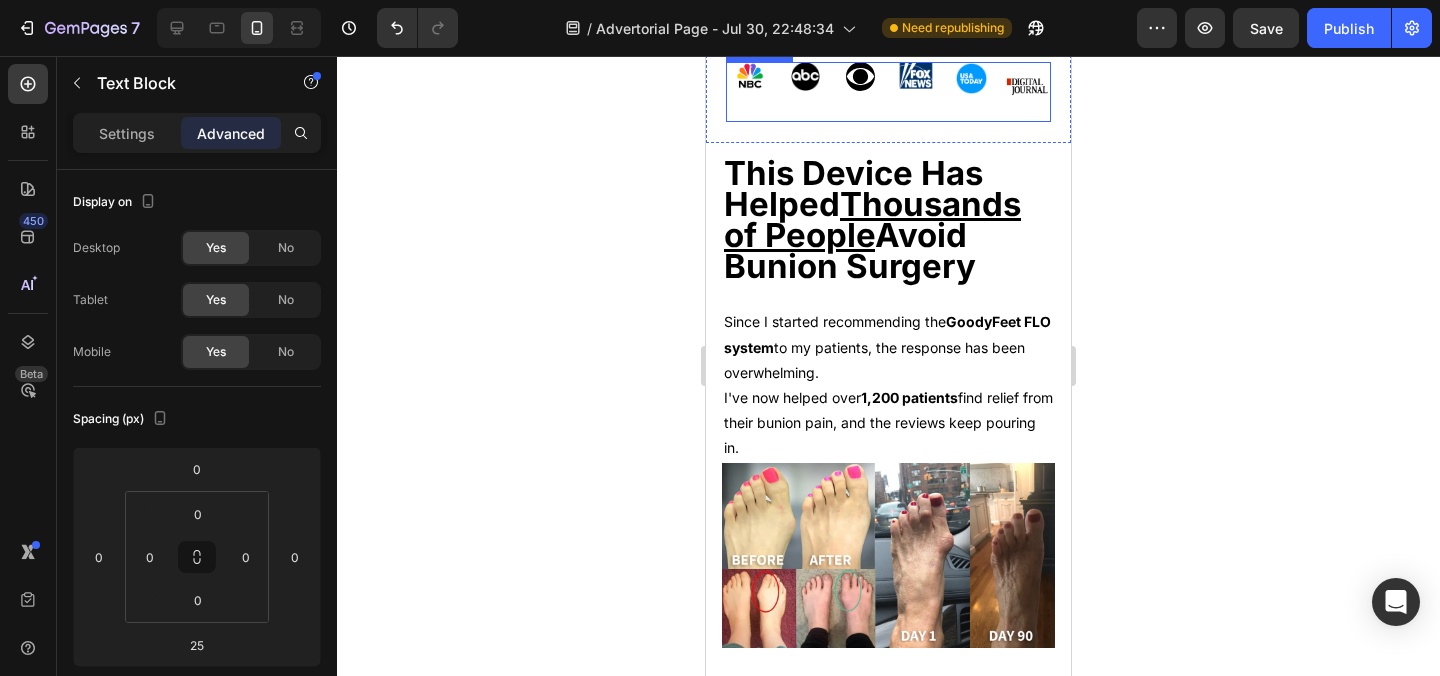 click on "Image" at bounding box center (861, 92) 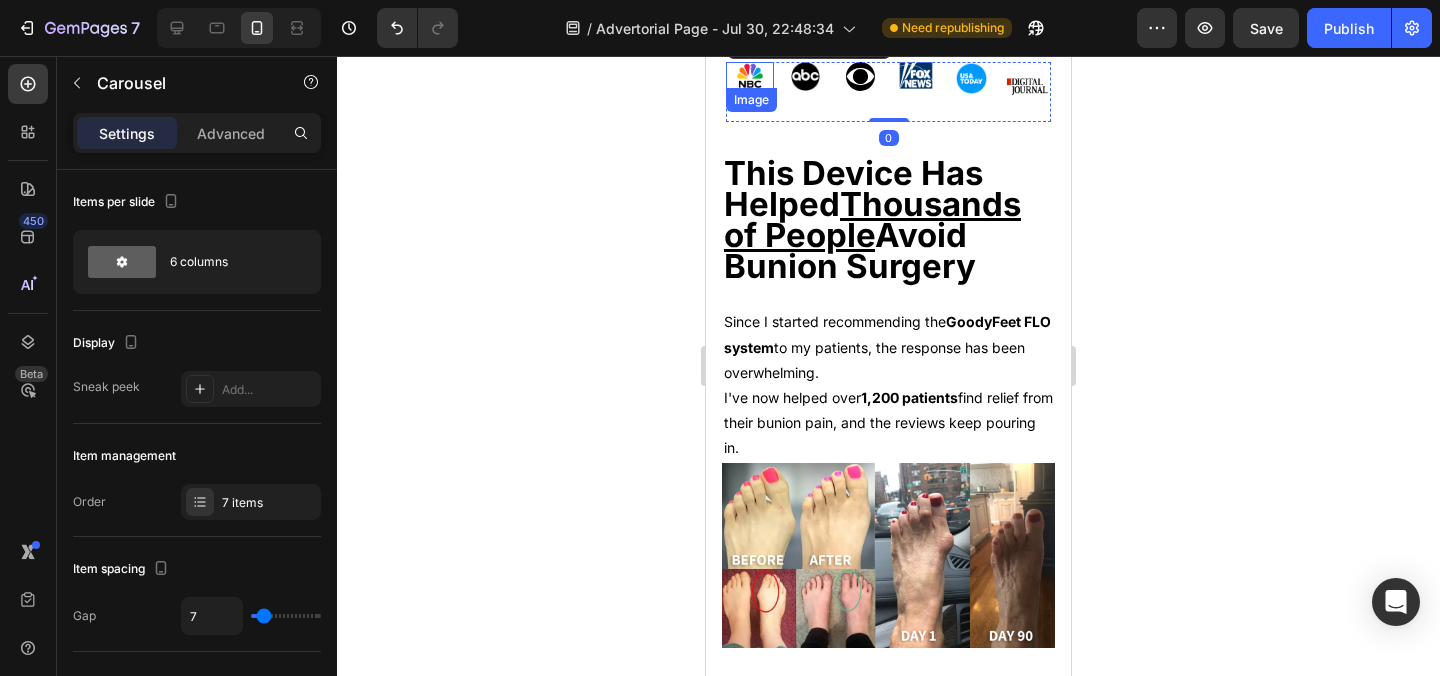 click on "Image" at bounding box center [750, 75] 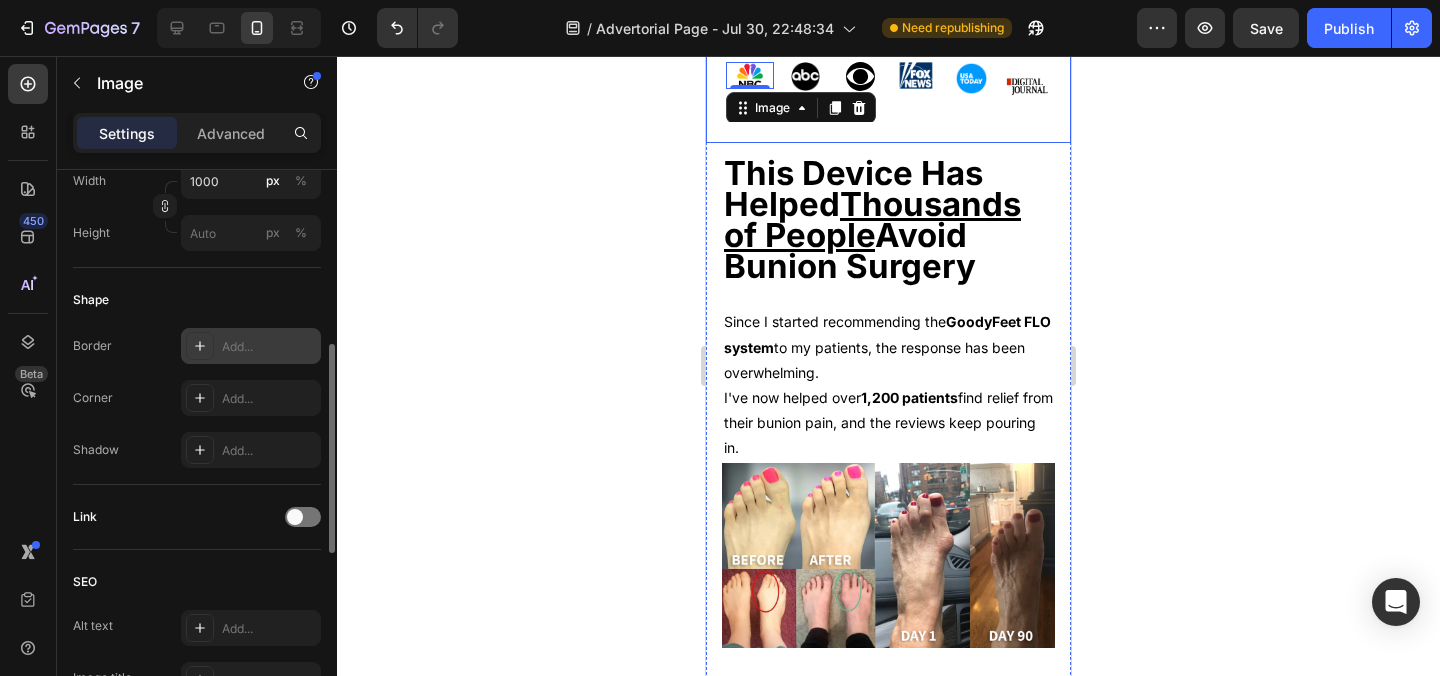 scroll, scrollTop: 545, scrollLeft: 0, axis: vertical 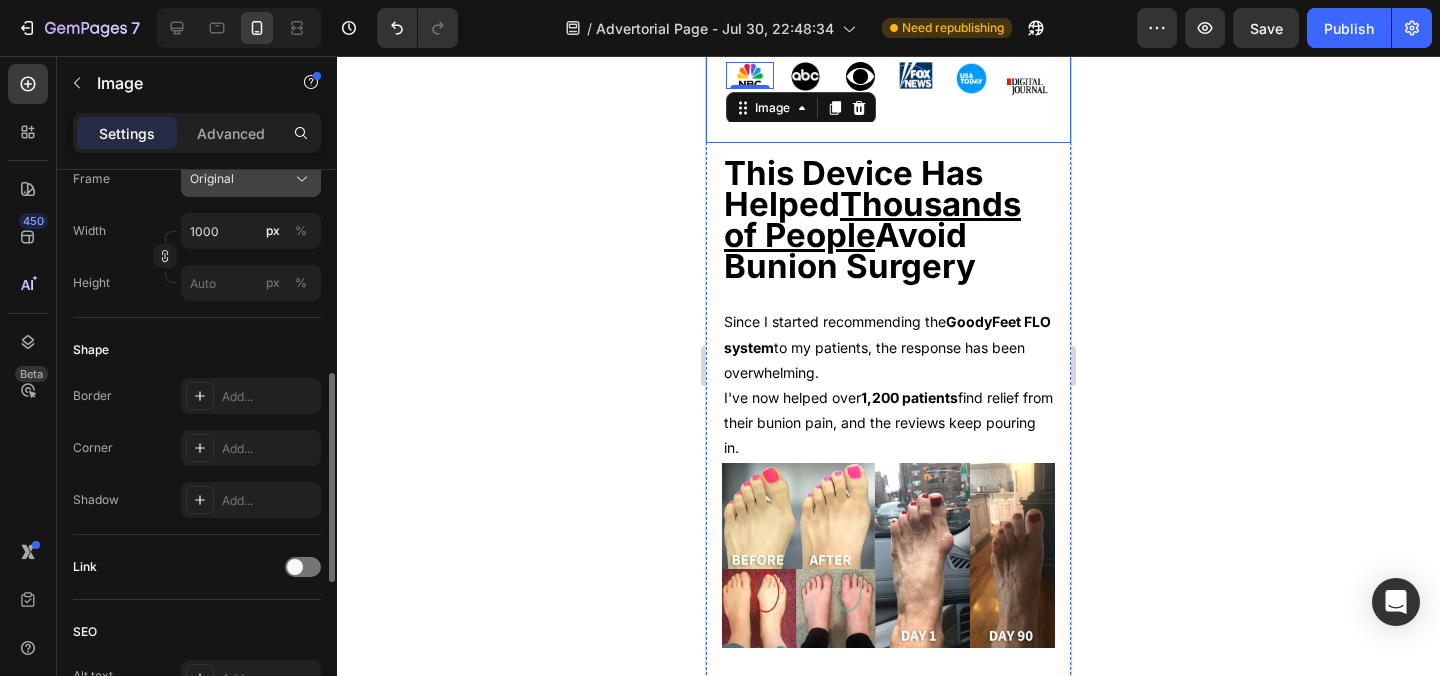 click on "Original" at bounding box center (251, 179) 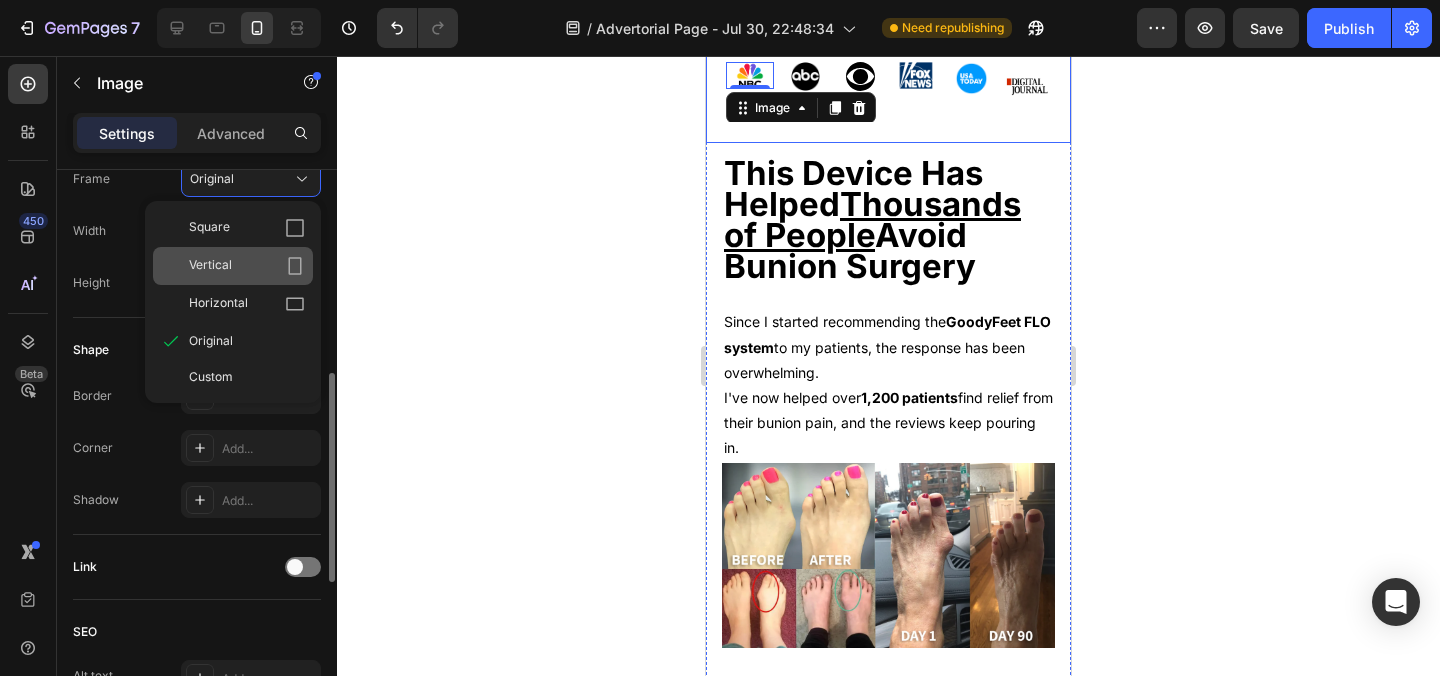 click on "Vertical" 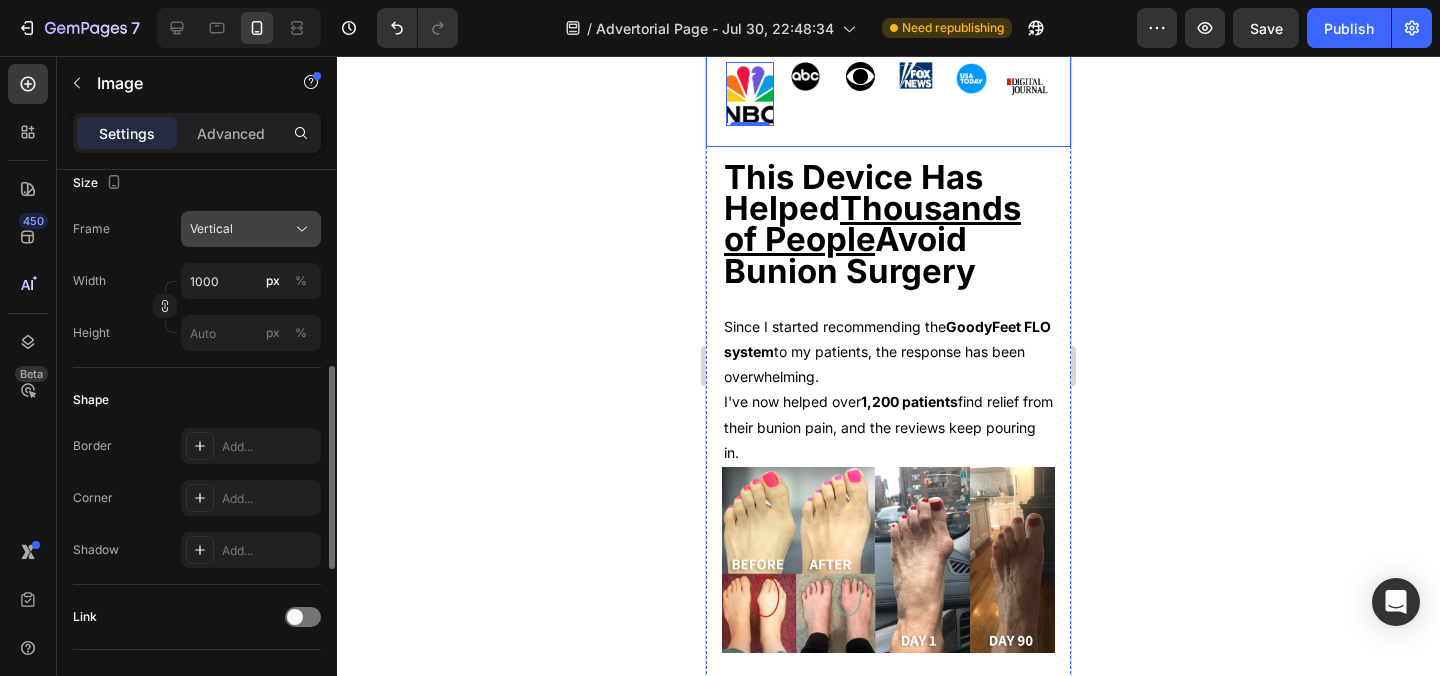 click on "Vertical" 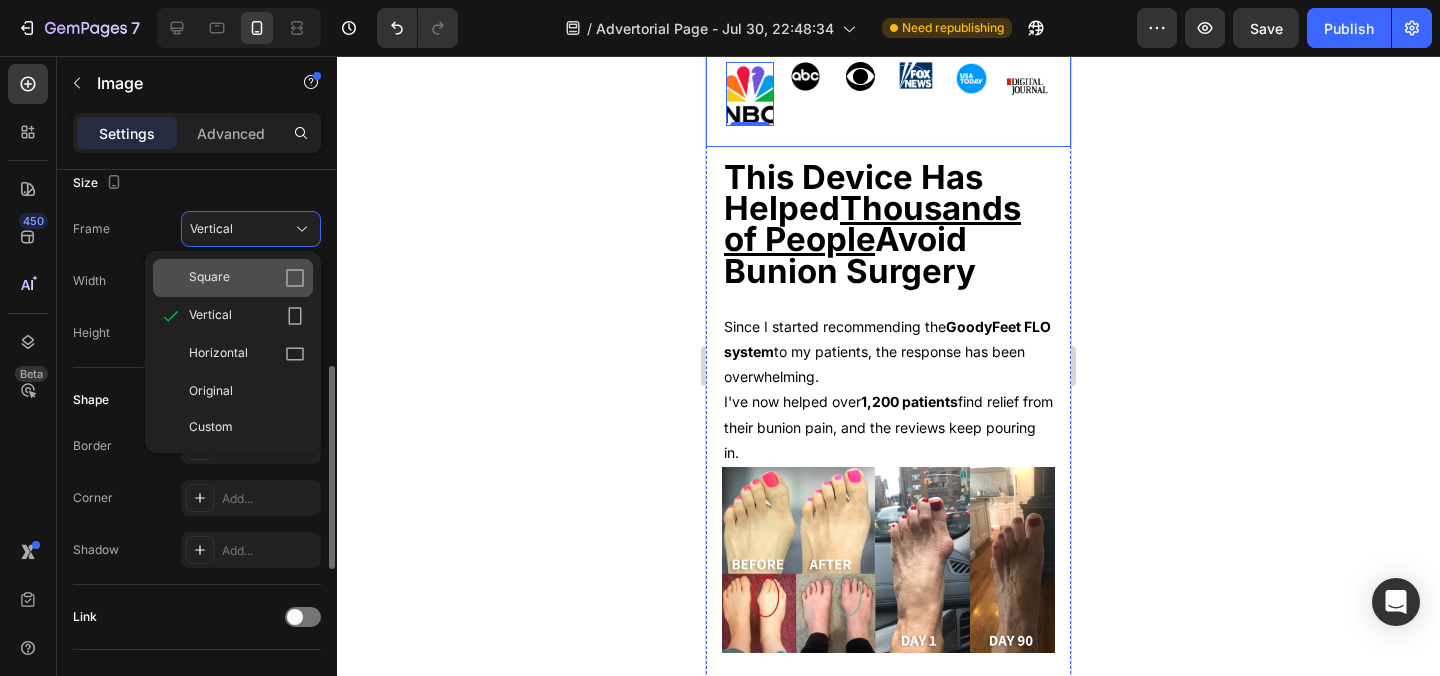 click on "Square" at bounding box center (247, 278) 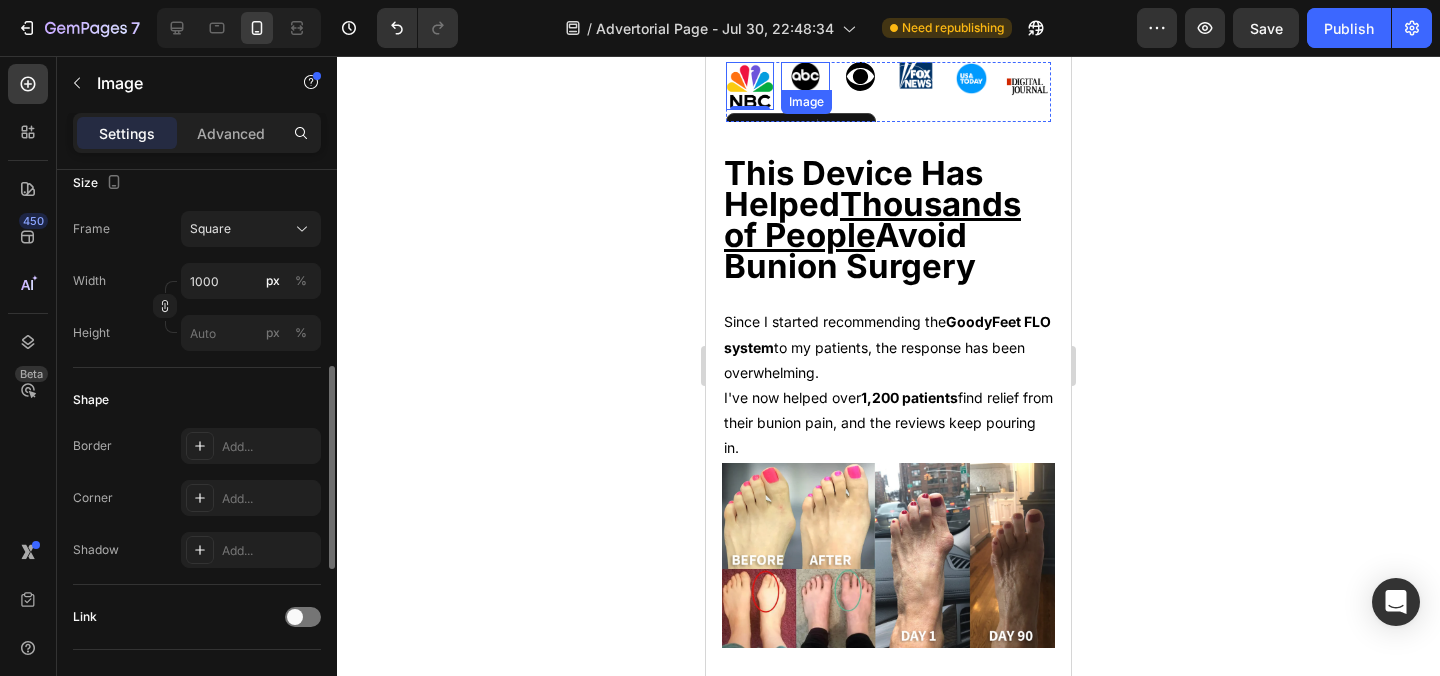 click at bounding box center [805, 76] 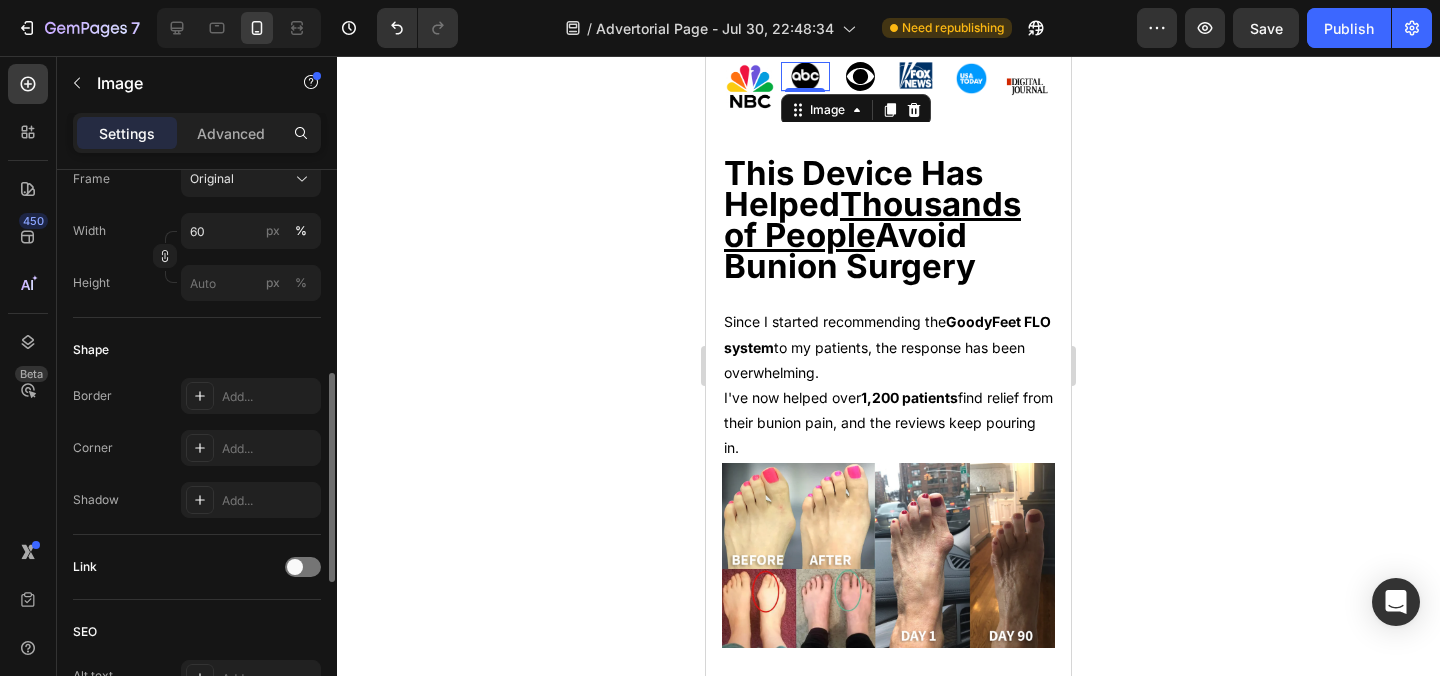 click on "Settings Advanced" at bounding box center (197, 141) 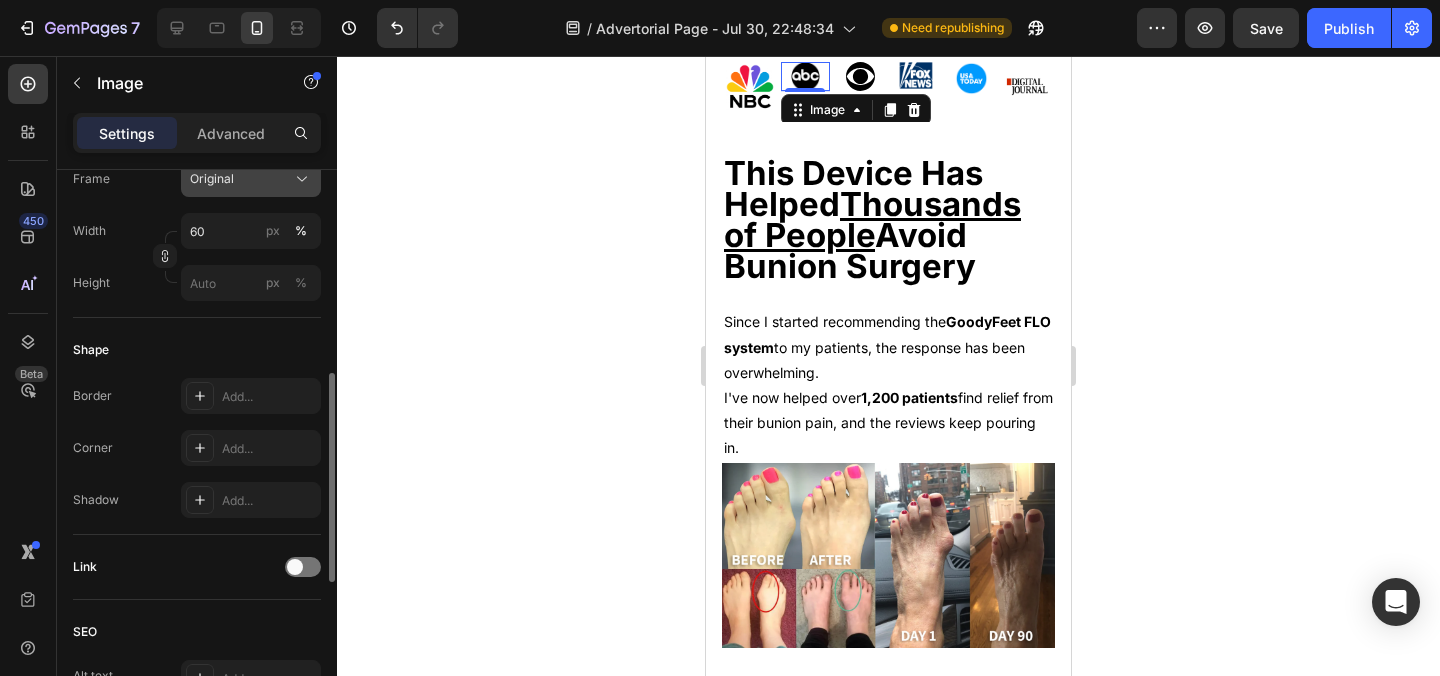 click on "Original" 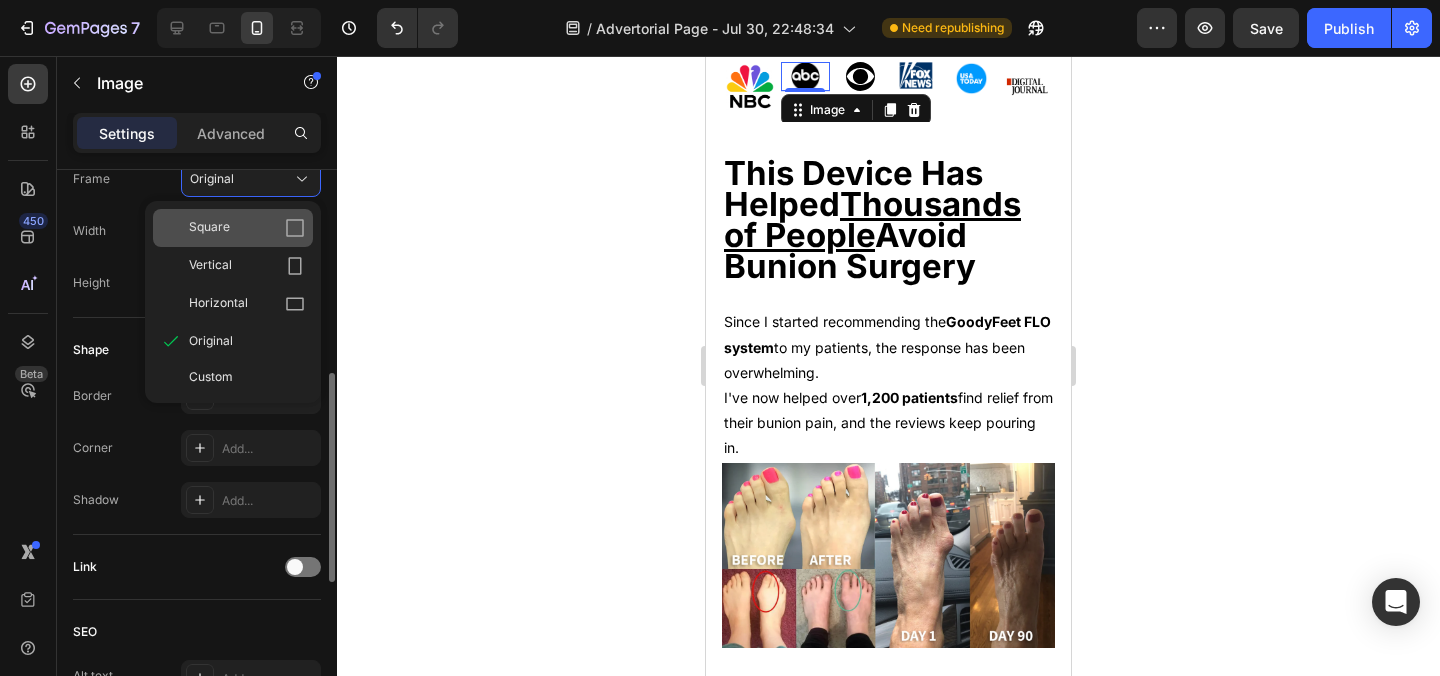 click on "Square" 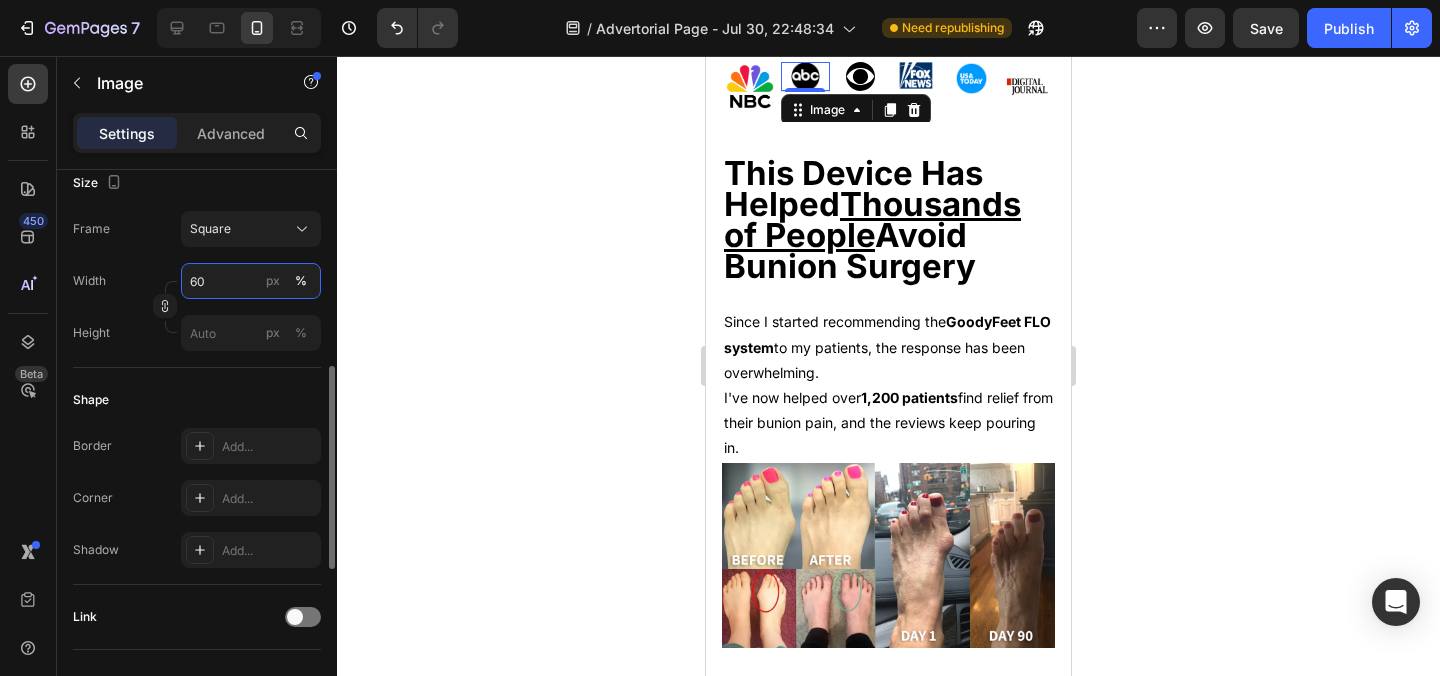 click on "60" at bounding box center [251, 281] 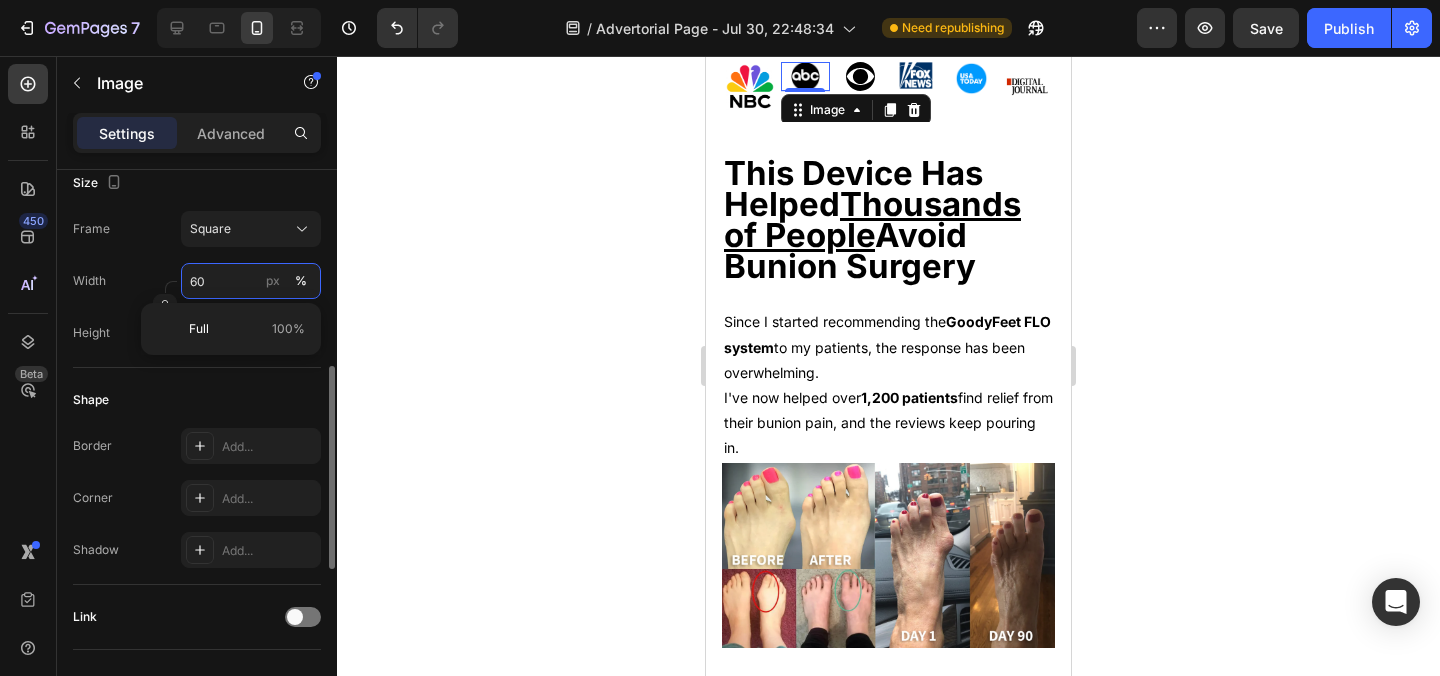 click on "60" at bounding box center [251, 281] 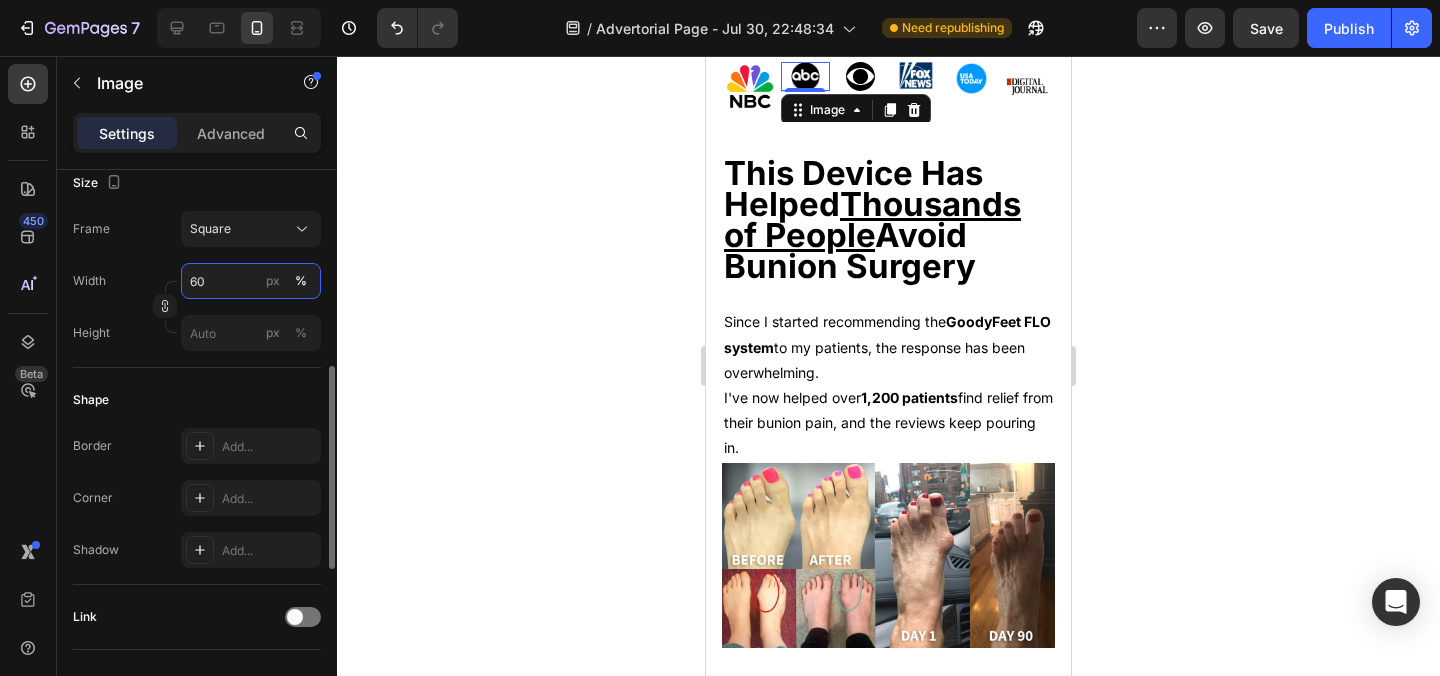 click on "60" at bounding box center (251, 281) 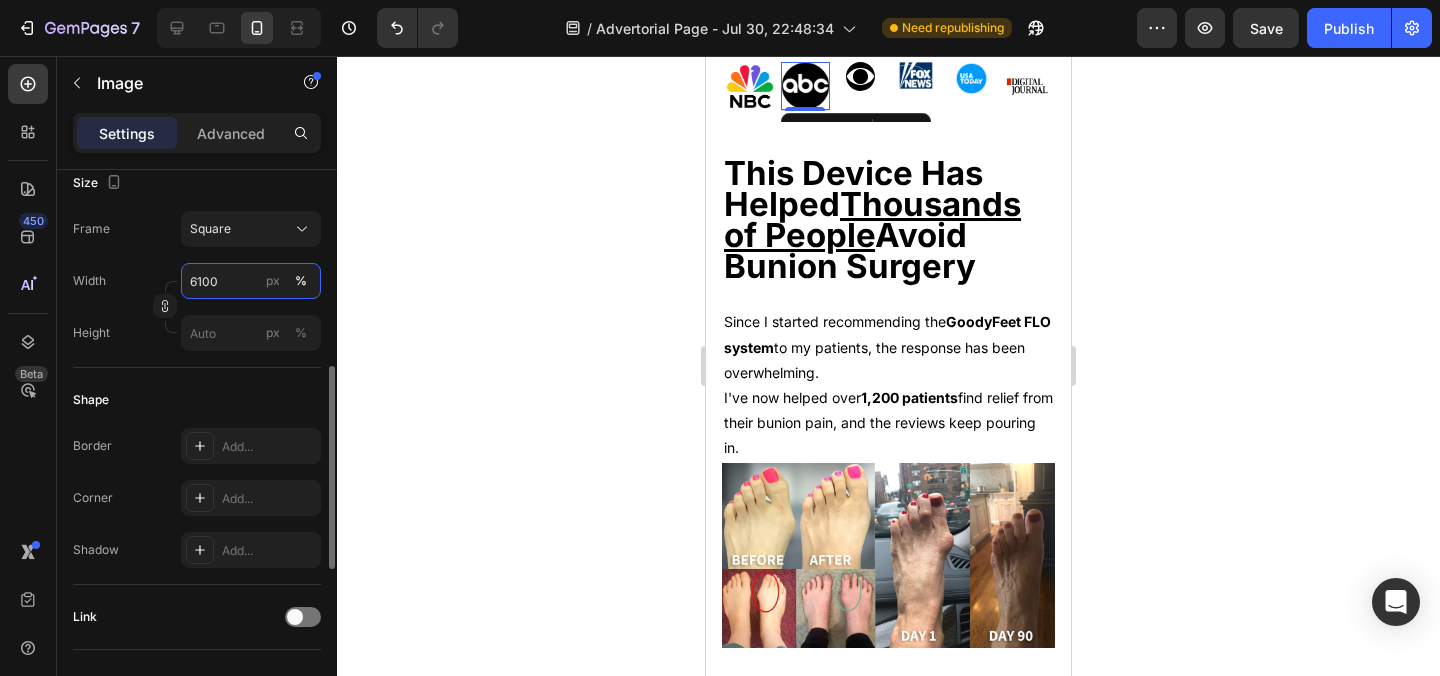 type on "61000" 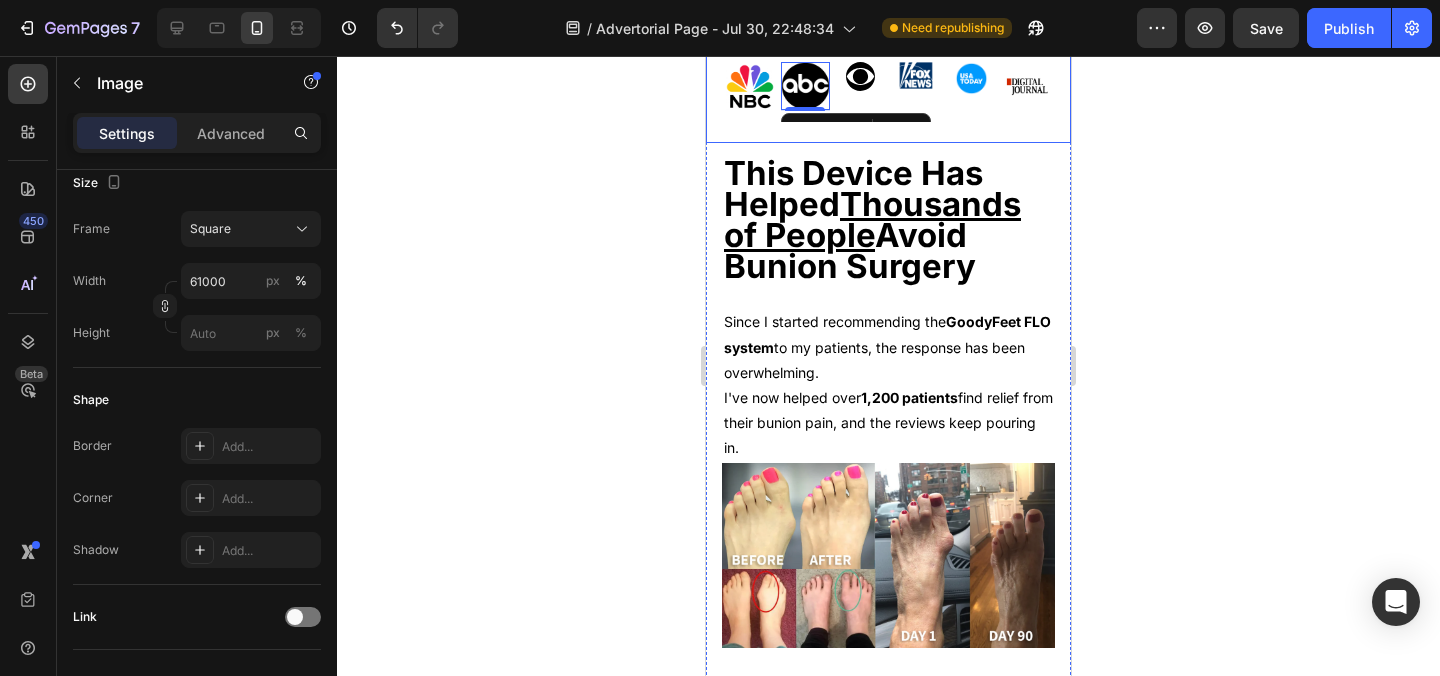 click on "Image Image   1 Image Image Image Image" at bounding box center [888, 92] 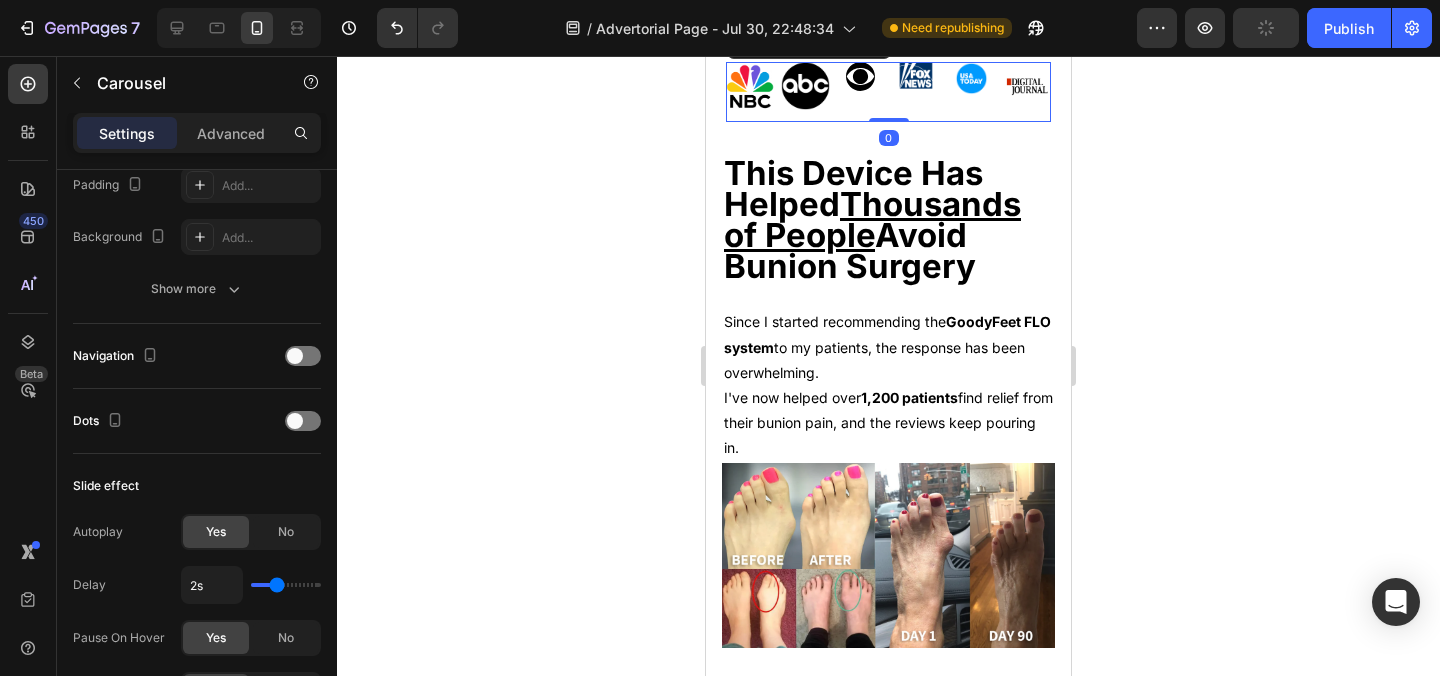 scroll, scrollTop: 0, scrollLeft: 0, axis: both 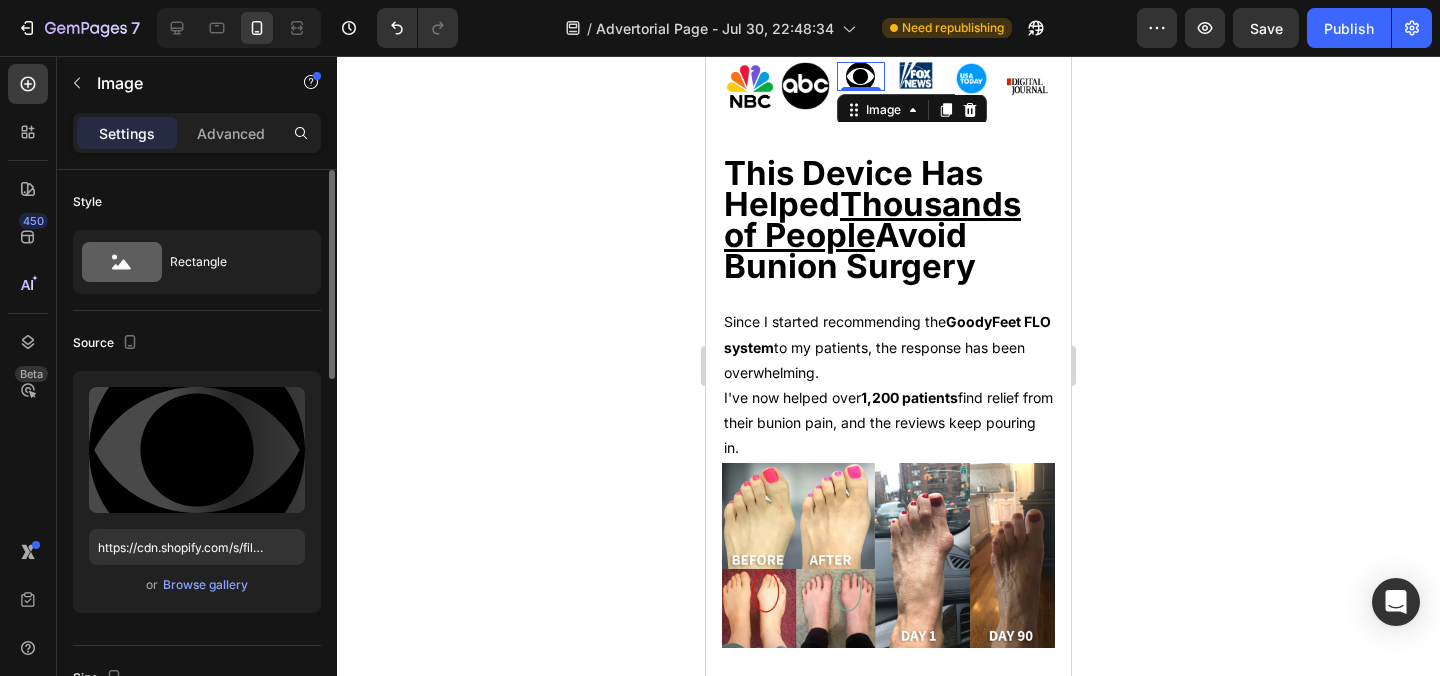 click at bounding box center (860, 76) 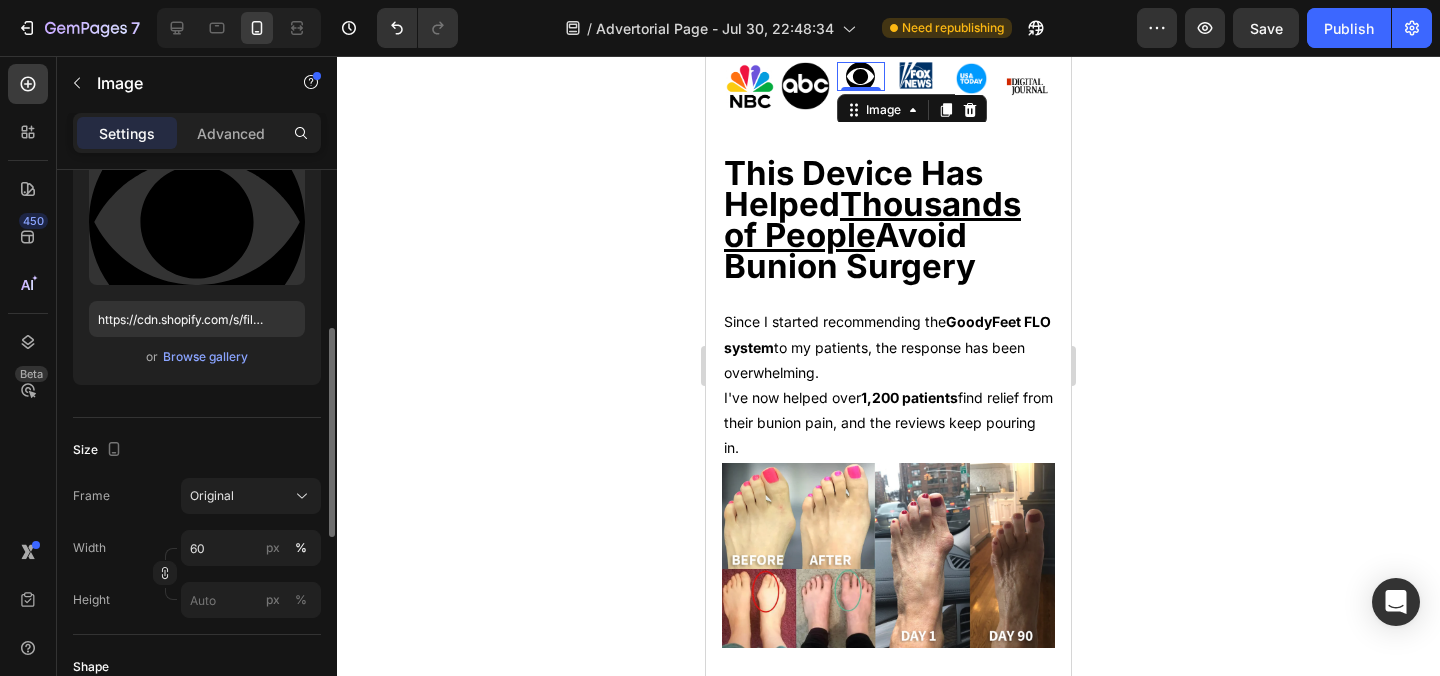 scroll, scrollTop: 281, scrollLeft: 0, axis: vertical 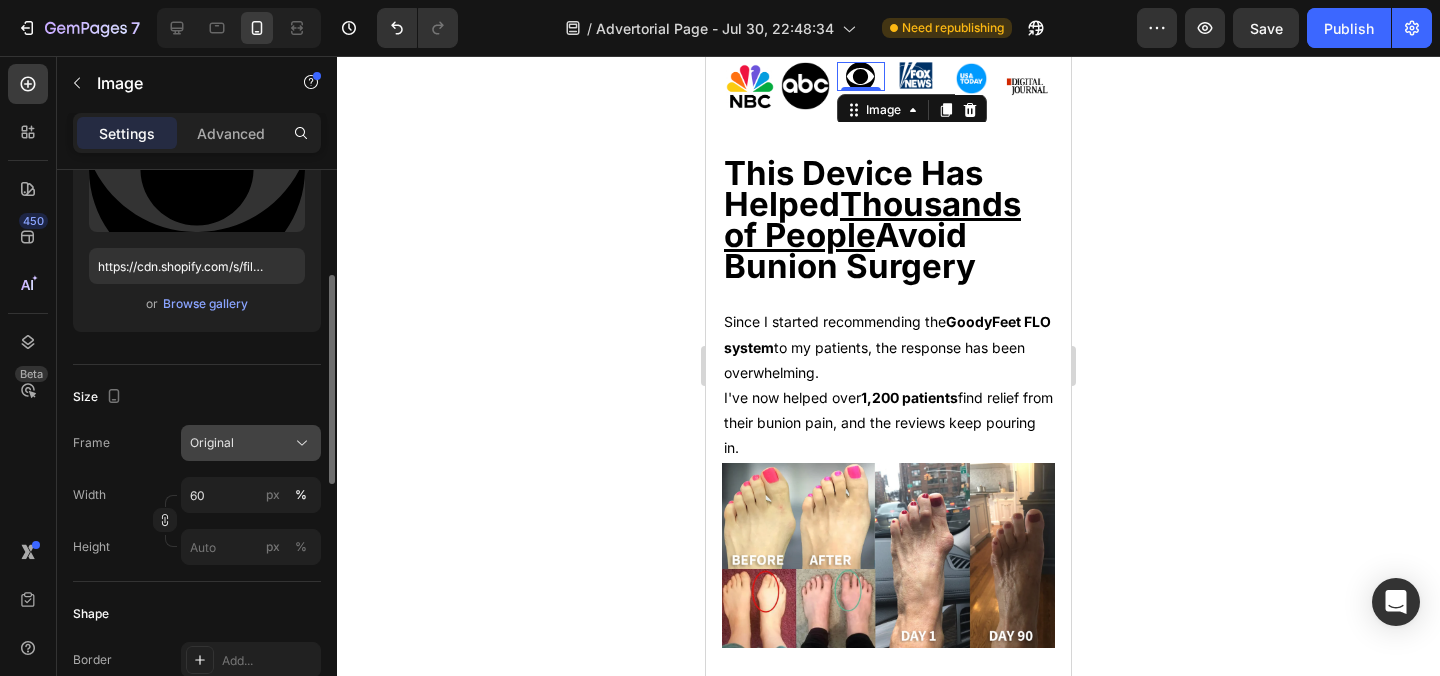 click on "Original" at bounding box center [251, 443] 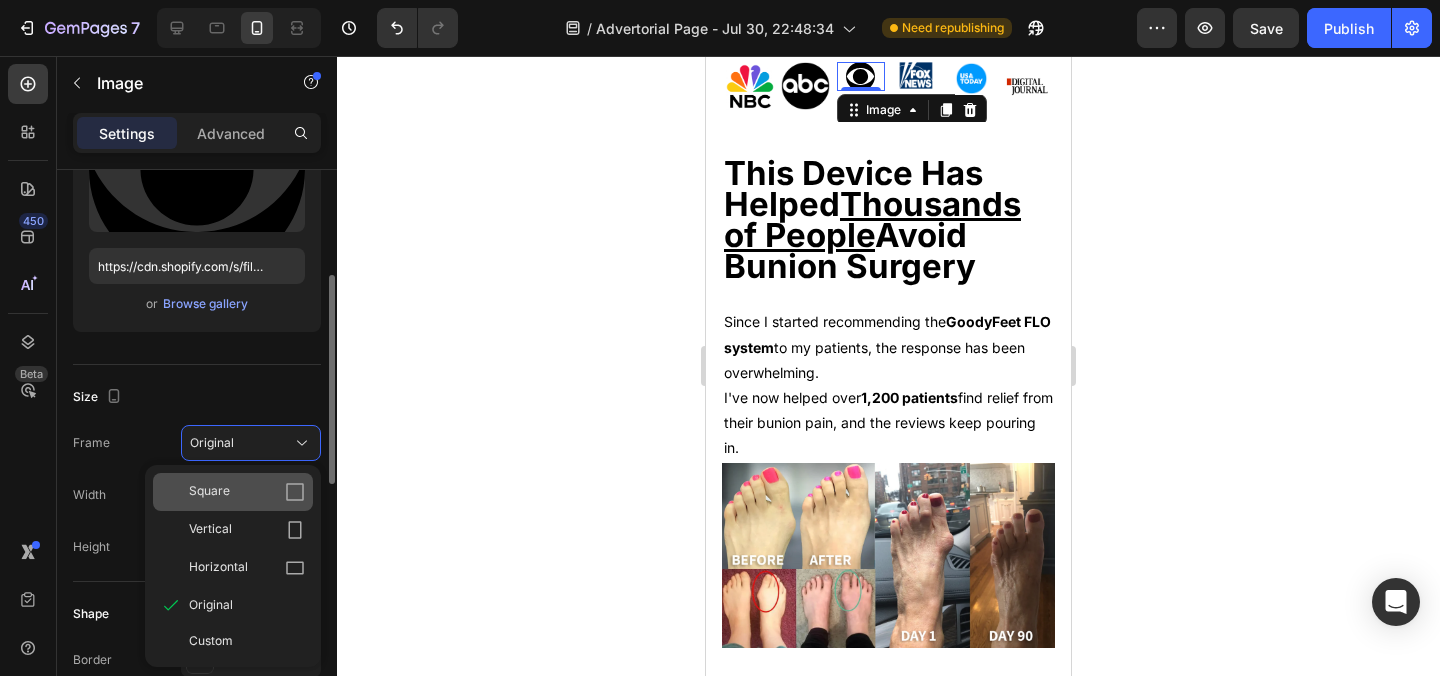 click on "Square" 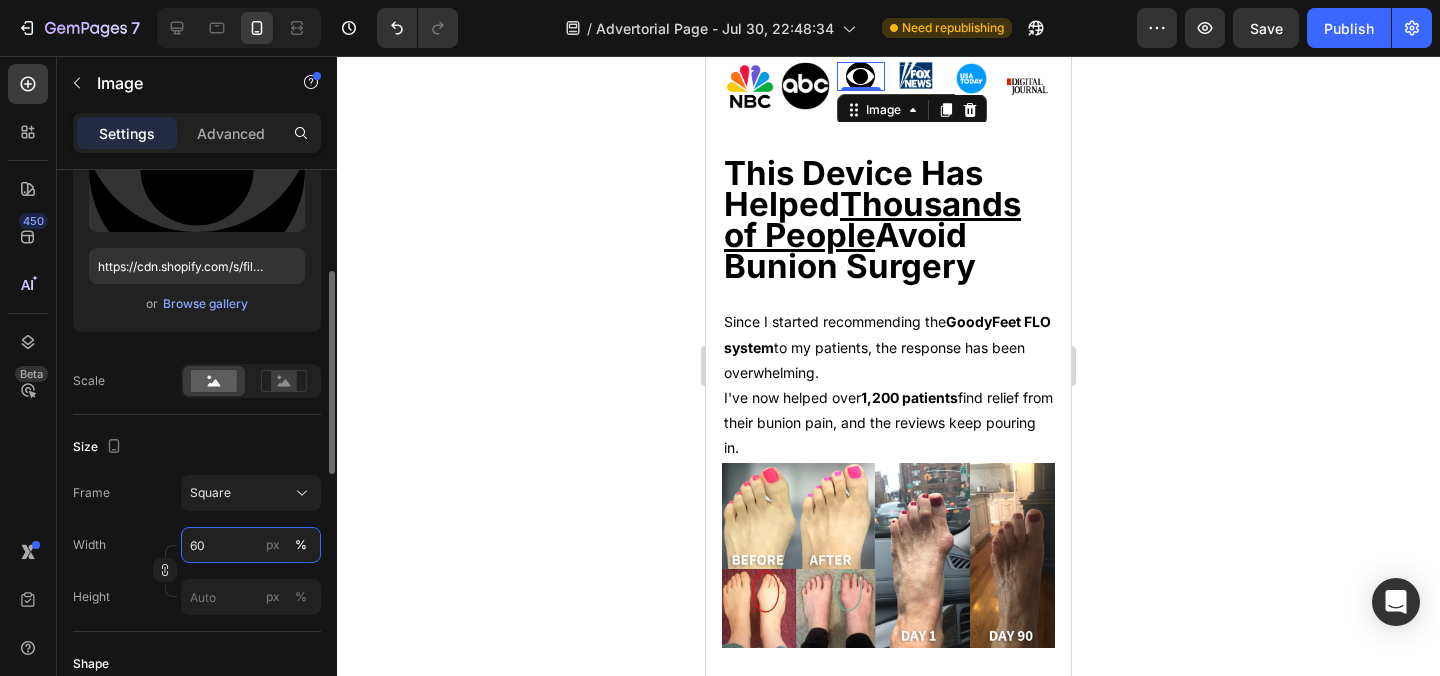 click on "60" at bounding box center [251, 545] 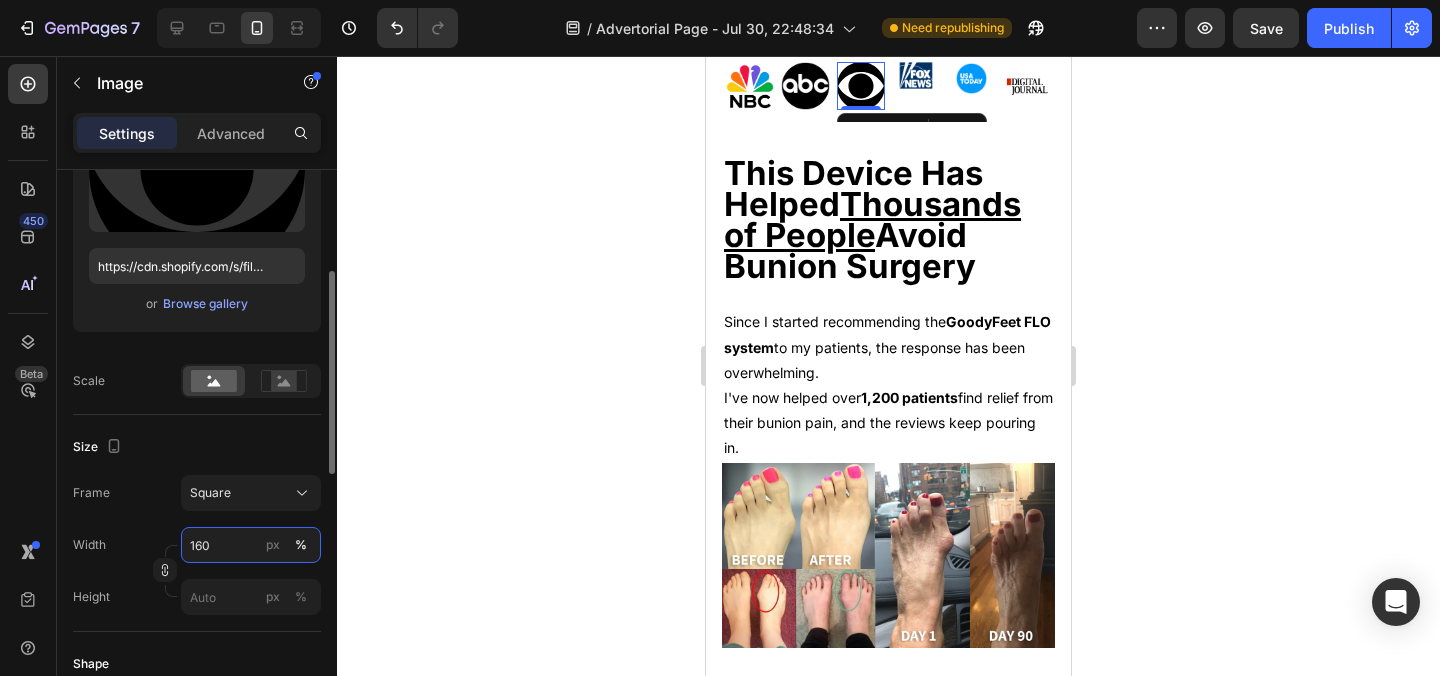 type on "1060" 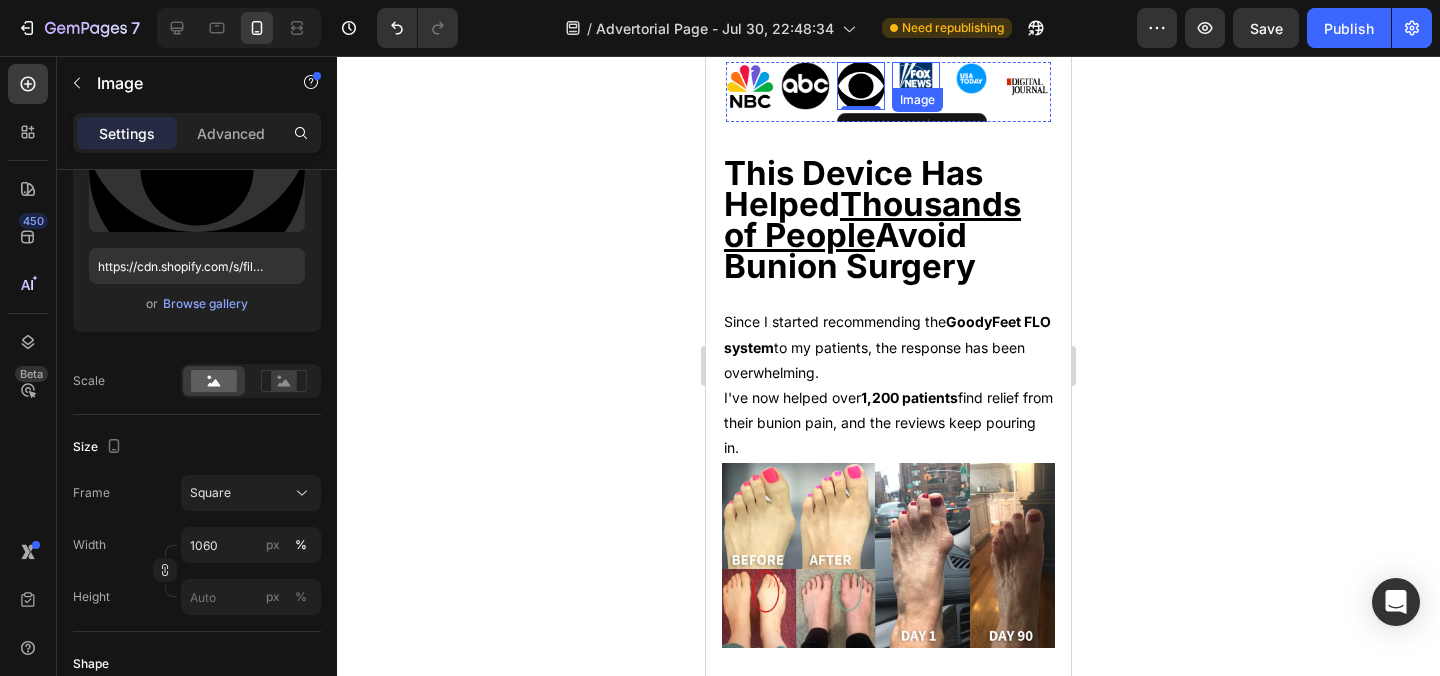 click at bounding box center (916, 75) 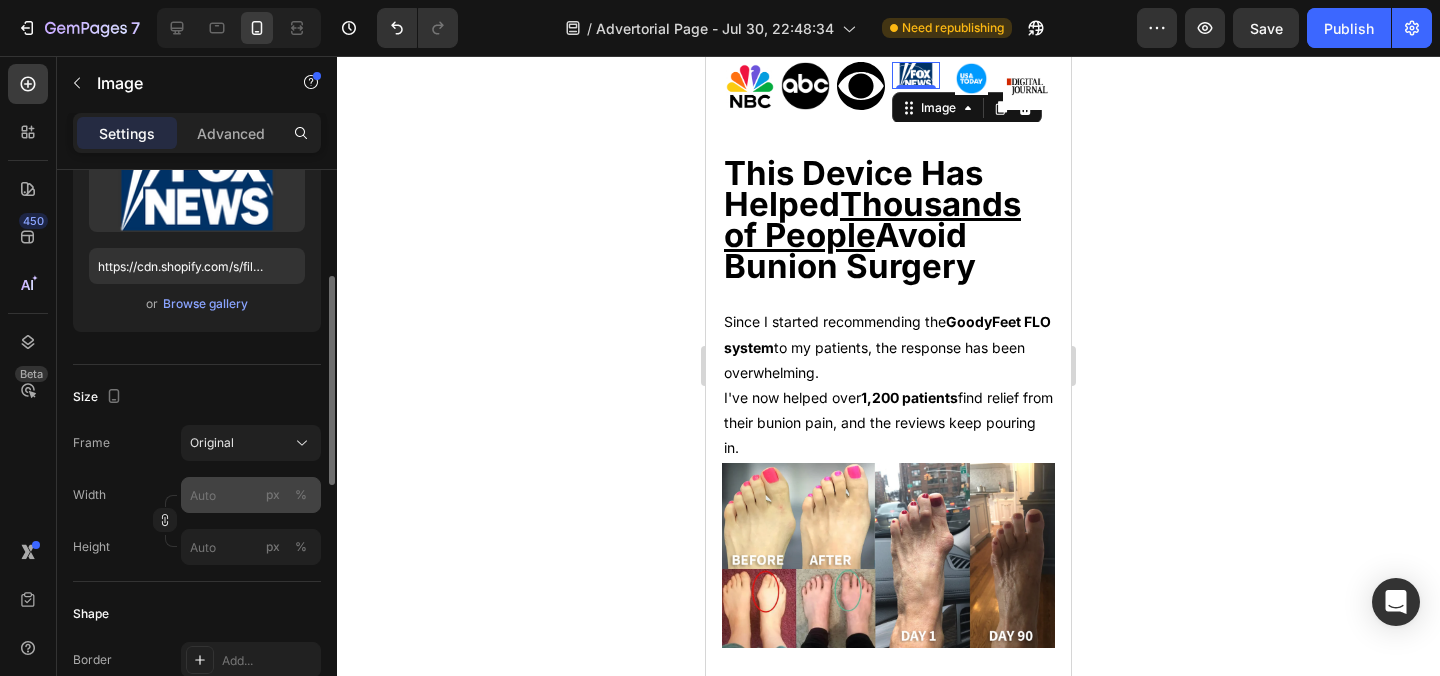 scroll, scrollTop: 437, scrollLeft: 0, axis: vertical 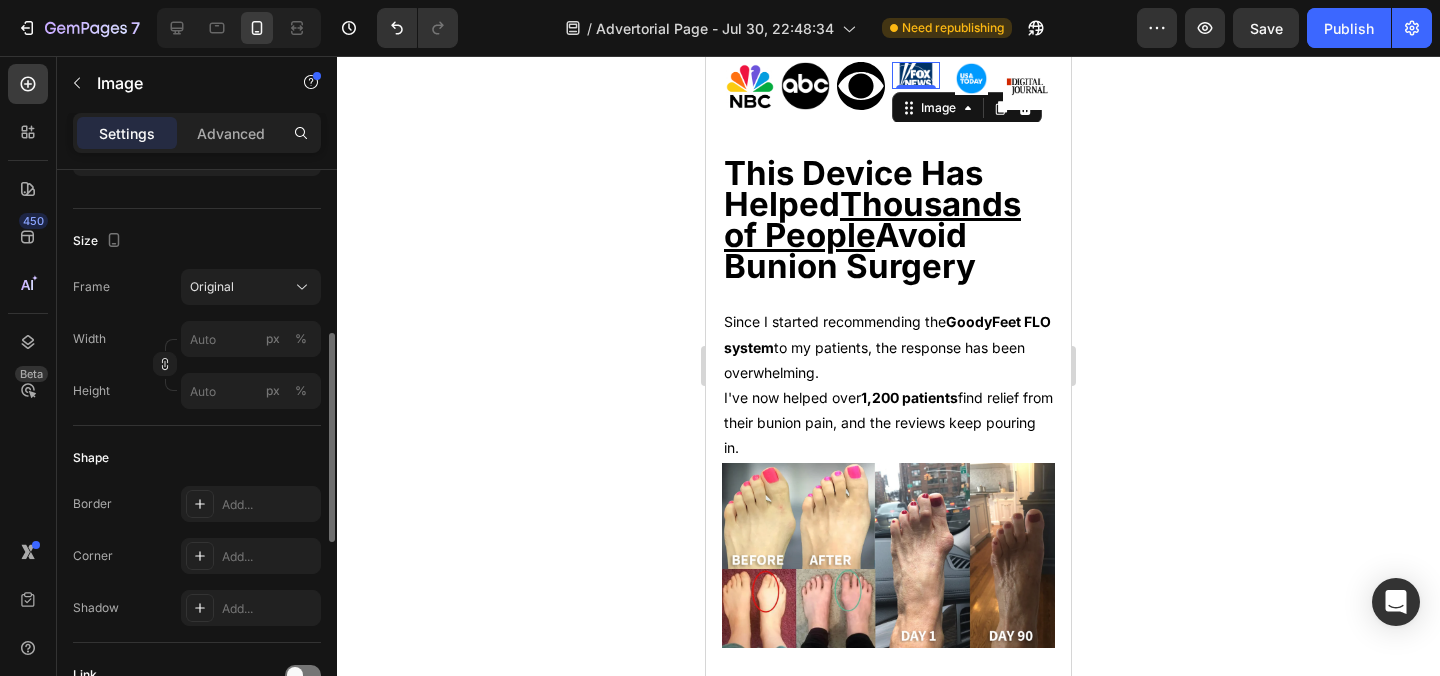 click on "Size Frame Original Width px % Height px %" 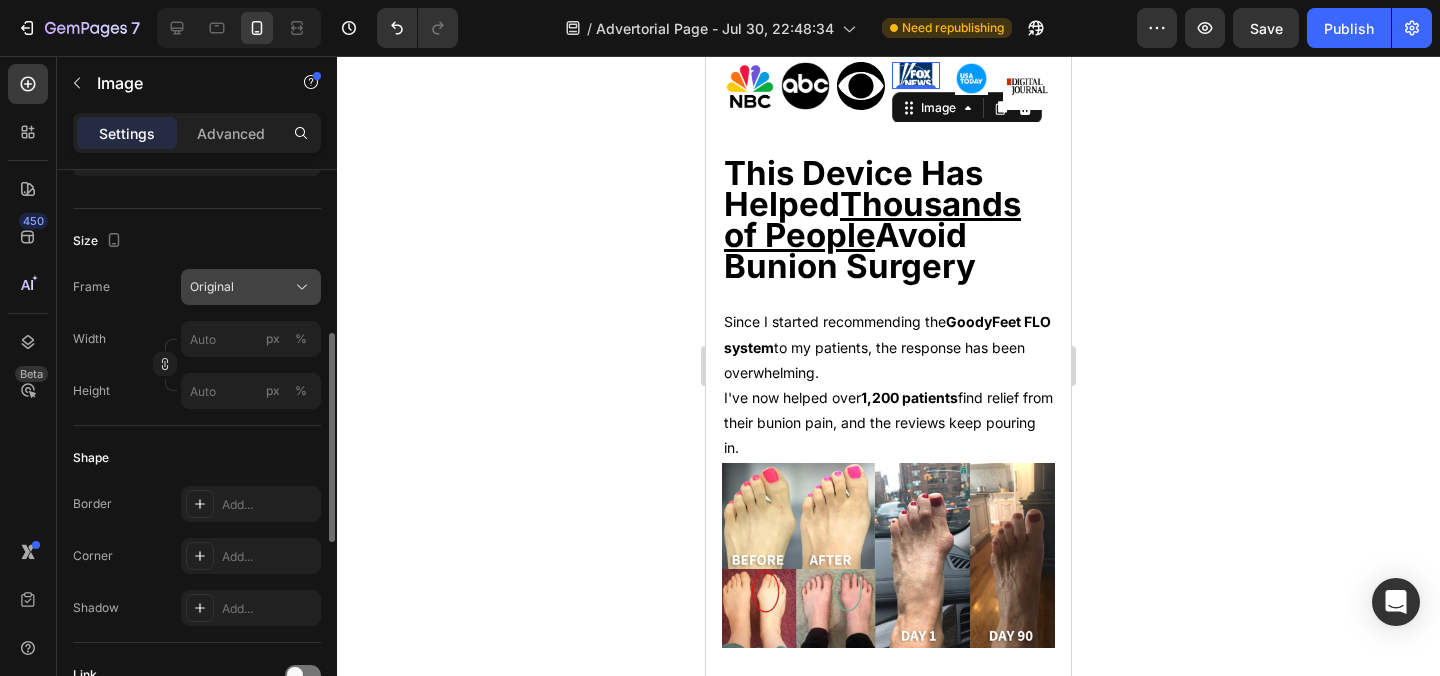 click on "Original" at bounding box center (251, 287) 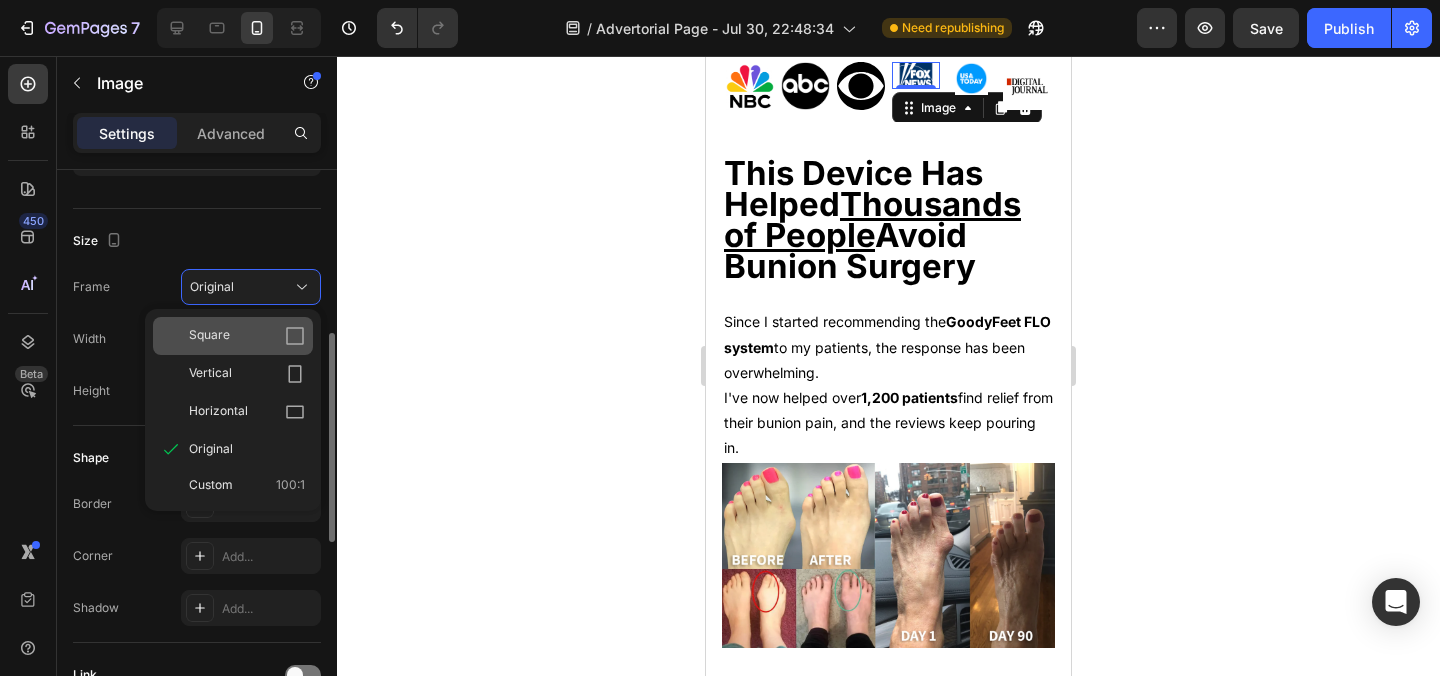 click on "Square" at bounding box center [247, 336] 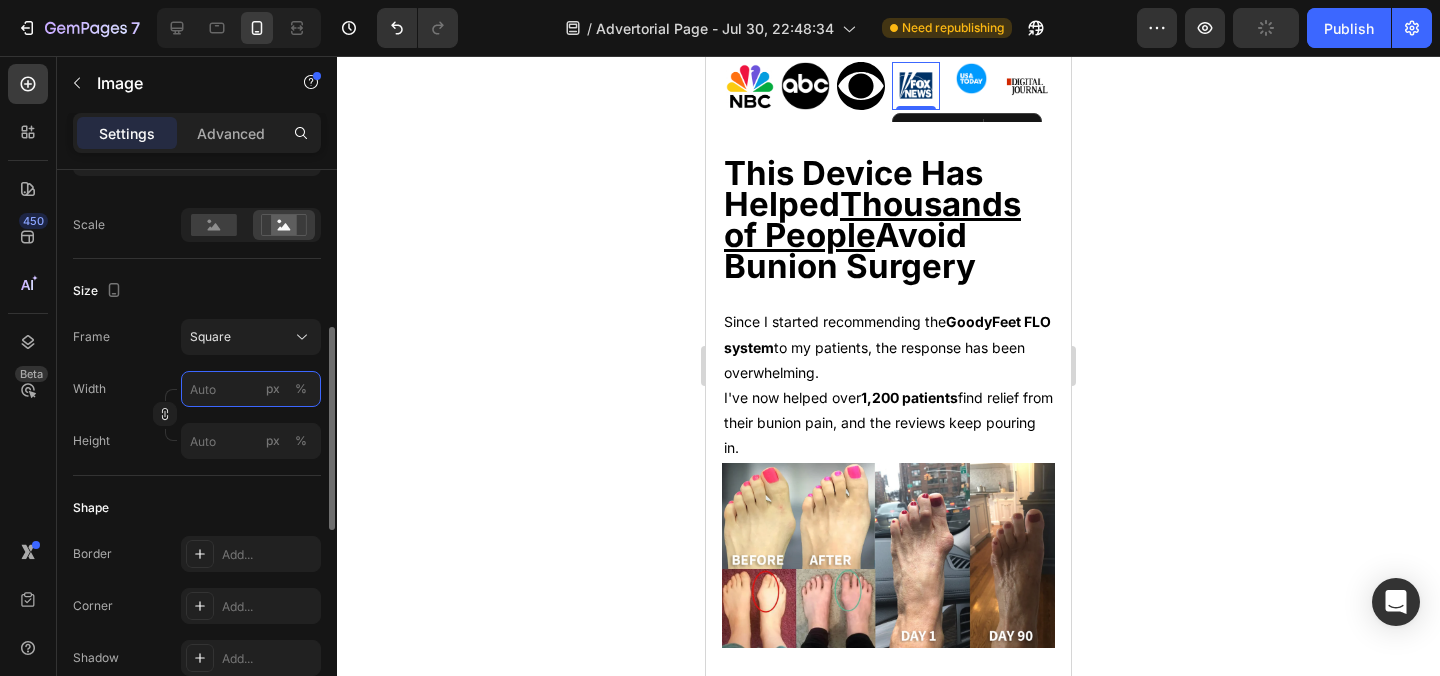 click on "px %" at bounding box center (251, 389) 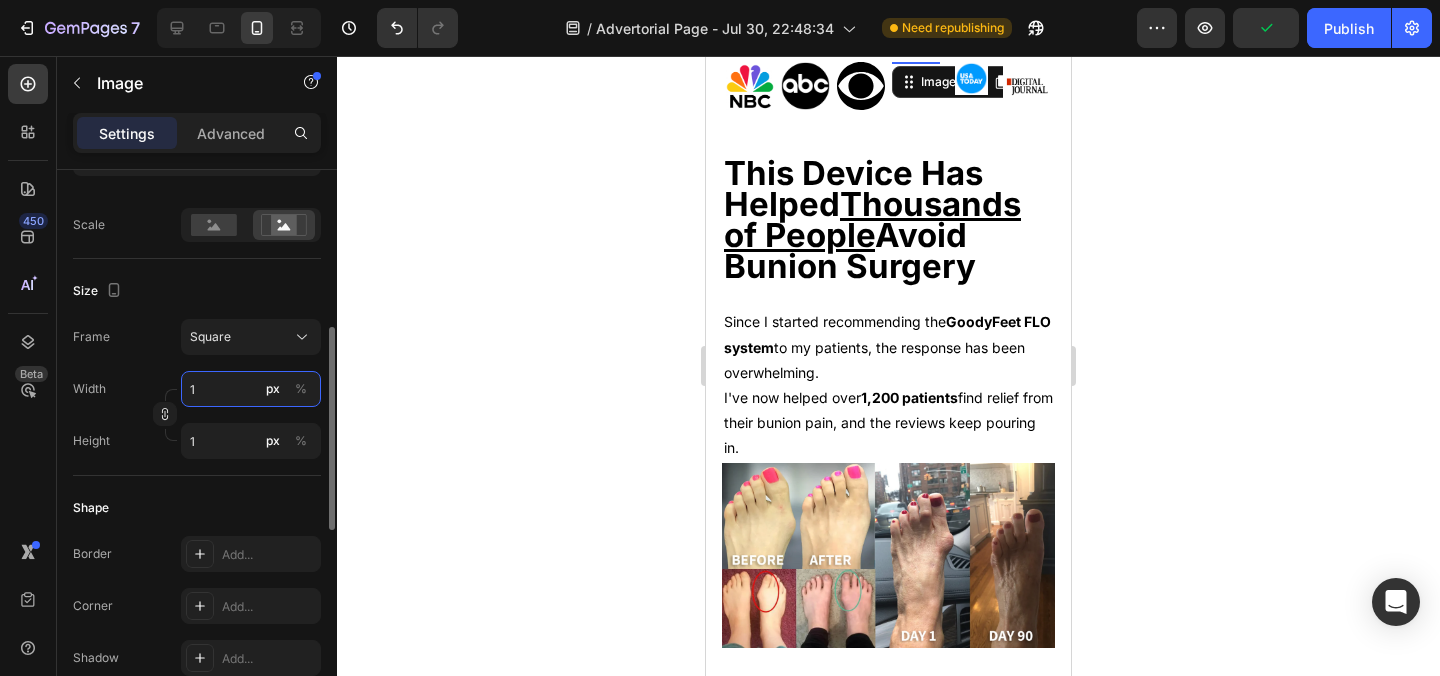 type on "10" 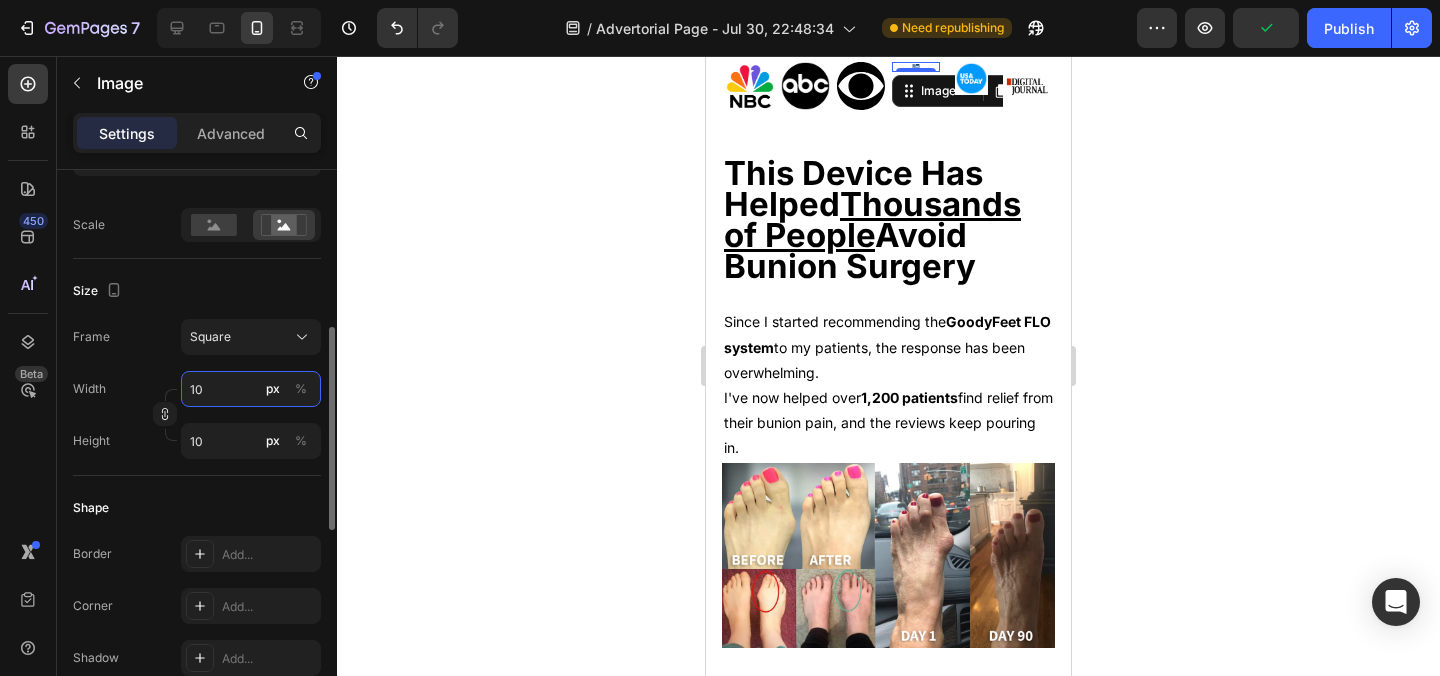 type on "100" 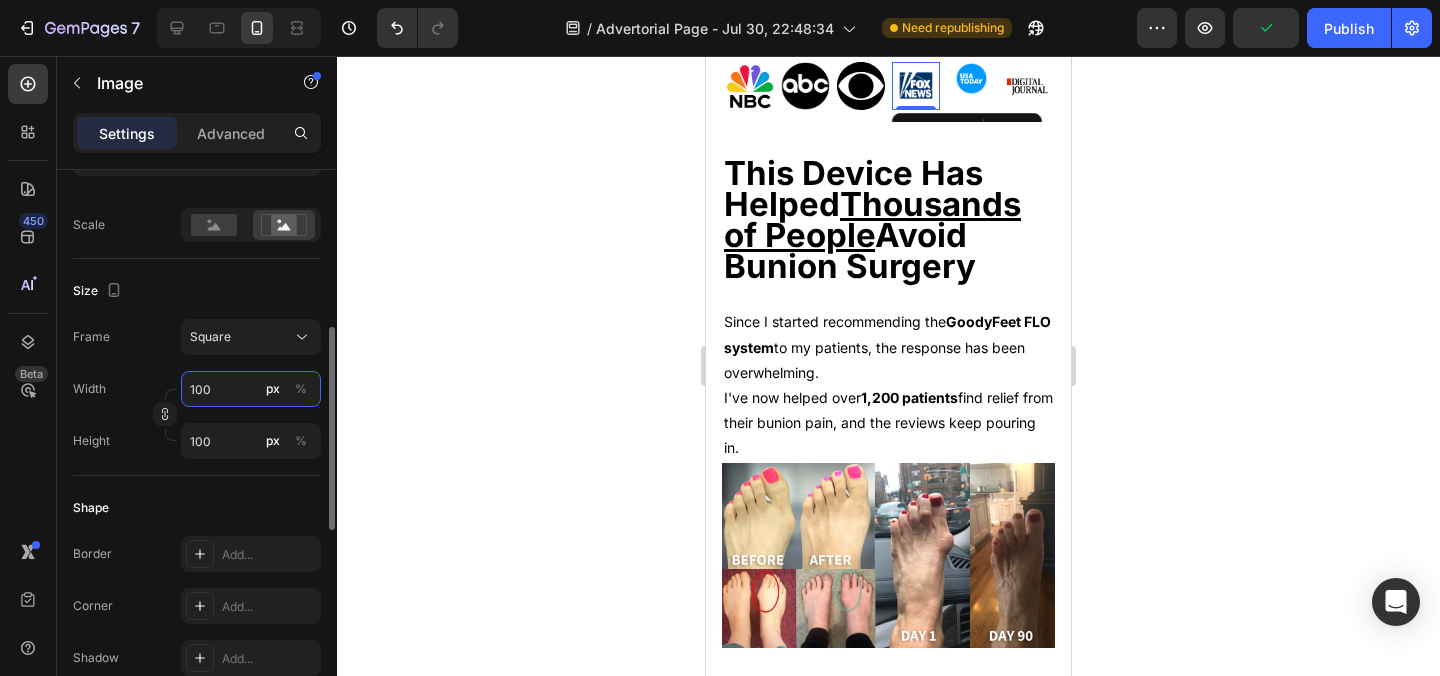 type on "1000" 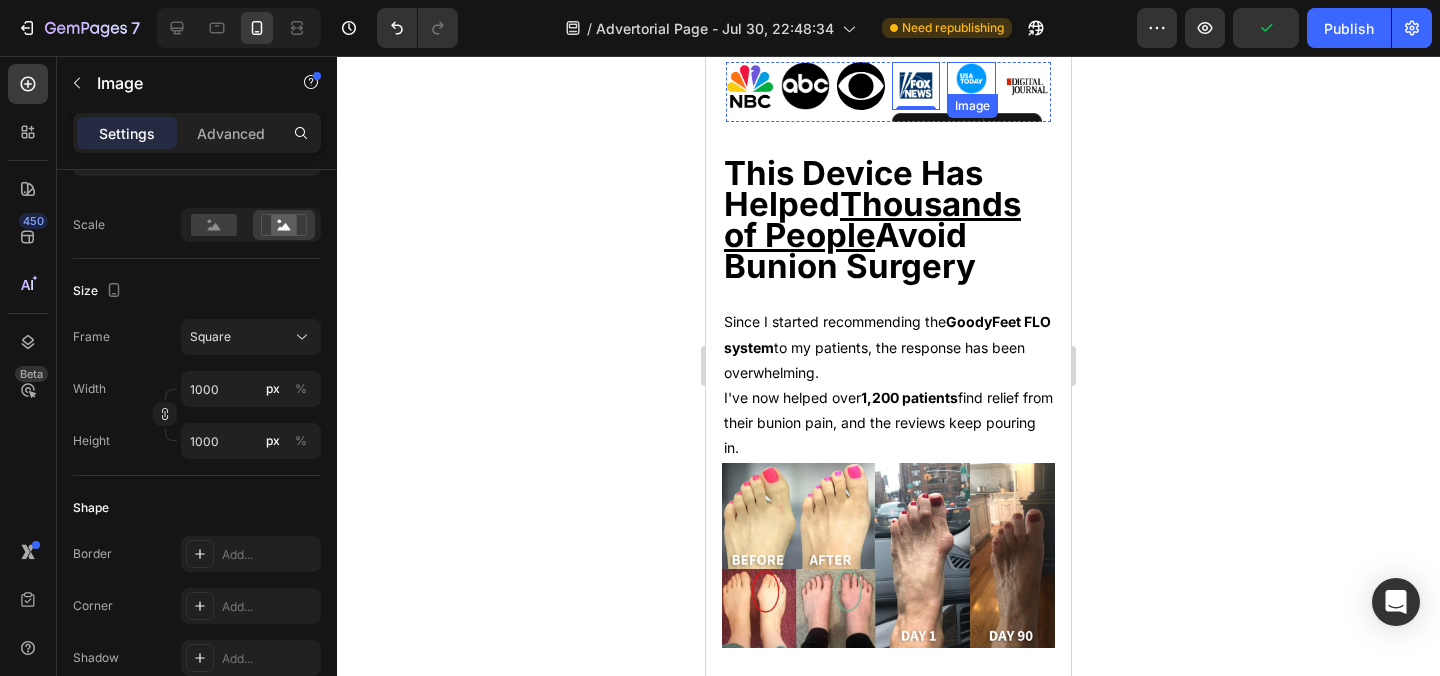 click at bounding box center [972, 79] 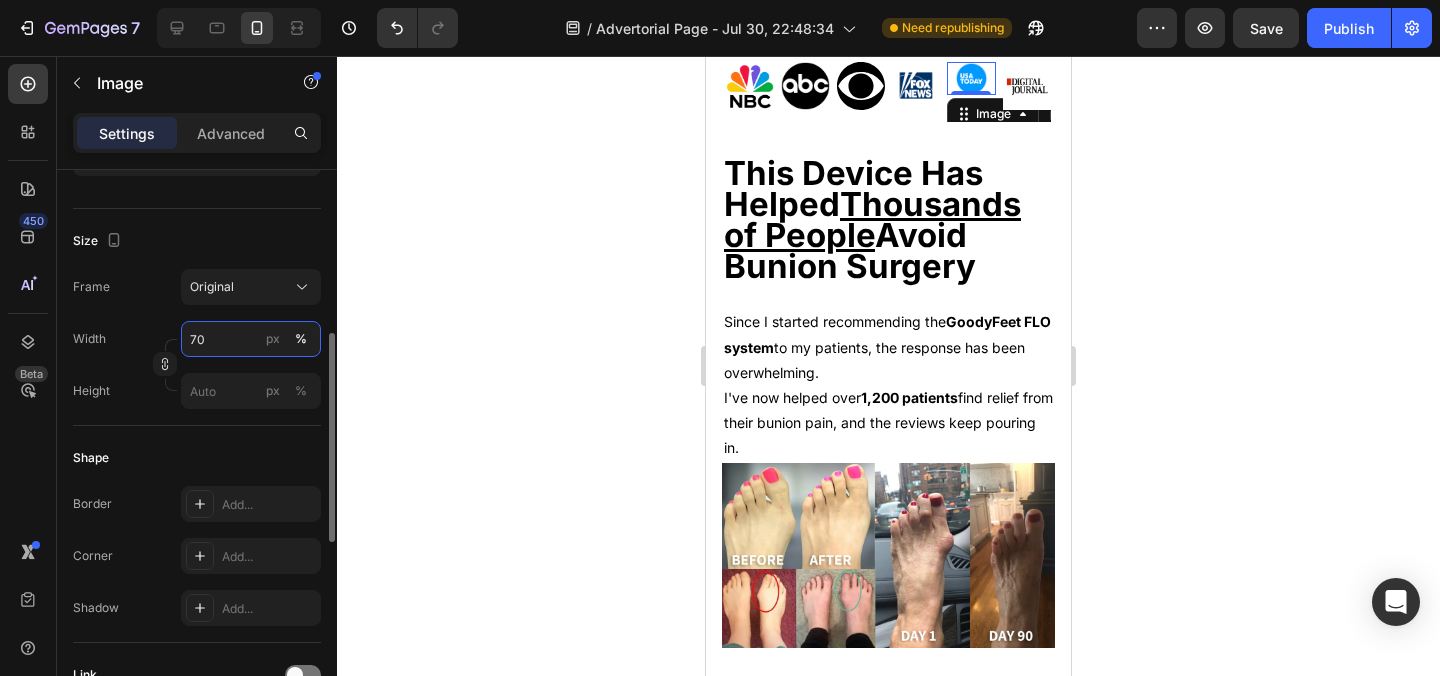 click on "70" at bounding box center (251, 339) 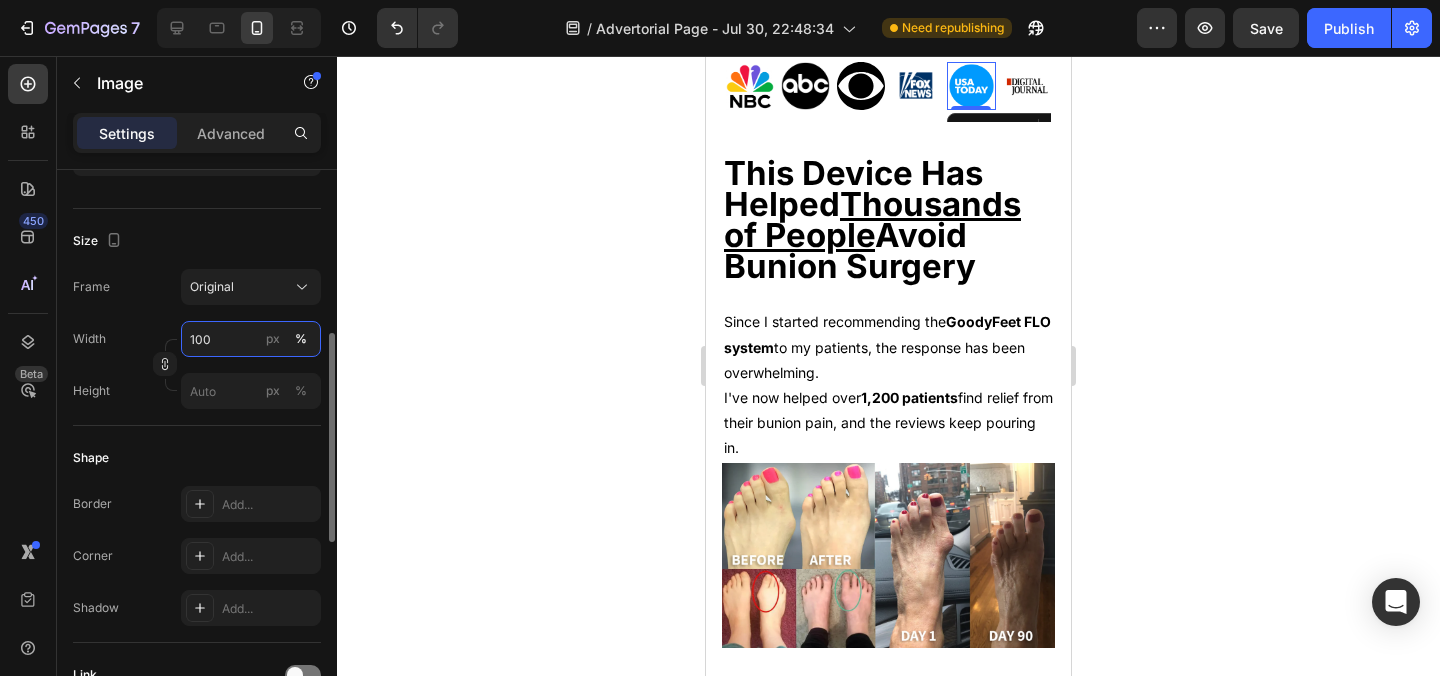 type on "1000" 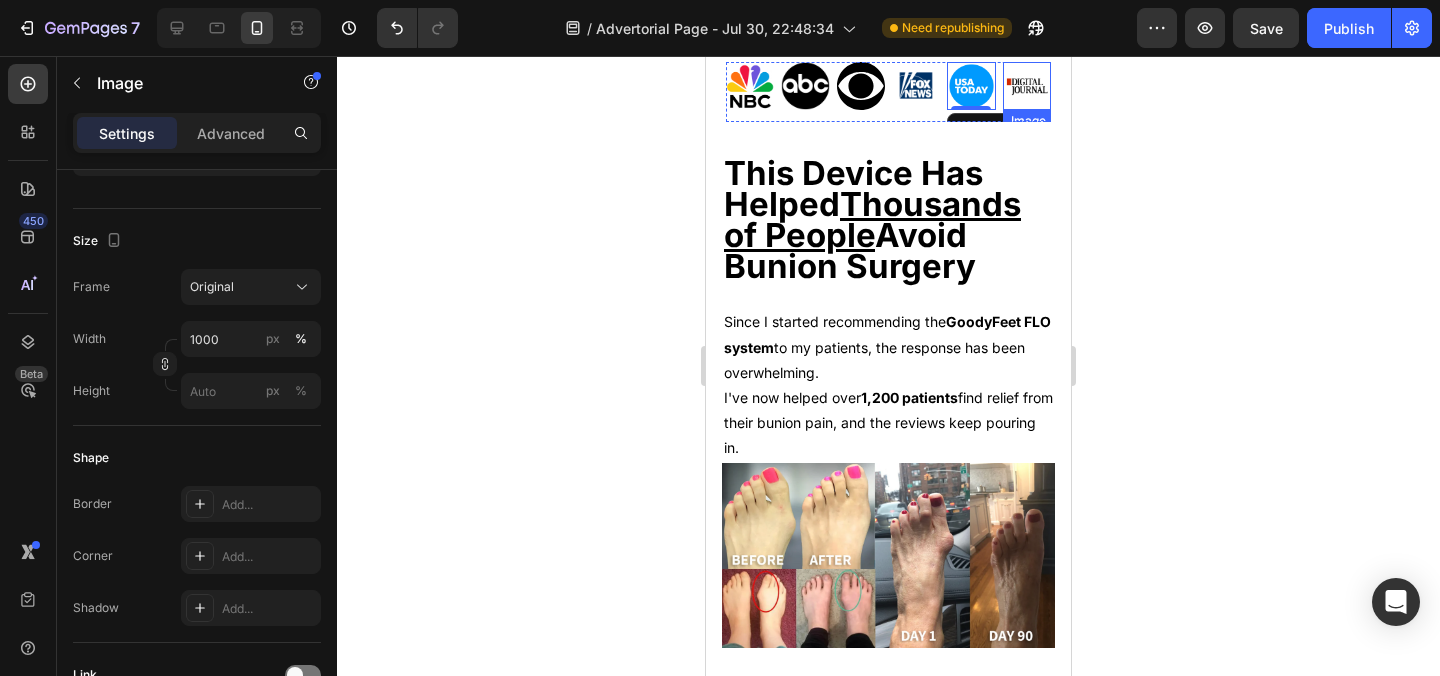 click at bounding box center (1027, 86) 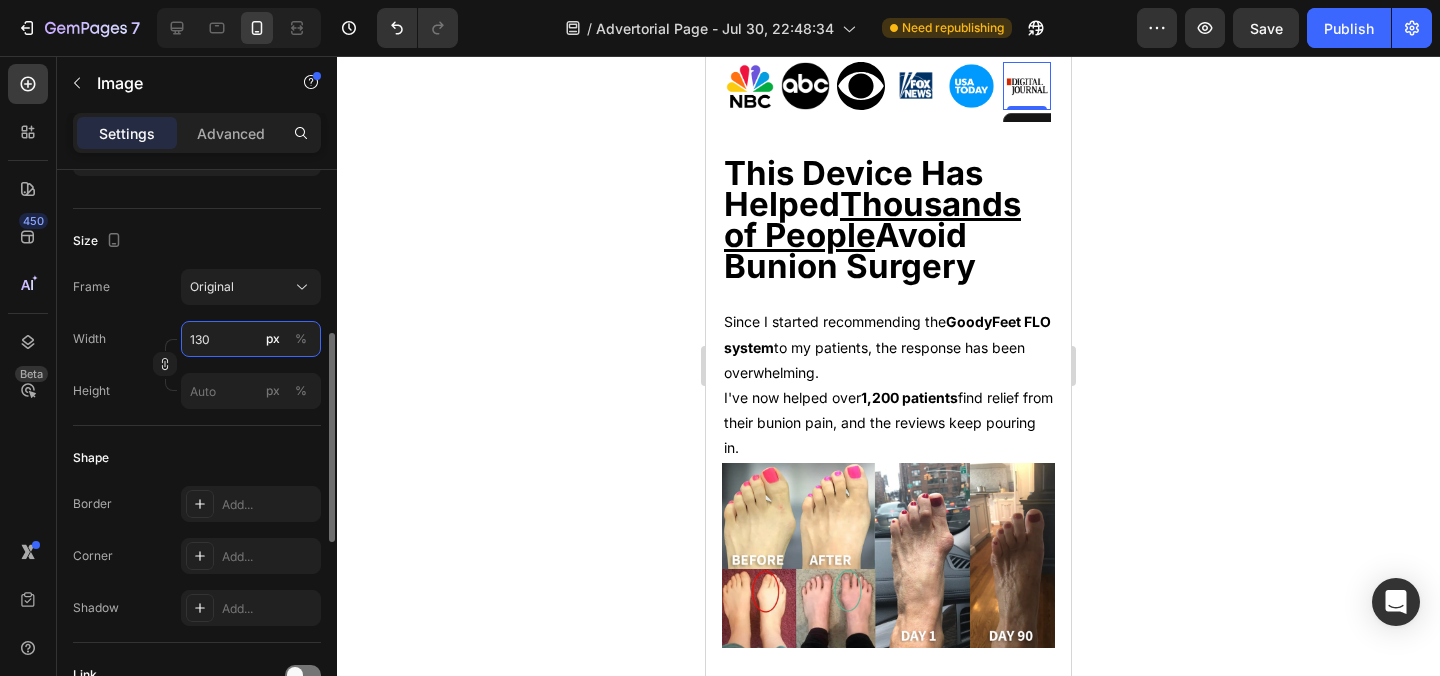 drag, startPoint x: 216, startPoint y: 343, endPoint x: 216, endPoint y: 332, distance: 11 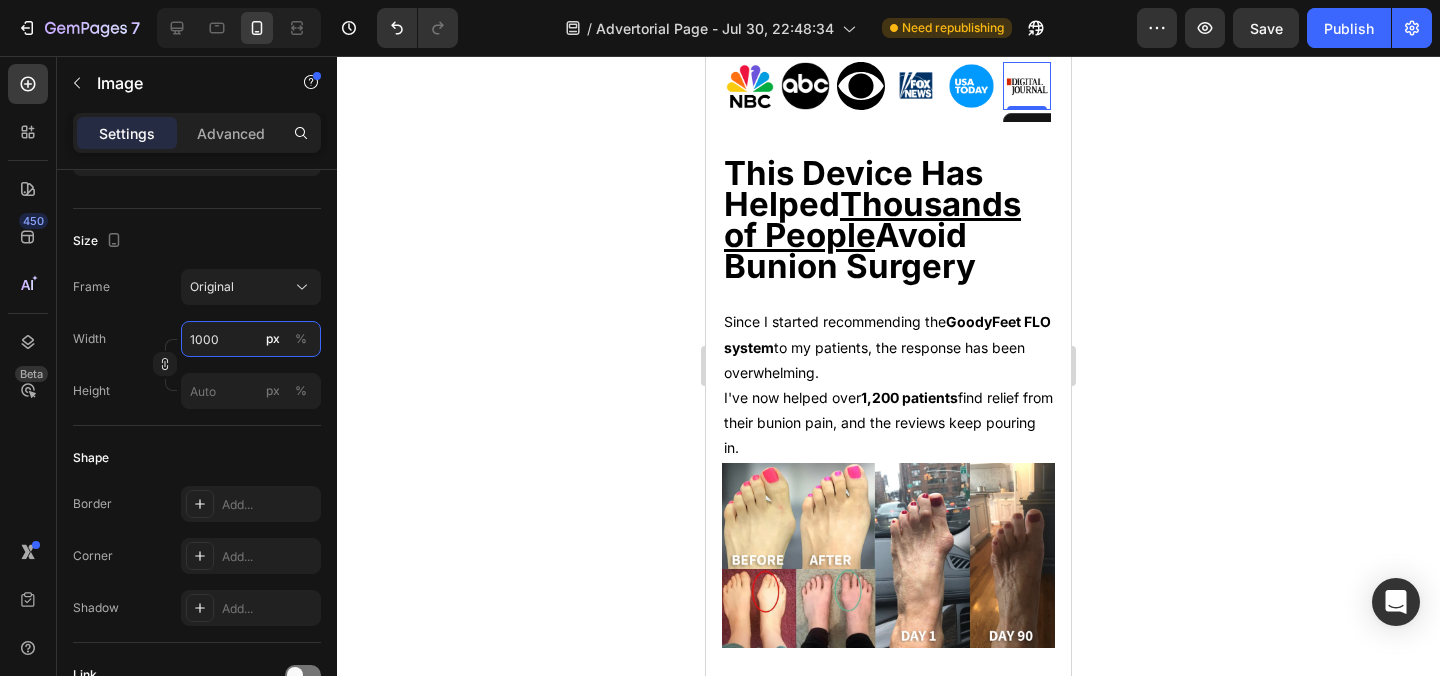 type on "1000" 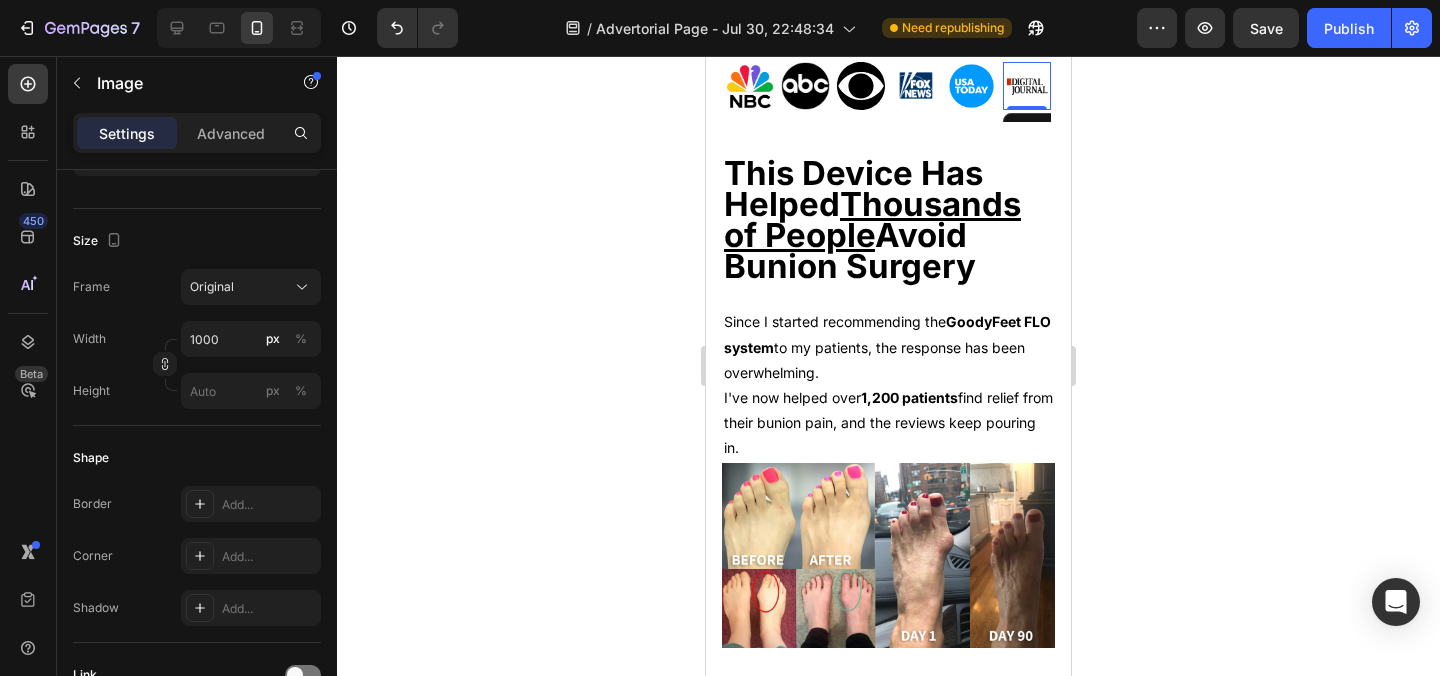 click 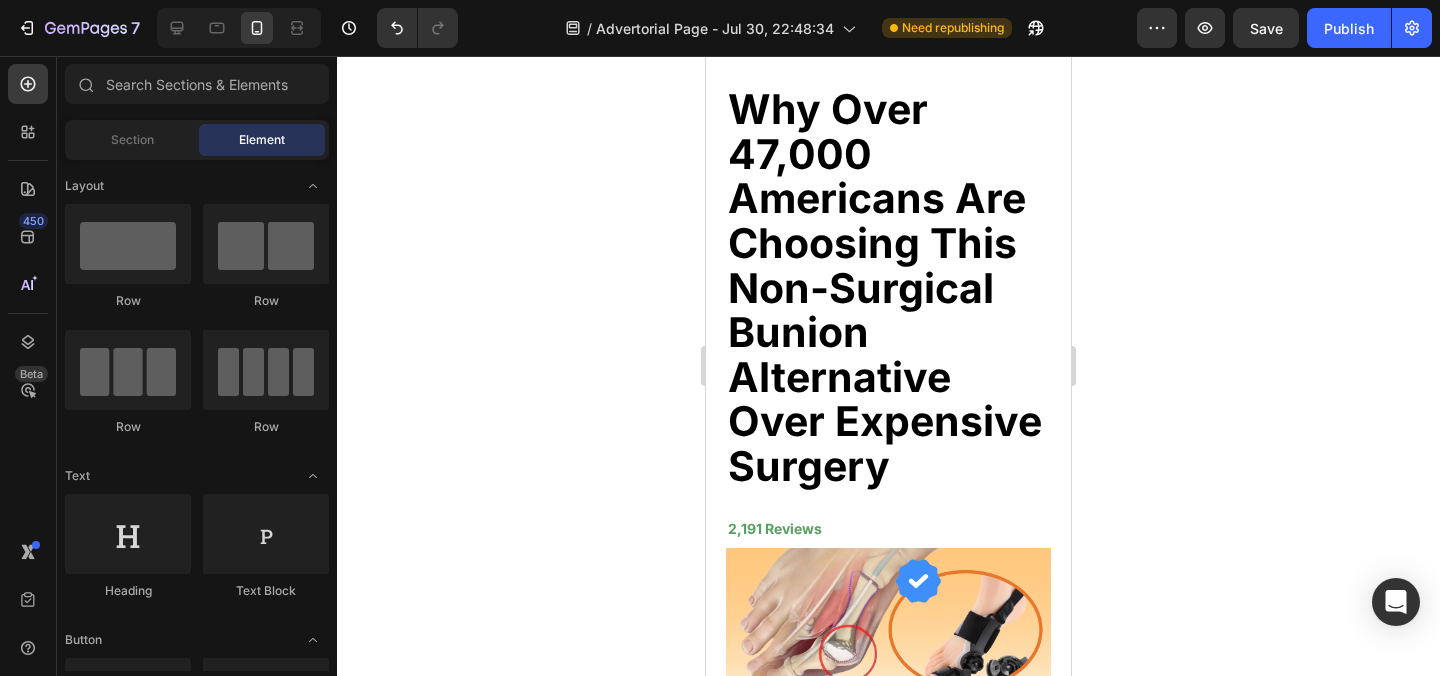 scroll, scrollTop: 367, scrollLeft: 0, axis: vertical 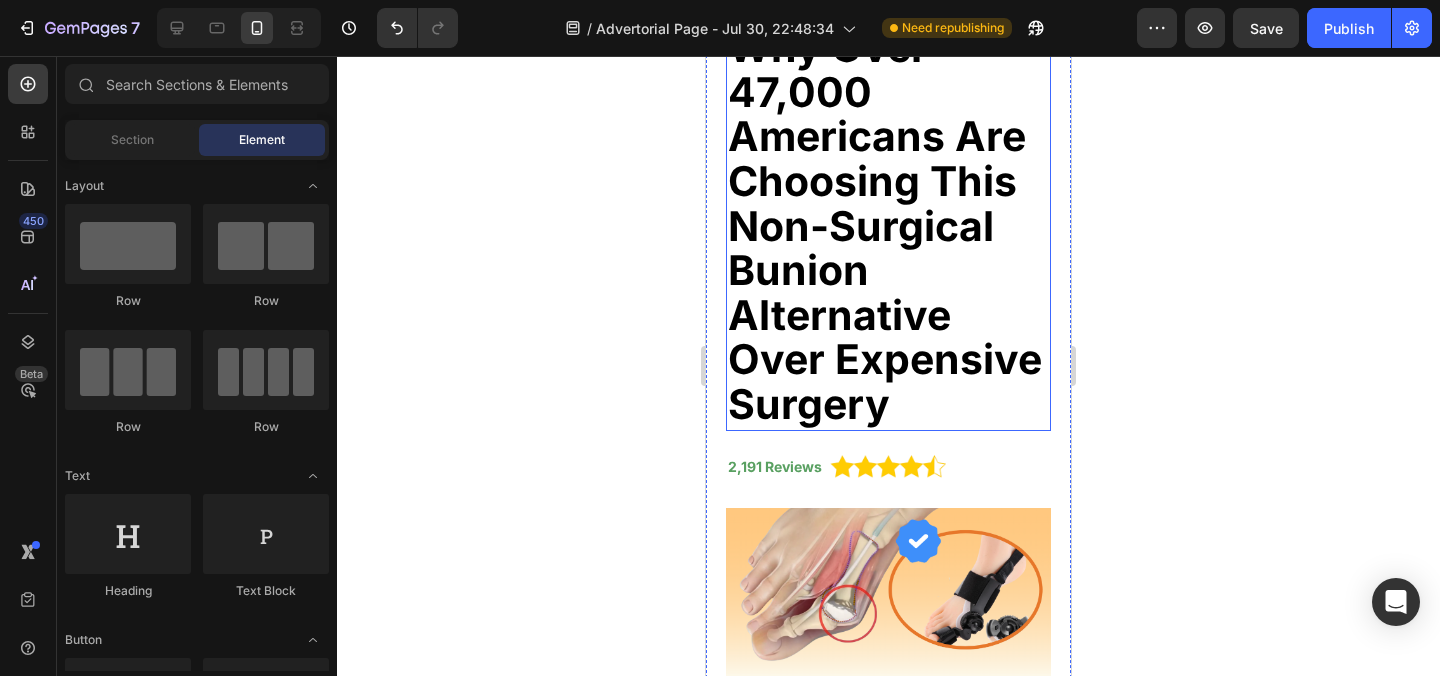 click on "Why Over 47,000 Americans Are Choosing This Non-Surgical Bunion Alternative Over Expensive Surgery" at bounding box center (885, 225) 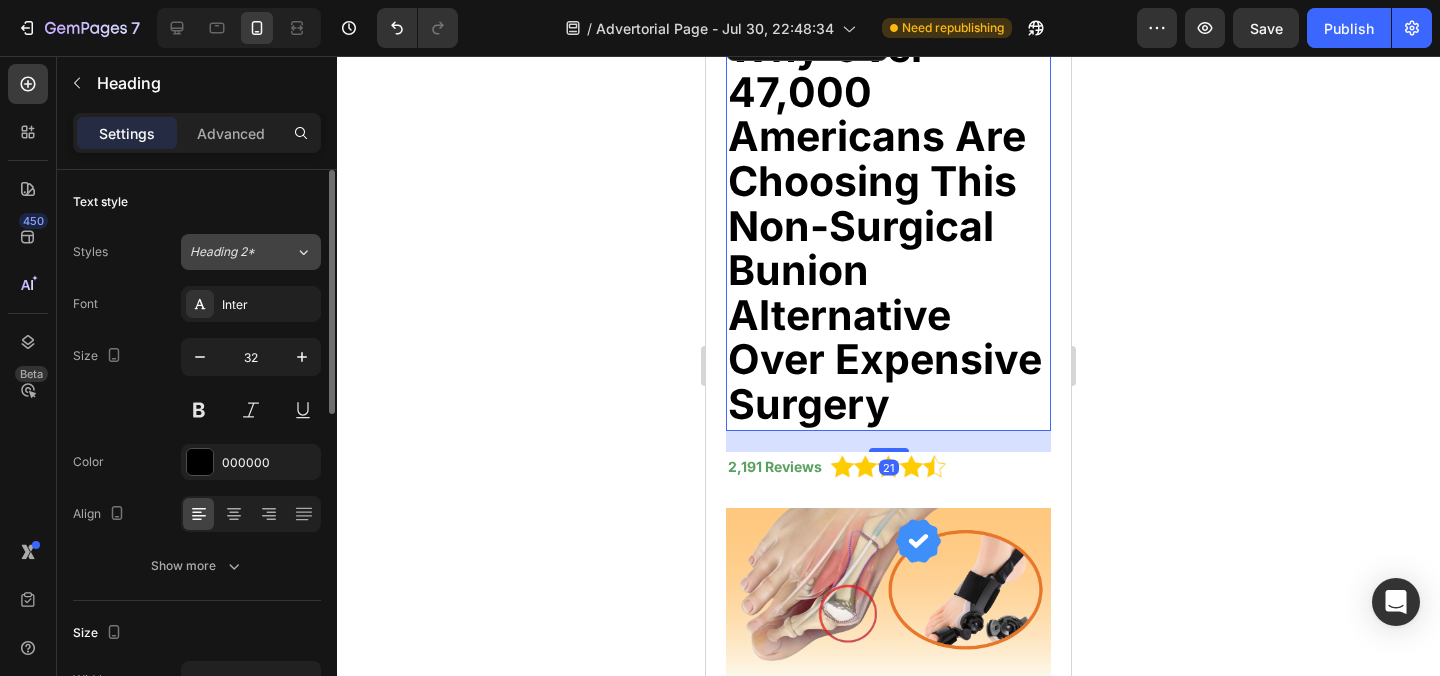 click on "Heading 2*" at bounding box center [242, 252] 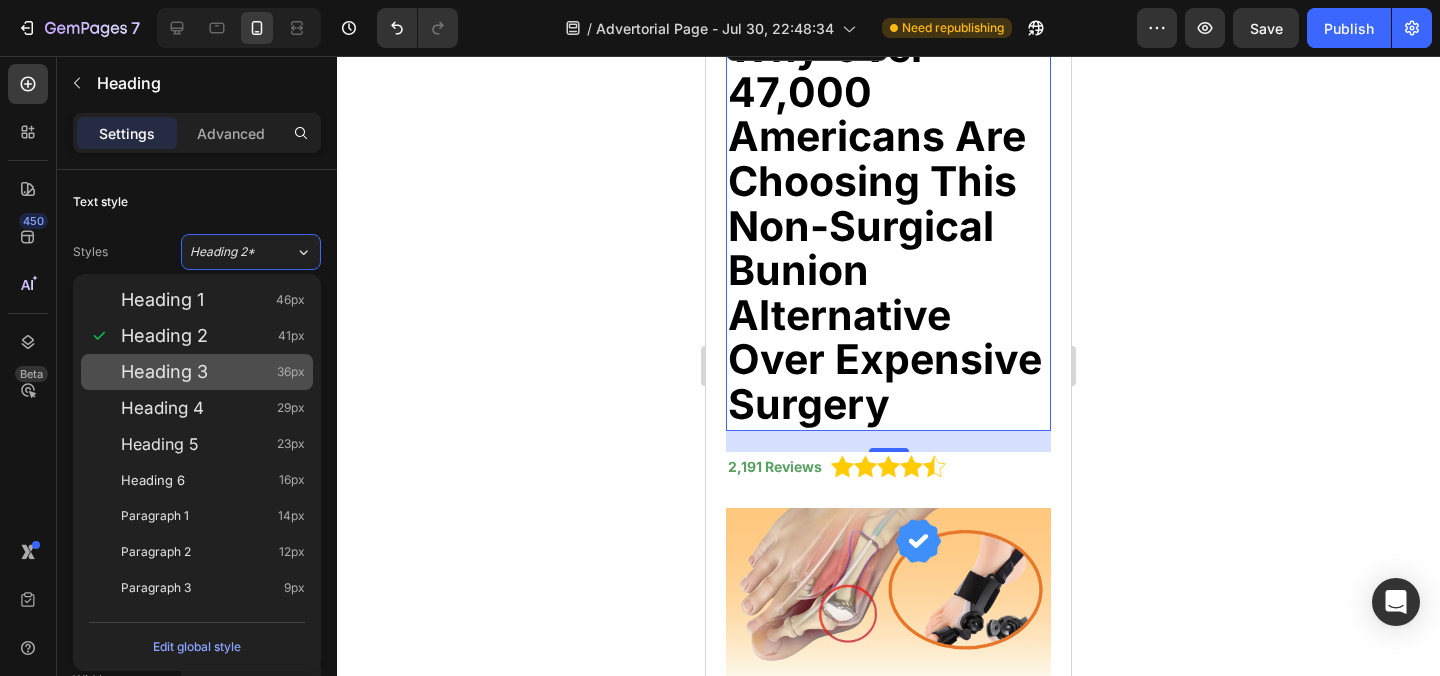 click on "Heading 3 36px" at bounding box center (213, 372) 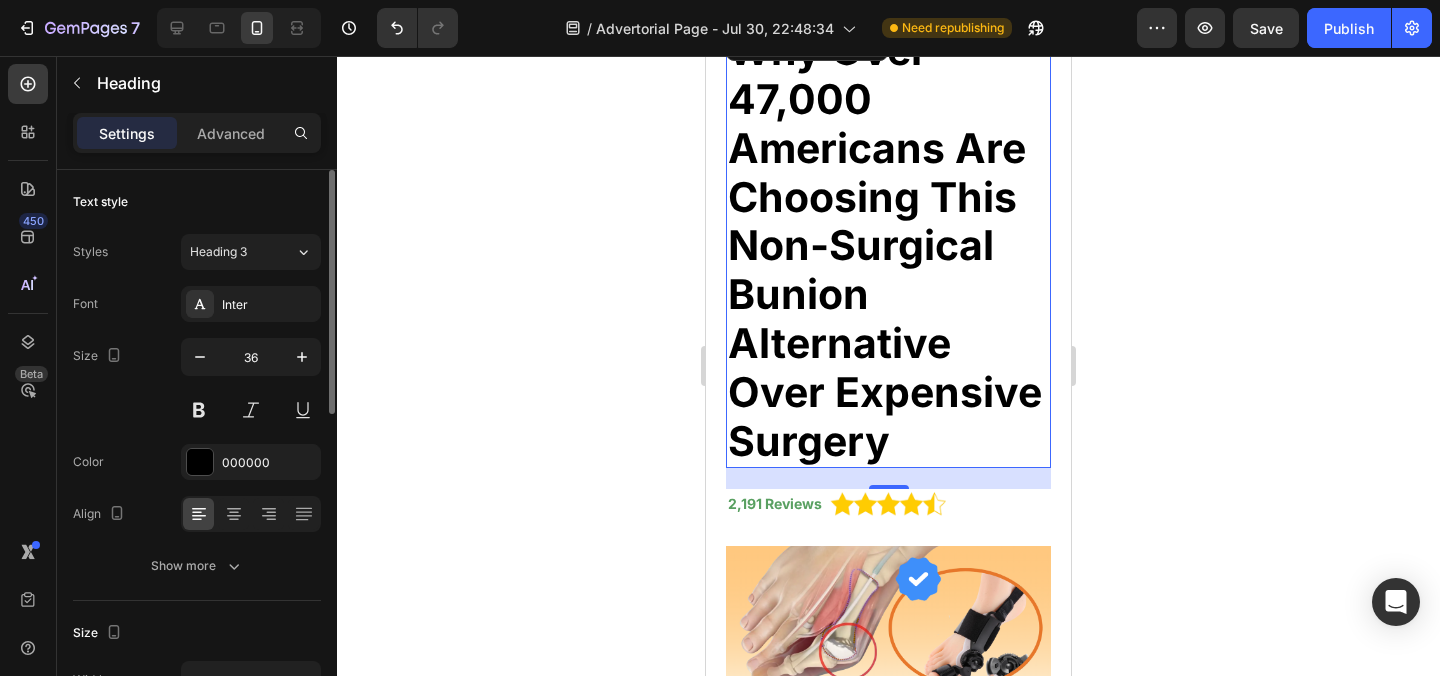click on "Styles Heading 3 Font Inter Size 36 Color 000000 Align Show more" at bounding box center [197, 409] 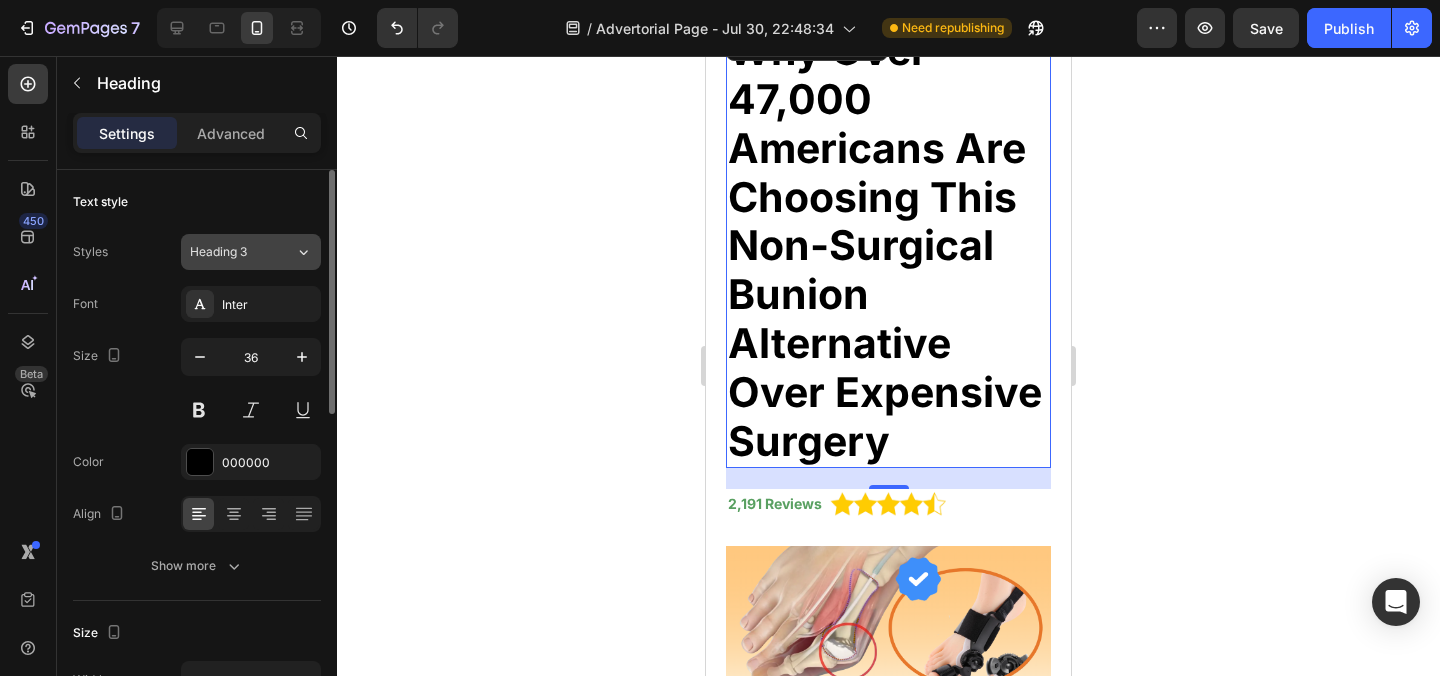 click on "Heading 3" 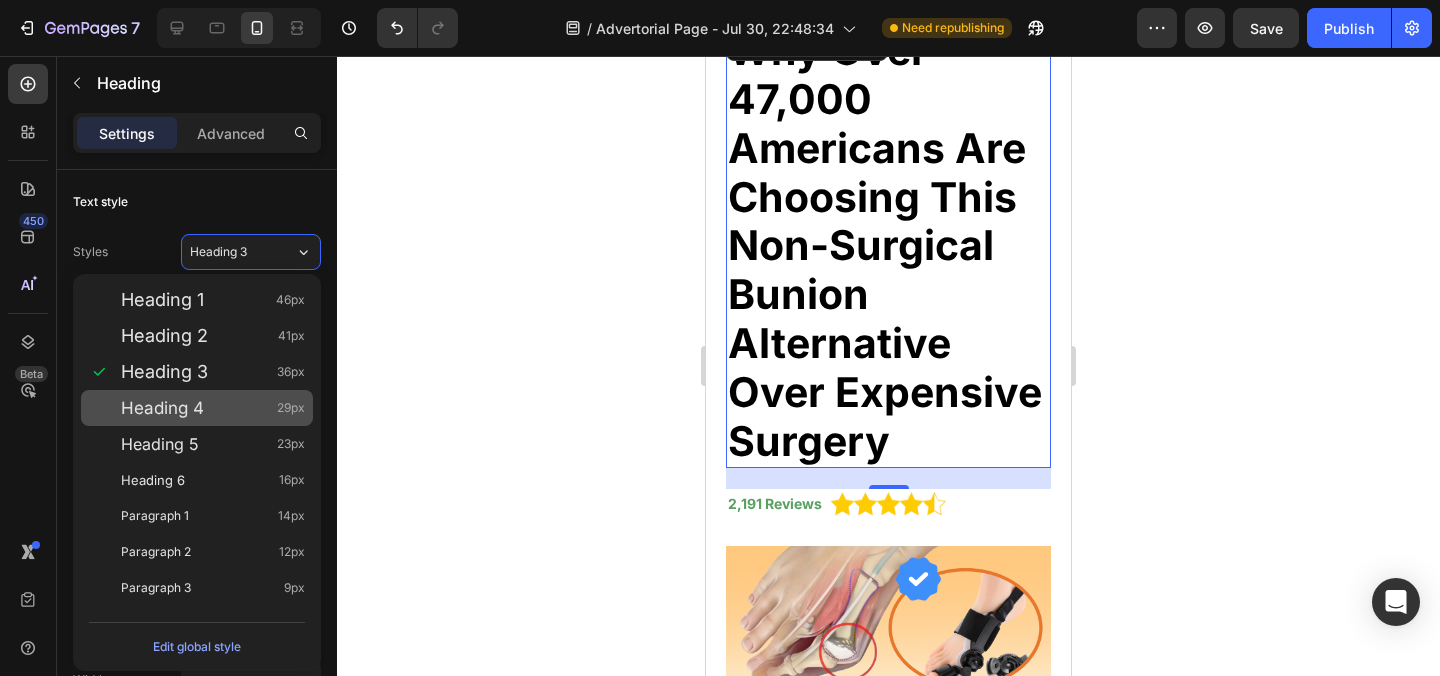 click on "Heading 4 29px" at bounding box center [197, 408] 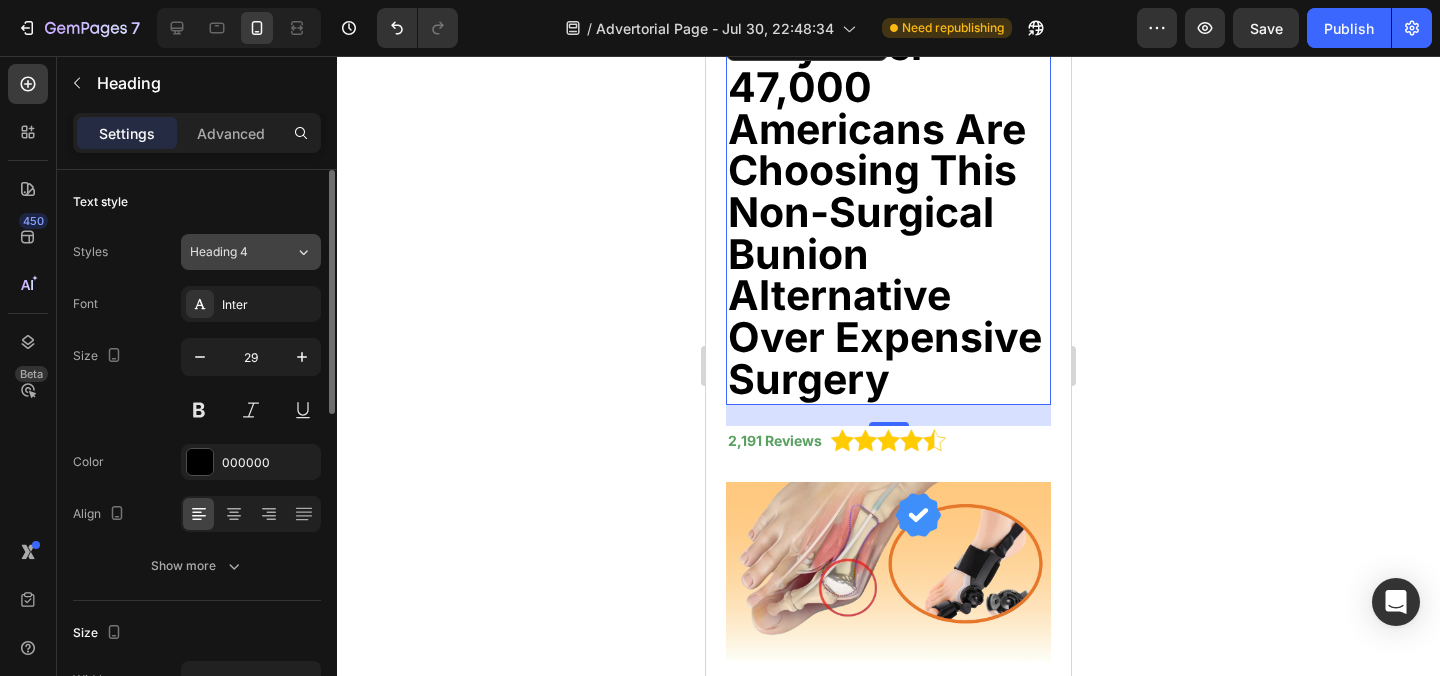 click on "Heading 4" 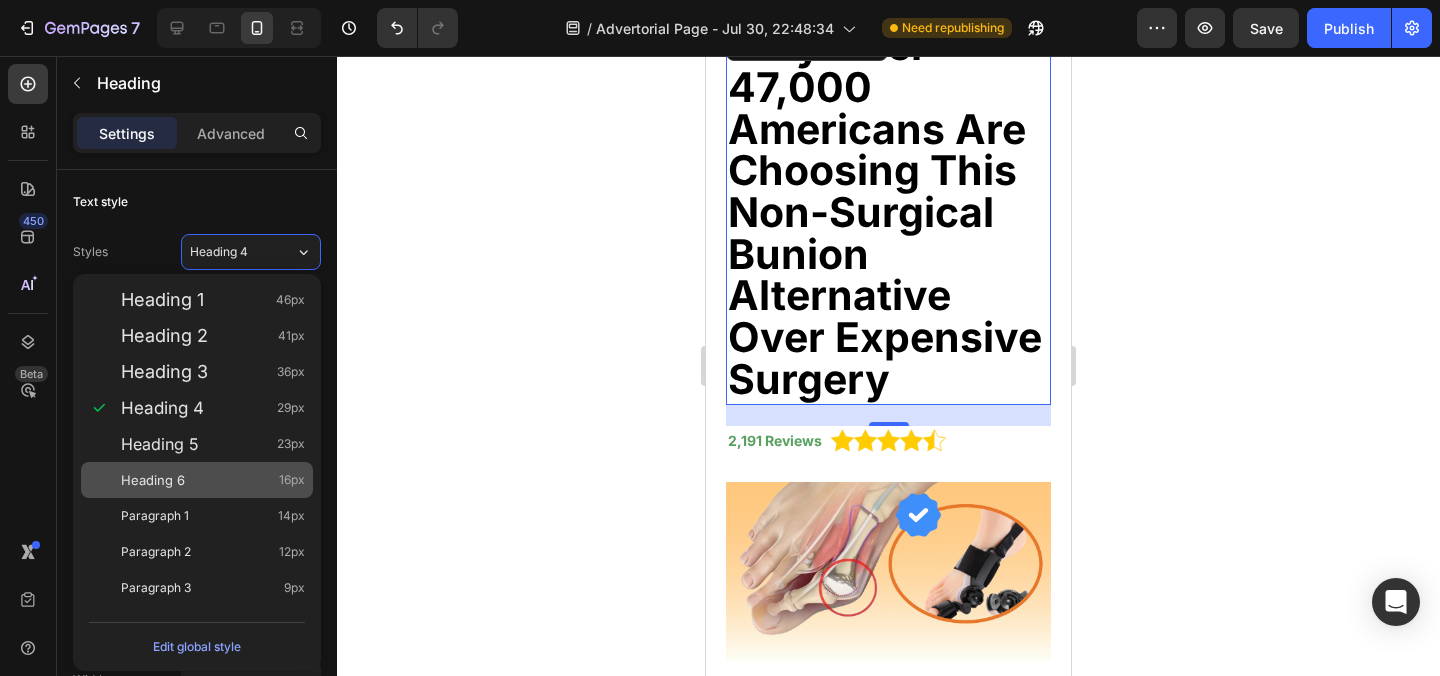 click on "Heading 6 16px" at bounding box center [213, 480] 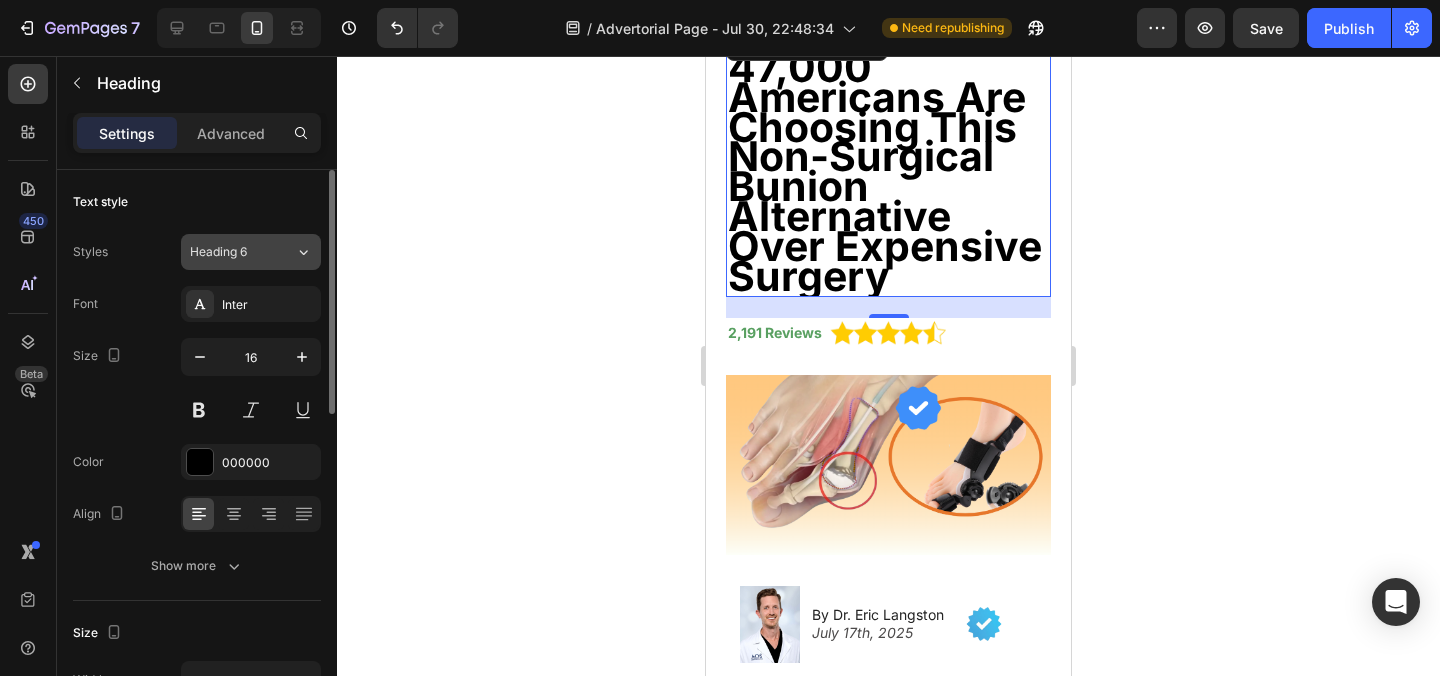 click on "Heading 6" 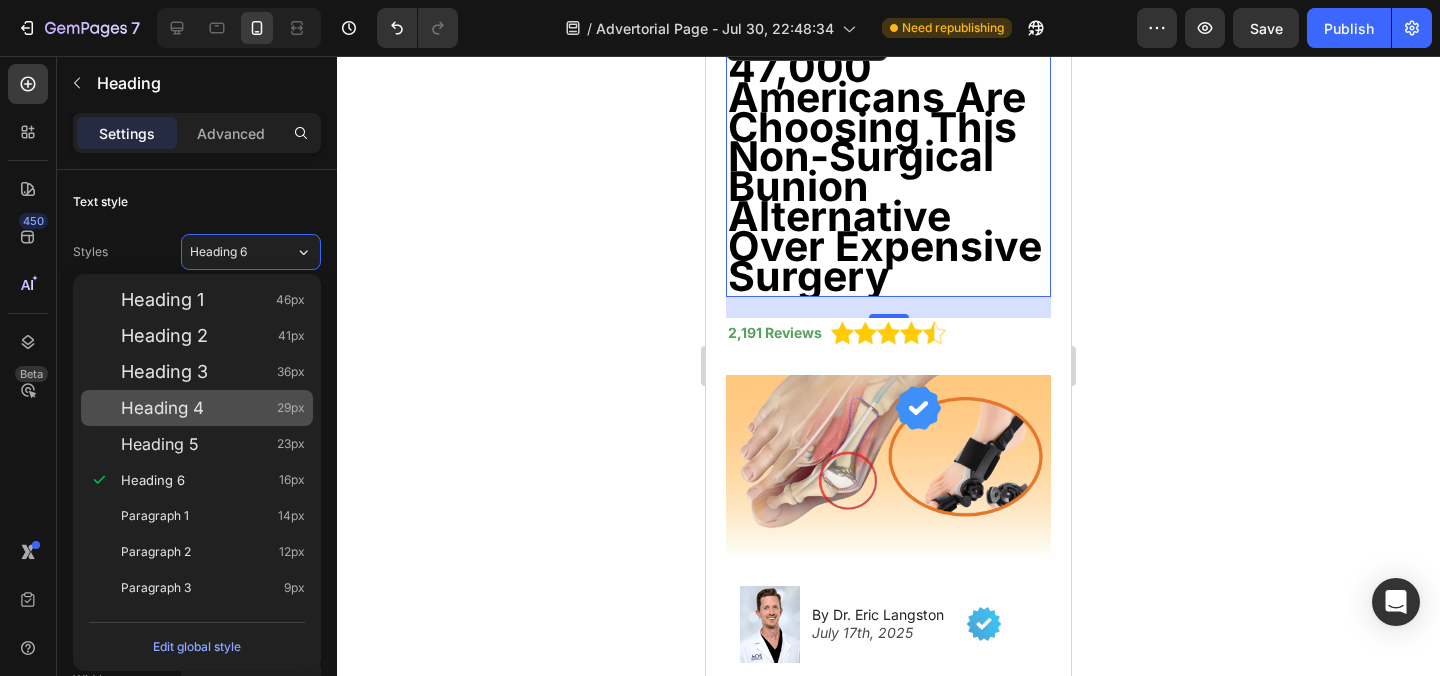 click on "Heading 4 29px" at bounding box center (213, 408) 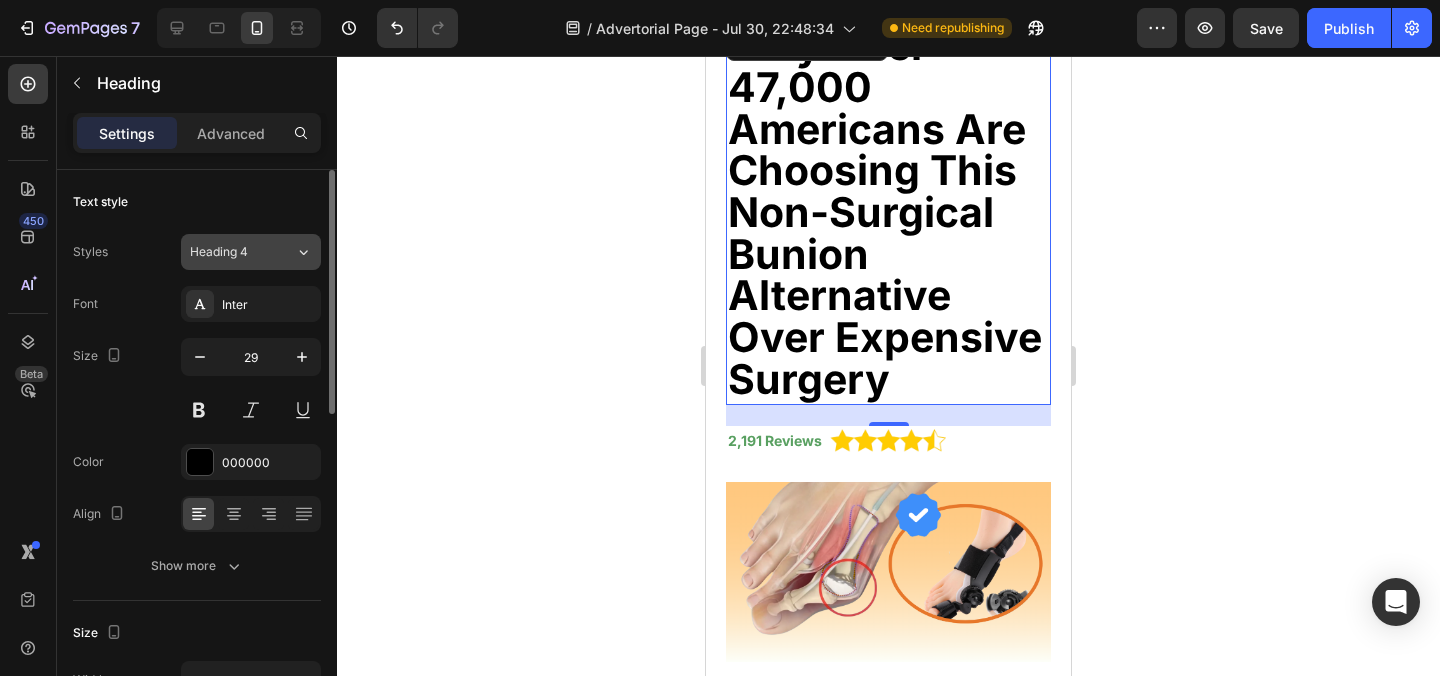 click on "Heading 4" at bounding box center (230, 252) 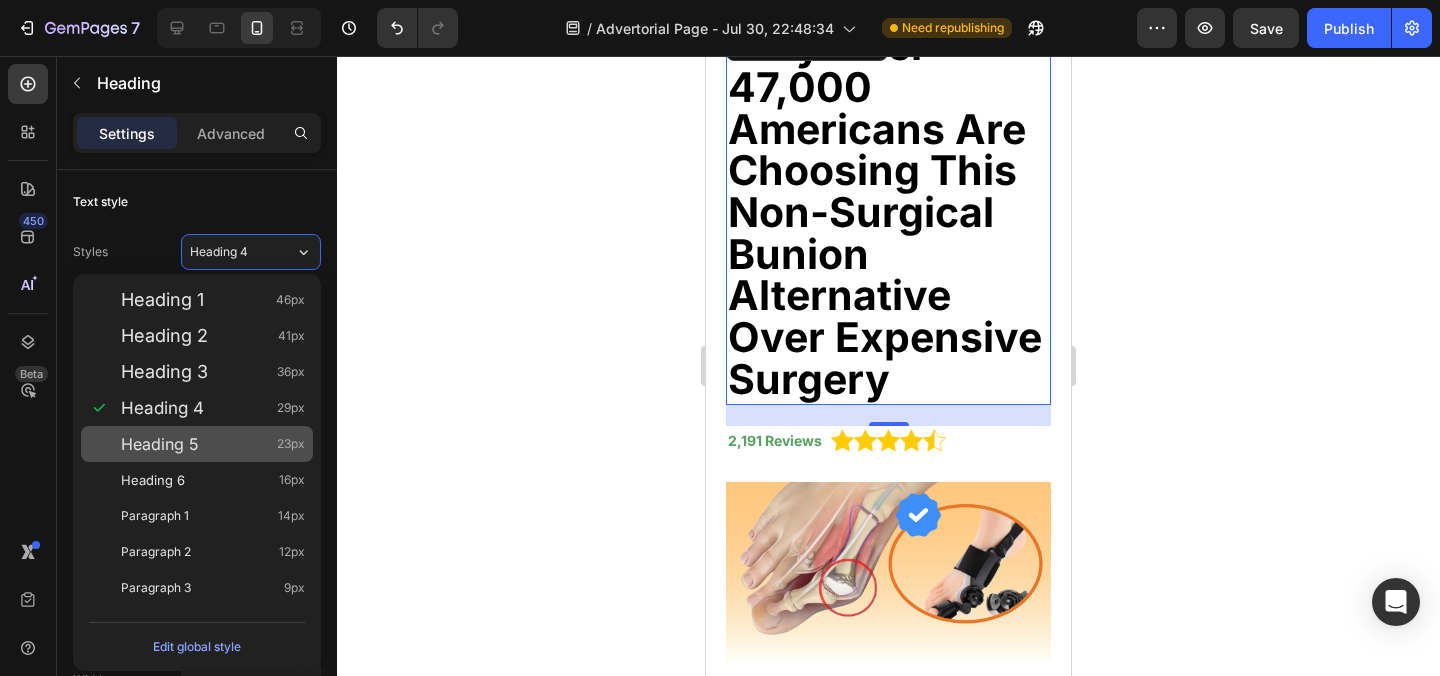 click on "Heading 5" at bounding box center (160, 444) 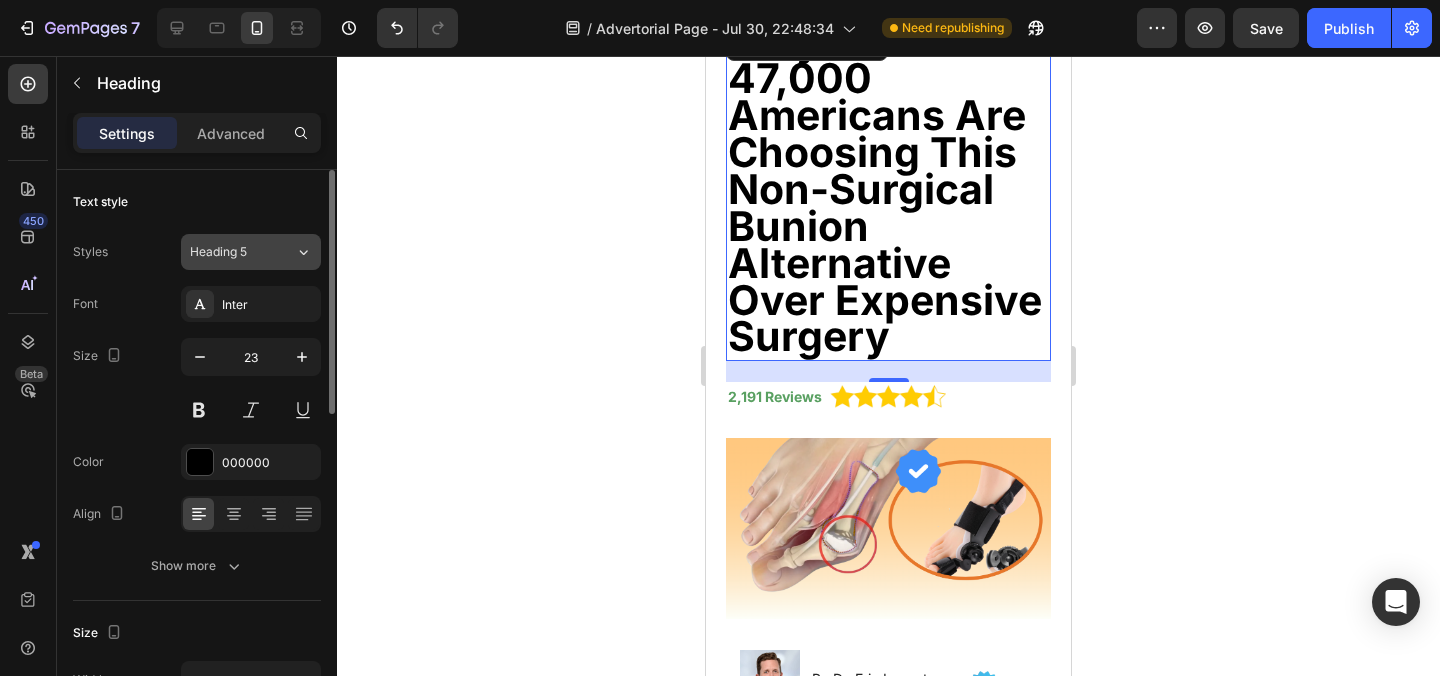 click on "Heading 5" at bounding box center [230, 252] 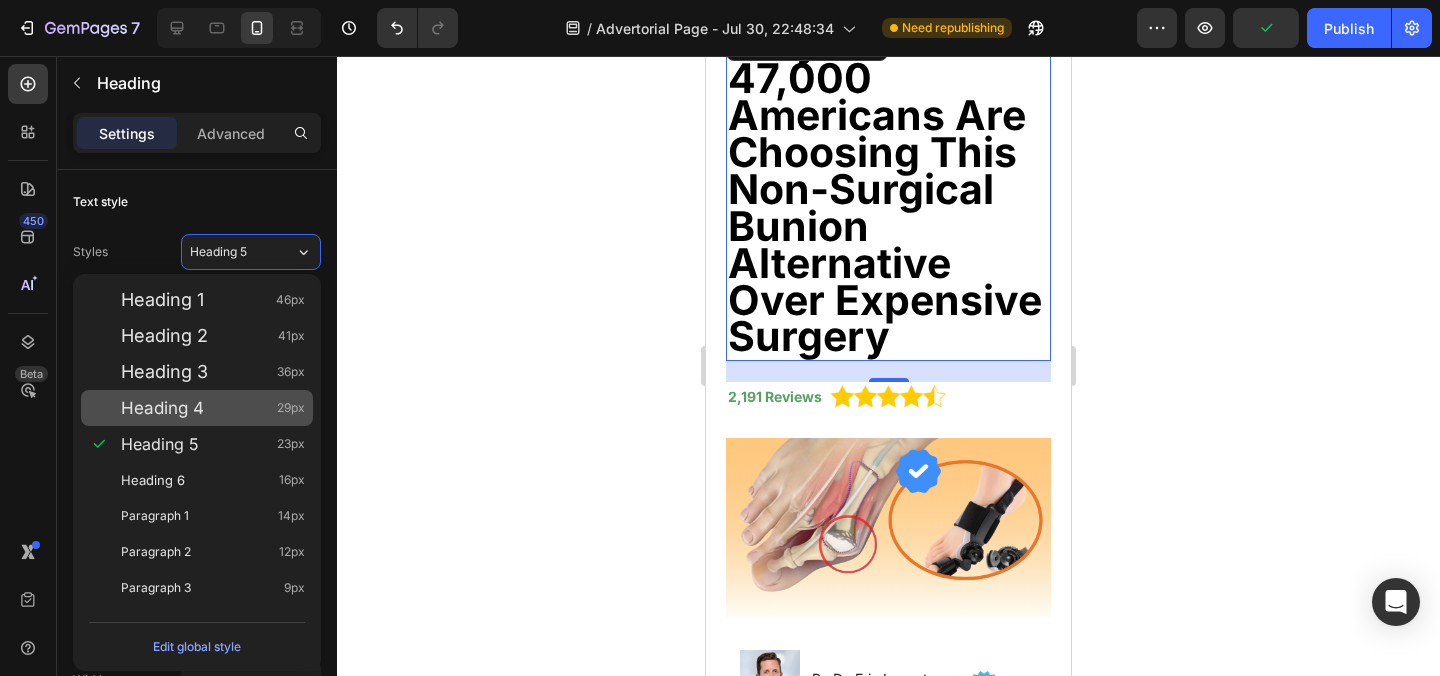 drag, startPoint x: 250, startPoint y: 450, endPoint x: 257, endPoint y: 413, distance: 37.65634 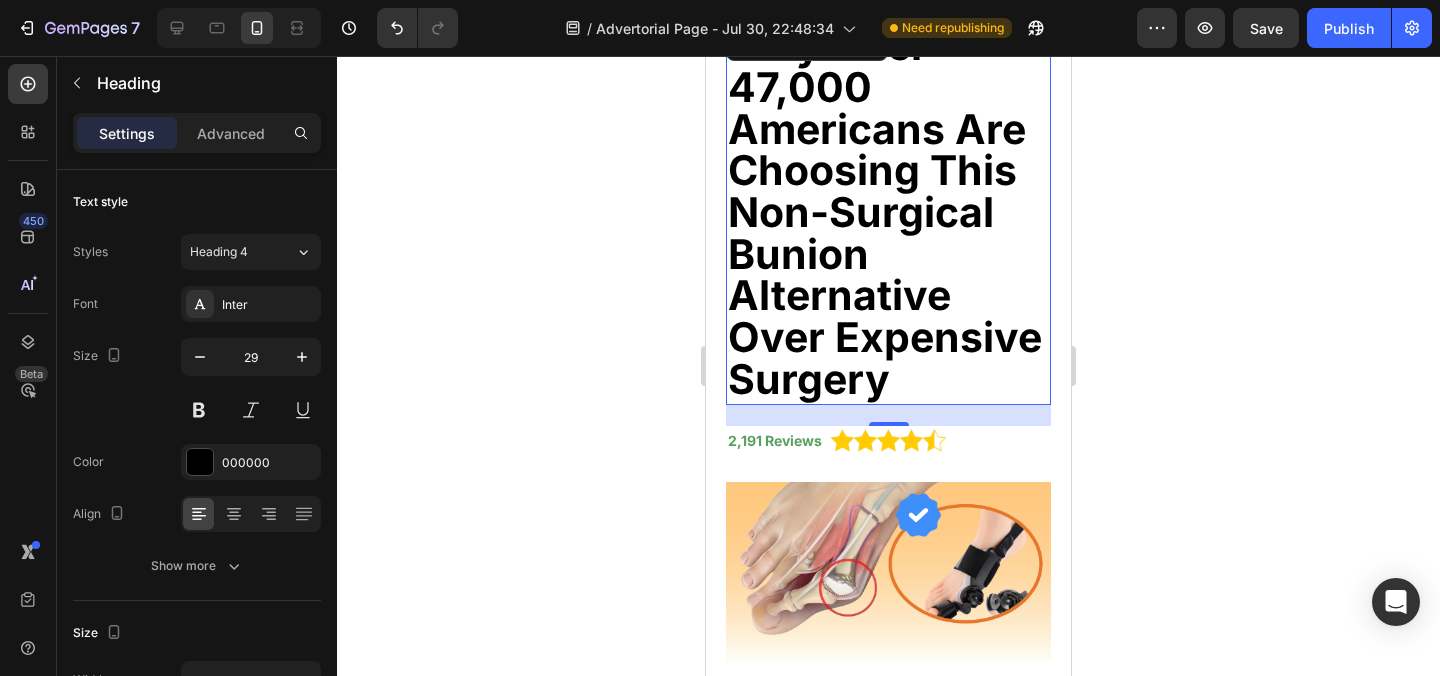 click 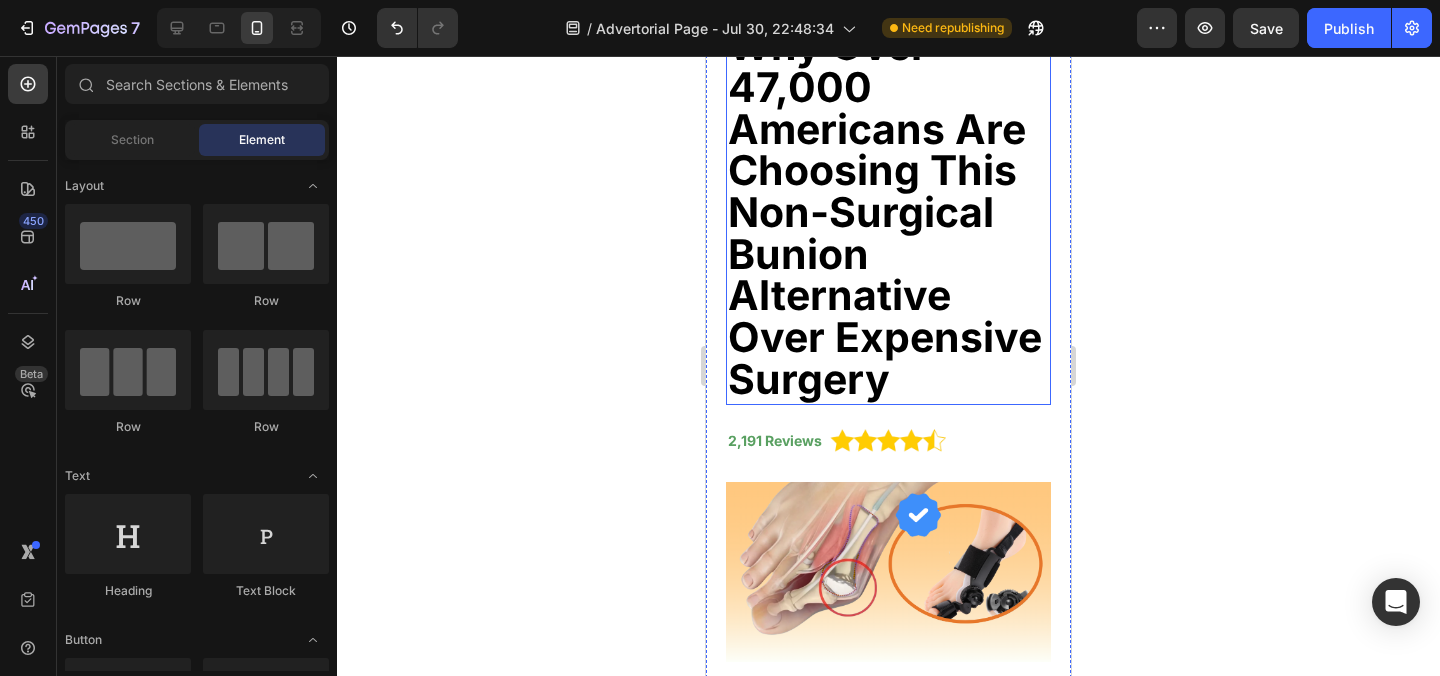 click on "⁠⁠⁠⁠⁠⁠⁠ Why Over 47,000 Americans Are Choosing This Non-Surgical Bunion Alternative Over Expensive Surgery" at bounding box center (888, 214) 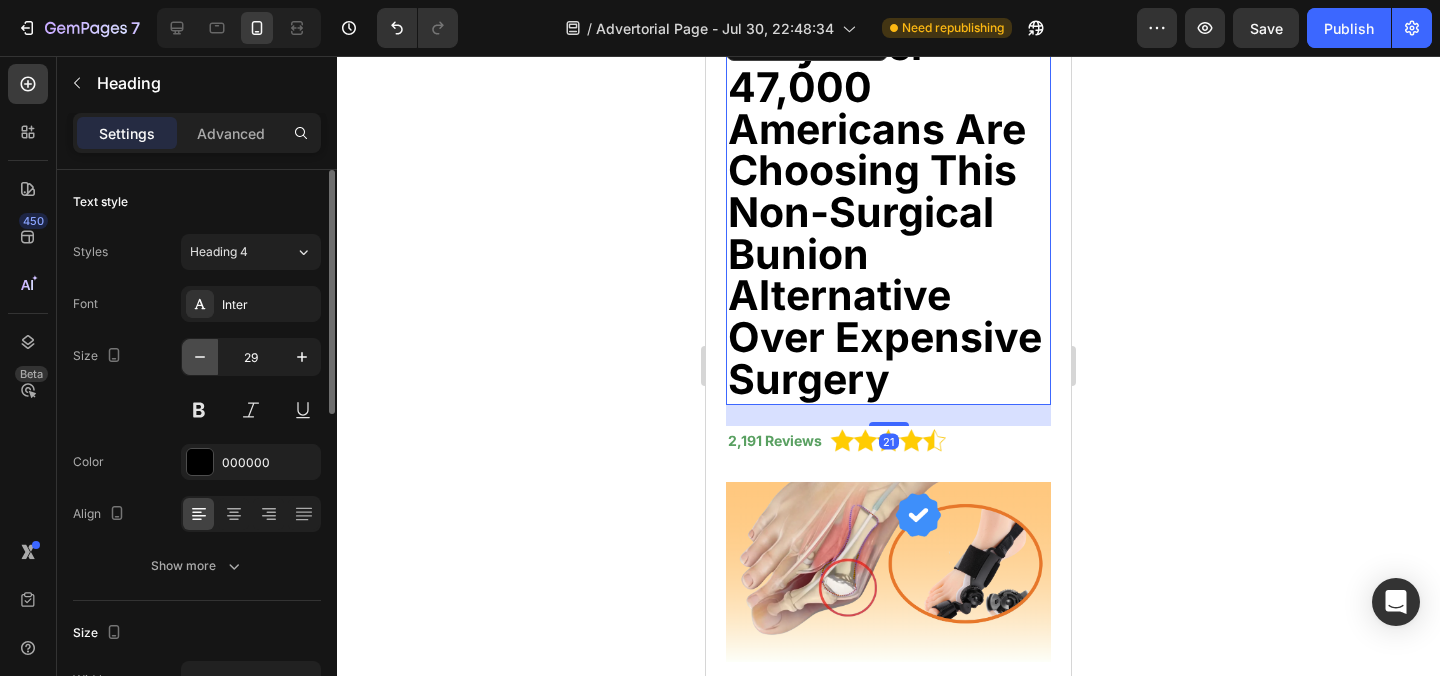click 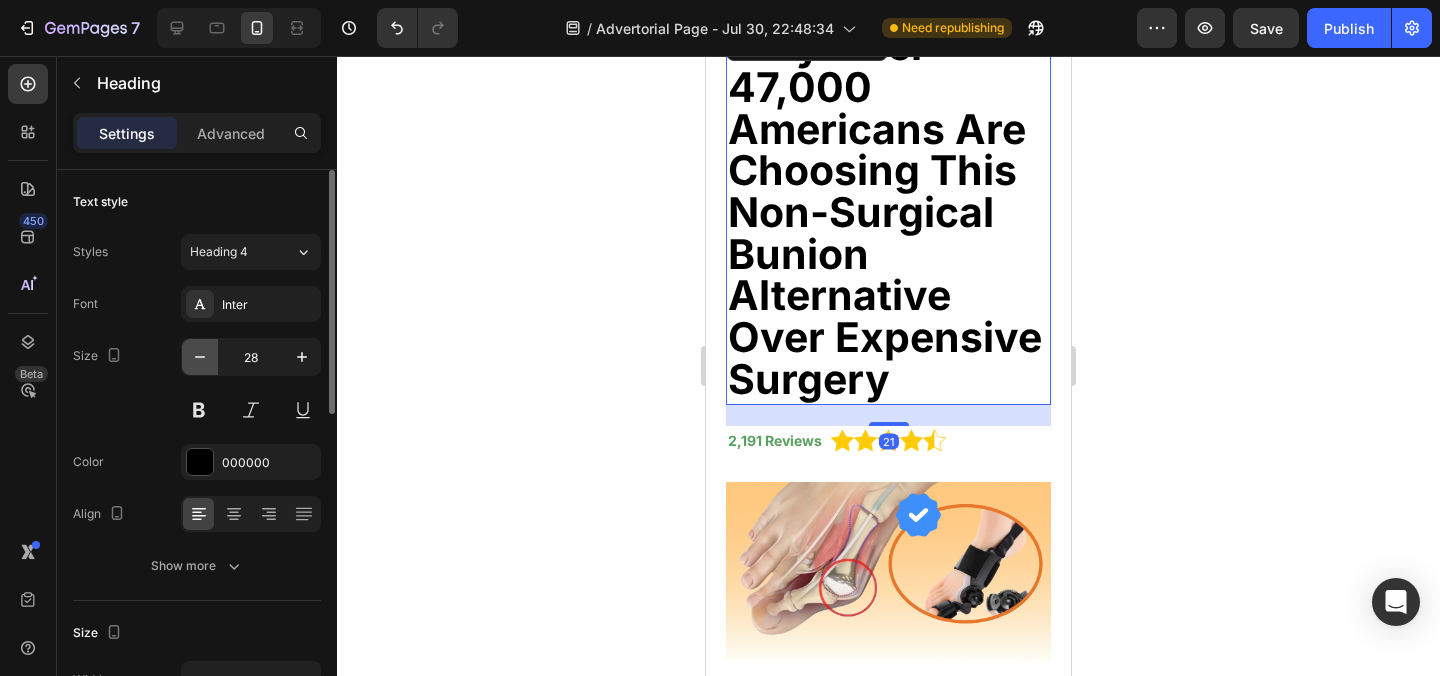 click 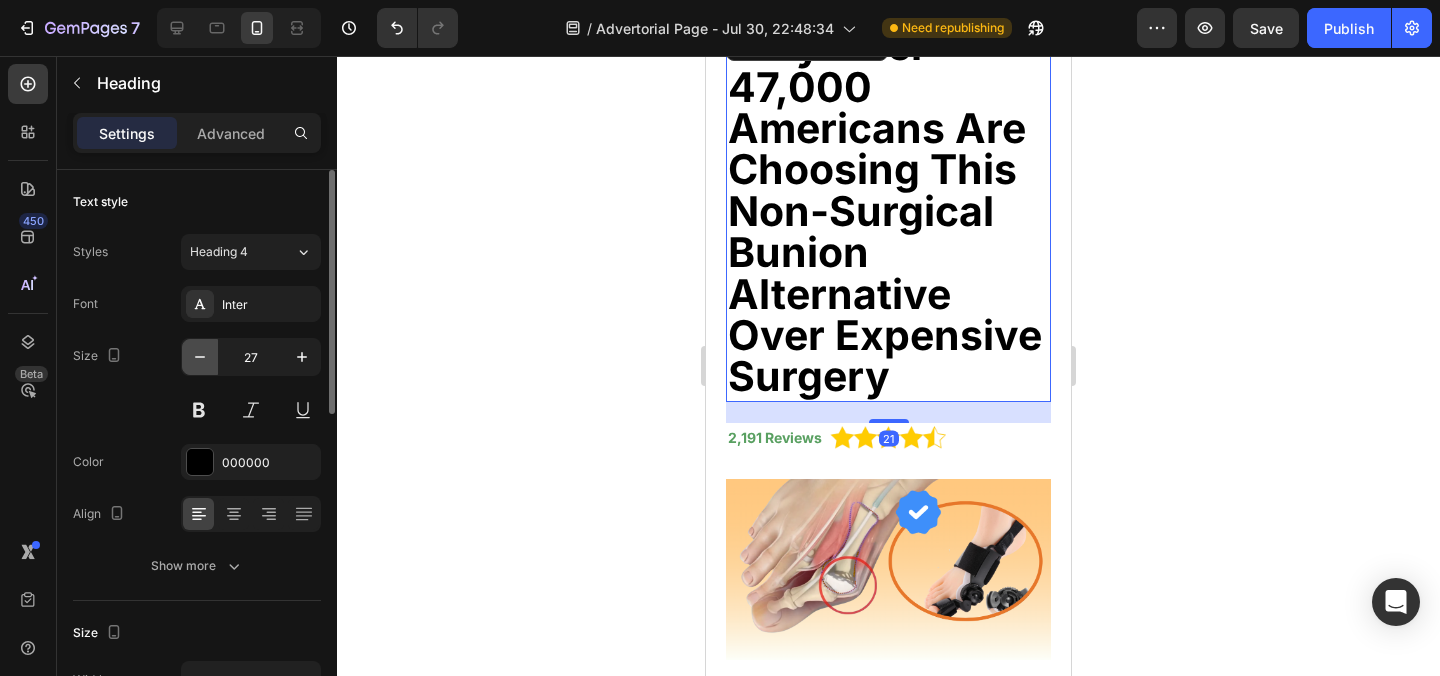 click 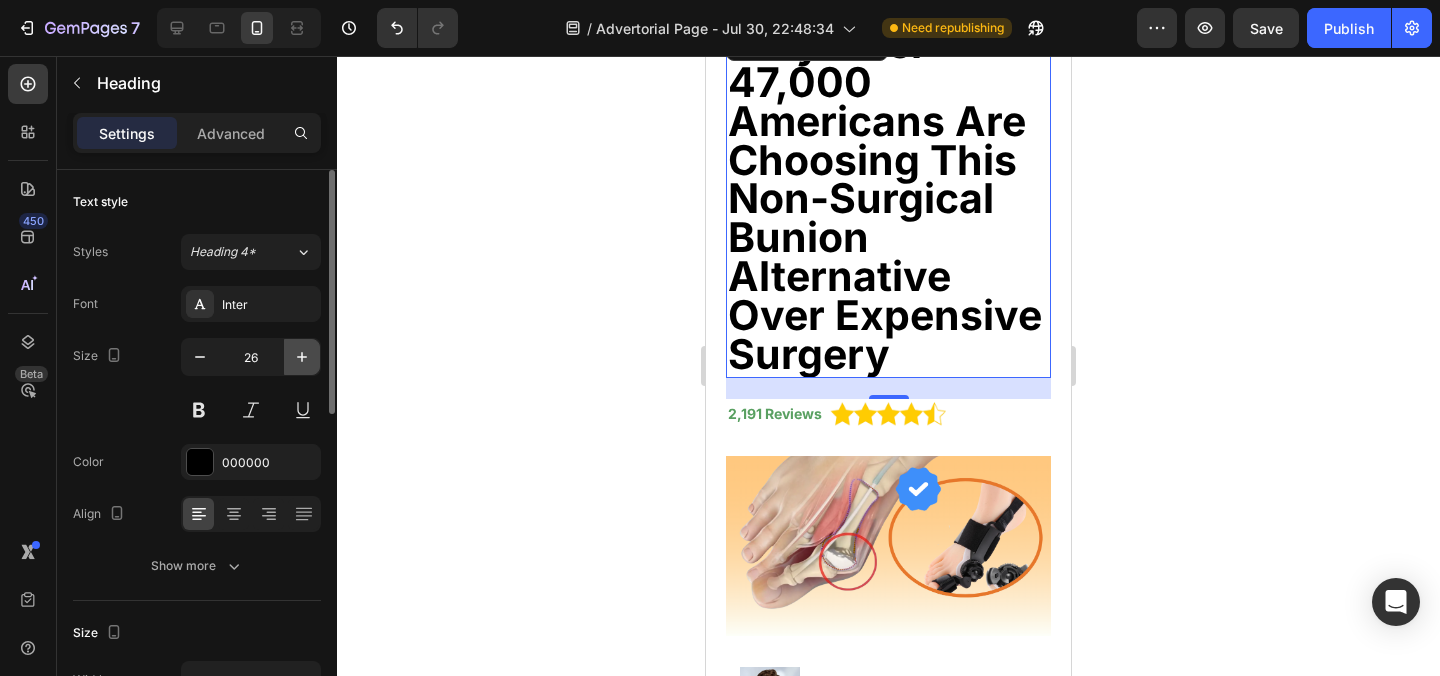 click 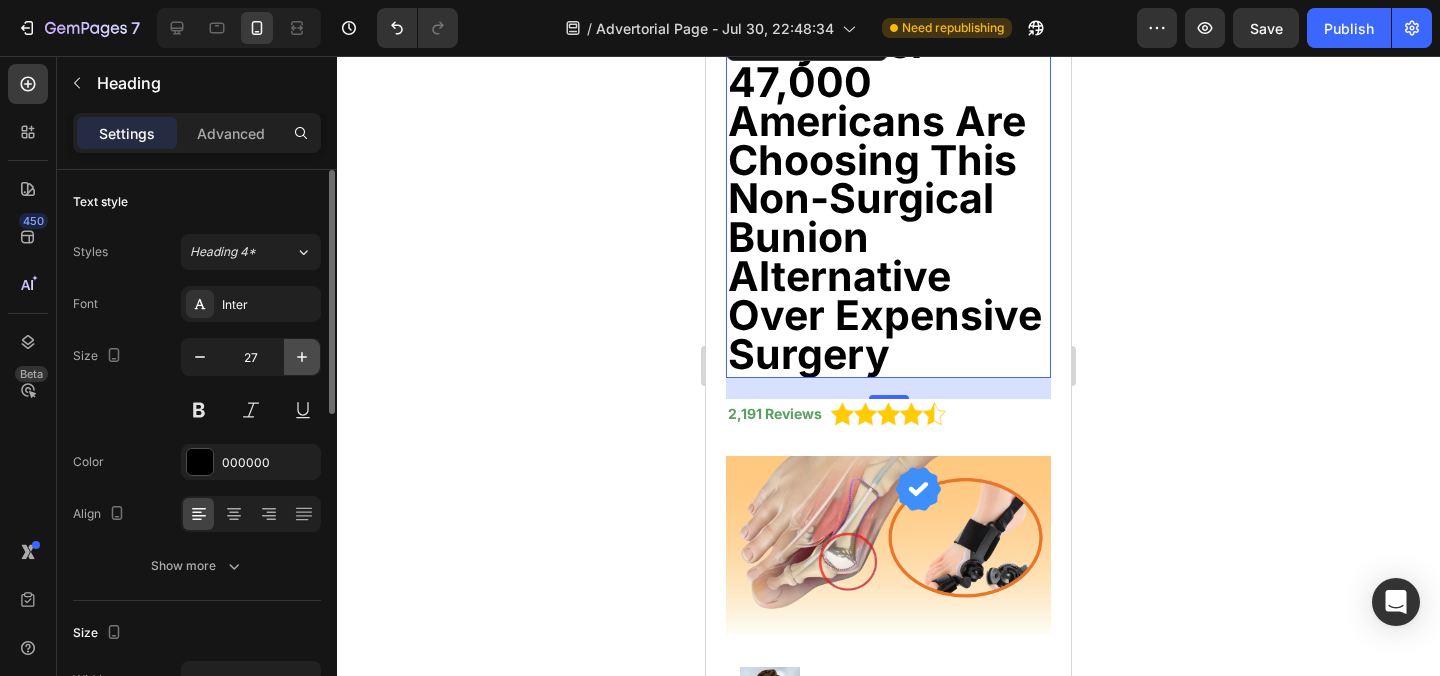 click 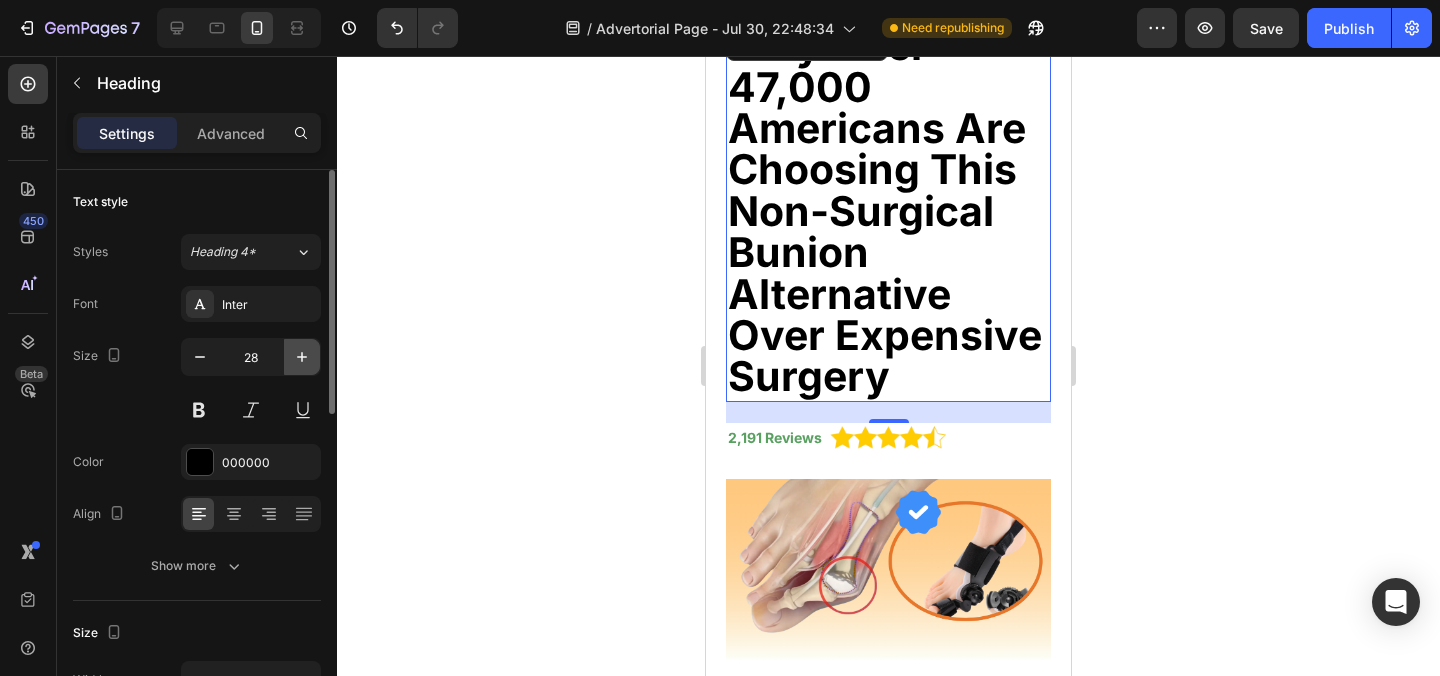 click 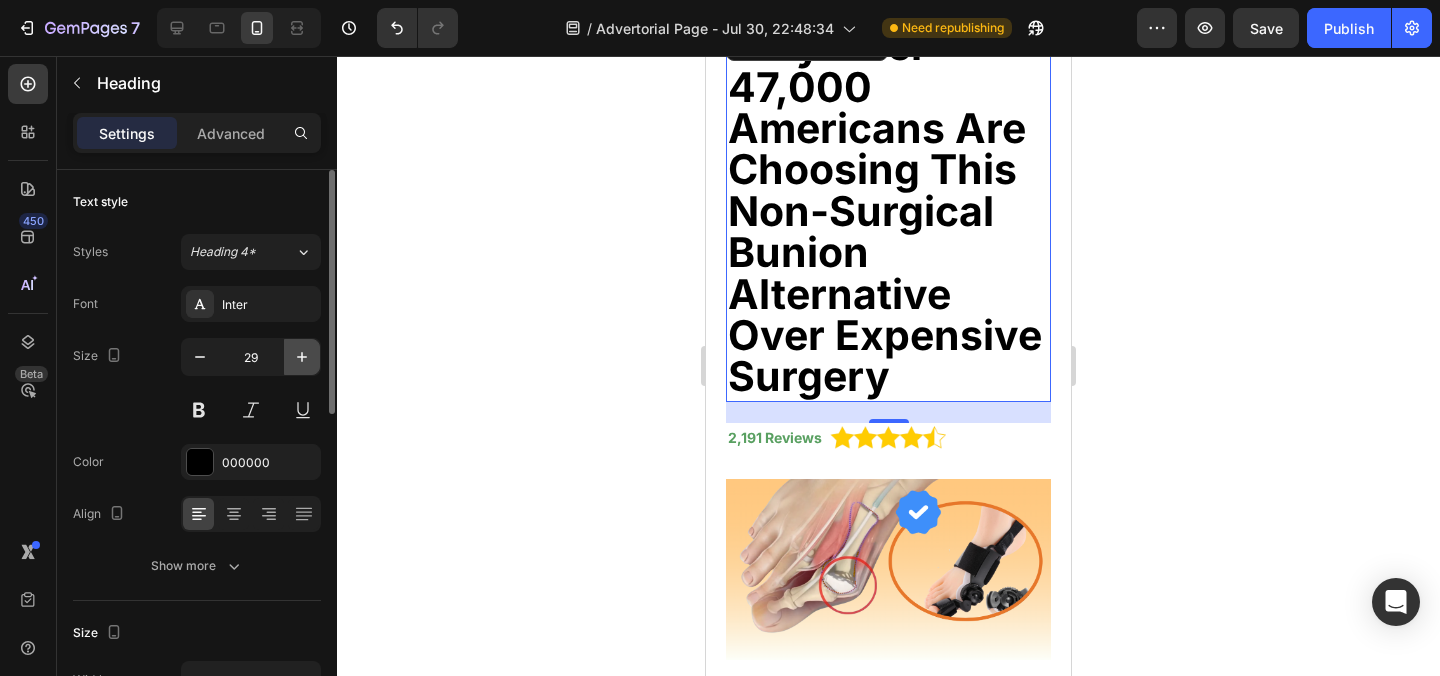 click 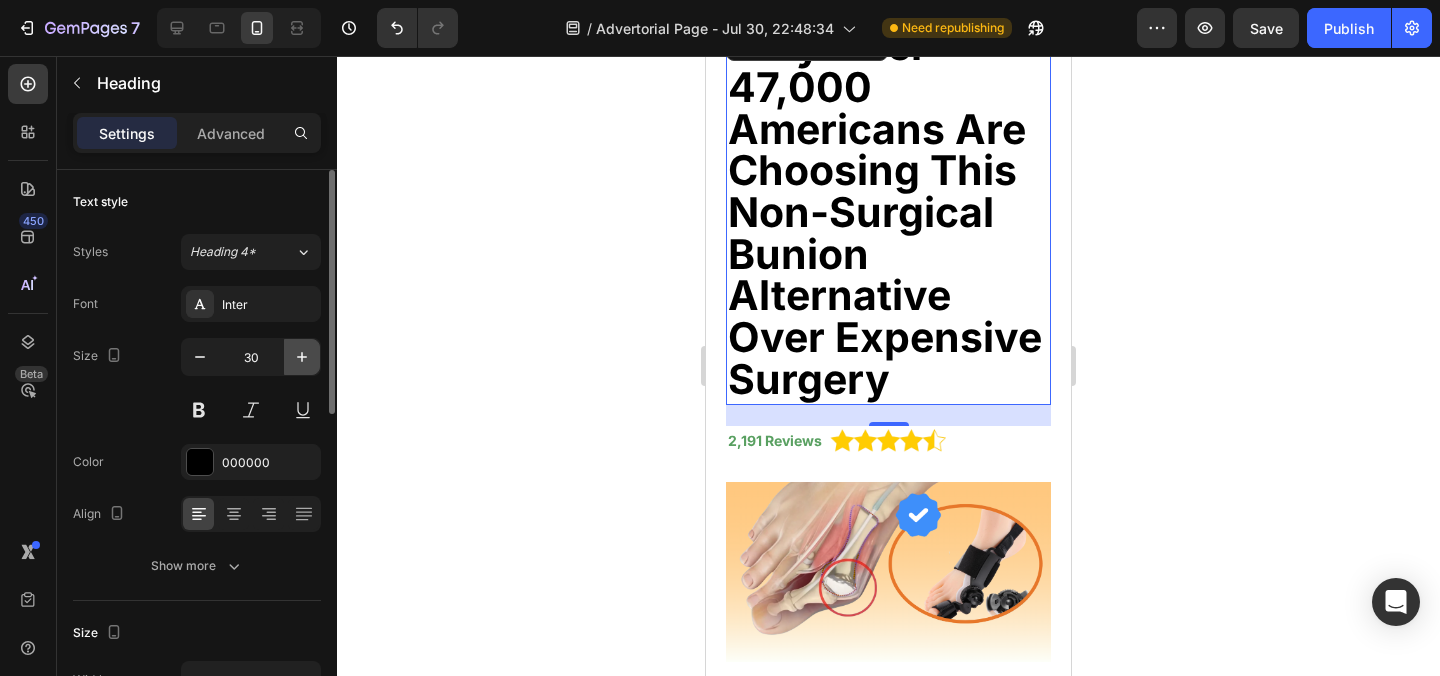 click 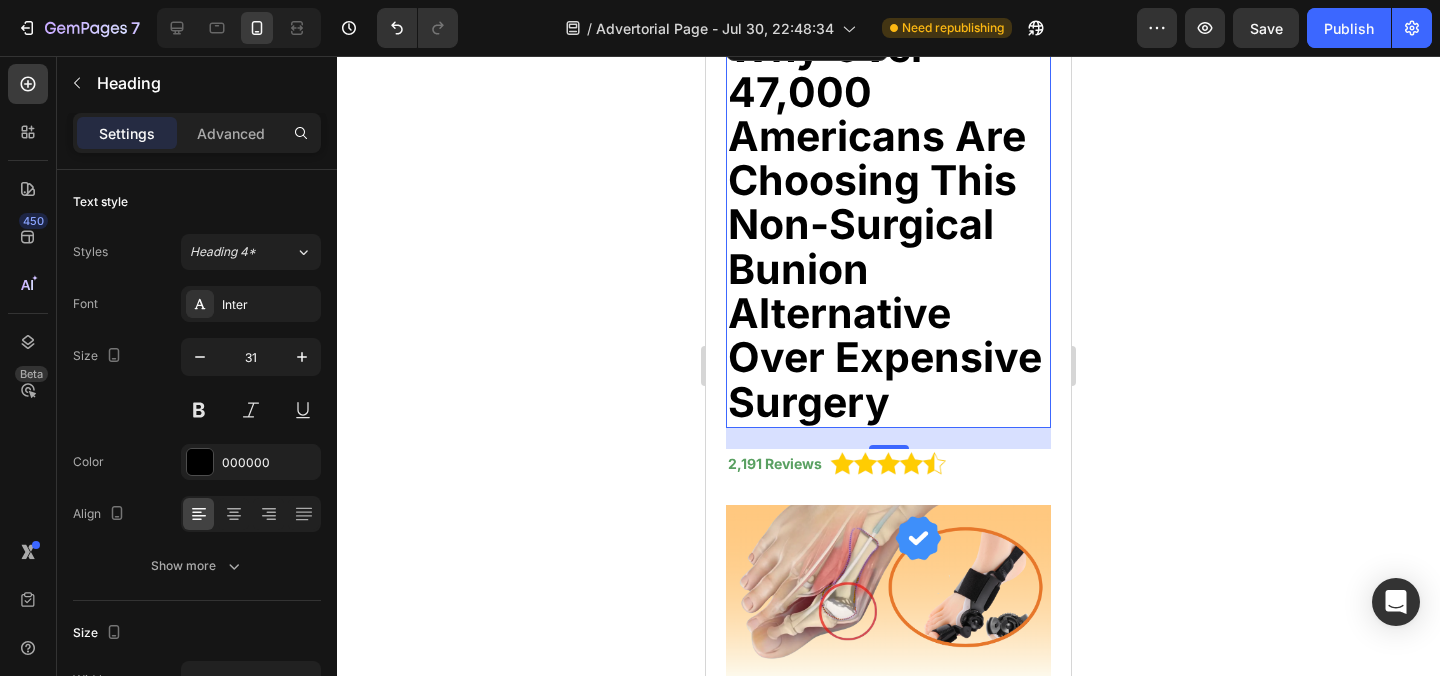 click 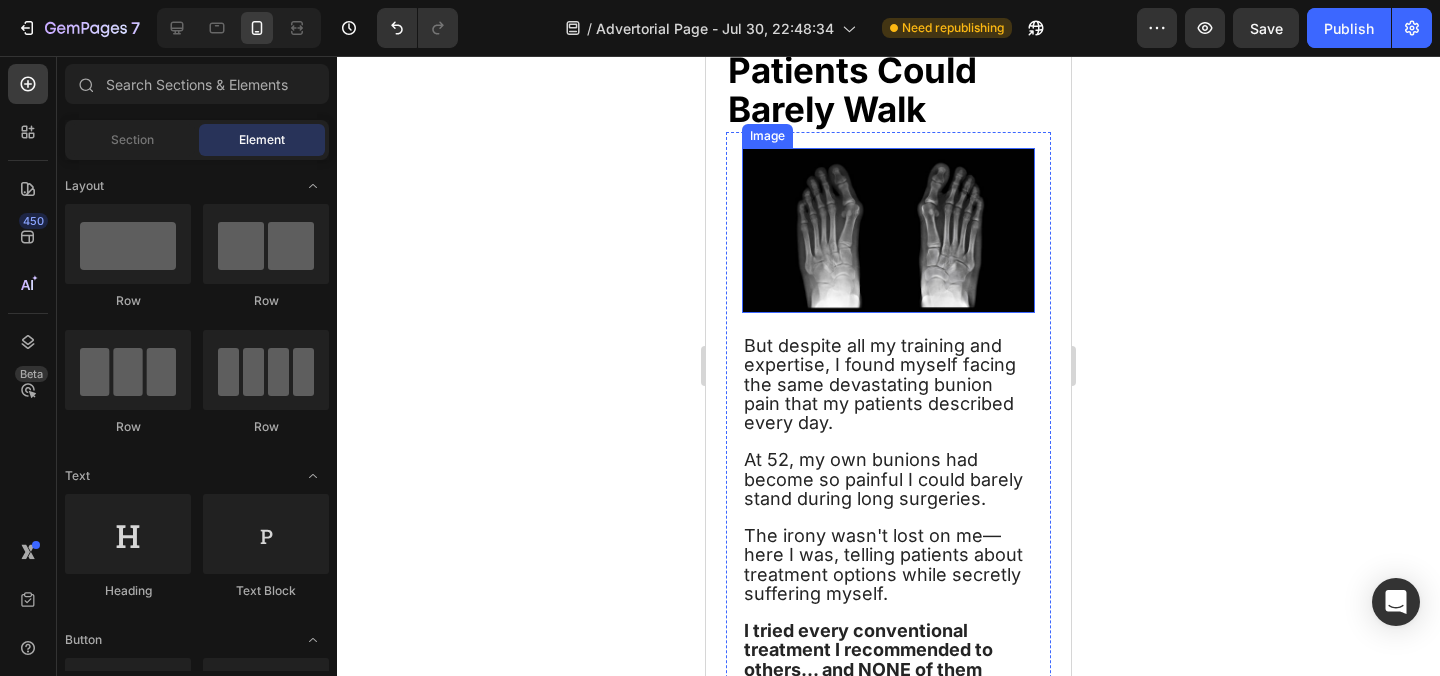 scroll, scrollTop: 2040, scrollLeft: 0, axis: vertical 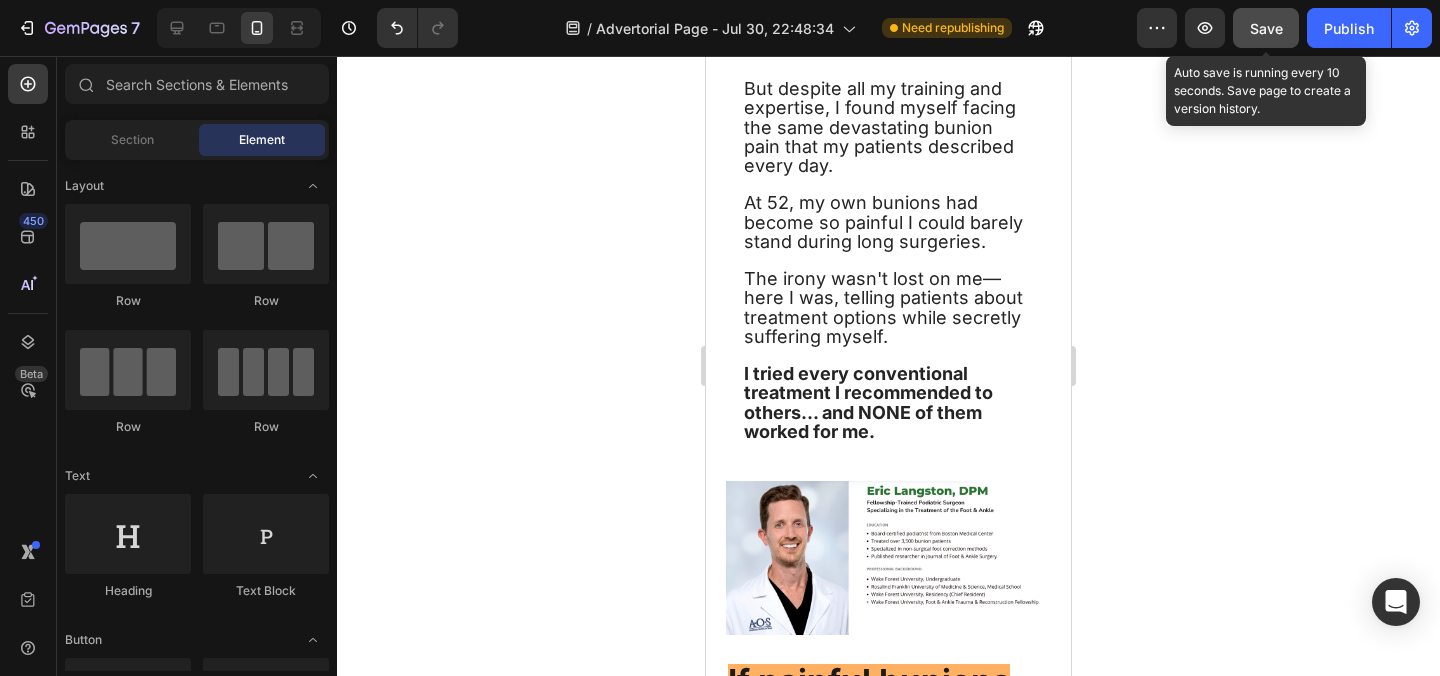 click on "Save" 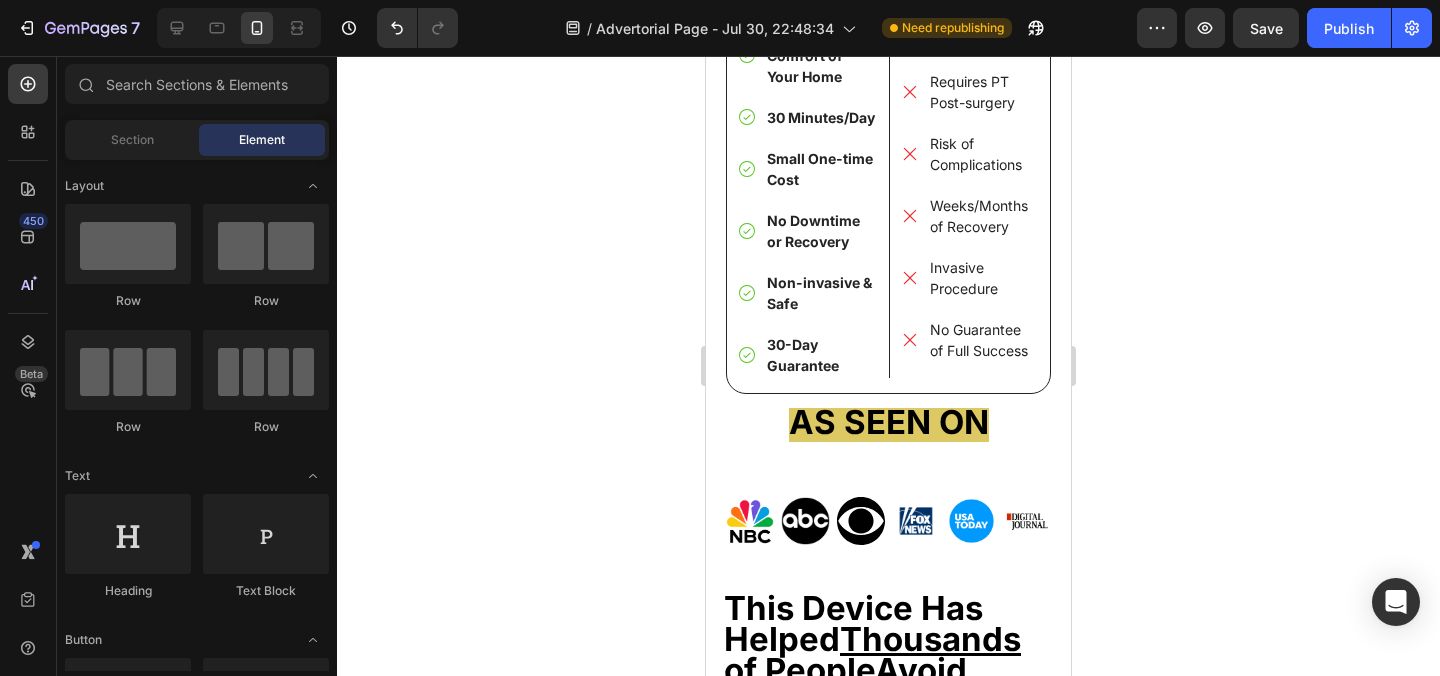 scroll, scrollTop: 21353, scrollLeft: 0, axis: vertical 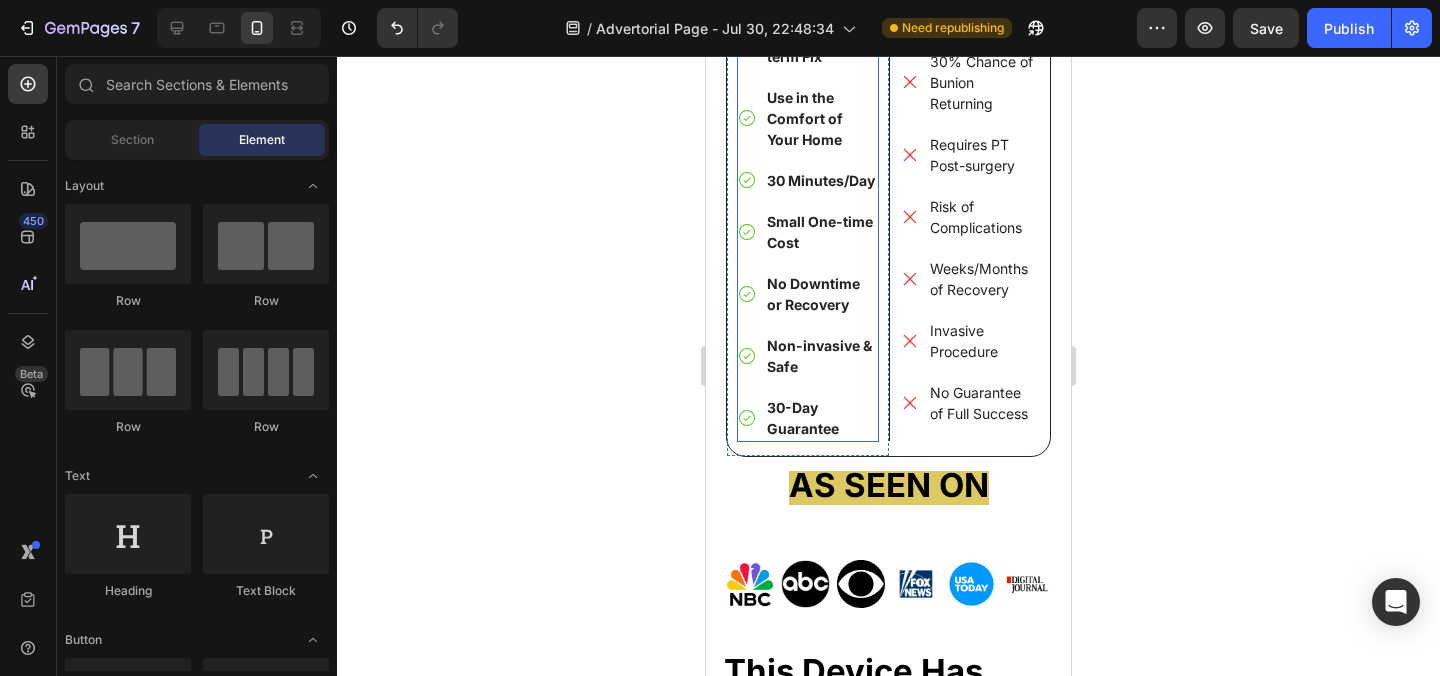 click on "Use in the Comfort of Your Home" at bounding box center [821, 118] 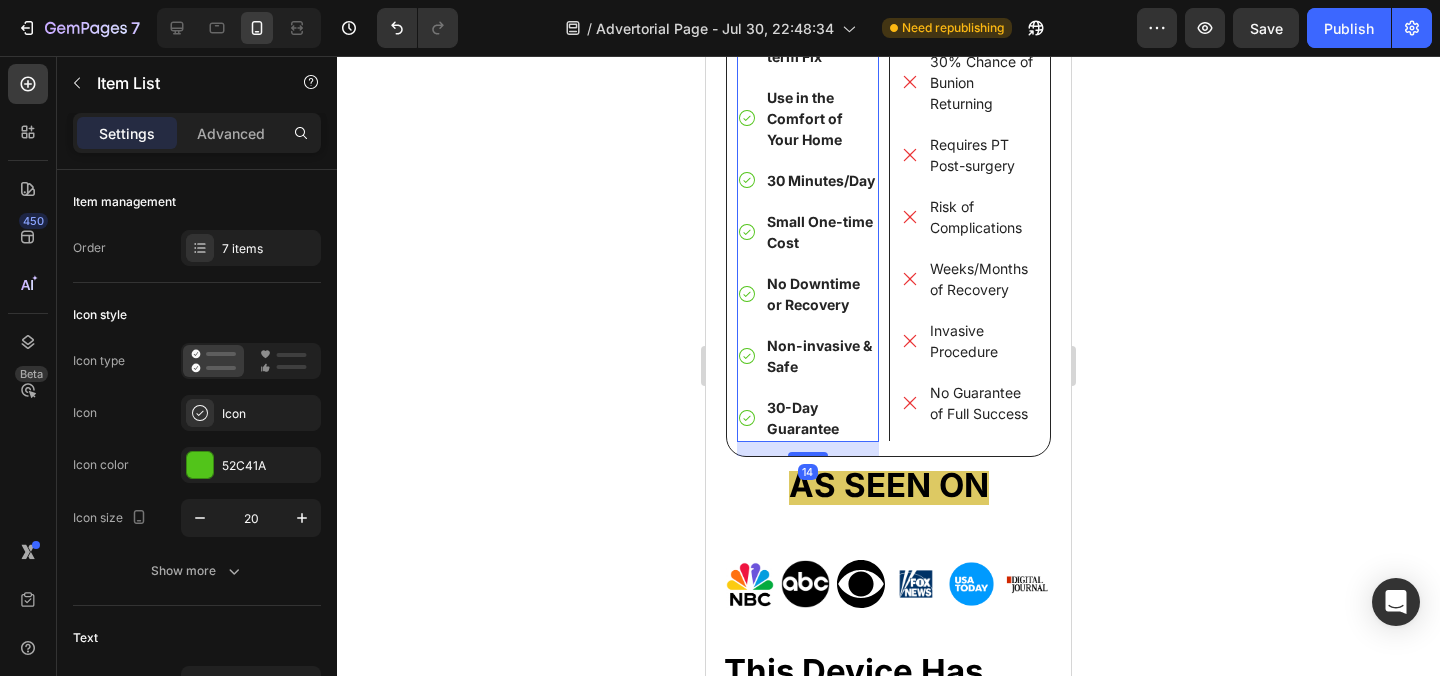 click on "Natural Long-term Fix" at bounding box center [821, 46] 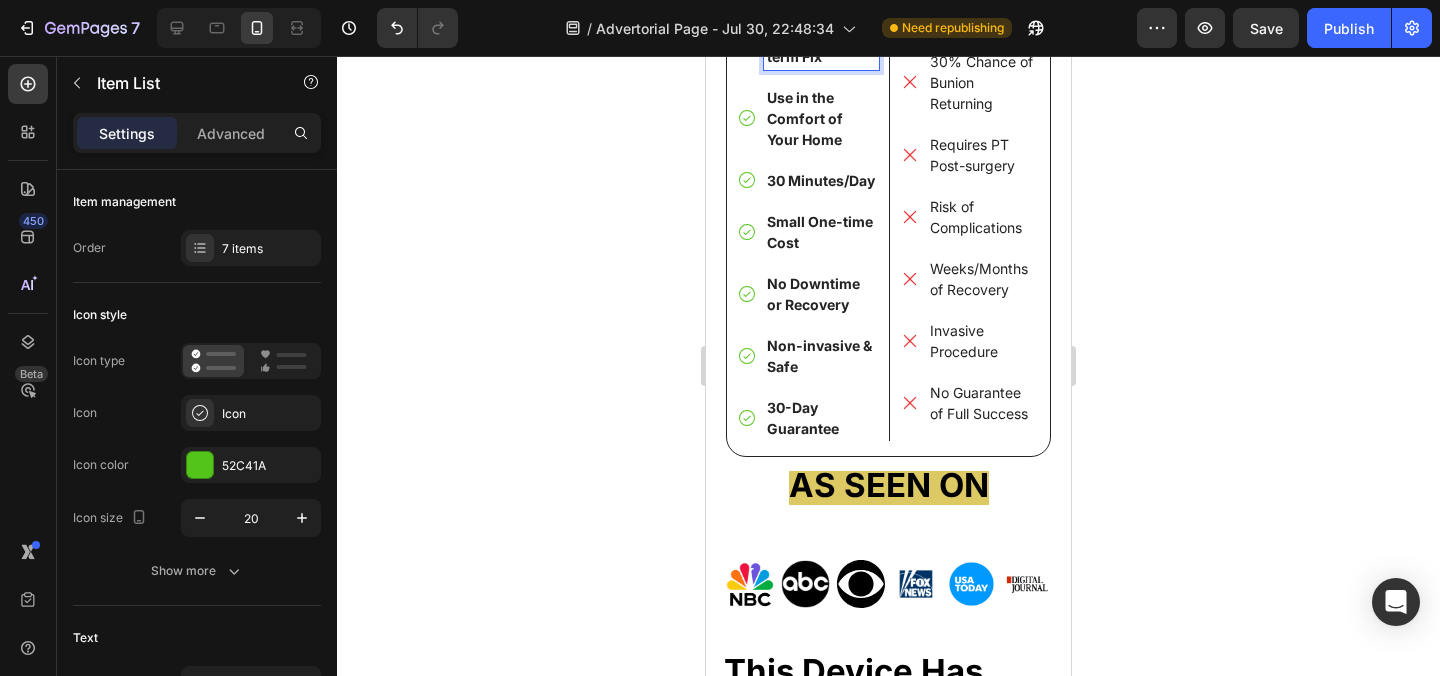 click on "Natural Long-term Fix" at bounding box center (808, 46) 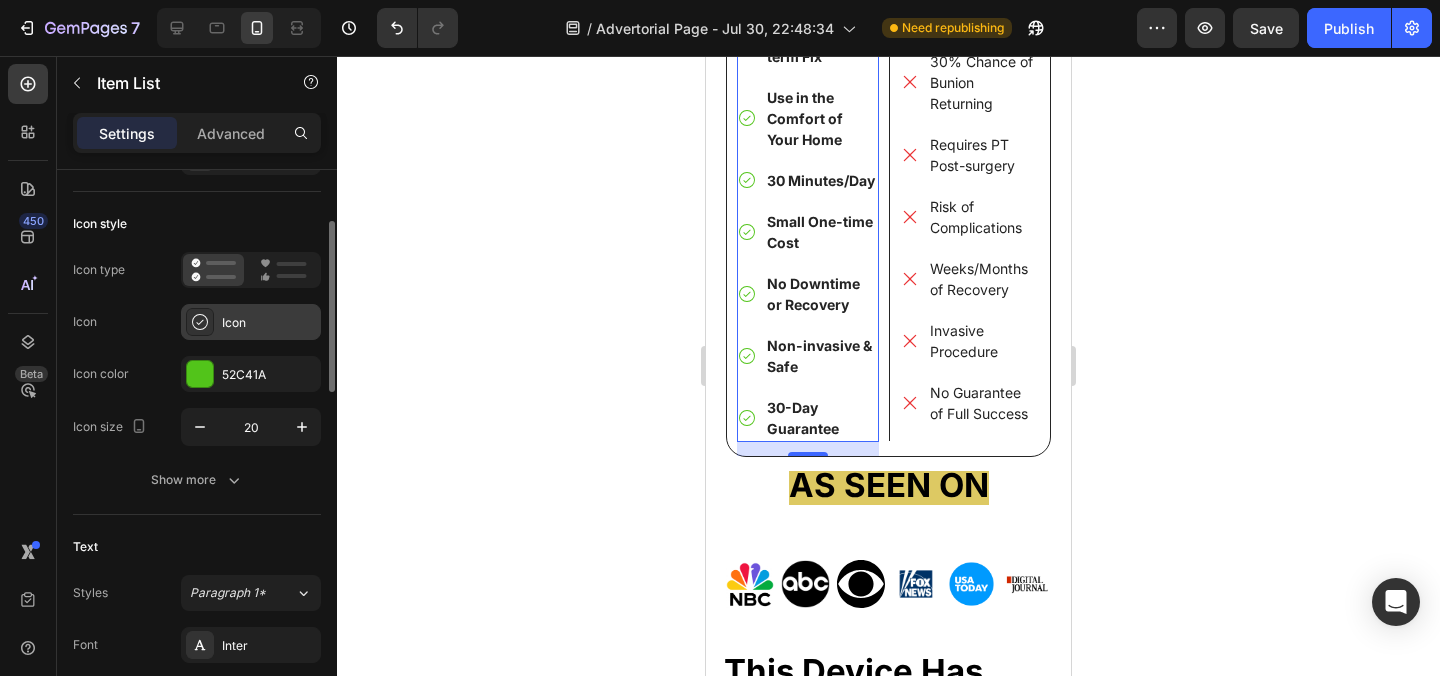 scroll, scrollTop: 109, scrollLeft: 0, axis: vertical 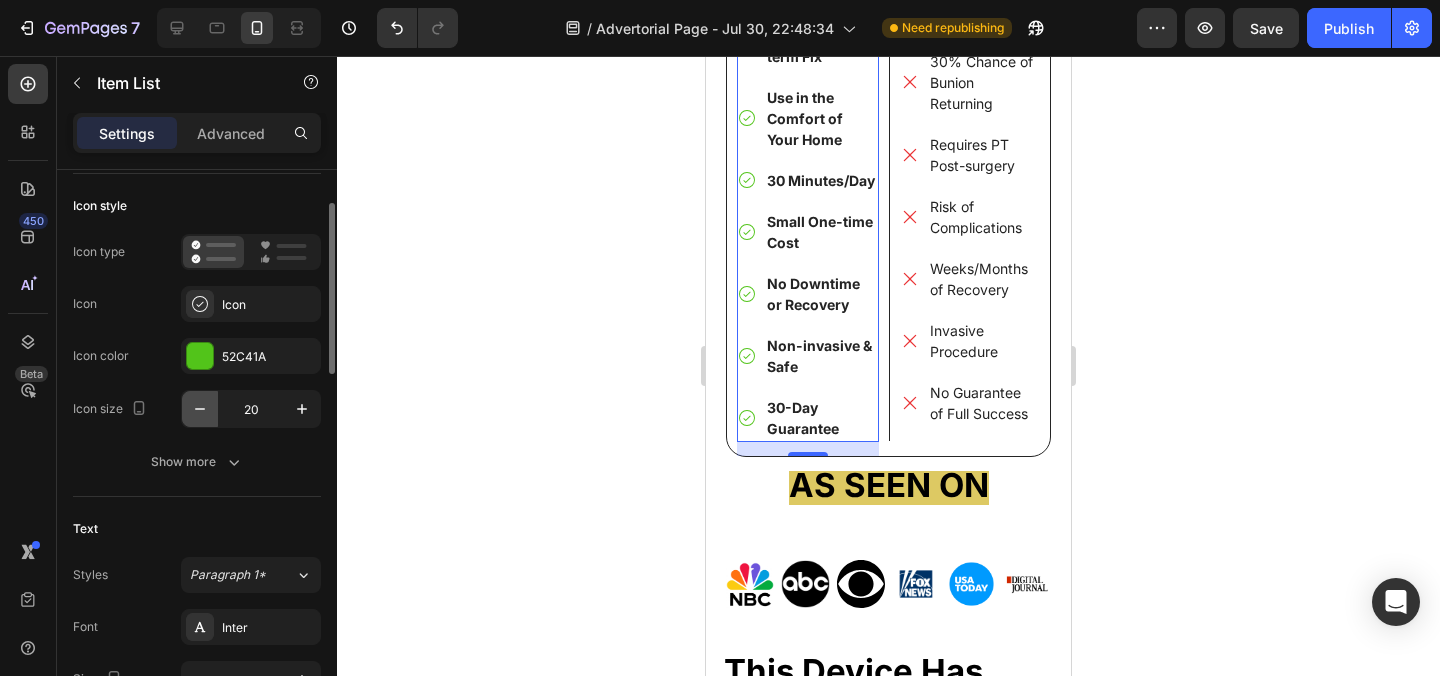 click at bounding box center (200, 409) 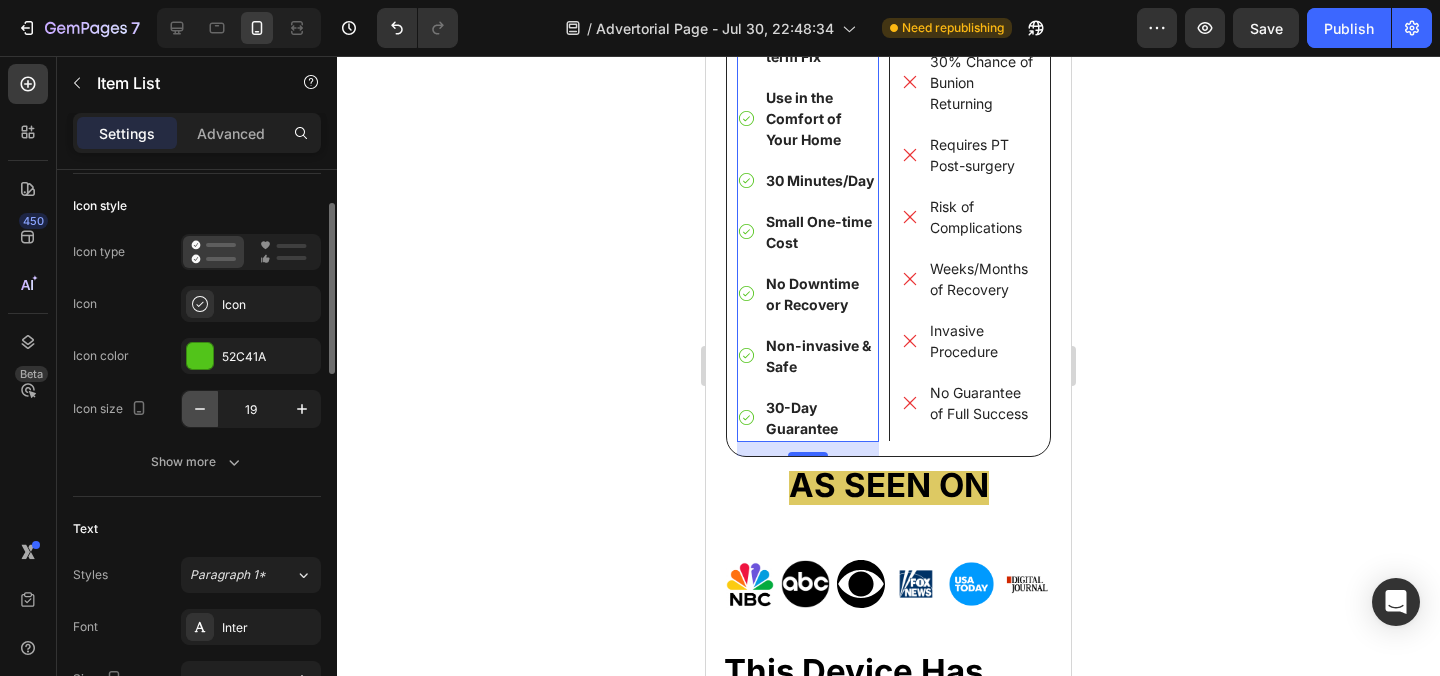 click at bounding box center (200, 409) 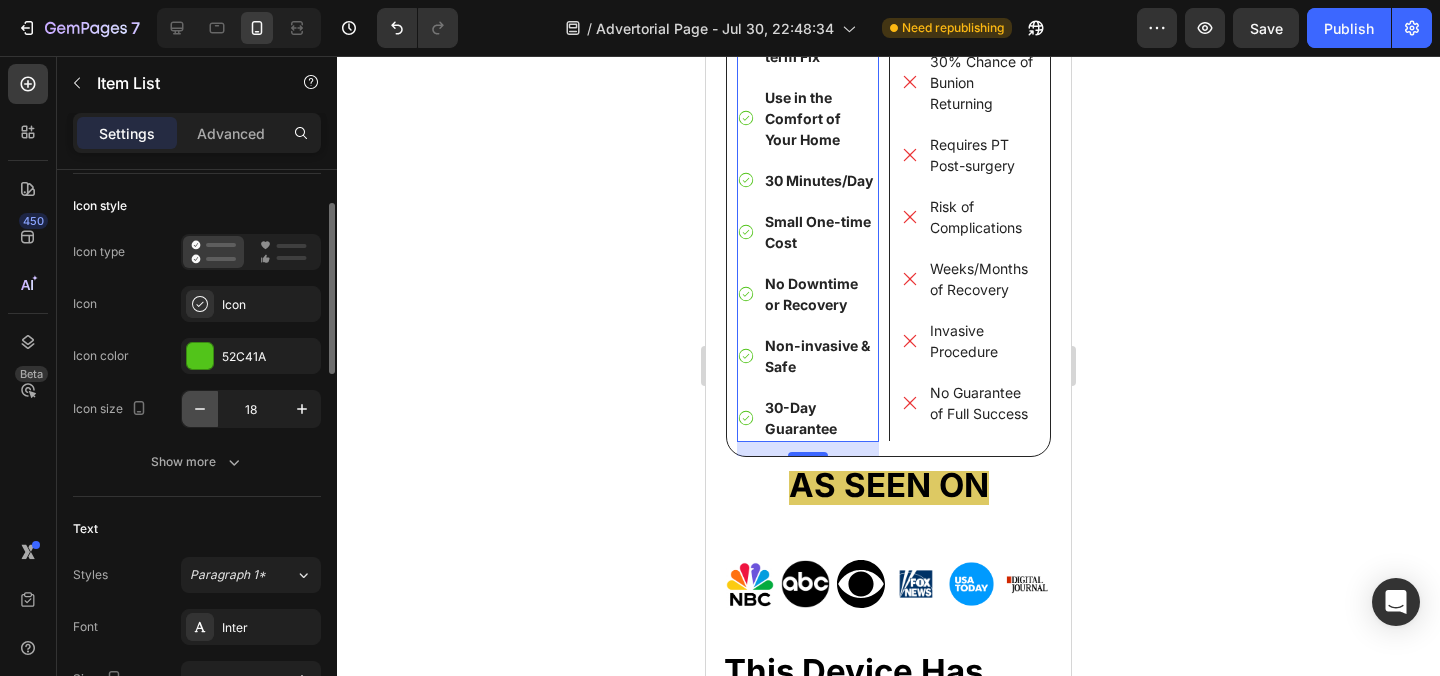 click at bounding box center (200, 409) 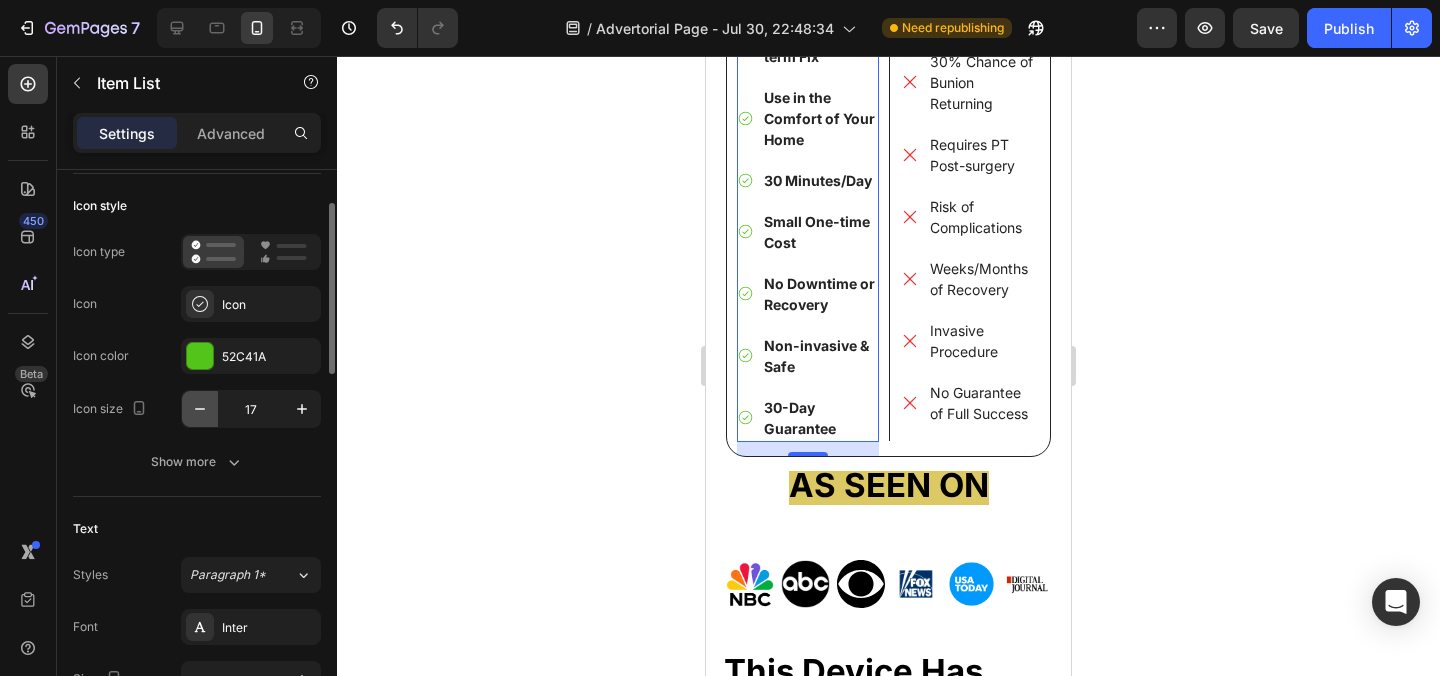 click at bounding box center [200, 409] 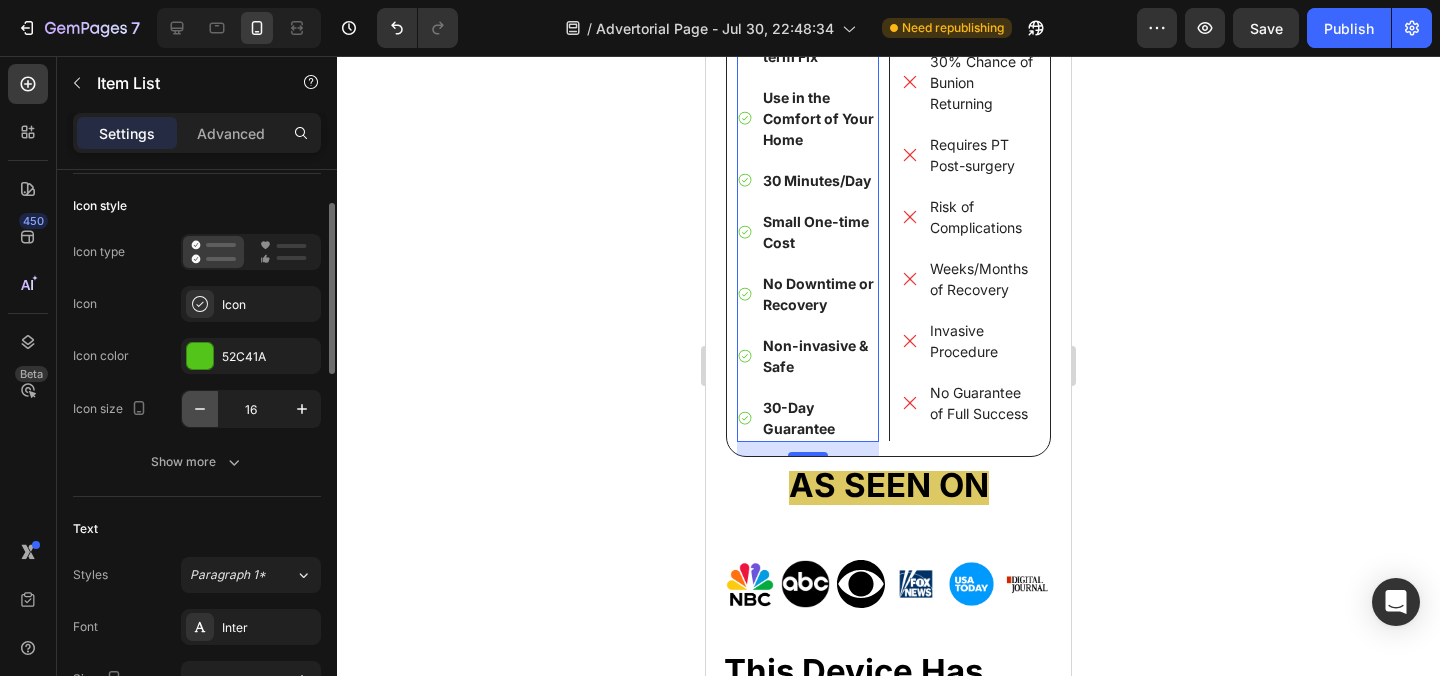 click at bounding box center (200, 409) 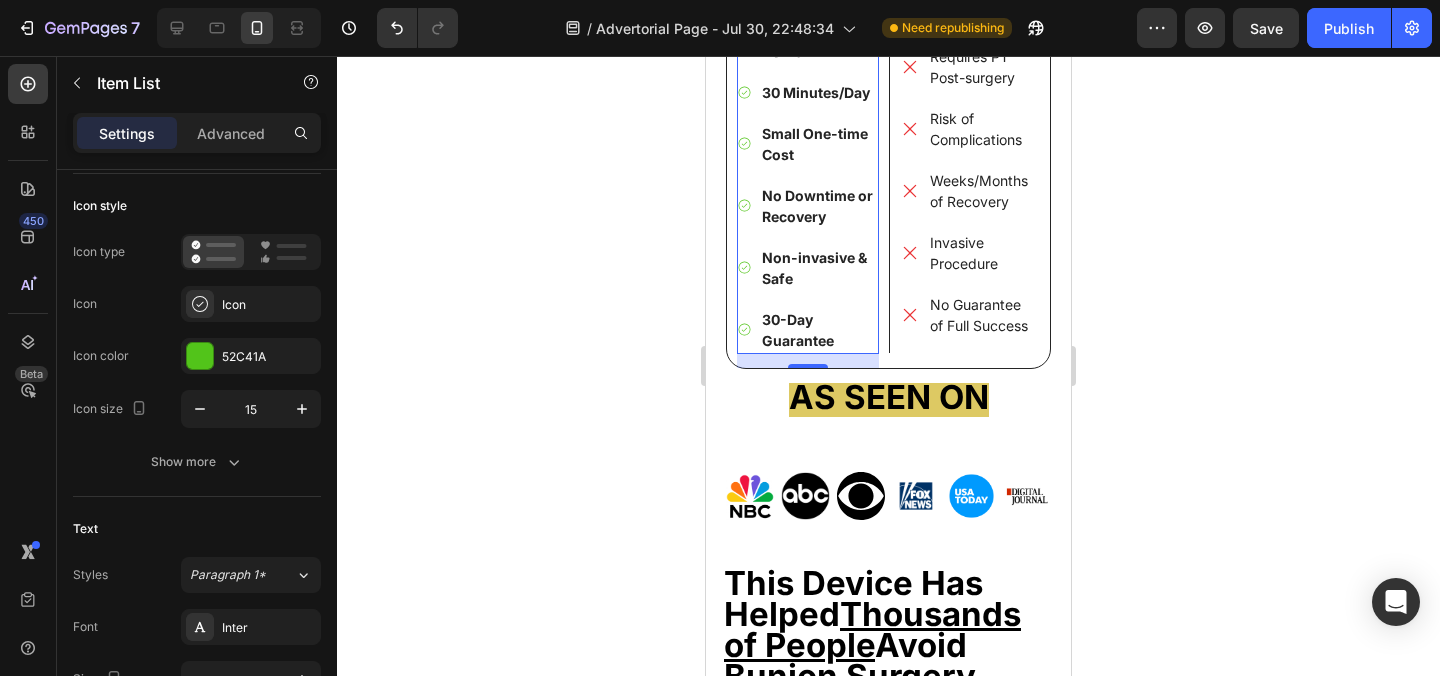 scroll, scrollTop: 21468, scrollLeft: 0, axis: vertical 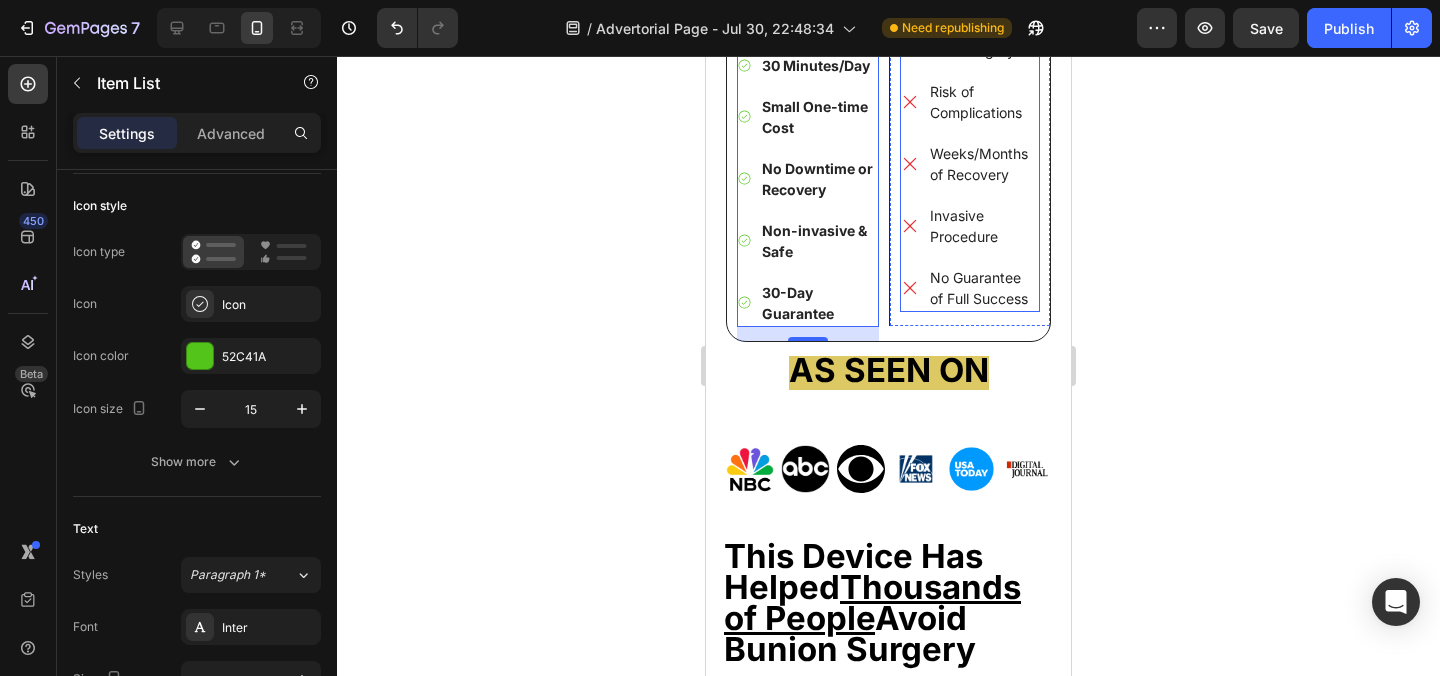 click on "30% Chance of Bunion Returning
Requires PT Post-surgery
Risk of Complications
Weeks/Months of Recovery
Invasive Procedure
No Guarantee of Full Success Item List" at bounding box center (970, 122) 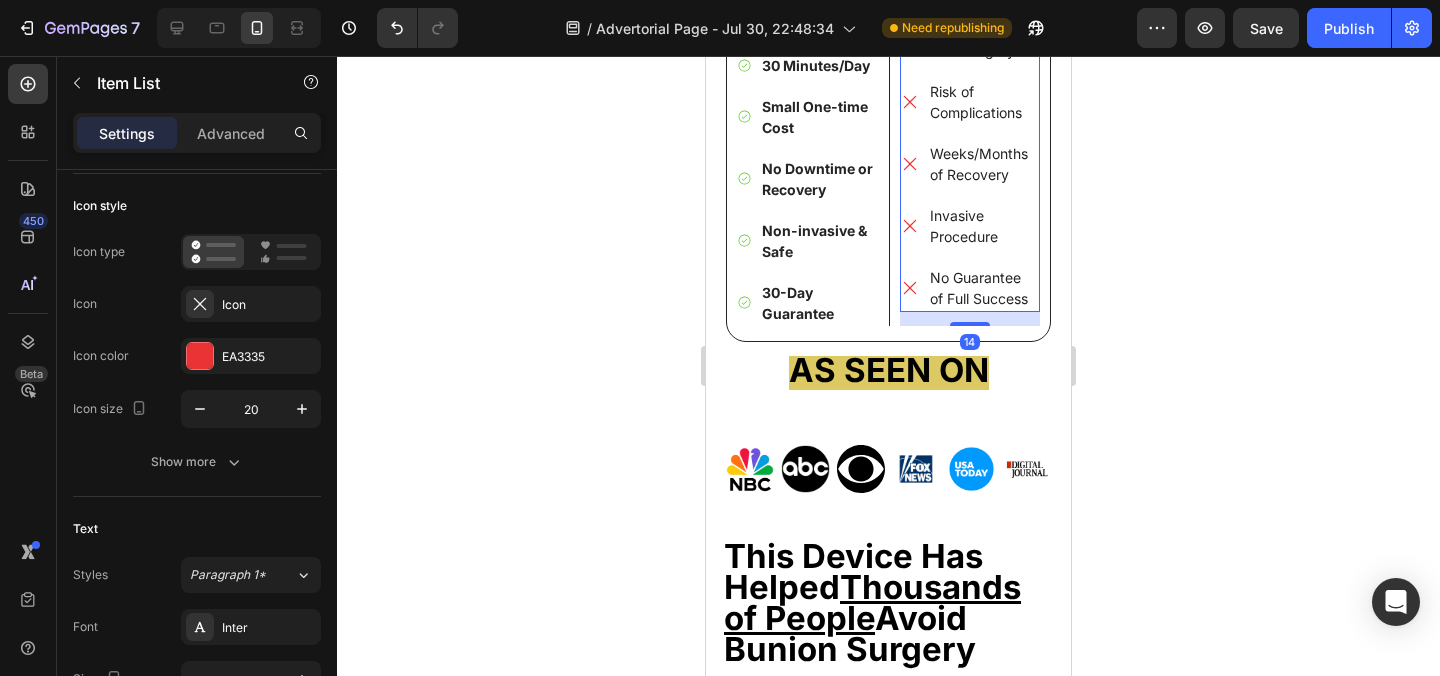 click on "14" at bounding box center (970, 319) 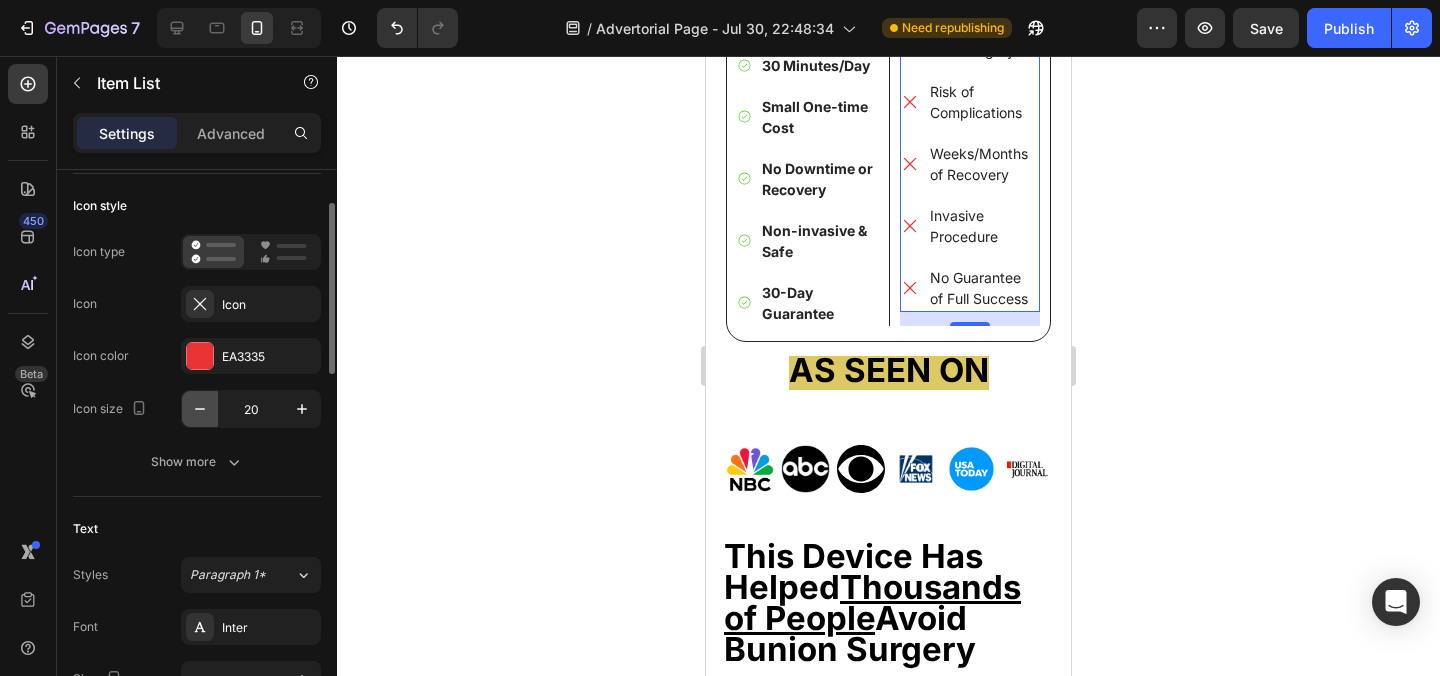click 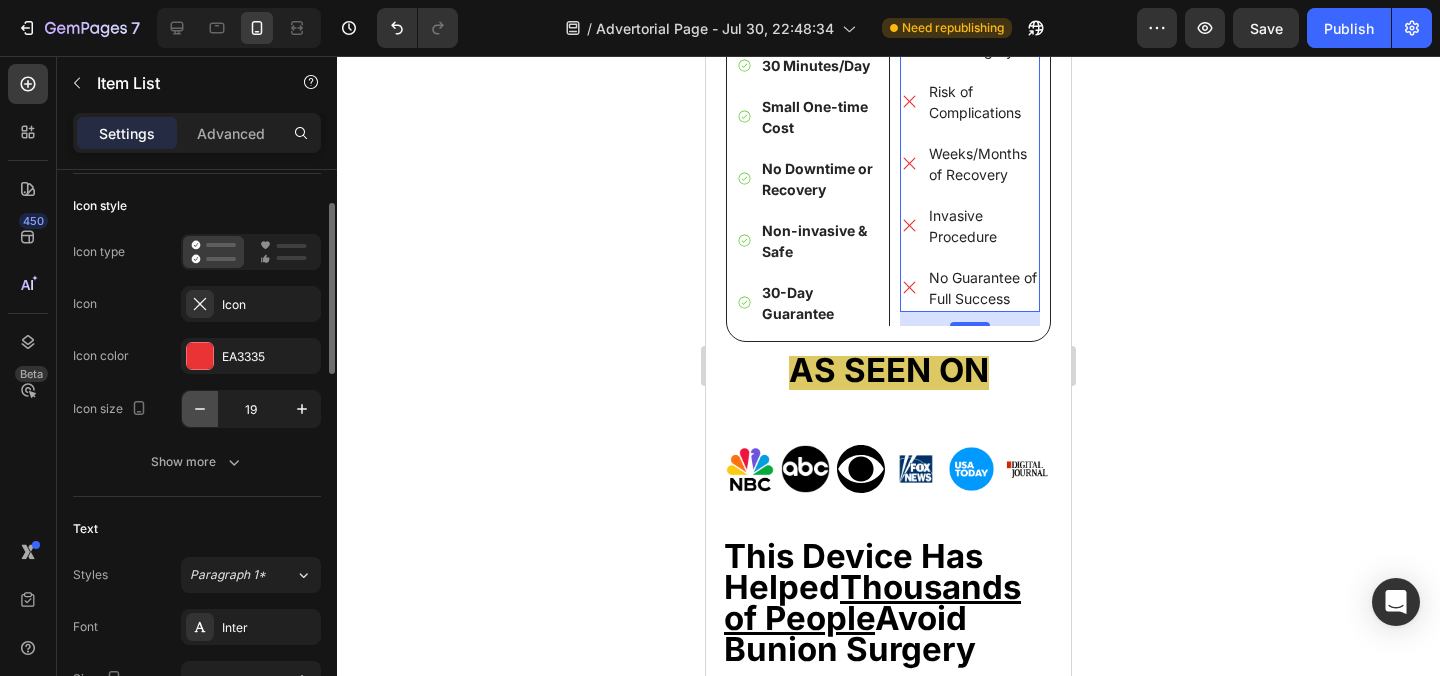 click 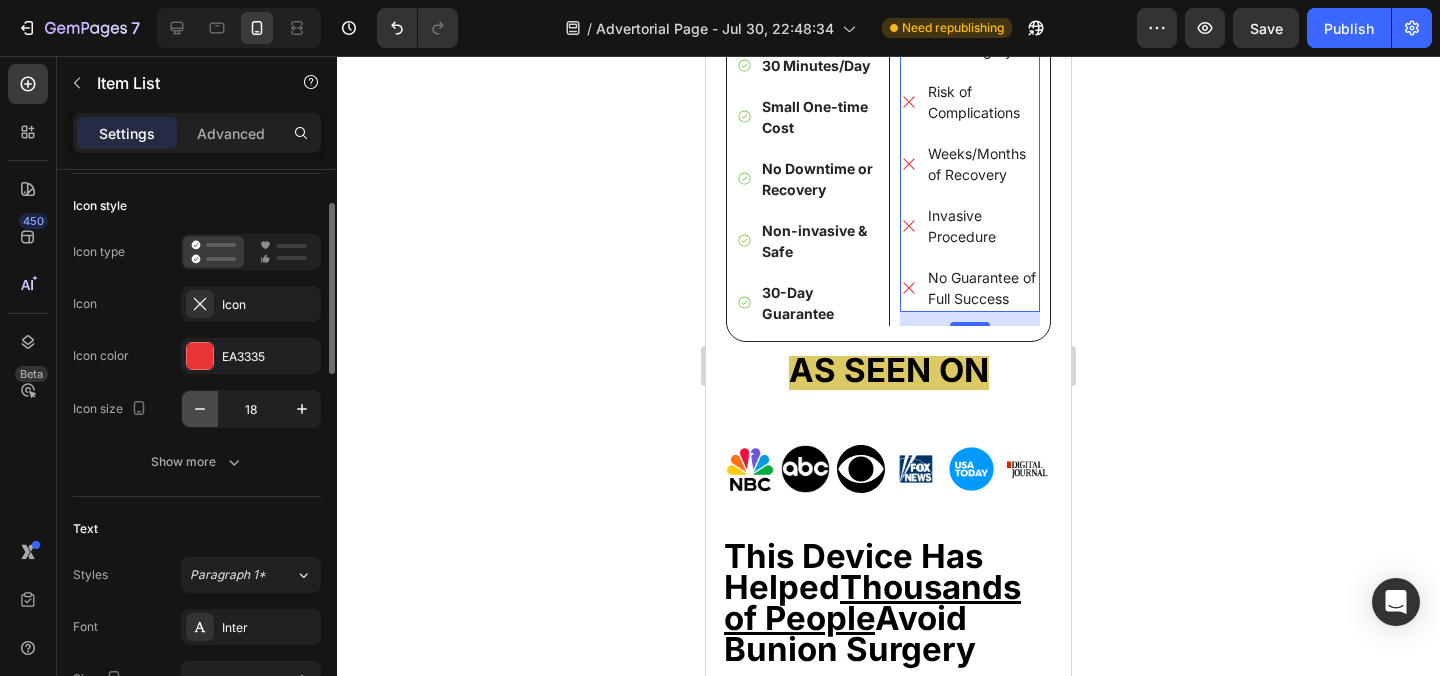 click 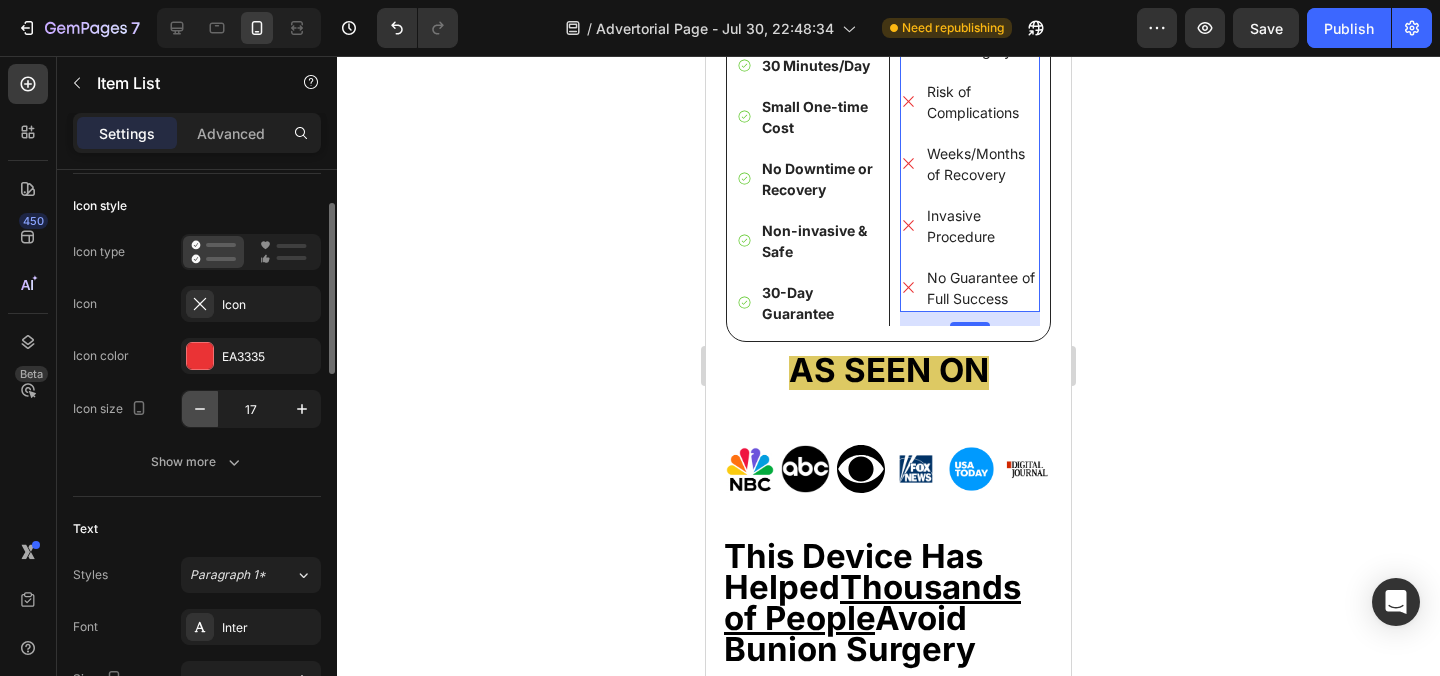 click 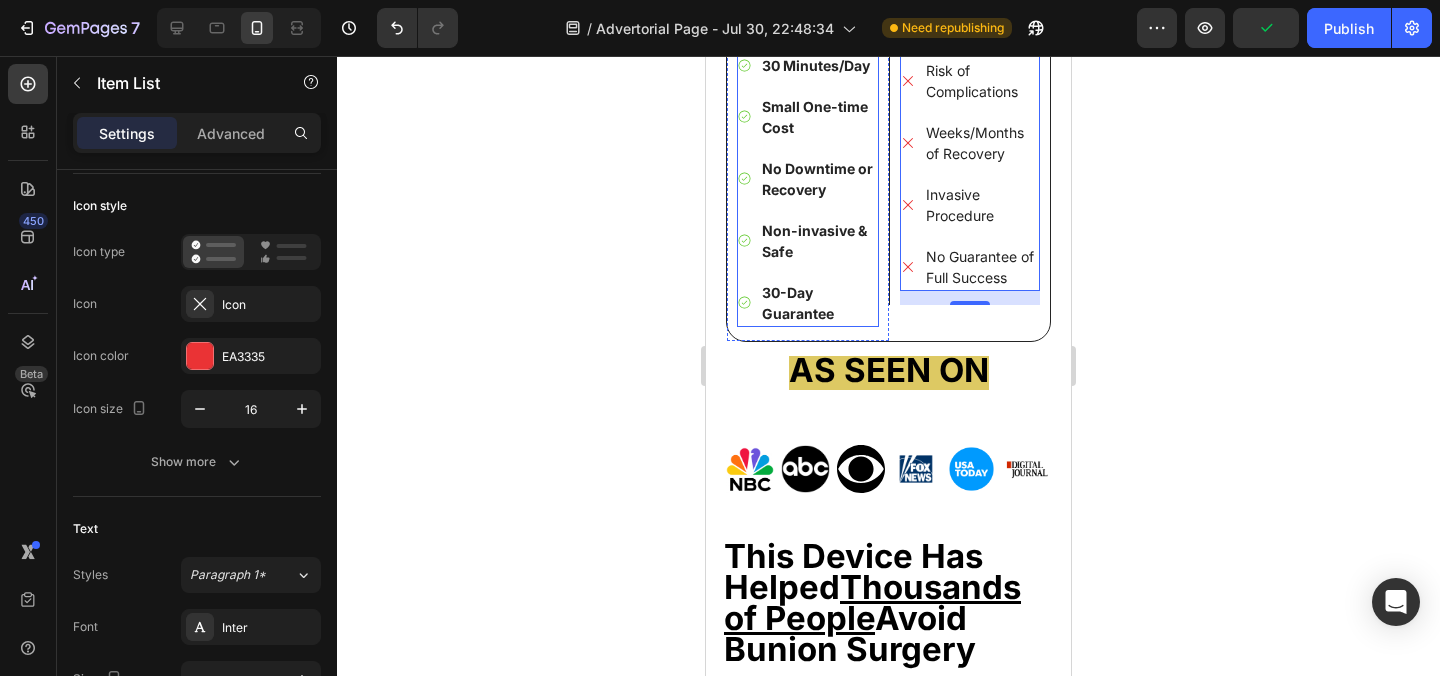 click on "Natural Long-term Fix
Use in the Comfort of Your Home
30 Minutes/Day
Small One-time Cost
No Downtime or Recovery
Non-invasive & Safe
30-Day Guarantee" at bounding box center (808, 117) 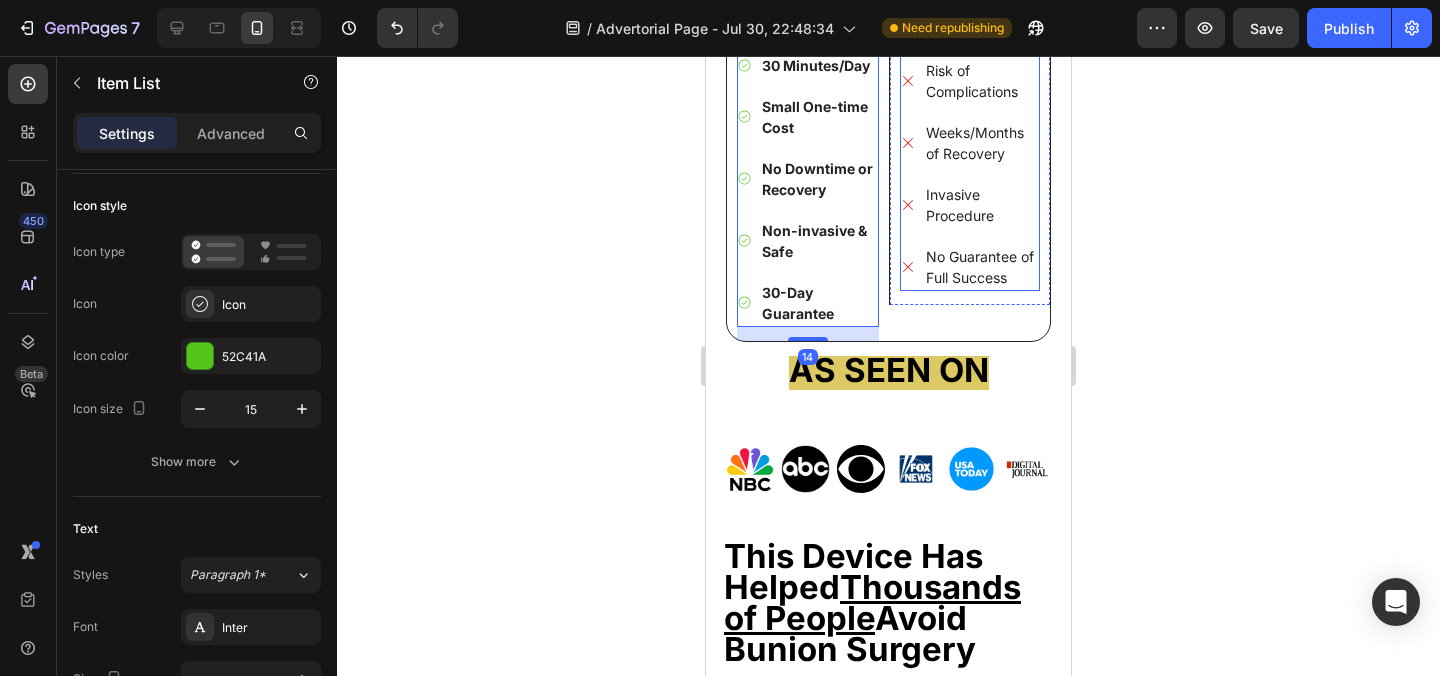 click on "No Guarantee of Full Success" at bounding box center [970, 267] 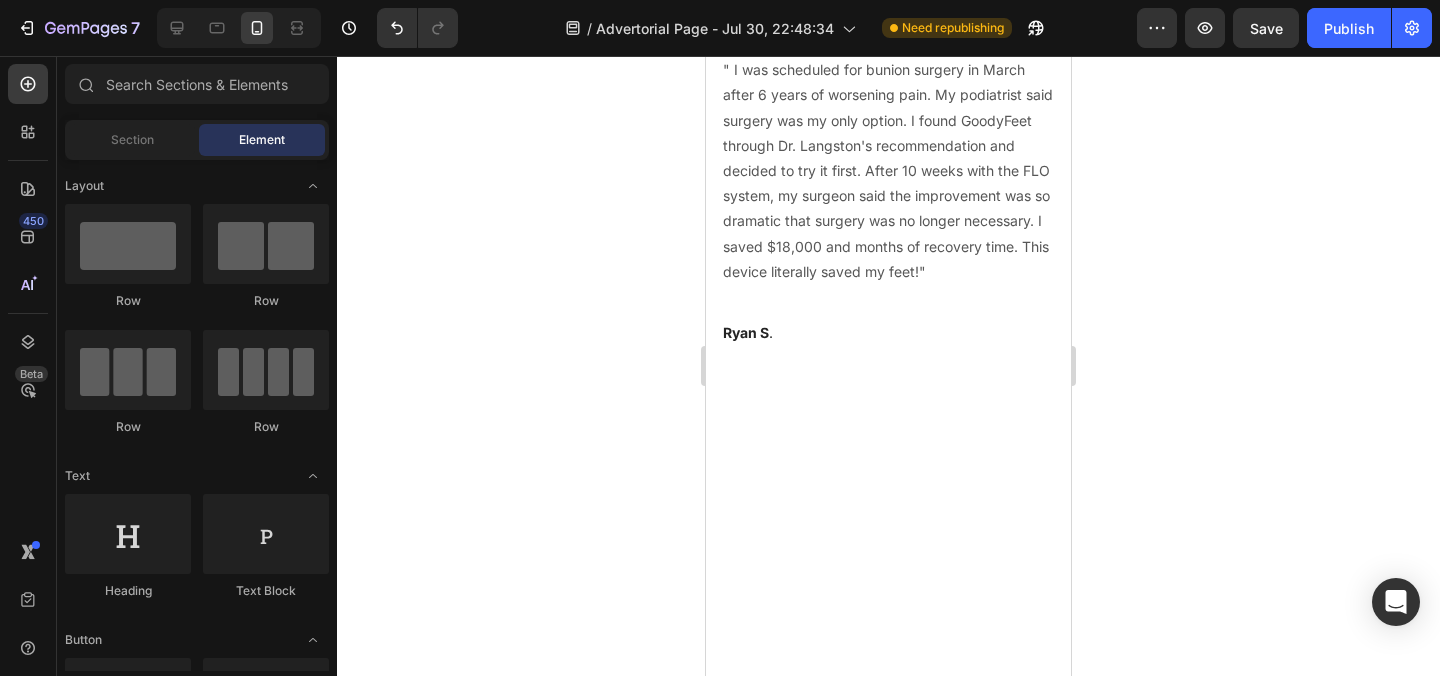scroll, scrollTop: 23769, scrollLeft: 0, axis: vertical 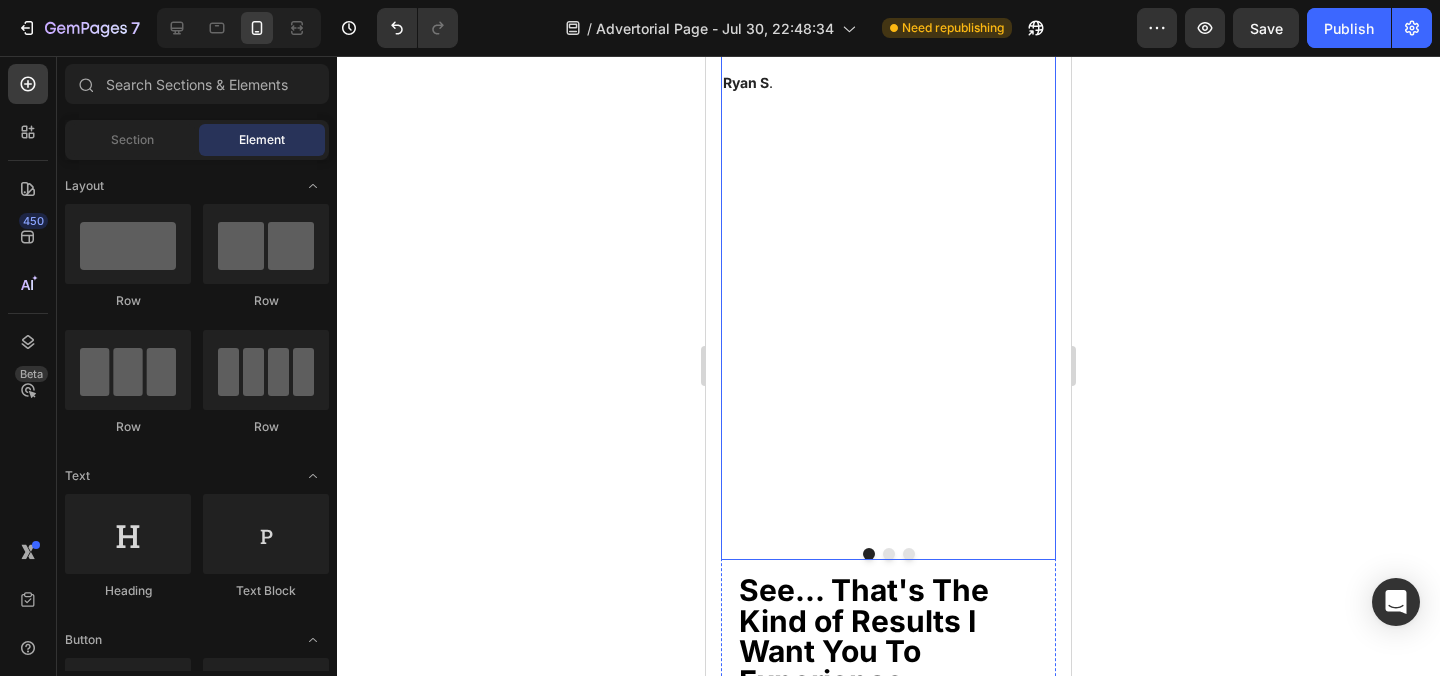 click on "Image Before Text block Row Row Image After Text block Row Row Row                Icon                Icon                Icon                Icon
Icon Icon List Hoz It Saved Me from Surgery! Heading Verified Purchase Text Block " I was scheduled for bunion surgery in March after 6 years of worsening pain. My podiatrist said surgery was my only option. I found GoodyFeet through Dr. Langston's recommendation and decided to try it first. After 10 weeks with the FLO system, my surgeon said the improvement was so dramatic that surgery was no longer necessary. I saved $18,000 and months of recovery time. This device literally saved my feet!" Text block Ryan S . Text block Row" at bounding box center (888, 0) 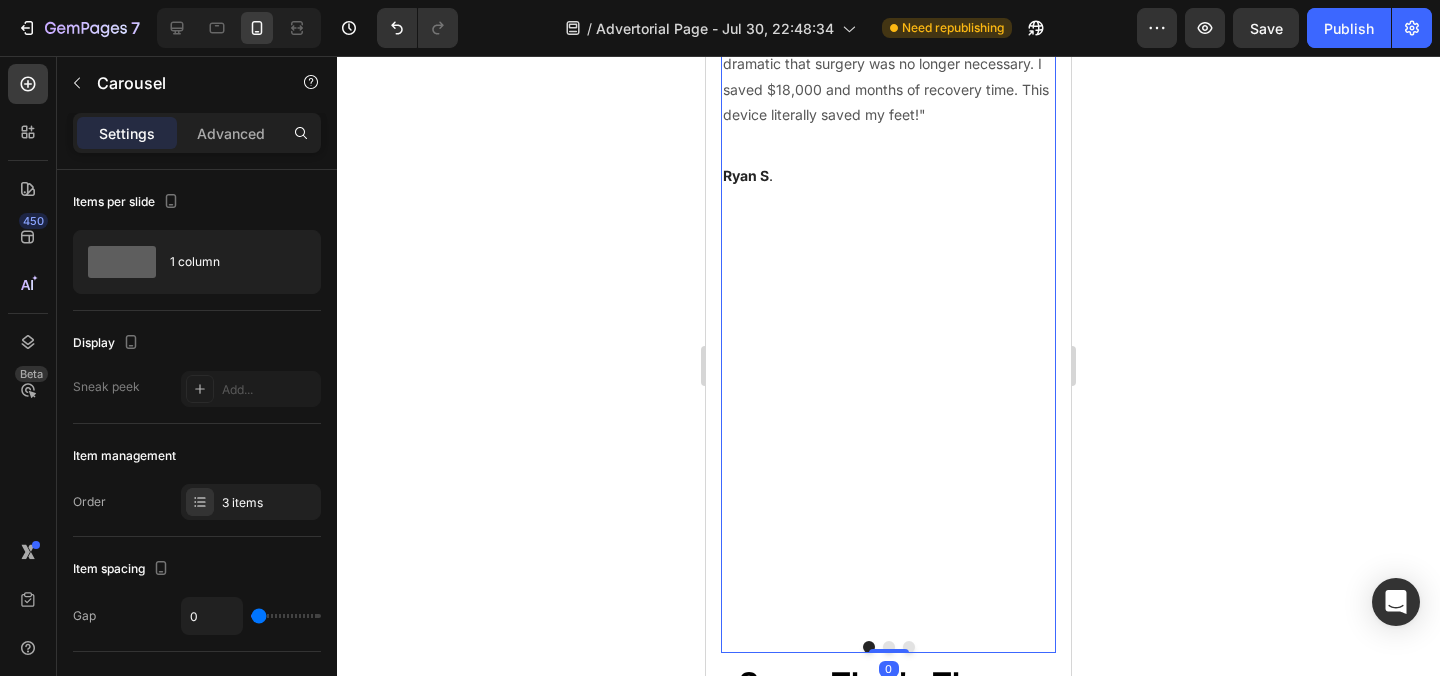scroll, scrollTop: 23668, scrollLeft: 0, axis: vertical 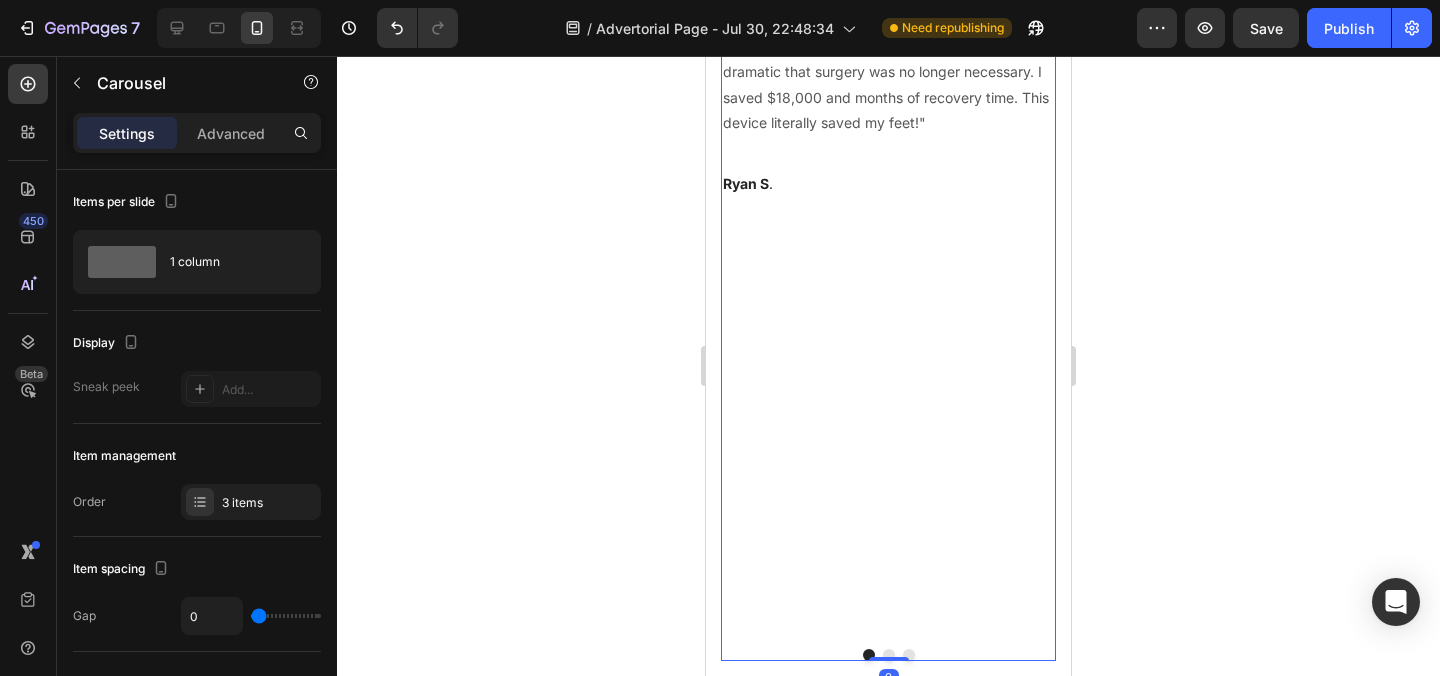 click on "Image Before Text block Row Row Image After Text block Row Row Row                Icon                Icon                Icon                Icon
Icon Icon List Hoz It Saved Me from Surgery! Heading Verified Purchase Text Block " I was scheduled for bunion surgery in March after 6 years of worsening pain. My podiatrist said surgery was my only option. I found GoodyFeet through Dr. Langston's recommendation and decided to try it first. After 10 weeks with the FLO system, my surgeon said the improvement was so dramatic that surgery was no longer necessary. I saved $18,000 and months of recovery time. This device literally saved my feet!" Text block Ryan S . Text block Row" at bounding box center (888, 101) 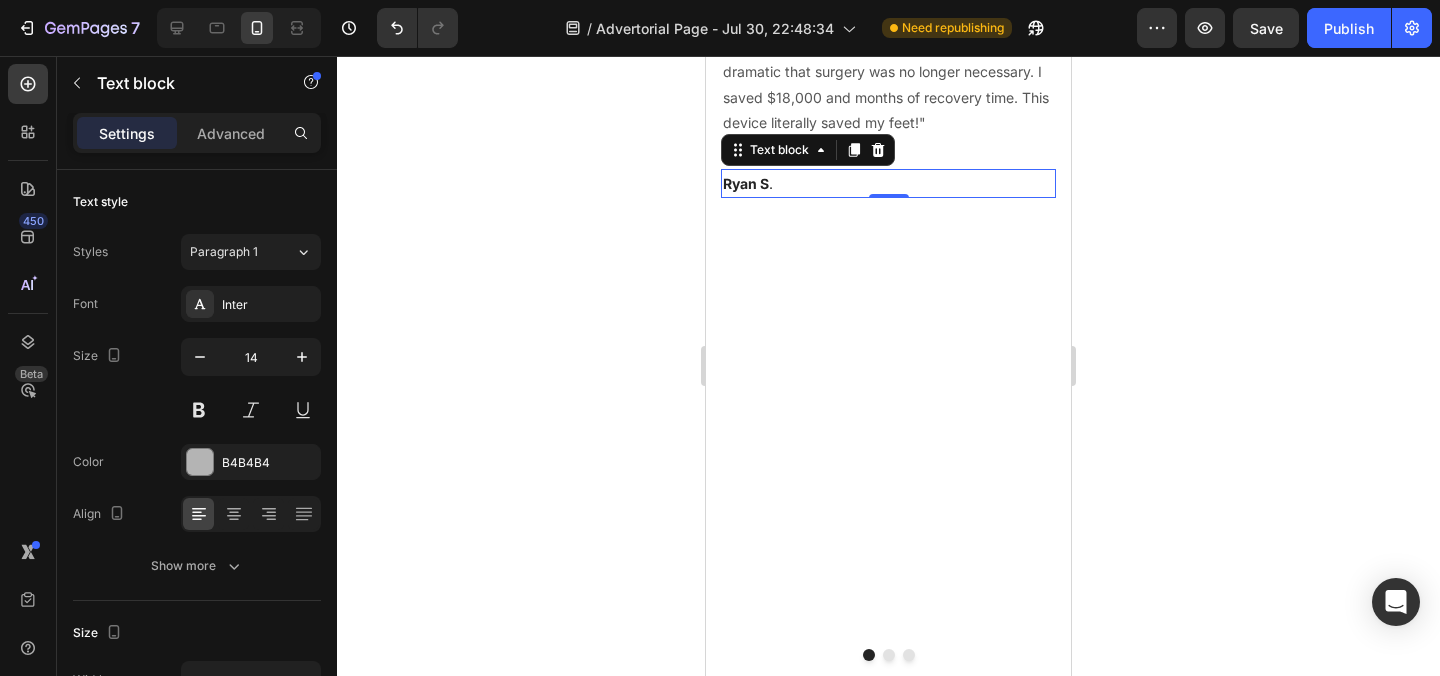 click on "Ryan S ." at bounding box center (888, 183) 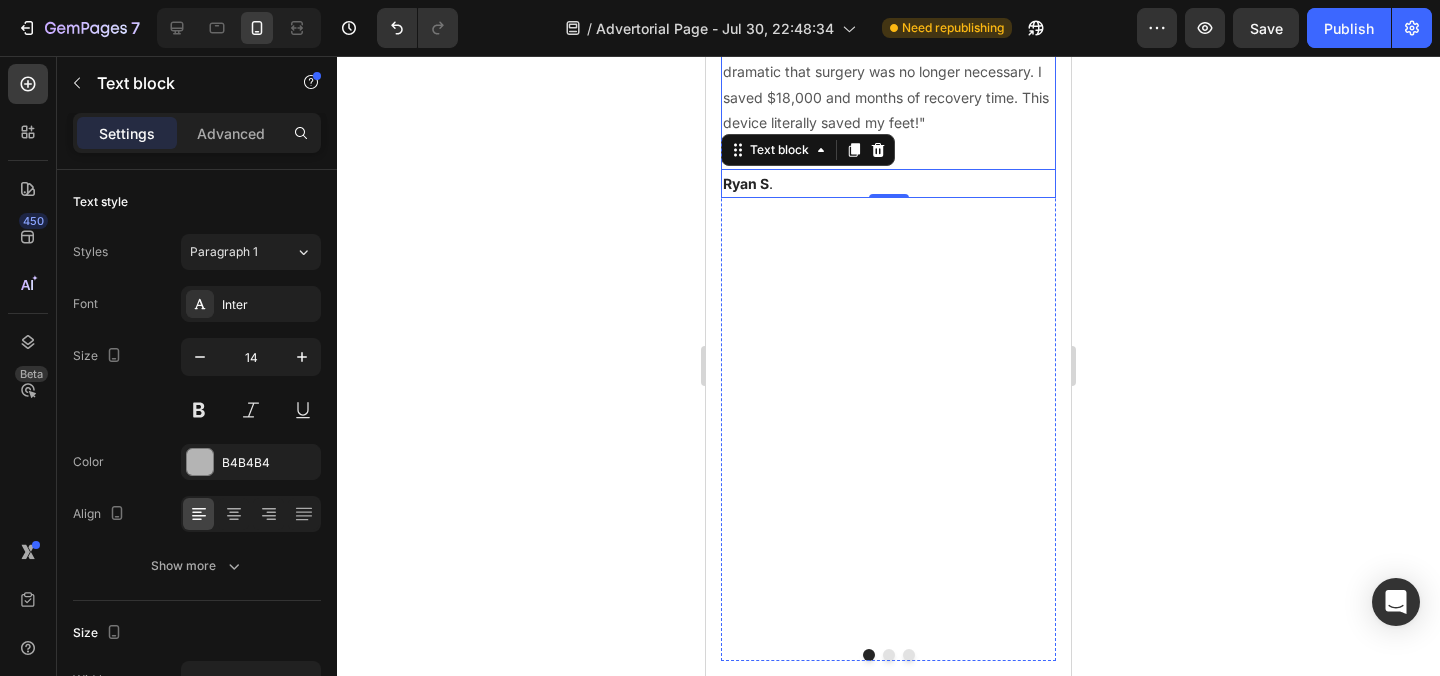 click on "Icon                Icon                Icon                Icon
Icon Icon List Hoz It Saved Me from Surgery! Heading Verified Purchase Text Block " I was scheduled for bunion surgery in March after 6 years of worsening pain. My podiatrist said surgery was my only option. I found GoodyFeet through Dr. Langston's recommendation and decided to try it first. After 10 weeks with the FLO system, my surgeon said the improvement was so dramatic that surgery was no longer necessary. I saved $18,000 and months of recovery time. This device literally saved my feet!" Text block Ryan S . Text block   0" at bounding box center [888, -7] 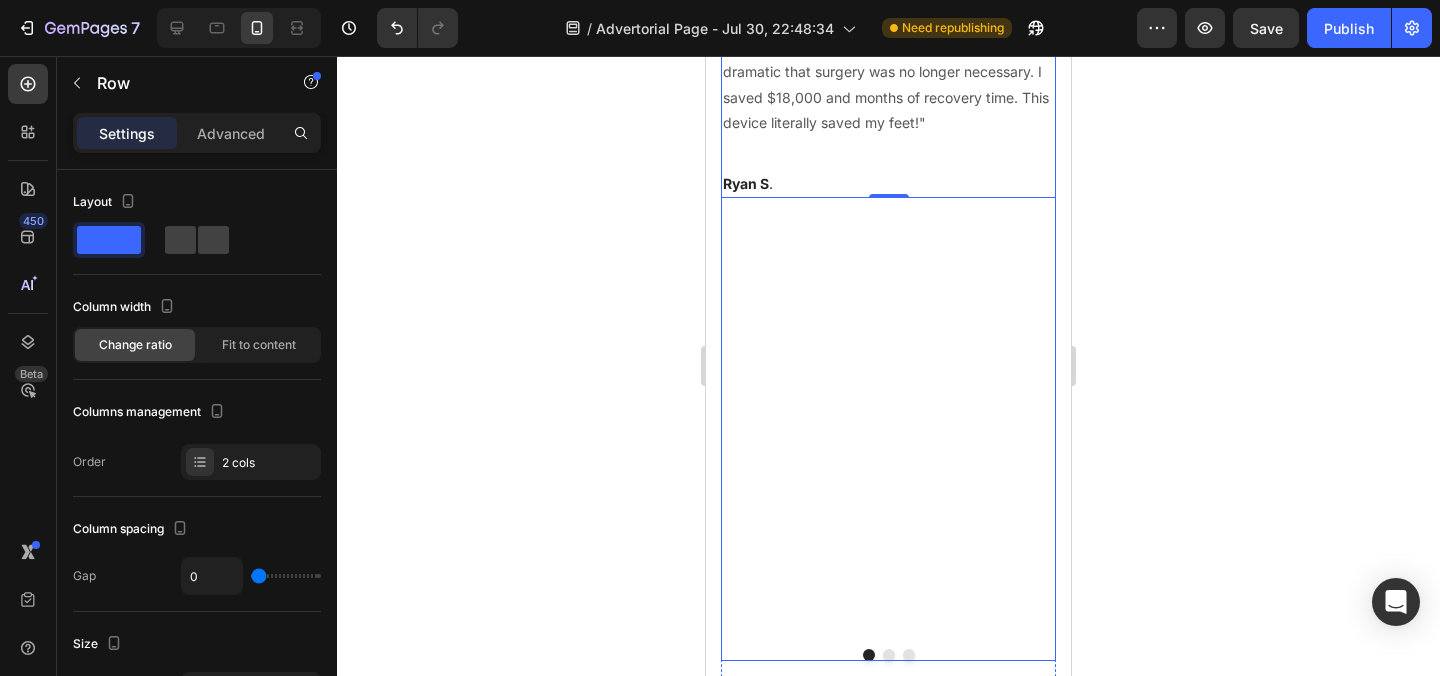 scroll, scrollTop: 23614, scrollLeft: 0, axis: vertical 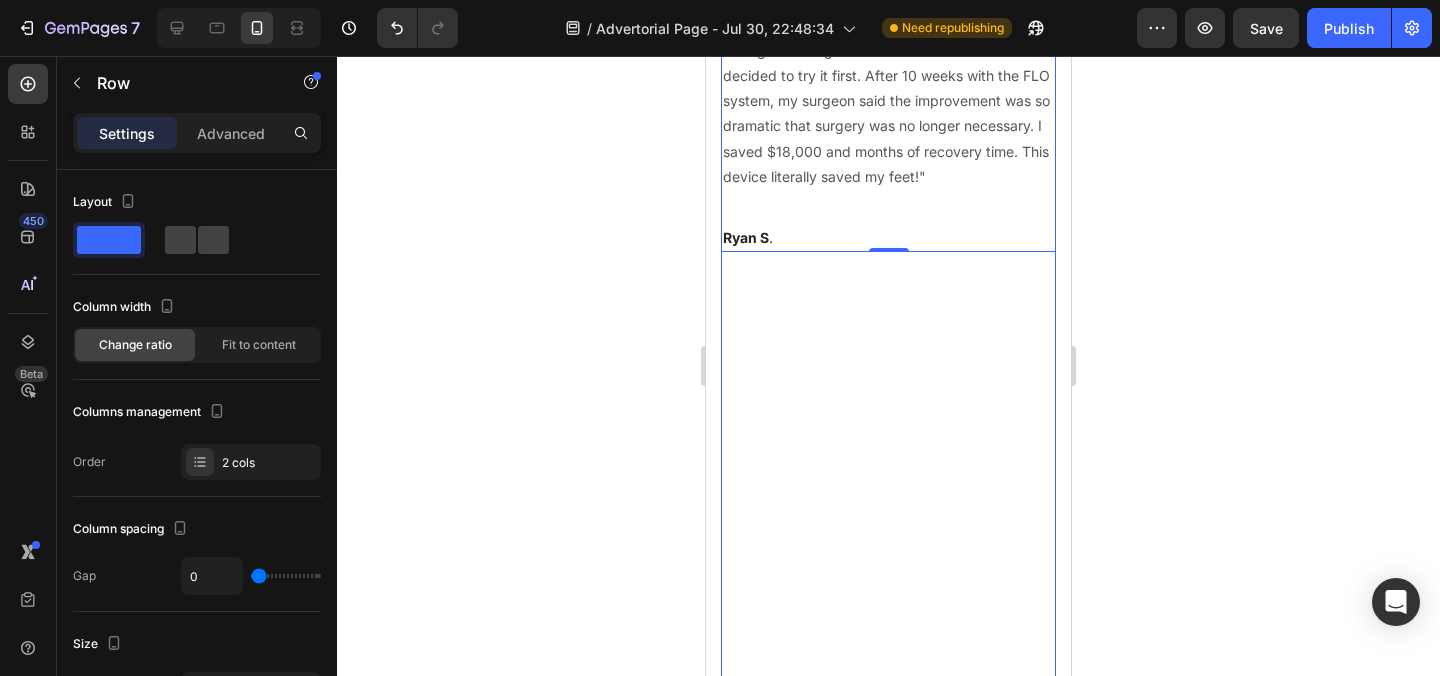 click on "Image Before Text block Row Row Image After Text block Row Row Row                Icon                Icon                Icon                Icon
Icon Icon List Hoz It Saved Me from Surgery! Heading Verified Purchase Text Block " I was scheduled for bunion surgery in March after 6 years of worsening pain. My podiatrist said surgery was my only option. I found GoodyFeet through Dr. Langston's recommendation and decided to try it first. After 10 weeks with the FLO system, my surgeon said the improvement was so dramatic that surgery was no longer necessary. I saved $18,000 and months of recovery time. This device literally saved my feet!" Text block Ryan S . Text block Row   0" at bounding box center (888, 155) 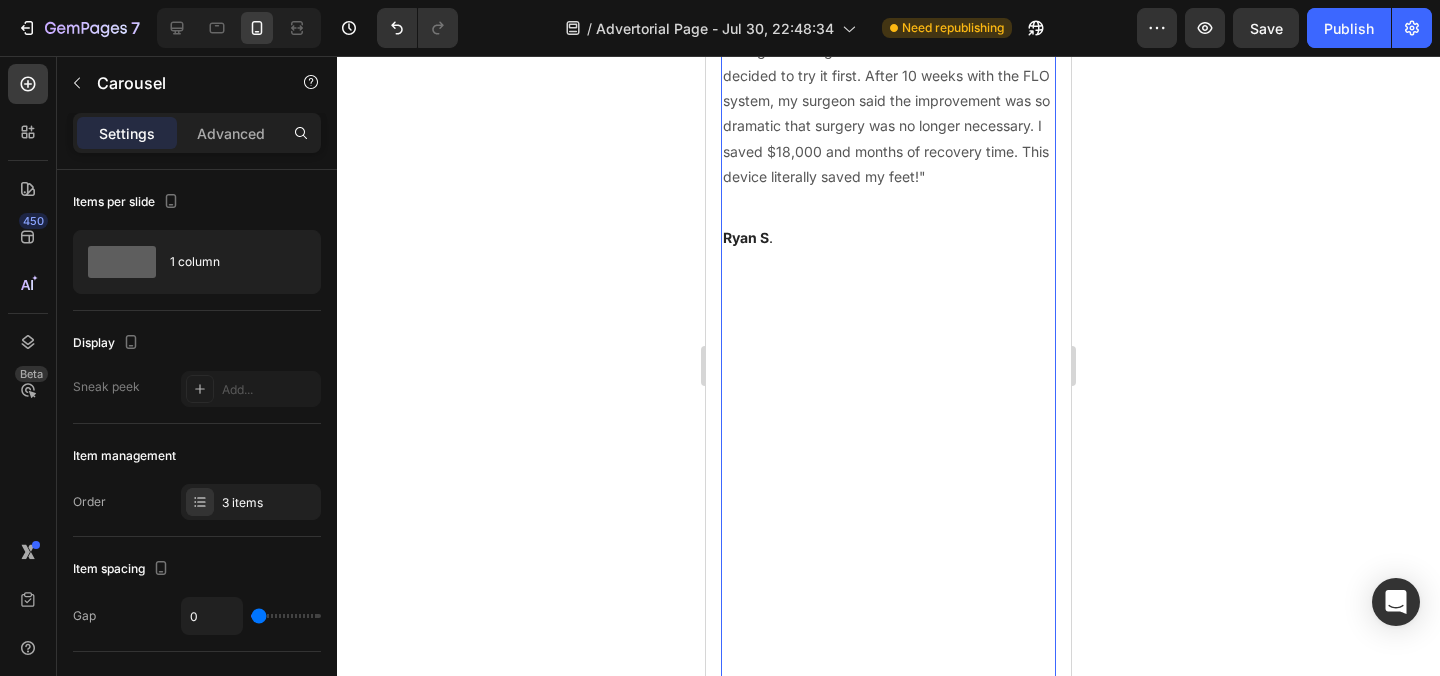 click on "Image Before Text block Row Row Image After Text block Row Row Row                Icon                Icon                Icon                Icon
Icon Icon List Hoz It Saved Me from Surgery! Heading Verified Purchase Text Block " I was scheduled for bunion surgery in March after 6 years of worsening pain. My podiatrist said surgery was my only option. I found GoodyFeet through Dr. Langston's recommendation and decided to try it first. After 10 weeks with the FLO system, my surgeon said the improvement was so dramatic that surgery was no longer necessary. I saved $18,000 and months of recovery time. This device literally saved my feet!" Text block Ryan S . Text block Row" at bounding box center [888, 155] 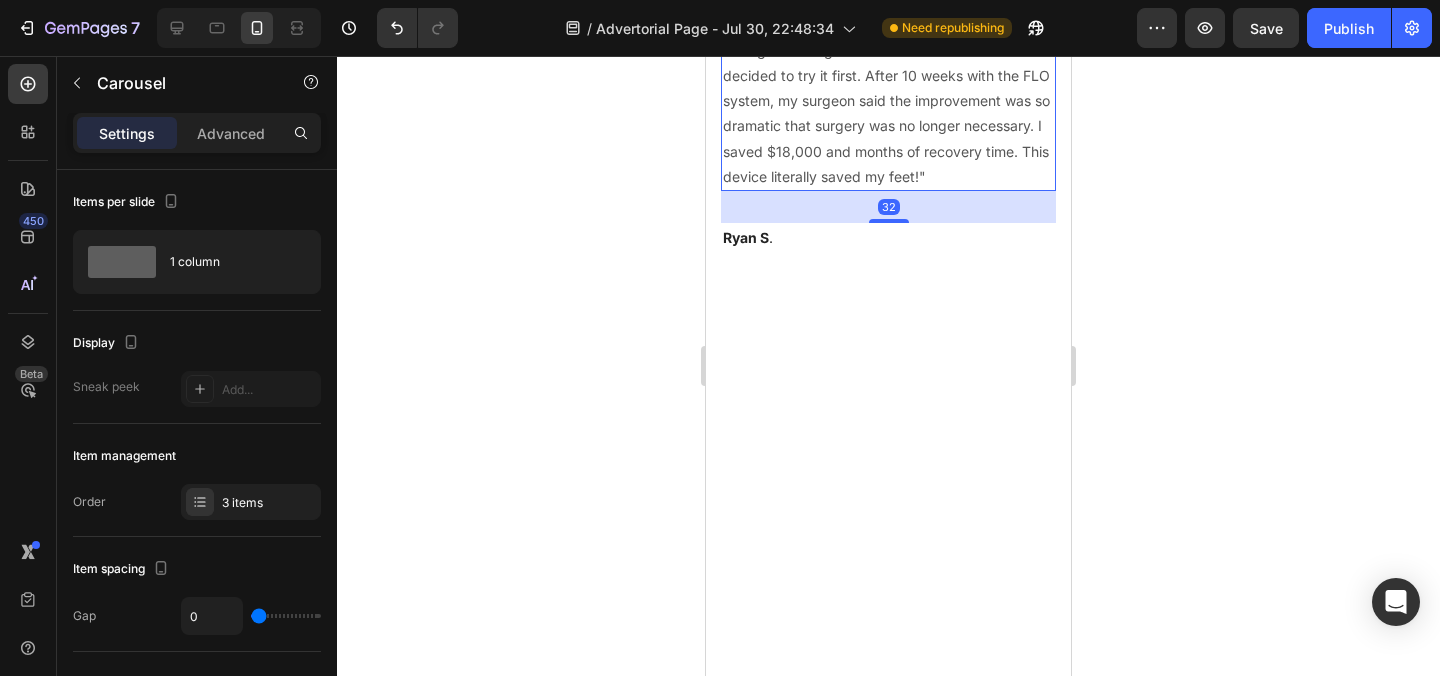 click on "" I was scheduled for bunion surgery in March after 6 years of worsening pain. My podiatrist said surgery was my only option. I found GoodyFeet through Dr. Langston's recommendation and decided to try it first. After 10 weeks with the FLO system, my surgeon said the improvement was so dramatic that surgery was no longer necessary. I saved $18,000 and months of recovery time. This device literally saved my feet!"" at bounding box center [888, 75] 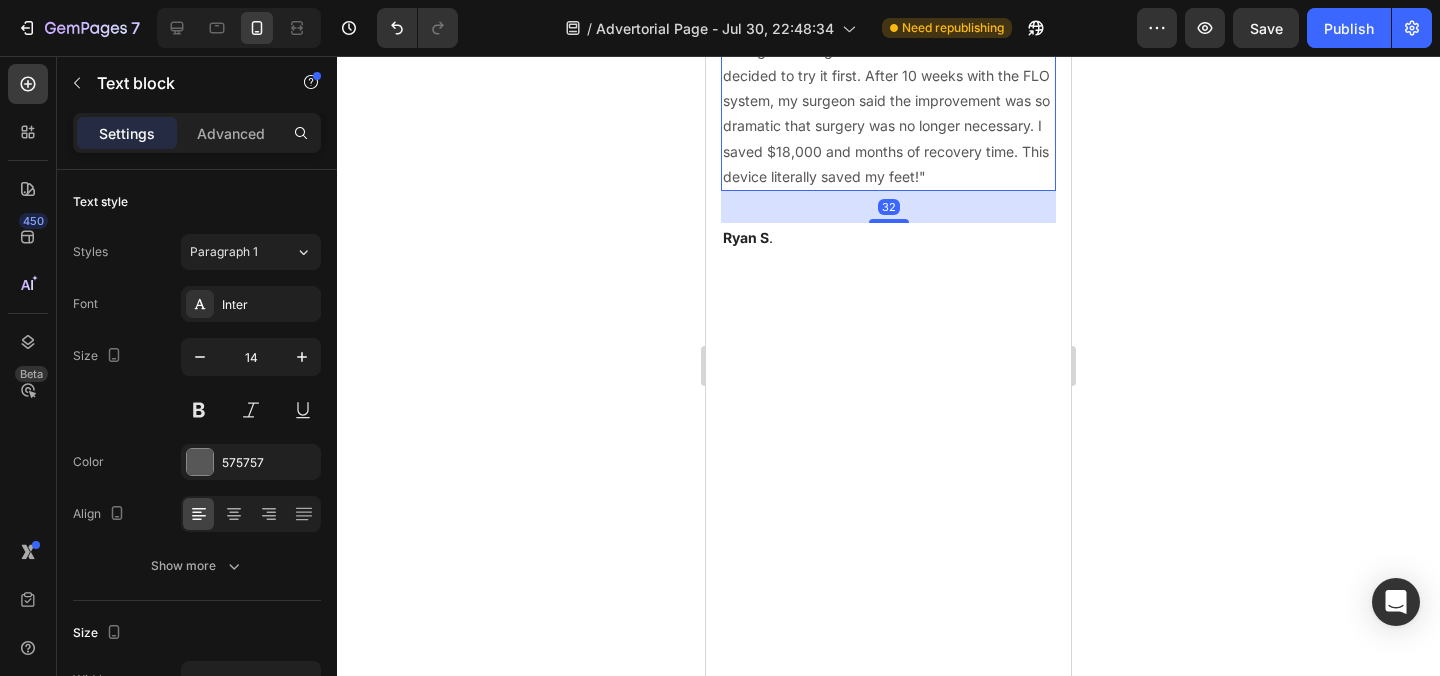 click on "Image Before Text block Row Row Image After Text block Row Row Row                Icon                Icon                Icon                Icon
Icon Icon List Hoz It Saved Me from Surgery! Heading Verified Purchase Text Block " I was scheduled for bunion surgery in March after 6 years of worsening pain. My podiatrist said surgery was my only option. I found GoodyFeet through Dr. Langston's recommendation and decided to try it first. After 10 weeks with the FLO system, my surgeon said the improvement was so dramatic that surgery was no longer necessary. I saved $18,000 and months of recovery time. This device literally saved my feet!" Text block   32 Ryan S . Text block Row" at bounding box center [888, 155] 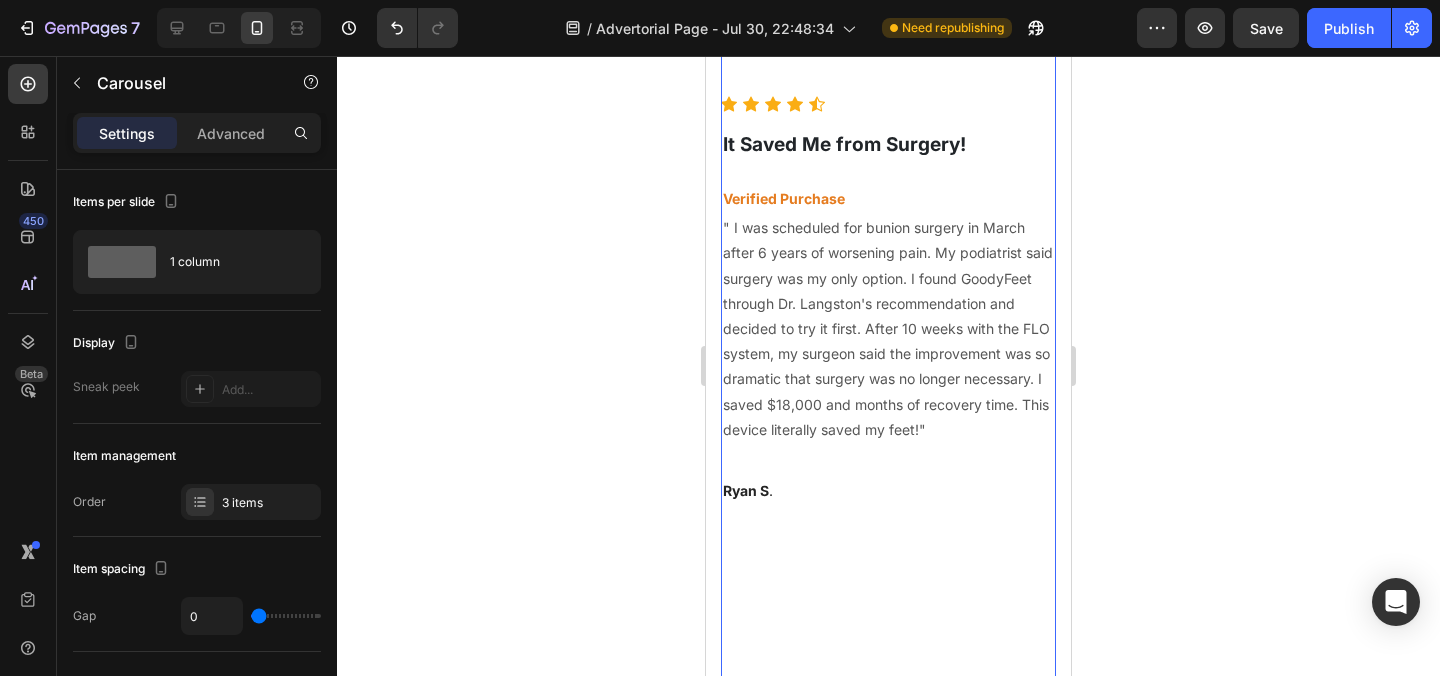 scroll, scrollTop: 23355, scrollLeft: 0, axis: vertical 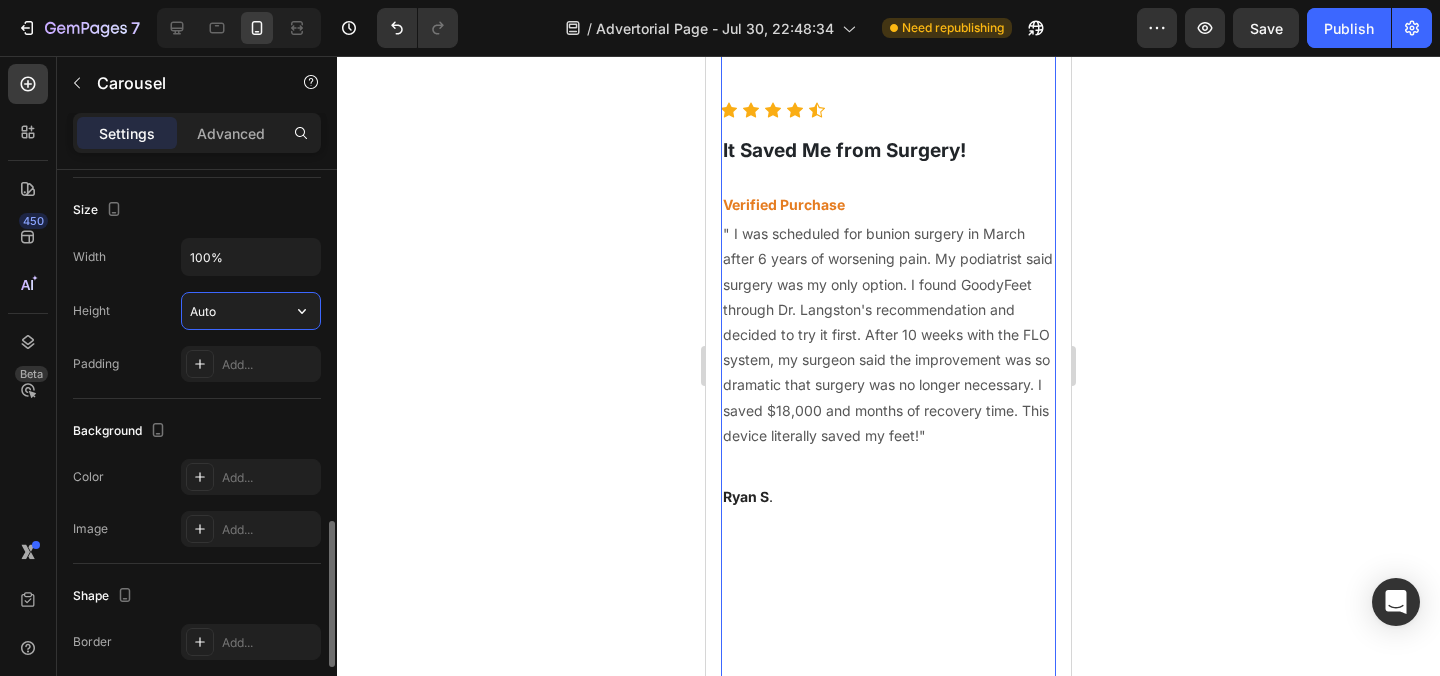 click on "Auto" at bounding box center [251, 311] 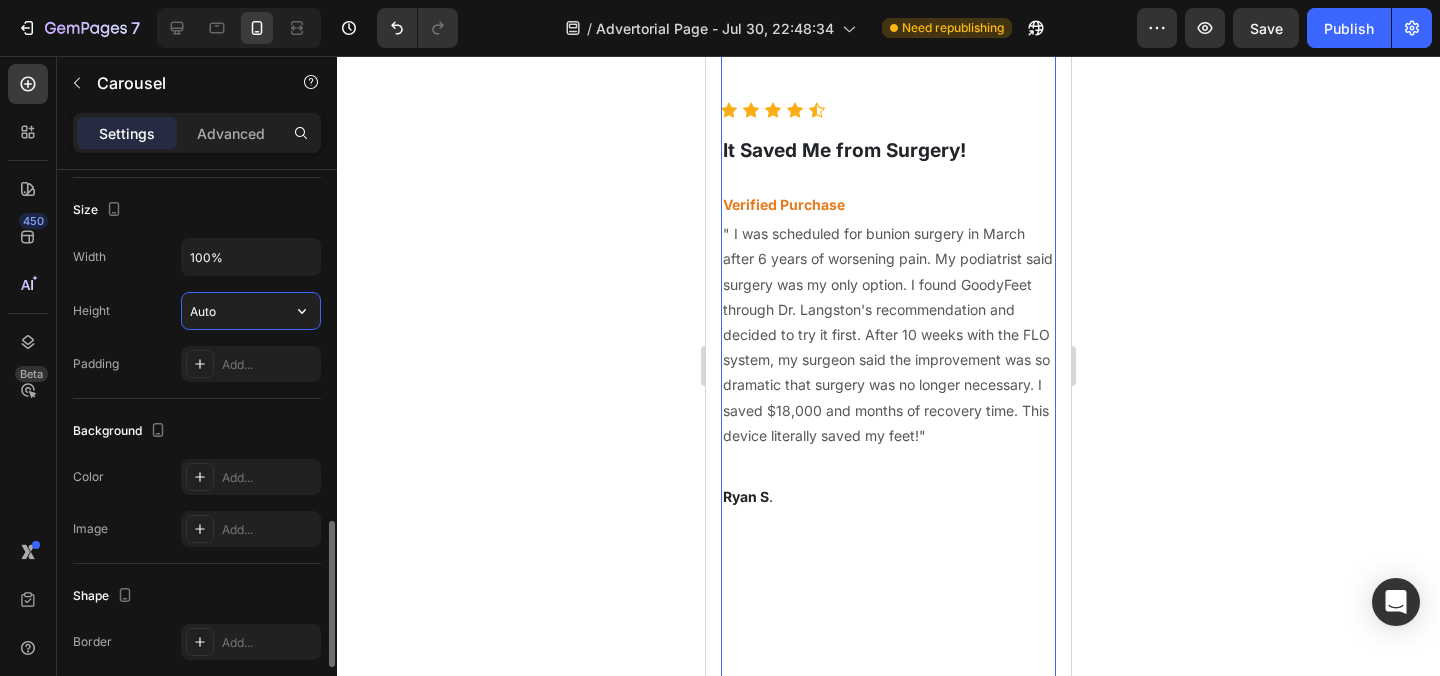 click on "Auto" at bounding box center (251, 311) 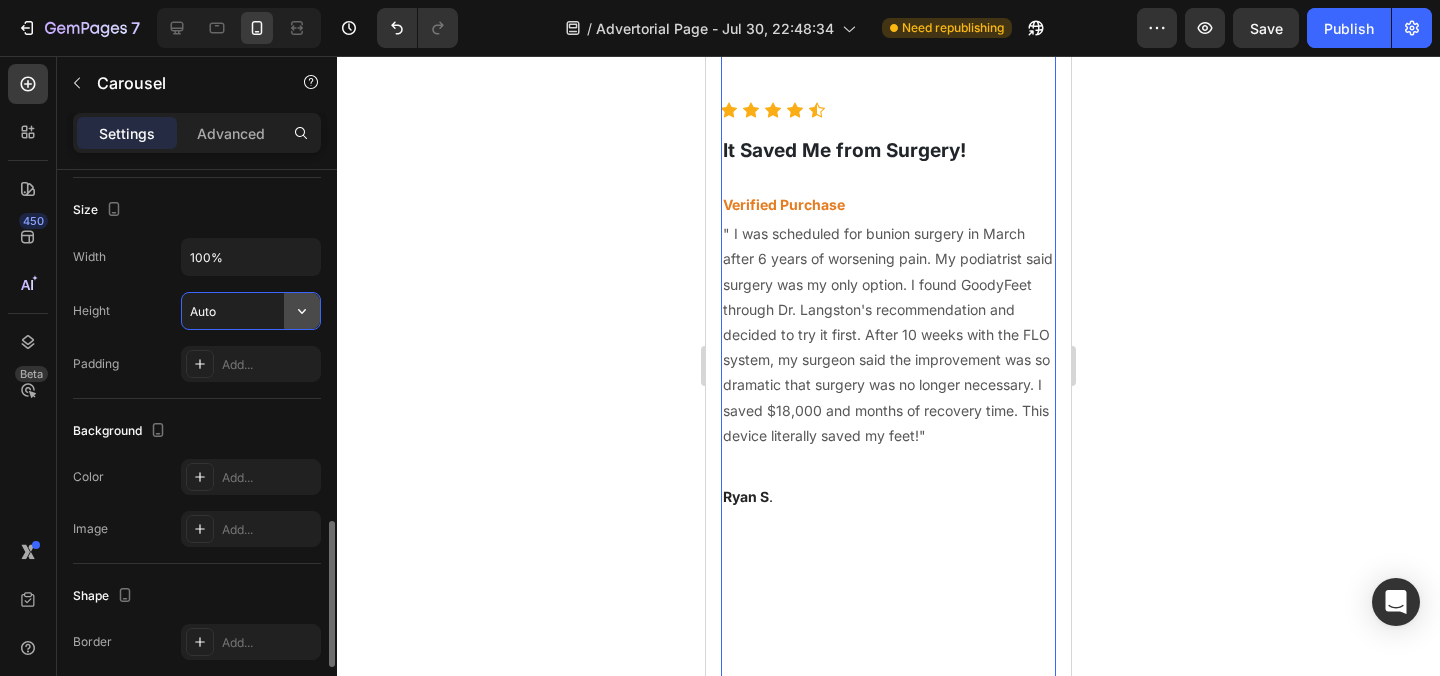 click 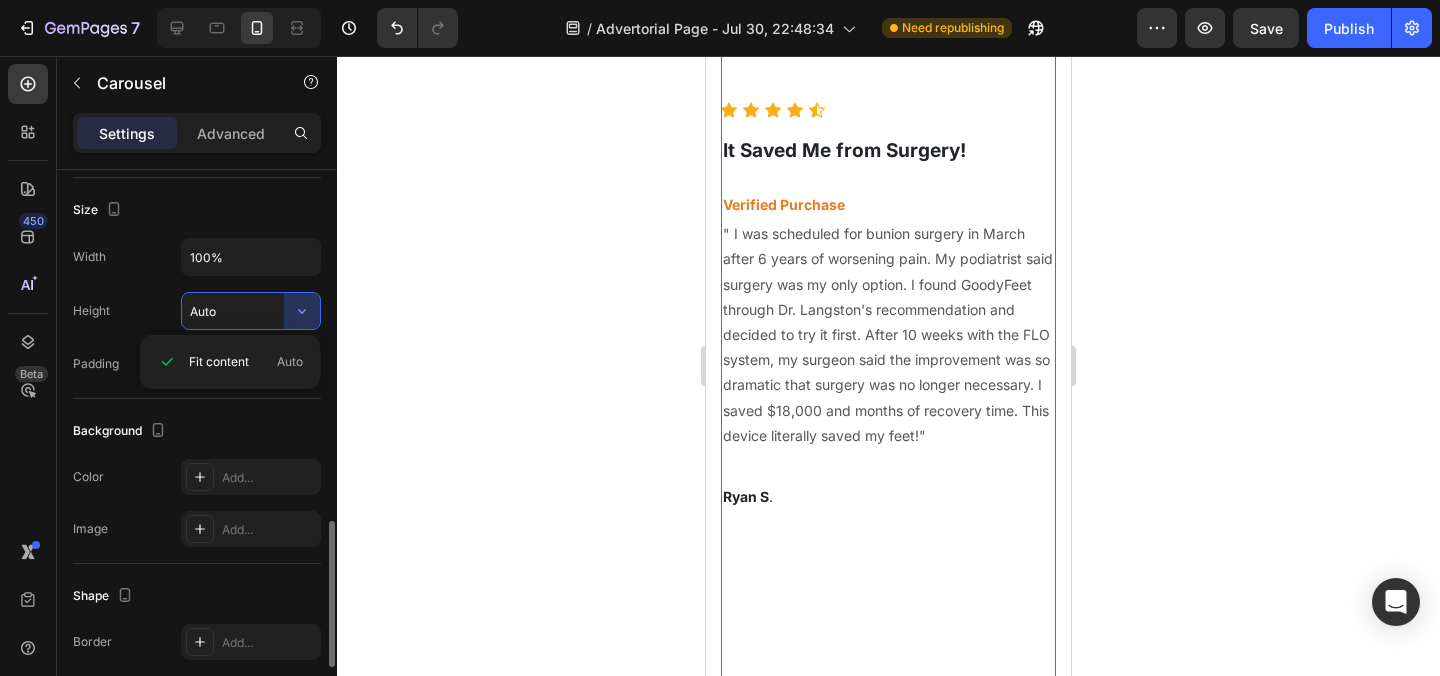 click on "Background Color Add... Image Add..." 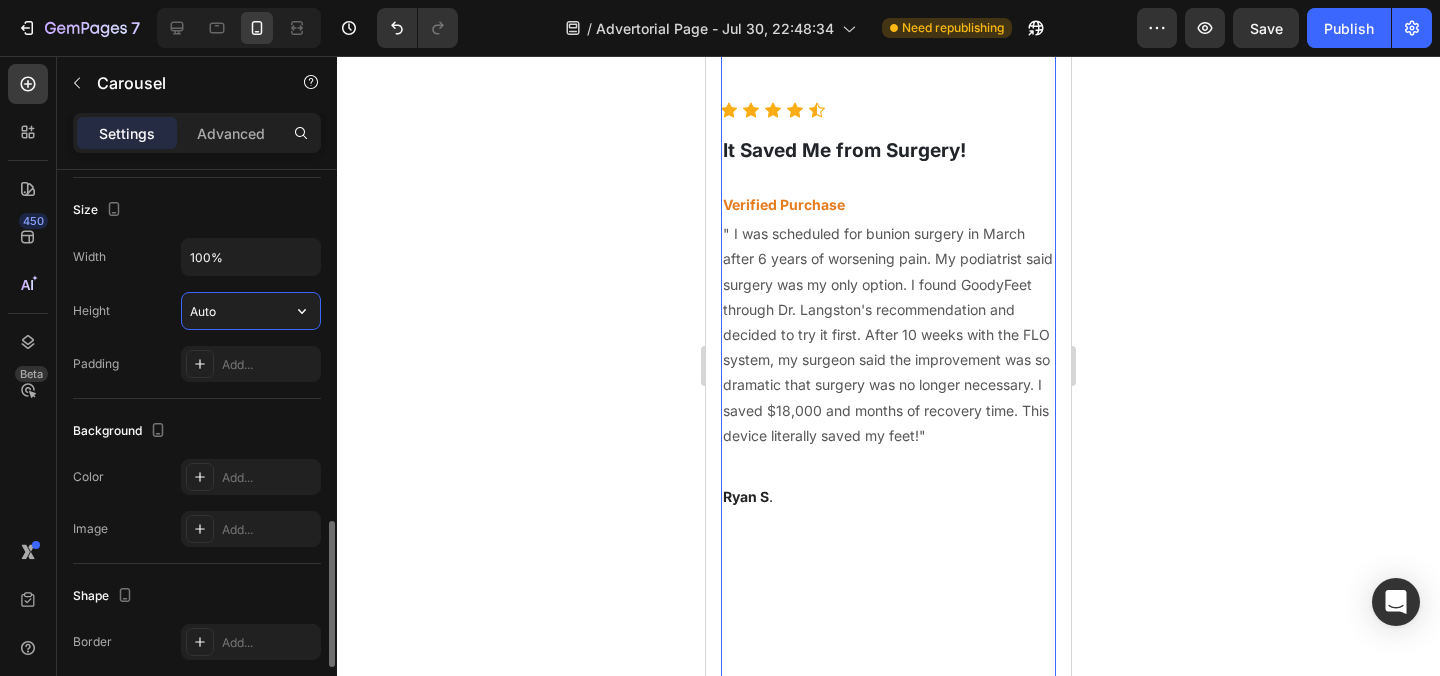 click on "Auto" at bounding box center (251, 311) 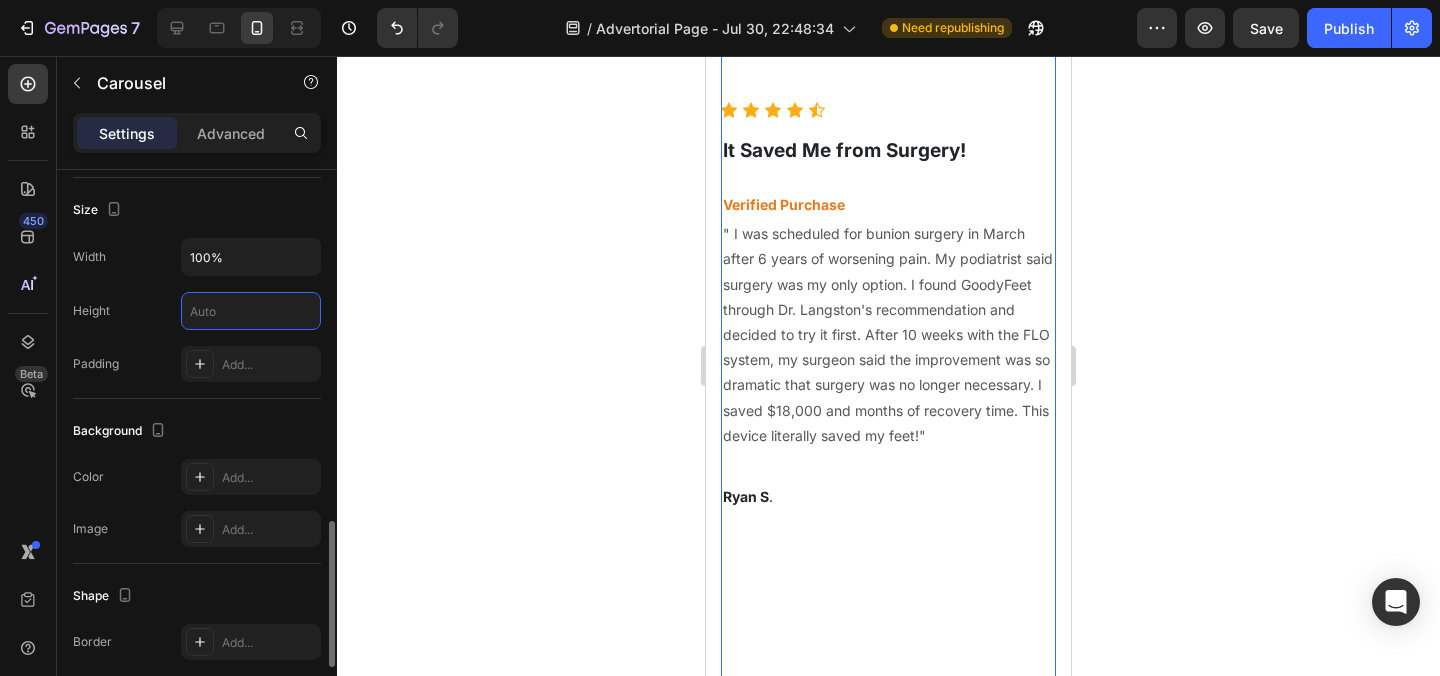 type 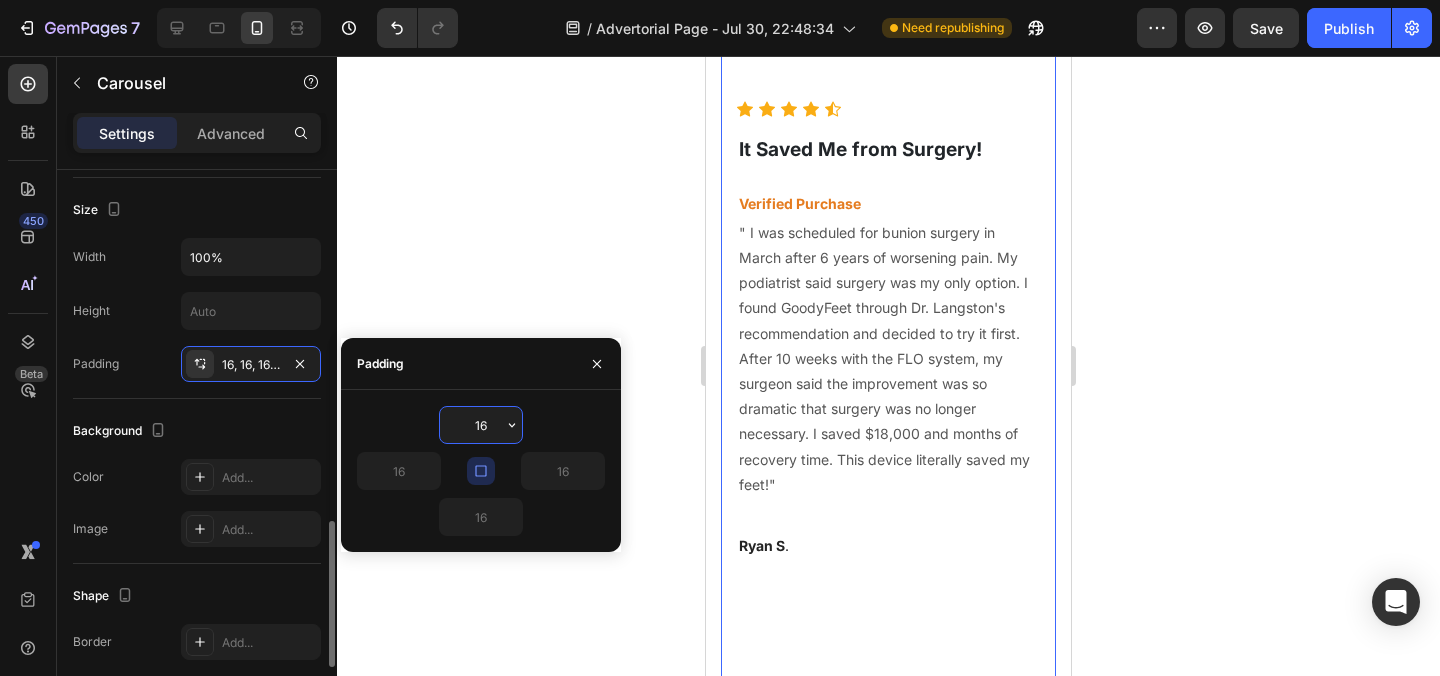 click on "Background" at bounding box center (197, 431) 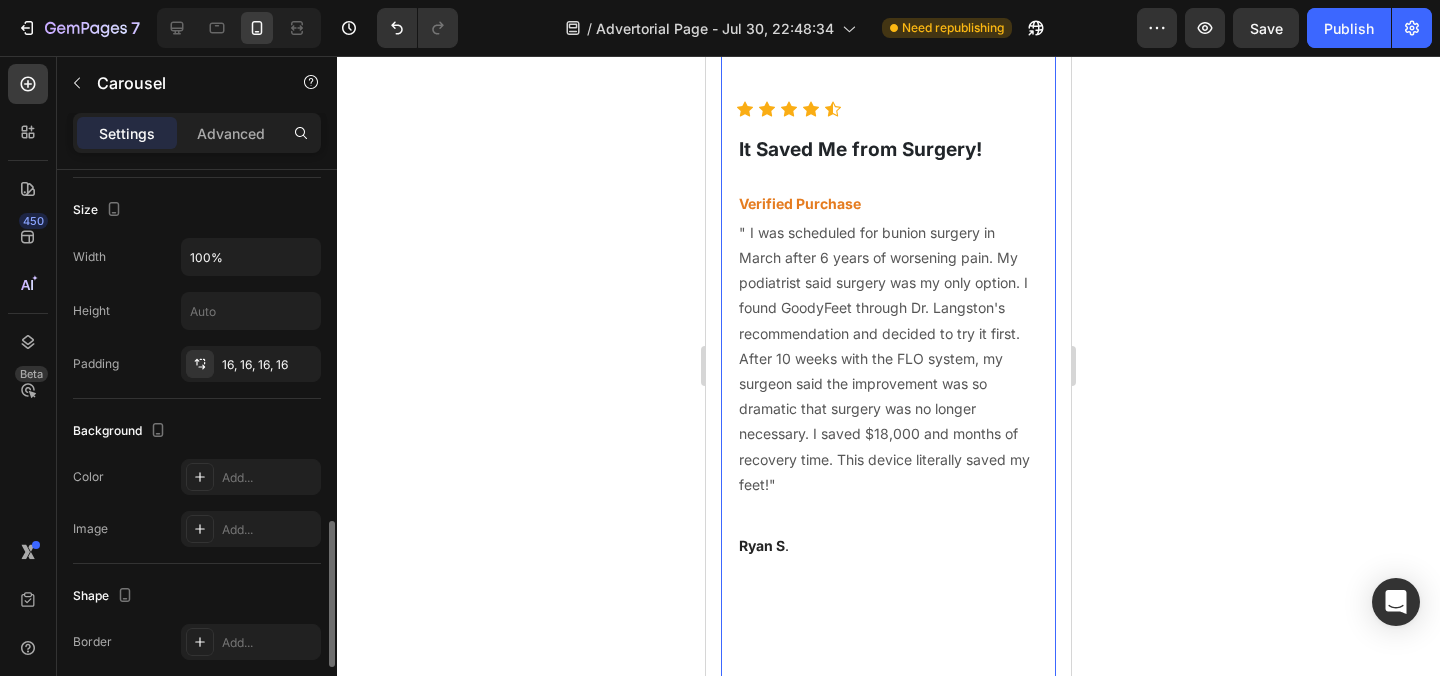 click 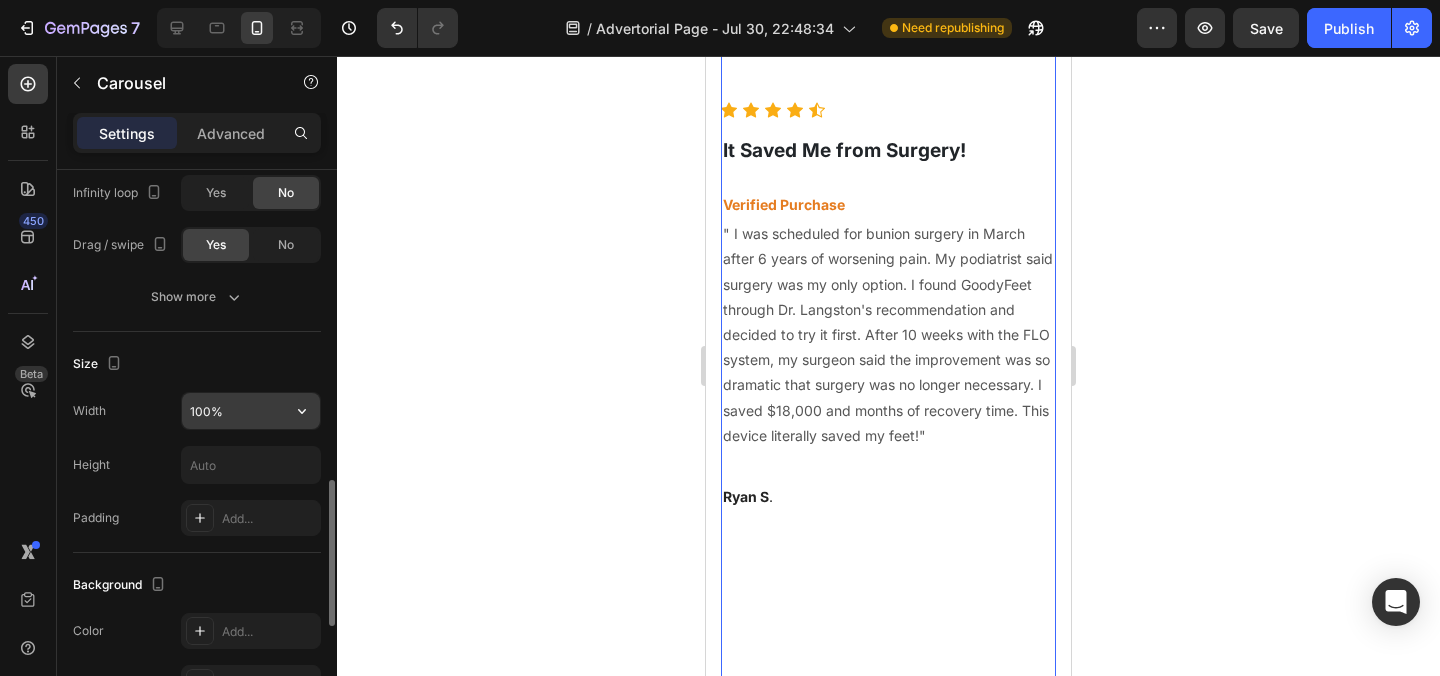 scroll, scrollTop: 1069, scrollLeft: 0, axis: vertical 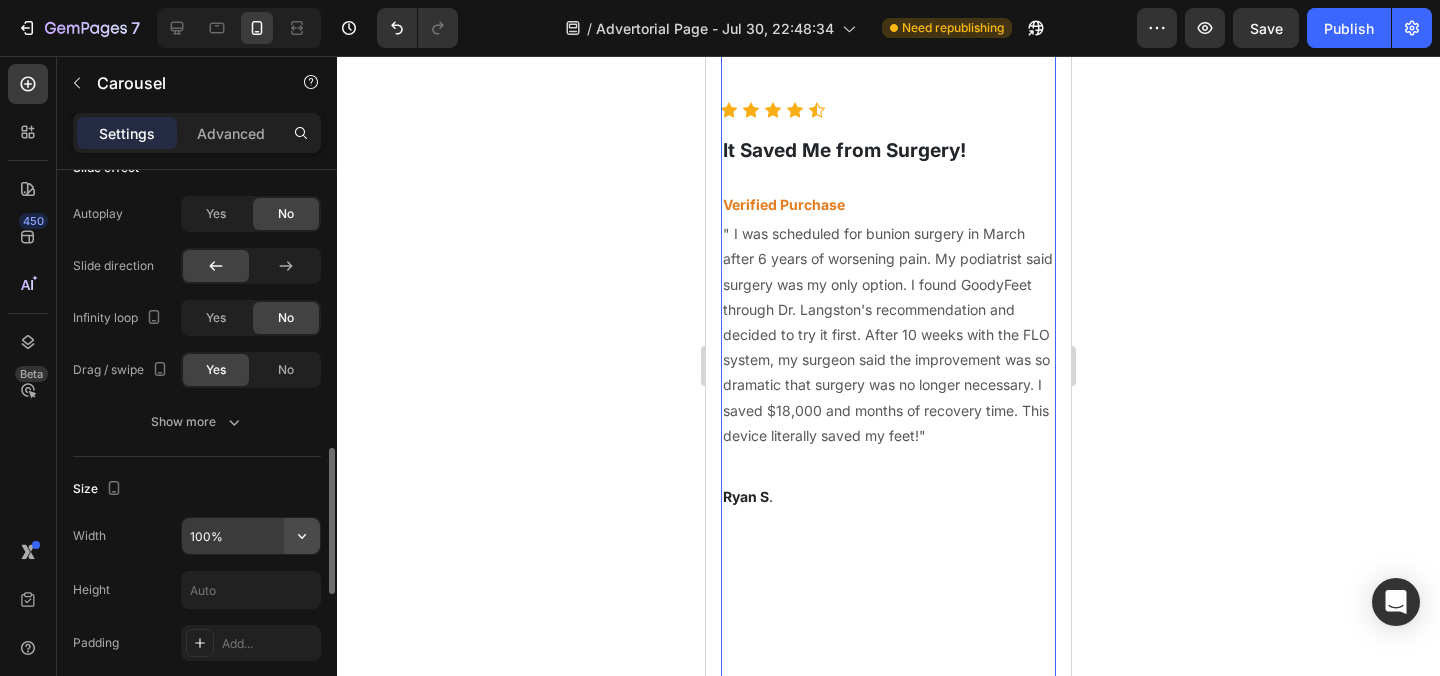 click 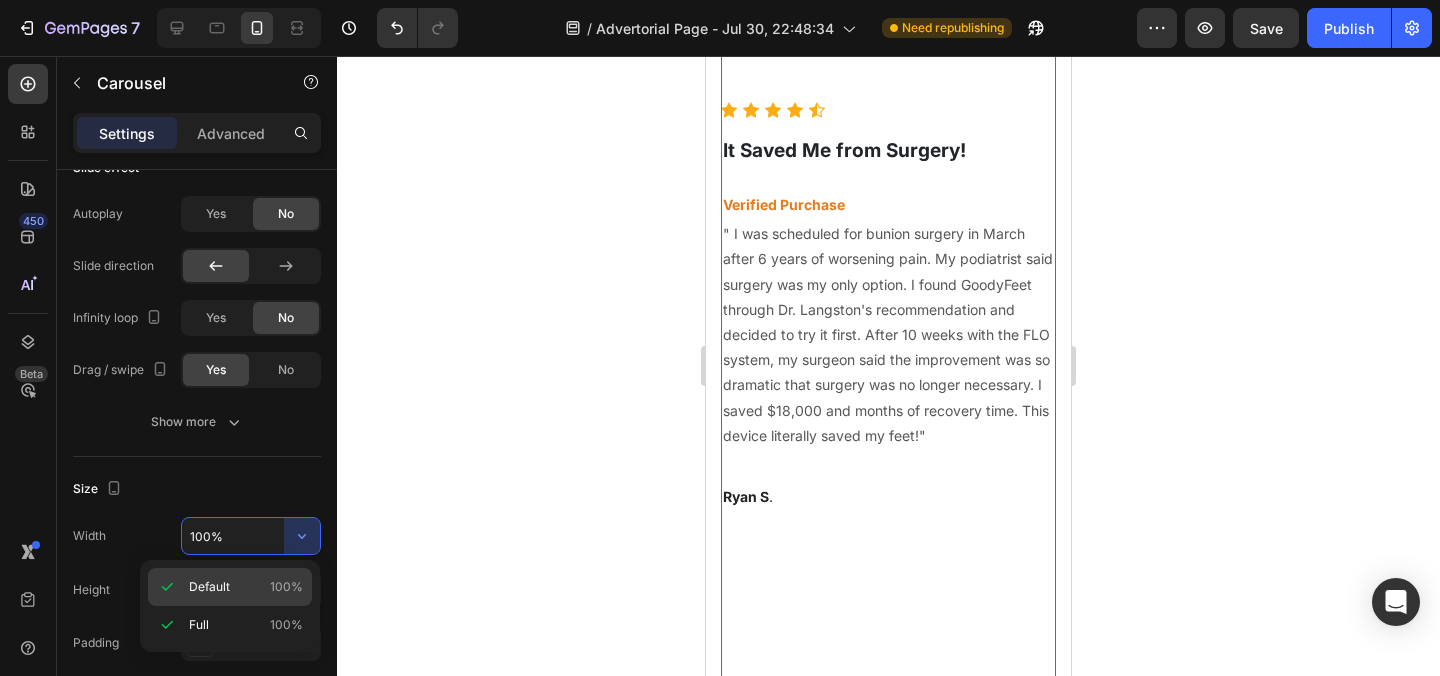click on "Default 100%" at bounding box center [246, 587] 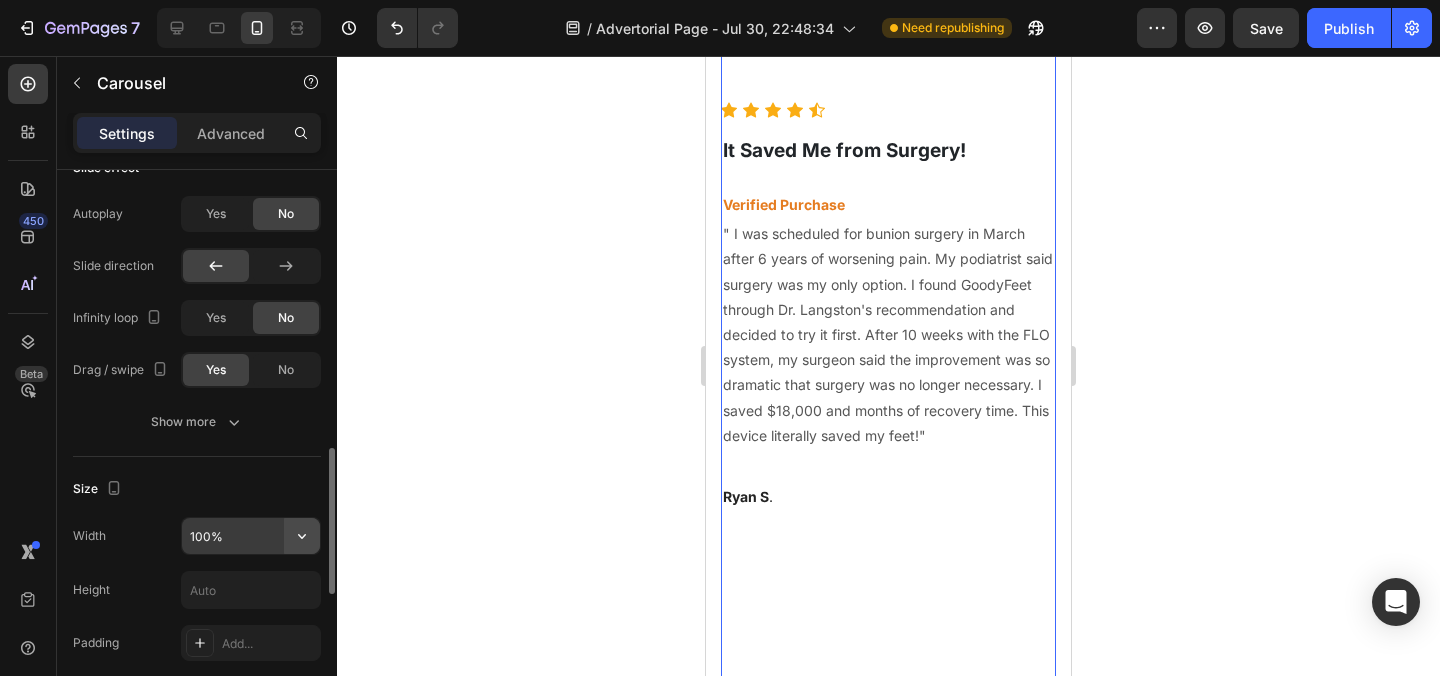 click 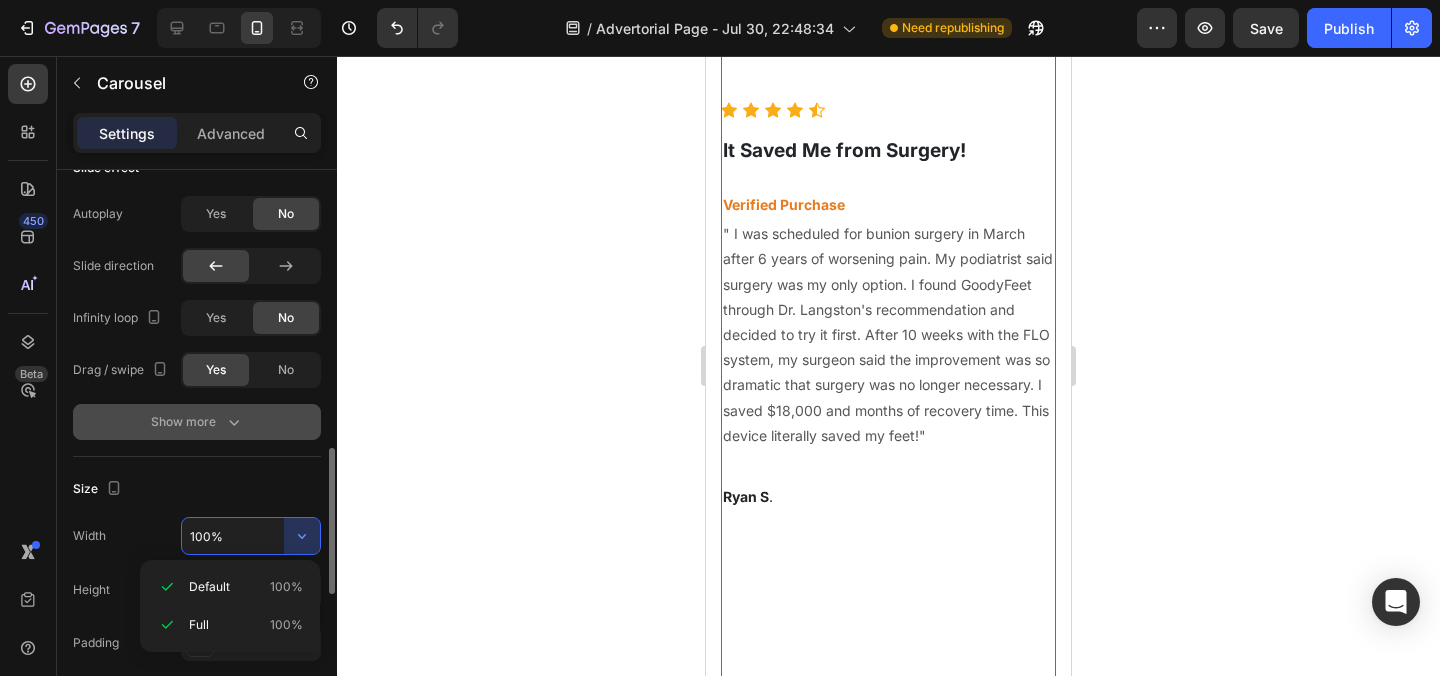 click on "Show more" at bounding box center [197, 422] 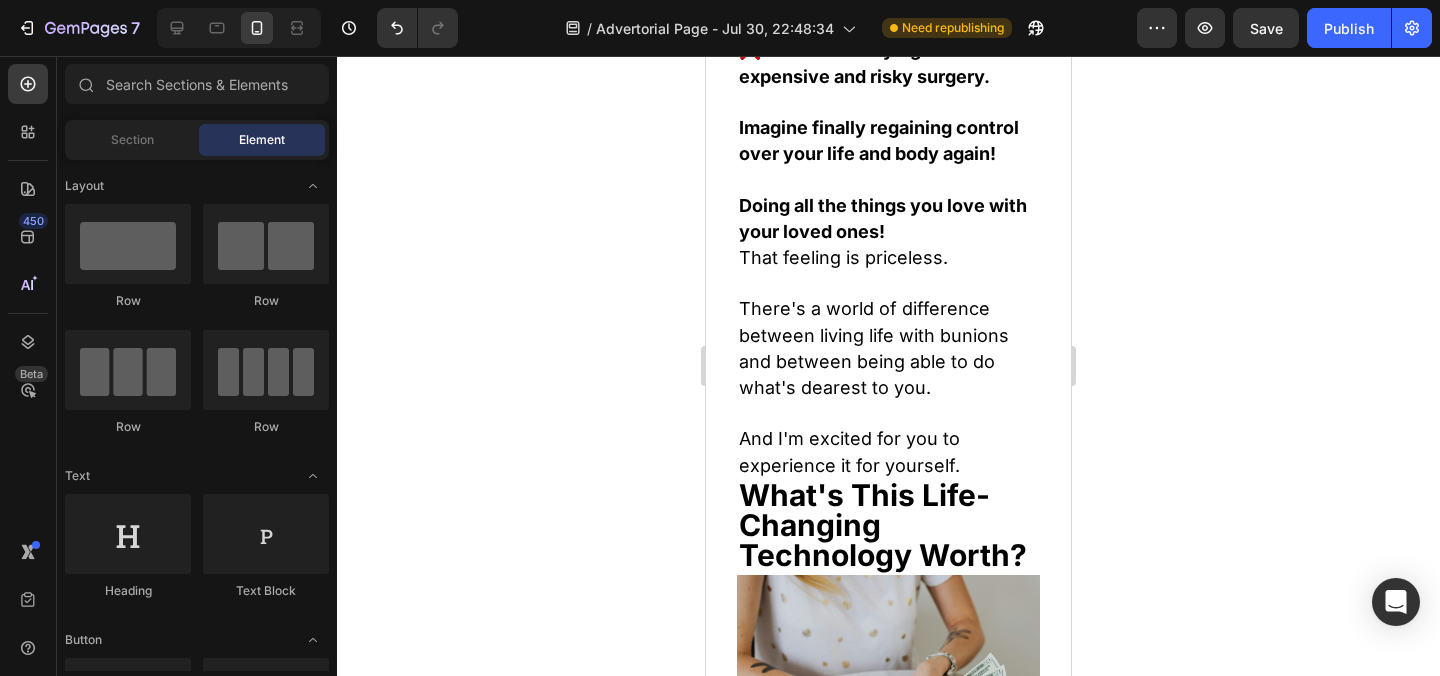 scroll, scrollTop: 24969, scrollLeft: 0, axis: vertical 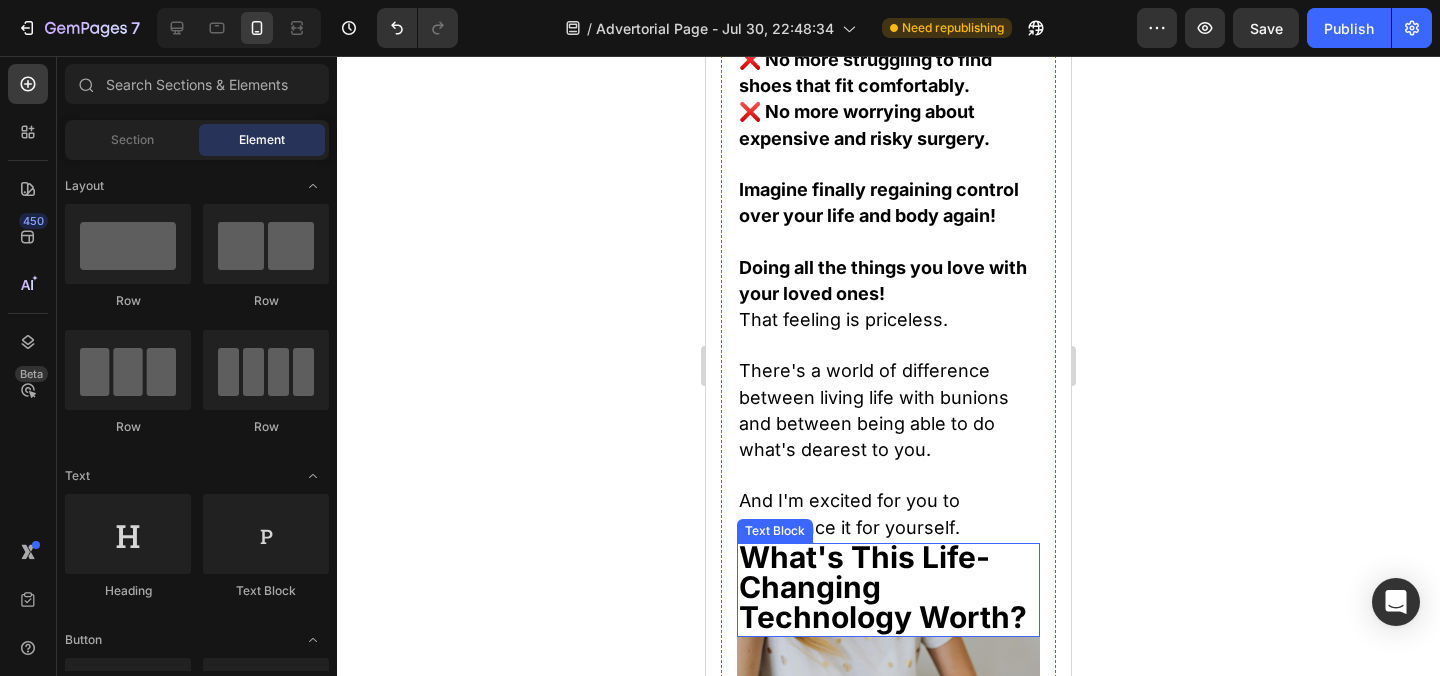 click on "And I'm excited for you to experience it for yourself." at bounding box center (888, 514) 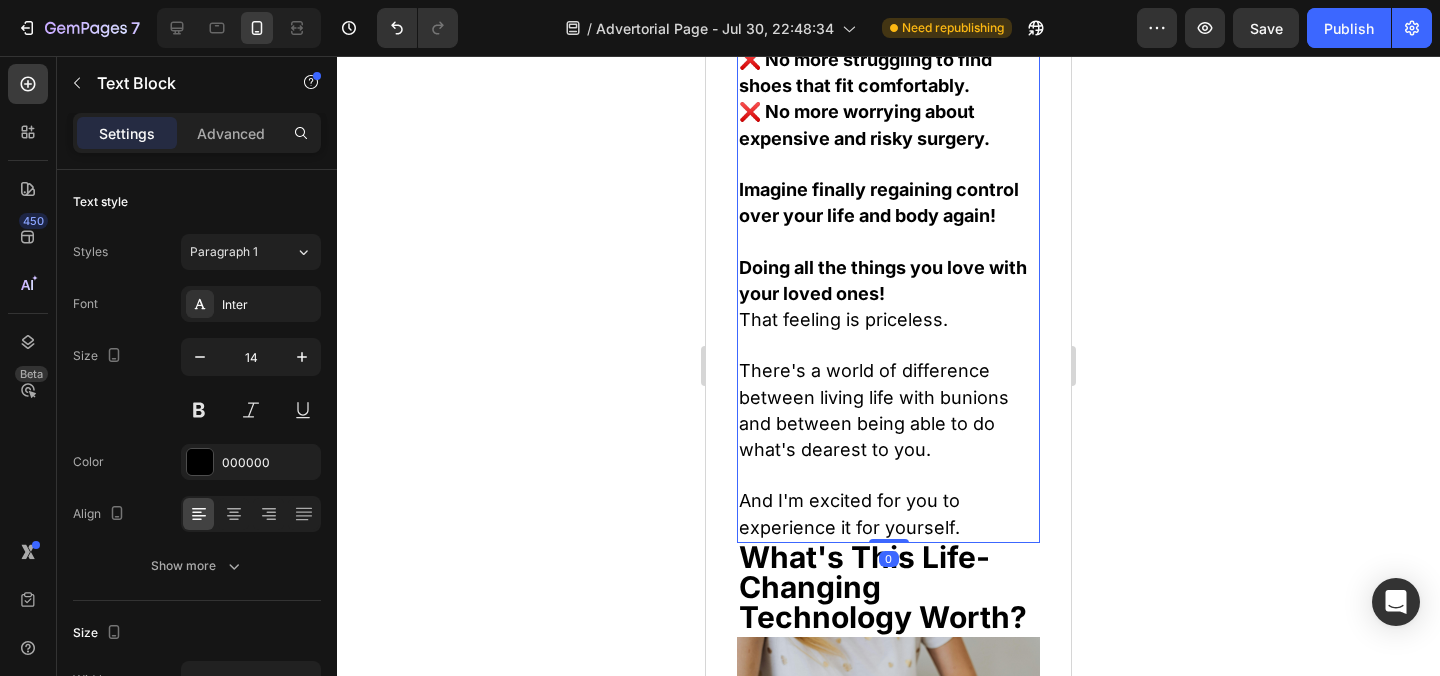 click on "And I'm excited for you to experience it for yourself." at bounding box center [888, 514] 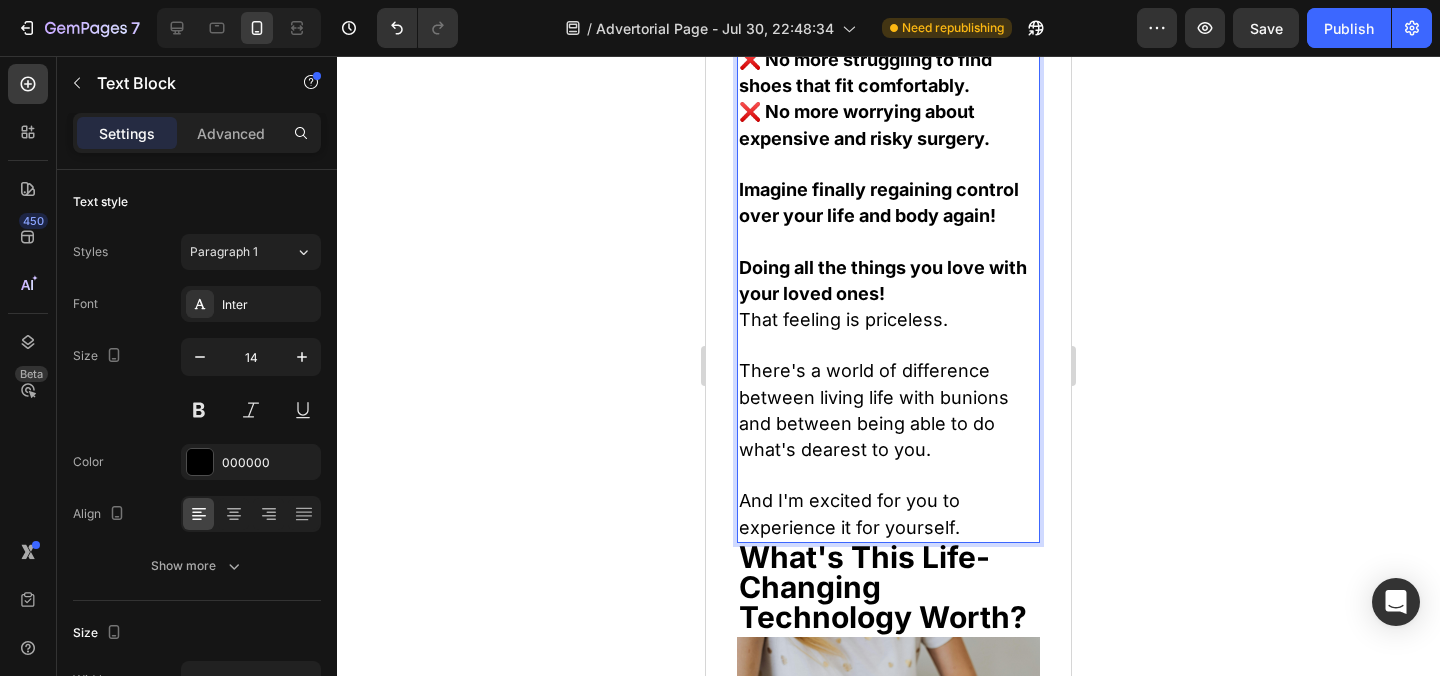 click on "And I'm excited for you to experience it for yourself." at bounding box center (888, 514) 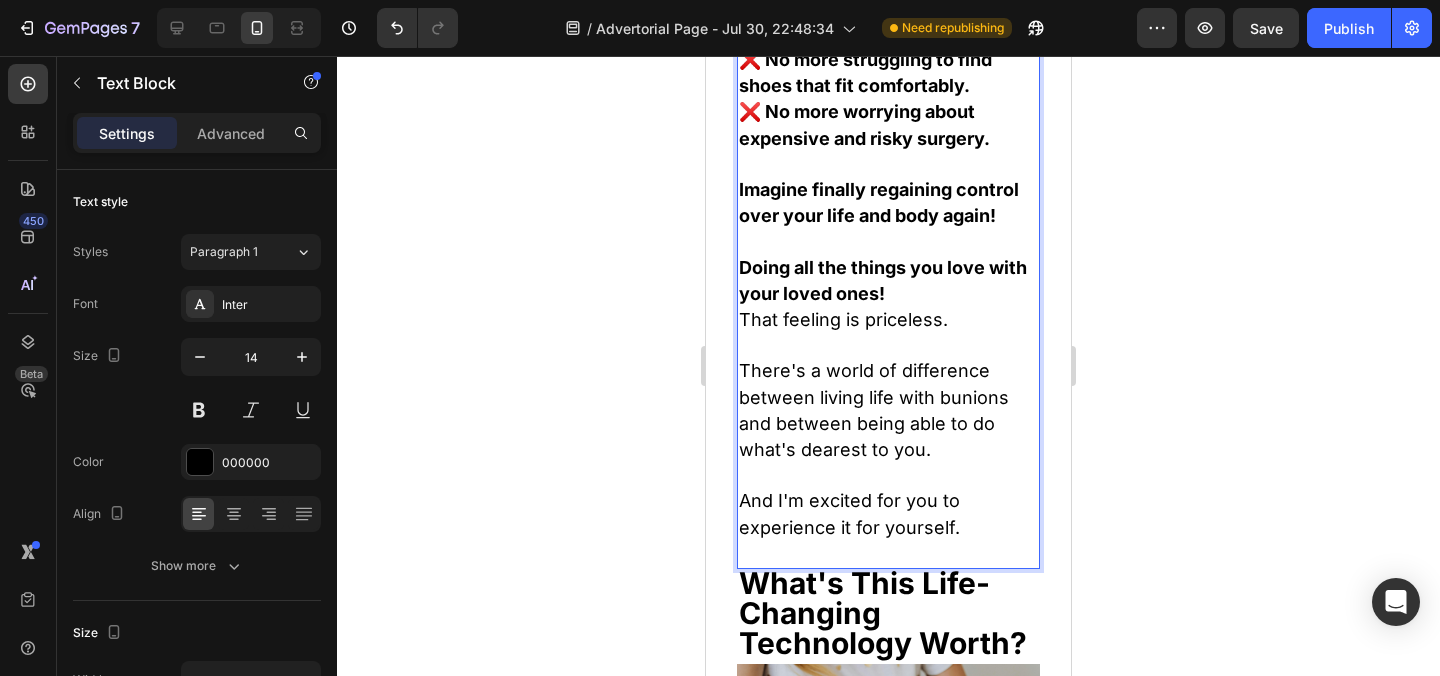 click 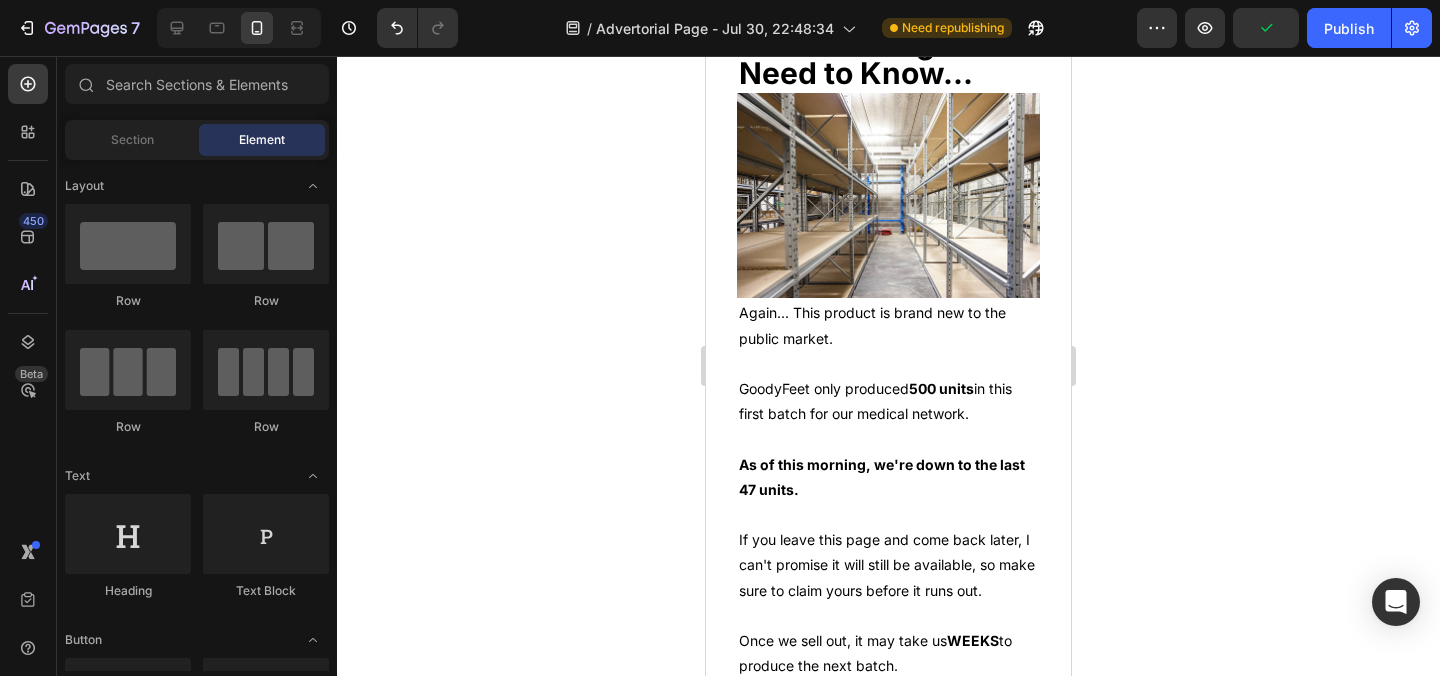 scroll, scrollTop: 31198, scrollLeft: 0, axis: vertical 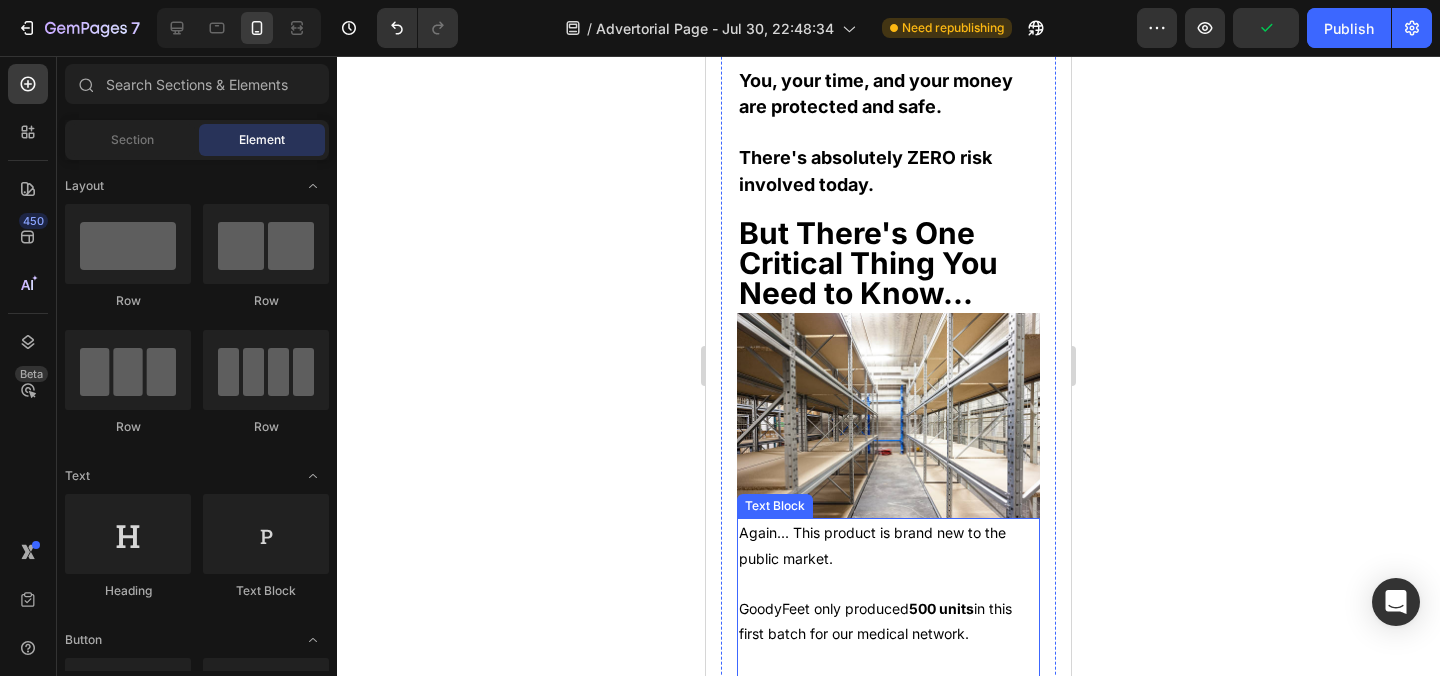 click at bounding box center [888, 658] 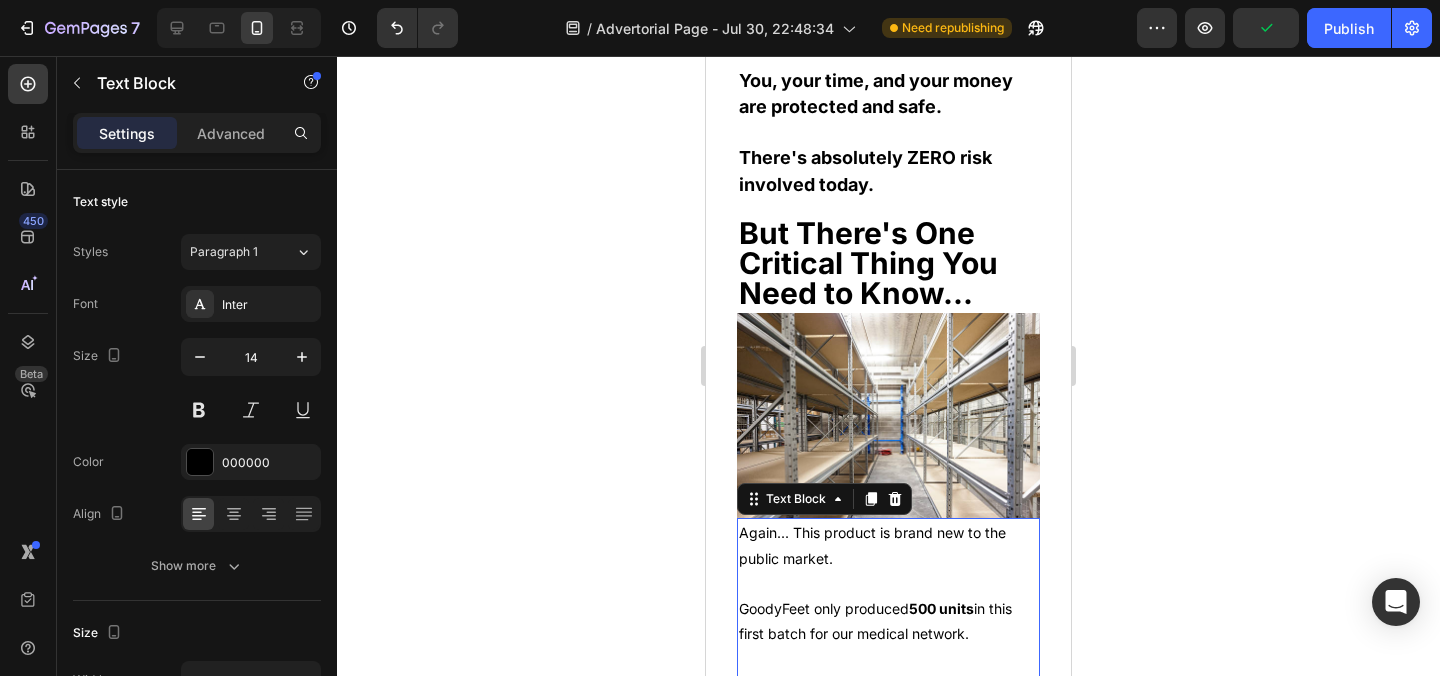 click on "GoodyFeet only produced  500 units  in this first batch for our medical network." at bounding box center (888, 621) 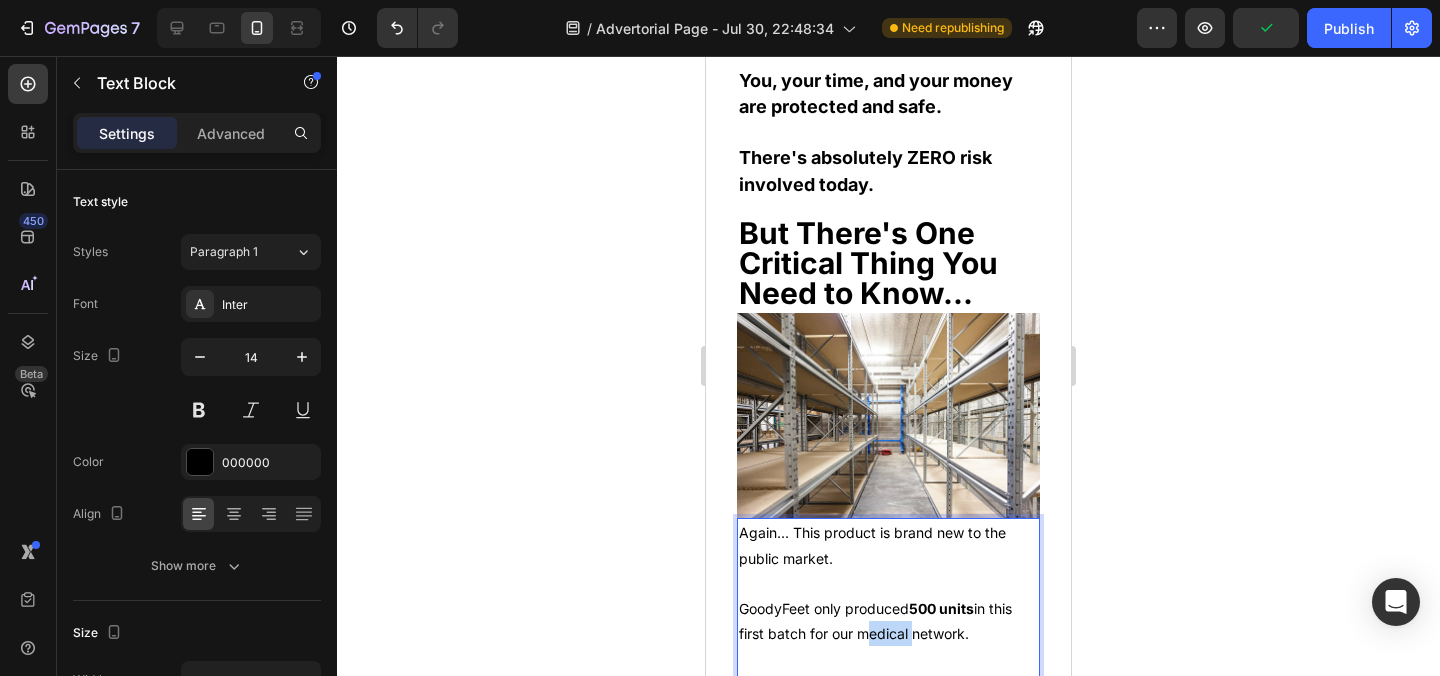 click on "GoodyFeet only produced  500 units  in this first batch for our medical network." at bounding box center (888, 621) 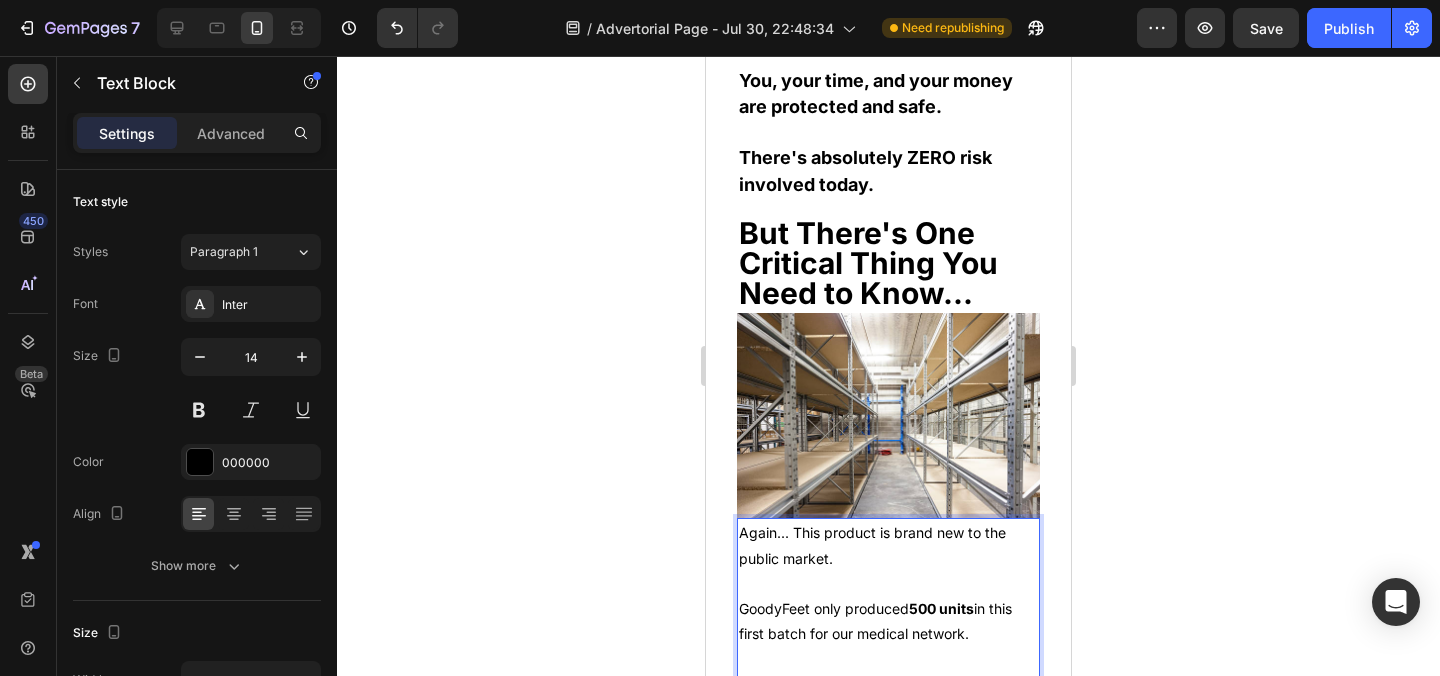 click at bounding box center [888, 658] 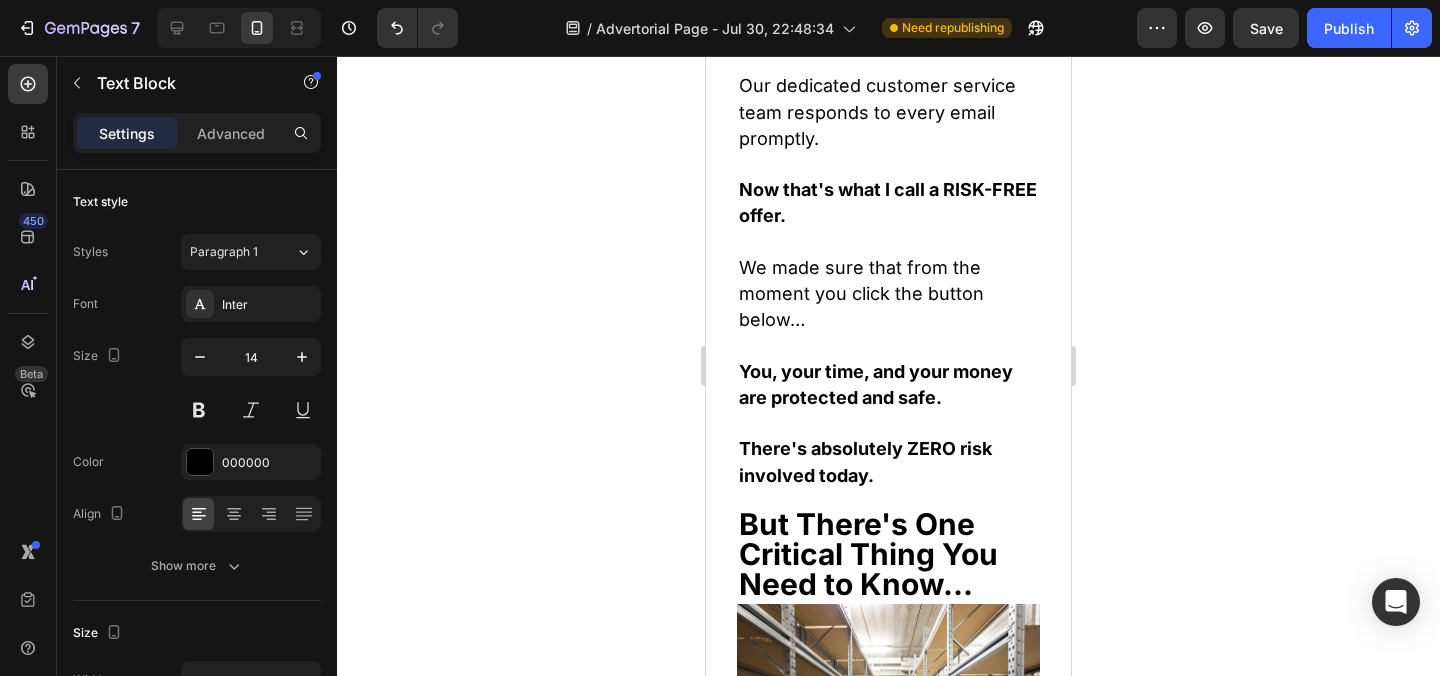 scroll, scrollTop: 30735, scrollLeft: 0, axis: vertical 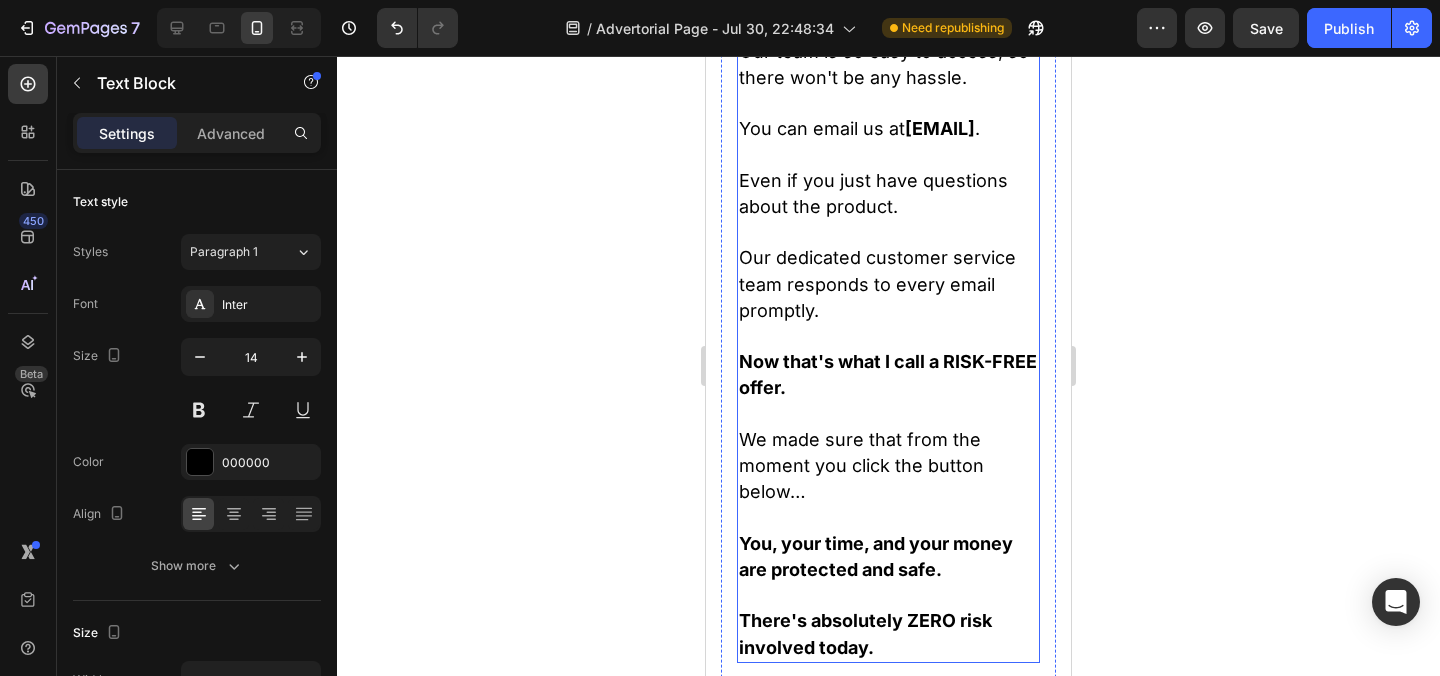 click on "We made sure that from the moment you click the button below…" at bounding box center [888, 466] 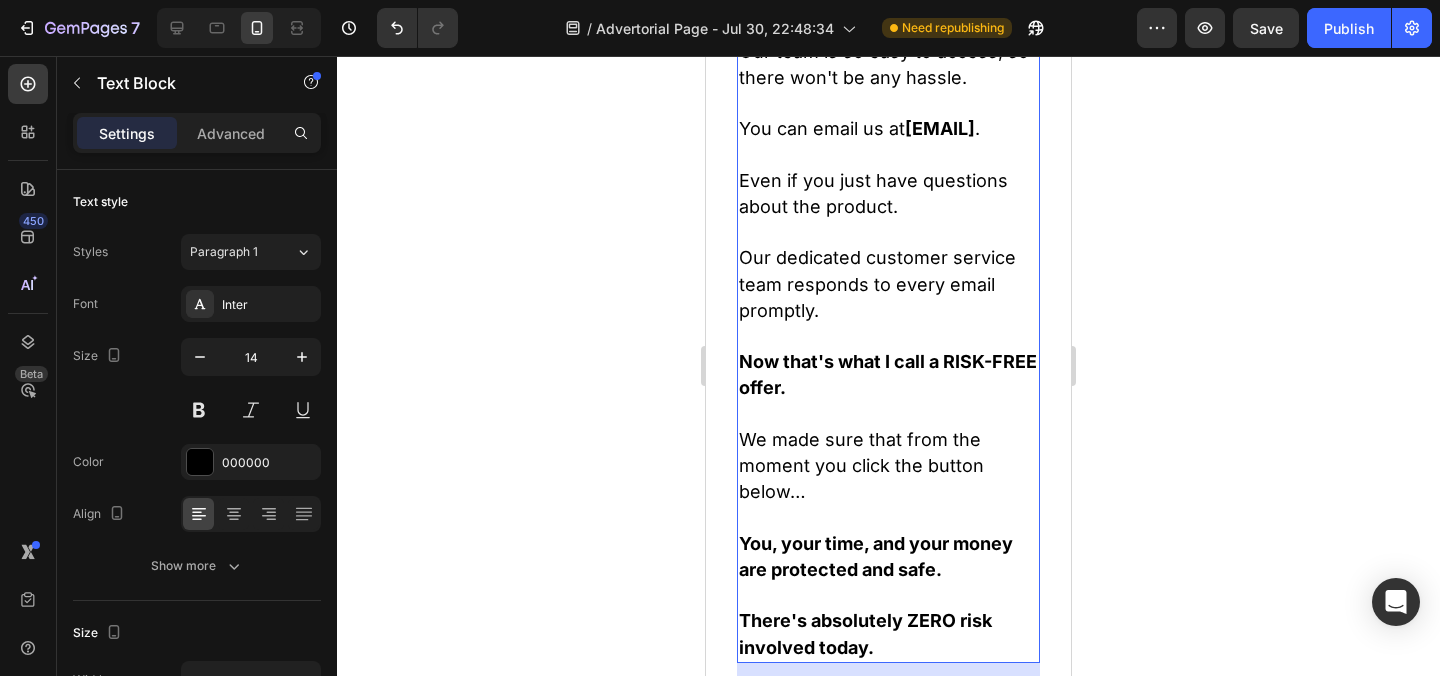scroll, scrollTop: 622, scrollLeft: 0, axis: vertical 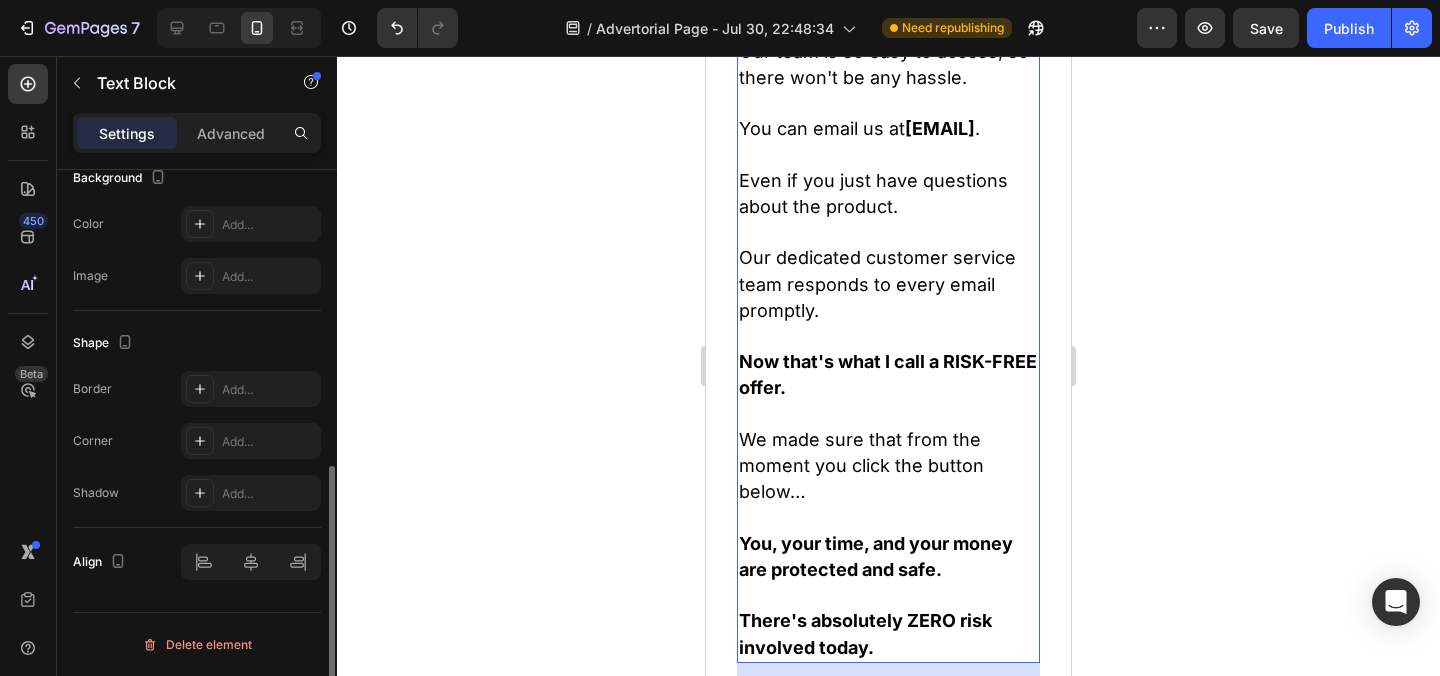 click on "We made sure that from the moment you click the button below…" at bounding box center (861, 465) 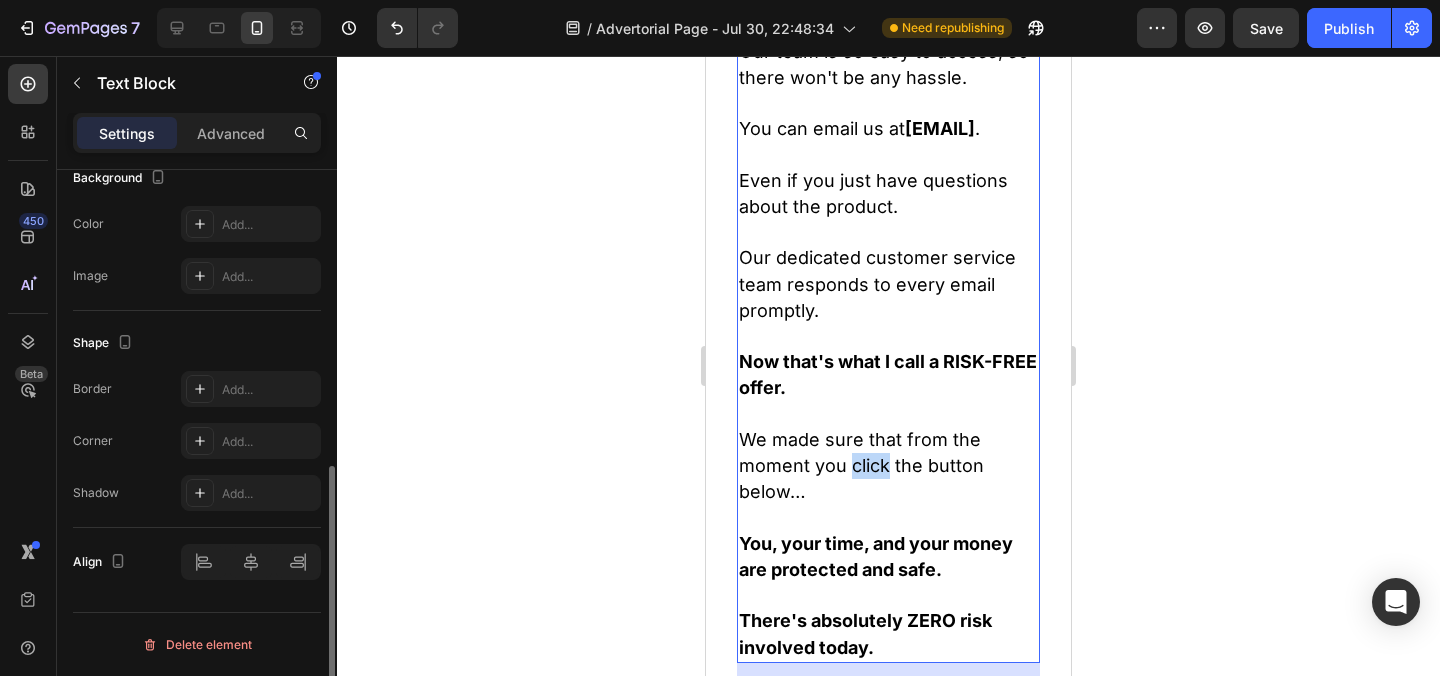 click on "We made sure that from the moment you click the button below…" at bounding box center [861, 465] 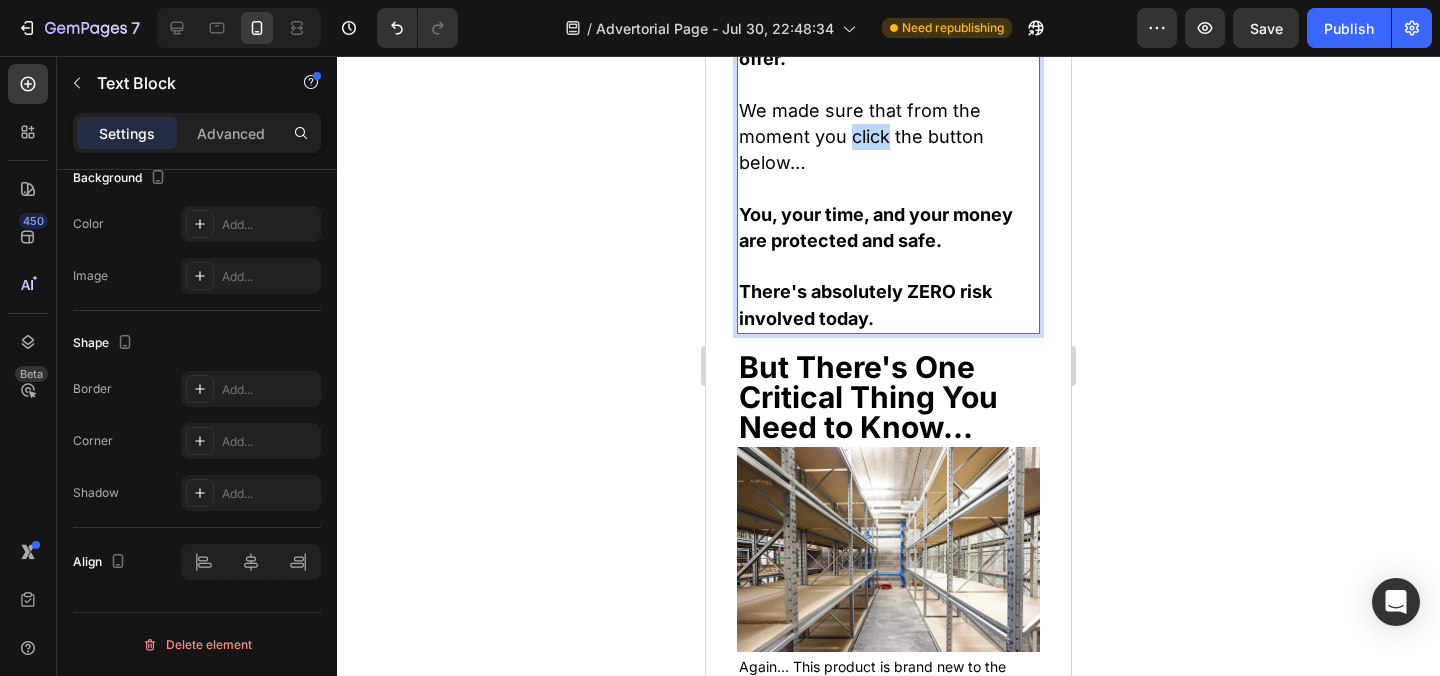 scroll, scrollTop: 31103, scrollLeft: 0, axis: vertical 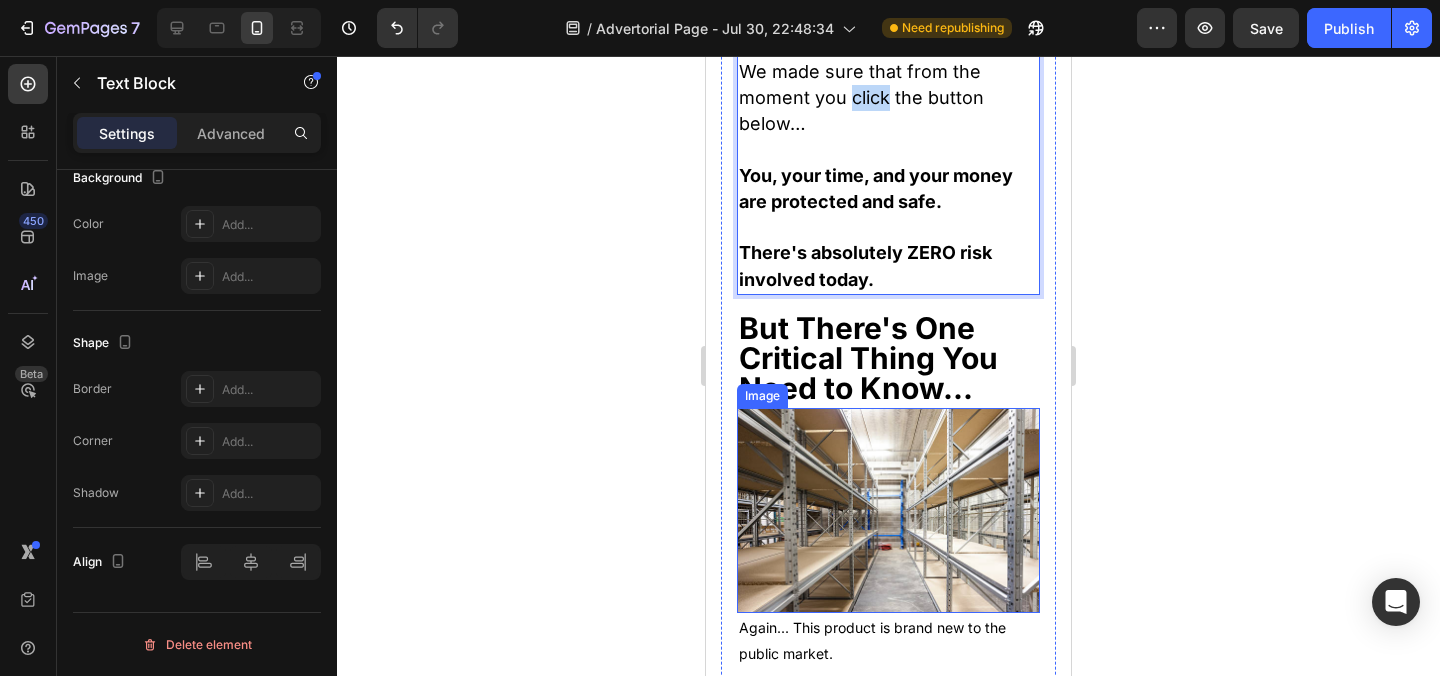 click on "Again... This product is brand new to the public market." at bounding box center (888, 640) 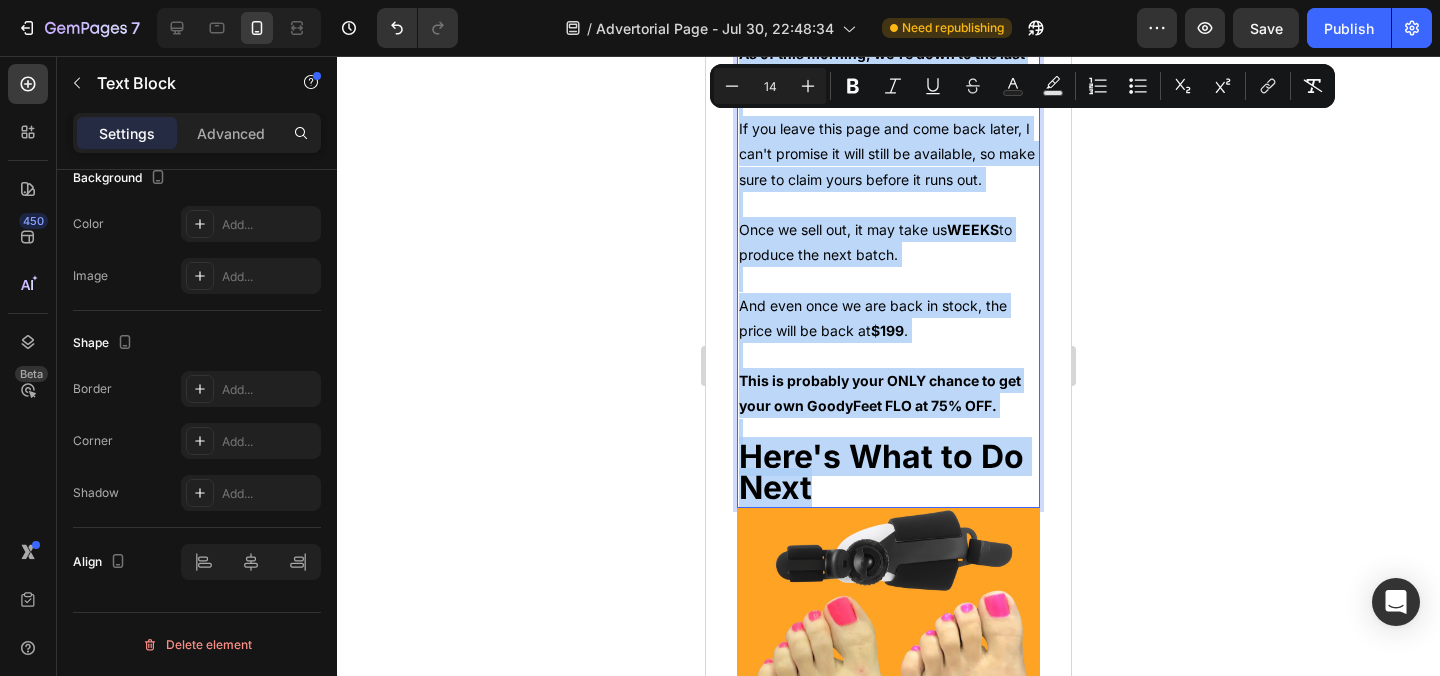 scroll, scrollTop: 31856, scrollLeft: 0, axis: vertical 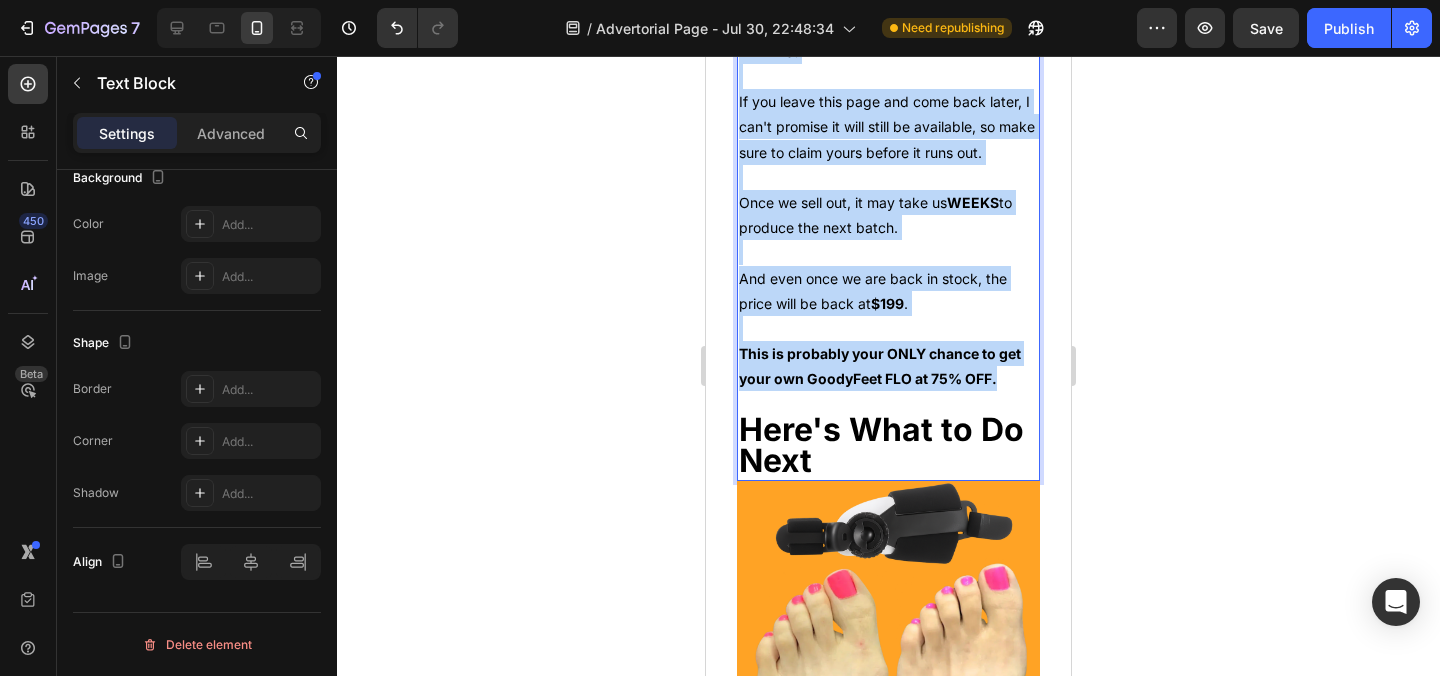 drag, startPoint x: 743, startPoint y: 439, endPoint x: 1000, endPoint y: 184, distance: 362.04144 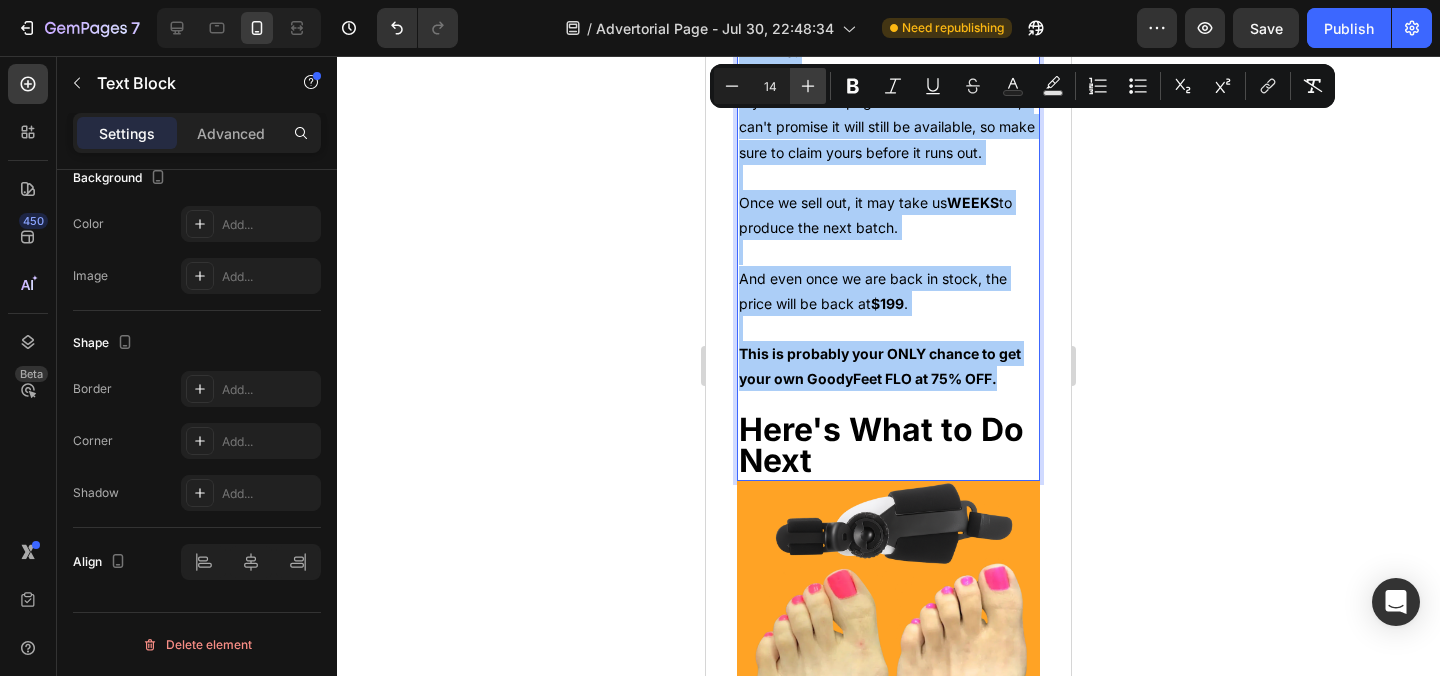 click 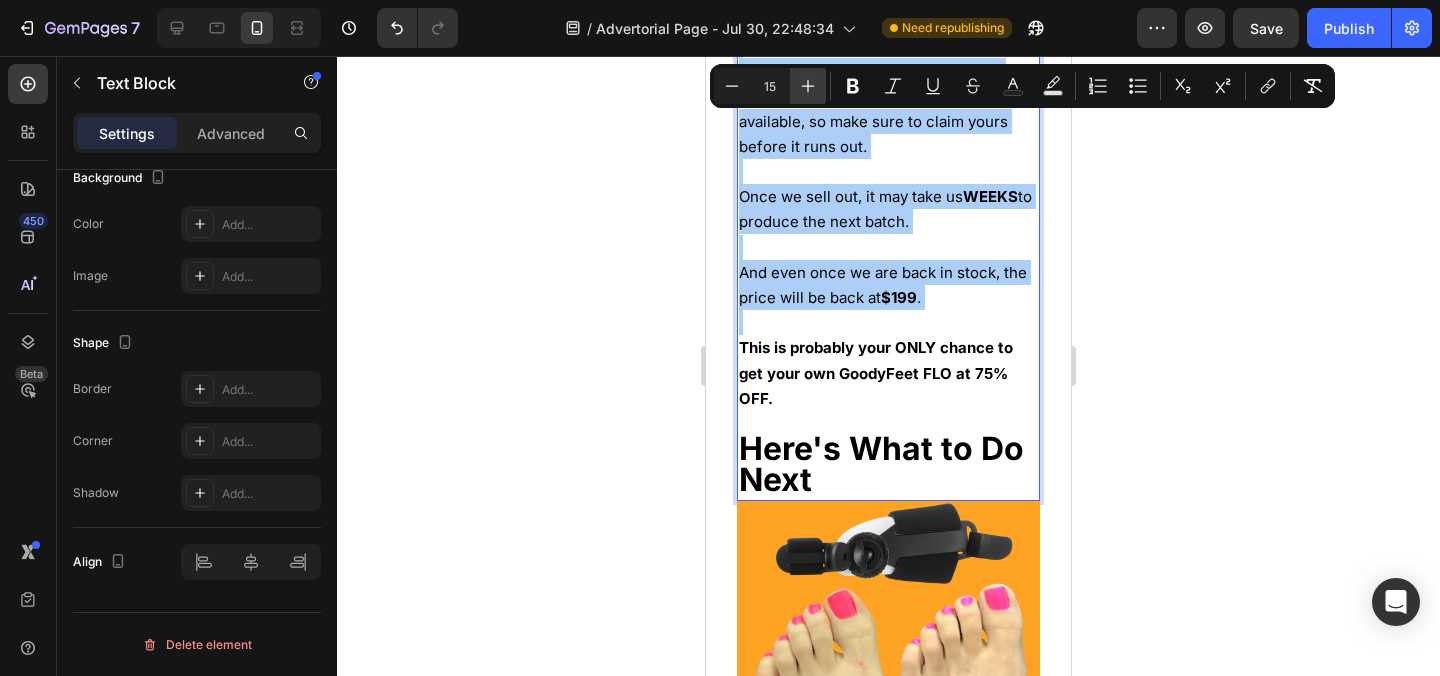 click 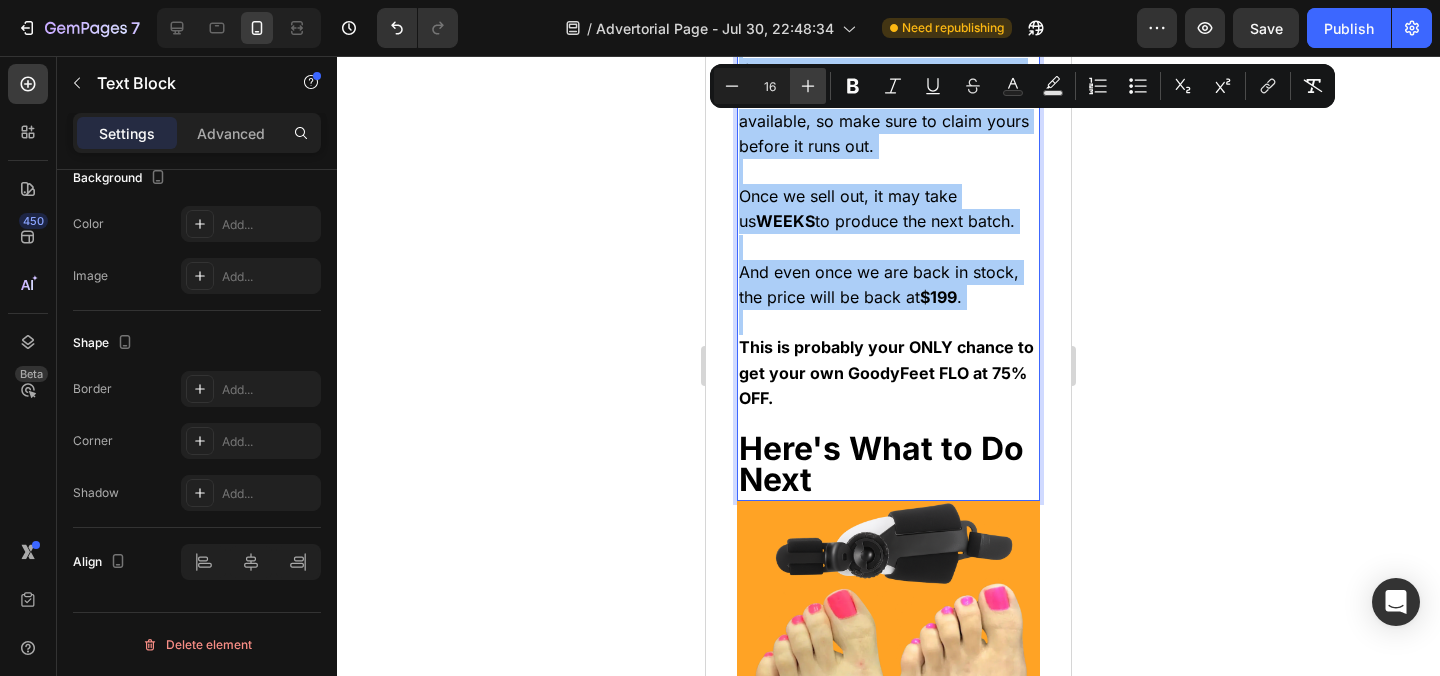 click 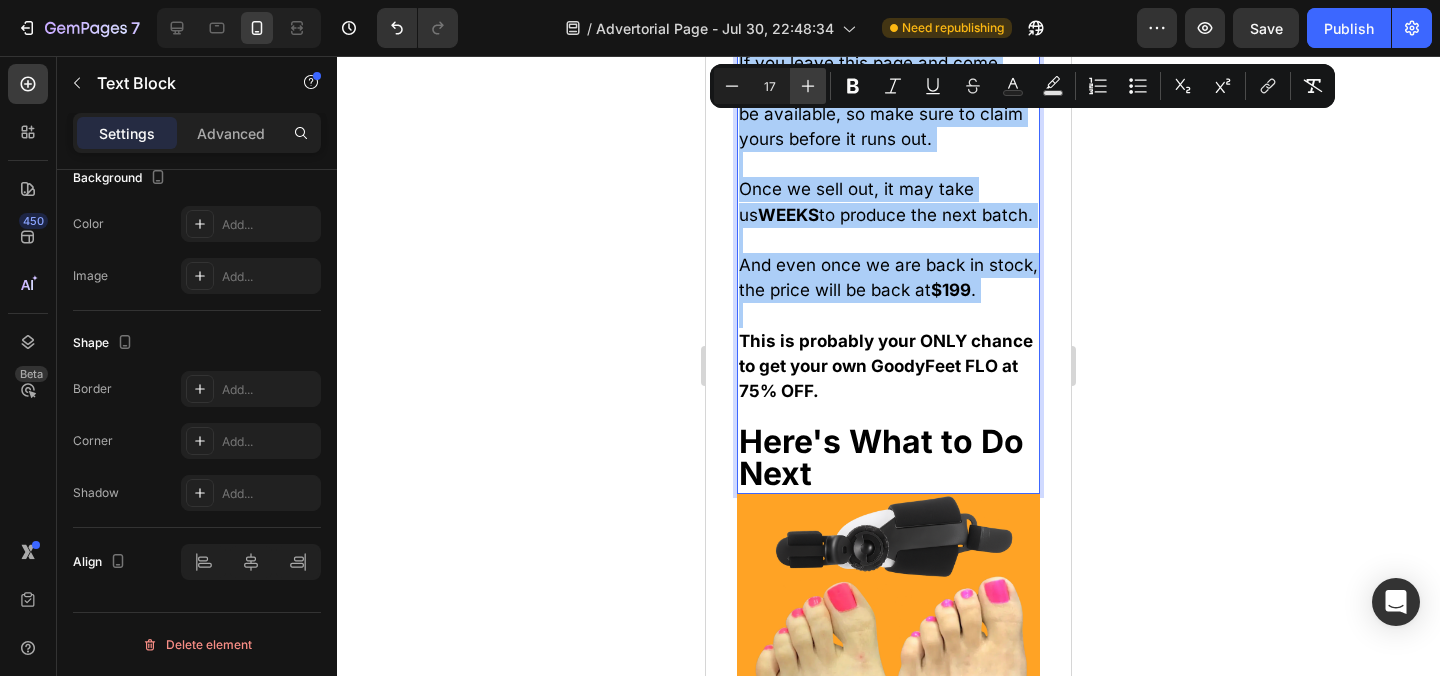 click 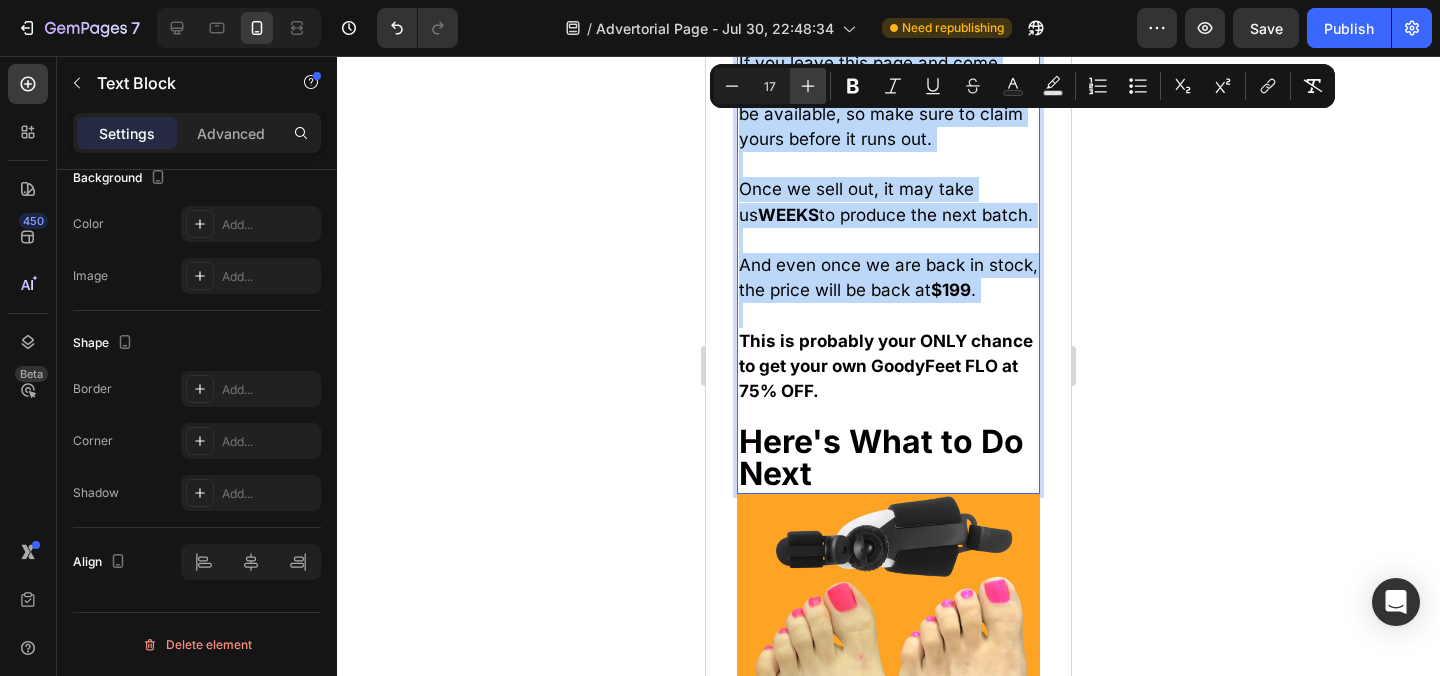 type on "18" 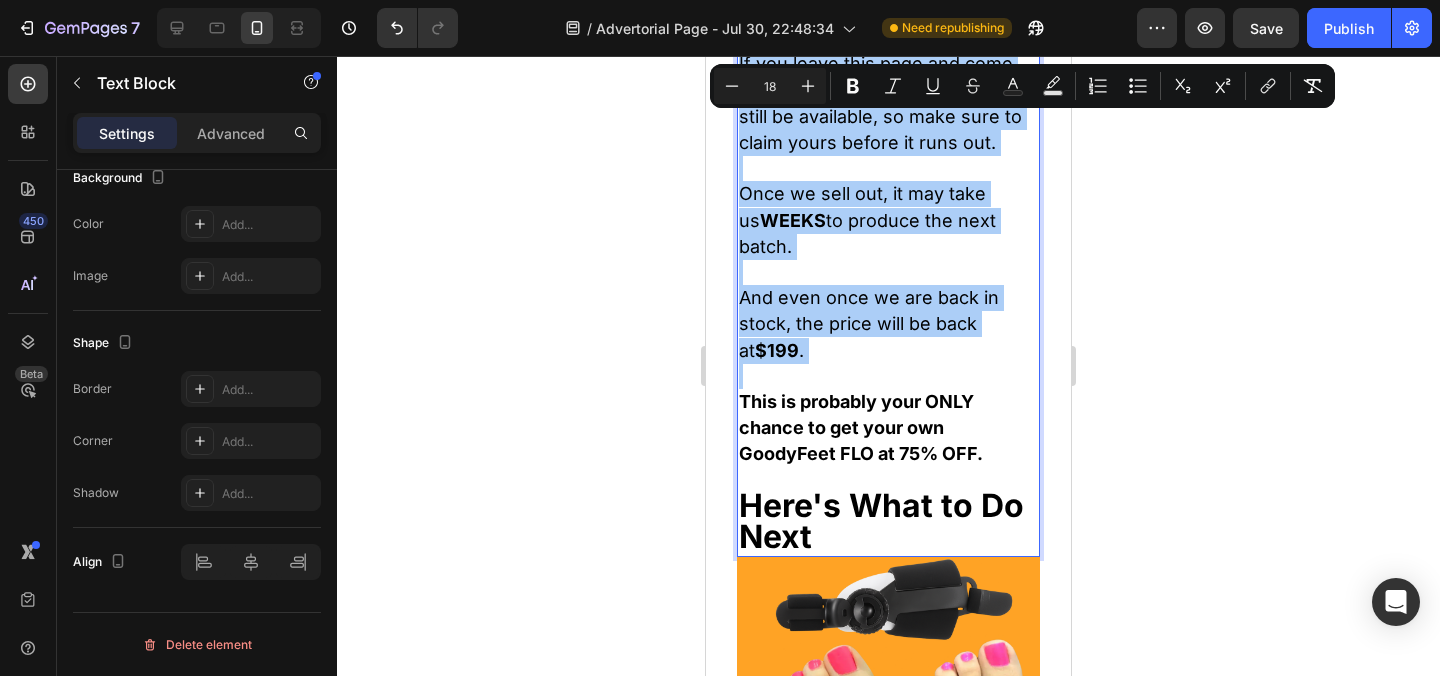 drag, startPoint x: 1190, startPoint y: 212, endPoint x: 1119, endPoint y: 213, distance: 71.00704 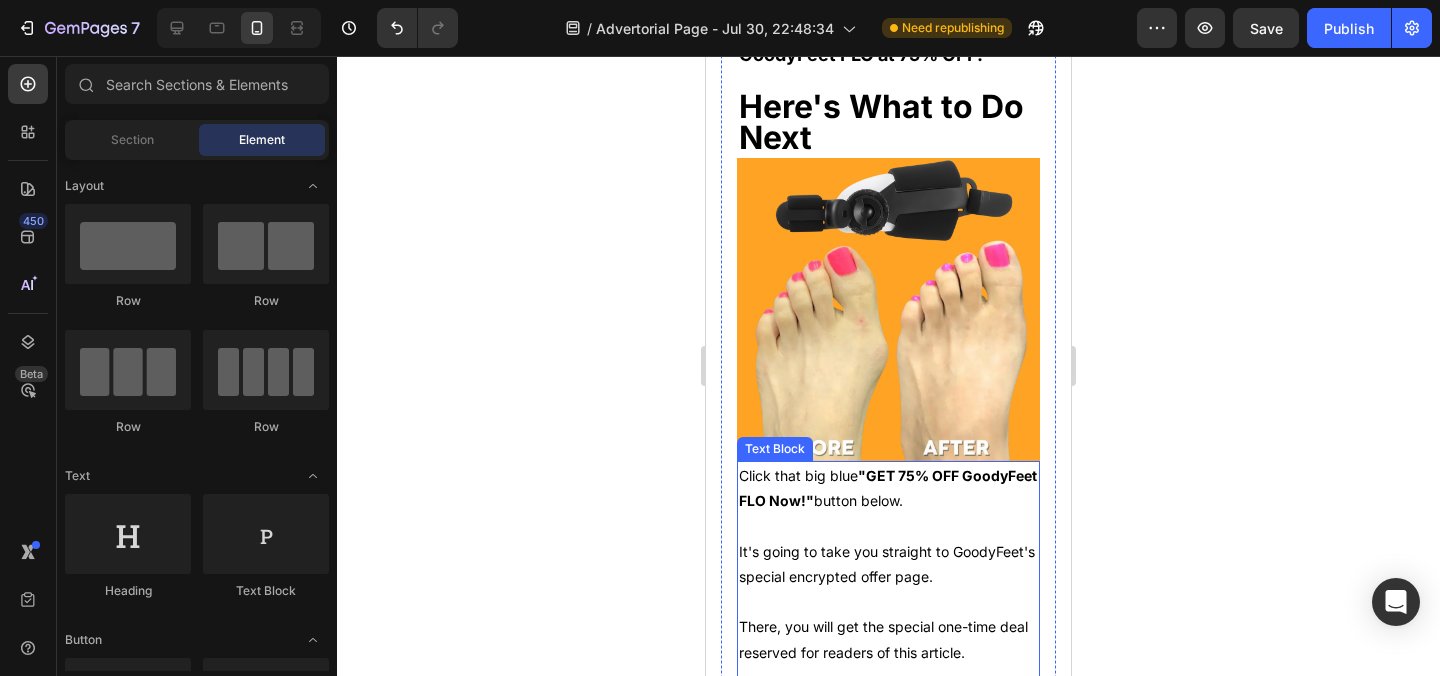 scroll, scrollTop: 32429, scrollLeft: 0, axis: vertical 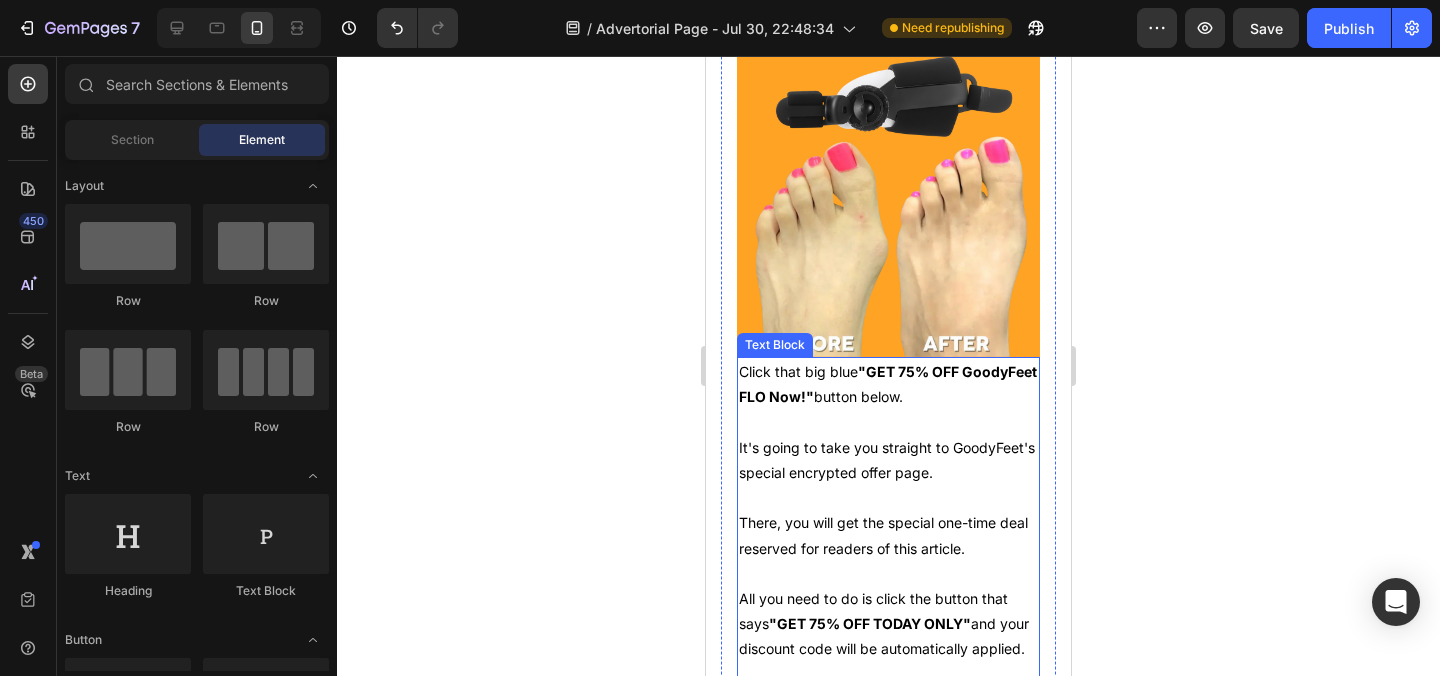 click on ""GET 75% OFF TODAY ONLY"" at bounding box center (870, 623) 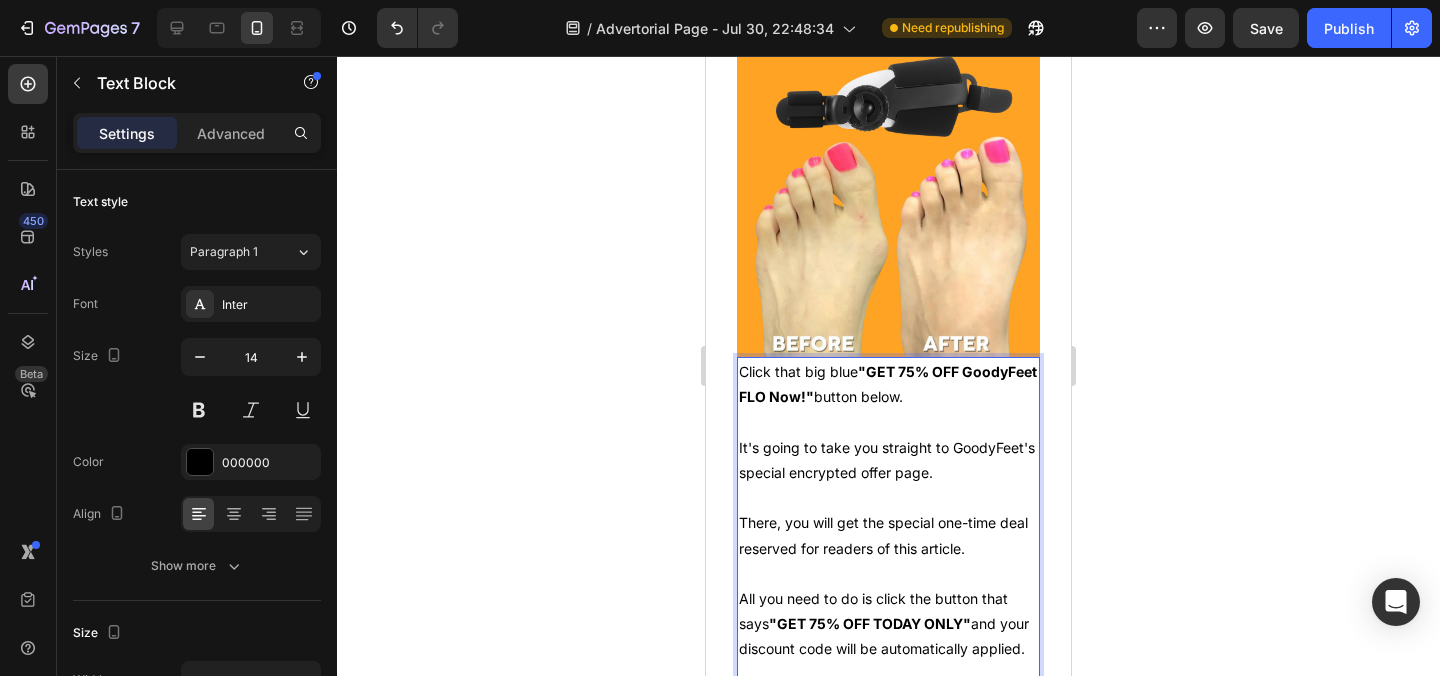 click on "Click that big blue  "GET 75% OFF GoodyFeet FLO Now!"  button below." at bounding box center [888, 384] 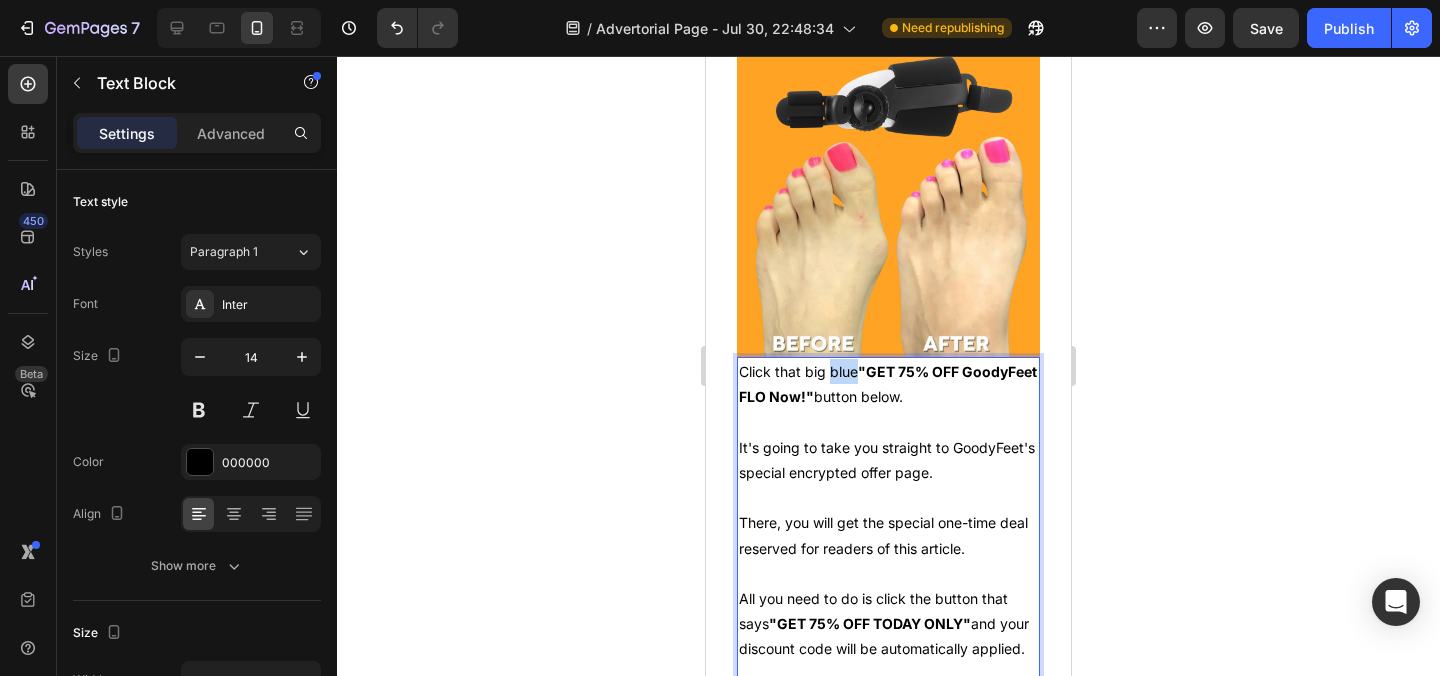 click on "Click that big blue  "GET 75% OFF GoodyFeet FLO Now!"  button below." at bounding box center [888, 384] 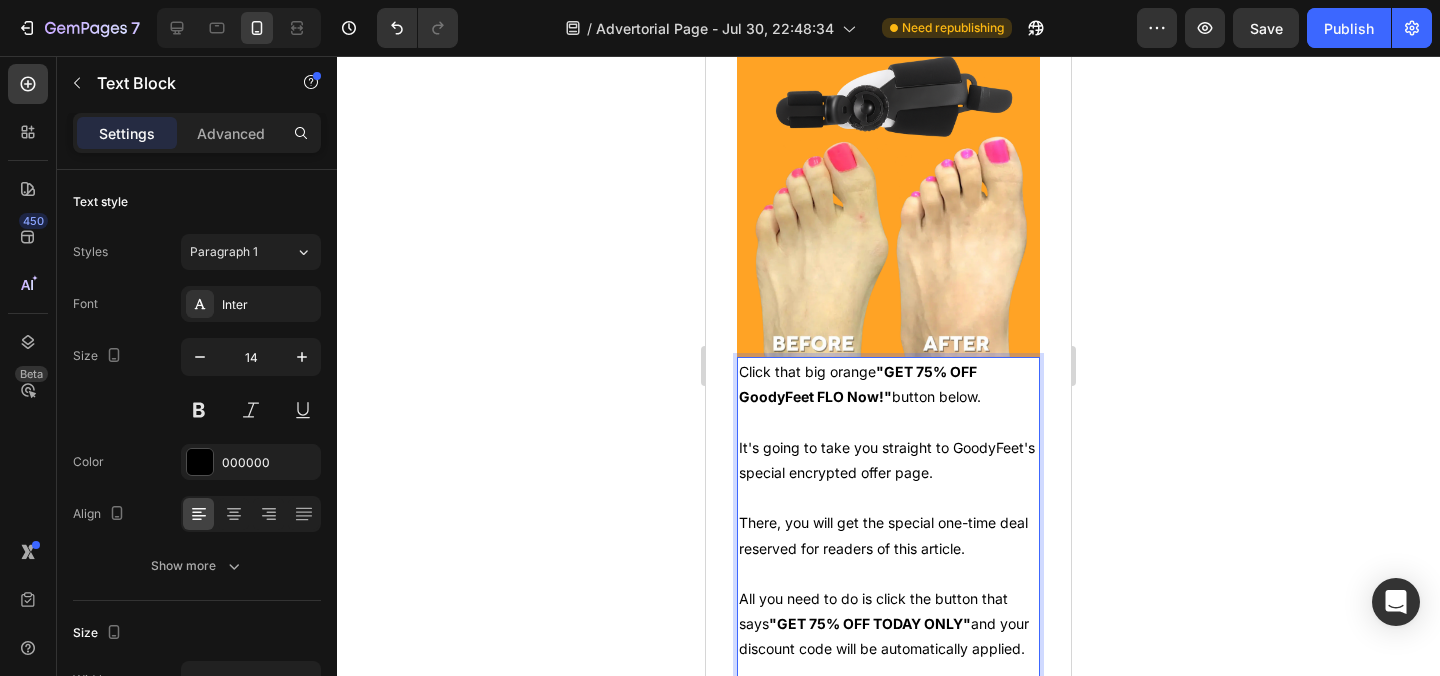 click on "Click that big orange   "GET 75% OFF GoodyFeet FLO Now!"  button below." at bounding box center [888, 384] 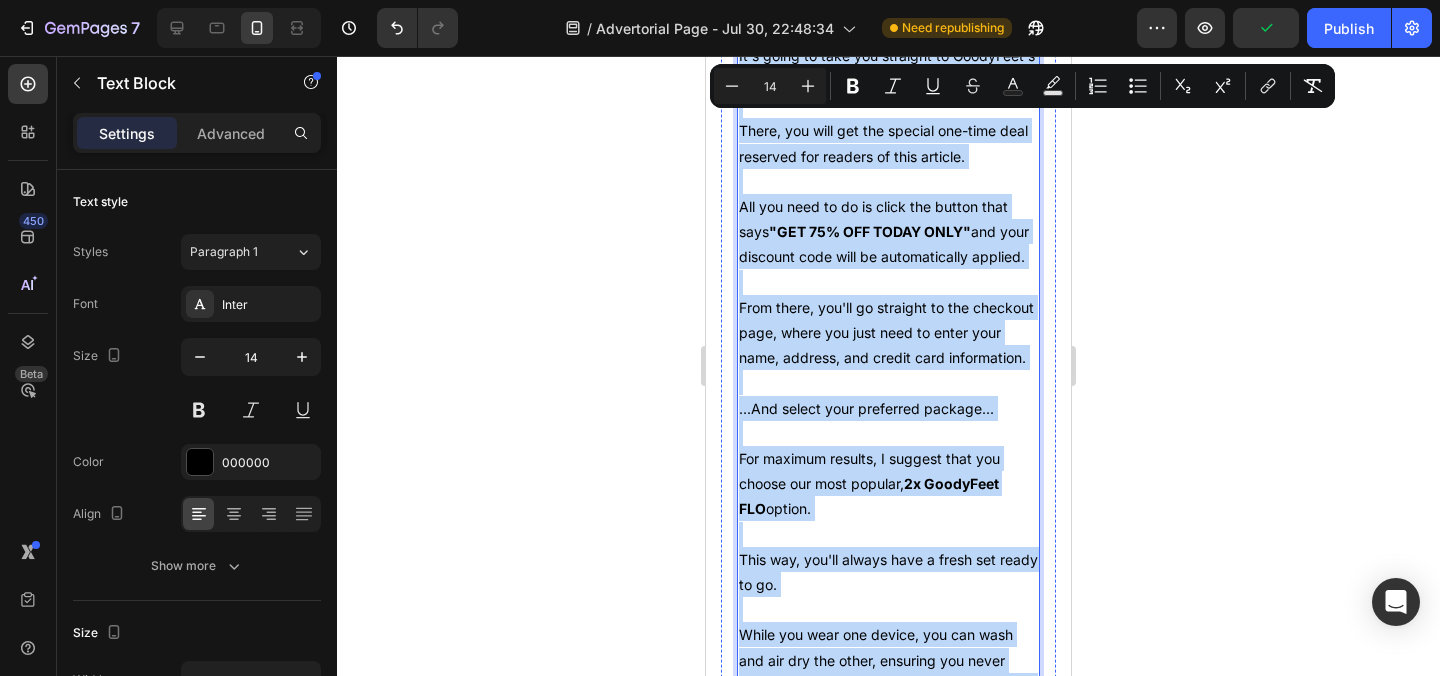 scroll, scrollTop: 32843, scrollLeft: 0, axis: vertical 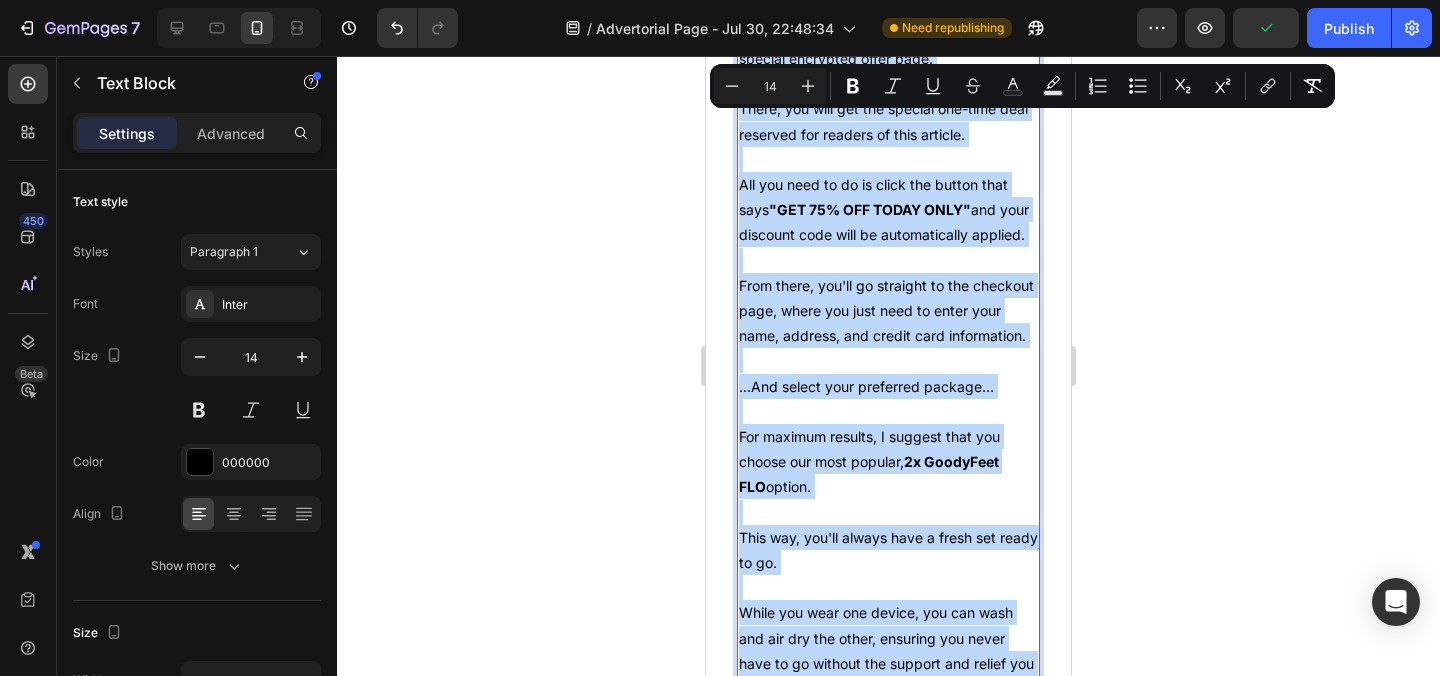 drag, startPoint x: 741, startPoint y: 159, endPoint x: 921, endPoint y: 587, distance: 464.31024 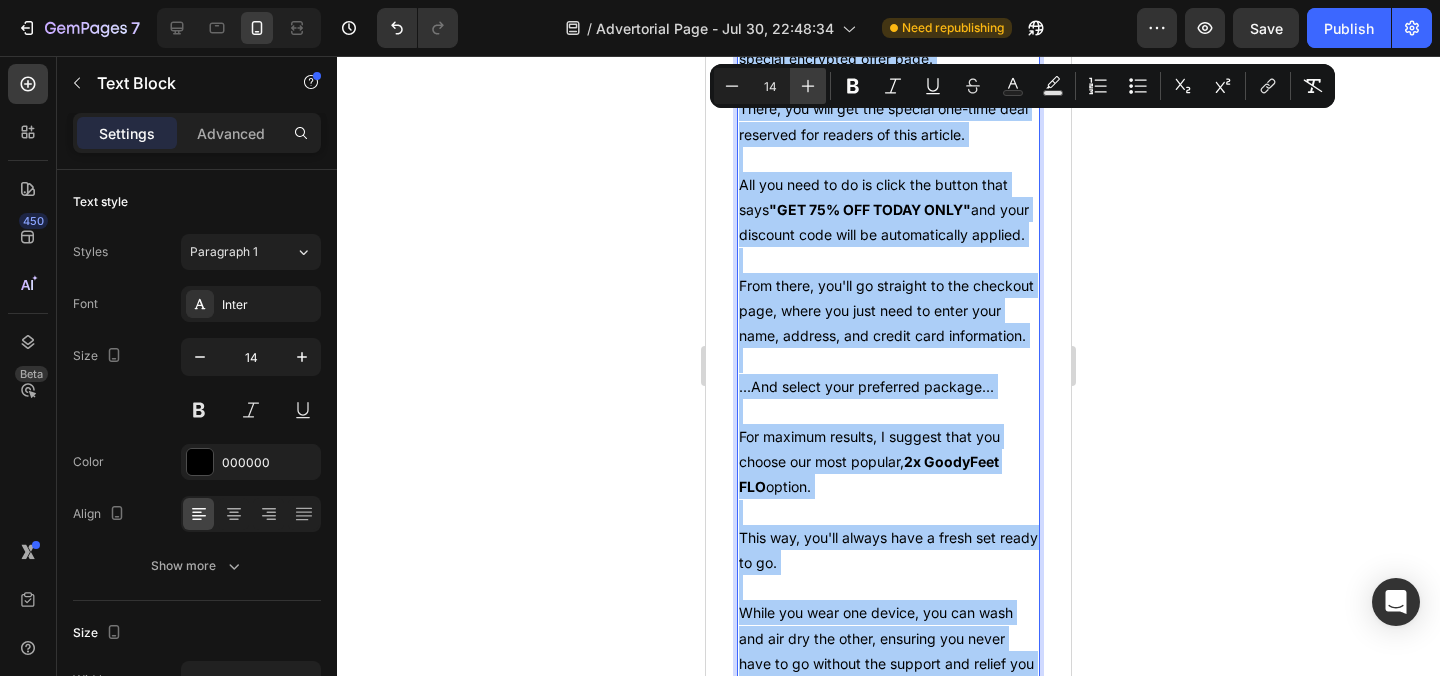 click 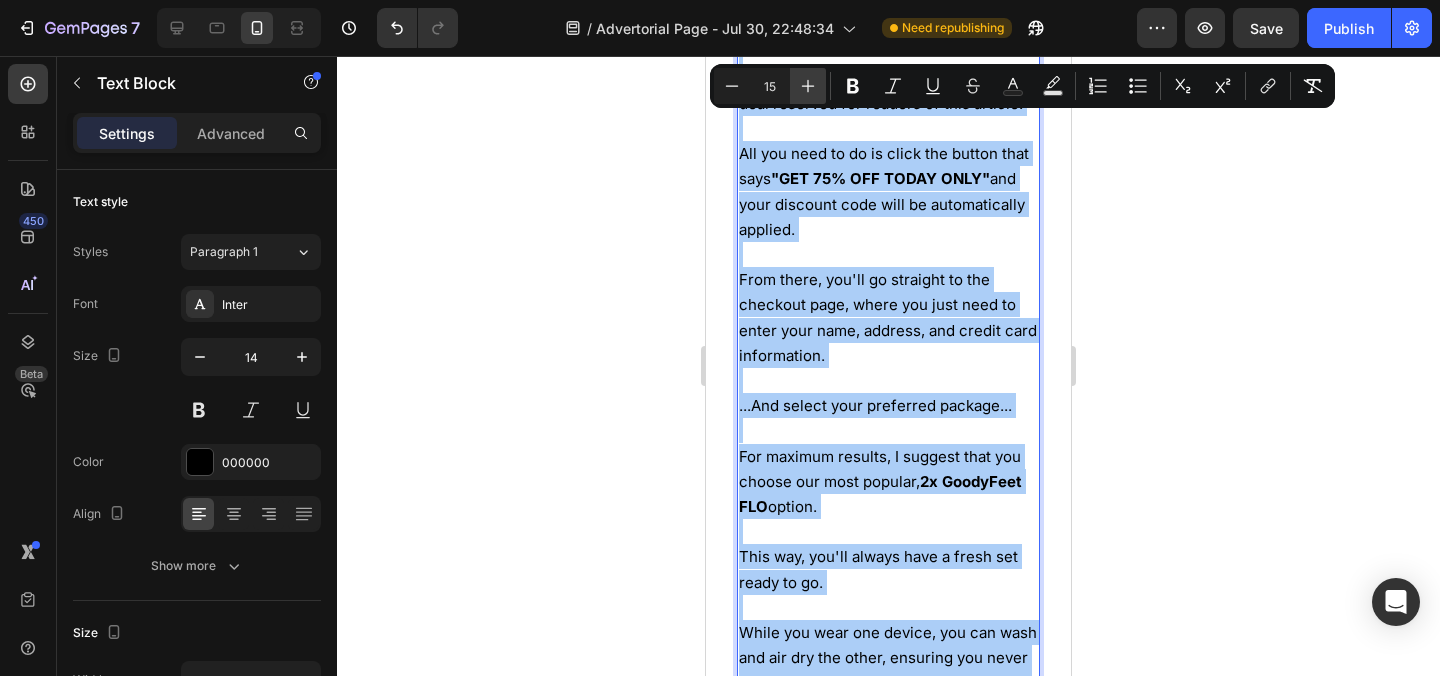click 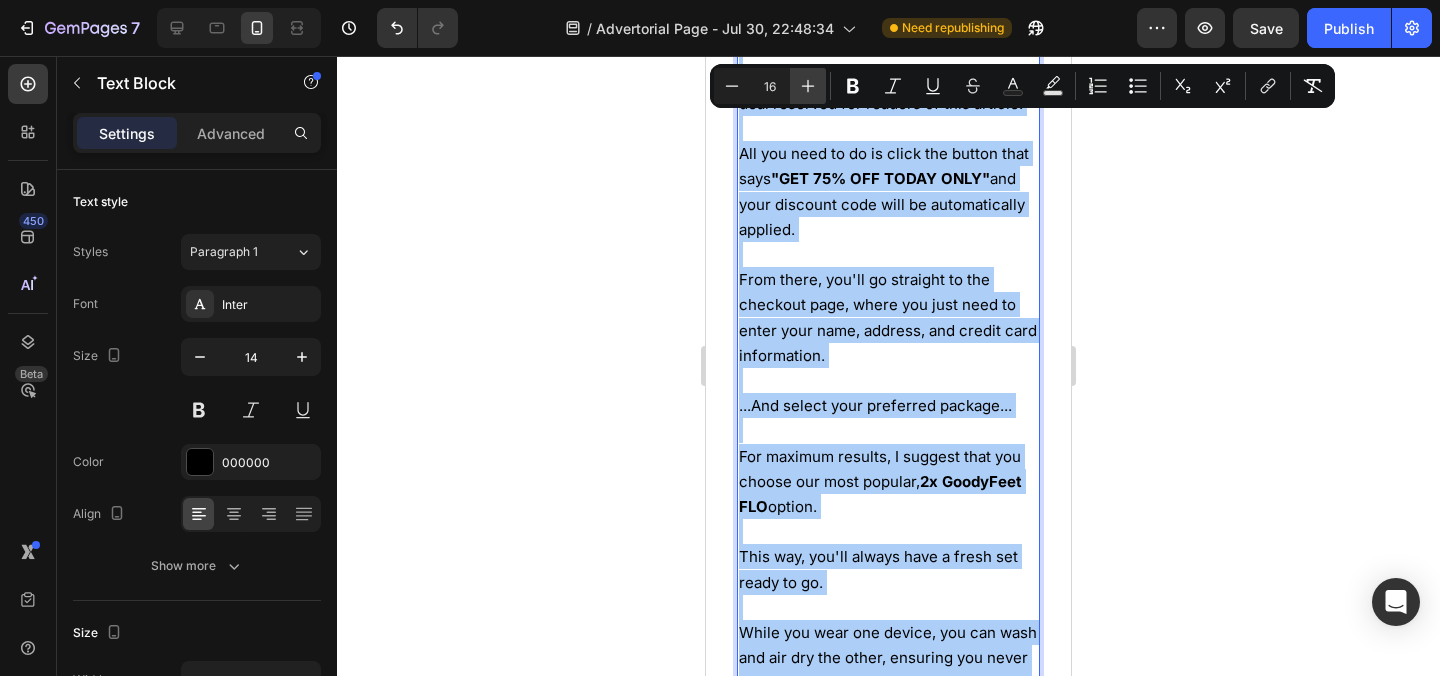 click 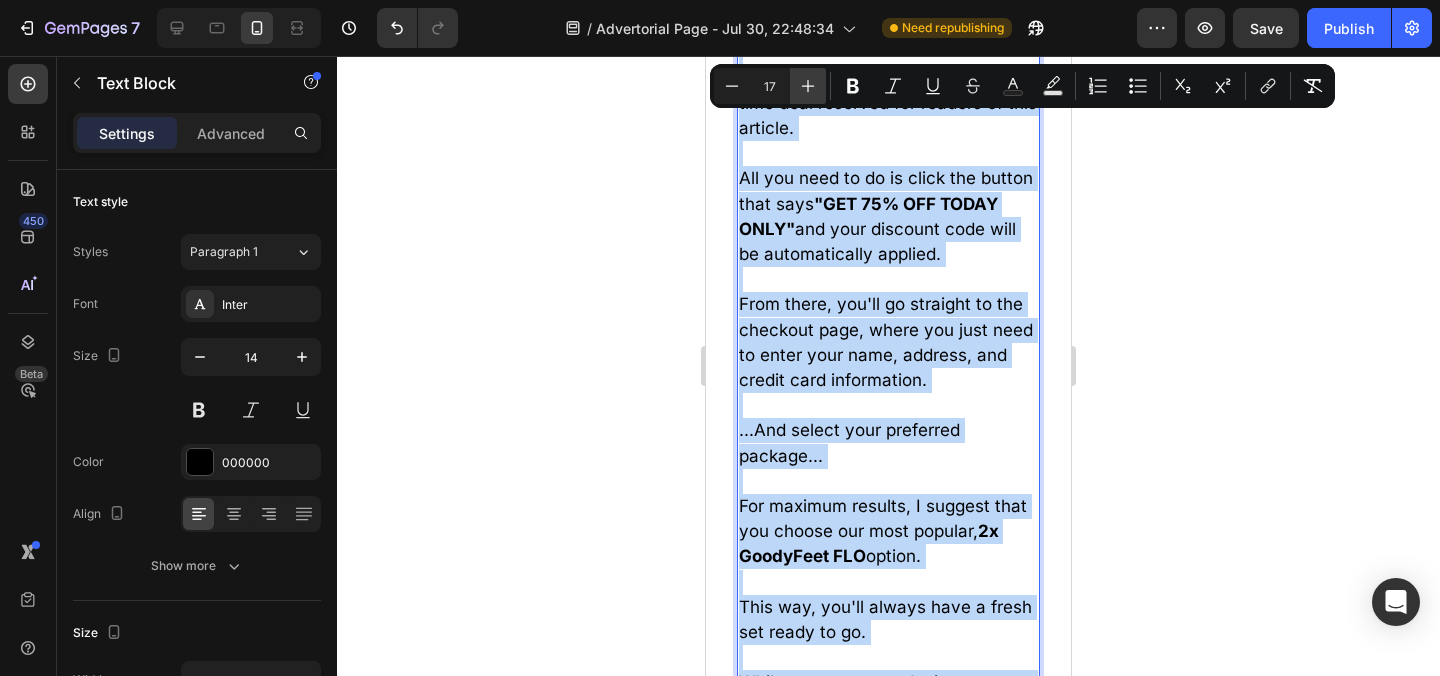 scroll, scrollTop: 32931, scrollLeft: 0, axis: vertical 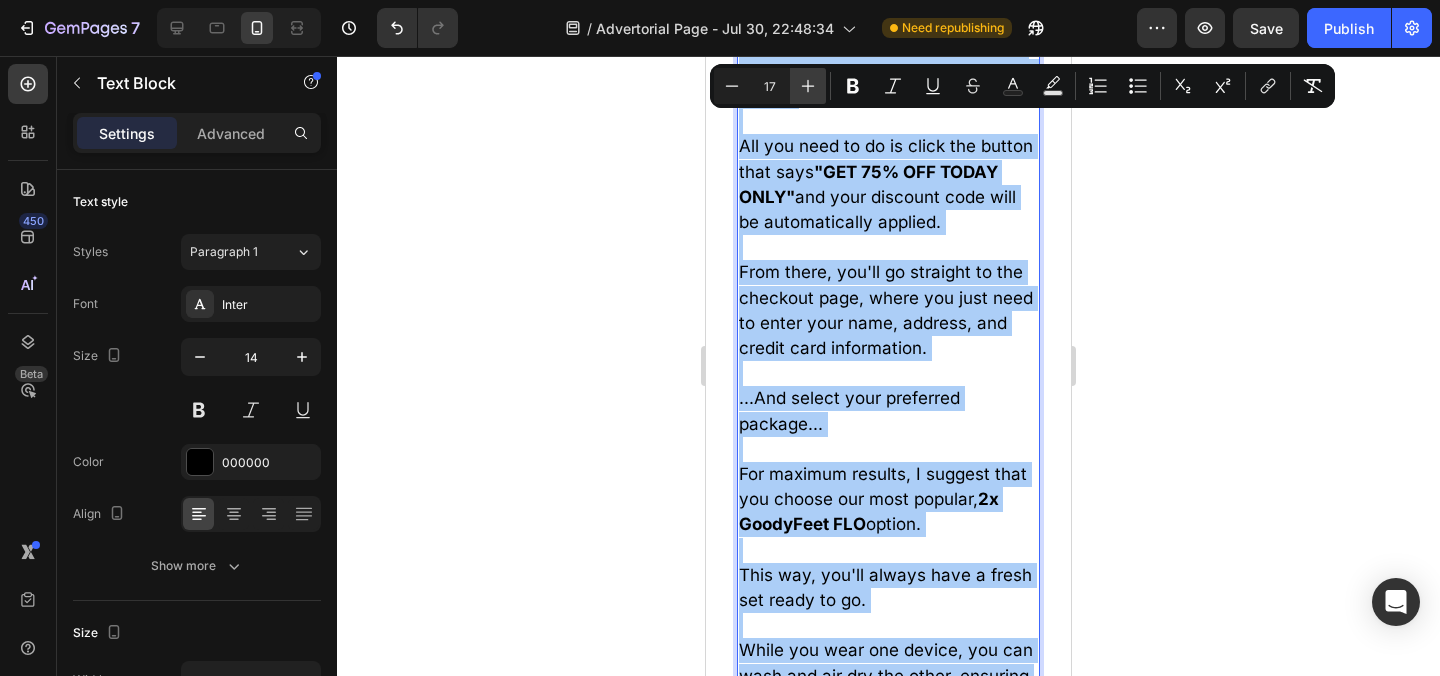 click on "Plus" at bounding box center [808, 86] 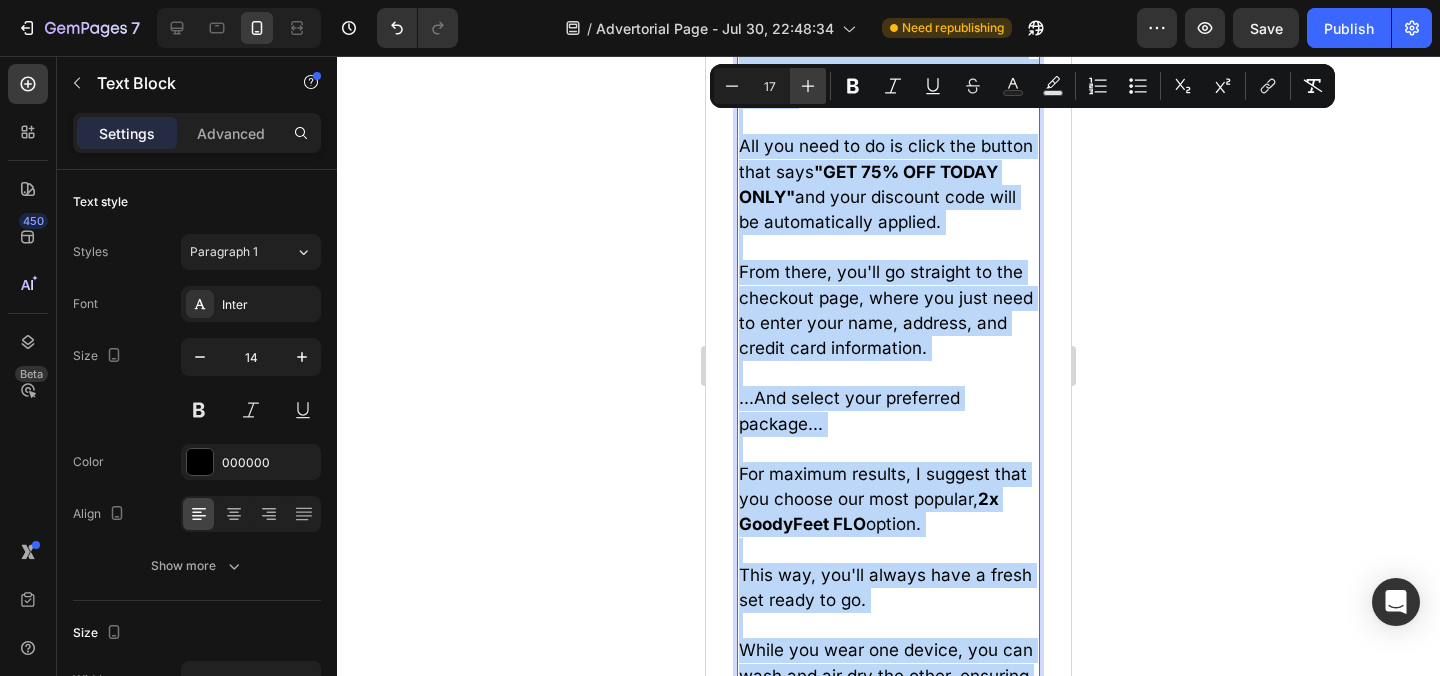 type on "18" 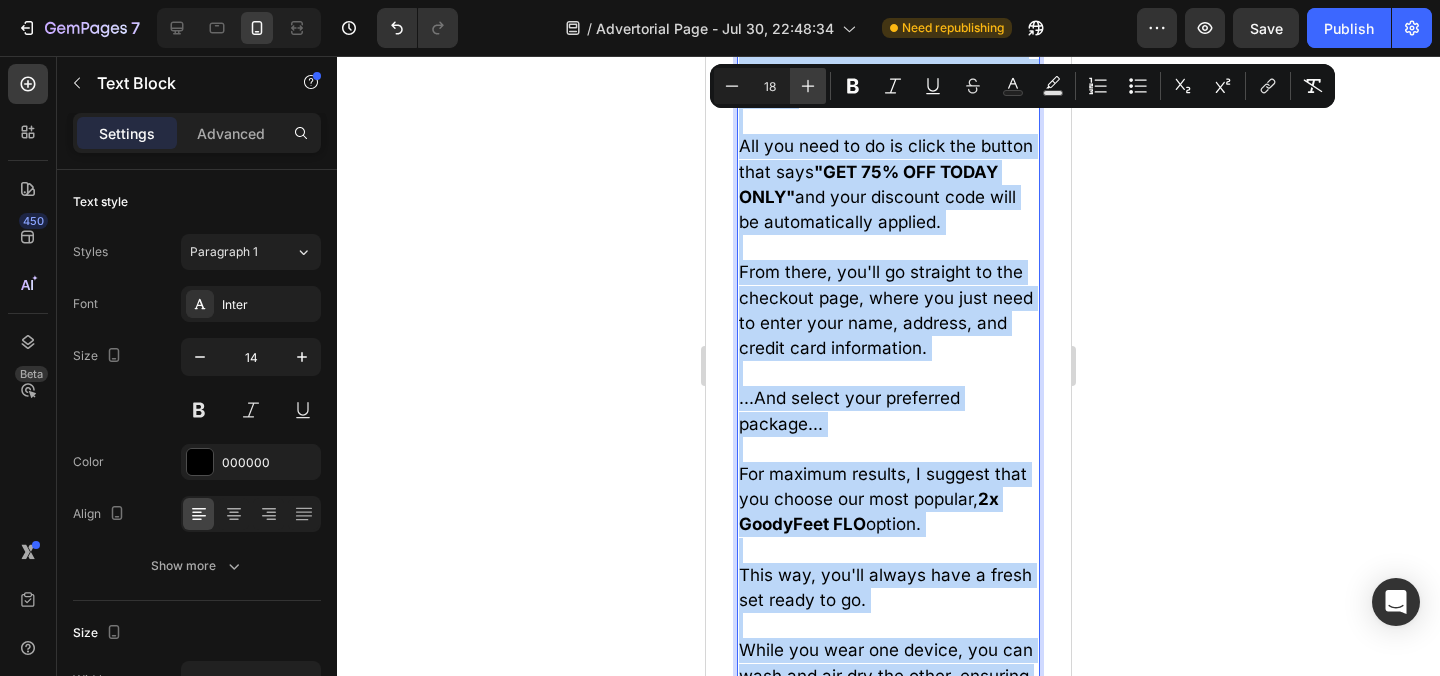 scroll, scrollTop: 32964, scrollLeft: 0, axis: vertical 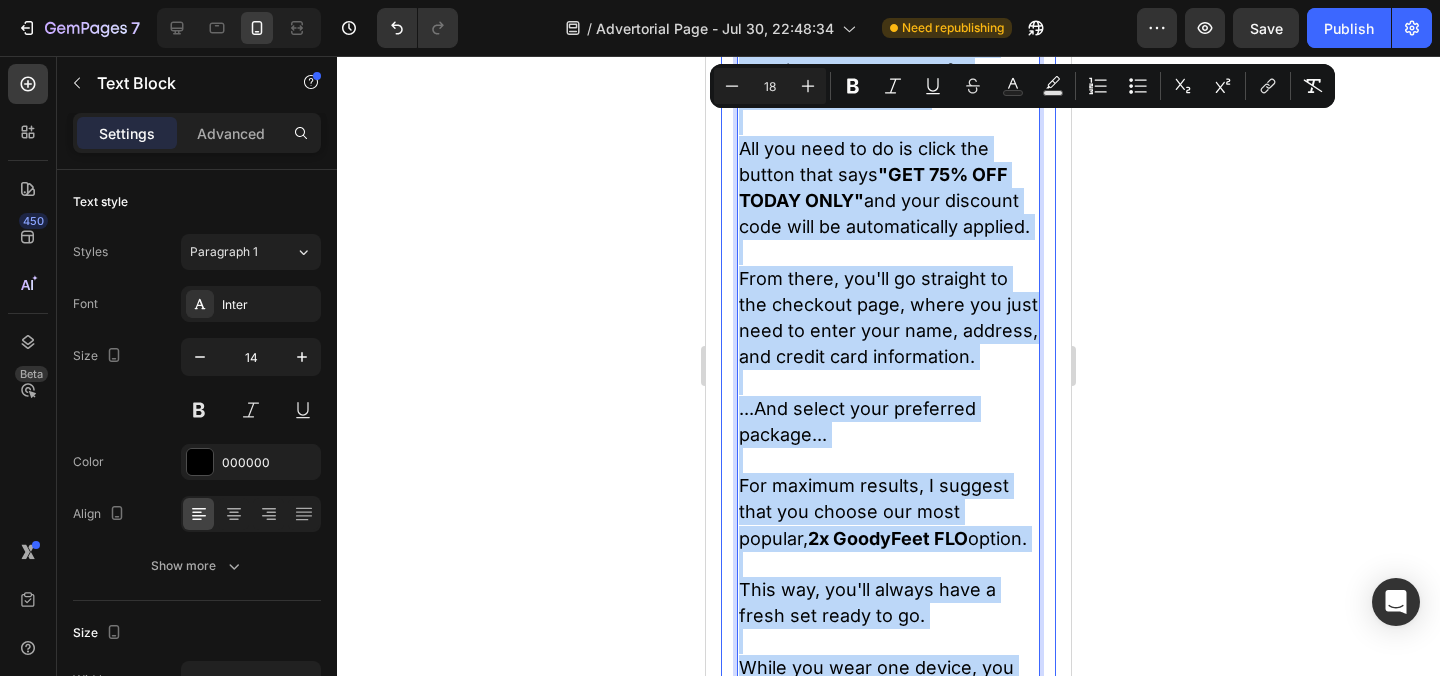 click on "Image Before Text block Row Row Image After Text block Row Row Row                Icon                Icon                Icon                Icon
Icon Icon List Hoz It Saved Me from Surgery! Heading Verified Purchase Text Block " I was scheduled for bunion surgery in March after 6 years of worsening pain. My podiatrist said surgery was my only option. I found GoodyFeet through Dr. Langston's recommendation and decided to try it first. After 10 weeks with the FLO system, my surgeon said the improvement was so dramatic that surgery was no longer necessary. I saved $18,000 and months of recovery time. This device literally saved my feet!" Text block Ryan S . Text block Row Image Before Text block Row Row Image After Text block Row Row Row                Icon                Icon                Icon                Icon
Icon Icon List Hoz You're walking on a cloud! Heading Text block Sophia Allen Text block Row Image Before Text block Row Row Image After Text block Row Row Row Icon" at bounding box center (888, -3432) 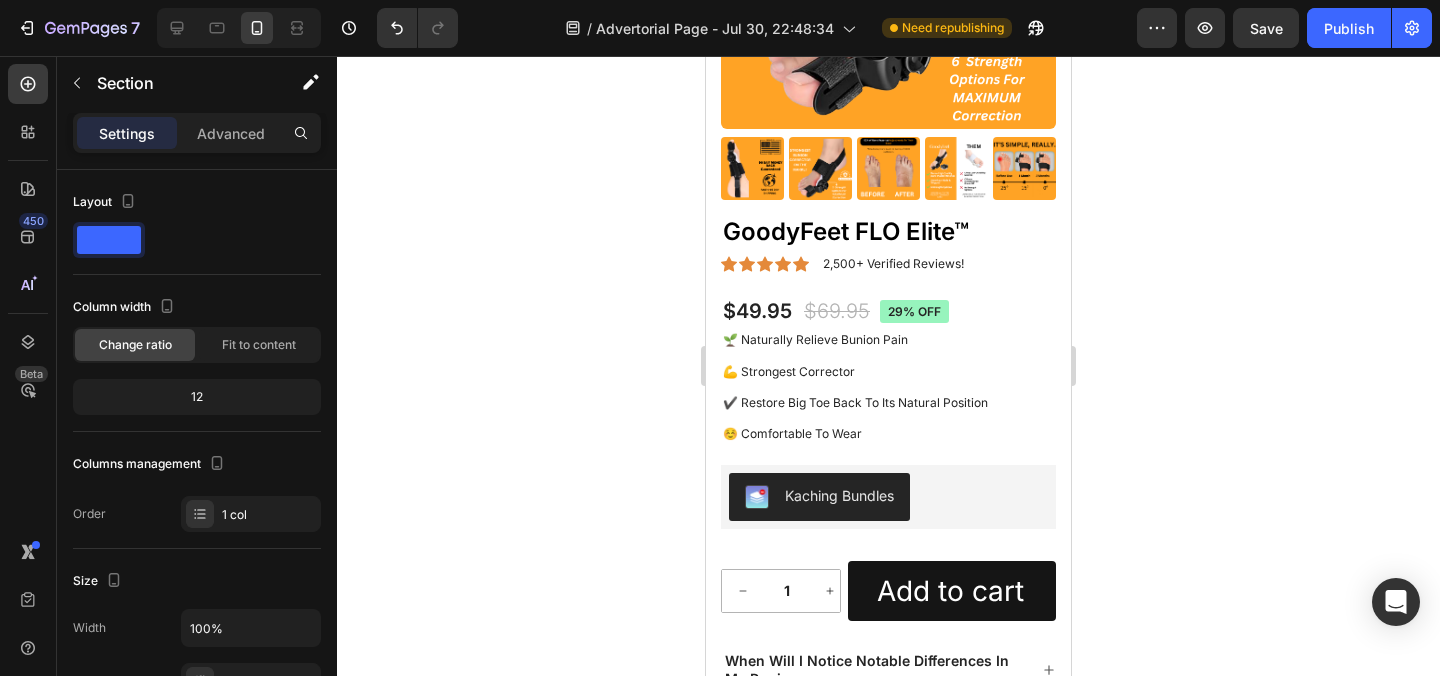 scroll, scrollTop: 35991, scrollLeft: 0, axis: vertical 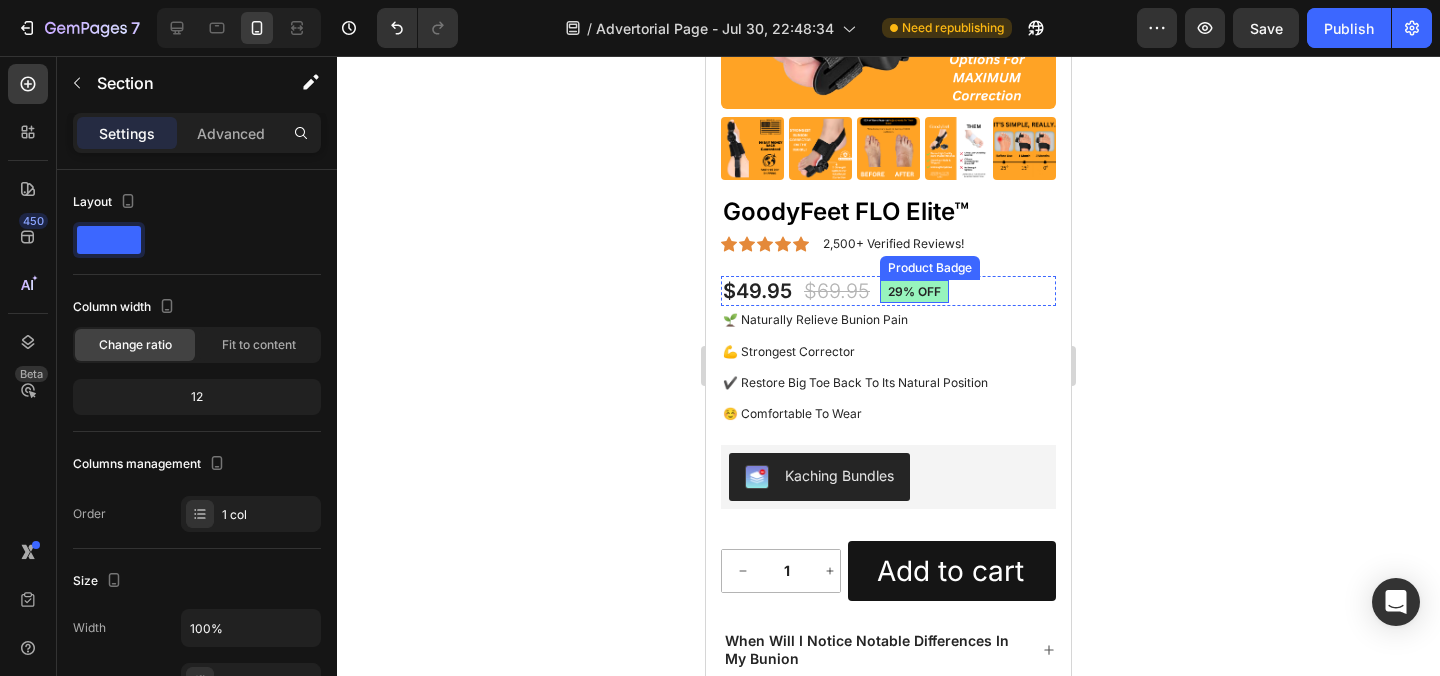 click on "29% off" at bounding box center [914, 292] 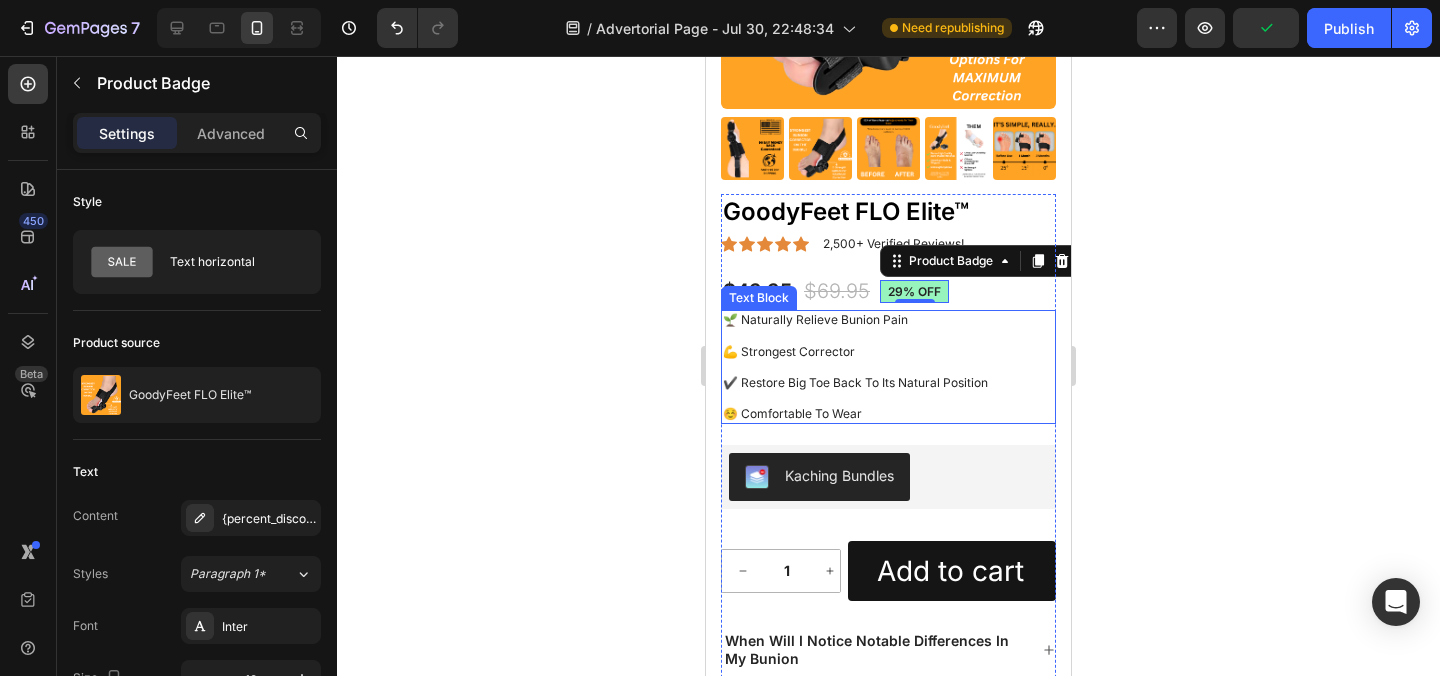 click 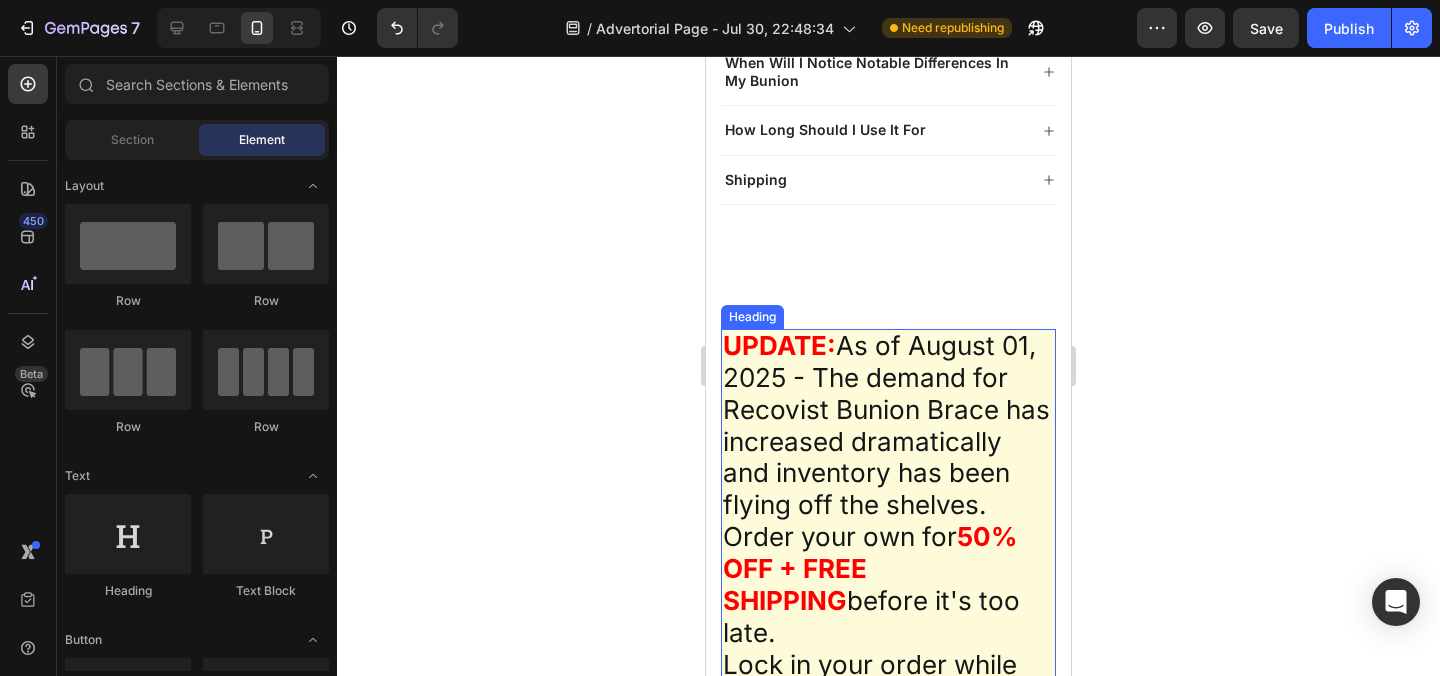 scroll, scrollTop: 36475, scrollLeft: 0, axis: vertical 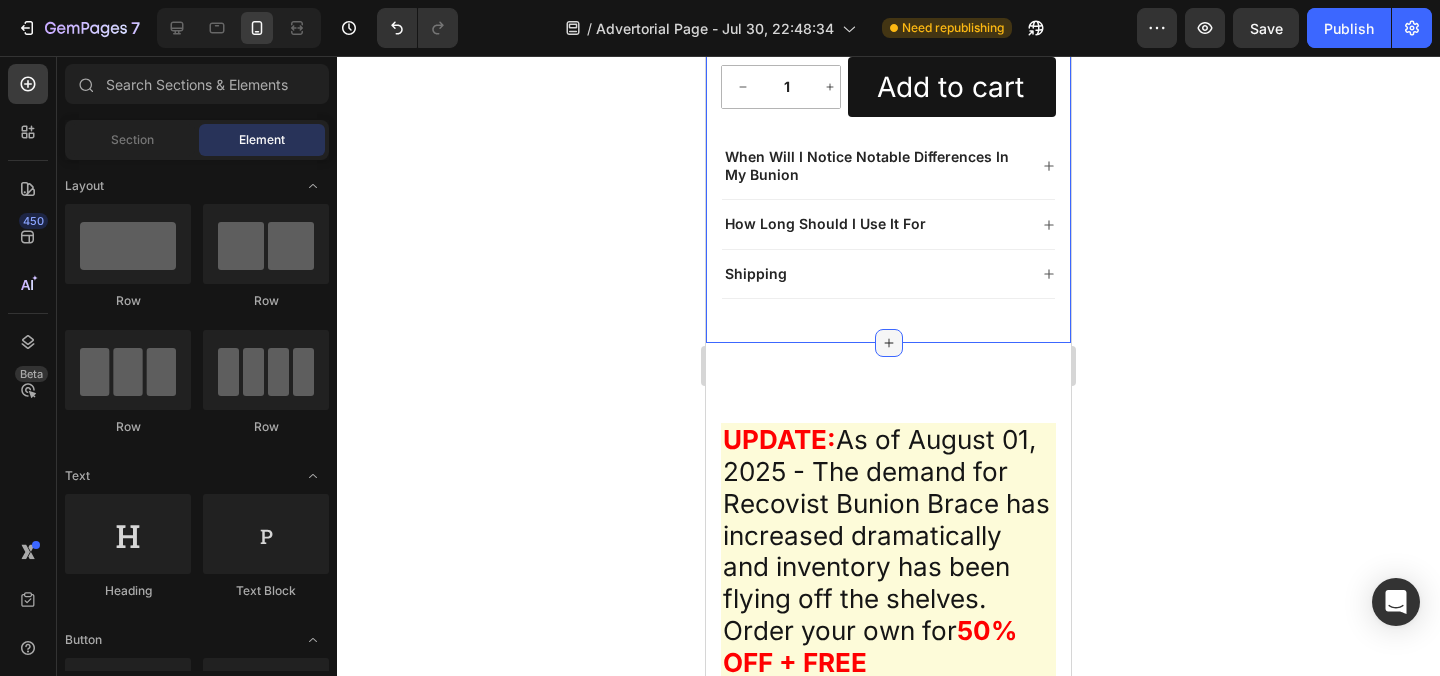 click 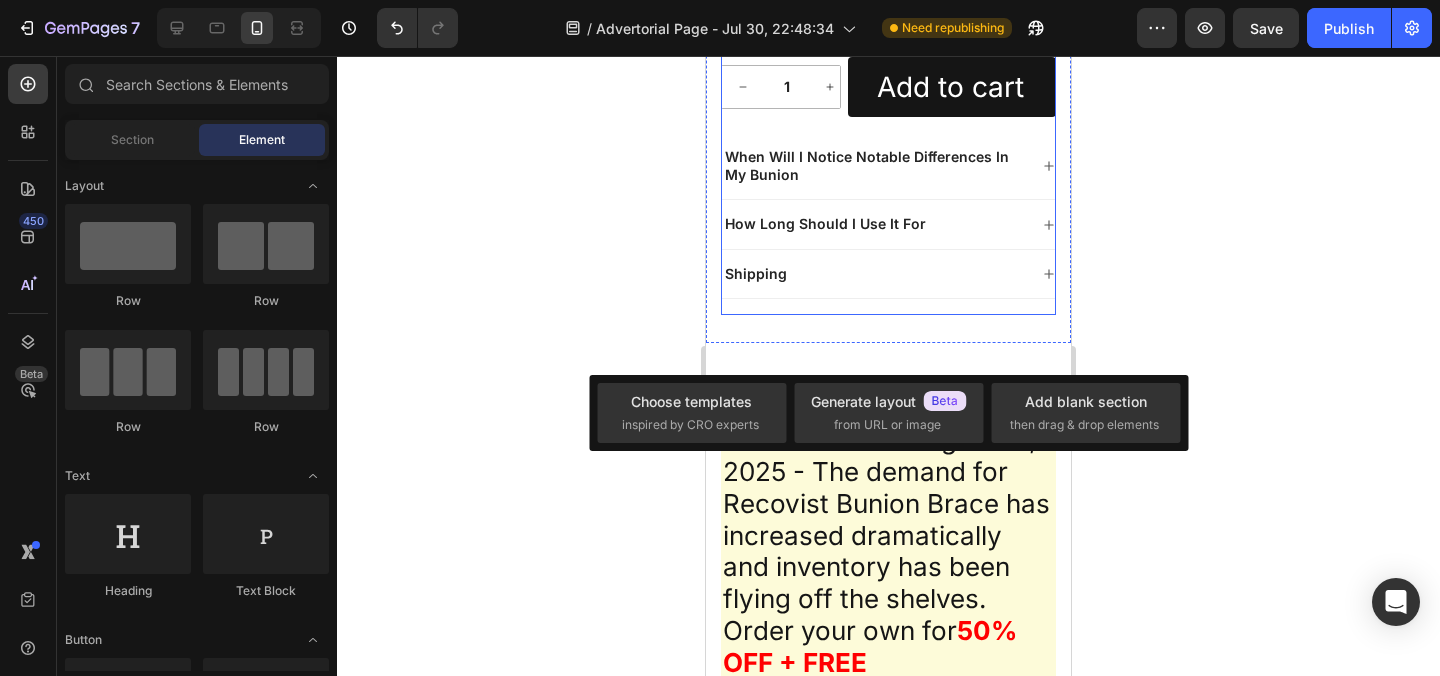 click on "GoodyFeet FLO Elite™ Product Title Icon Icon Icon Icon Icon Icon List 2,500+ Verified Reviews! Text Block Row $49.95 Product Price Product Price $69.95 Product Price Product Price 29% off Product Badge Row 🌱 Naturally Relieve Bunion Pain‎ ‎   💪 Strongest Corrector   ✔️ Restore Big Toe Back To Its Natural Position ☺️ Comfortable To Wear Text Block Kaching Bundles Kaching Bundles
1
Product Quantity Row Add to cart Add to Cart Row
When Will I Notice Notable Differences In My Bunion
How Long Should I Use It For
Shipping Accordion Row" at bounding box center [888, 12] 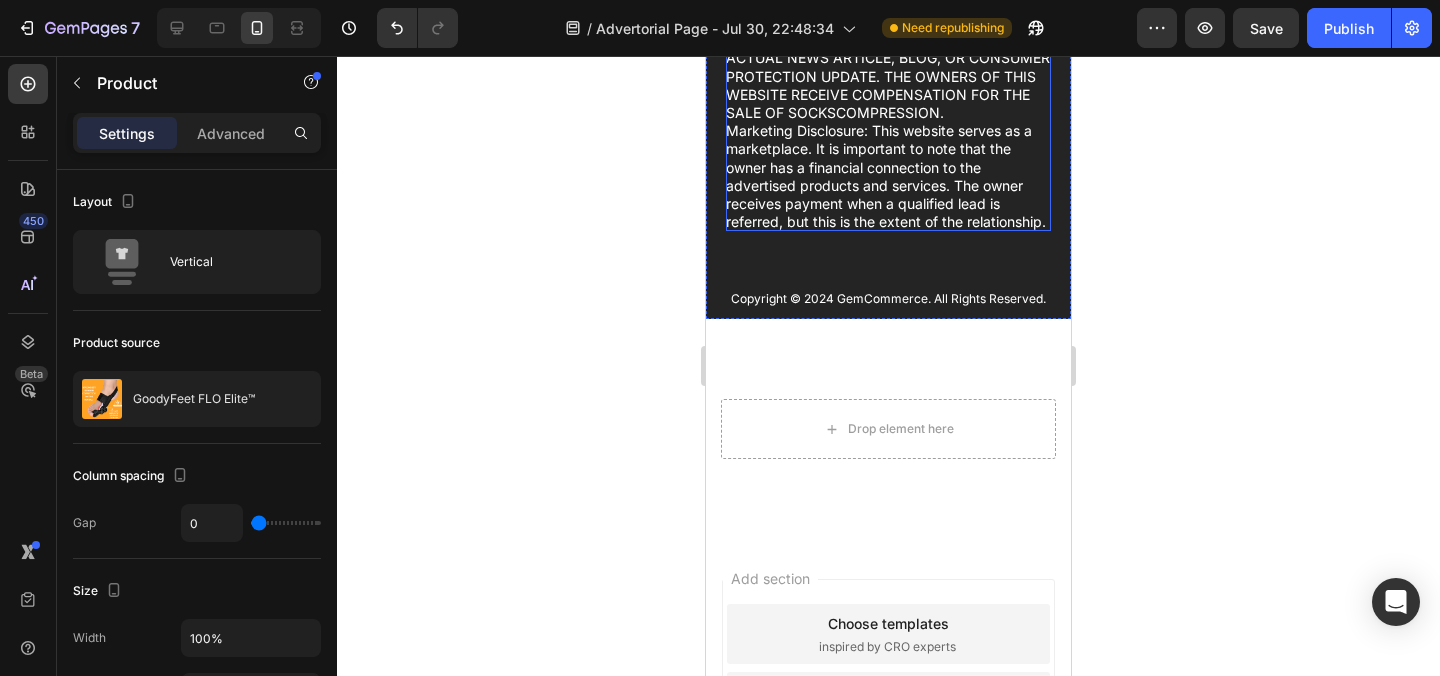 scroll, scrollTop: 38253, scrollLeft: 0, axis: vertical 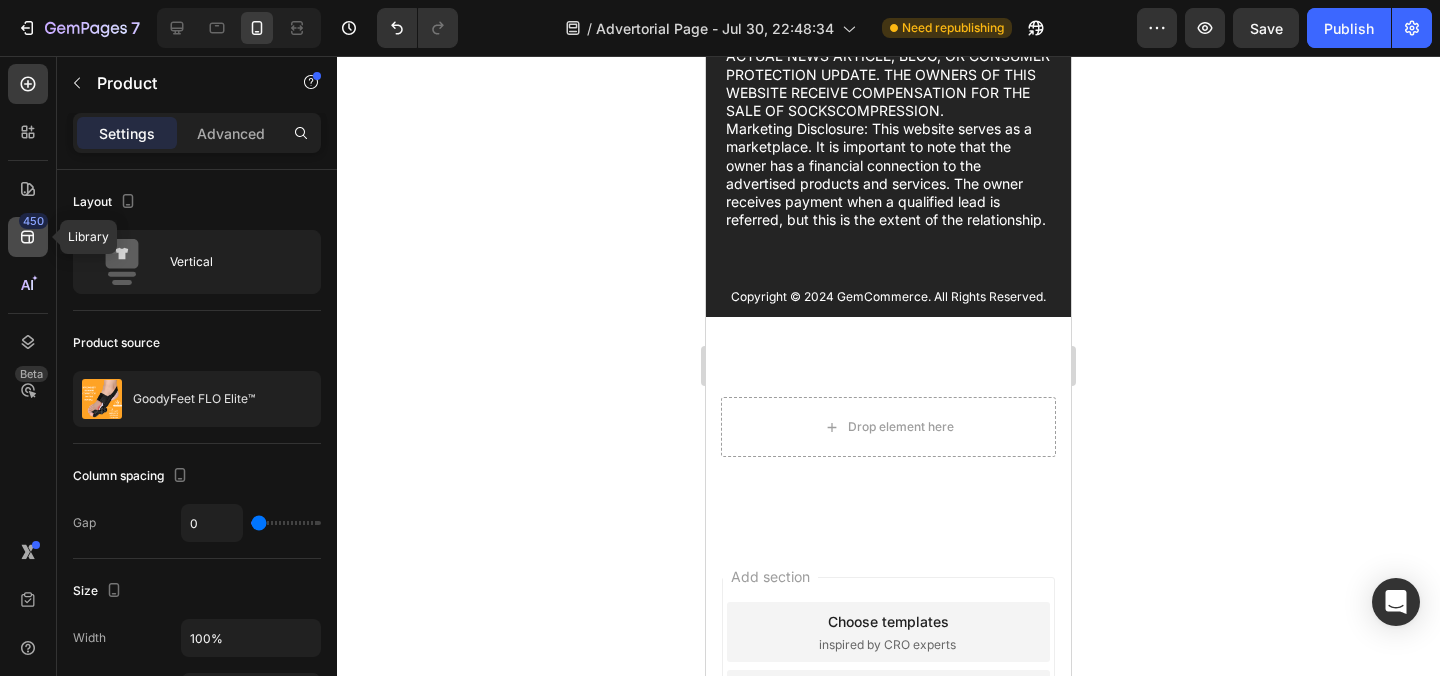 click 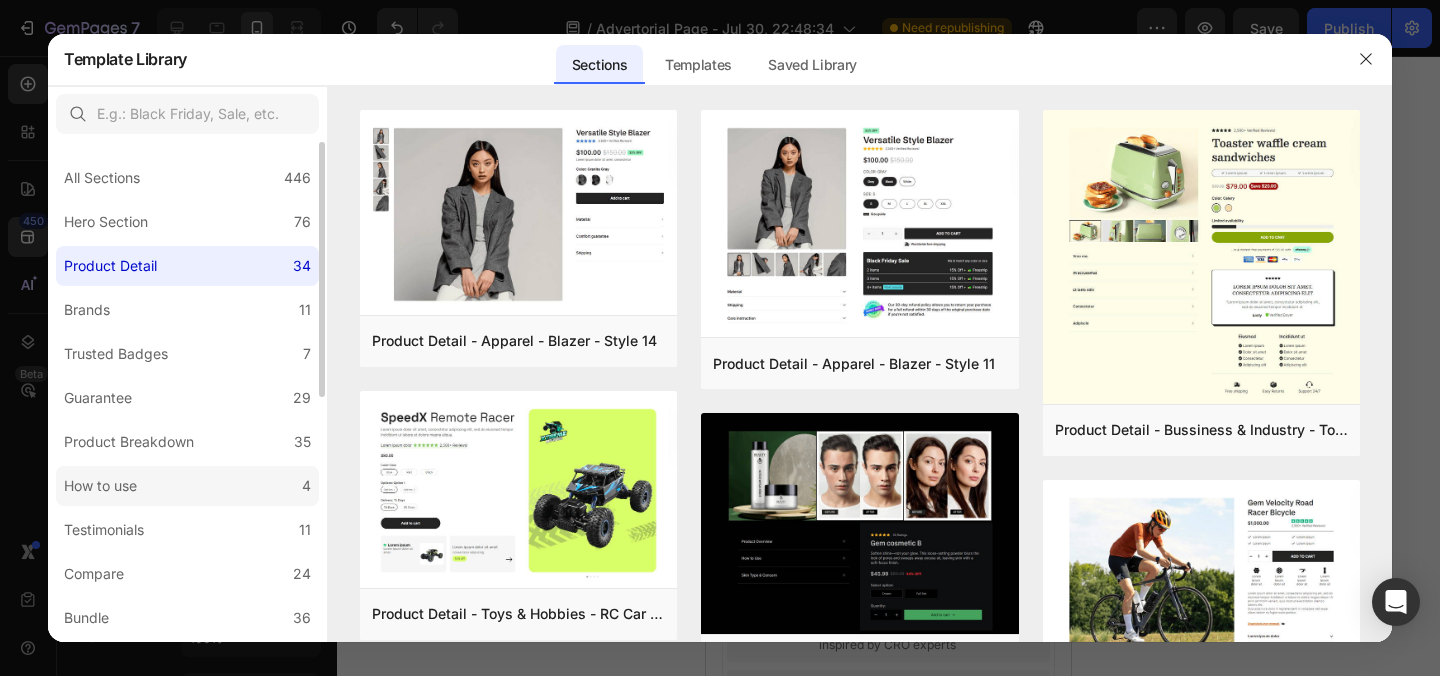 scroll, scrollTop: 479, scrollLeft: 0, axis: vertical 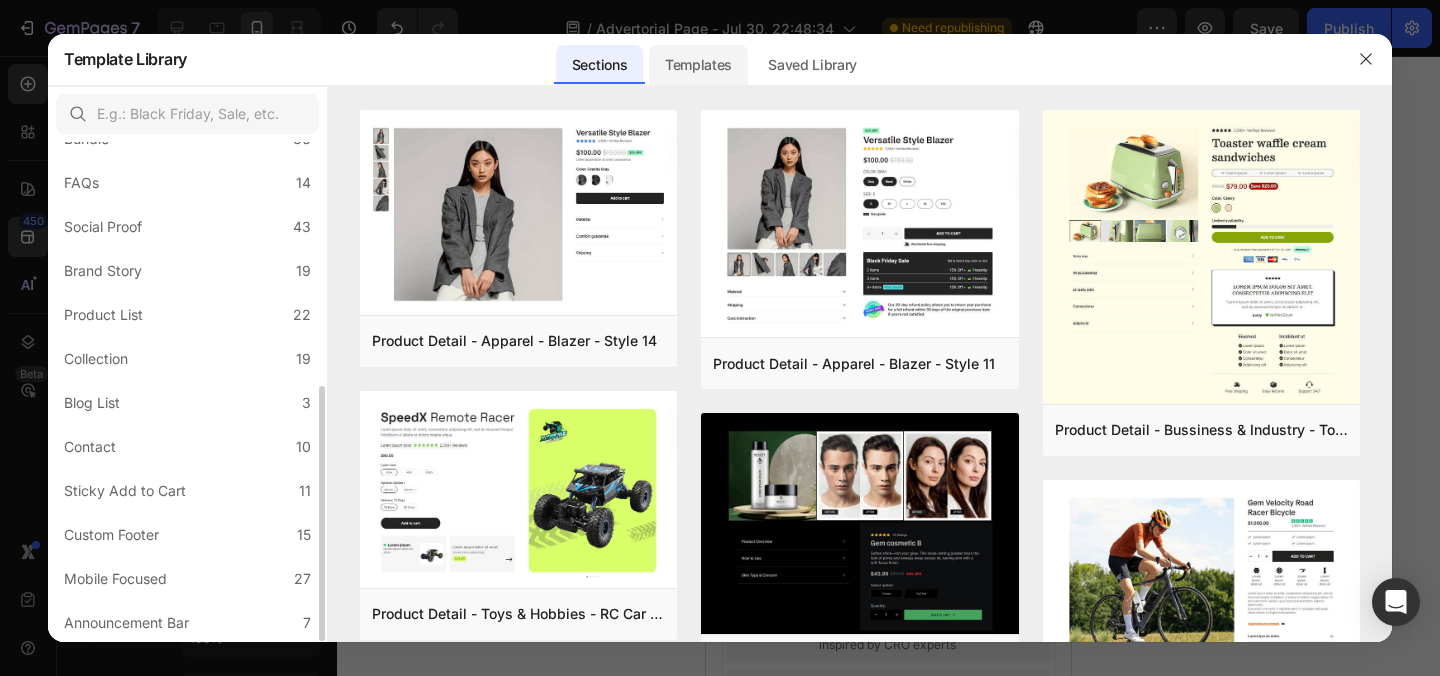 click on "Templates" 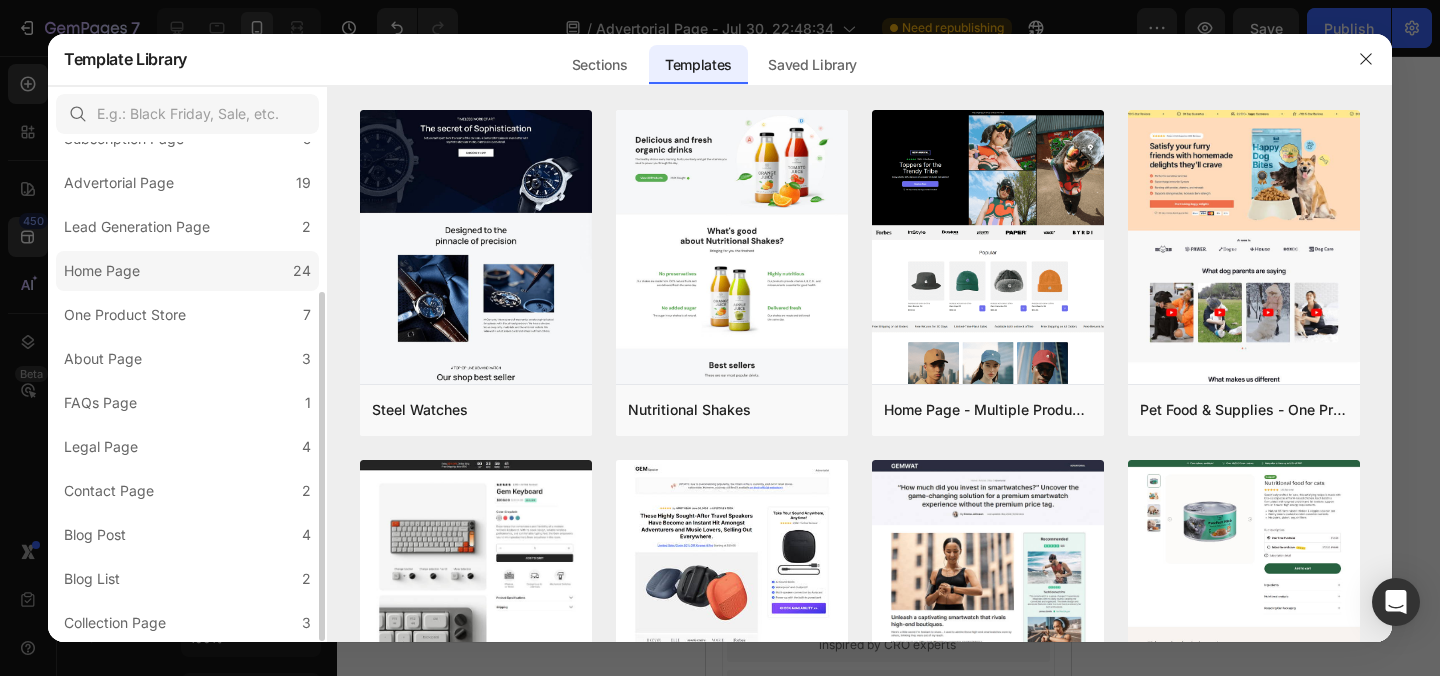 scroll, scrollTop: 0, scrollLeft: 0, axis: both 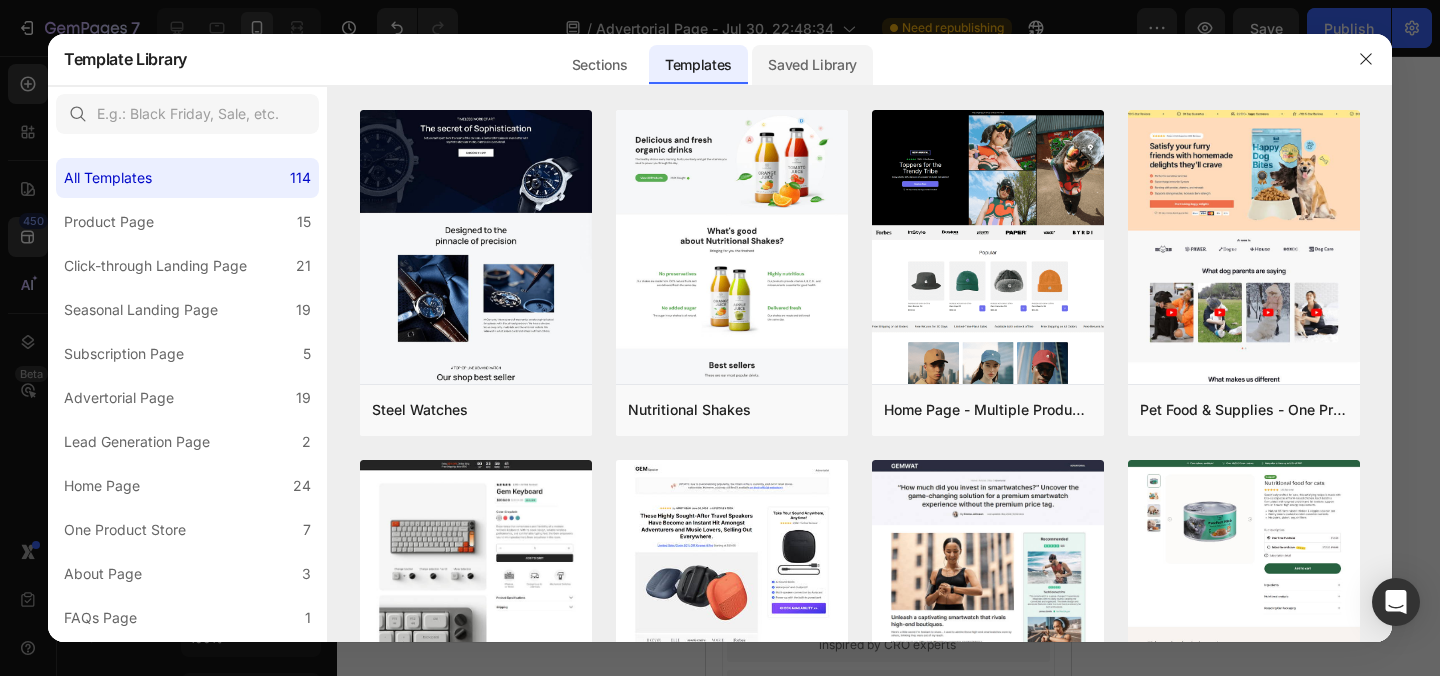 click on "Saved Library" 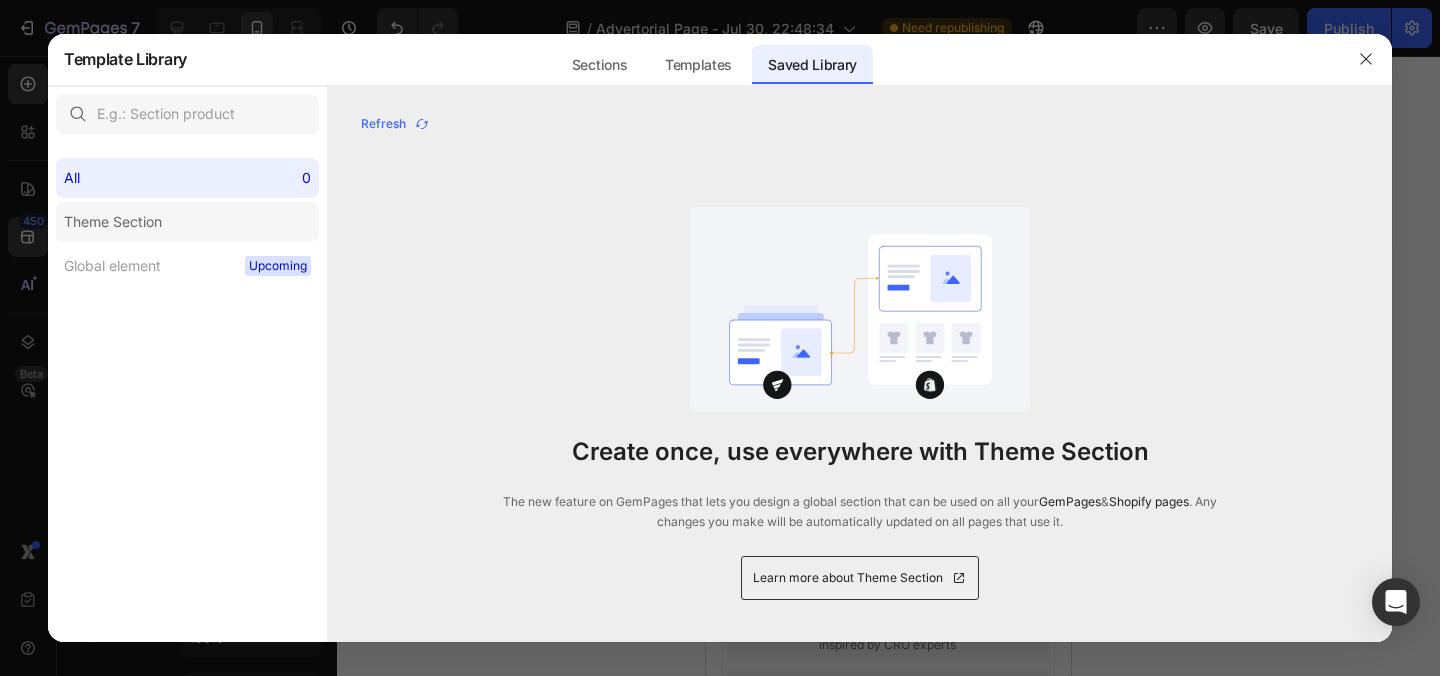 click on "Theme Section" 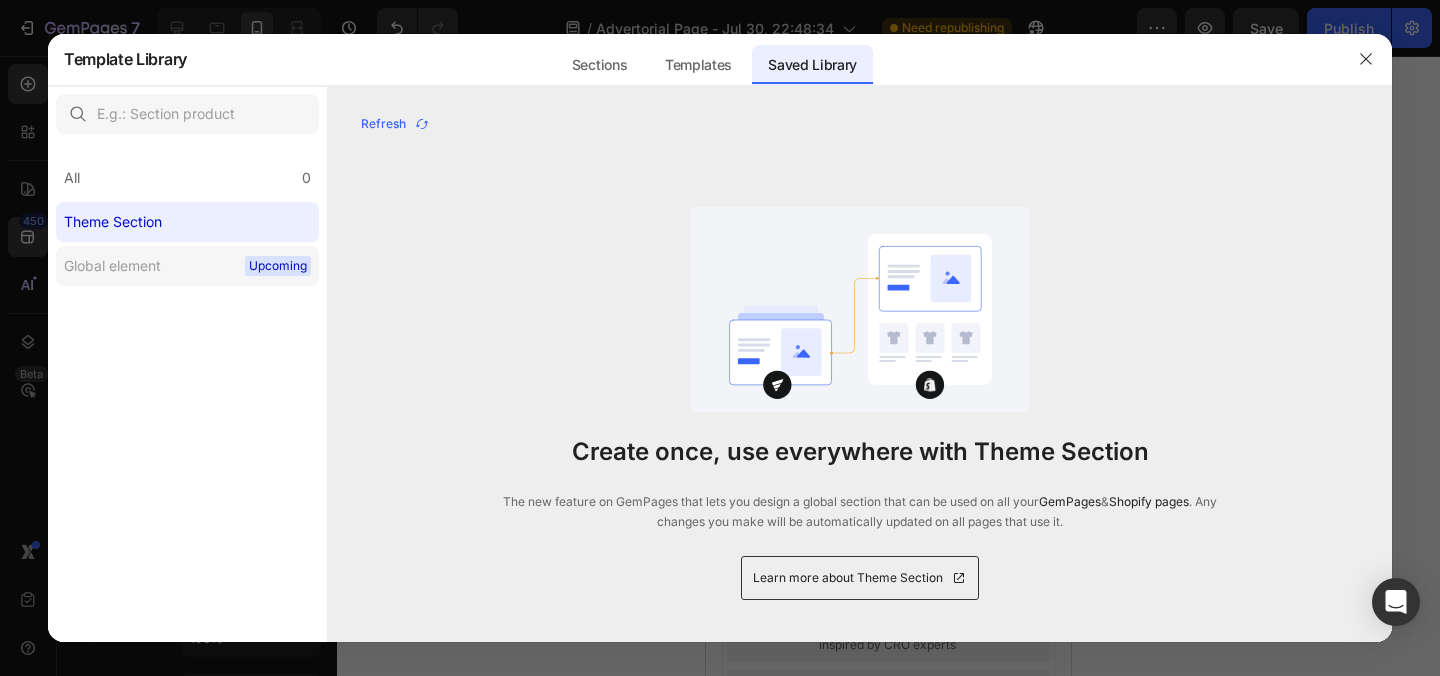 click on "Global element Upcoming" 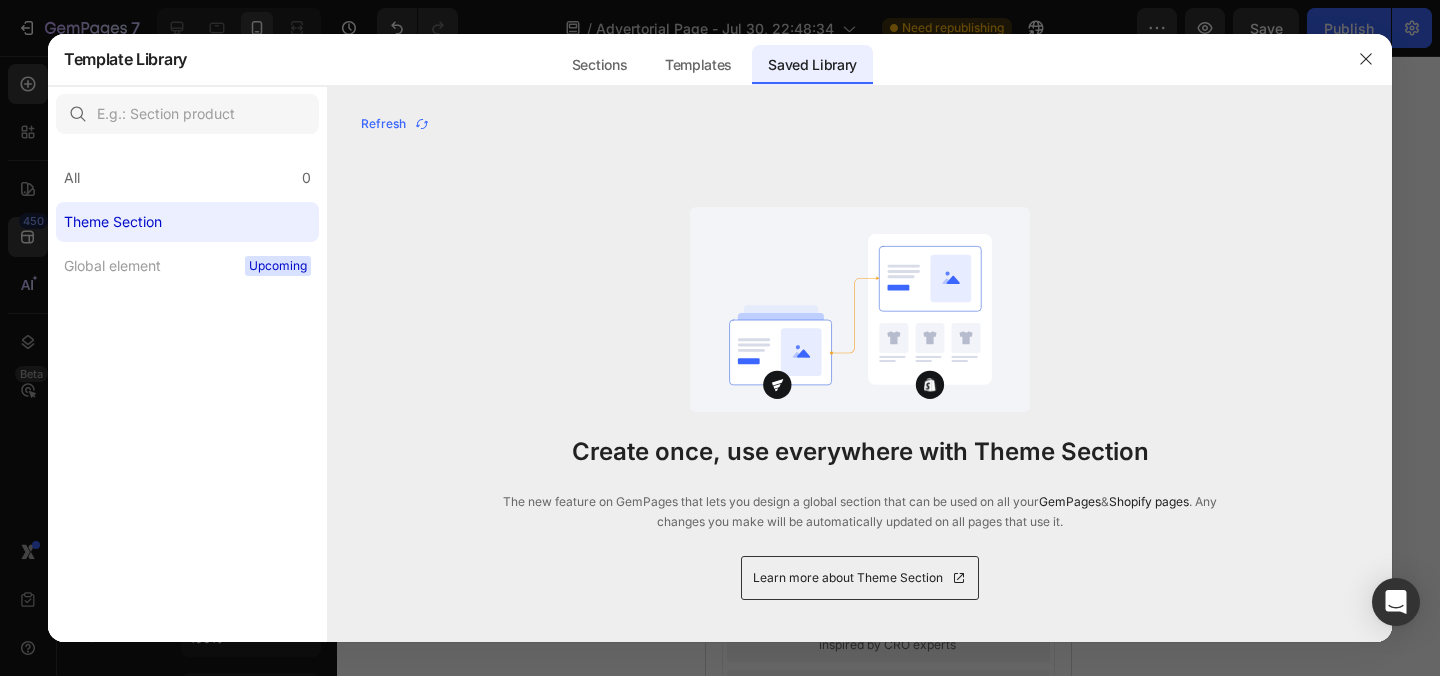 click on "Theme Section" 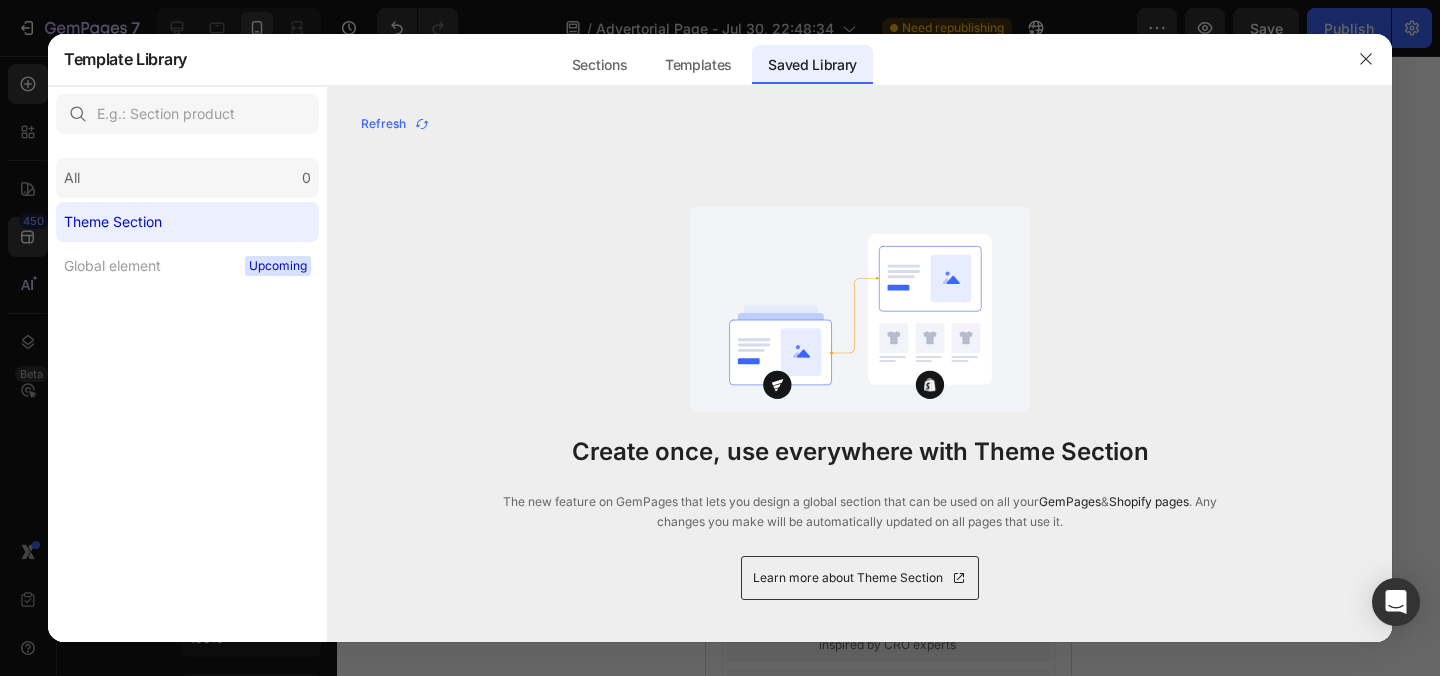 click on "All 0" 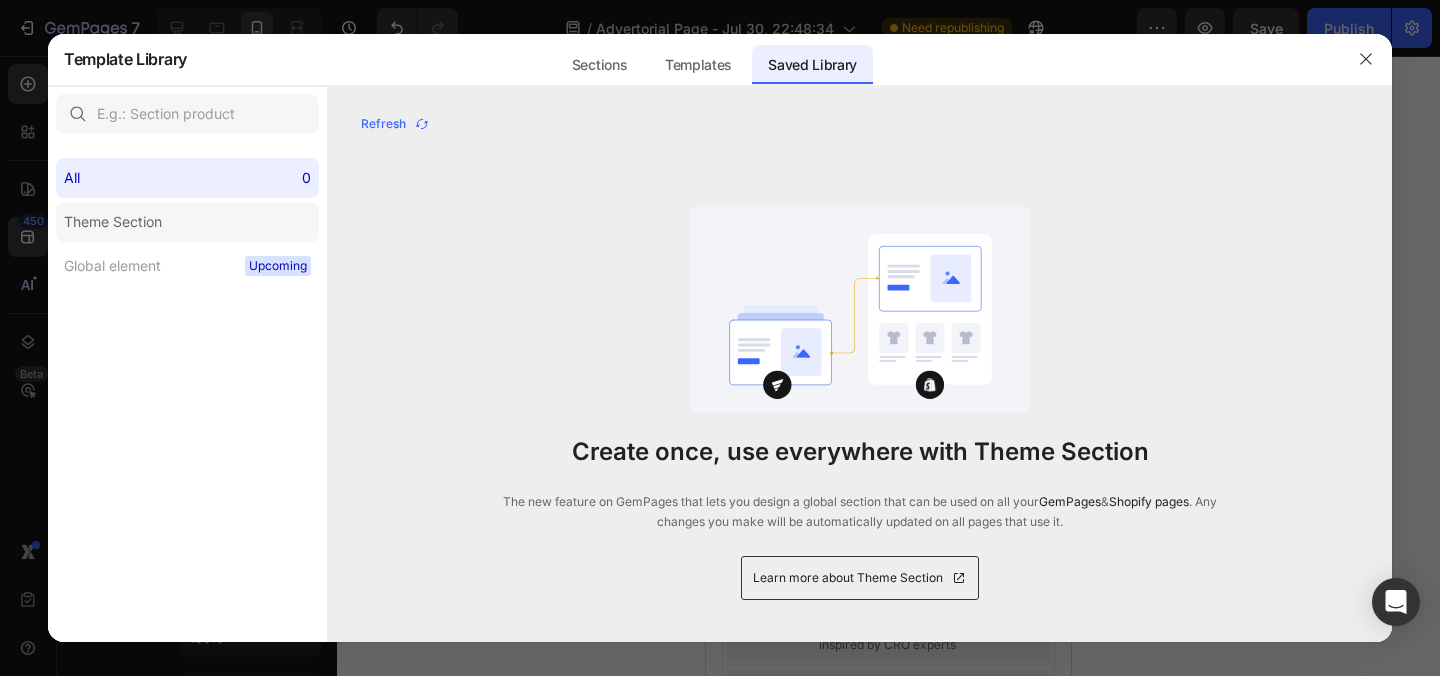 click on "Theme Section" 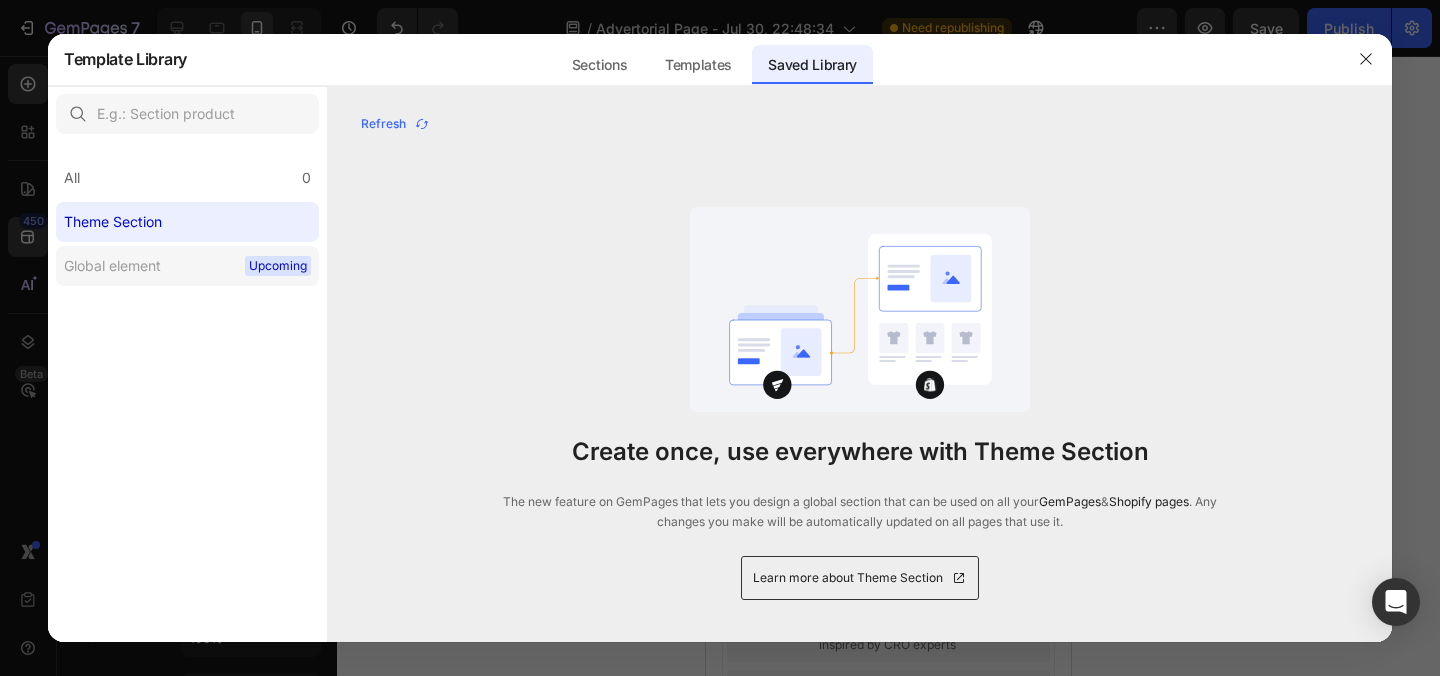 click on "Global element Upcoming" 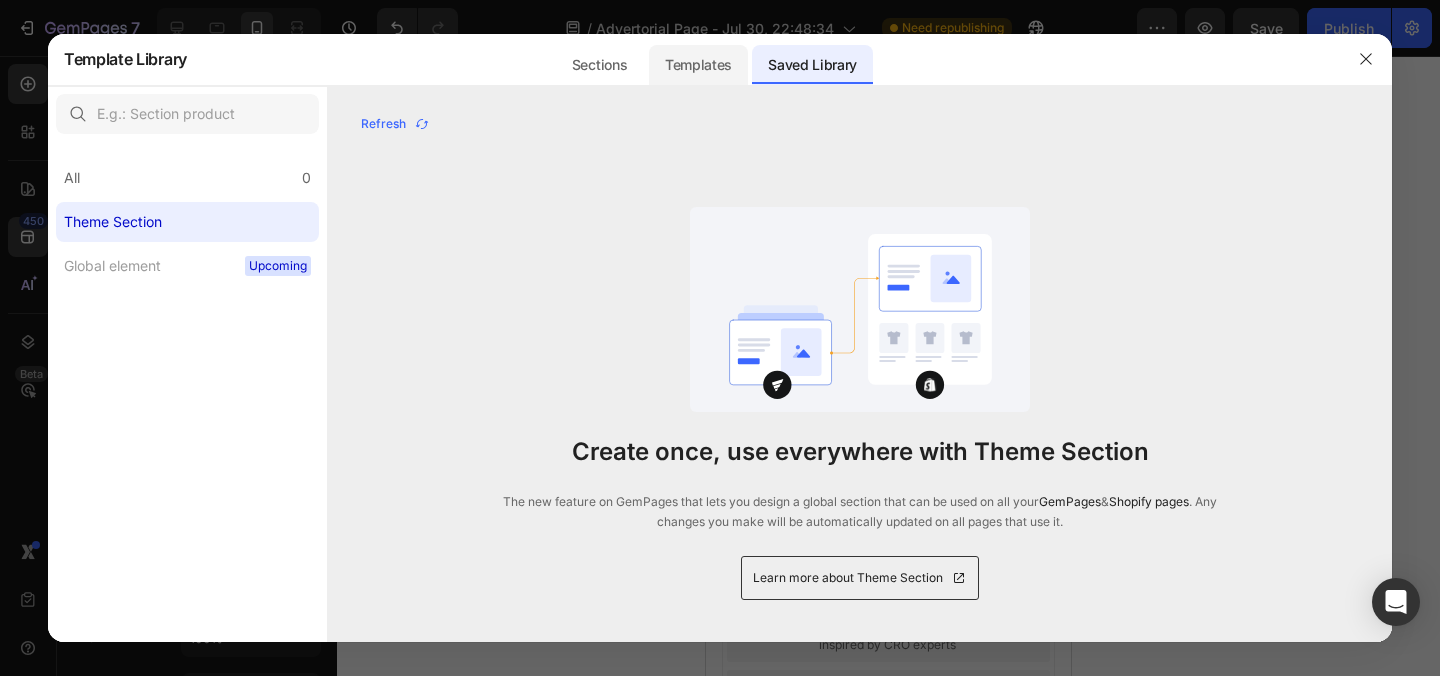 click on "Templates" 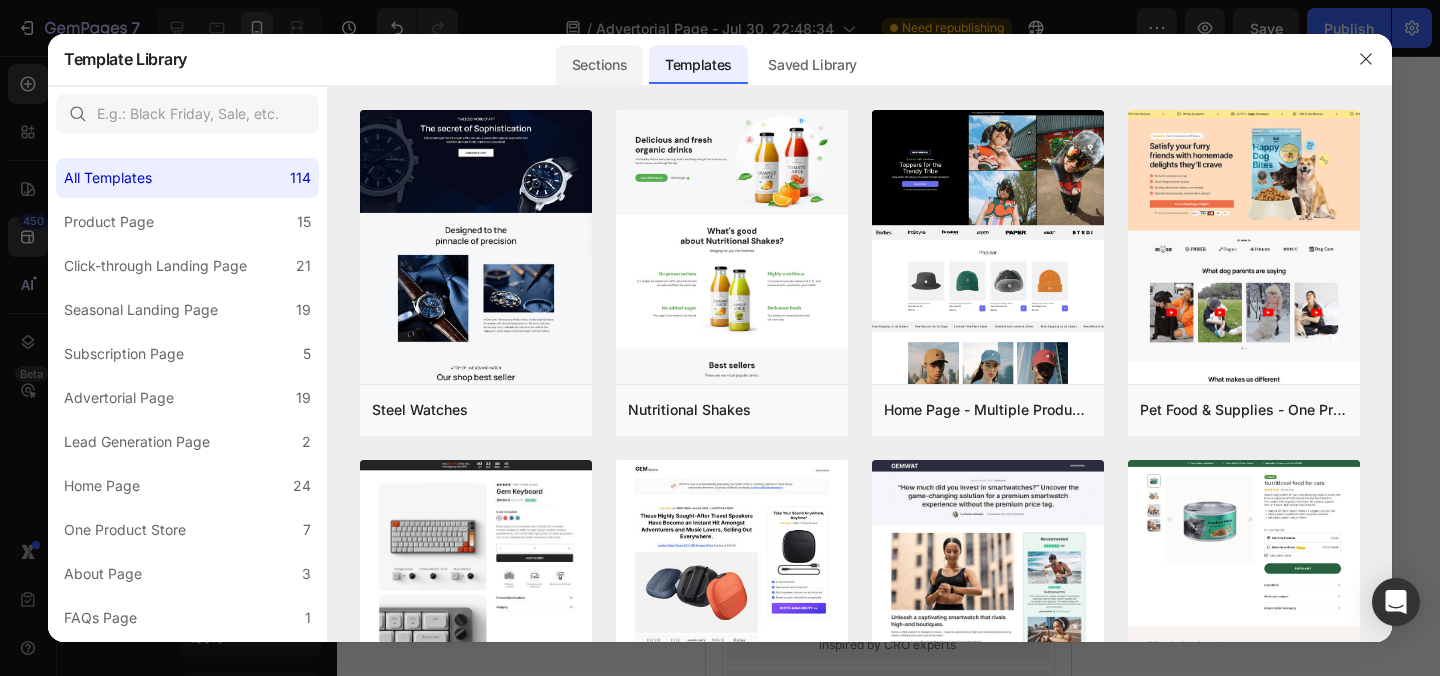 click on "Sections" 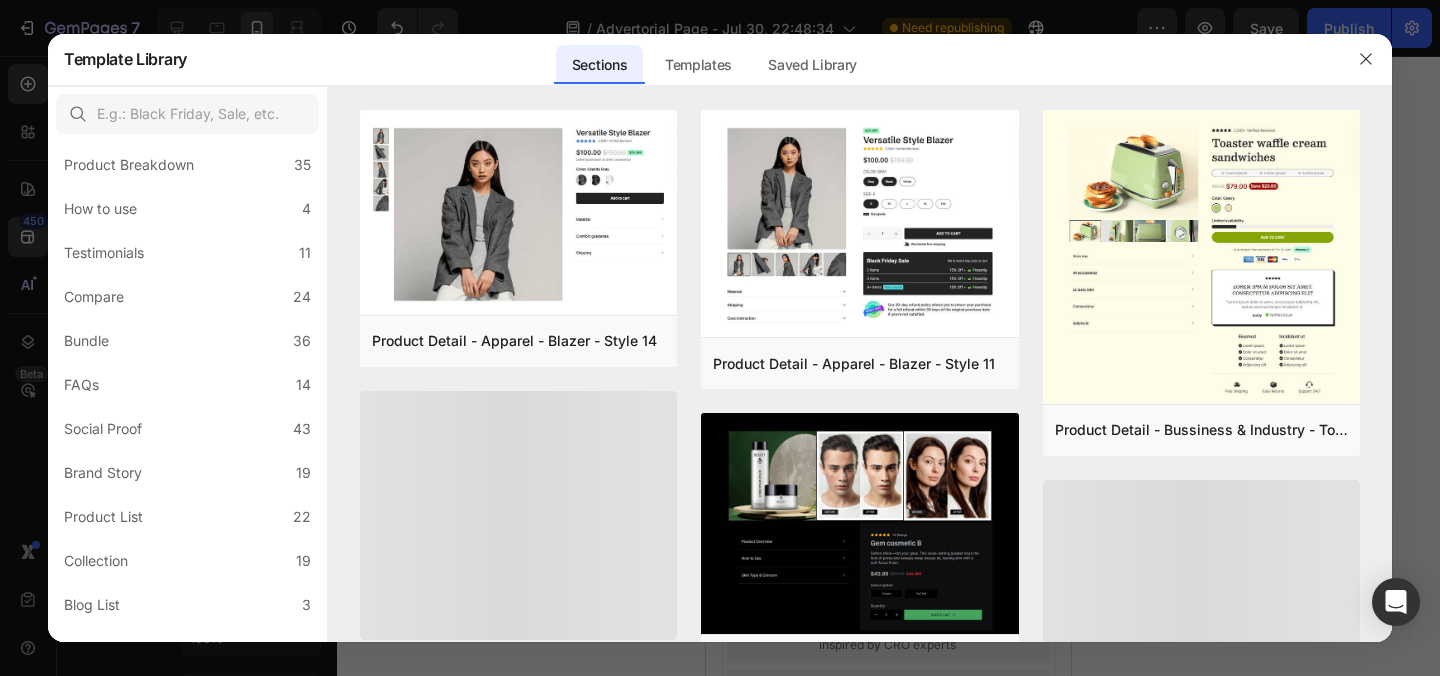 scroll, scrollTop: 479, scrollLeft: 0, axis: vertical 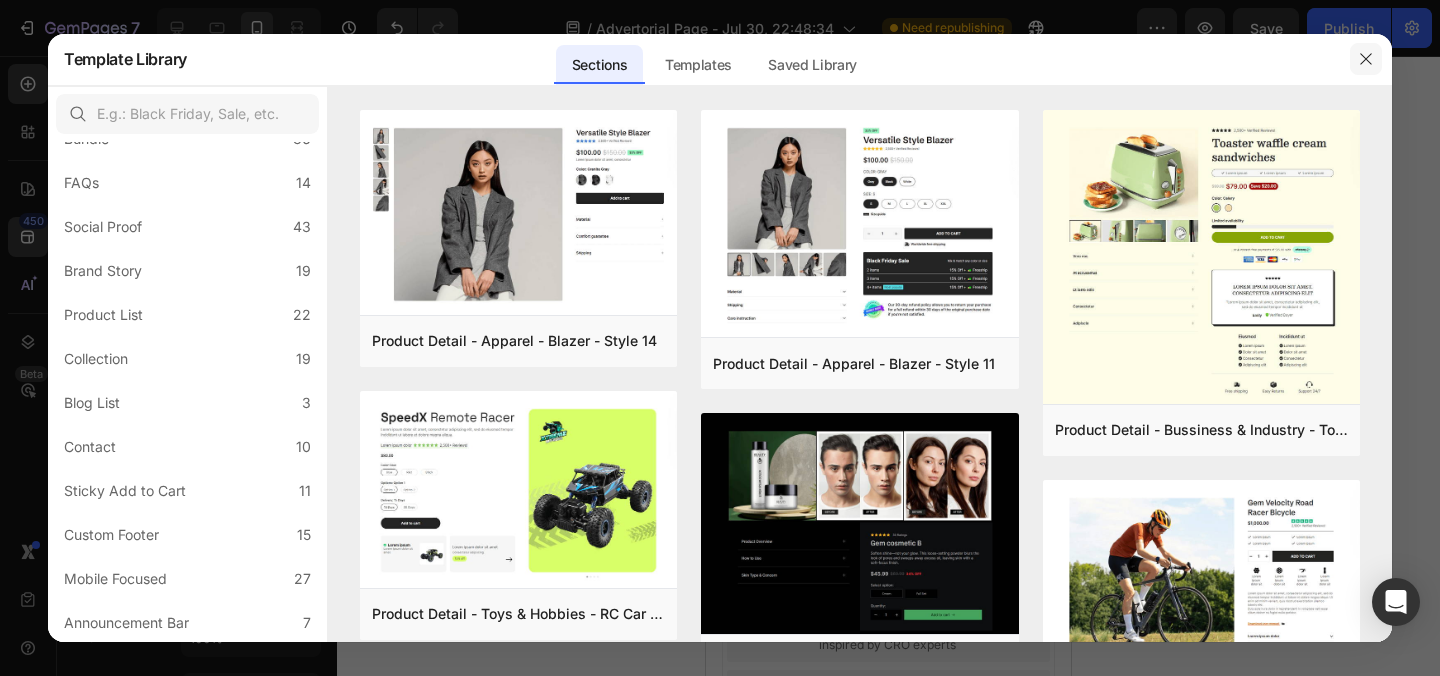 click 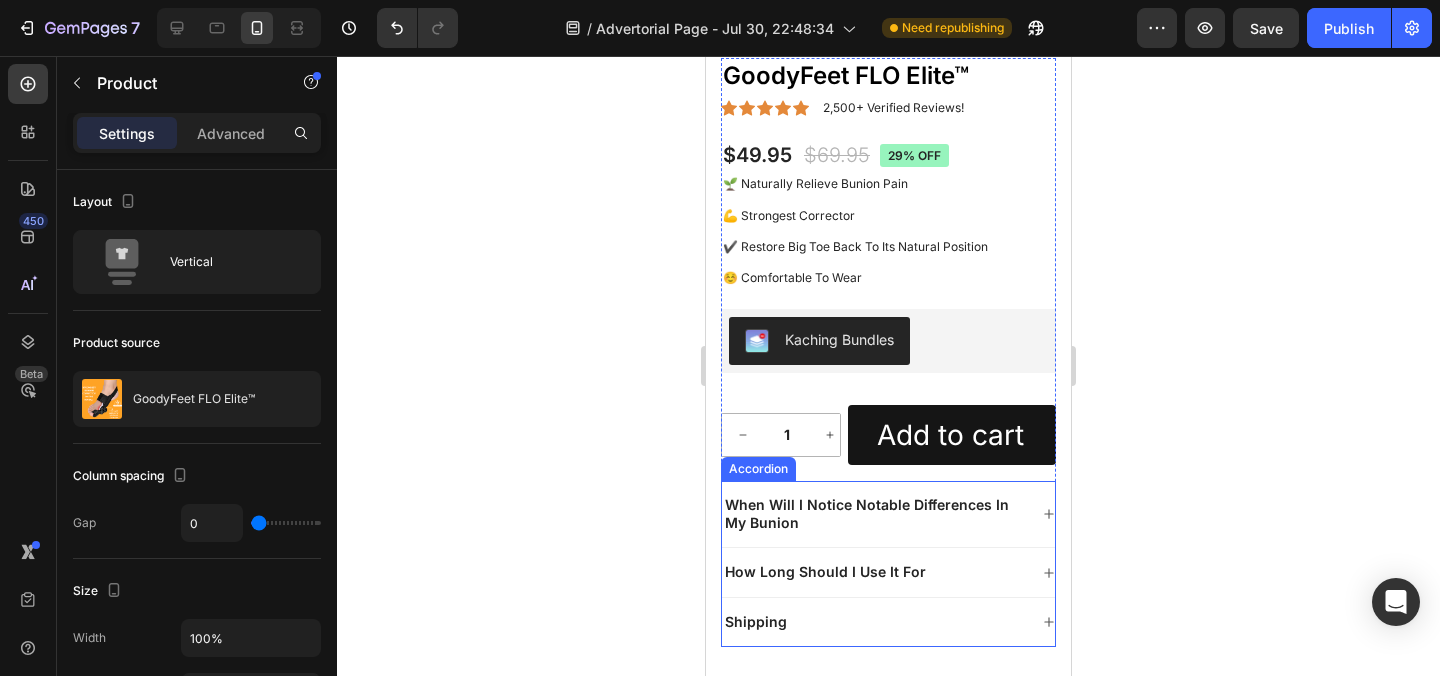 scroll, scrollTop: 36093, scrollLeft: 0, axis: vertical 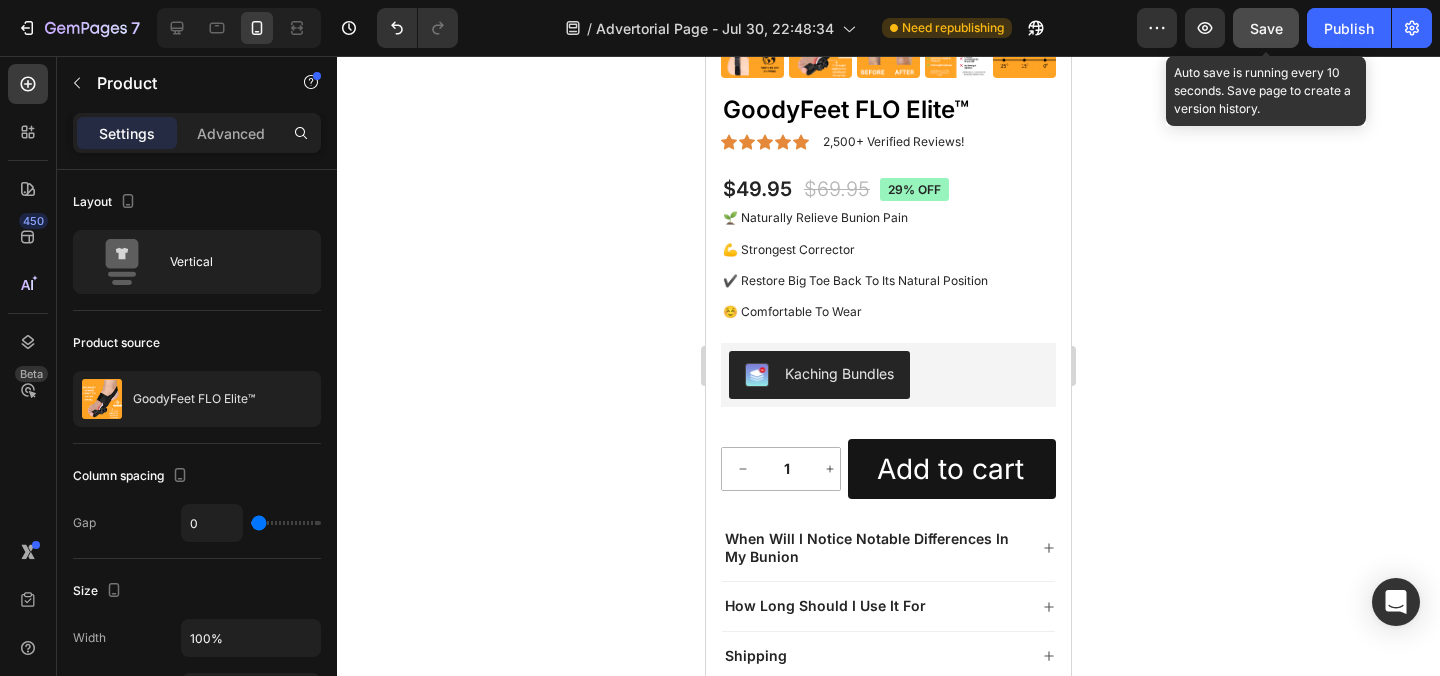 click on "Save" 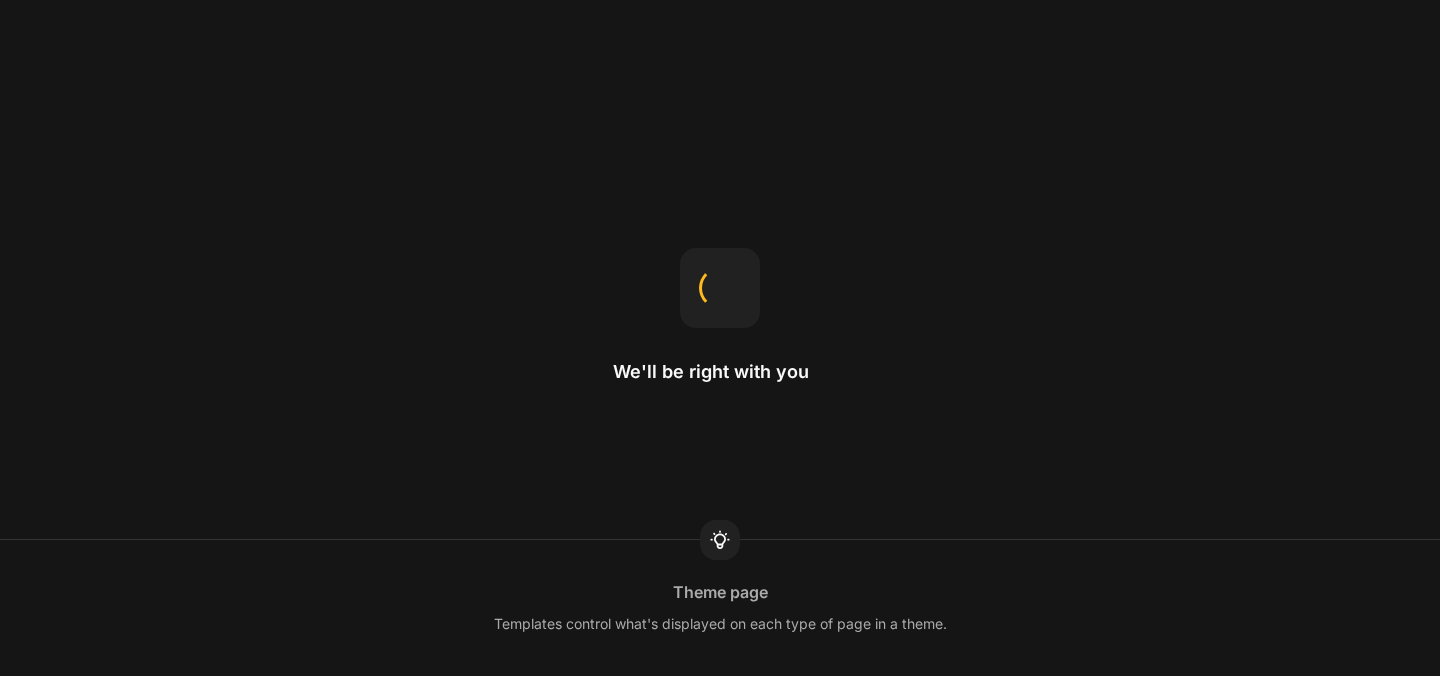 scroll, scrollTop: 0, scrollLeft: 0, axis: both 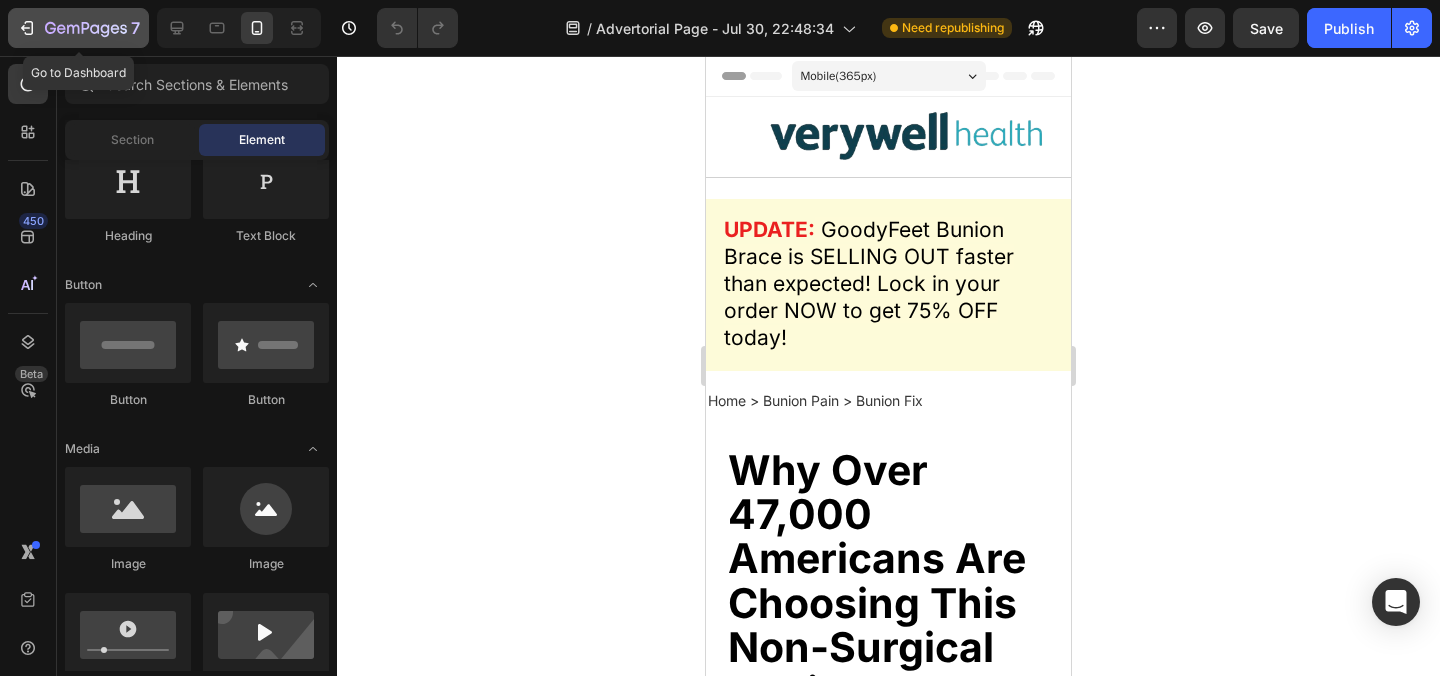 click 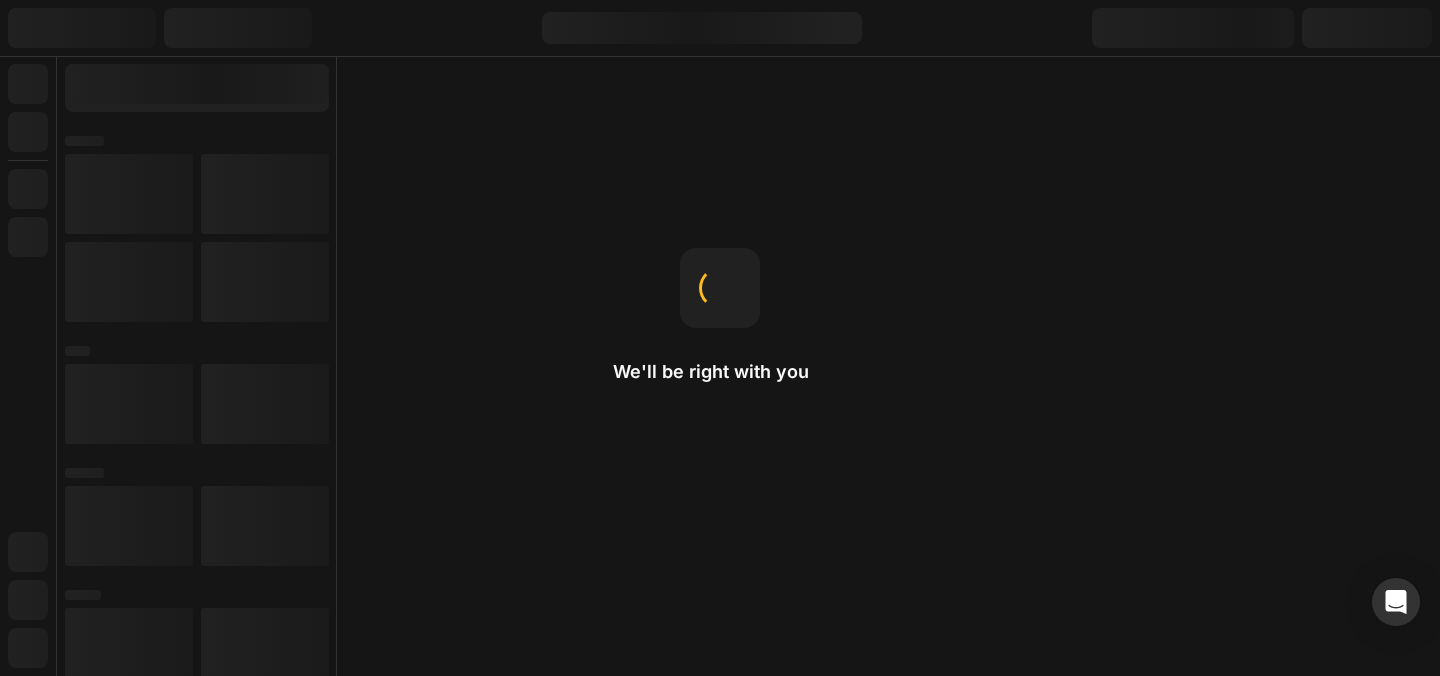 scroll, scrollTop: 0, scrollLeft: 0, axis: both 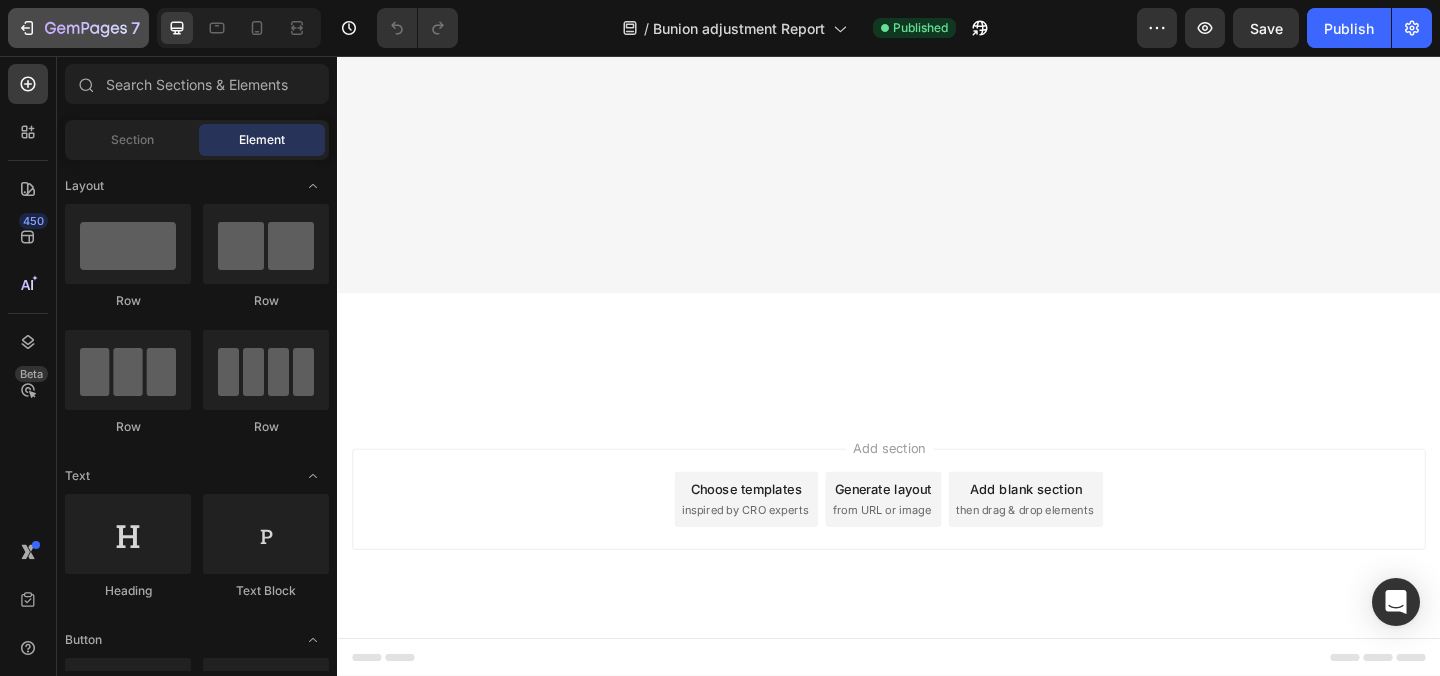 click 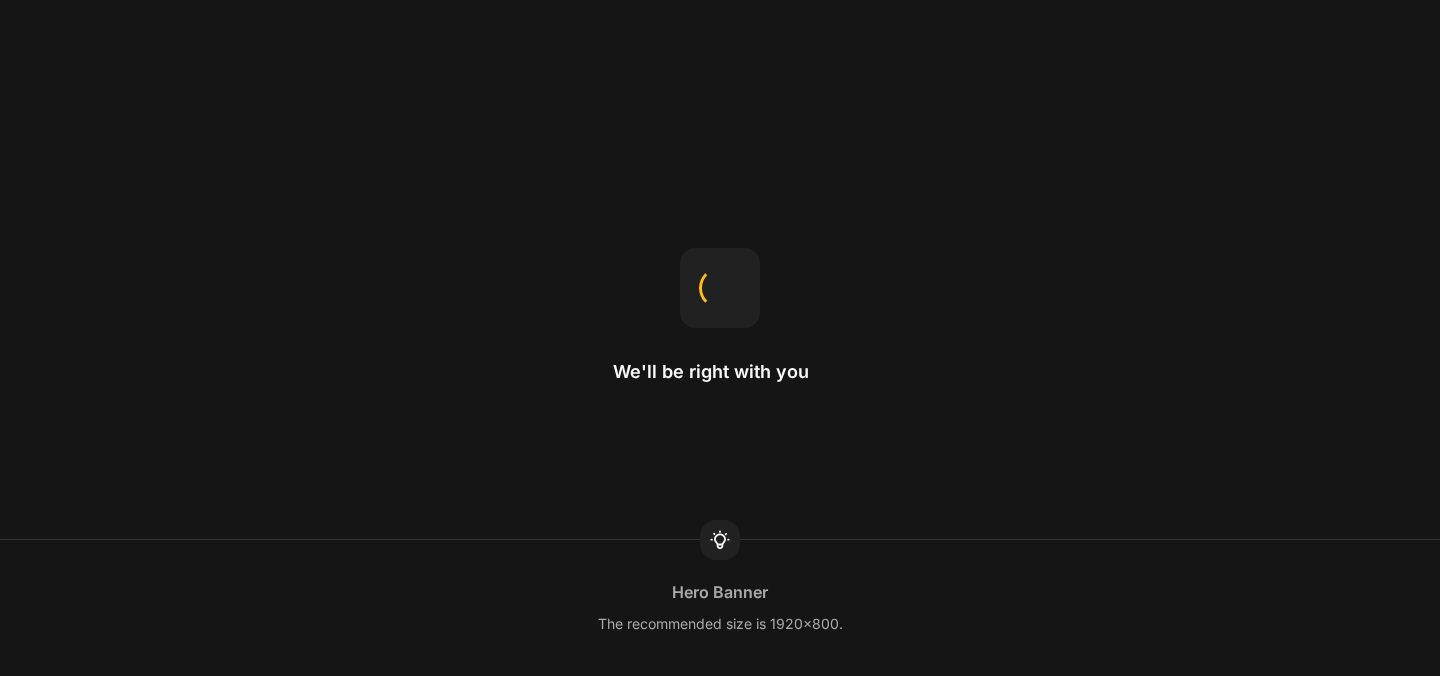 scroll, scrollTop: 0, scrollLeft: 0, axis: both 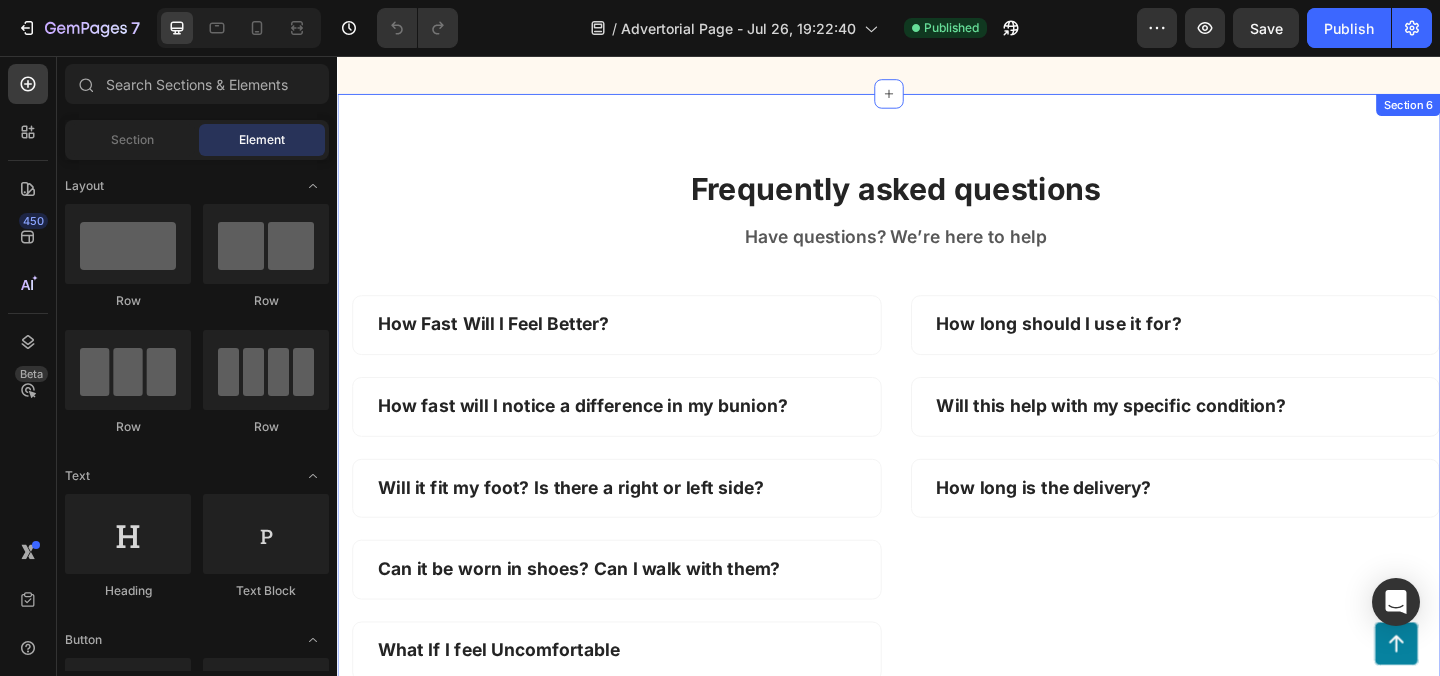 click on "Frequently asked questions Heading Have questions? We’re here to help Text block Row How Fast Will I Feel Better? How fast will I notice a difference in my bunion? Will it fit my foot? Is there a right or left side? Can it be worn in shoes? Can I walk with them? What If I feel Uncomfortable Accordion How long should I use it for? Will this help with my specific condition? How long is the delivery? Accordion Row Section 6" at bounding box center [937, 456] 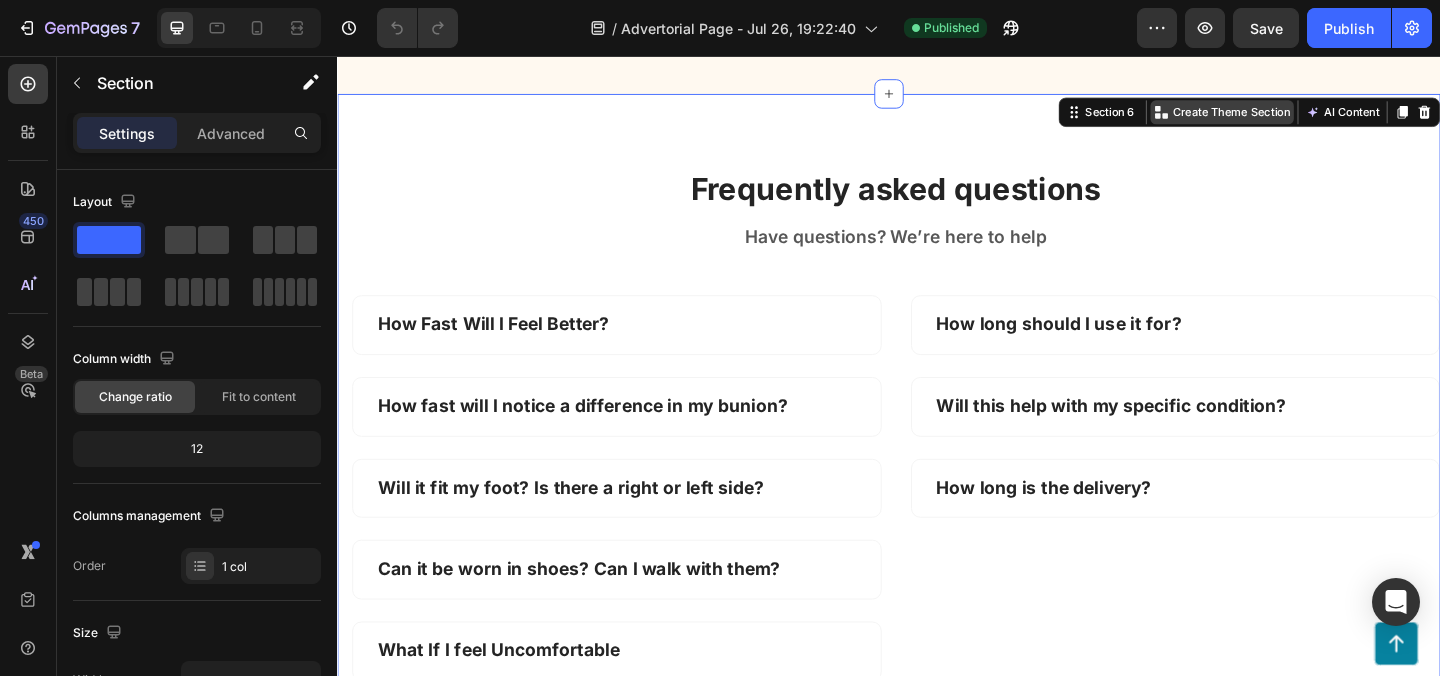 click on "Create Theme Section" at bounding box center [1310, 117] 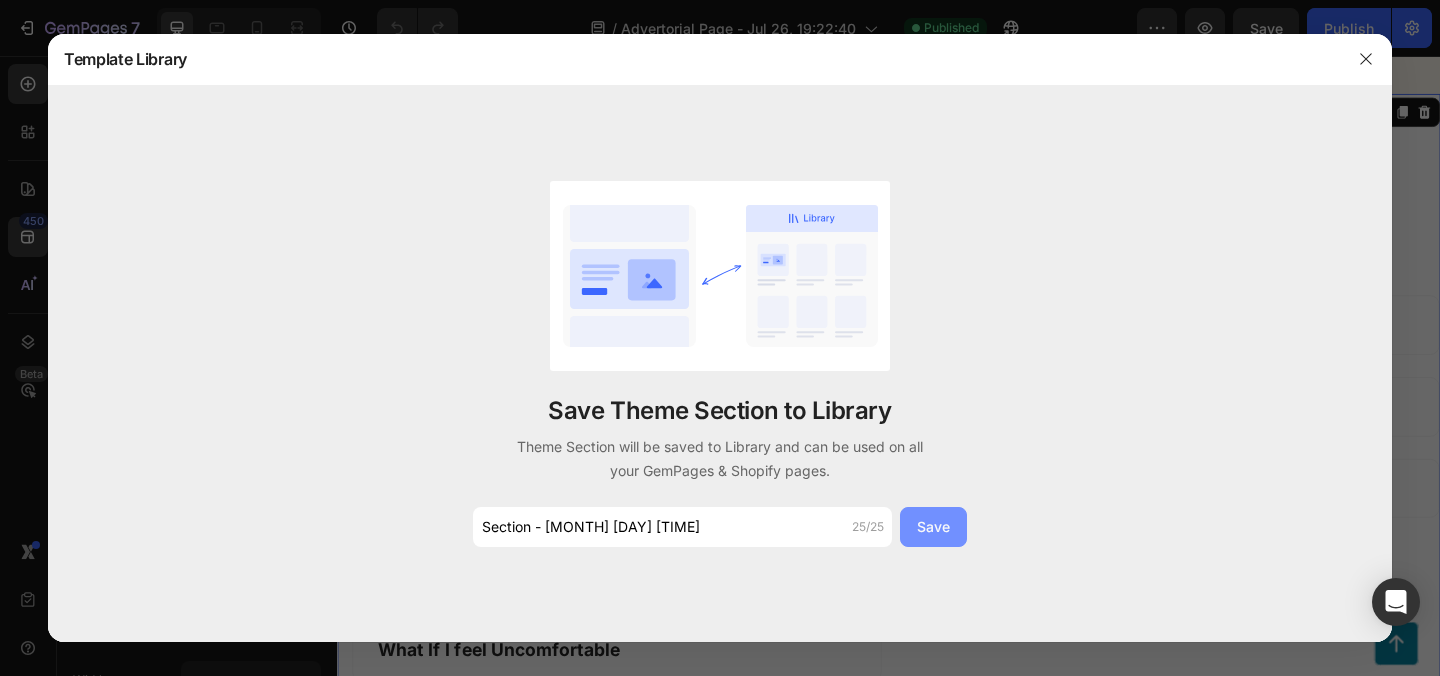 click on "Save" at bounding box center [933, 527] 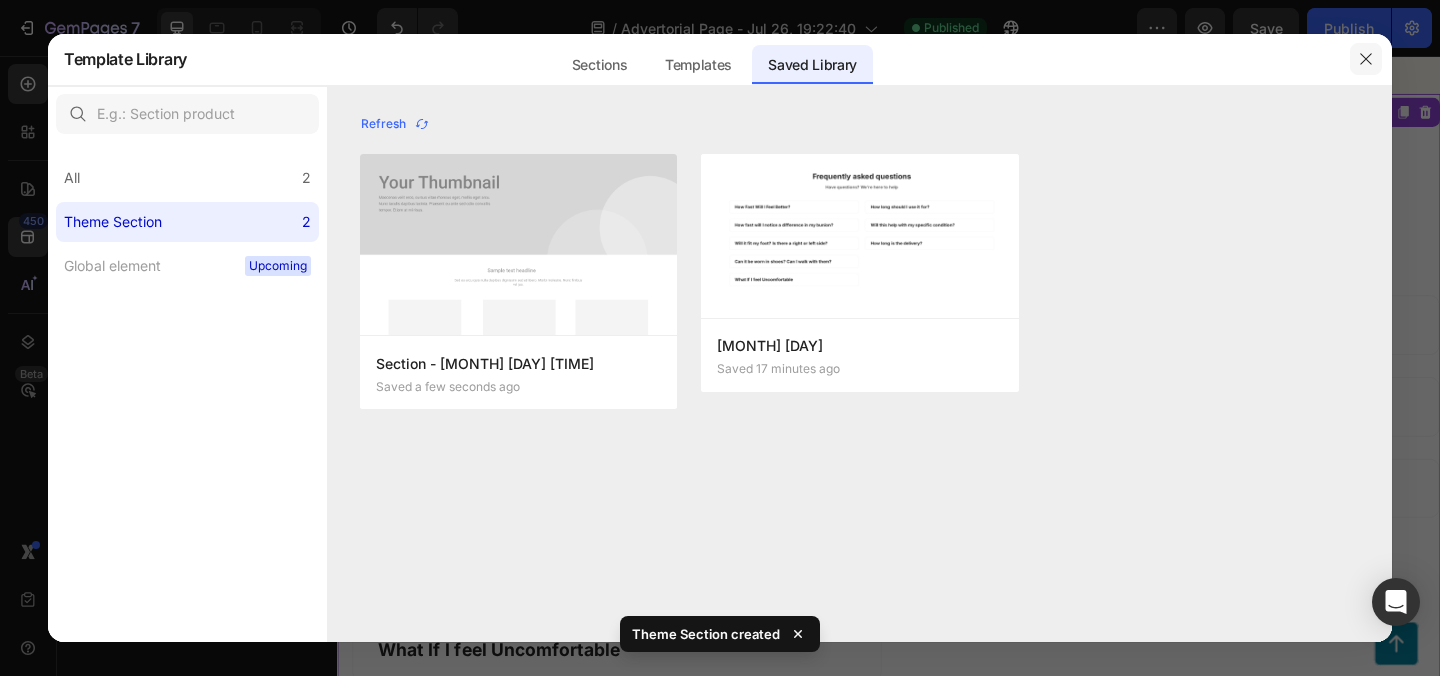 click at bounding box center [1366, 59] 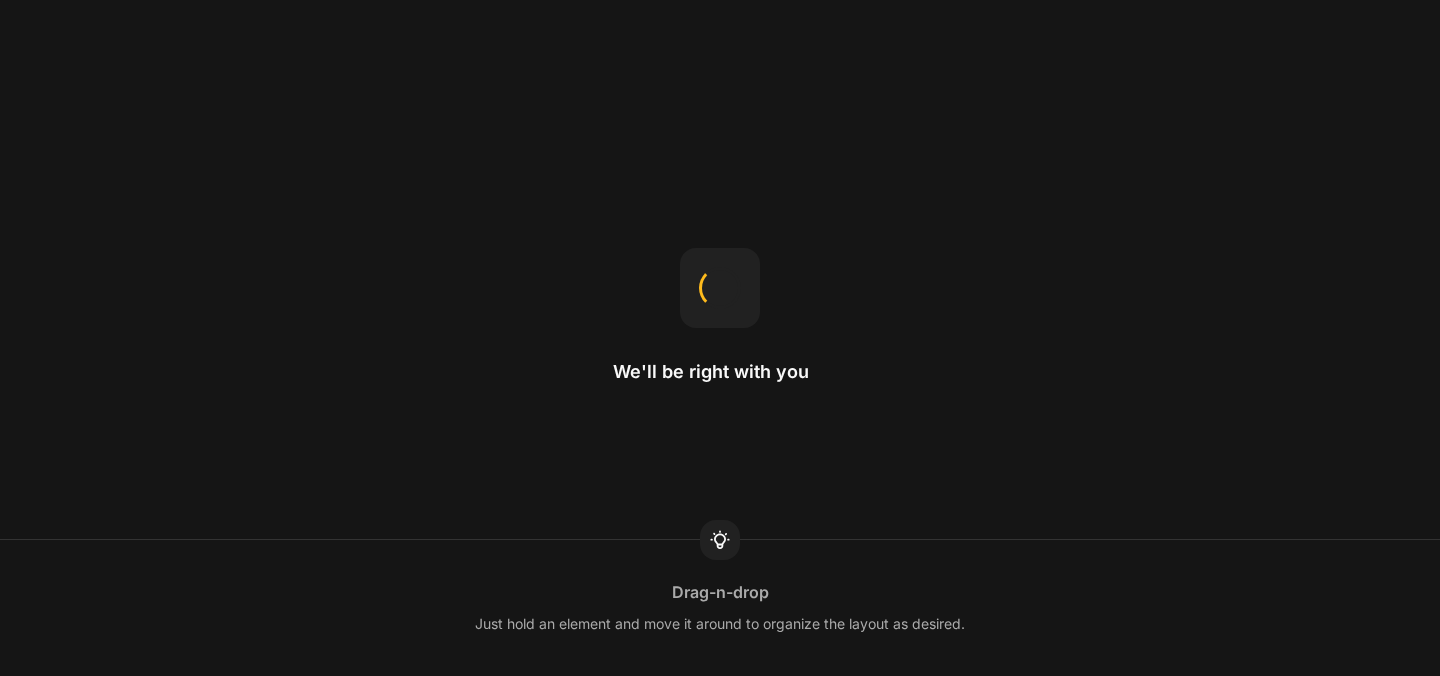 scroll, scrollTop: 0, scrollLeft: 0, axis: both 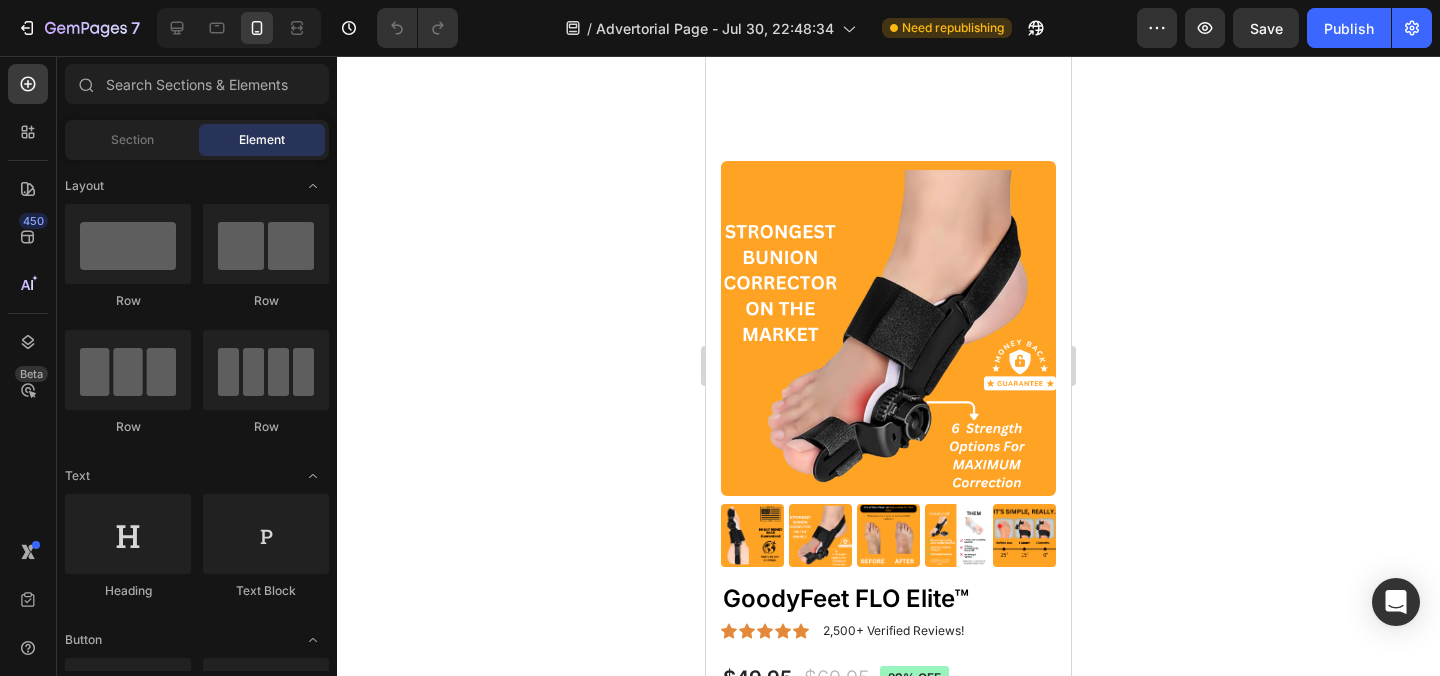 click on "Click the button below, and I'll see you on the other side." at bounding box center (888, -20) 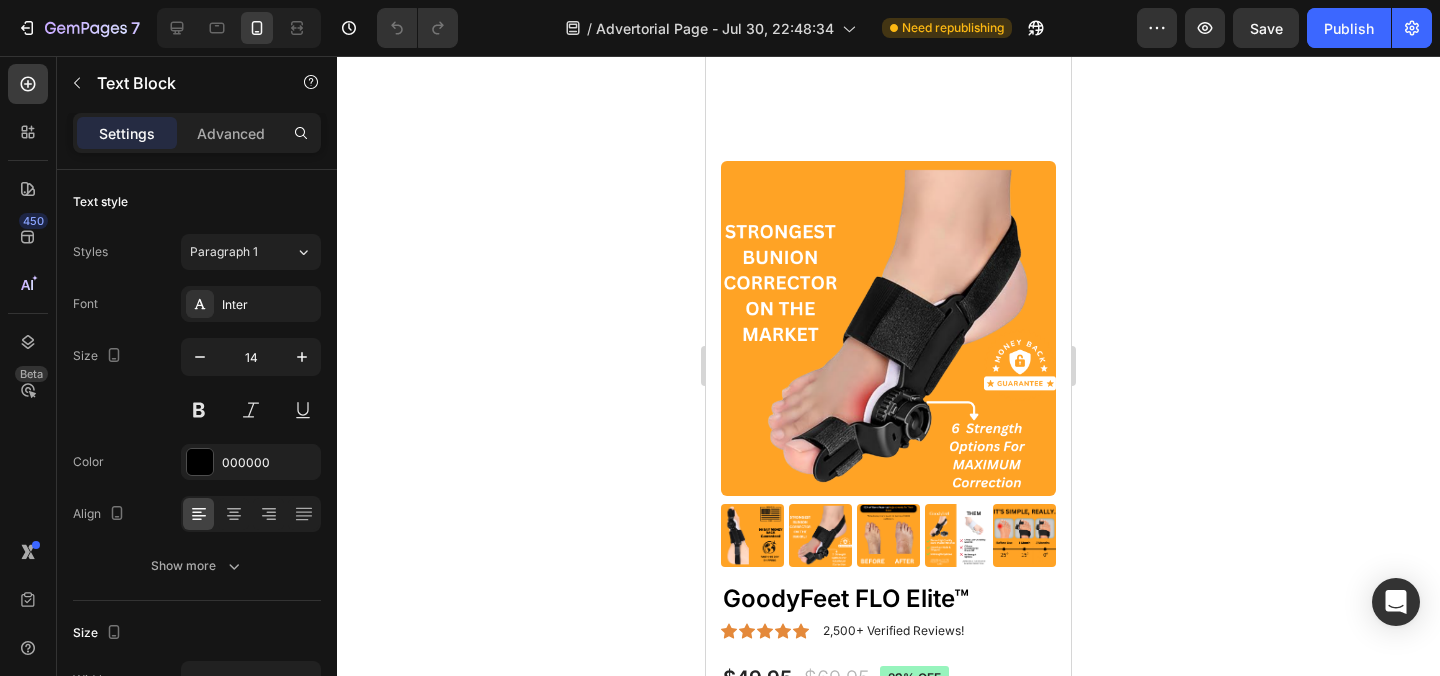 click on "Click the button below, and I'll see you on the other side." at bounding box center [888, -20] 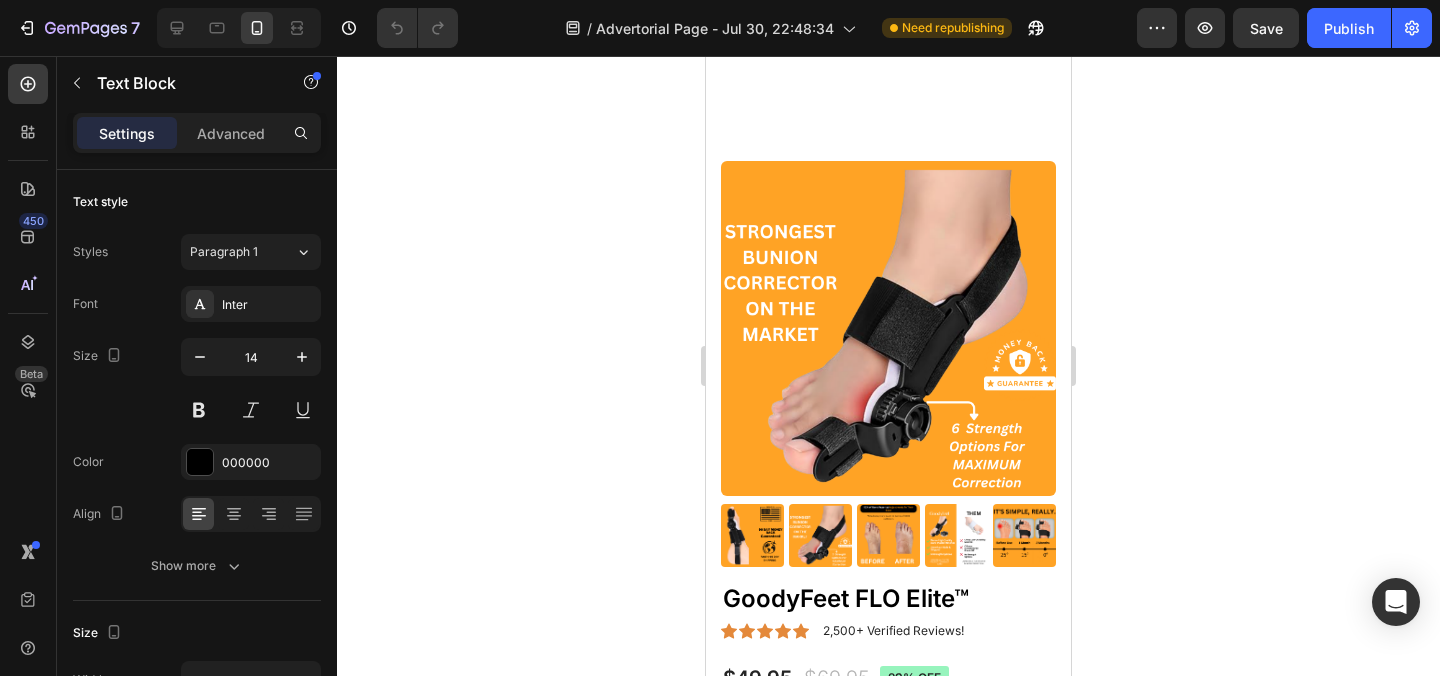 click on "Click the button below, and I'll see you on the other side." at bounding box center (888, -20) 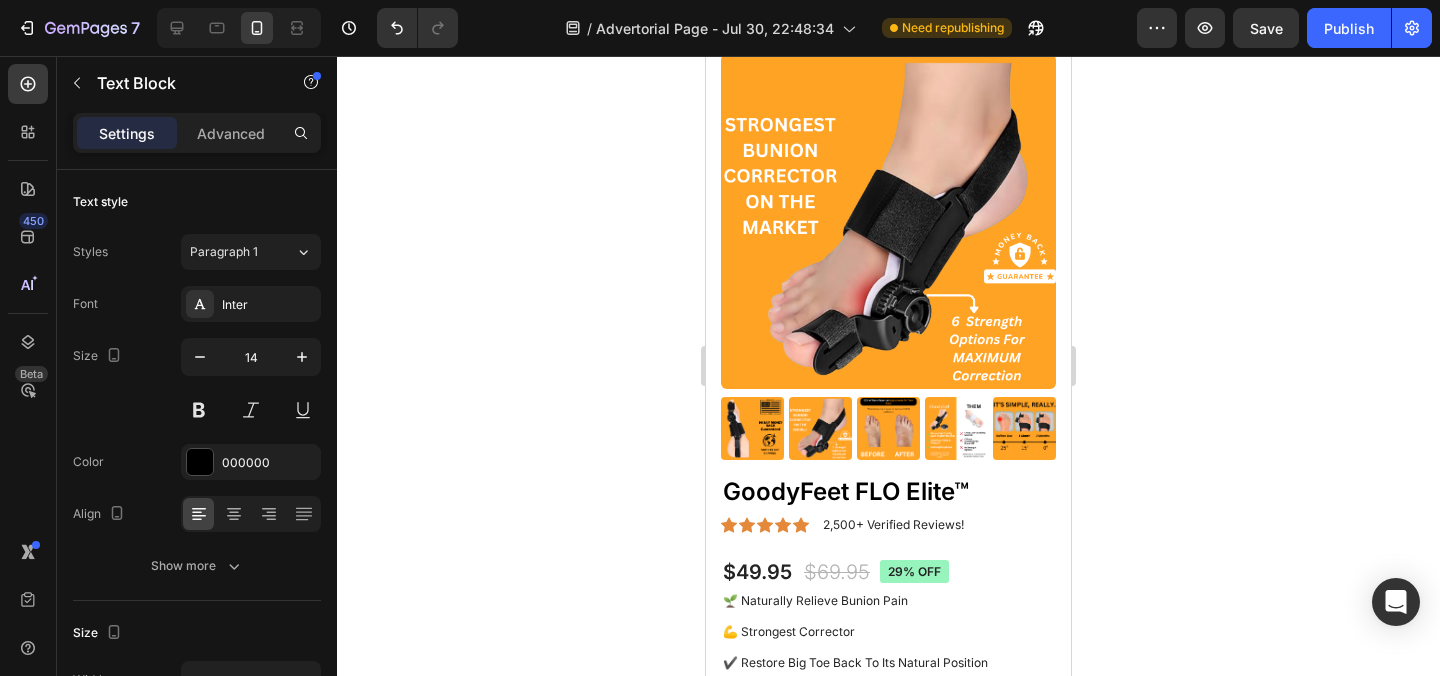 scroll, scrollTop: 35291, scrollLeft: 0, axis: vertical 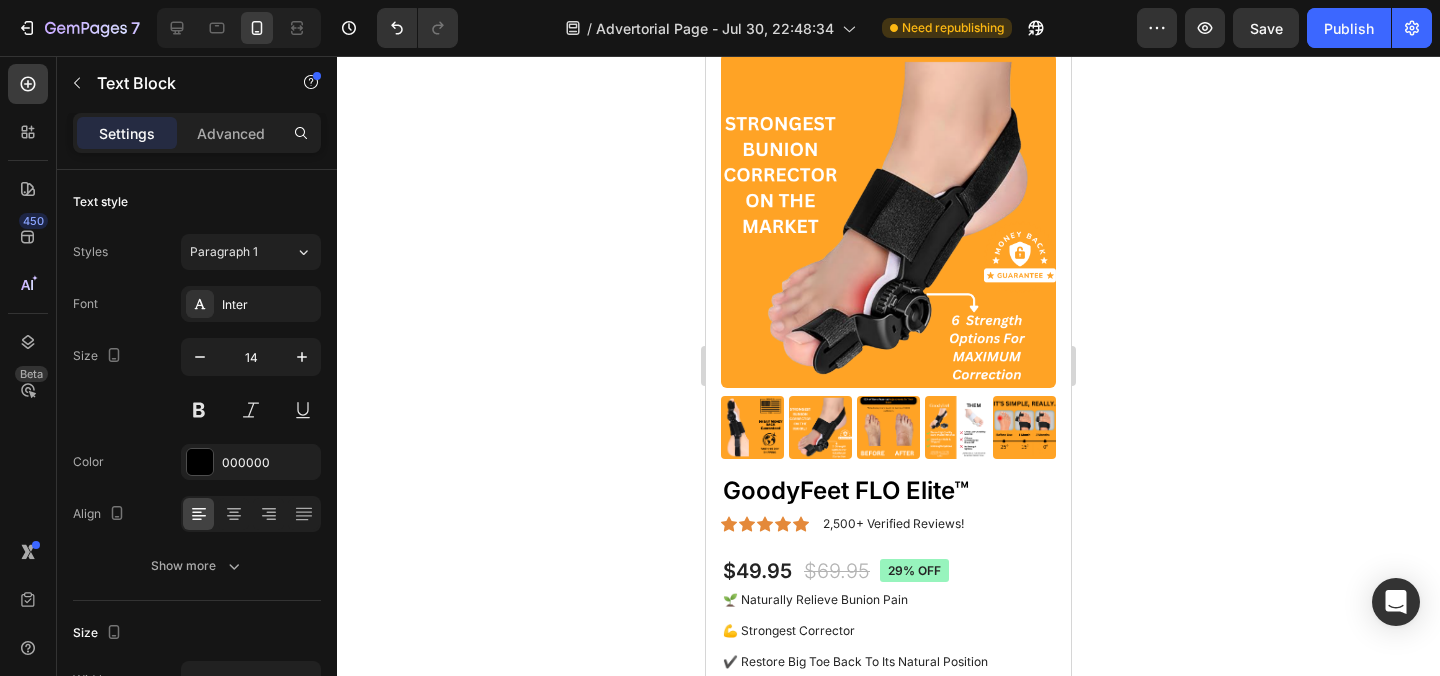 click on "Image Before Text block Row Row Image After Text block Row Row Row                Icon                Icon                Icon                Icon
Icon Icon List Hoz It Saved Me from Surgery! Heading Verified Purchase Text Block " I was scheduled for bunion surgery in March after 6 years of worsening pain. My podiatrist said surgery was my only option. I found GoodyFeet through Dr. Langston's recommendation and decided to try it first. After 10 weeks with the FLO system, my surgeon said the improvement was so dramatic that surgery was no longer necessary. I saved $18,000 and months of recovery time. This device literally saved my feet!" Text block Ryan S . Text block Row Image Before Text block Row Row Image After Text block Row Row Row                Icon                Icon                Icon                Icon
Icon Icon List Hoz You're walking on a cloud! Heading Text block Sophia Allen Text block Row Image Before Text block Row Row Image After Text block Row Row Row Icon" at bounding box center (888, -6054) 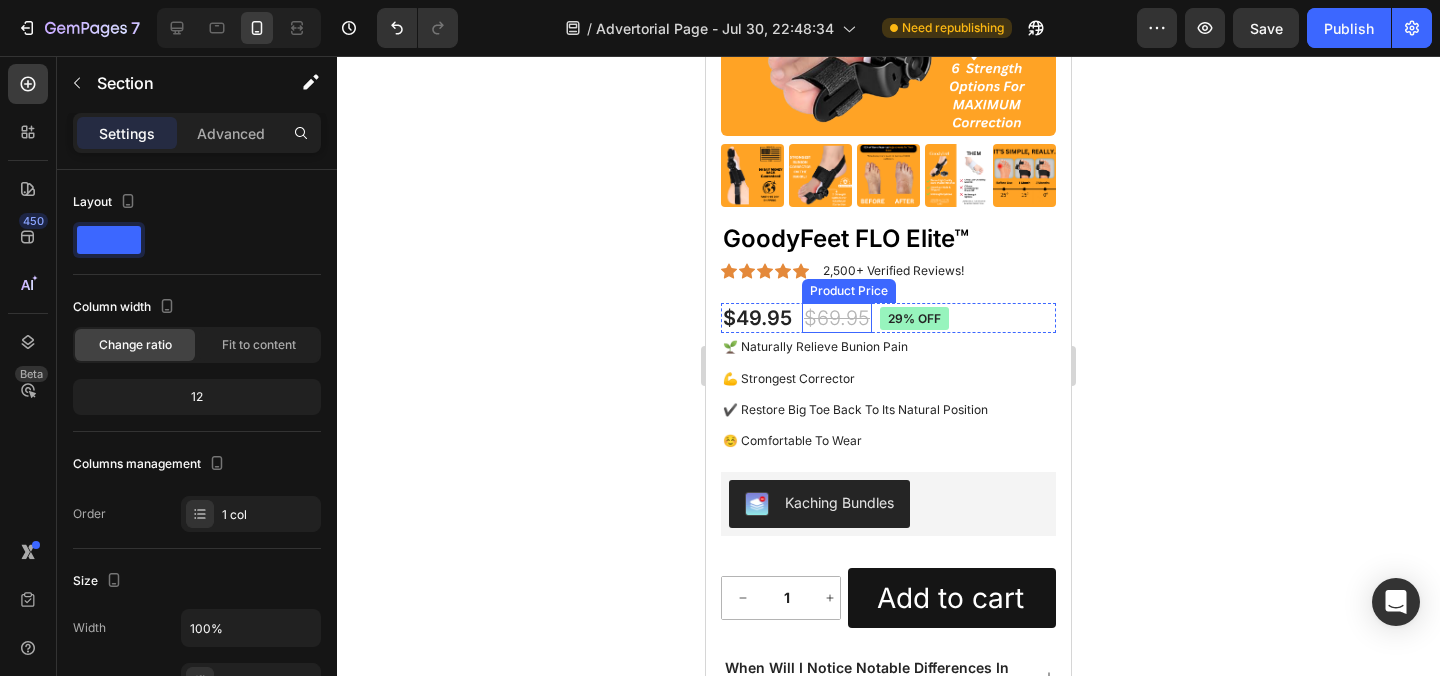 scroll, scrollTop: 36496, scrollLeft: 0, axis: vertical 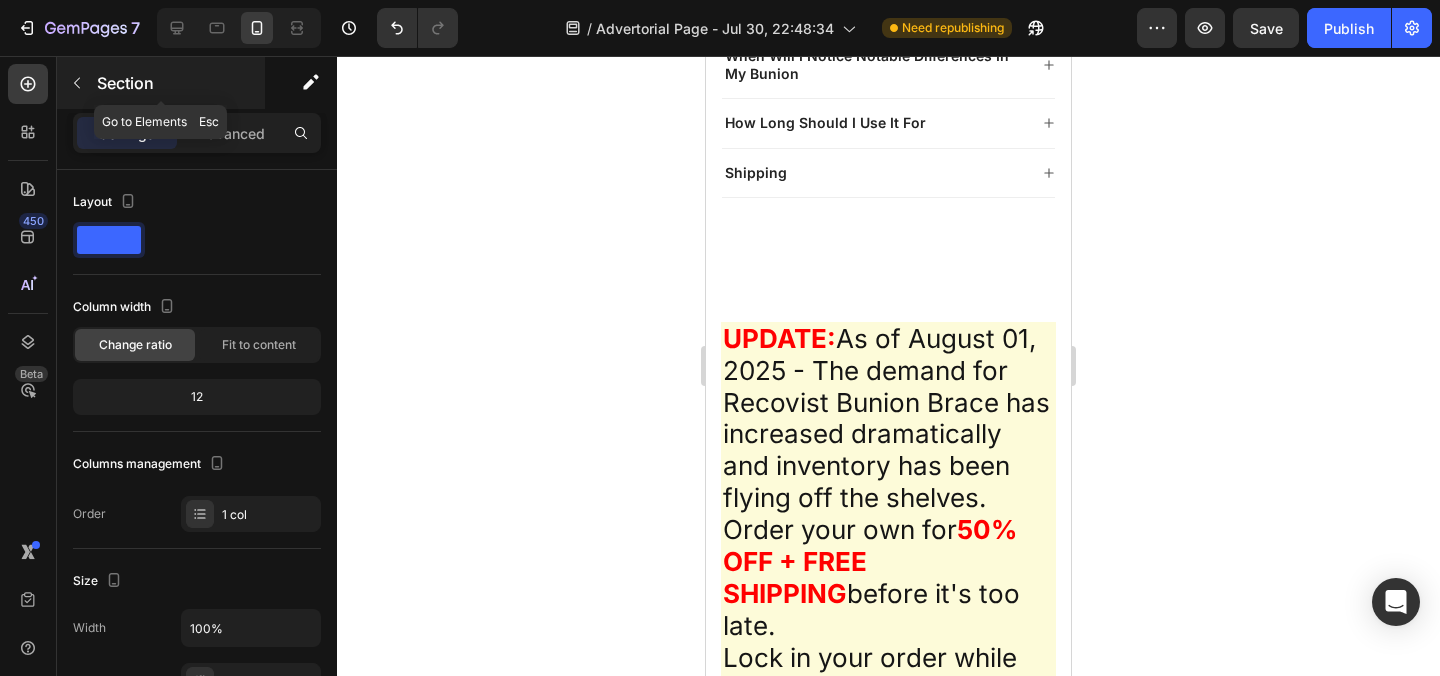 click on "Section" at bounding box center (161, 83) 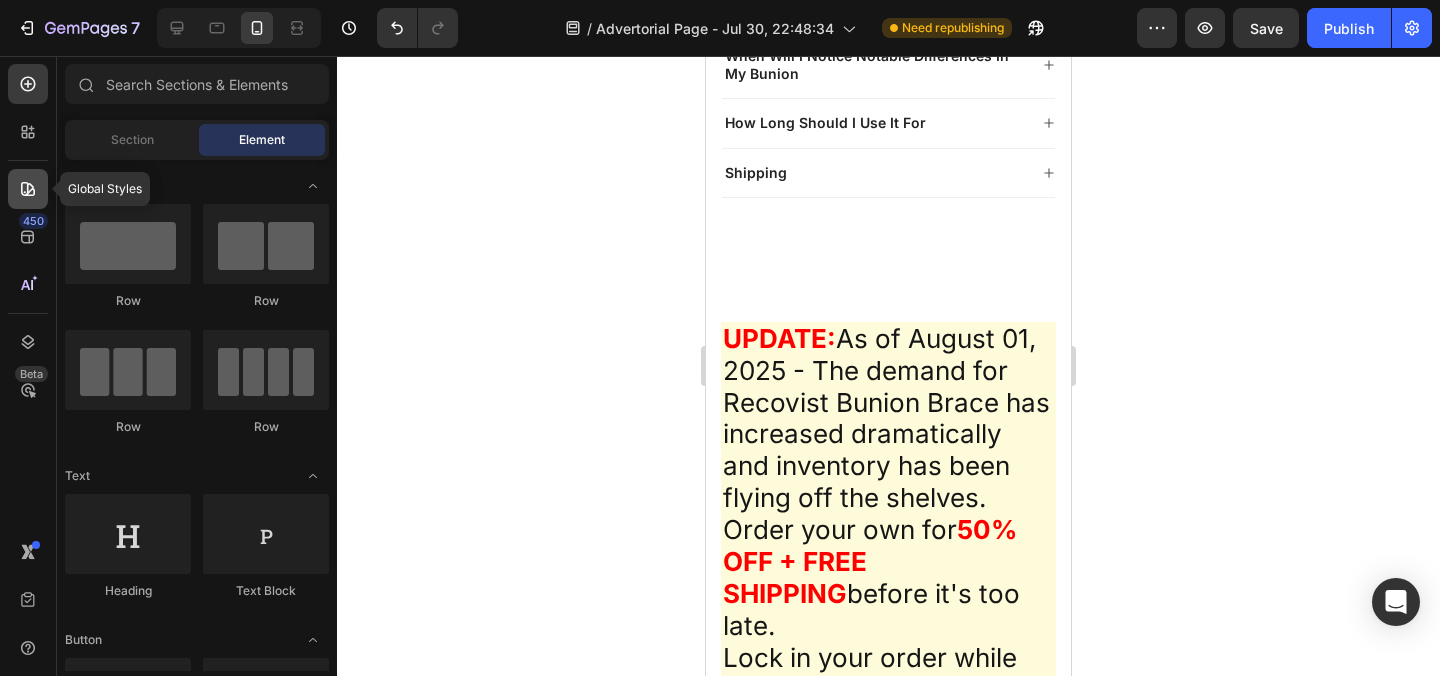 click 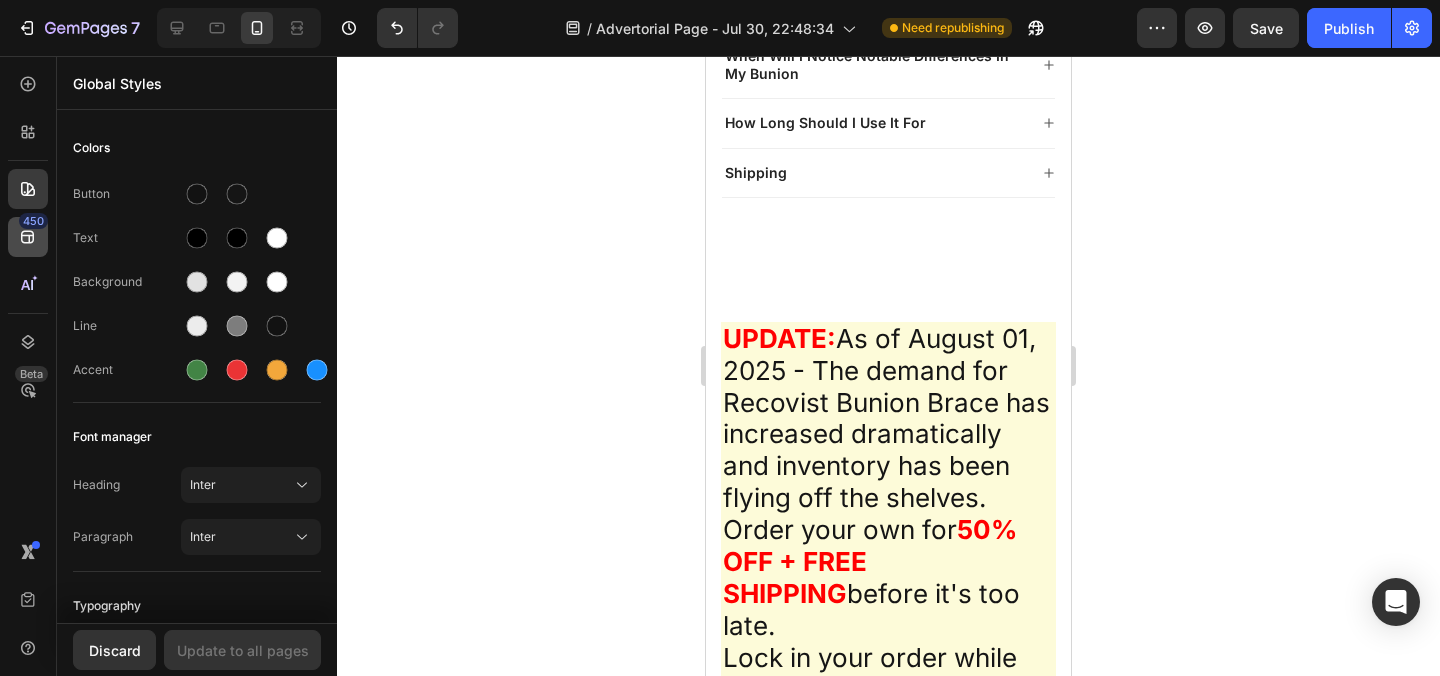 click on "450" at bounding box center [33, 221] 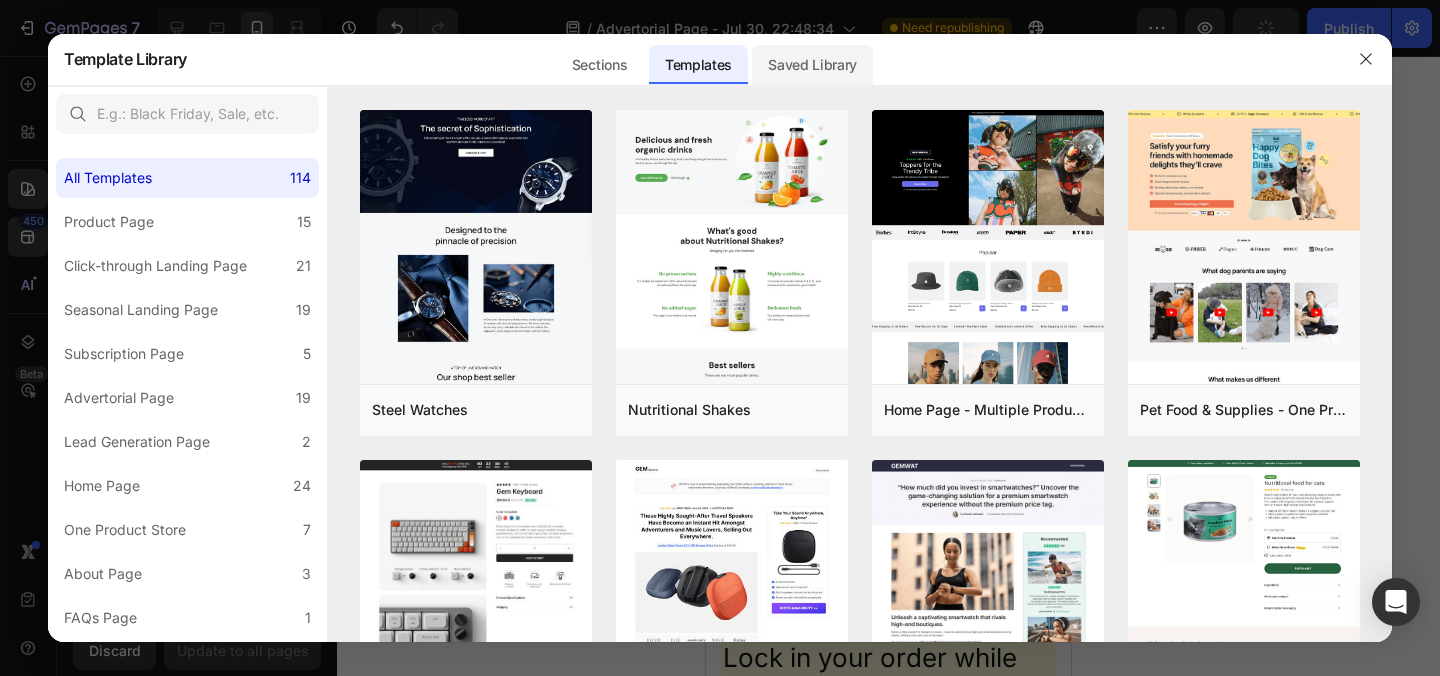 click on "Saved Library" 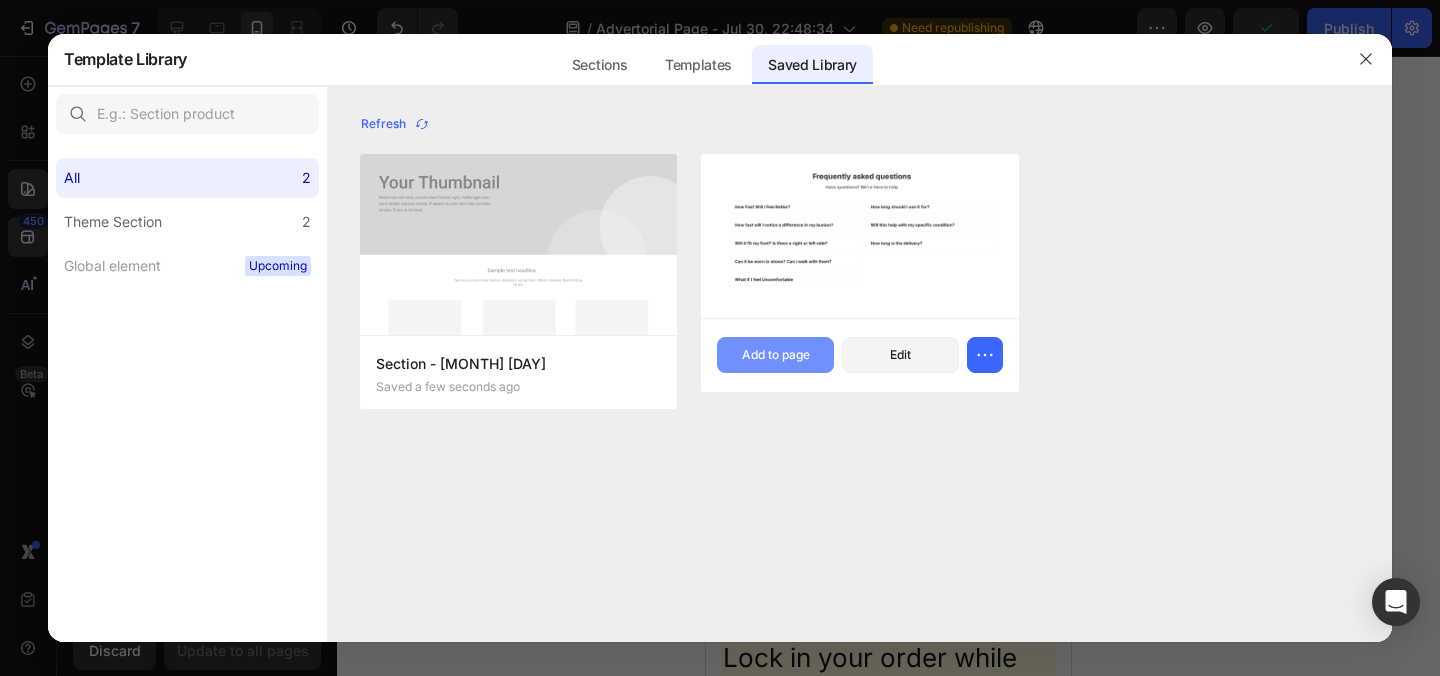 click on "Add to page" at bounding box center (776, 355) 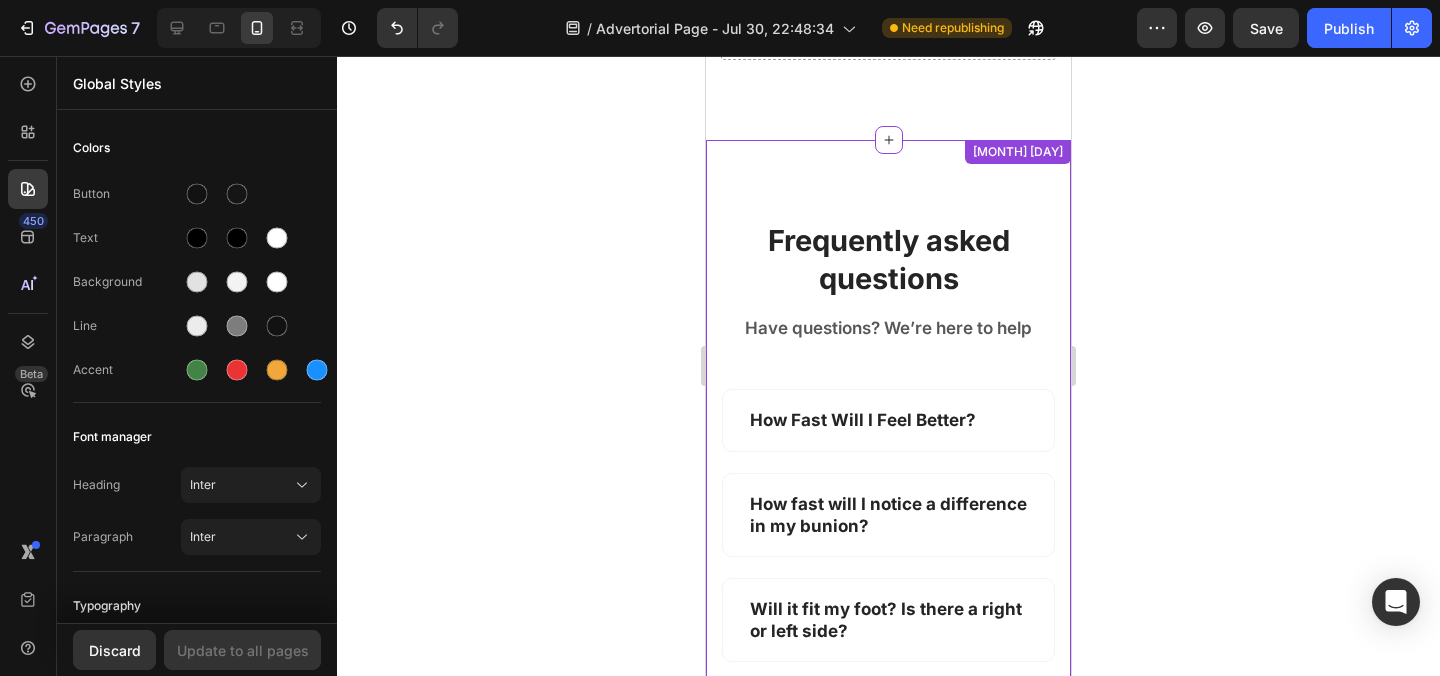 scroll, scrollTop: 38464, scrollLeft: 0, axis: vertical 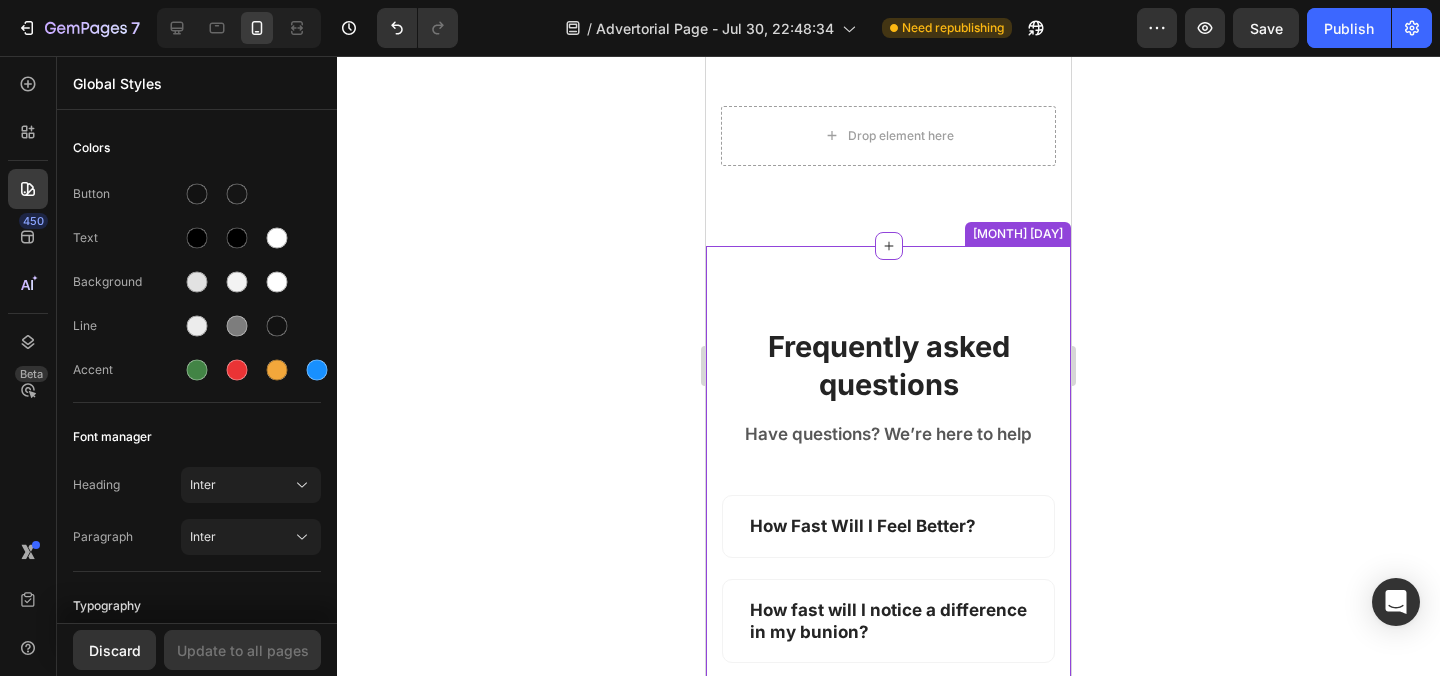 click on "Frequently asked questions Heading Have questions? We’re here to help Text block Row How Fast Will I Feel Better? How fast will I notice a difference in my bunion? Will it fit my foot? Is there a right or left side? Can it be worn in shoes? Can I walk with them? What If I feel Uncomfortable Accordion How long should I use it for? Will this help with my specific condition? How long is the delivery? Accordion Row [MONTH] [DAY]" at bounding box center (888, 781) 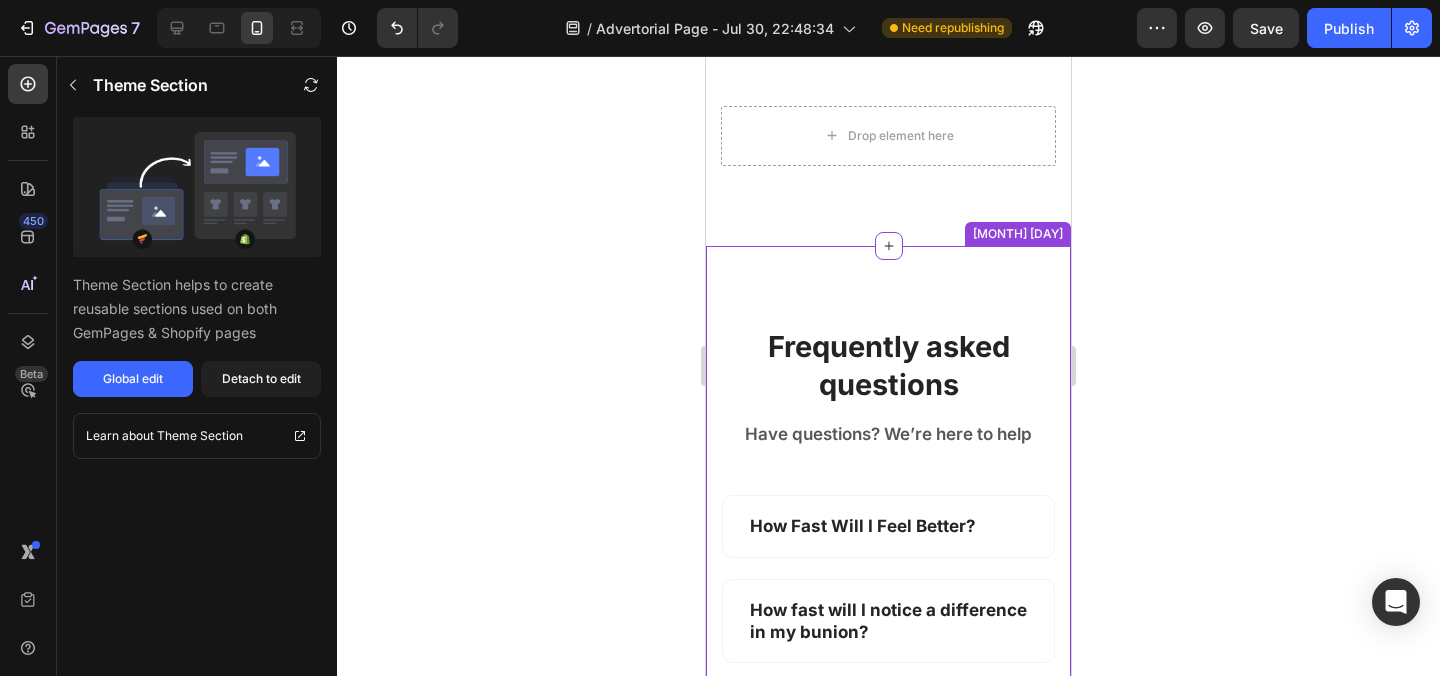 click on "Frequently asked questions Heading Have questions? We’re here to help Text block Row How Fast Will I Feel Better? How fast will I notice a difference in my bunion? Will it fit my foot? Is there a right or left side? Can it be worn in shoes? Can I walk with them? What If I feel Uncomfortable Accordion How long should I use it for? Will this help with my specific condition? How long is the delivery? Accordion Row [MONTH] [DAY]" at bounding box center [888, 781] 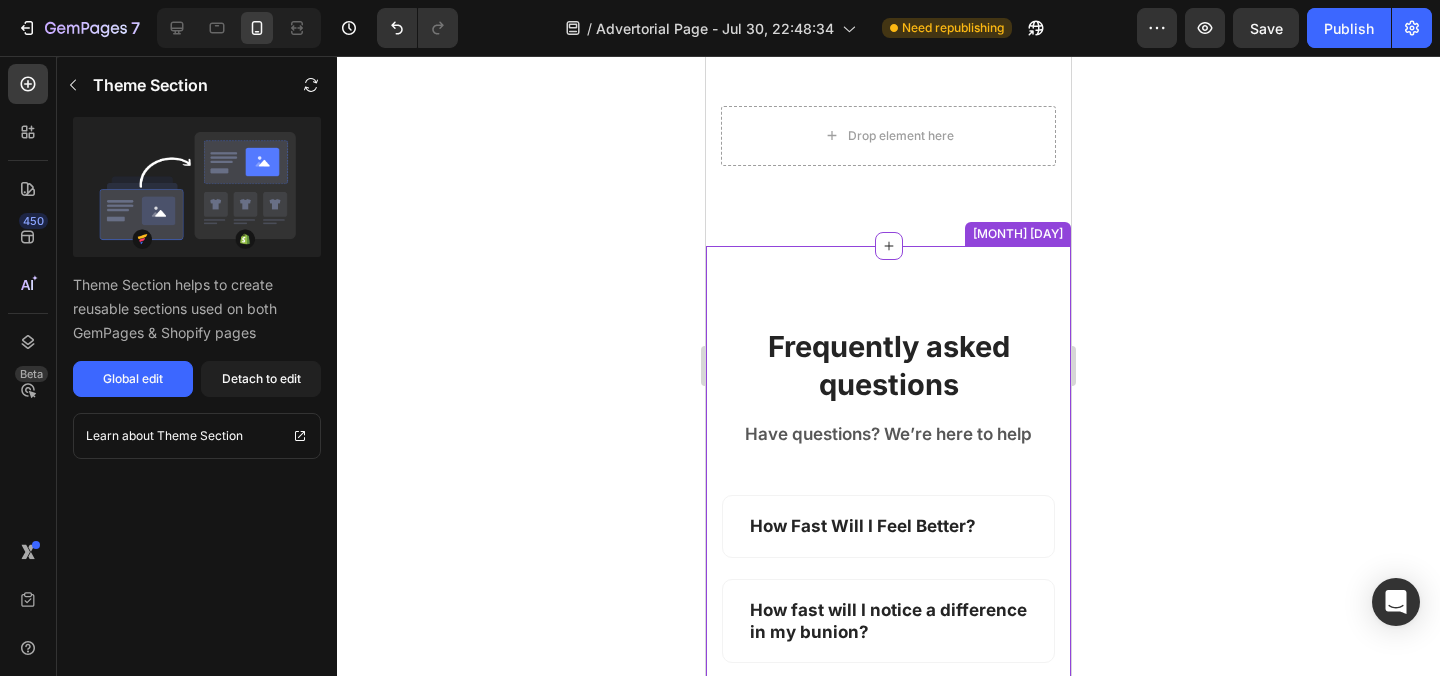 drag, startPoint x: 1179, startPoint y: 233, endPoint x: 1135, endPoint y: 236, distance: 44.102154 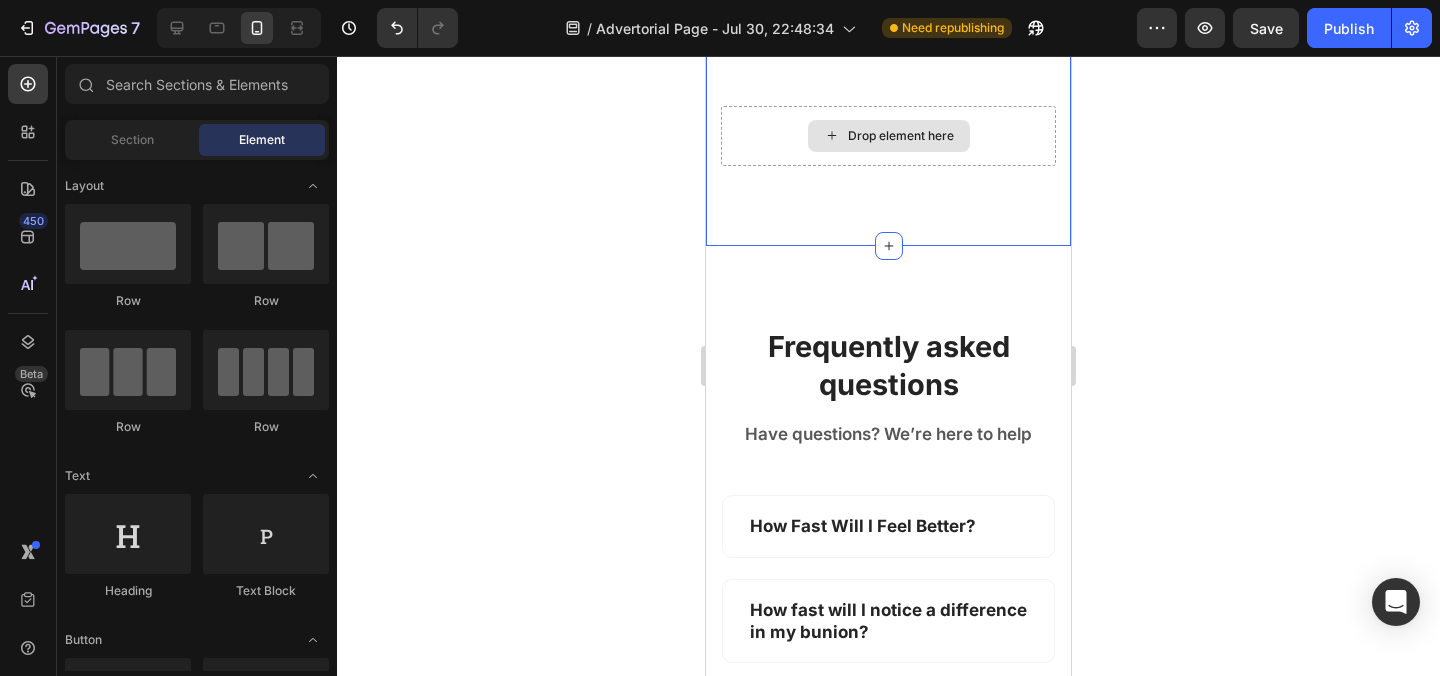 click on "Drop element here" at bounding box center (889, 136) 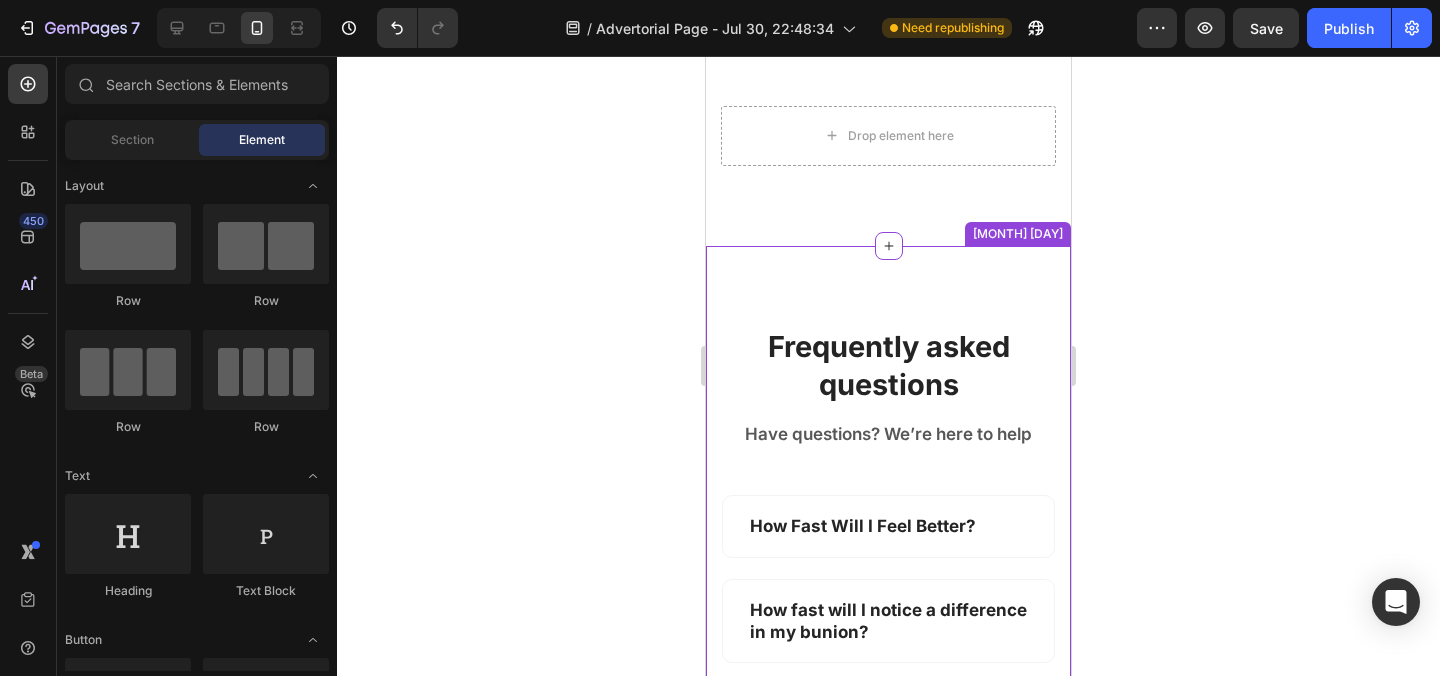 click on "Frequently asked questions Heading Have questions? We’re here to help Text block Row How Fast Will I Feel Better? How fast will I notice a difference in my bunion? Will it fit my foot? Is there a right or left side? Can it be worn in shoes? Can I walk with them? What If I feel Uncomfortable Accordion How long should I use it for? Will this help with my specific condition? How long is the delivery? Accordion Row [MONTH] [DAY]" at bounding box center [888, 781] 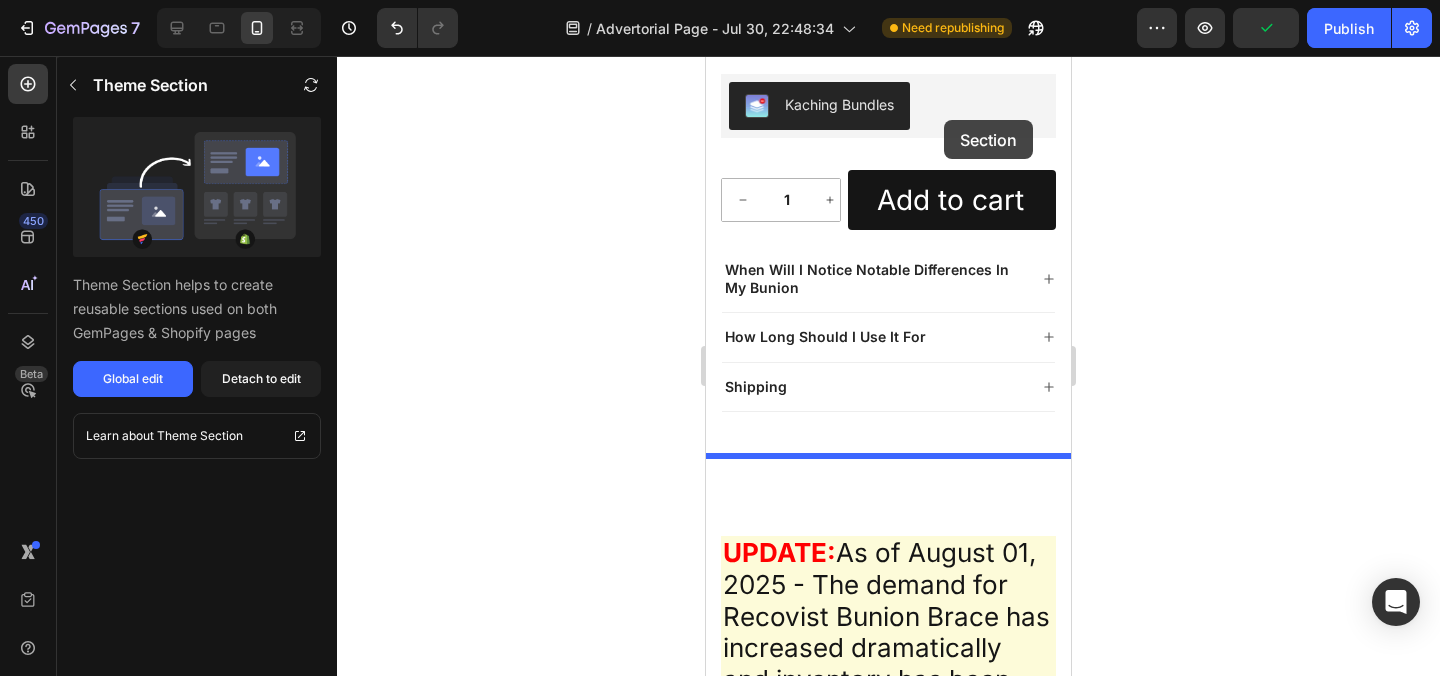 scroll, scrollTop: 36222, scrollLeft: 0, axis: vertical 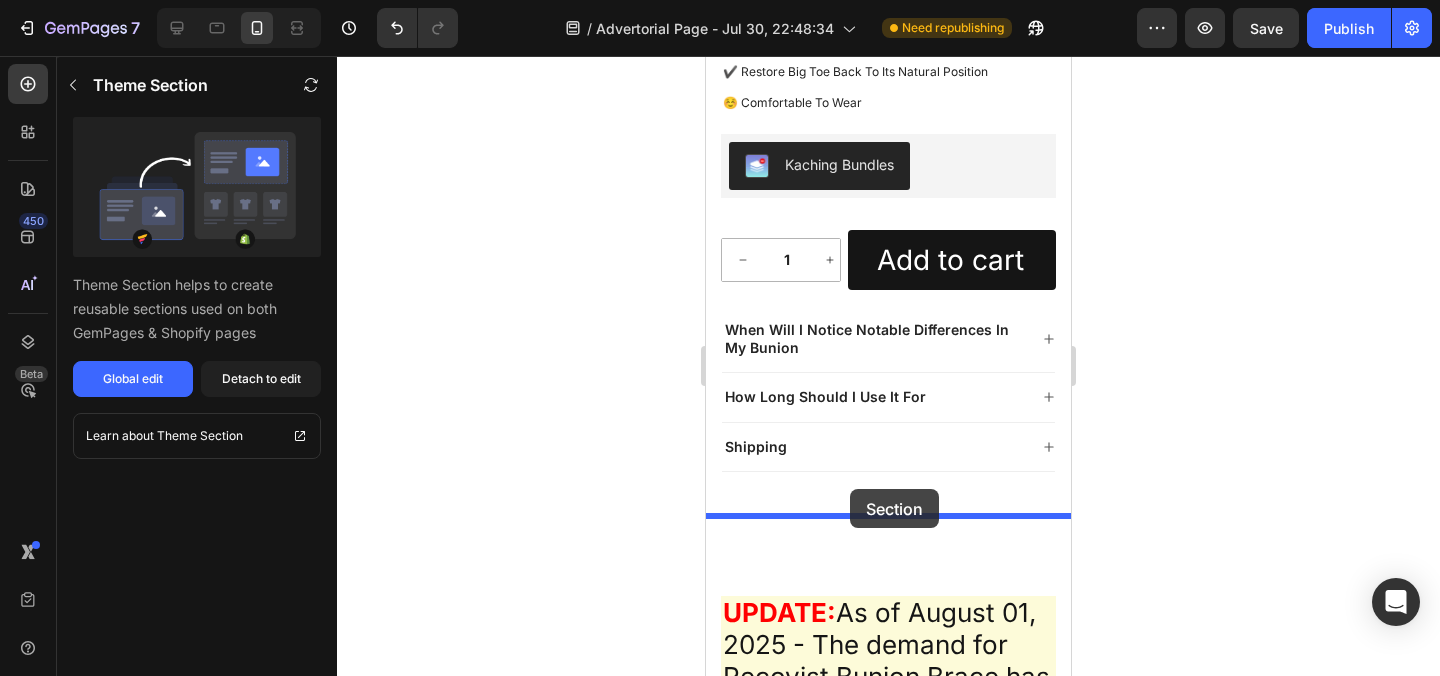 drag, startPoint x: 936, startPoint y: 232, endPoint x: 850, endPoint y: 489, distance: 271.0074 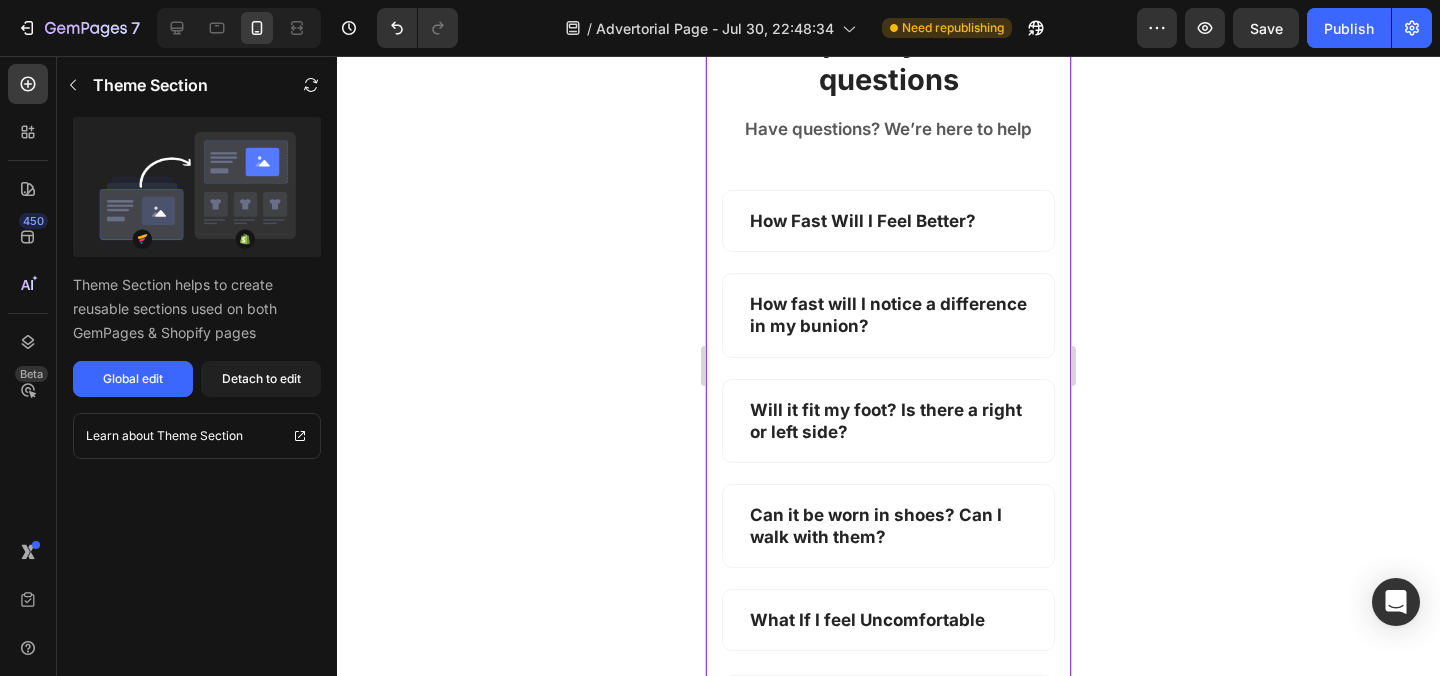 drag, startPoint x: 1095, startPoint y: 368, endPoint x: 334, endPoint y: 340, distance: 761.51495 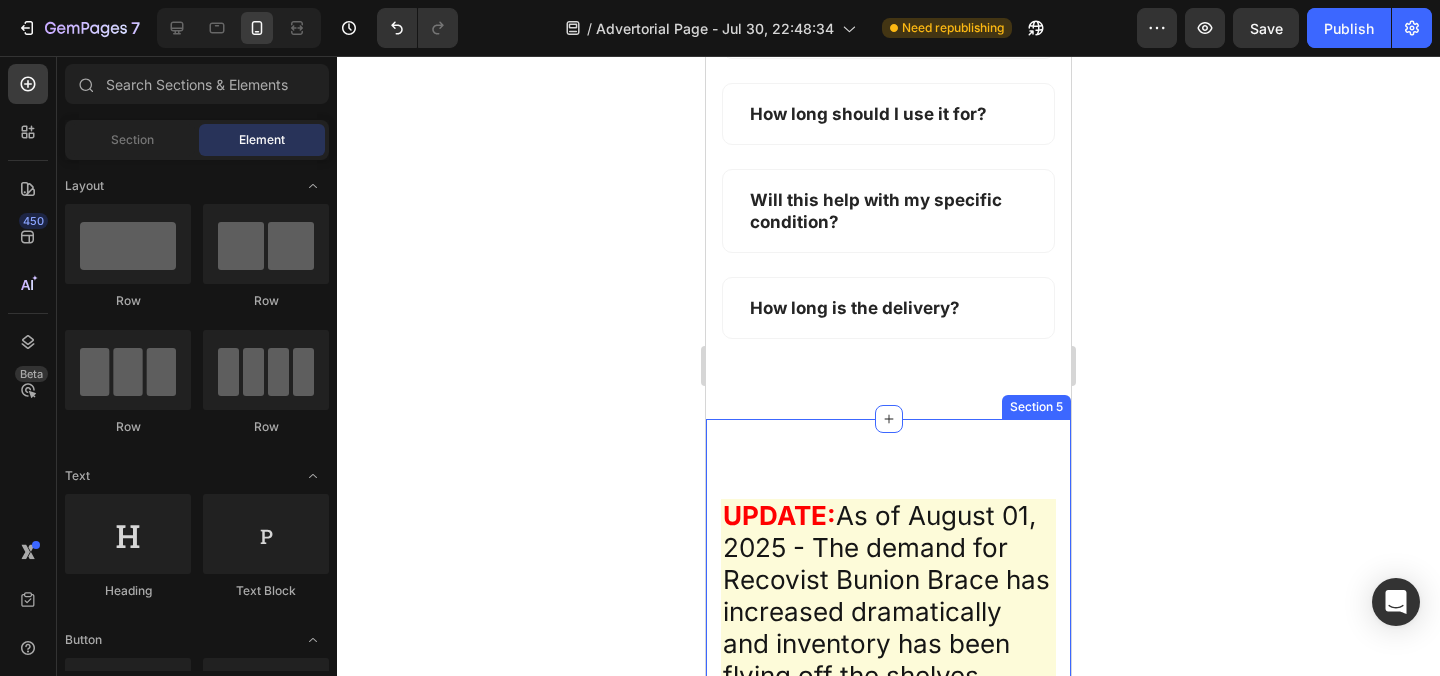 scroll, scrollTop: 37358, scrollLeft: 0, axis: vertical 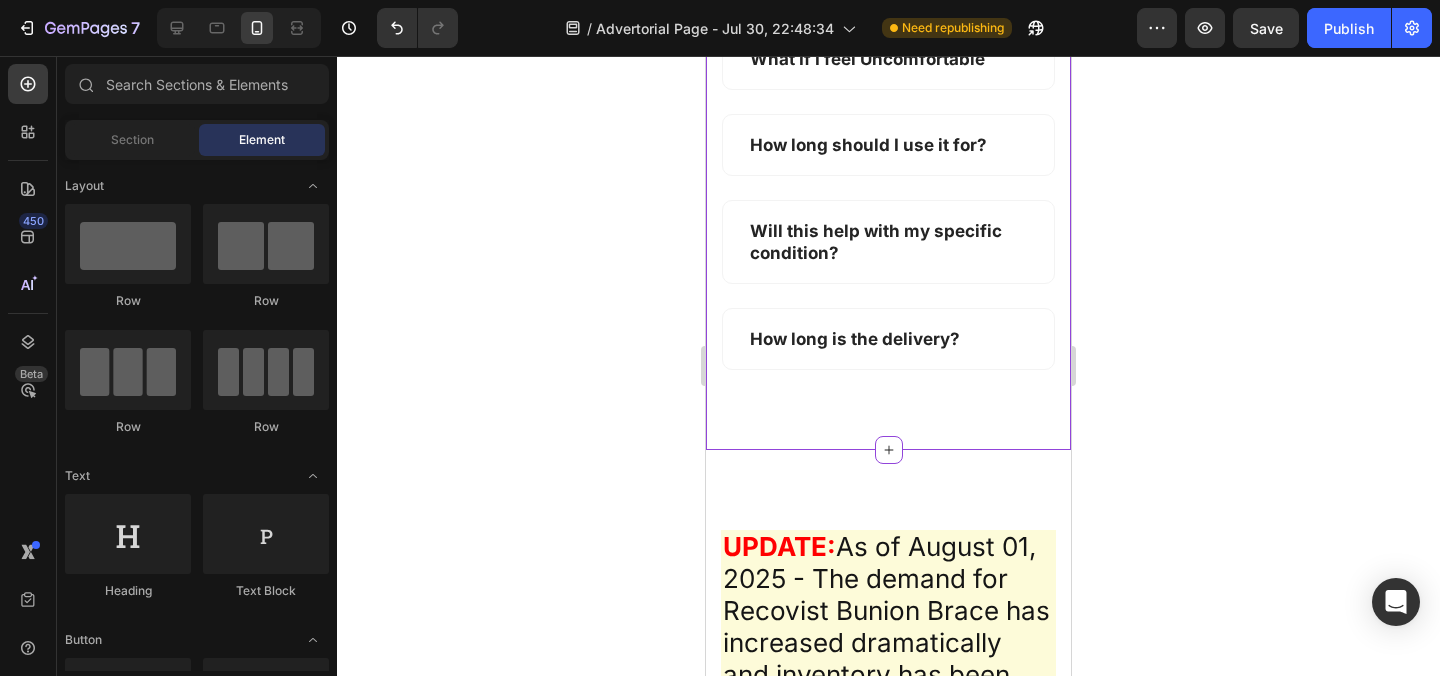 click on "How long is the delivery?" at bounding box center [888, 339] 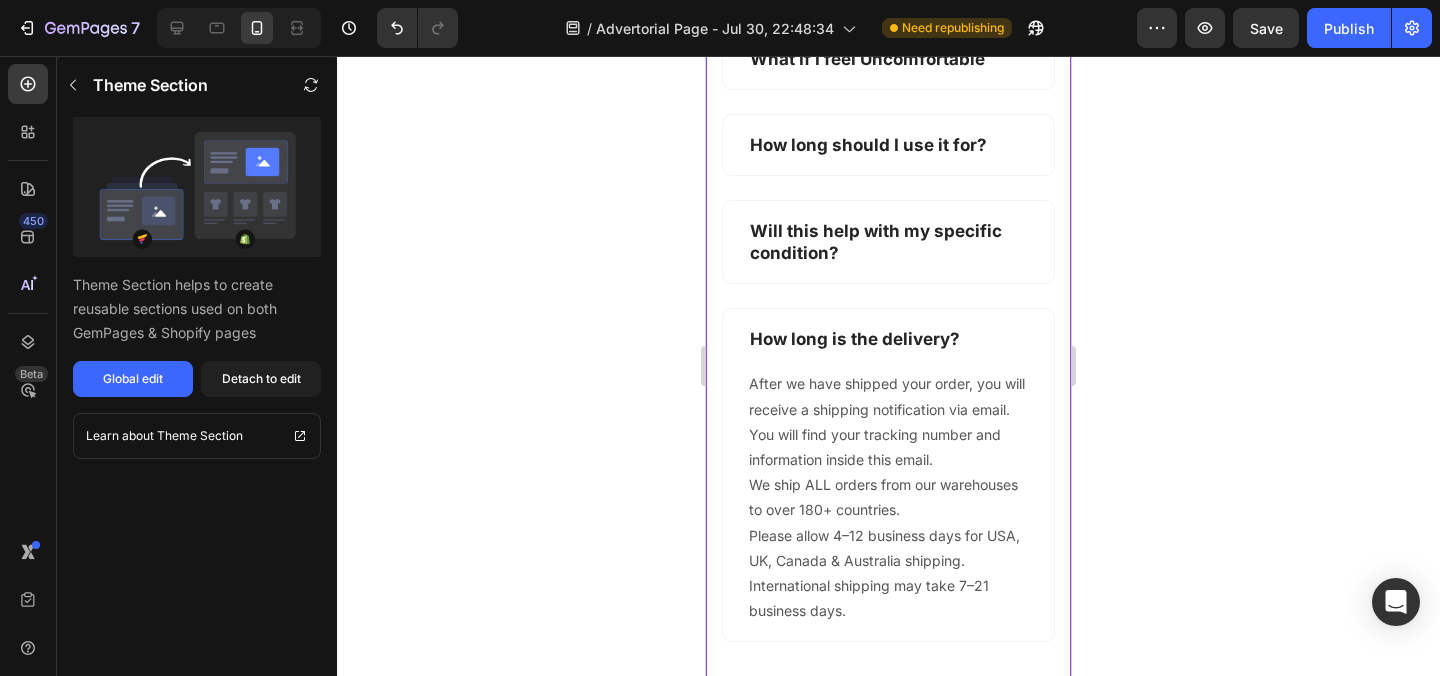 click on "How long is the delivery?" at bounding box center [888, 339] 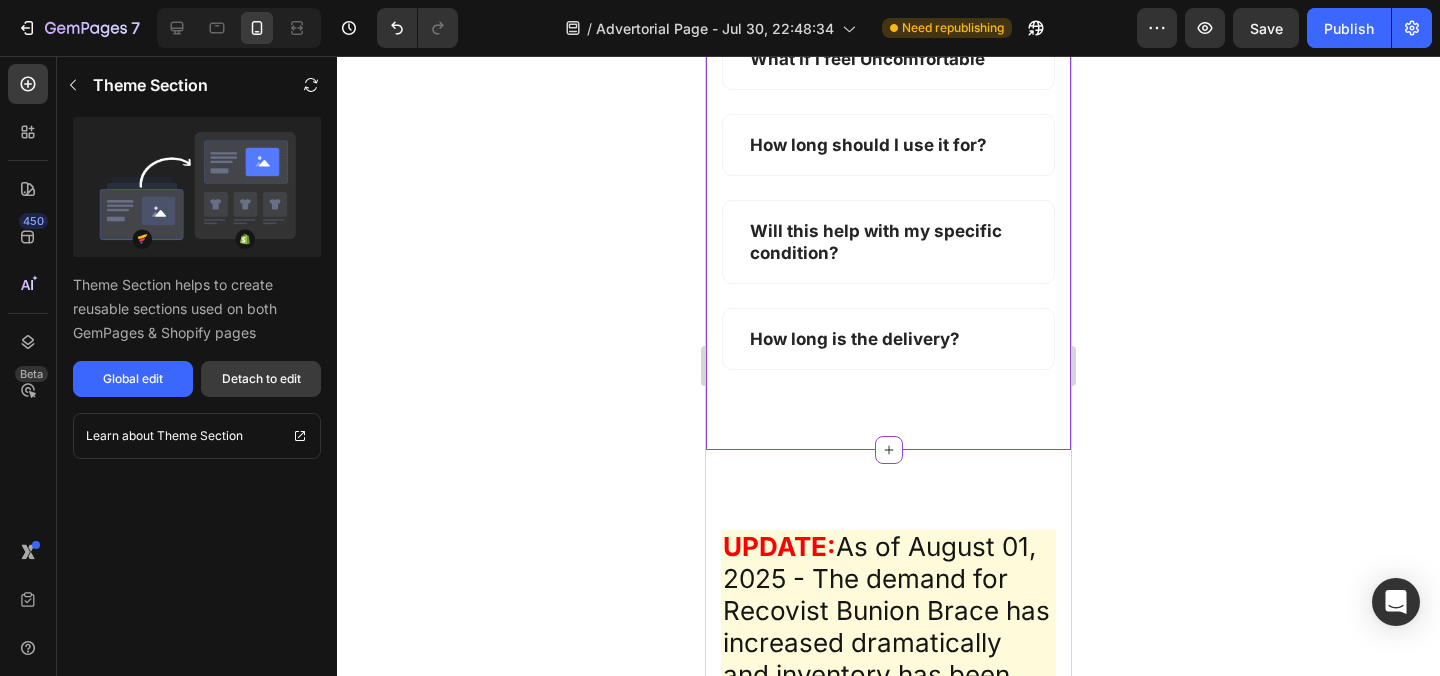 click on "Detach to edit" at bounding box center [261, 379] 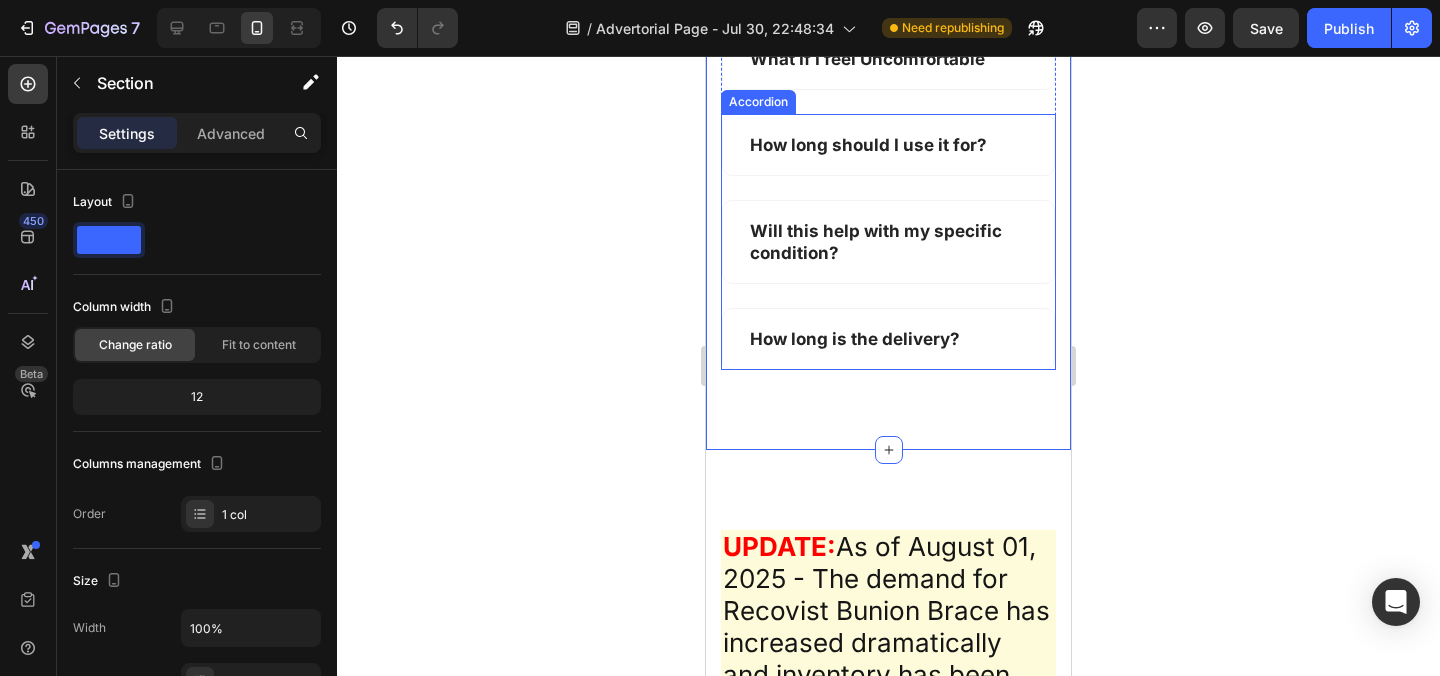 click on "How long is the delivery?" at bounding box center (888, 339) 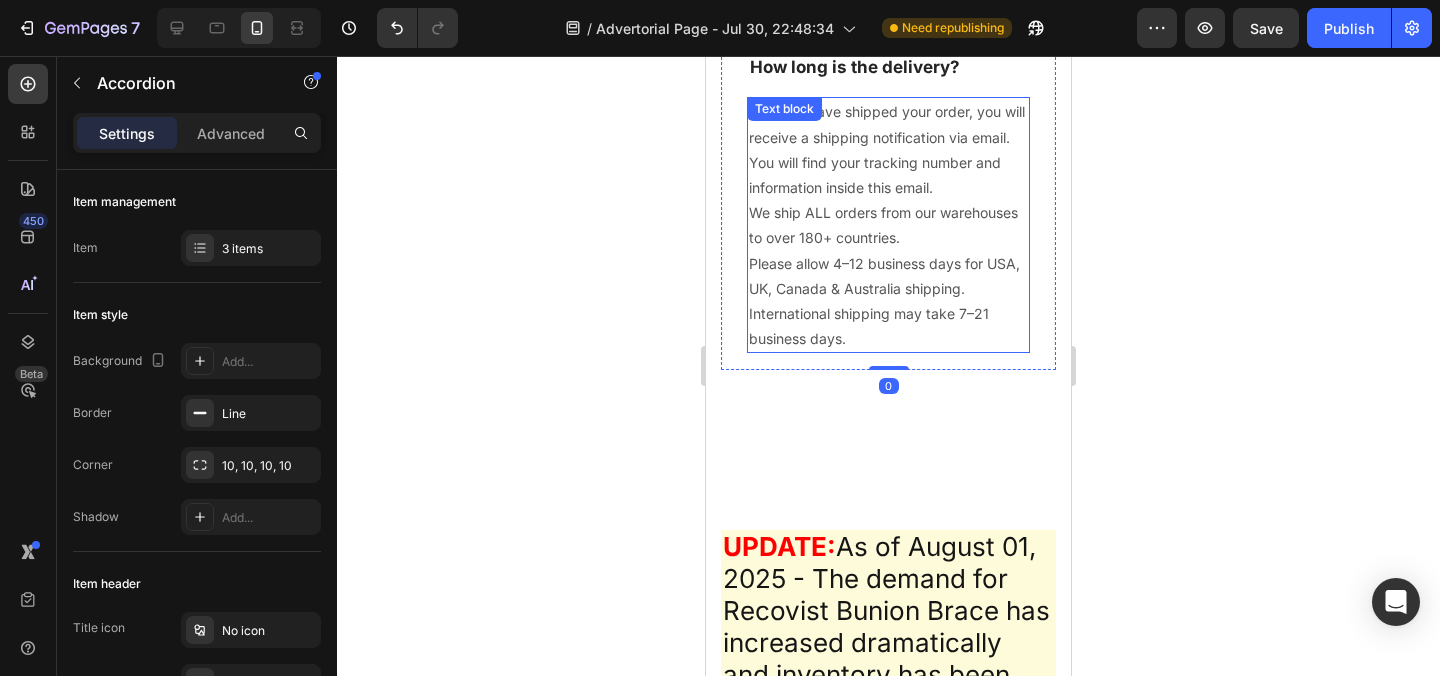 scroll, scrollTop: 37431, scrollLeft: 0, axis: vertical 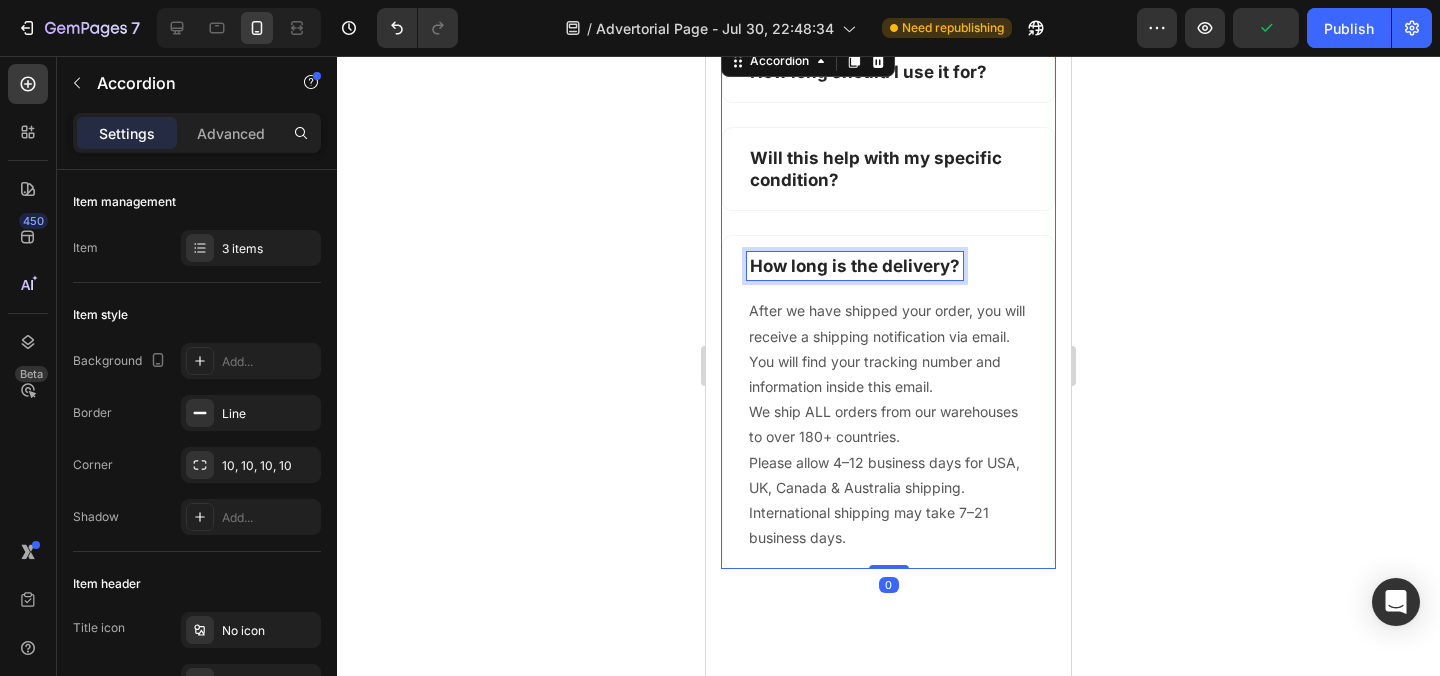 click on "How long is the delivery?" at bounding box center (855, 266) 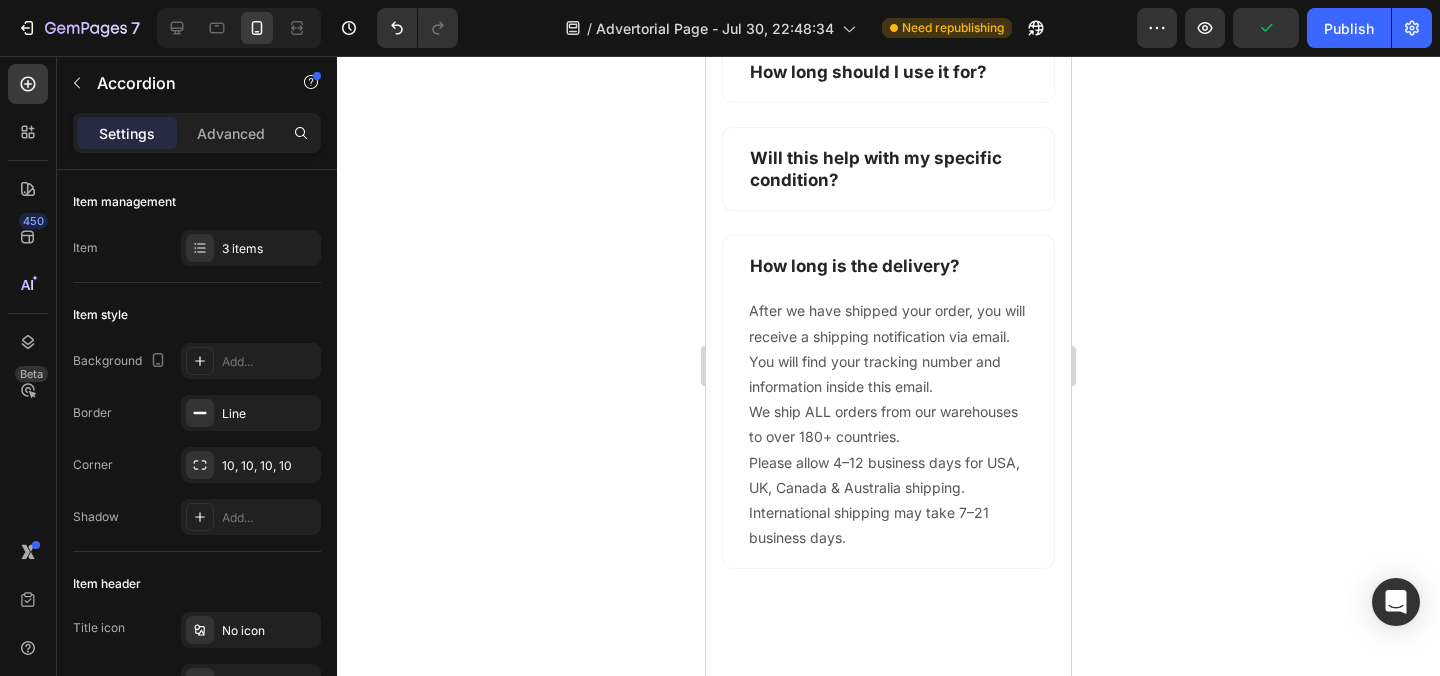 click on "How long is the delivery?" at bounding box center [888, 266] 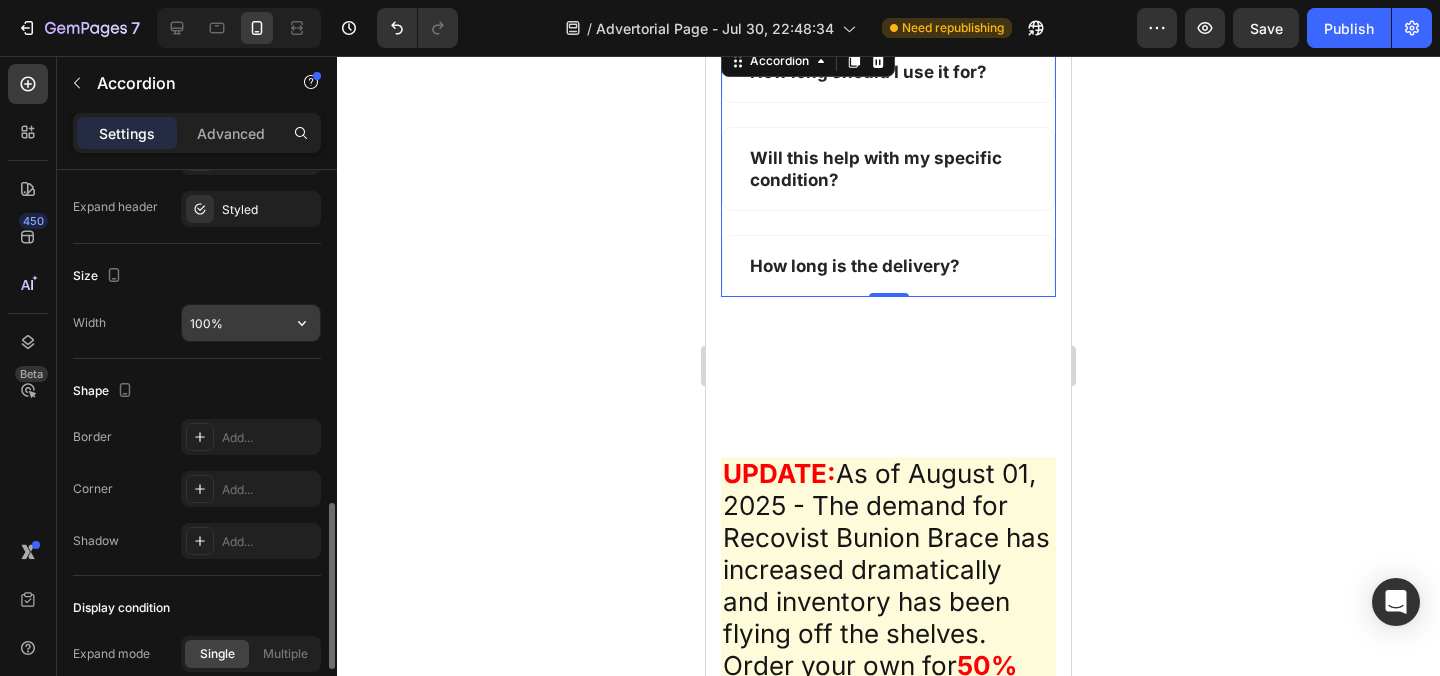 scroll, scrollTop: 1341, scrollLeft: 0, axis: vertical 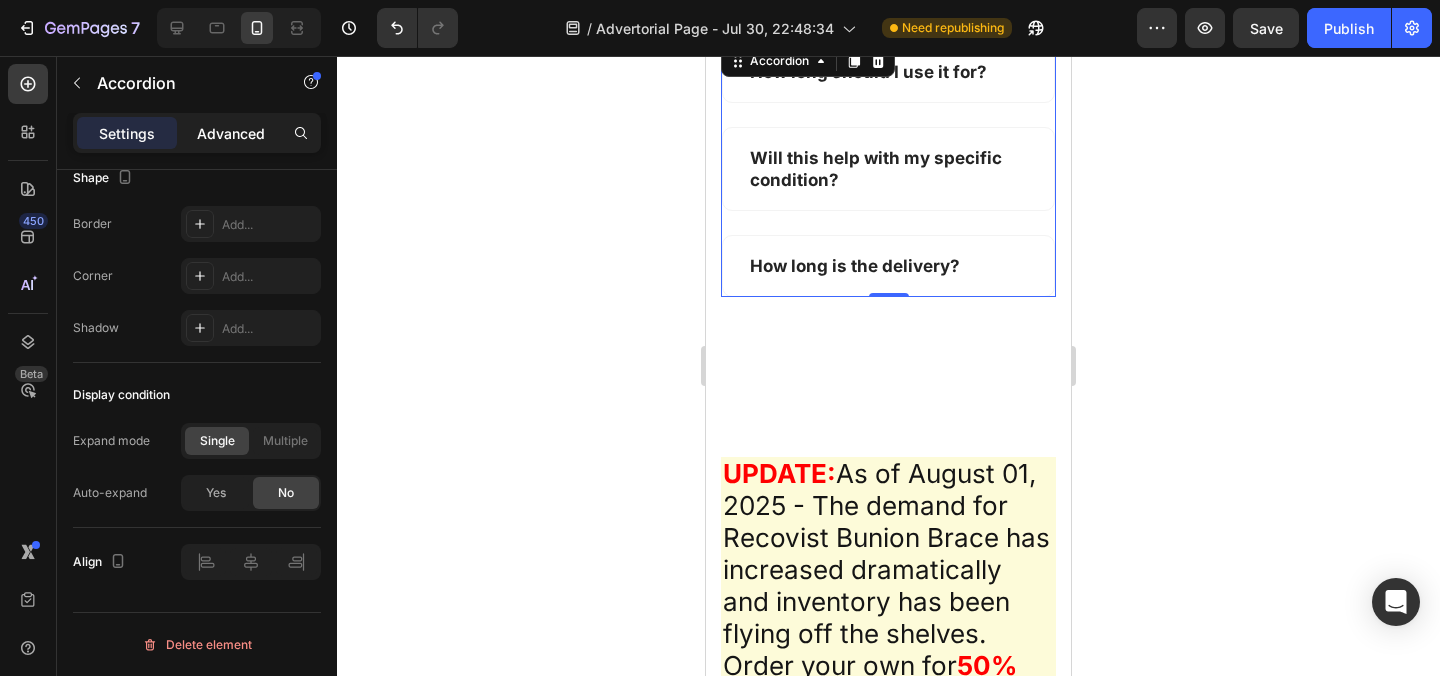 click on "Advanced" at bounding box center (231, 133) 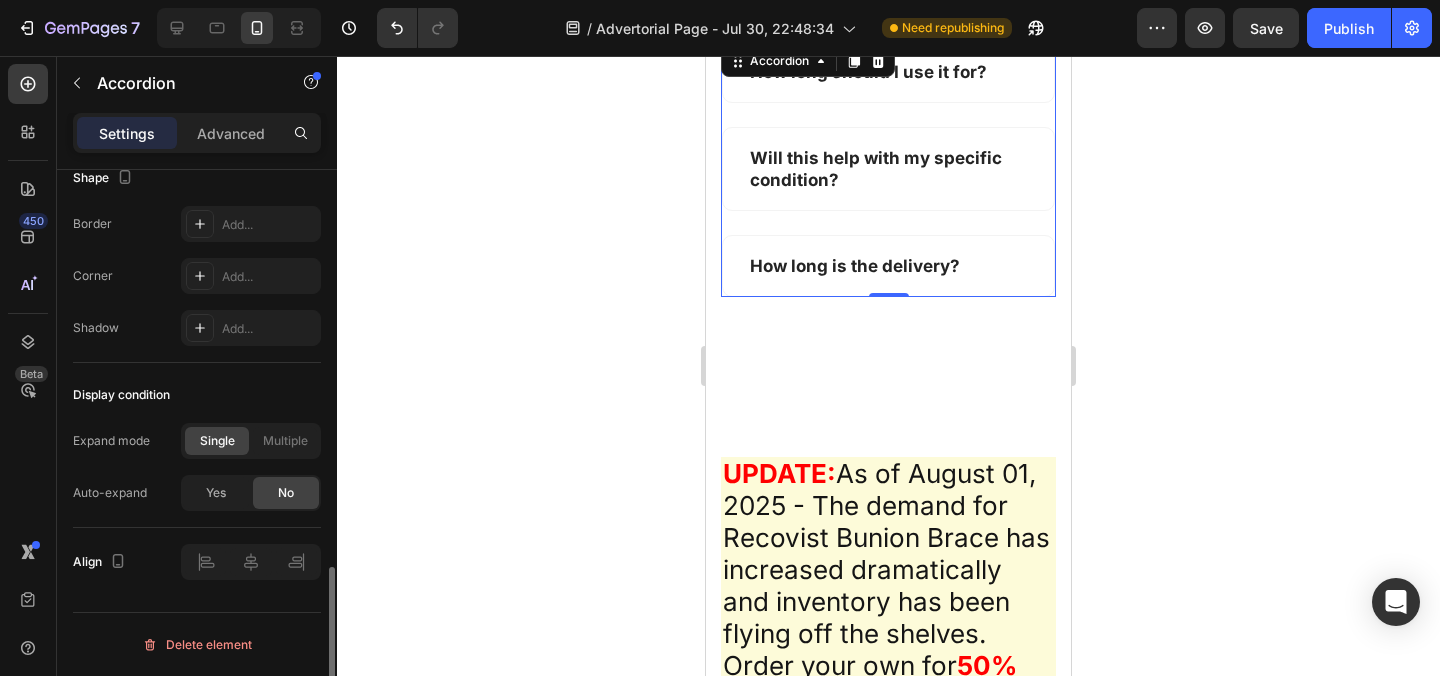 type on "100%" 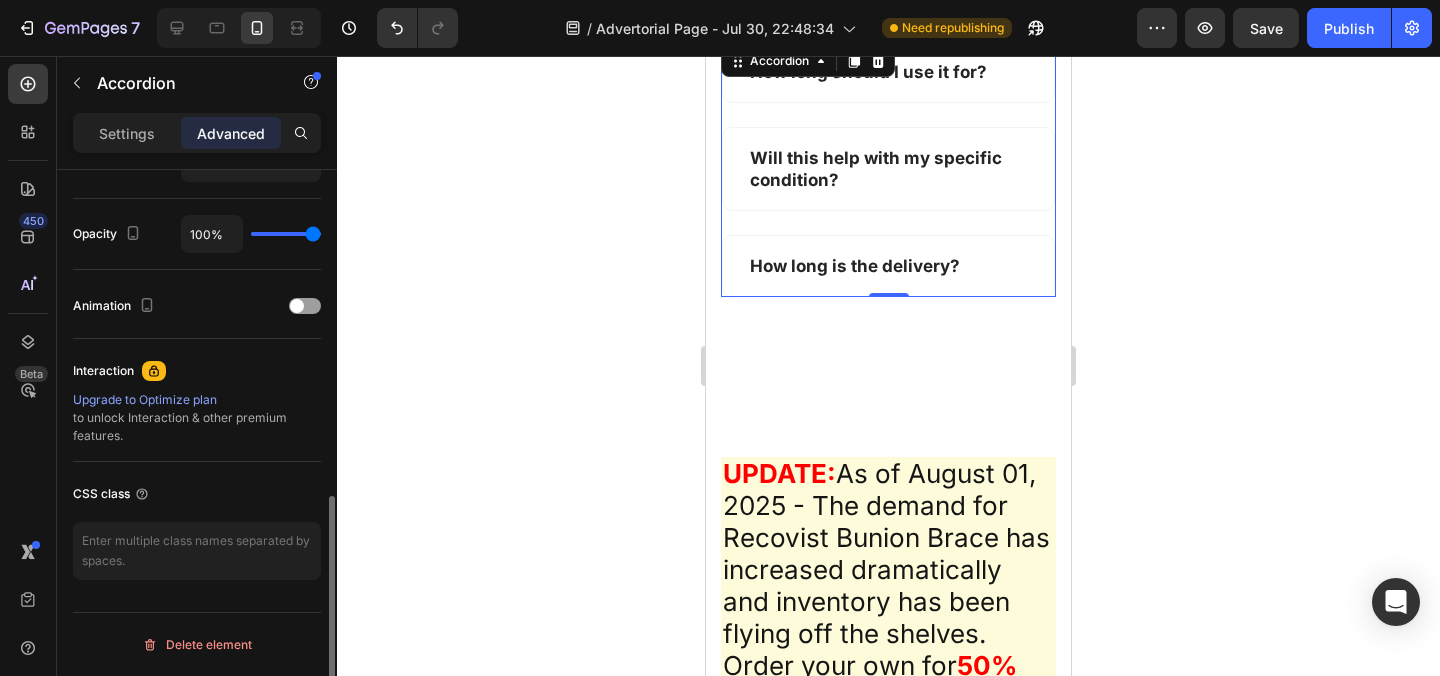 click on "Settings" at bounding box center (127, 133) 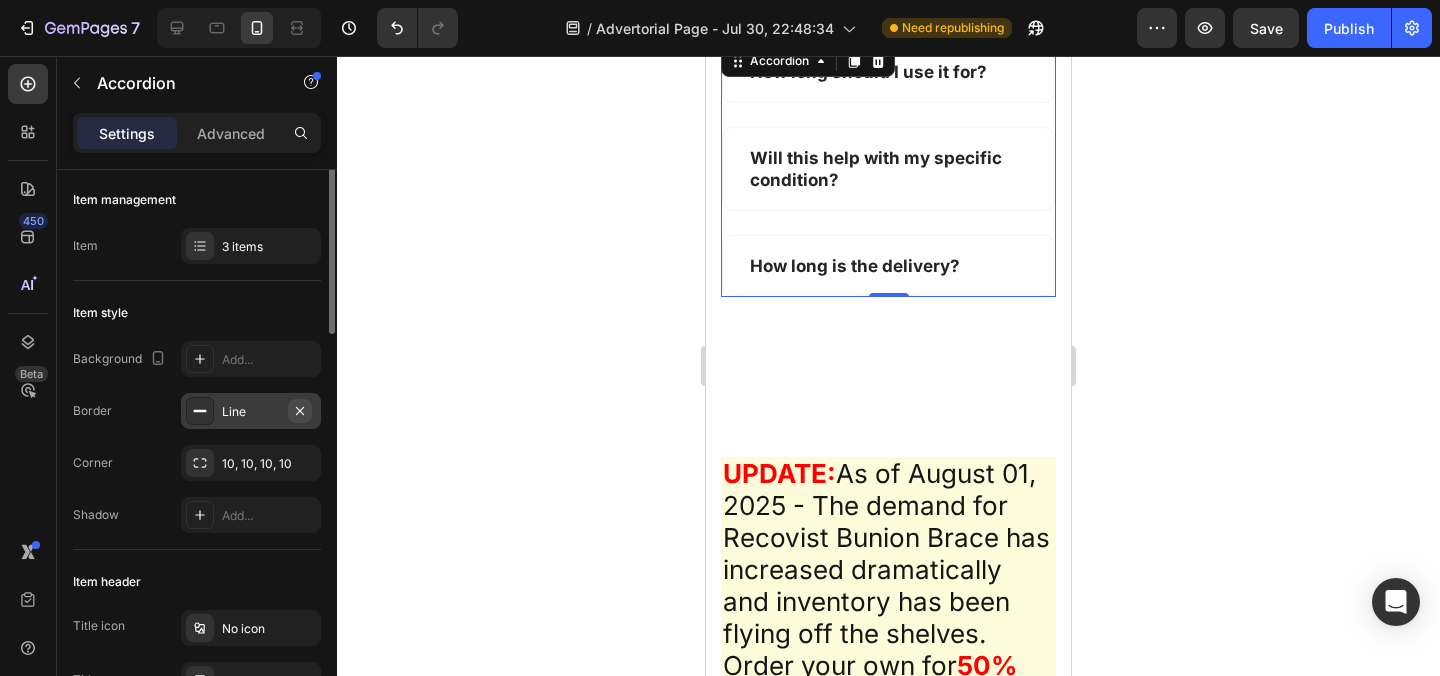 scroll, scrollTop: 0, scrollLeft: 0, axis: both 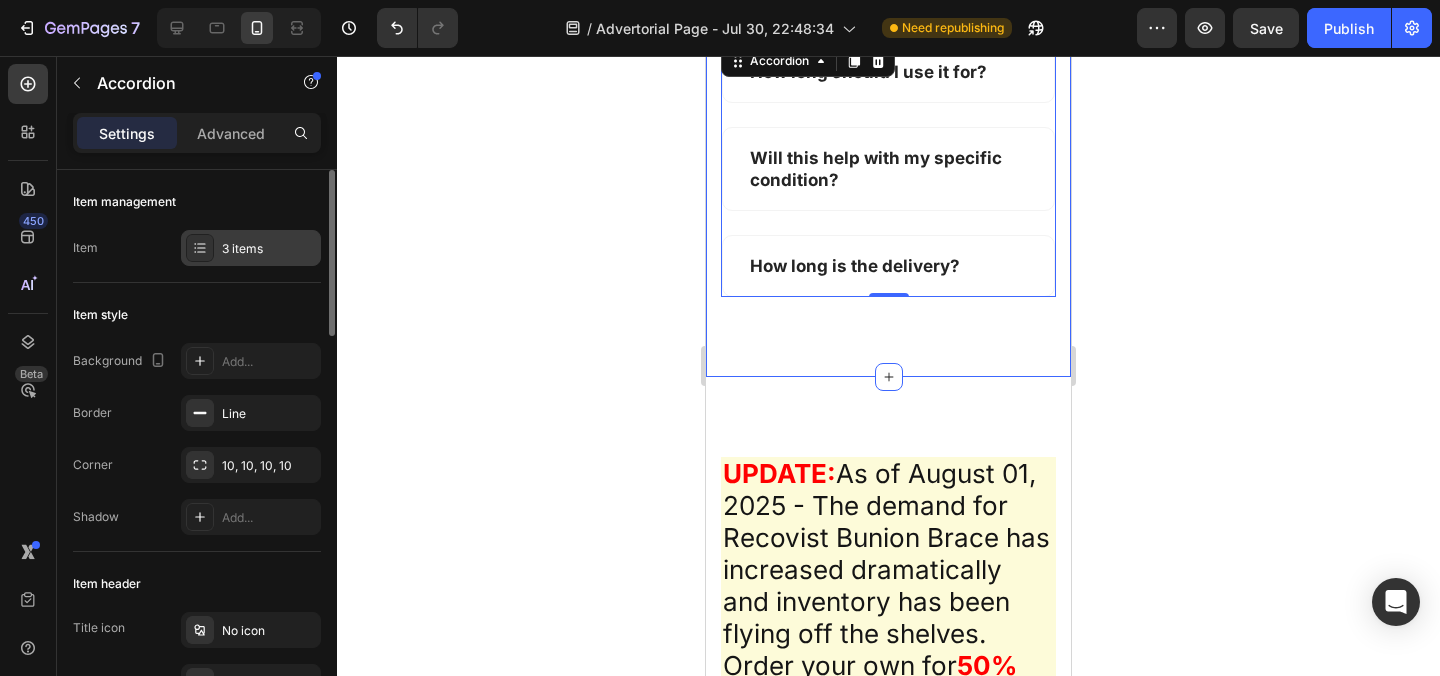 click on "3 items" at bounding box center [269, 249] 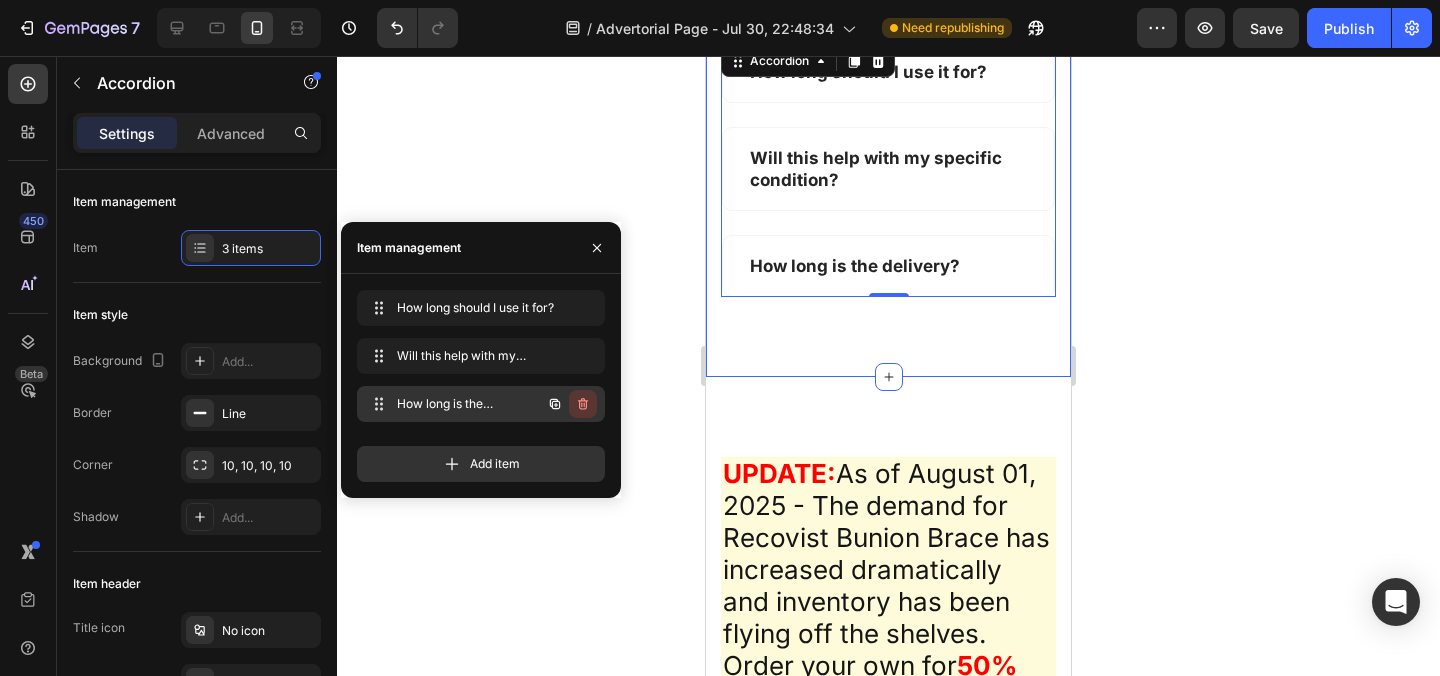 click 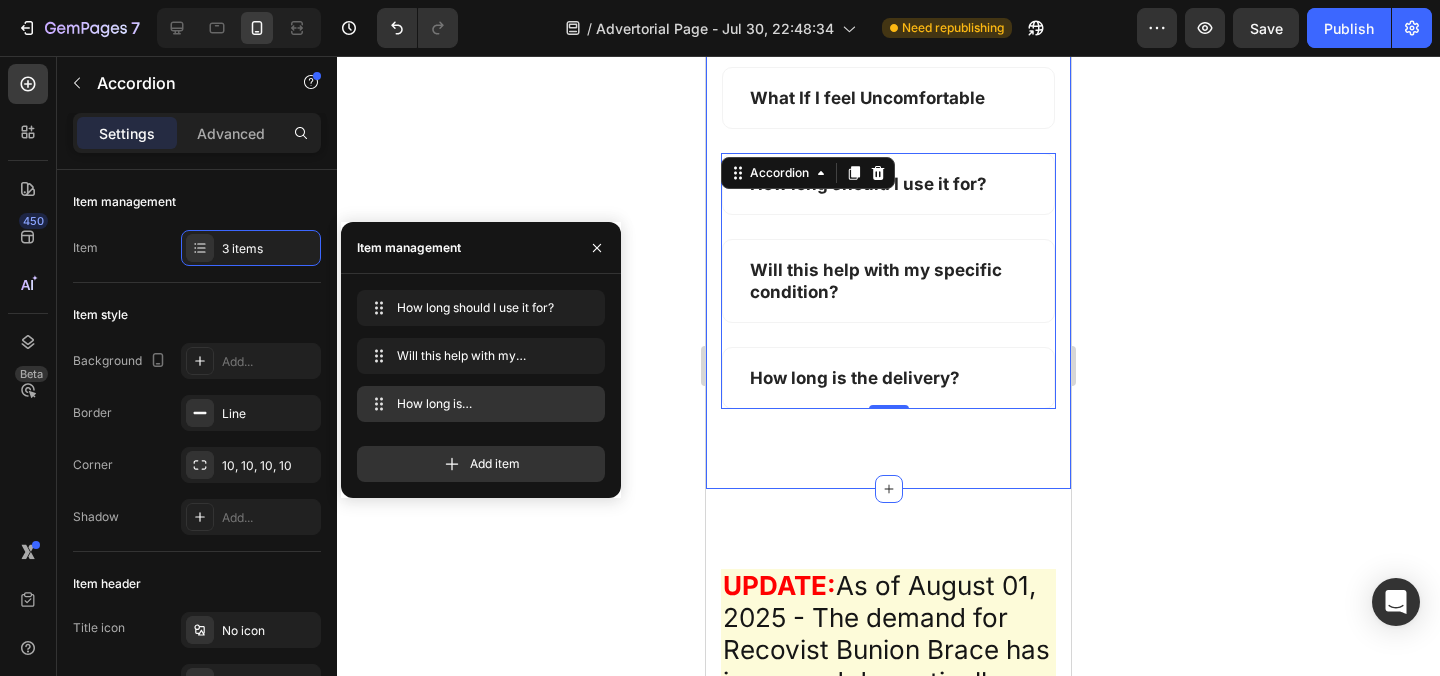 scroll, scrollTop: 37273, scrollLeft: 0, axis: vertical 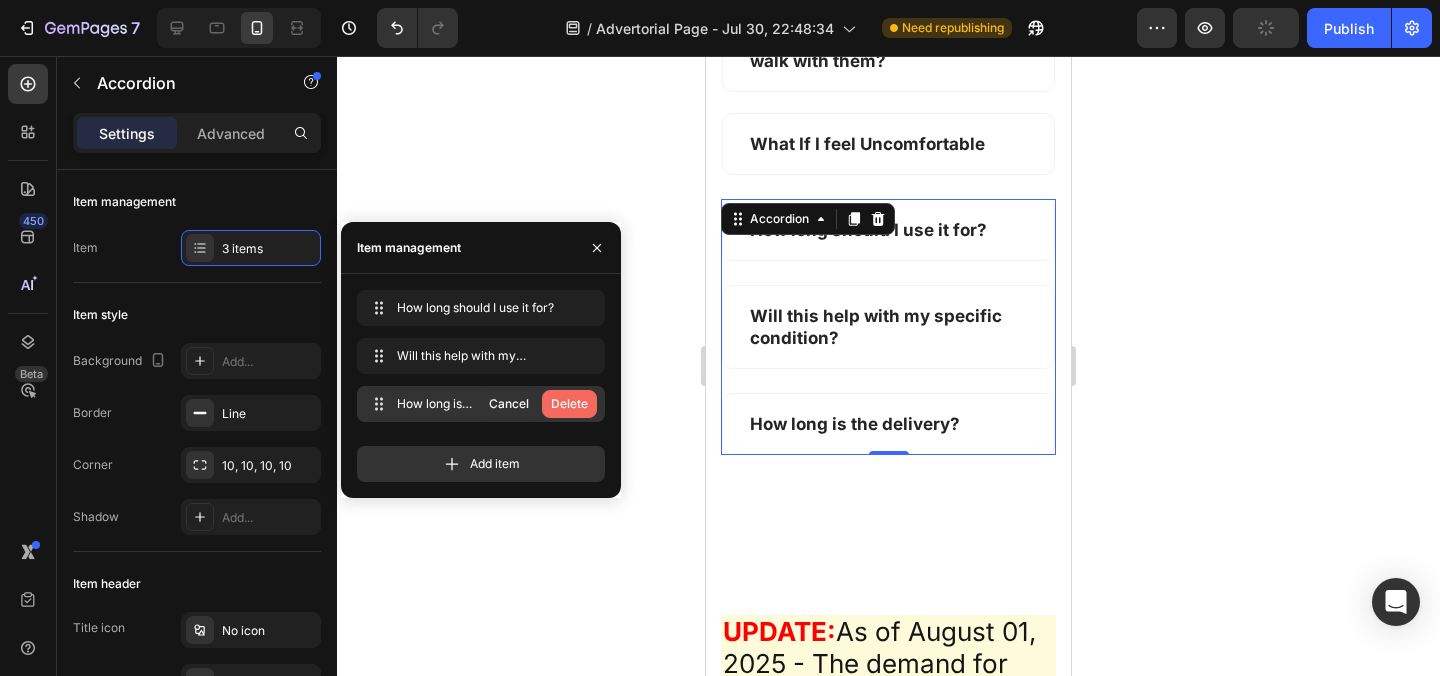 click on "Delete" at bounding box center [569, 404] 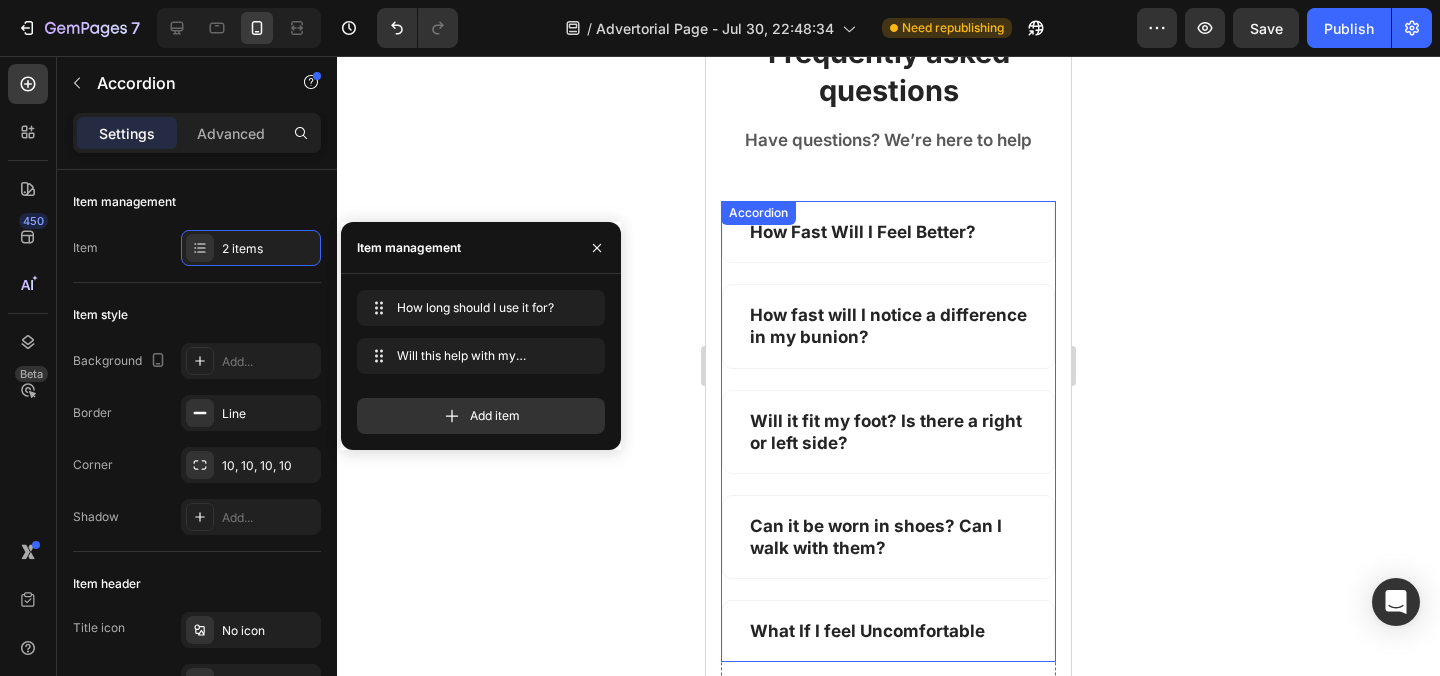 scroll, scrollTop: 36768, scrollLeft: 0, axis: vertical 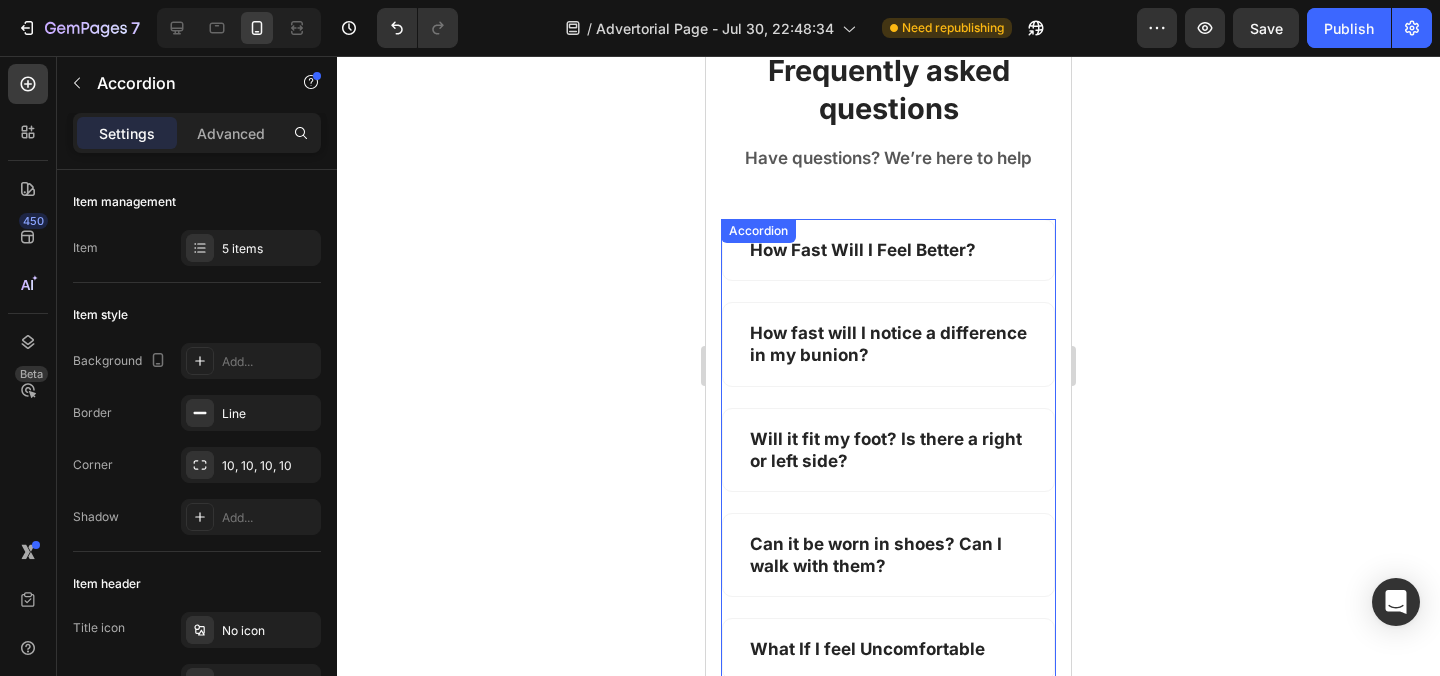 click on "How fast will I notice a difference in my bunion?" at bounding box center [888, 344] 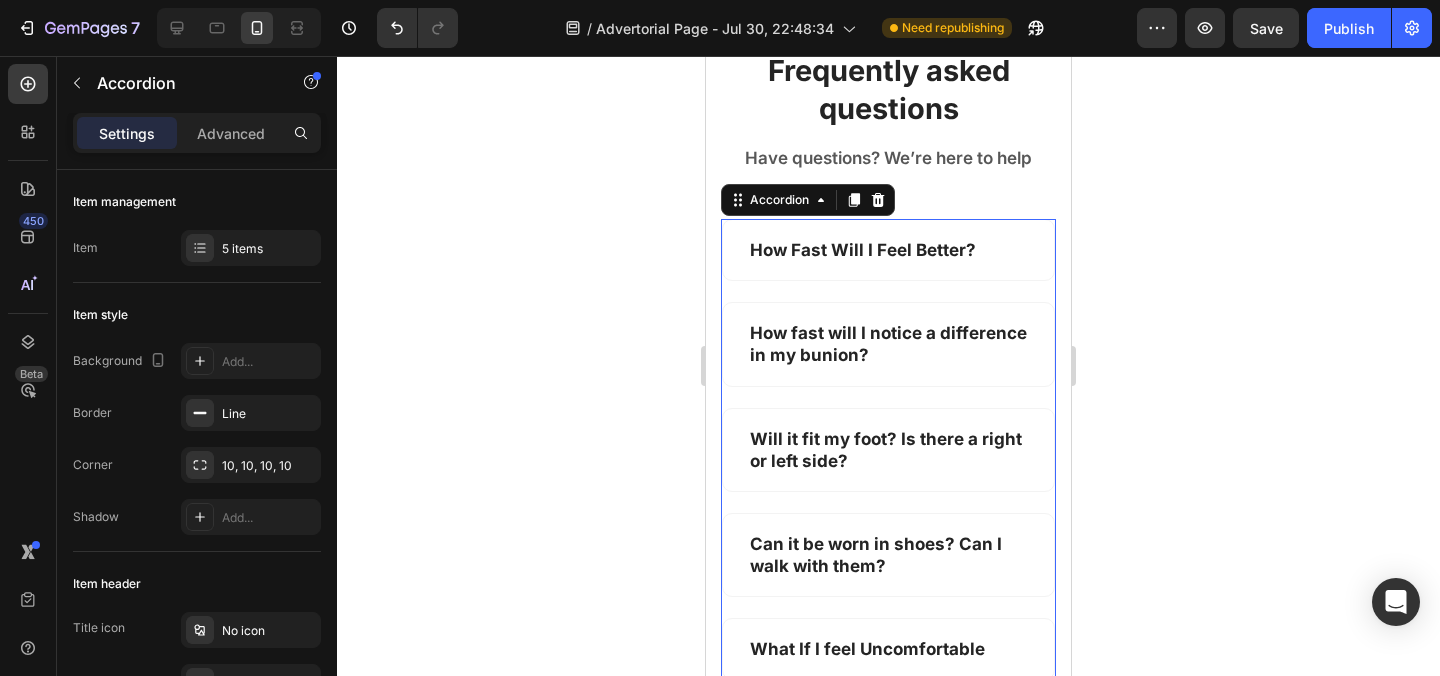 click on "How fast will I notice a difference in my bunion?" at bounding box center (888, 344) 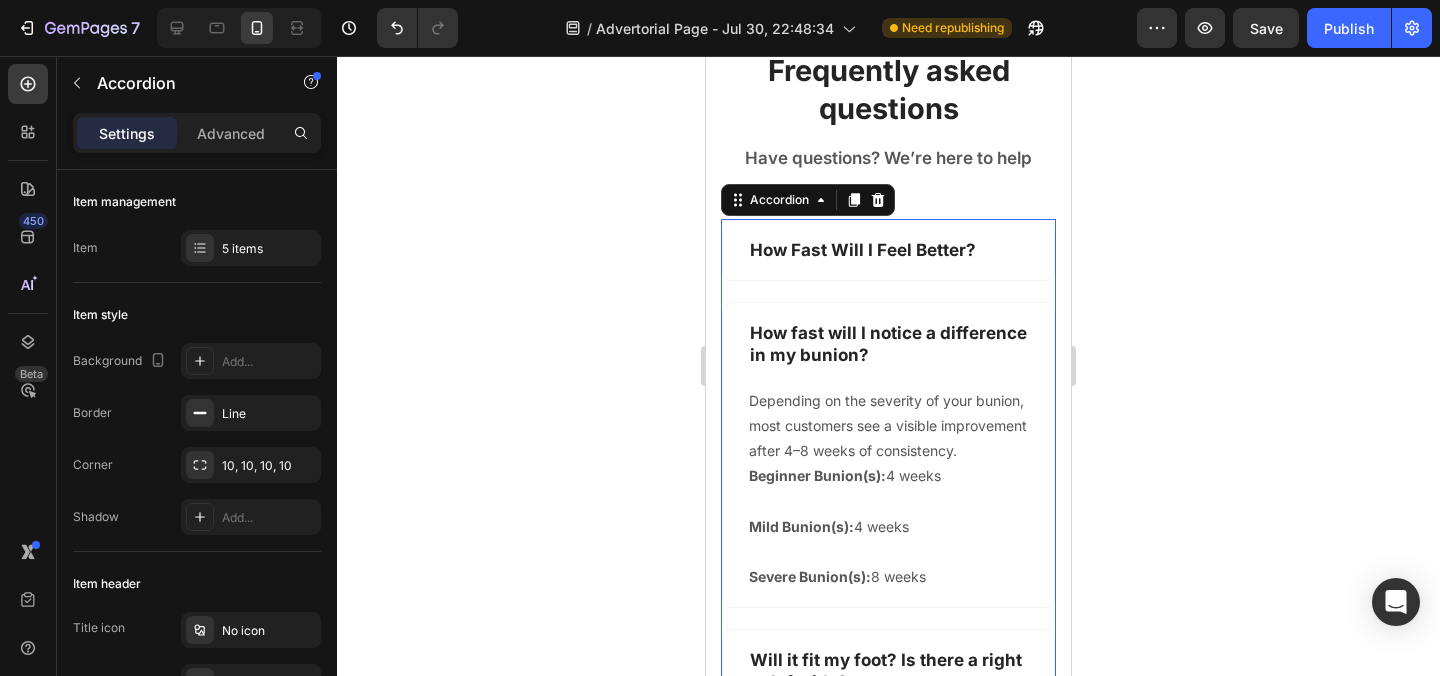 click on "How fast will I notice a difference in my bunion?" at bounding box center (888, 344) 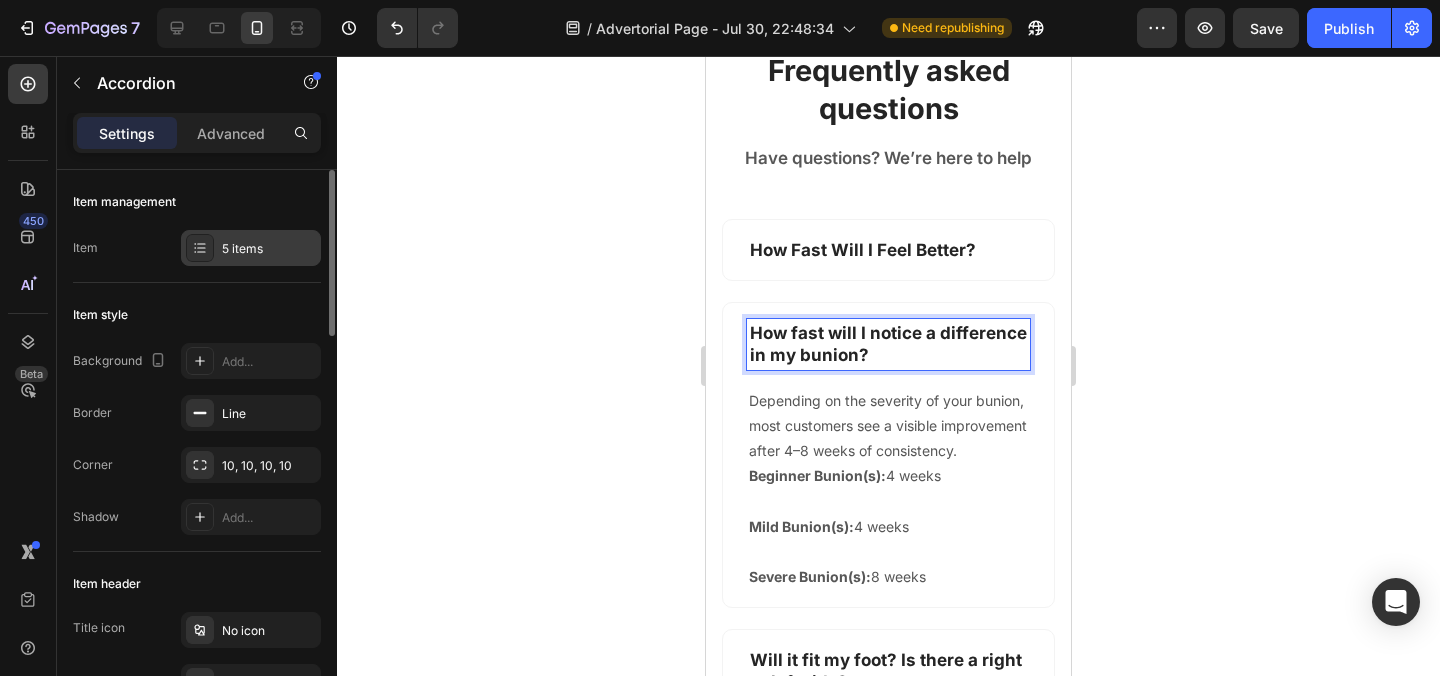click on "5 items" at bounding box center [251, 248] 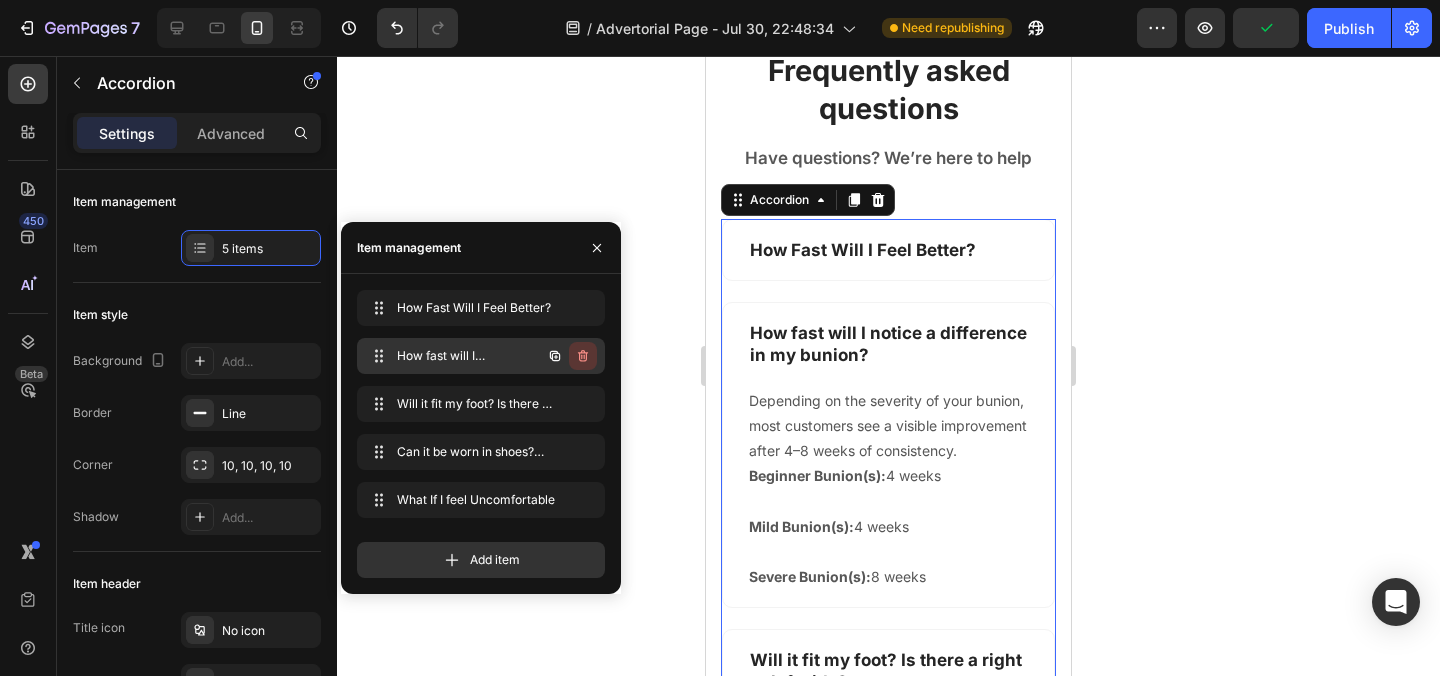 click 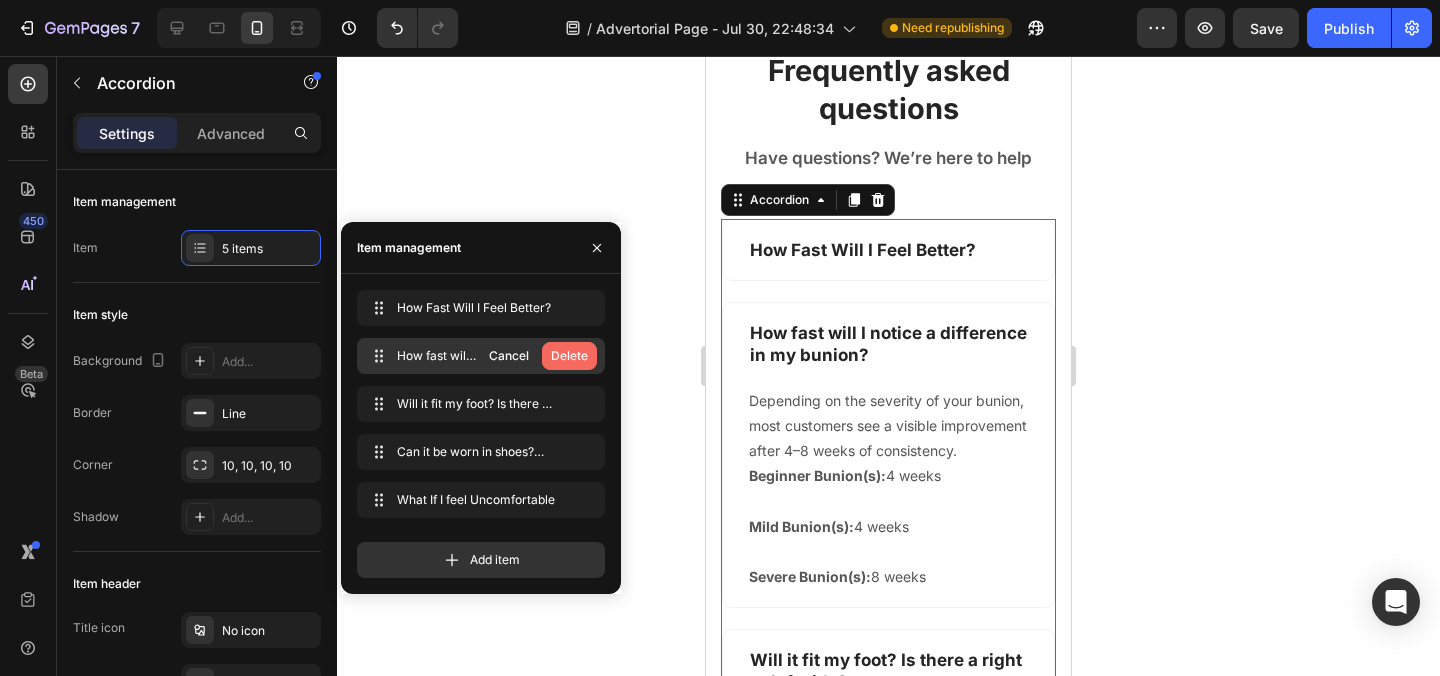 click on "Delete" at bounding box center [569, 356] 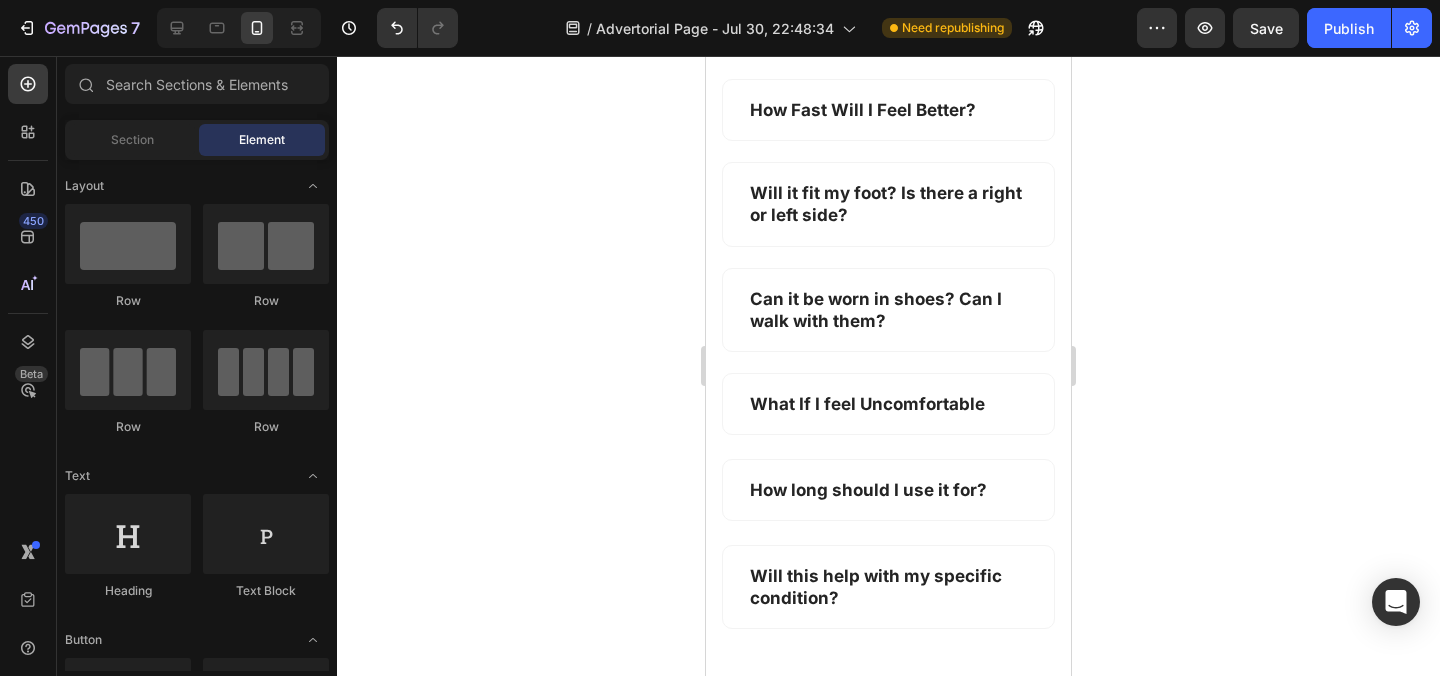 scroll, scrollTop: 36308, scrollLeft: 0, axis: vertical 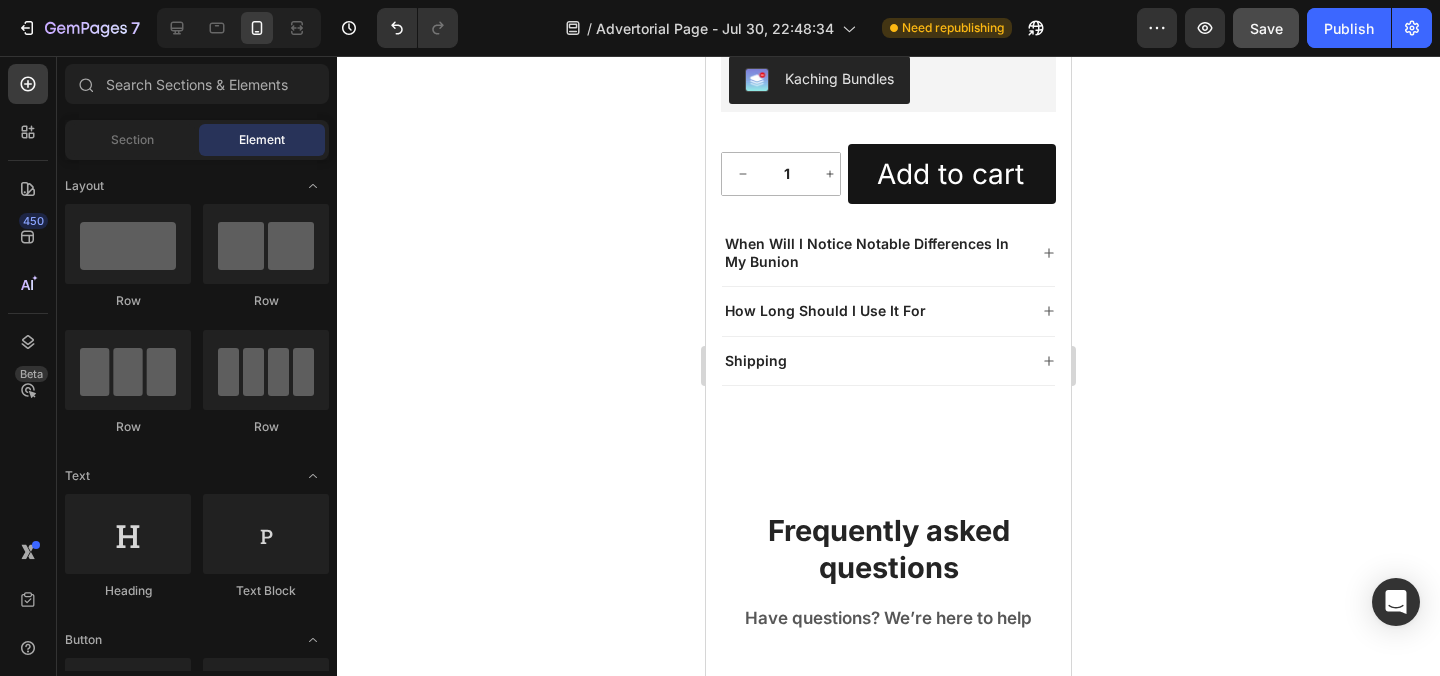 click on "Save" 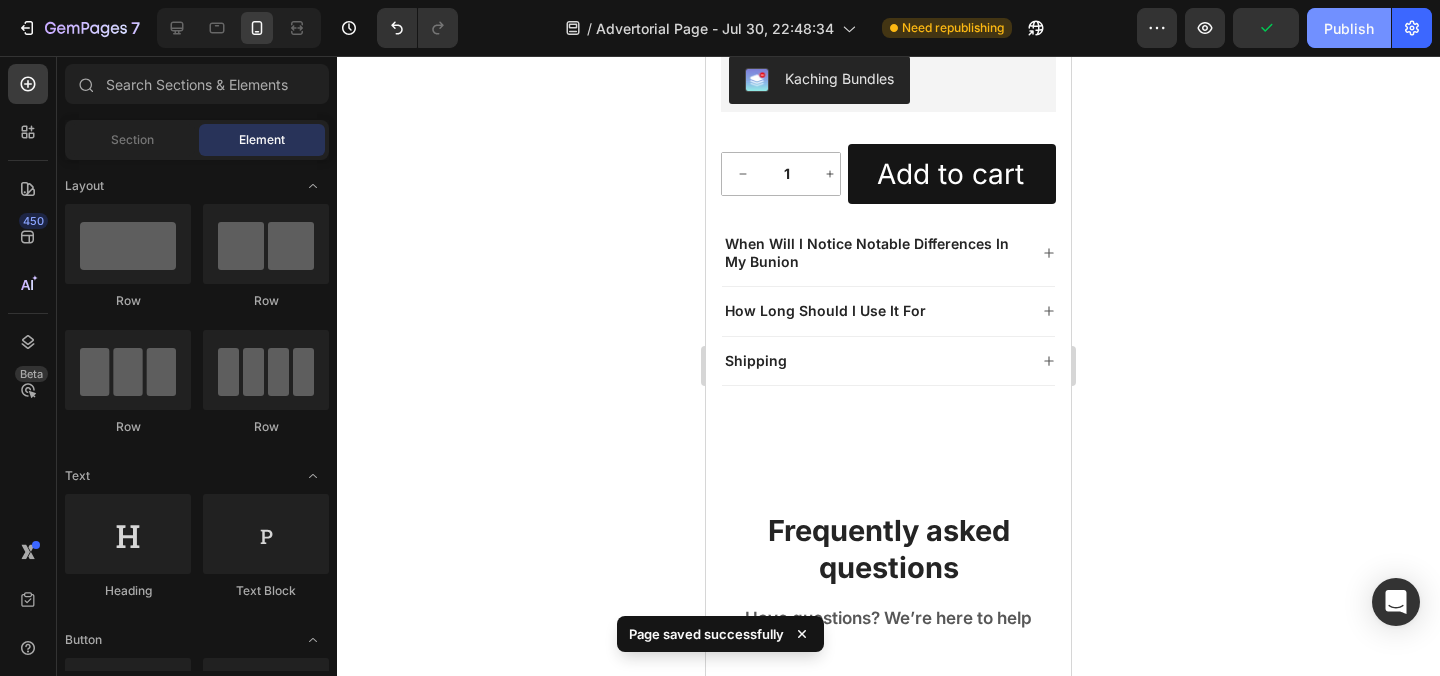 click on "Publish" 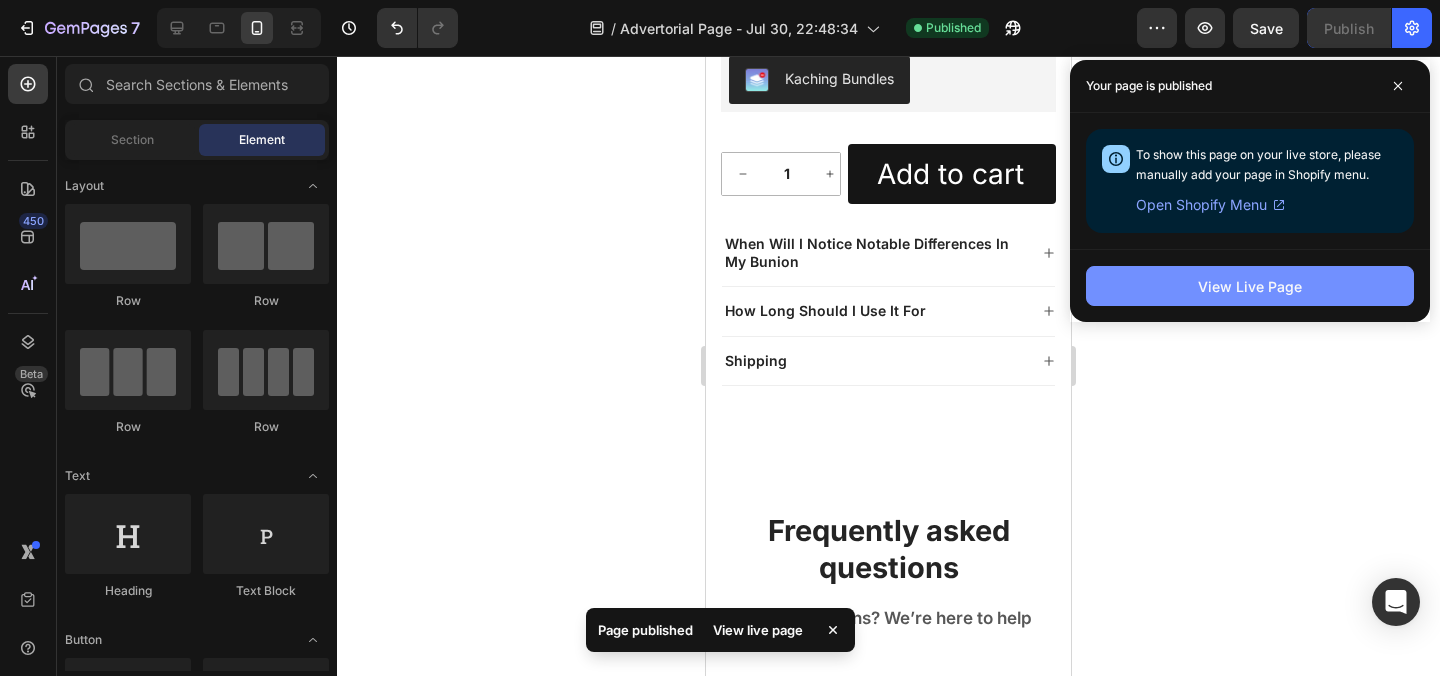 click on "View Live Page" at bounding box center (1250, 286) 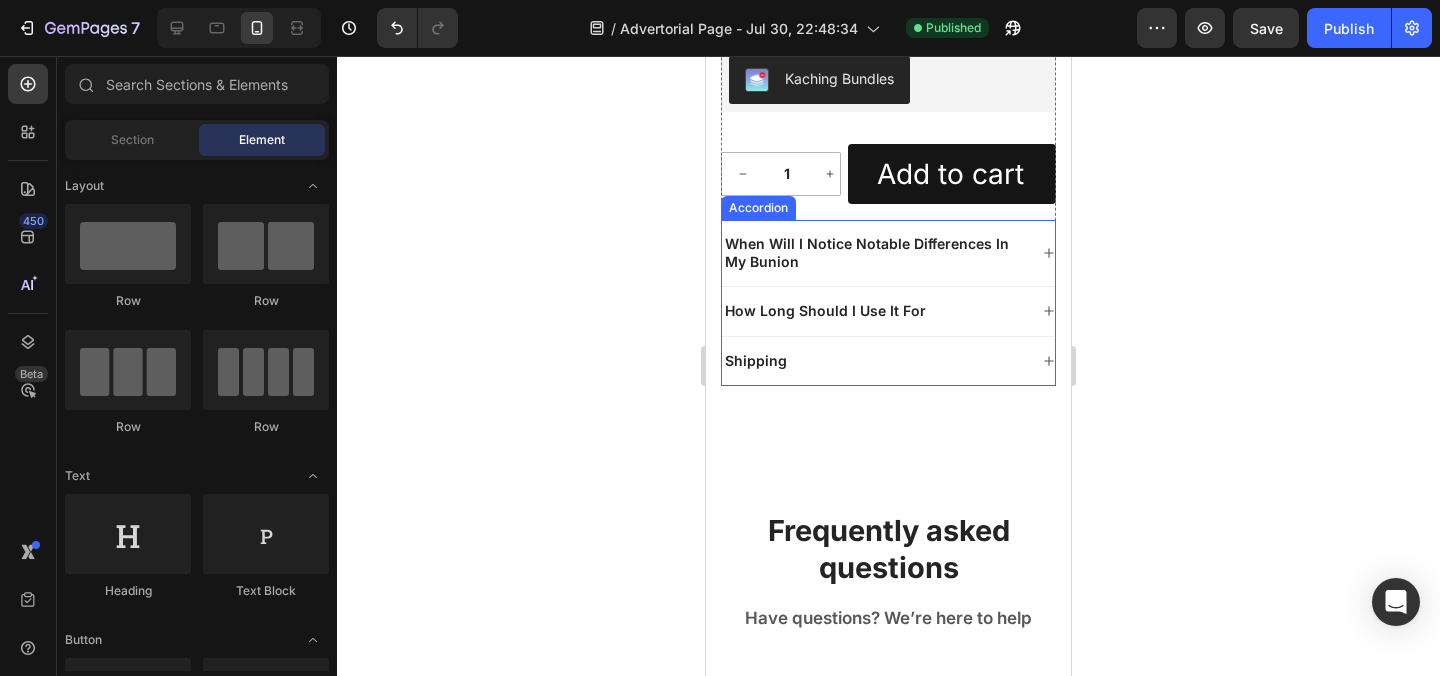 scroll, scrollTop: 36102, scrollLeft: 0, axis: vertical 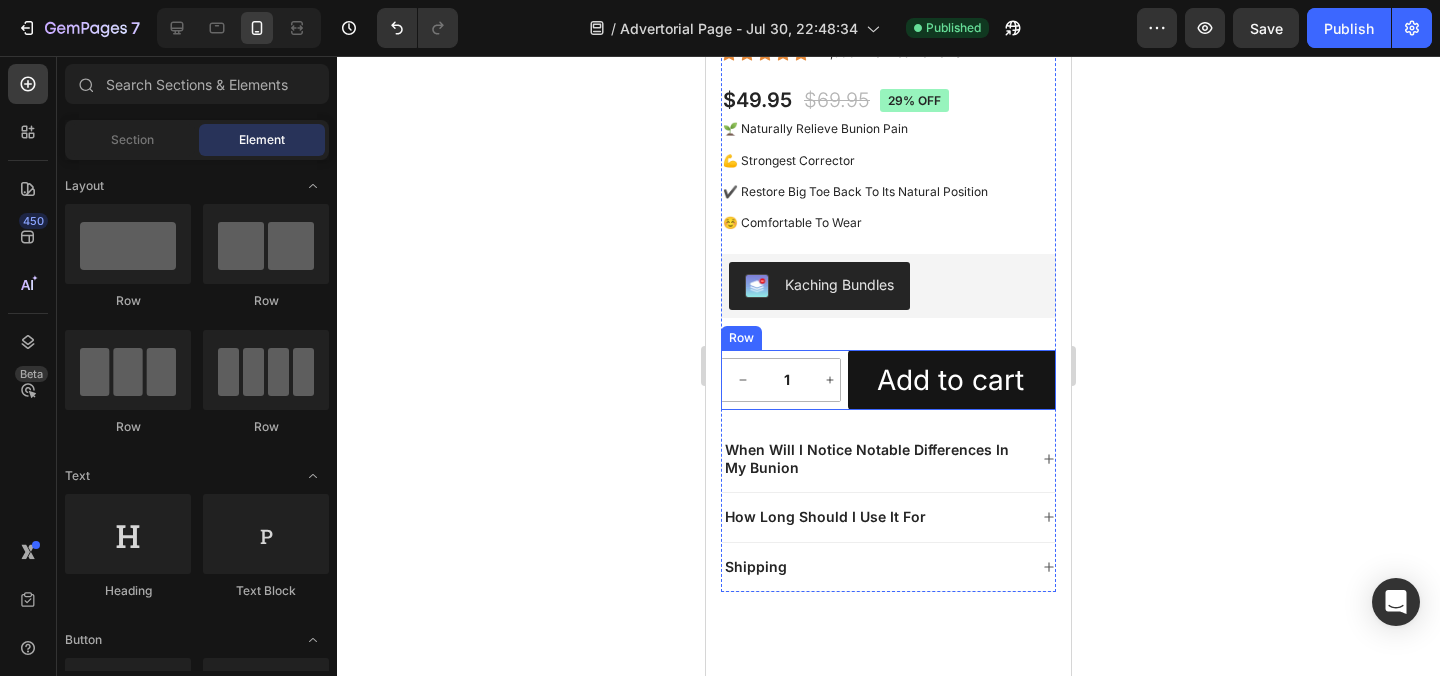 click on "1
Product Quantity Row" at bounding box center (781, 380) 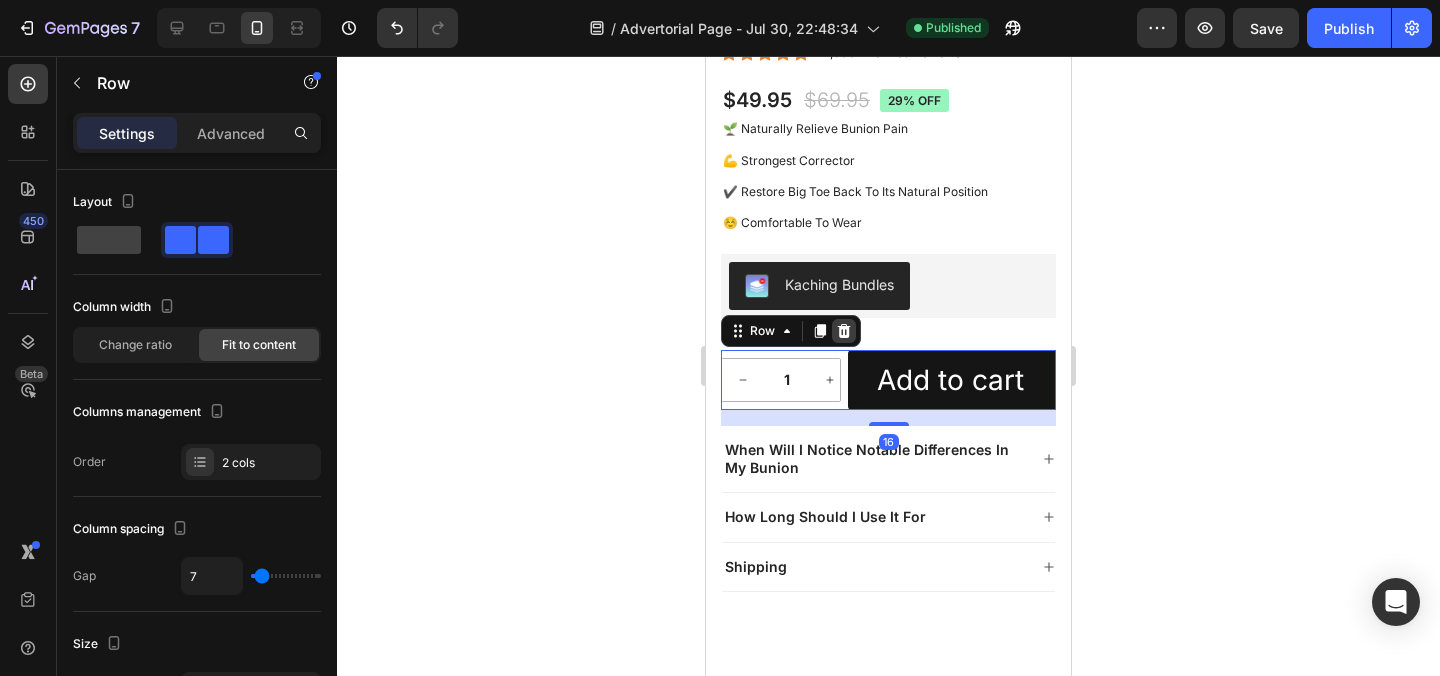 click 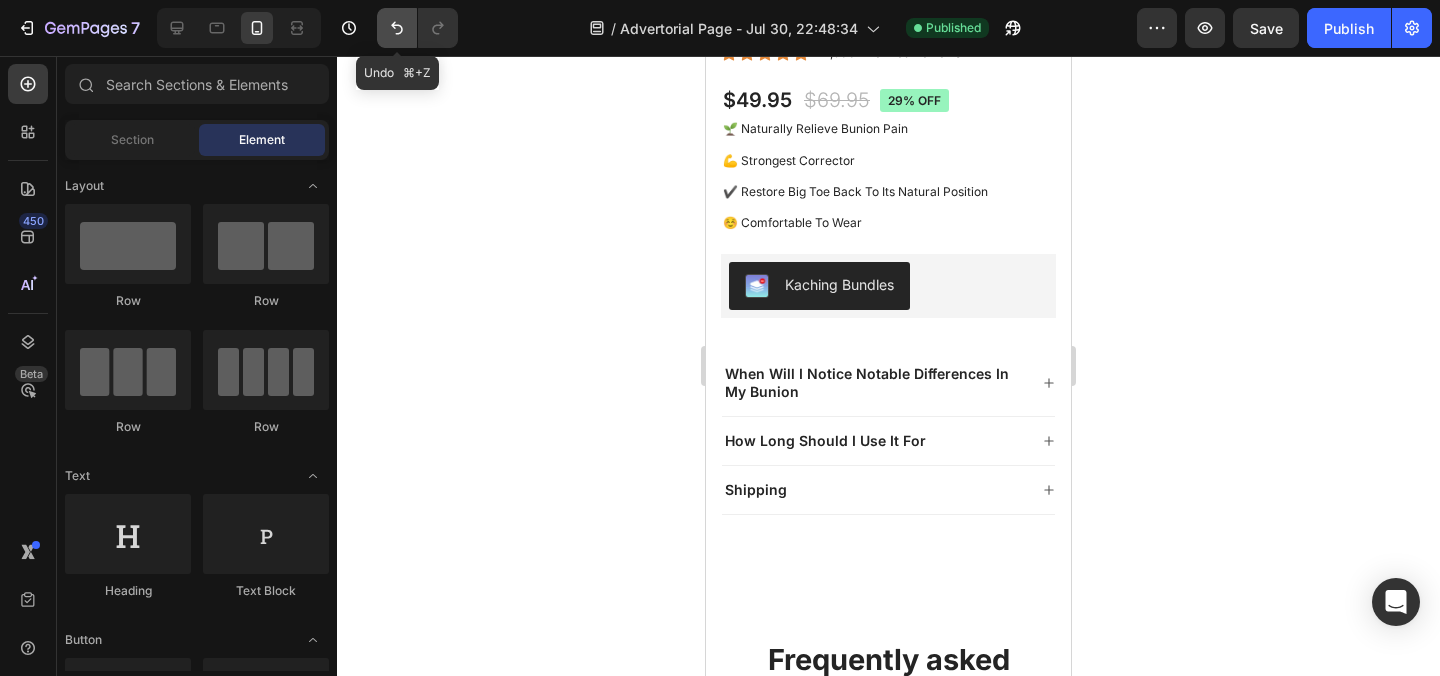 click 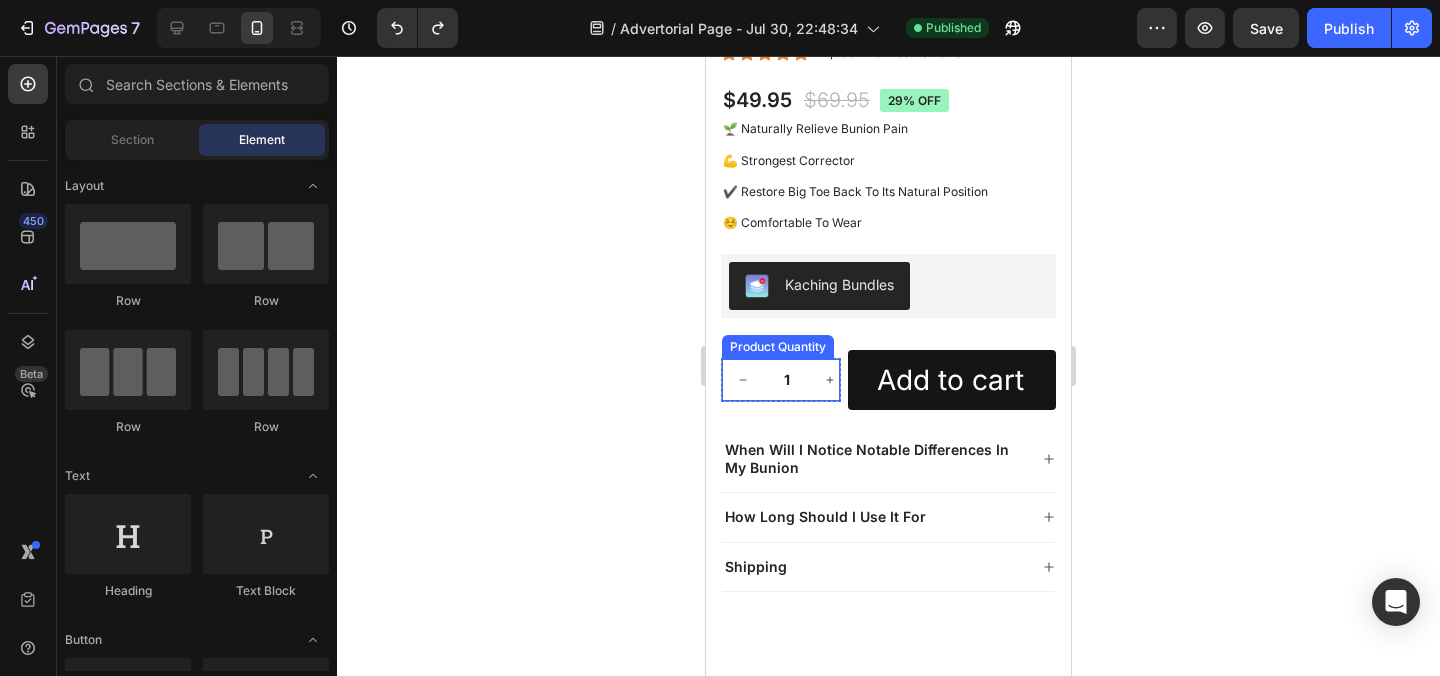 click at bounding box center [830, 380] 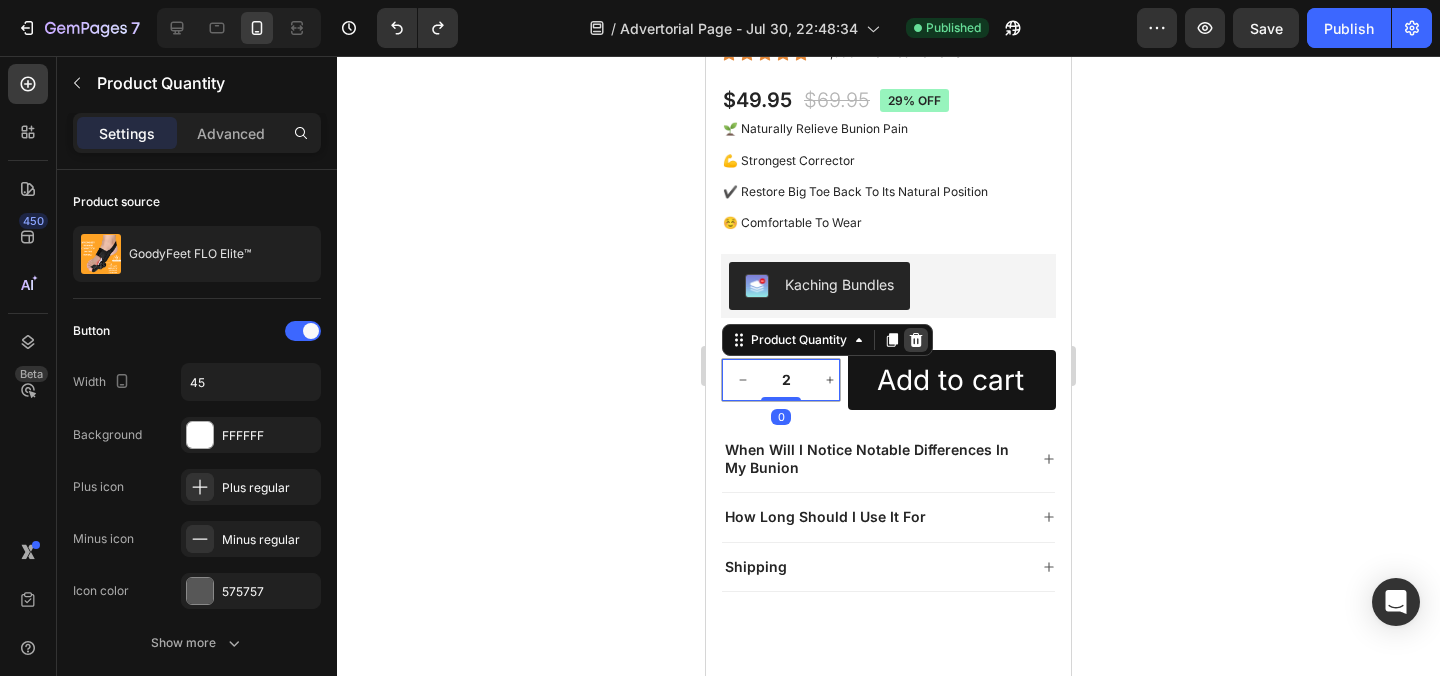 click at bounding box center (916, 340) 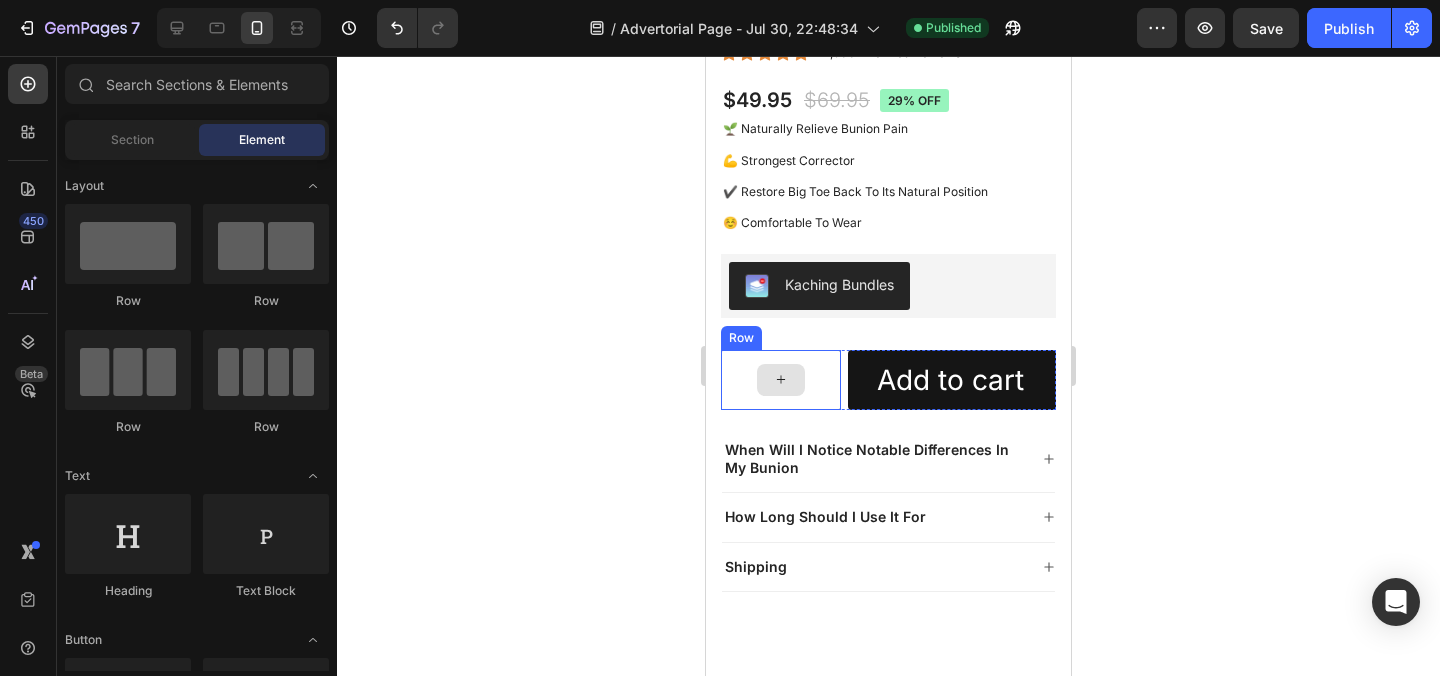 click at bounding box center [781, 380] 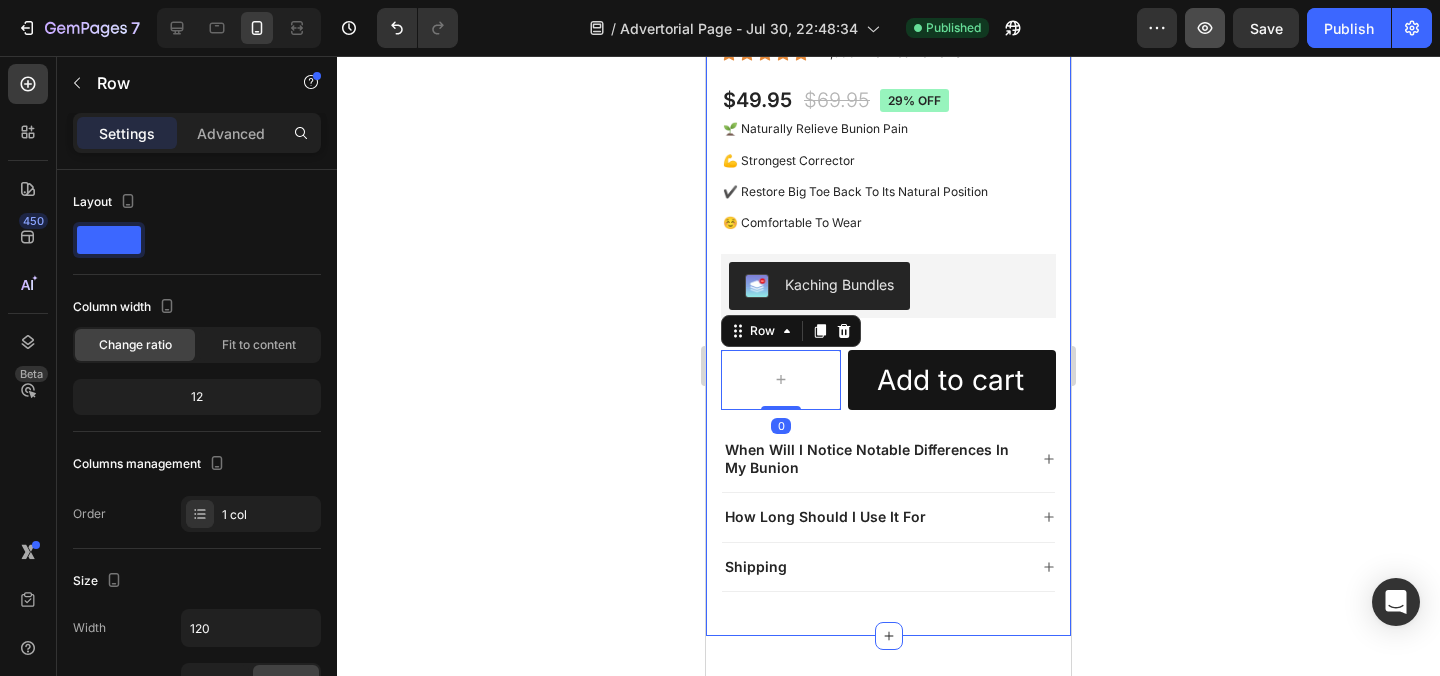 click 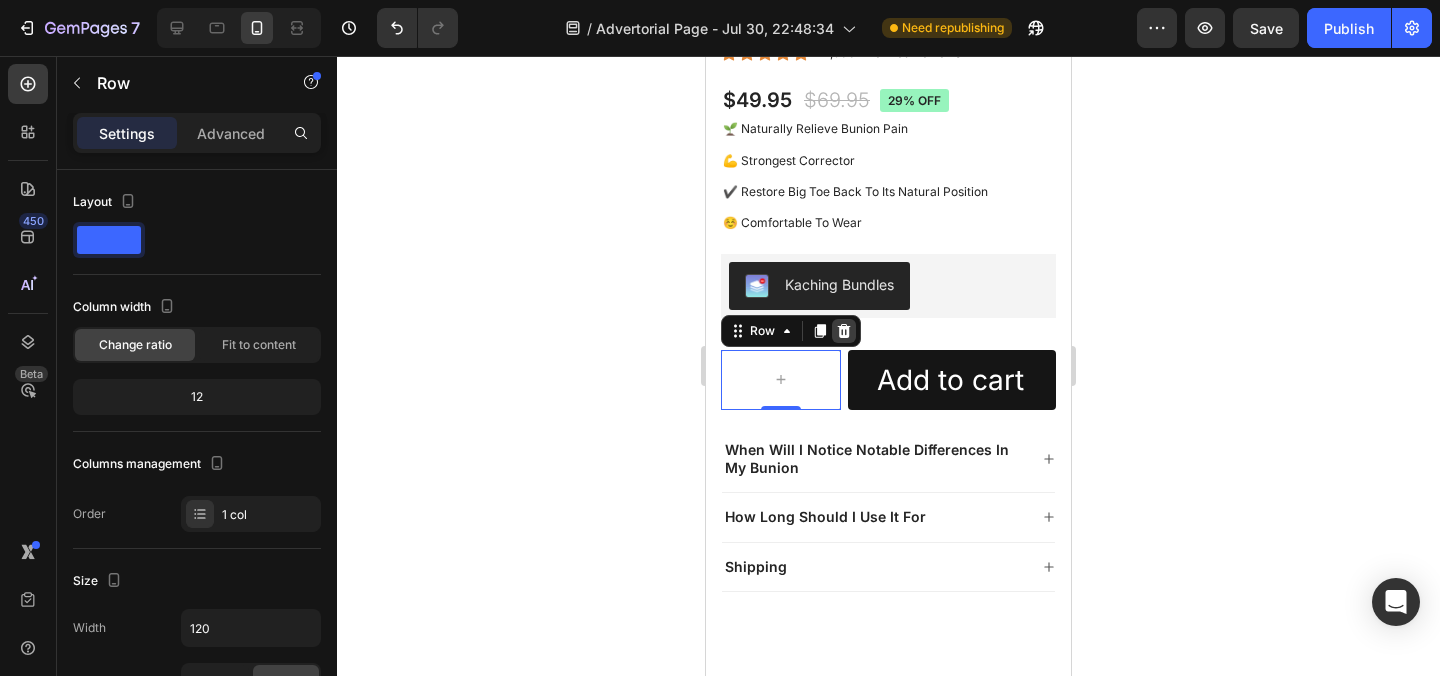 click 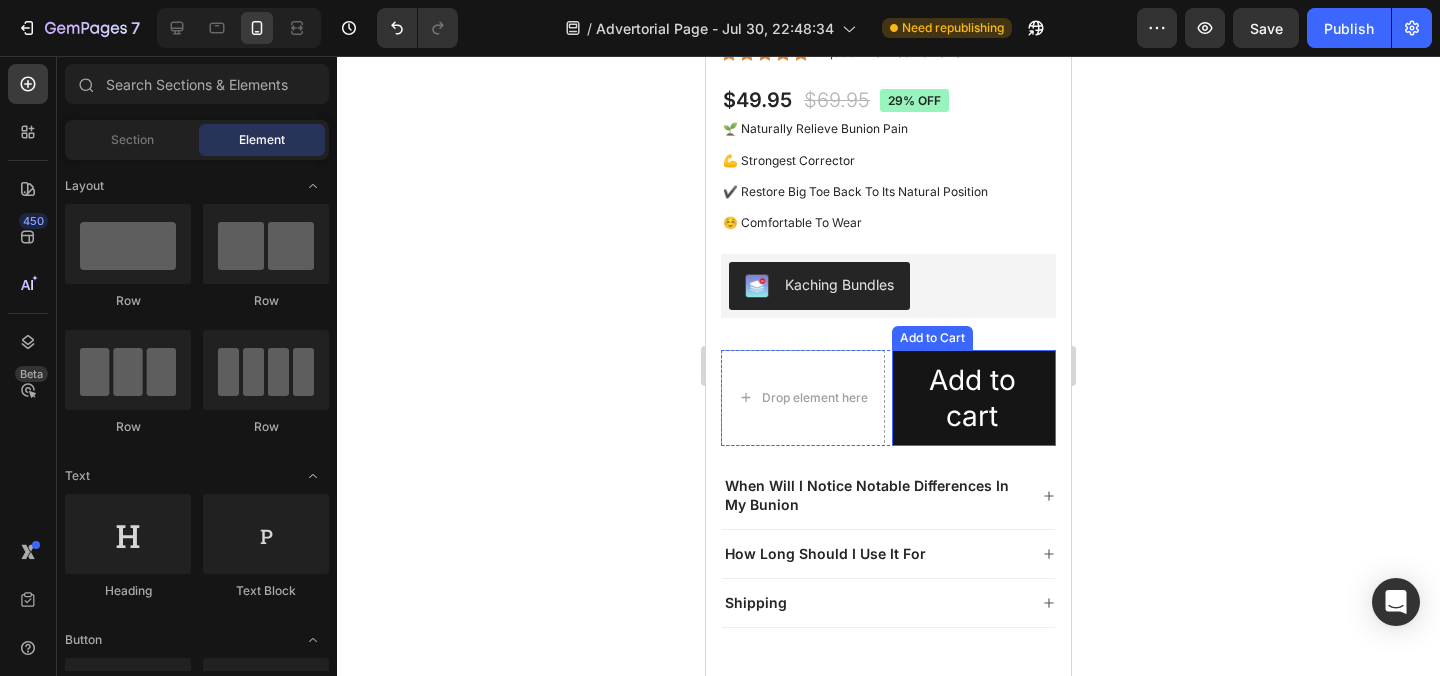 click on "Drop element here Add to cart Add to Cart Row" at bounding box center [888, 398] 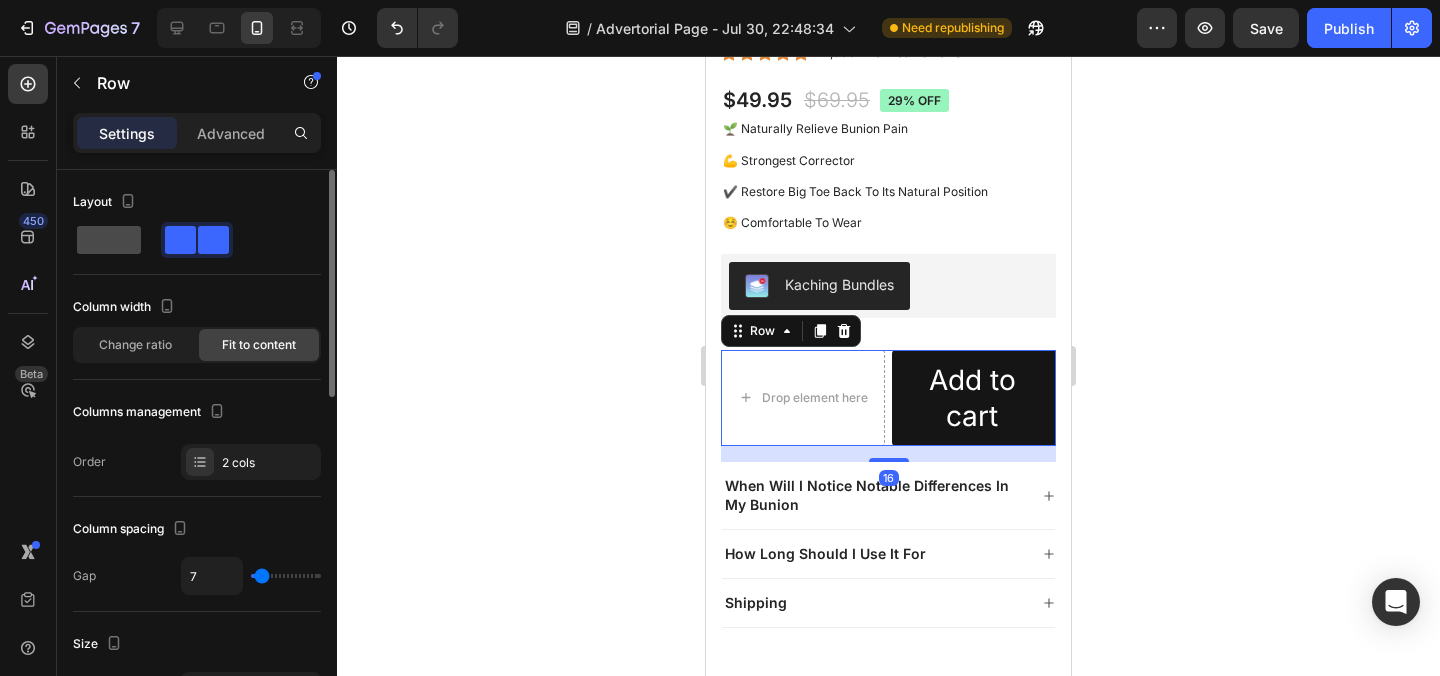 click 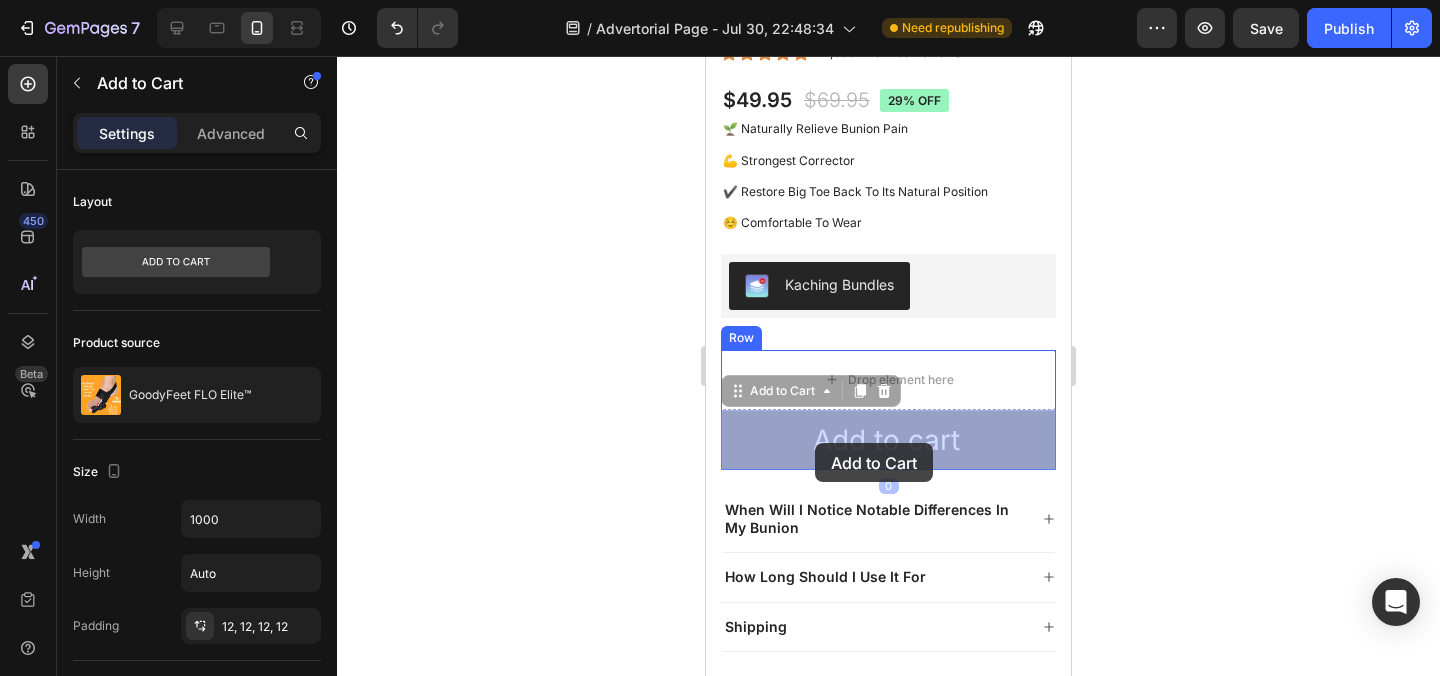drag, startPoint x: 844, startPoint y: 452, endPoint x: 811, endPoint y: 443, distance: 34.20526 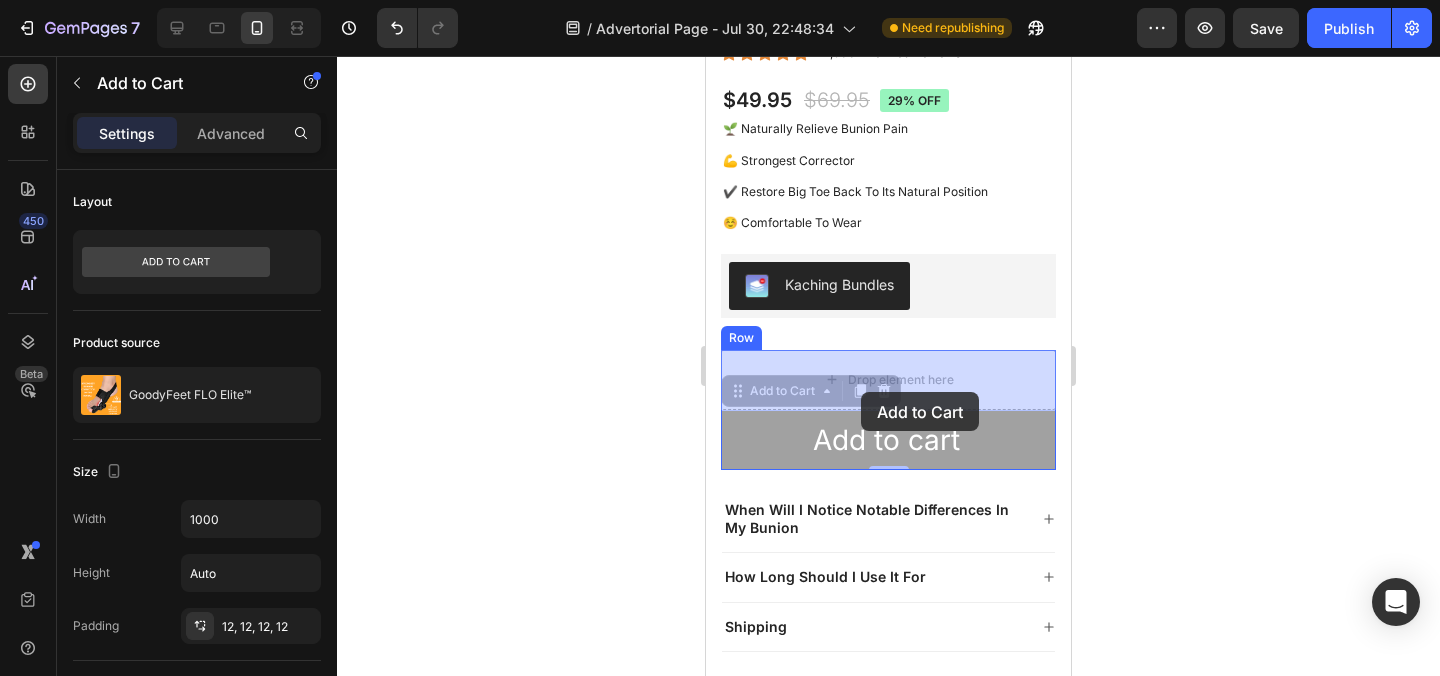 drag, startPoint x: 774, startPoint y: 459, endPoint x: 859, endPoint y: 391, distance: 108.85311 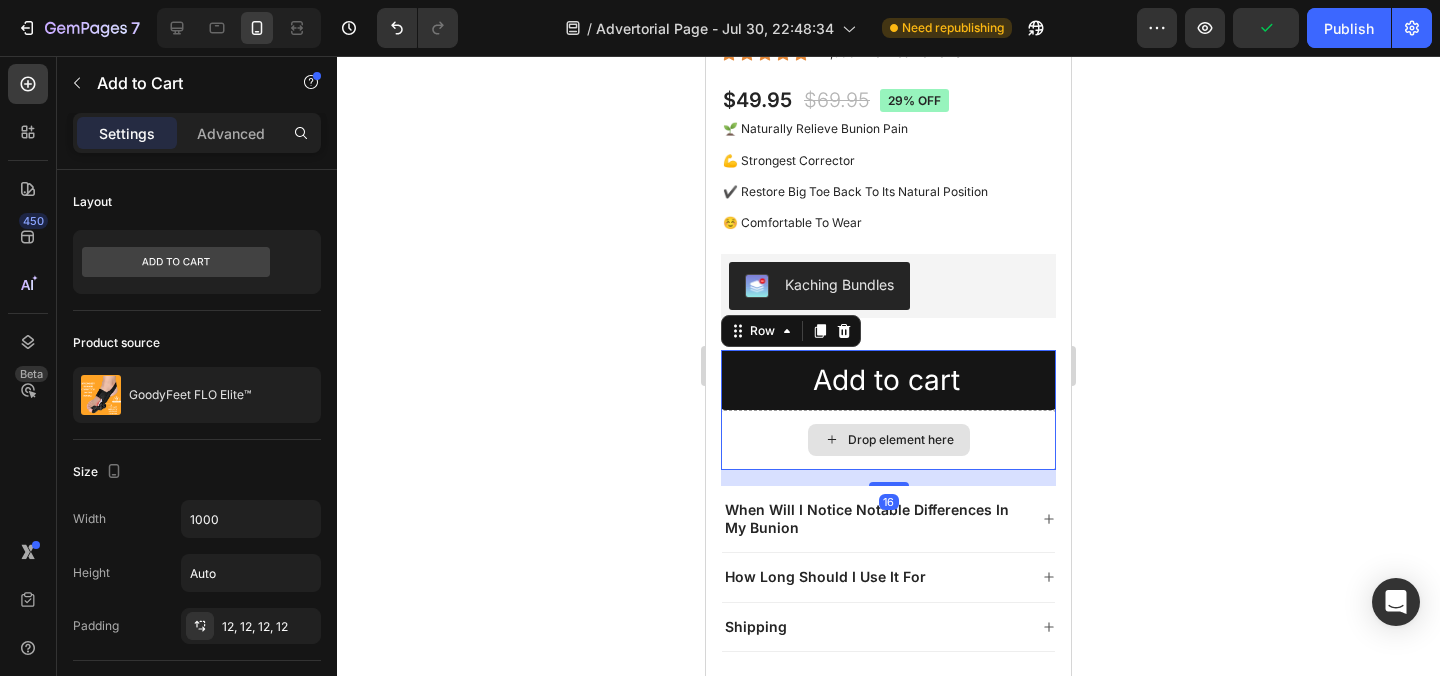 click on "Drop element here" at bounding box center [888, 440] 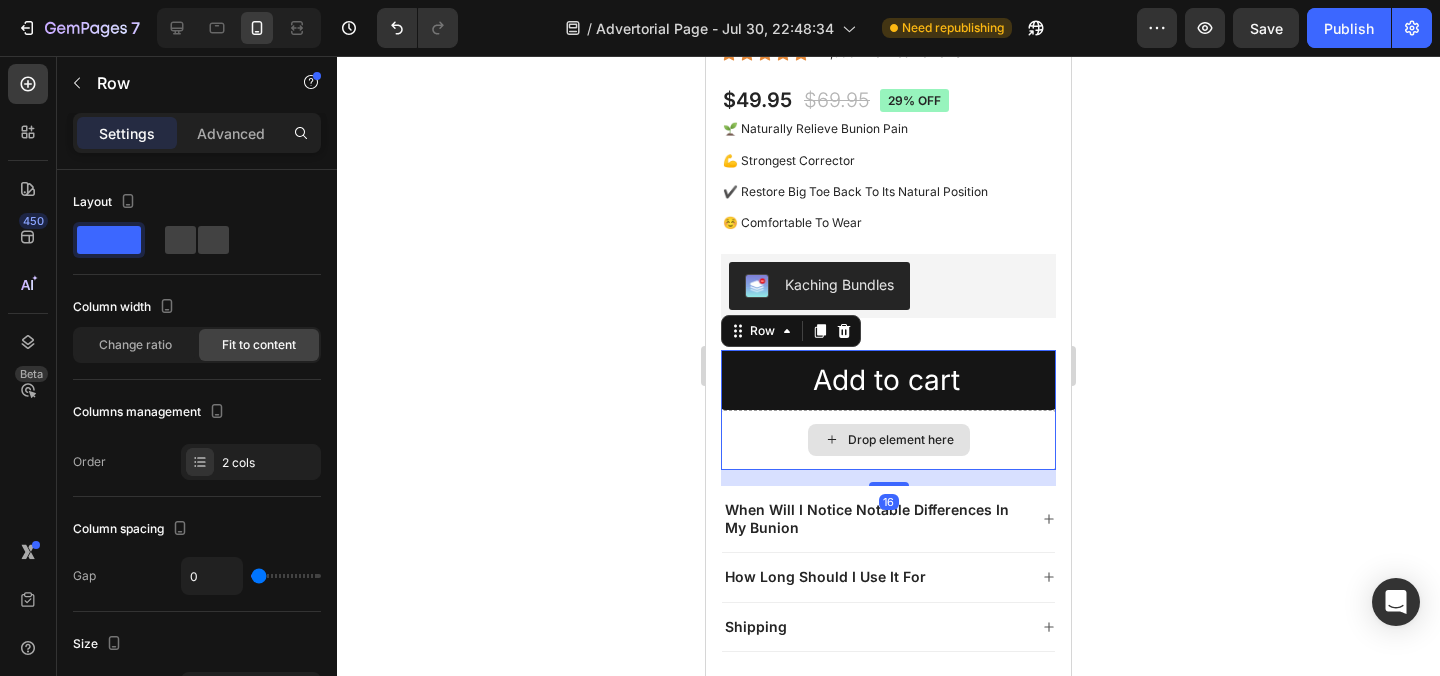 click on "Drop element here" at bounding box center [889, 440] 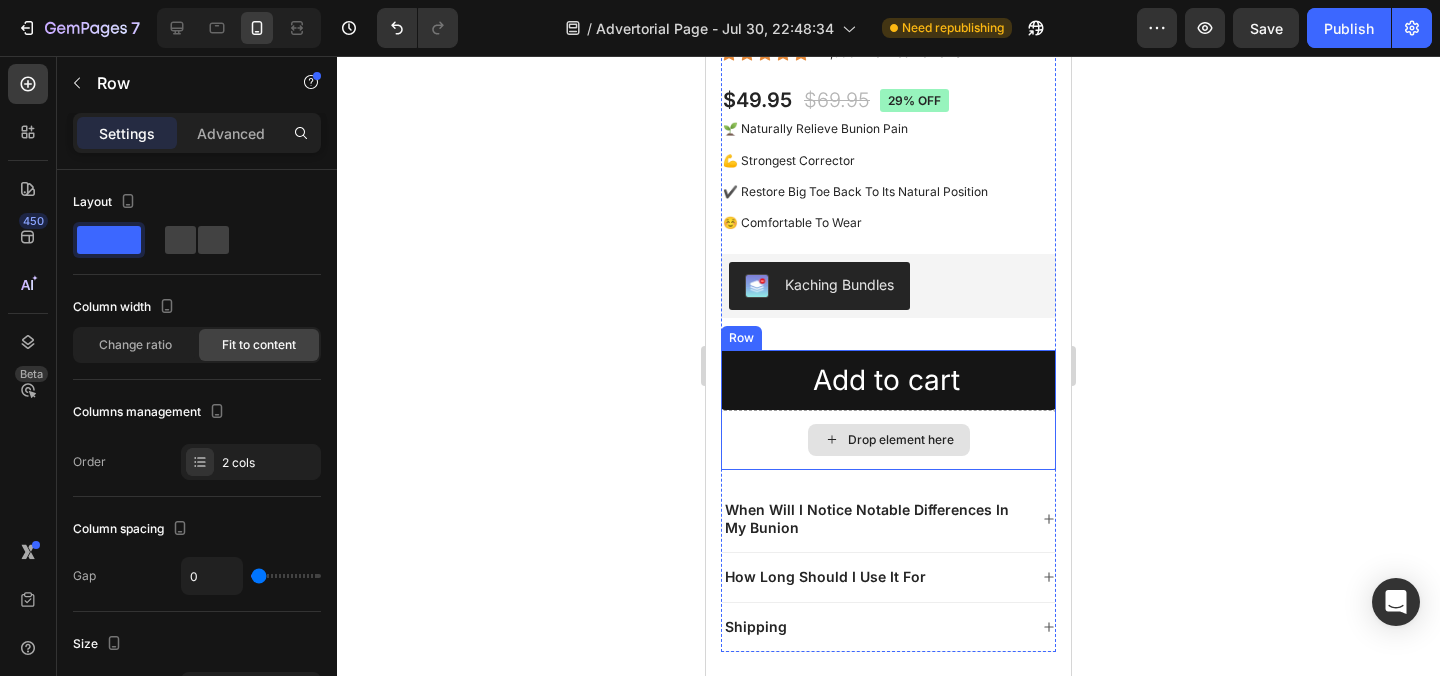click on "Drop element here" at bounding box center [888, 440] 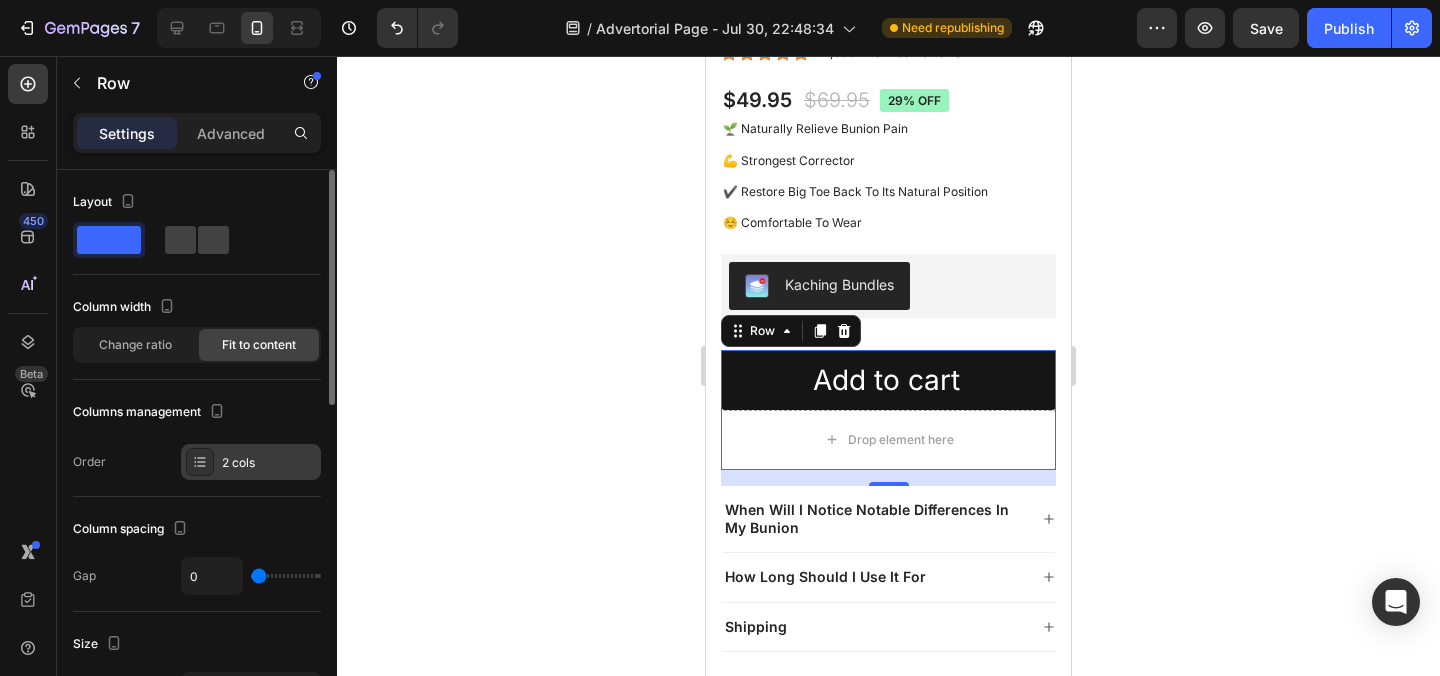 click on "2 cols" at bounding box center (269, 463) 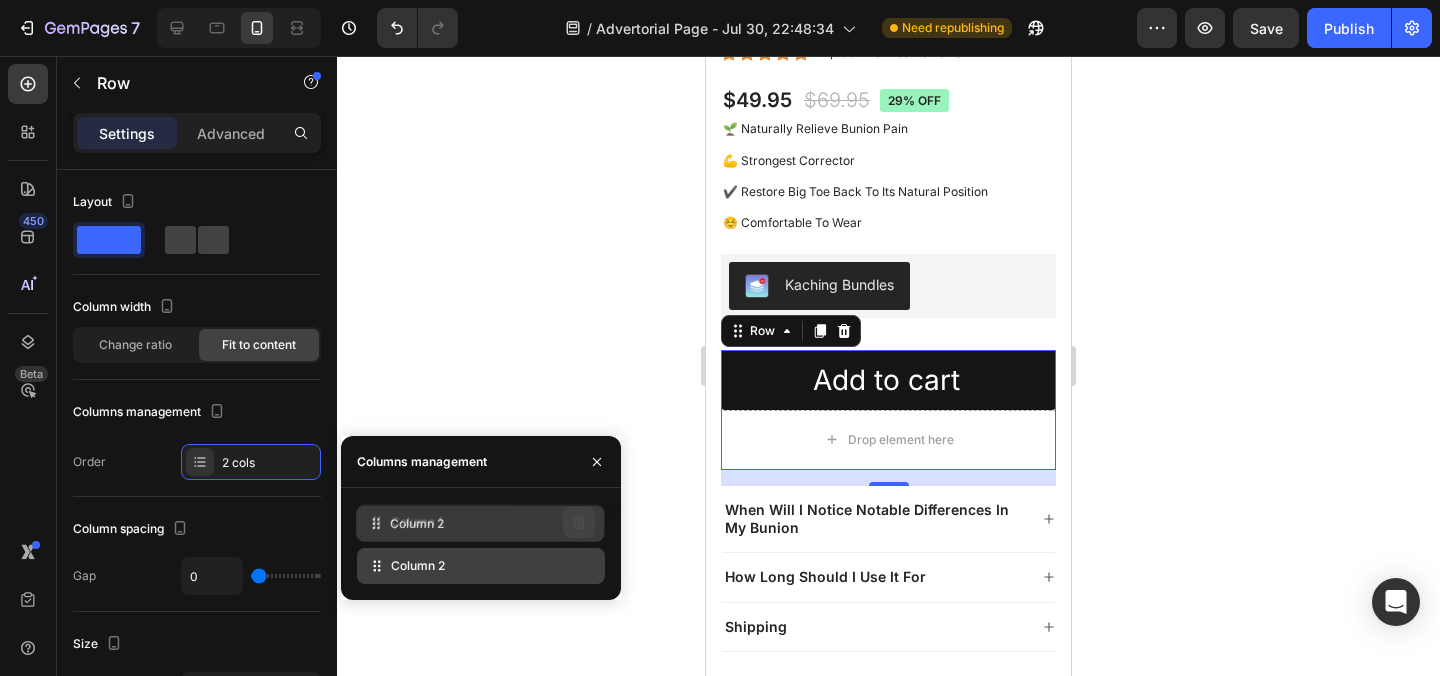 type 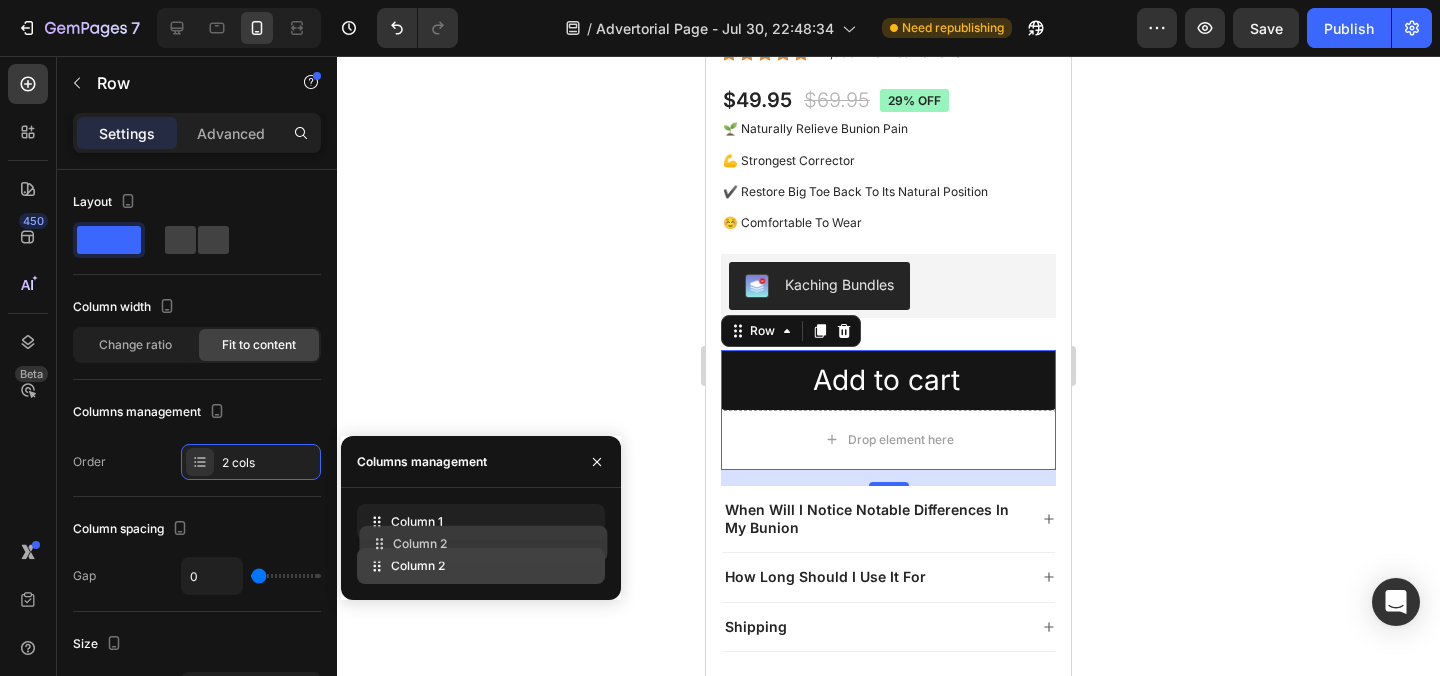 click on "Column 2 Delete column" 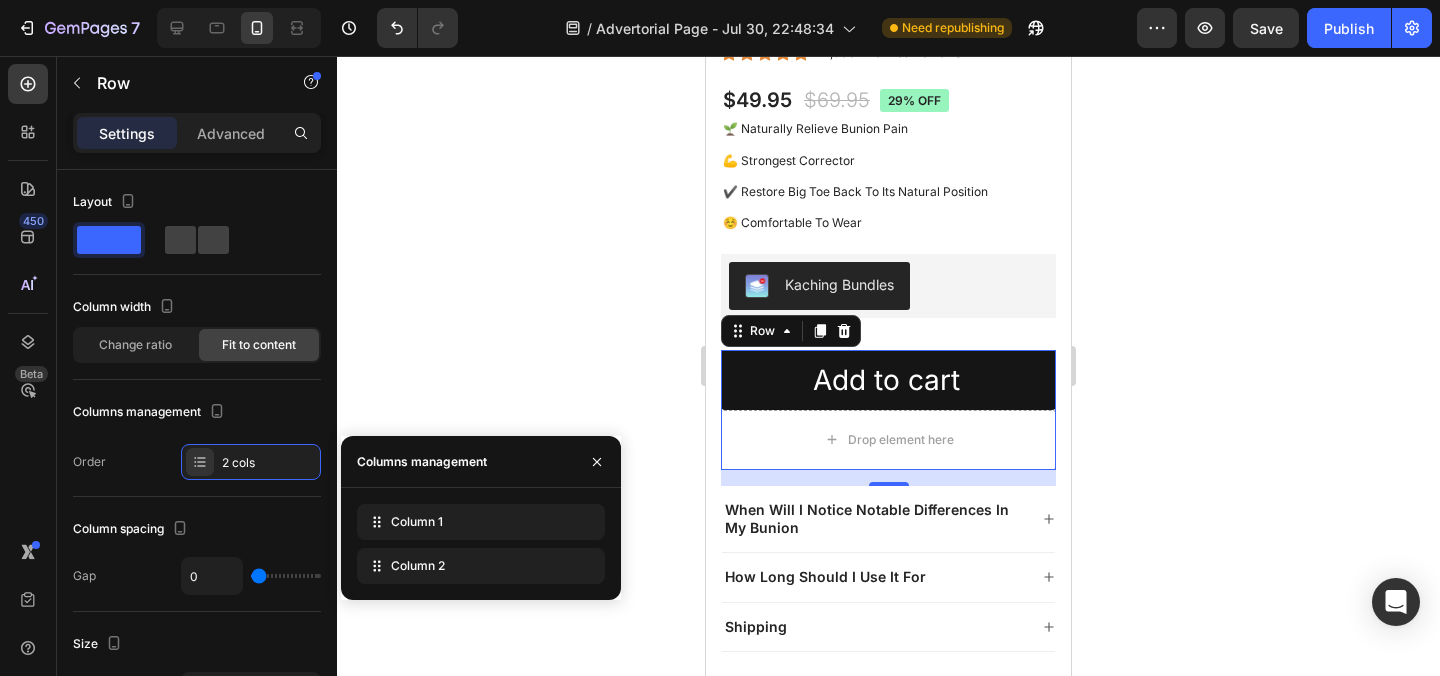 click on "Column 1 Column 2" at bounding box center (481, 544) 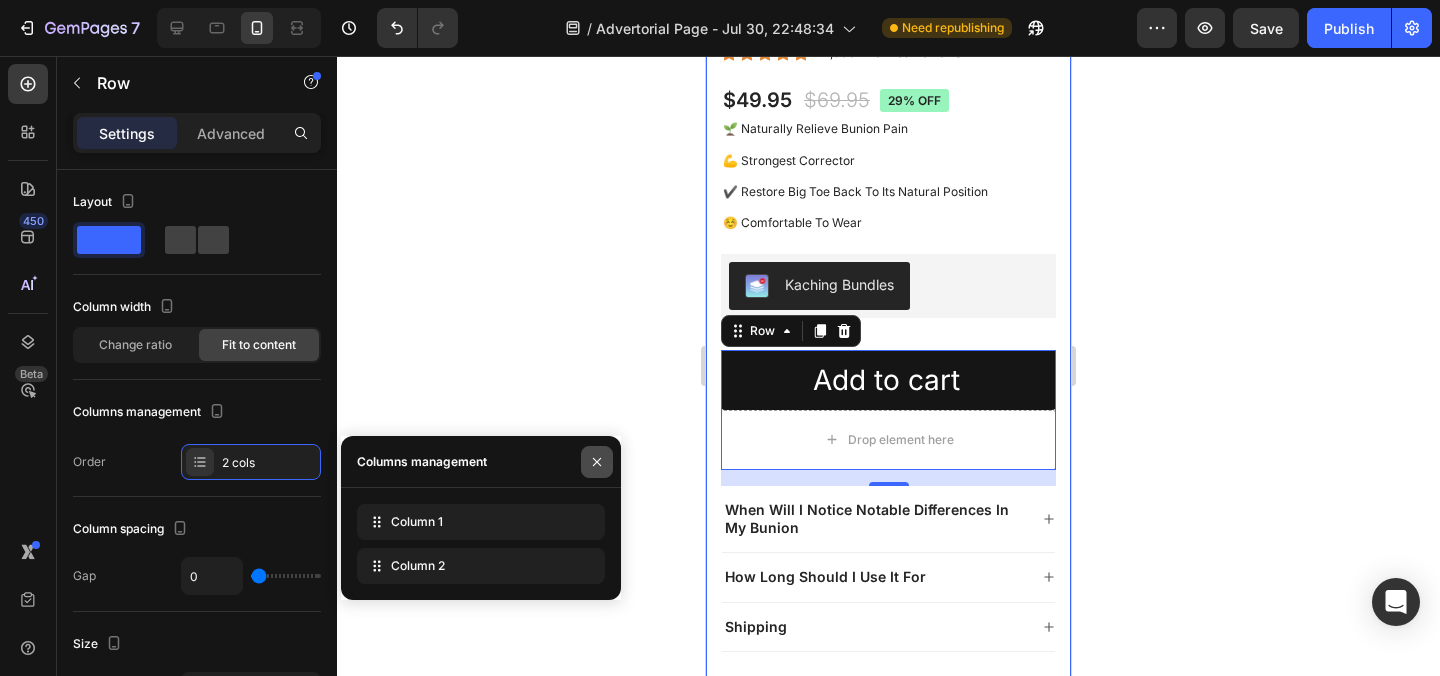 click at bounding box center [597, 462] 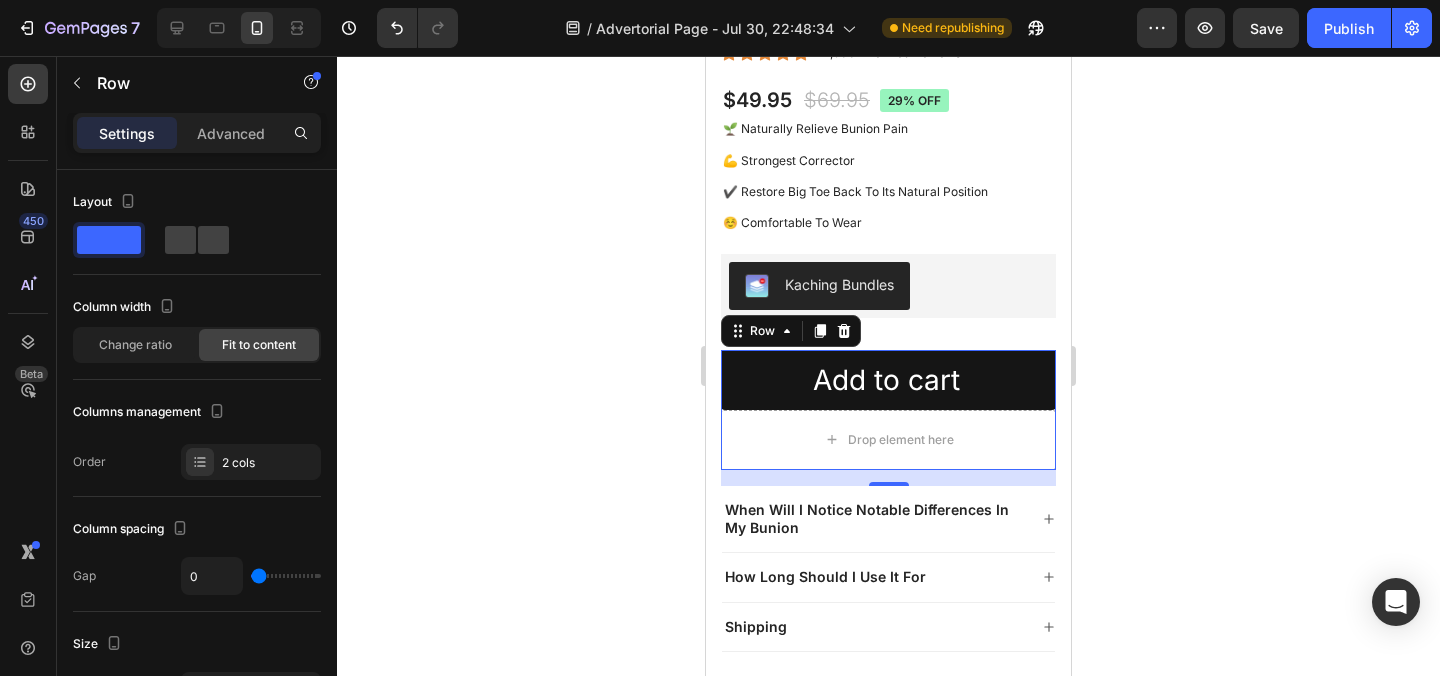 click on "16" at bounding box center [888, 478] 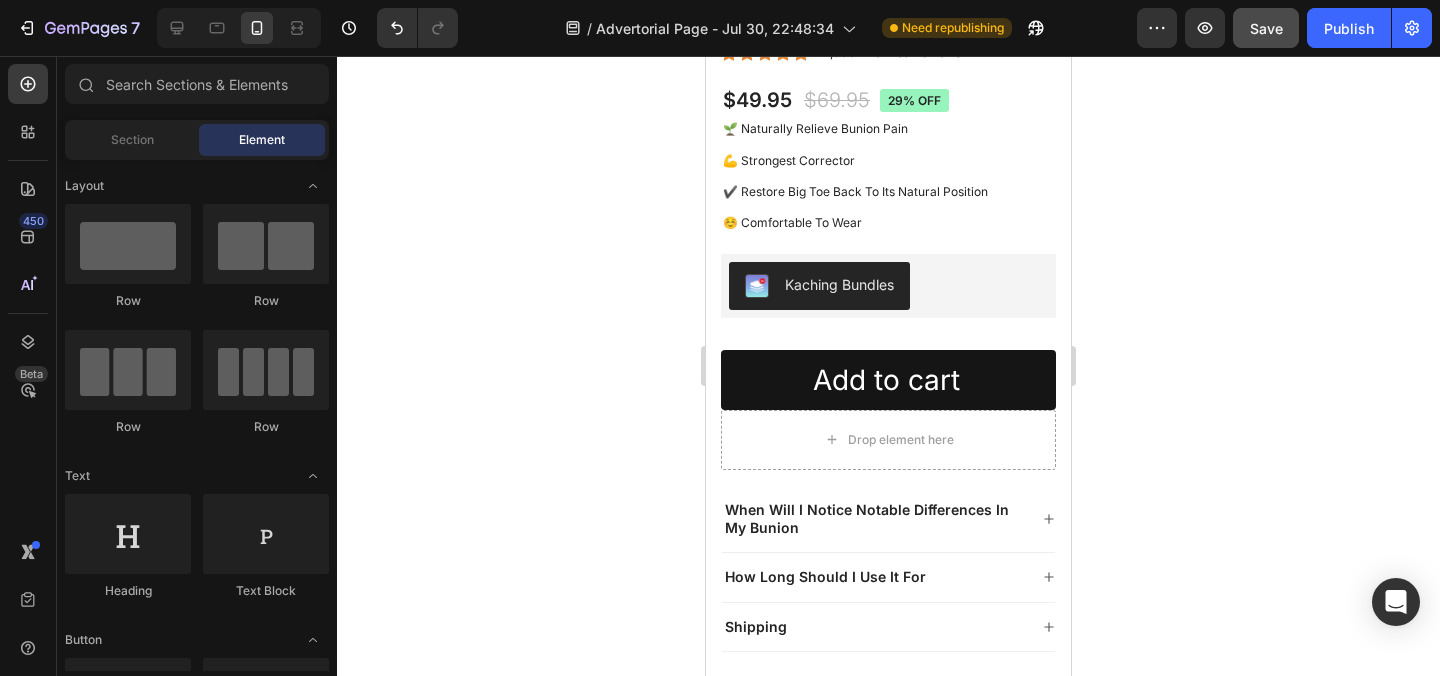click on "Save" at bounding box center (1266, 28) 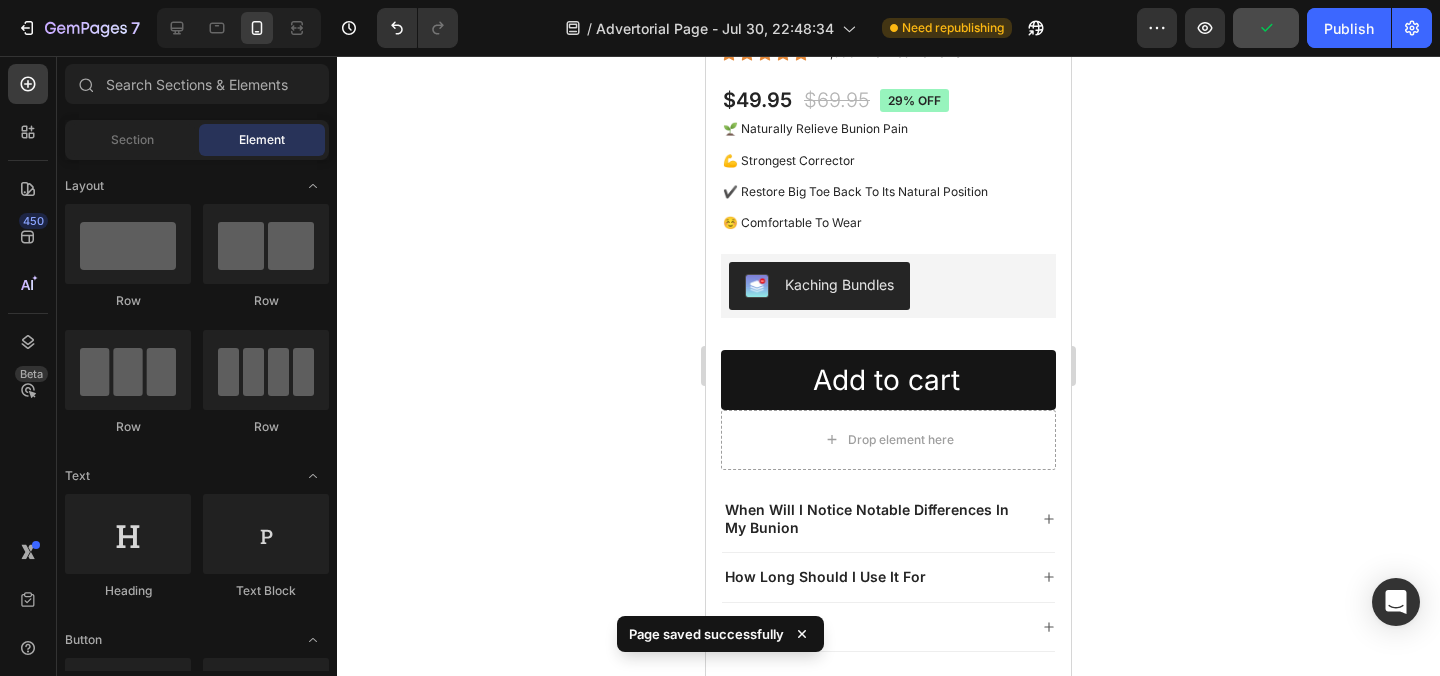 click on "[NUMBER]  Version history  /  Advertorial Page - [MONTH] [DAY]:[HOUR]:[MINUTE] Need republishing Preview  Publish" 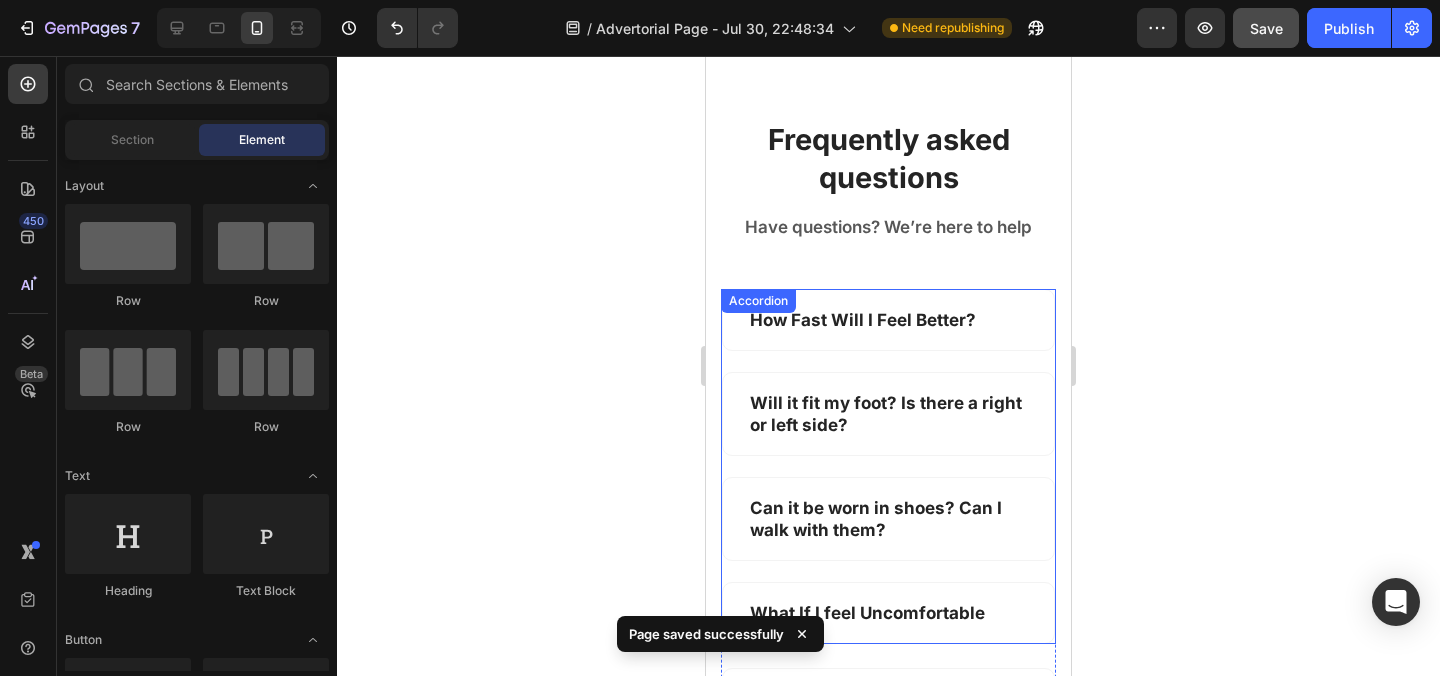 scroll, scrollTop: 34200, scrollLeft: 0, axis: vertical 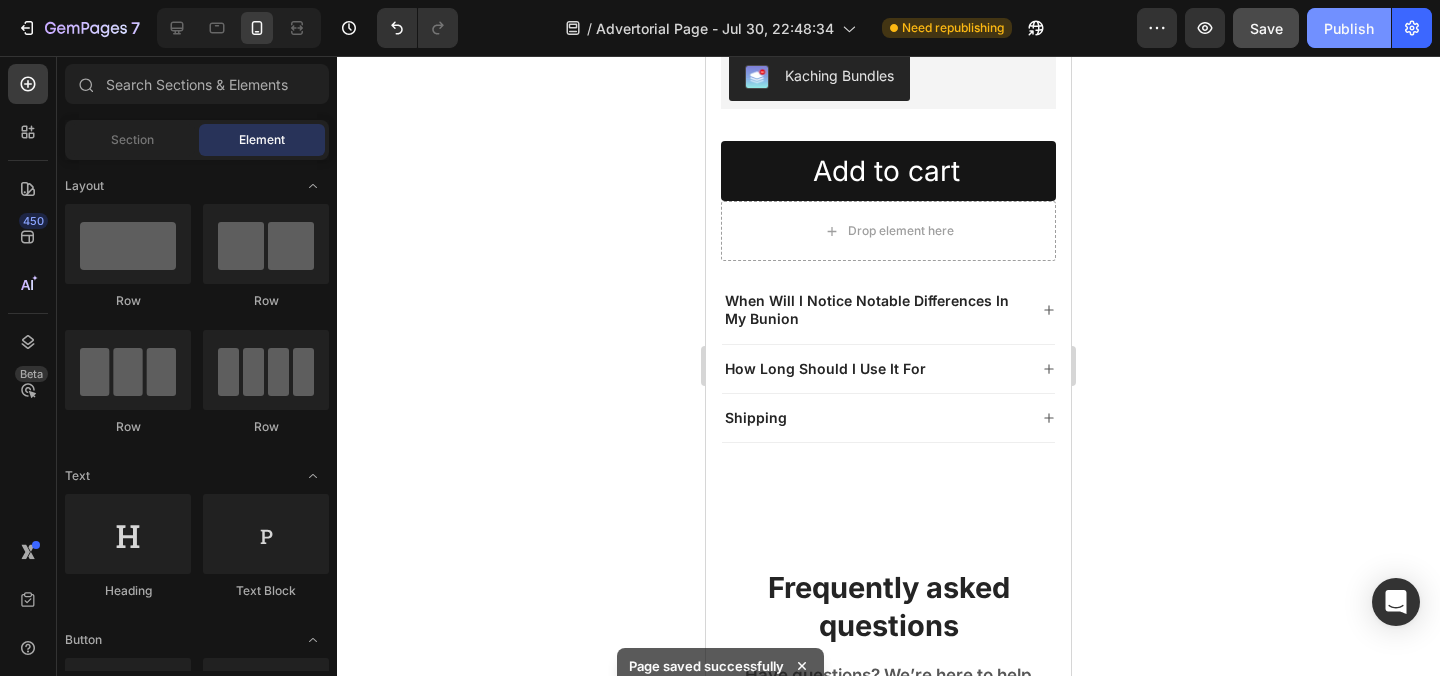 click on "Publish" at bounding box center (1349, 28) 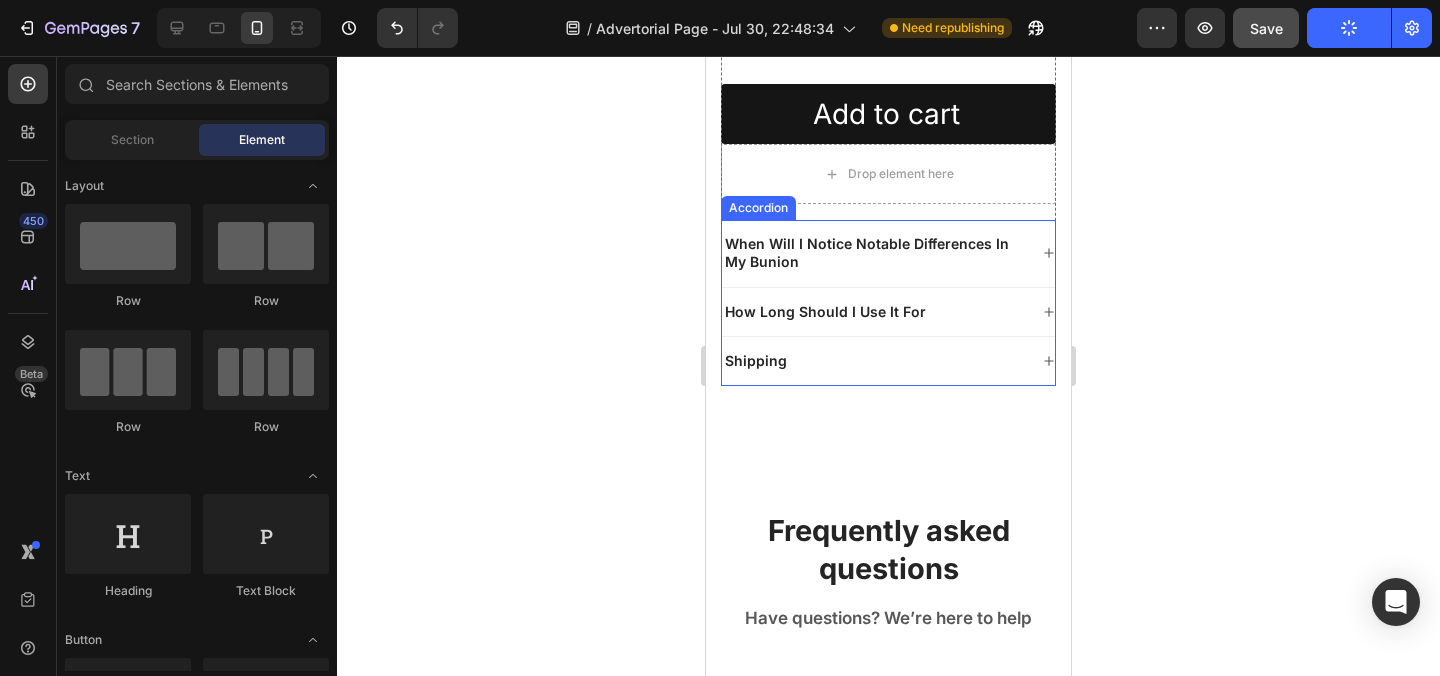 scroll, scrollTop: 34087, scrollLeft: 0, axis: vertical 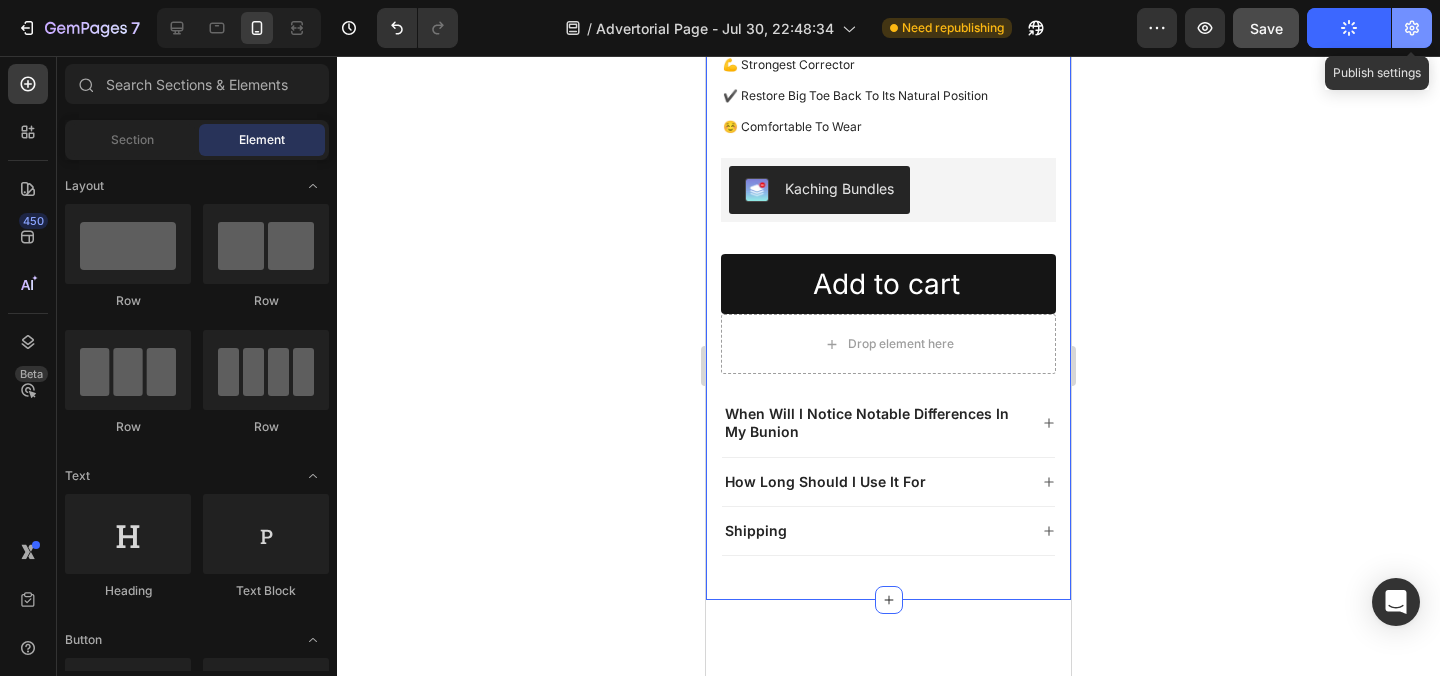 click 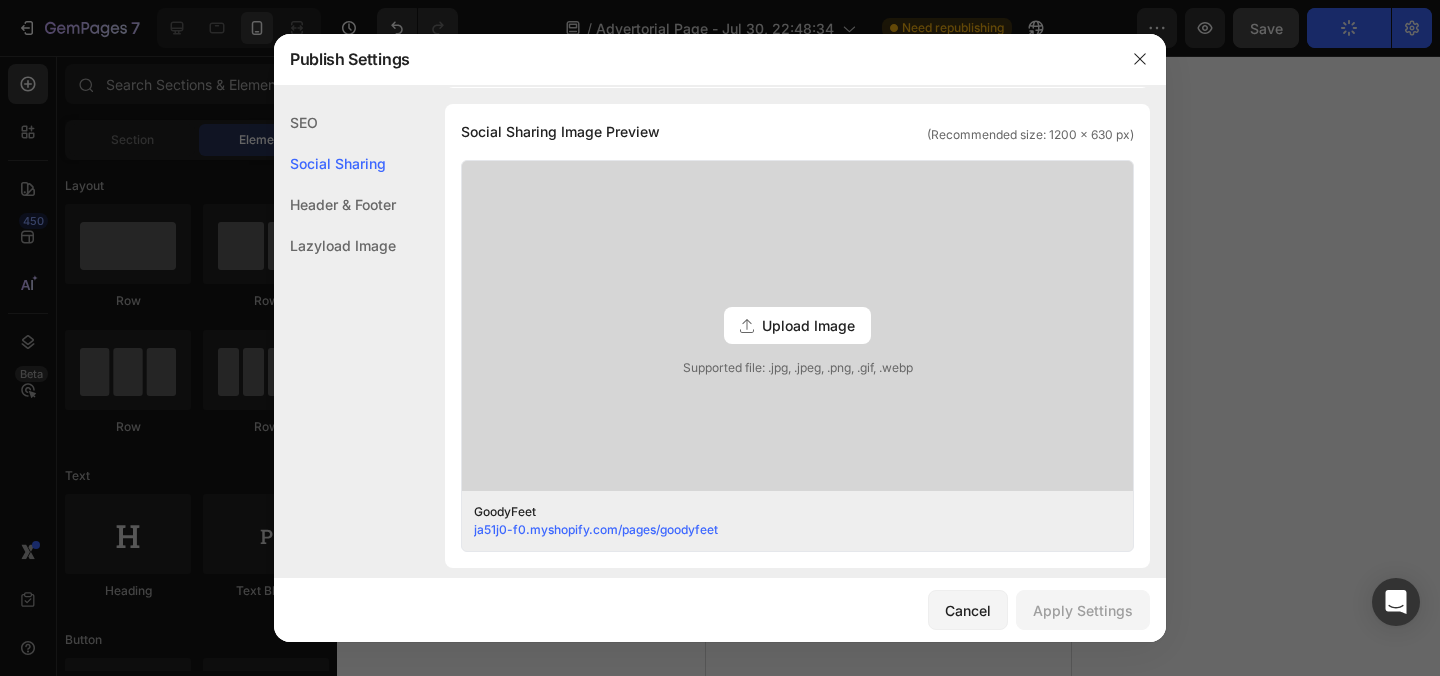 scroll, scrollTop: 604, scrollLeft: 0, axis: vertical 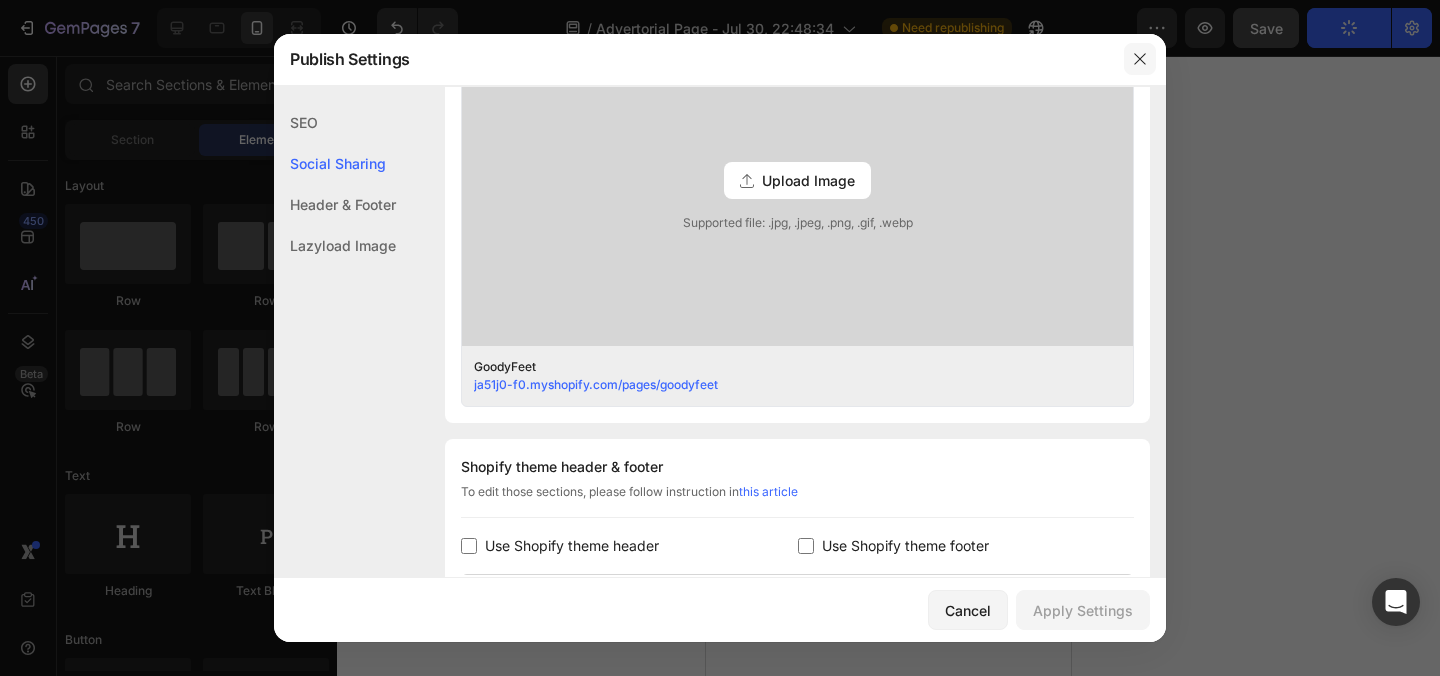 click at bounding box center [1140, 59] 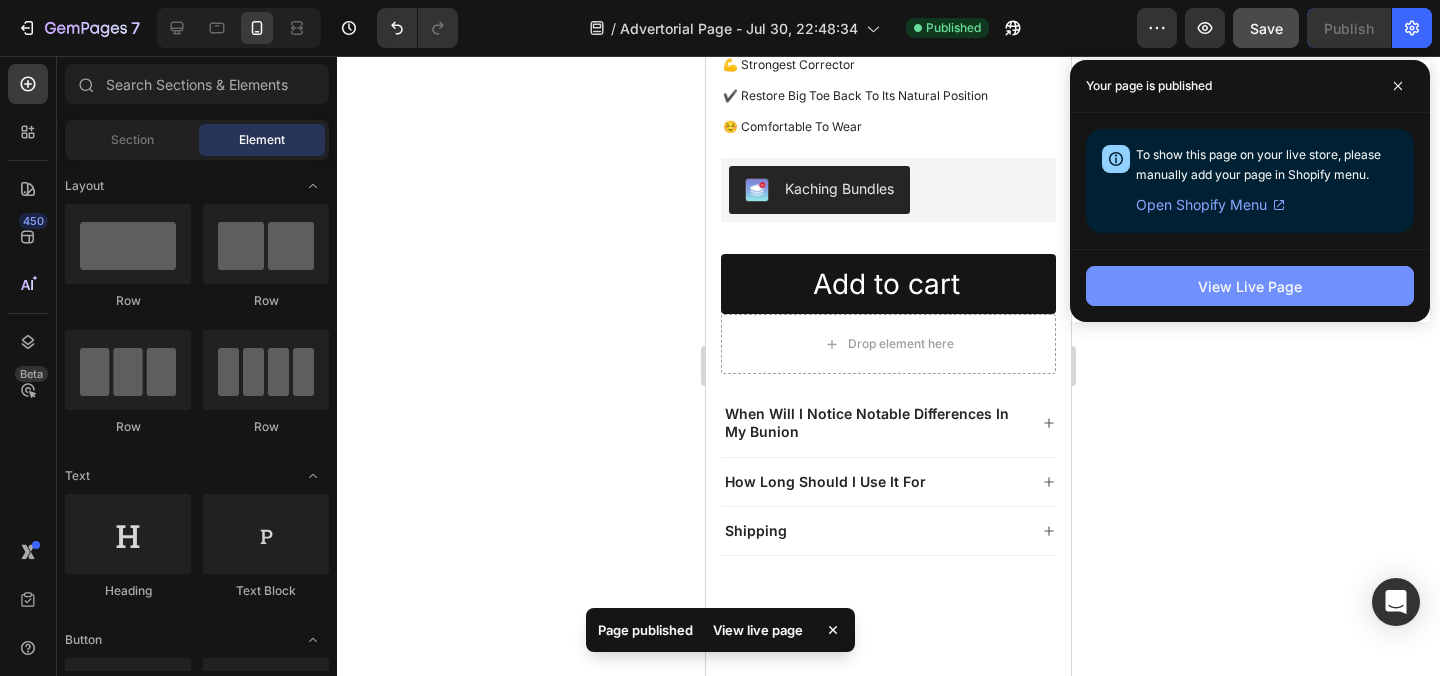 click on "View Live Page" at bounding box center [1250, 286] 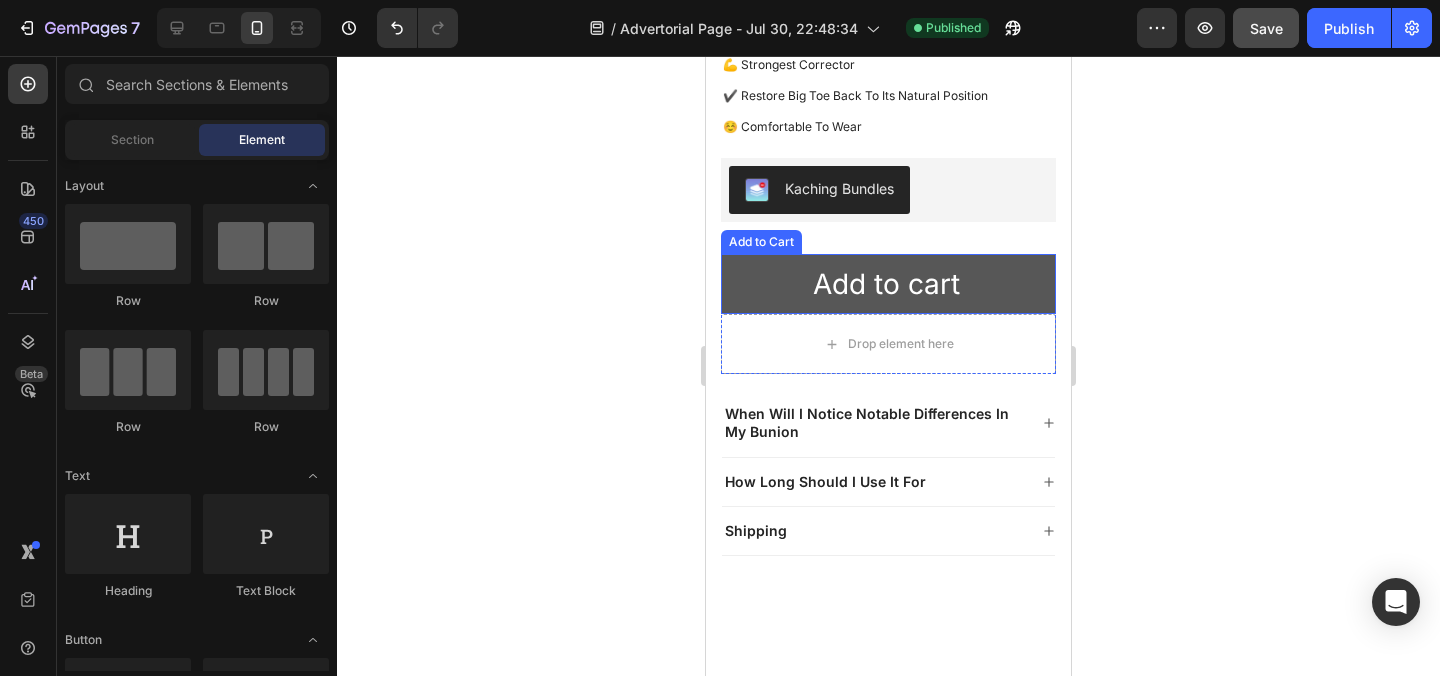 click on "Add to cart" at bounding box center [888, 284] 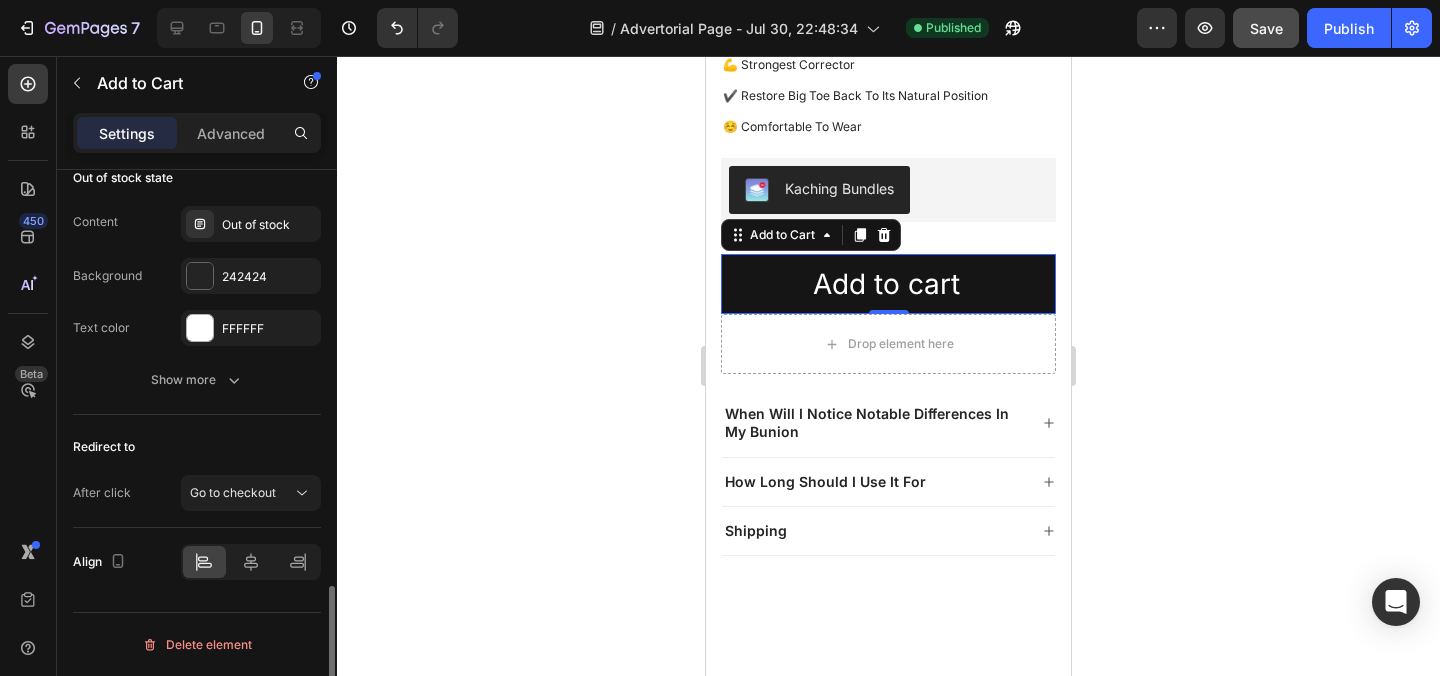 scroll, scrollTop: 1579, scrollLeft: 0, axis: vertical 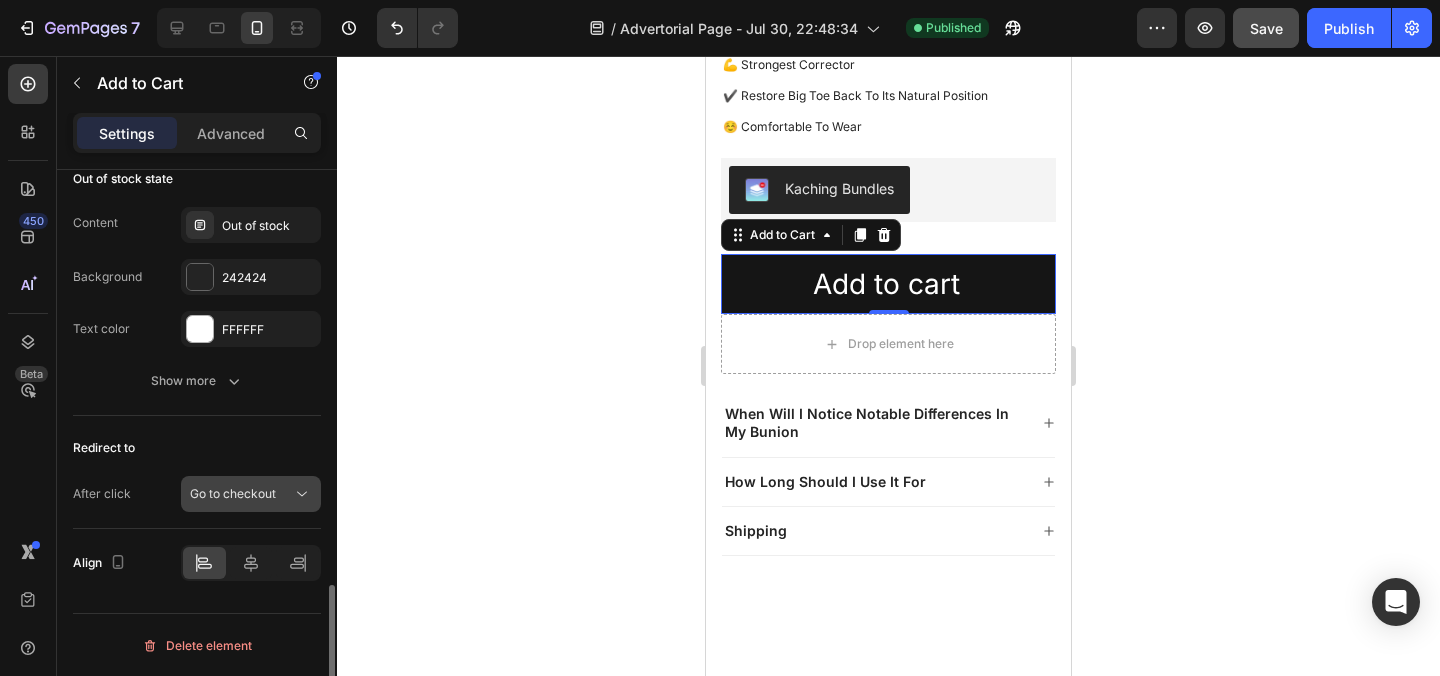 click on "Go to checkout" at bounding box center [233, 493] 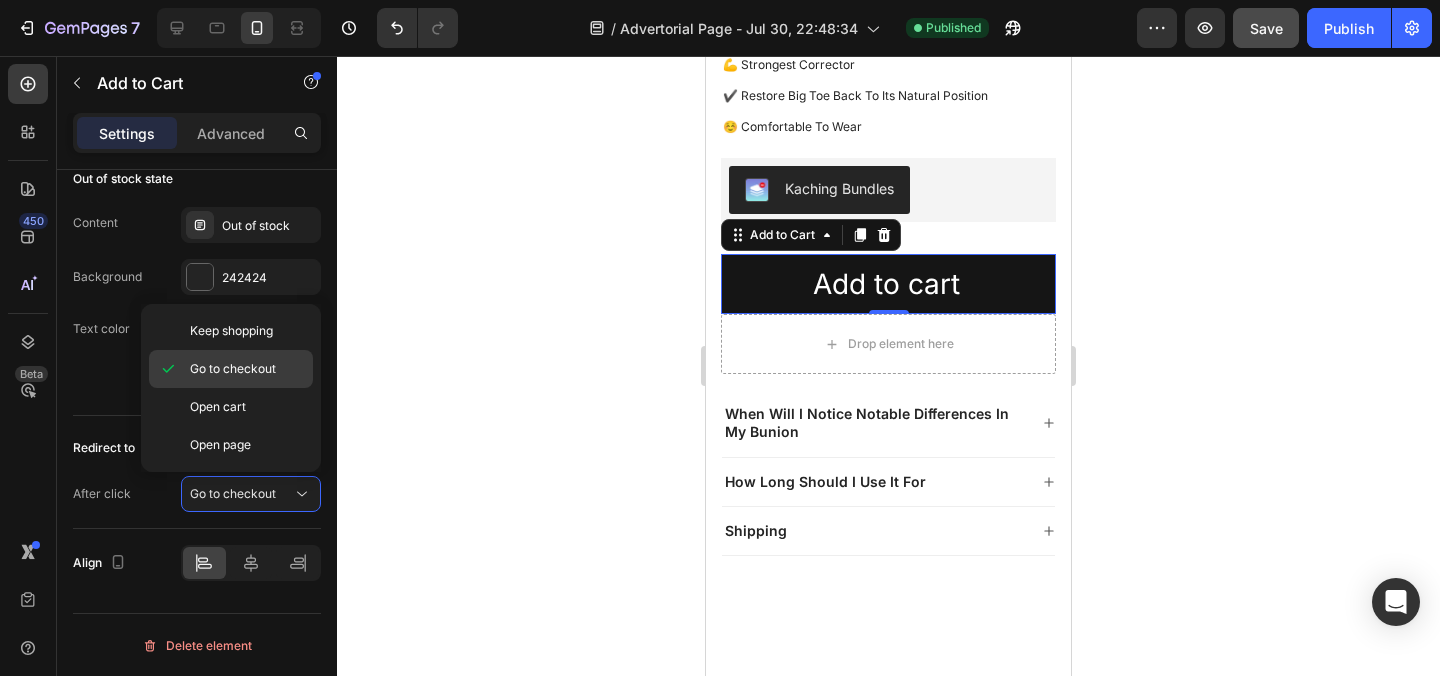 click on "Go to checkout" at bounding box center (233, 369) 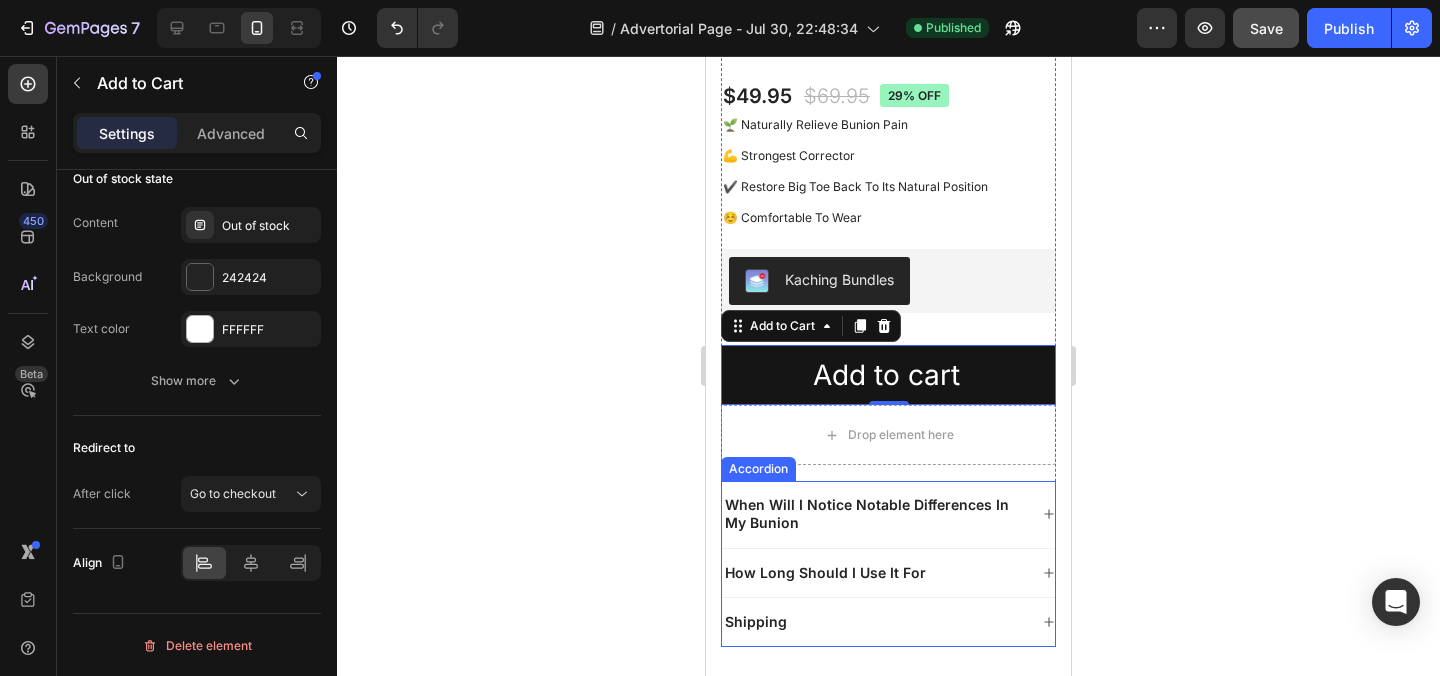 scroll, scrollTop: 33920, scrollLeft: 0, axis: vertical 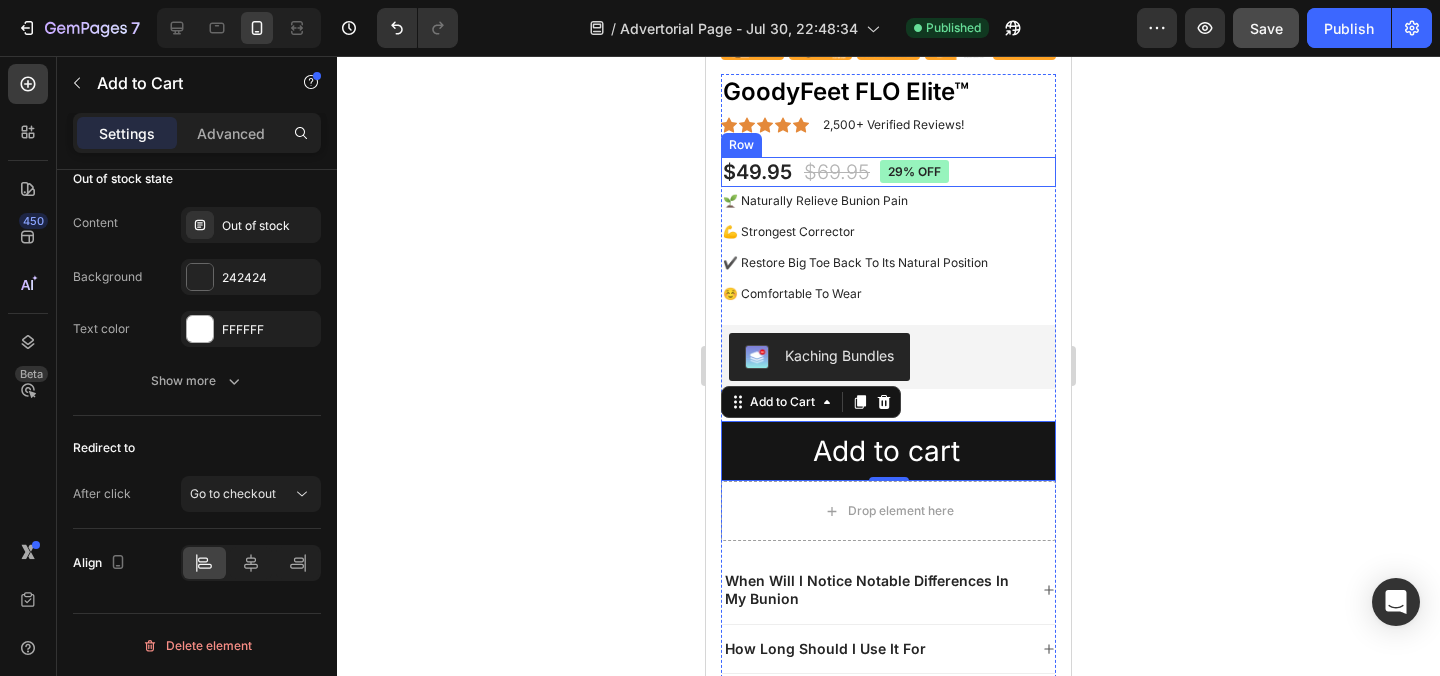 click on "$49.95 Product Price Product Price $69.95 Product Price Product Price 29% off Product Badge Row" at bounding box center (888, 172) 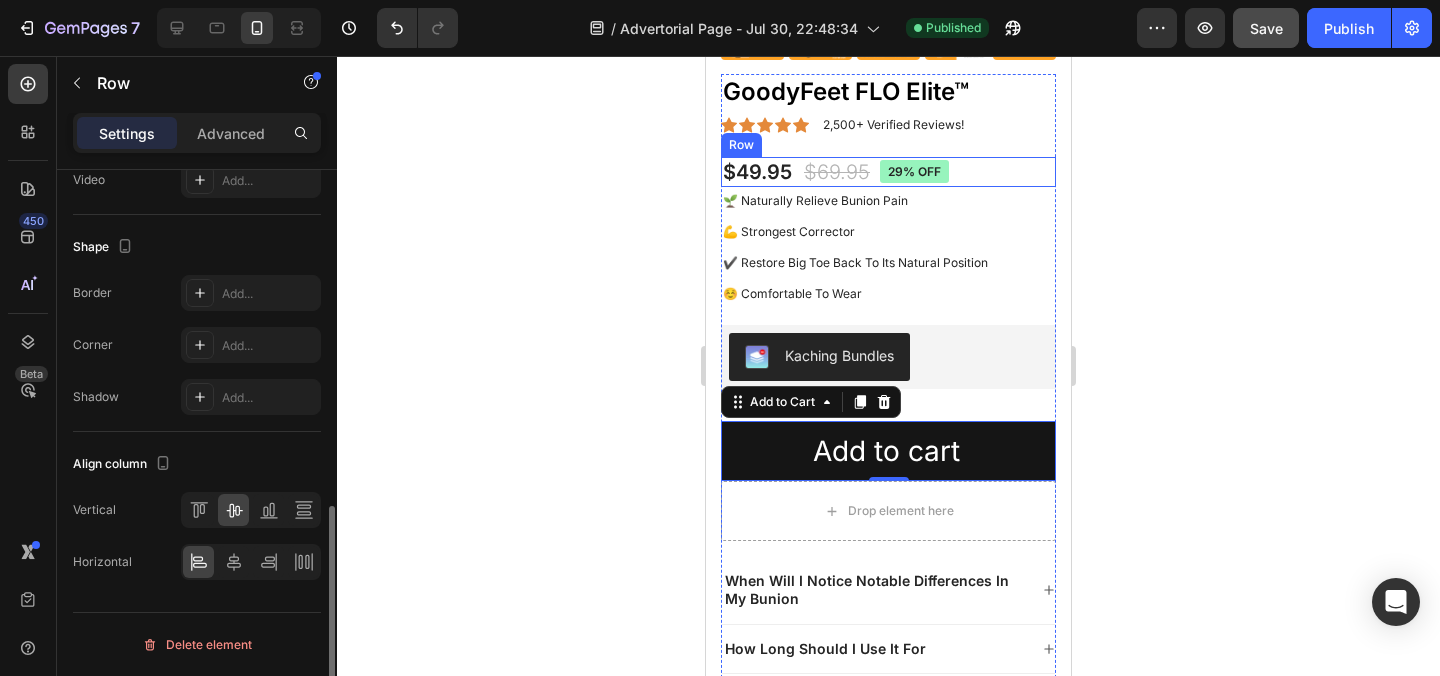 scroll, scrollTop: 0, scrollLeft: 0, axis: both 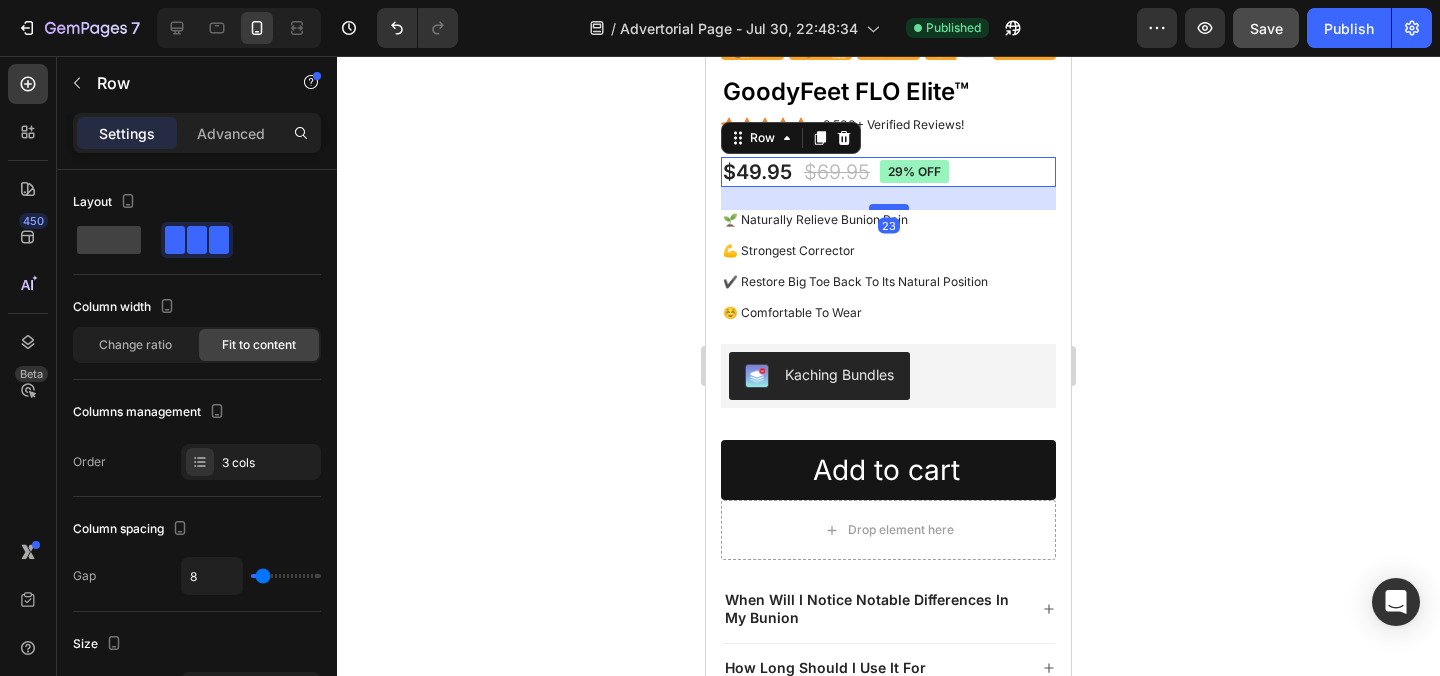 drag, startPoint x: 894, startPoint y: 189, endPoint x: 894, endPoint y: 208, distance: 19 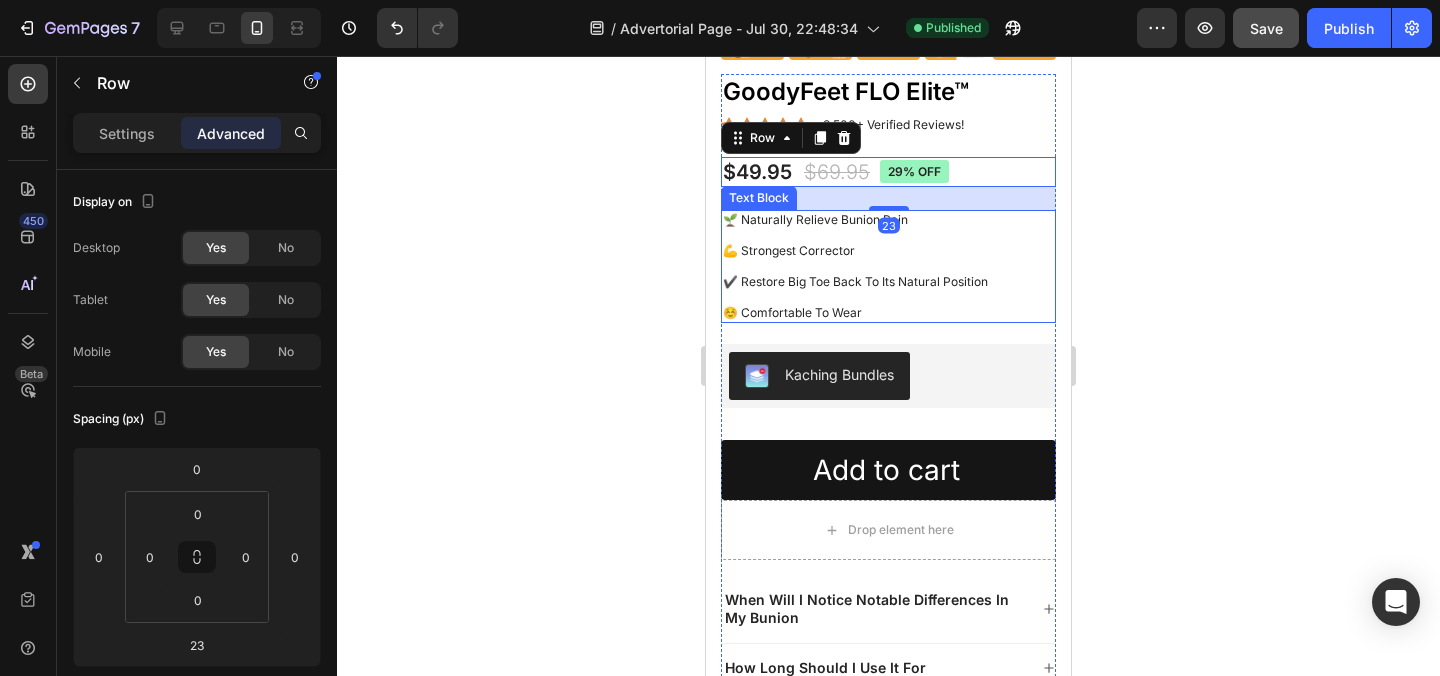 click on "✔️ Restore Big Toe Back To Its Natural Position ☺️ Comfortable To Wear" at bounding box center (888, 297) 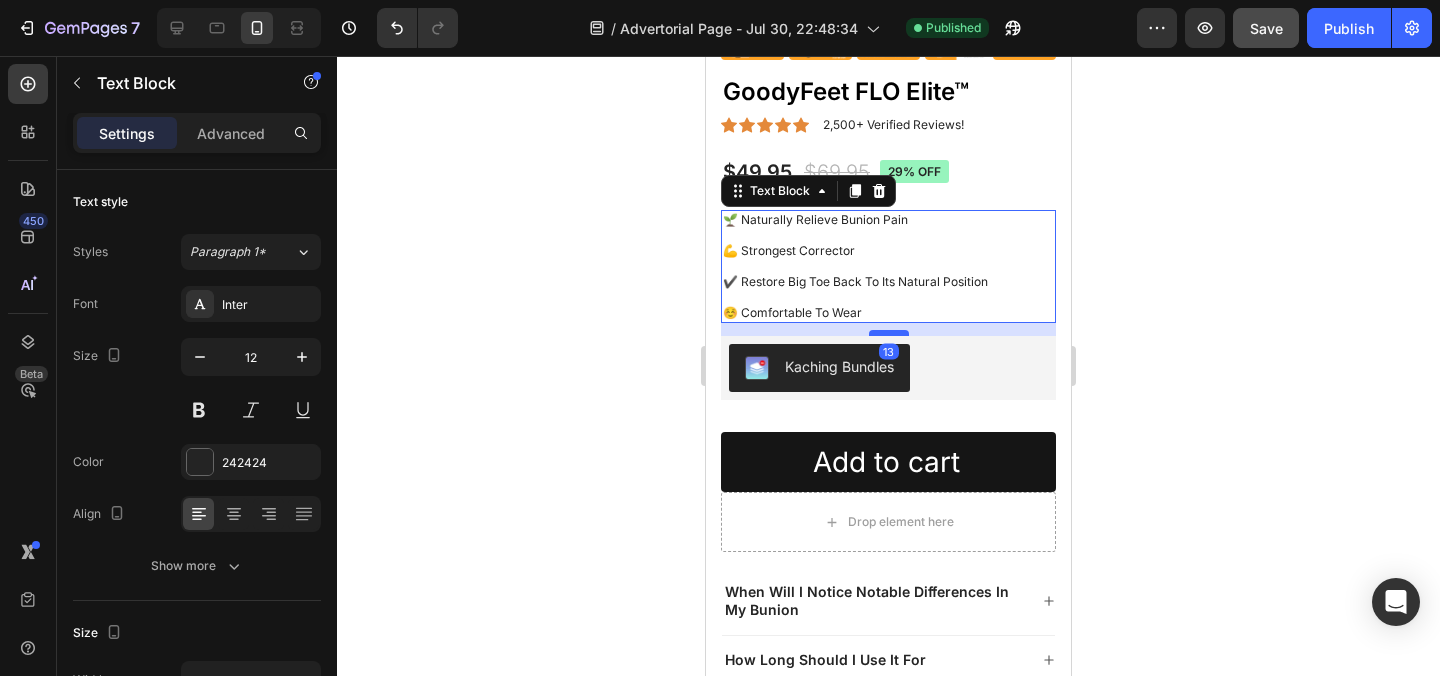 click at bounding box center (889, 333) 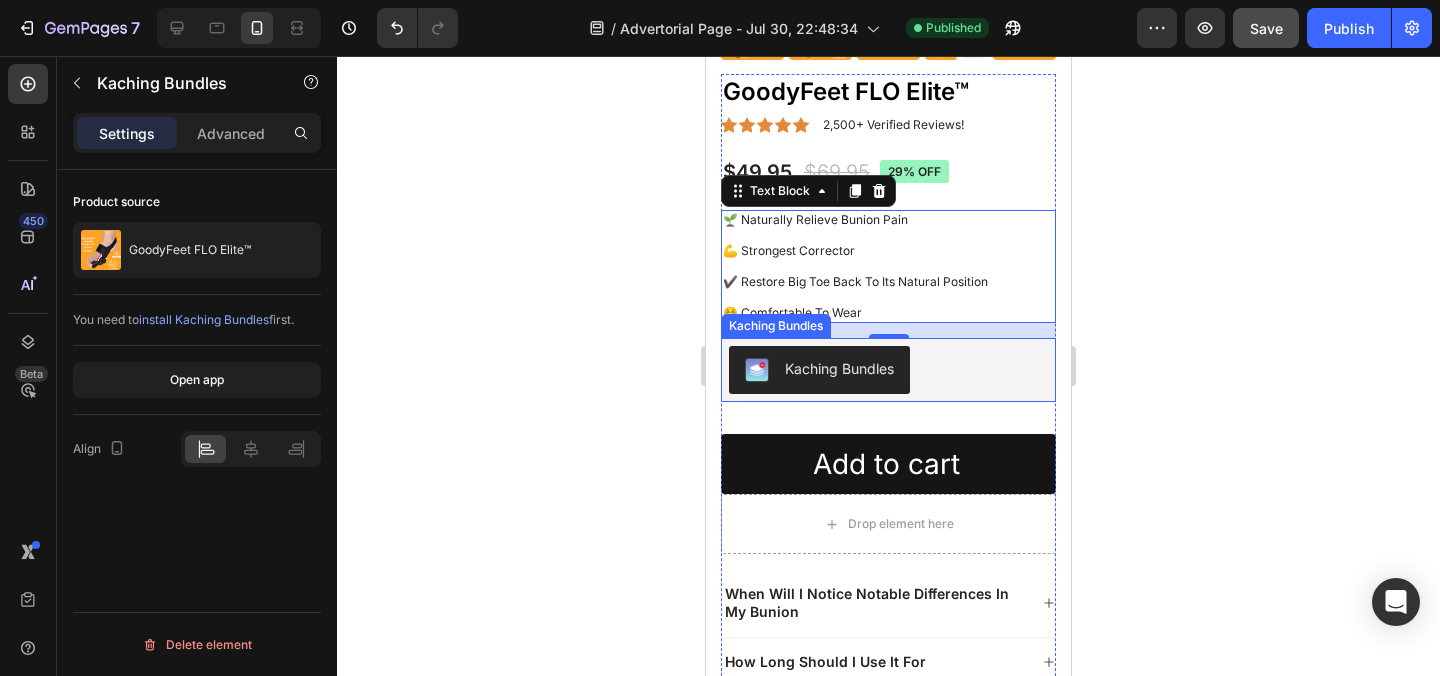 click on "Kaching Bundles" at bounding box center [819, 370] 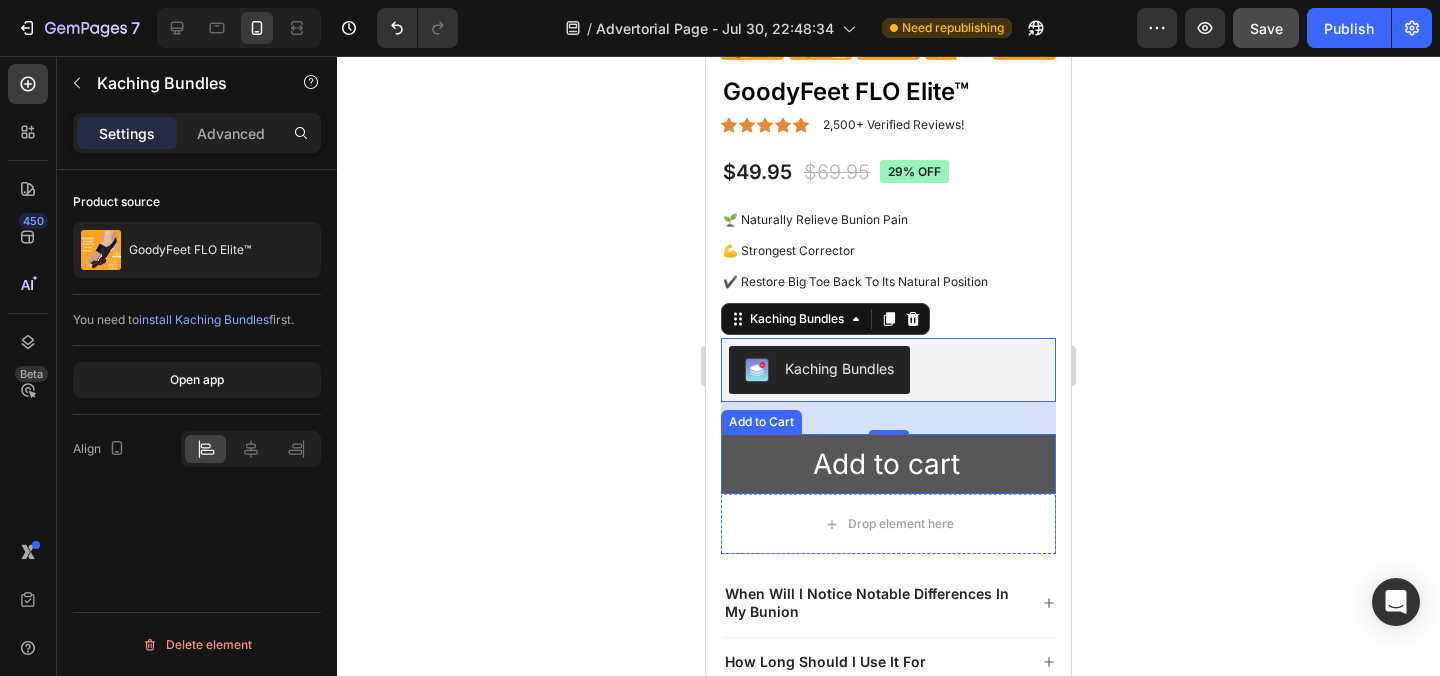 click on "Add to cart" at bounding box center (888, 464) 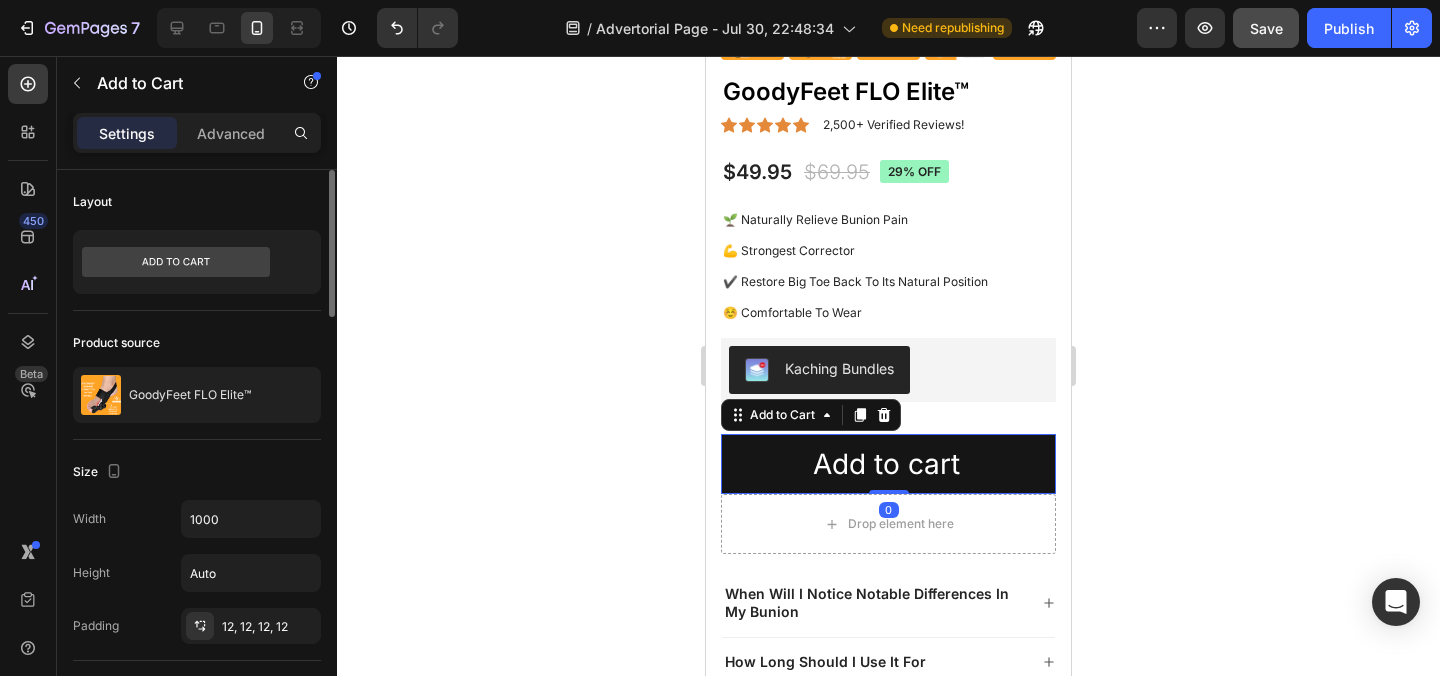 scroll, scrollTop: 33, scrollLeft: 0, axis: vertical 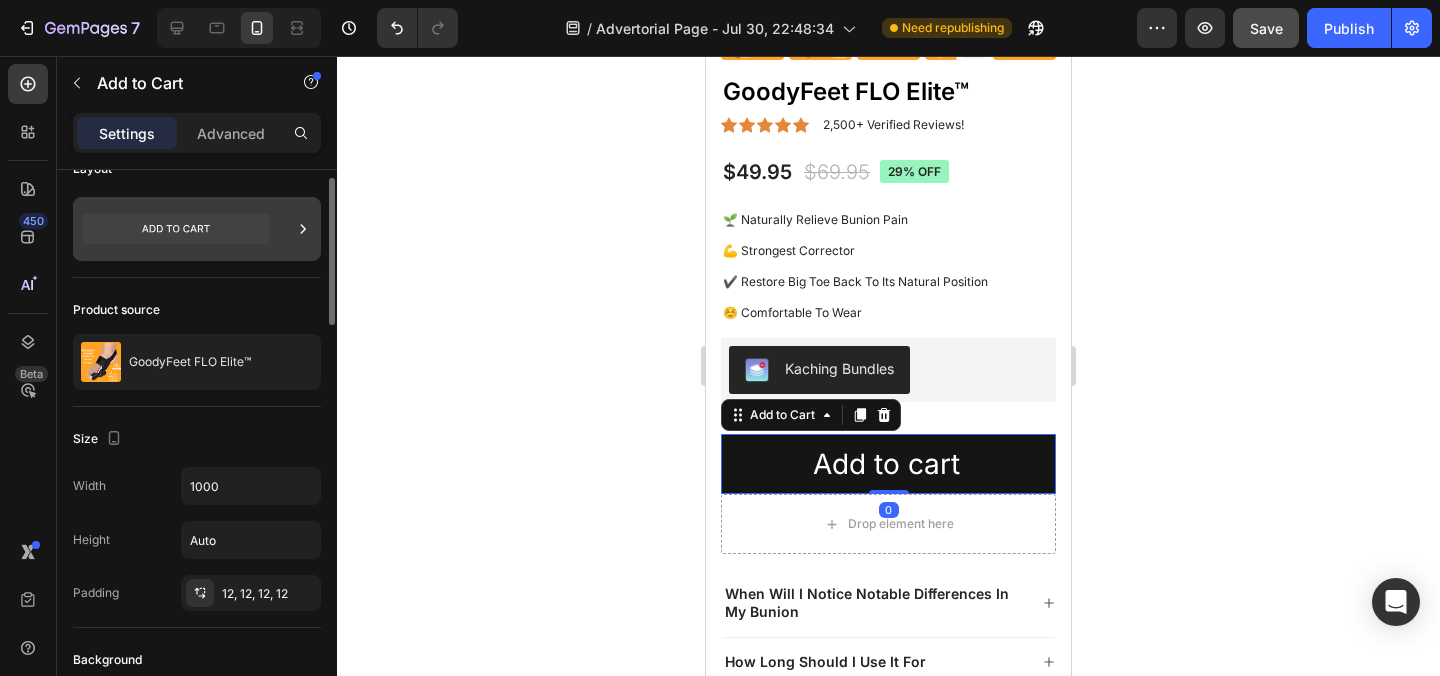 click 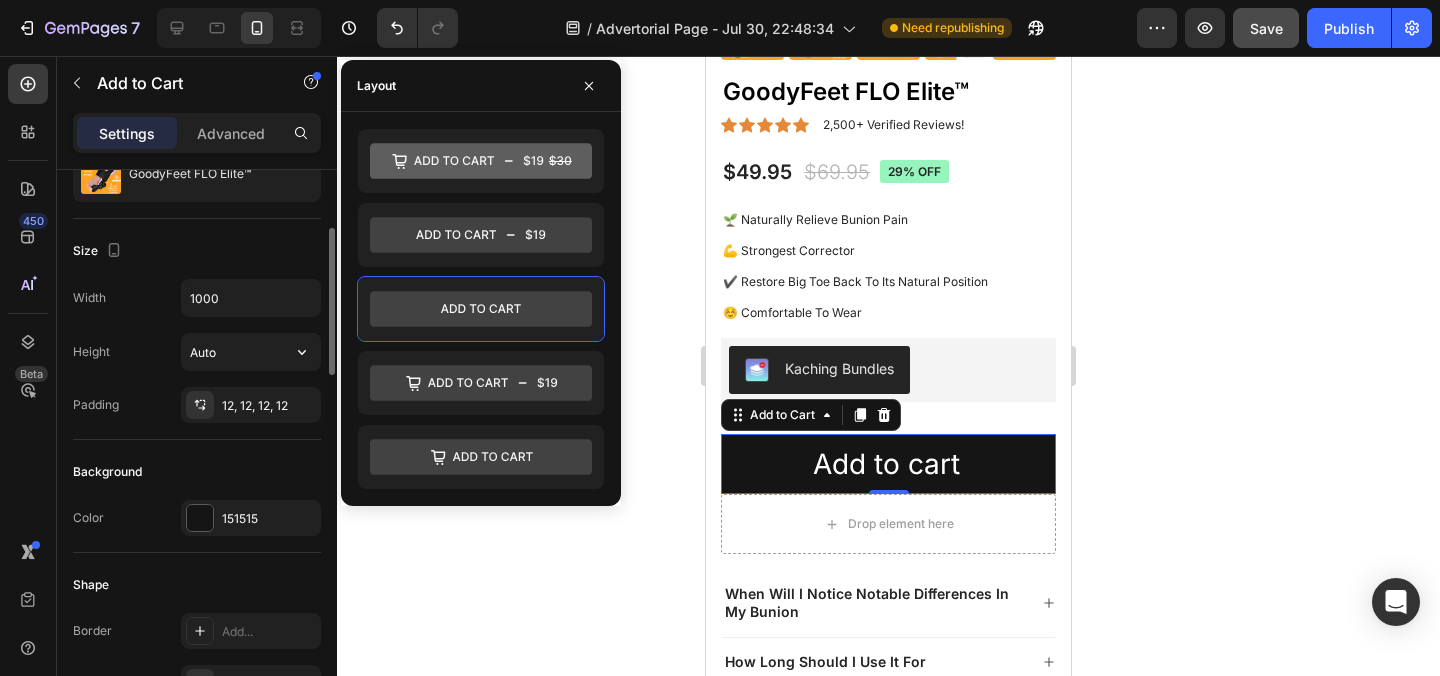 scroll, scrollTop: 243, scrollLeft: 0, axis: vertical 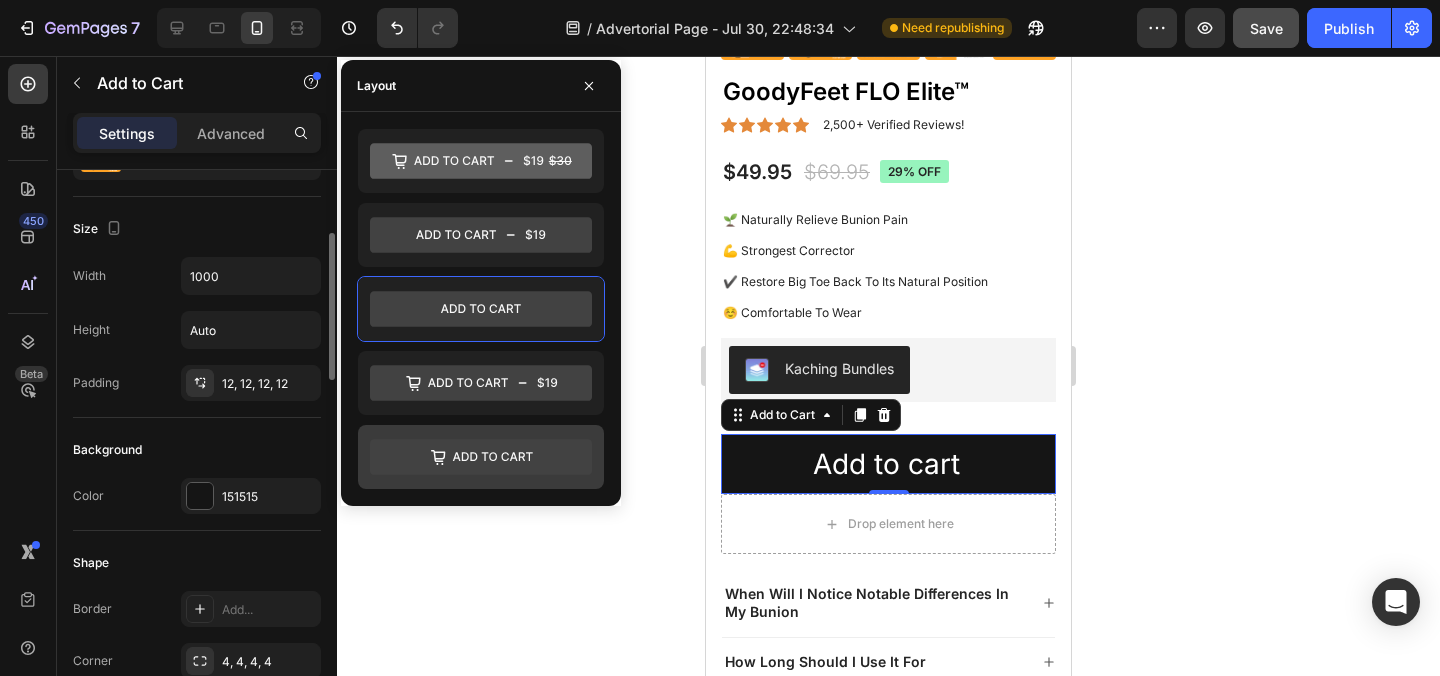 click 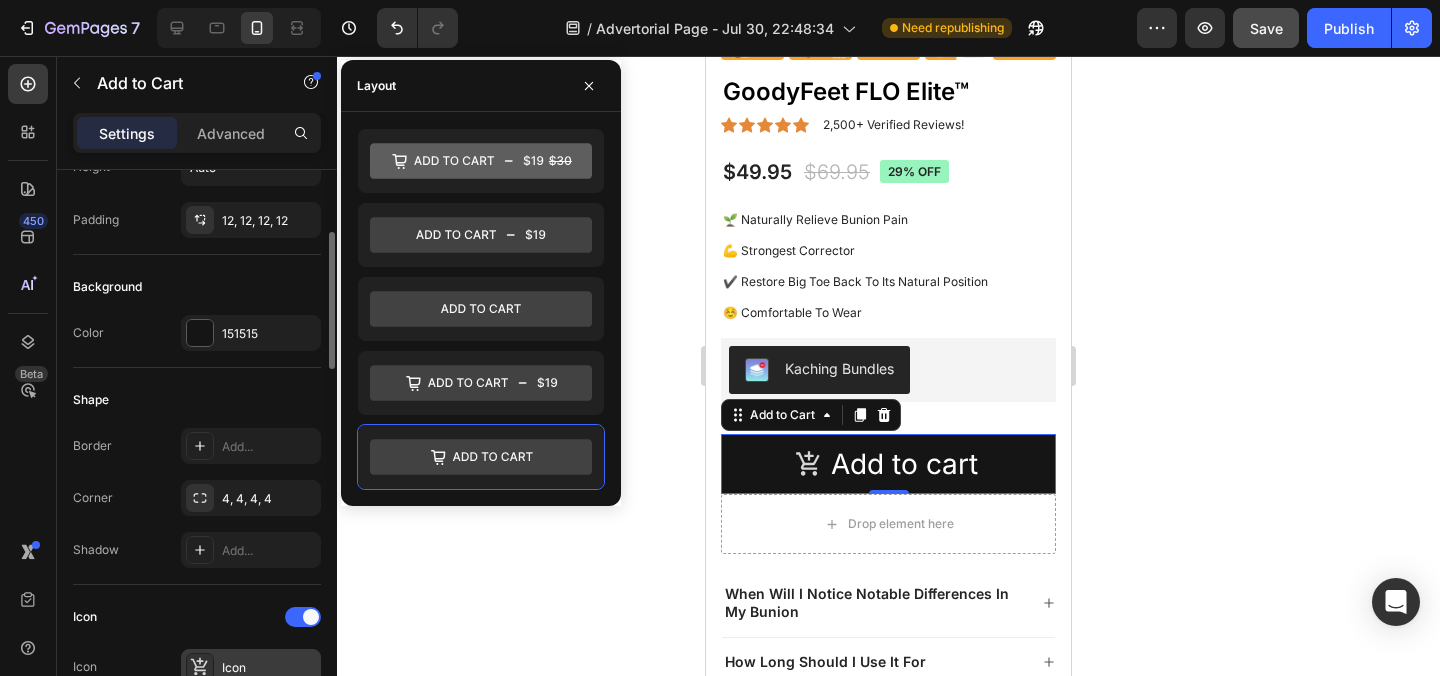 scroll, scrollTop: 283, scrollLeft: 0, axis: vertical 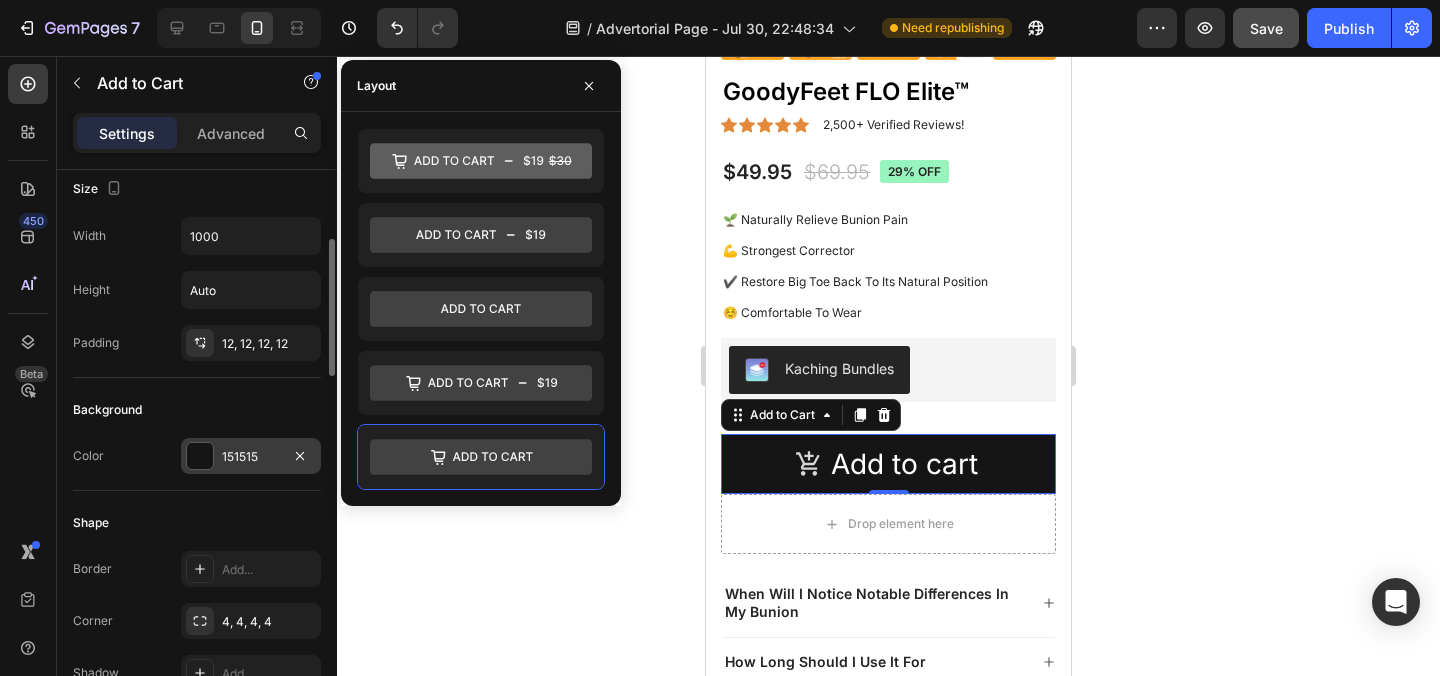 click at bounding box center [200, 456] 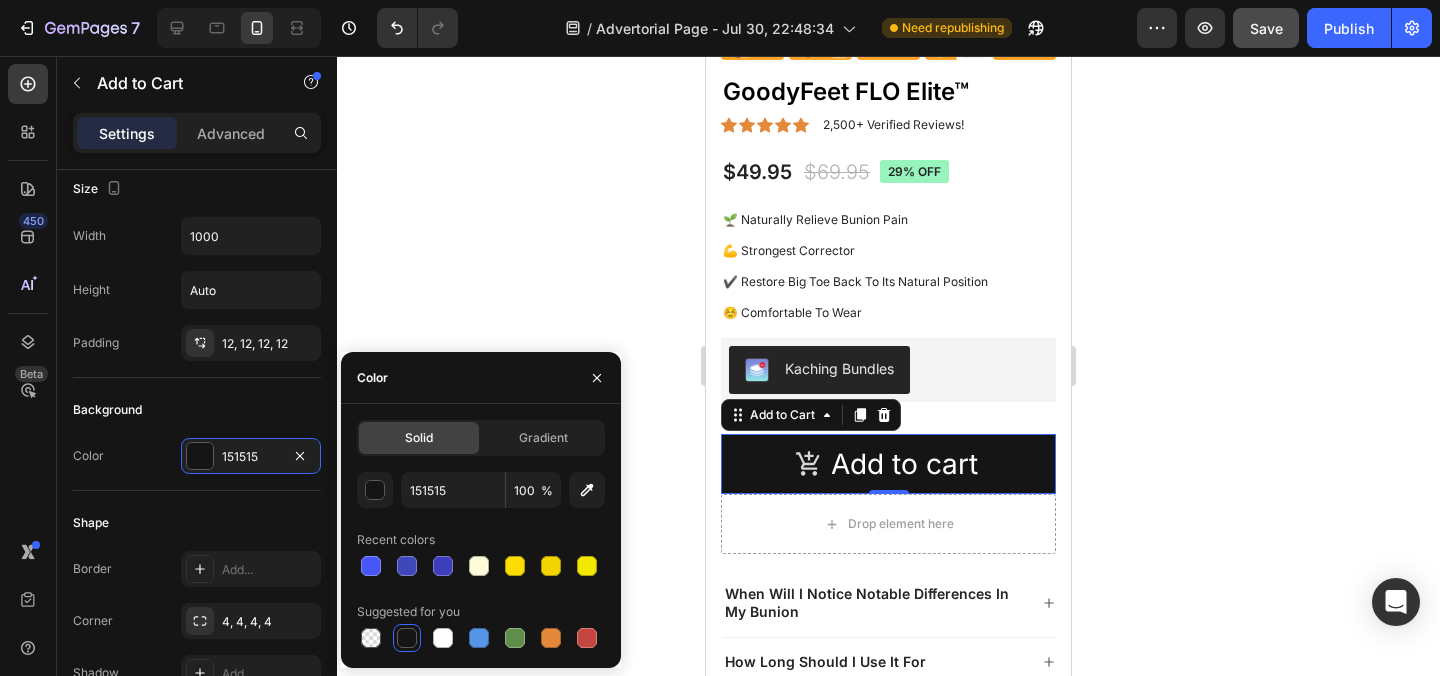 click 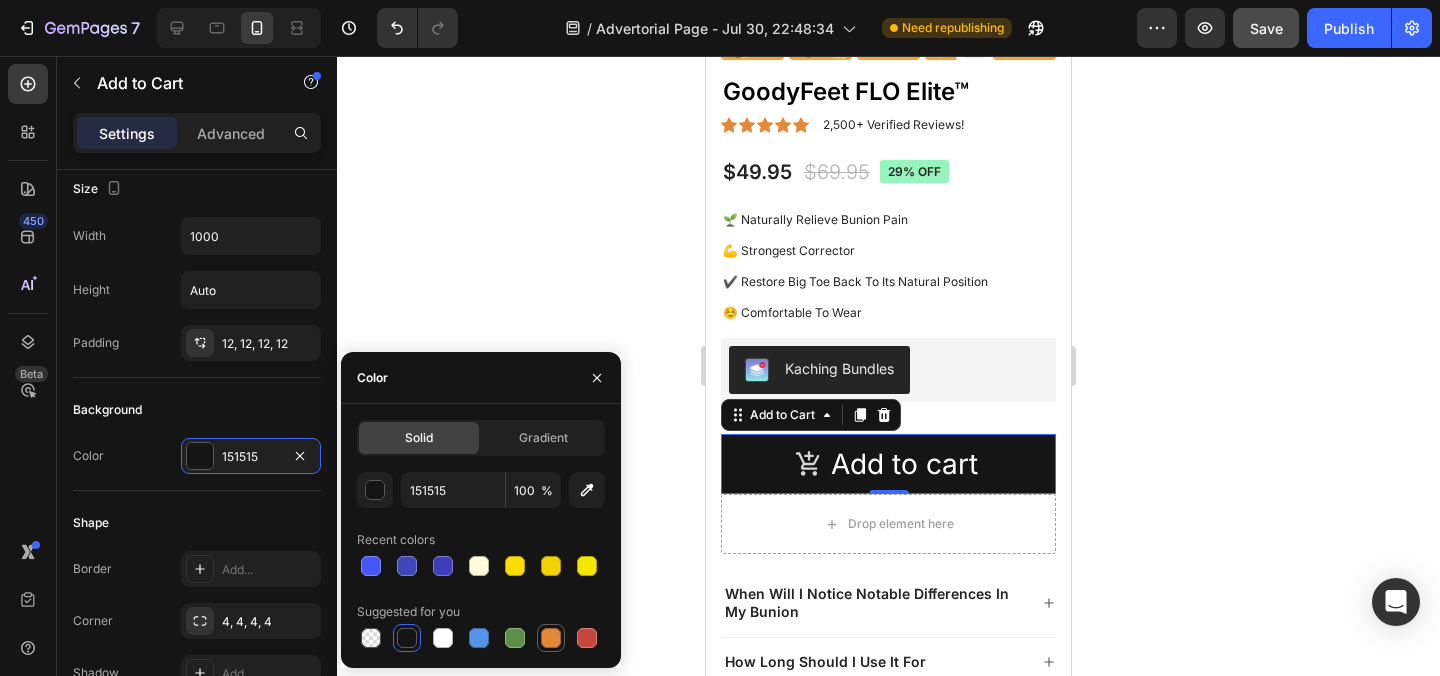 click at bounding box center [551, 638] 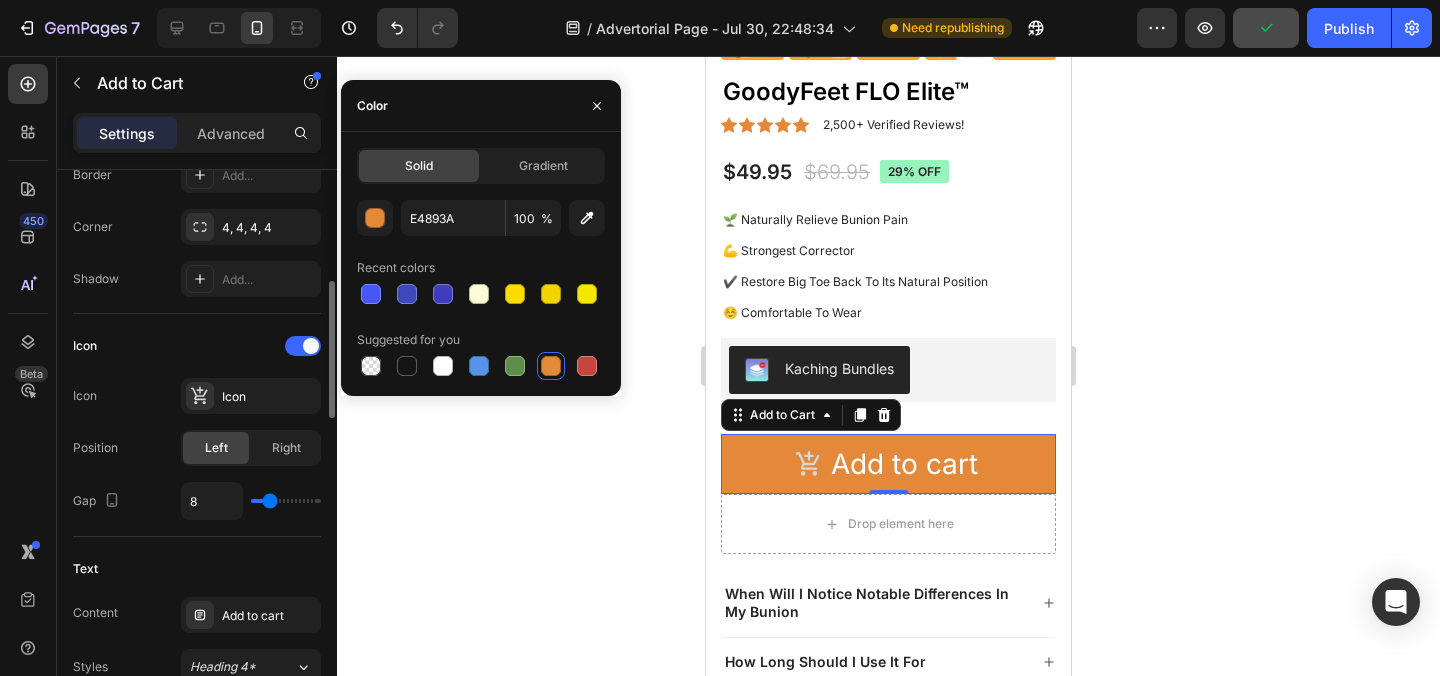 scroll, scrollTop: 530, scrollLeft: 0, axis: vertical 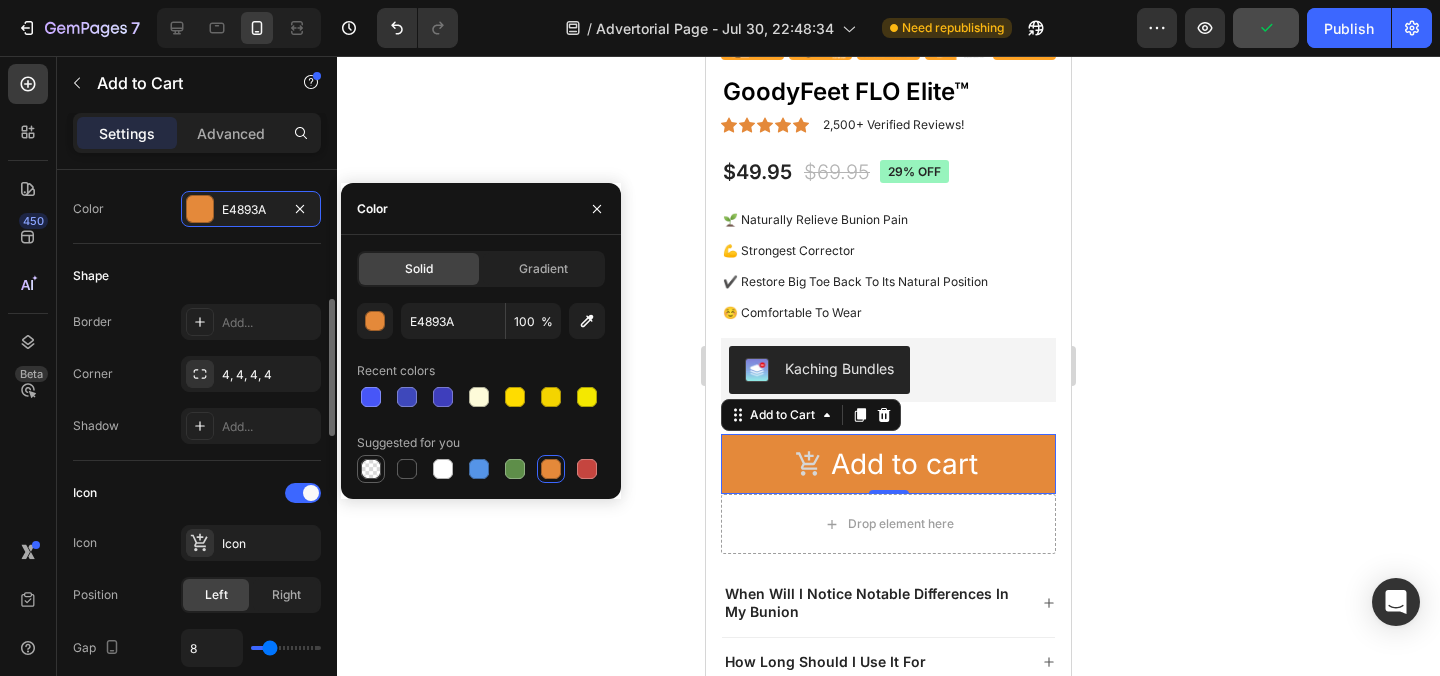 click at bounding box center (407, 469) 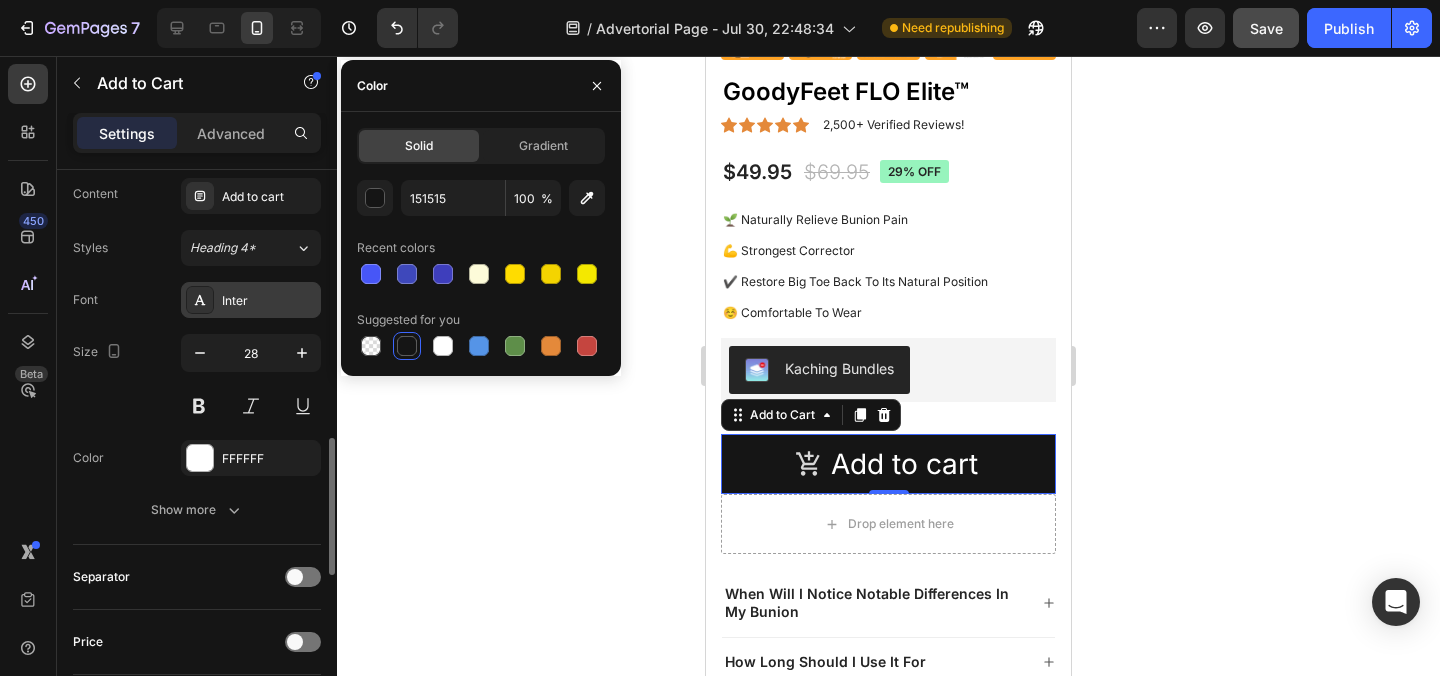 scroll, scrollTop: 1271, scrollLeft: 0, axis: vertical 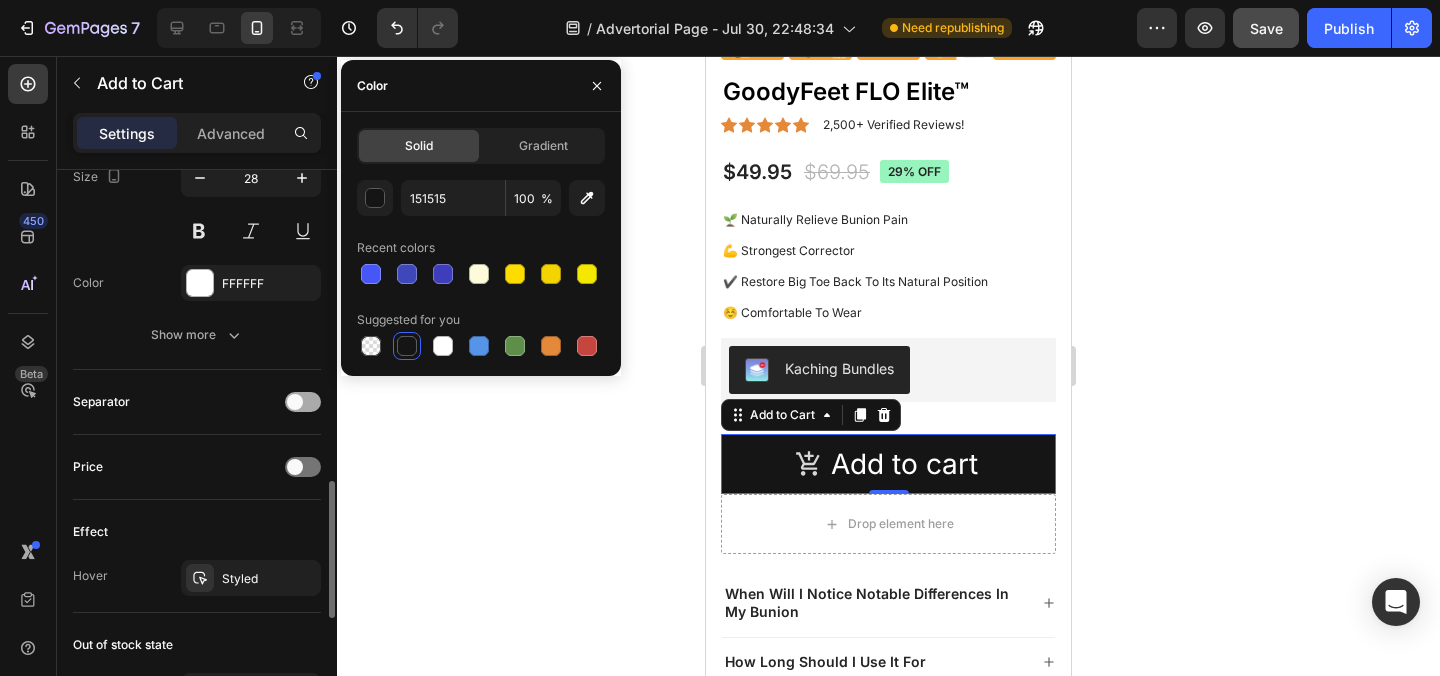 click at bounding box center [303, 402] 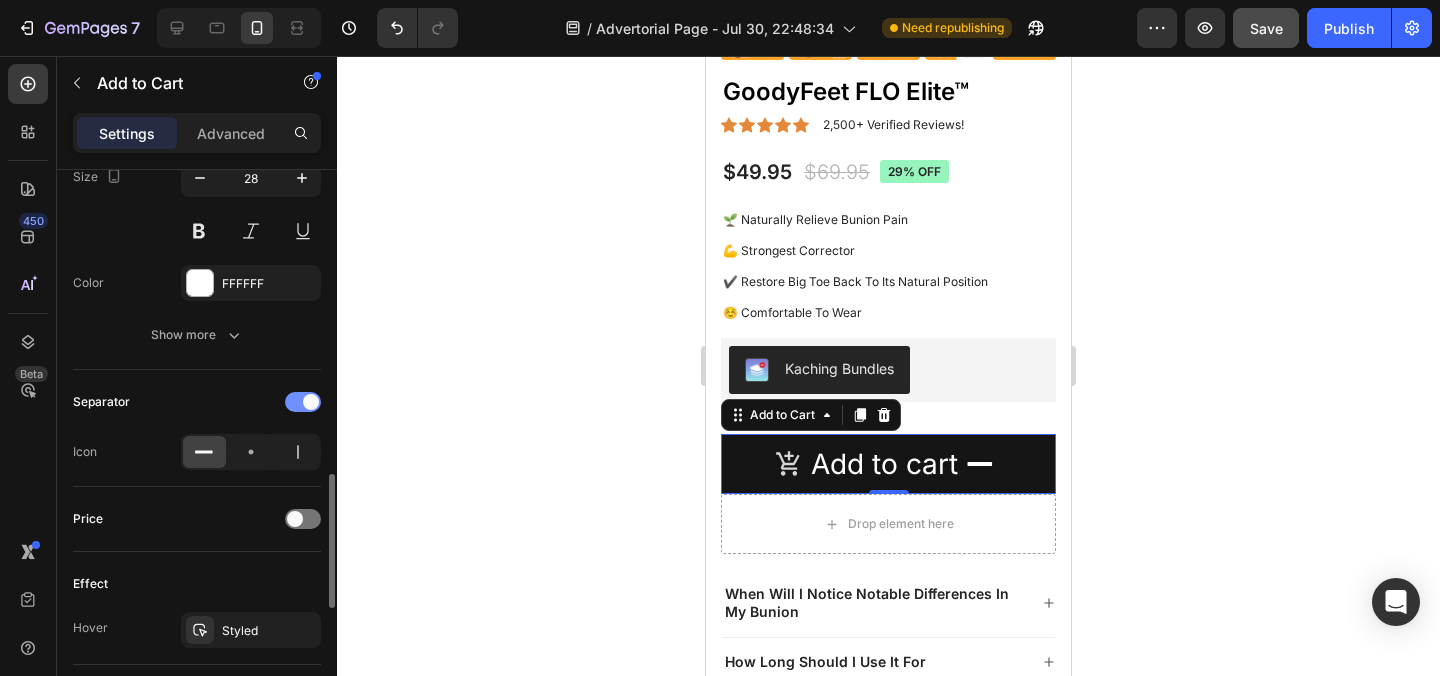 click at bounding box center [303, 402] 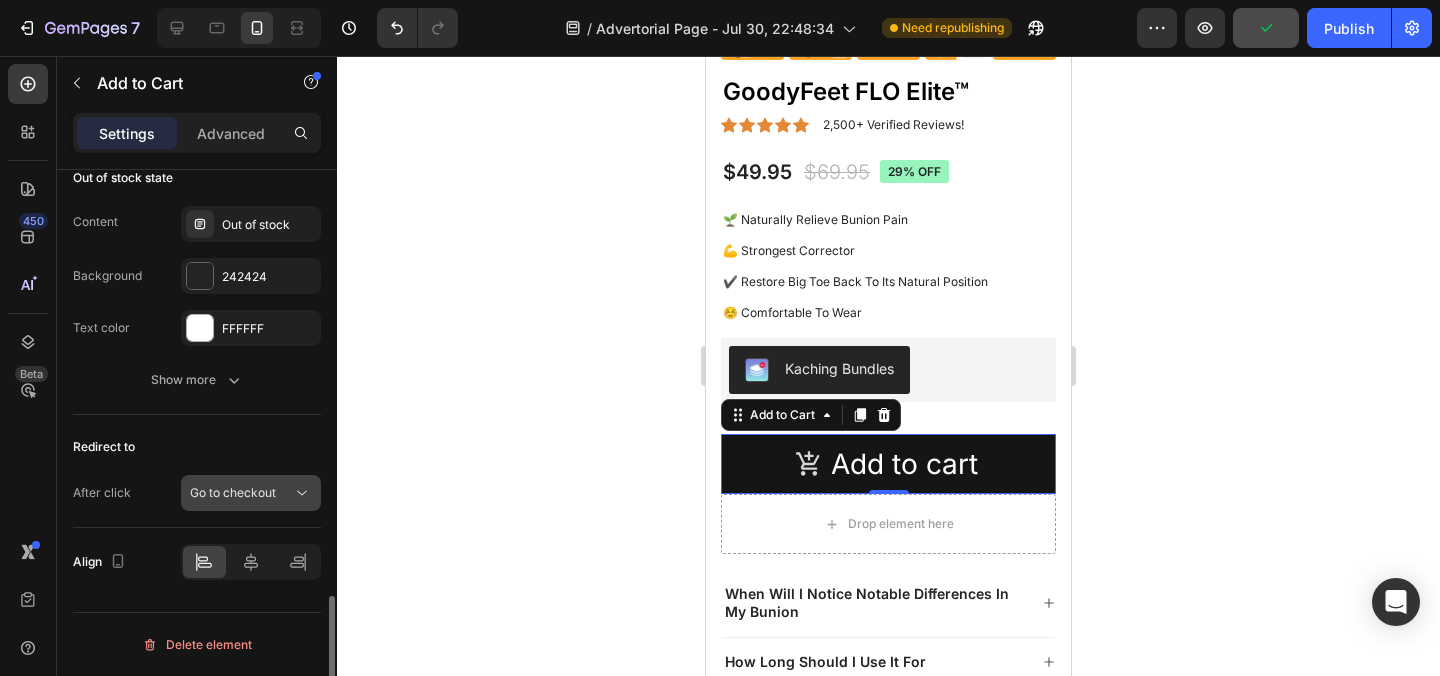 scroll, scrollTop: 1737, scrollLeft: 0, axis: vertical 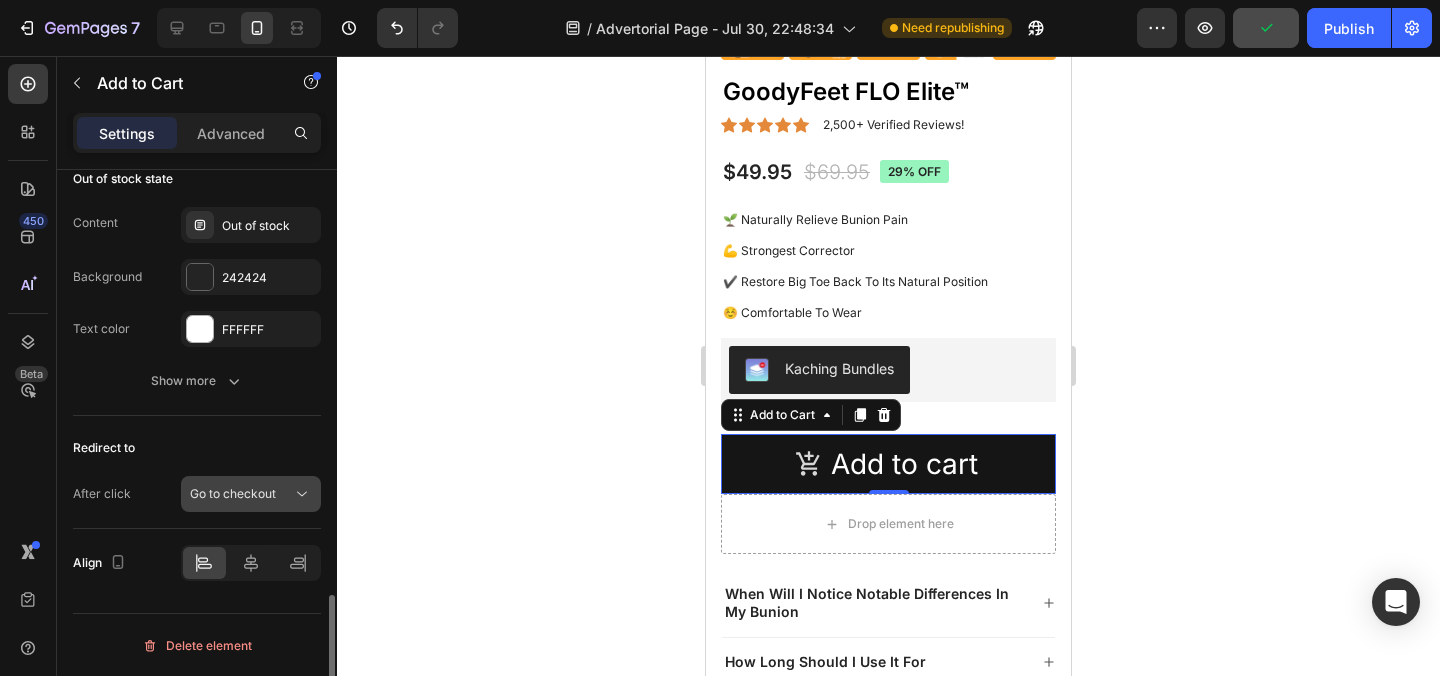 click on "Go to checkout" at bounding box center [233, 493] 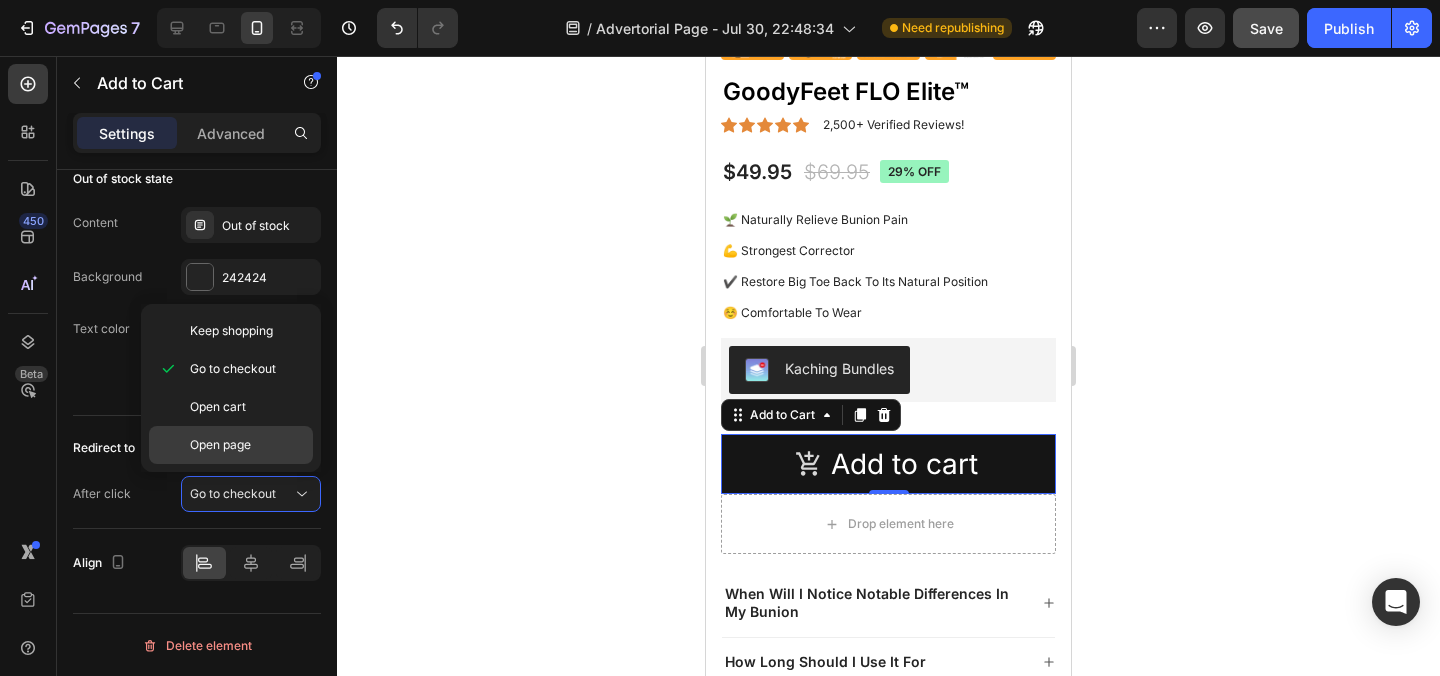 click on "Open page" at bounding box center [220, 445] 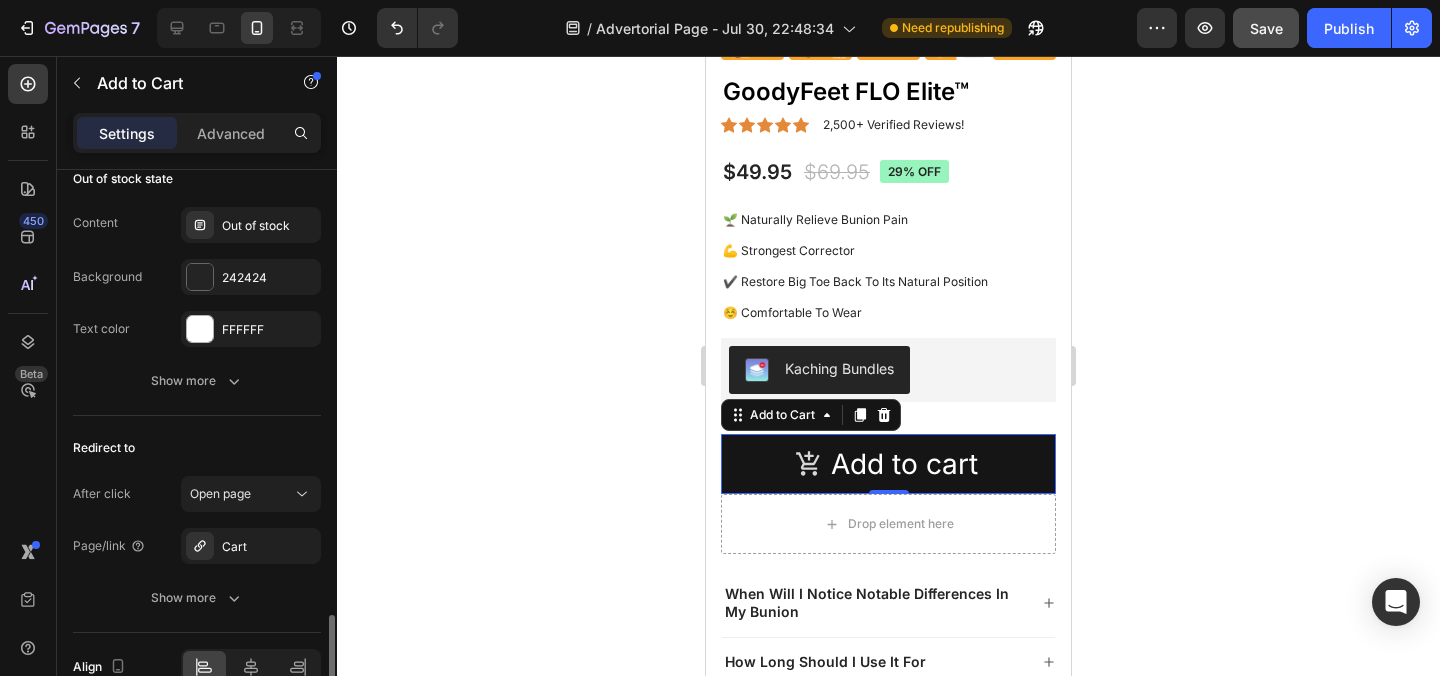 scroll, scrollTop: 1801, scrollLeft: 0, axis: vertical 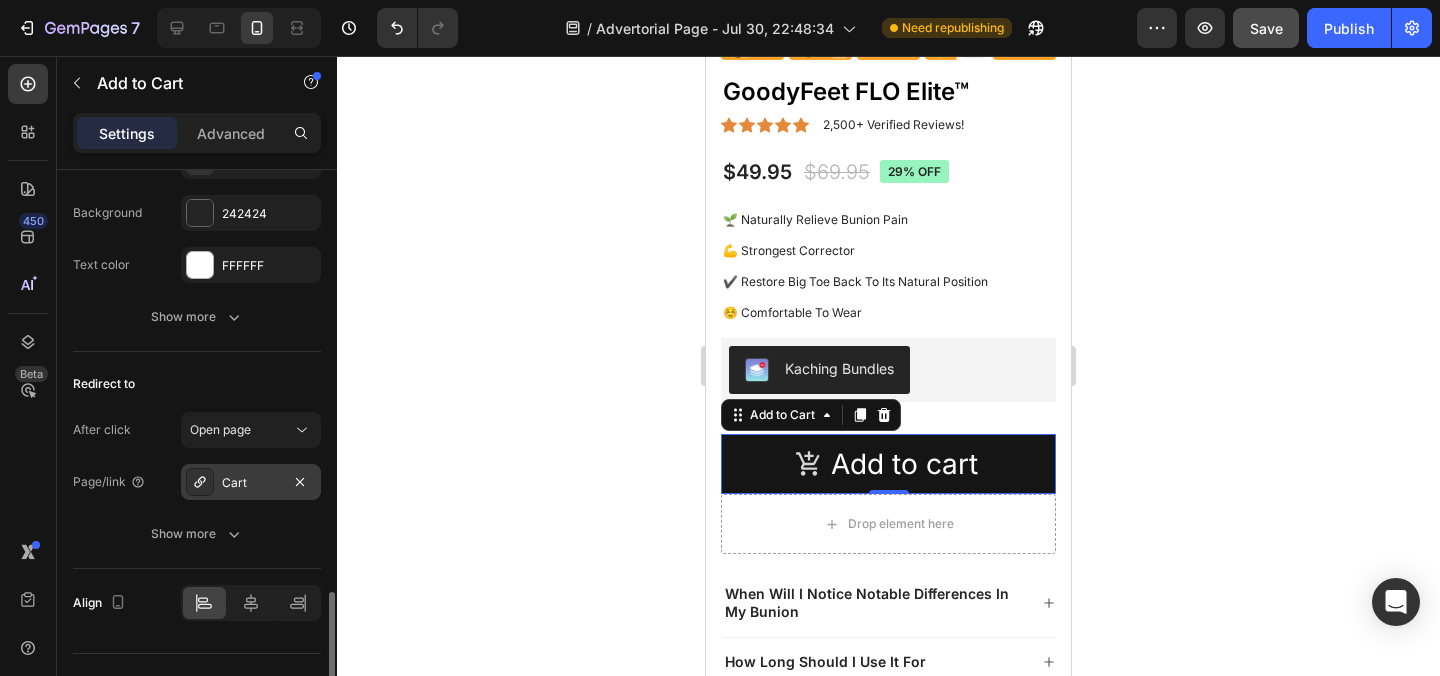 click on "Cart" at bounding box center [251, 483] 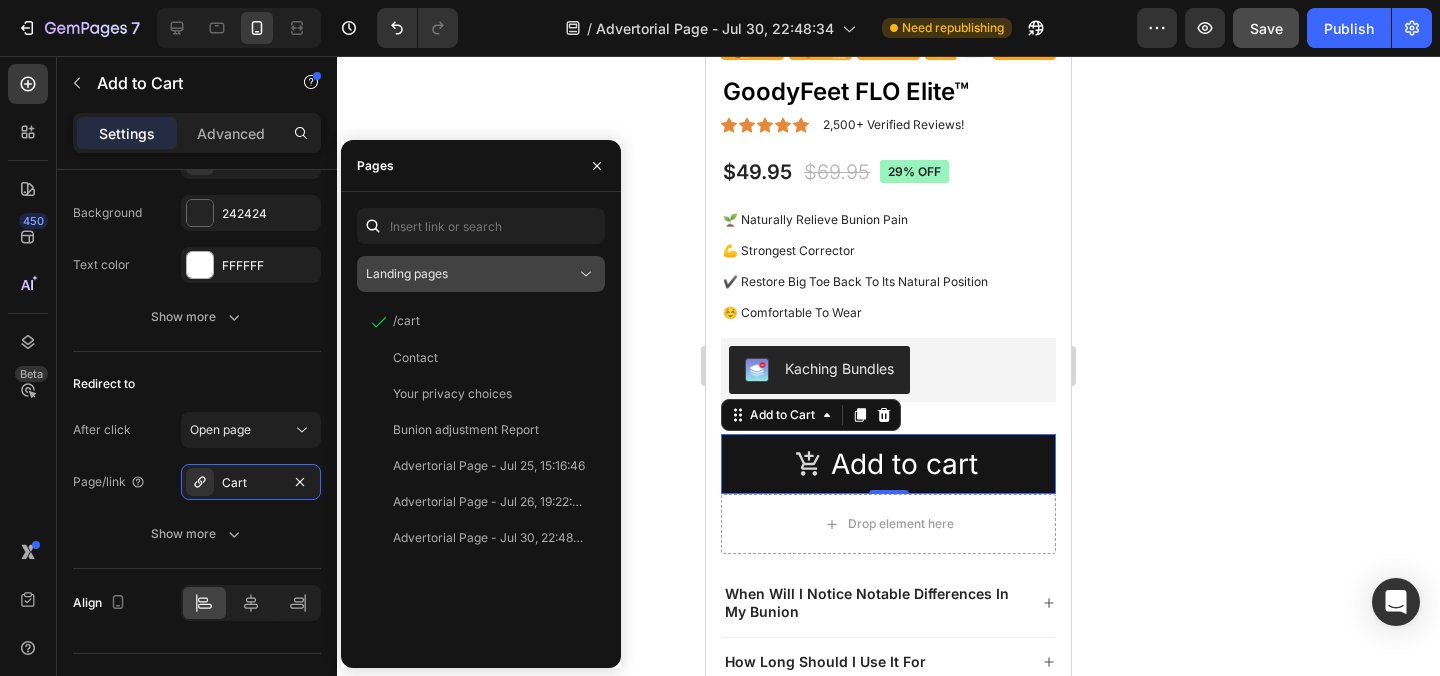click on "Landing pages" at bounding box center (471, 274) 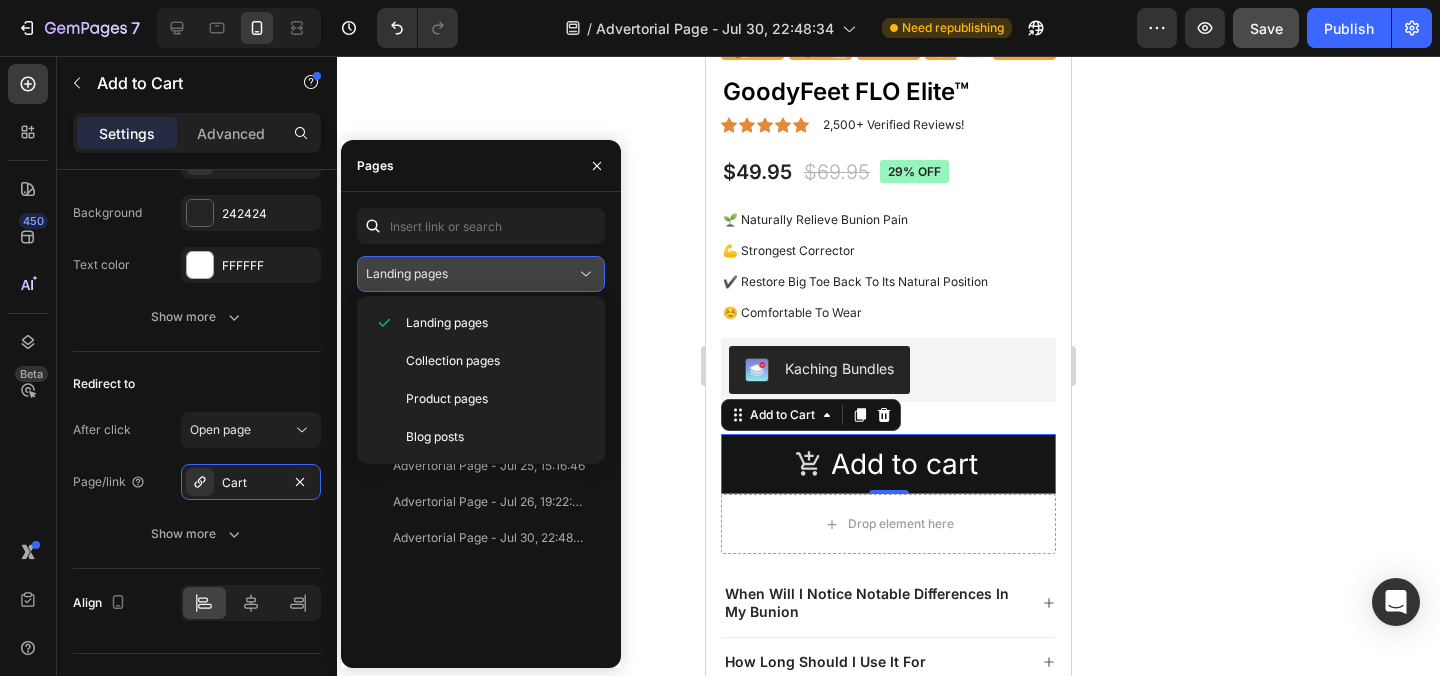 click on "Landing pages" at bounding box center (471, 274) 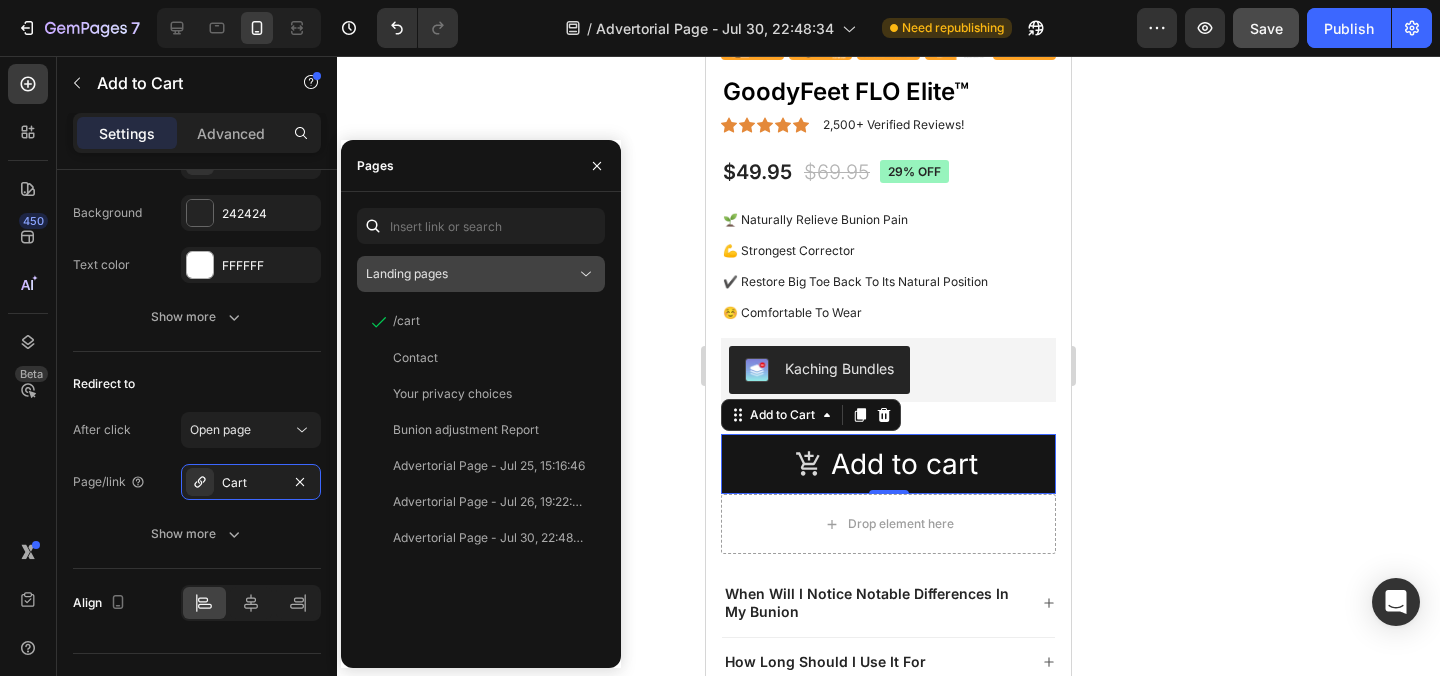 click on "Landing pages" at bounding box center (471, 274) 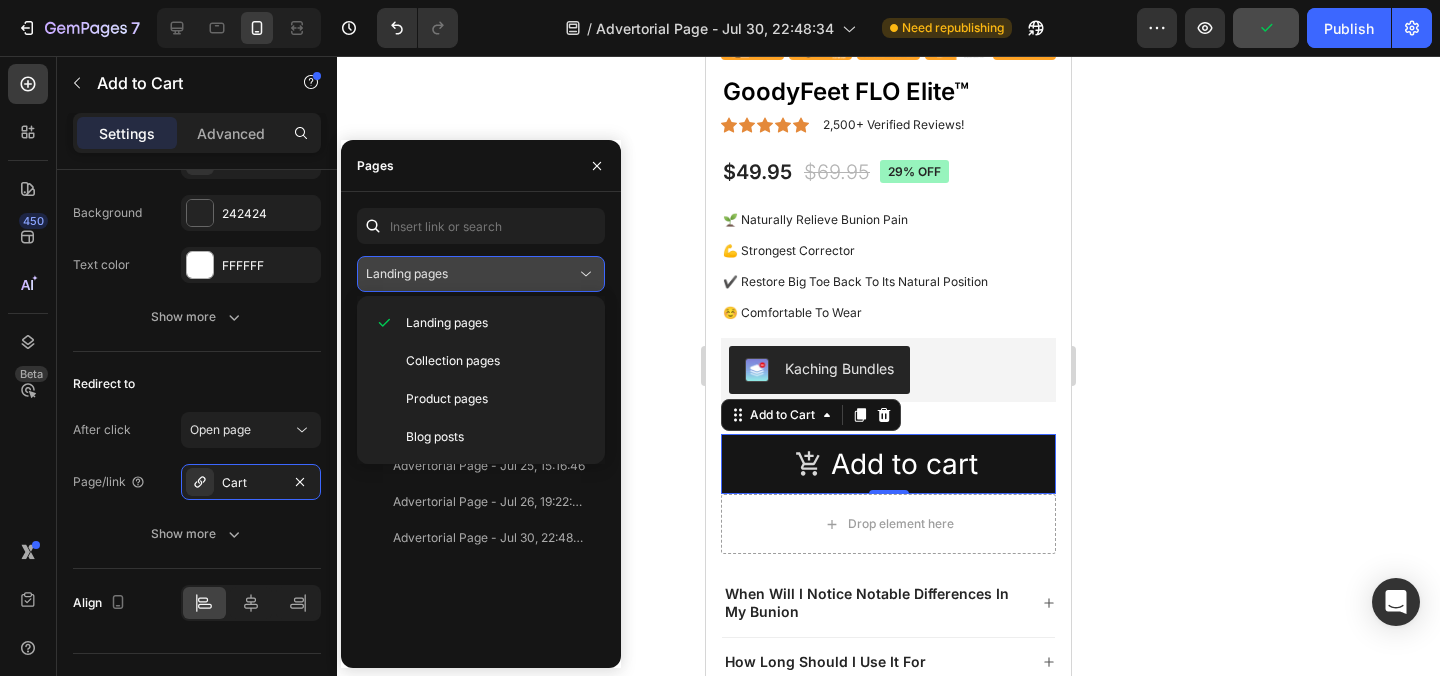 click on "Landing pages" at bounding box center [471, 274] 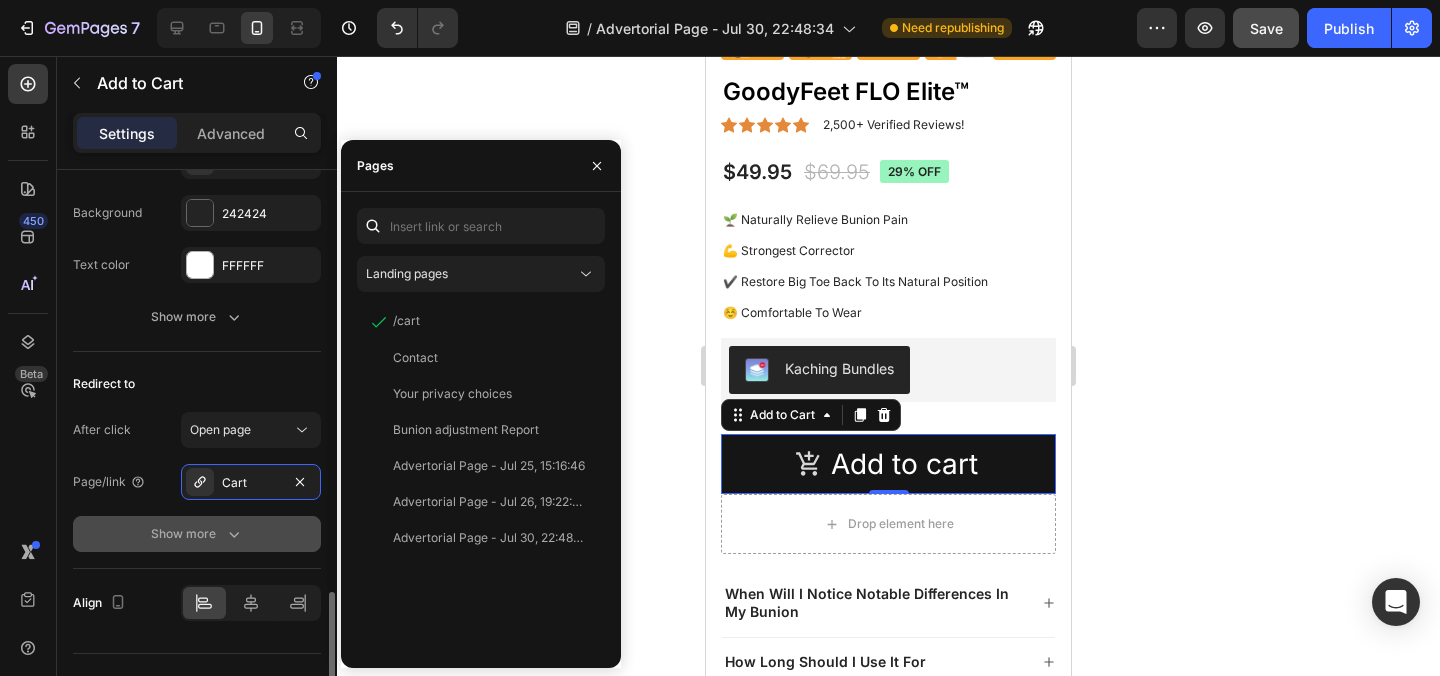 click on "Show more" at bounding box center [197, 534] 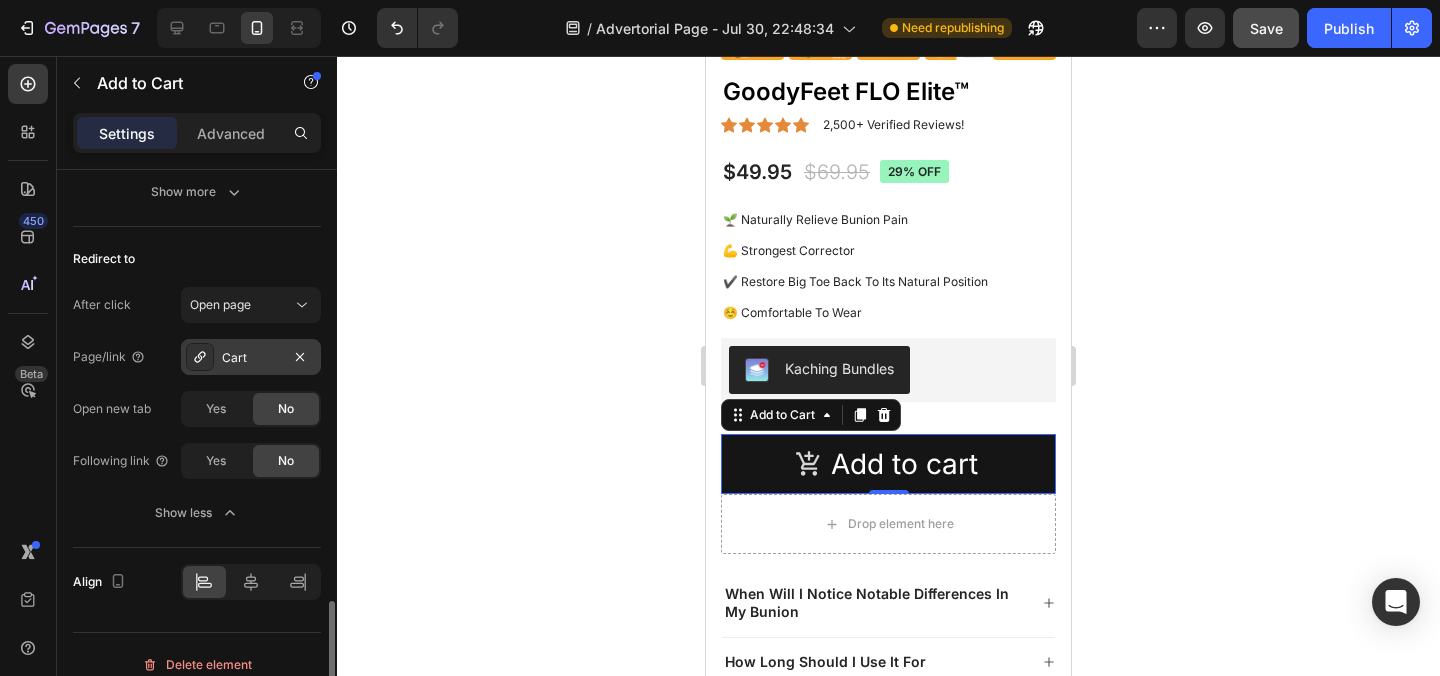 scroll, scrollTop: 1925, scrollLeft: 0, axis: vertical 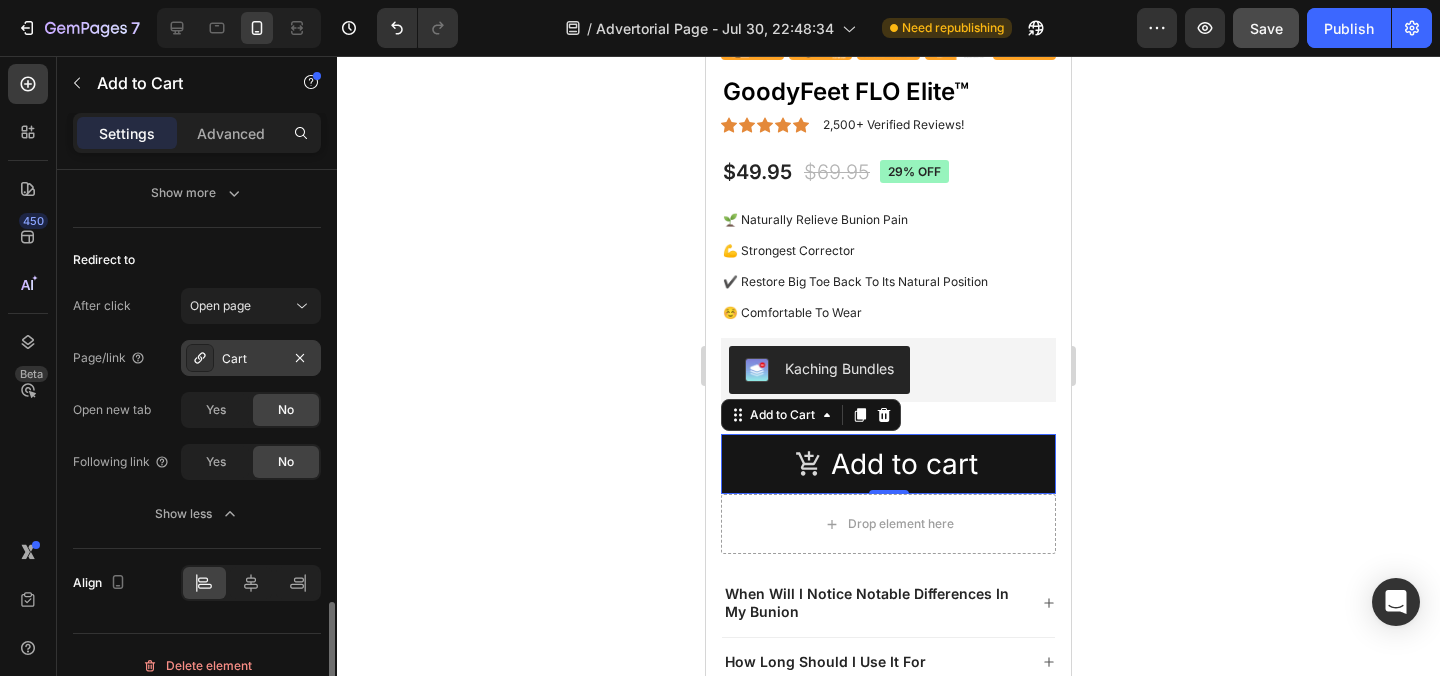 click on "Cart" at bounding box center [251, 359] 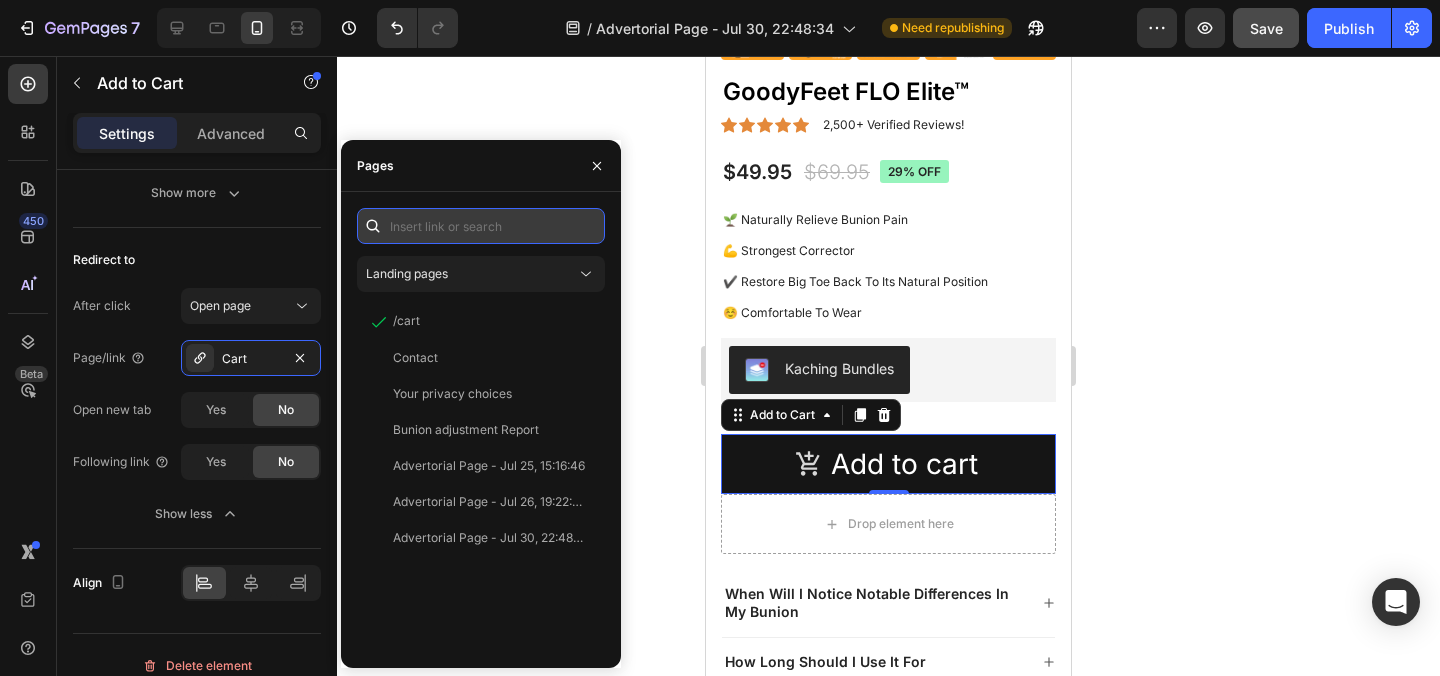 paste on "https://shop.app/checkout/75936268514/cn/hWN12rpltHYElah87cOUskPB/shoppay?_cs=3.AMPS&redirect_source=checkout_automatic_redirect&tracking_unique=ec49746a-6ef3-45f8-8254-03edb4c17855&tracking_visit=576f5ab6-e17d-4236-8349-9246dcc5bda0" 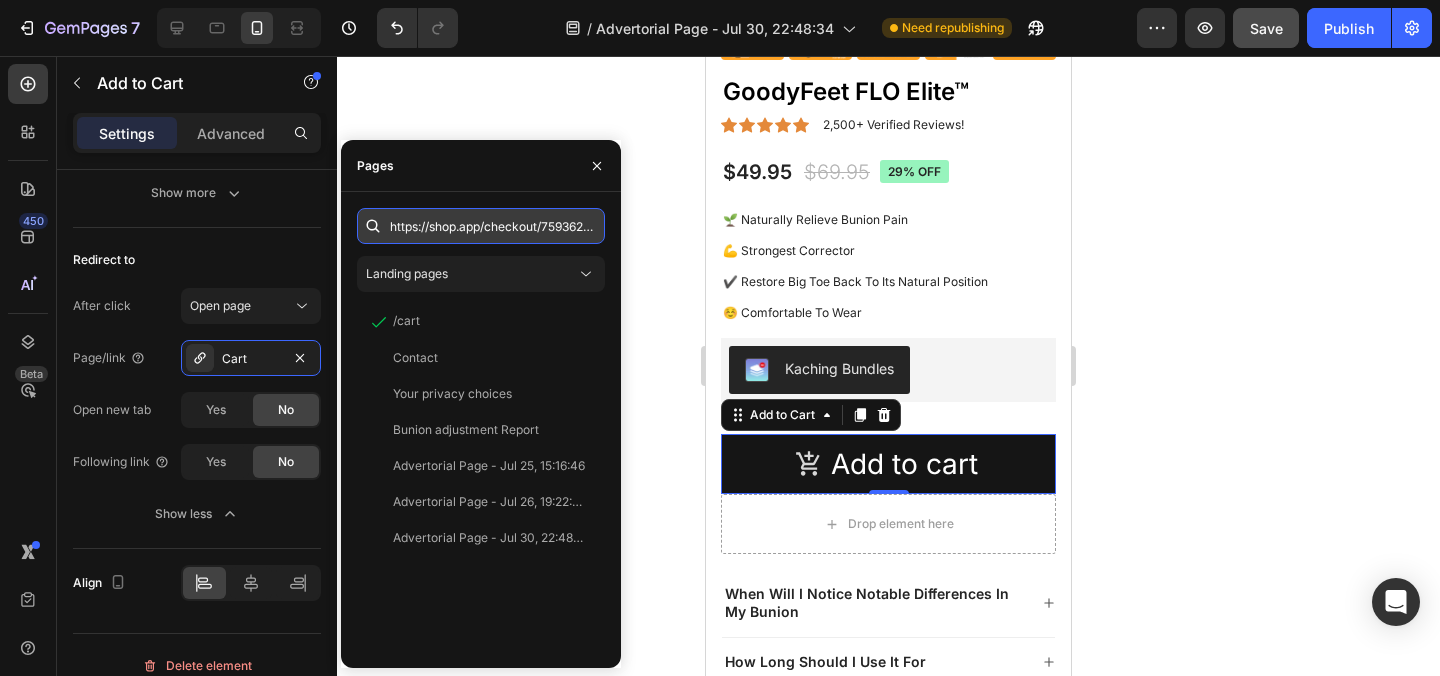 scroll, scrollTop: 0, scrollLeft: 1333, axis: horizontal 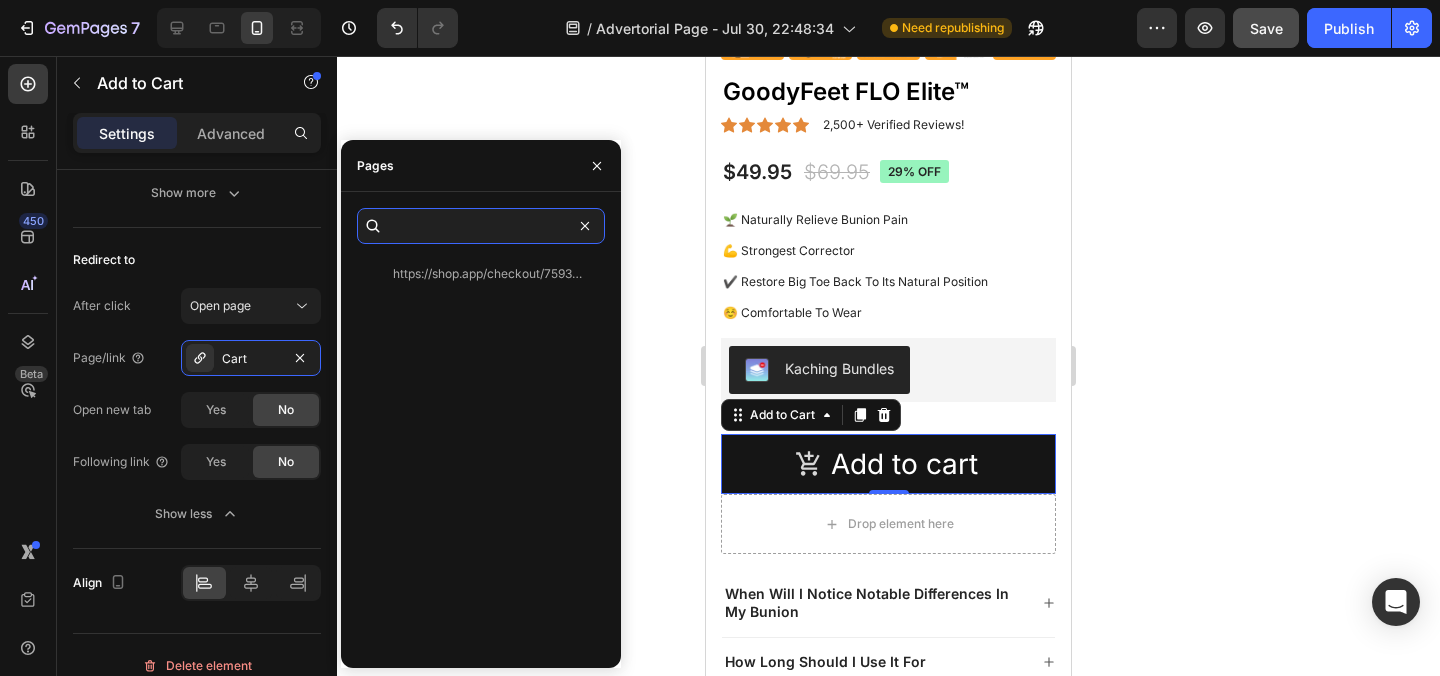 type on "https://shop.app/checkout/75936268514/cn/hWN12rpltHYElah87cOUskPB/shoppay?_cs=3.AMPS&redirect_source=checkout_automatic_redirect&tracking_unique=ec49746a-6ef3-45f8-8254-03edb4c17855&tracking_visit=576f5ab6-e17d-4236-8349-9246dcc5bda0" 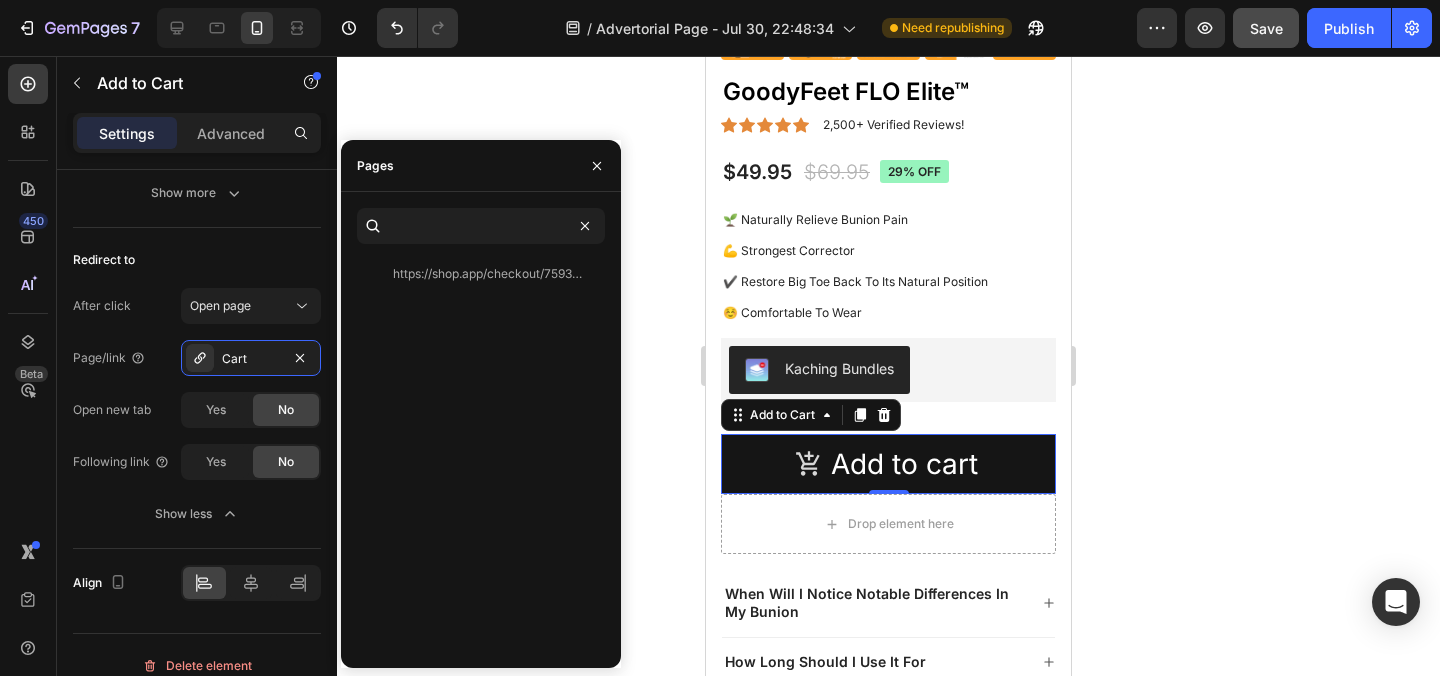 click on "Pages" at bounding box center [481, 166] 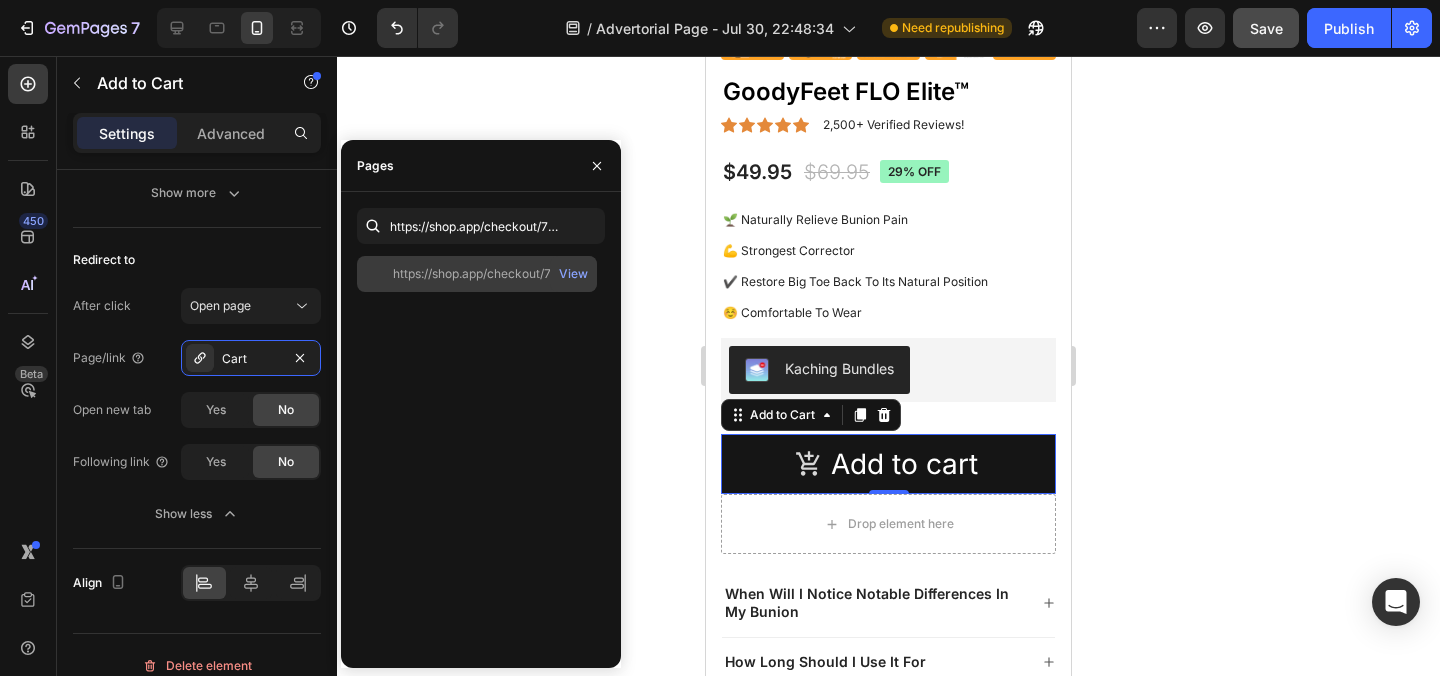 click on "https://shop.app/checkout/75936268514/cn/hWN12rpltHYElah87cOUskPB/shoppay?_cs=3.AMPS&redirect_source=checkout_automatic_redirect&tracking_unique=ec49746a-6ef3-45f8-8254-03edb4c17855&tracking_visit=576f5ab6-e17d-4236-8349-9246dcc5bda0" 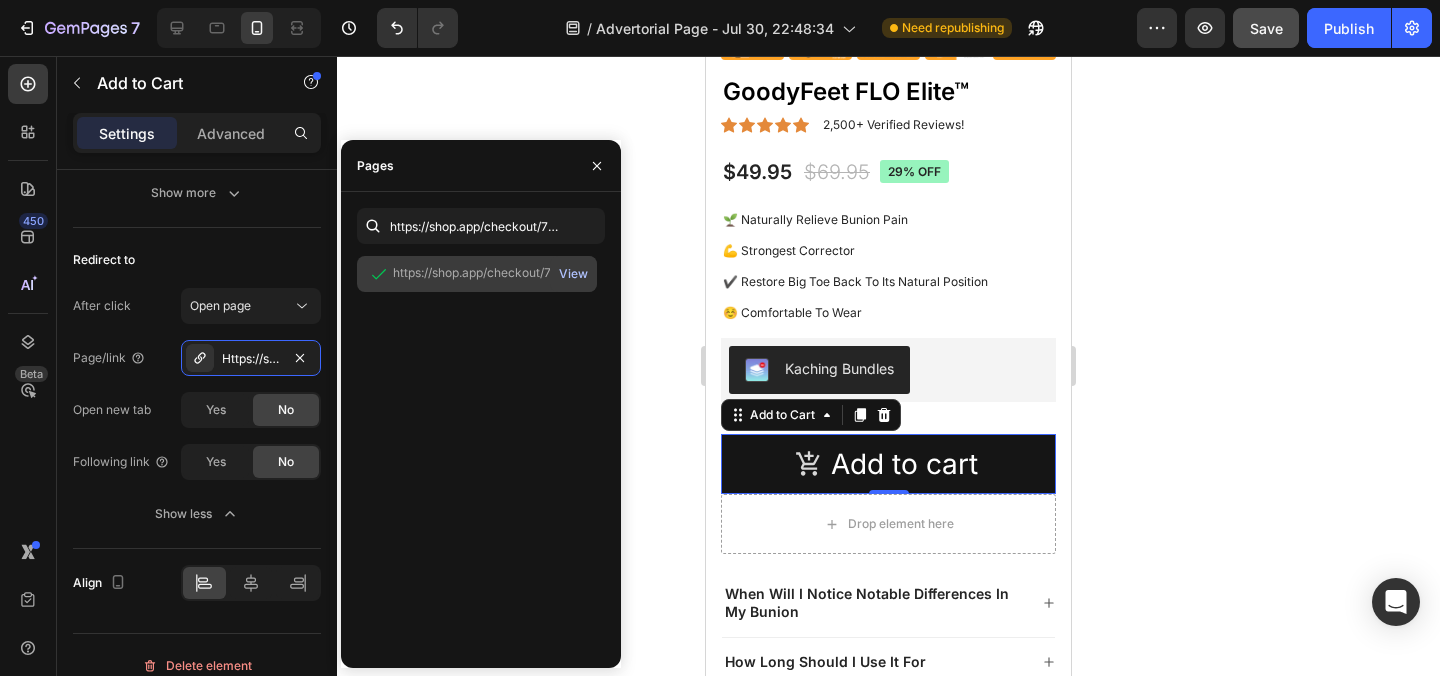 click on "View" at bounding box center (573, 274) 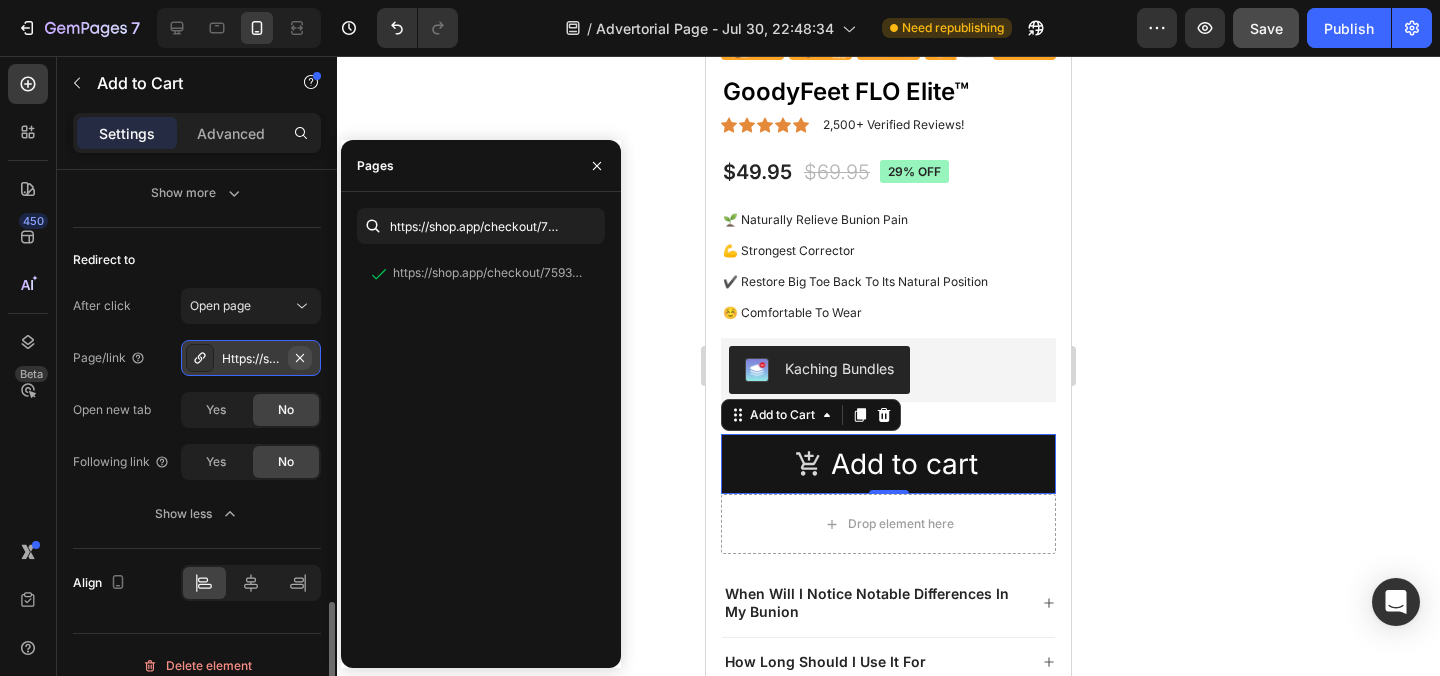 click 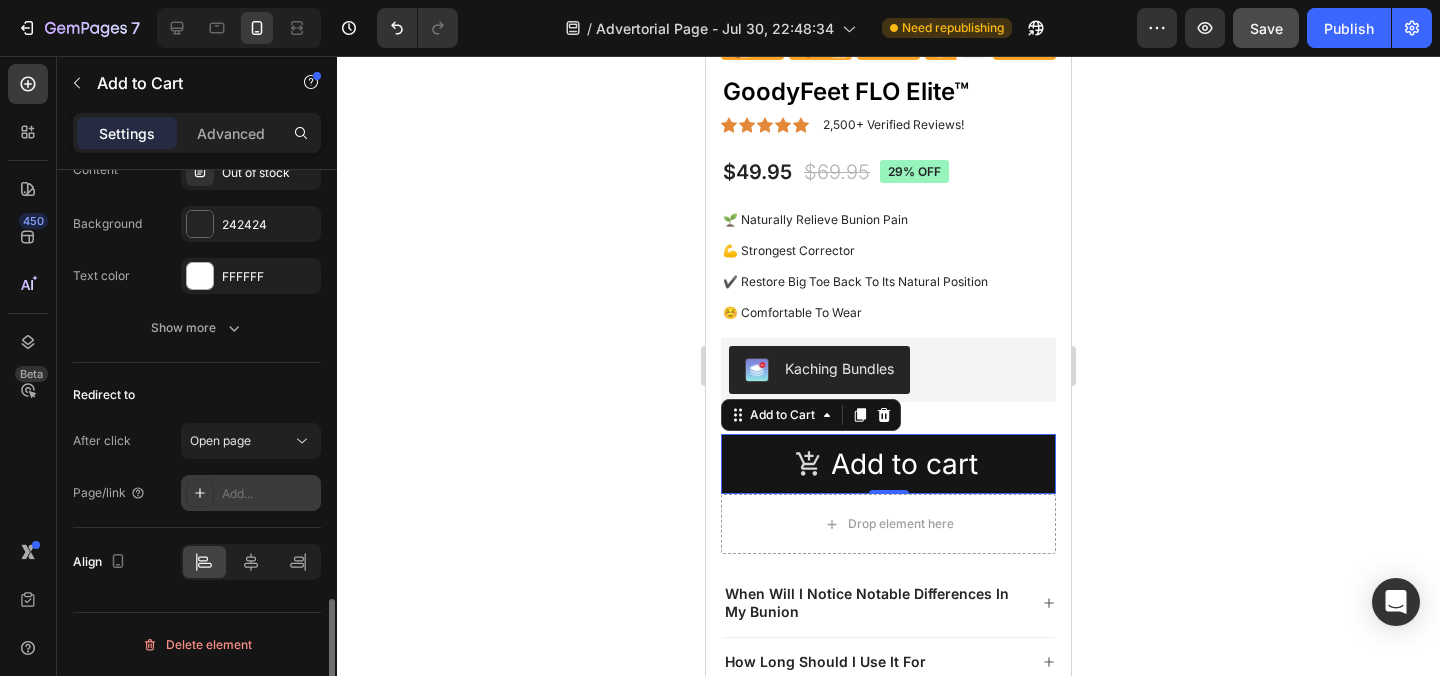 scroll, scrollTop: 1790, scrollLeft: 0, axis: vertical 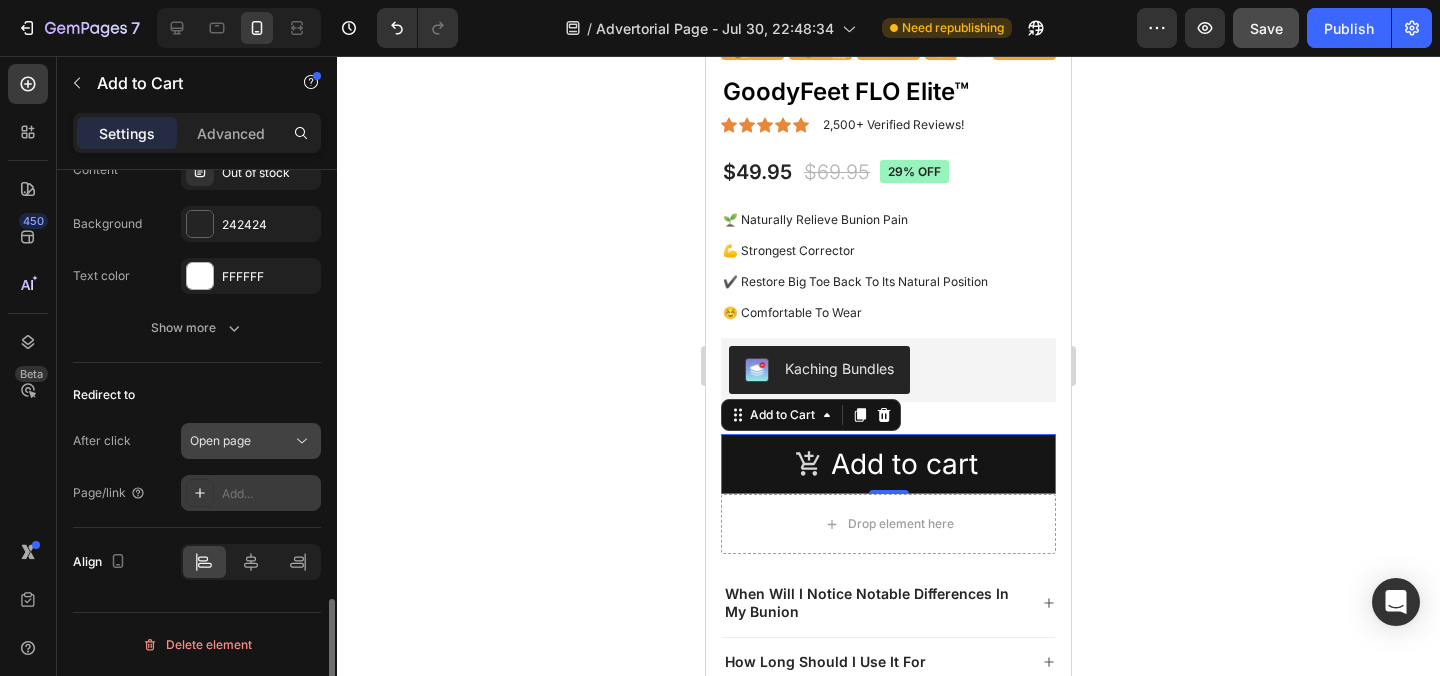 click on "Open page" 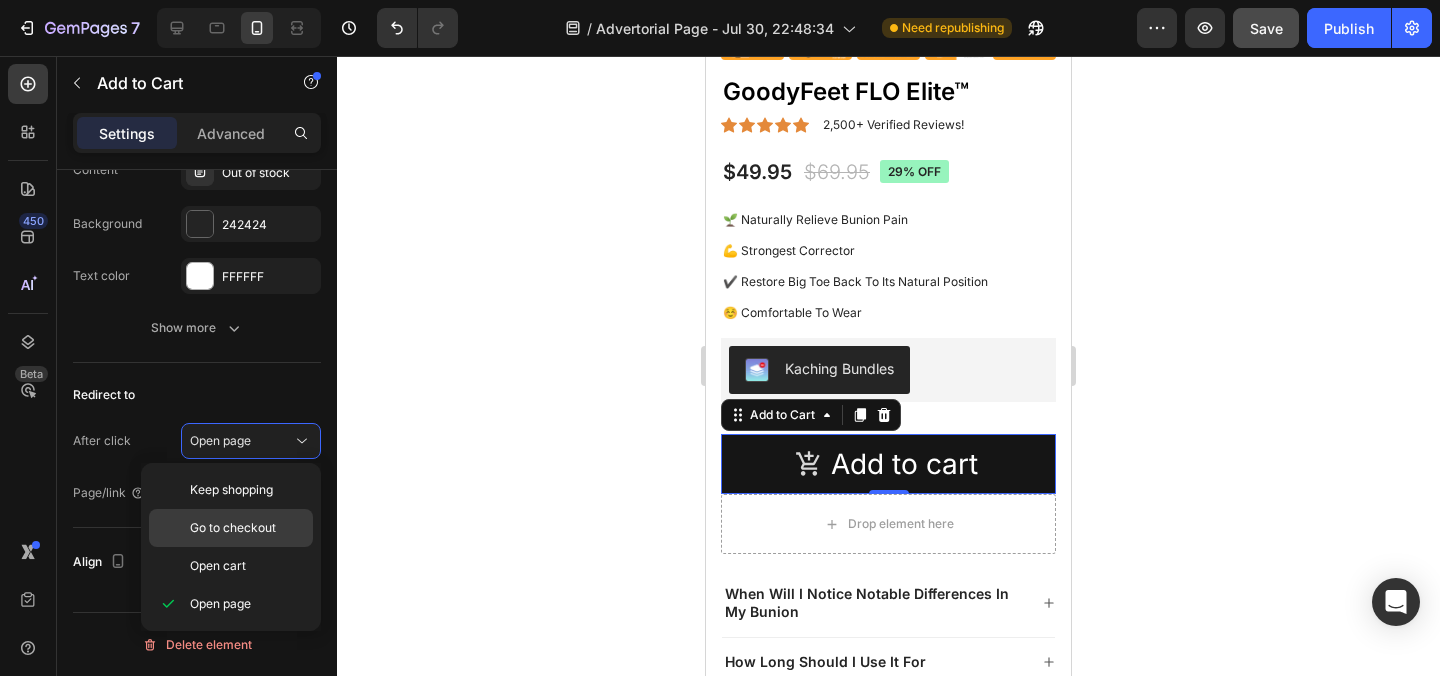 click on "Go to checkout" at bounding box center [233, 528] 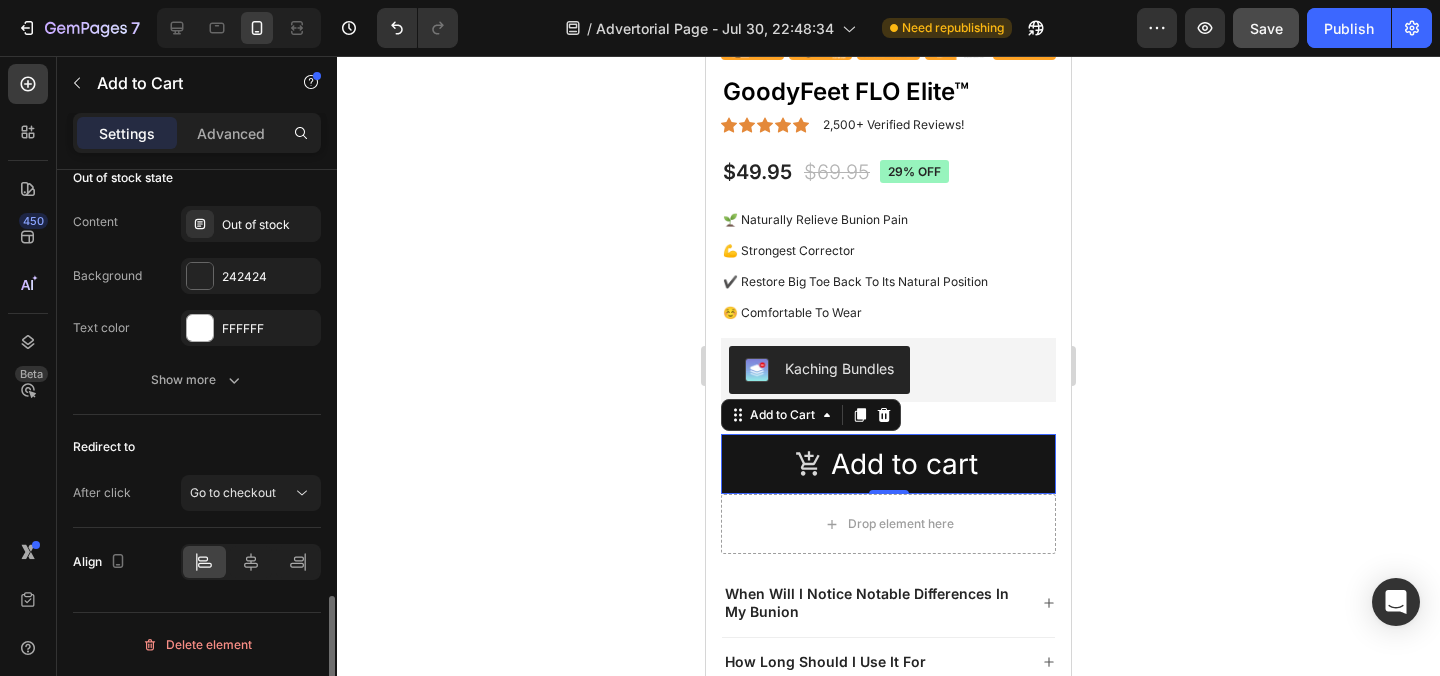 scroll, scrollTop: 1738, scrollLeft: 0, axis: vertical 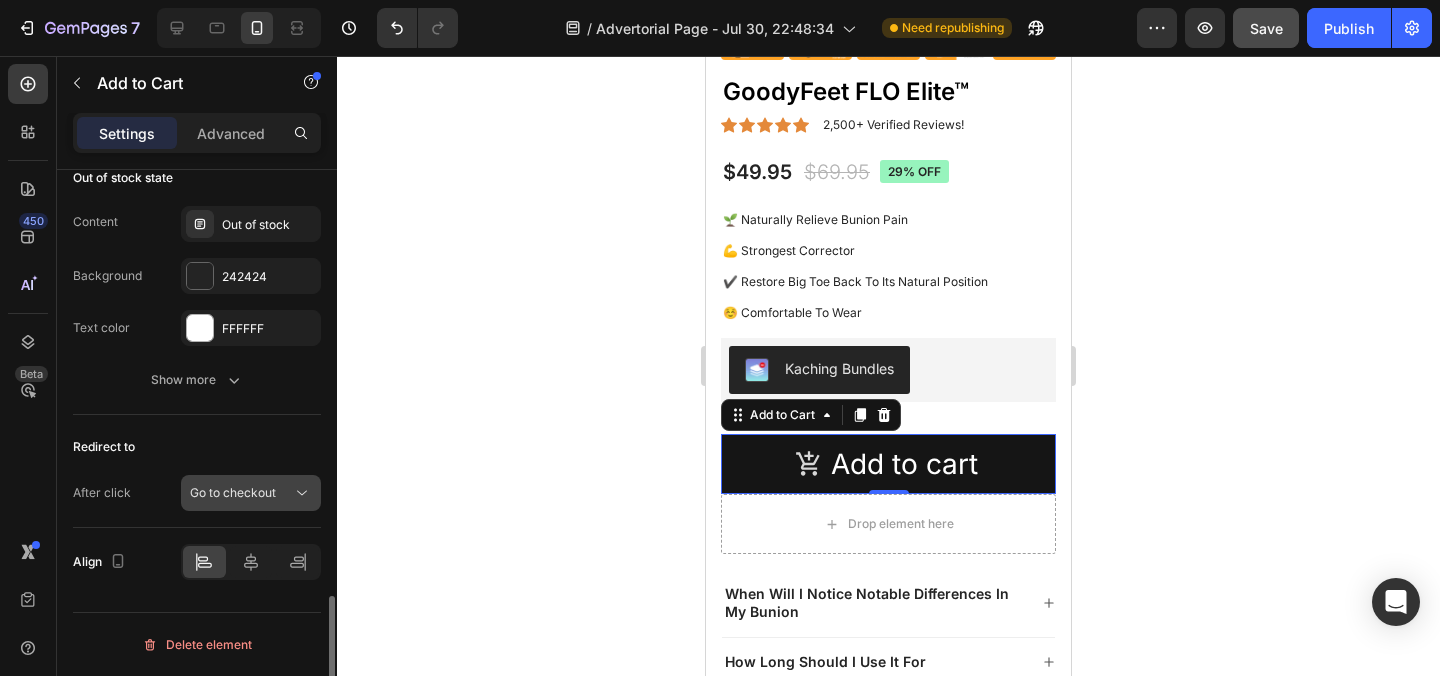 click on "Go to checkout" at bounding box center (233, 492) 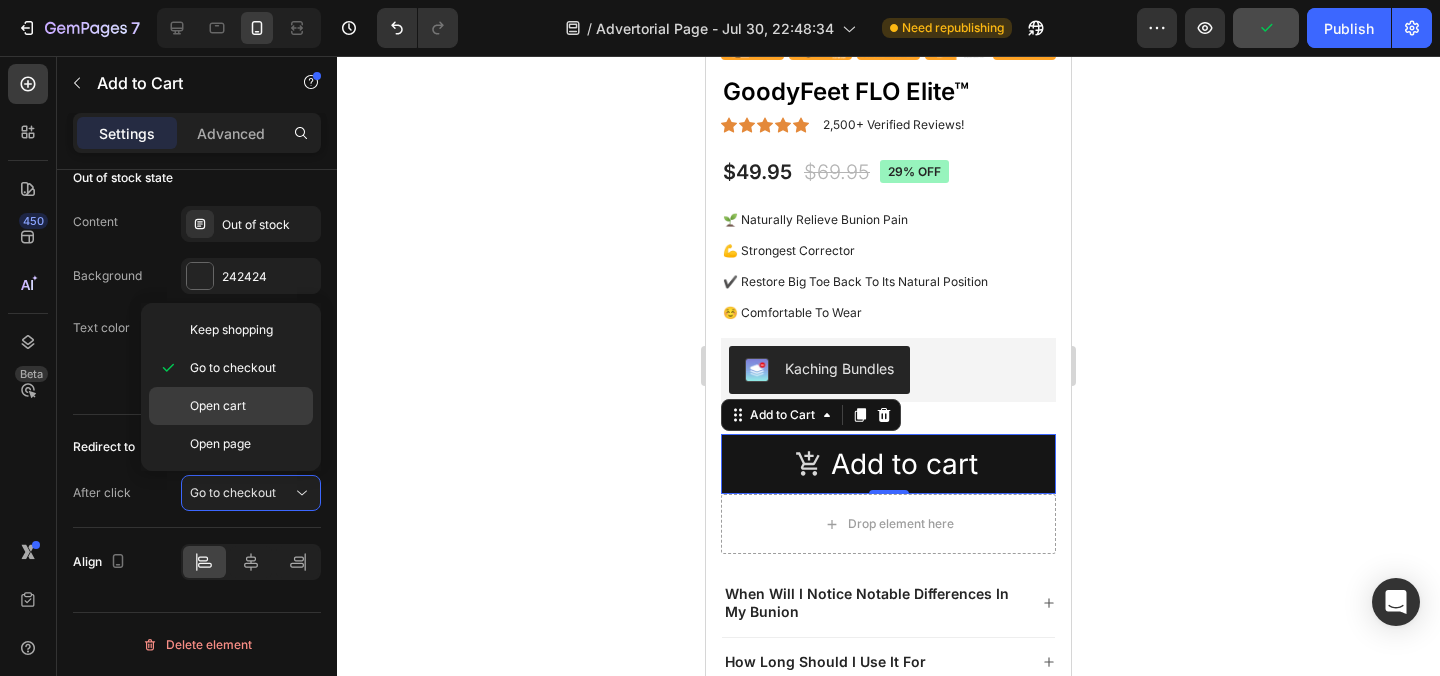 click on "Open cart" at bounding box center [218, 406] 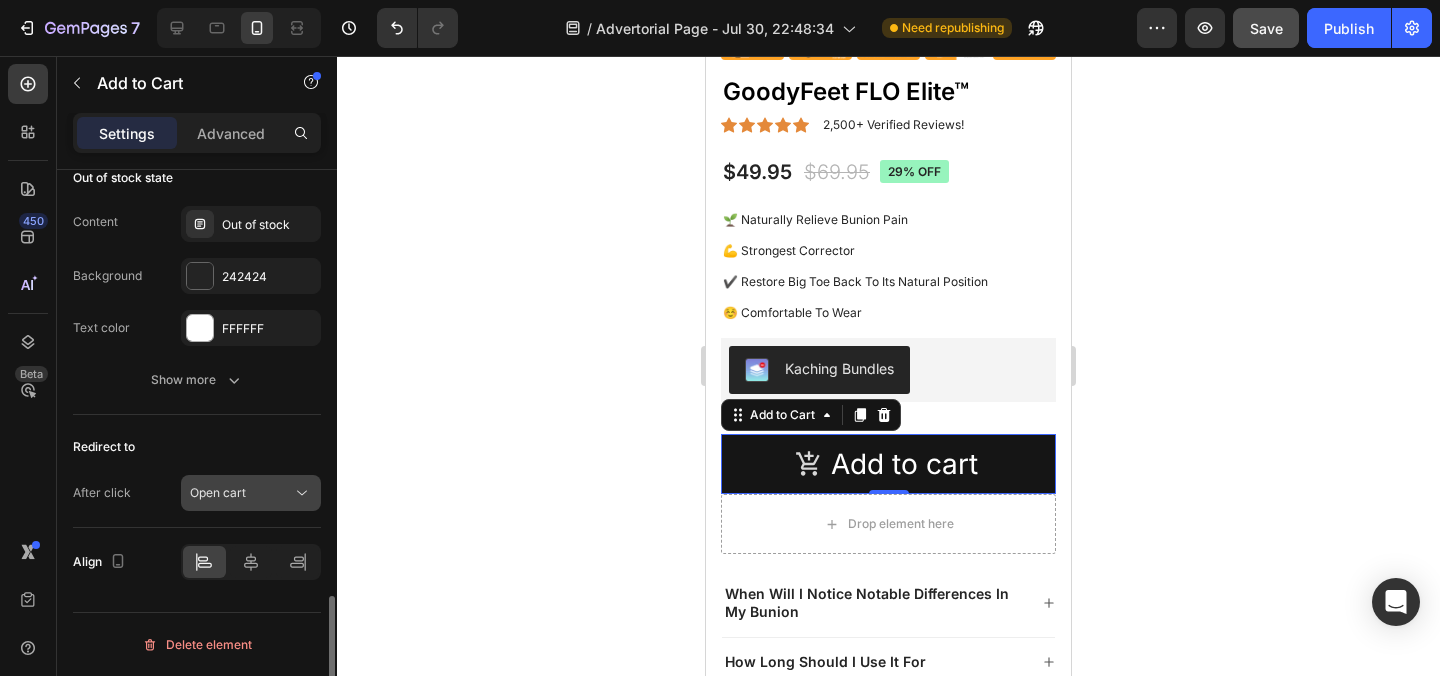 click on "Open cart" at bounding box center (241, 493) 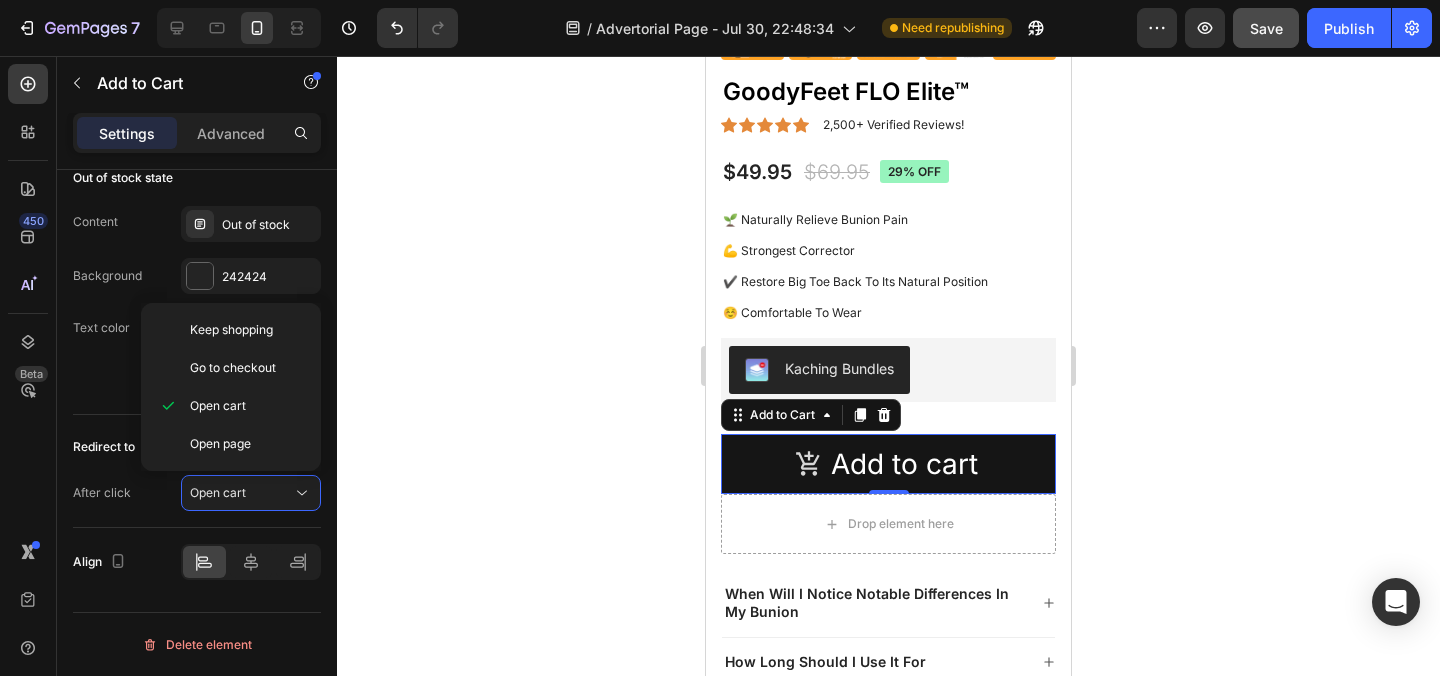 click 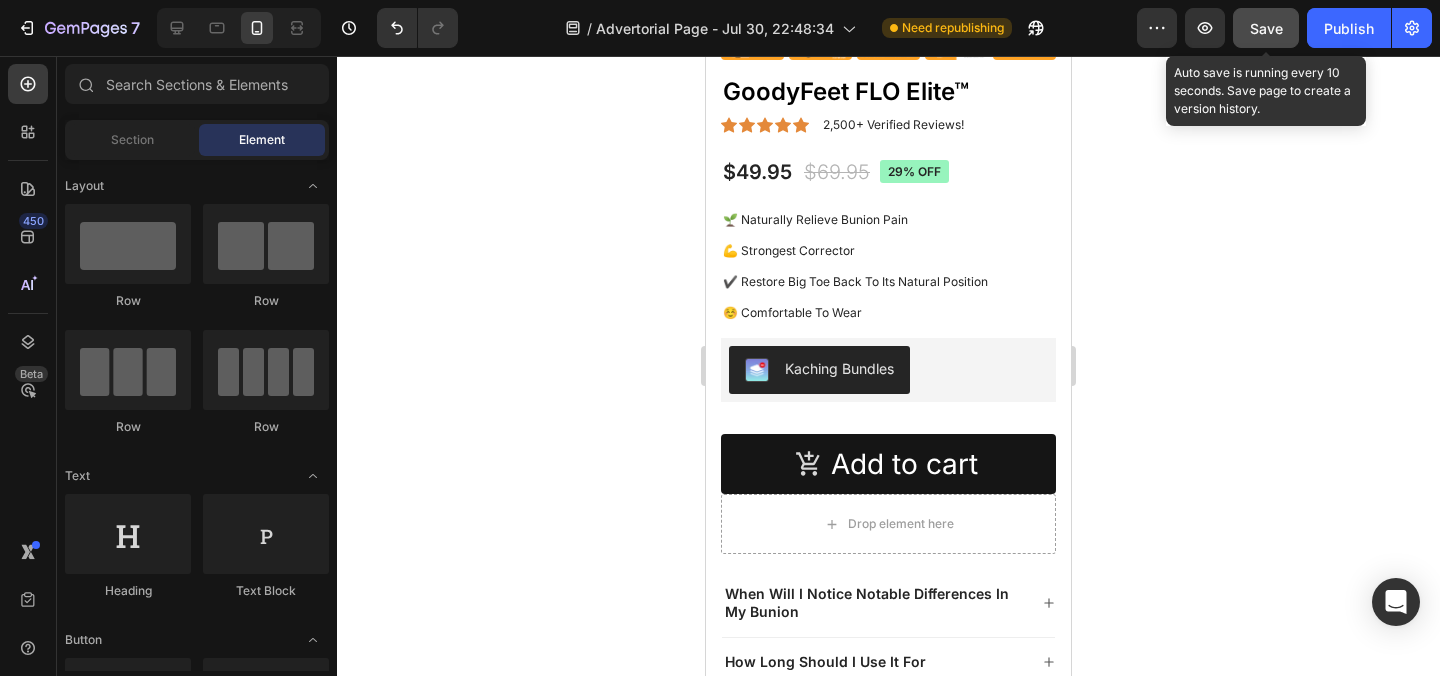 click on "Save" at bounding box center (1266, 28) 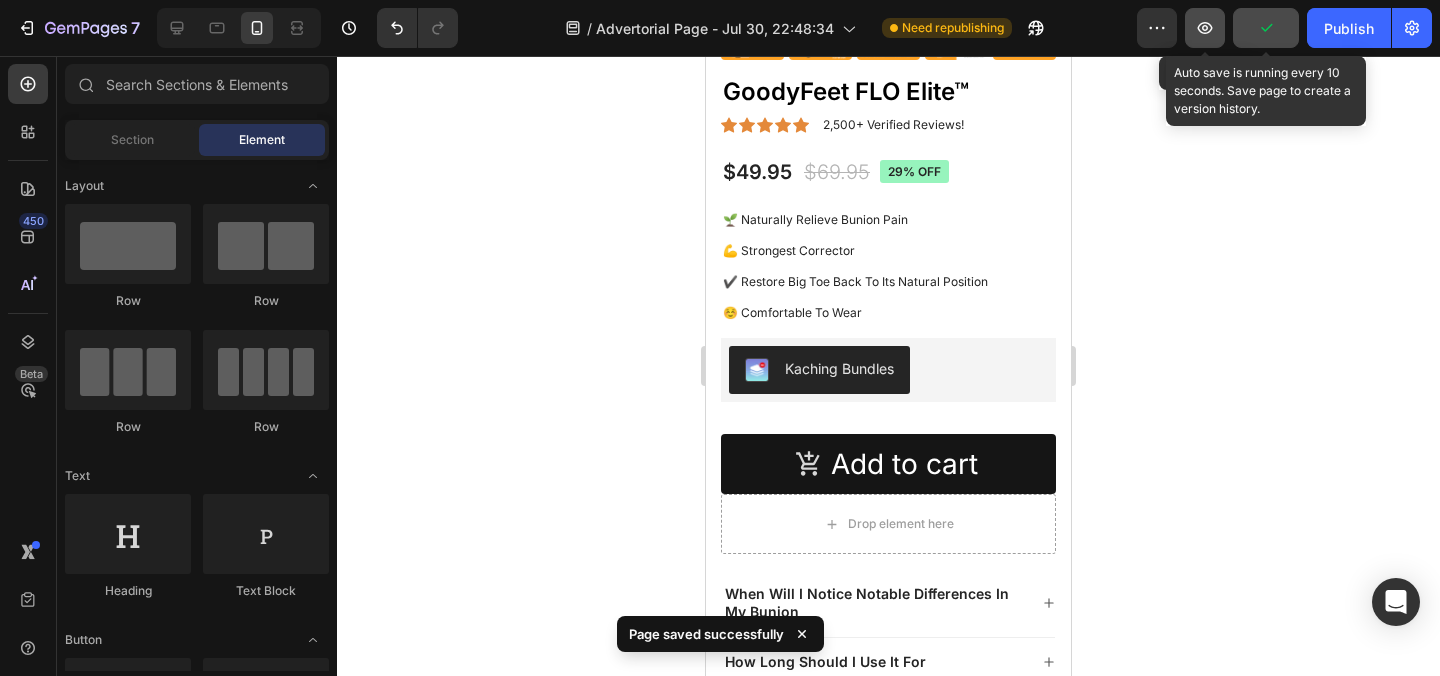 click 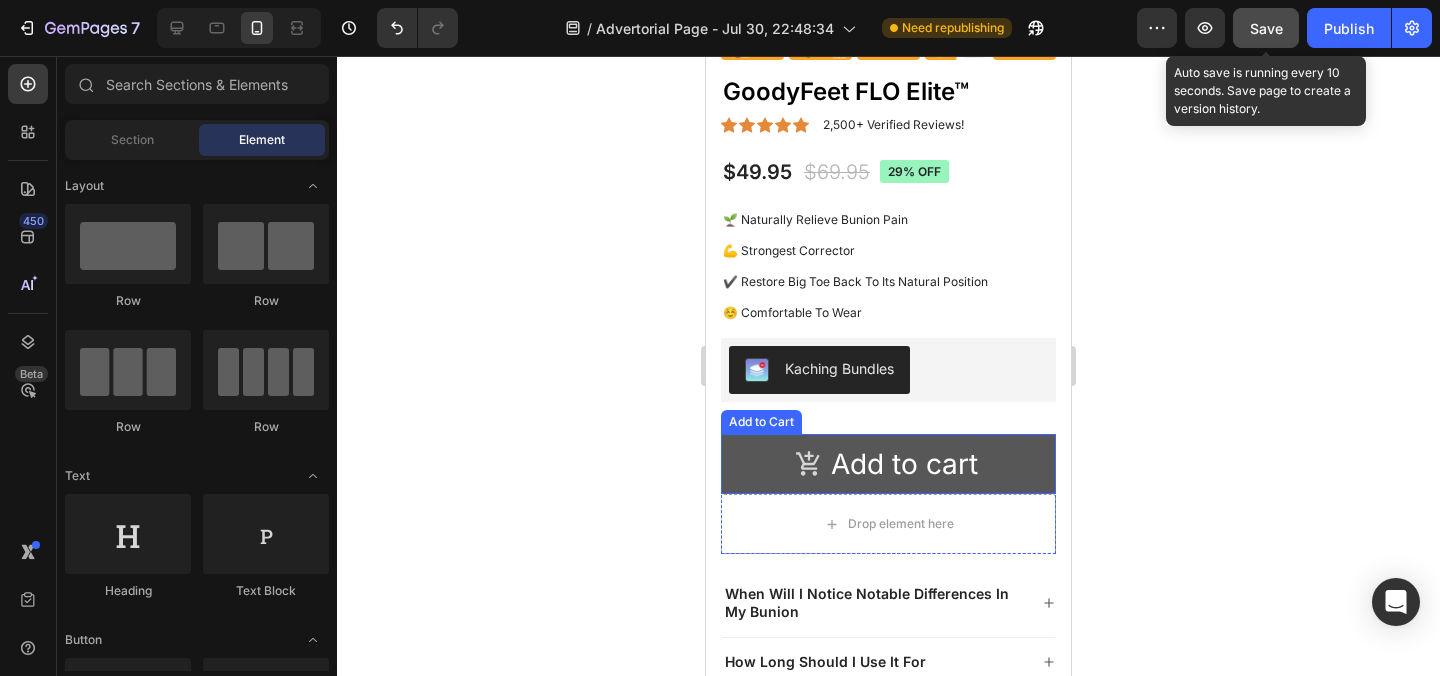 click on "Add to cart" at bounding box center (888, 464) 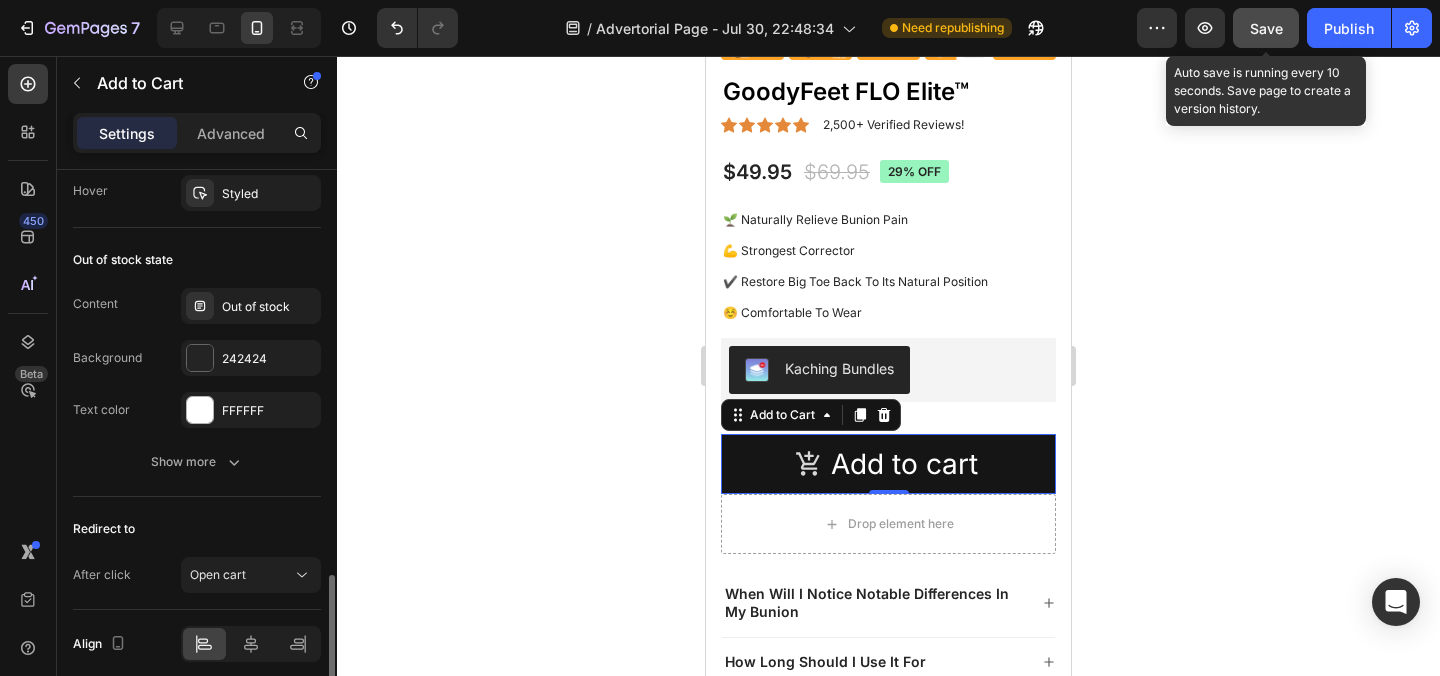 scroll, scrollTop: 1738, scrollLeft: 0, axis: vertical 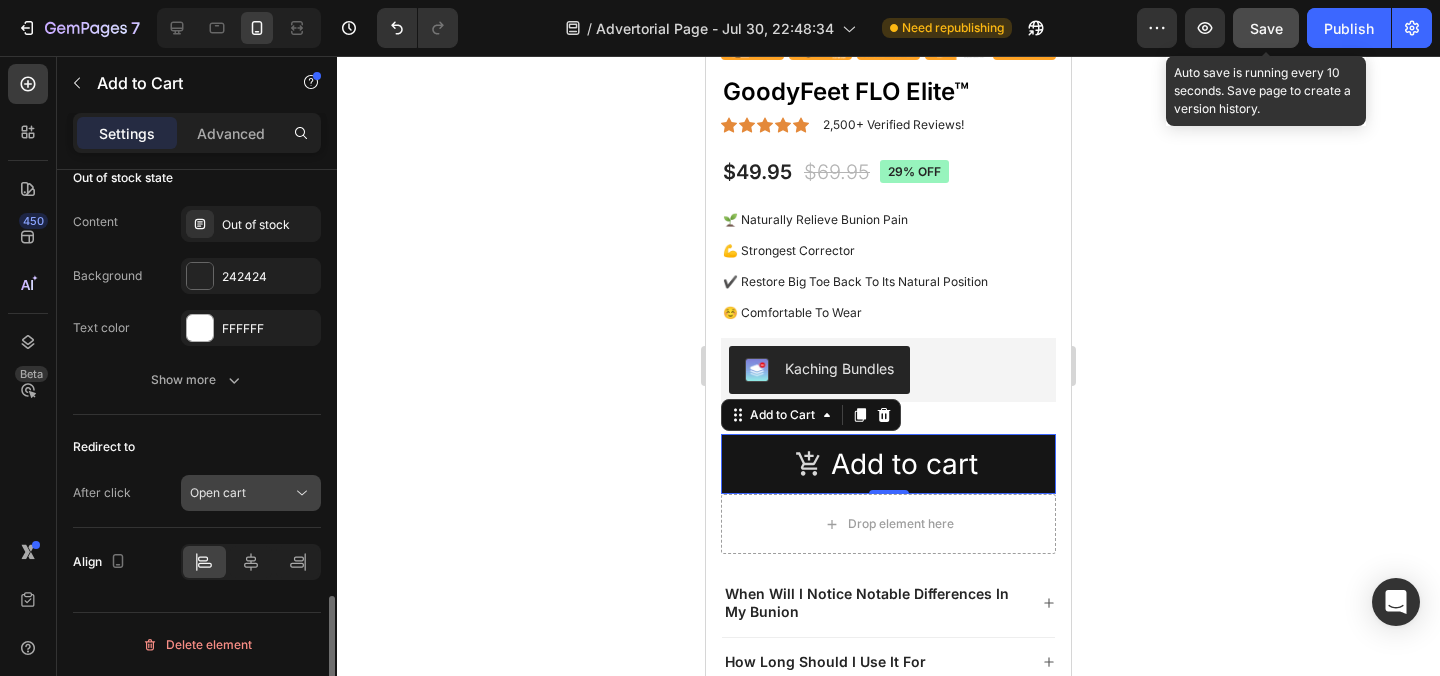 click on "Open cart" at bounding box center (218, 492) 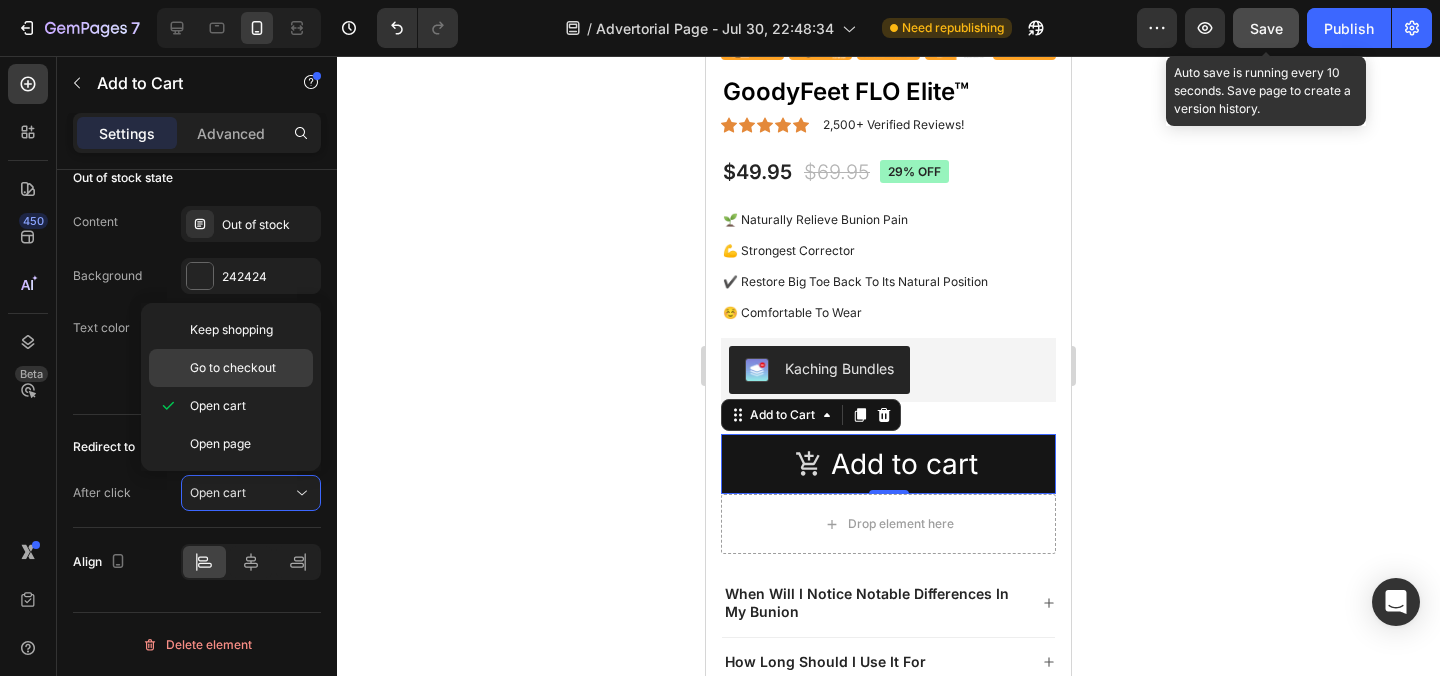 click on "Go to checkout" at bounding box center (247, 368) 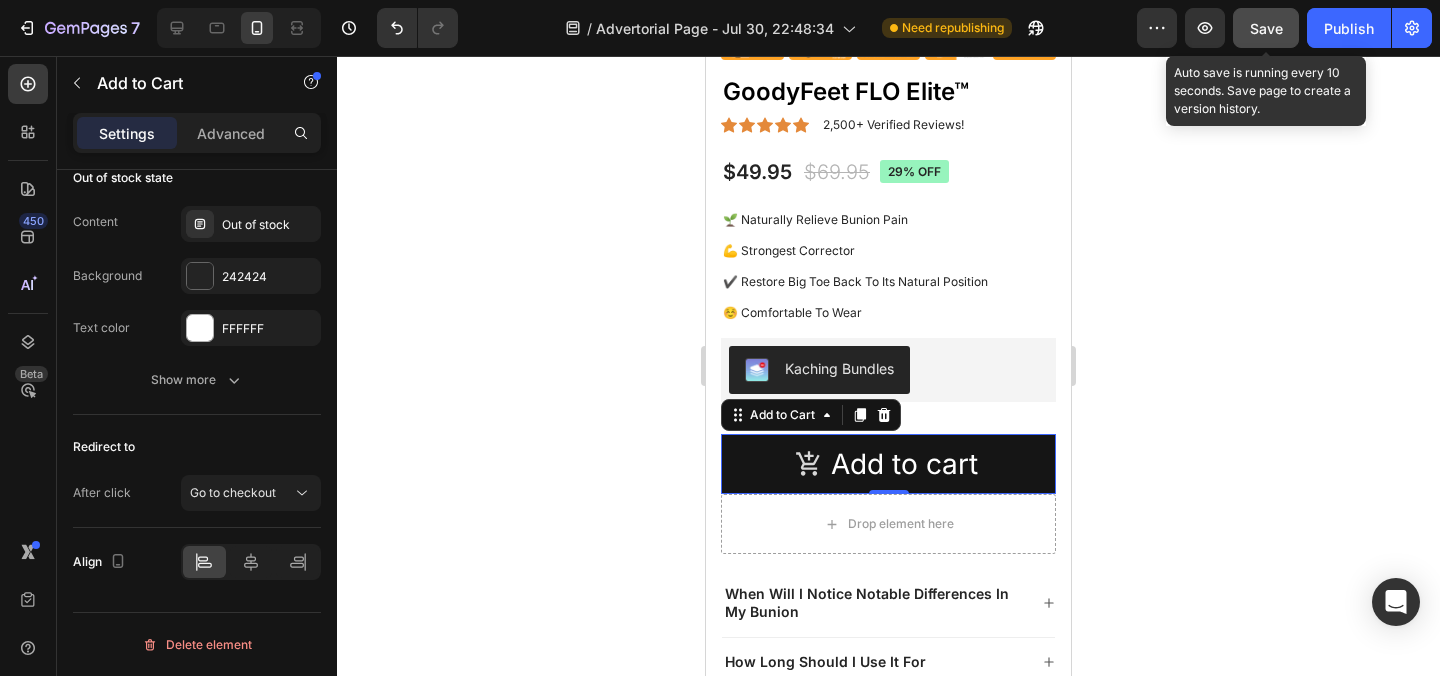 click 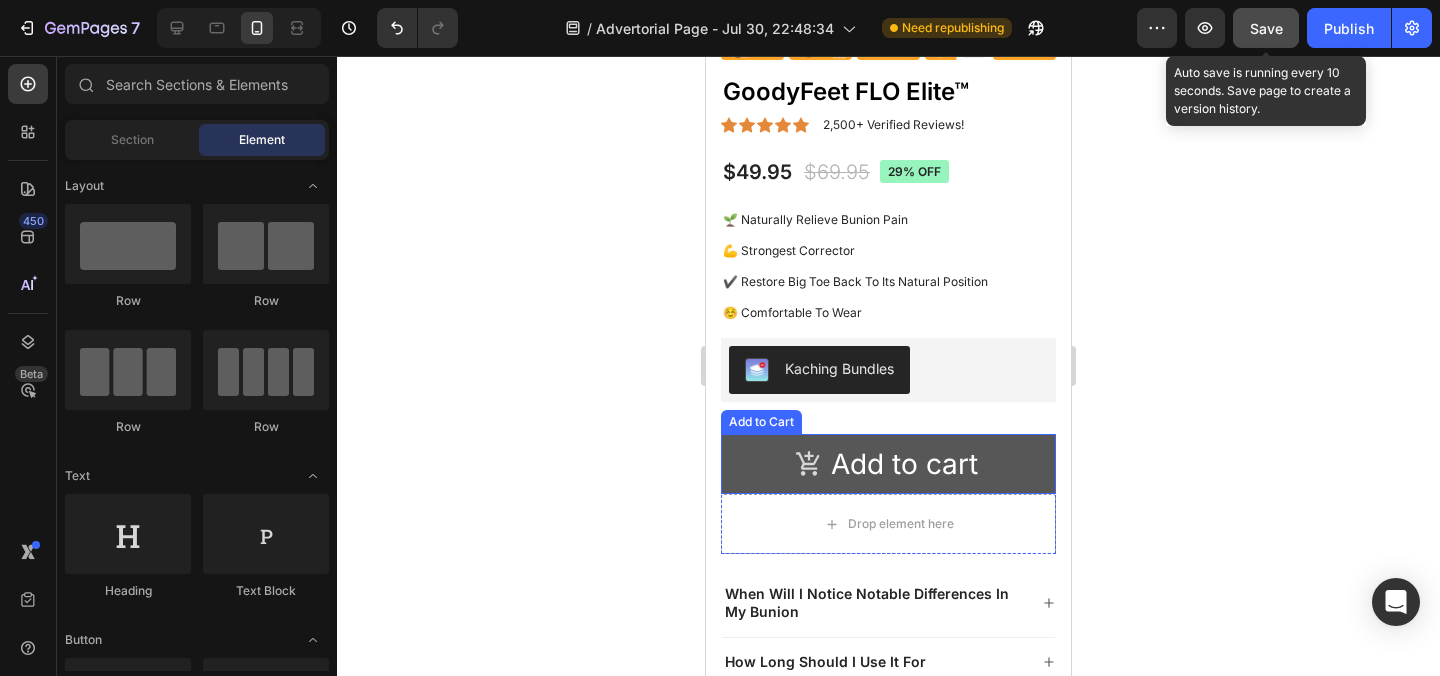 click on "Add to cart" at bounding box center [888, 464] 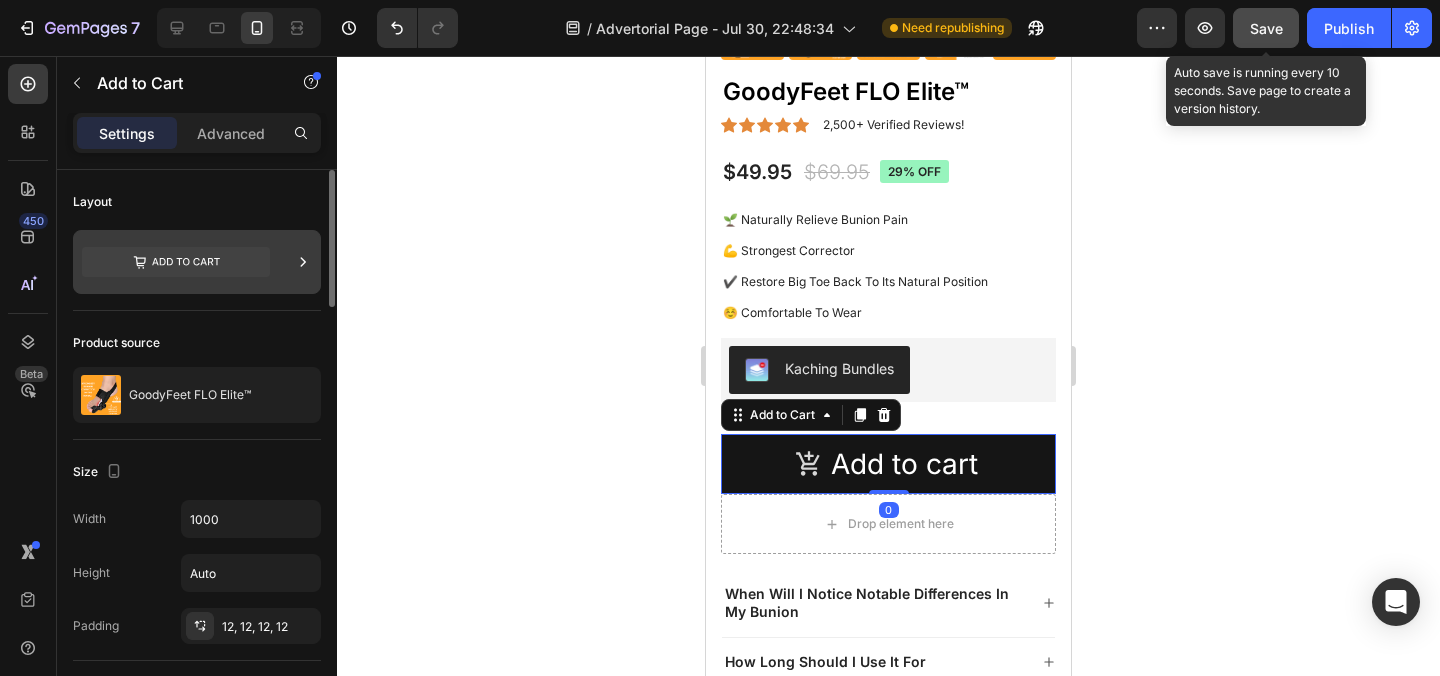 click 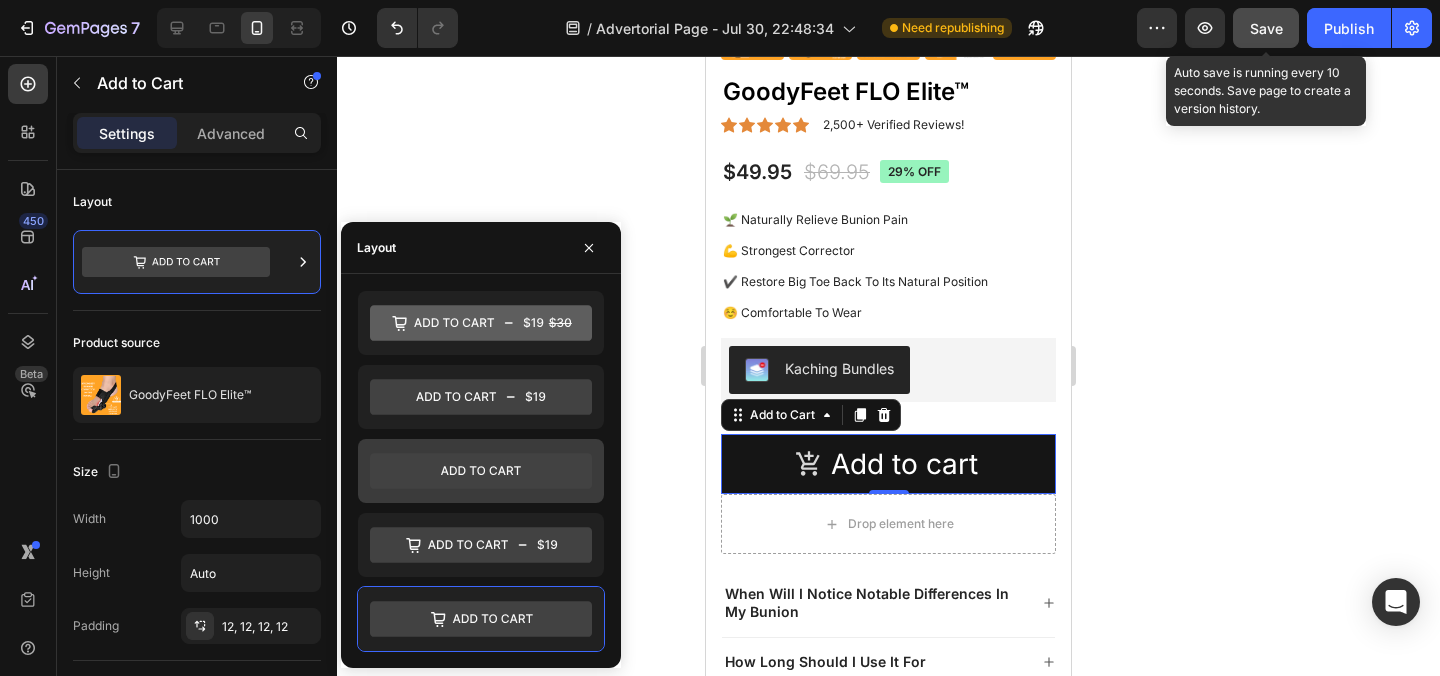 click 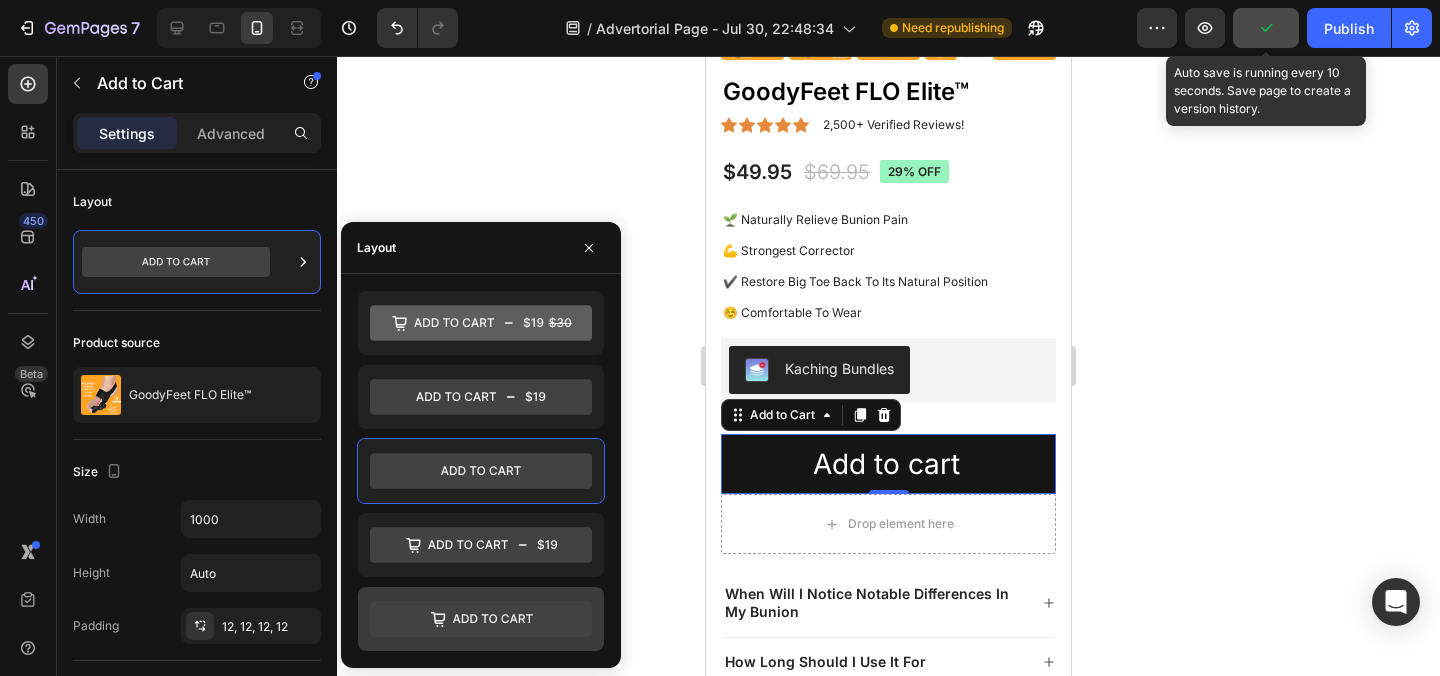 click 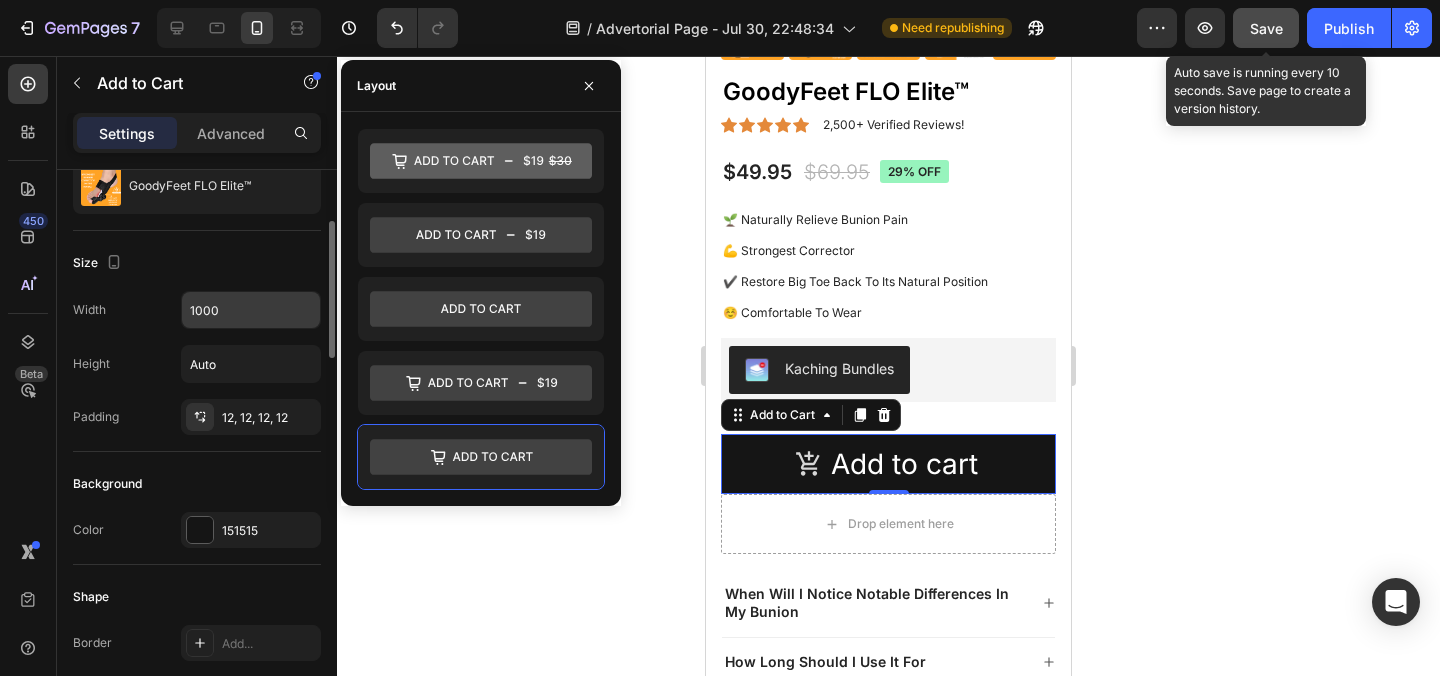 scroll, scrollTop: 618, scrollLeft: 0, axis: vertical 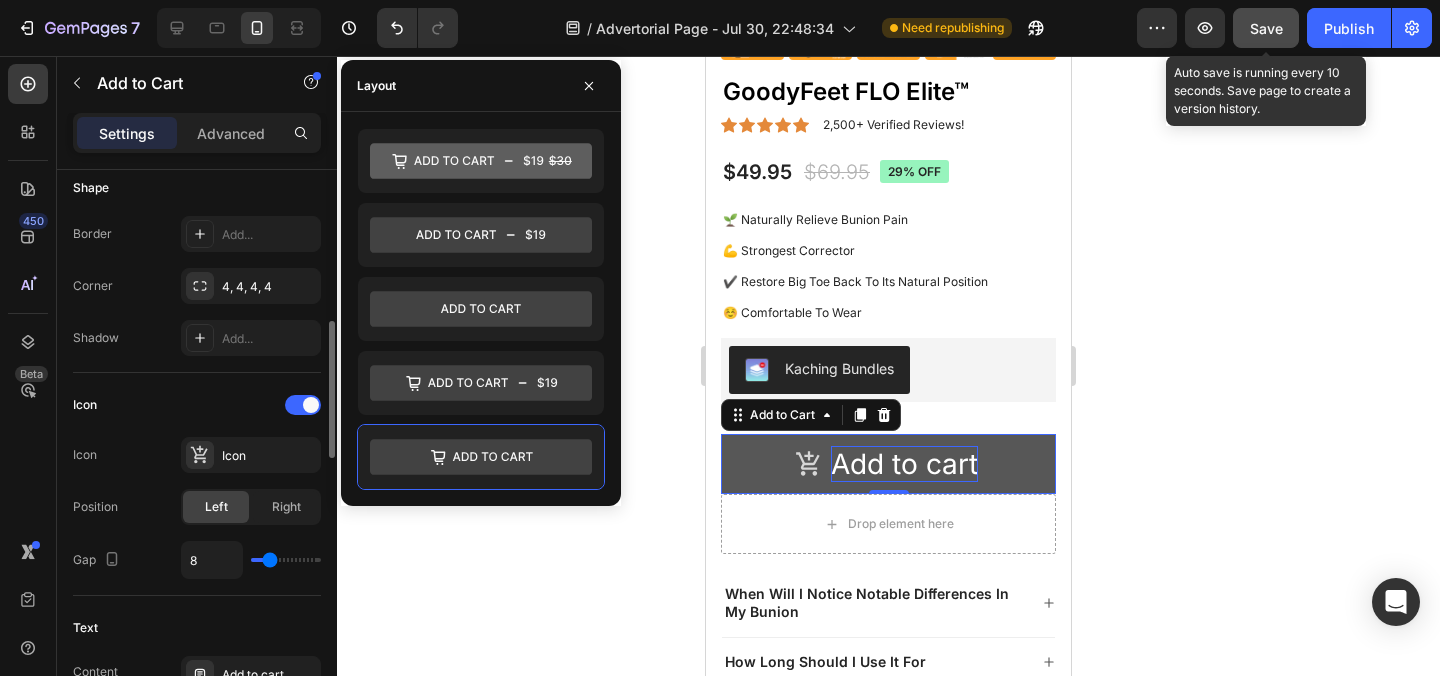 click on "Add to cart" at bounding box center (904, 464) 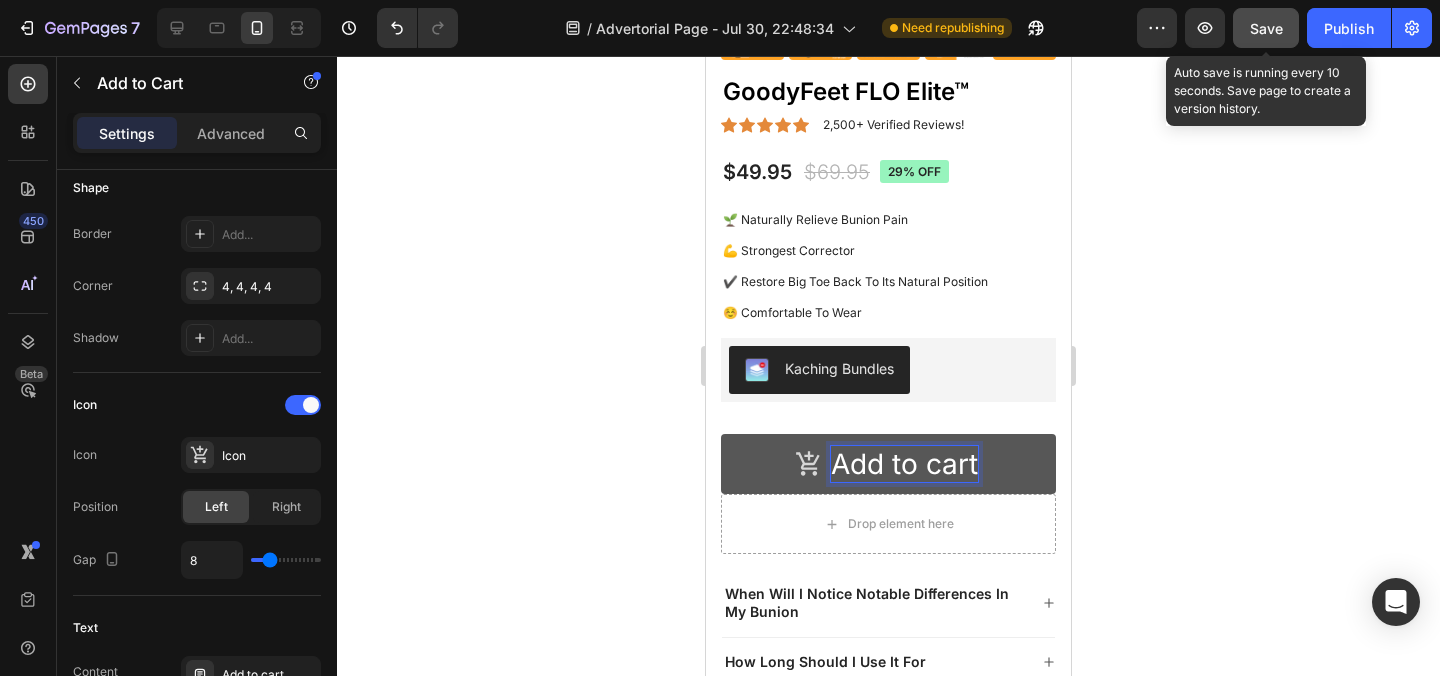 click on "Add to cart" at bounding box center (904, 464) 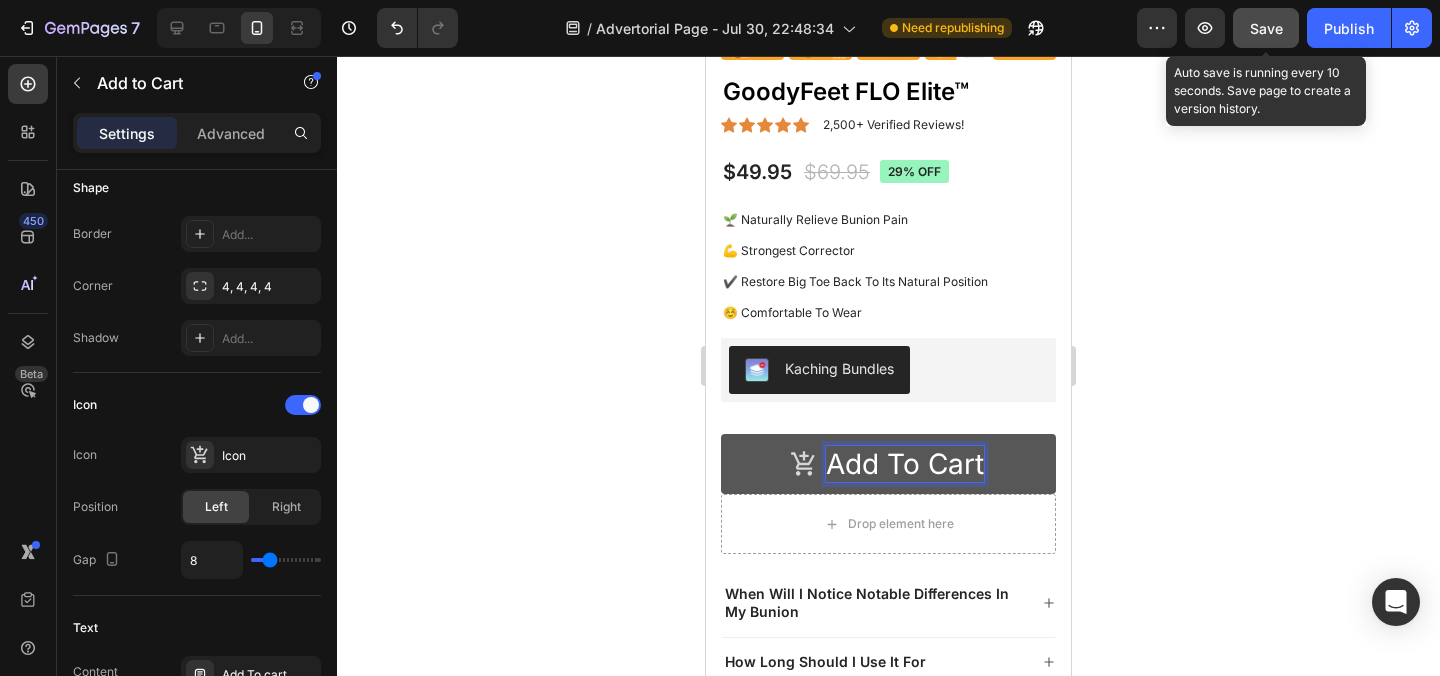 click 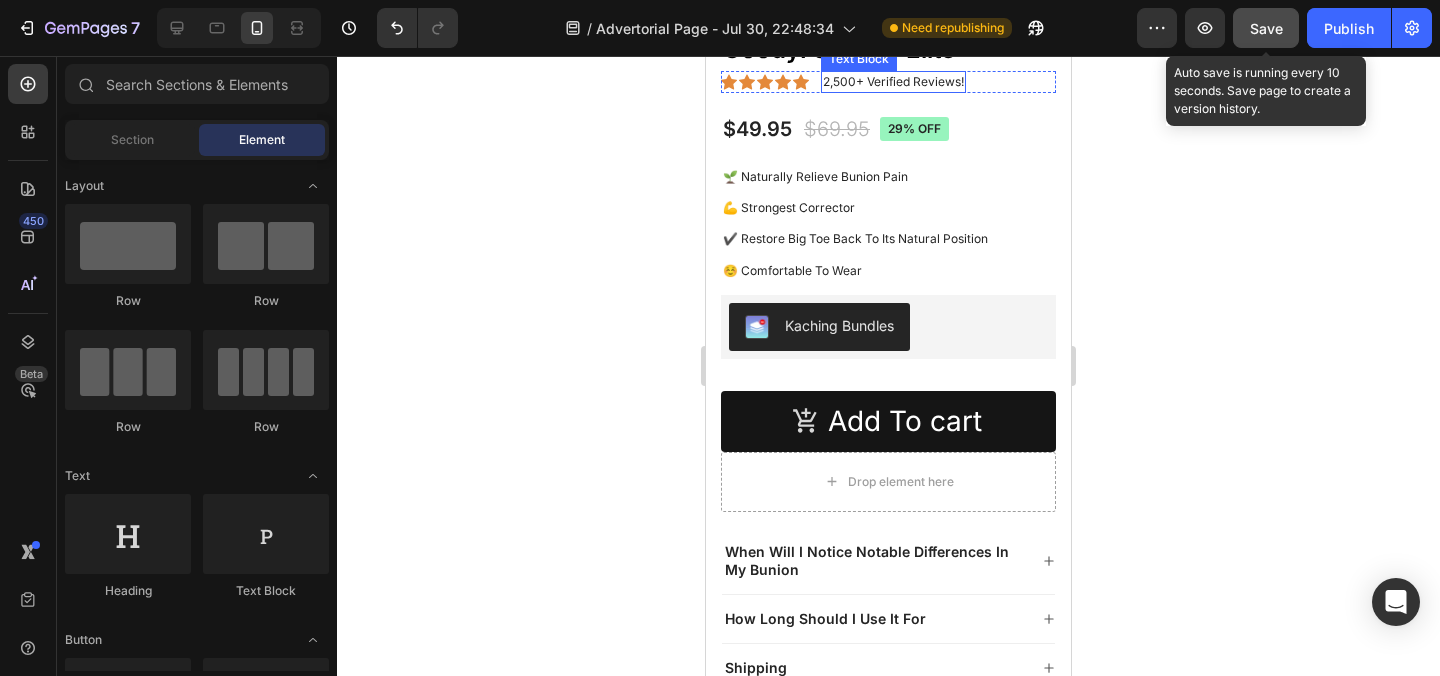 scroll, scrollTop: 36032, scrollLeft: 0, axis: vertical 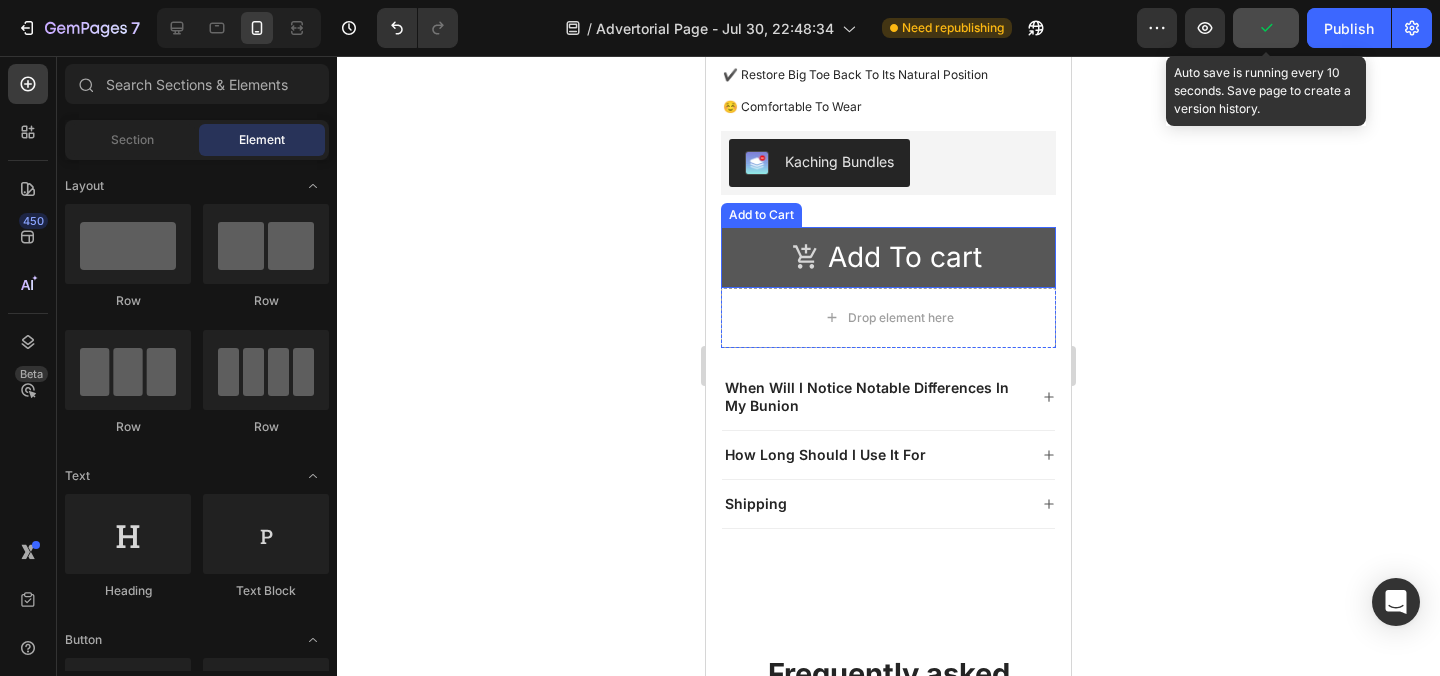 click 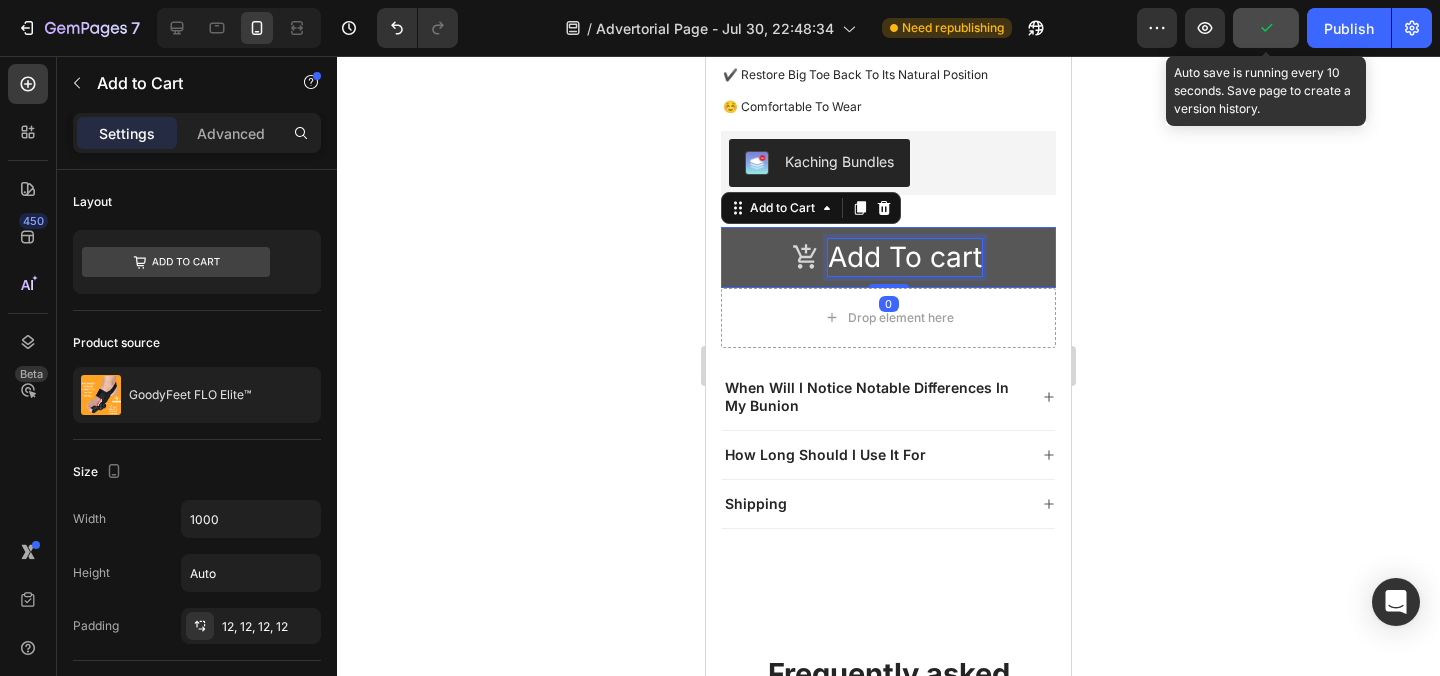 click on "Add To cart" at bounding box center (905, 257) 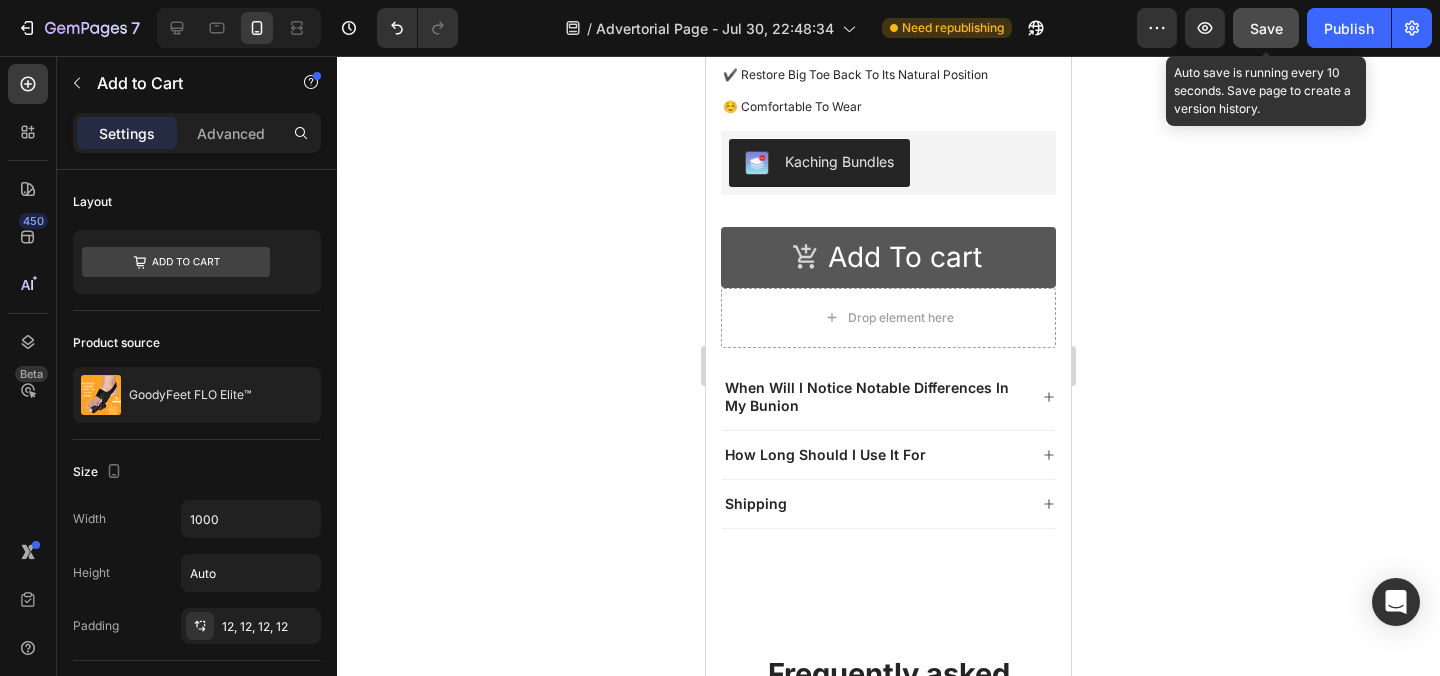 click 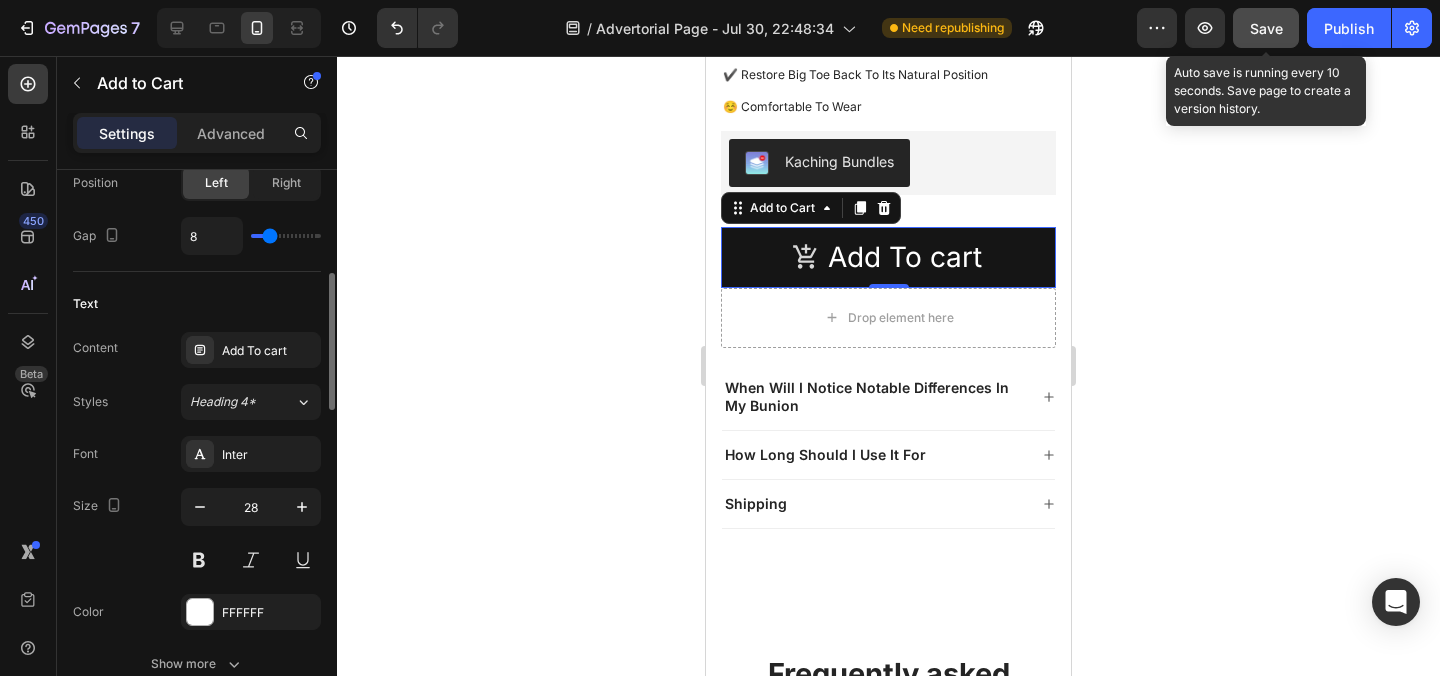 scroll, scrollTop: 684, scrollLeft: 0, axis: vertical 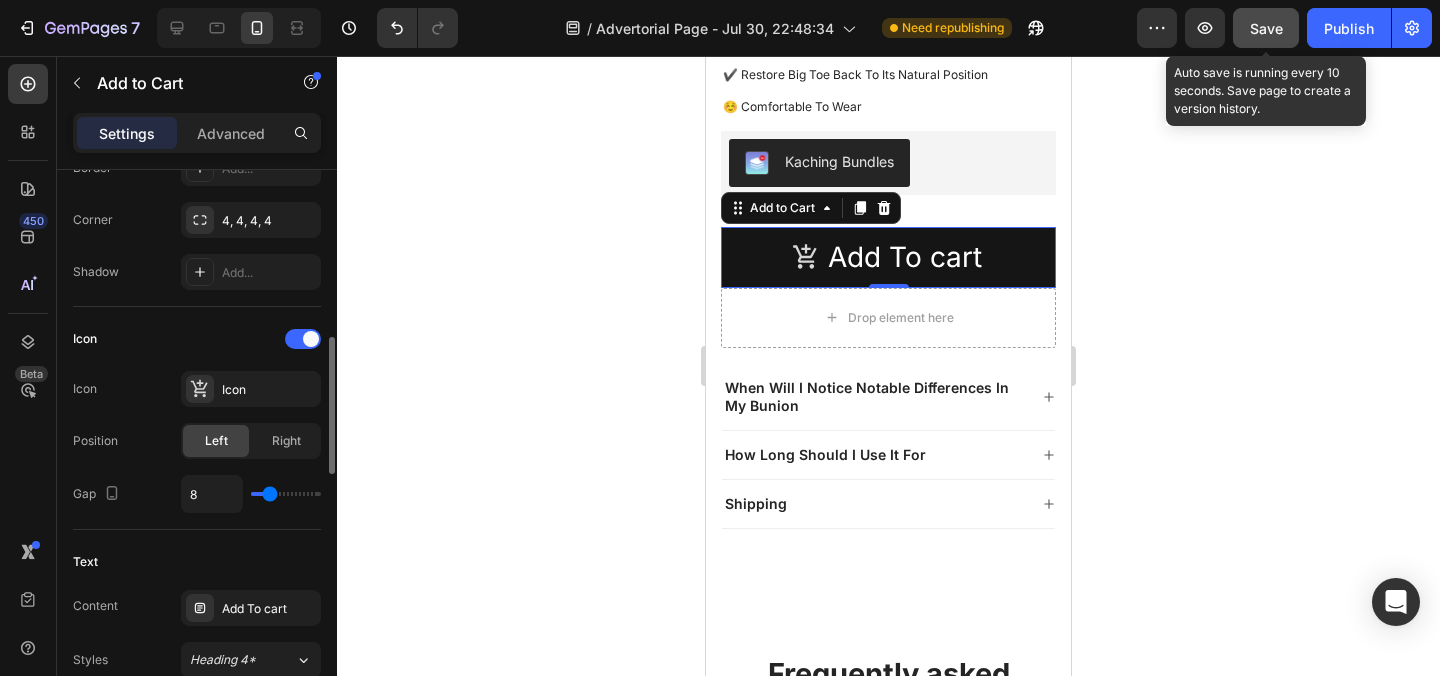 click on "Icon Icon
Icon Position Left Right Gap 8" at bounding box center [197, 418] 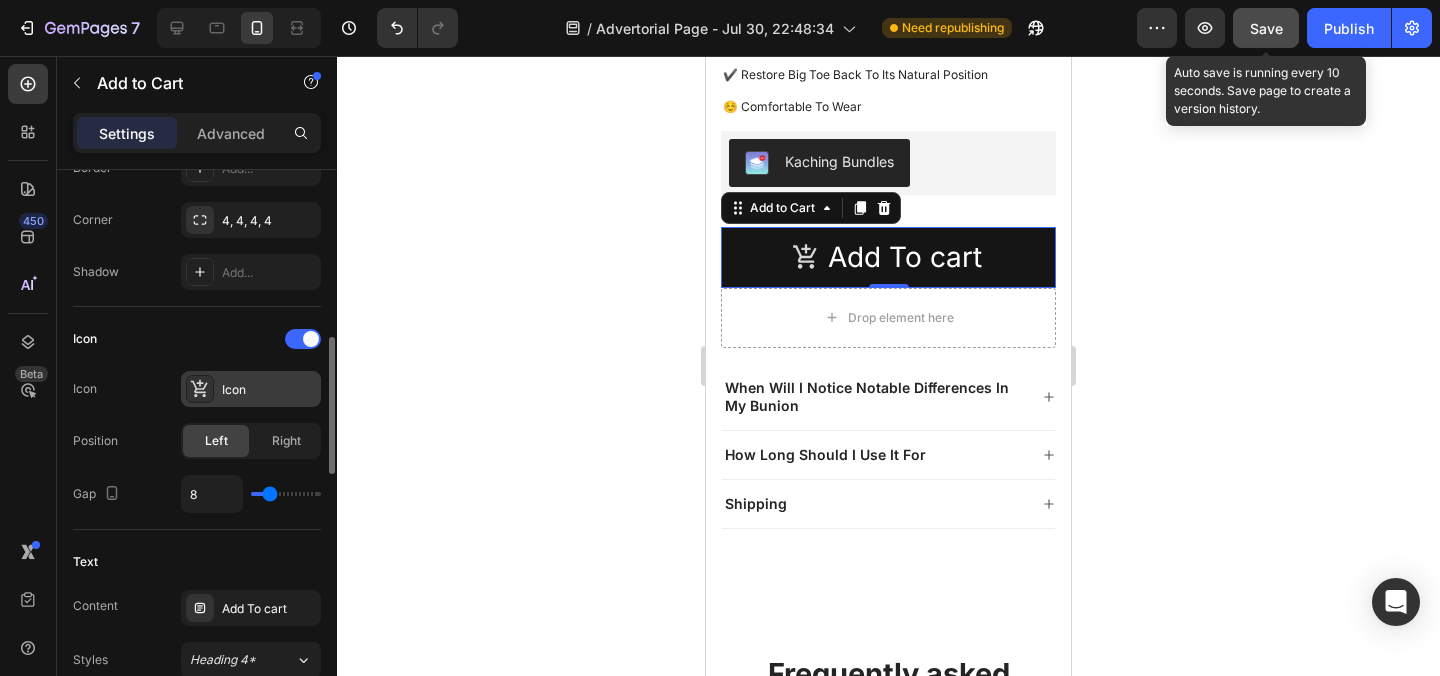 click at bounding box center (200, 389) 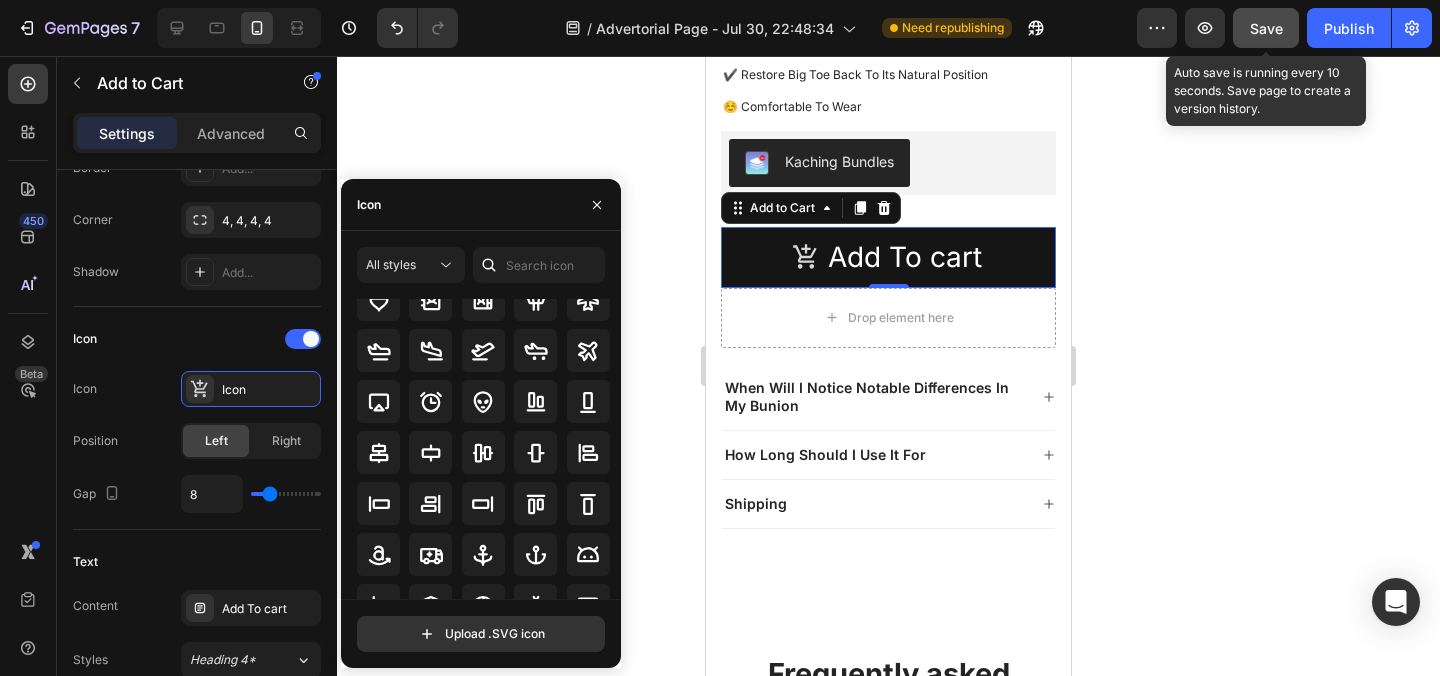 scroll, scrollTop: 0, scrollLeft: 0, axis: both 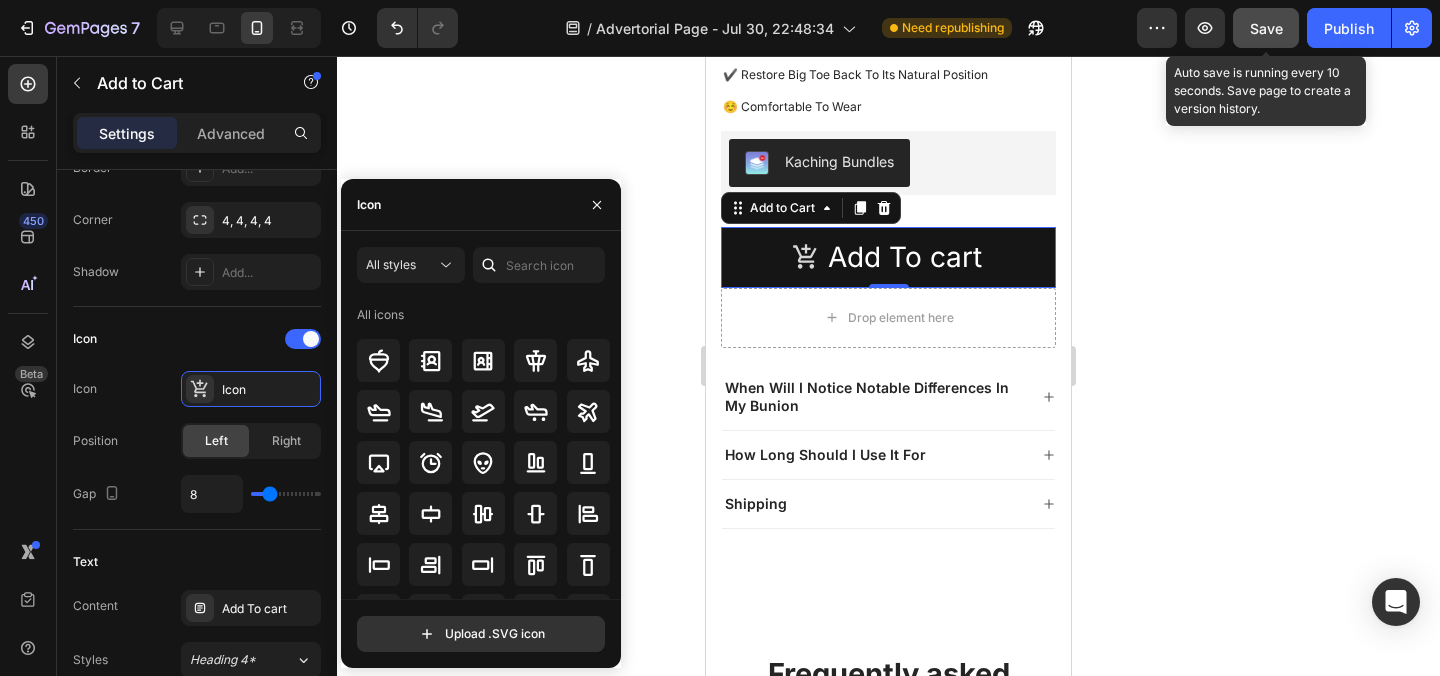click 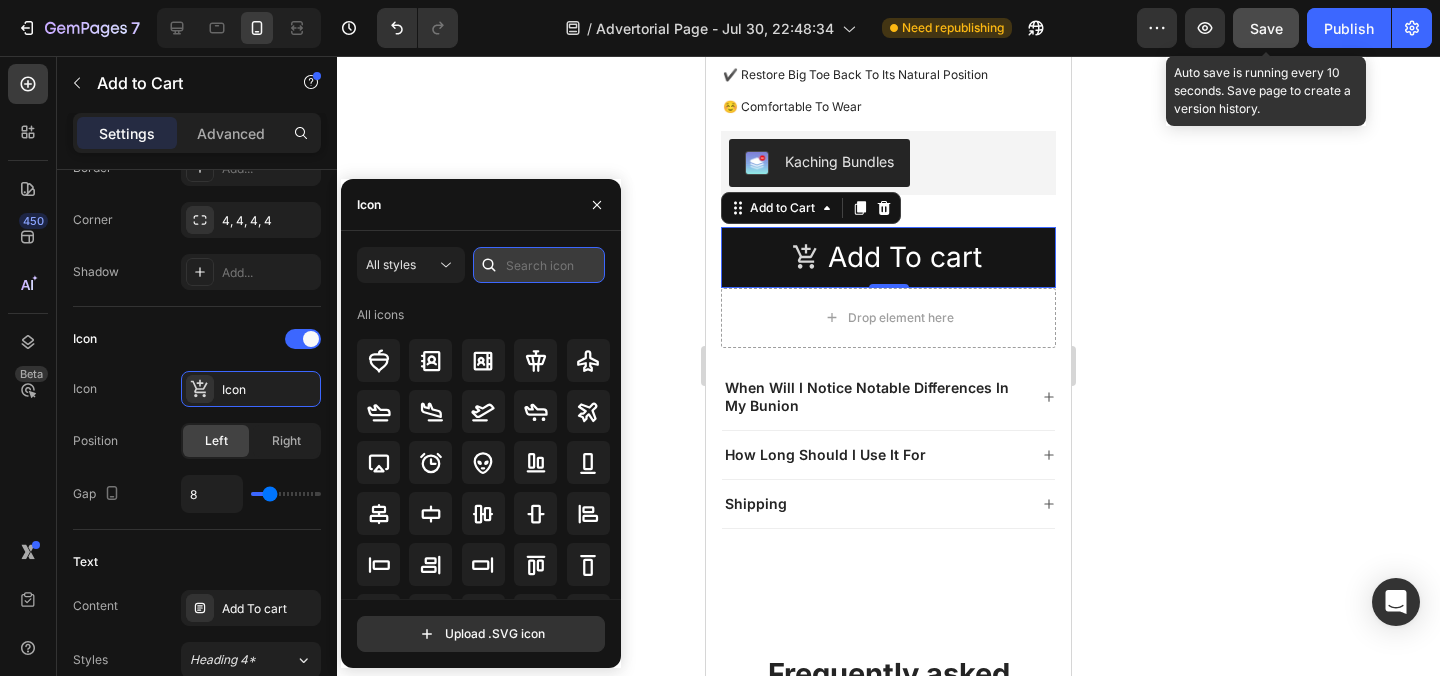 click at bounding box center [539, 265] 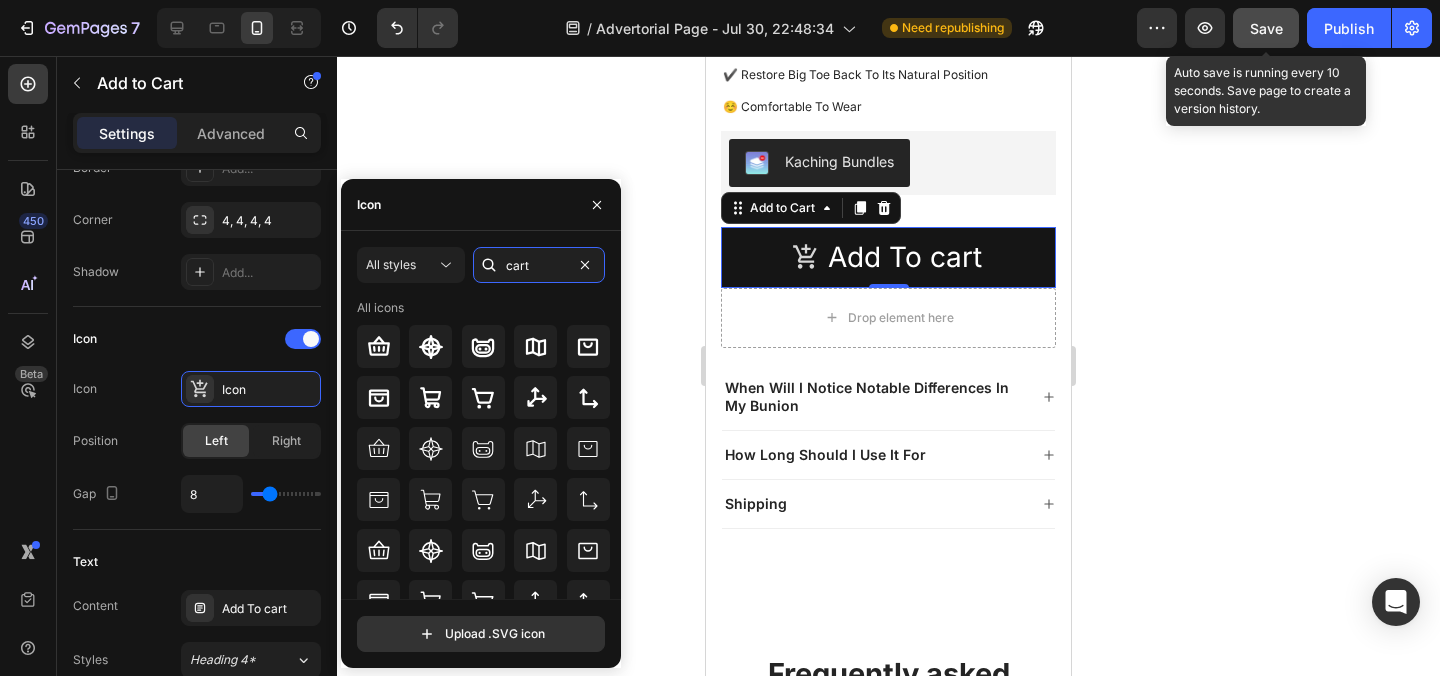 type on "cart" 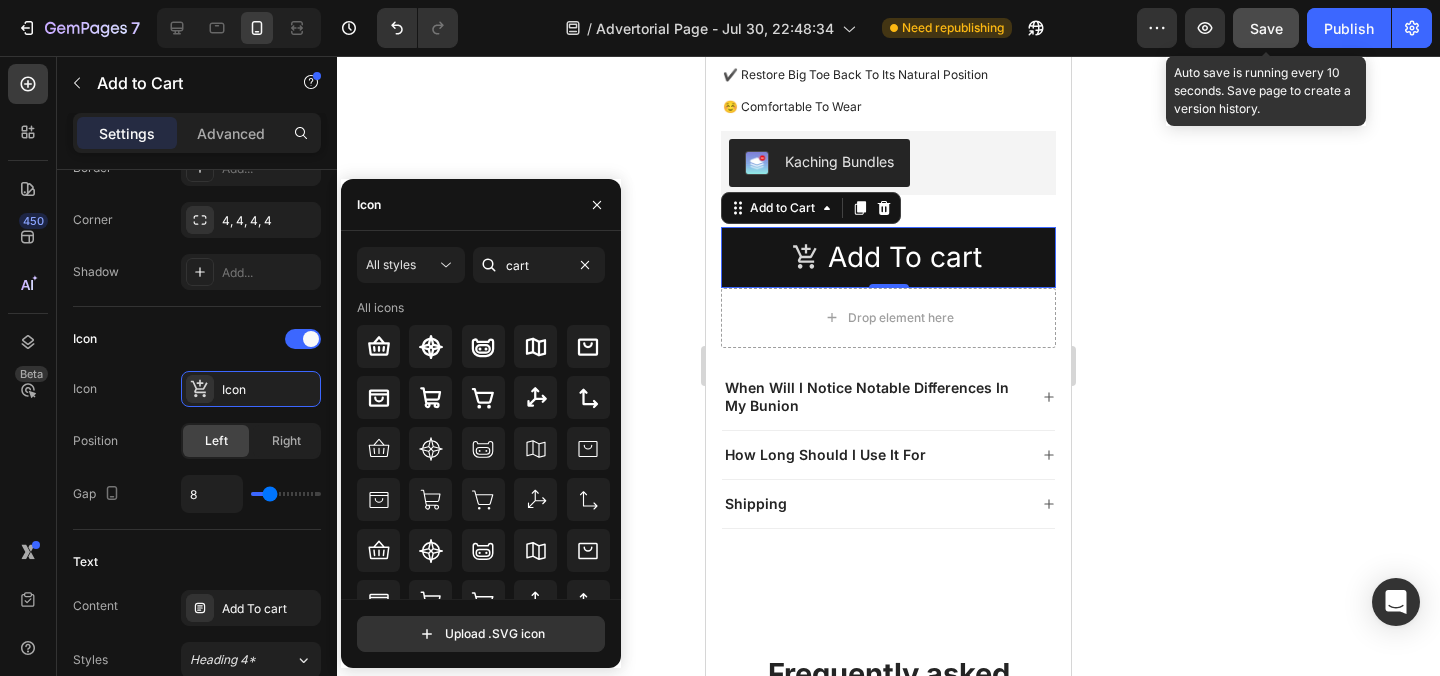click on "All icons" 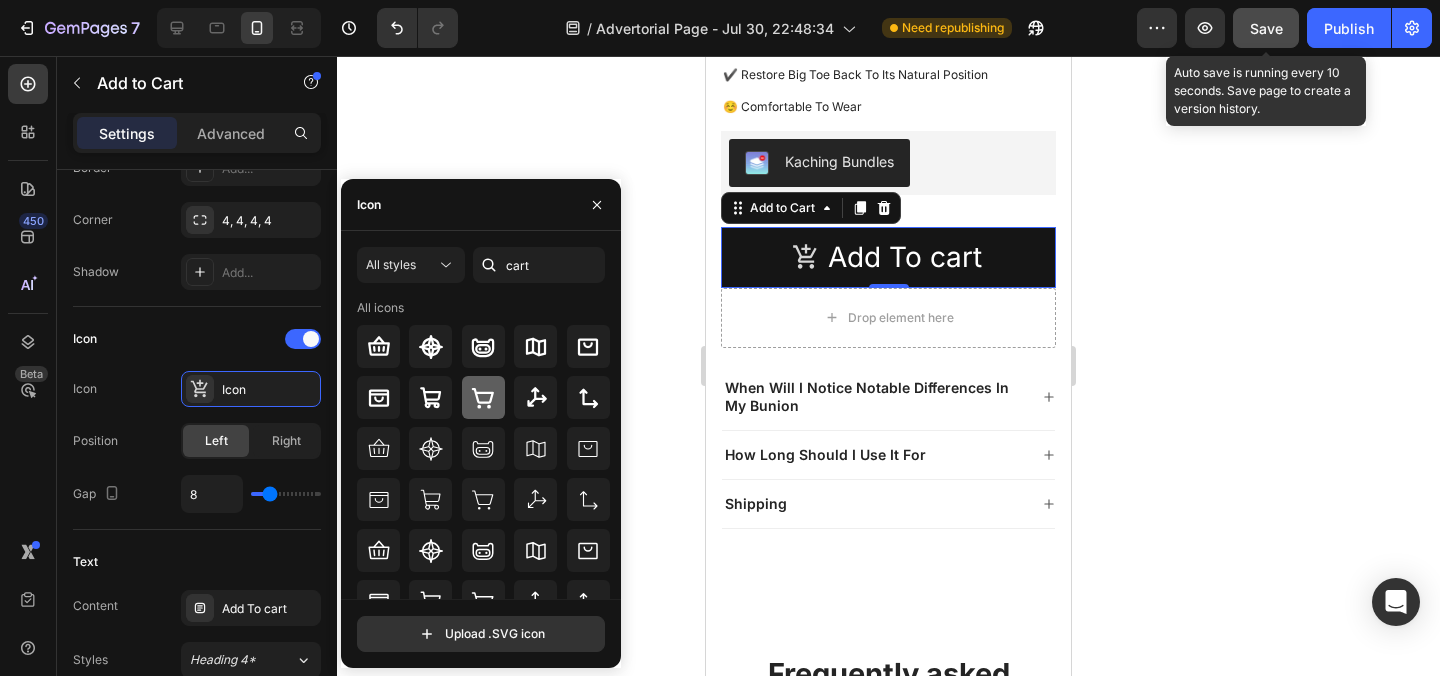 click 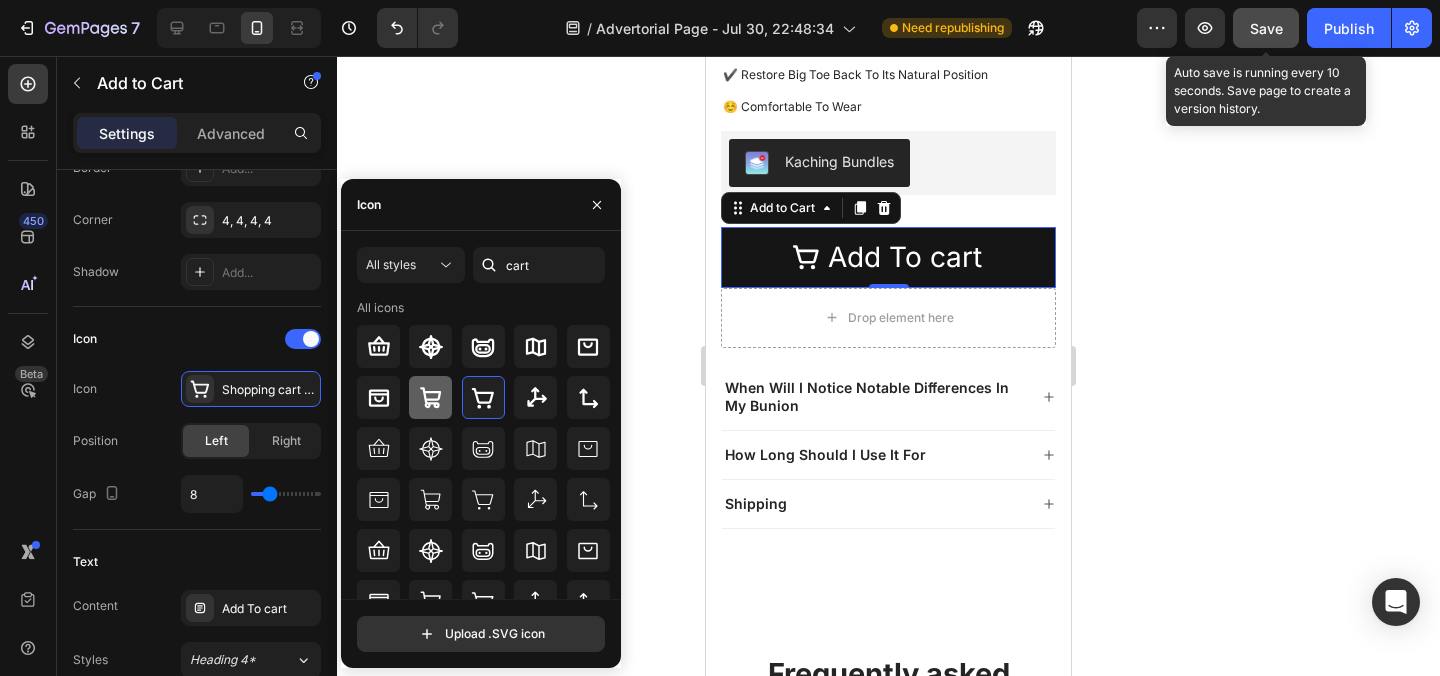 click 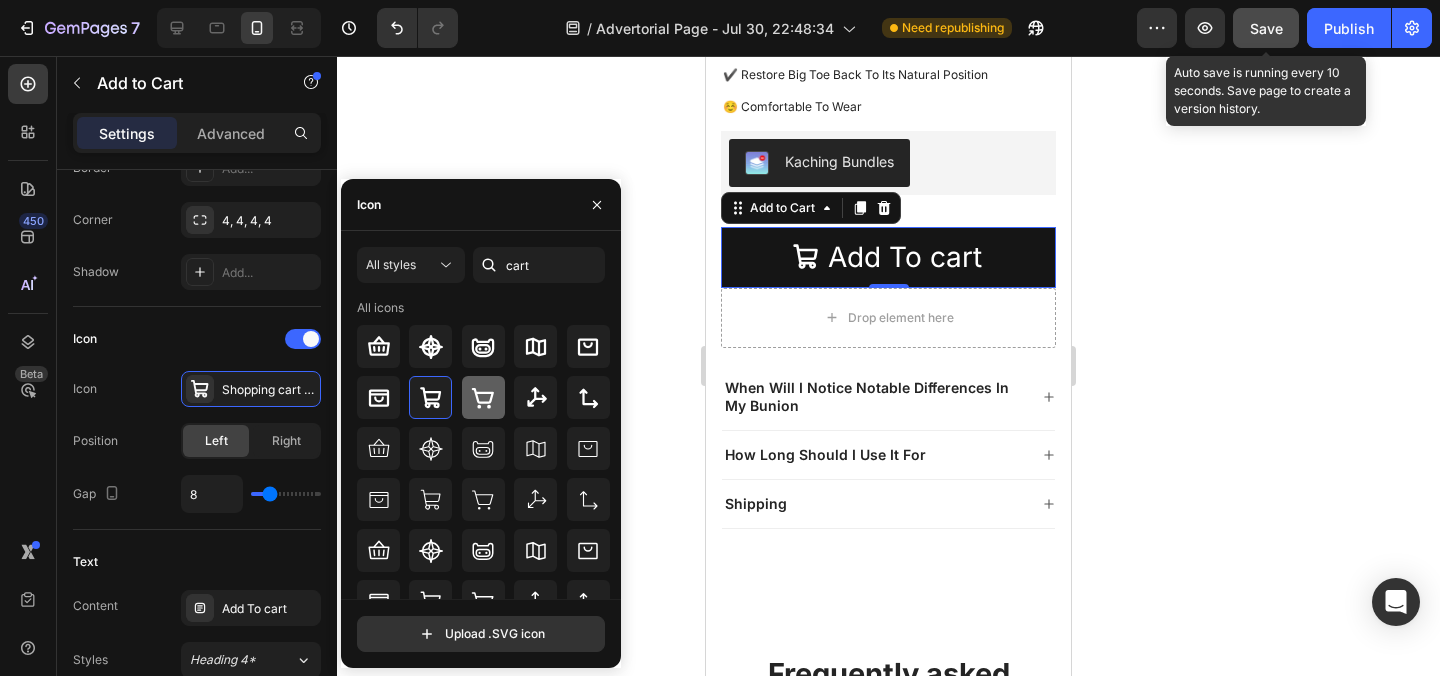scroll, scrollTop: 126, scrollLeft: 0, axis: vertical 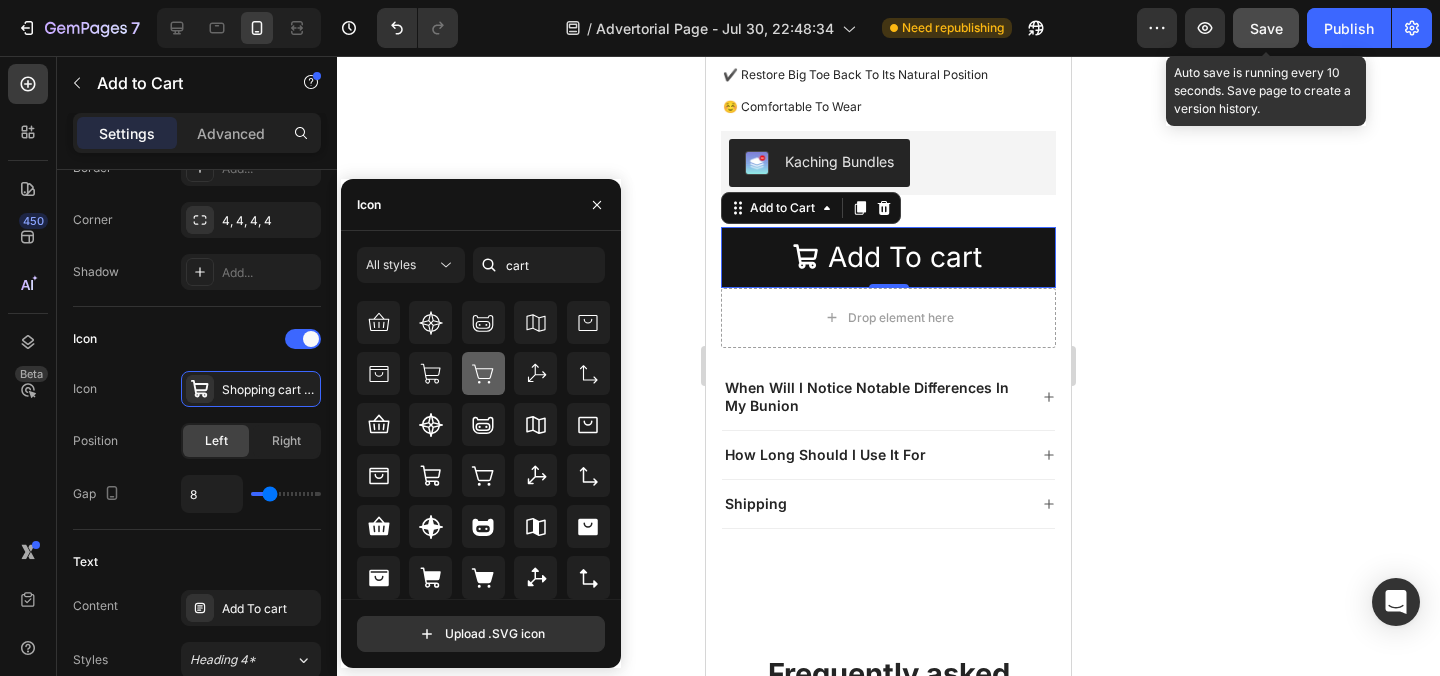 click 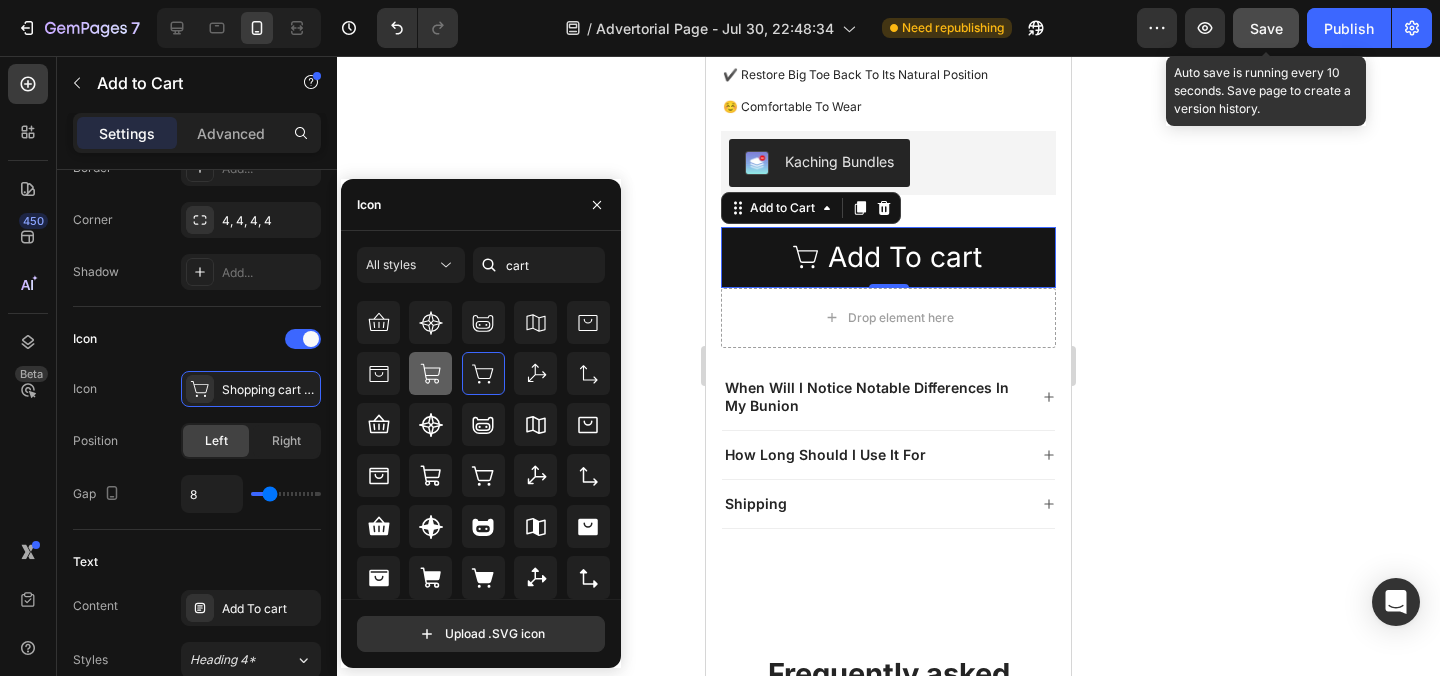 click 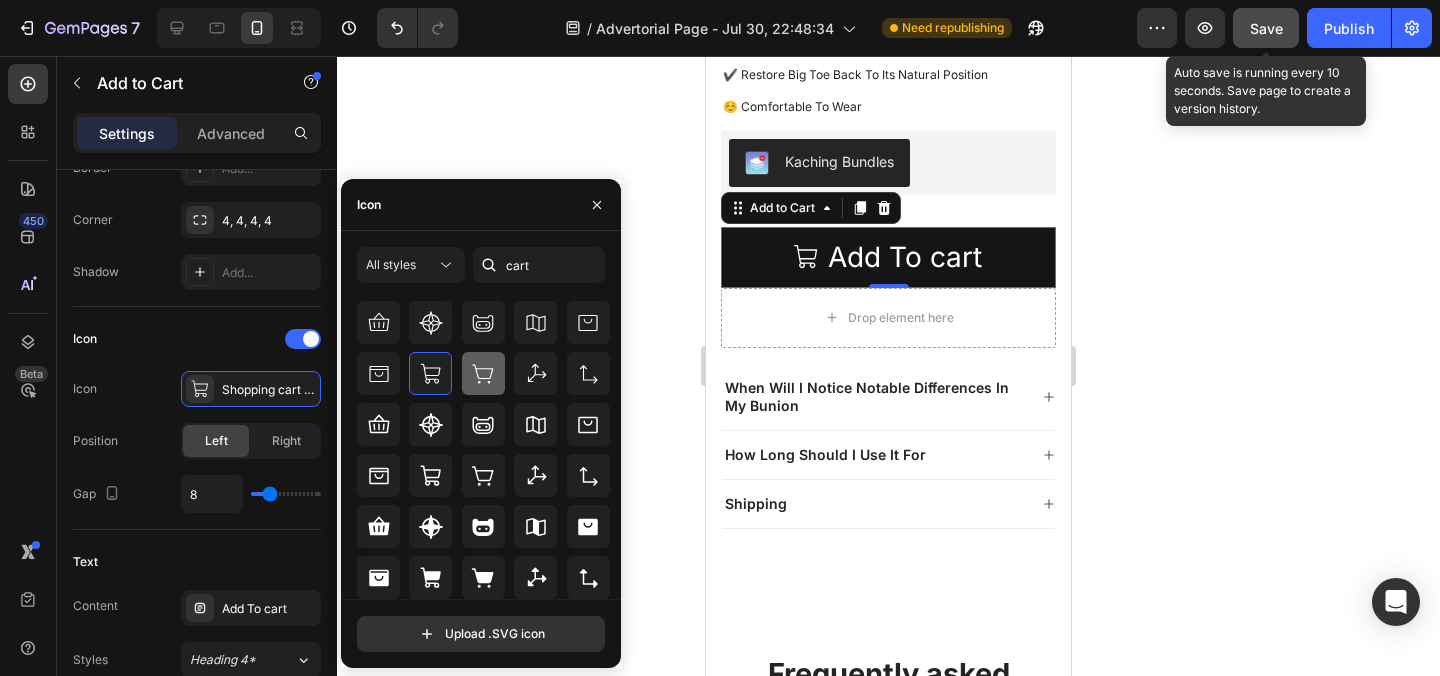 scroll, scrollTop: 0, scrollLeft: 0, axis: both 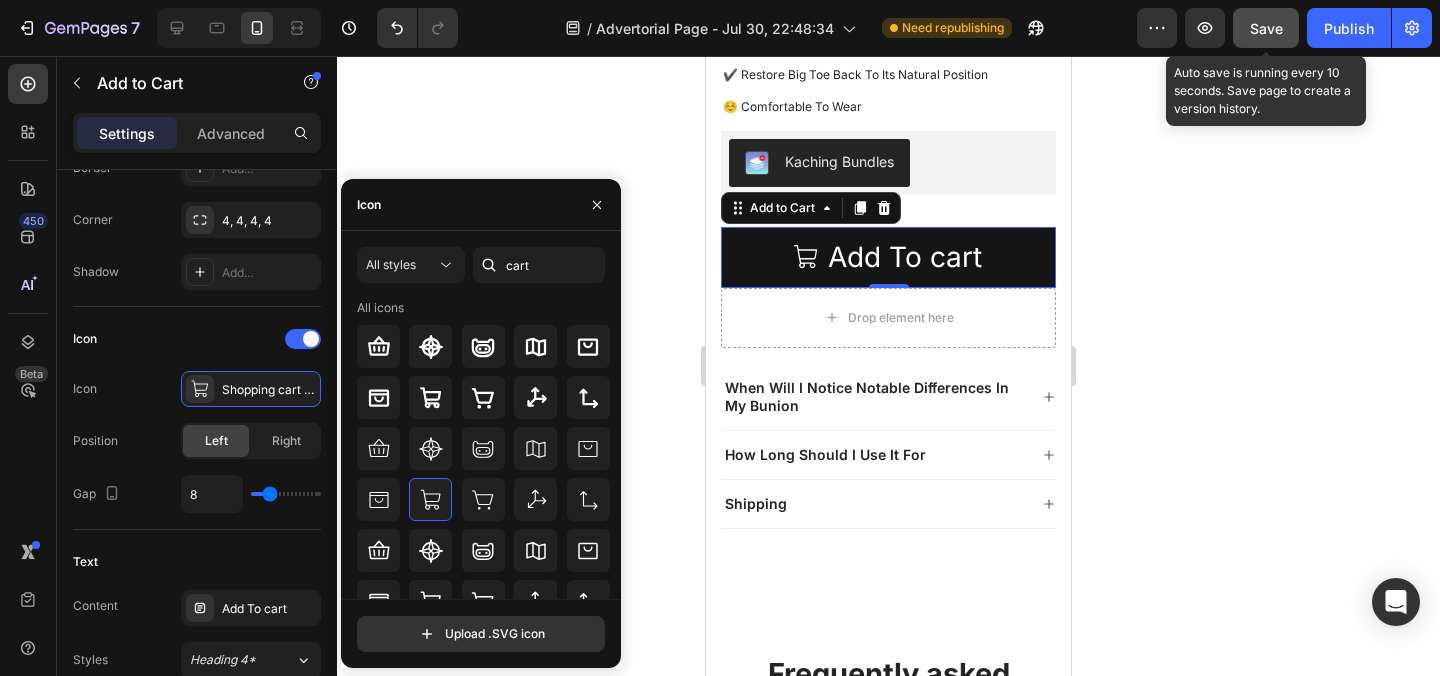 click 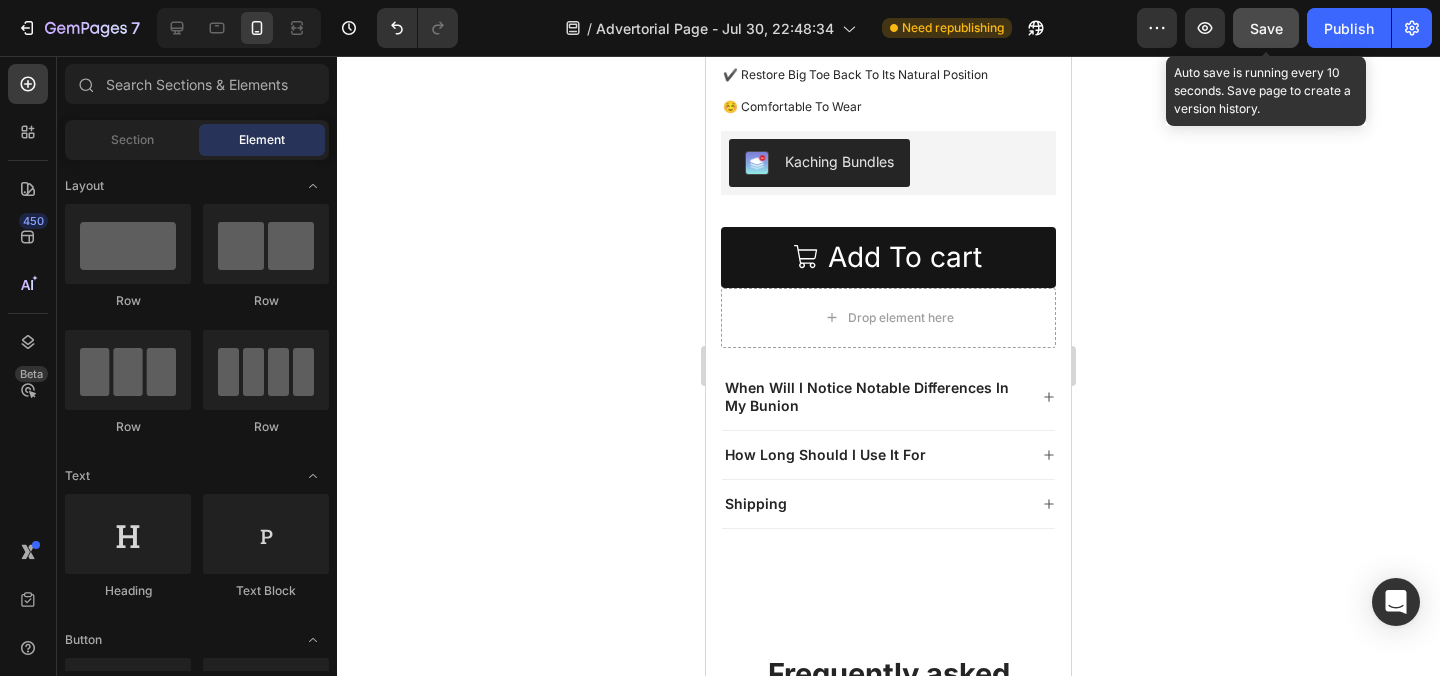 click on "Save" 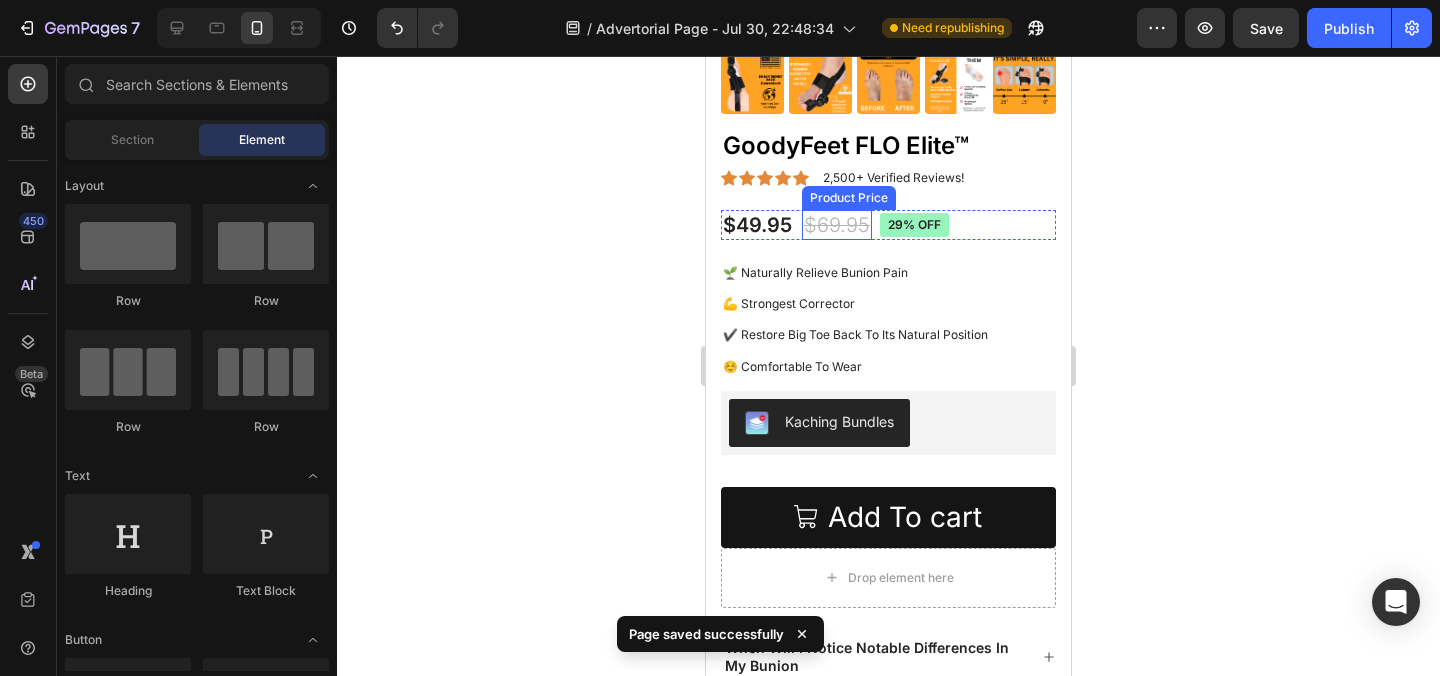 scroll, scrollTop: 36016, scrollLeft: 0, axis: vertical 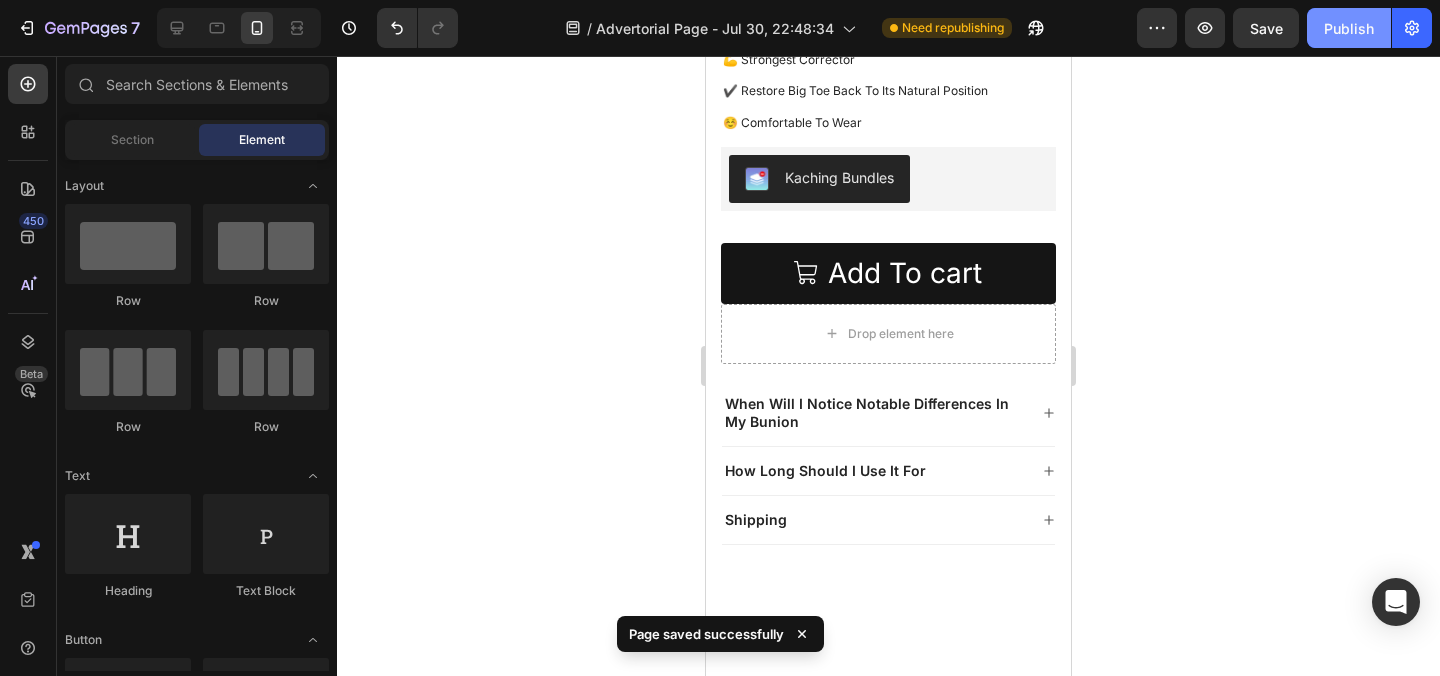 click on "Publish" 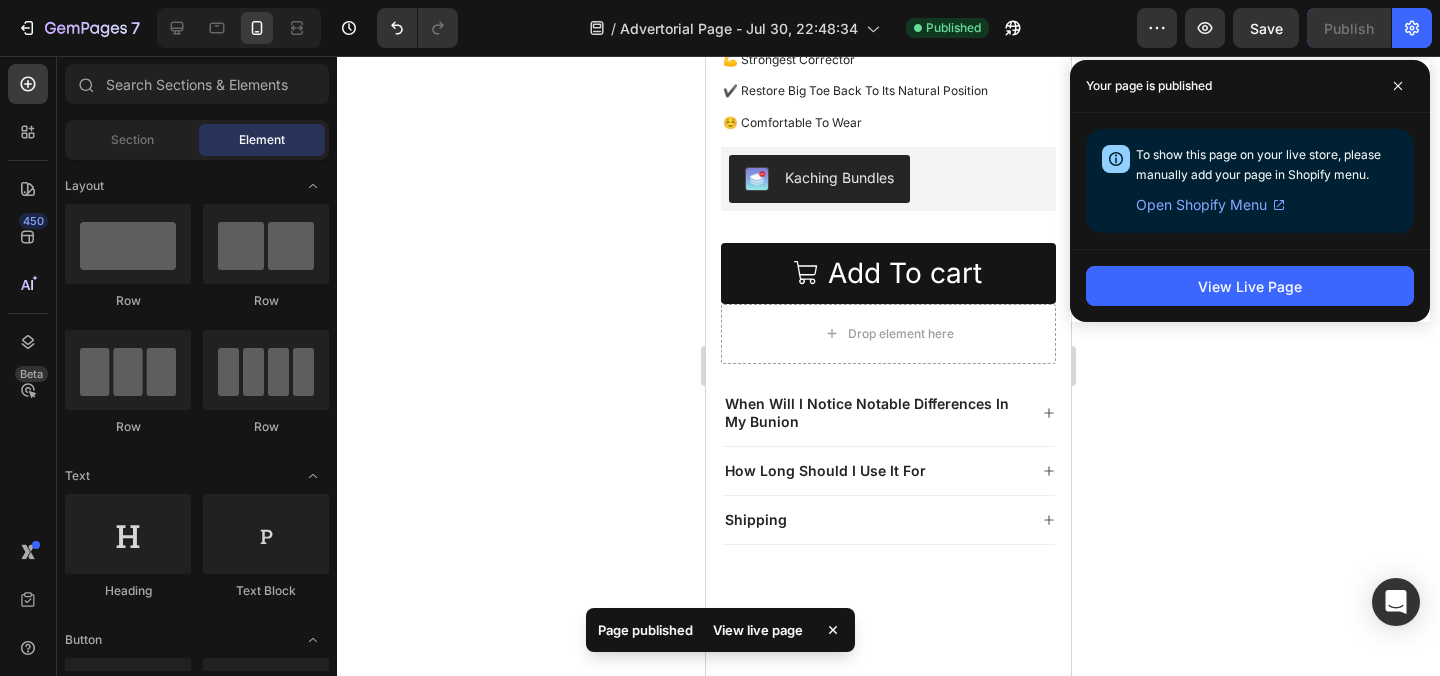 click on "View Live Page" at bounding box center [1250, 286] 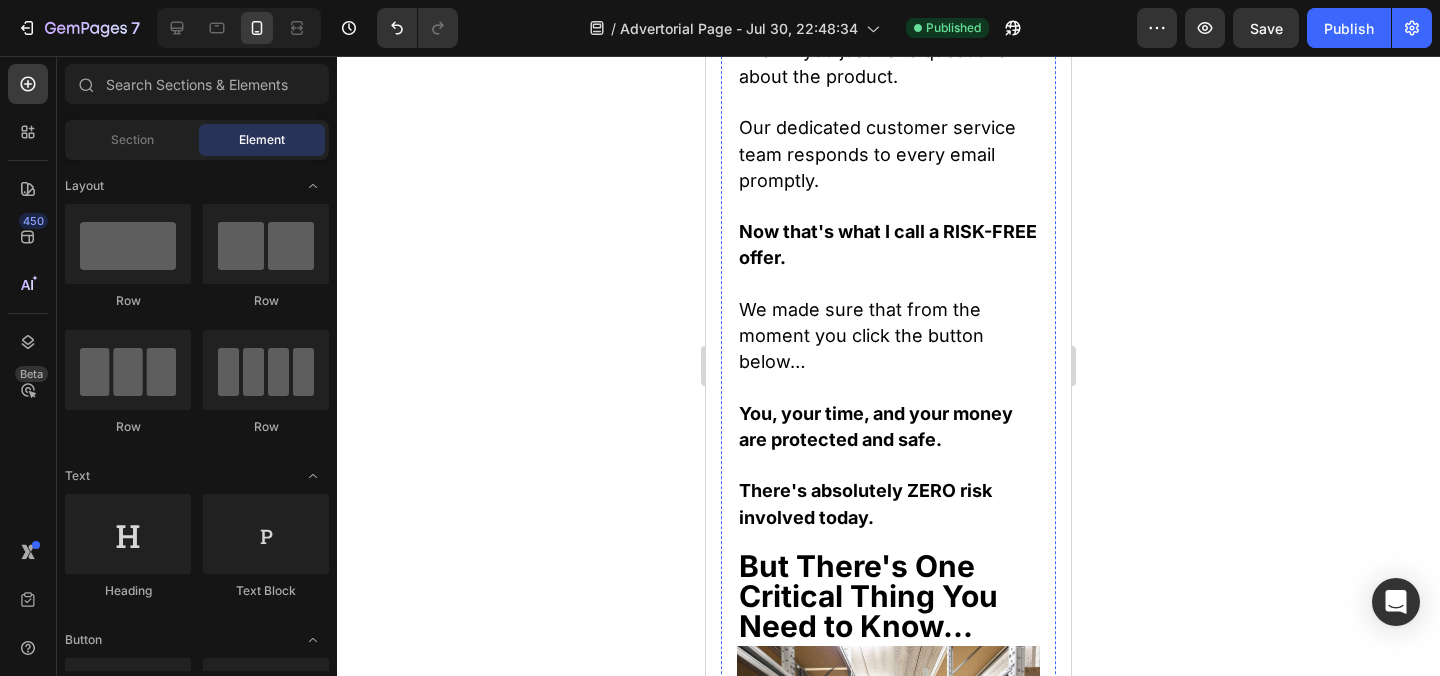scroll, scrollTop: 31115, scrollLeft: 0, axis: vertical 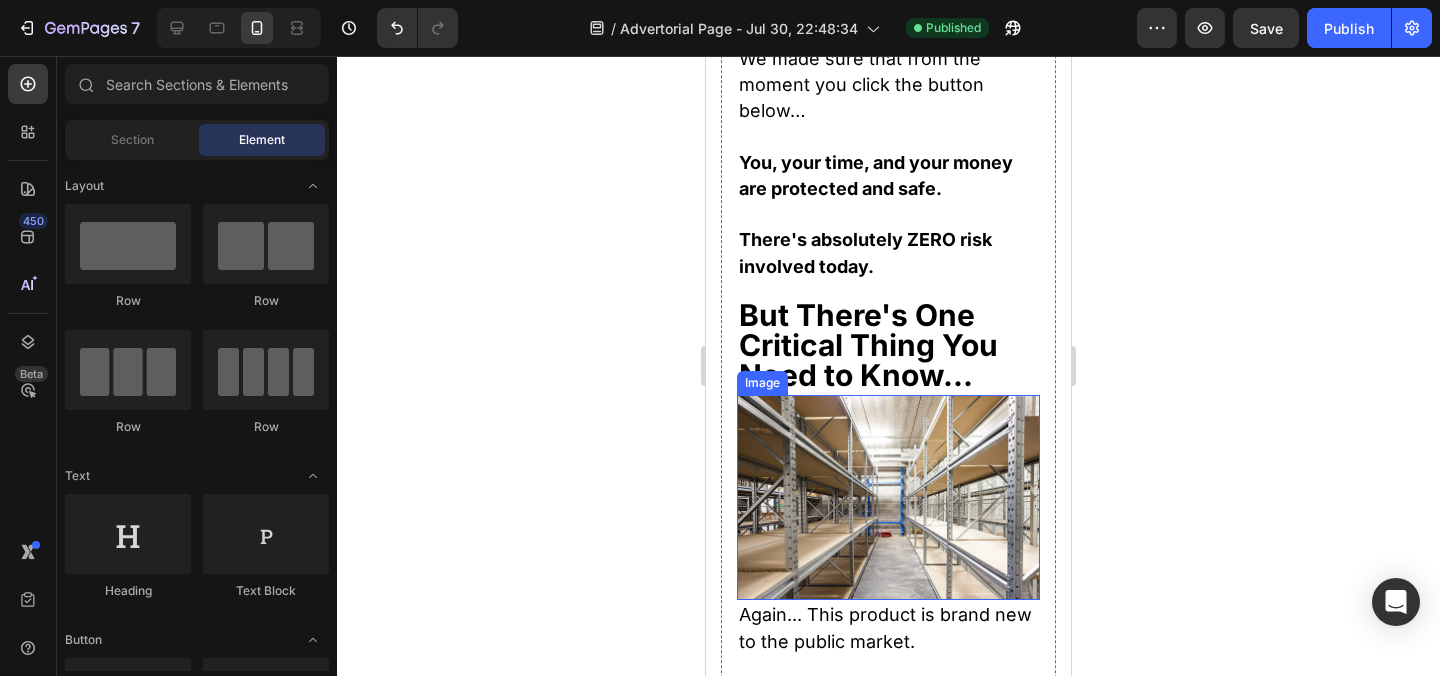 click at bounding box center [888, 497] 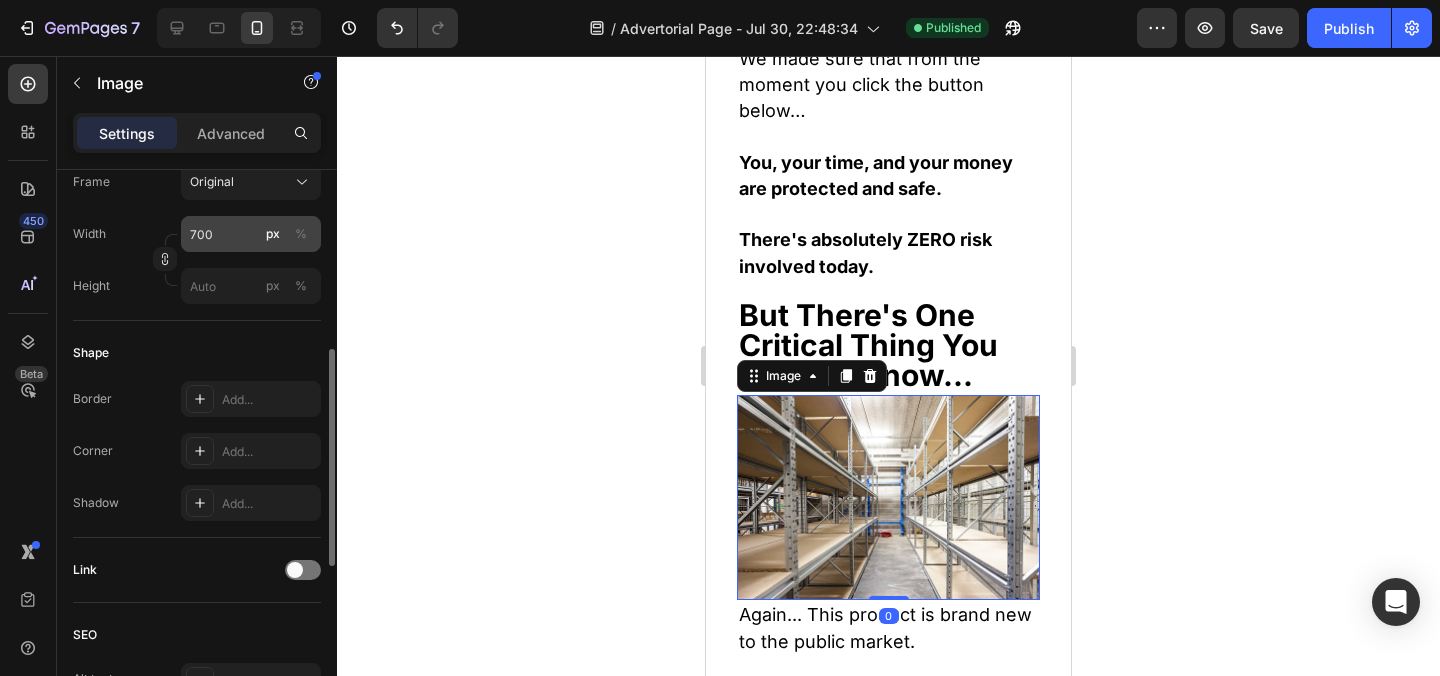 scroll, scrollTop: 520, scrollLeft: 0, axis: vertical 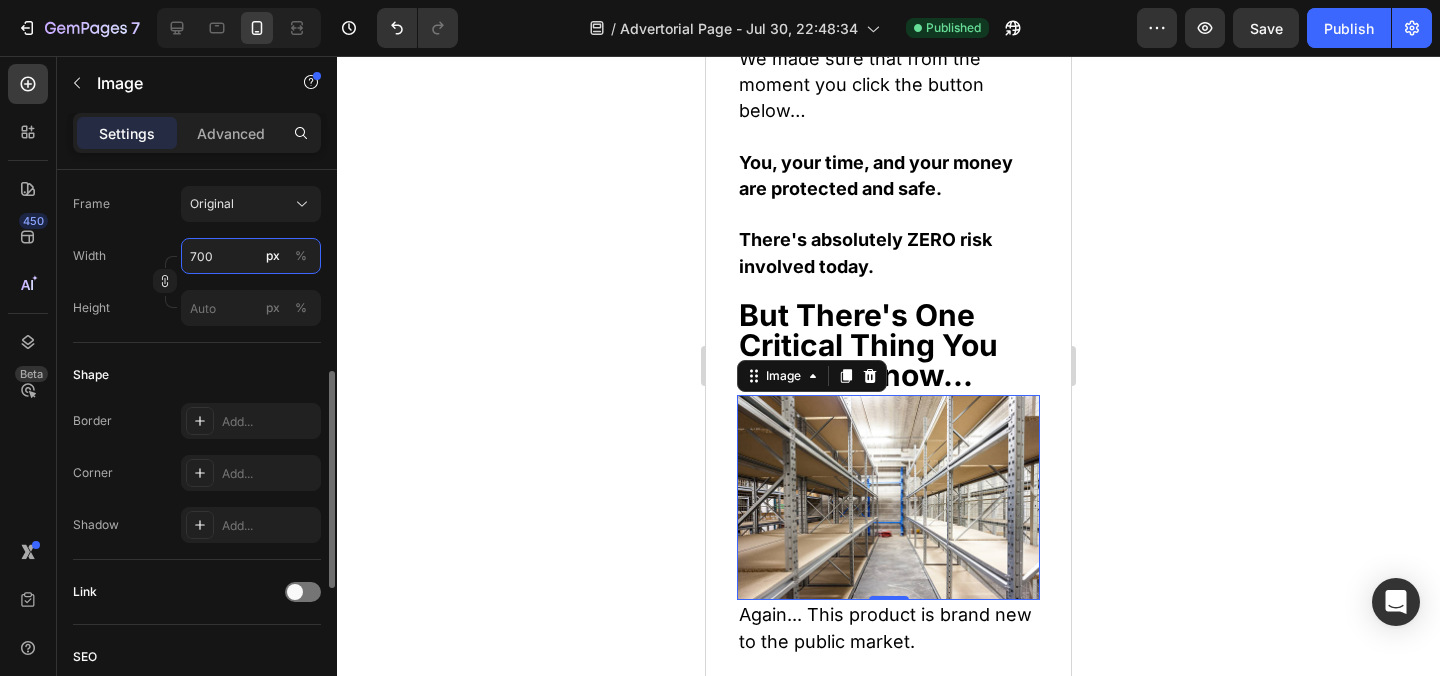 click on "700" at bounding box center (251, 256) 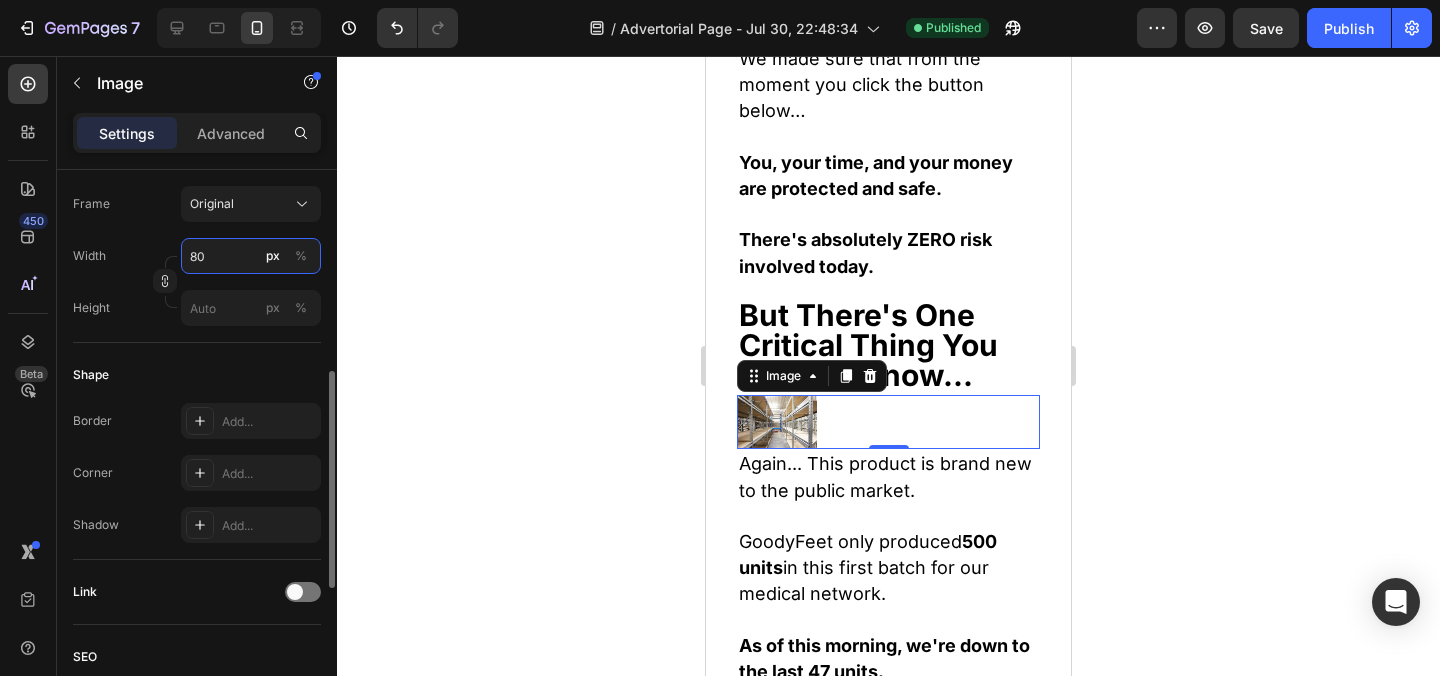 type on "8" 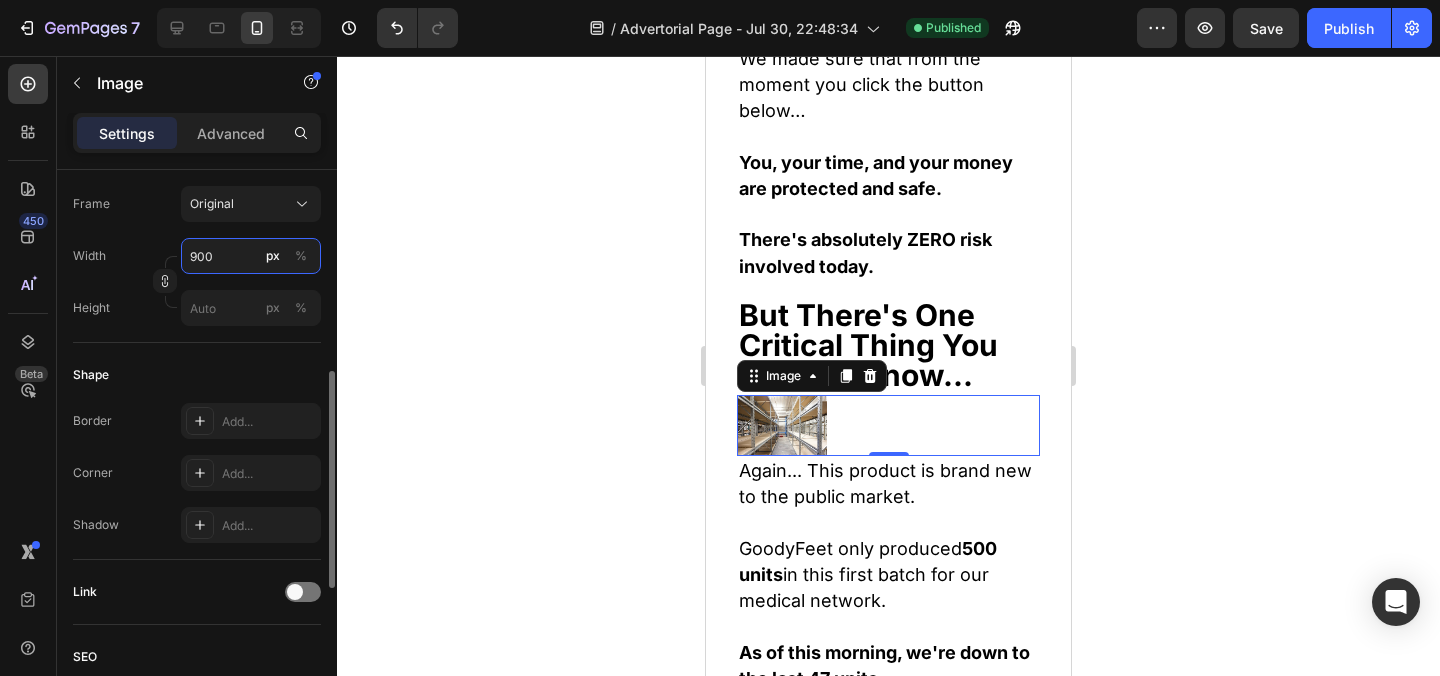 type on "9000" 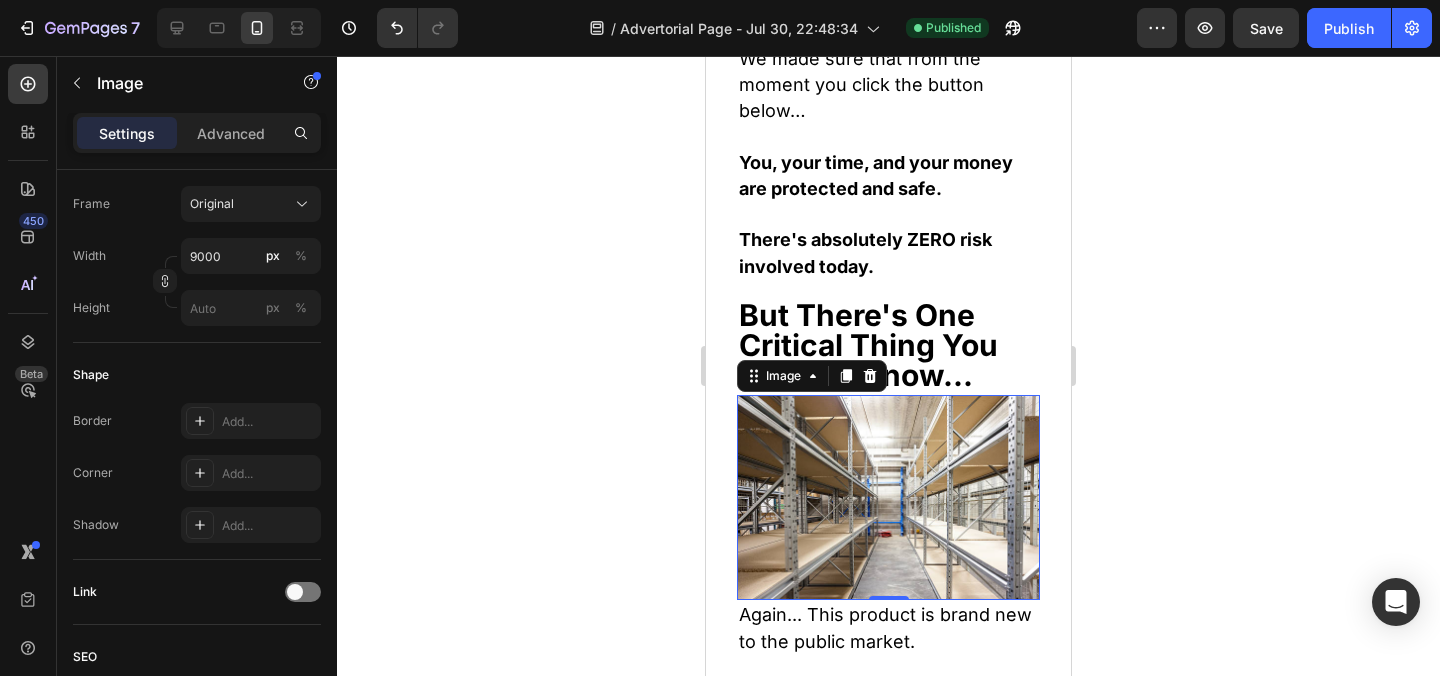 click 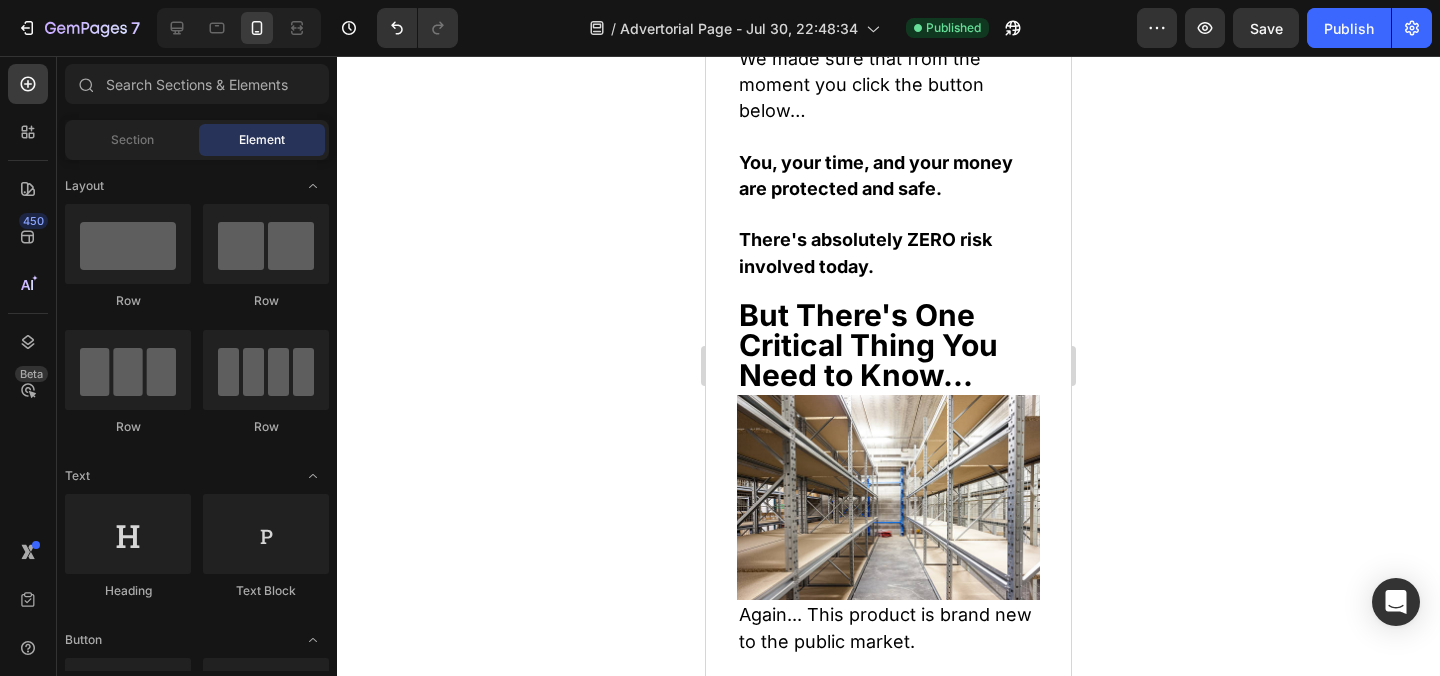 click on "[NUMBER]  Version history  /  Advertorial Page - [MONTH] [DAY]:[HOUR]:[MINUTE] Published Preview  Save   Publish" 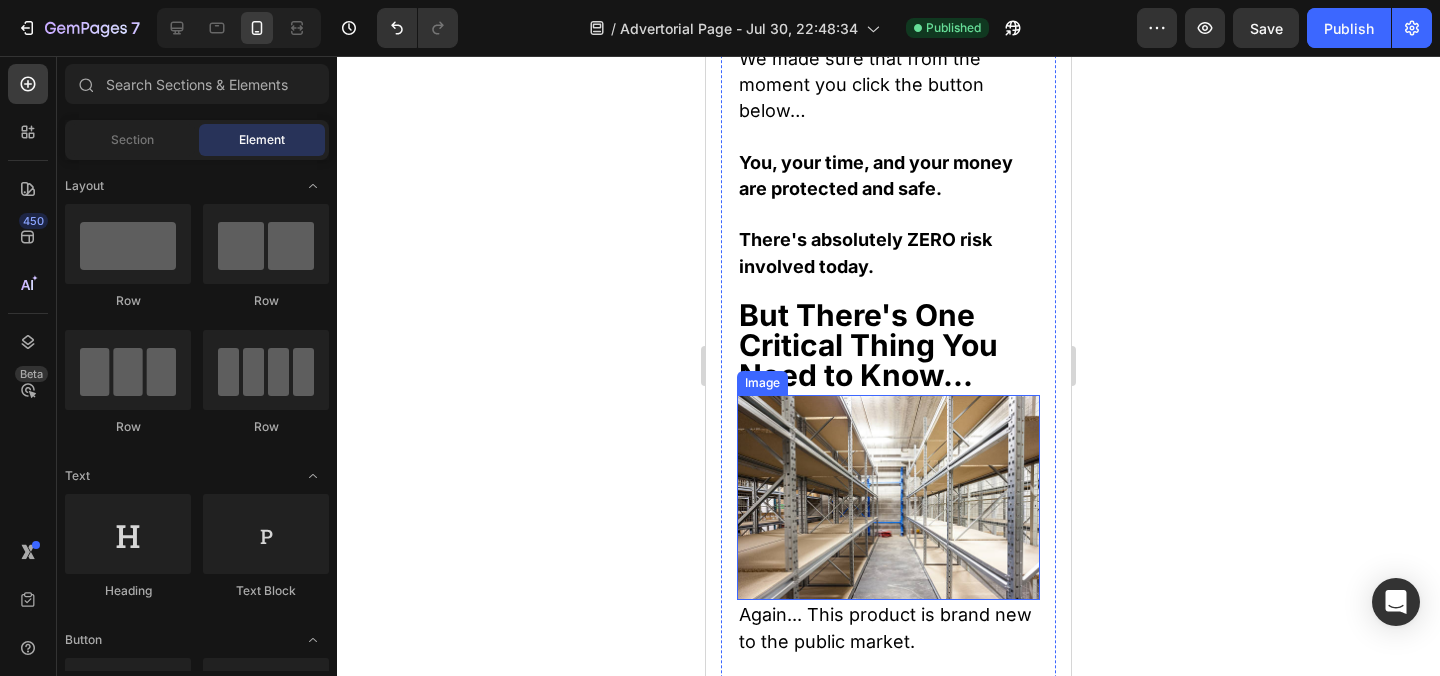 click at bounding box center (888, 497) 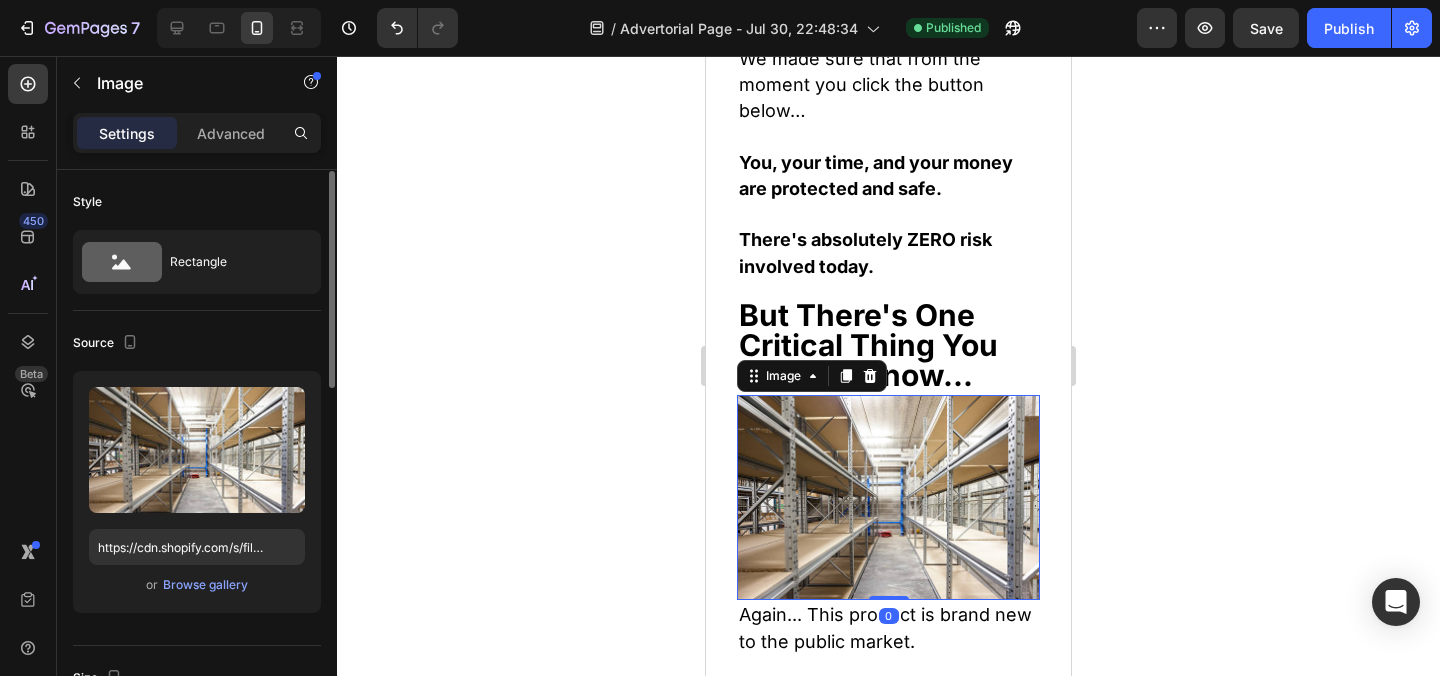 scroll, scrollTop: 893, scrollLeft: 0, axis: vertical 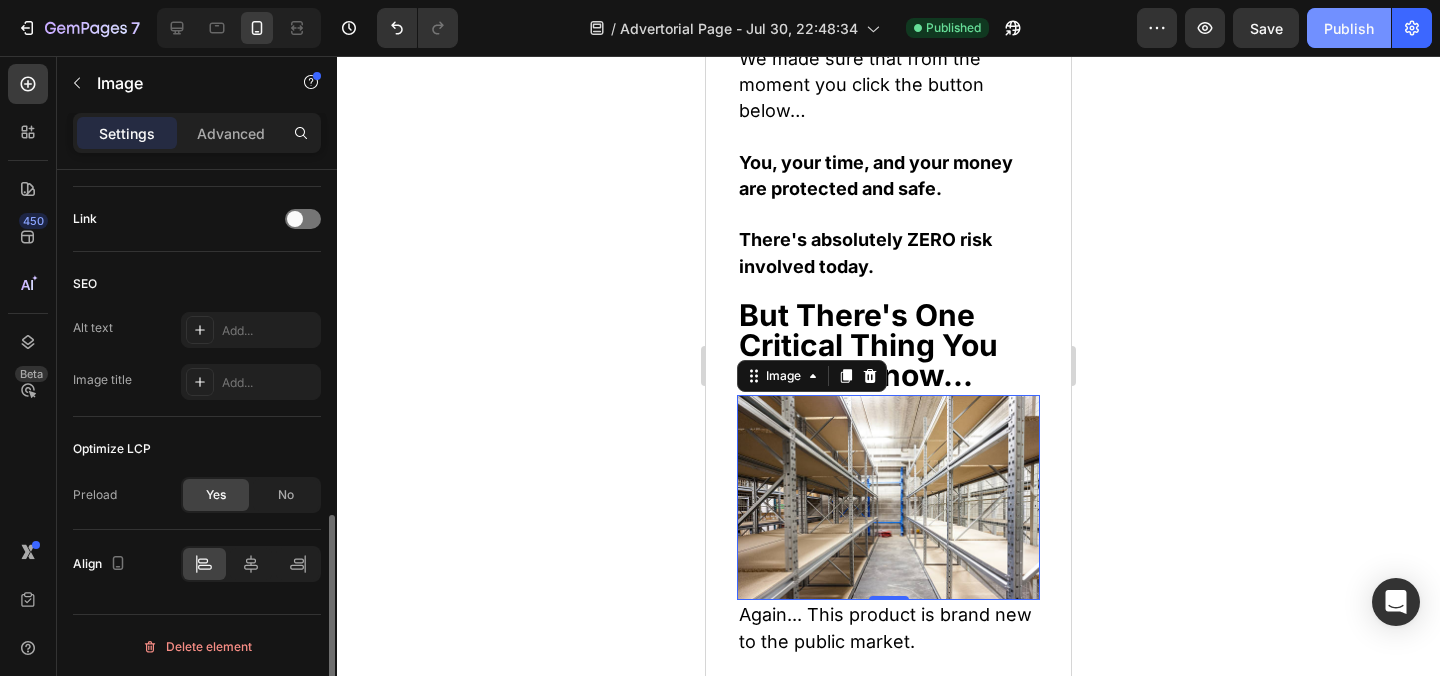 click on "Publish" at bounding box center (1349, 28) 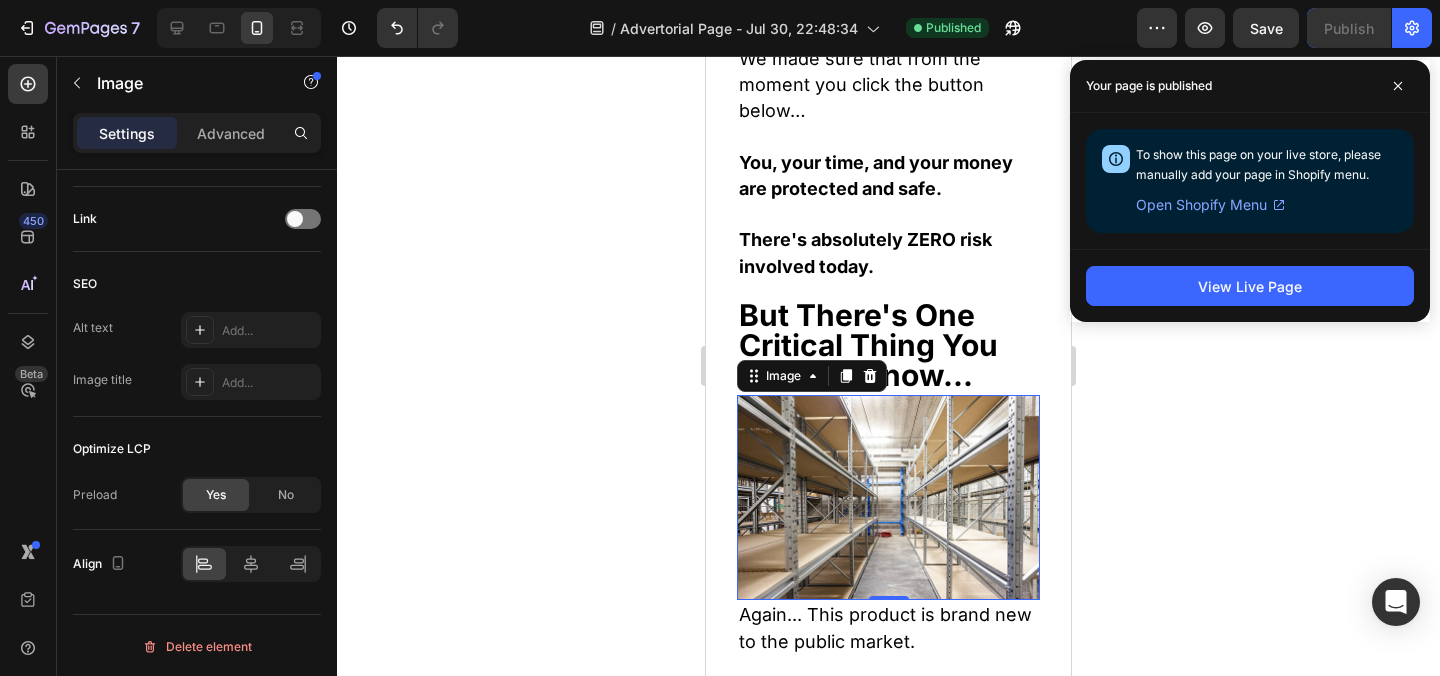 click on "View Live Page" at bounding box center (1250, 285) 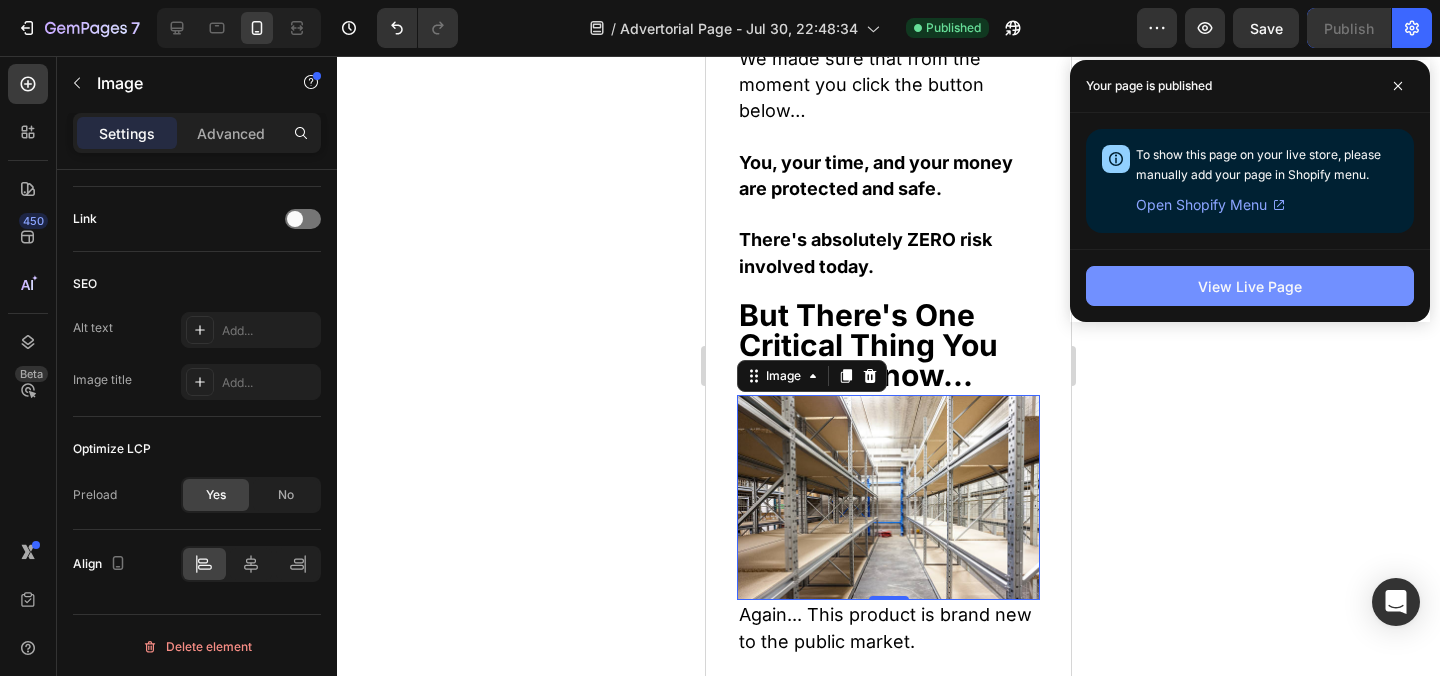 click on "View Live Page" at bounding box center (1250, 286) 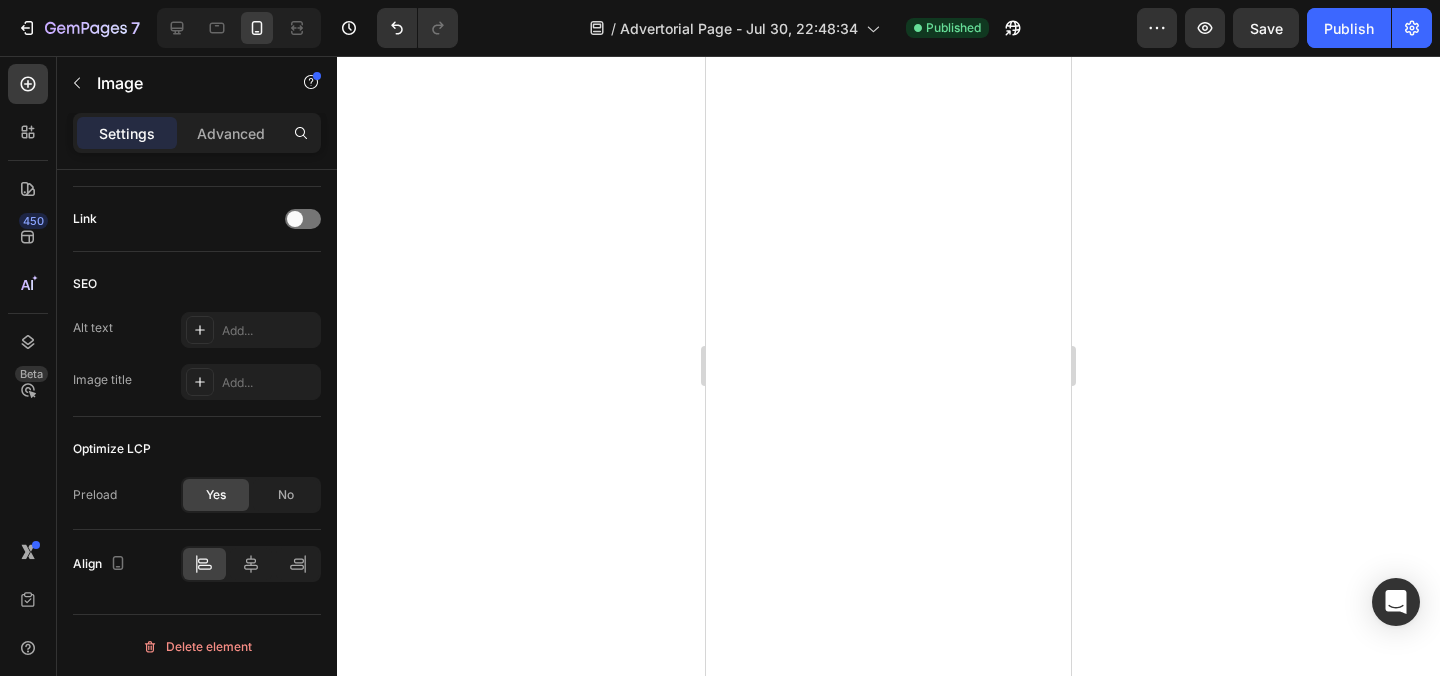 scroll, scrollTop: 16645, scrollLeft: 0, axis: vertical 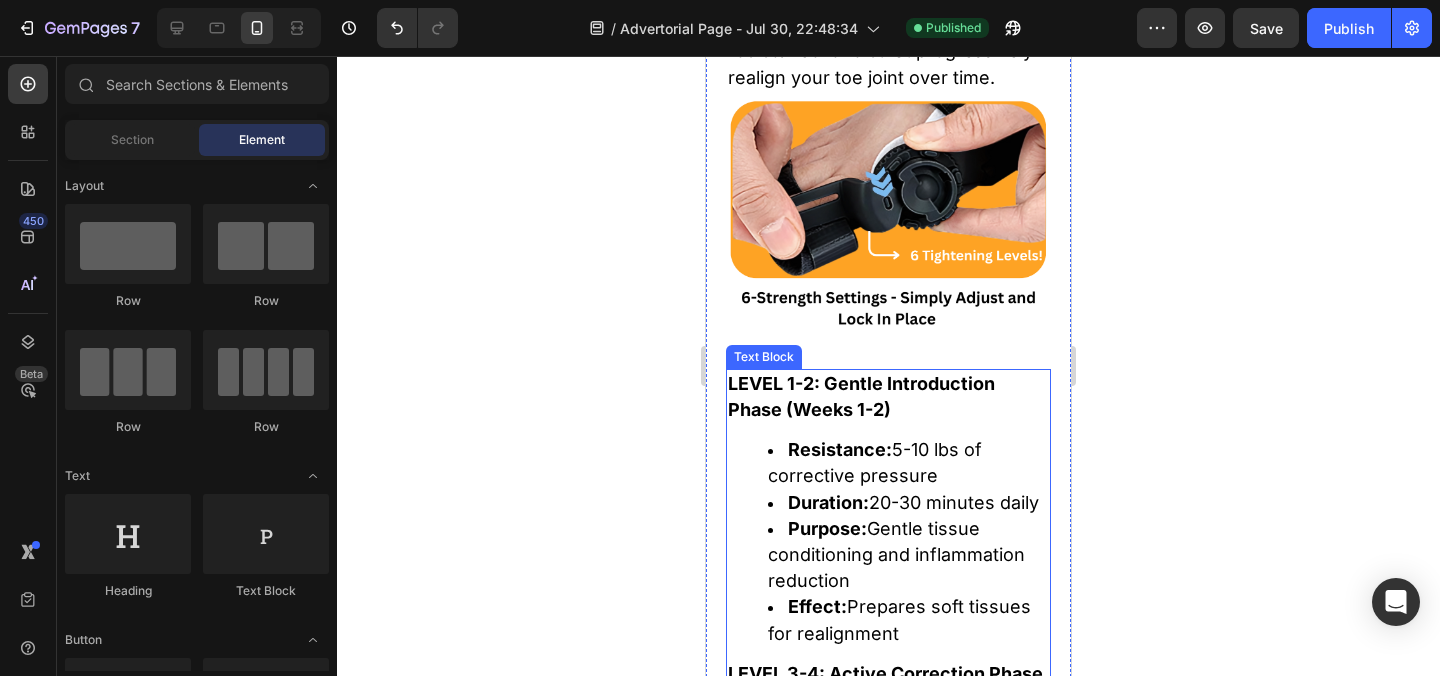 click on "Resistance:" at bounding box center [840, 449] 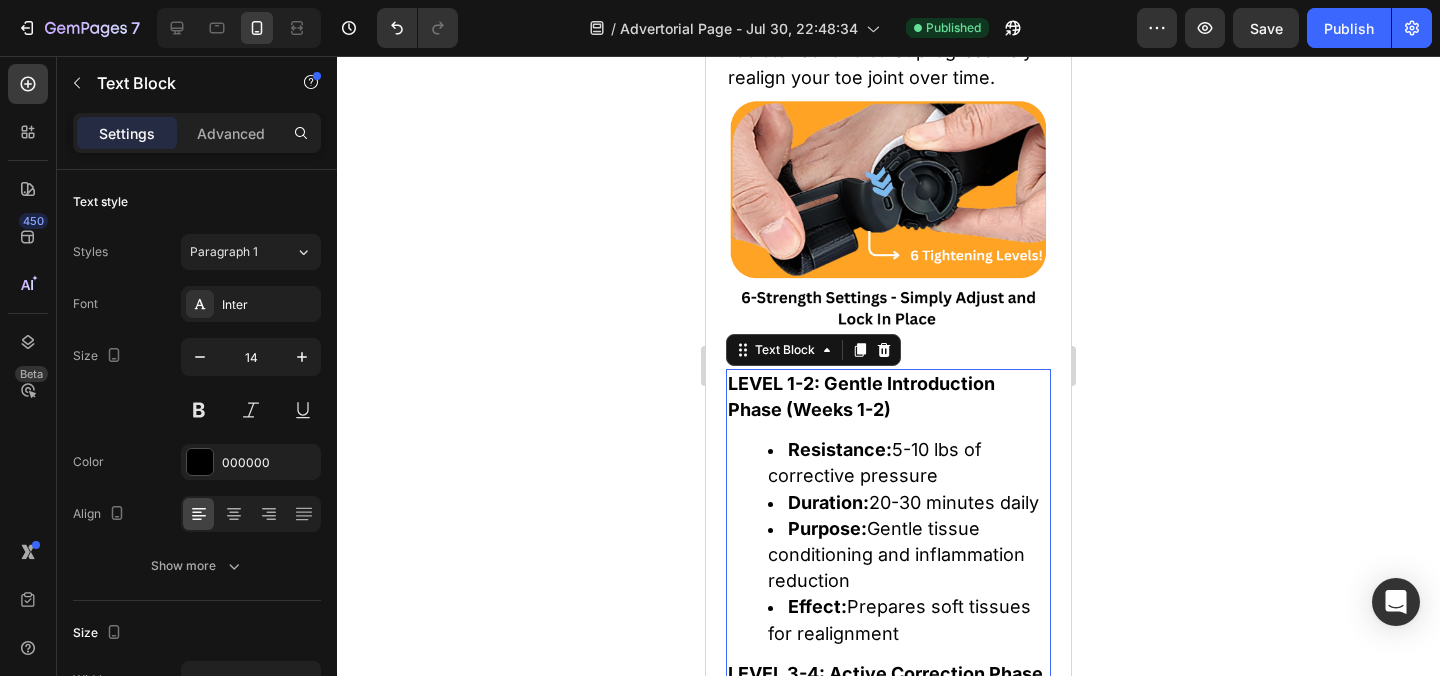 click on "Resistance:" at bounding box center (840, 449) 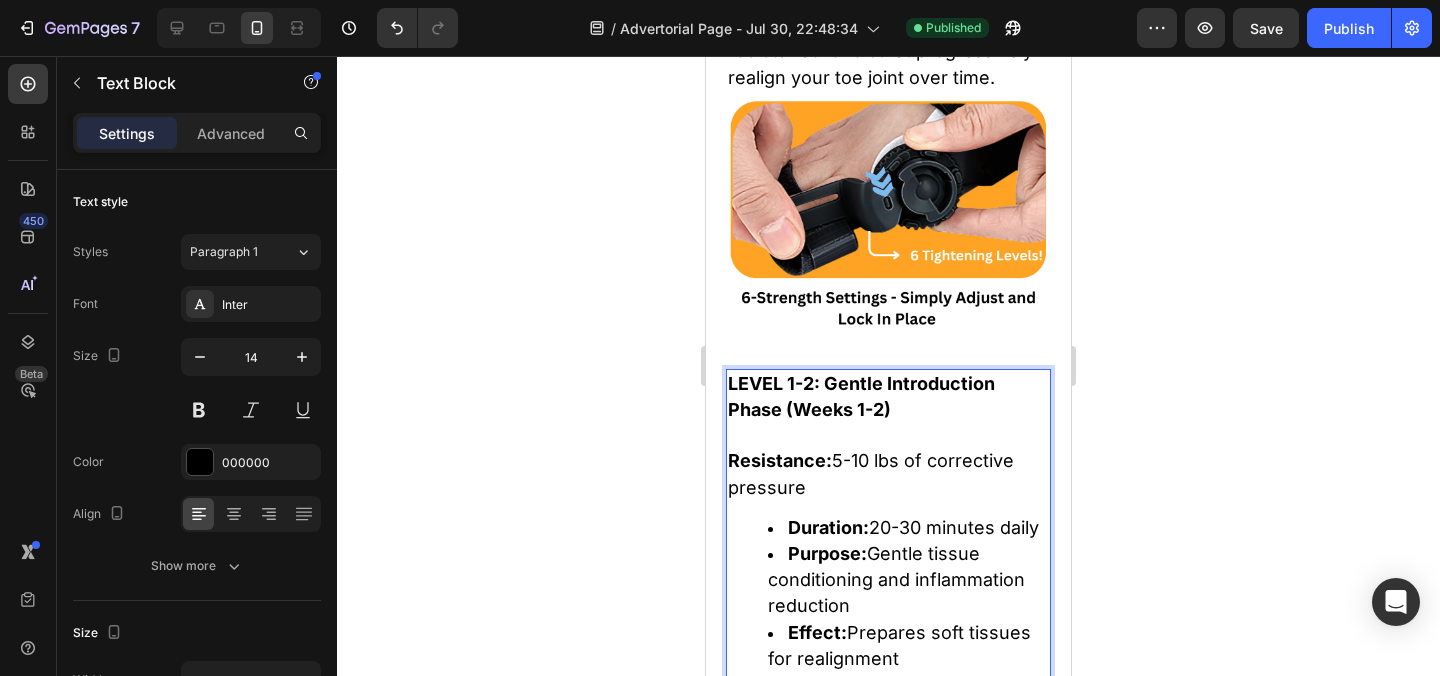 click on "Duration:" at bounding box center [828, 527] 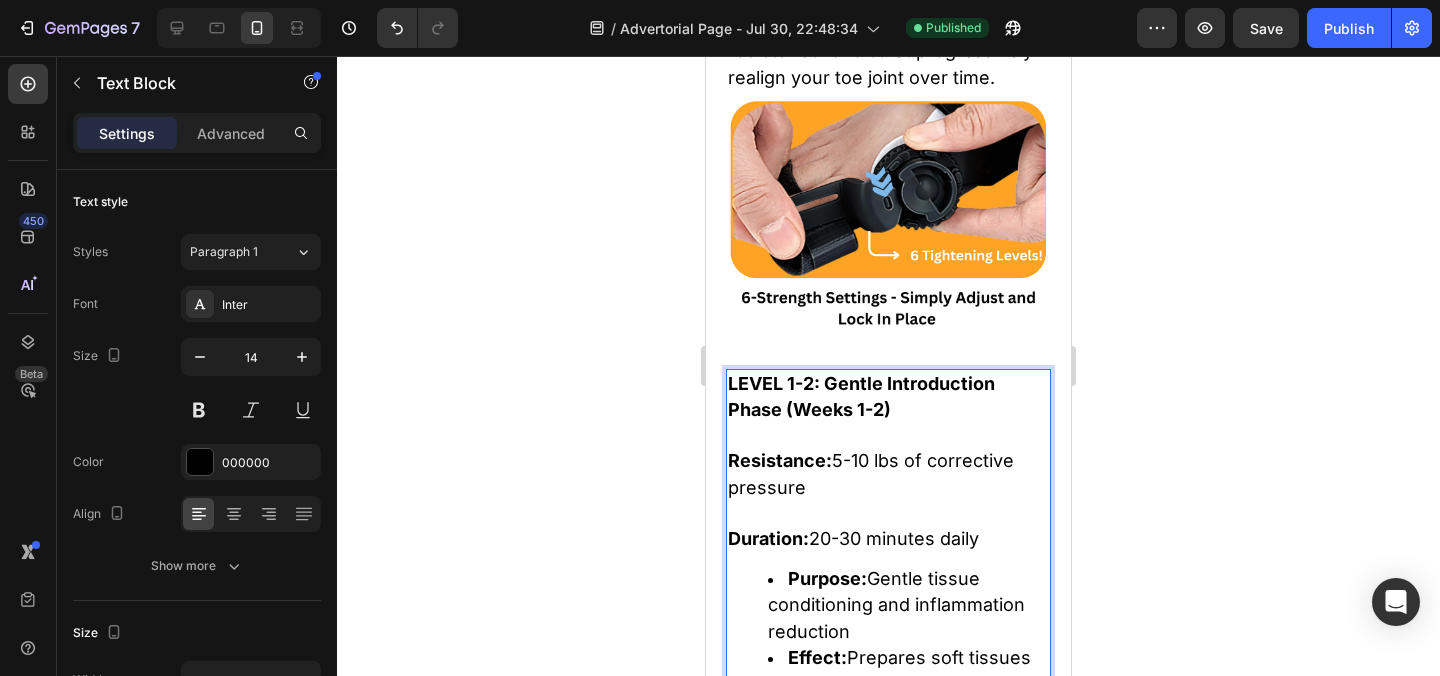 click on "Purpose:" at bounding box center [827, 578] 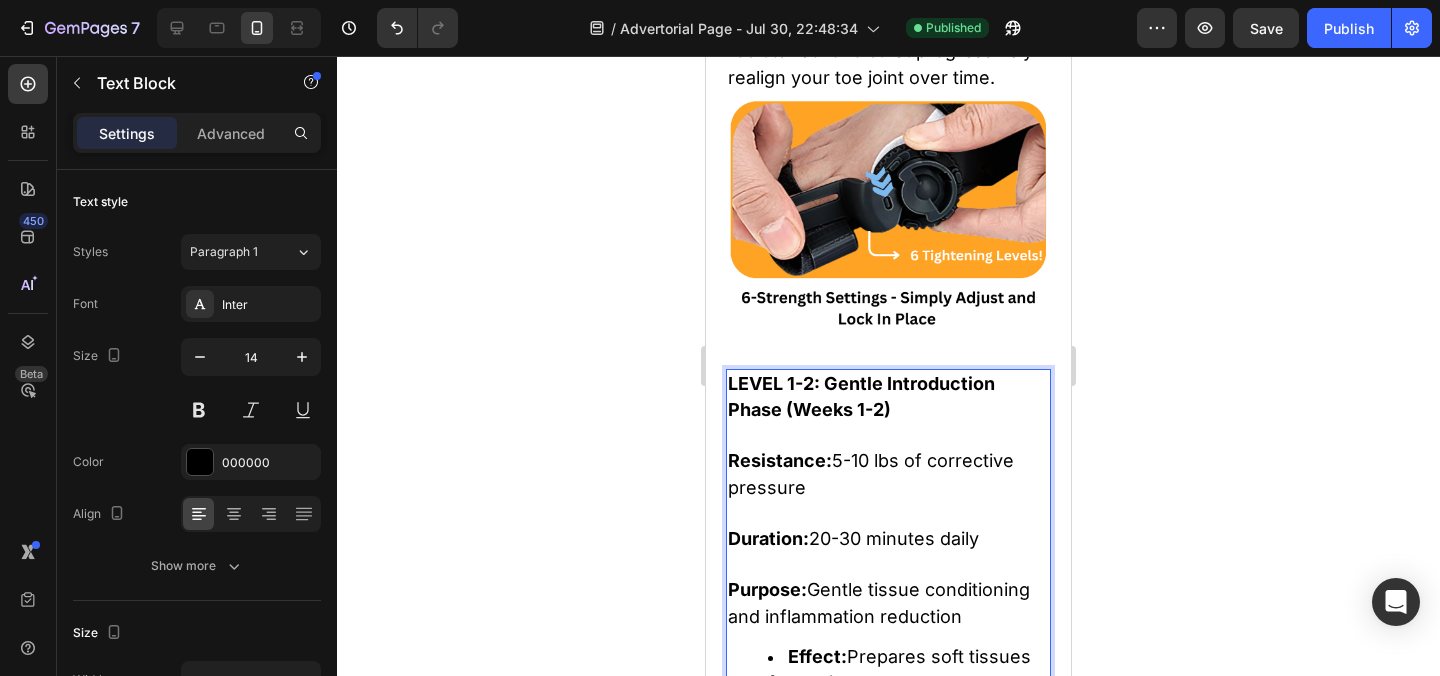 click on "Effect:" at bounding box center [817, 656] 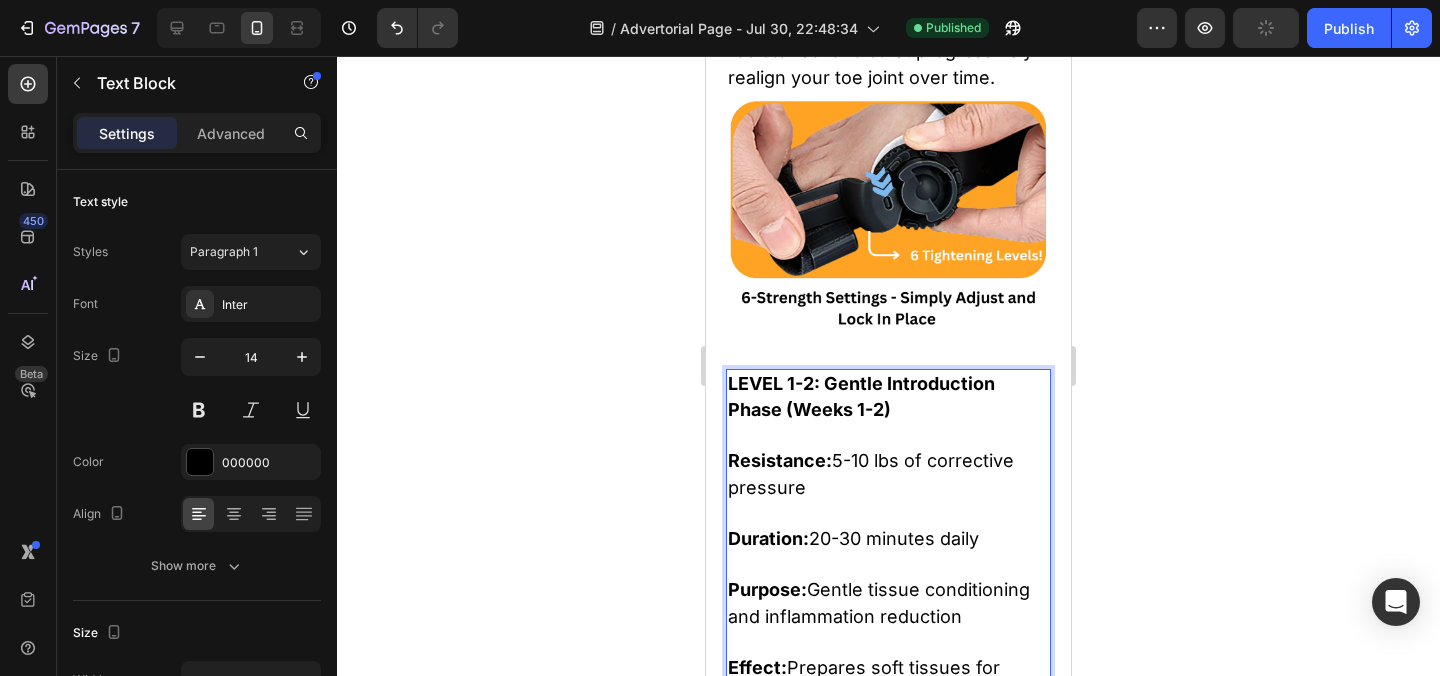 scroll, scrollTop: 17628, scrollLeft: 0, axis: vertical 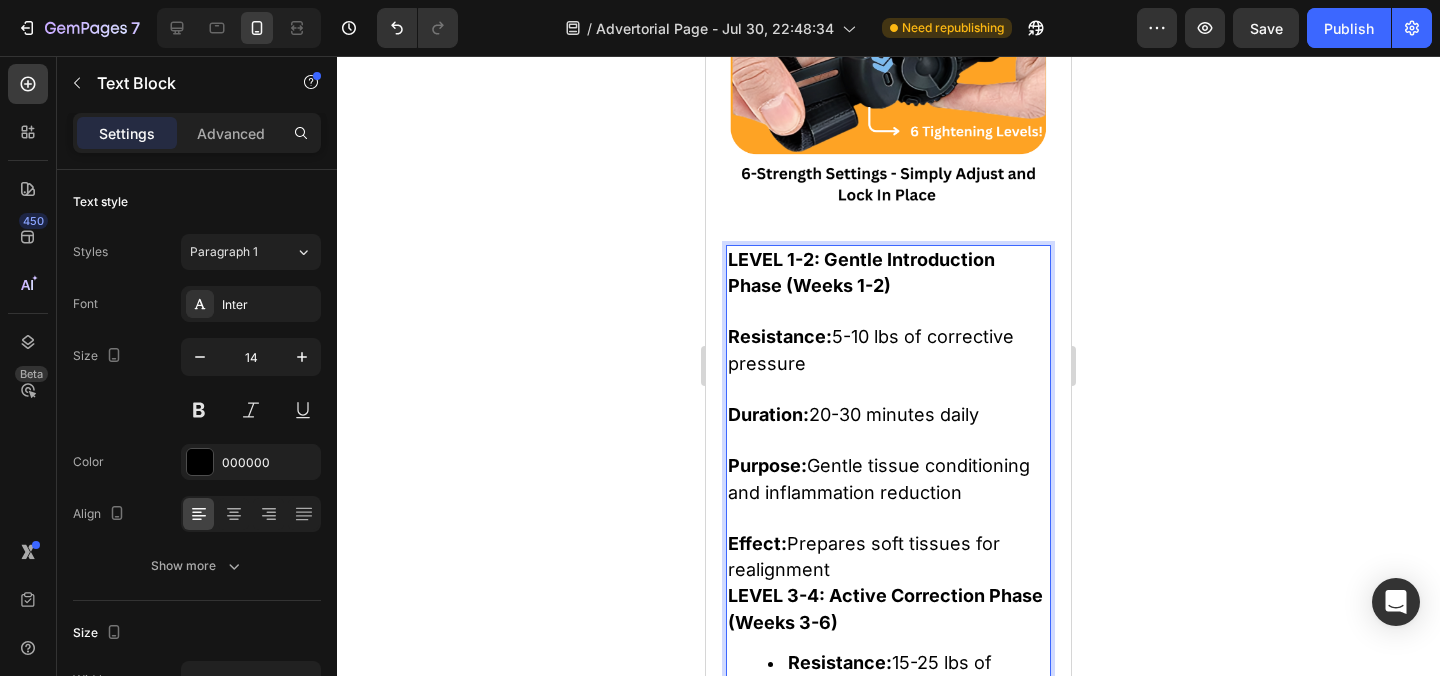 click on "Effect:  Prepares soft tissues for realignment" at bounding box center (888, 557) 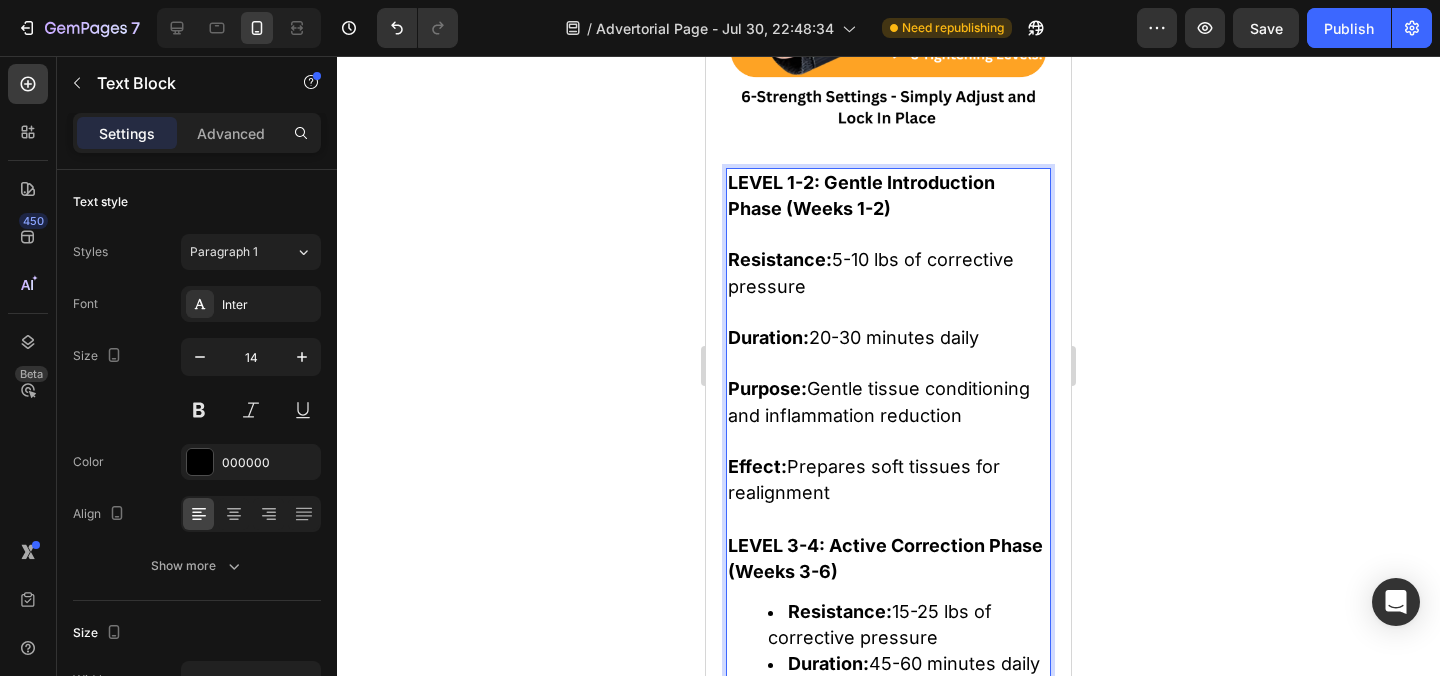 scroll, scrollTop: 17710, scrollLeft: 0, axis: vertical 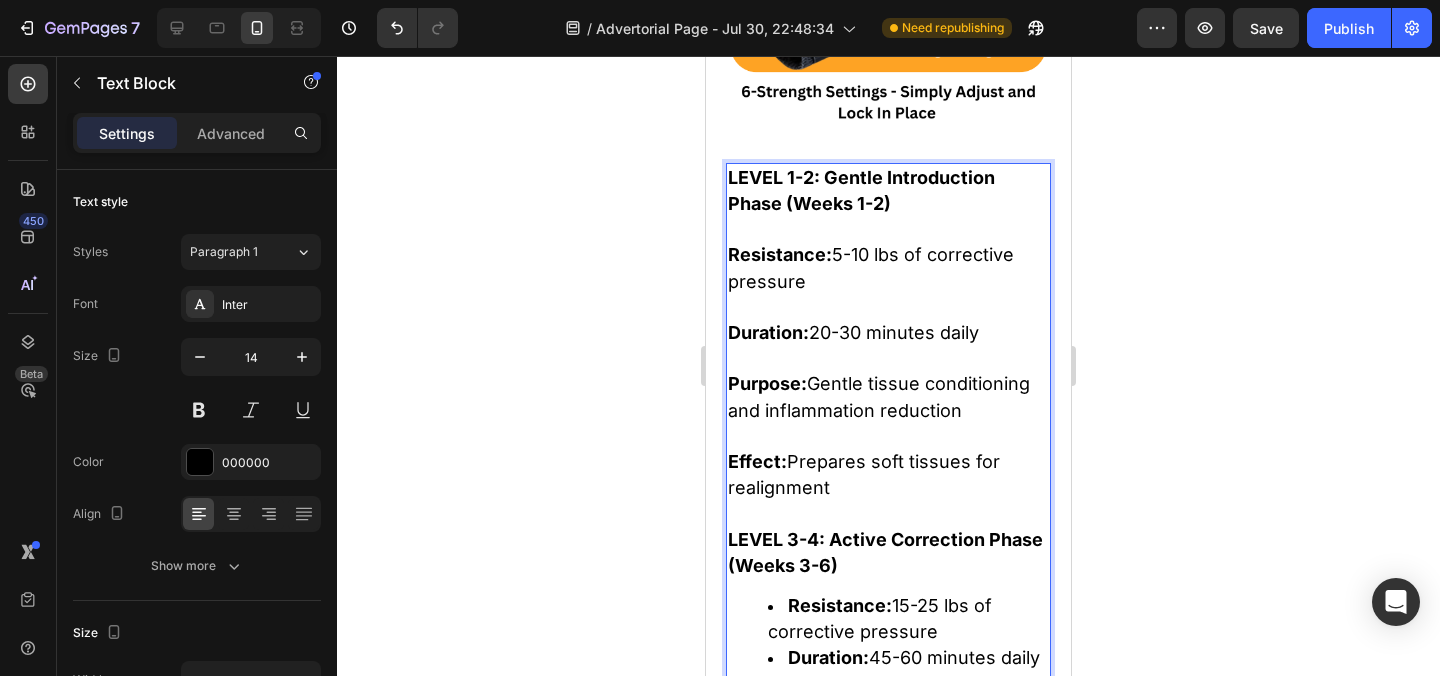 click on "Resistance:  15-25 lbs of corrective pressure" at bounding box center (908, 619) 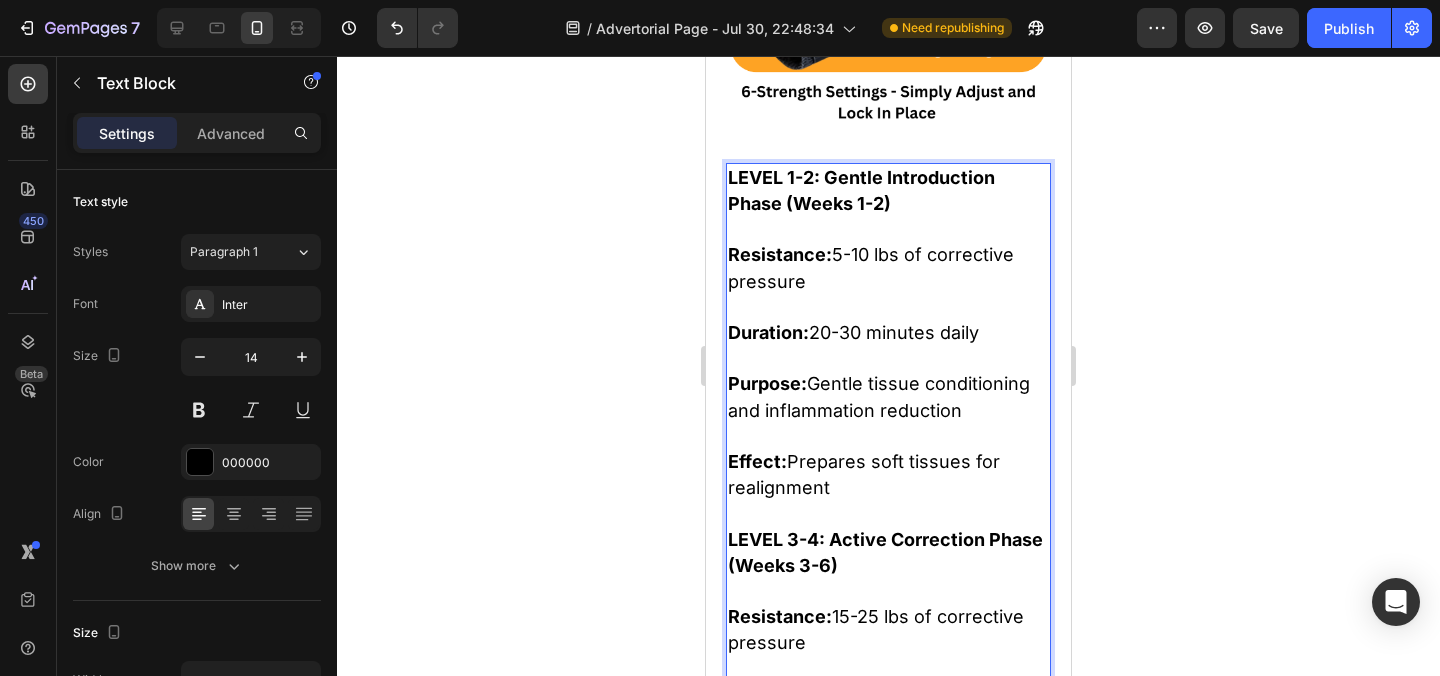 click on "Duration:" at bounding box center [828, 683] 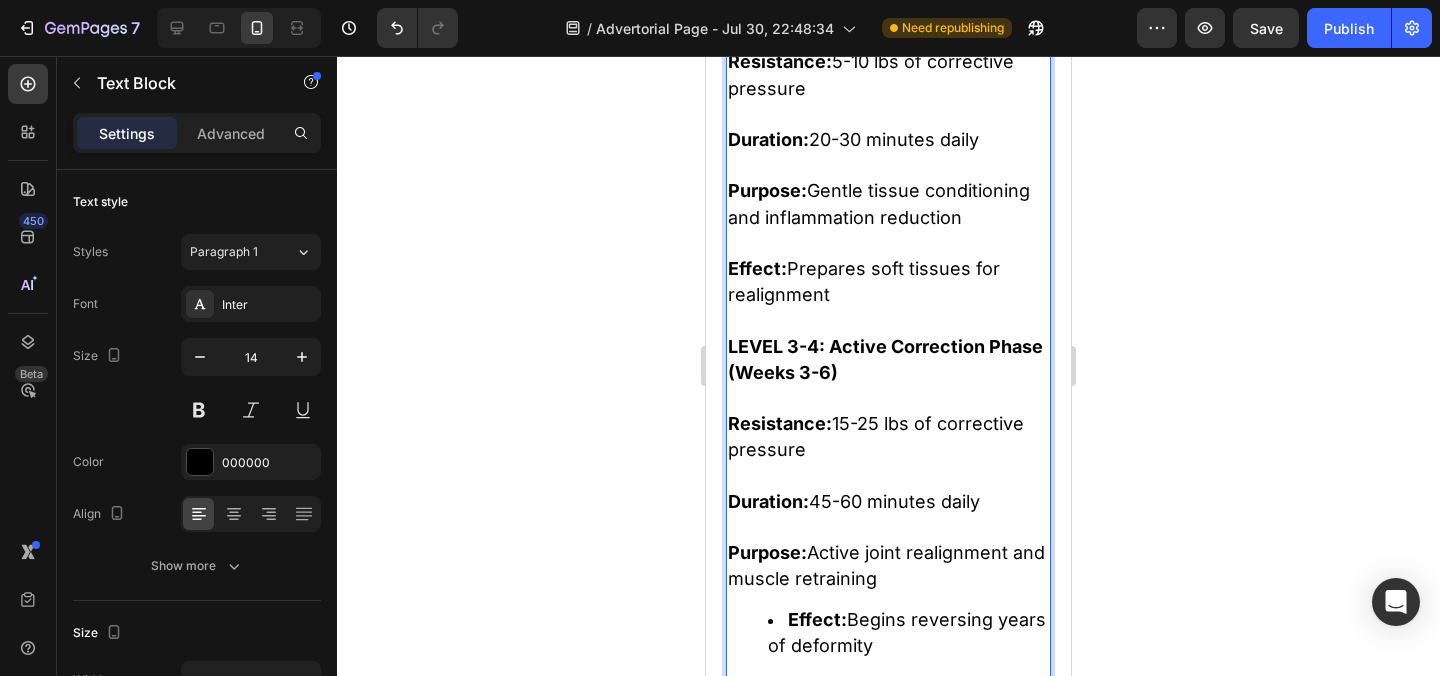 scroll, scrollTop: 17954, scrollLeft: 0, axis: vertical 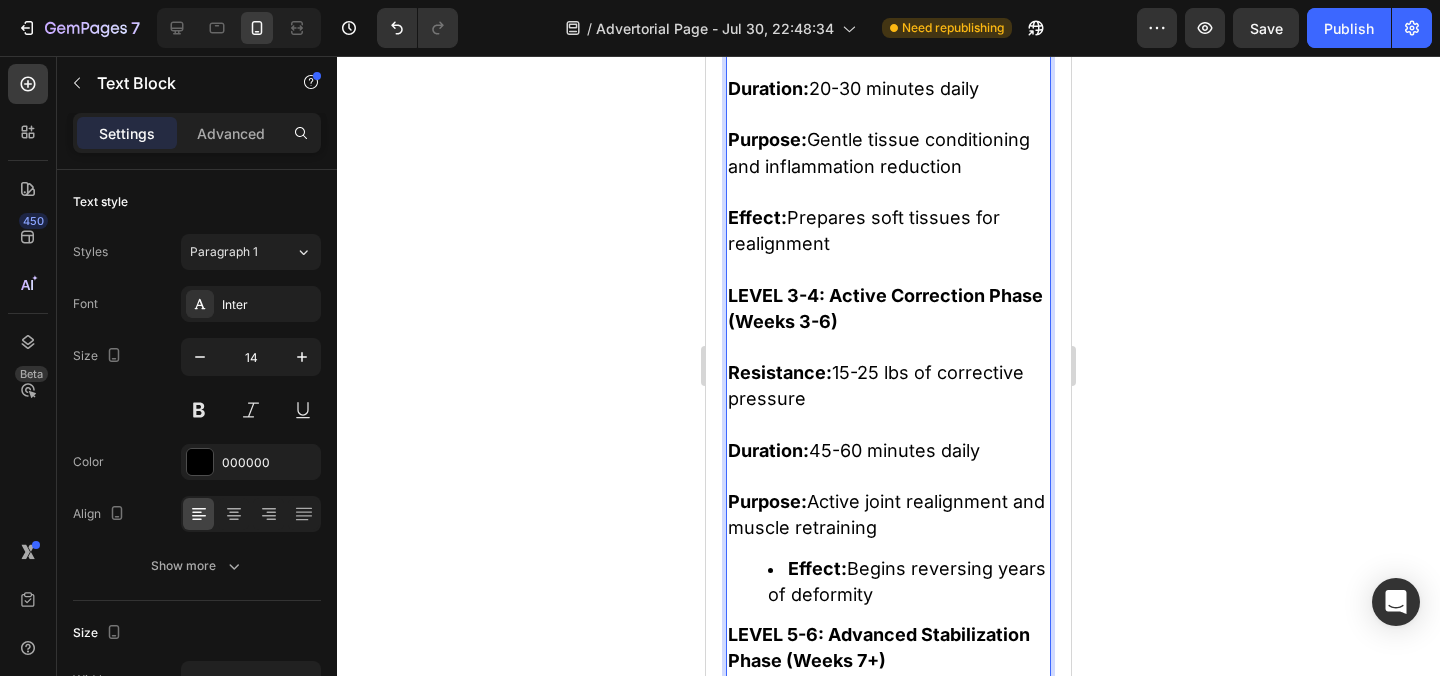 click on "Effect:  Begins reversing years of deformity" at bounding box center [908, 582] 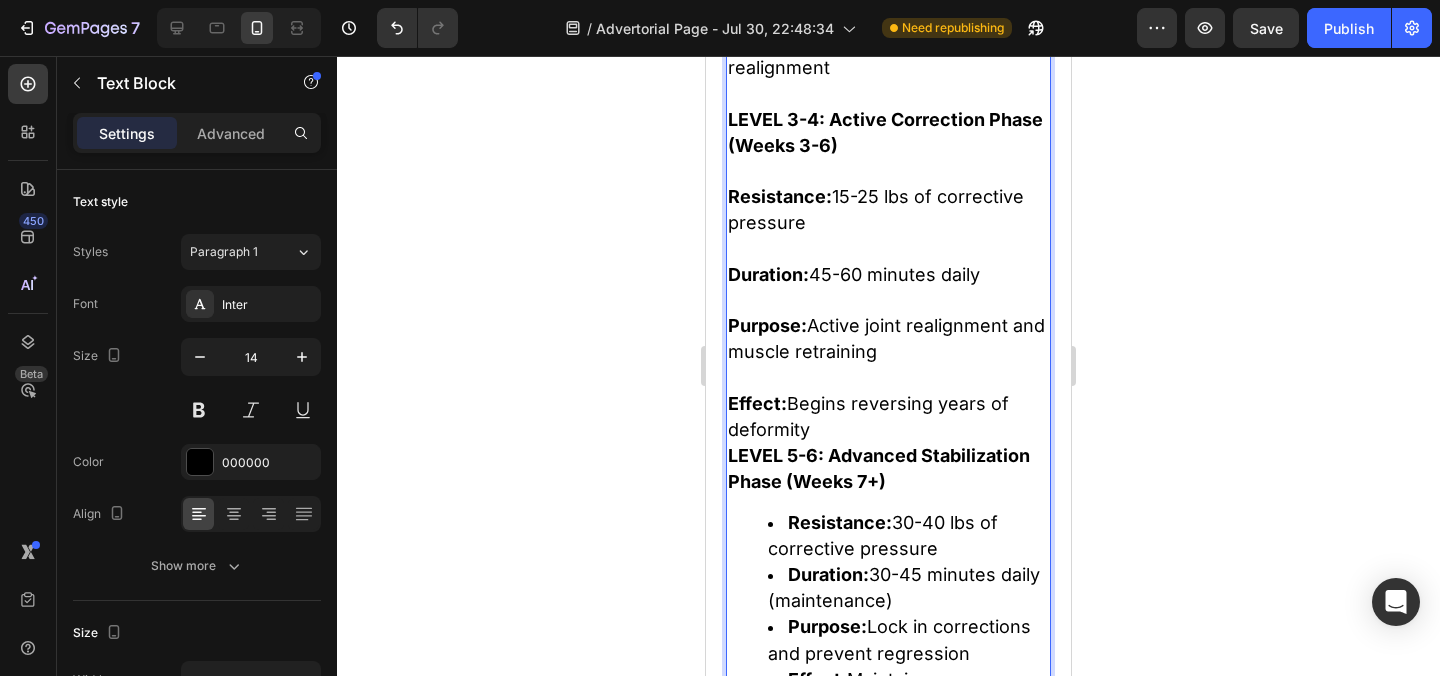 scroll, scrollTop: 18152, scrollLeft: 0, axis: vertical 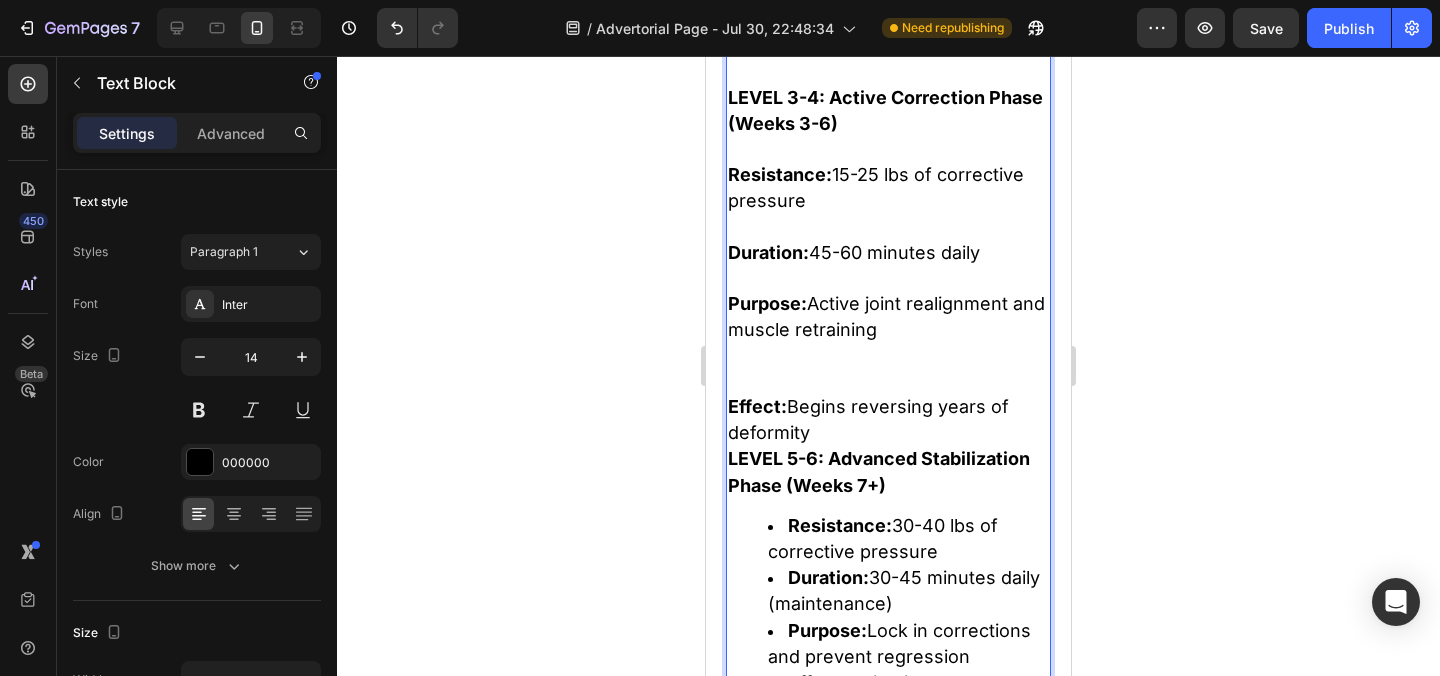 click on "Resistance:" at bounding box center (840, 525) 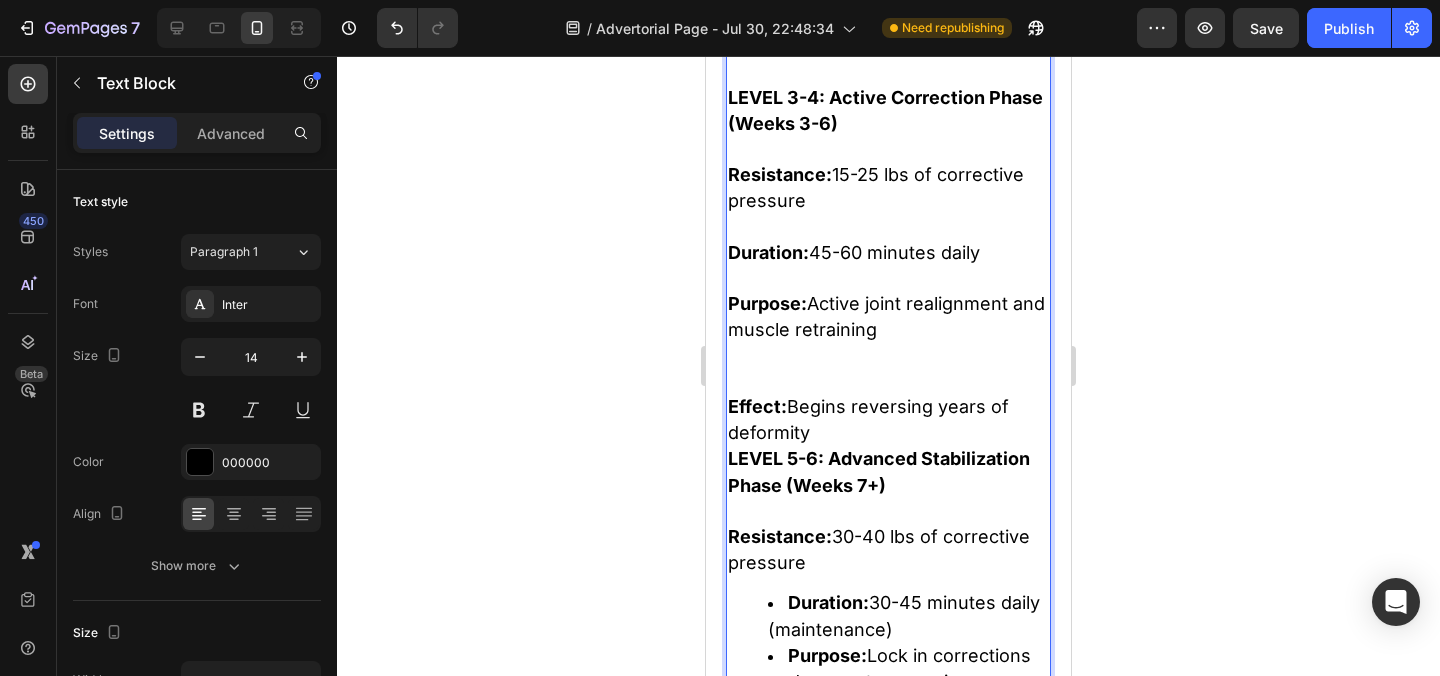 click on "Duration:" at bounding box center [828, 602] 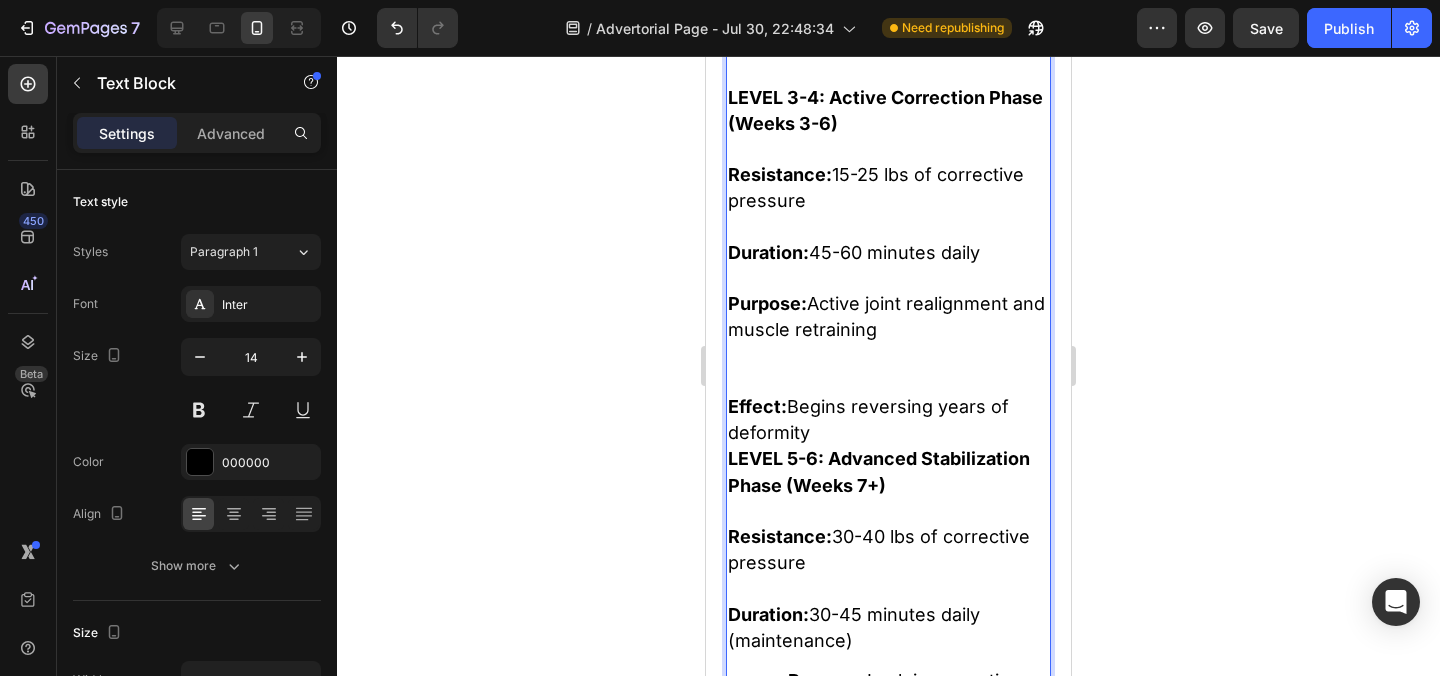 click on "Purpose:" at bounding box center (827, 680) 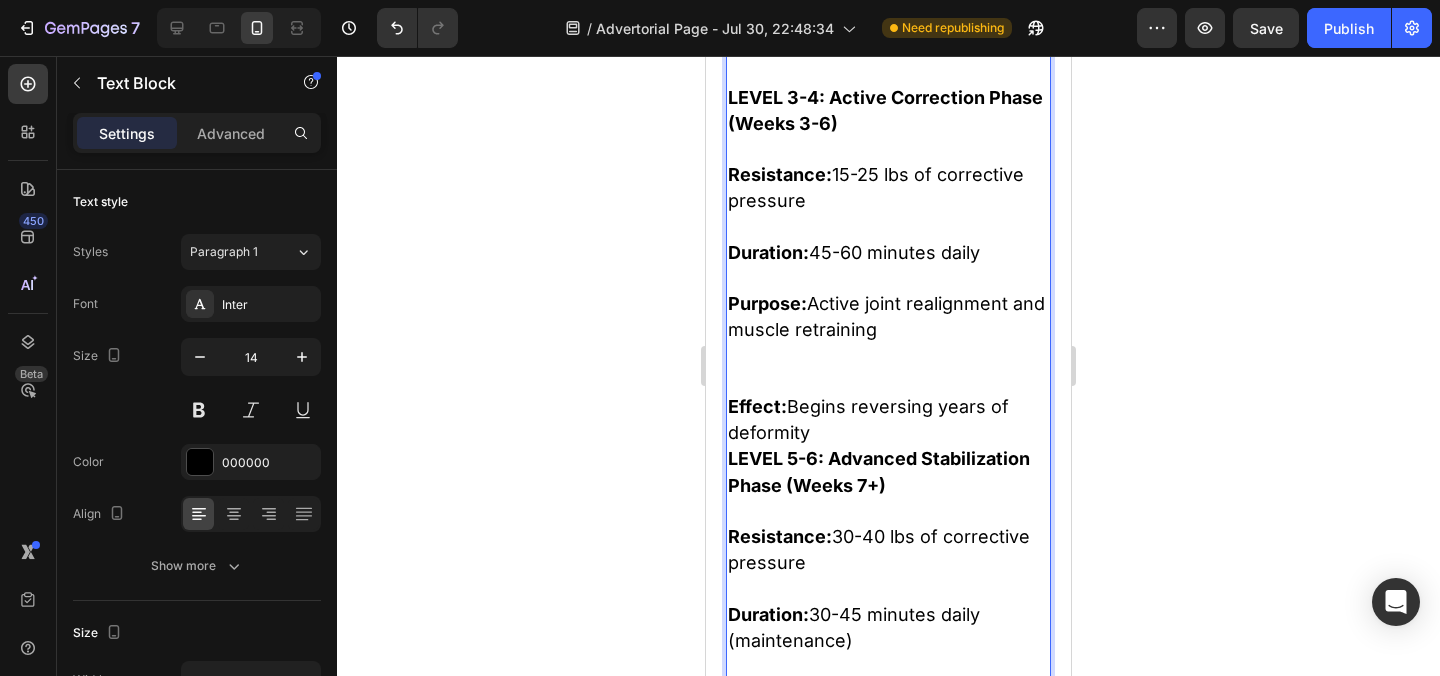 click on "Effect:  Begins reversing years of deformity" at bounding box center [888, 420] 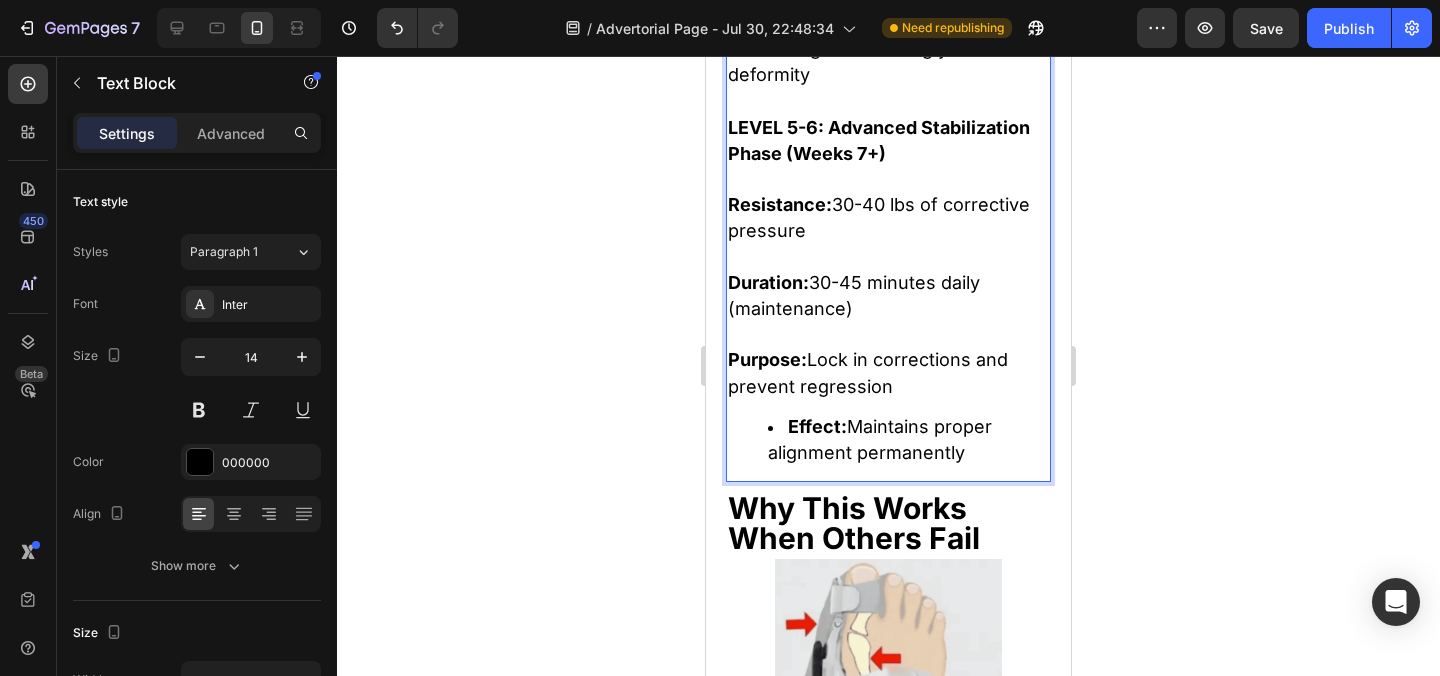 scroll, scrollTop: 18513, scrollLeft: 0, axis: vertical 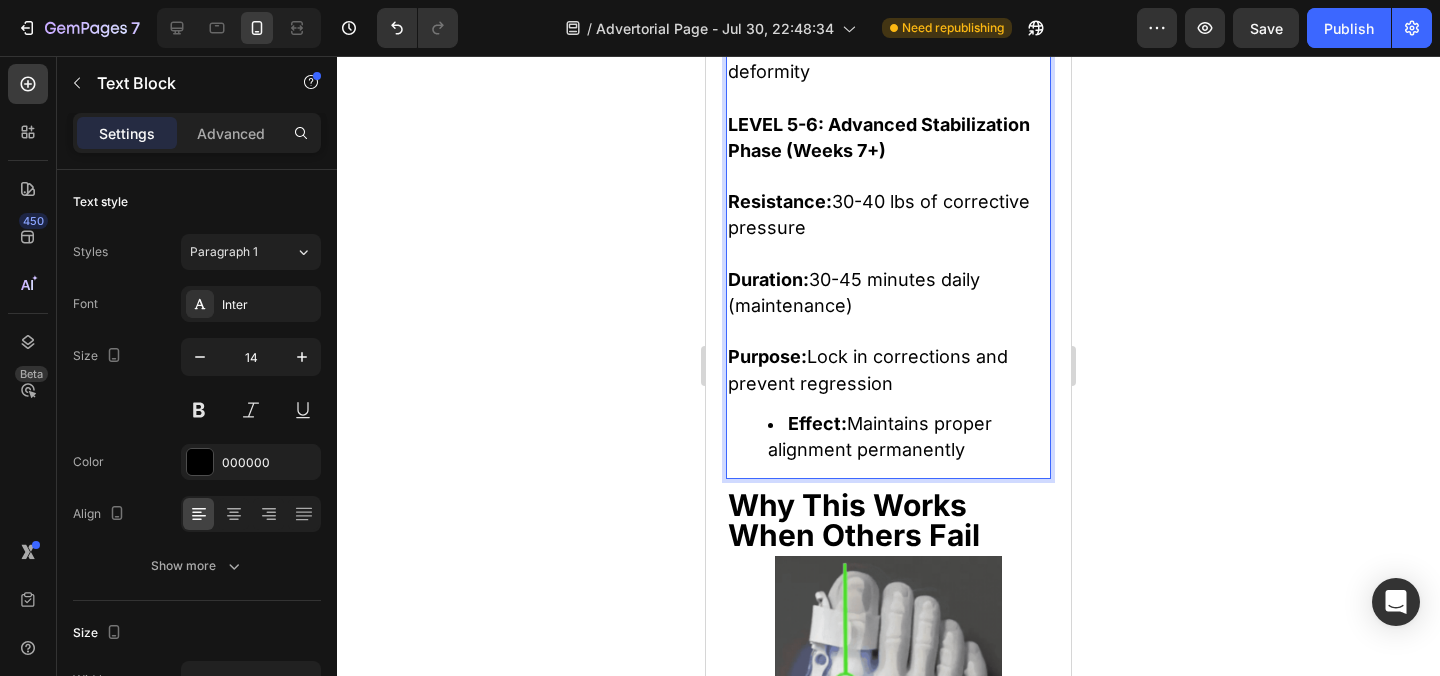click on "Effect:  Maintains proper alignment permanently" at bounding box center (908, 437) 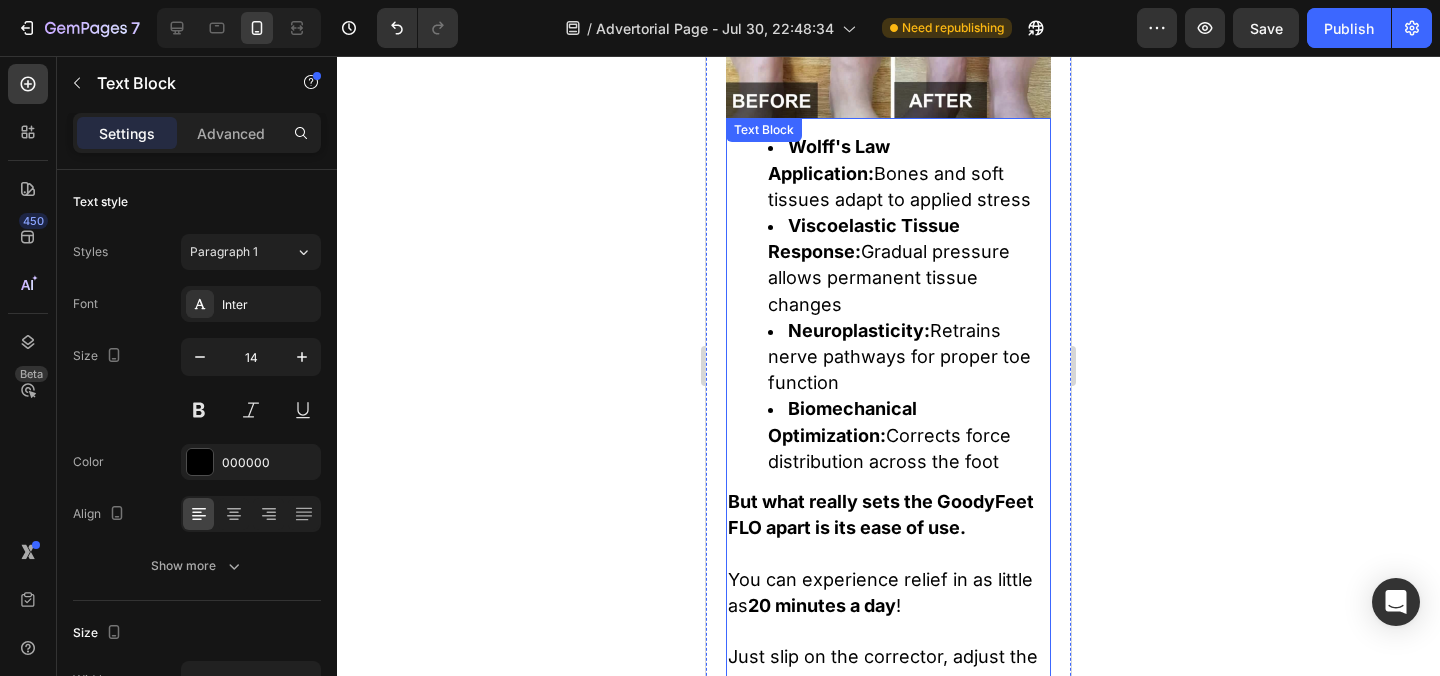 scroll, scrollTop: 19980, scrollLeft: 0, axis: vertical 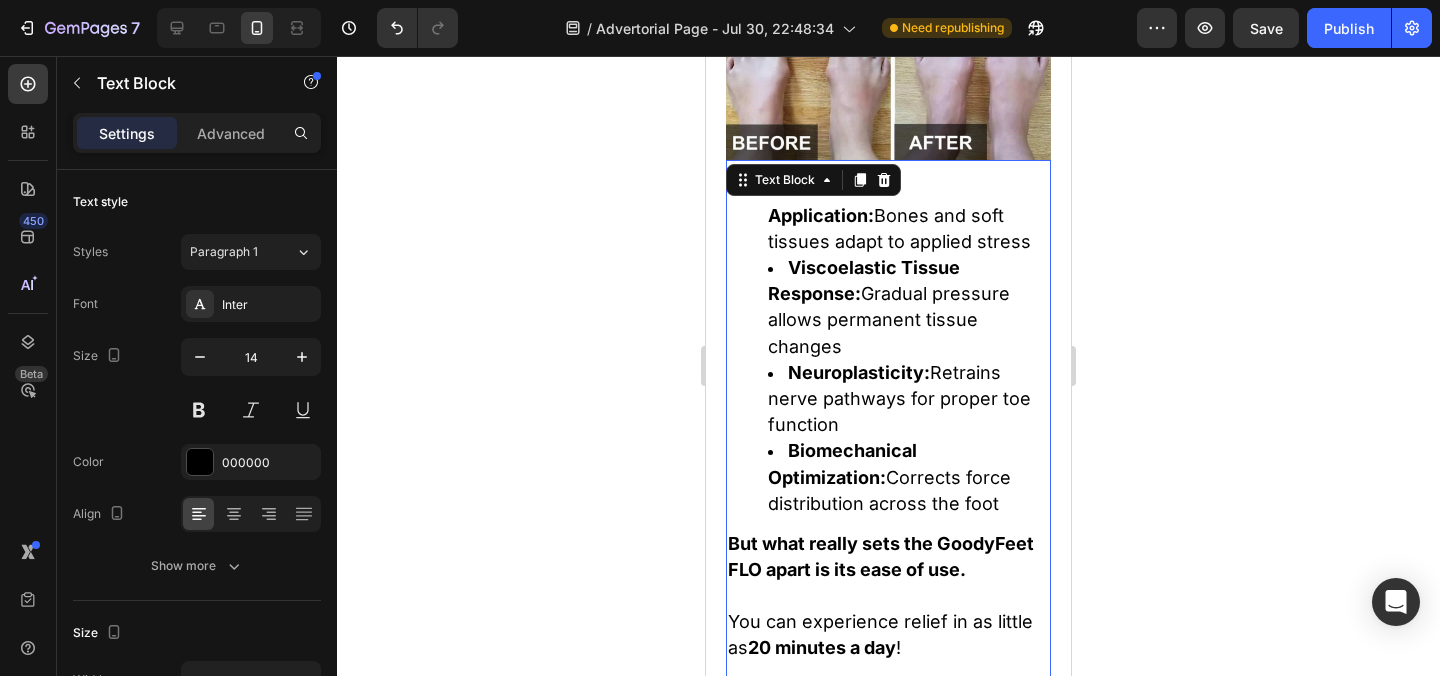 click on "Wolff's Law Application:  Bones and soft tissues adapt to applied stress Viscoelastic Tissue Response:  Gradual pressure allows permanent tissue changes Neuroplasticity:  Retrains nerve pathways for proper toe function Biomechanical Optimization:  Corrects force distribution across the foot But what really sets the GoodyFeet FLO apart is its ease of use.   You can experience relief in as little as  20 minutes a day !   Just slip on the corrector, adjust the resistance level for your current phase, and go about your day.   Unlike other correctors, it's made with soft, breathable materials for extended wear comfort.   You can wear it while relaxing, doing chores around the house, or even sleeping.   The treatment may feel unusual at first, but you will get used to it after a couple of sessions.   And more importantly, you are going to love the results.   The swelling will begin to fade. The throbbing pain will slowly diminish.    Your toe will gradually start to return to its proper position.       0" at bounding box center (888, 878) 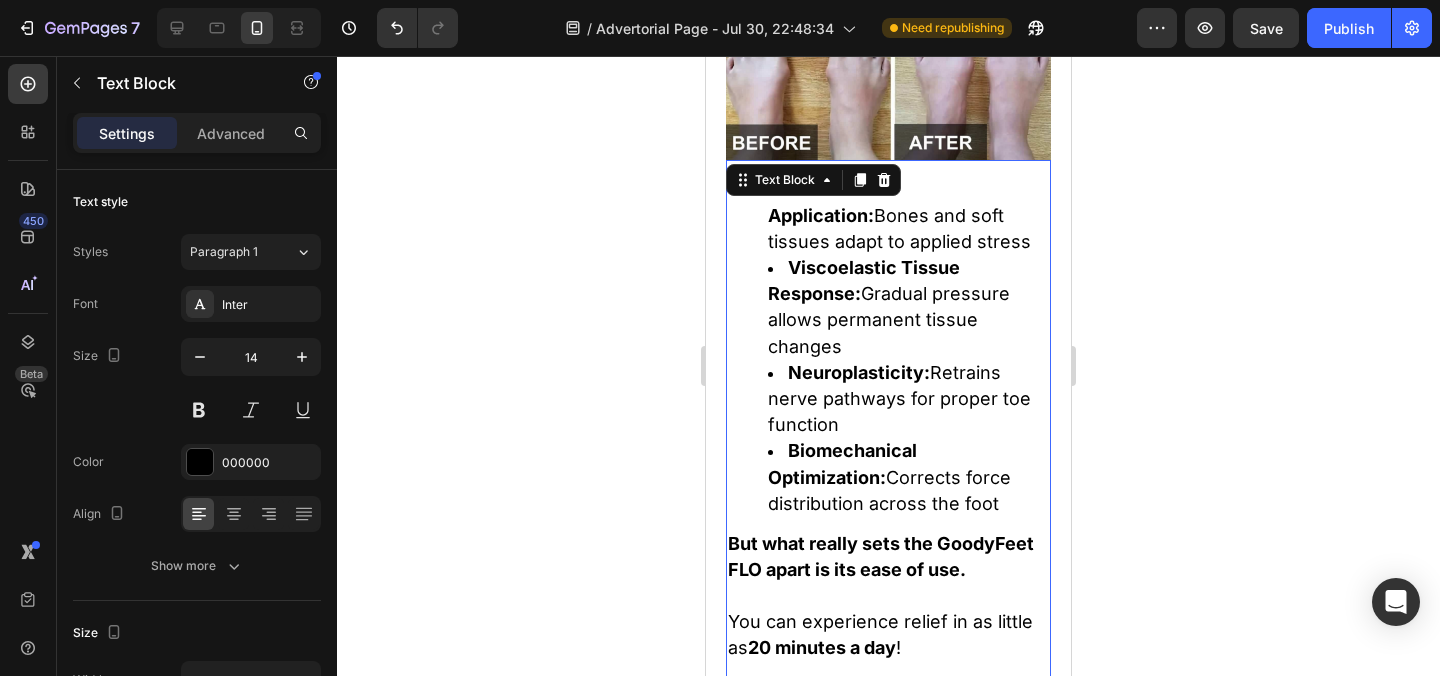 scroll, scrollTop: 622, scrollLeft: 0, axis: vertical 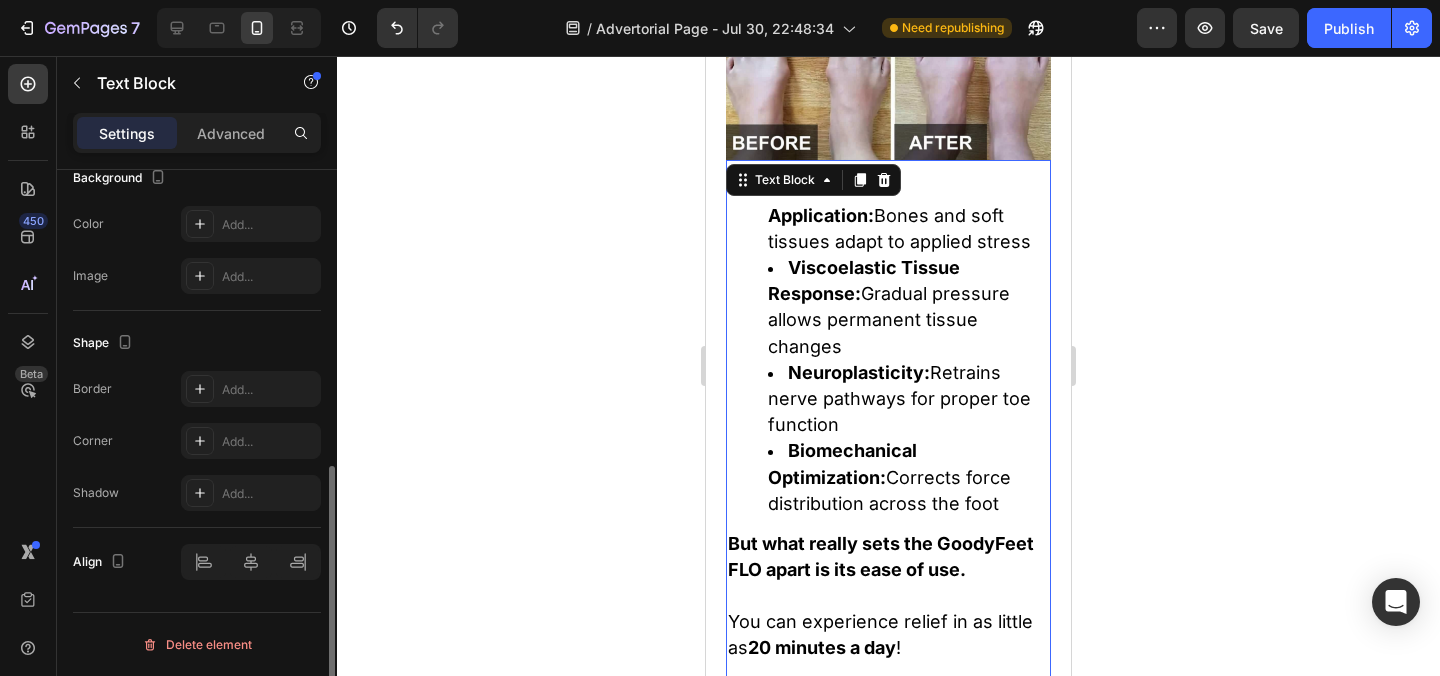 click on "Wolff's Law Application:  Bones and soft tissues adapt to applied stress" at bounding box center (899, 214) 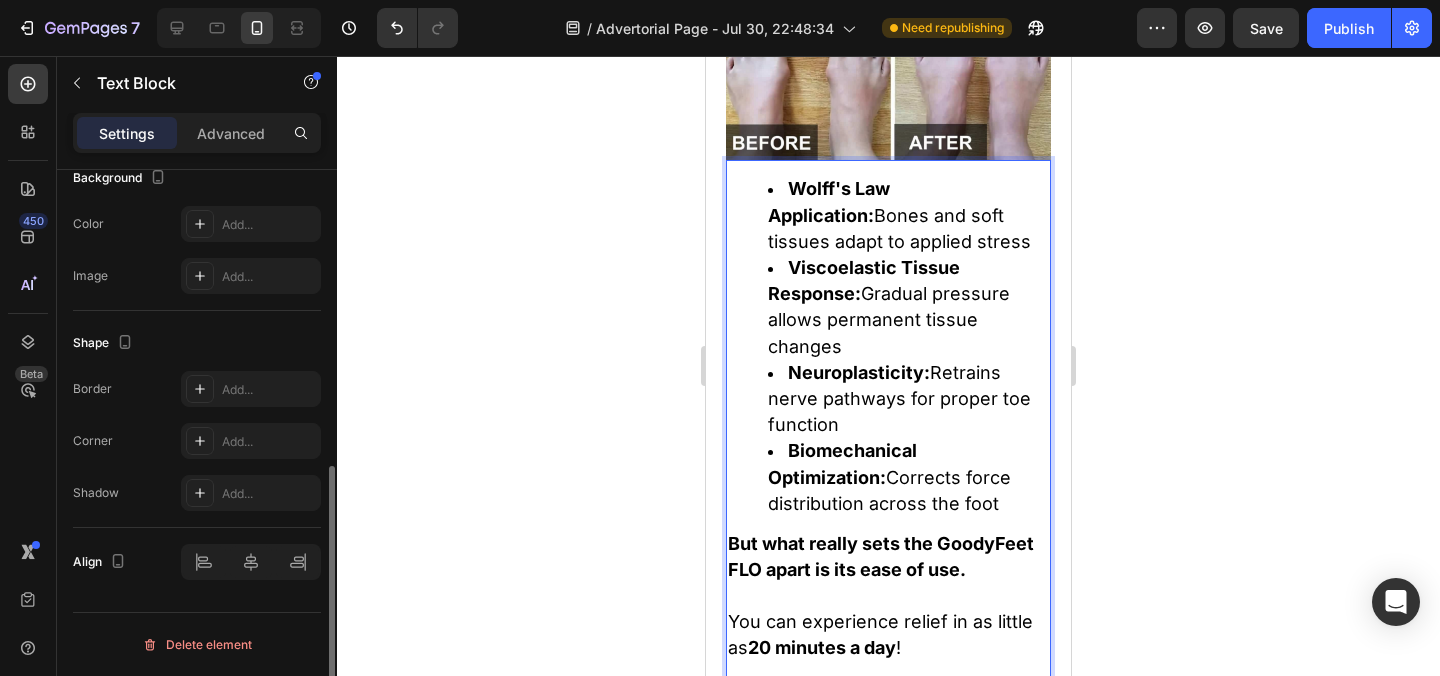 click on "Viscoelastic Tissue Response:" at bounding box center [864, 280] 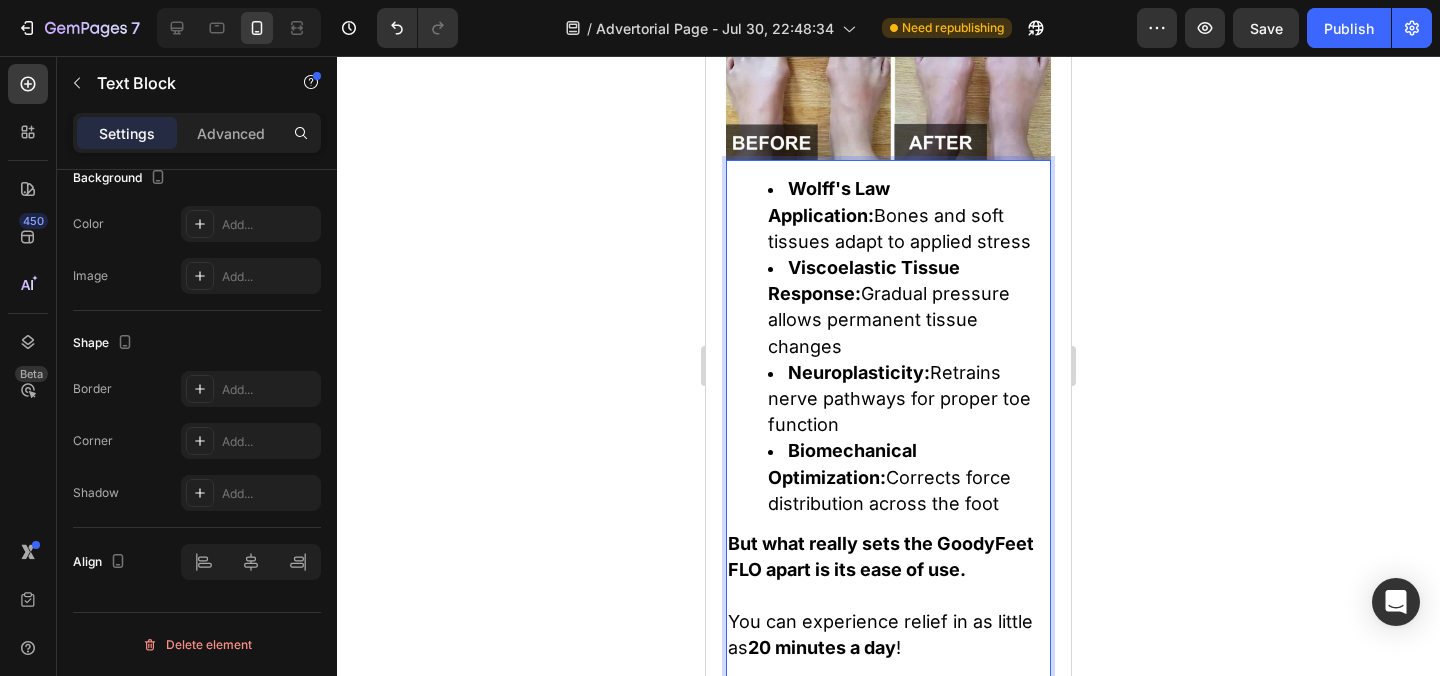 click on "Wolff's Law Application:  Bones and soft tissues adapt to applied stress" at bounding box center (908, 215) 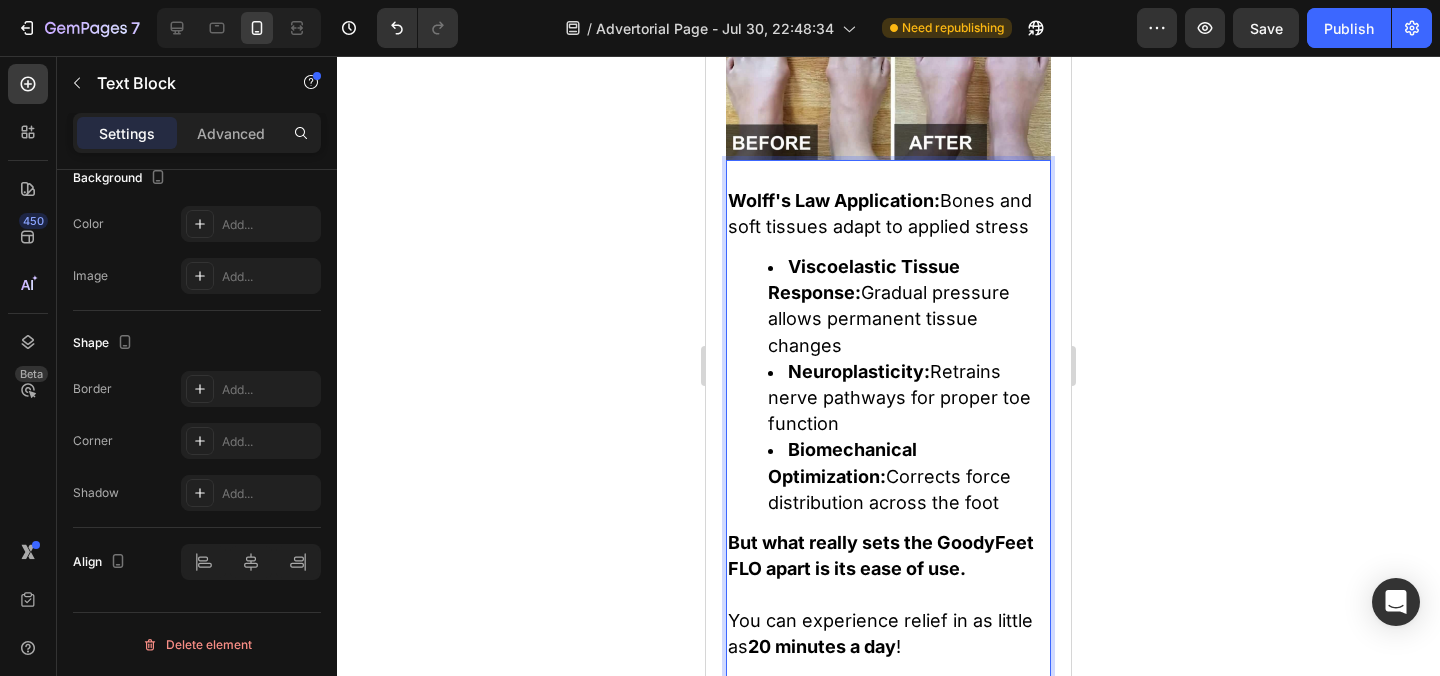 drag, startPoint x: 796, startPoint y: 232, endPoint x: 791, endPoint y: 221, distance: 12.083046 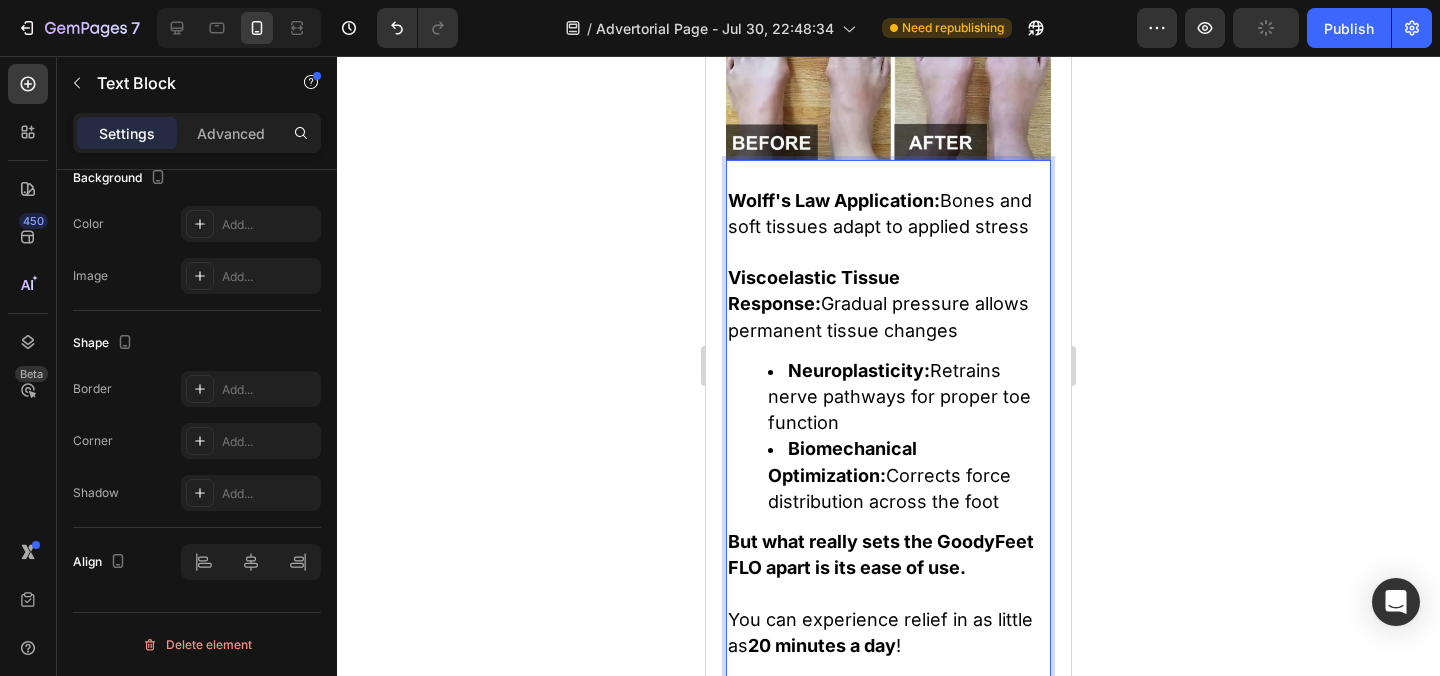 click on "Neuroplasticity:" at bounding box center [859, 370] 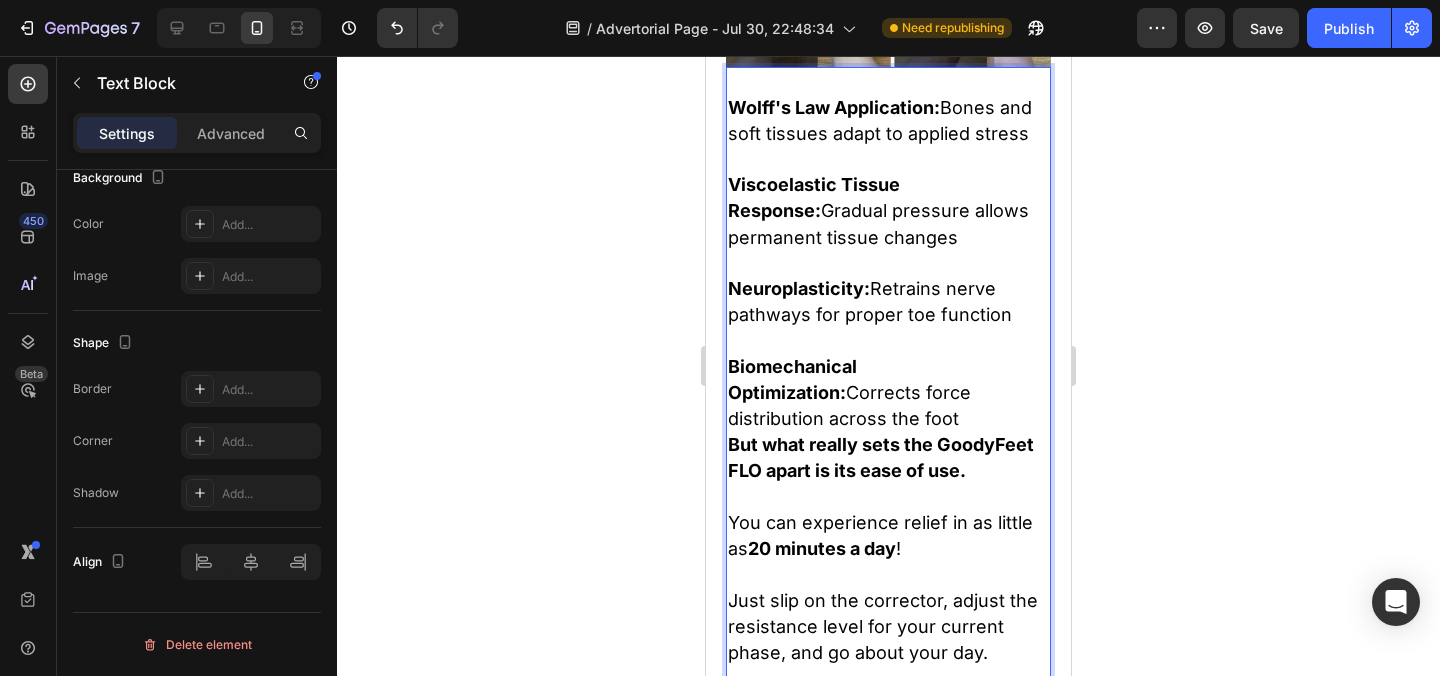 scroll, scrollTop: 20084, scrollLeft: 0, axis: vertical 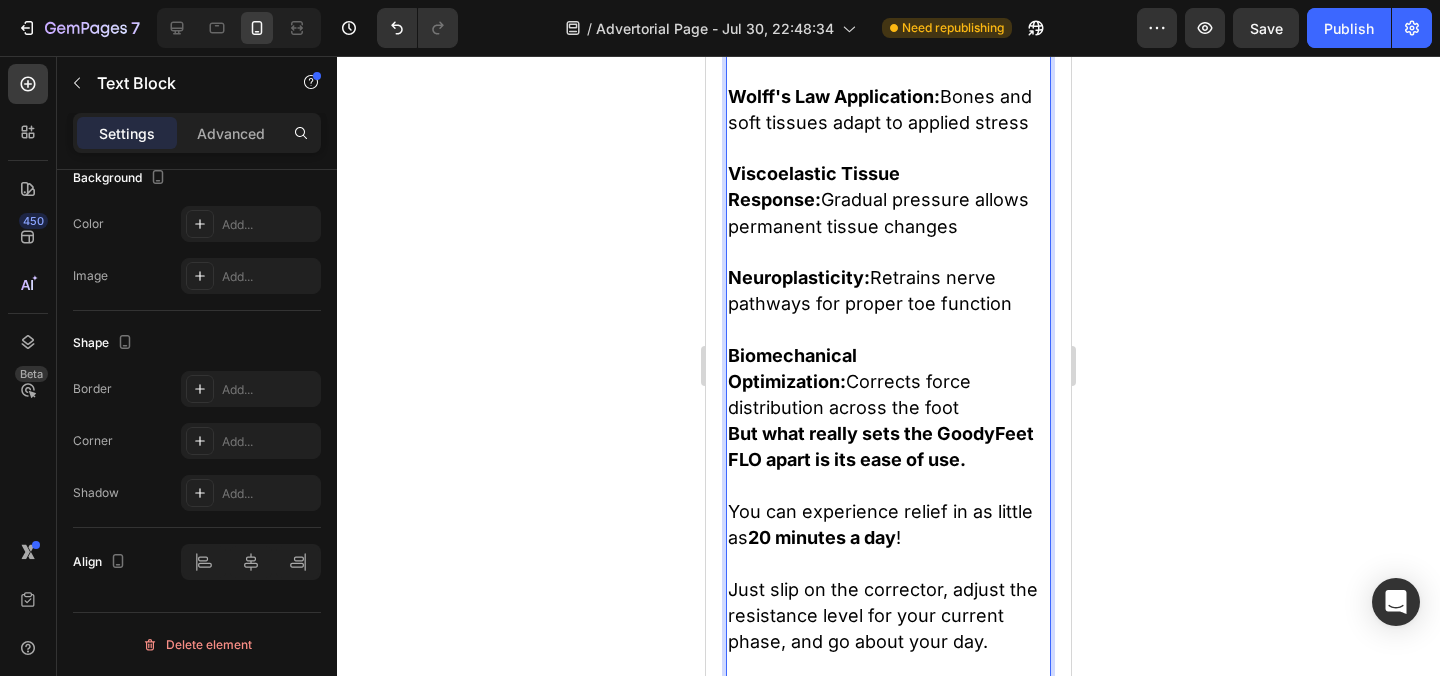 click on "Biomechanical Optimization:  Corrects force distribution across the foot" at bounding box center [888, 382] 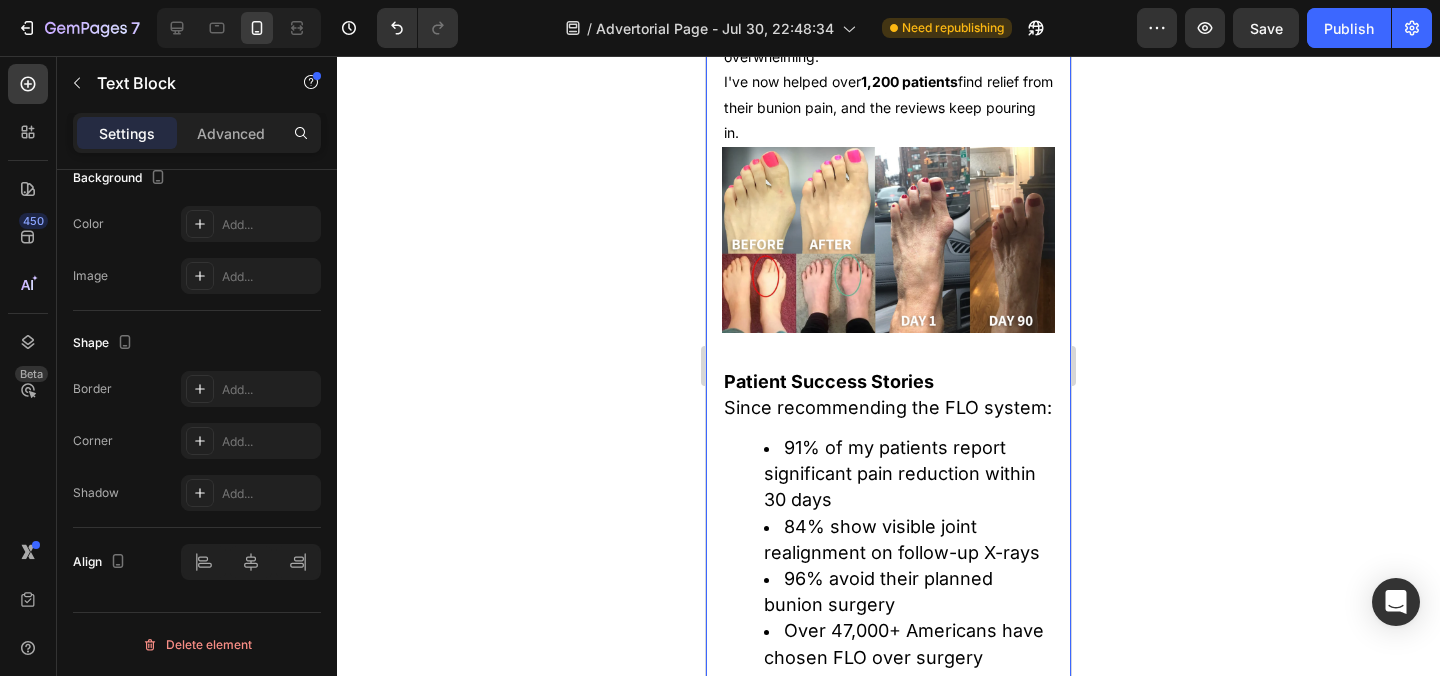 scroll, scrollTop: 22882, scrollLeft: 0, axis: vertical 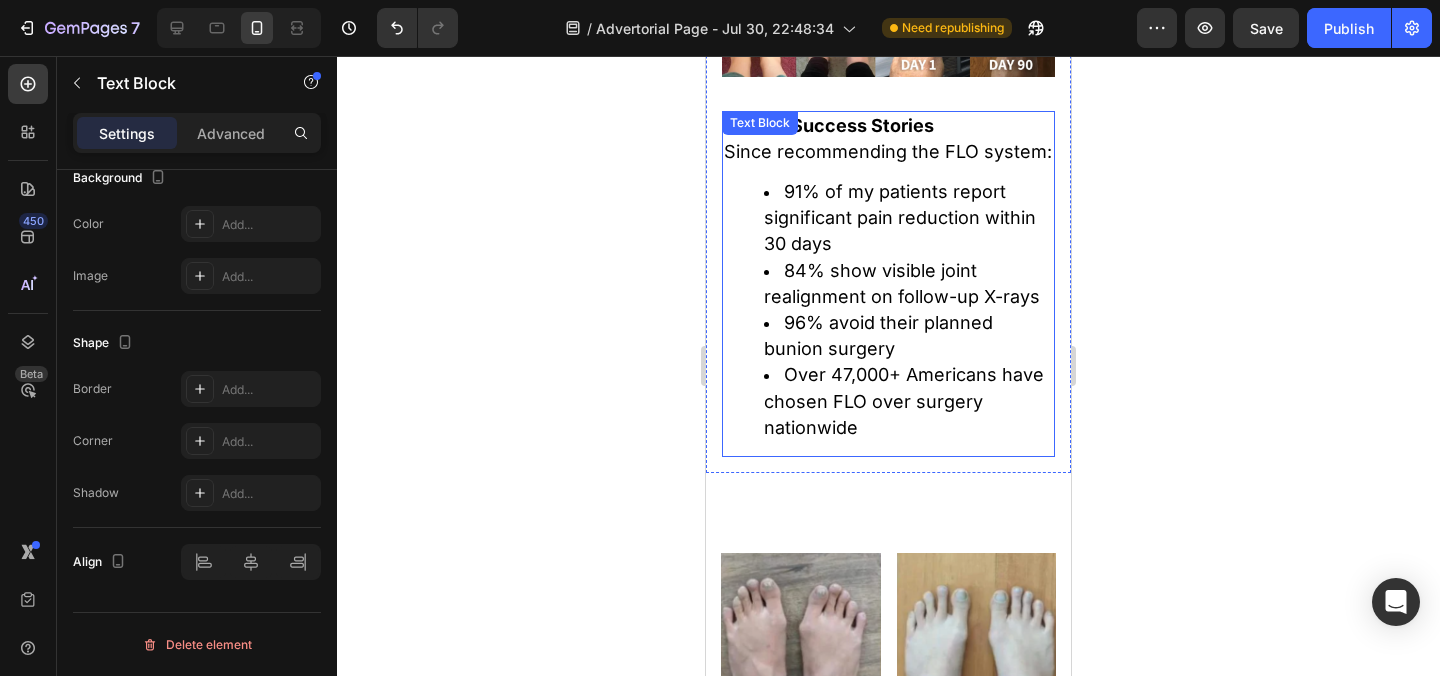 click on "91% of my patients report significant pain reduction within 30 days" at bounding box center (908, 218) 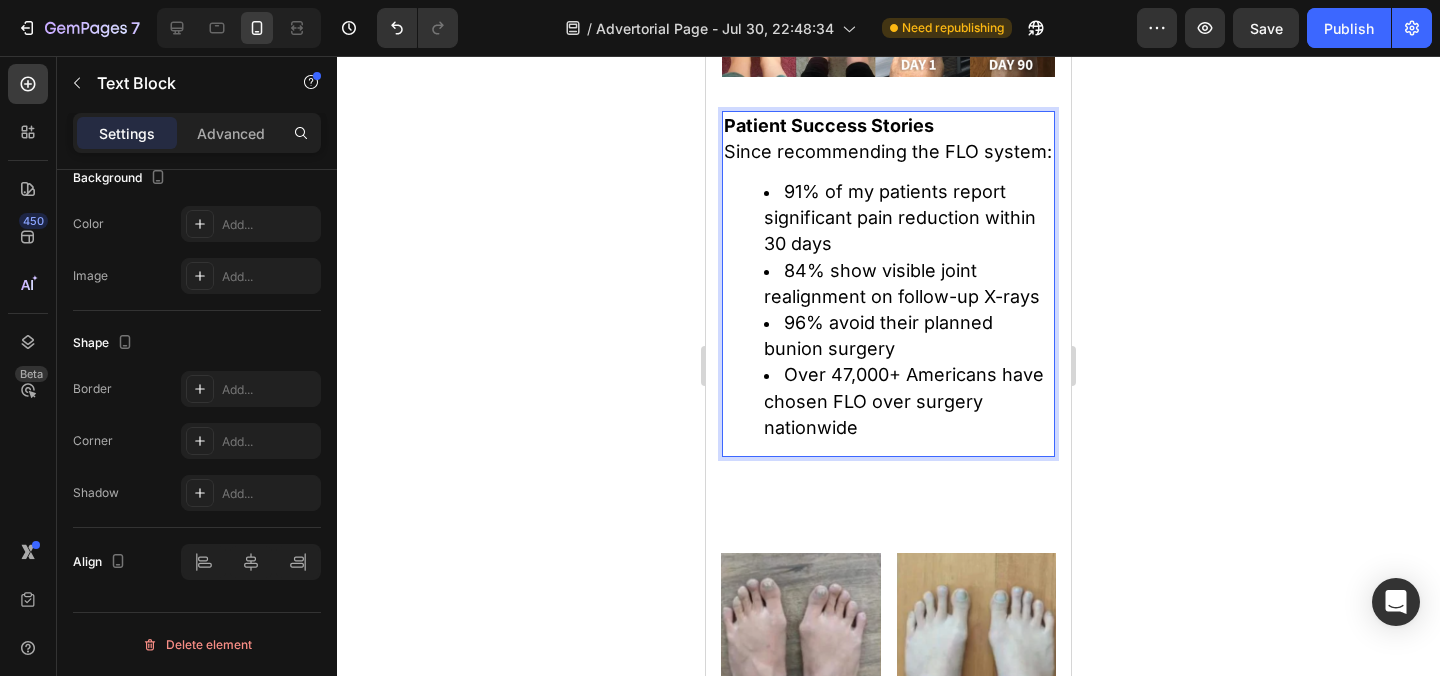 click on "91% of my patients report significant pain reduction within 30 days" at bounding box center [908, 218] 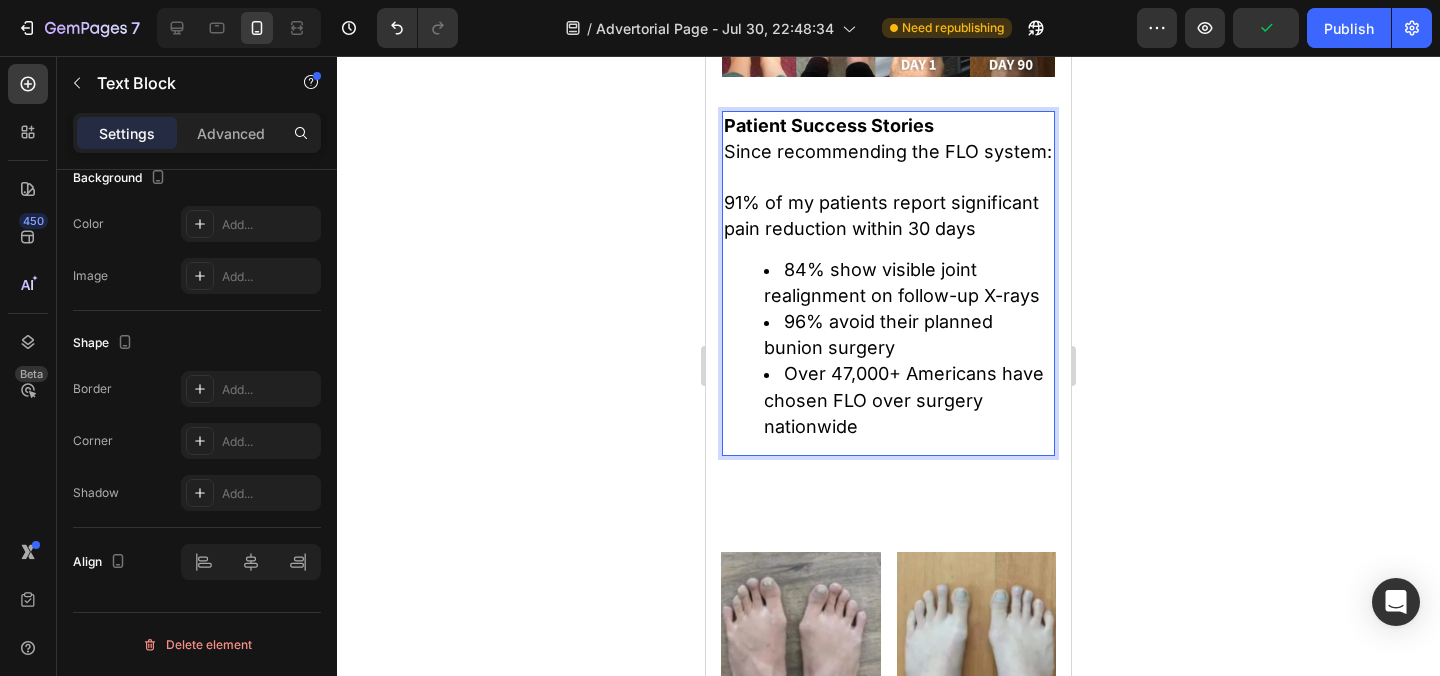 click on "84% show visible joint realignment on follow-up X-rays" at bounding box center [902, 282] 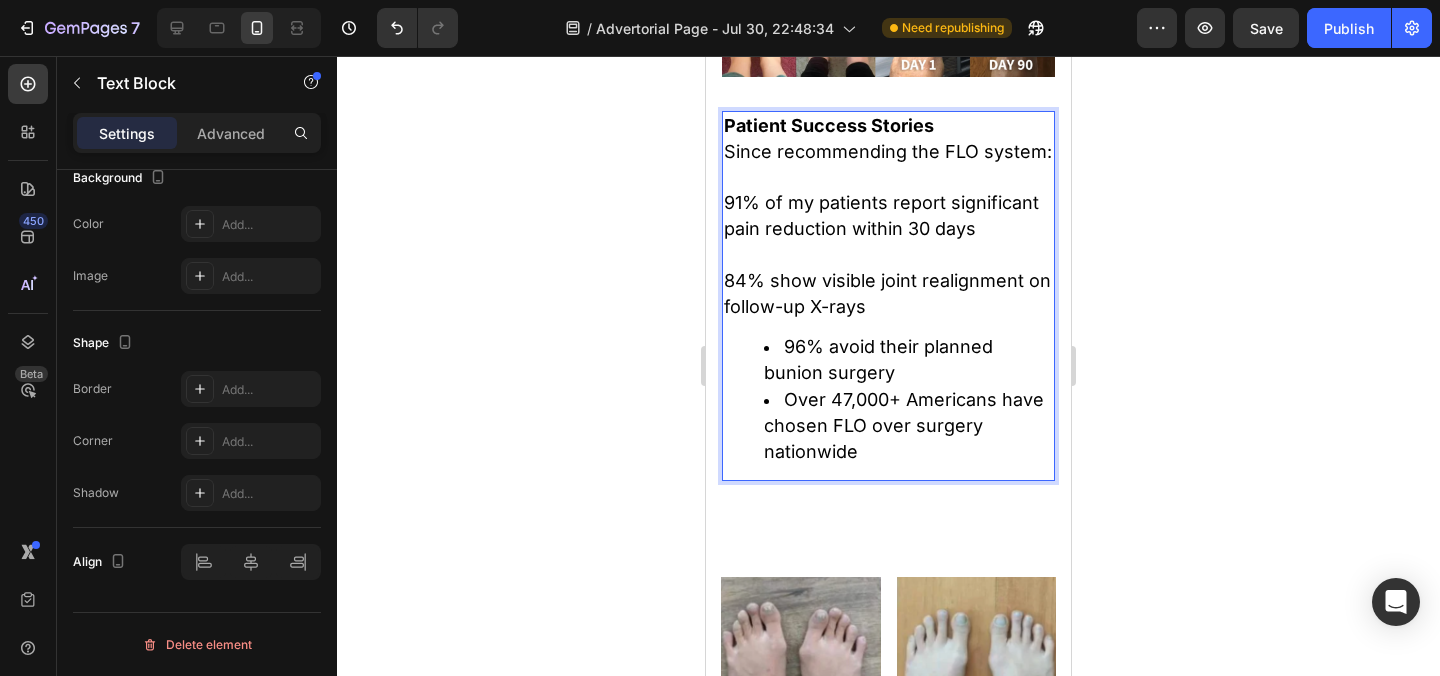 click on "96% avoid their planned bunion surgery" at bounding box center (908, 360) 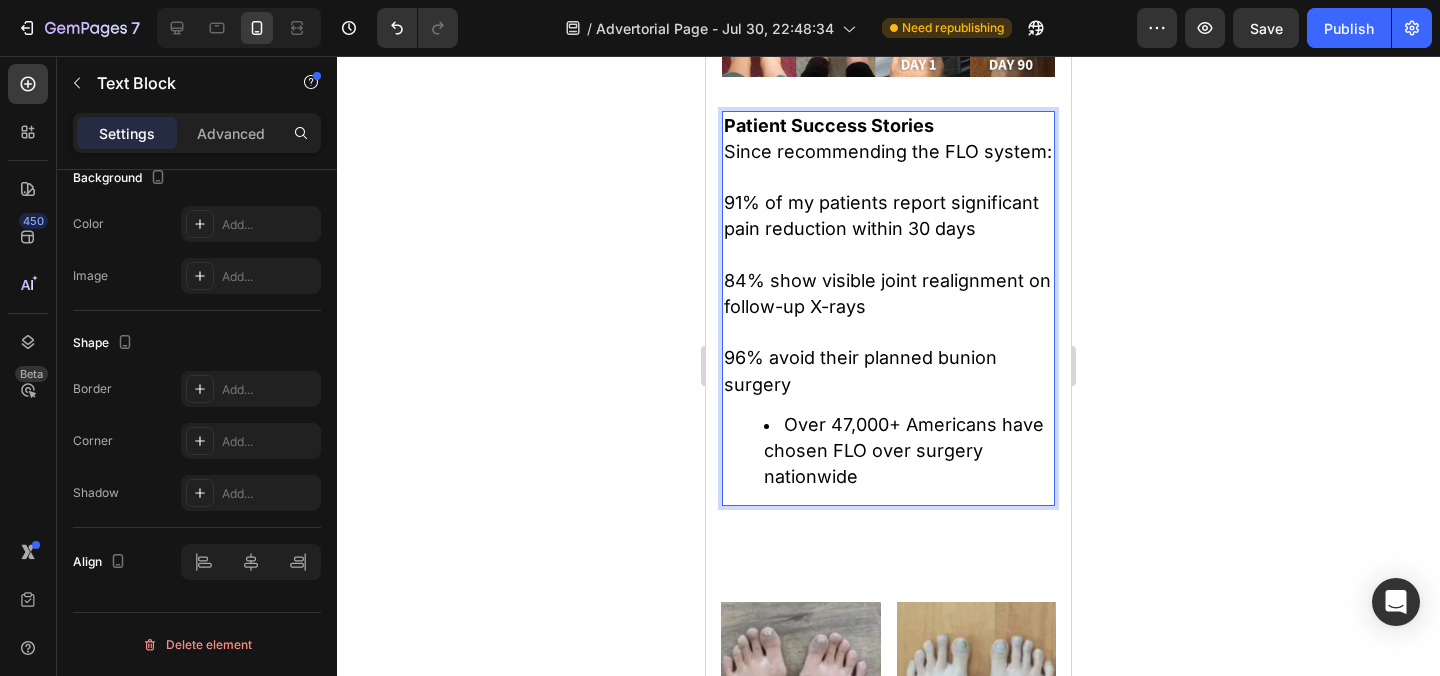 click on "Over 47,000+ Americans have chosen FLO over surgery nationwide" at bounding box center (904, 450) 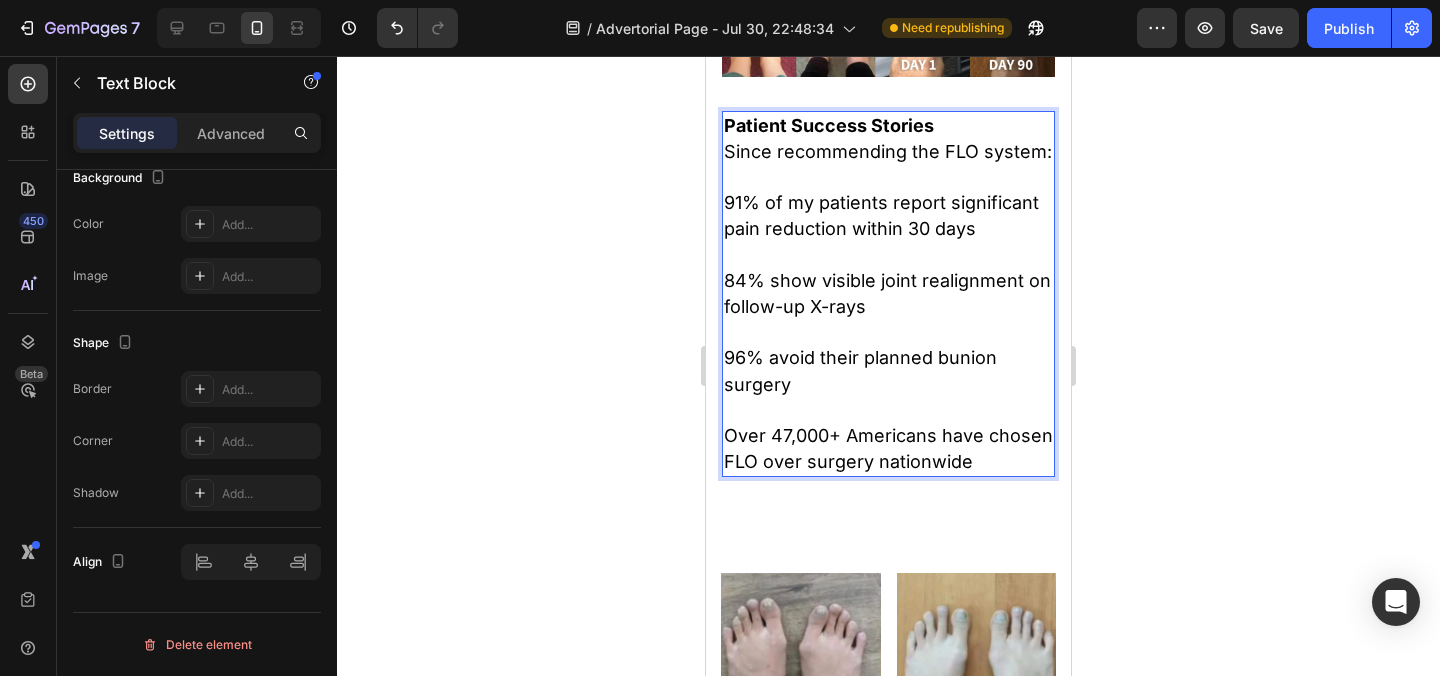 click at bounding box center [888, 410] 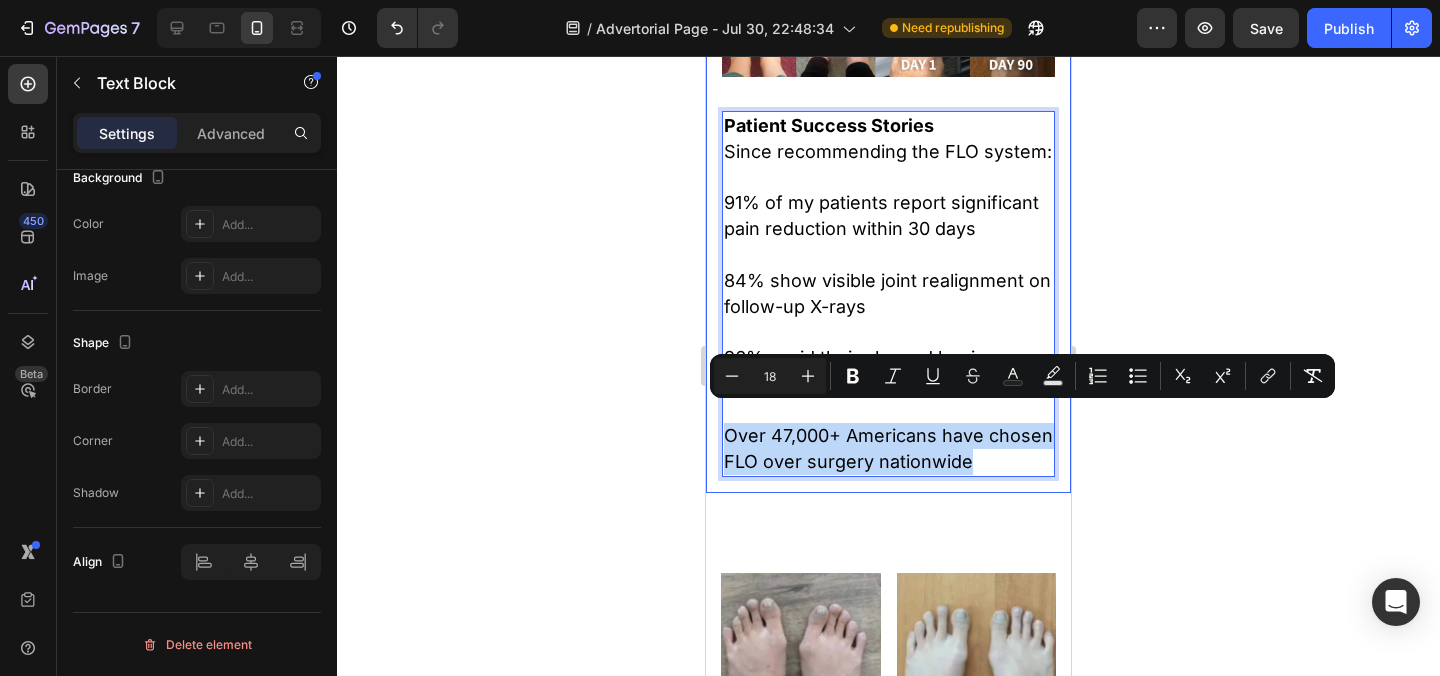 drag, startPoint x: 967, startPoint y: 441, endPoint x: 718, endPoint y: 408, distance: 251.17723 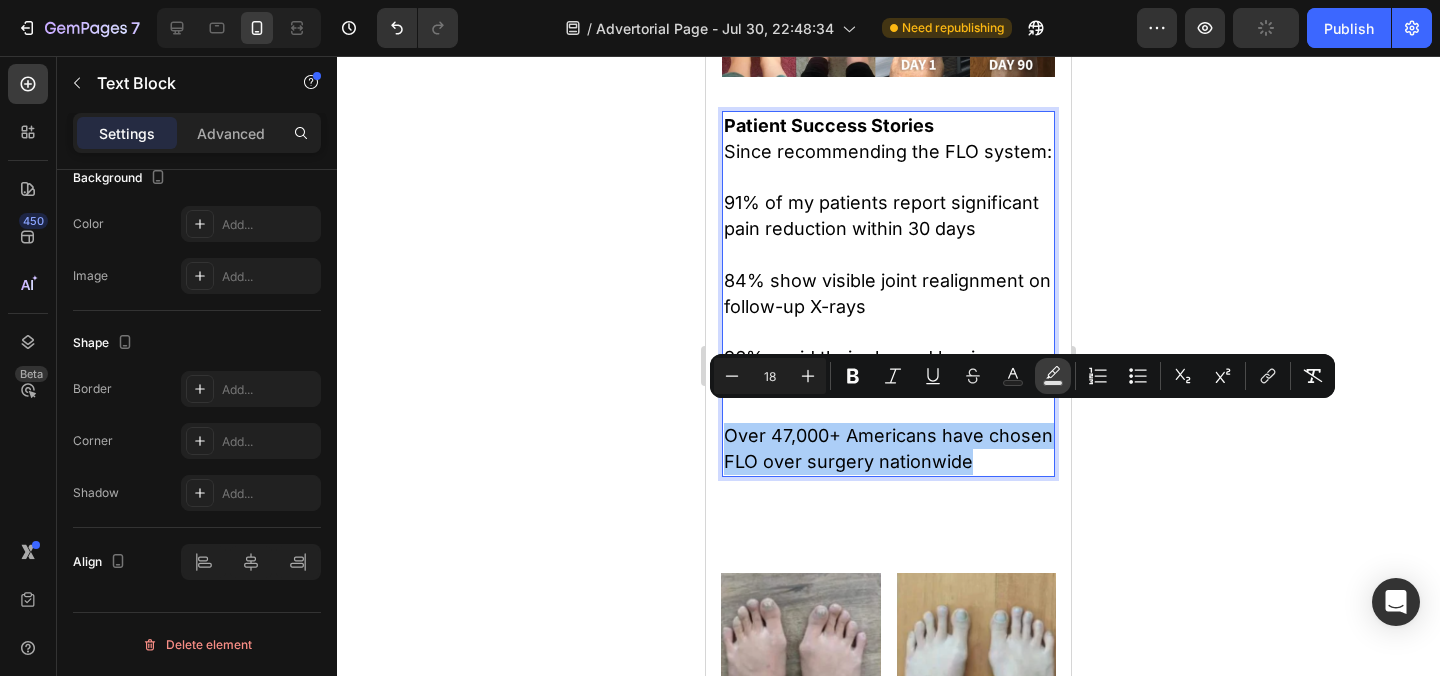 click 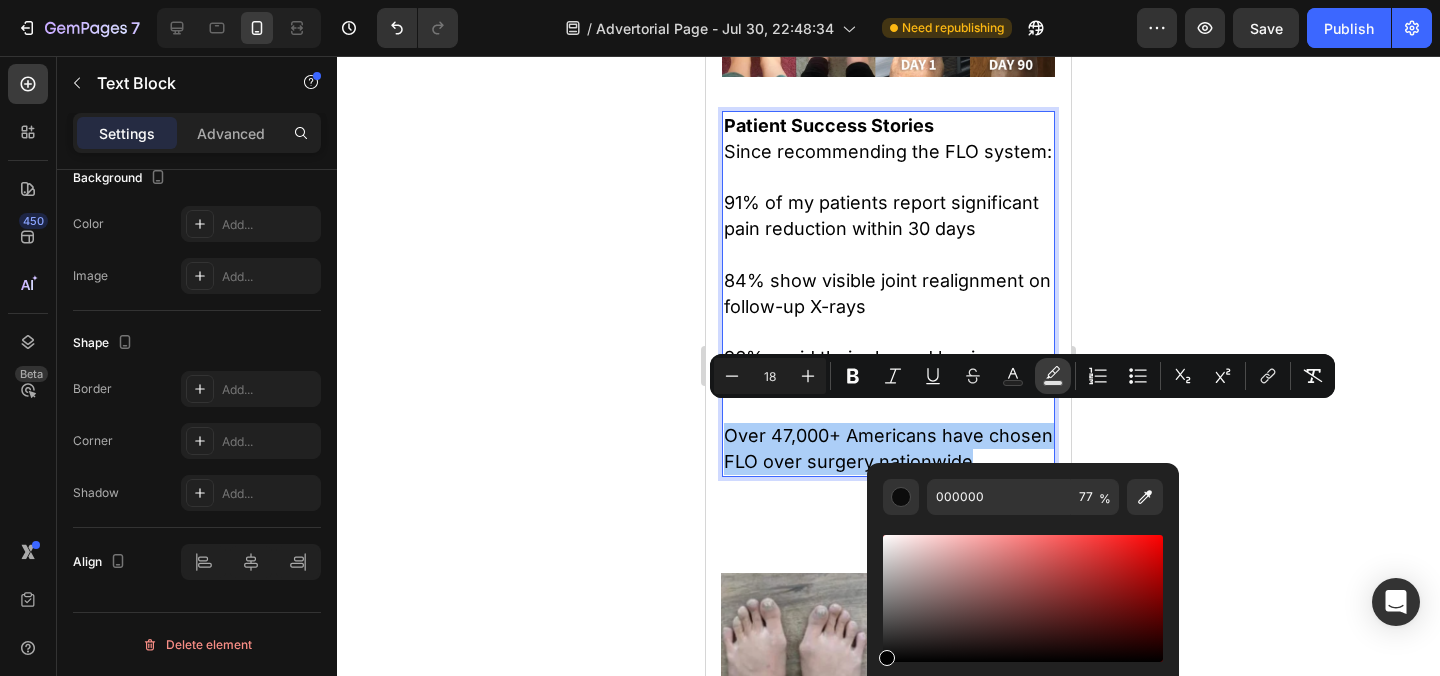 click 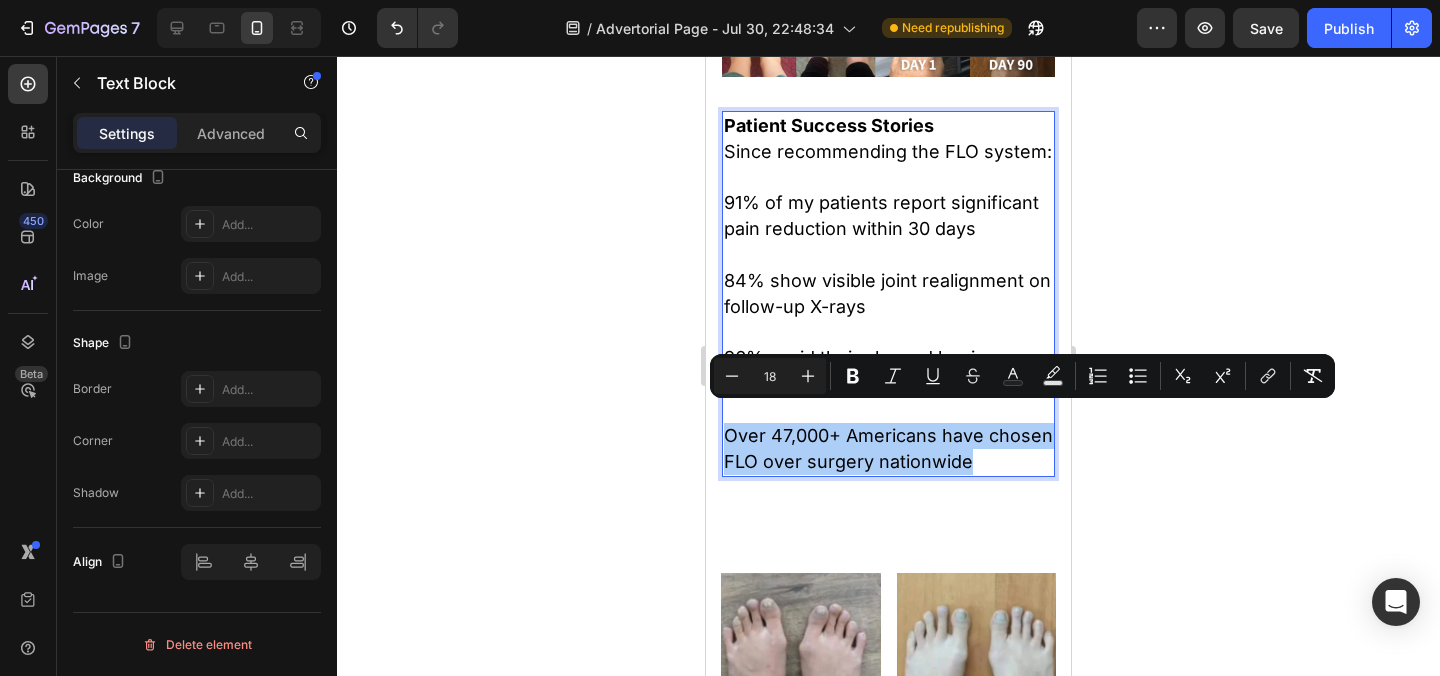 click 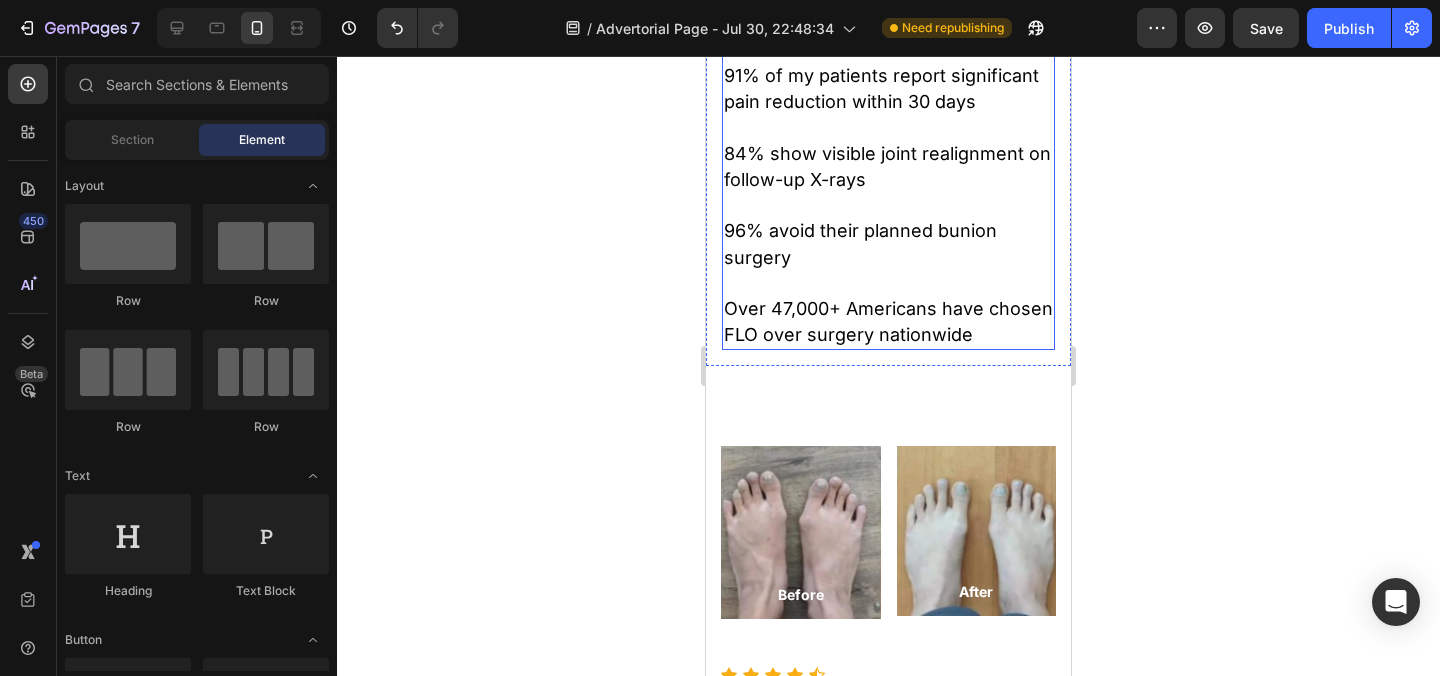 scroll, scrollTop: 23032, scrollLeft: 0, axis: vertical 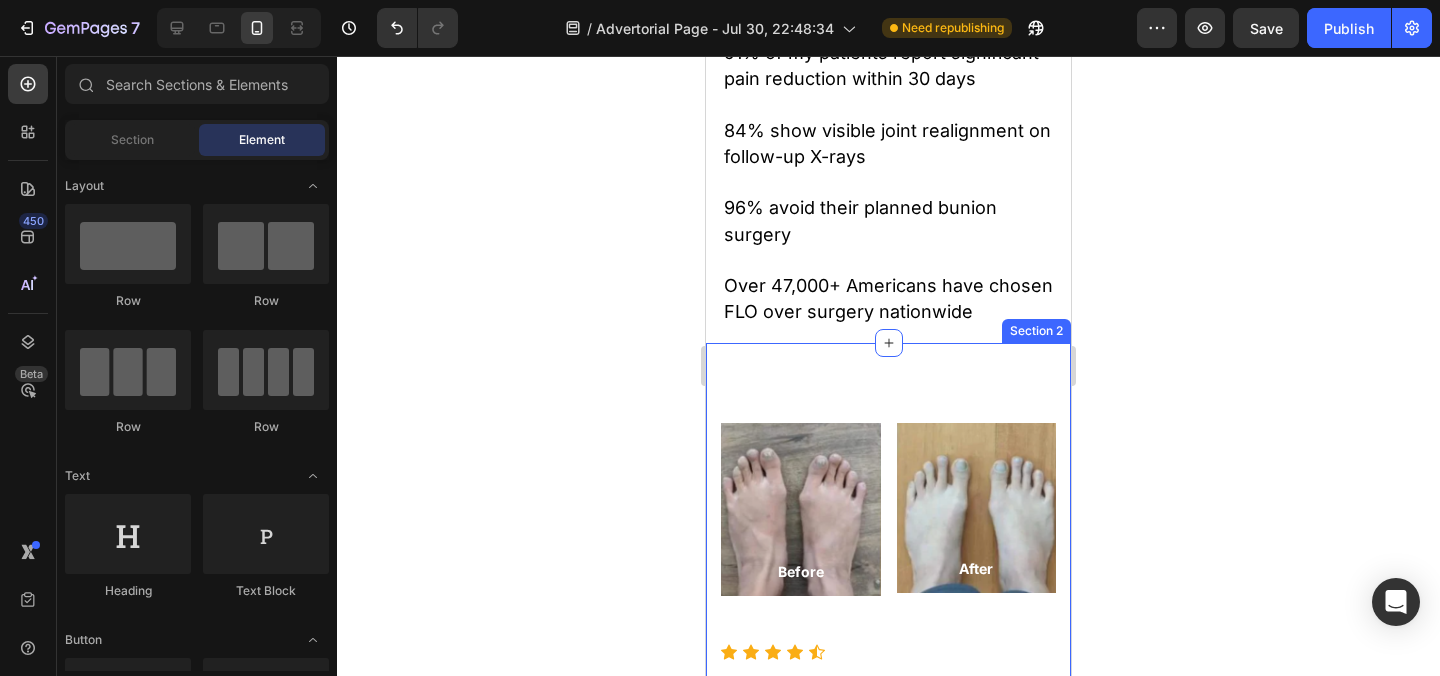click on "Over 47,000+ Americans have chosen FLO over surgery nationwide" at bounding box center (888, 299) 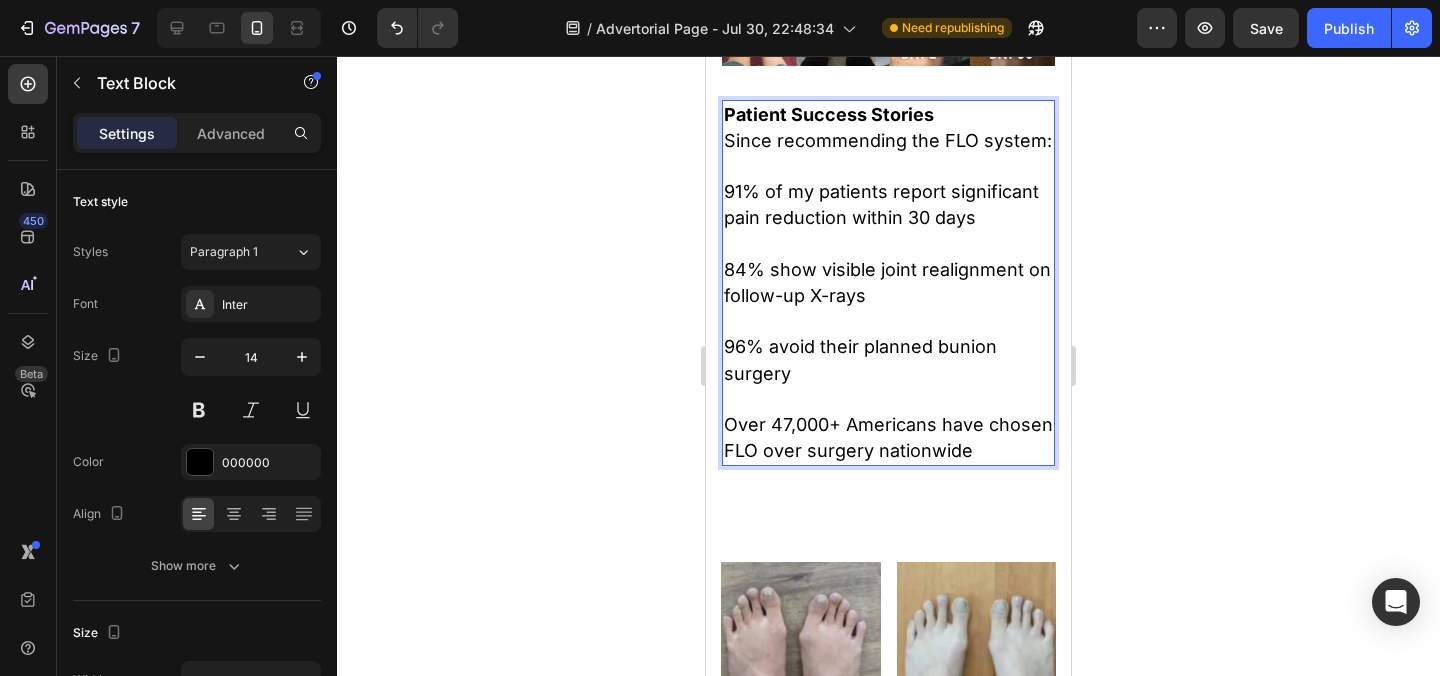 scroll, scrollTop: 22887, scrollLeft: 0, axis: vertical 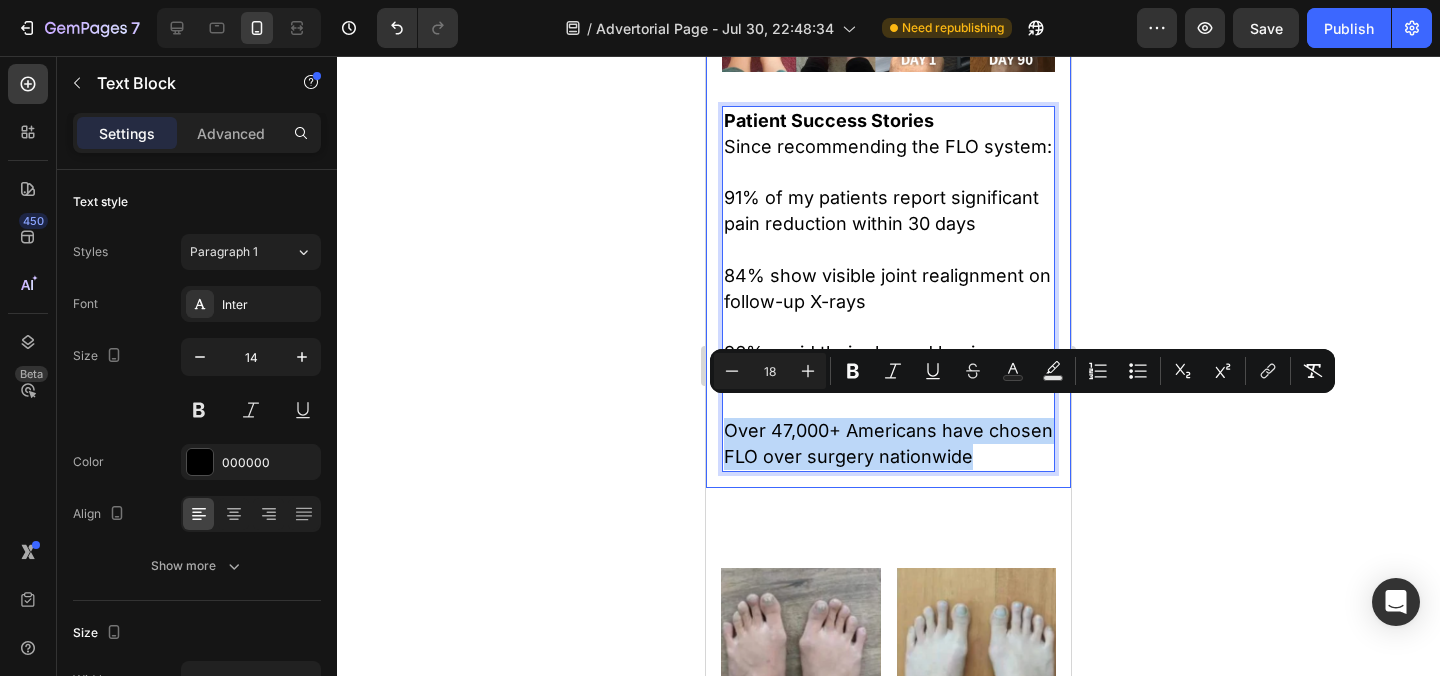 drag, startPoint x: 969, startPoint y: 439, endPoint x: 717, endPoint y: 406, distance: 254.15154 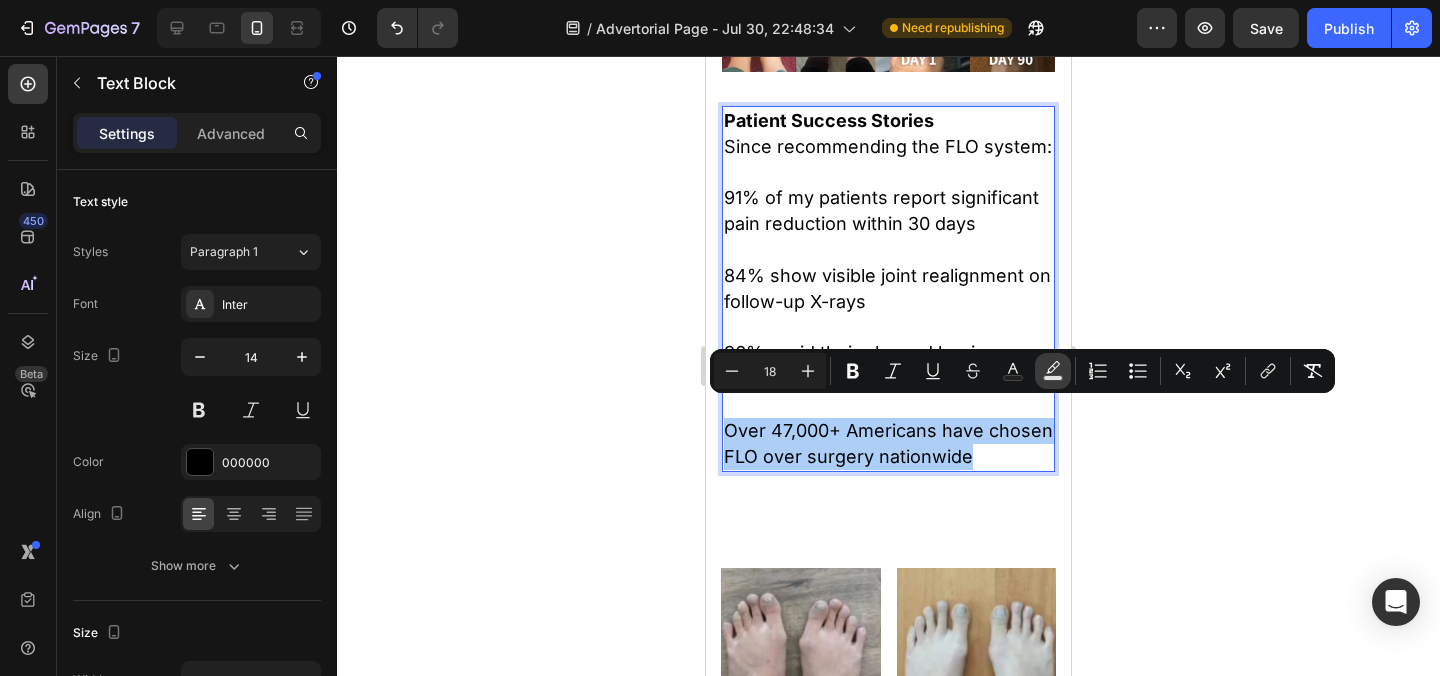 click 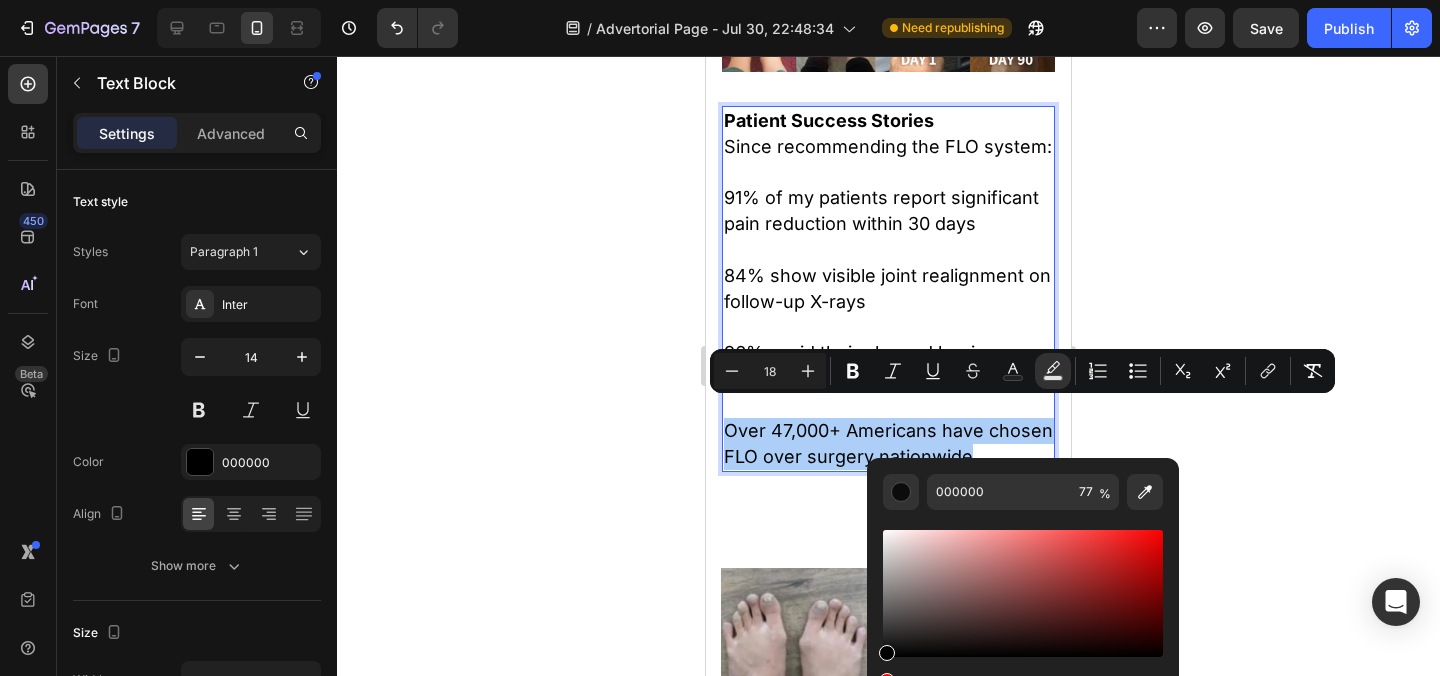 click 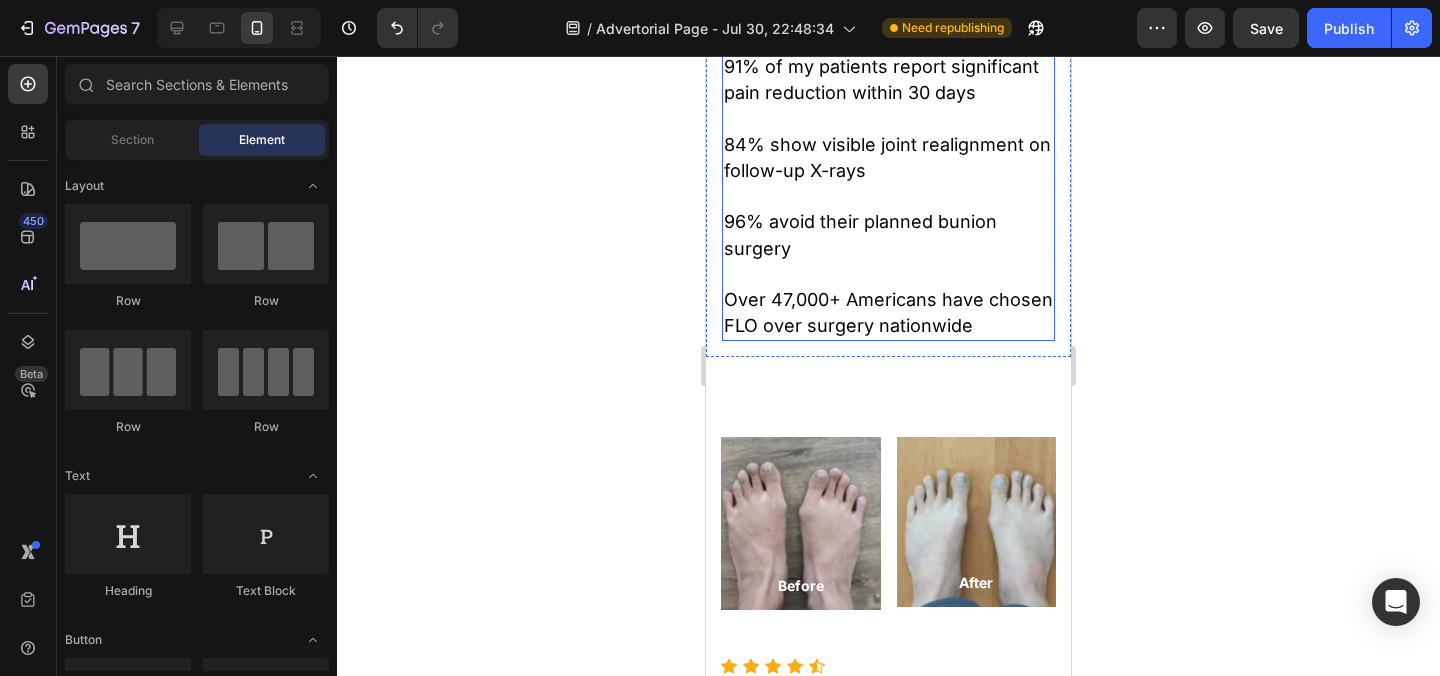 scroll, scrollTop: 23028, scrollLeft: 0, axis: vertical 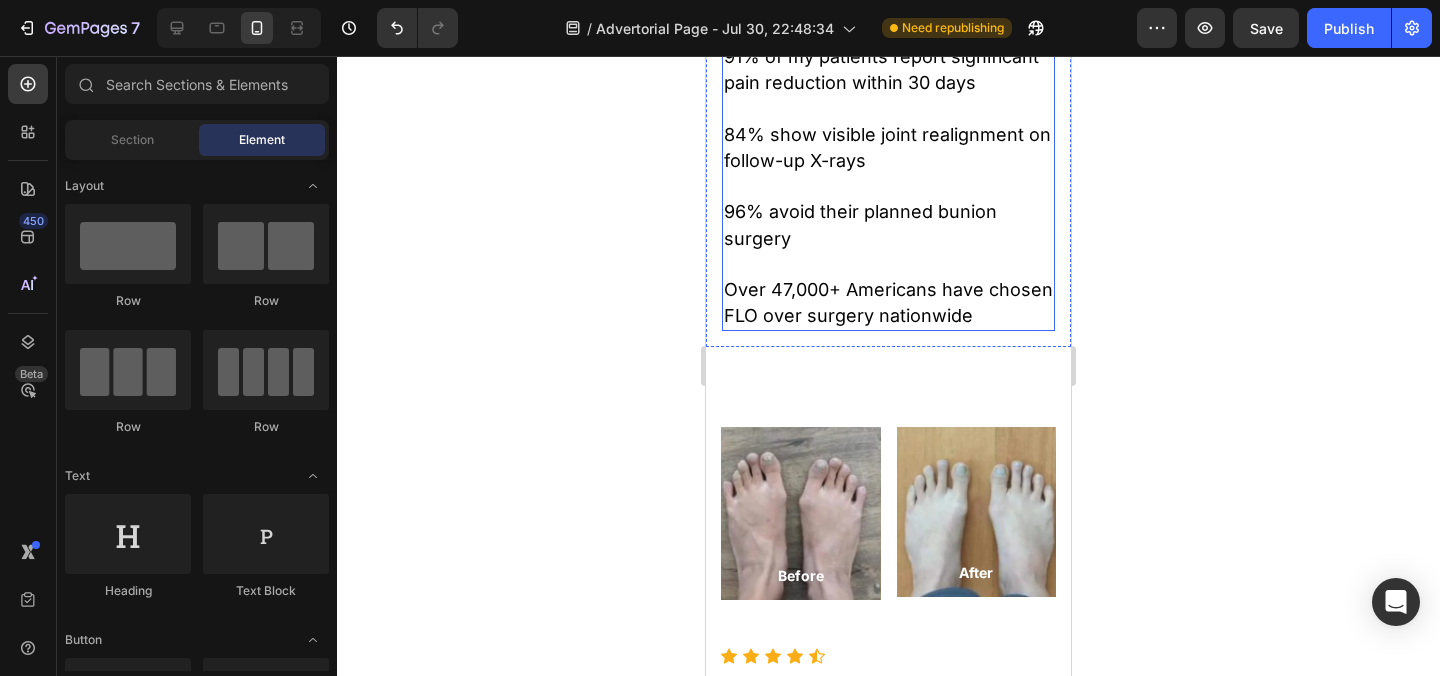 click on "Over 47,000+ Americans have chosen FLO over surgery nationwide" at bounding box center [888, 302] 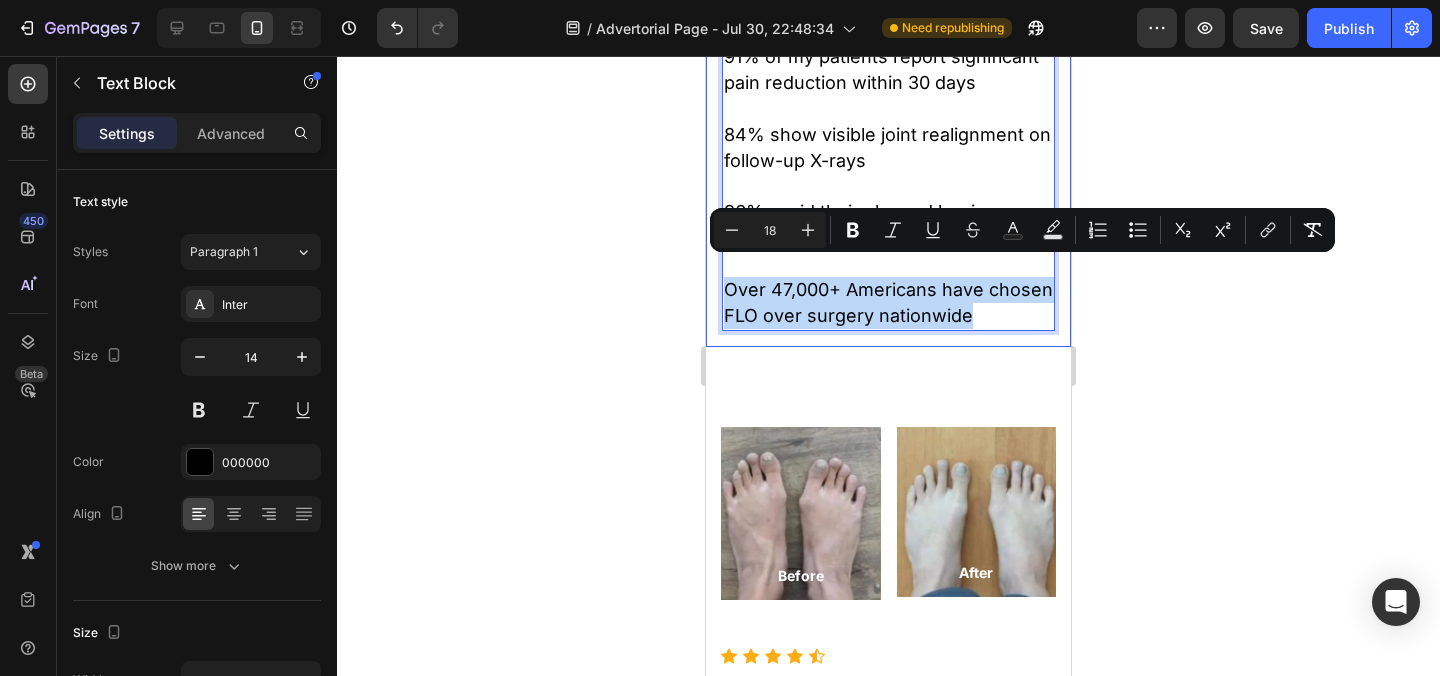 drag, startPoint x: 967, startPoint y: 304, endPoint x: 708, endPoint y: 277, distance: 260.40353 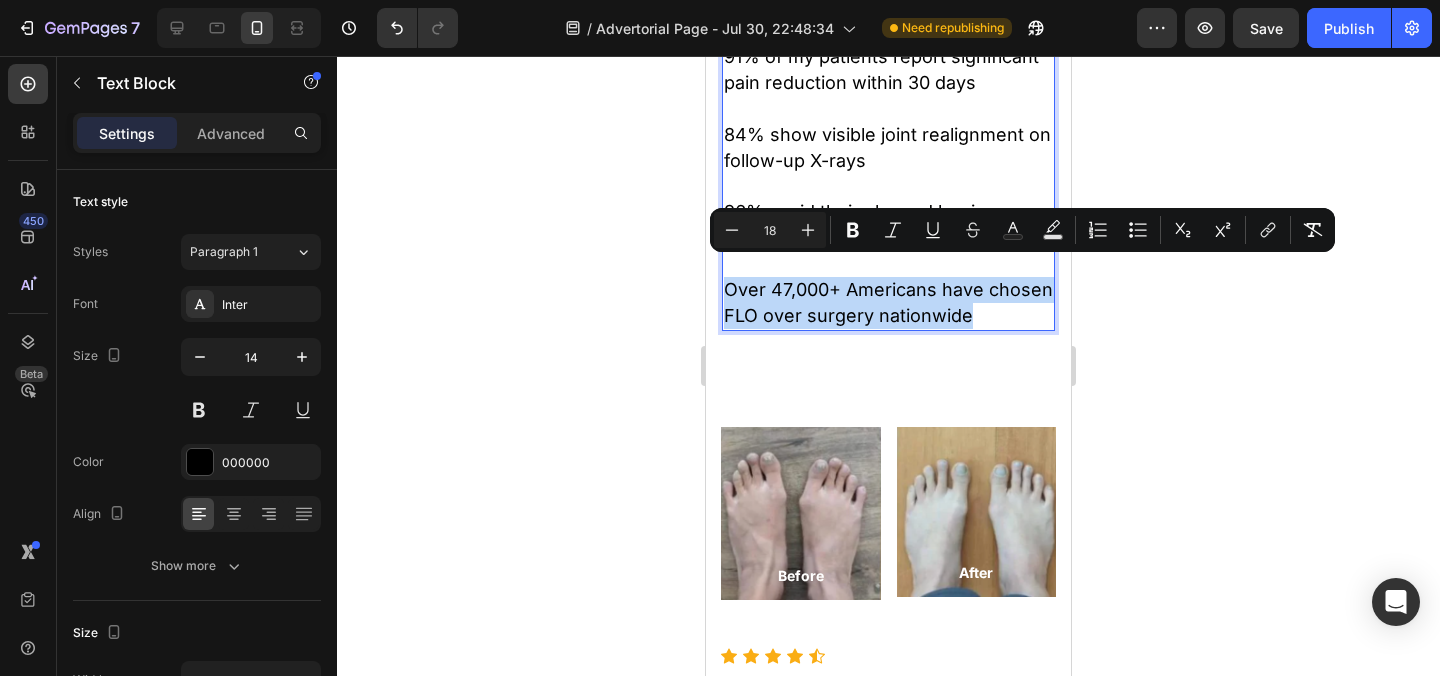 click on "Minus 18 Plus Bold Italic Underline       Strikethrough
Text Color
Text Background Color Numbered List Bulleted List Subscript Superscript       link Remove Format" at bounding box center [1022, 230] 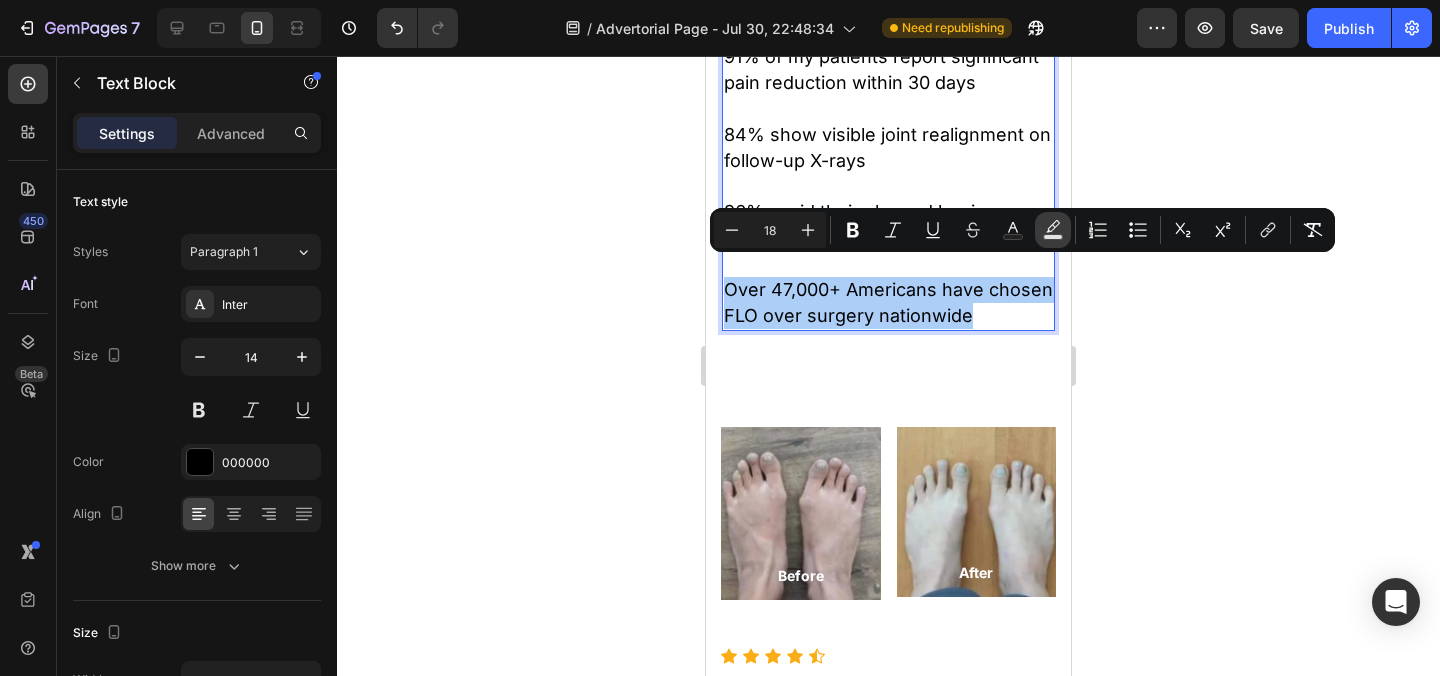 click 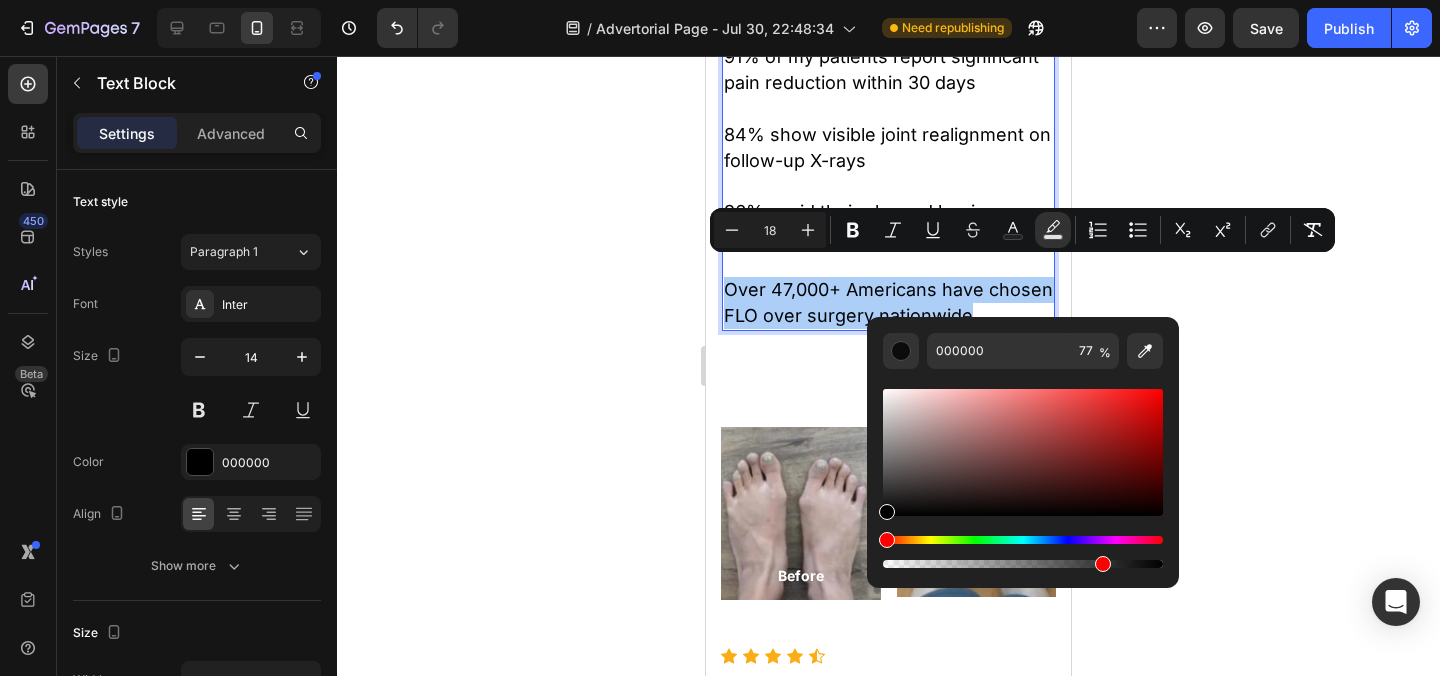 click at bounding box center [1023, 540] 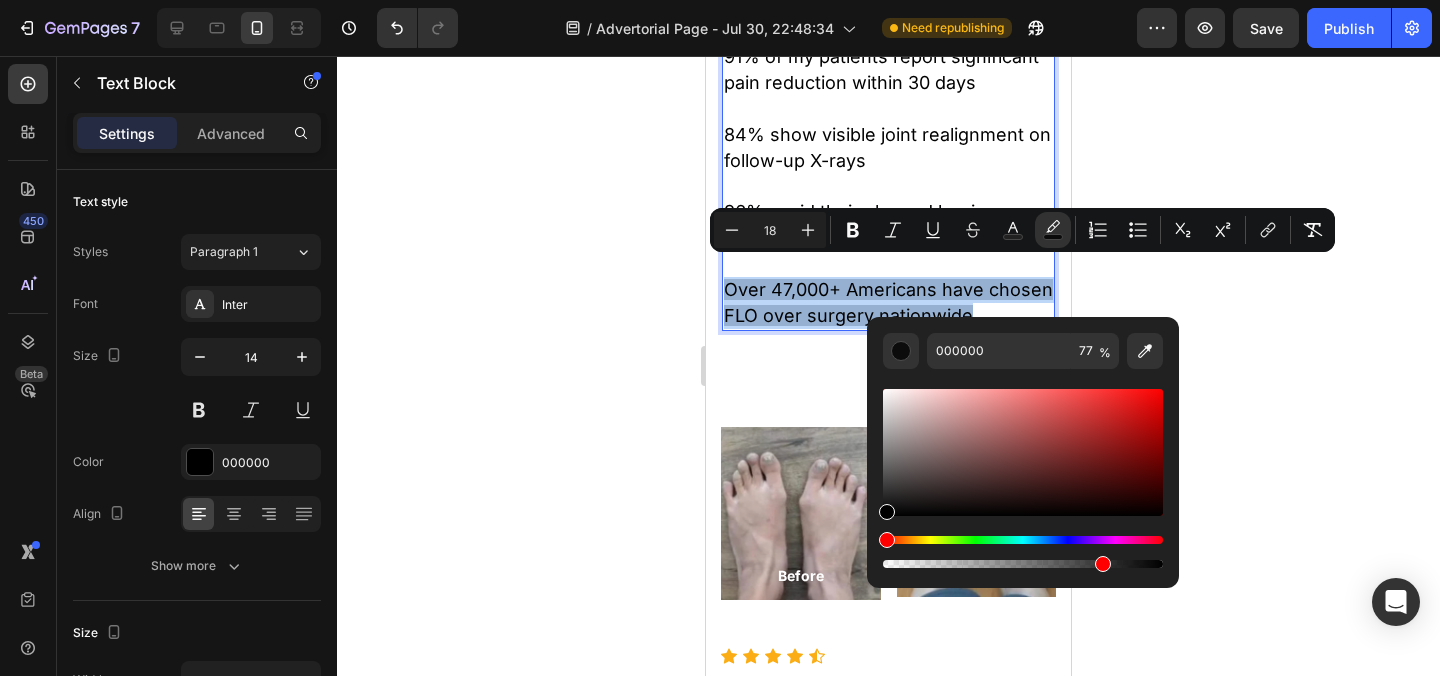 click at bounding box center [1023, 540] 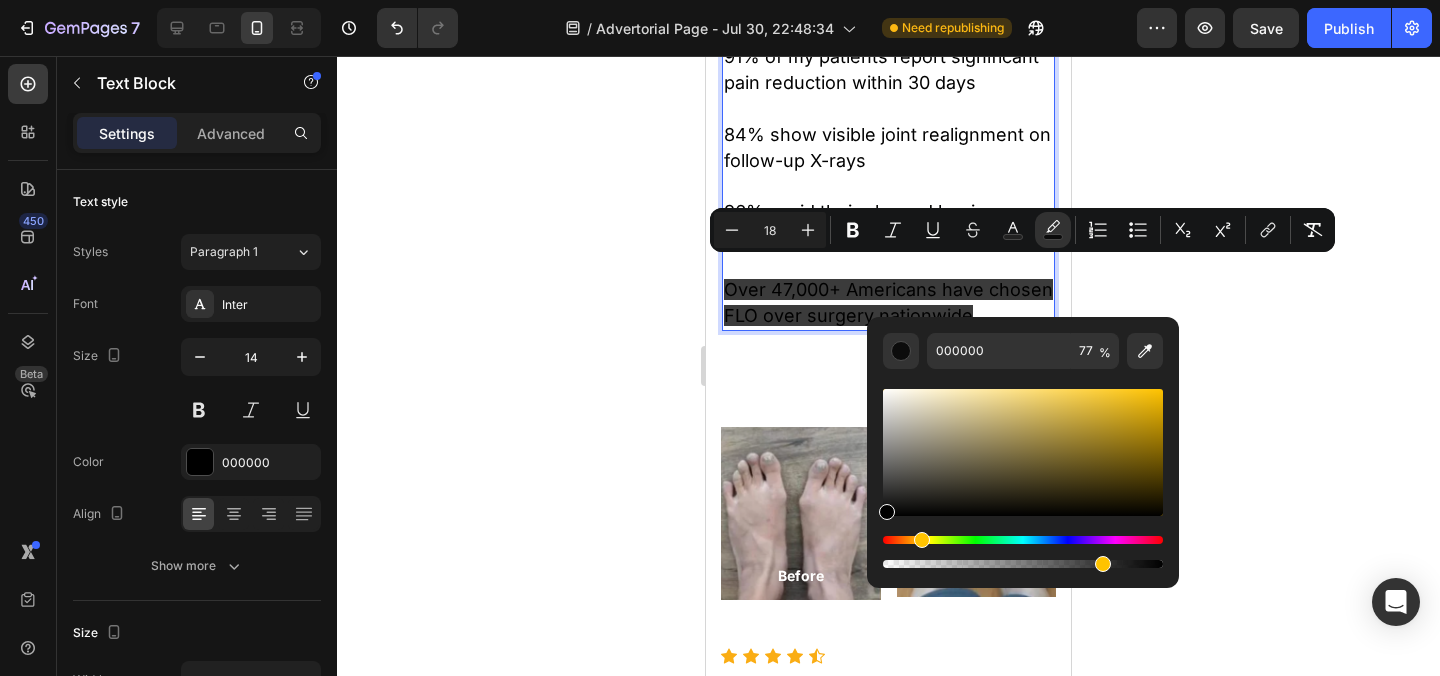 click at bounding box center (1023, 452) 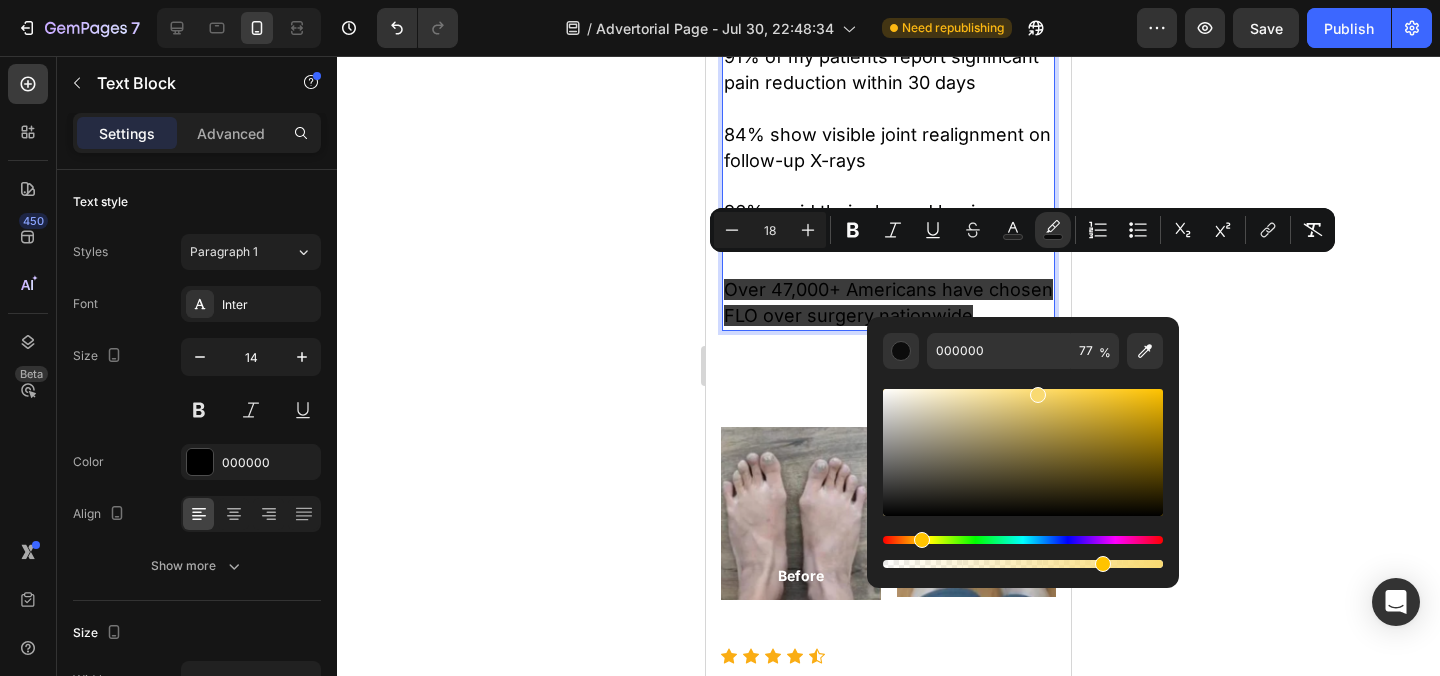 type on "F9DA72" 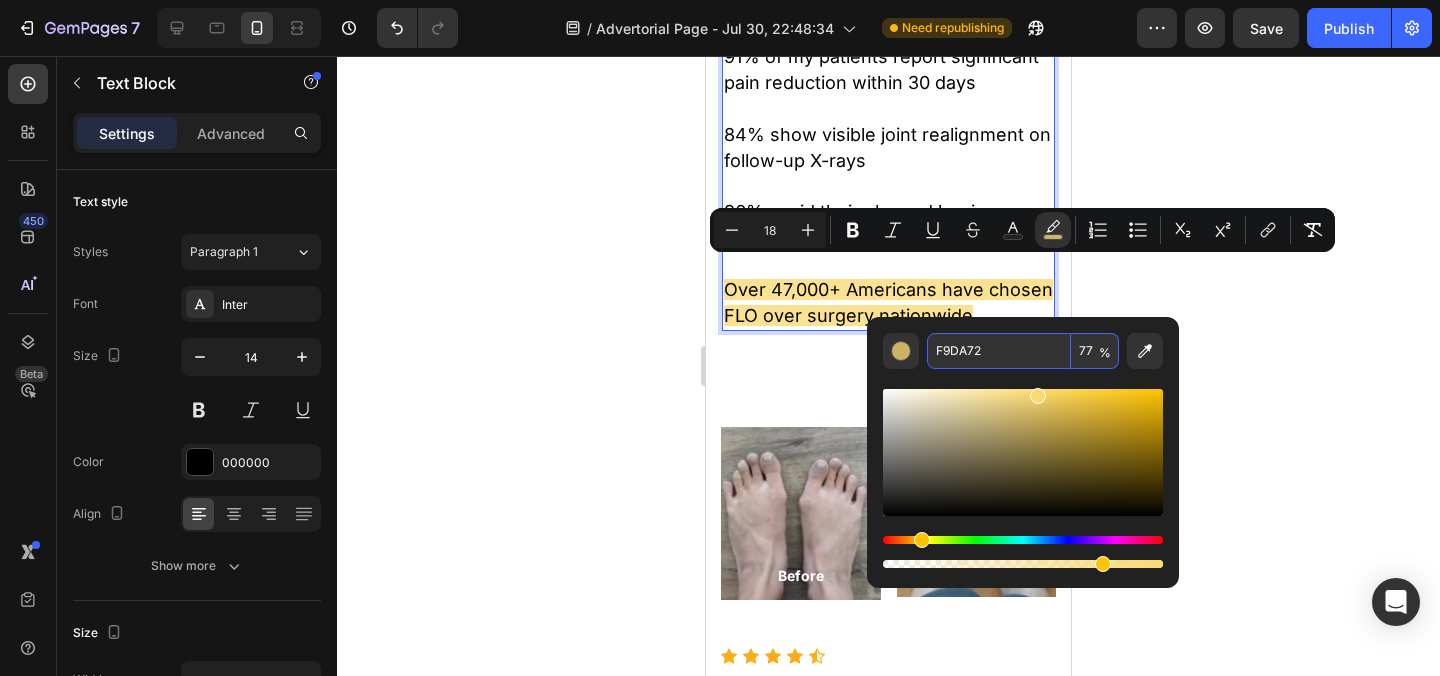 click on "F9DA72" at bounding box center (999, 351) 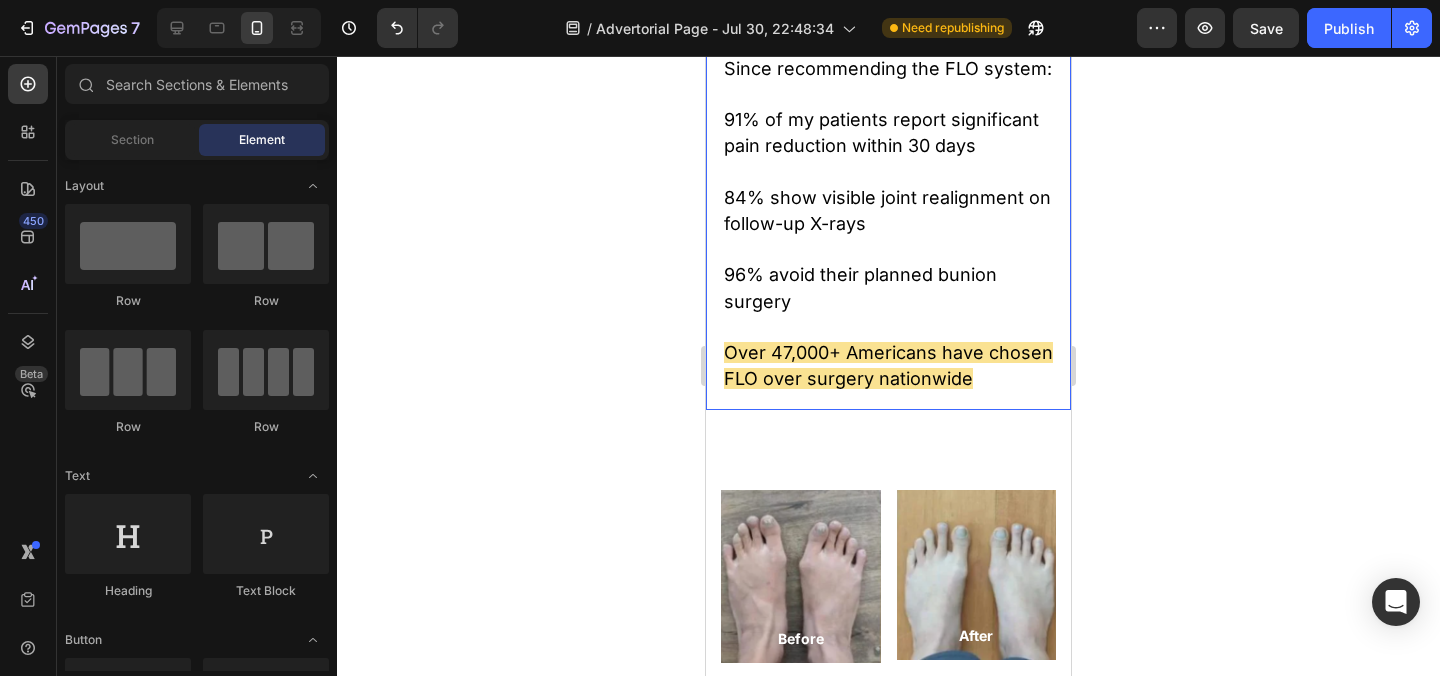 scroll, scrollTop: 22926, scrollLeft: 0, axis: vertical 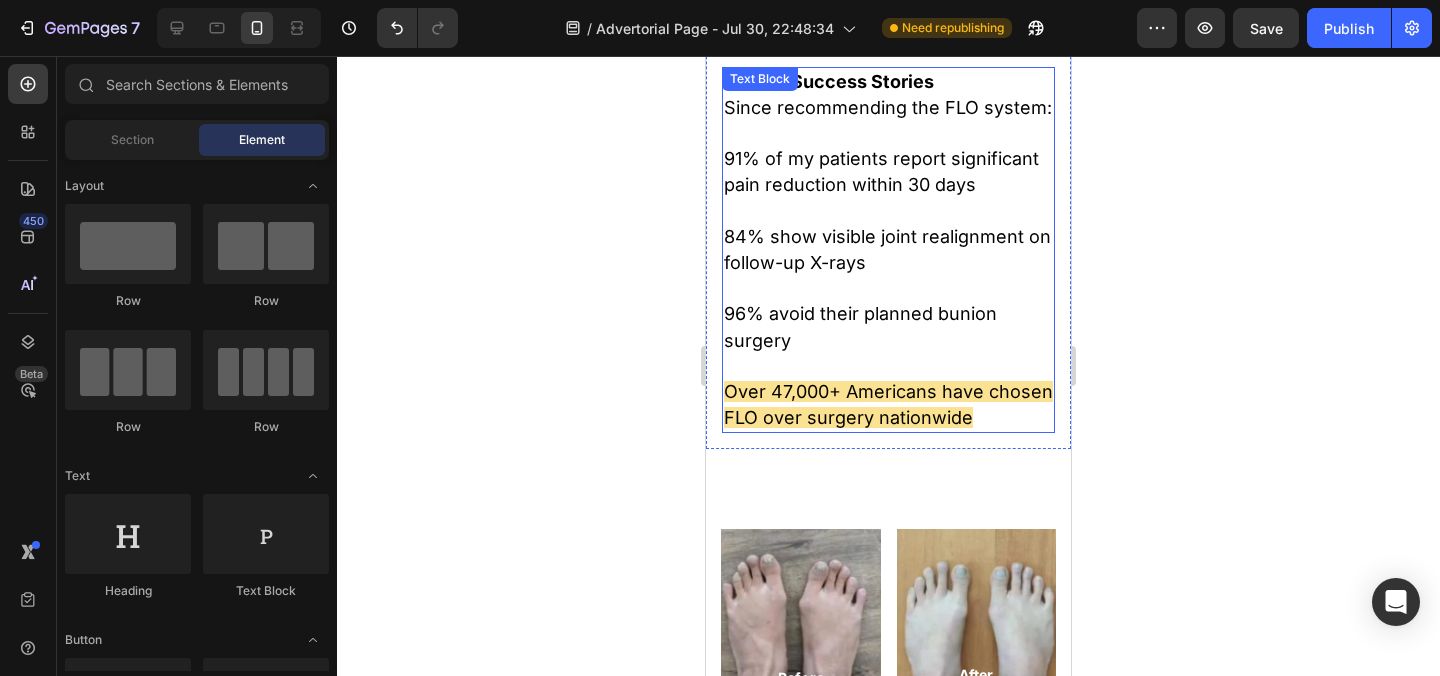 click on "96% avoid their planned bunion surgery" at bounding box center [860, 326] 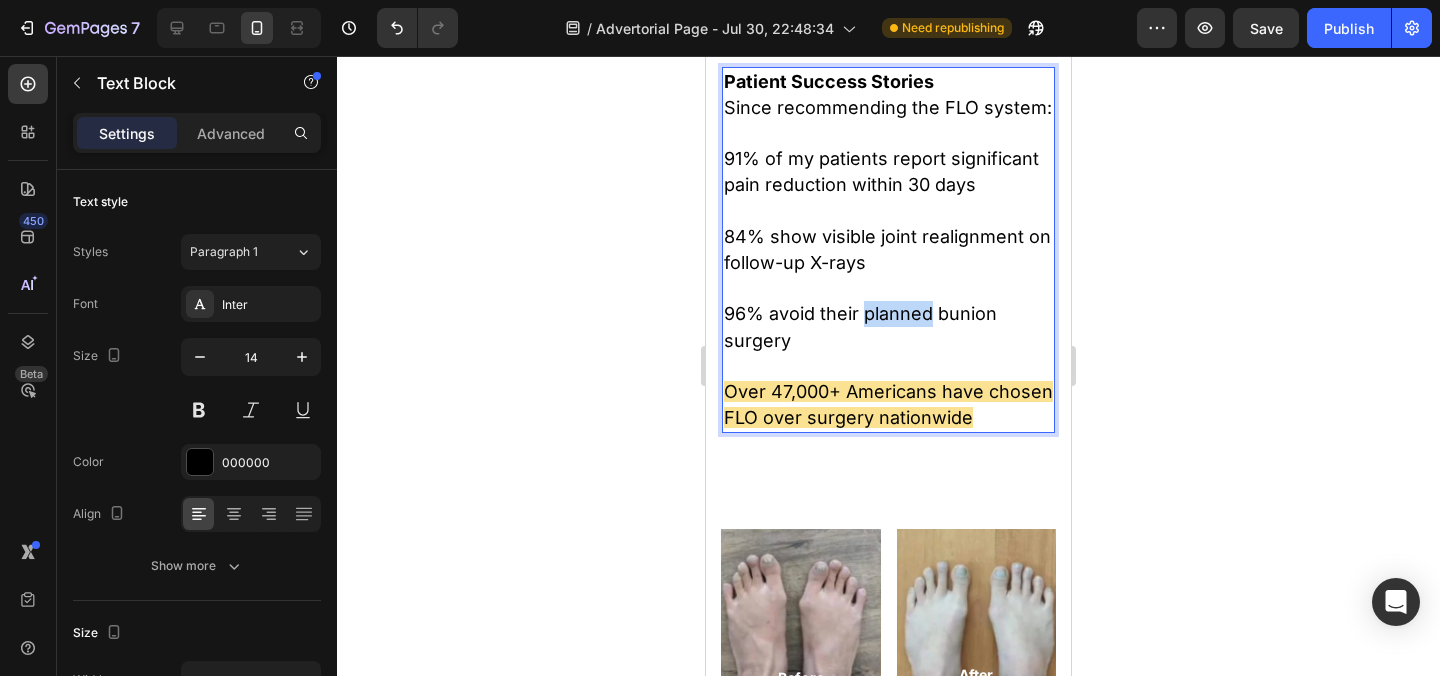 click on "96% avoid their planned bunion surgery" at bounding box center (860, 326) 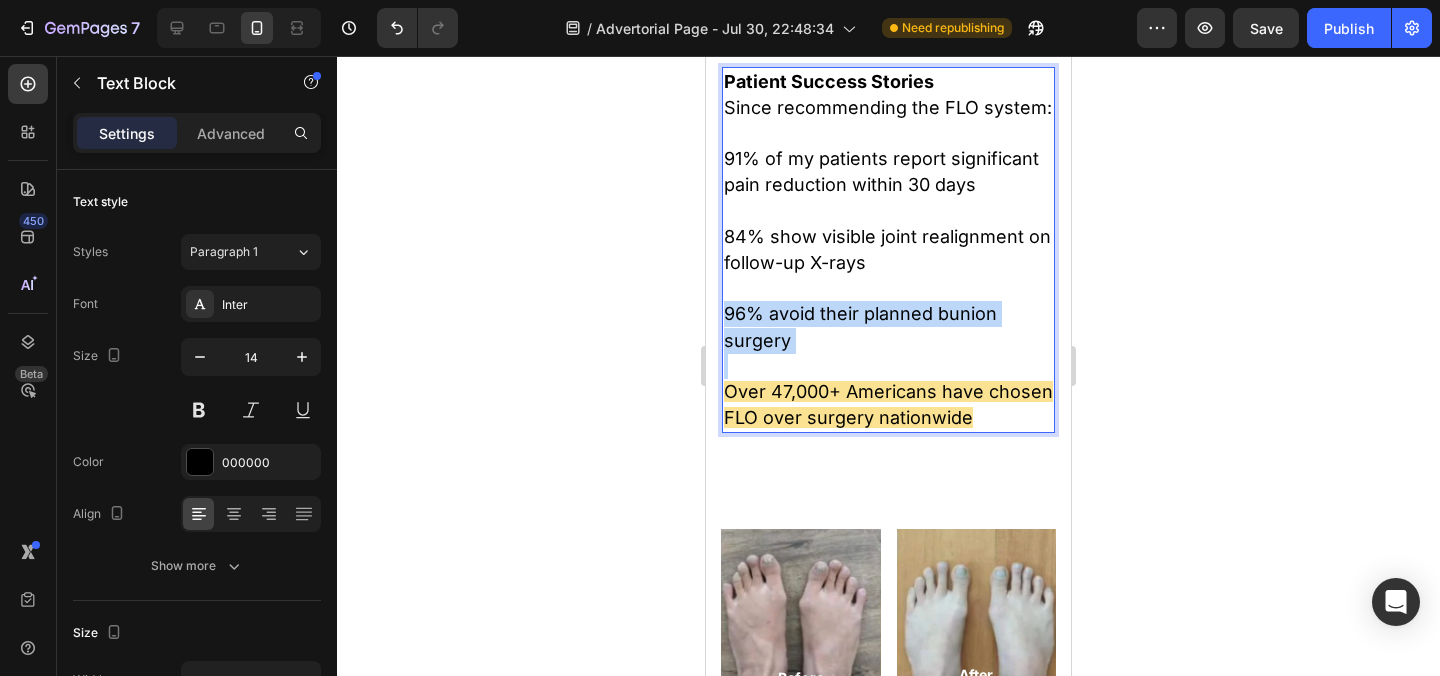 click on "96% avoid their planned bunion surgery" at bounding box center (860, 326) 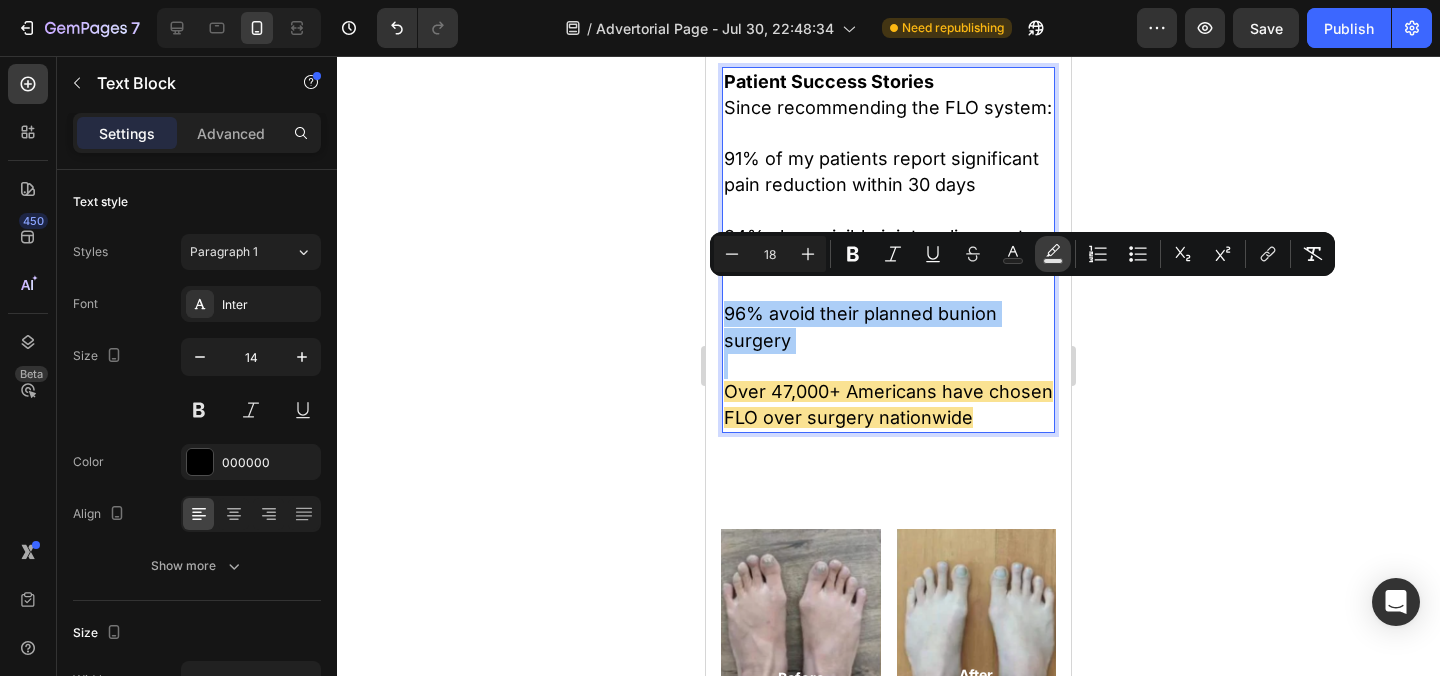 click 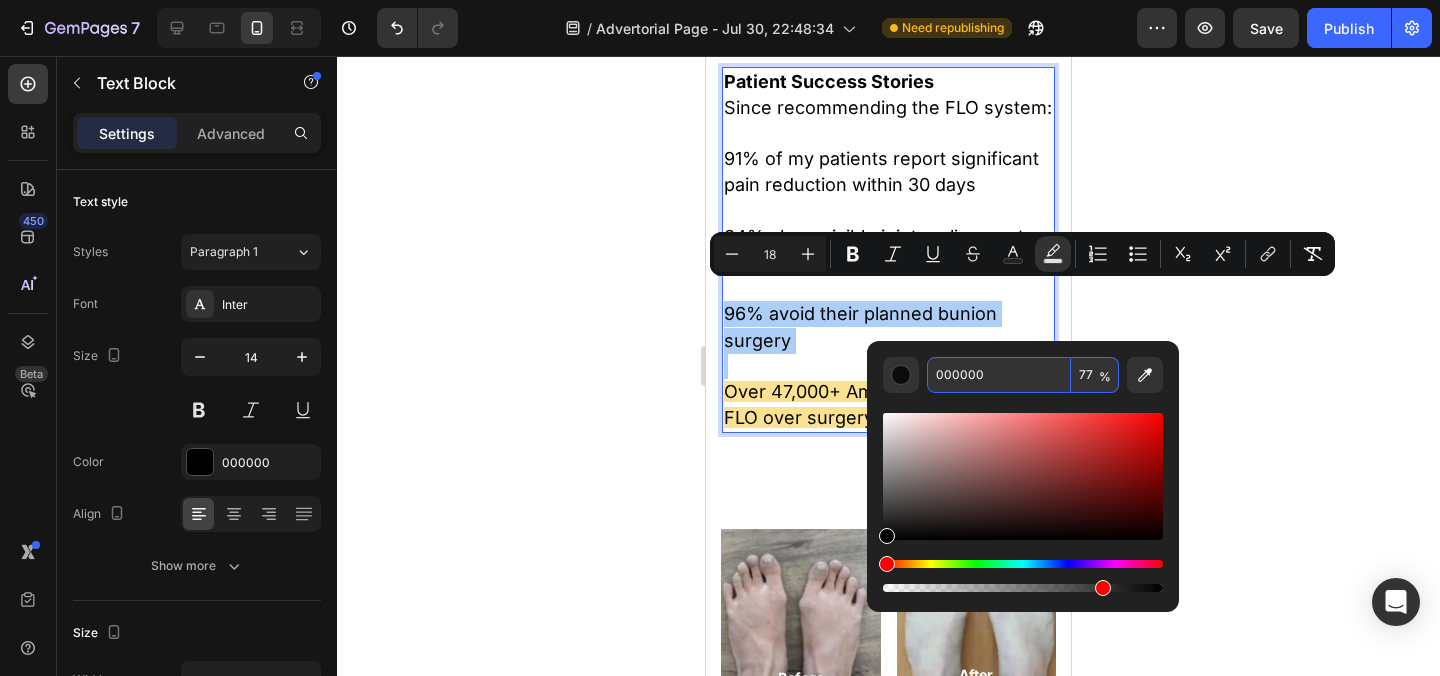 click on "000000" at bounding box center [999, 375] 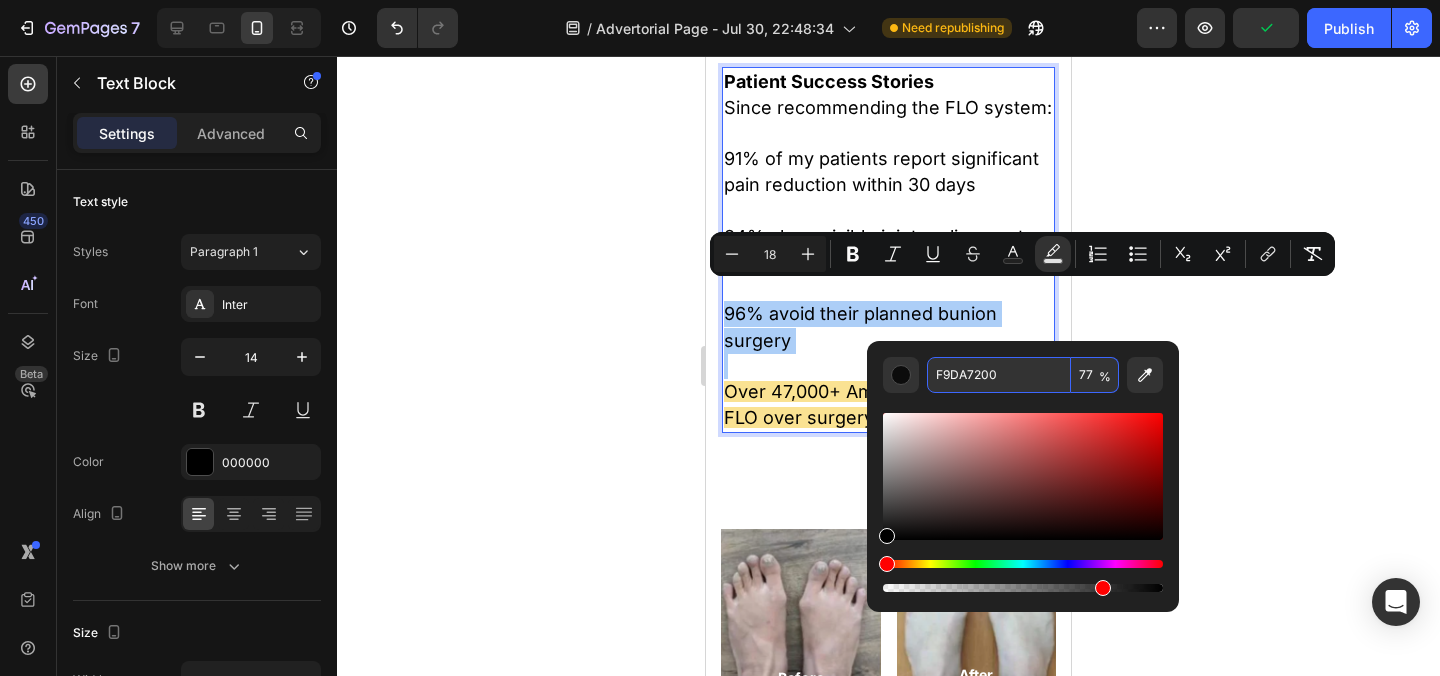 click on "F9DA7200" at bounding box center [999, 375] 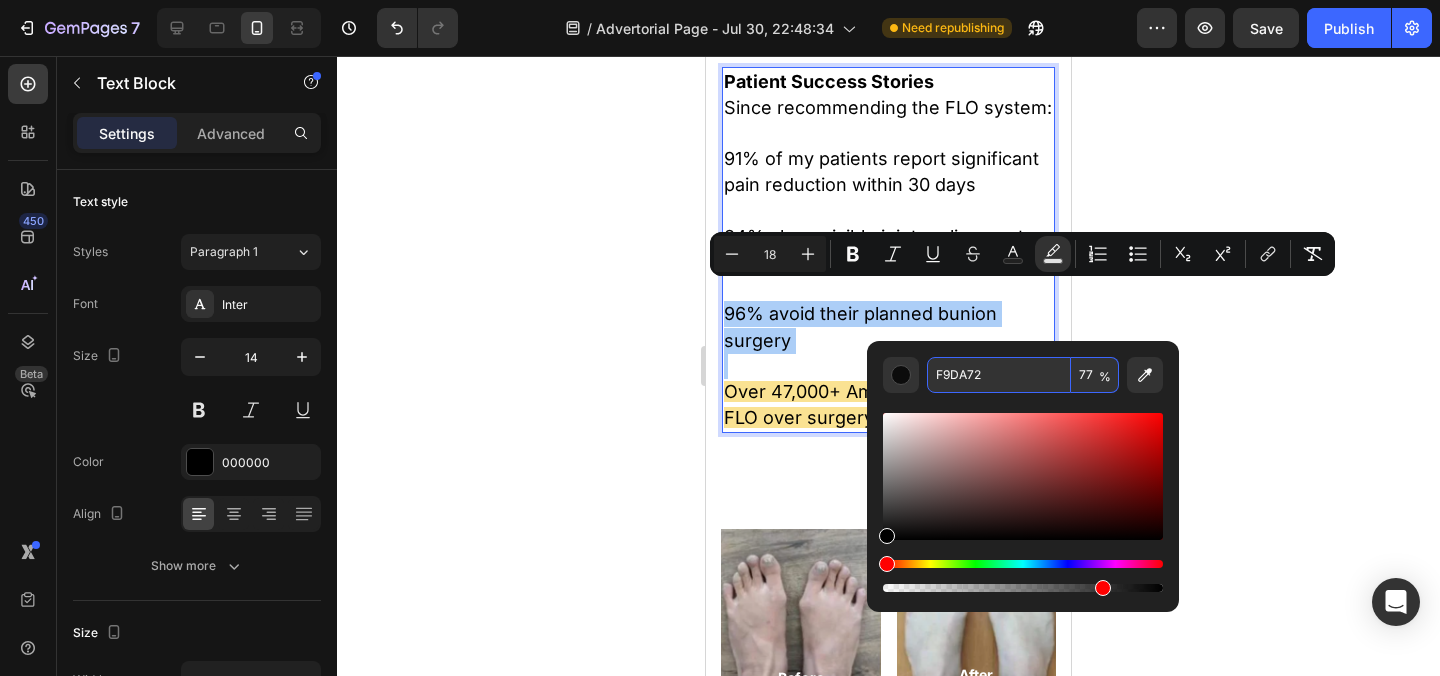 type on "F9DA72" 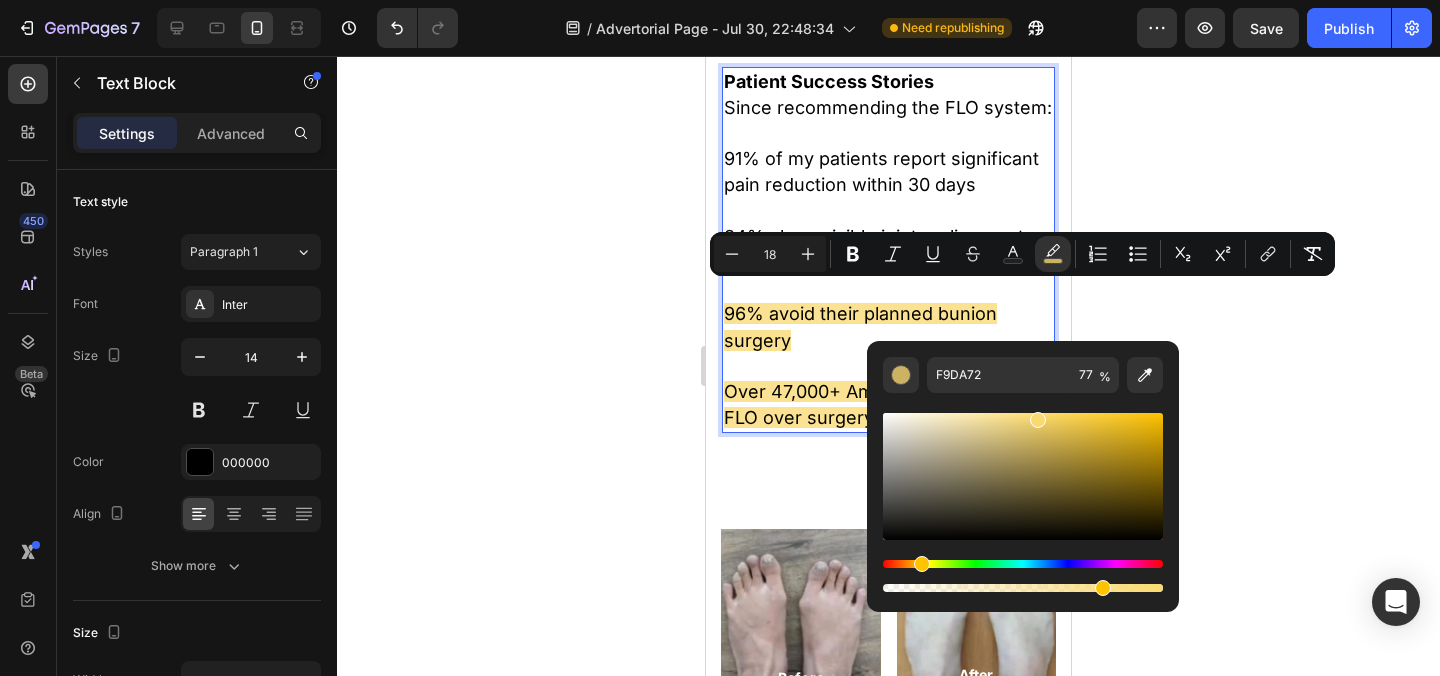 click 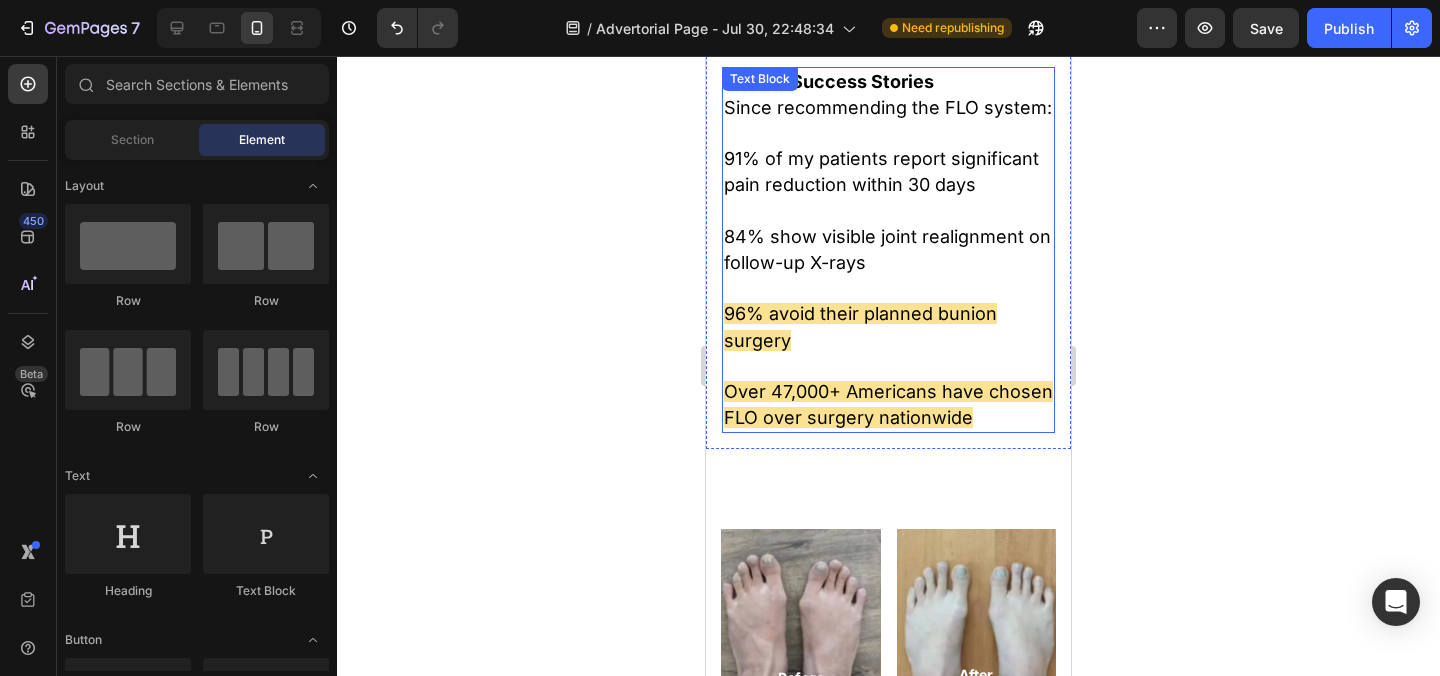 click on "84% show visible joint realignment on follow-up X-rays" at bounding box center [887, 249] 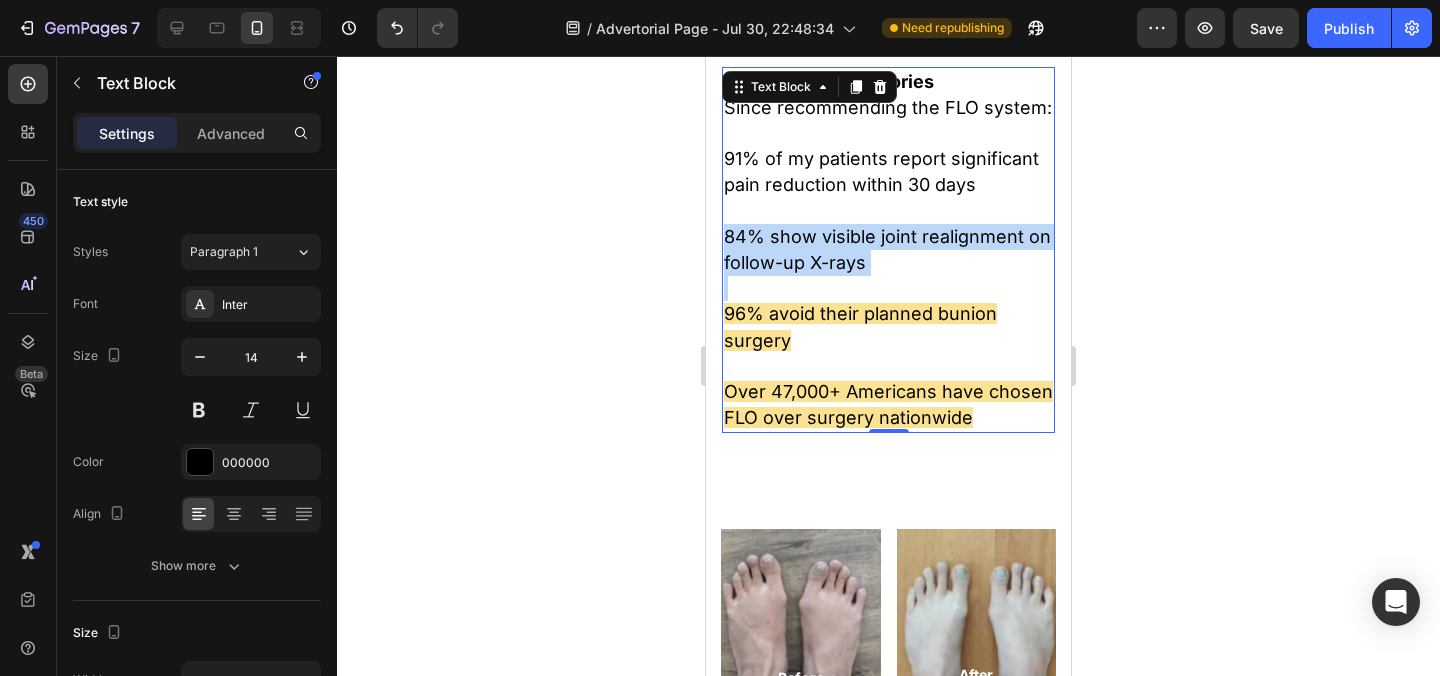 click on "84% show visible joint realignment on follow-up X-rays" at bounding box center (887, 249) 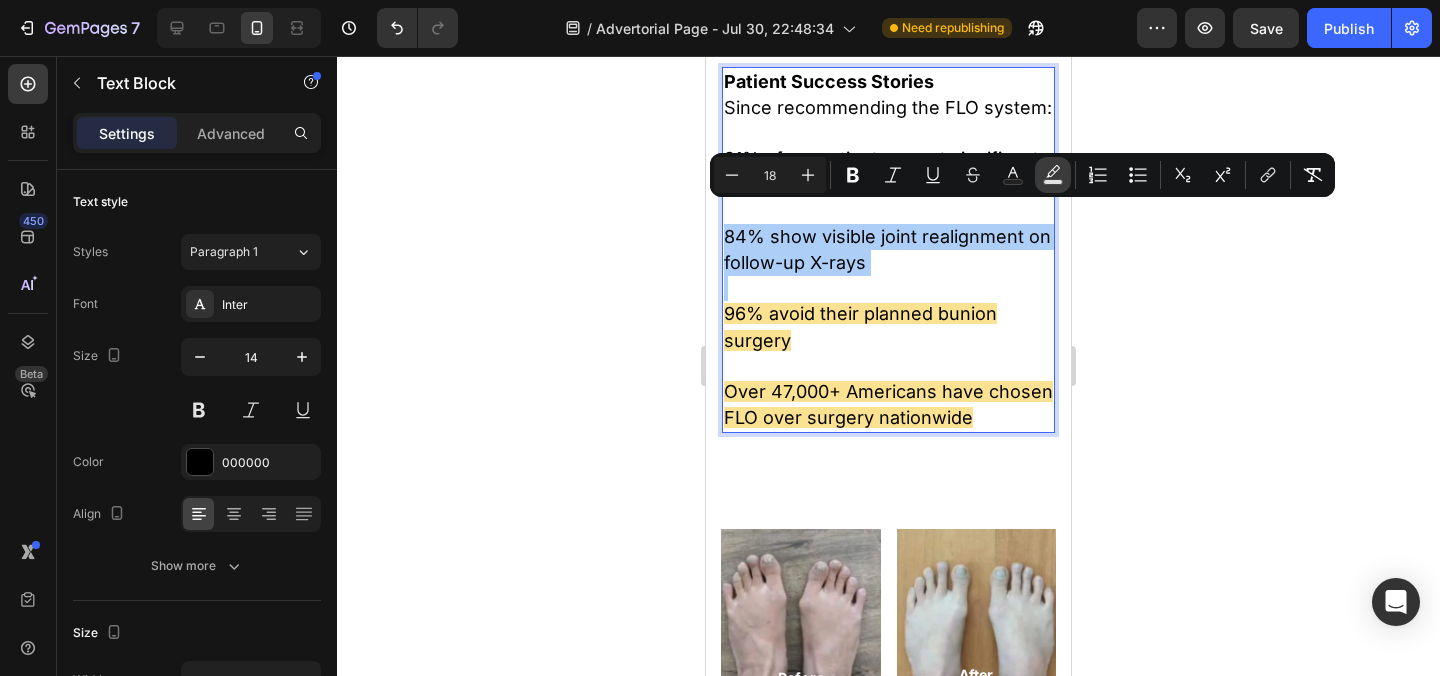 click 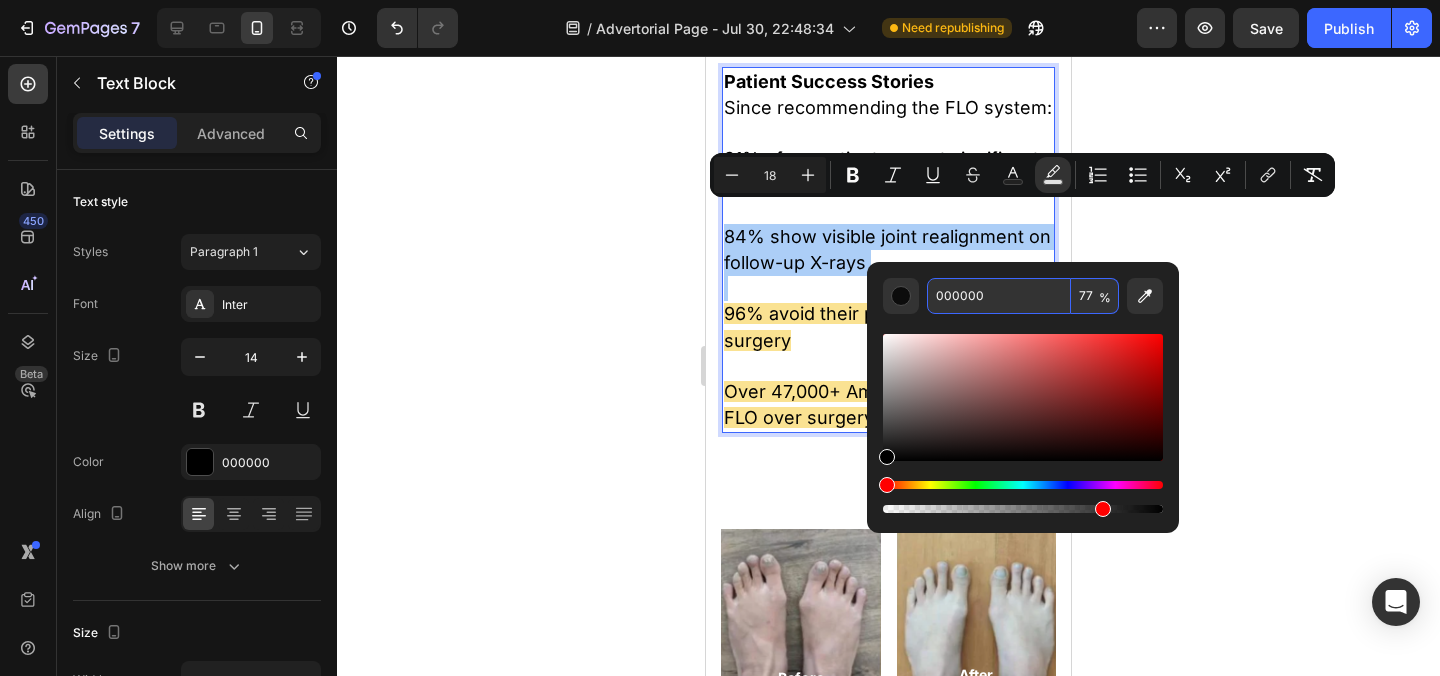 click on "000000" at bounding box center (999, 296) 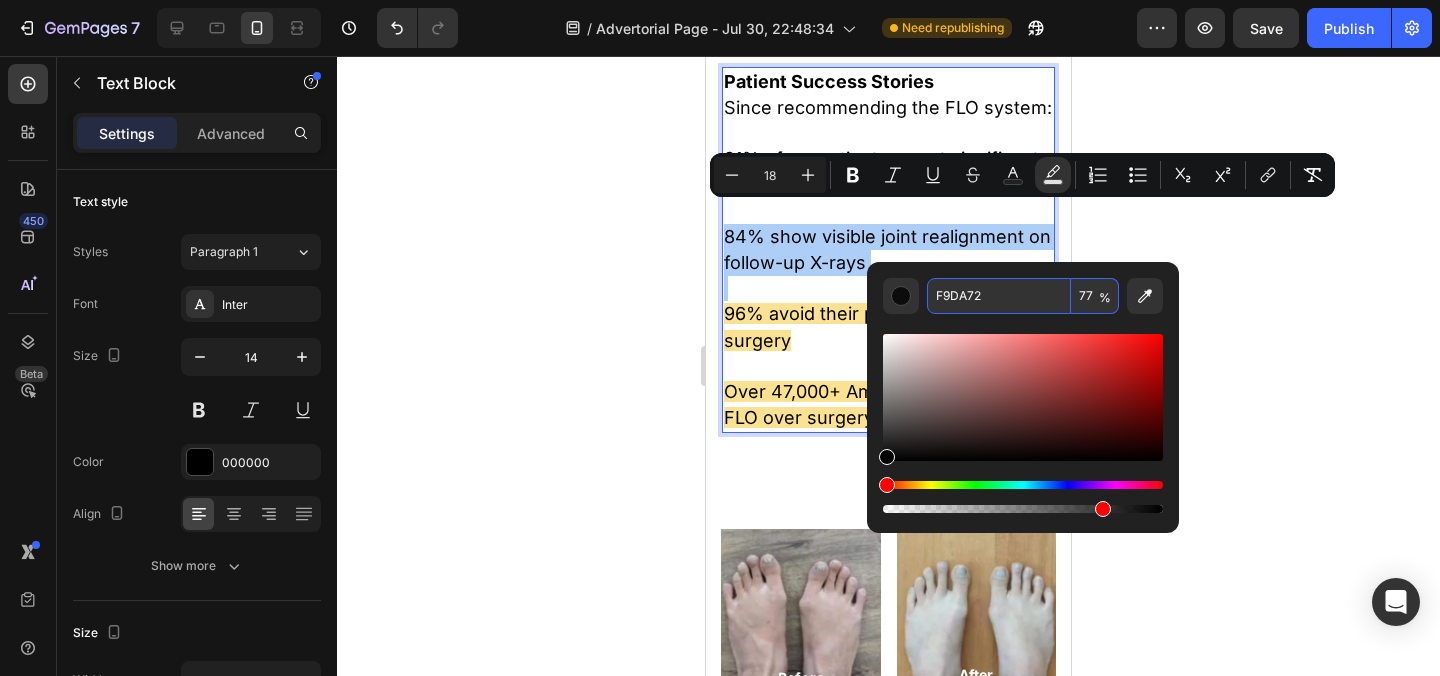 type on "F9DA72" 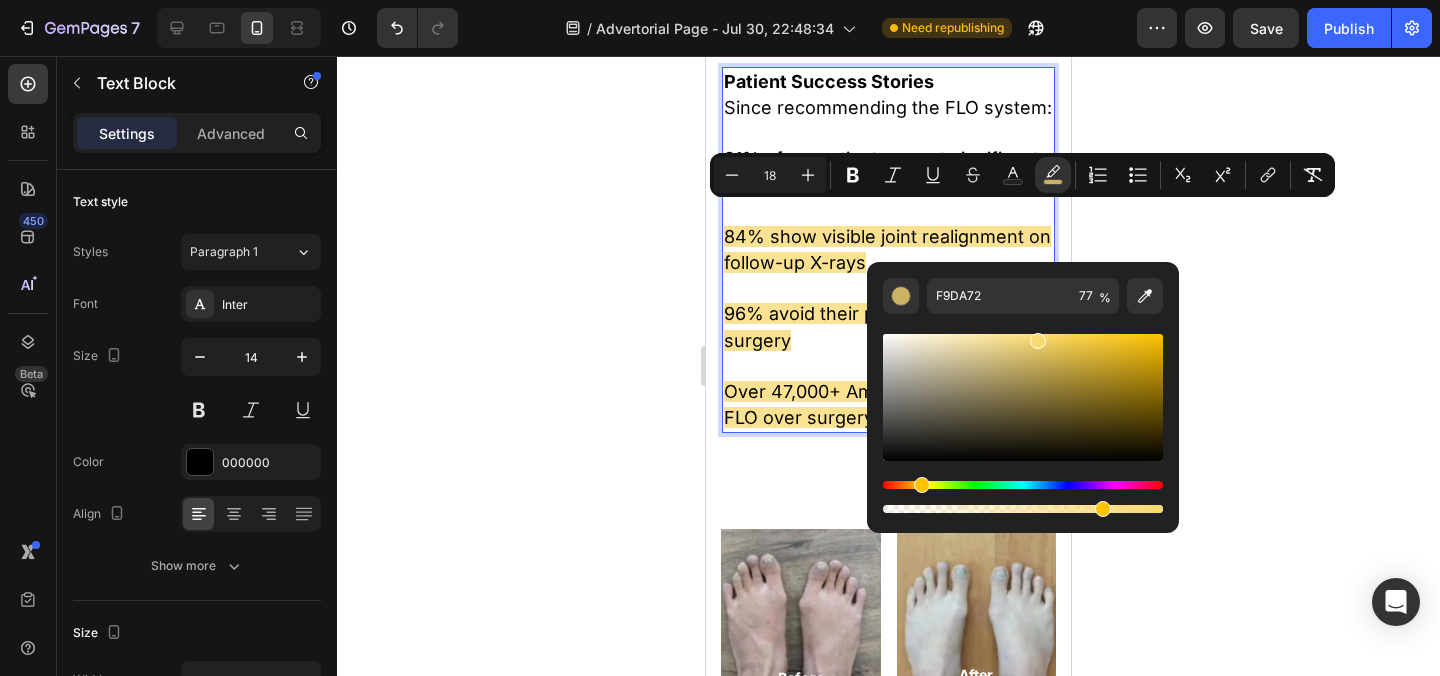 click 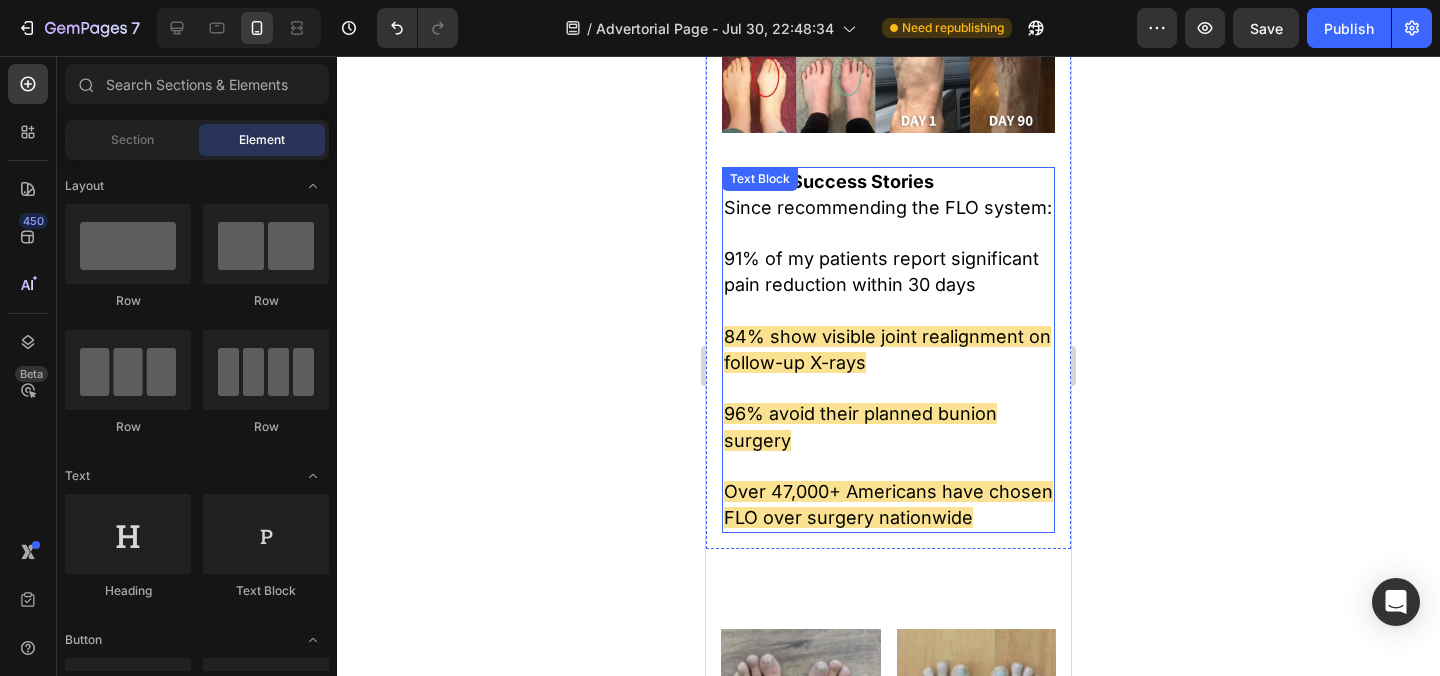 scroll, scrollTop: 22768, scrollLeft: 0, axis: vertical 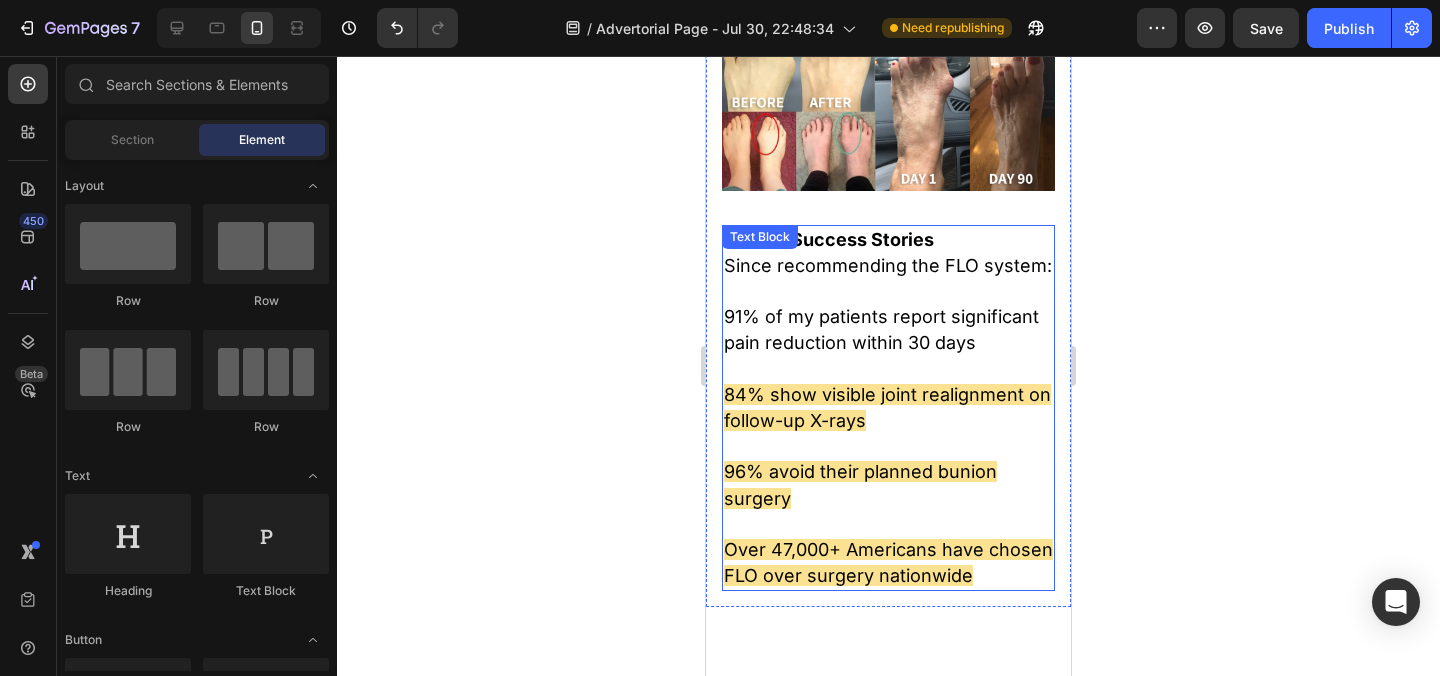 click on "91% of my patients report significant pain reduction within 30 days" at bounding box center (881, 329) 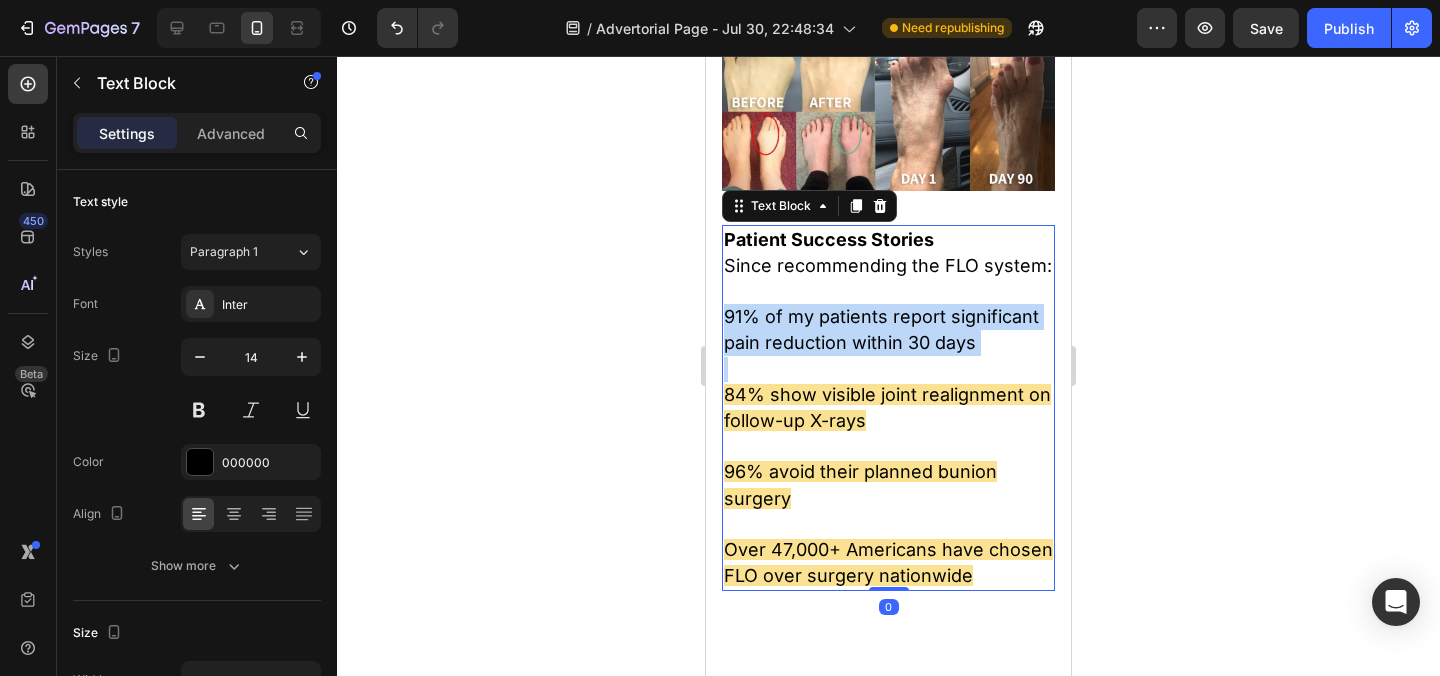 click on "91% of my patients report significant pain reduction within 30 days" at bounding box center [881, 329] 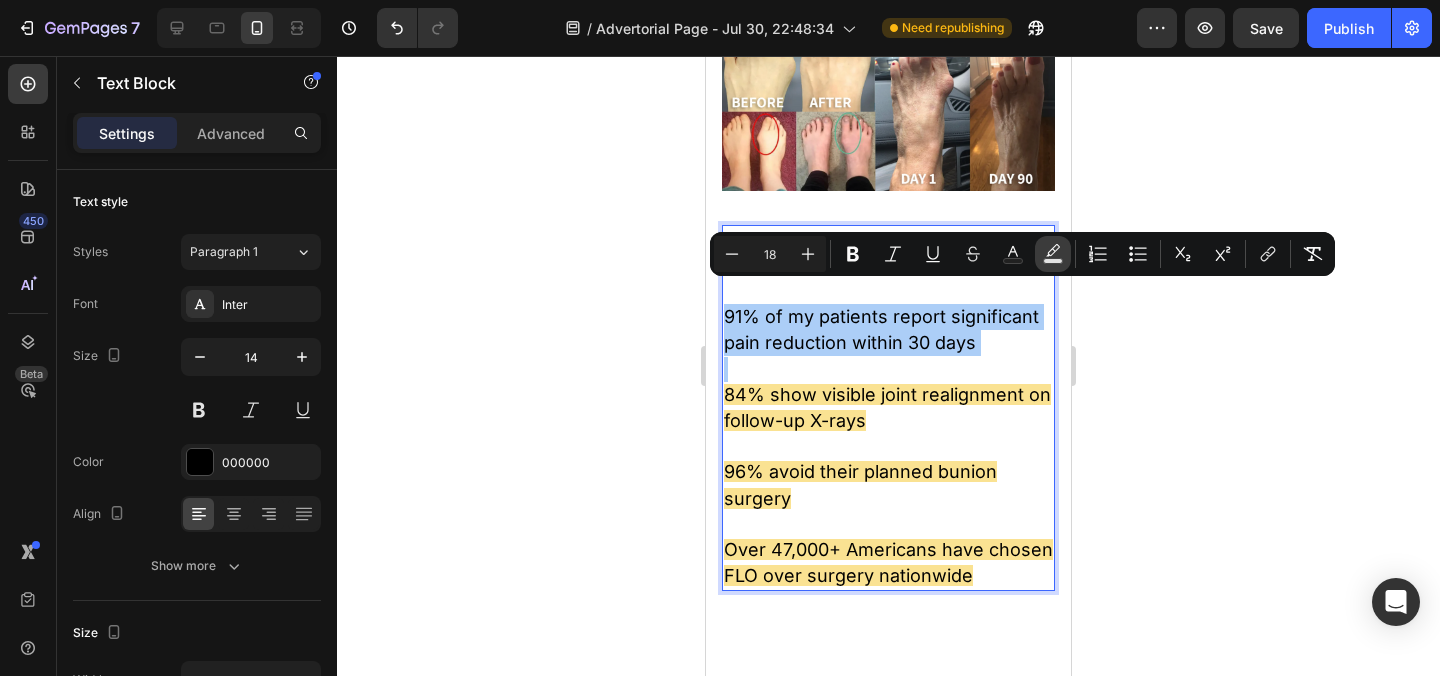 click on "Text Background Color" at bounding box center (1053, 254) 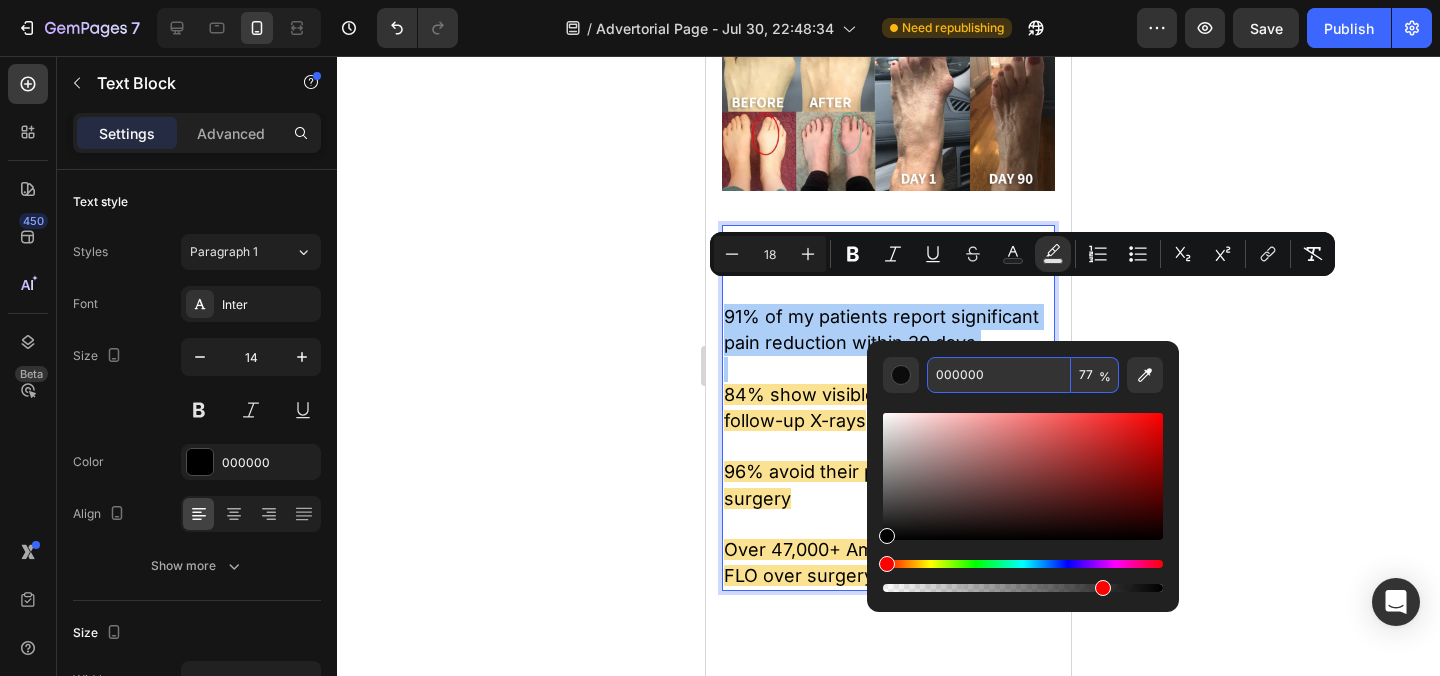 click on "000000" at bounding box center (999, 375) 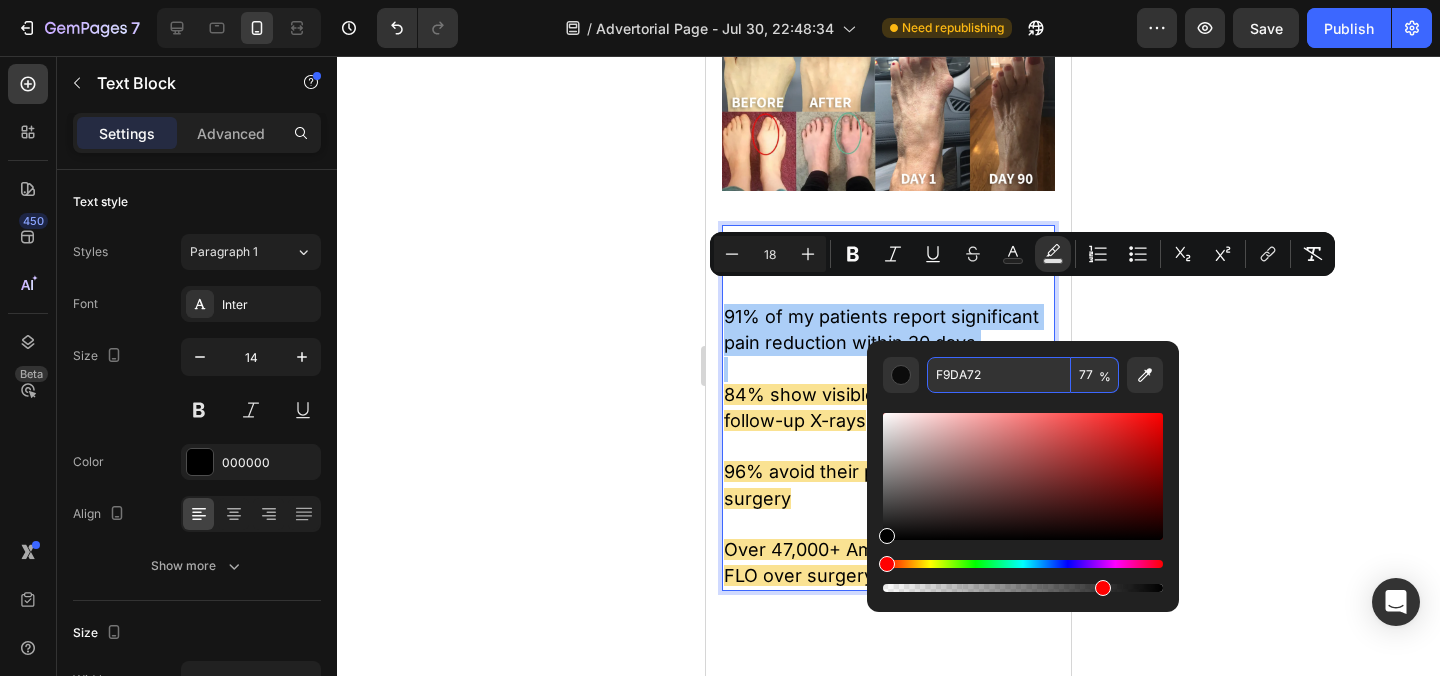 type on "F9DA72" 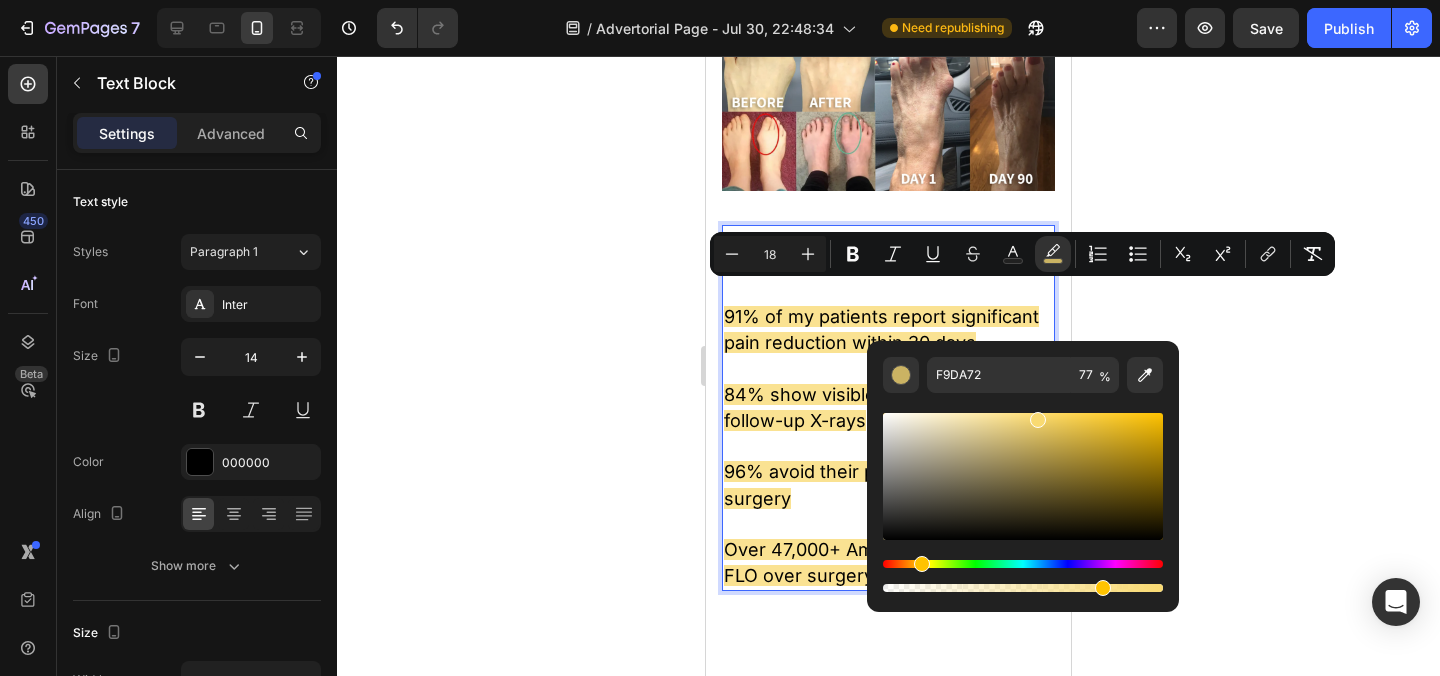 click 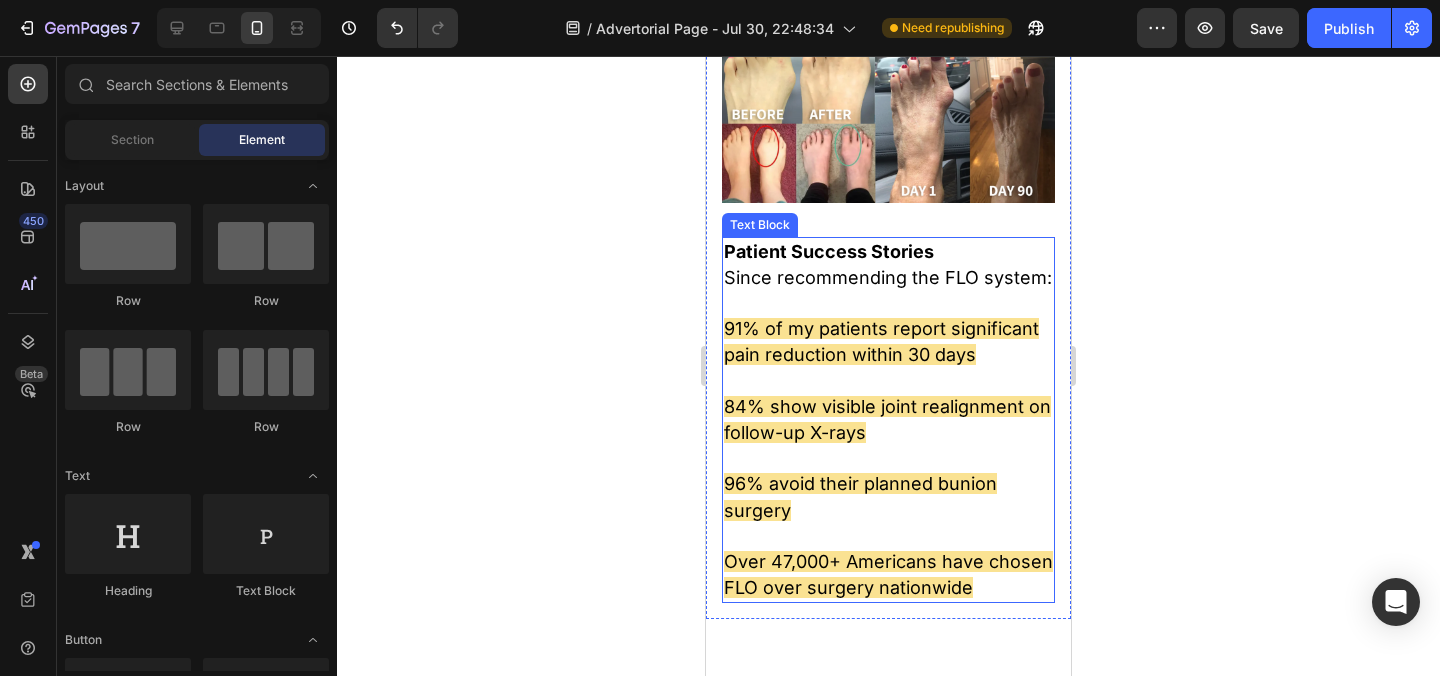 scroll, scrollTop: 22714, scrollLeft: 0, axis: vertical 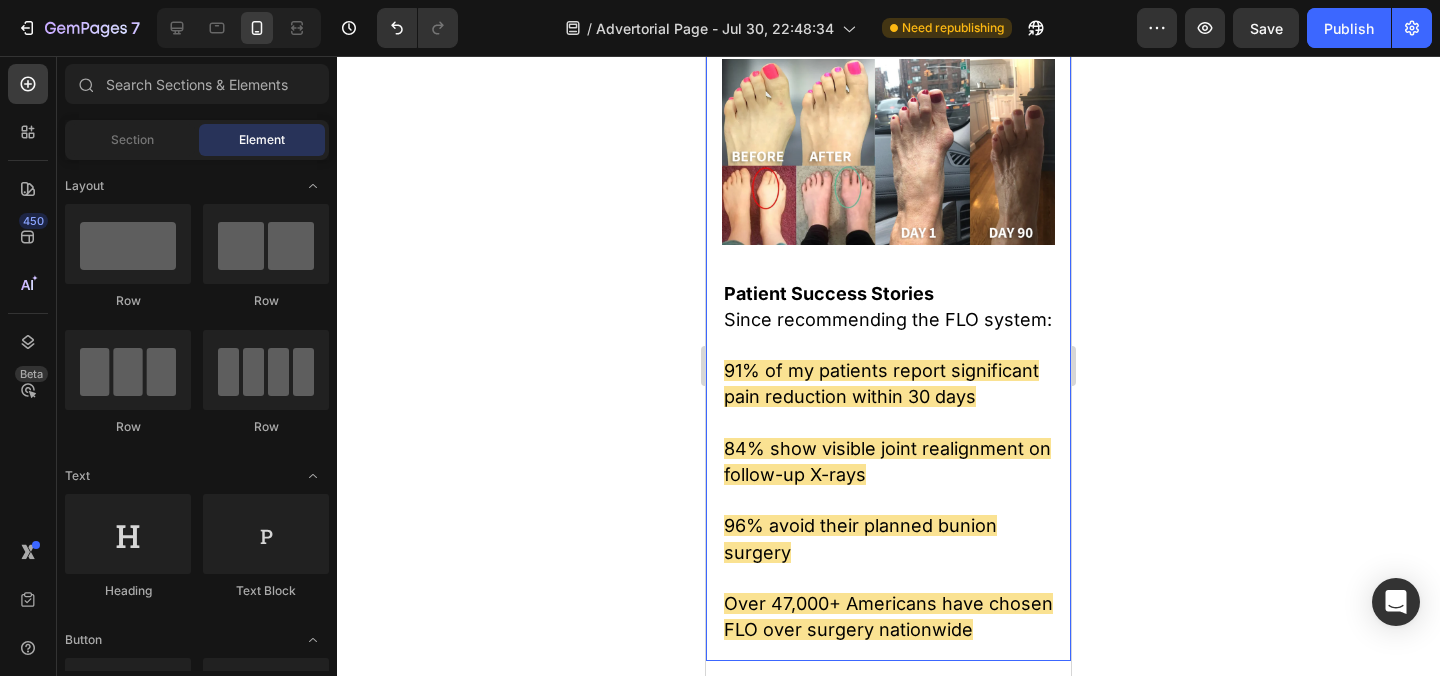 click on "This Device Has Helped  Thousands of People  Avoid Bunion Surgery Text Block Since I started recommending the  GoodyFeet FLO system  to my patients, the response has been overwhelming. I've now helped over  1,200 patients  find relief from their bunion pain, and the reviews keep pouring in. Text Block Image Patient Success Stories Since recommending the FLO system: 91% of my patients report significant pain reduction within 30 days 84% show visible joint realignment on follow-up X-rays 96% avoid their planned bunion surgery Over 47,000+ Americans have chosen FLO over surgery nationwide Text Block" at bounding box center (888, 200) 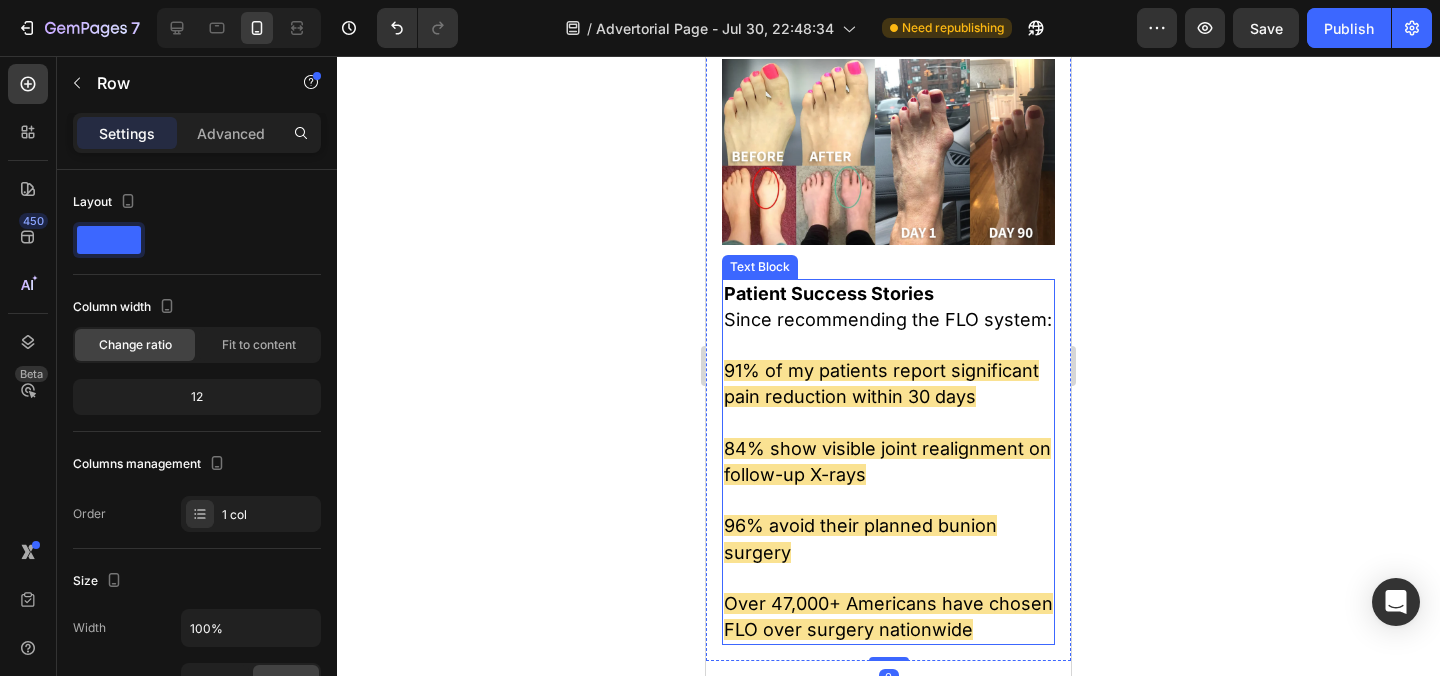 click on "Patient Success Stories" at bounding box center (829, 293) 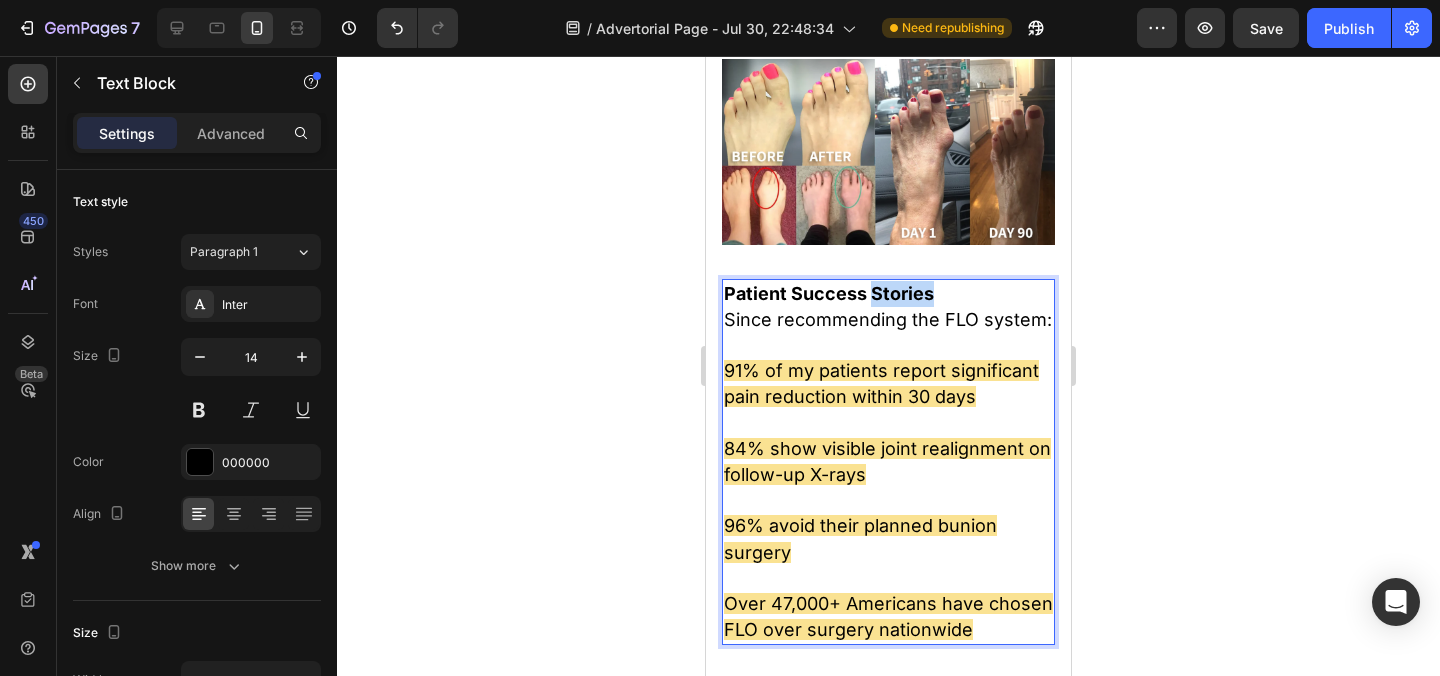 click on "Patient Success Stories" at bounding box center (829, 293) 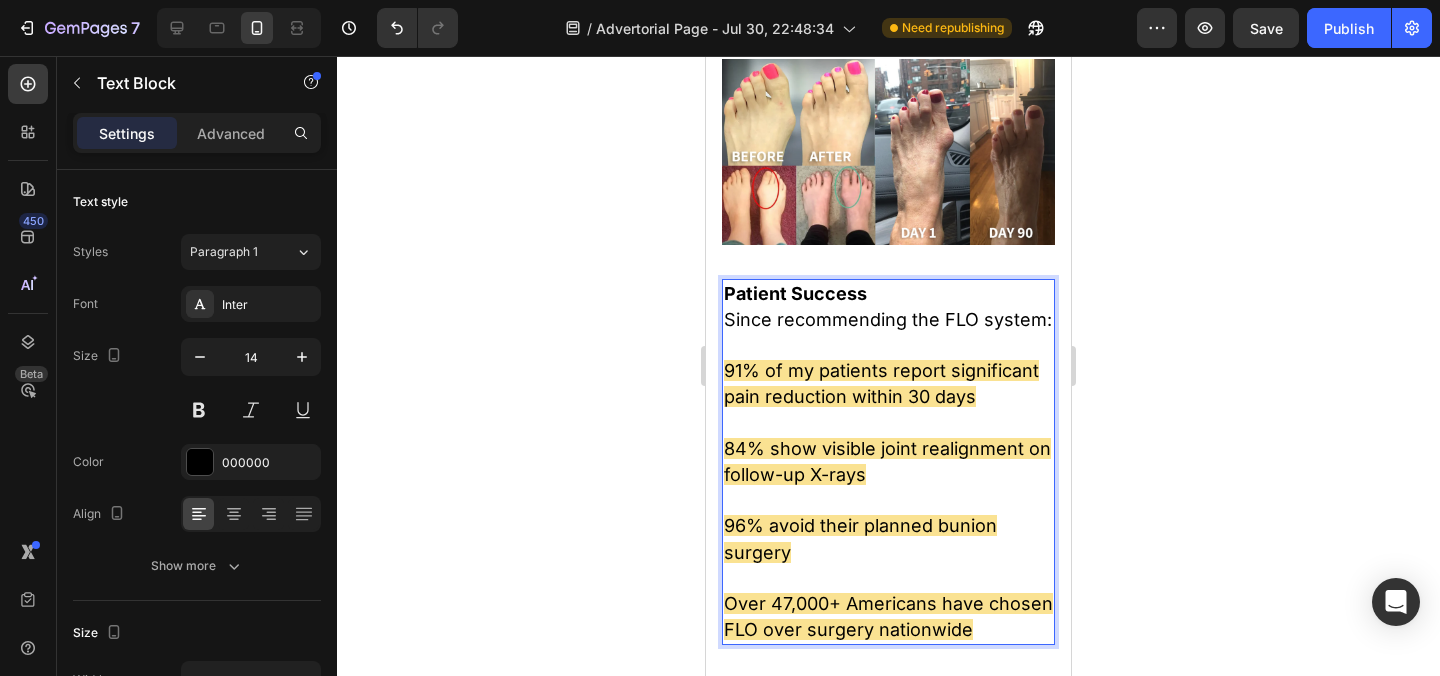 click 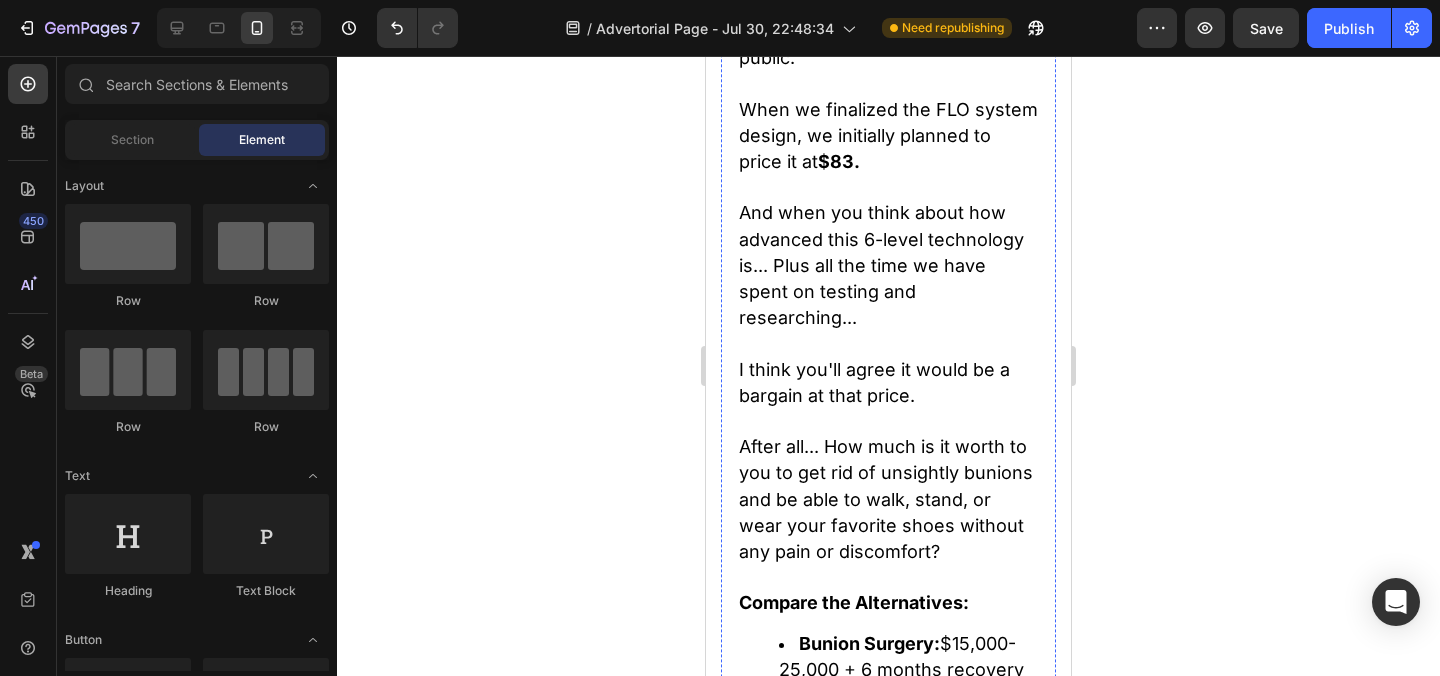 scroll, scrollTop: 26505, scrollLeft: 0, axis: vertical 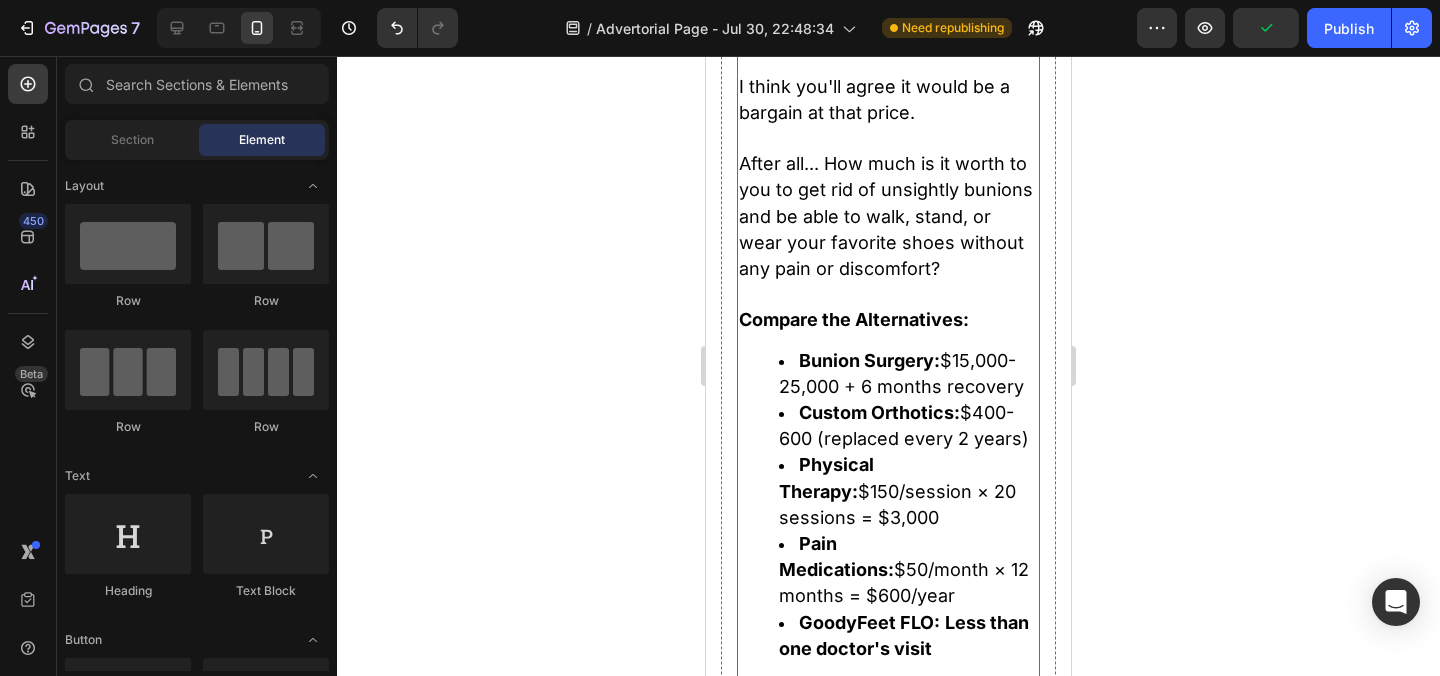 click on "Bunion Surgery:  $15,000-25,000 + 6 months recovery" at bounding box center (908, 374) 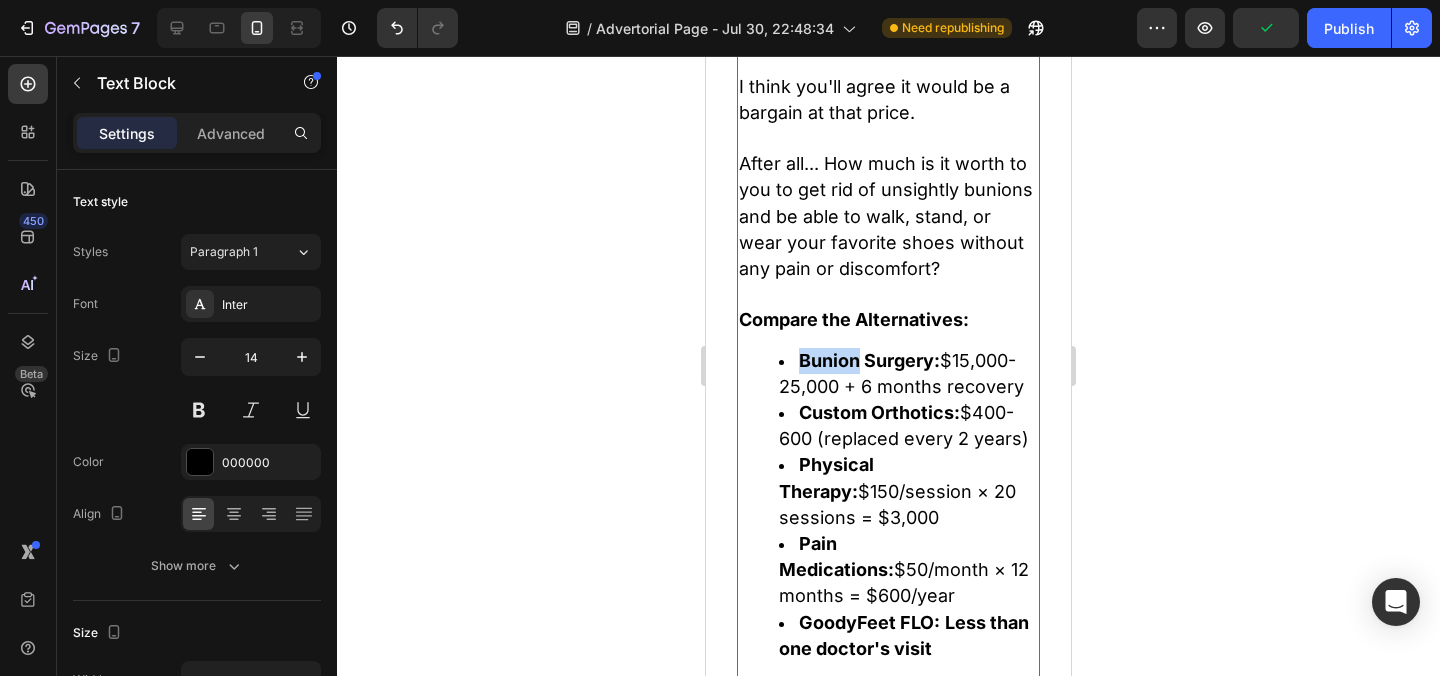 click on "Bunion Surgery:  $15,000-25,000 + 6 months recovery" at bounding box center [908, 374] 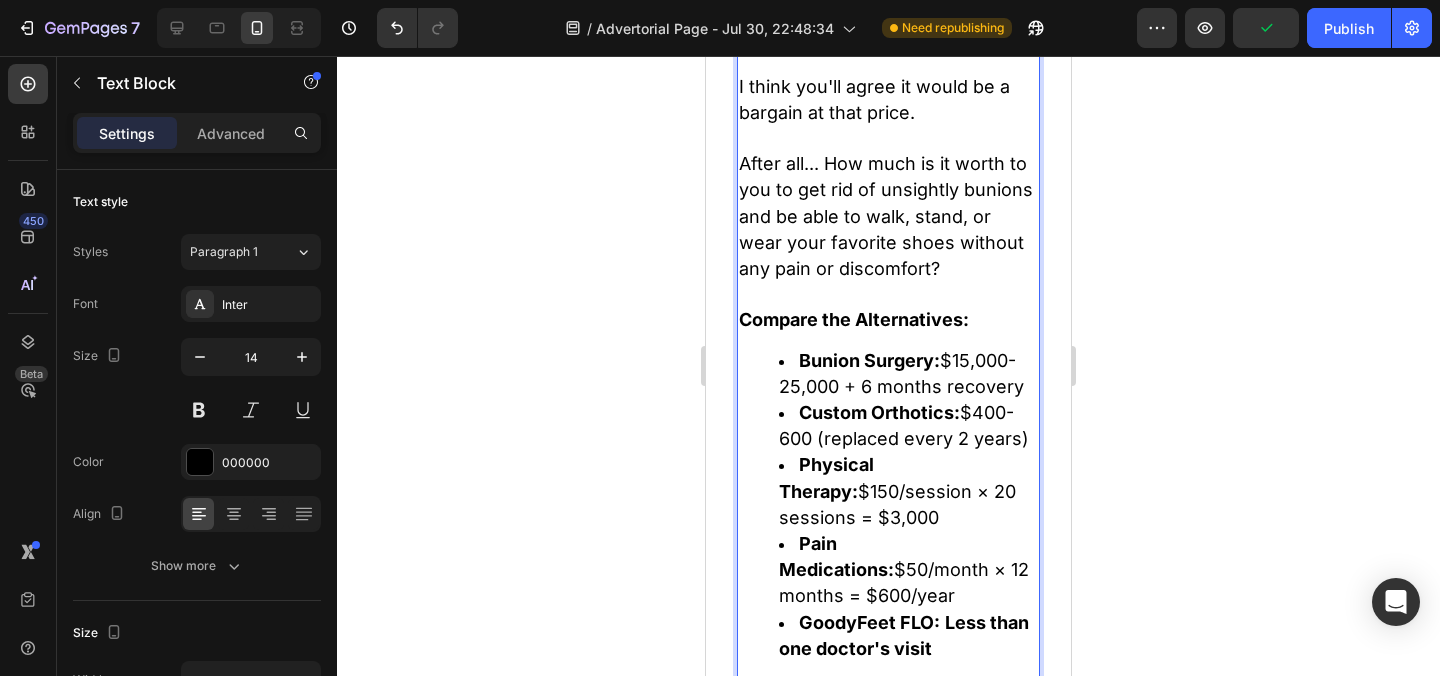 click on "Bunion Surgery:  $15,000-25,000 + 6 months recovery" at bounding box center [901, 373] 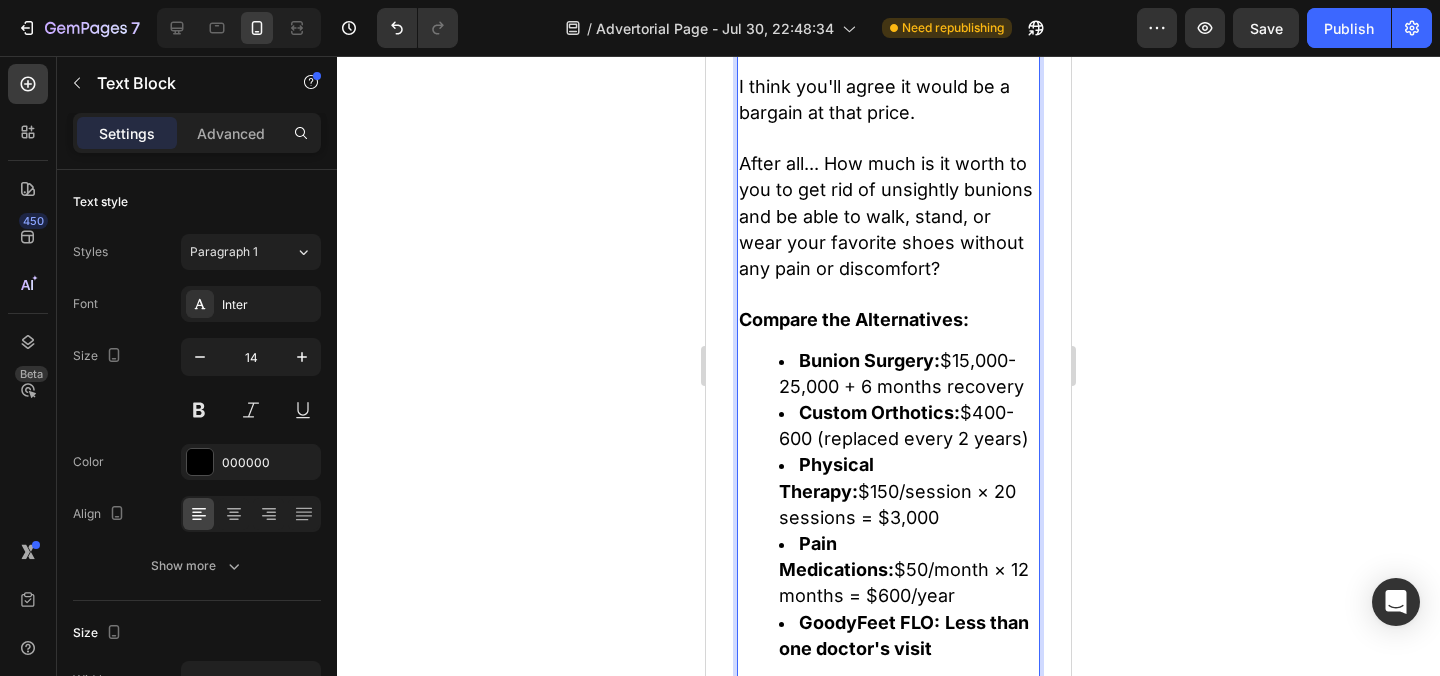 click on "Bunion Surgery:" at bounding box center (869, 360) 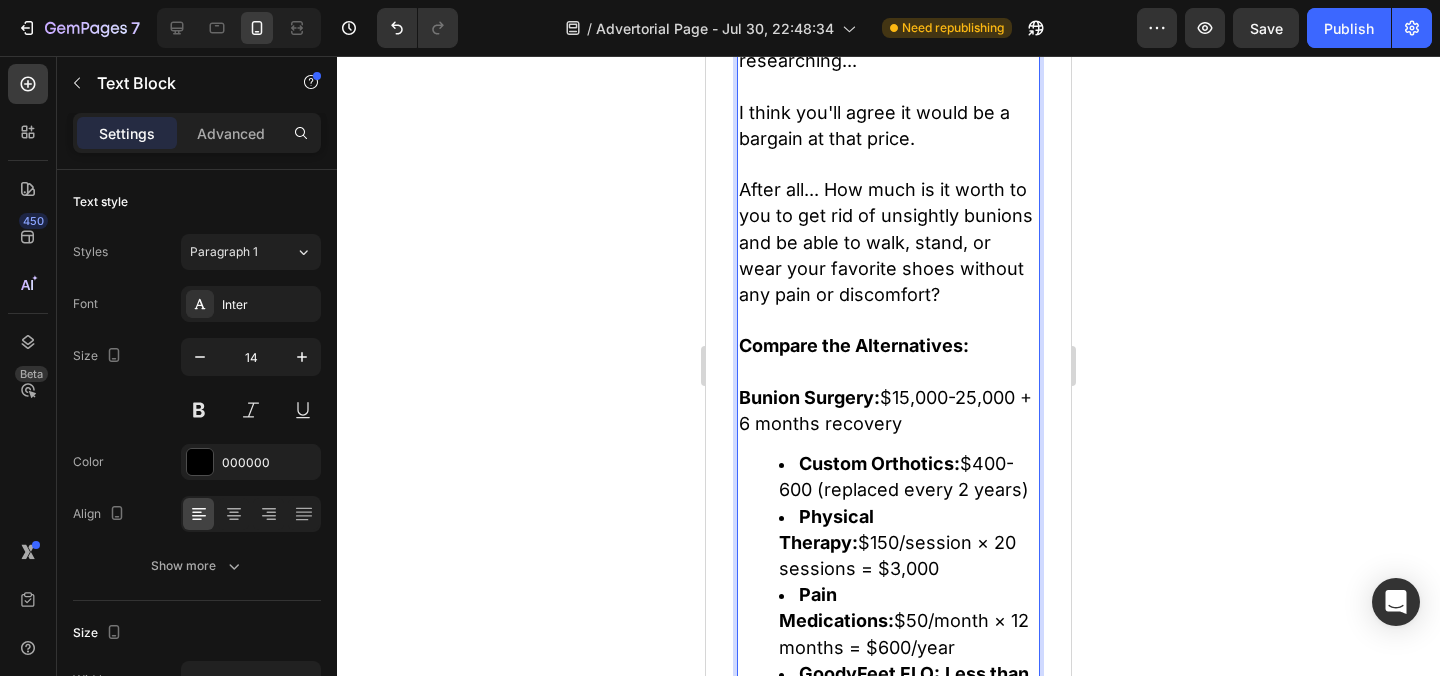 click on "Custom Orthotics:" at bounding box center [879, 463] 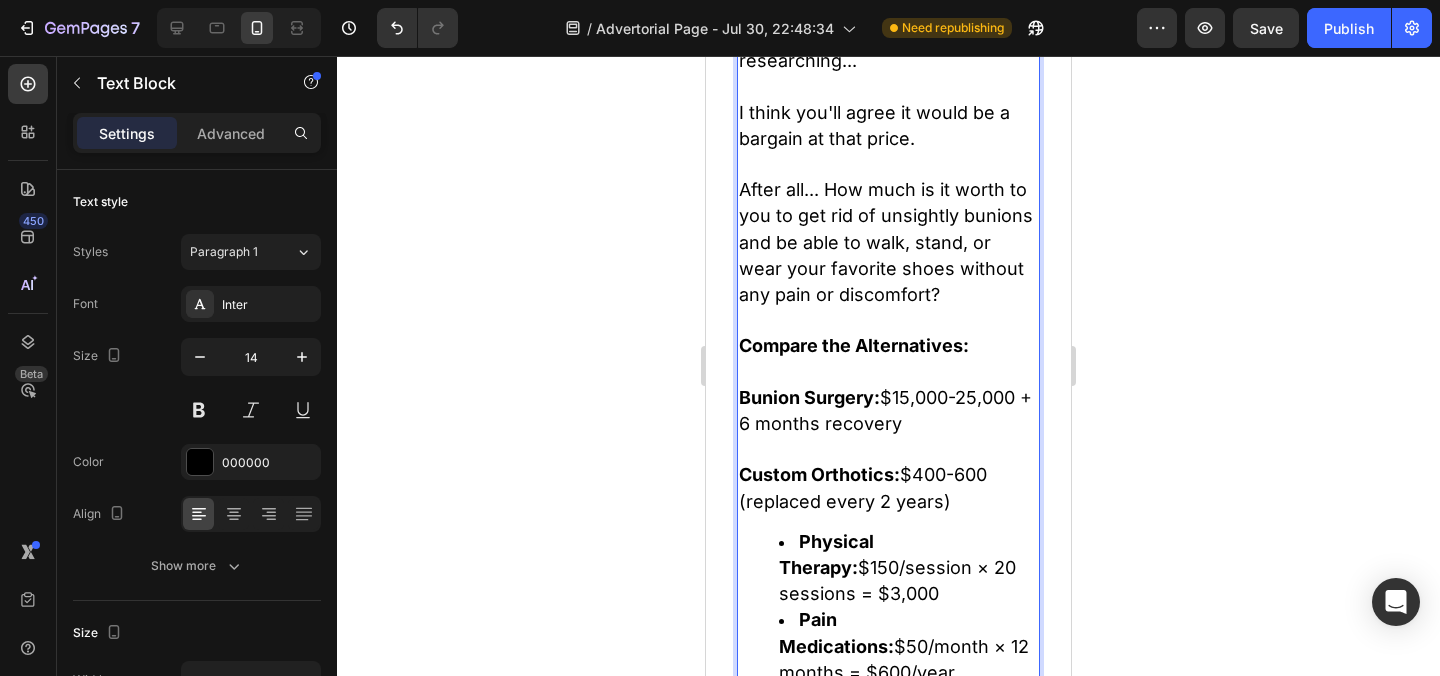 click on "Physical Therapy:  $150/session × 20 sessions = $3,000" at bounding box center [908, 568] 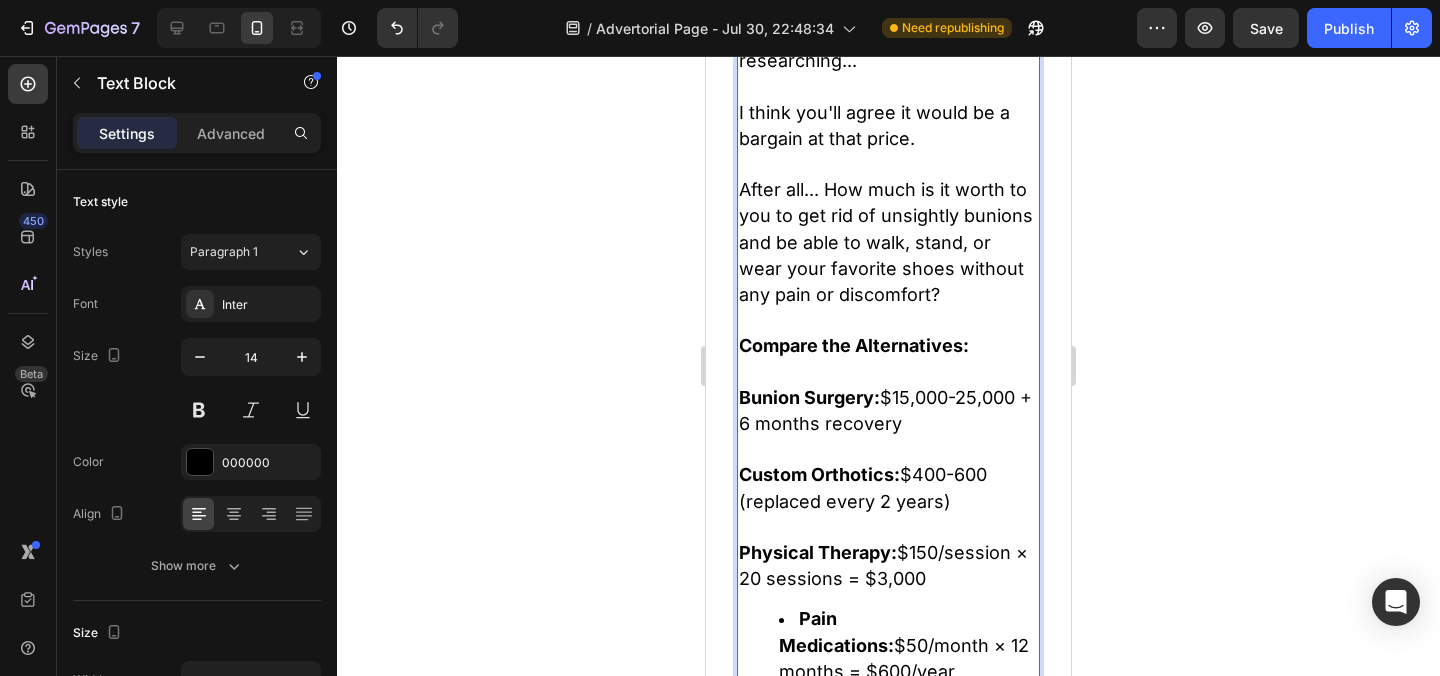 click on "Pain Medications:  $50/month × 12 months = $600/year" at bounding box center [908, 645] 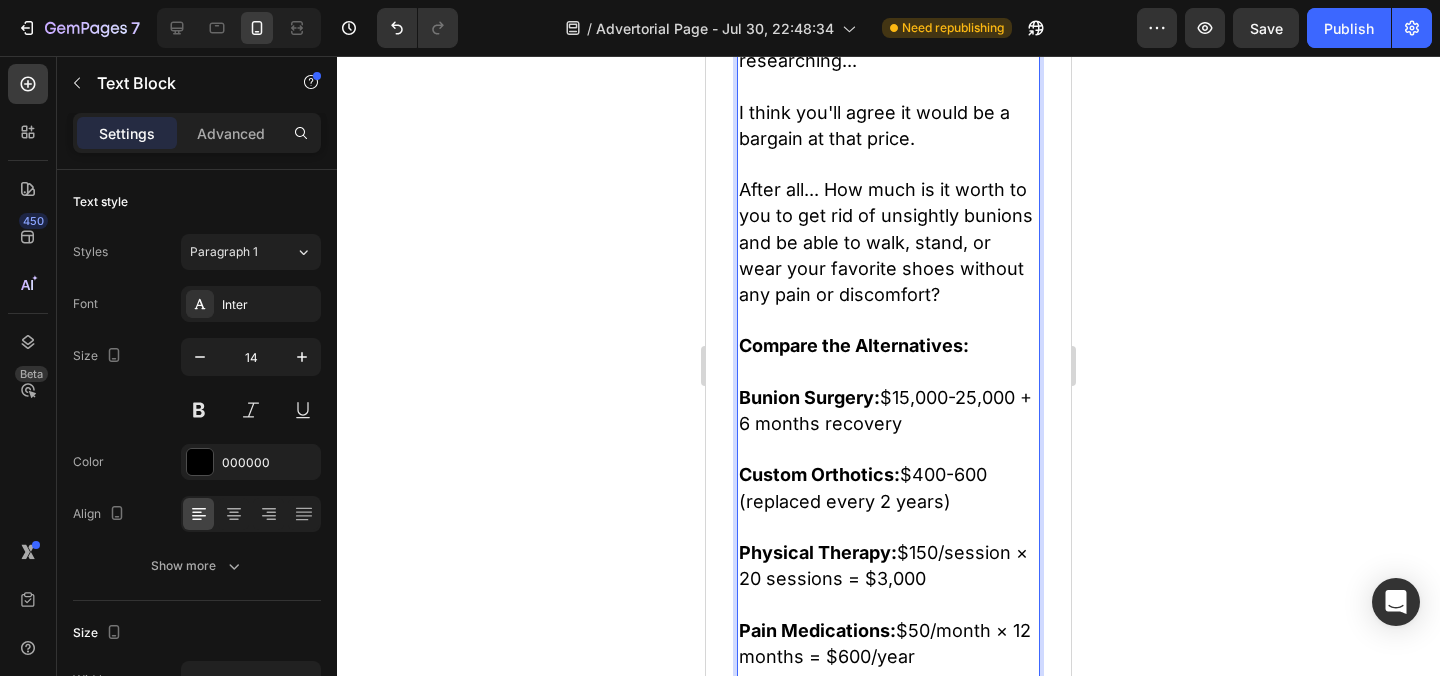 click on "GoodyFeet FLO:" at bounding box center (869, 696) 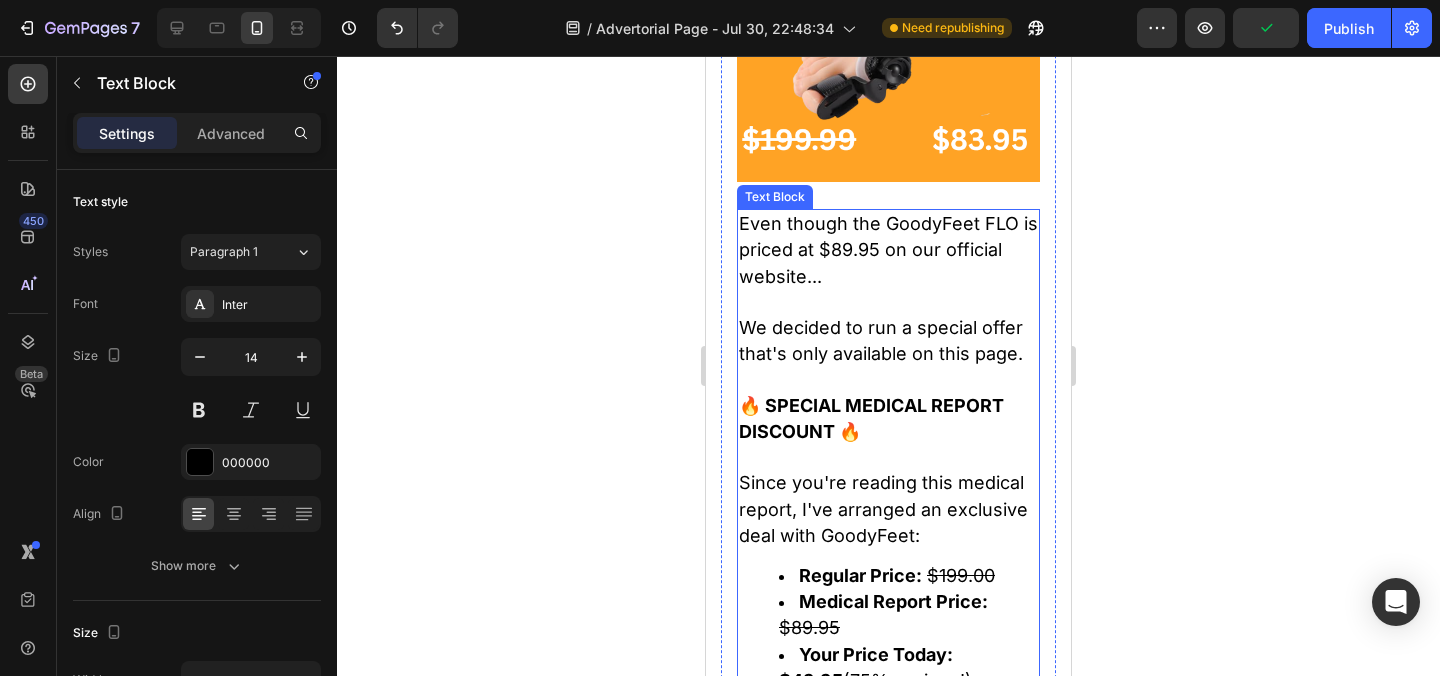 scroll, scrollTop: 28600, scrollLeft: 0, axis: vertical 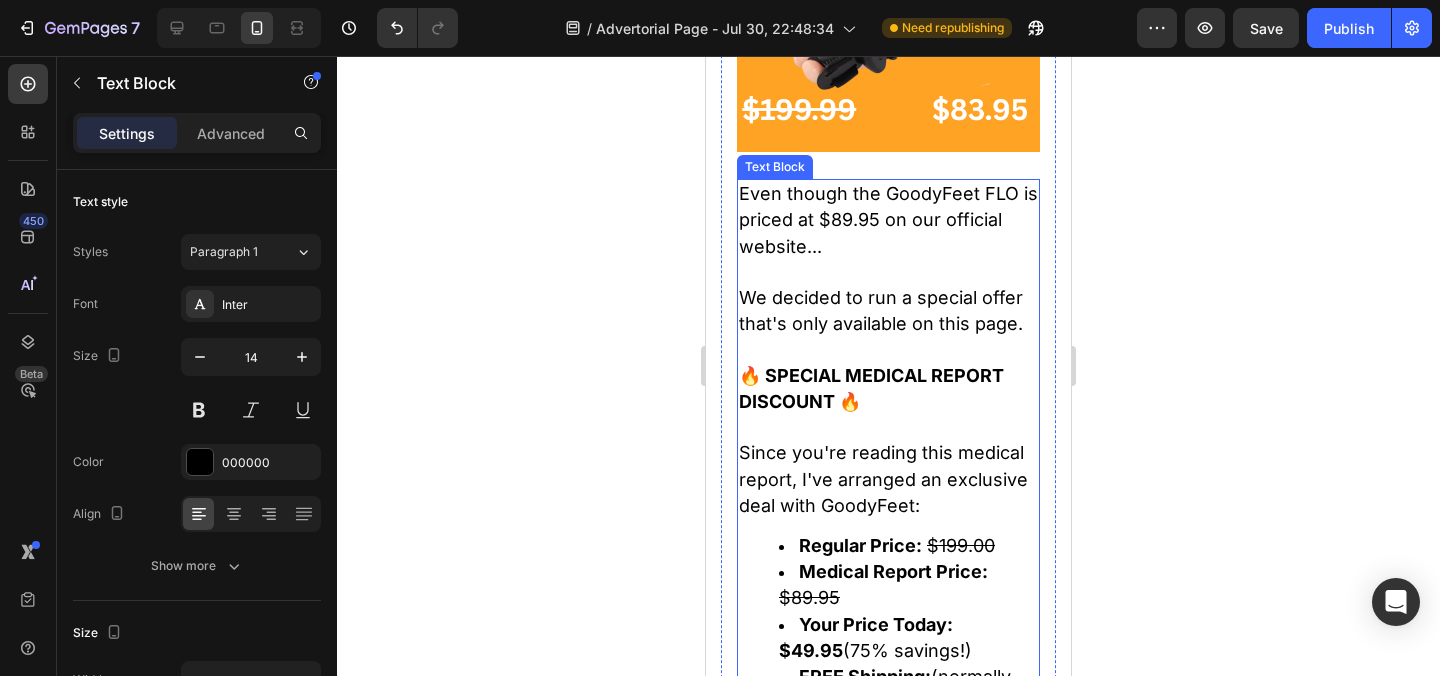 click on "Regular Price:   $199.00" at bounding box center (908, 546) 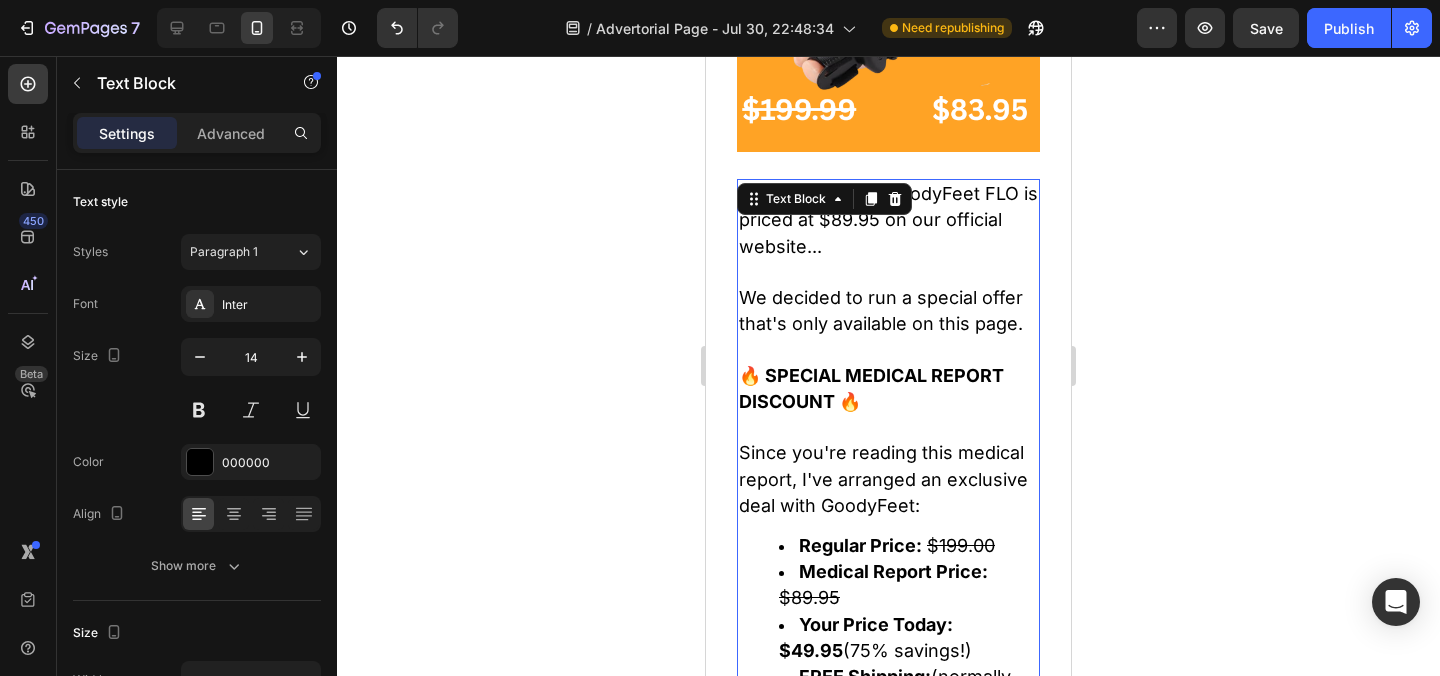 scroll, scrollTop: 622, scrollLeft: 0, axis: vertical 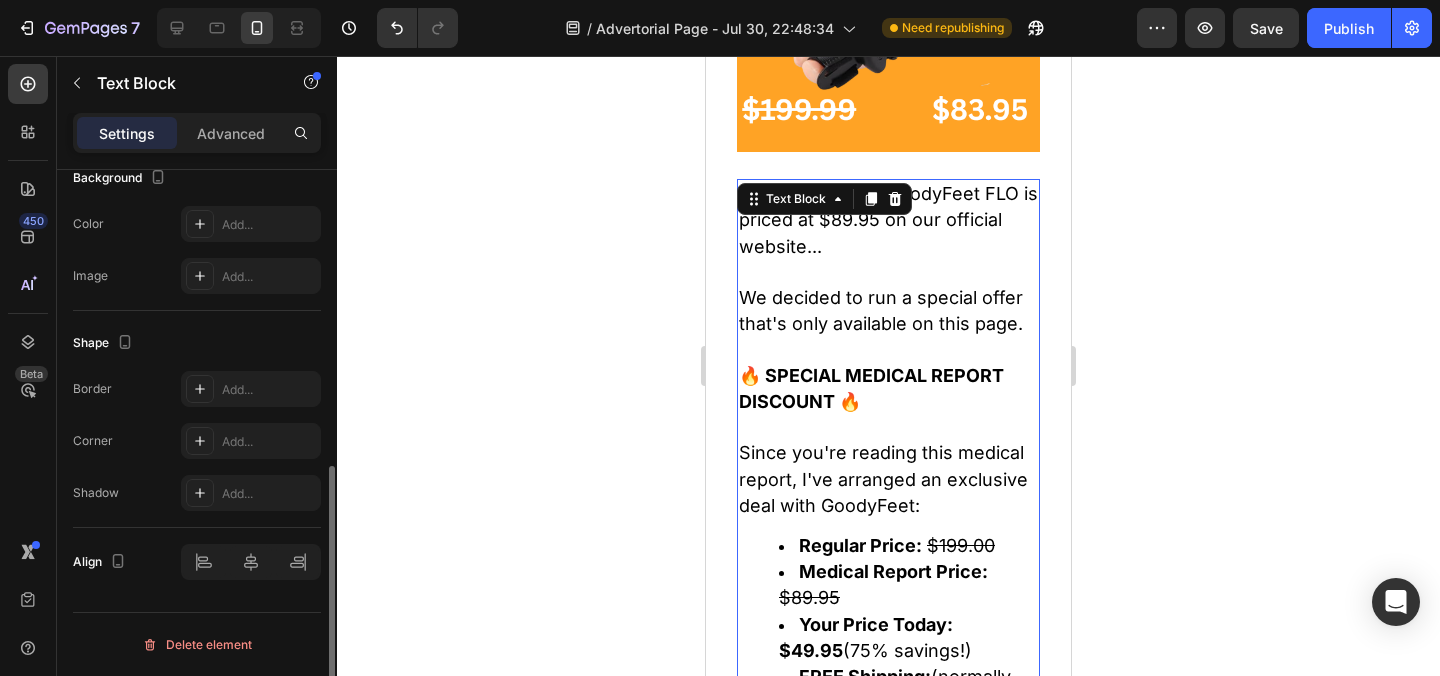 click on "Regular Price:" at bounding box center (860, 545) 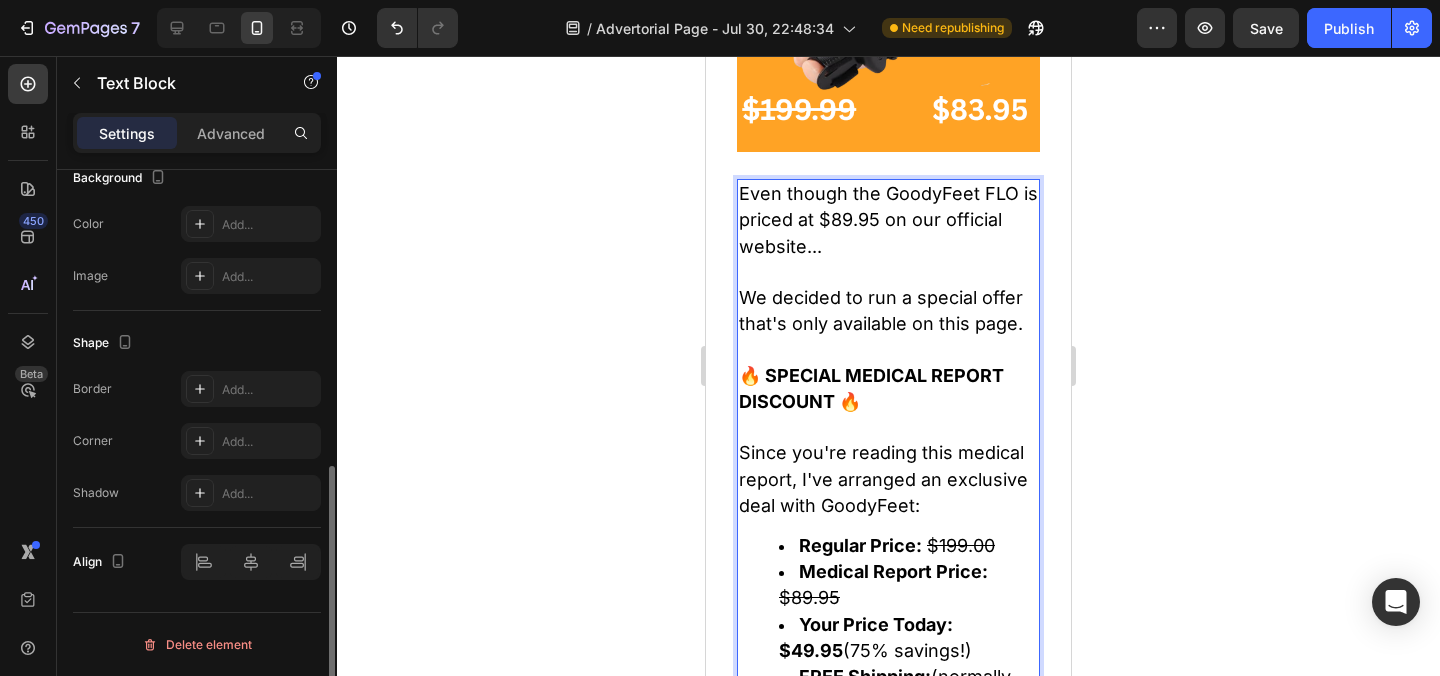 click on "Regular Price:" at bounding box center (860, 545) 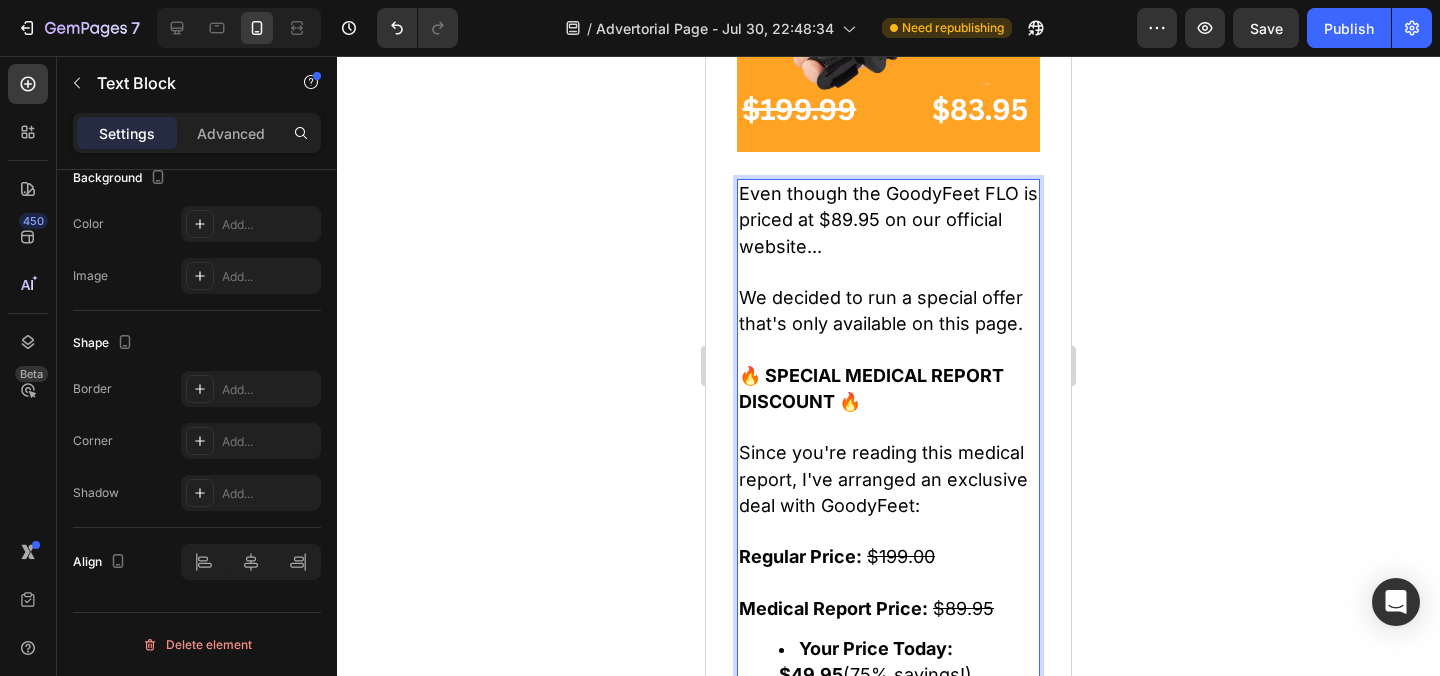 click on "Your Price Today:" at bounding box center (876, 648) 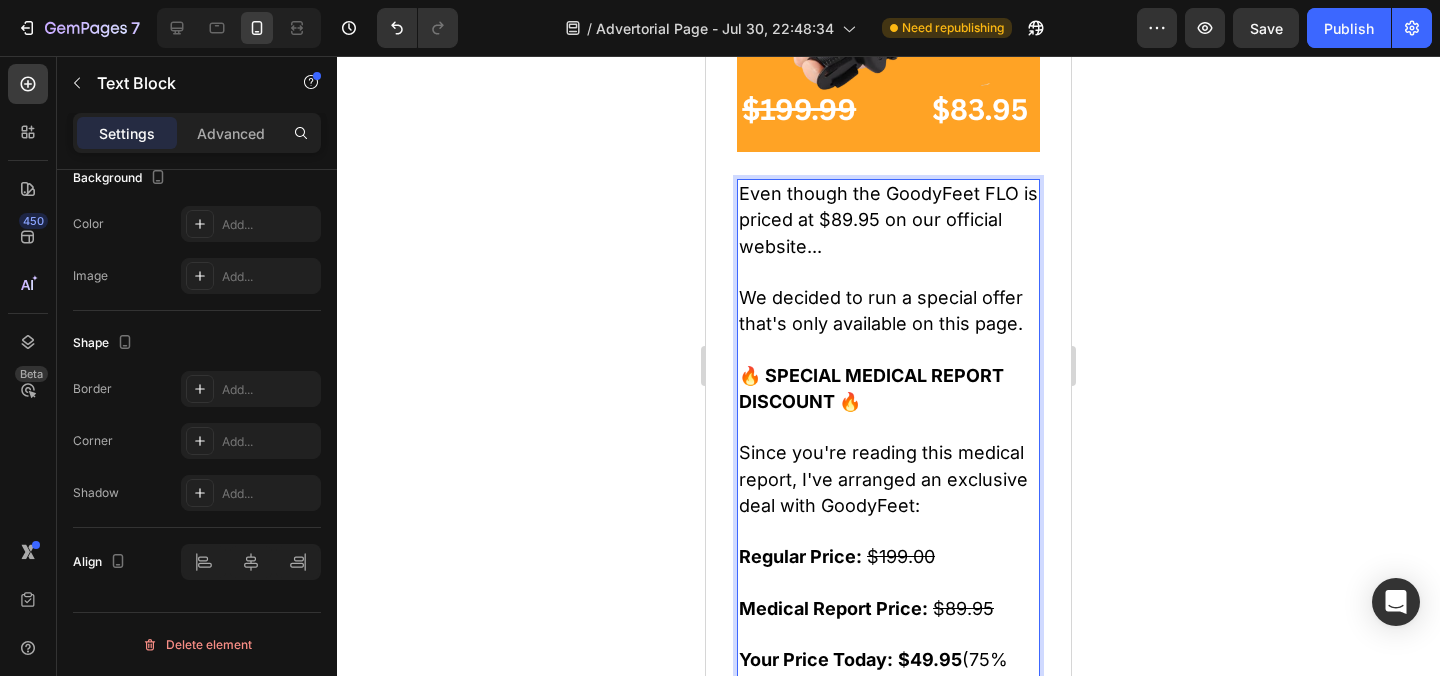 drag, startPoint x: 801, startPoint y: 448, endPoint x: 795, endPoint y: 460, distance: 13.416408 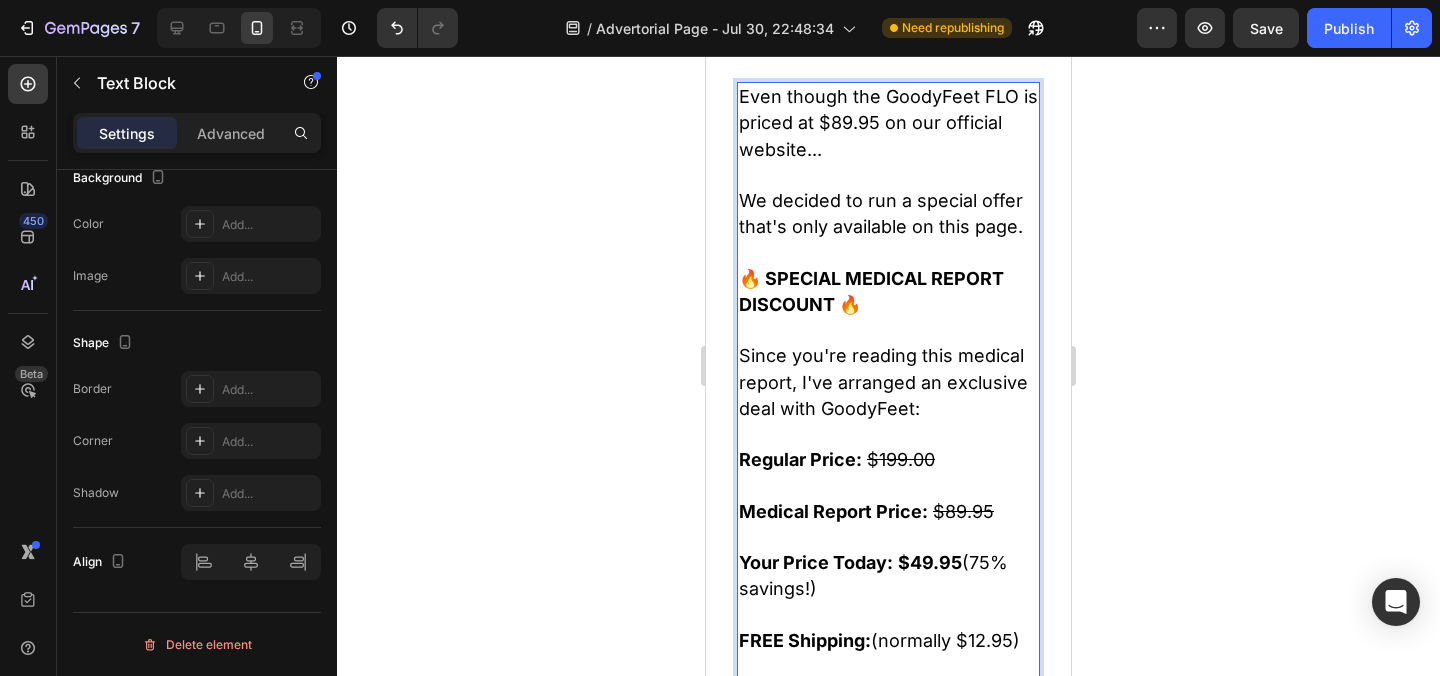 scroll, scrollTop: 28716, scrollLeft: 0, axis: vertical 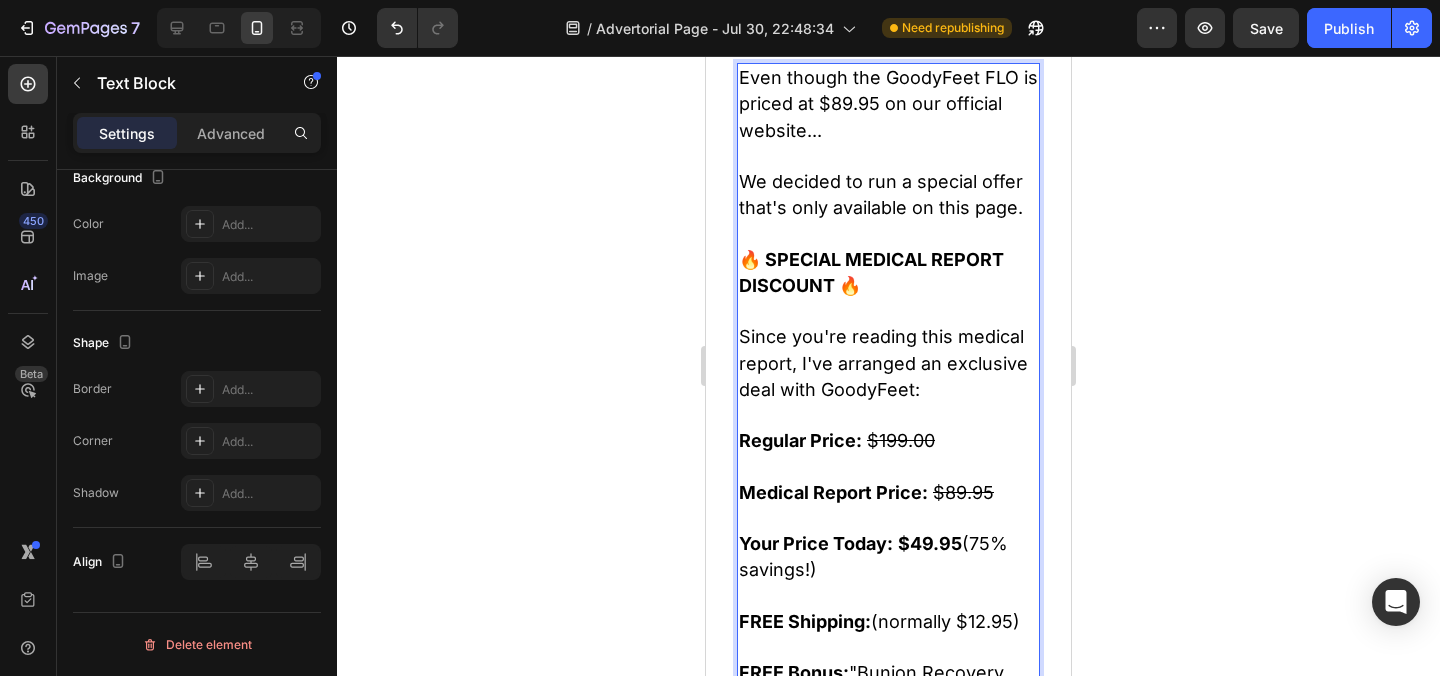click on "90-Day Guarantee:" at bounding box center [883, 738] 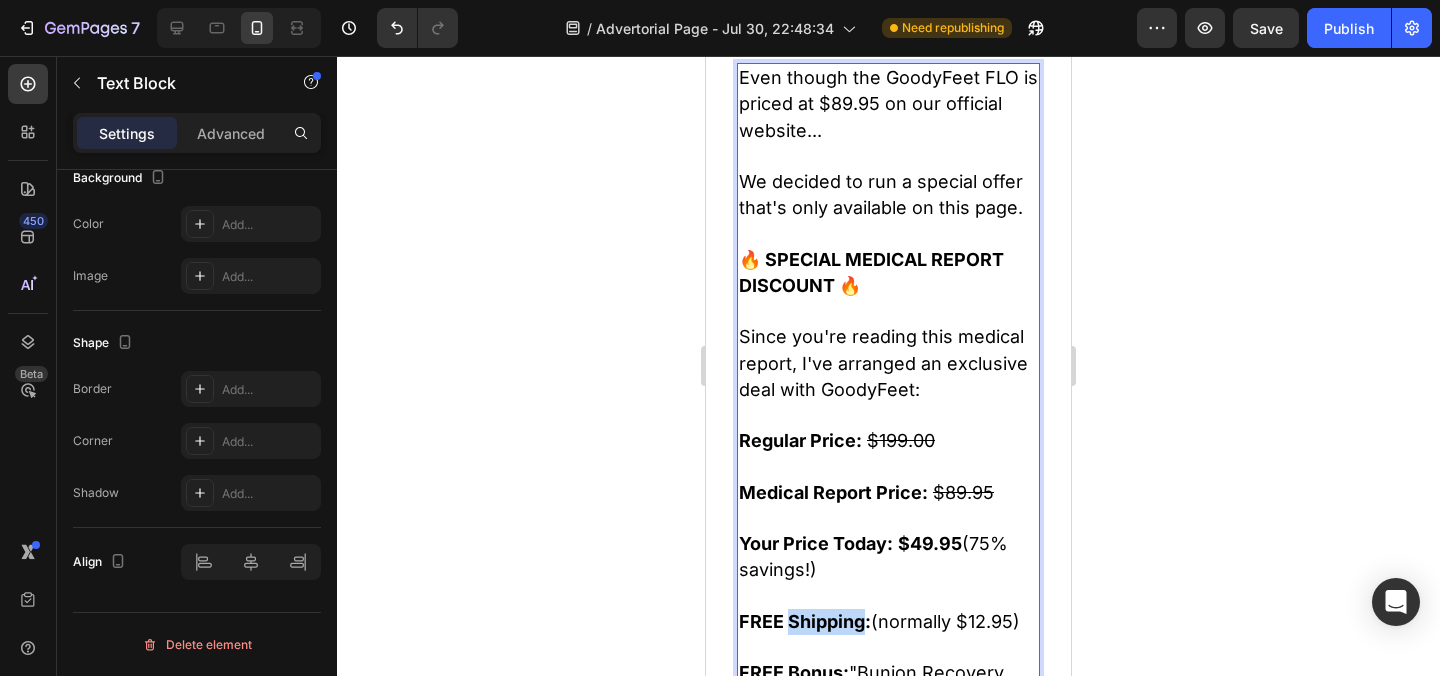 click on "FREE Shipping:" at bounding box center (805, 621) 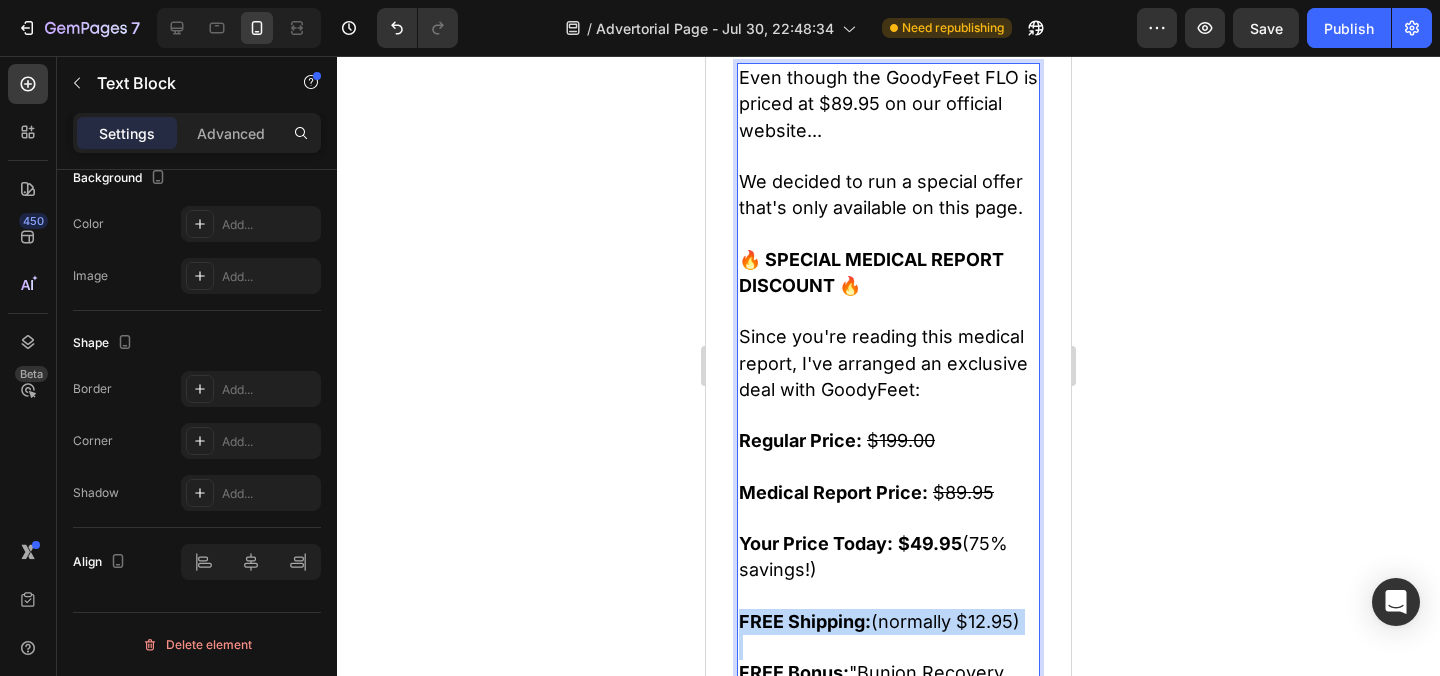 click on "FREE Shipping:" at bounding box center [805, 621] 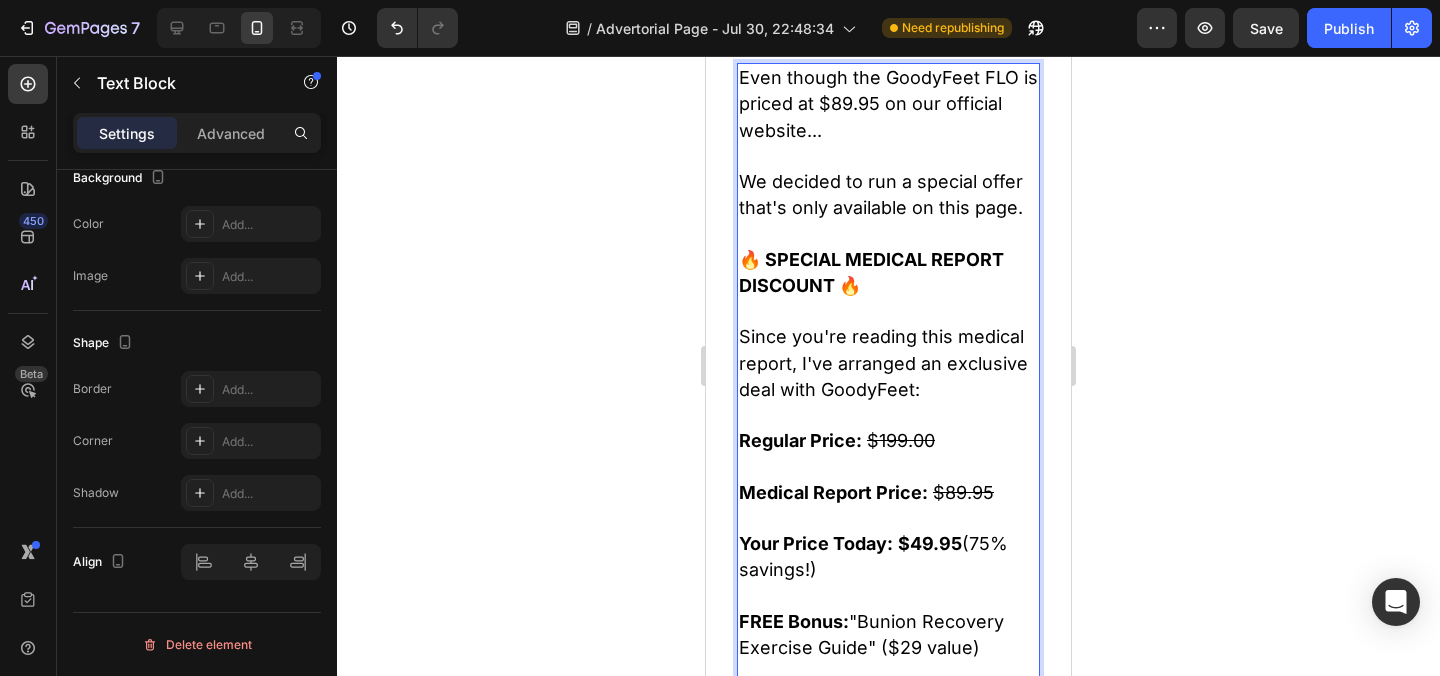 click on "FREE Bonus:  "Bunion Recovery Exercise Guide" ($29 value)" at bounding box center (888, 635) 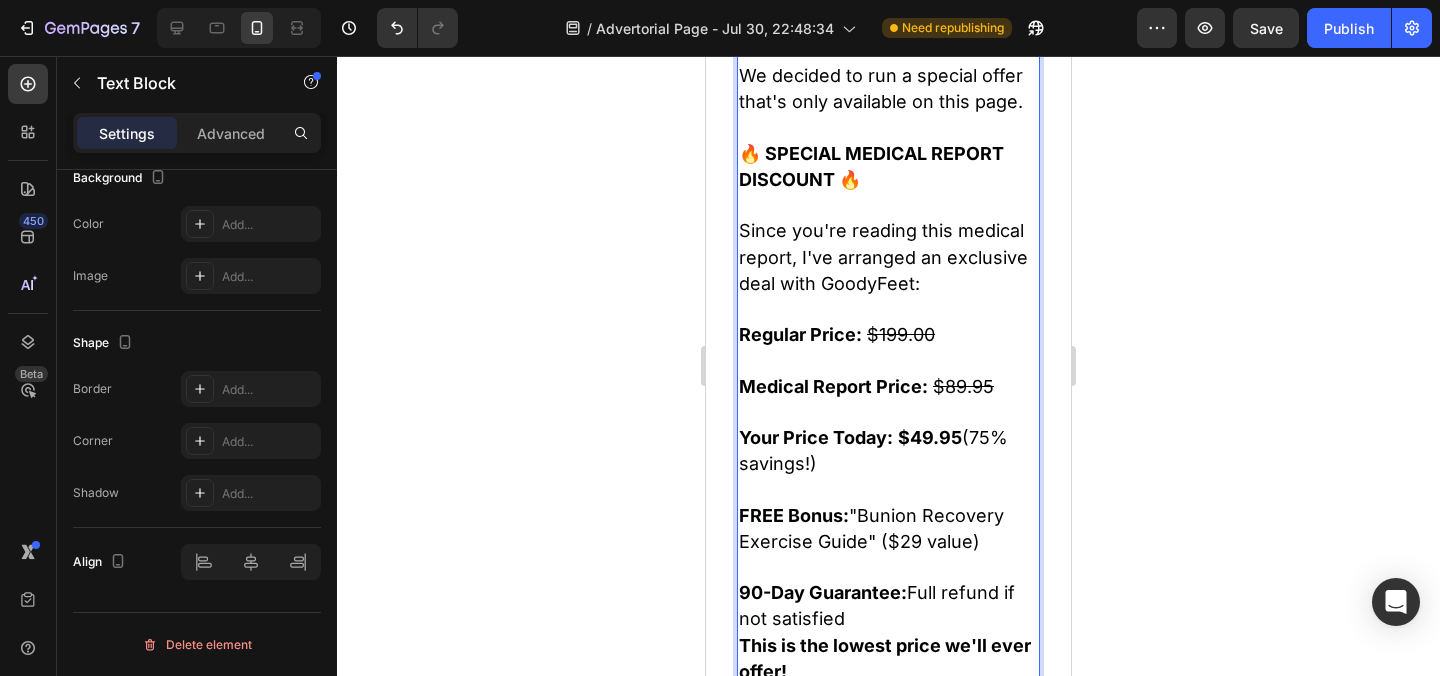 scroll, scrollTop: 28827, scrollLeft: 0, axis: vertical 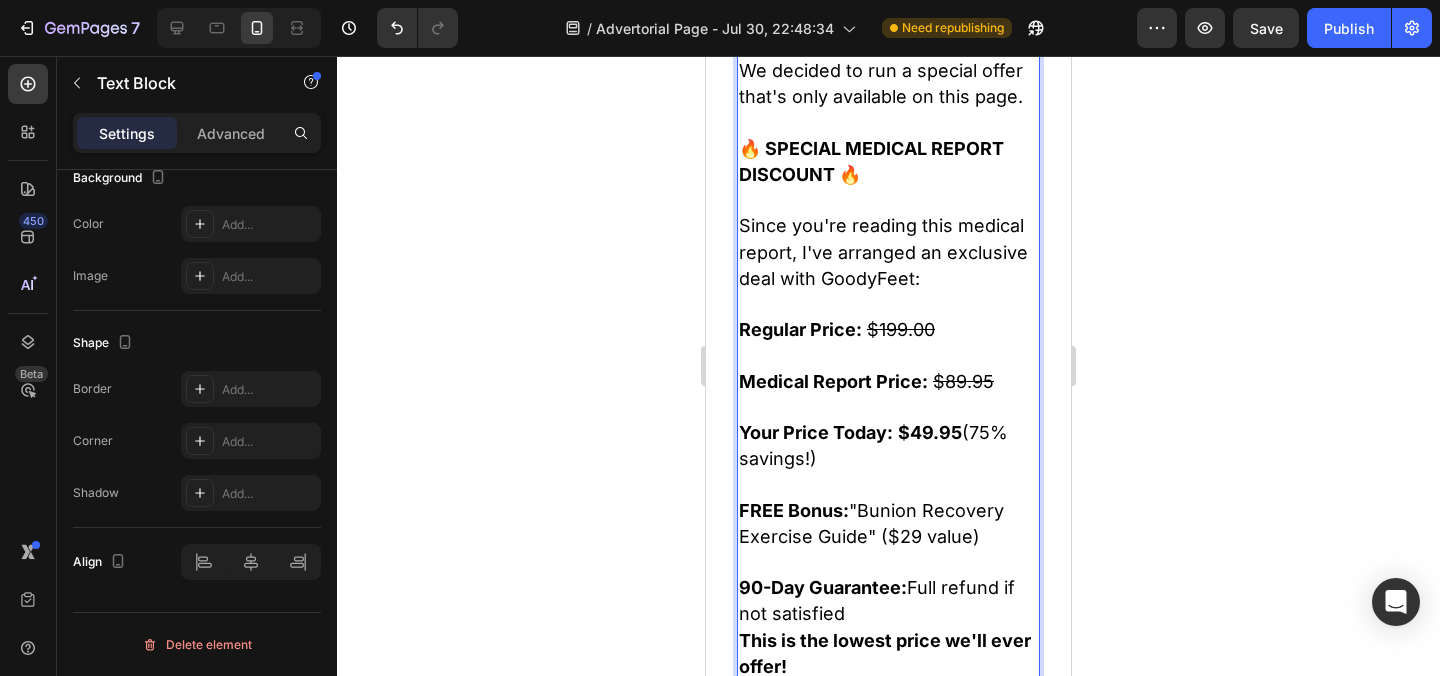 click on "90-Day Guarantee:  Full refund if not satisfied" at bounding box center (888, 601) 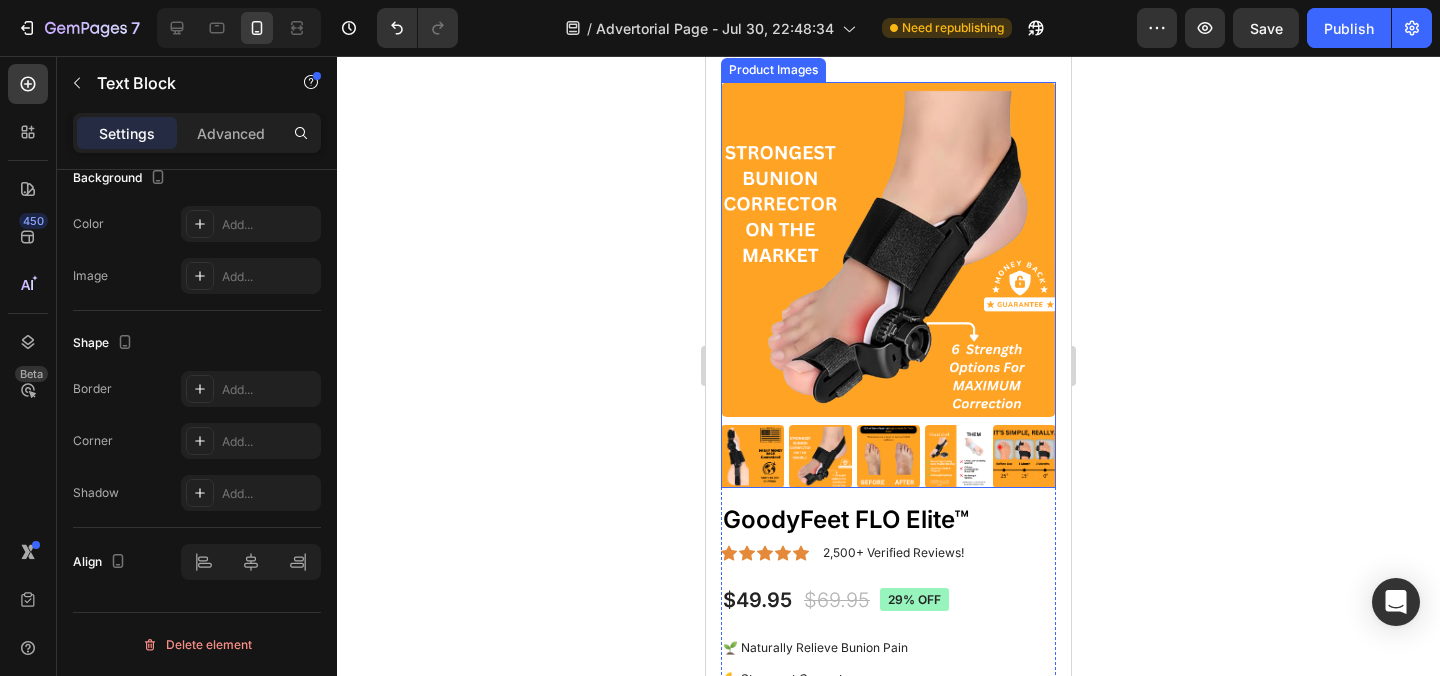 scroll, scrollTop: 36203, scrollLeft: 0, axis: vertical 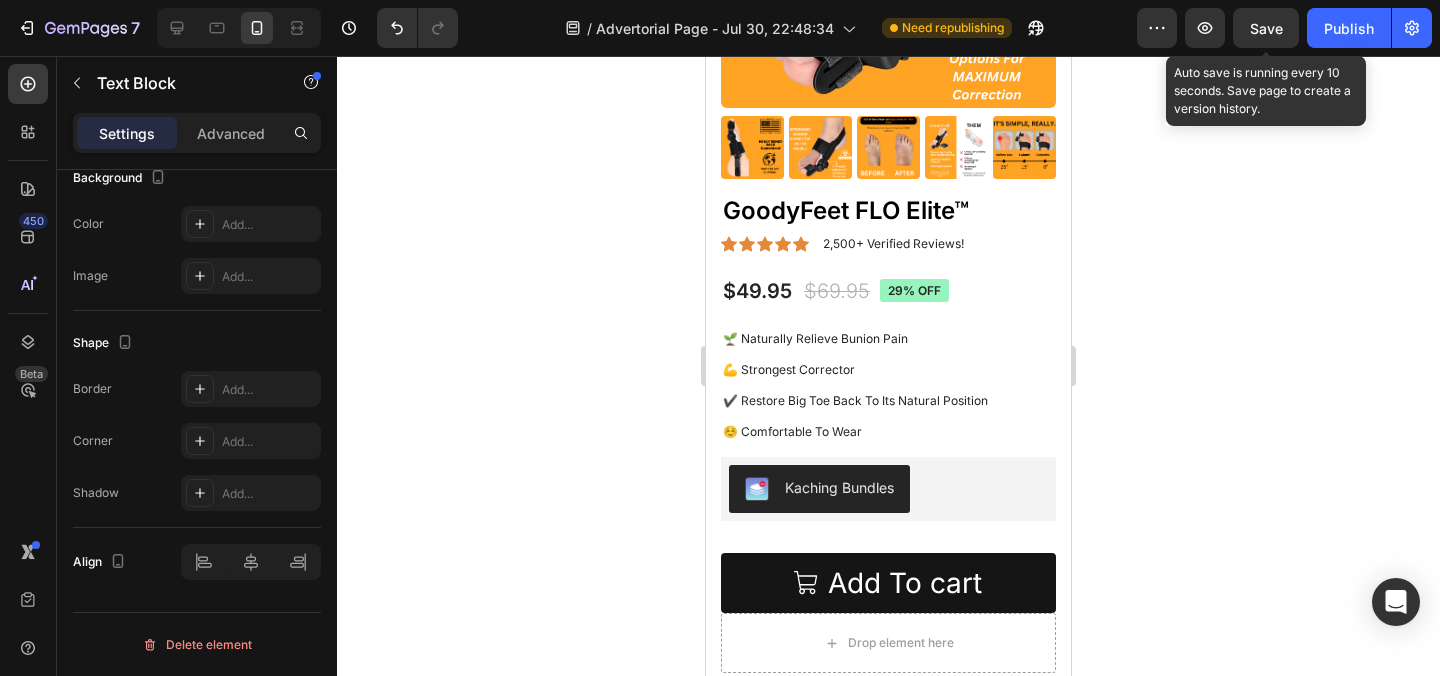 click on "Save" at bounding box center [1266, 28] 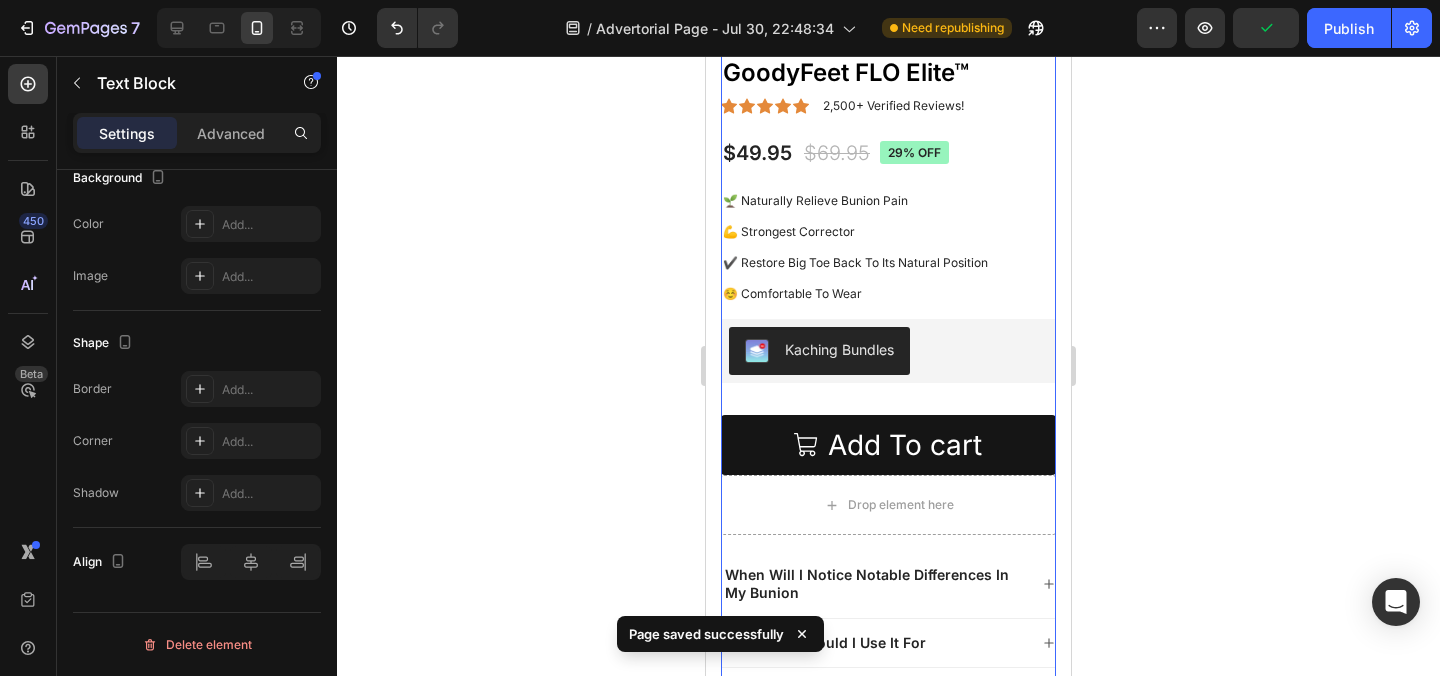 scroll, scrollTop: 36442, scrollLeft: 0, axis: vertical 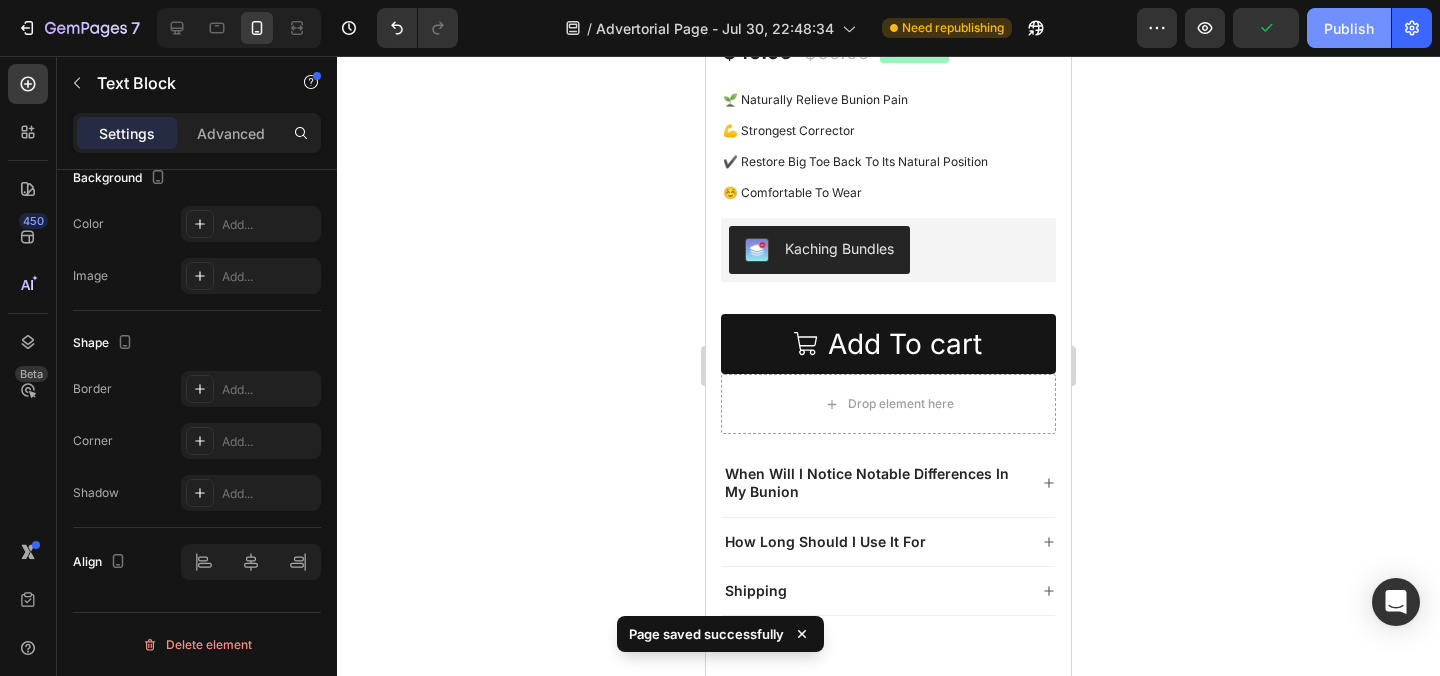 click on "Publish" at bounding box center [1349, 28] 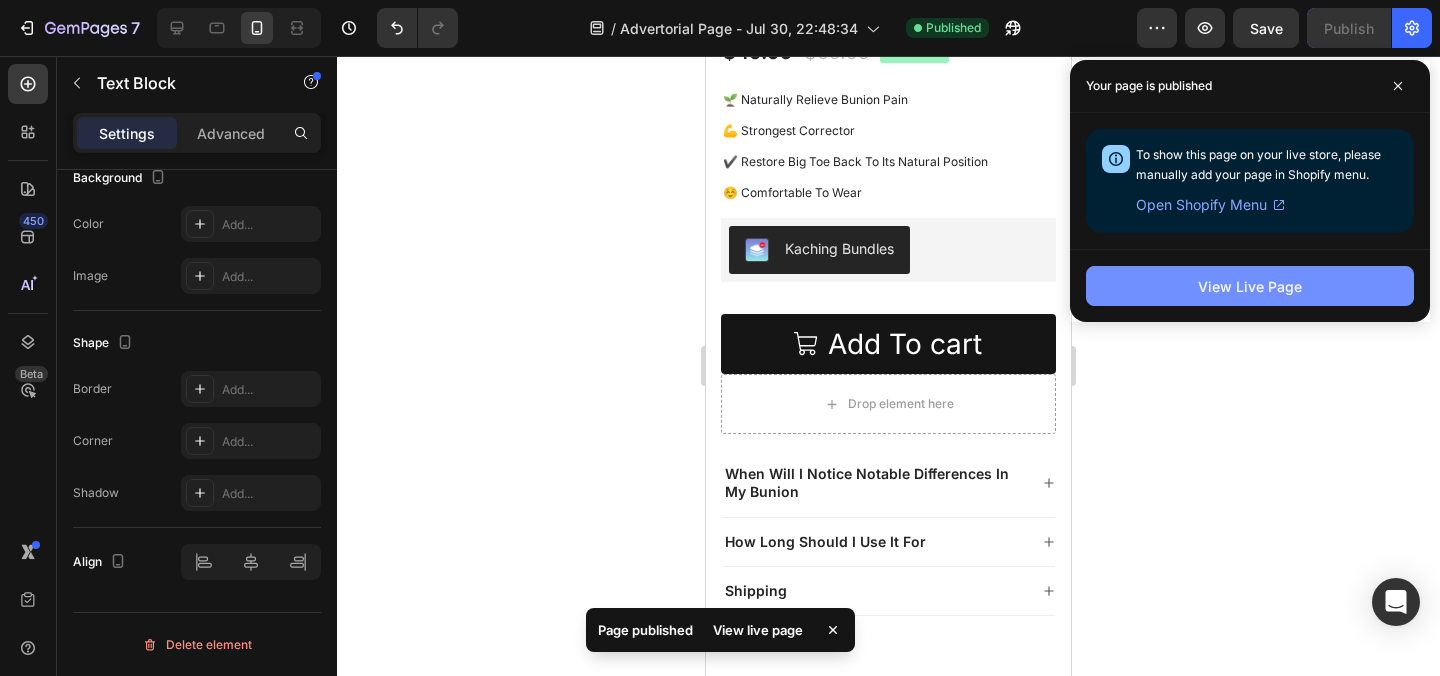 click on "View Live Page" at bounding box center (1250, 286) 